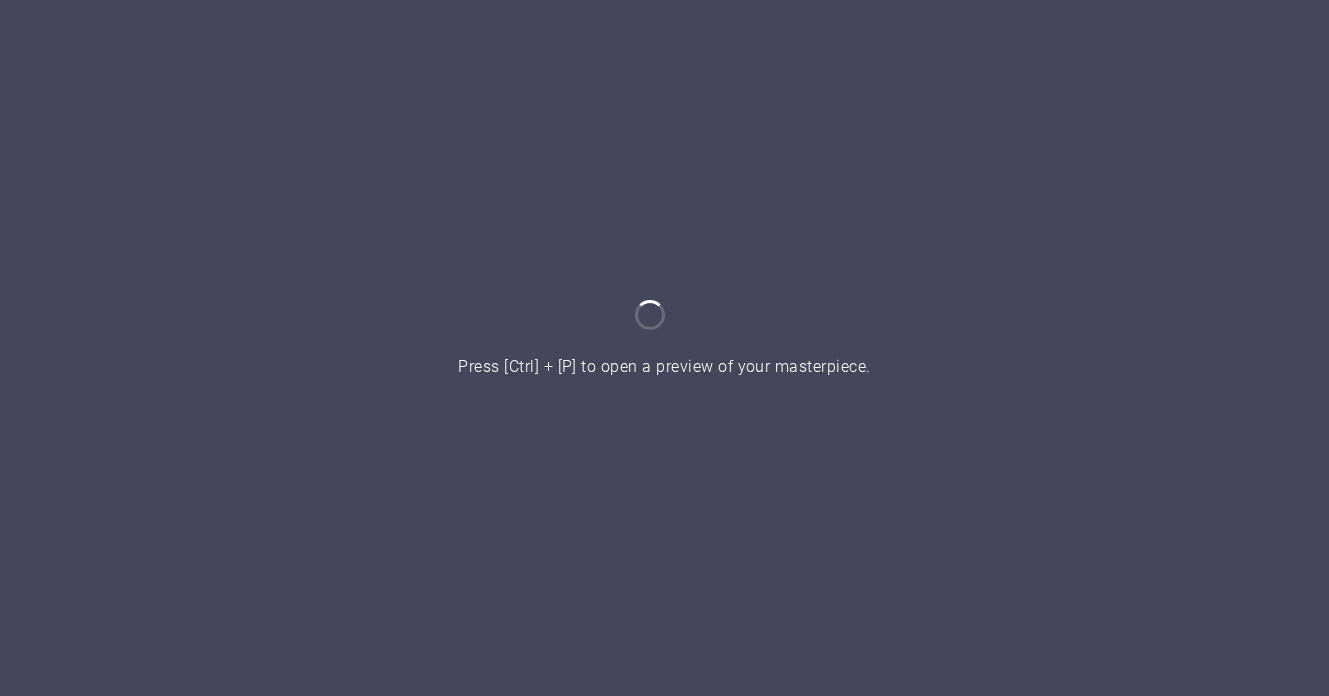 scroll, scrollTop: 0, scrollLeft: 0, axis: both 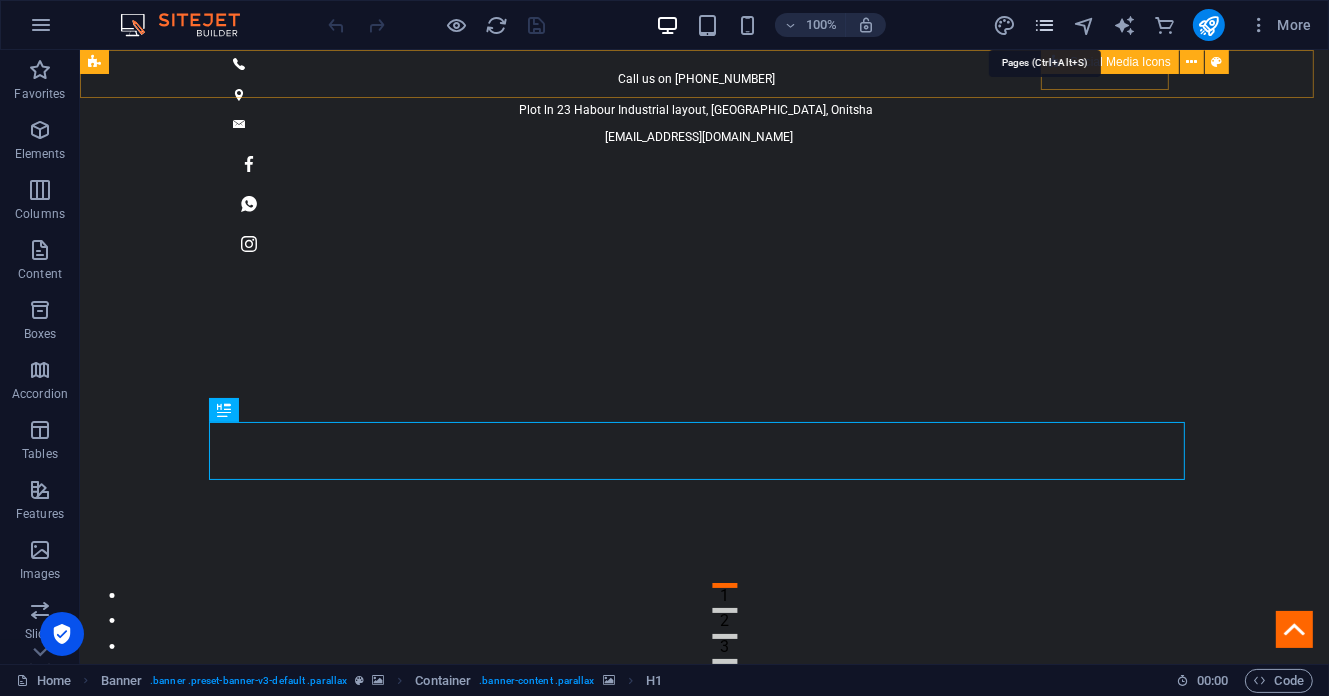 click at bounding box center (1044, 25) 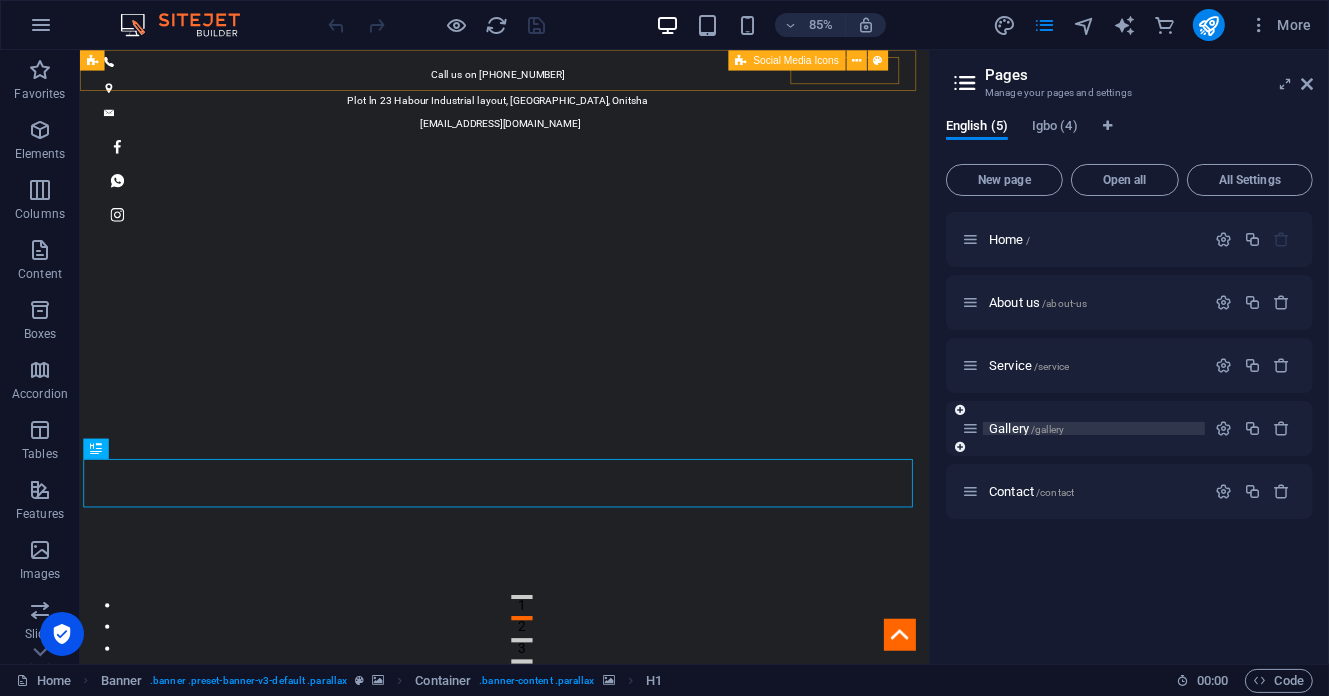 click on "Gallery /gallery" at bounding box center (1094, 428) 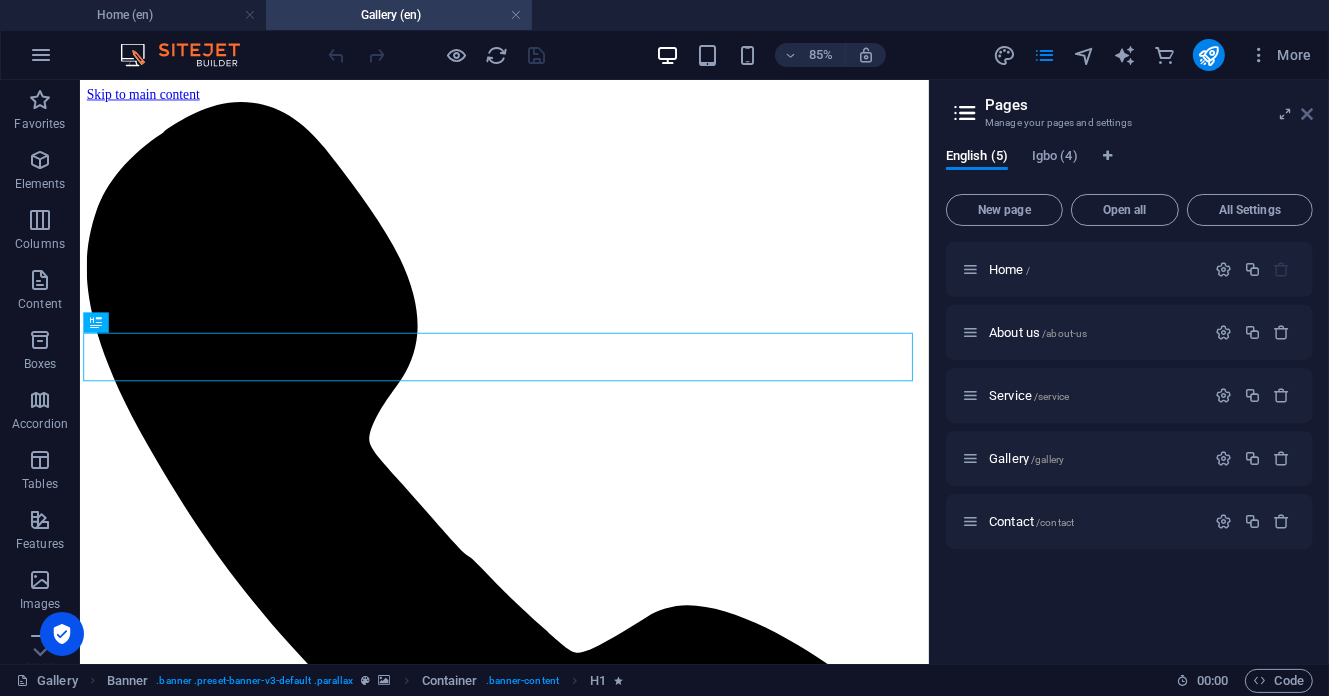 scroll, scrollTop: 0, scrollLeft: 0, axis: both 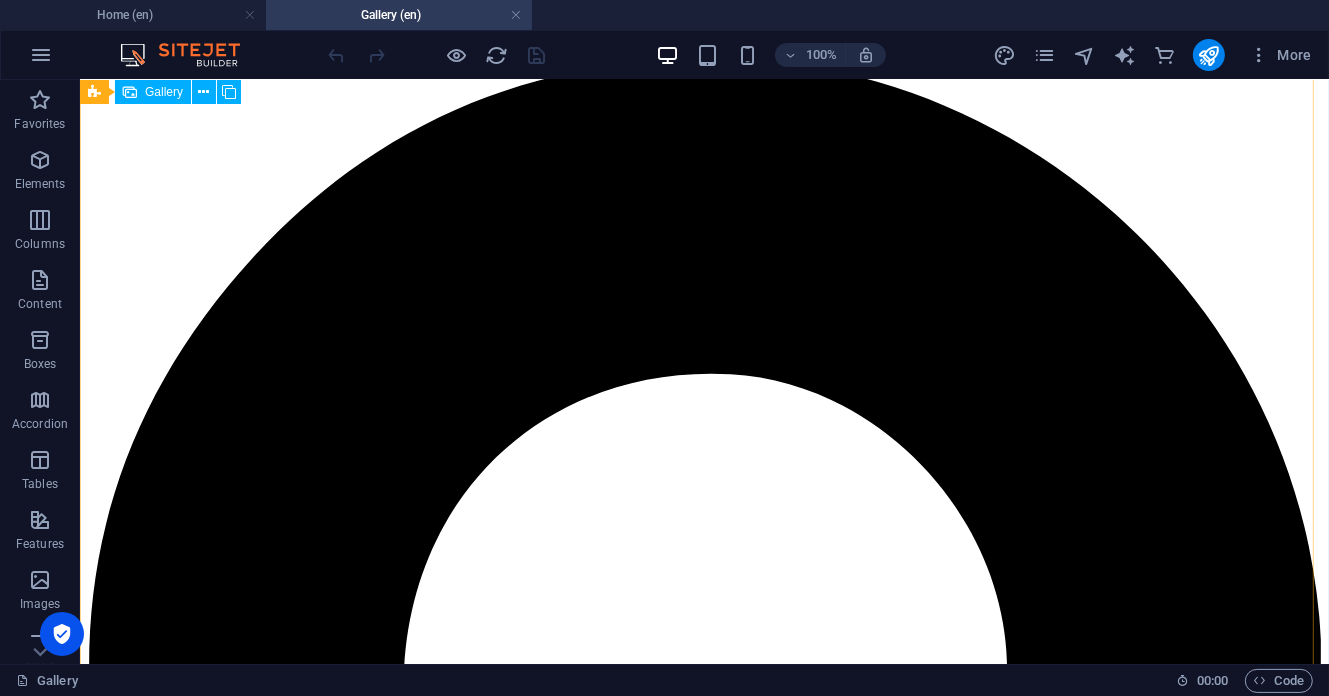 click at bounding box center (703, 18170) 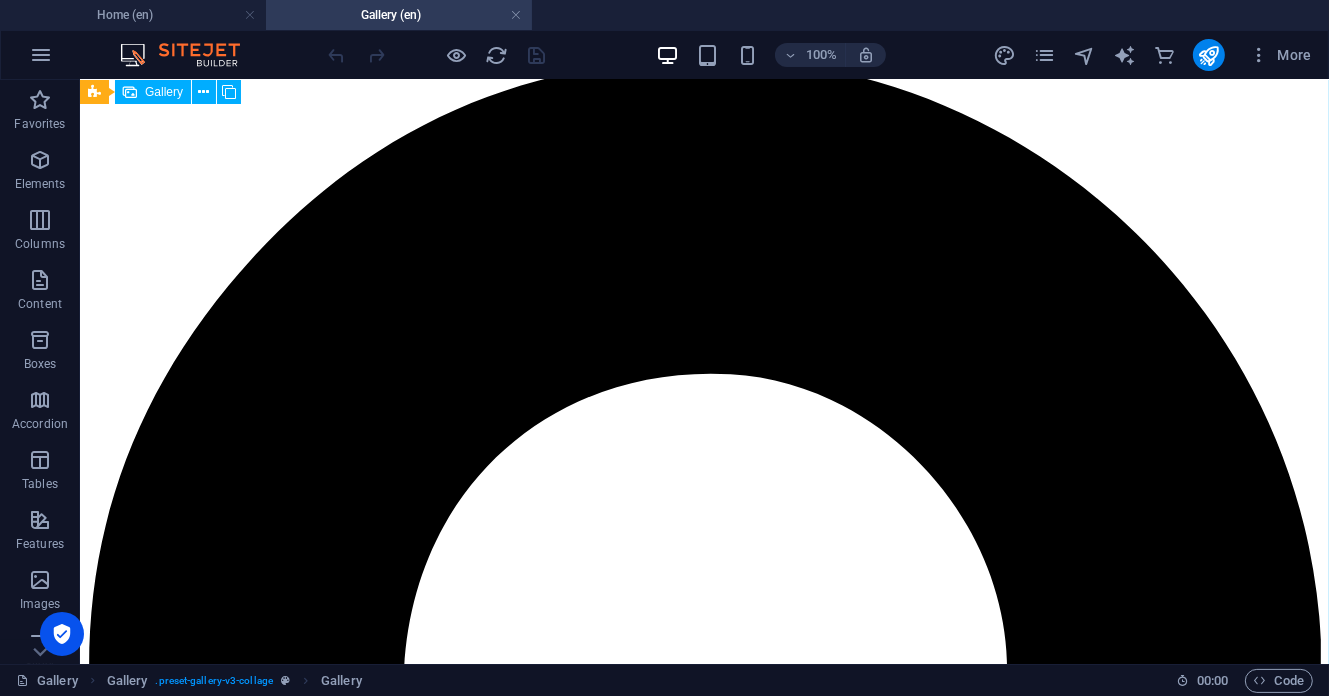 scroll, scrollTop: 1600, scrollLeft: 0, axis: vertical 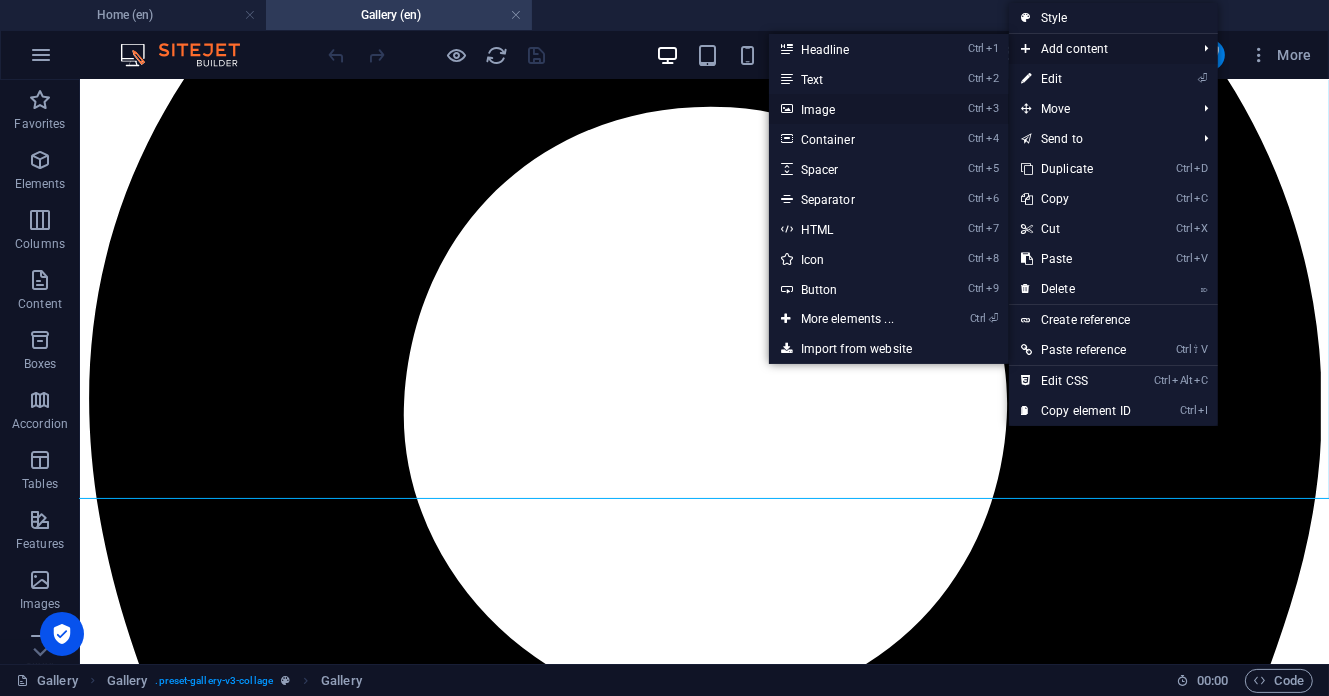 click on "Ctrl 3  Image" at bounding box center [851, 109] 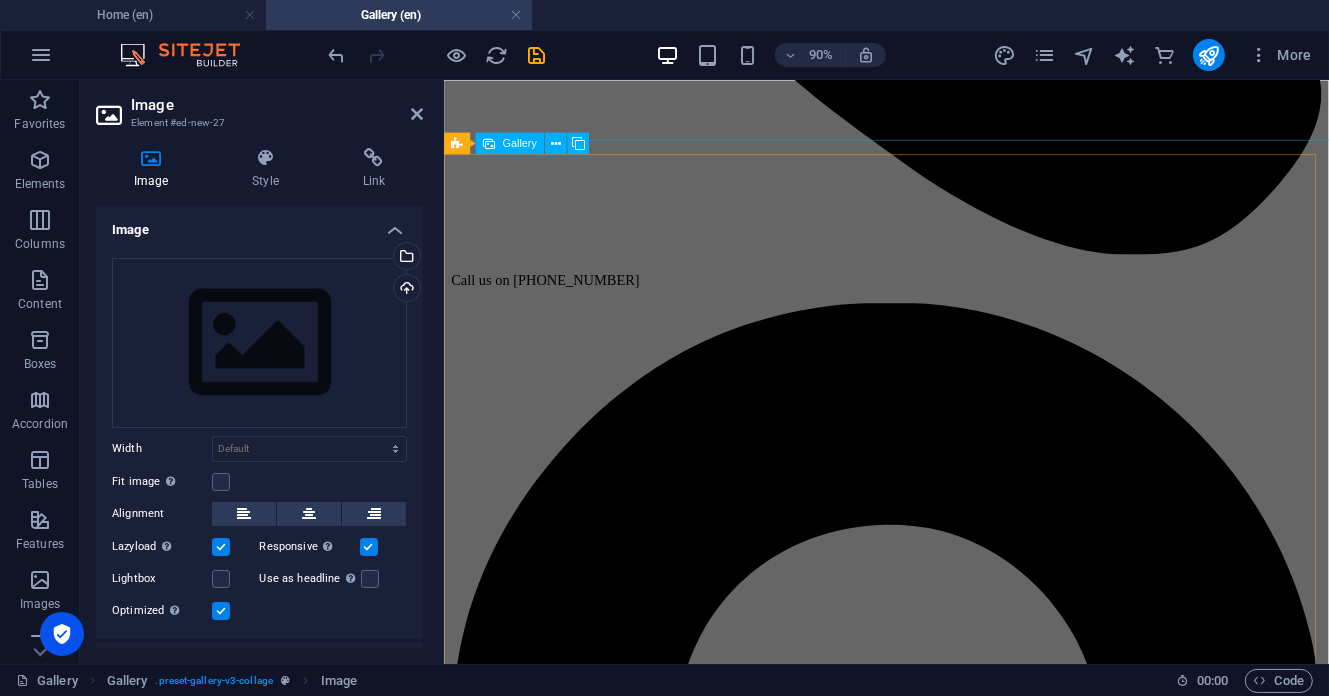 scroll, scrollTop: 1333, scrollLeft: 0, axis: vertical 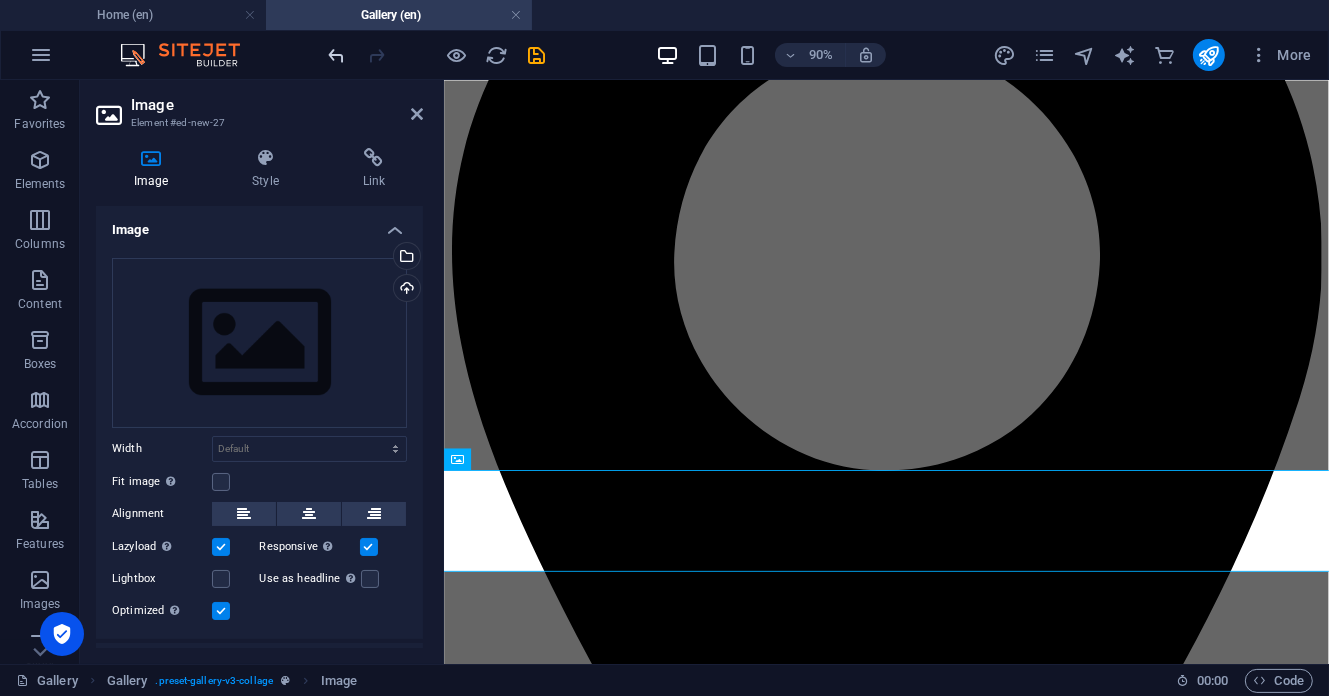 click at bounding box center (337, 55) 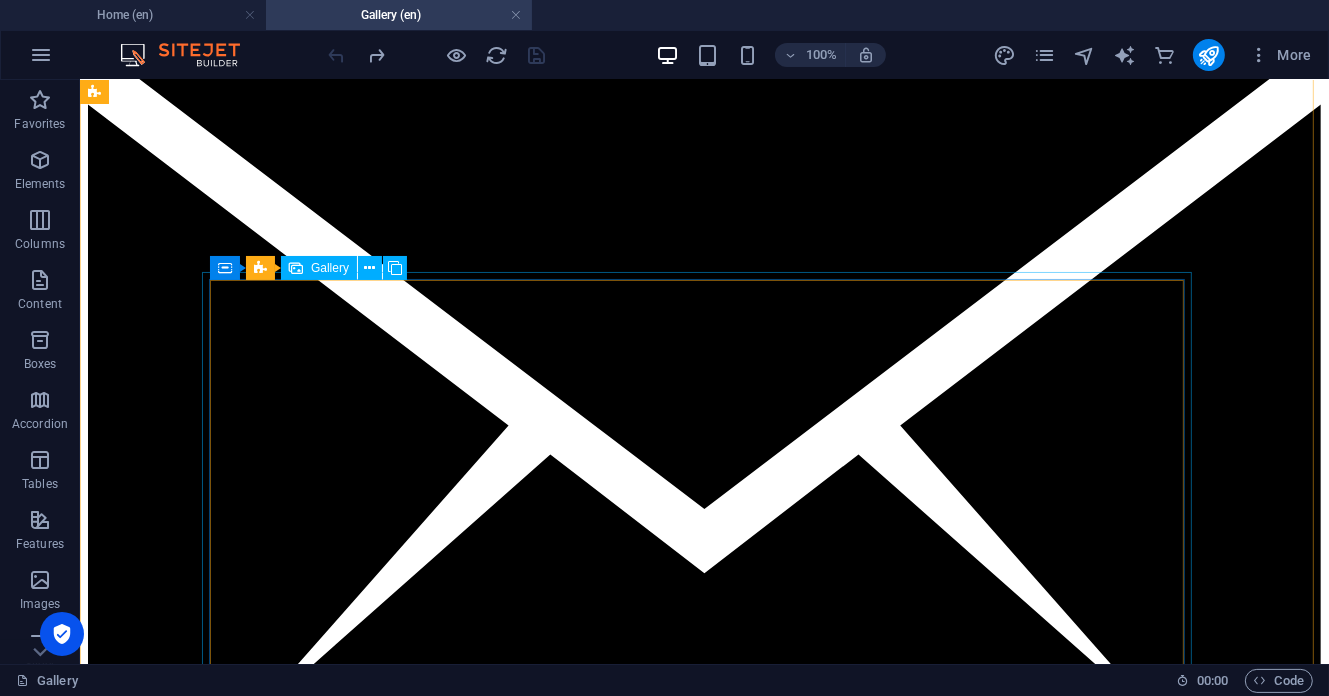 scroll, scrollTop: 2933, scrollLeft: 0, axis: vertical 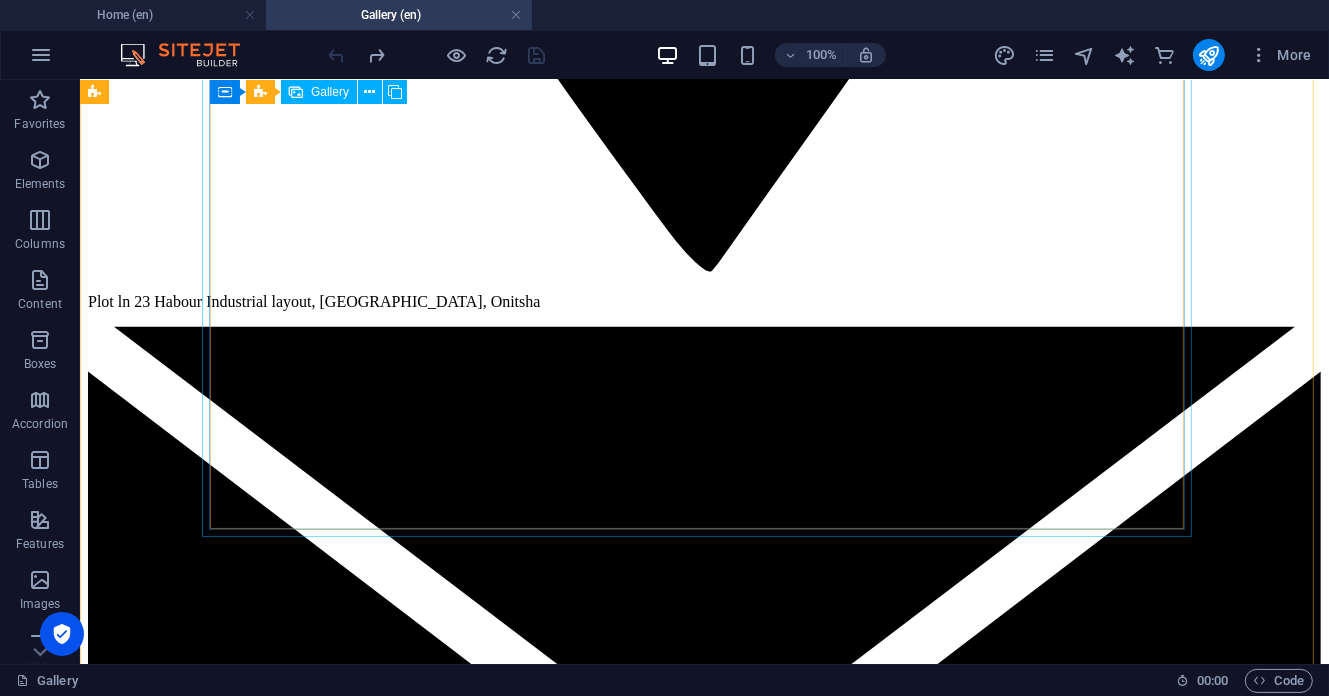 click at bounding box center [703, 35297] 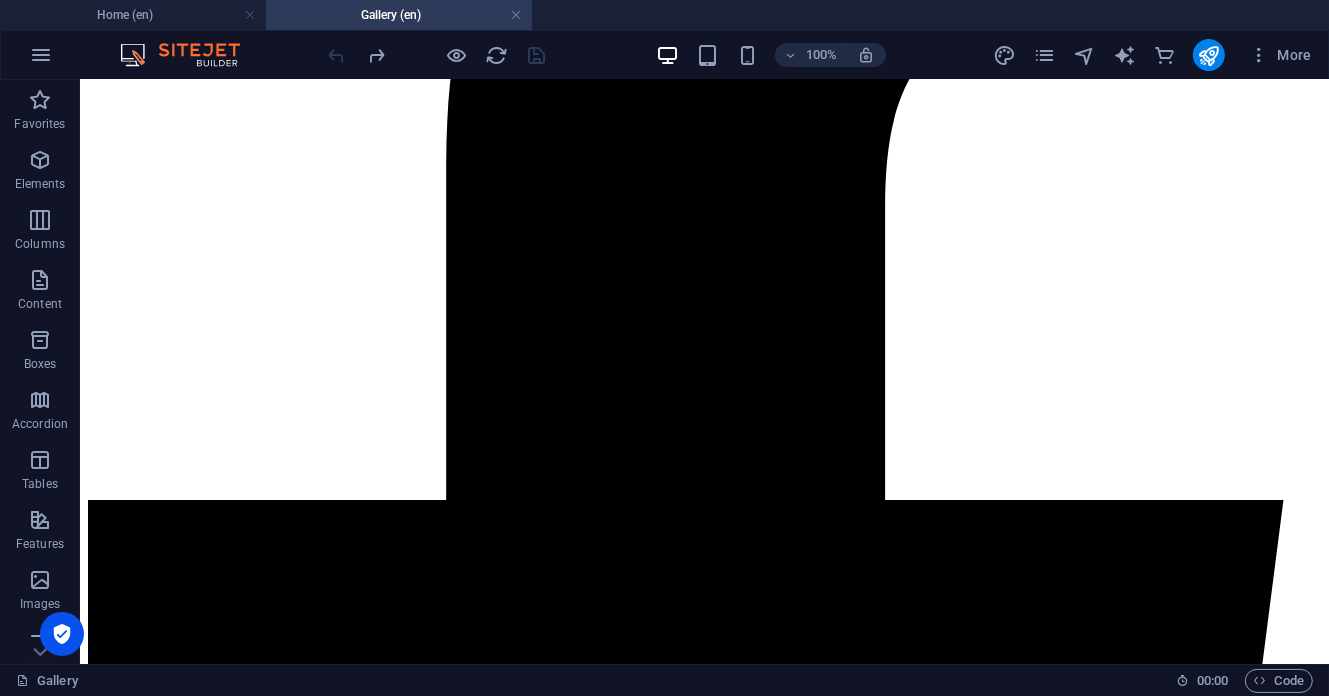 scroll, scrollTop: 4266, scrollLeft: 0, axis: vertical 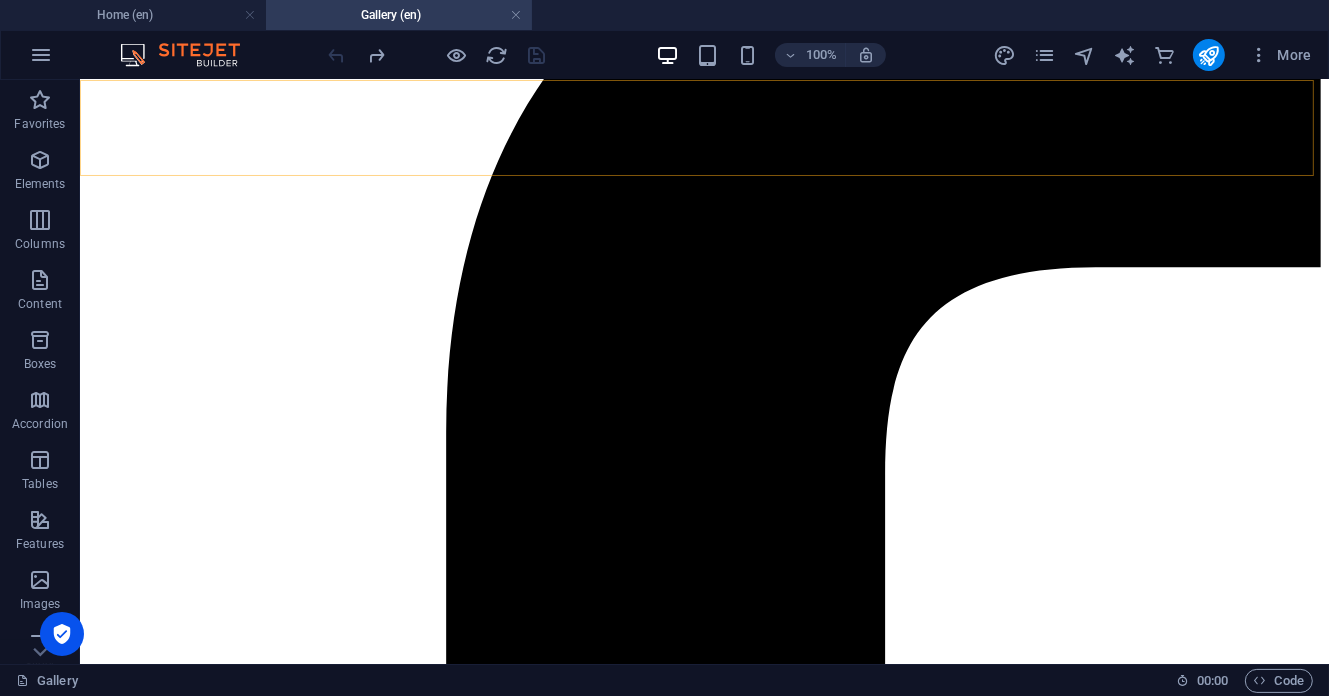 click on "Home About us Service Gallery Contact" at bounding box center (703, 5524) 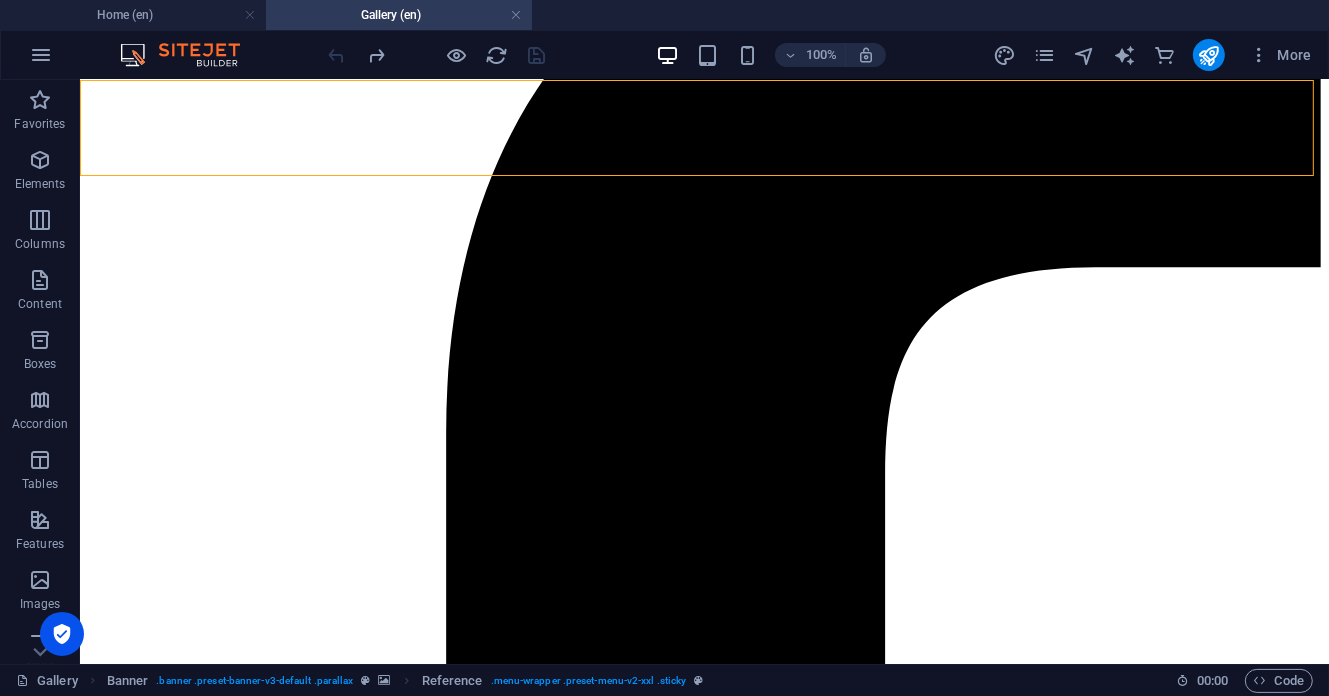 click on "Home About us Service Gallery Contact" at bounding box center (703, 5524) 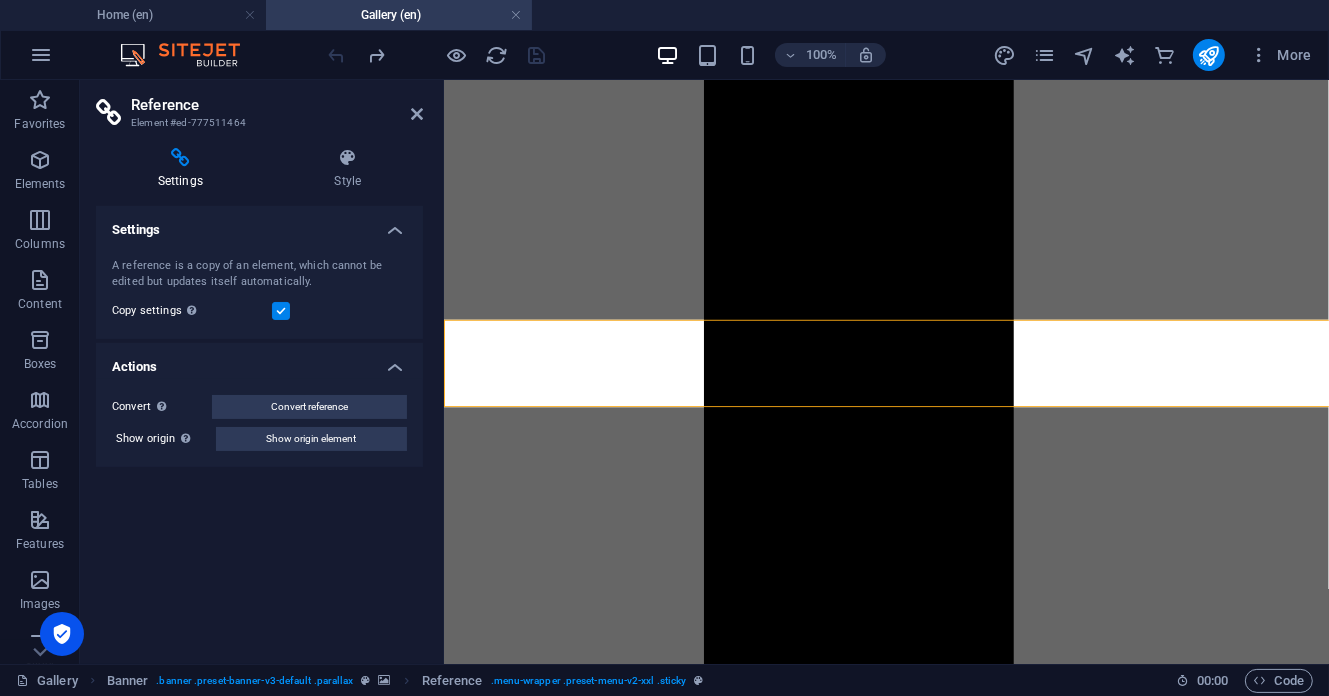 scroll, scrollTop: 4000, scrollLeft: 0, axis: vertical 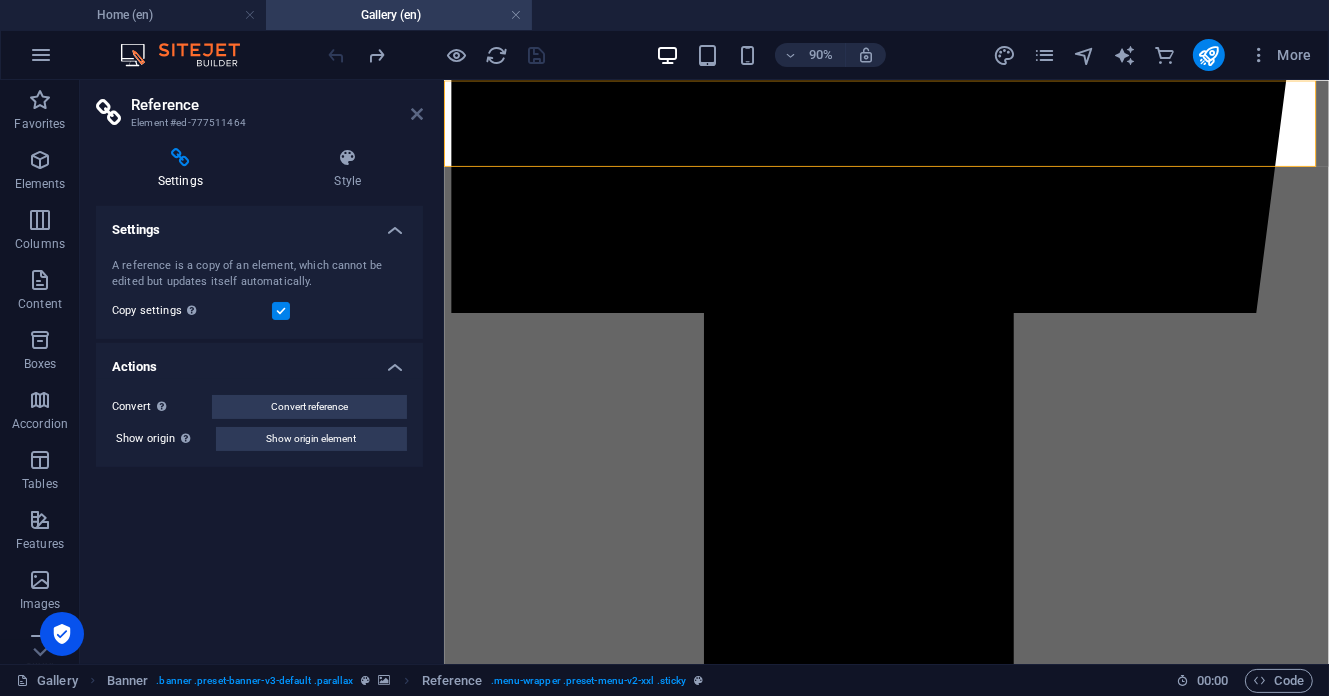 click at bounding box center (417, 114) 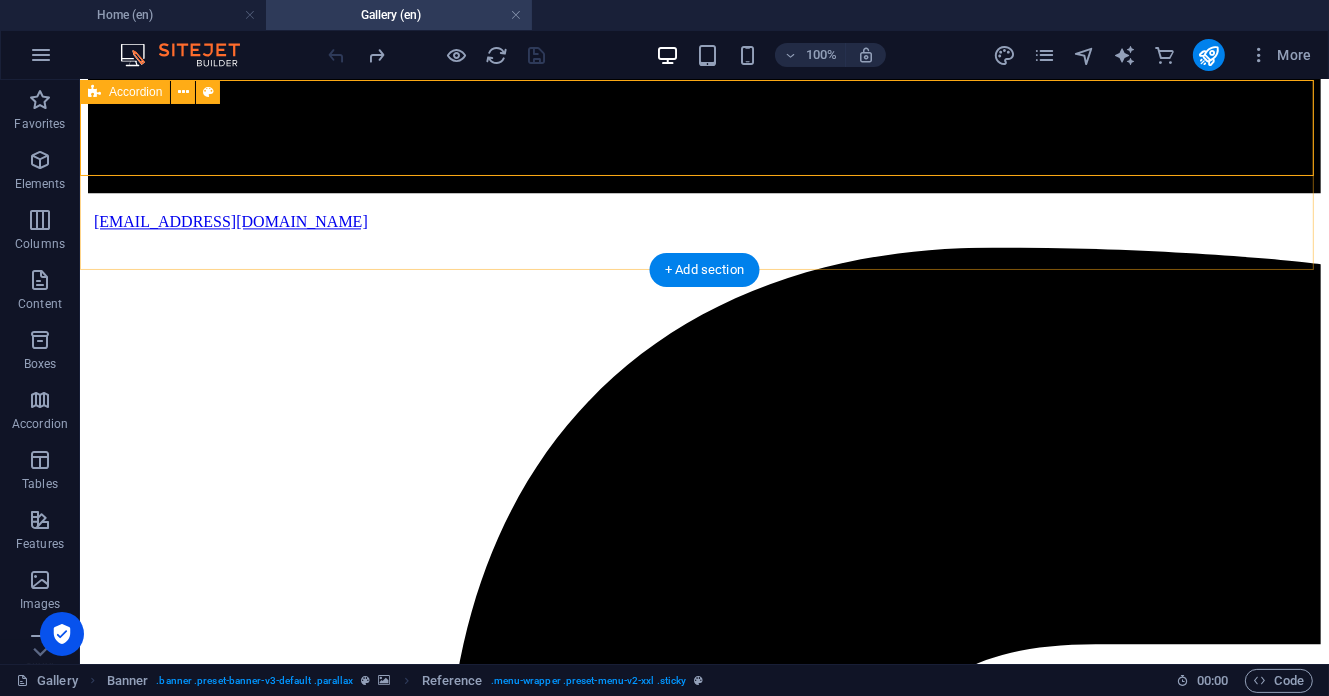 scroll, scrollTop: 3733, scrollLeft: 0, axis: vertical 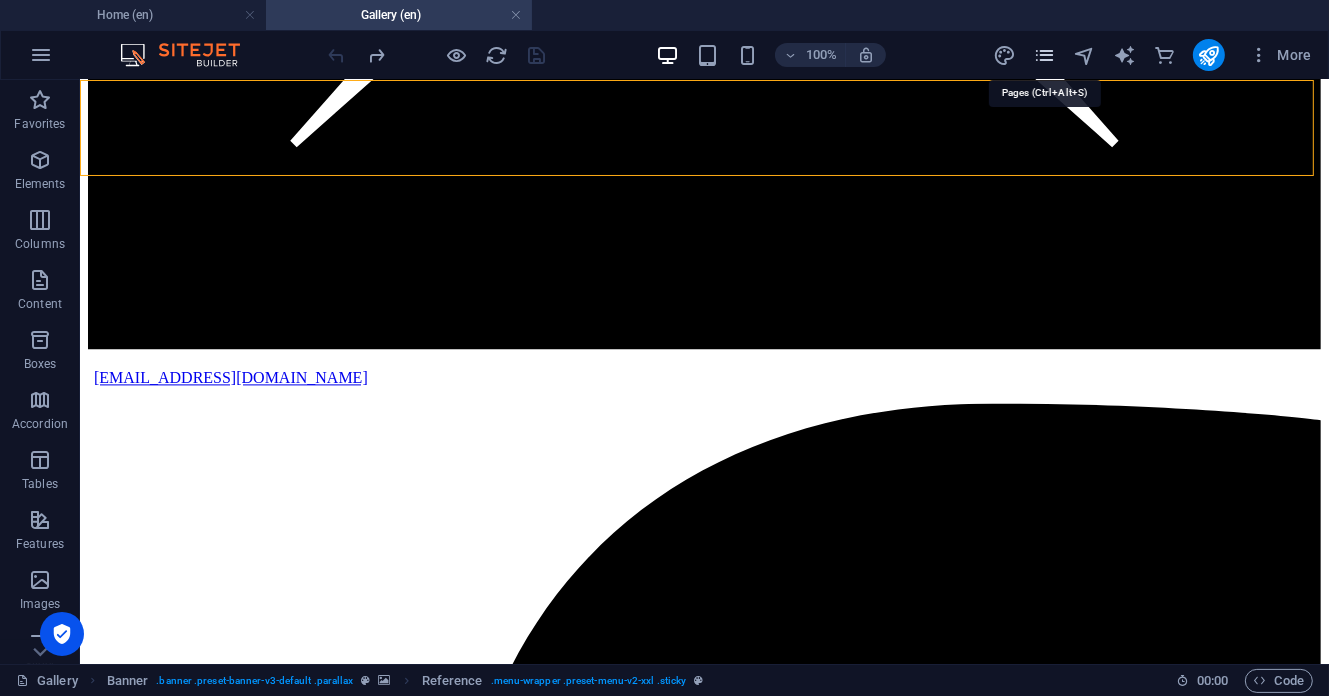 click at bounding box center (1044, 55) 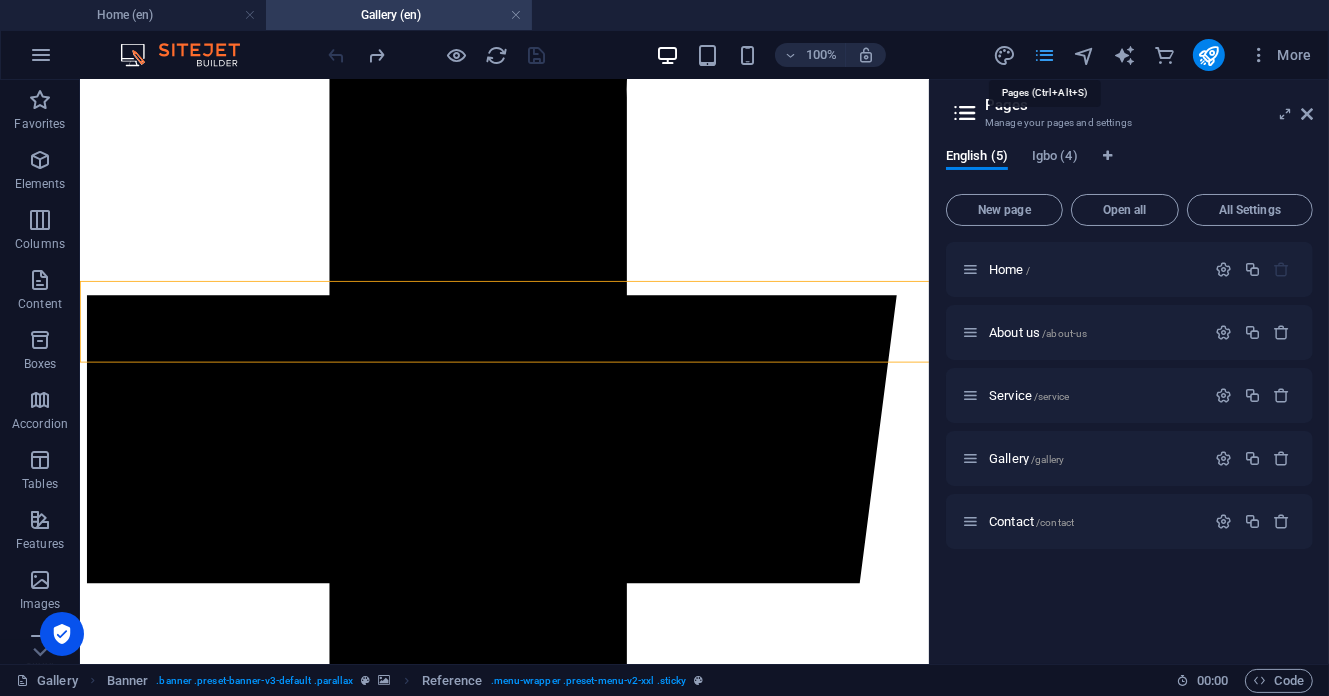 scroll, scrollTop: 3496, scrollLeft: 0, axis: vertical 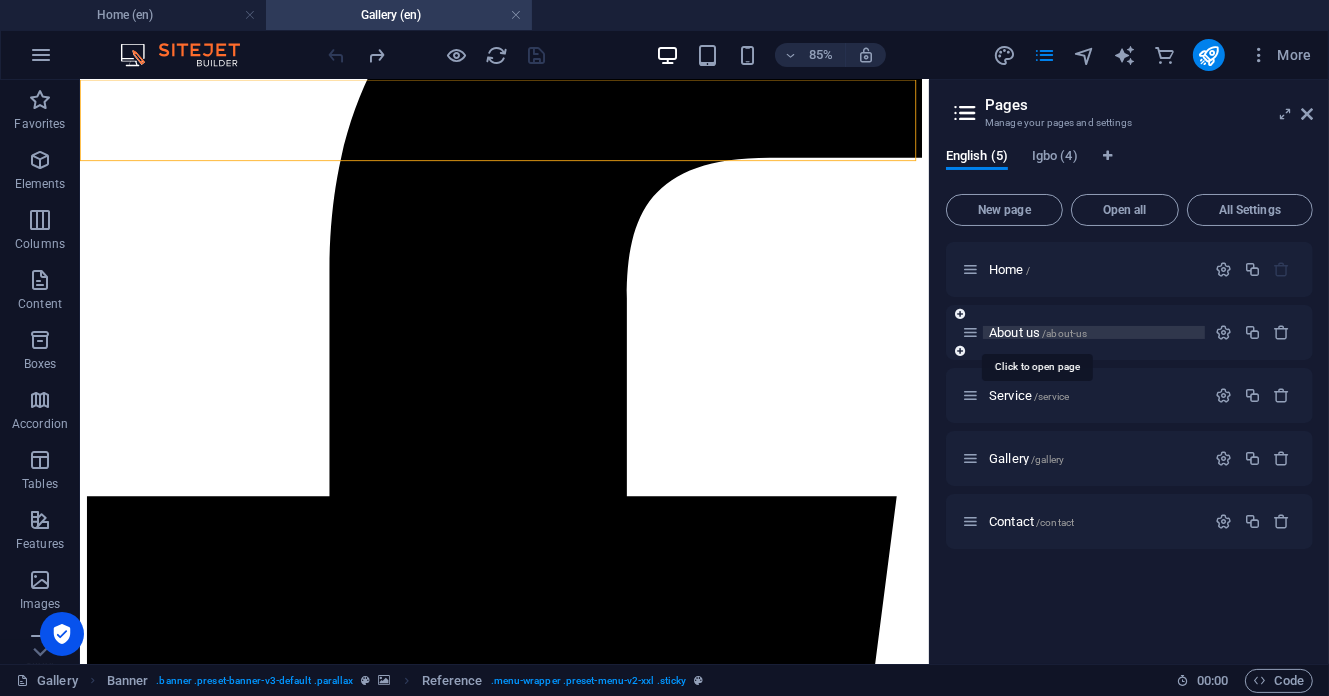 click on "/about-us" at bounding box center [1064, 333] 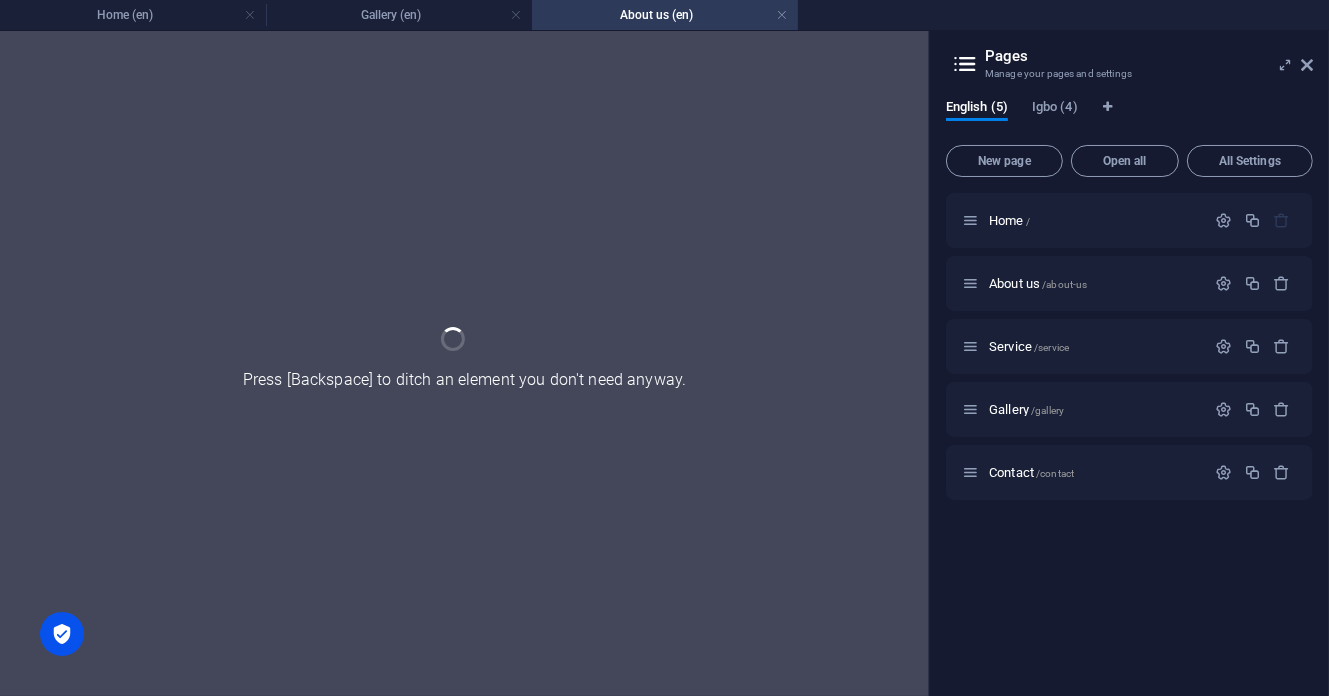 scroll, scrollTop: 0, scrollLeft: 0, axis: both 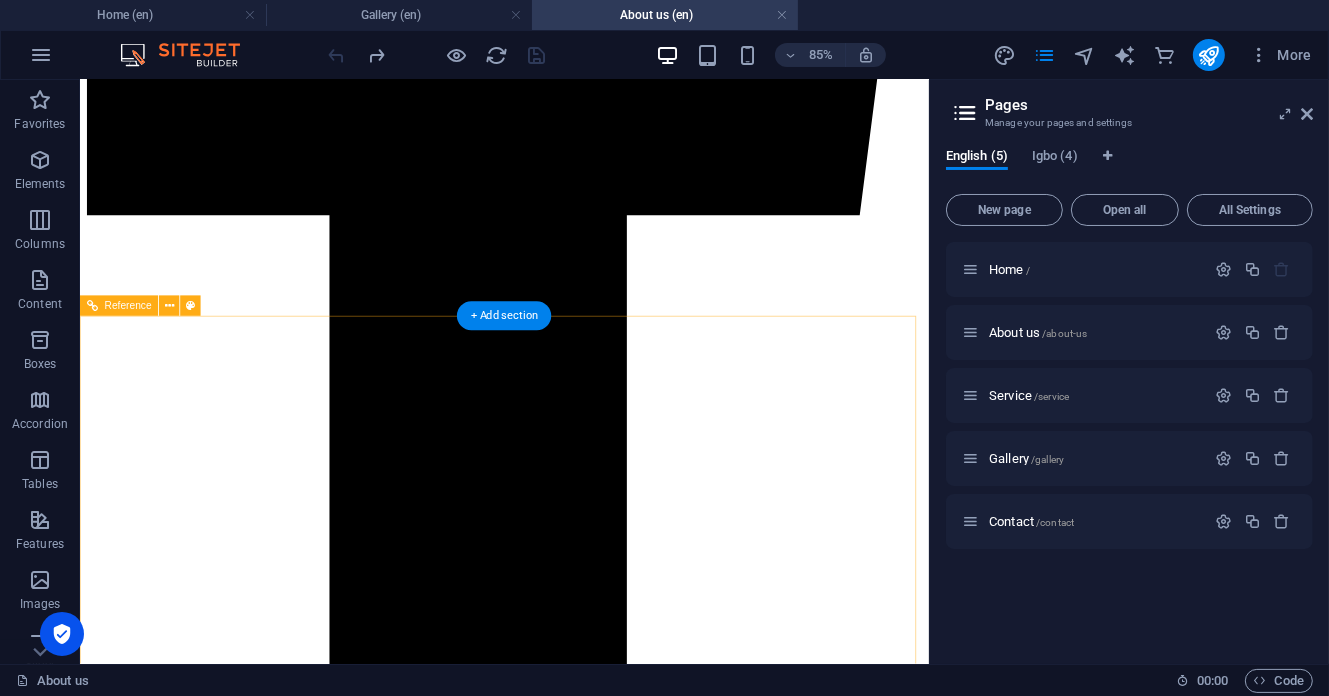 click on "Plot ln 23 Habour Industrial layout, [GEOGRAPHIC_DATA], [GEOGRAPHIC_DATA], [GEOGRAPHIC_DATA]." at bounding box center [578, 26711] 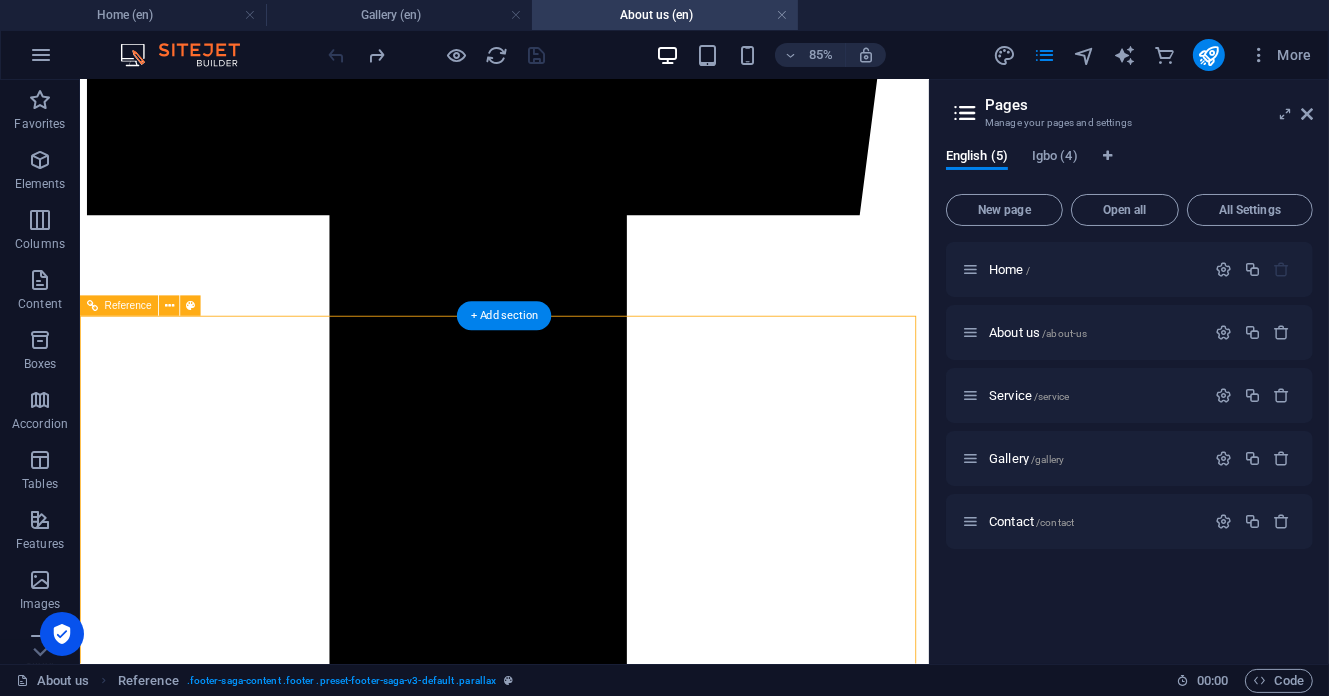 click on "Plot ln 23 Habour Industrial layout, [GEOGRAPHIC_DATA], [GEOGRAPHIC_DATA], [GEOGRAPHIC_DATA]." at bounding box center (578, 26711) 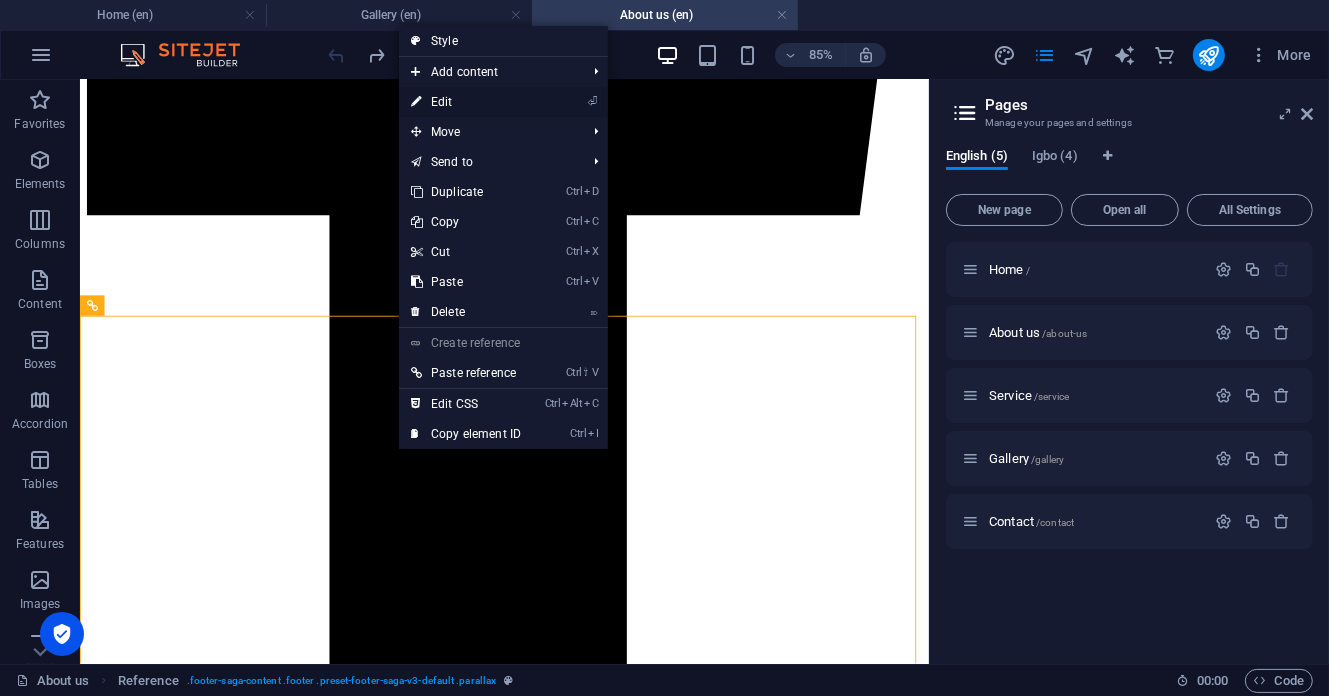 click on "⏎  Edit" at bounding box center [466, 102] 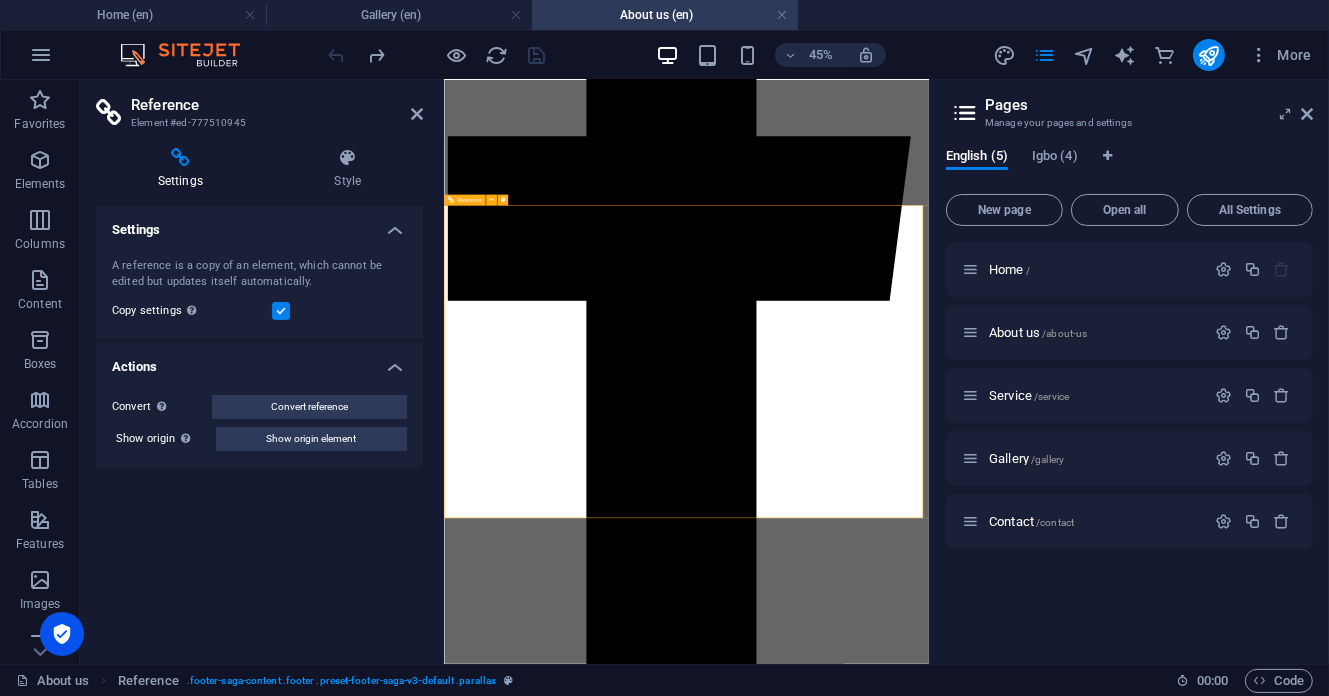 scroll, scrollTop: 4174, scrollLeft: 0, axis: vertical 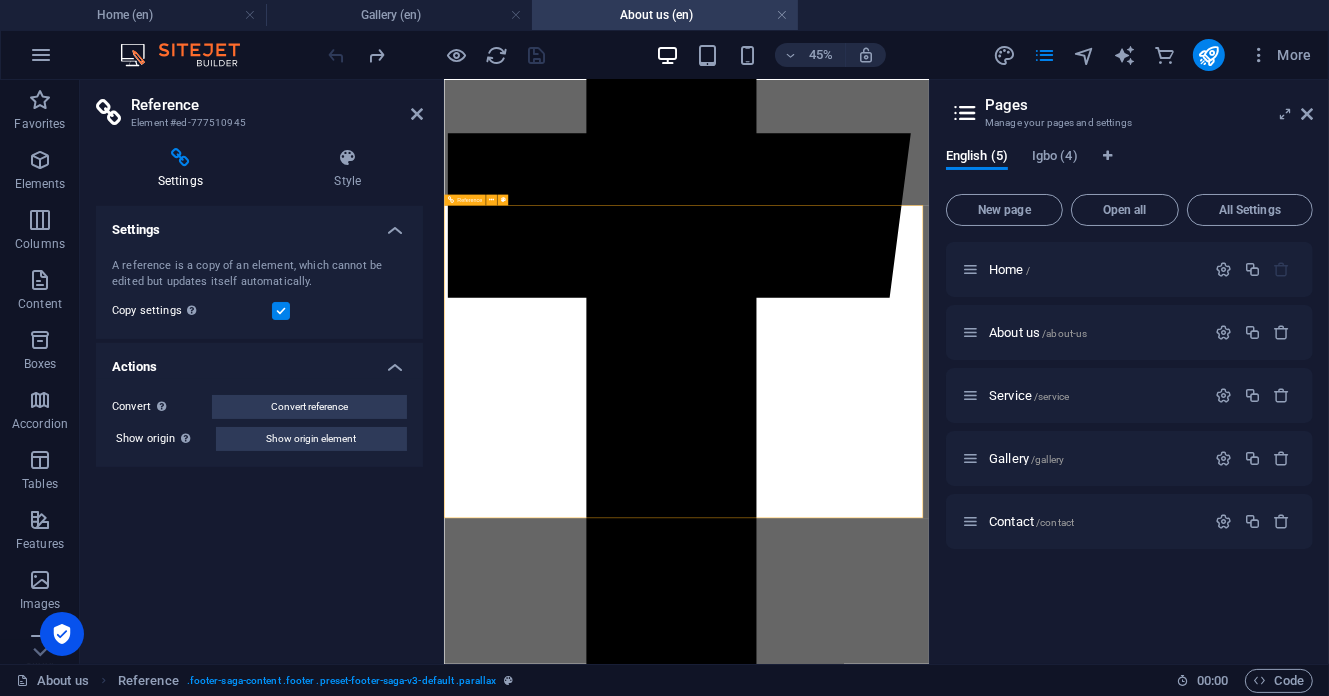 click on "Plot ln 23 Habour Industrial layout, [GEOGRAPHIC_DATA], [GEOGRAPHIC_DATA], [GEOGRAPHIC_DATA]." at bounding box center [982, 29140] 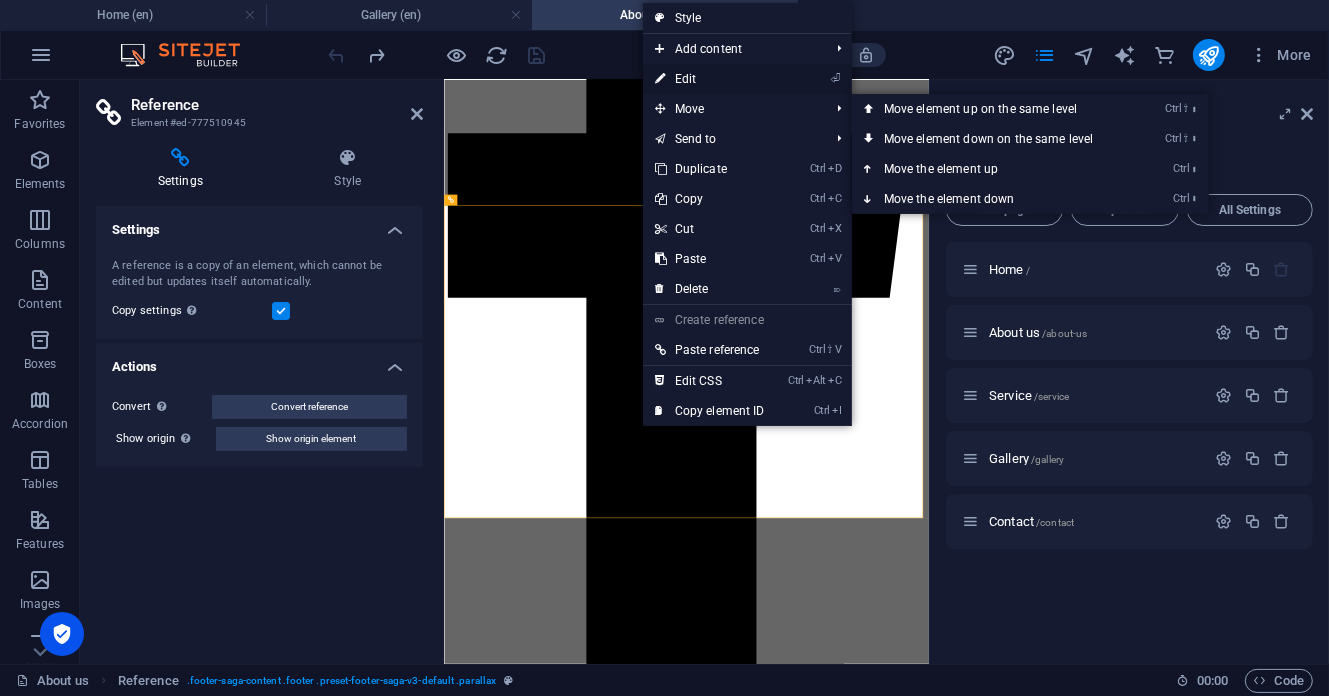 click on "⏎  Edit" at bounding box center (710, 79) 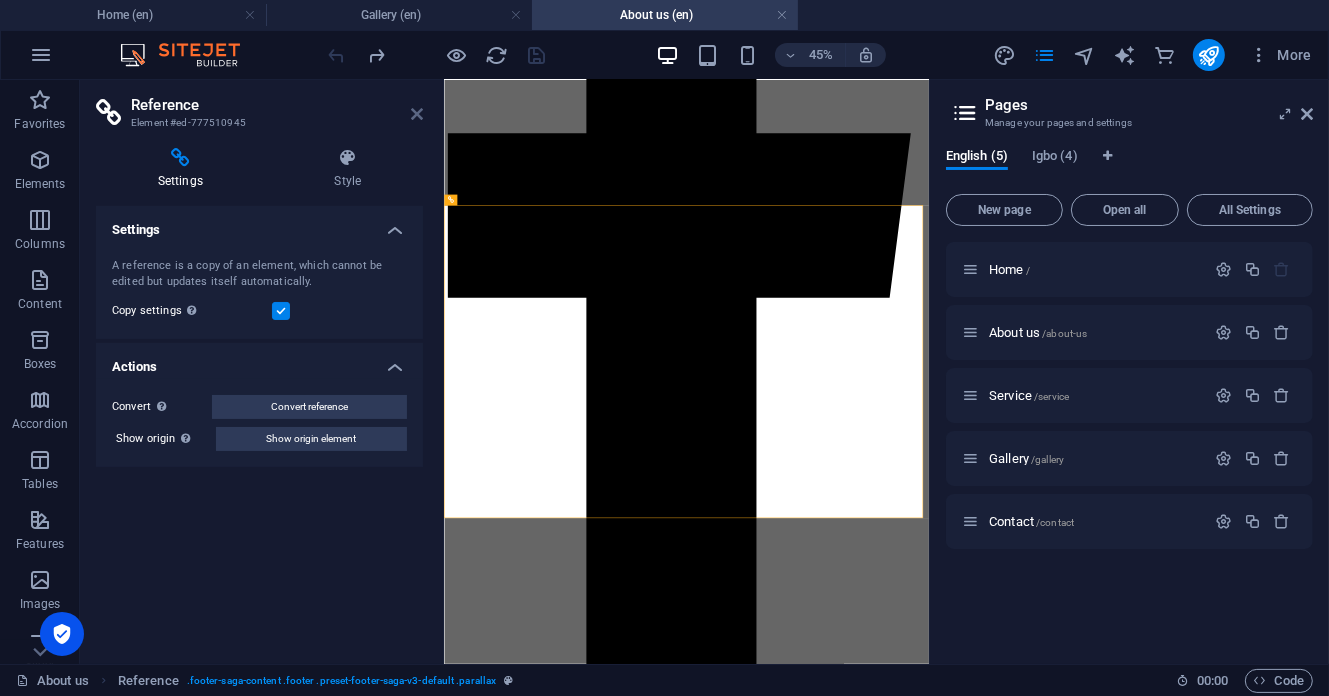 click at bounding box center (417, 114) 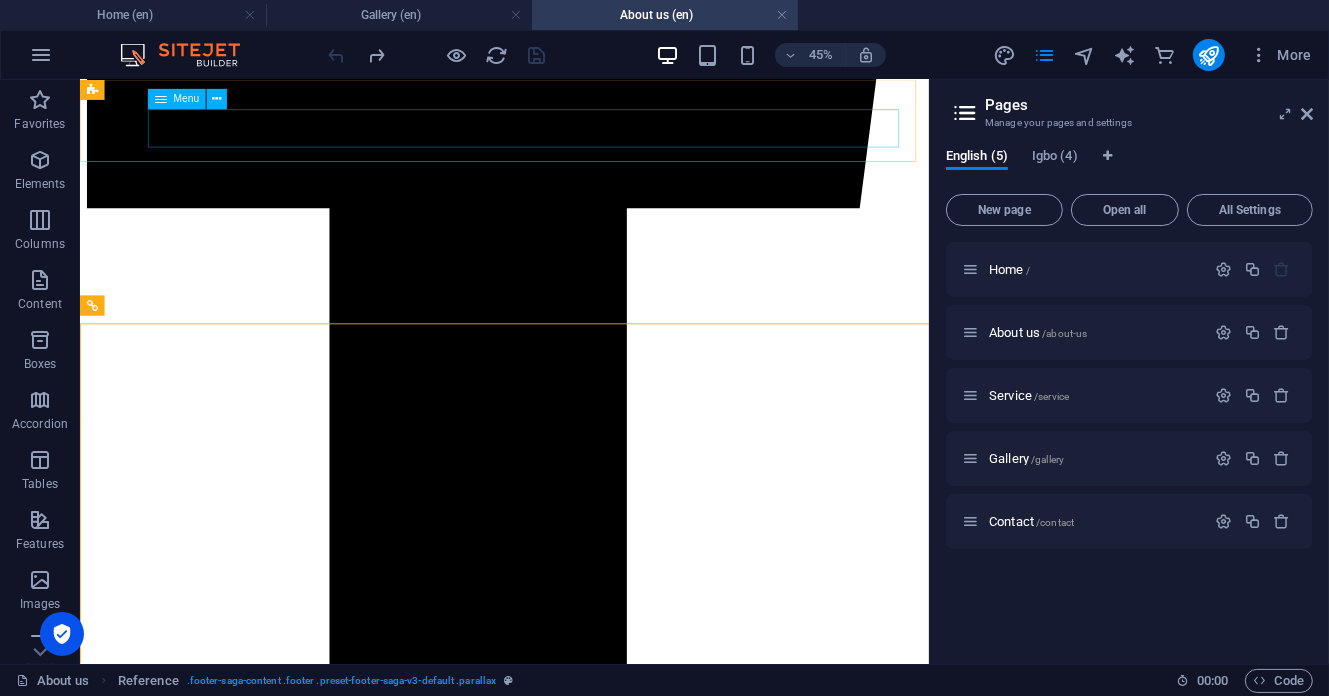 scroll, scrollTop: 4166, scrollLeft: 0, axis: vertical 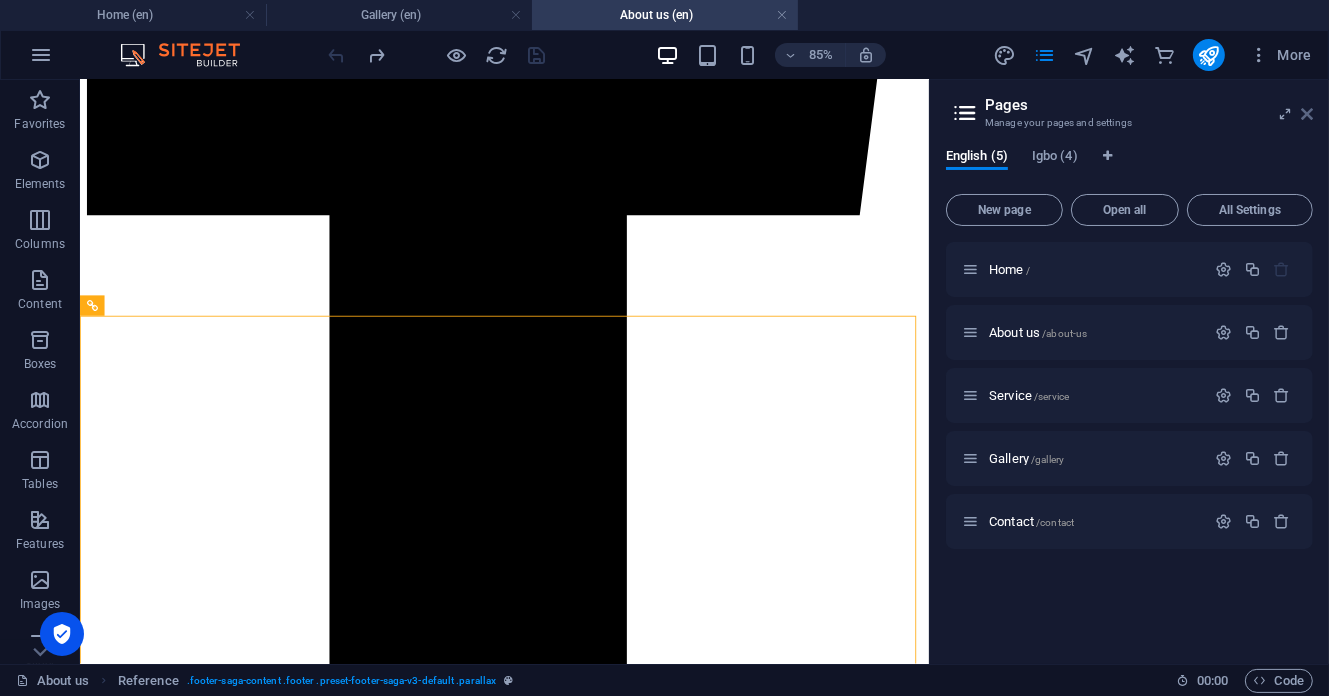click at bounding box center (1307, 114) 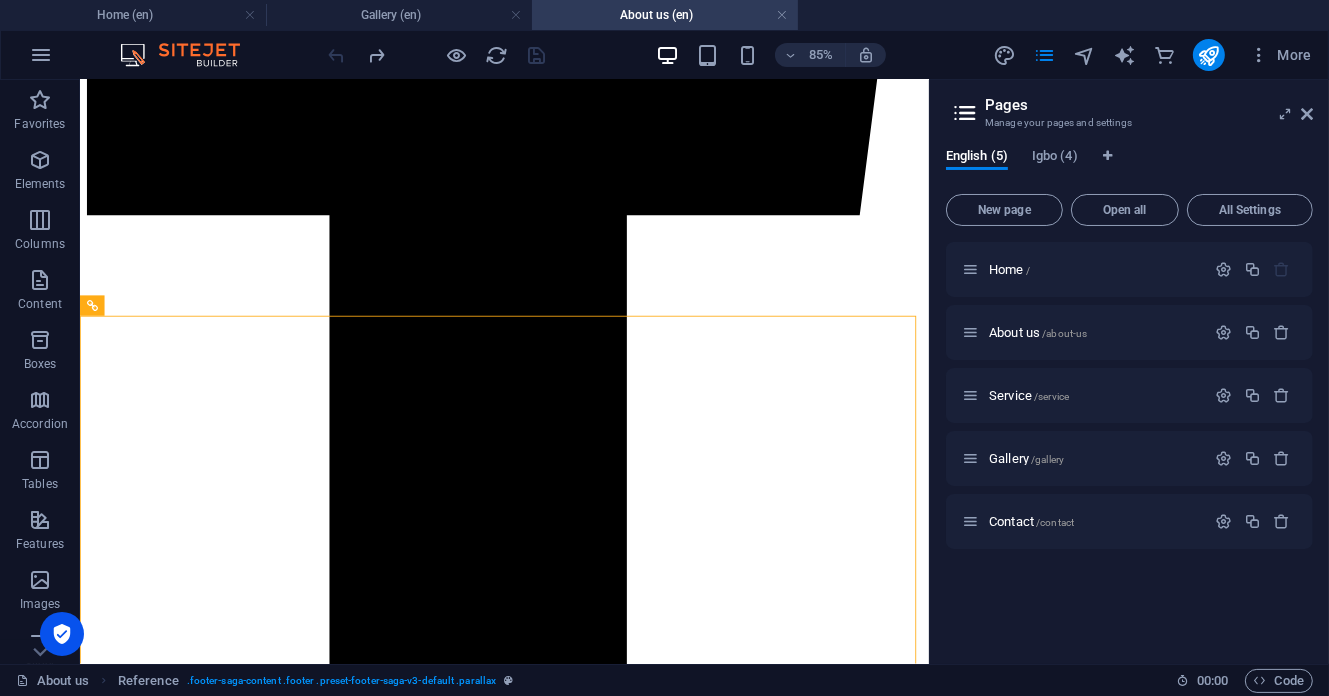 scroll, scrollTop: 4192, scrollLeft: 0, axis: vertical 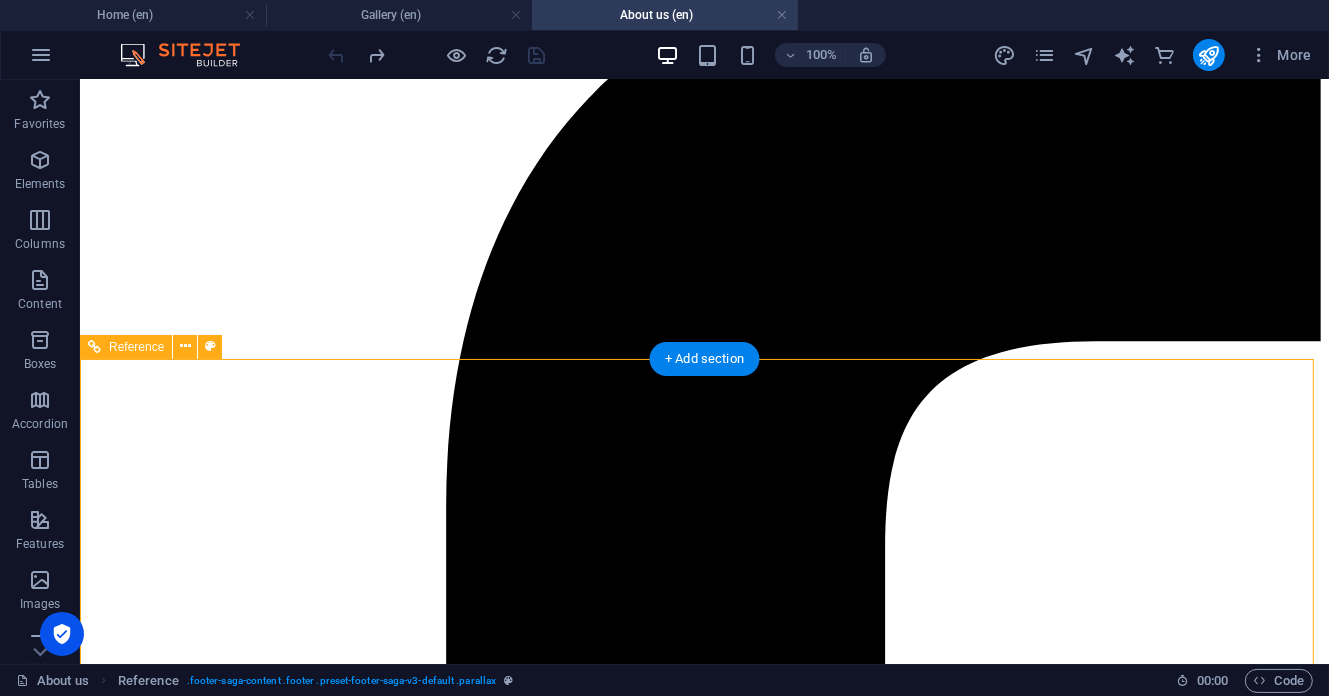 click on "Plot ln 23 Habour Industrial layout, [GEOGRAPHIC_DATA], [GEOGRAPHIC_DATA], [GEOGRAPHIC_DATA]." at bounding box center [703, 32091] 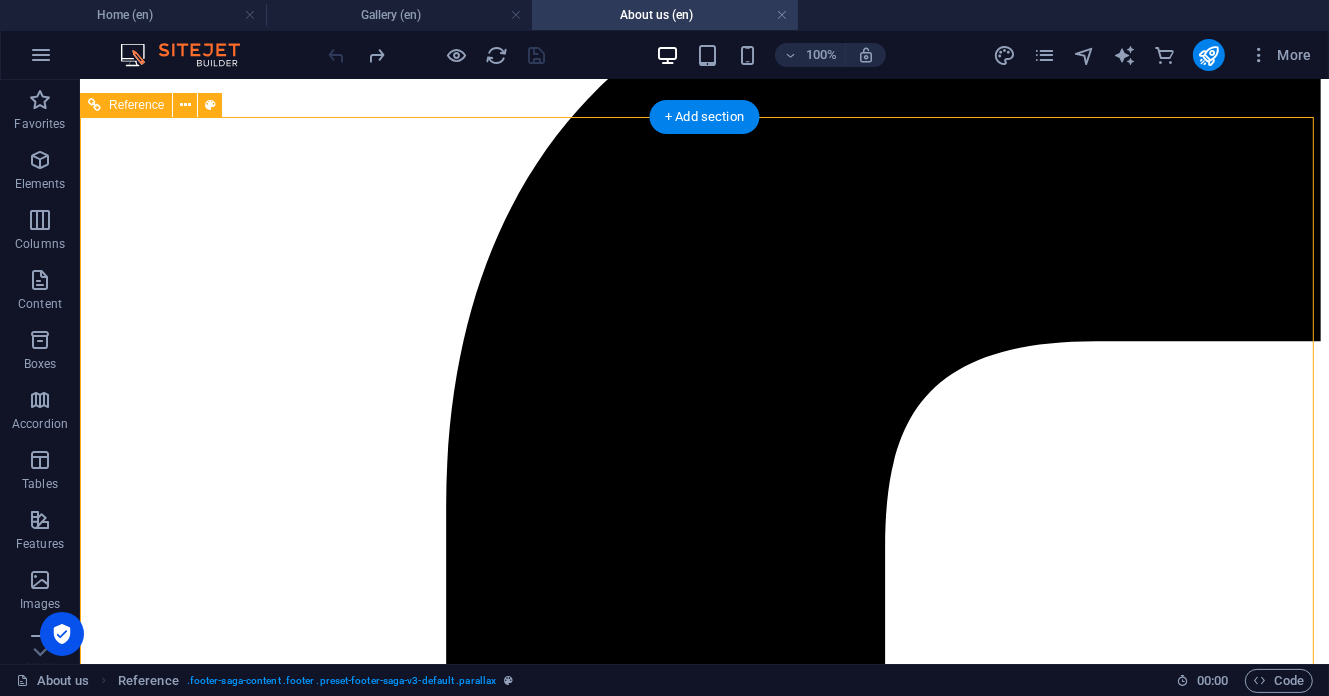 scroll, scrollTop: 4459, scrollLeft: 0, axis: vertical 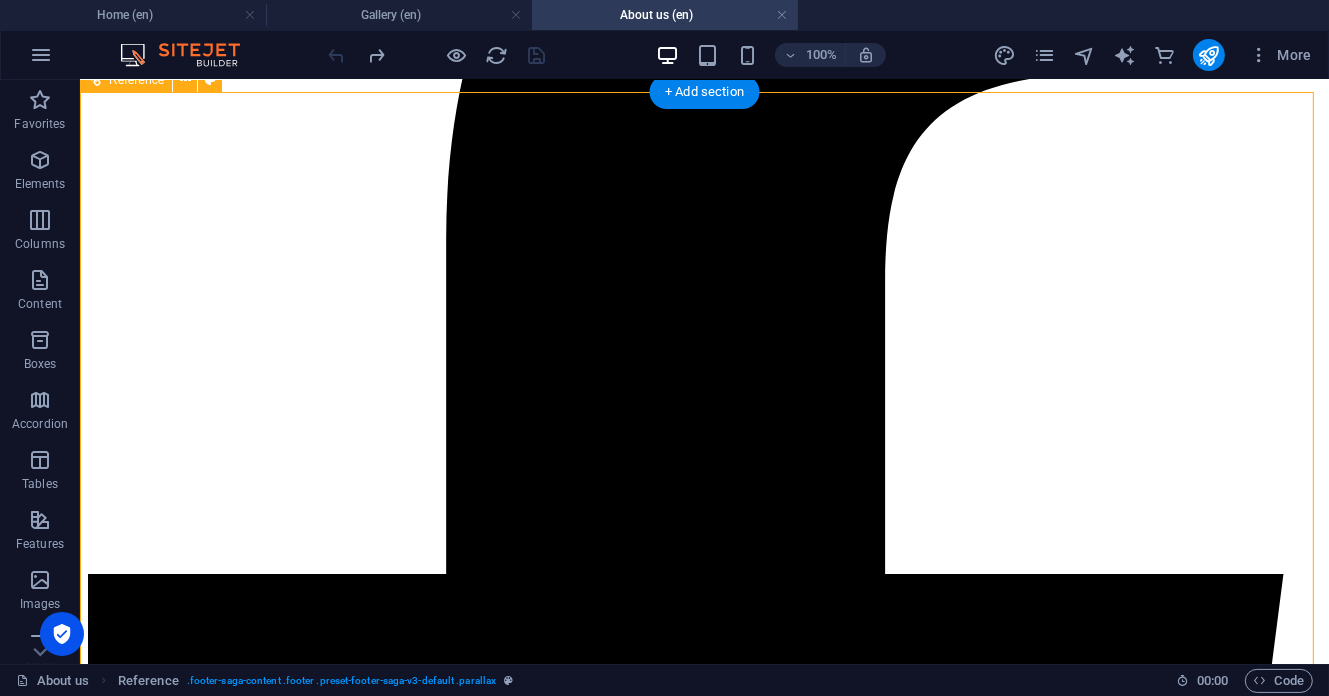 click on "Plot ln 23 Habour Industrial layout, [GEOGRAPHIC_DATA], [GEOGRAPHIC_DATA], [GEOGRAPHIC_DATA]." at bounding box center [703, 31824] 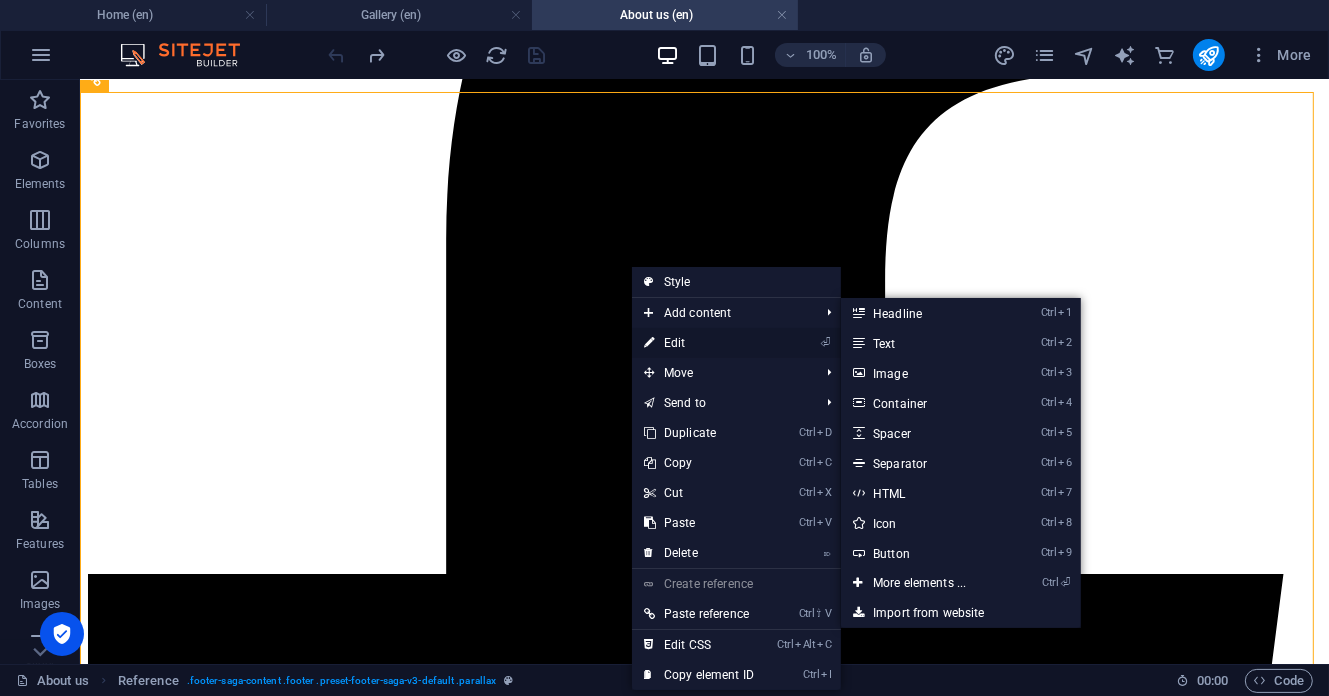 click on "⏎  Edit" at bounding box center [699, 343] 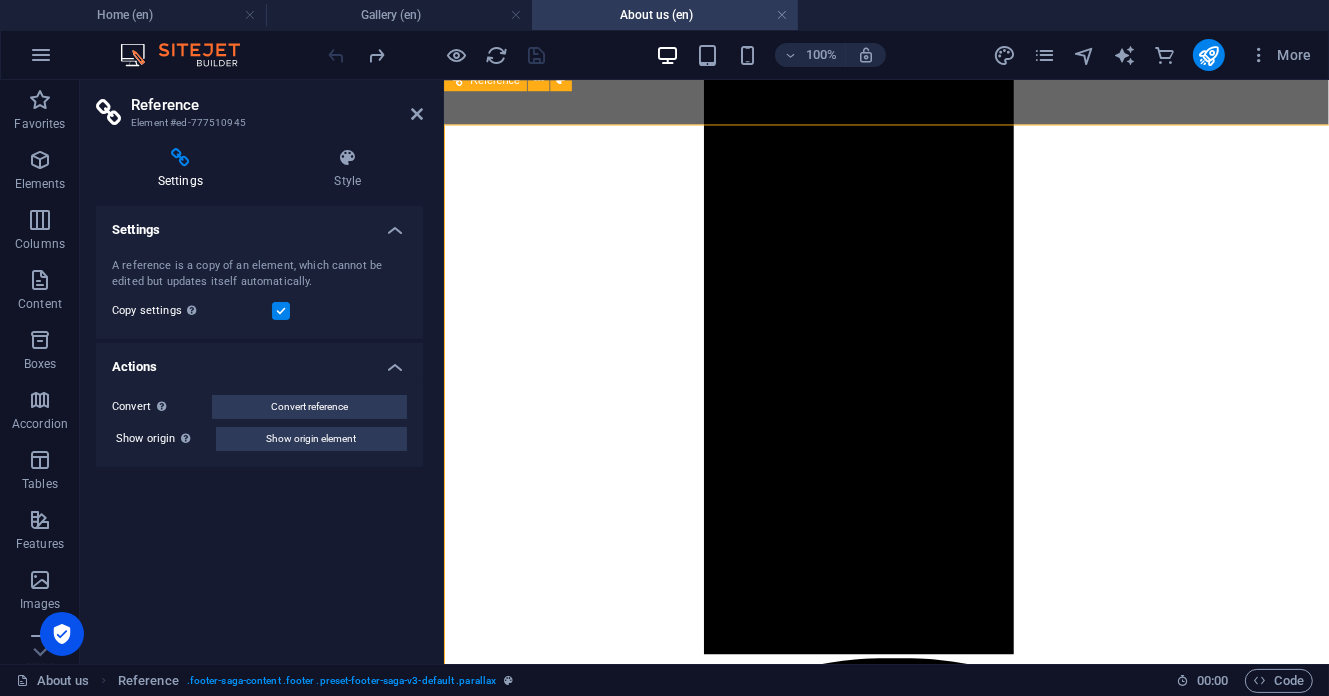 scroll, scrollTop: 4422, scrollLeft: 0, axis: vertical 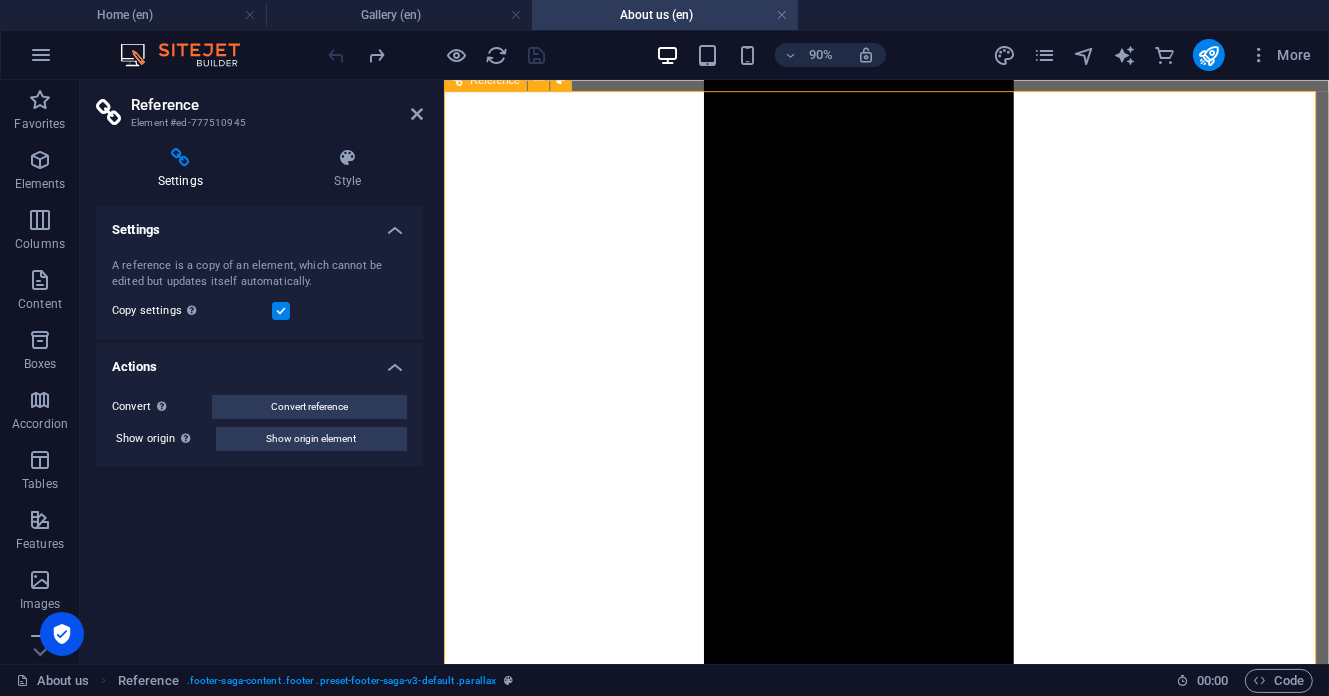 click on "Plot ln 23 Habour Industrial layout, [GEOGRAPHIC_DATA], [GEOGRAPHIC_DATA], [GEOGRAPHIC_DATA]." at bounding box center [934, 26200] 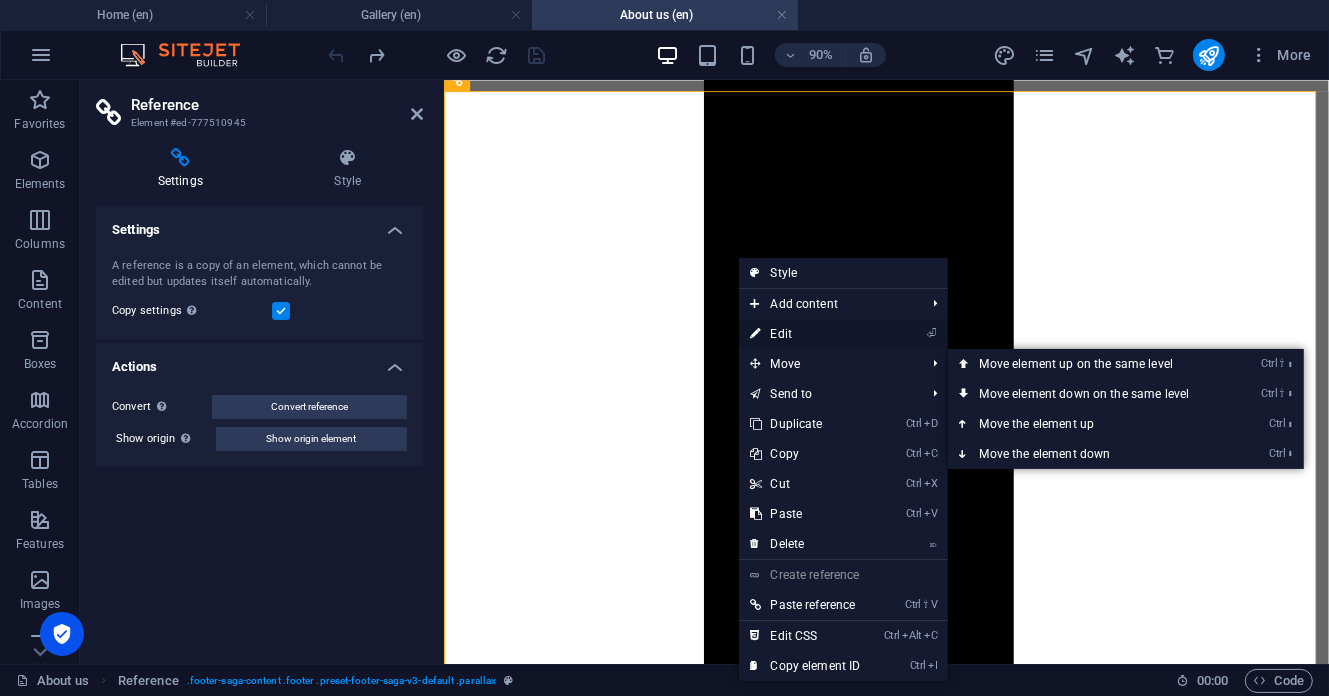click on "⏎  Edit" at bounding box center [806, 334] 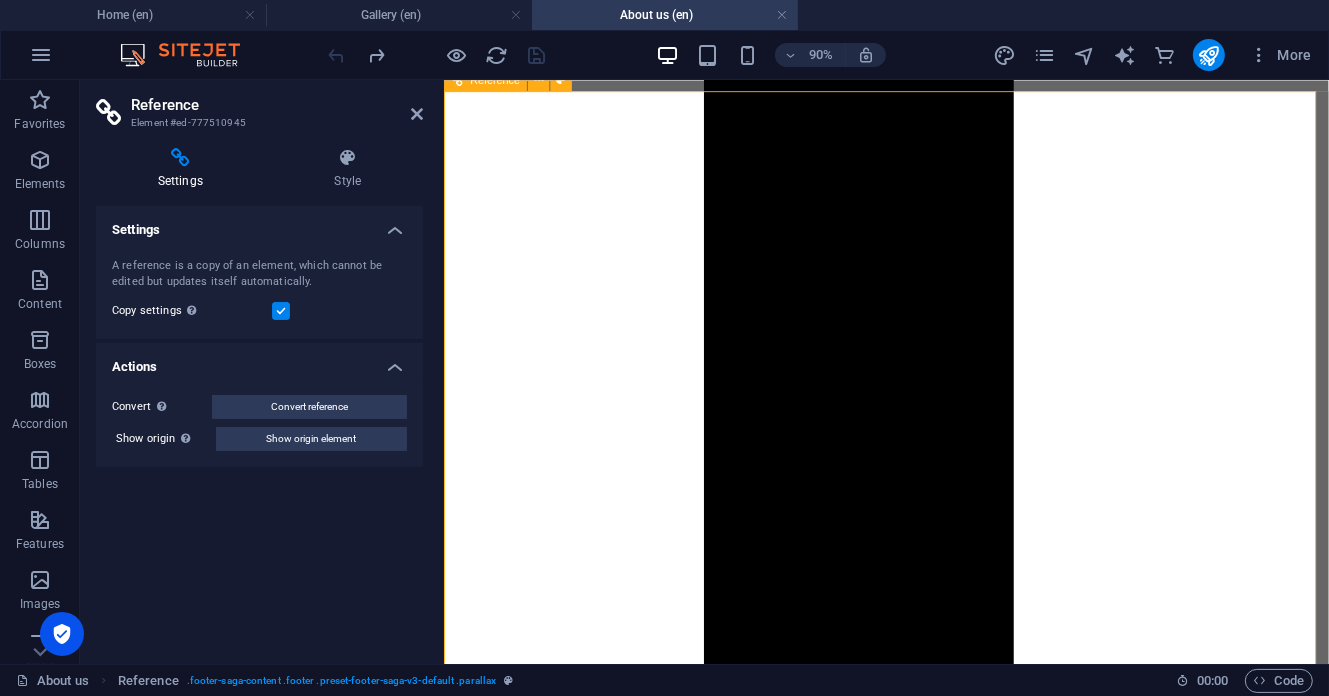 click on "Plot ln 23 Habour Industrial layout, [GEOGRAPHIC_DATA], [GEOGRAPHIC_DATA], [GEOGRAPHIC_DATA]." at bounding box center [934, 26200] 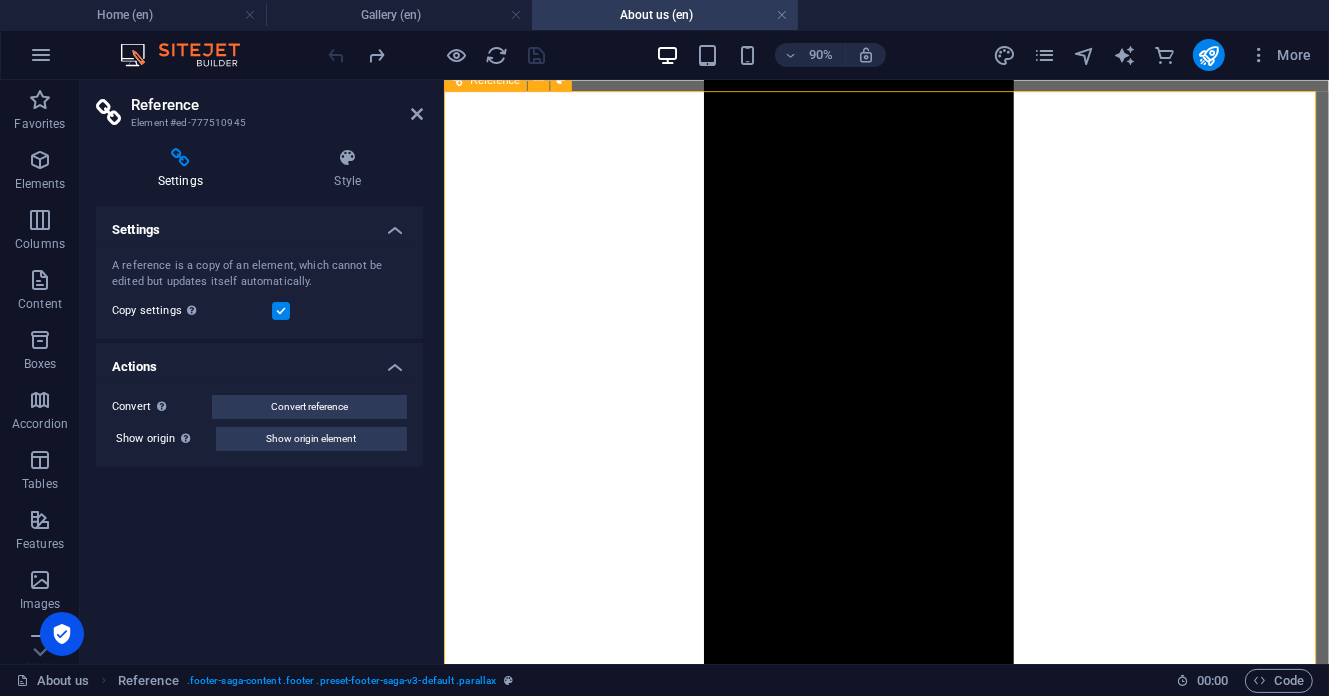 click on "Plot ln 23 Habour Industrial layout, [GEOGRAPHIC_DATA], [GEOGRAPHIC_DATA], [GEOGRAPHIC_DATA]." at bounding box center (934, 26200) 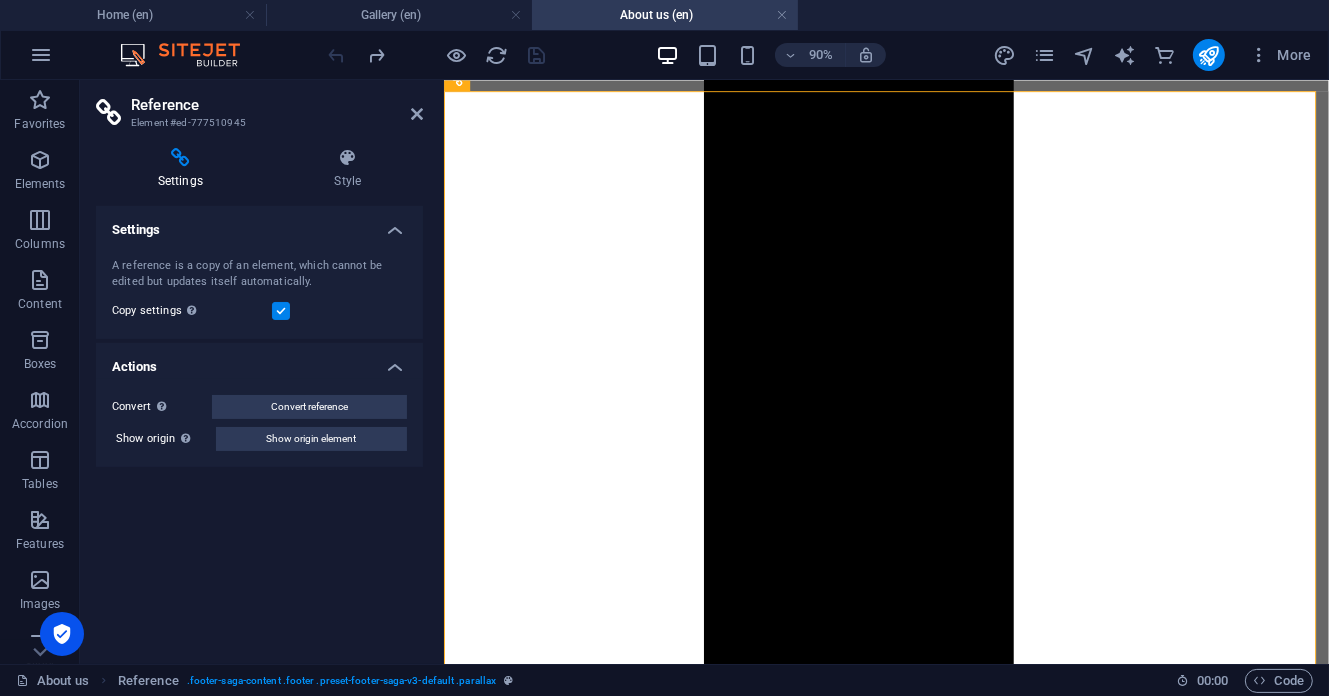 click on "Reference Element #ed-777510945 Settings Style Settings A reference is a copy of an element, which cannot be edited but updates itself automatically.  Copy settings Use the same settings (flex, animation, position, style) as for the reference target element Actions Convert Convert the reference into a separate element. All subsequent changes made won't affect the initially referenced element. Convert reference Show origin Jump to the referenced element. If the referenced element is on another page, it will be opened in a new tab. Show origin element Footer Saga Element Layout How this element expands within the layout (Flexbox). Size Default auto px % 1/1 1/2 1/3 1/4 1/5 1/6 1/7 1/8 1/9 1/10 Grow Shrink Order Container layout Visible Visible Opacity 100 % Overflow Spacing Margin Default auto px % rem vw vh Custom Custom auto px % rem vw vh auto px % rem vw vh auto px % rem vw vh auto px % rem vw vh Padding Default px rem % vh vw Custom Custom px rem % vh vw px rem % vh vw px rem % vh vw px rem % vh vw Border" at bounding box center [262, 372] 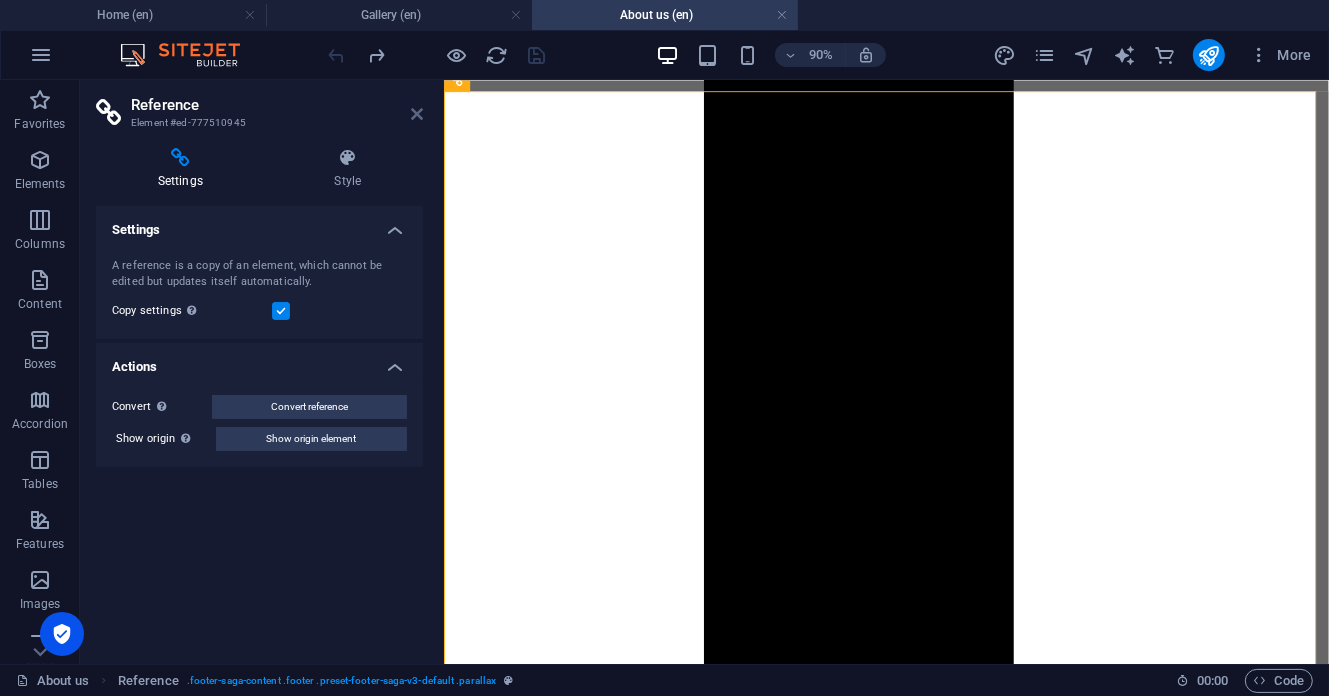 click at bounding box center (417, 114) 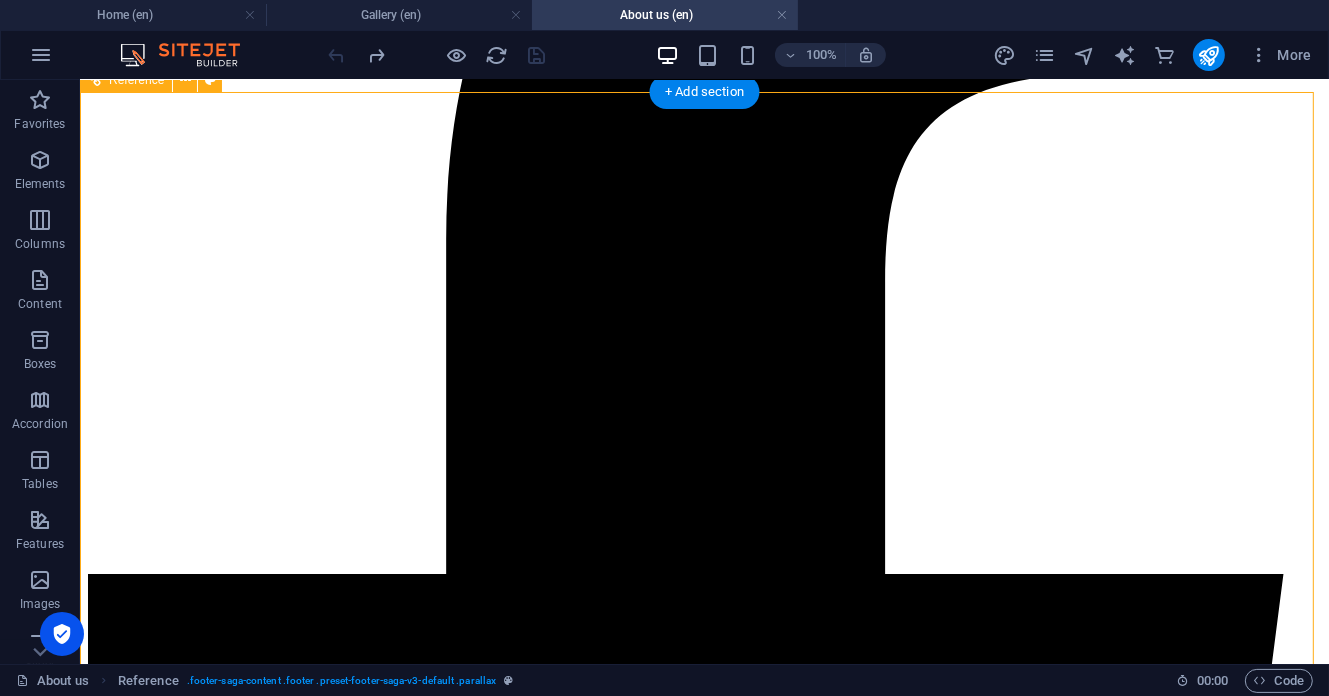 click on "Plot ln 23 Habour Industrial layout, [GEOGRAPHIC_DATA], [GEOGRAPHIC_DATA], [GEOGRAPHIC_DATA]." at bounding box center [703, 31824] 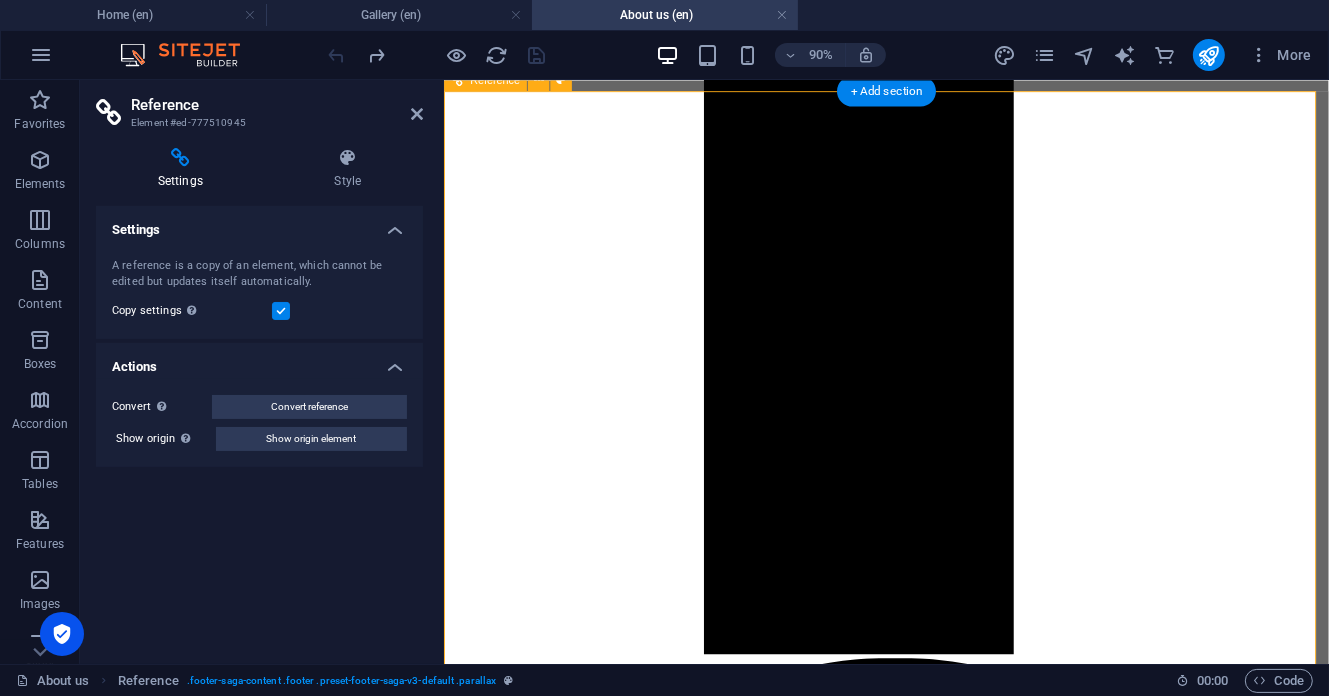 scroll, scrollTop: 4422, scrollLeft: 0, axis: vertical 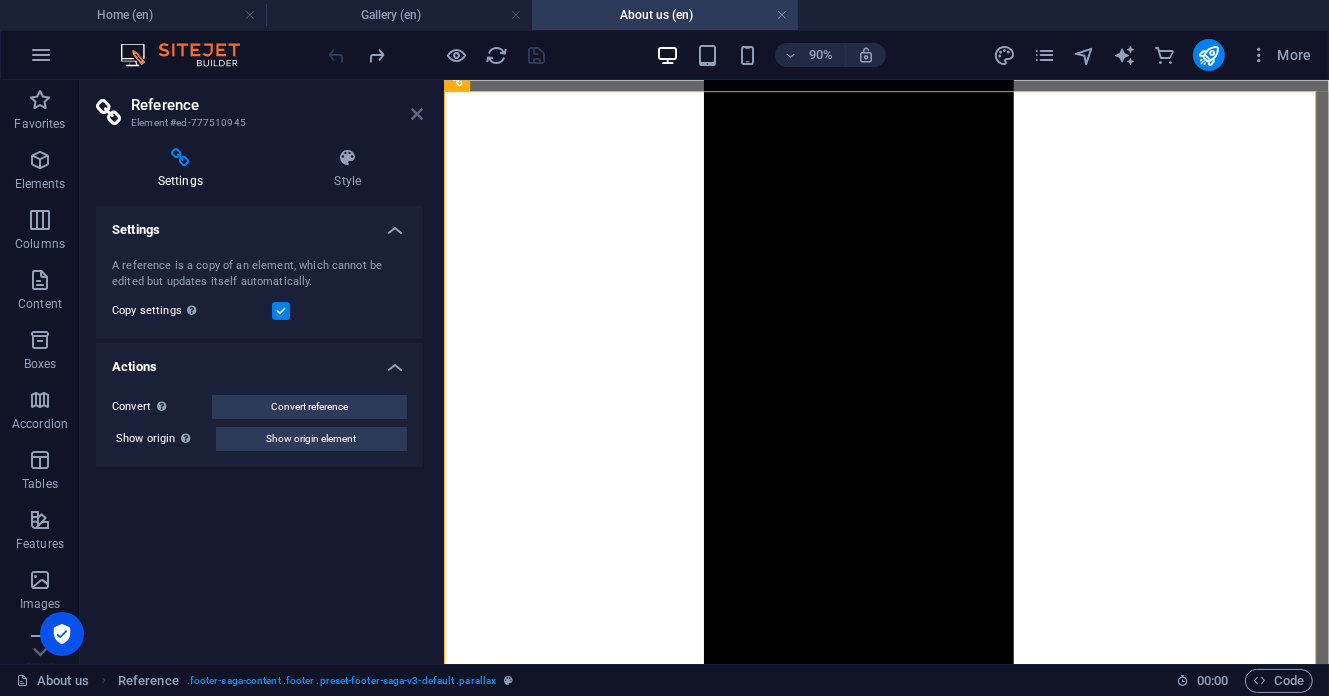 click at bounding box center [417, 114] 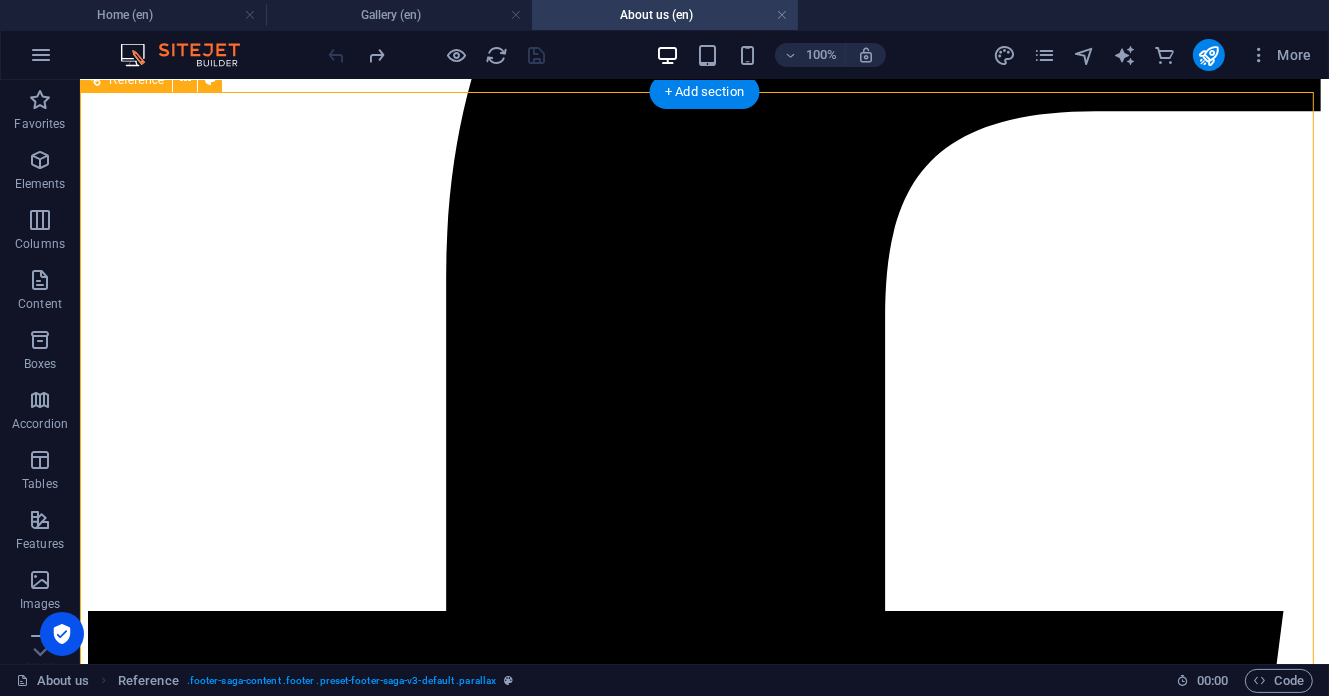 scroll, scrollTop: 4459, scrollLeft: 0, axis: vertical 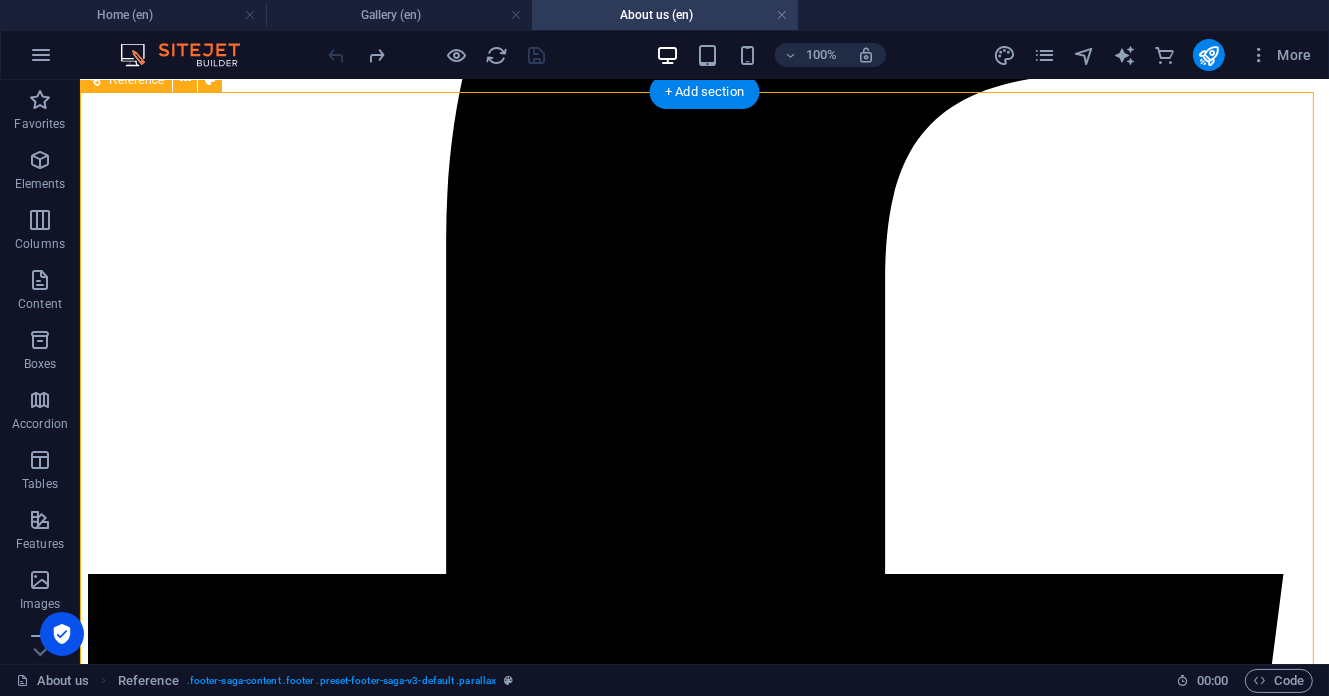 click on "Plot ln 23 Habour Industrial layout, [GEOGRAPHIC_DATA], [GEOGRAPHIC_DATA], [GEOGRAPHIC_DATA]." at bounding box center [703, 31824] 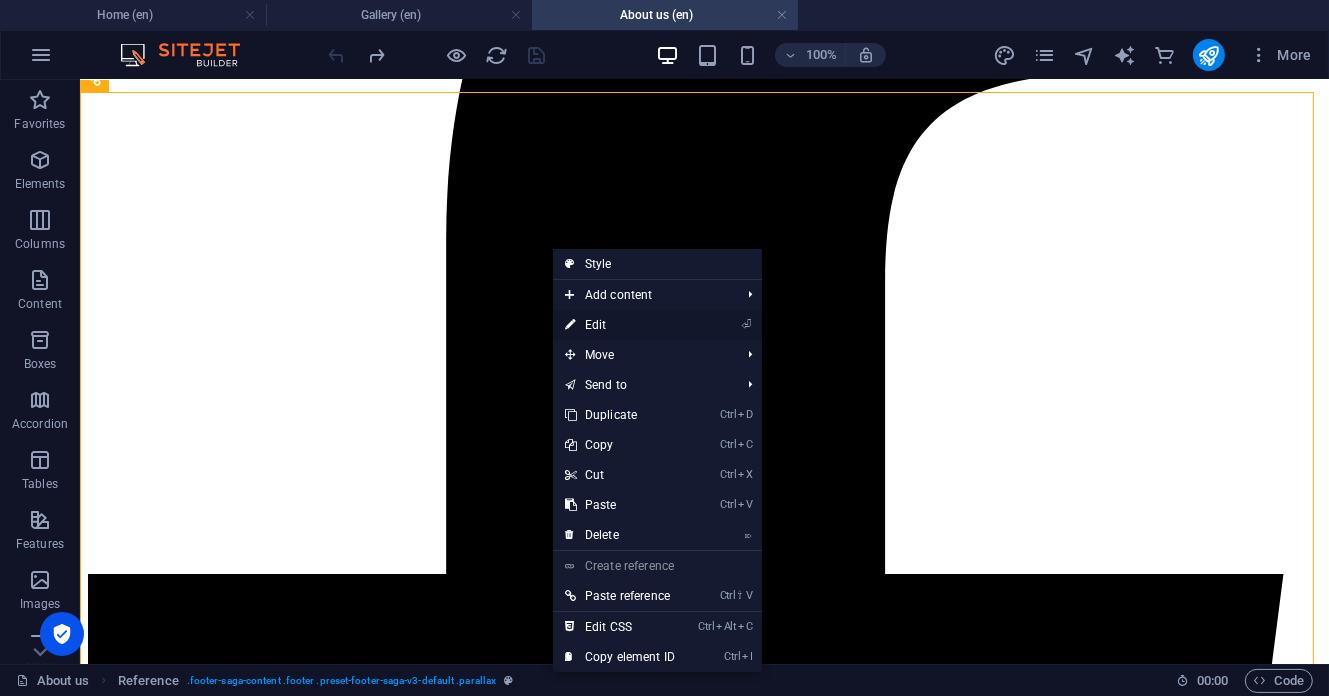 click on "⏎  Edit" at bounding box center [620, 325] 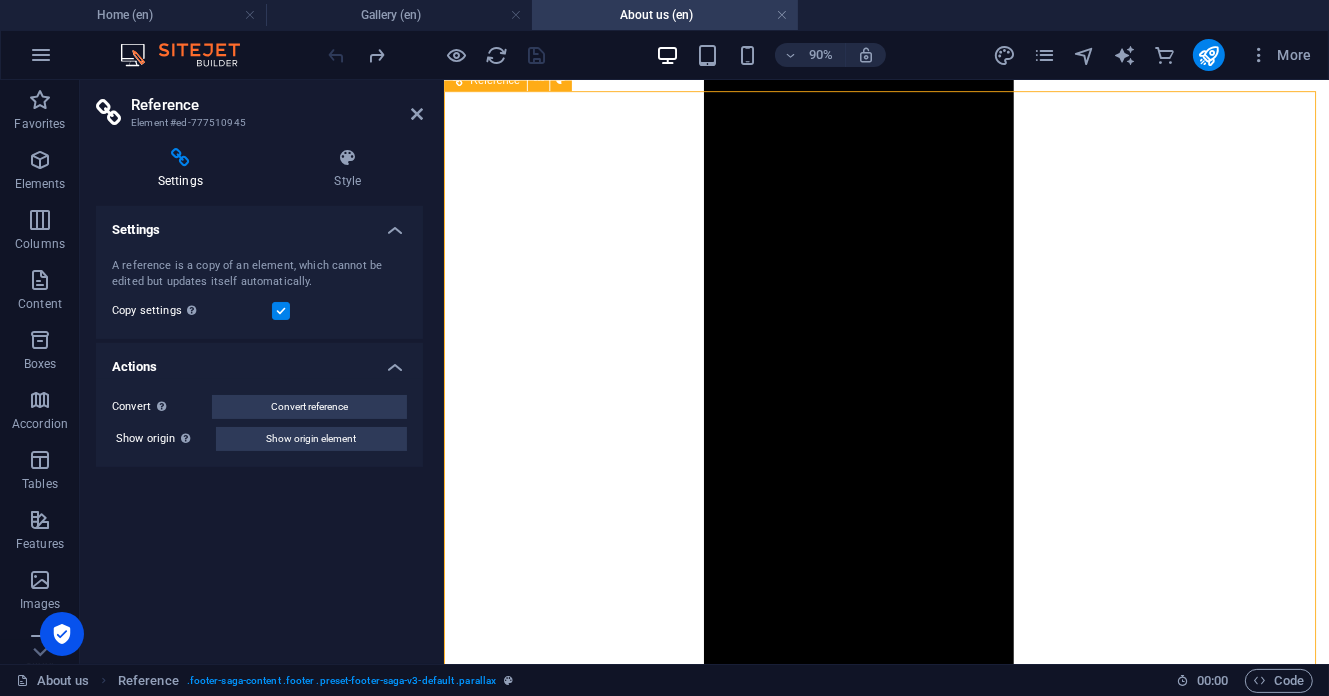 drag, startPoint x: 704, startPoint y: 225, endPoint x: 725, endPoint y: 238, distance: 24.698177 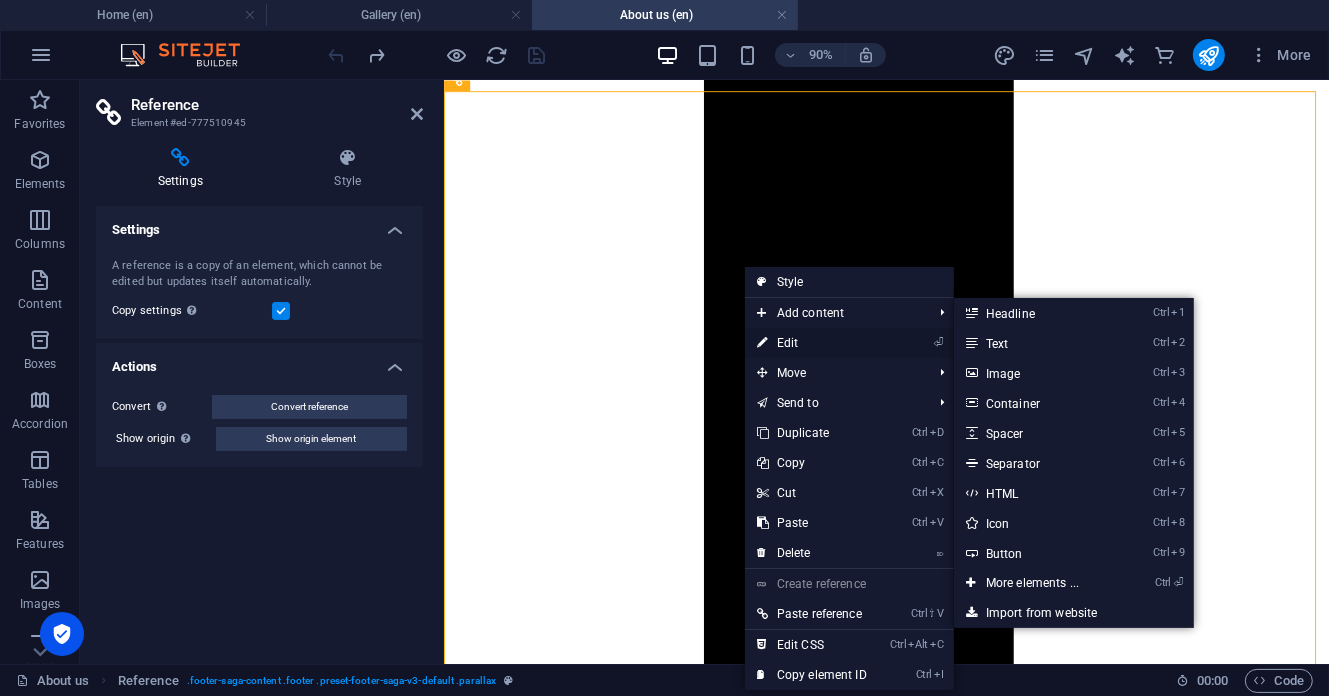 click on "⏎  Edit" at bounding box center [812, 343] 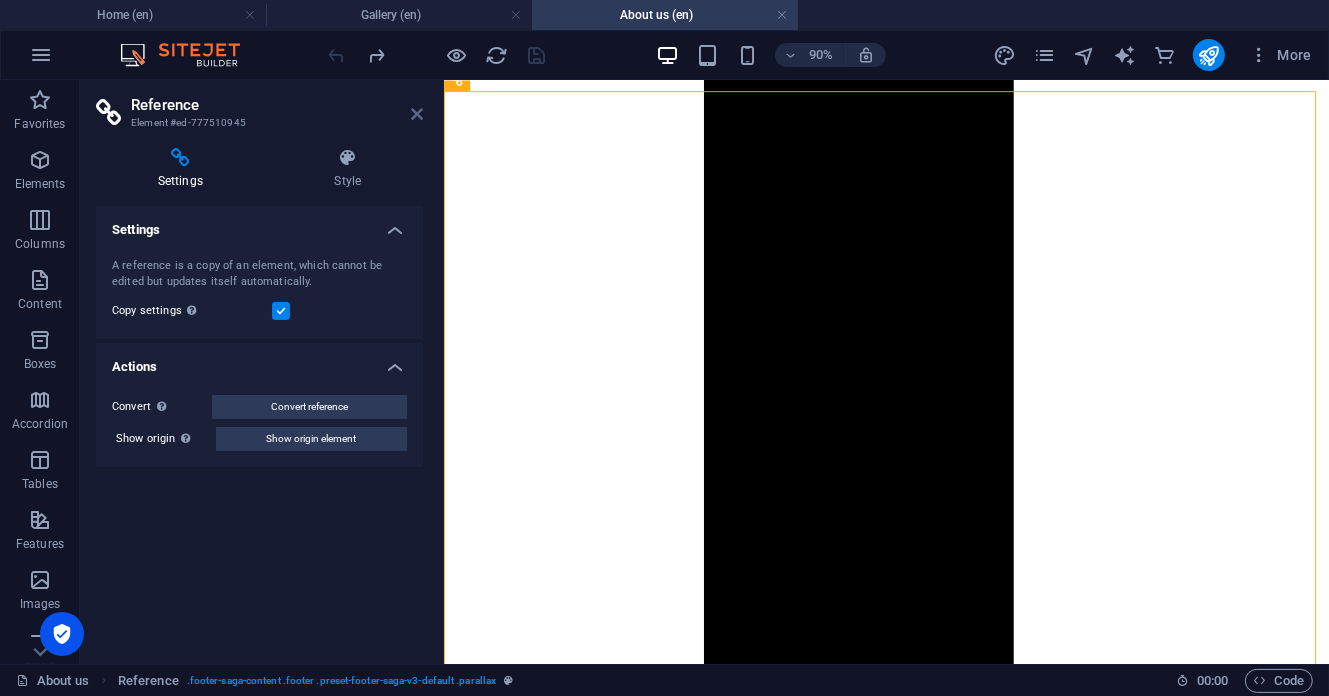 click at bounding box center [417, 114] 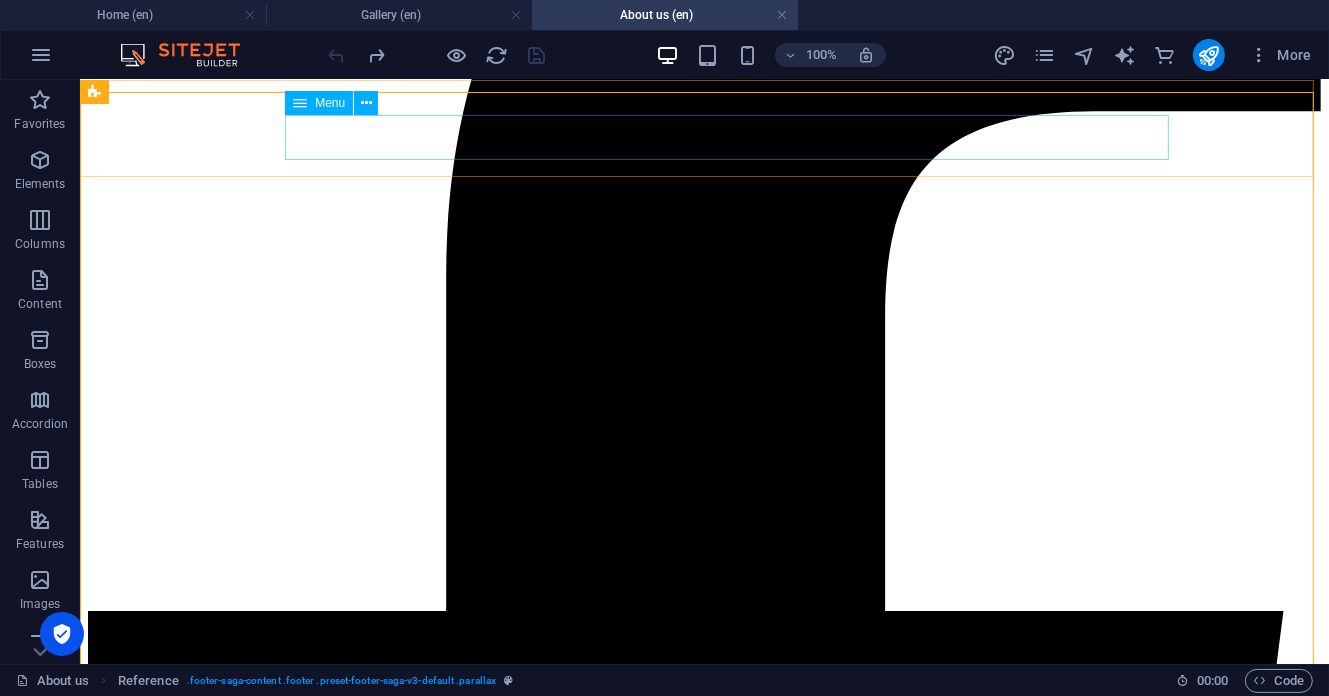 scroll, scrollTop: 4459, scrollLeft: 0, axis: vertical 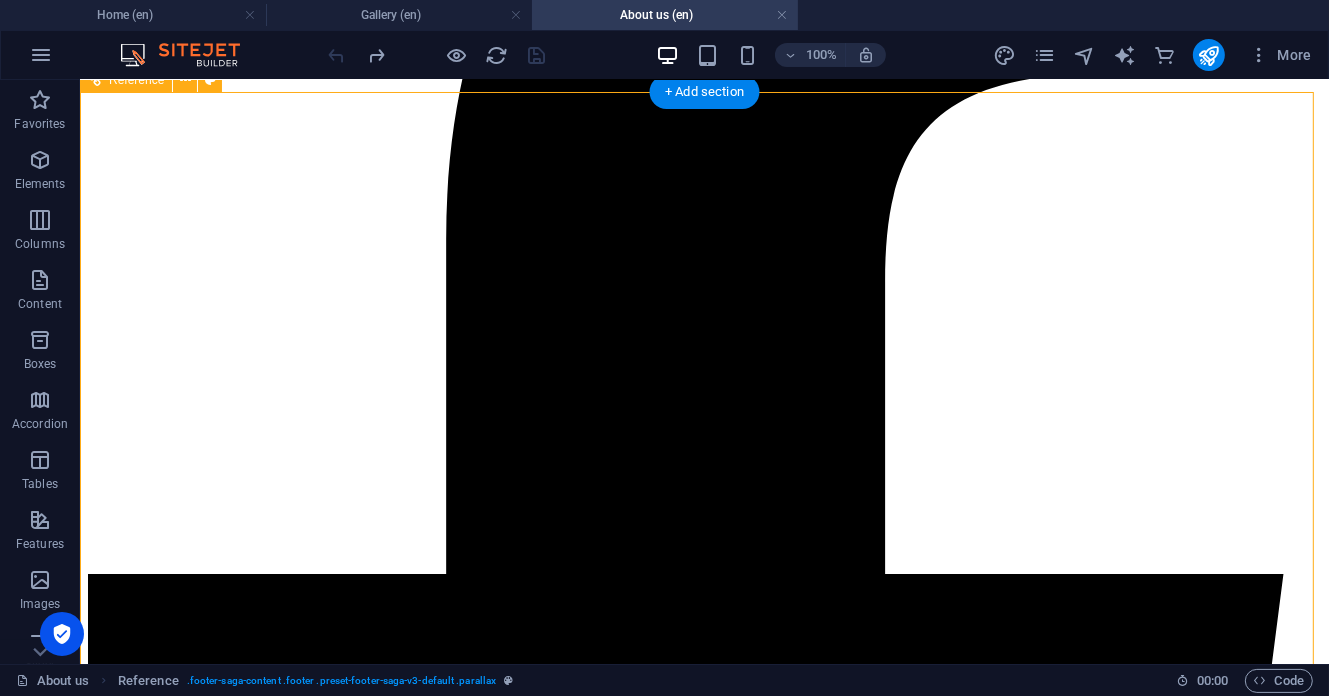 click on "Plot ln 23 Habour Industrial layout, [GEOGRAPHIC_DATA], [GEOGRAPHIC_DATA], [GEOGRAPHIC_DATA]." at bounding box center [703, 31824] 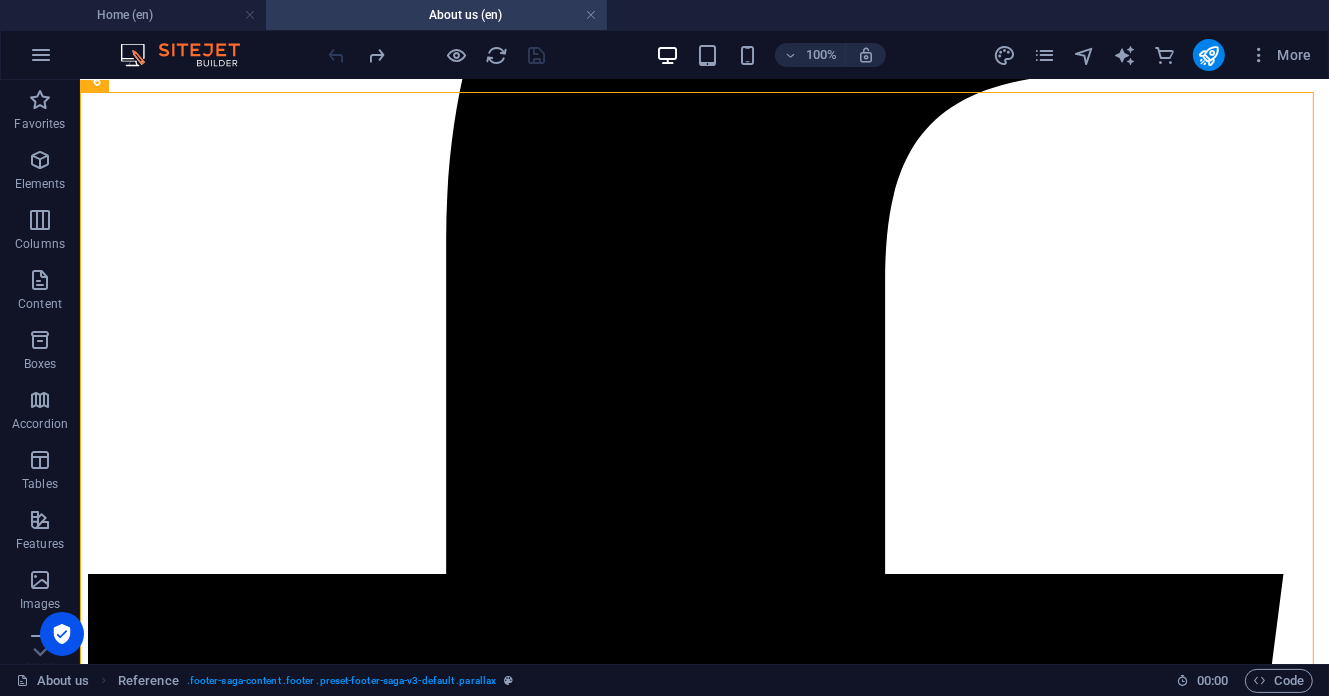 drag, startPoint x: 479, startPoint y: 13, endPoint x: 401, endPoint y: 13, distance: 78 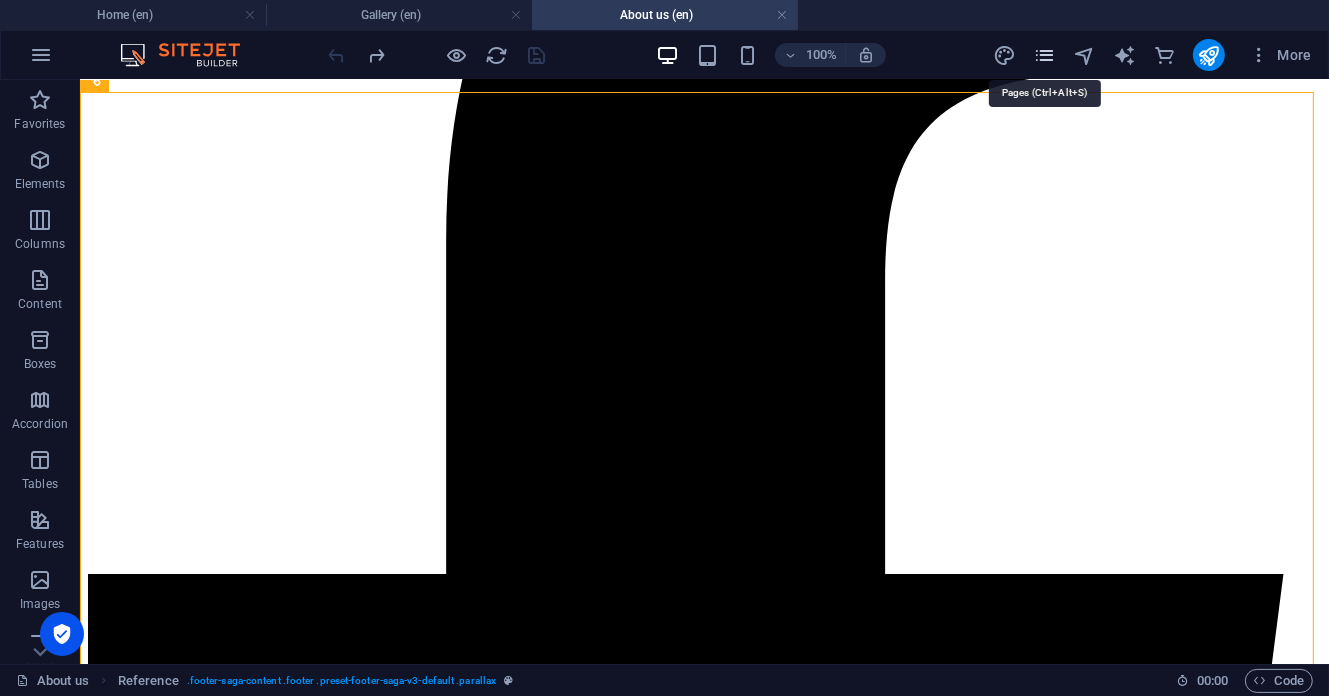 click at bounding box center (1044, 55) 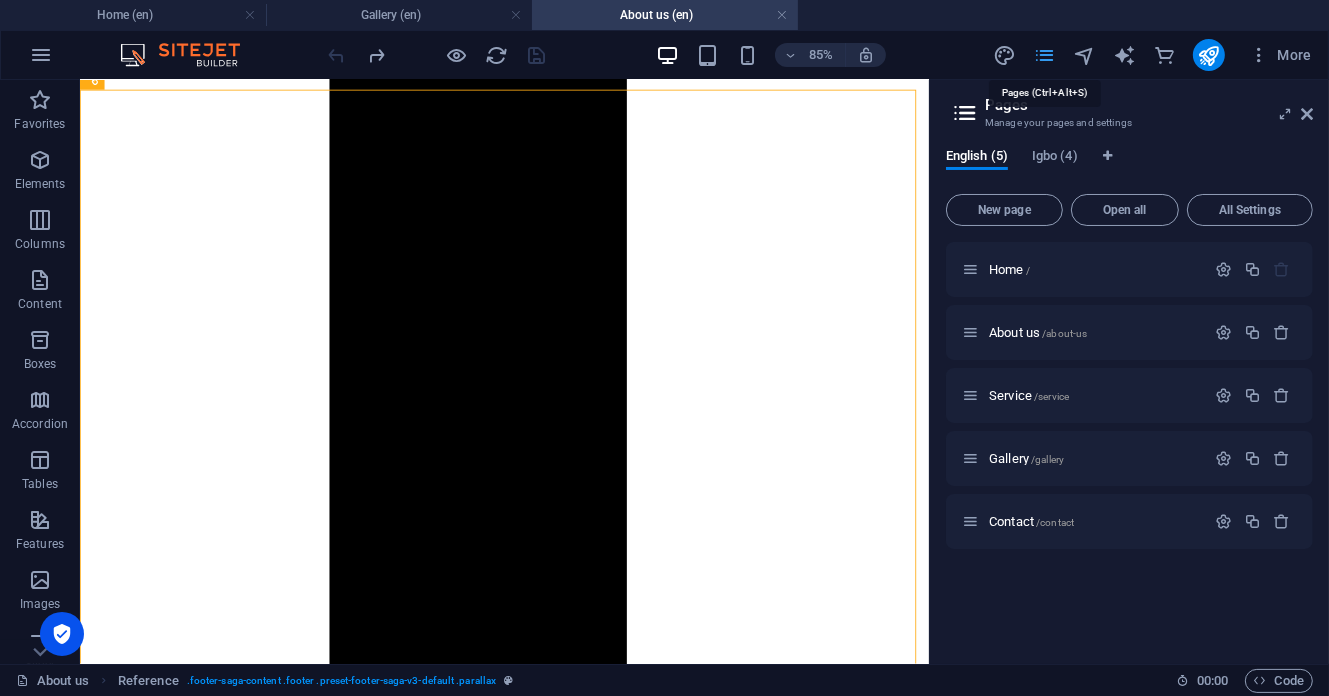 scroll, scrollTop: 4433, scrollLeft: 0, axis: vertical 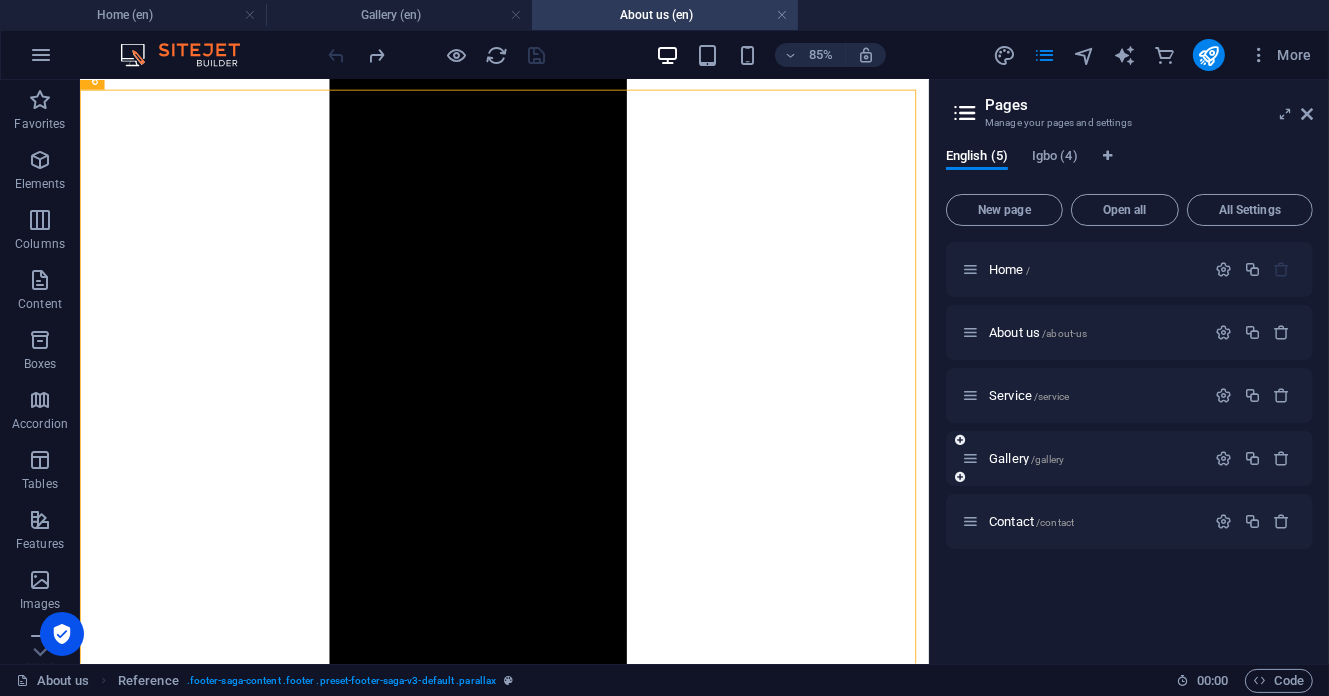 click on "Service /service" at bounding box center [1094, 395] 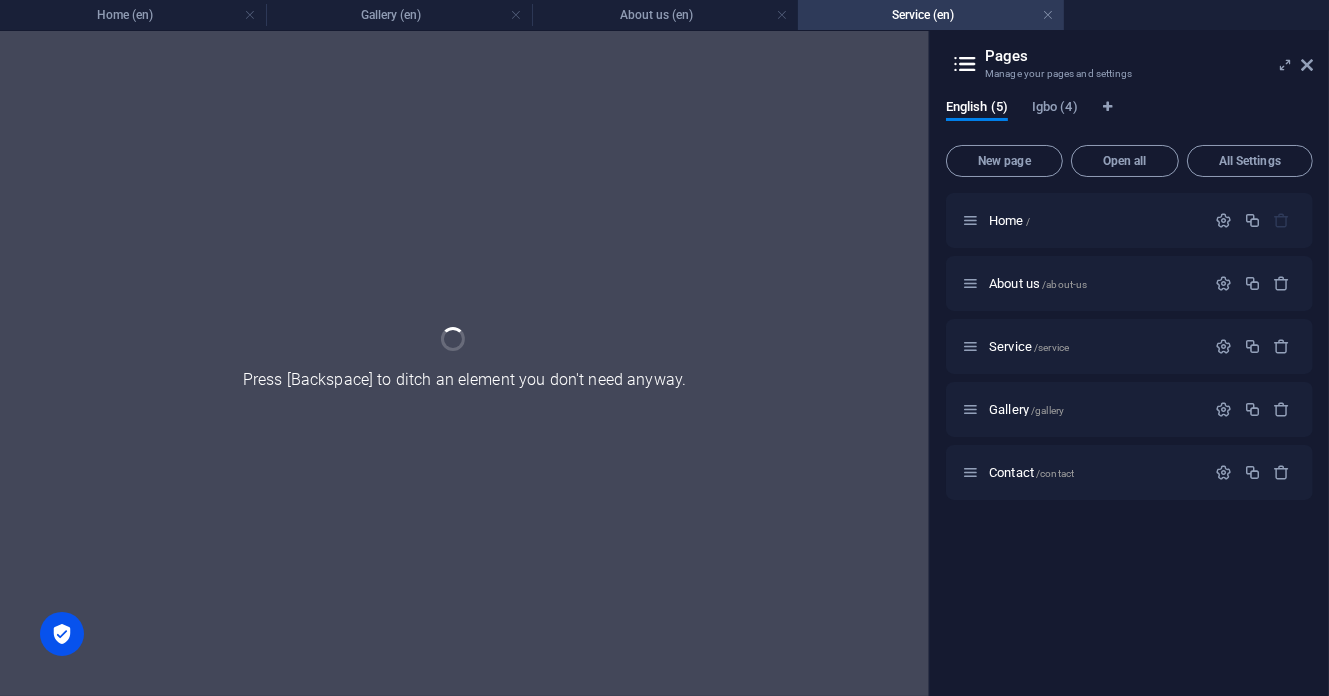 scroll, scrollTop: 0, scrollLeft: 0, axis: both 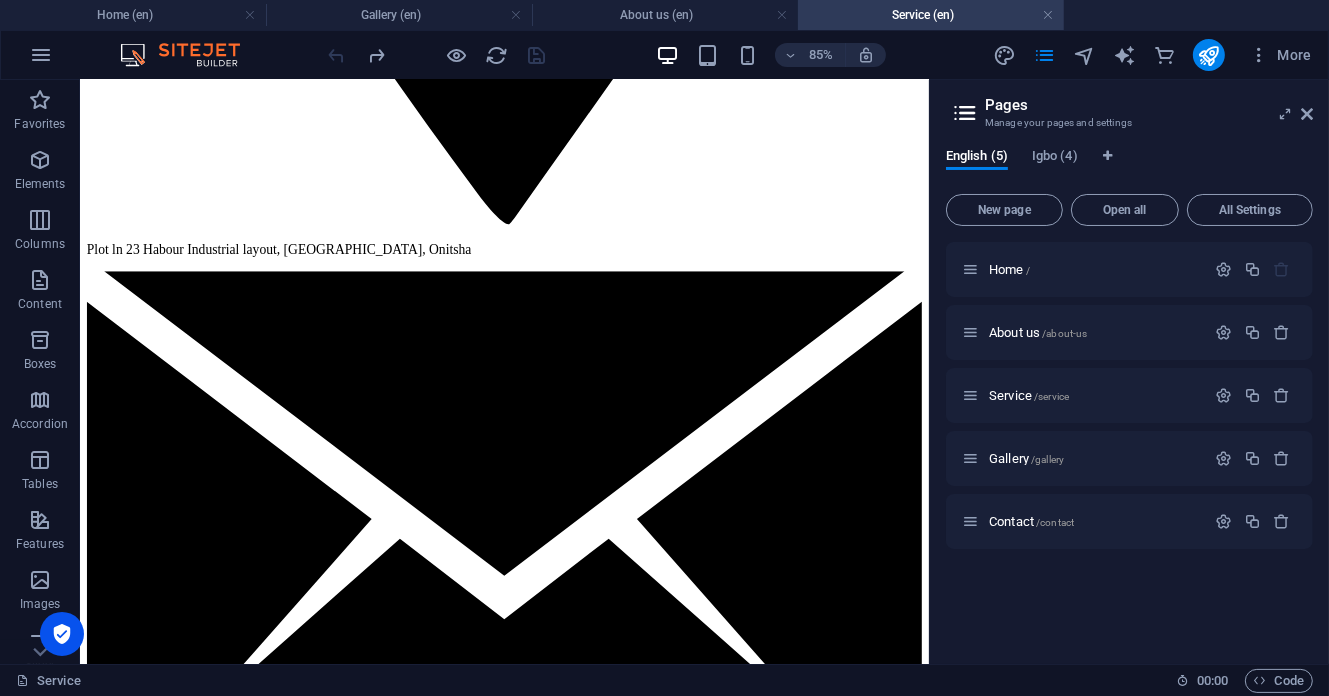 click on "Service (en)" at bounding box center (931, 15) 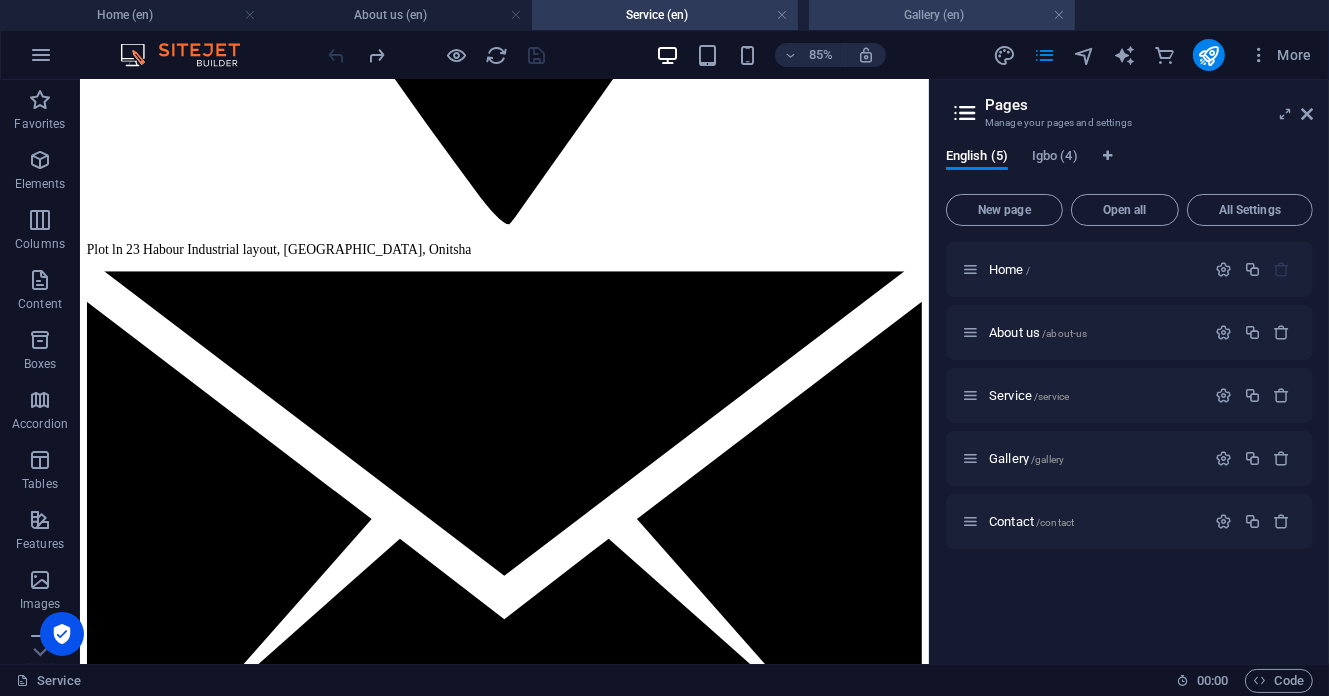drag, startPoint x: 411, startPoint y: 13, endPoint x: 953, endPoint y: 4, distance: 542.0747 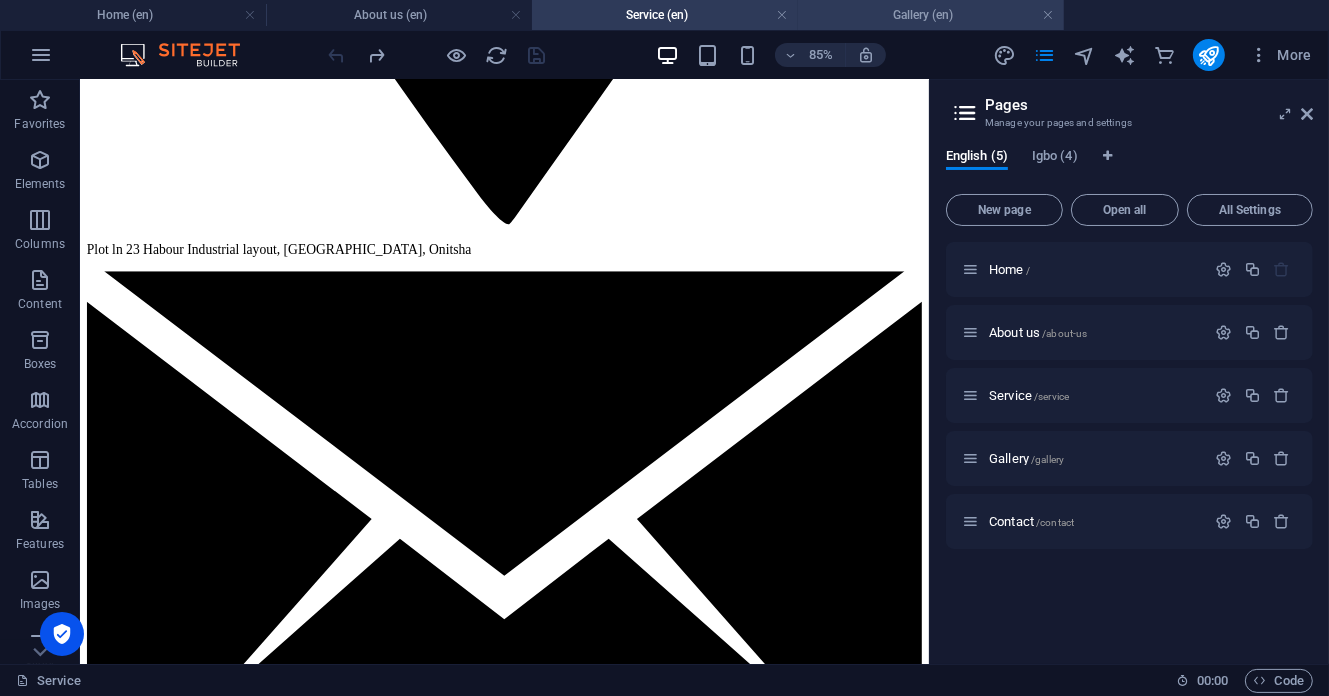 click on "Gallery (en)" at bounding box center (931, 15) 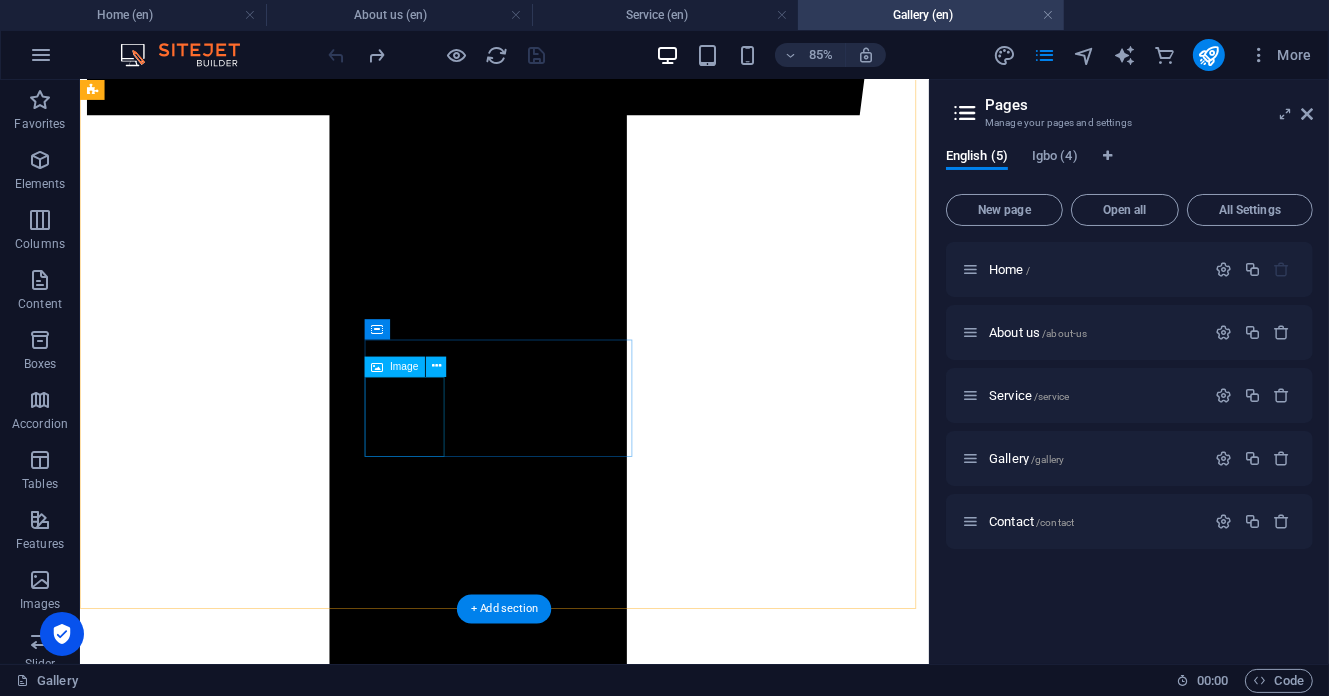 scroll, scrollTop: 4018, scrollLeft: 0, axis: vertical 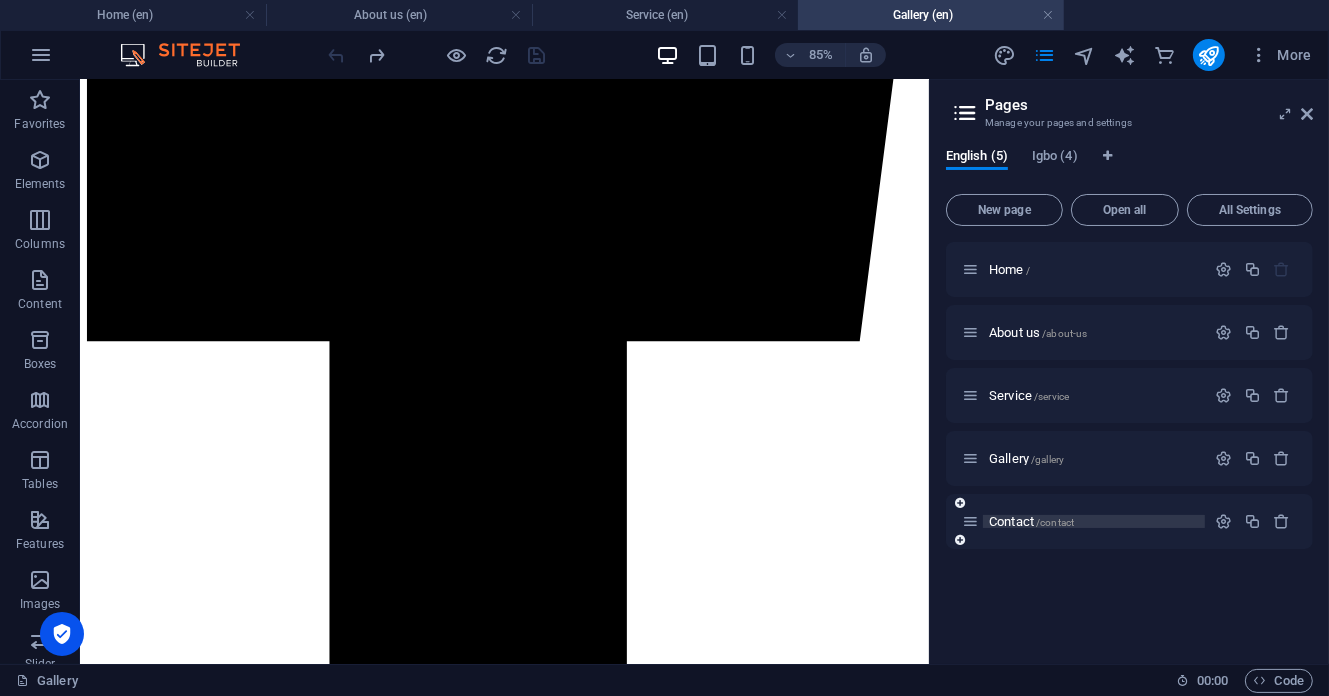click on "Contact /contact" at bounding box center [1094, 521] 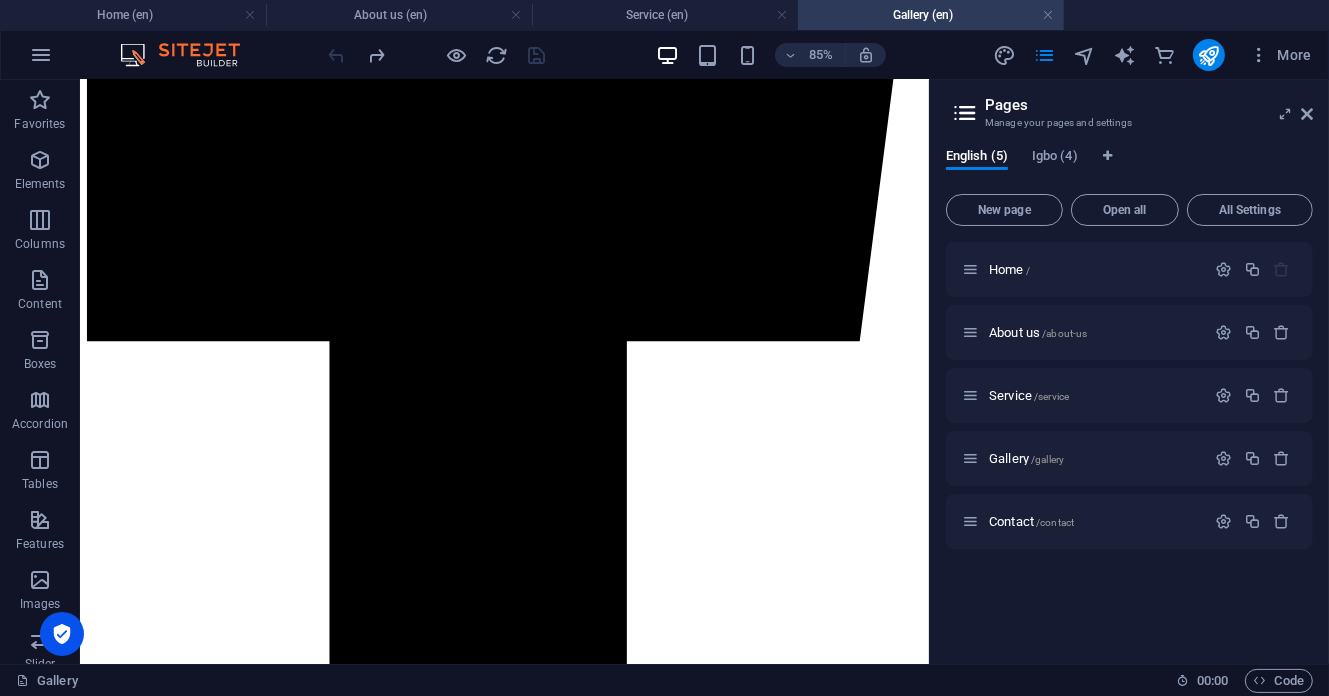scroll, scrollTop: 0, scrollLeft: 0, axis: both 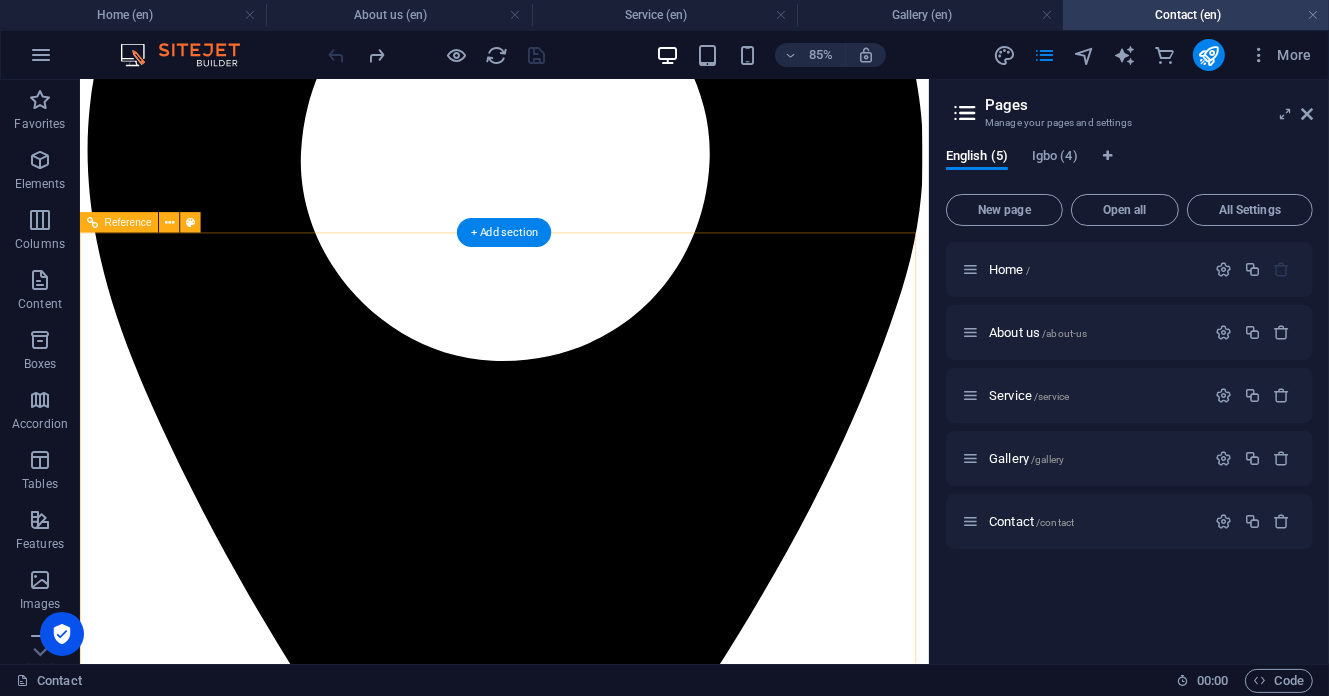 click at bounding box center (578, 8953) 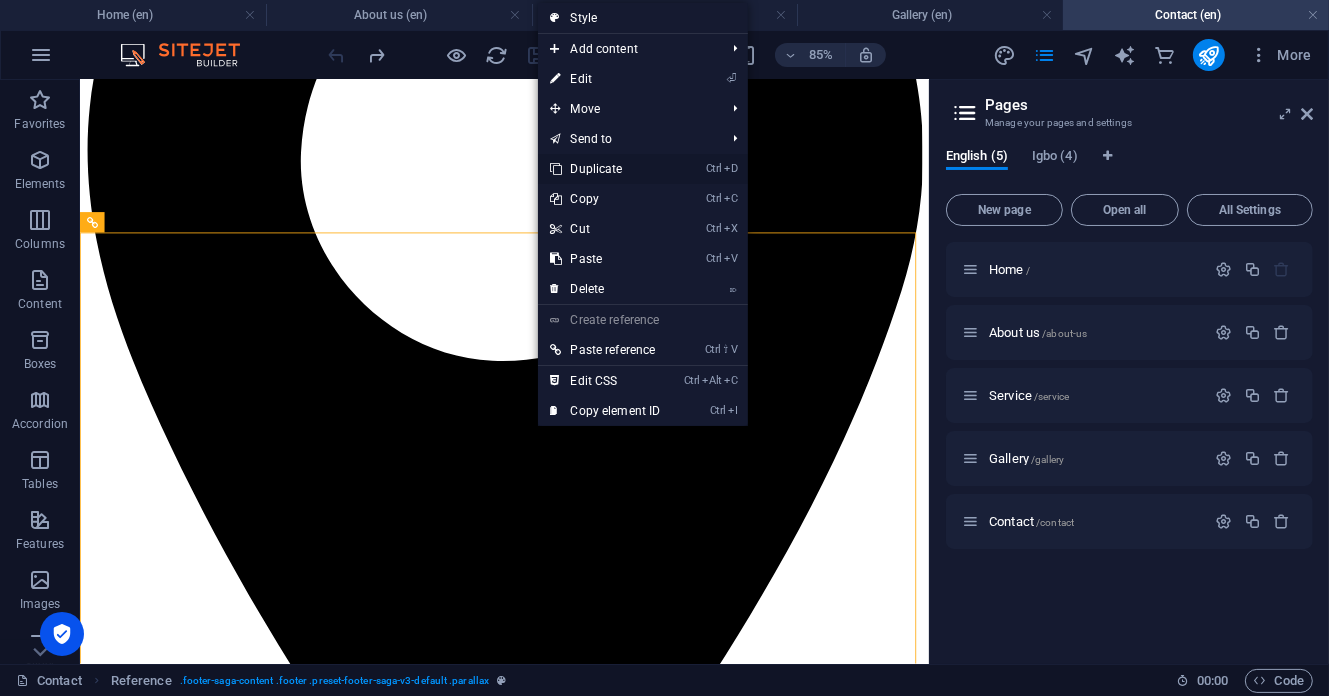 click on "Ctrl D  Duplicate" at bounding box center [605, 169] 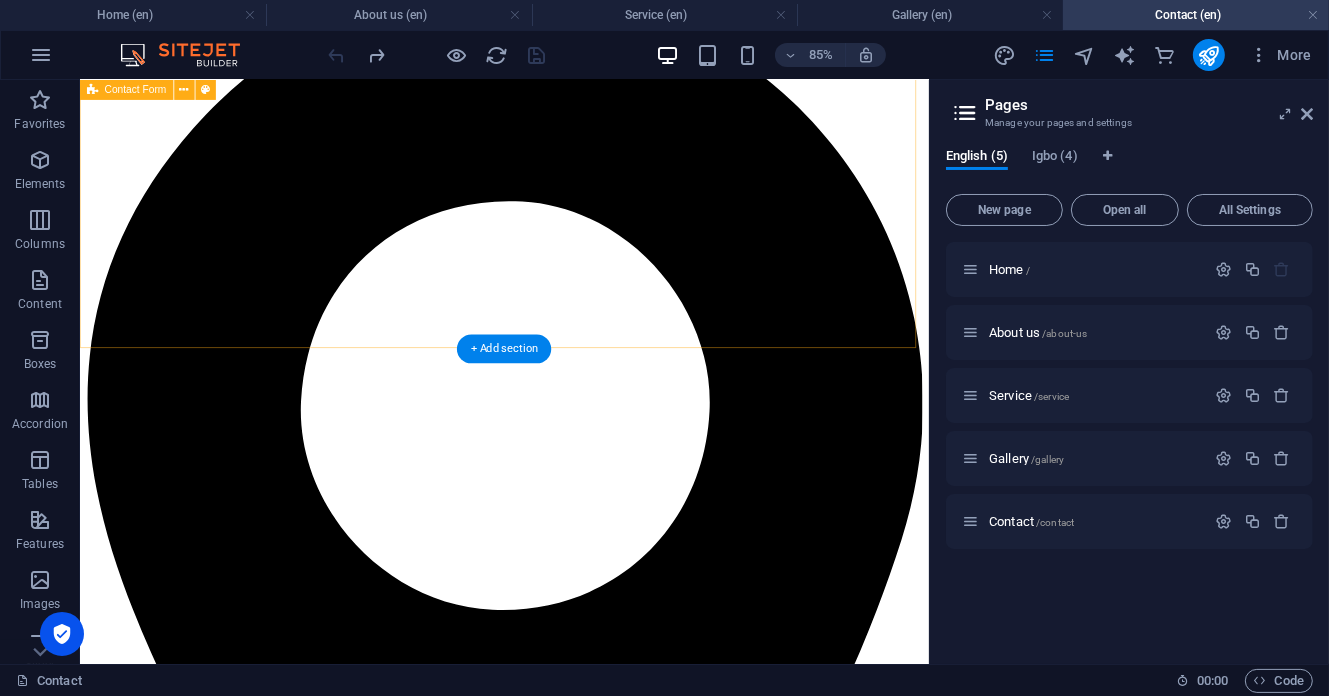 scroll, scrollTop: 930, scrollLeft: 0, axis: vertical 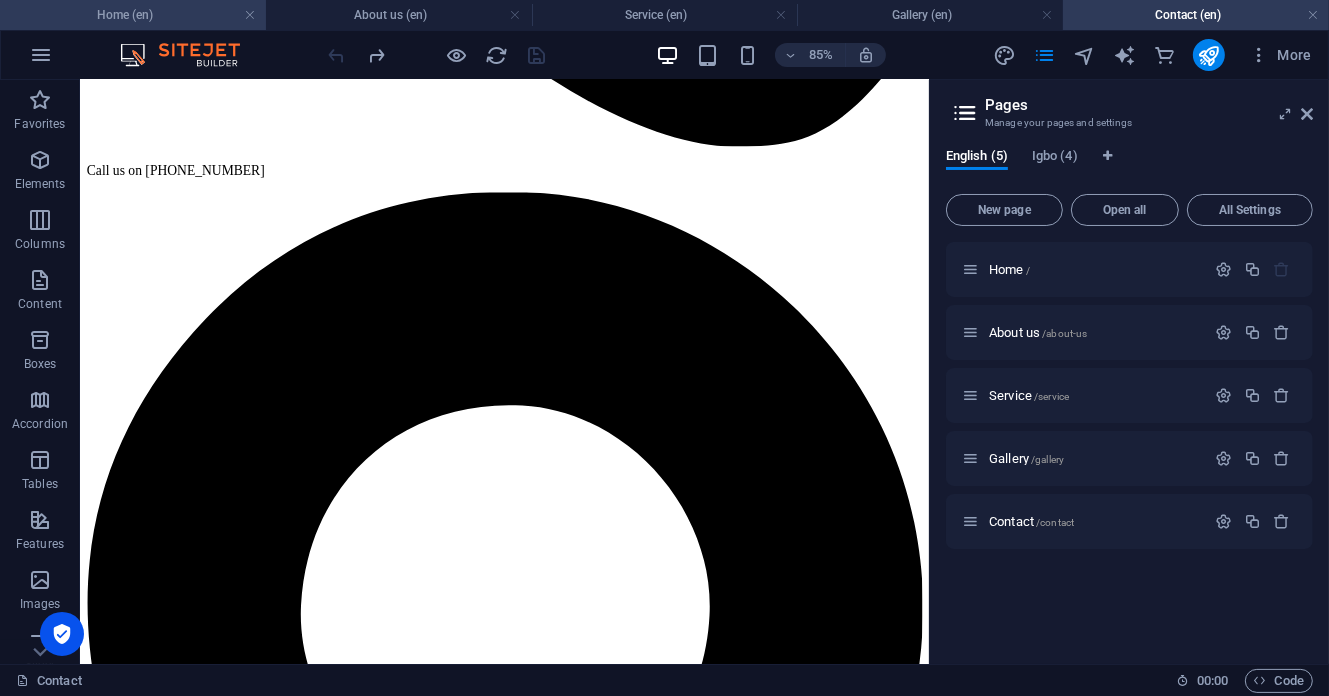 click on "Home (en)" at bounding box center [133, 15] 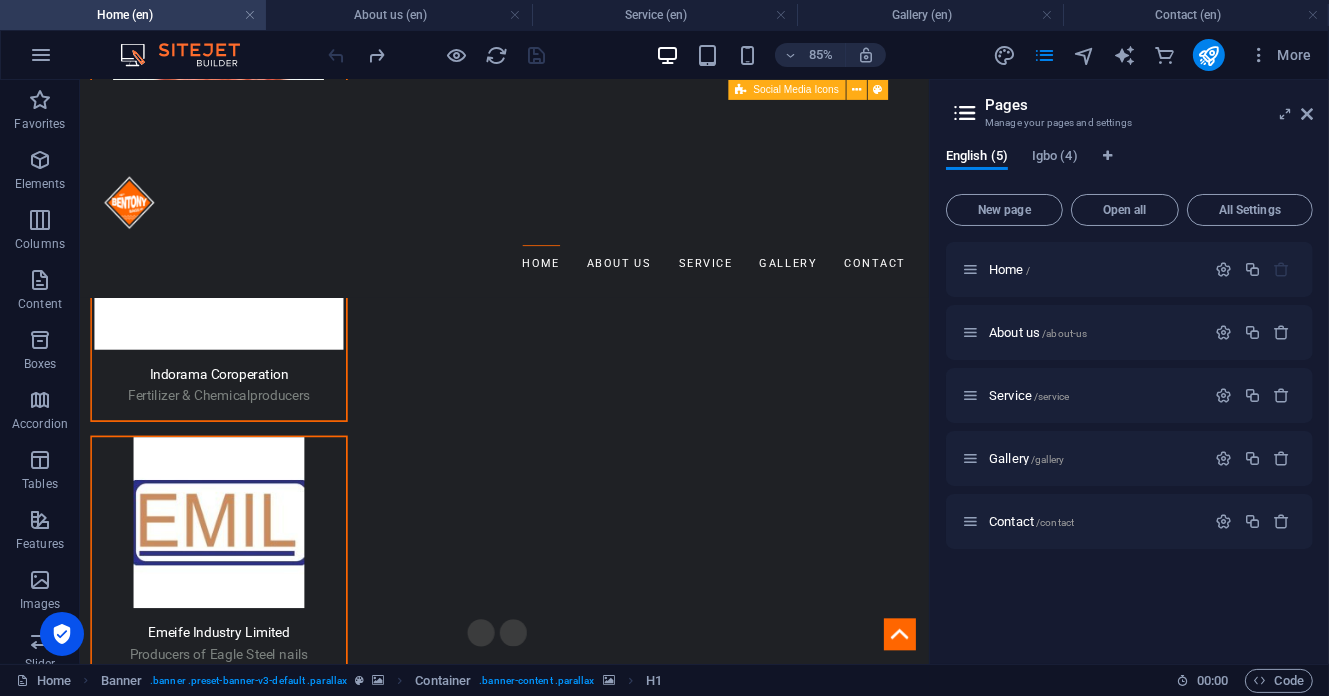 scroll, scrollTop: 5236, scrollLeft: 0, axis: vertical 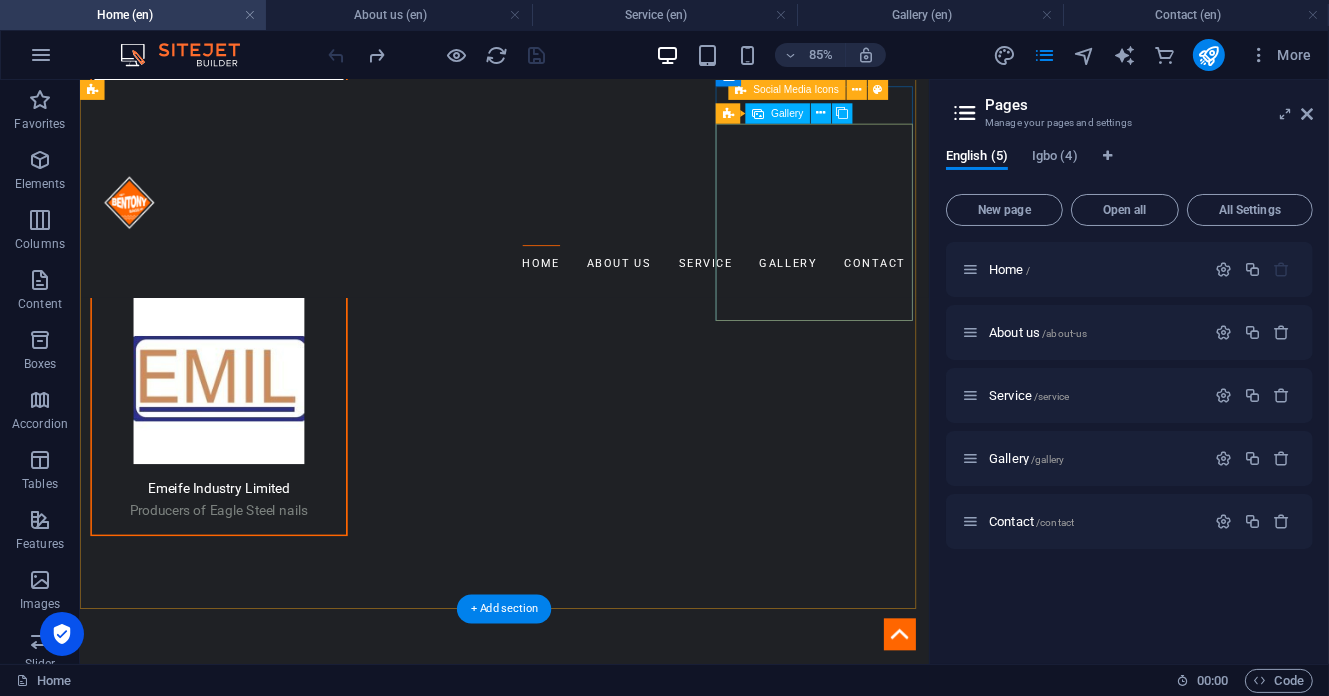 drag, startPoint x: 1062, startPoint y: 322, endPoint x: 1053, endPoint y: 391, distance: 69.58448 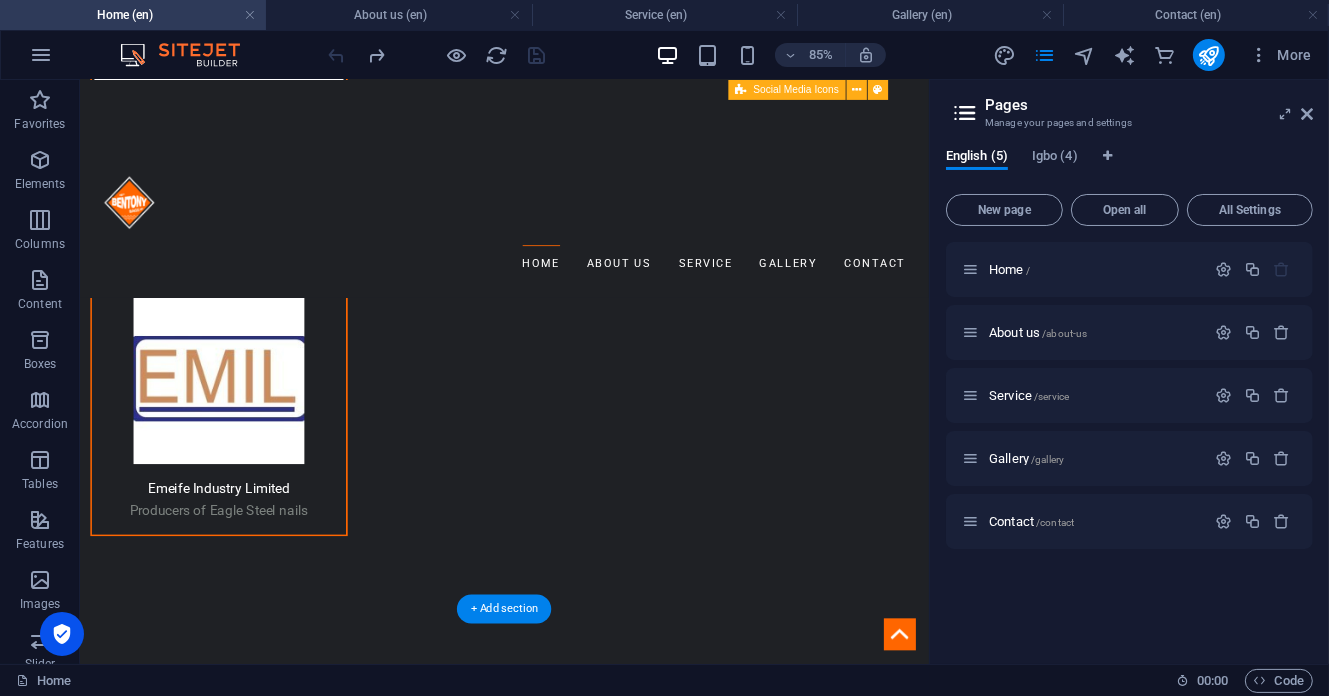 click at bounding box center (578, 14977) 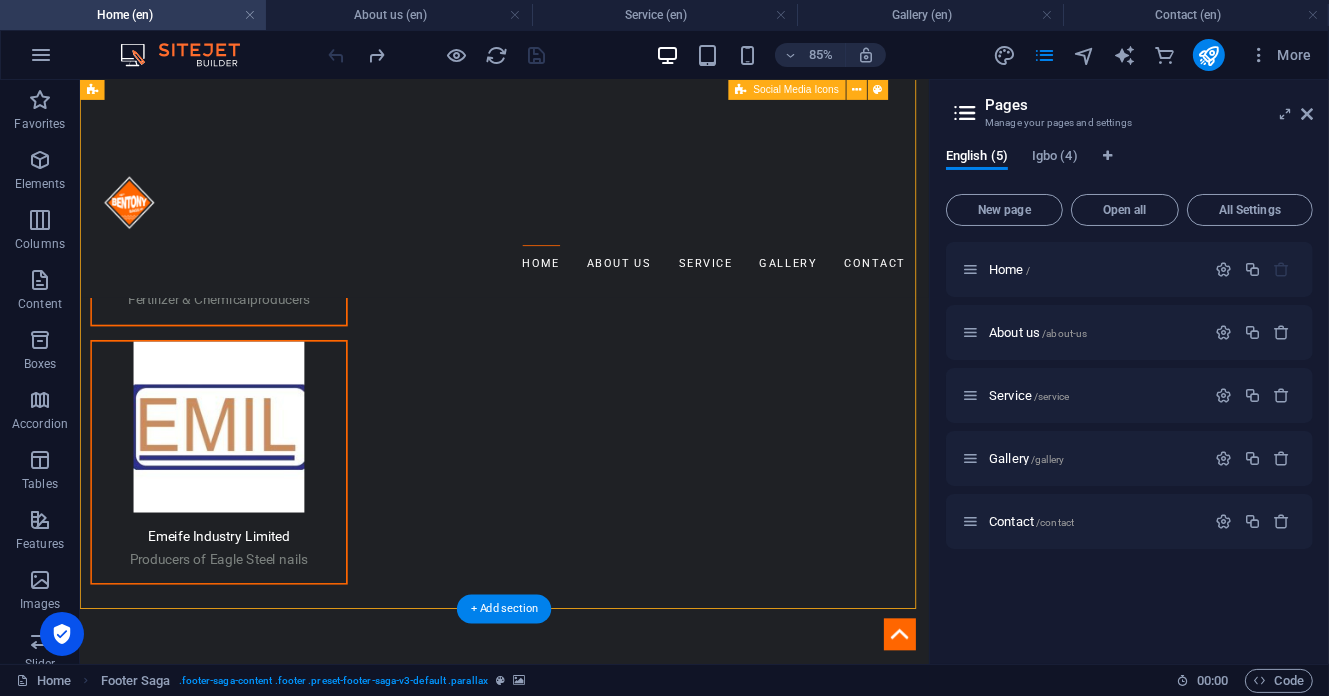 scroll, scrollTop: 4970, scrollLeft: 0, axis: vertical 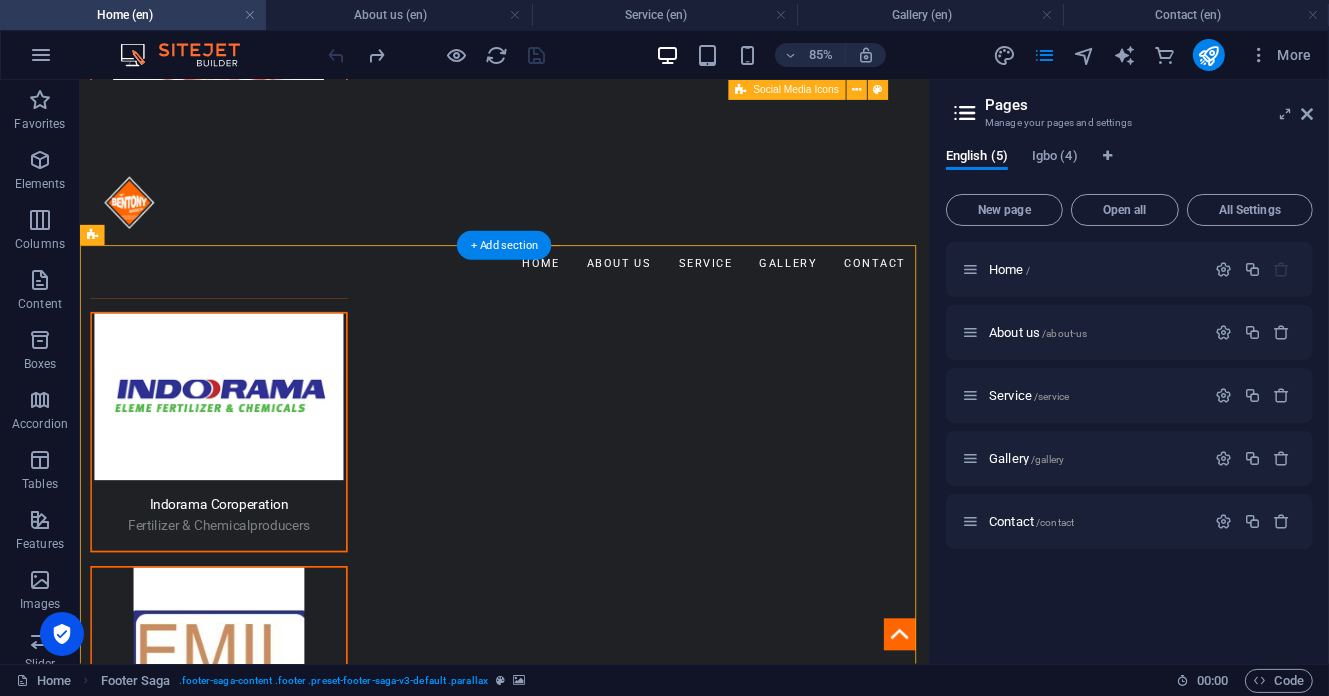 click at bounding box center (578, 15166) 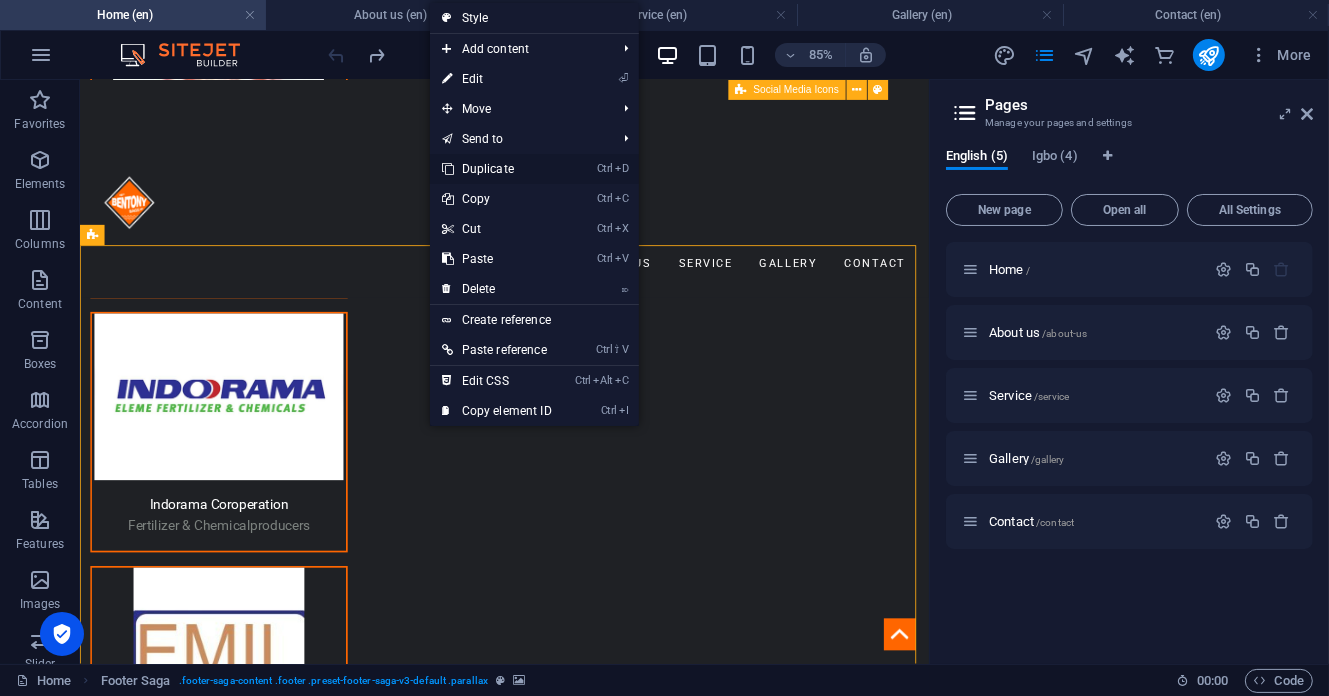 click on "Ctrl D  Duplicate" at bounding box center [497, 169] 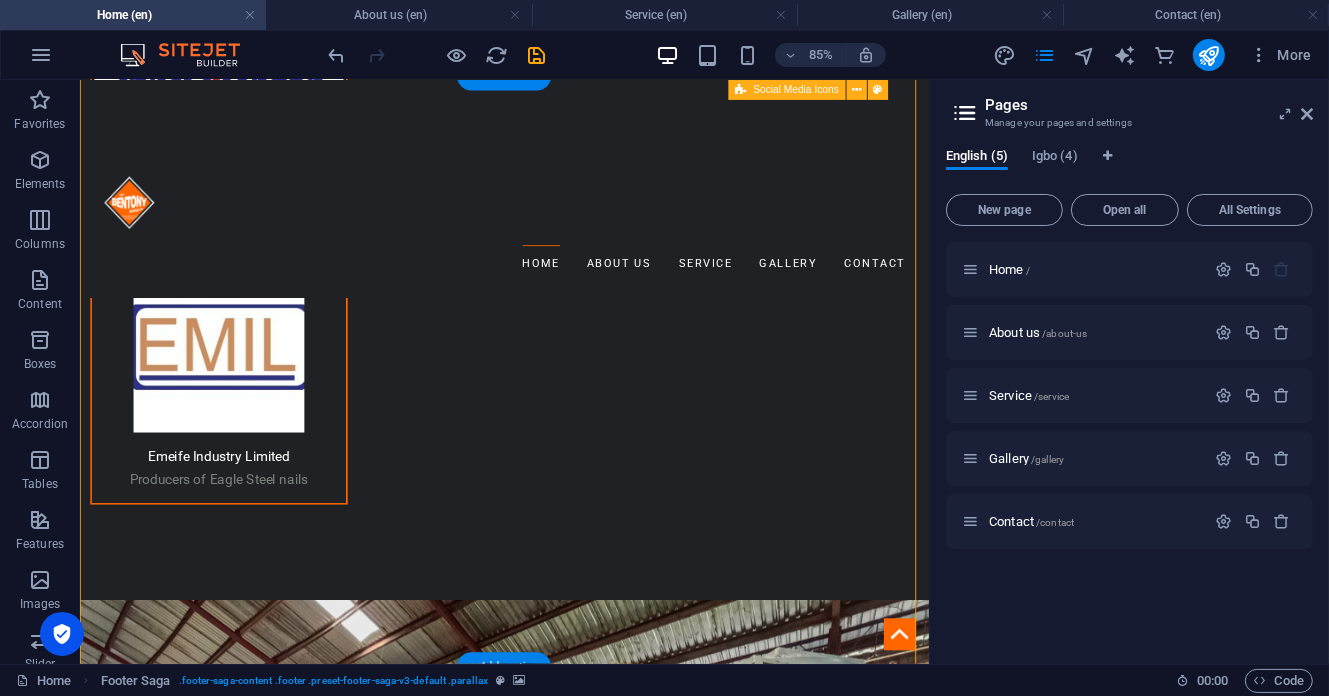 scroll, scrollTop: 5864, scrollLeft: 0, axis: vertical 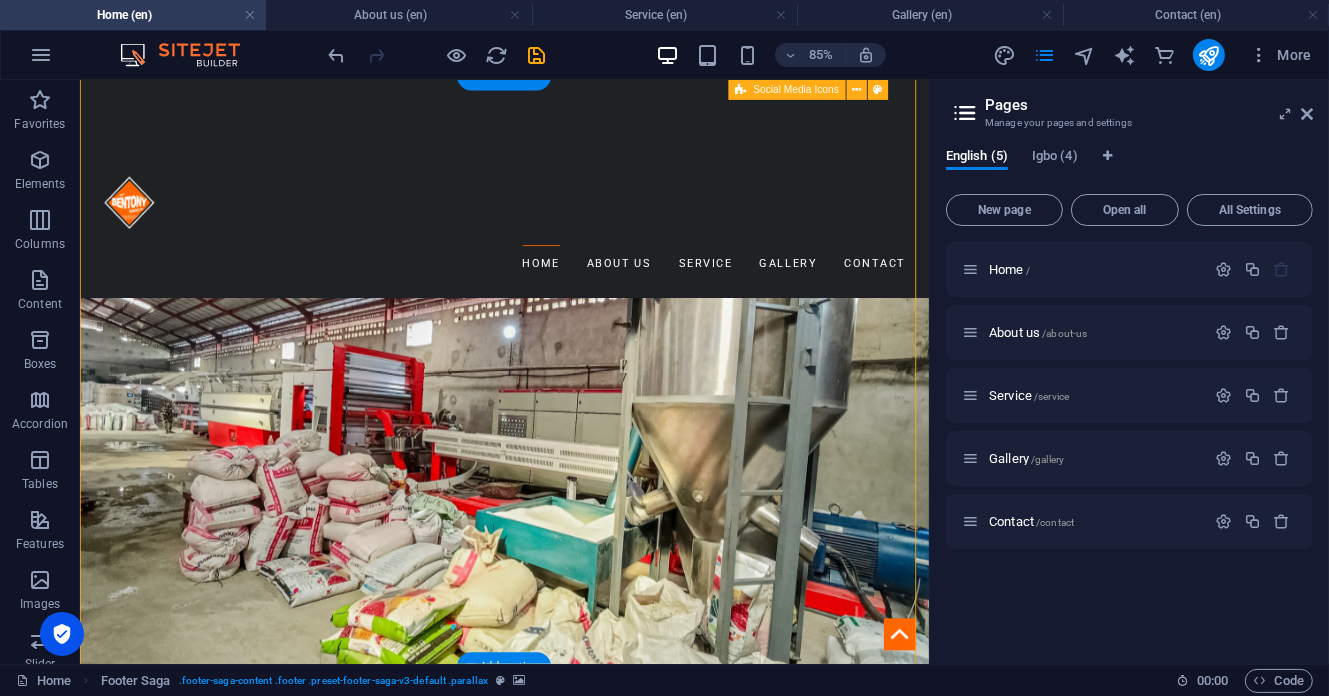 click at bounding box center (578, 18197) 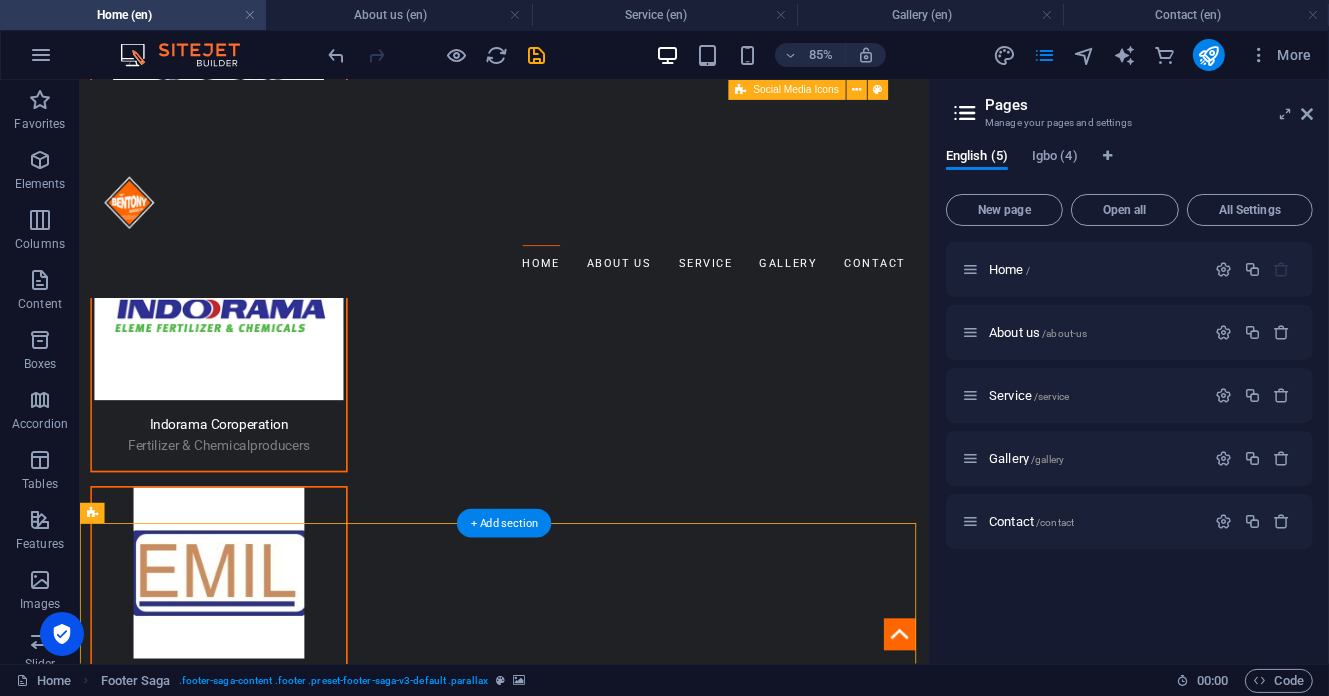 scroll, scrollTop: 5932, scrollLeft: 0, axis: vertical 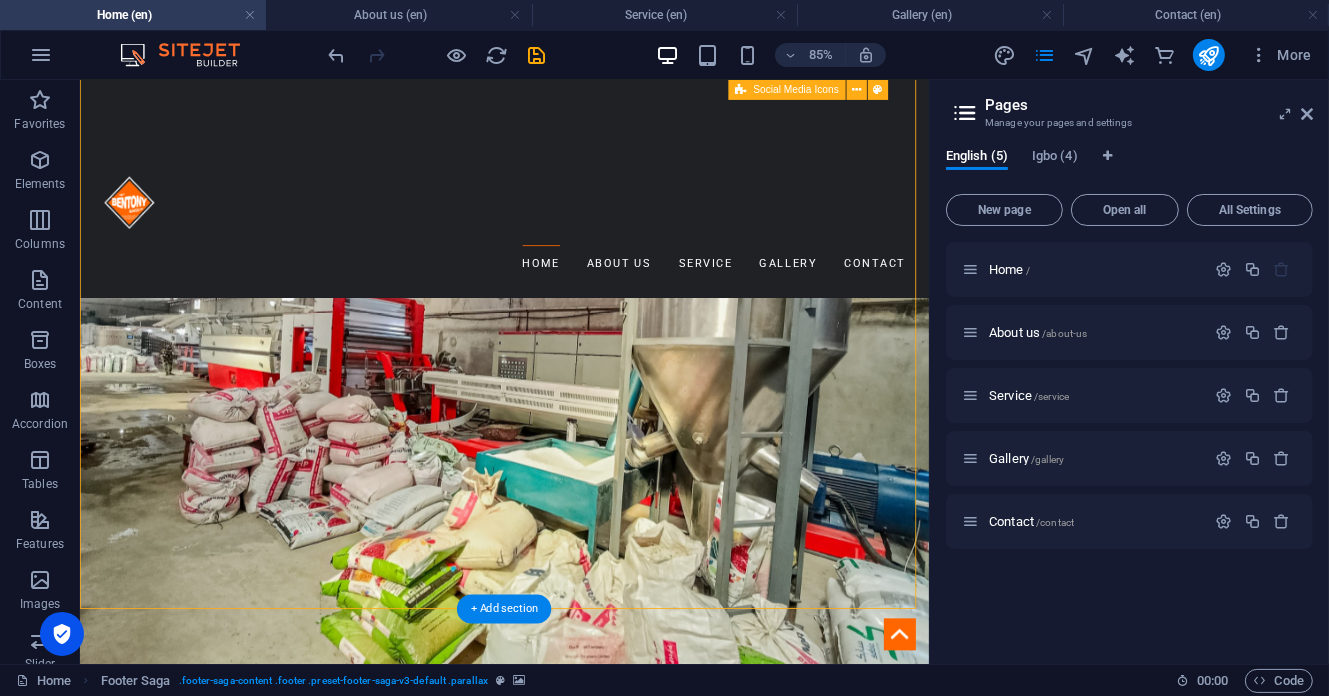 click at bounding box center (578, 18163) 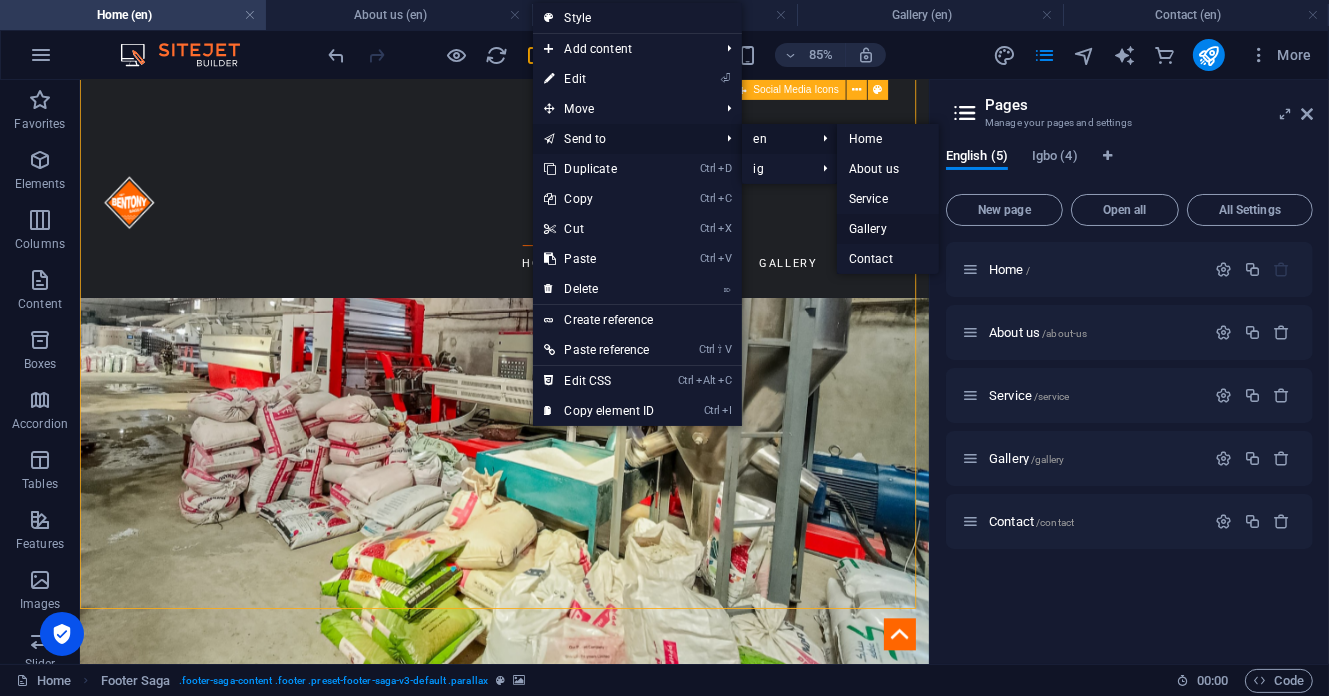 click on "Gallery" at bounding box center (888, 229) 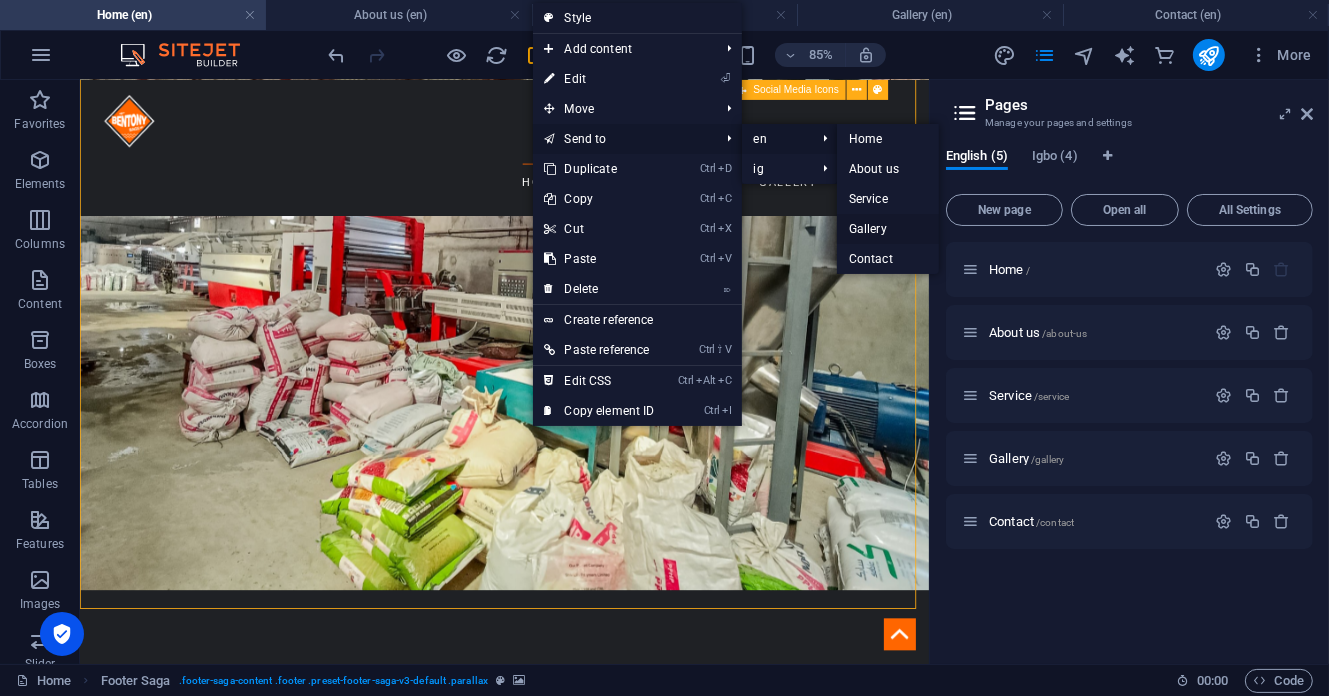 select on "footer" 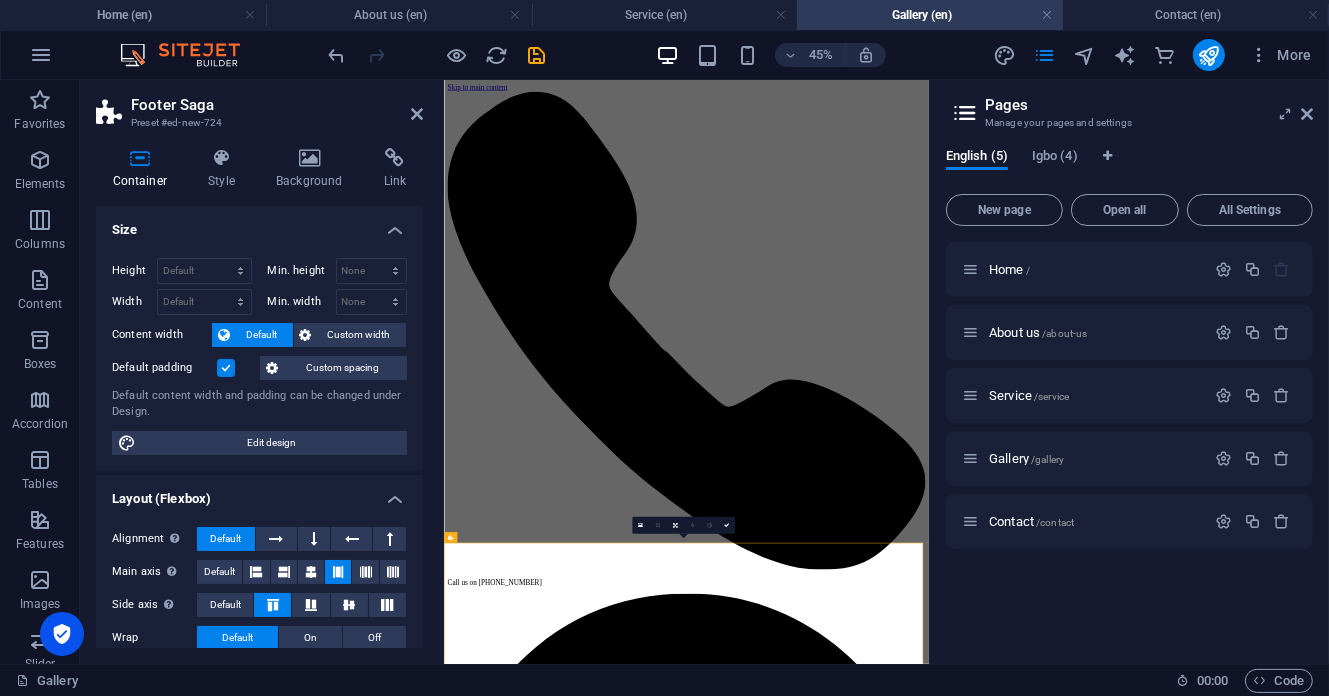 scroll, scrollTop: 4018, scrollLeft: 0, axis: vertical 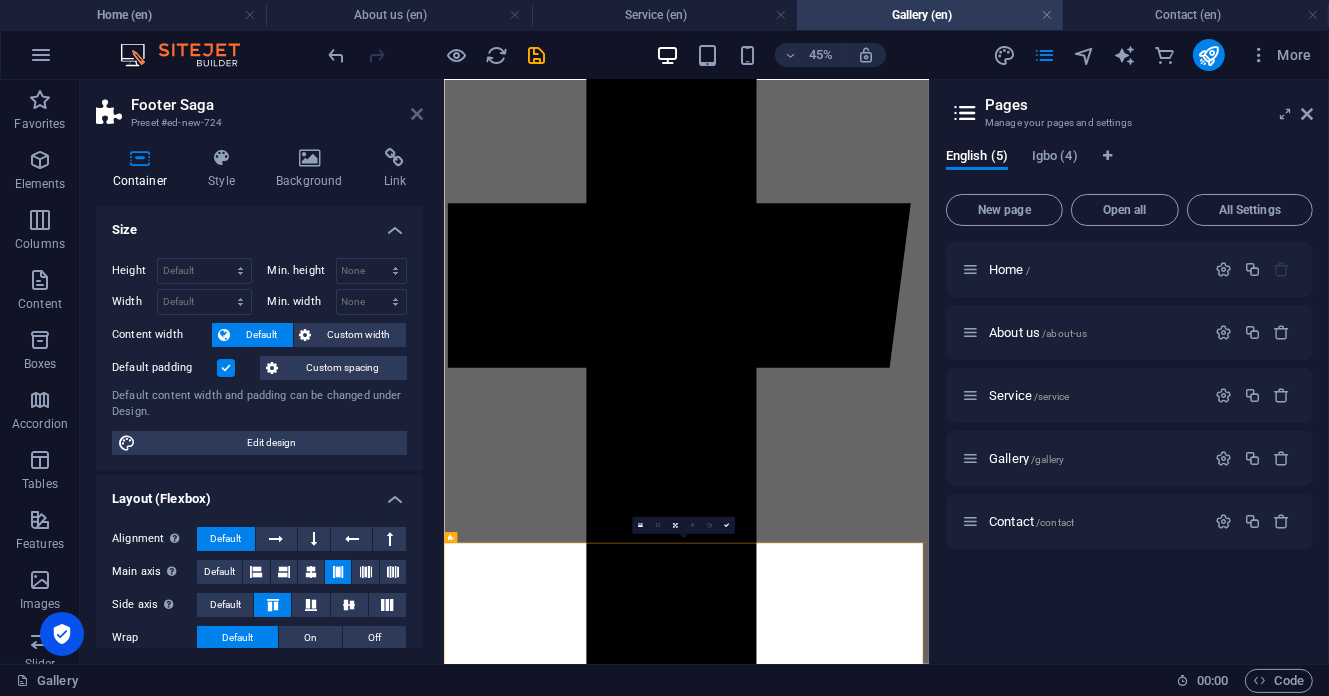 click at bounding box center [417, 114] 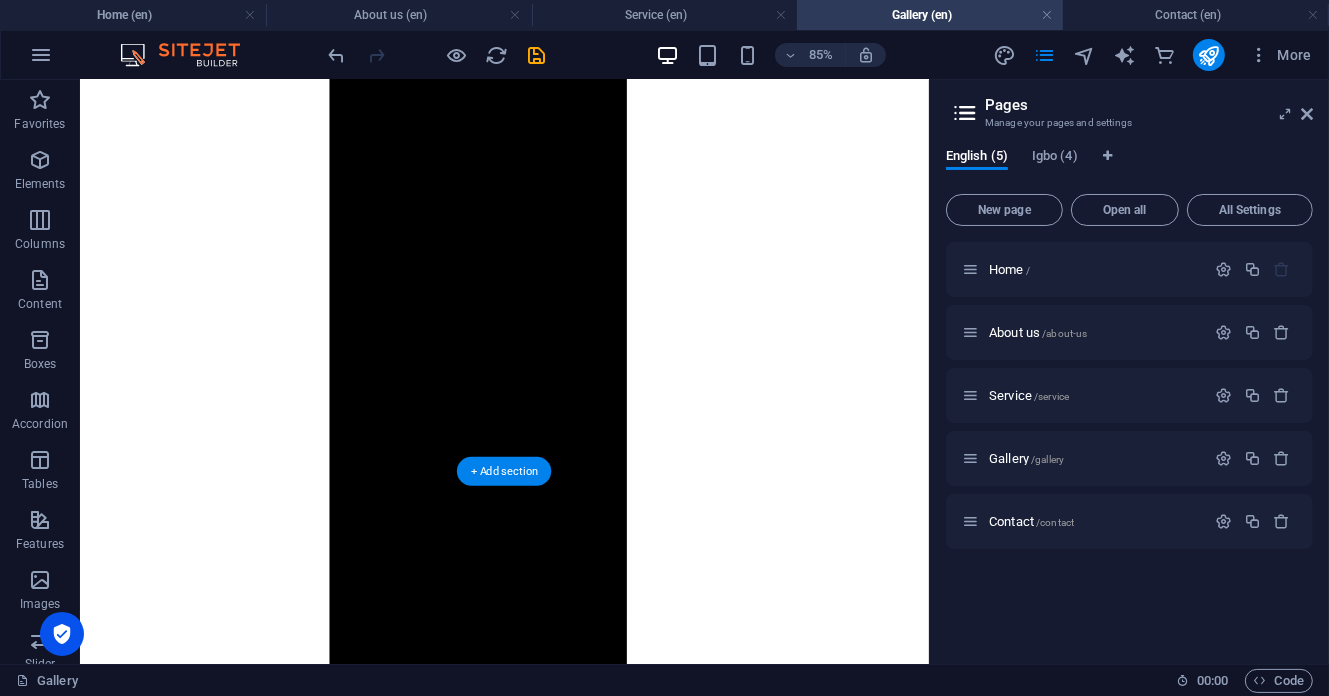 scroll, scrollTop: 3913, scrollLeft: 0, axis: vertical 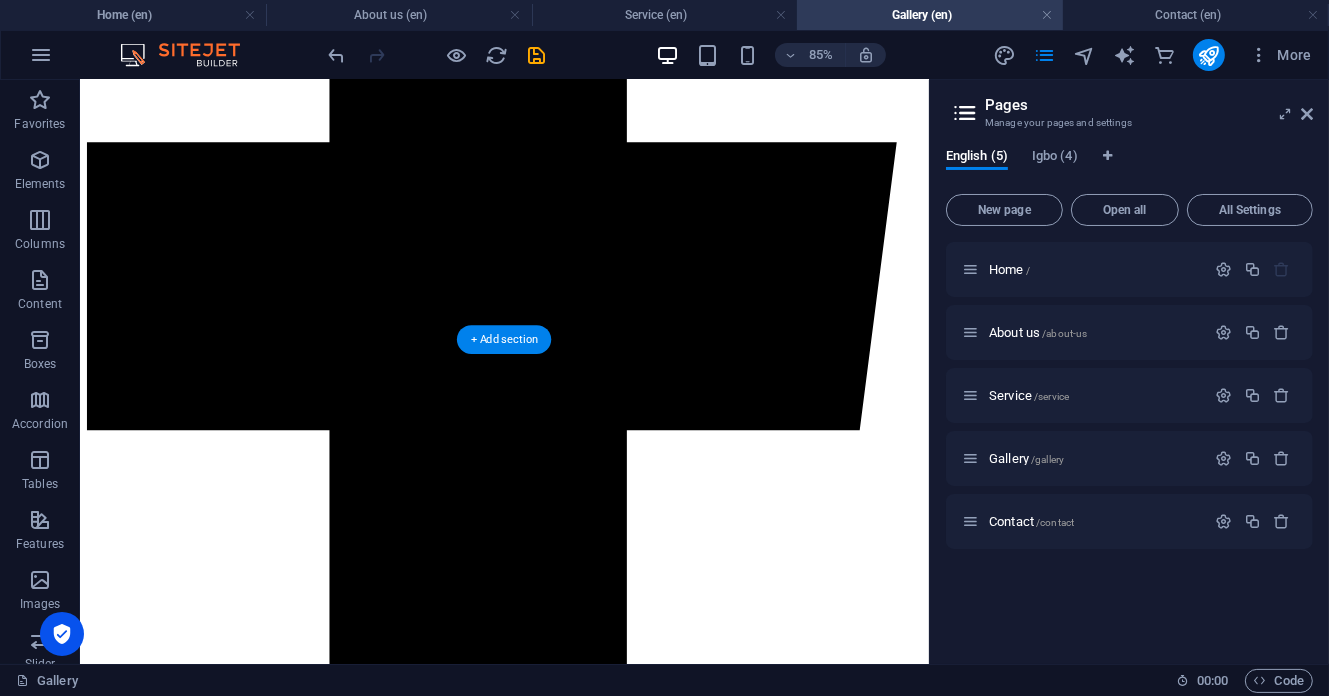 click at bounding box center (578, 46140) 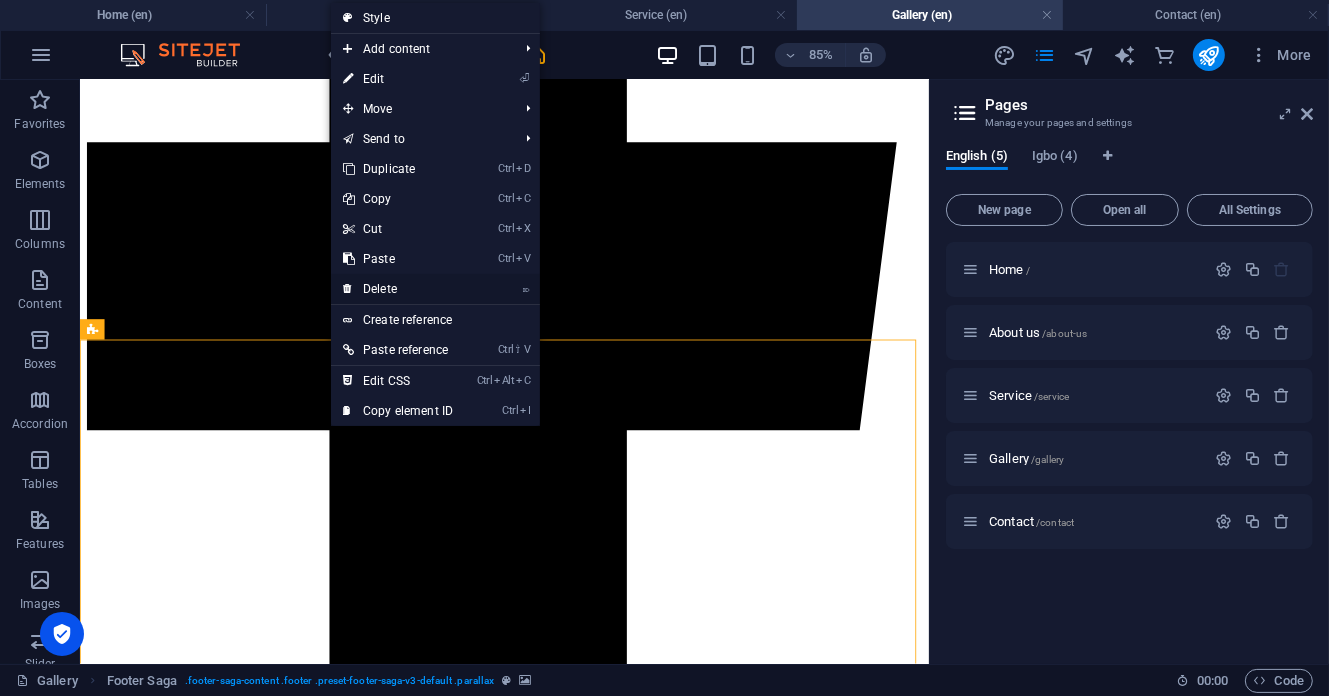 click on "⌦  Delete" at bounding box center (398, 289) 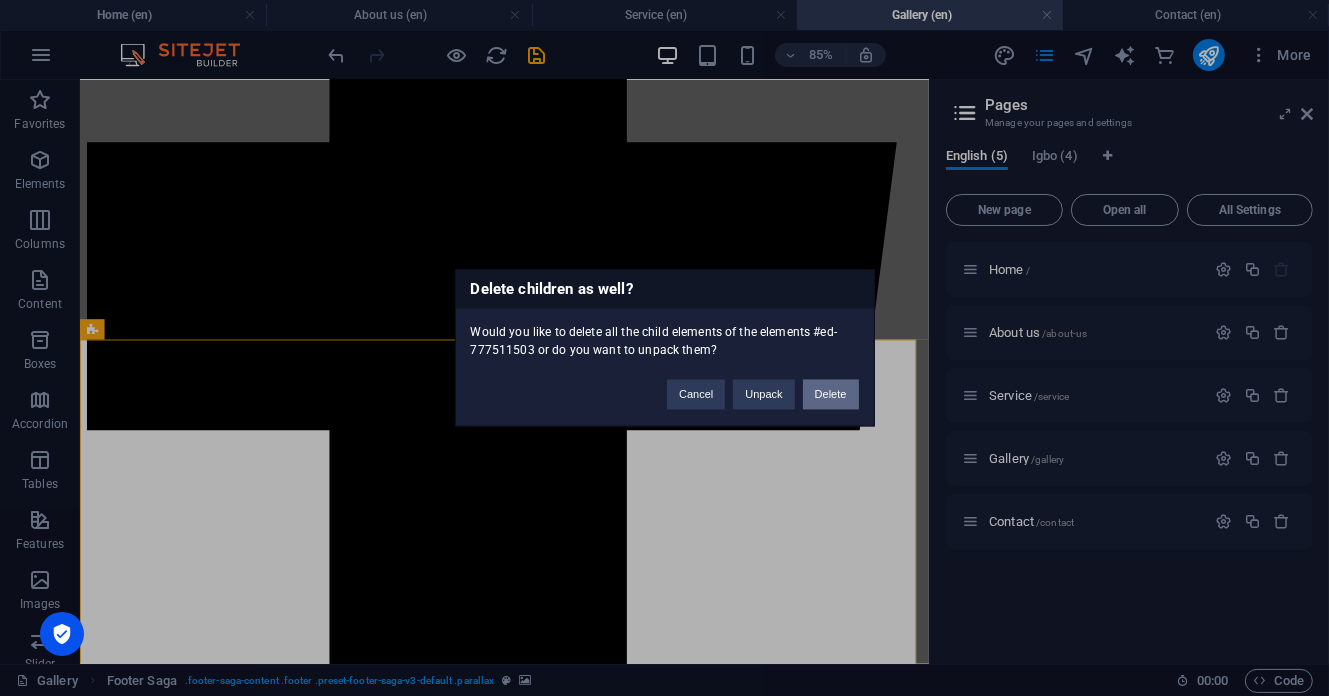 drag, startPoint x: 832, startPoint y: 388, endPoint x: 875, endPoint y: 372, distance: 45.88028 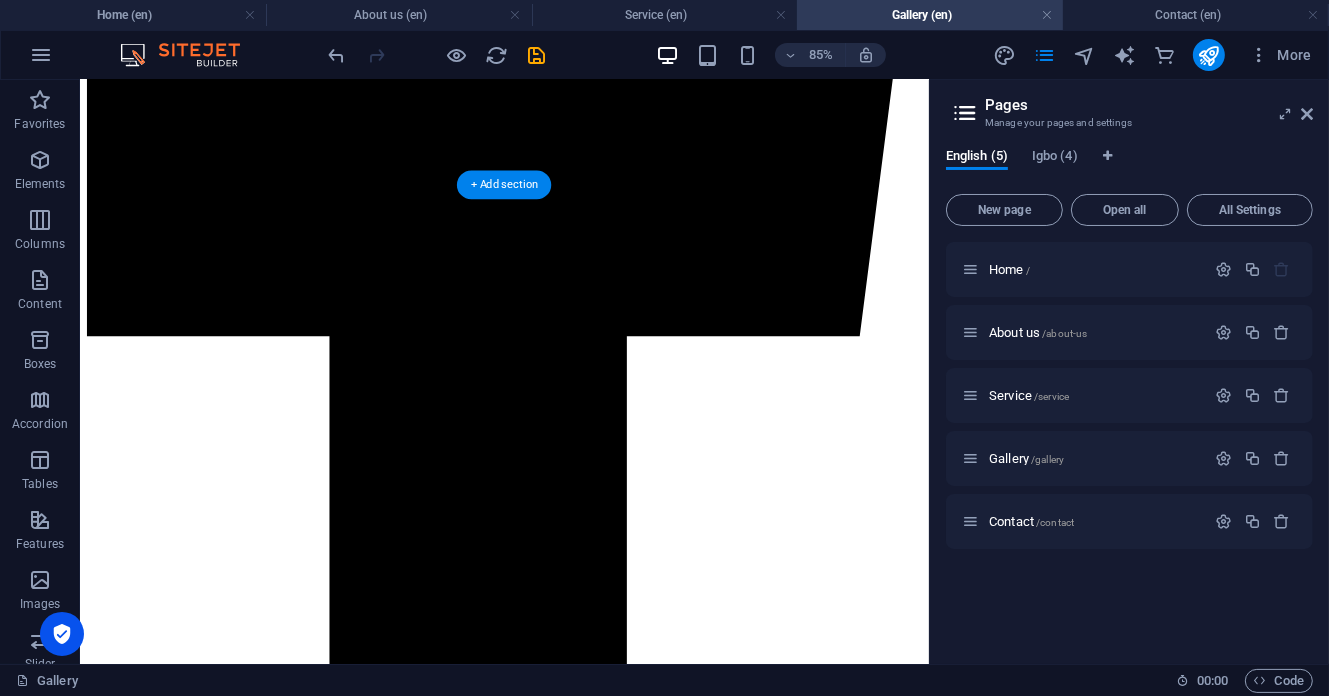 scroll, scrollTop: 4291, scrollLeft: 0, axis: vertical 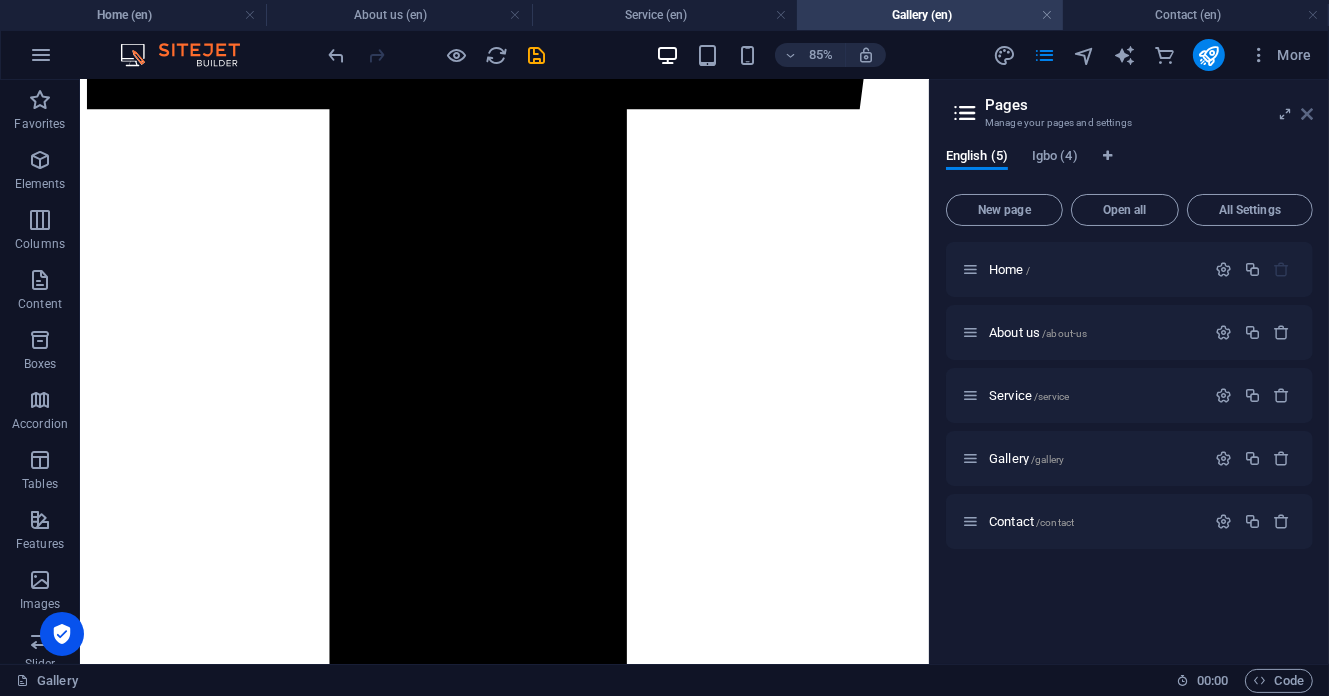 click at bounding box center (1307, 114) 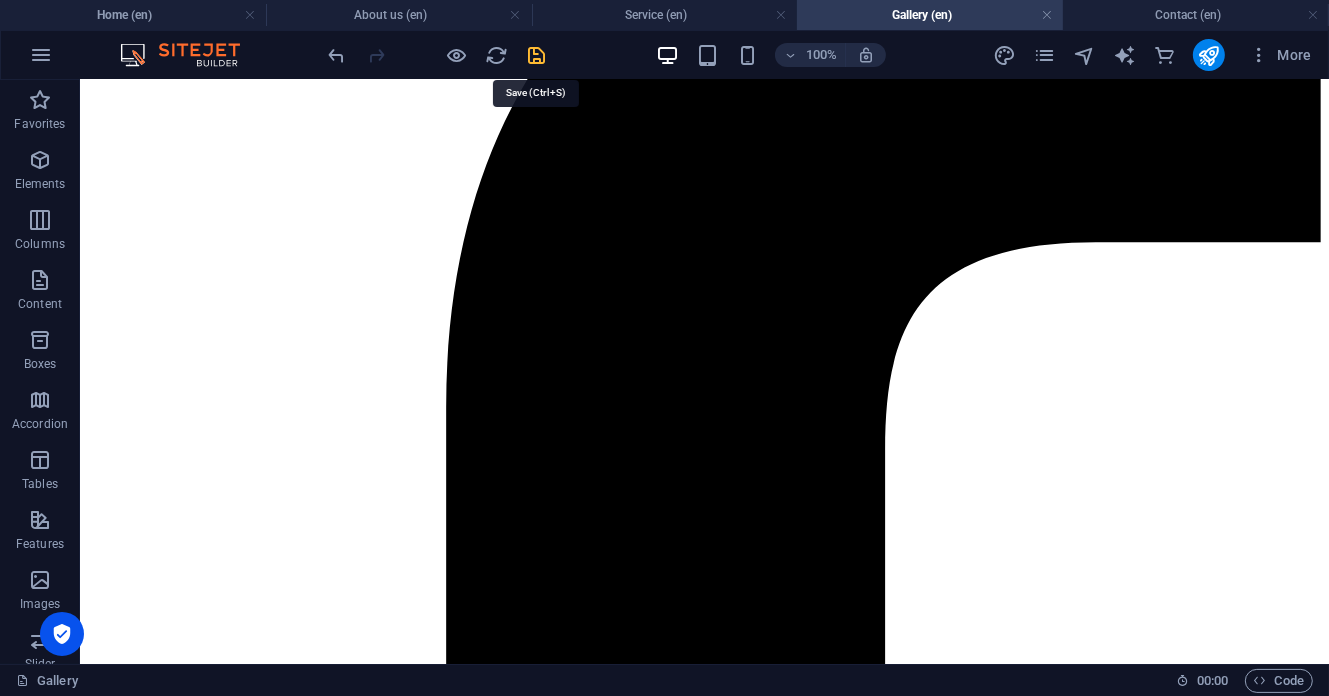 click at bounding box center (537, 55) 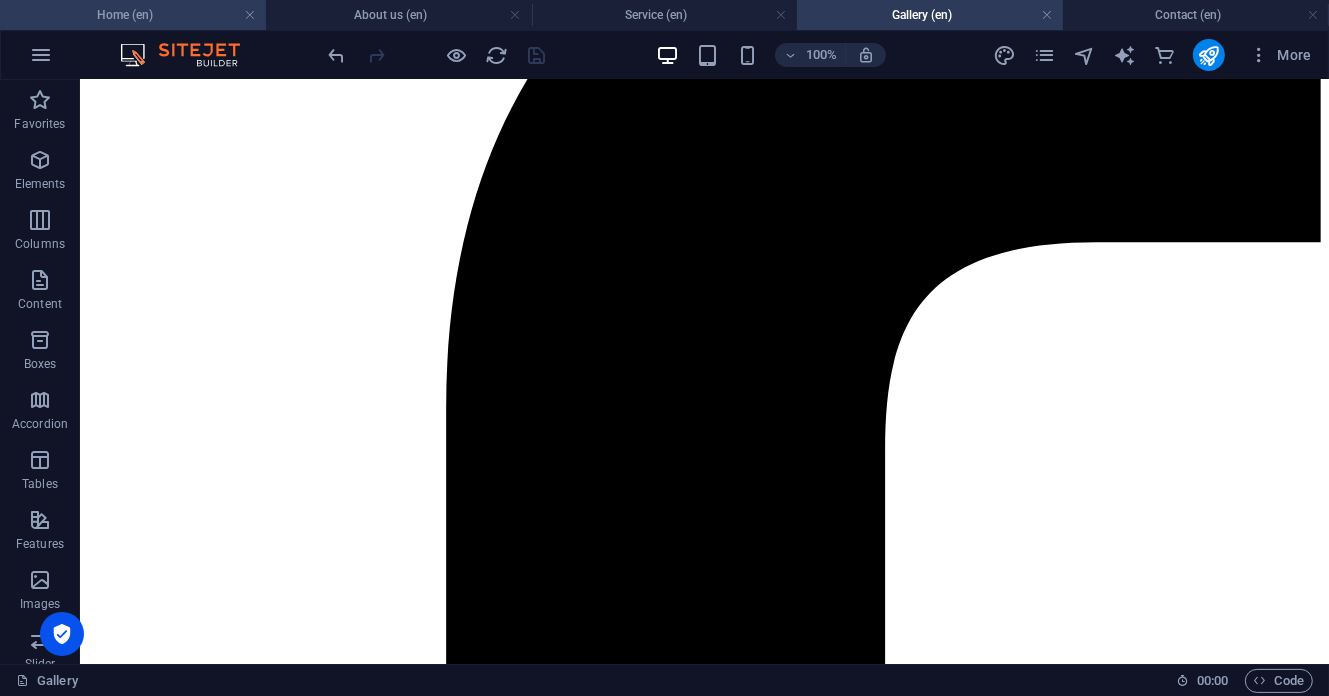 click on "Home (en)" at bounding box center [133, 15] 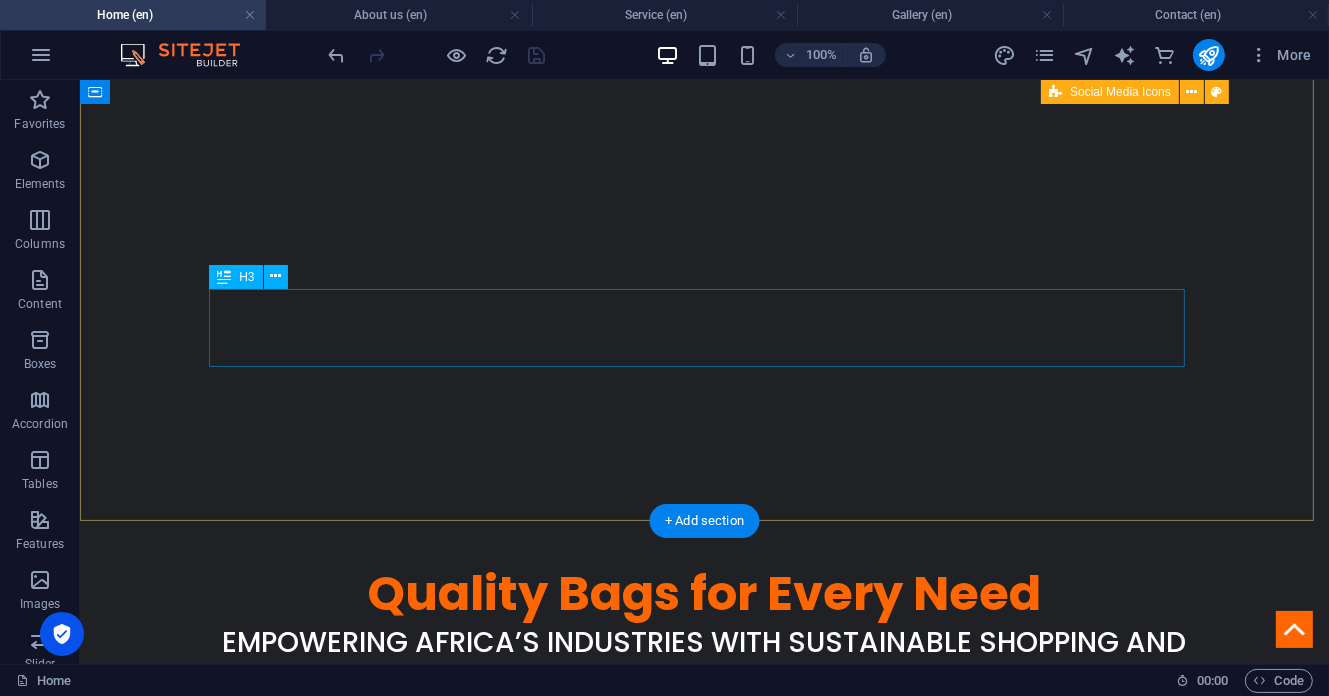 scroll, scrollTop: 0, scrollLeft: 0, axis: both 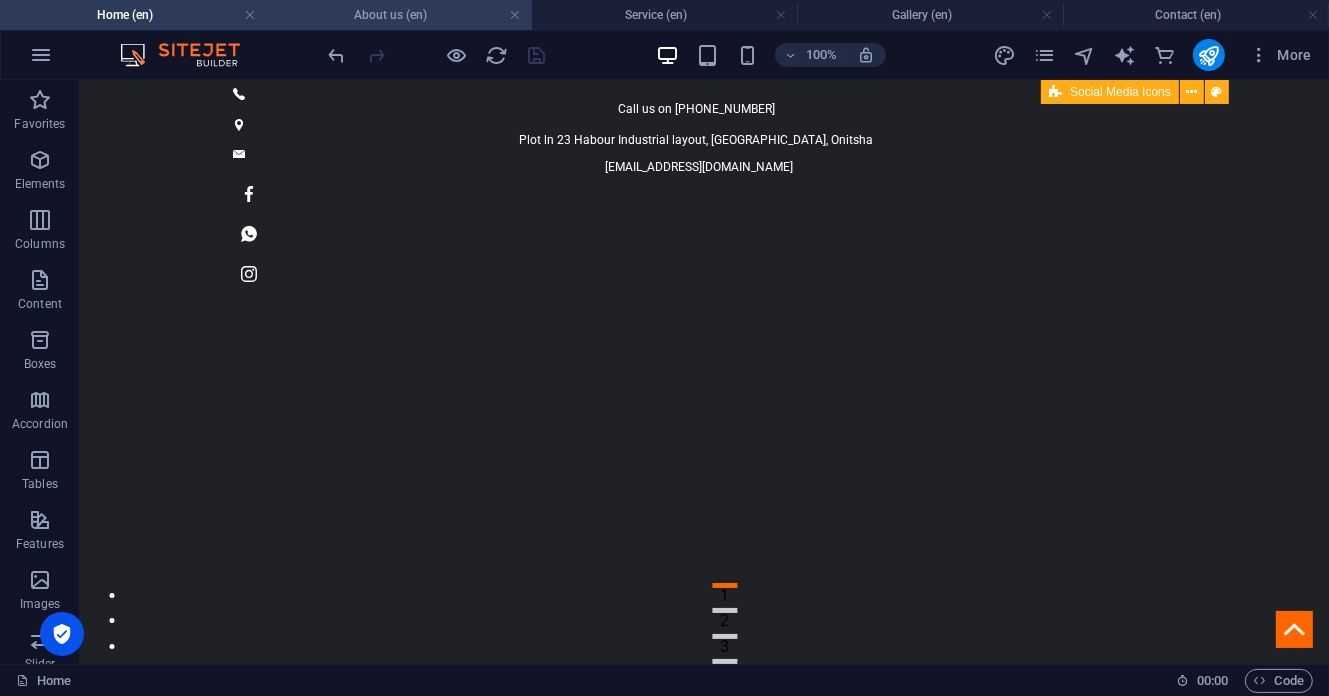 click on "About us (en)" at bounding box center [399, 15] 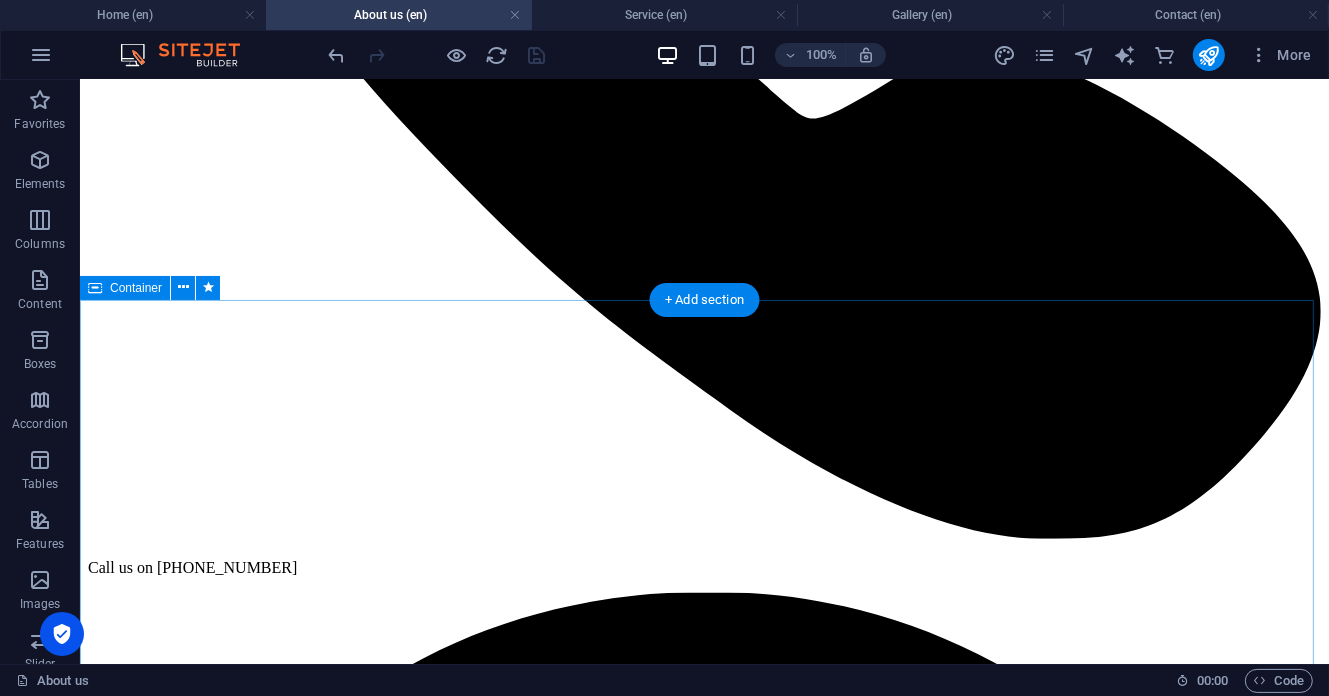 scroll, scrollTop: 0, scrollLeft: 0, axis: both 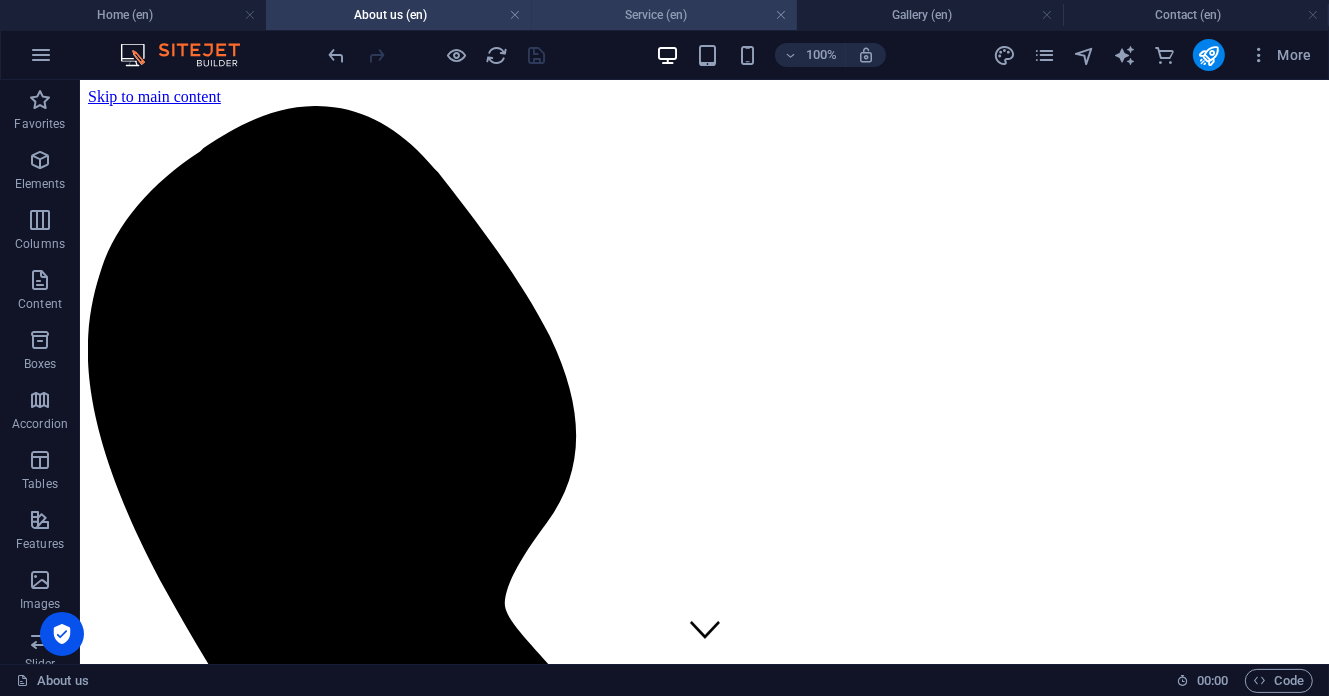 click on "Service (en)" at bounding box center [665, 15] 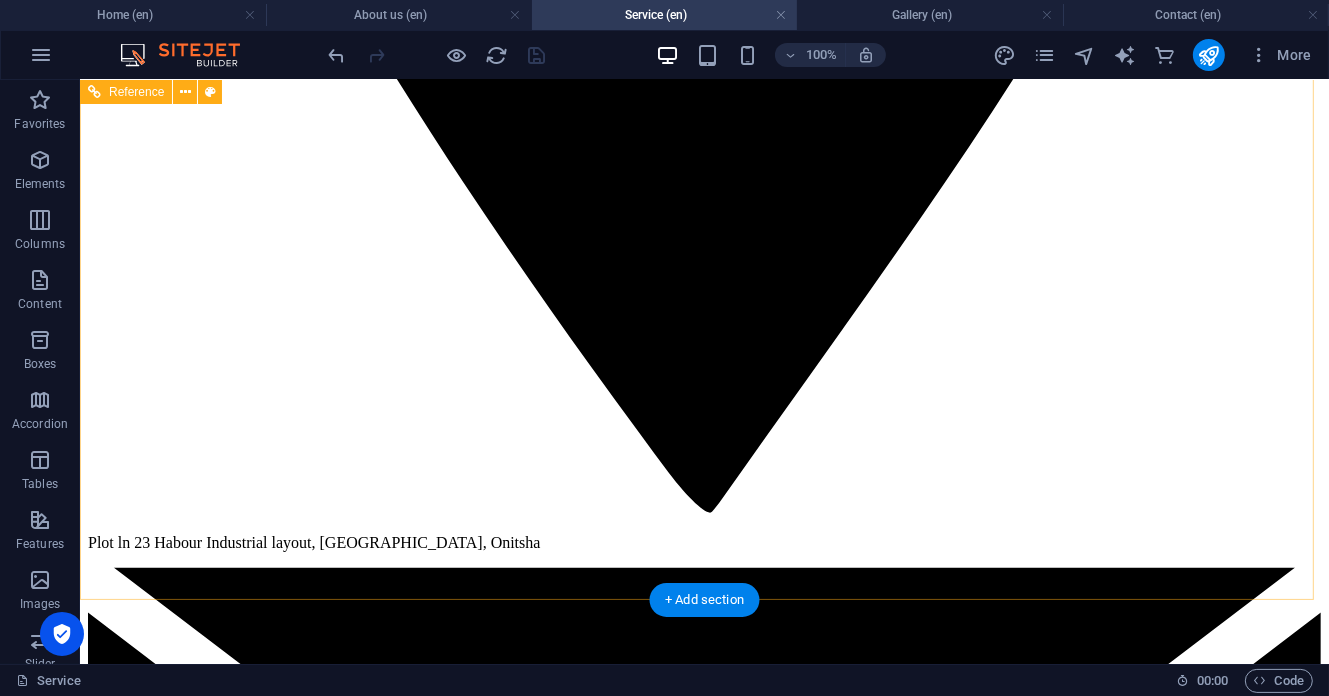 scroll, scrollTop: 2708, scrollLeft: 0, axis: vertical 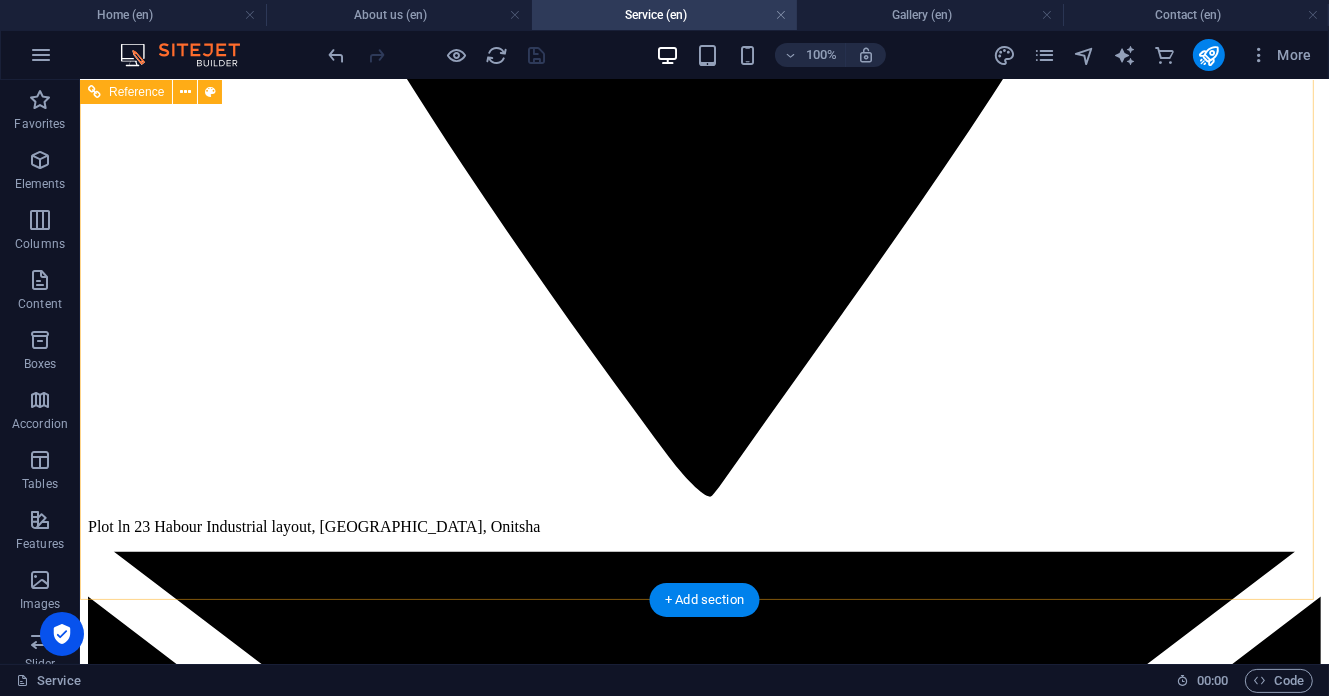 click on "Mon 08:00 - 18:30 Tue 08:00 - 18:30 Wed 08:00 - 18:30 Thu 08:00 - 18:30 Fri 08:00 - 18:30 Sat 09:00 - 14:00 Sun closed" at bounding box center [703, 24549] 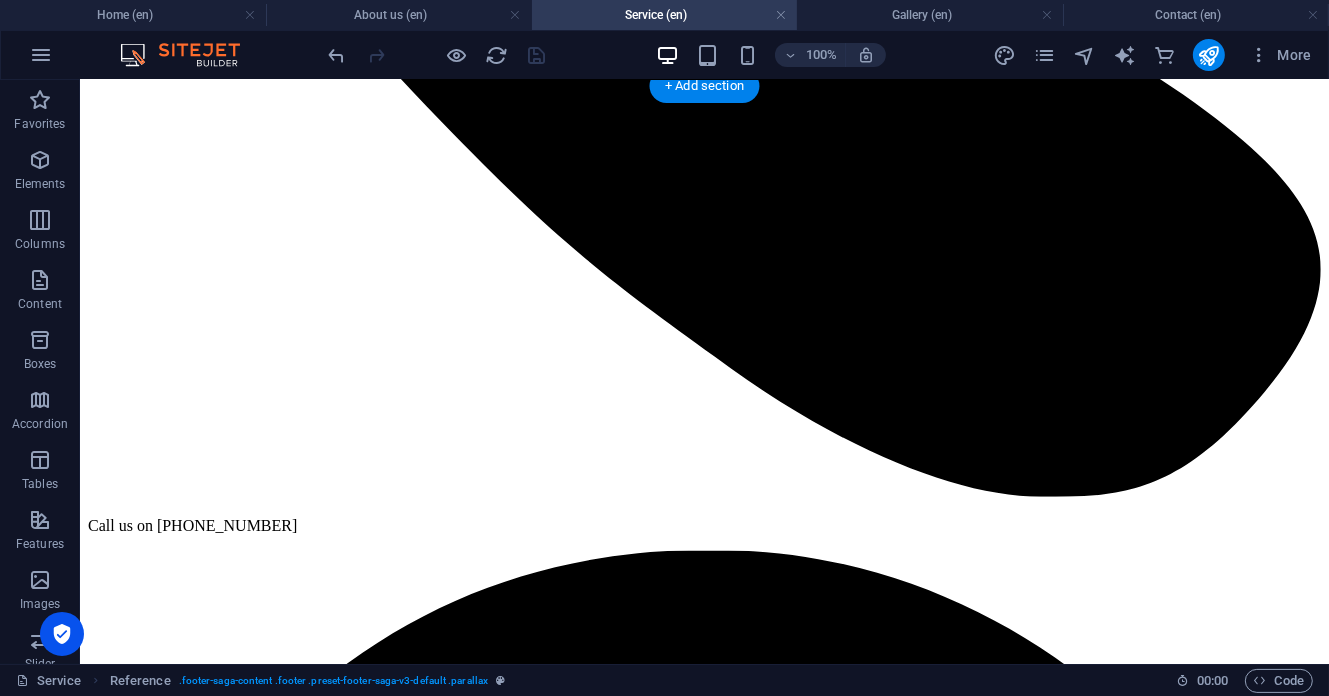 scroll, scrollTop: 0, scrollLeft: 0, axis: both 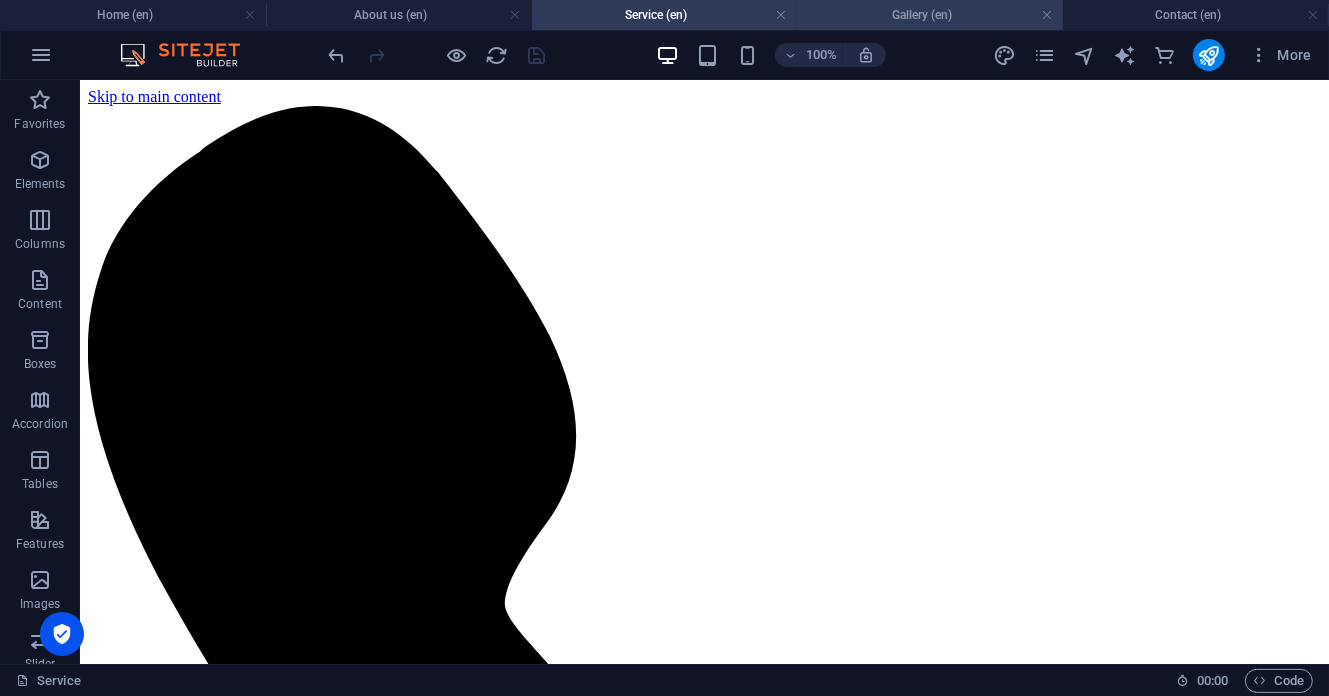 click on "Gallery (en)" at bounding box center [930, 15] 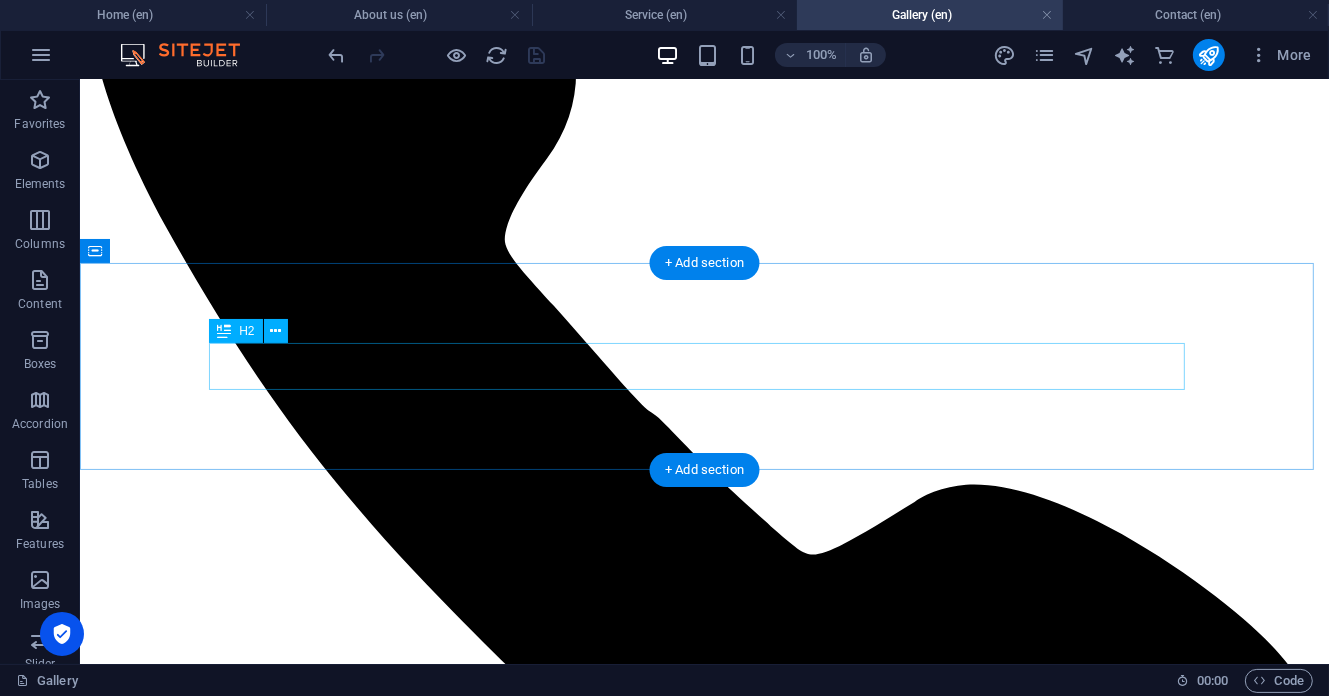 scroll, scrollTop: 0, scrollLeft: 0, axis: both 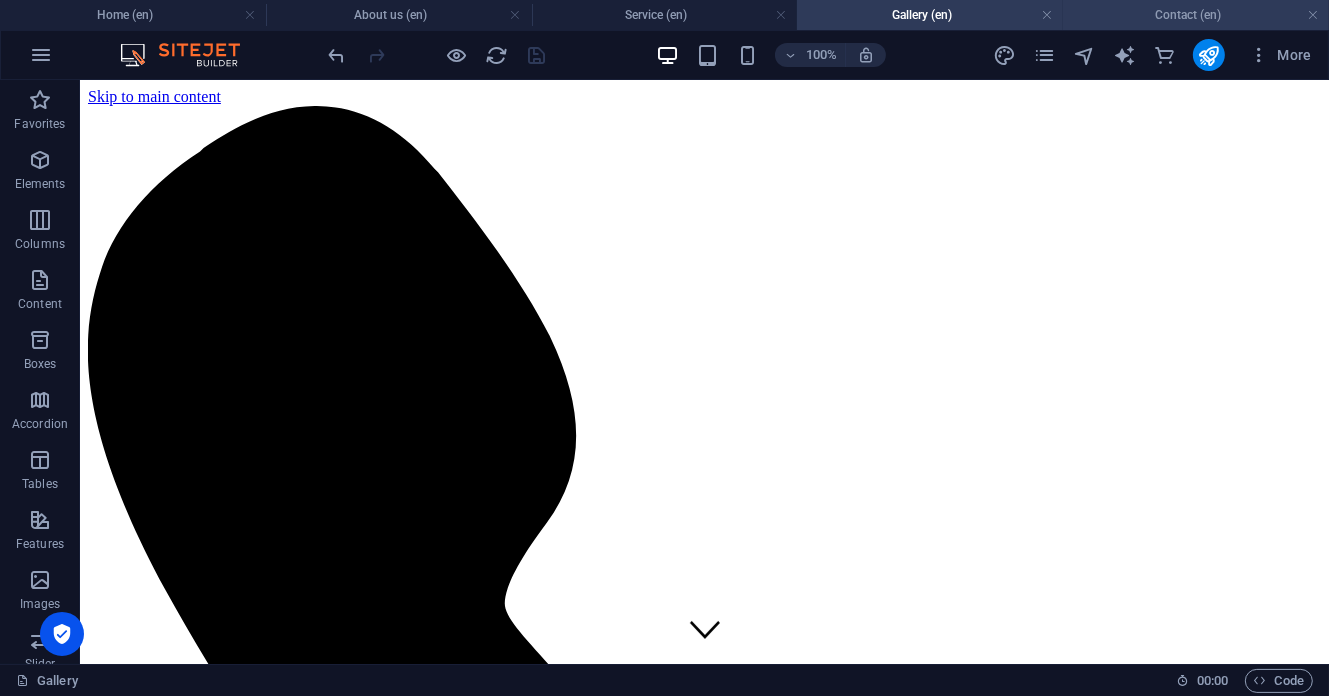 click on "Contact (en)" at bounding box center [1196, 15] 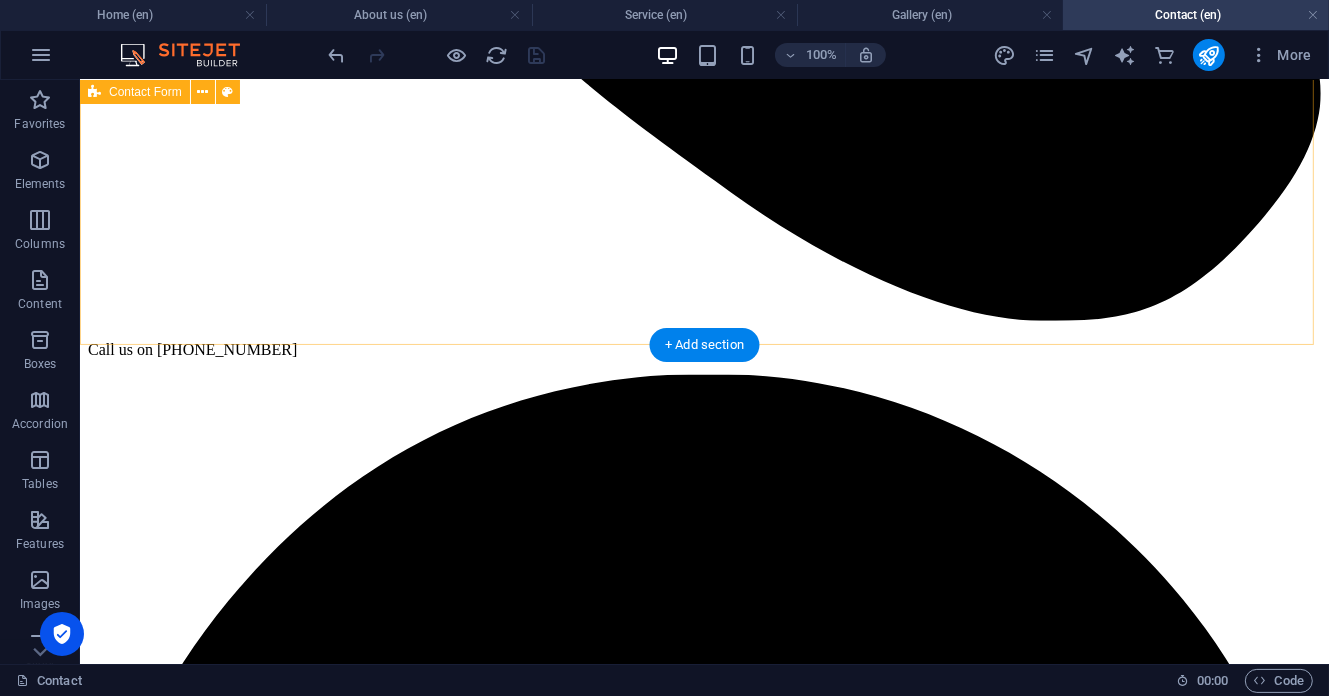 scroll, scrollTop: 752, scrollLeft: 0, axis: vertical 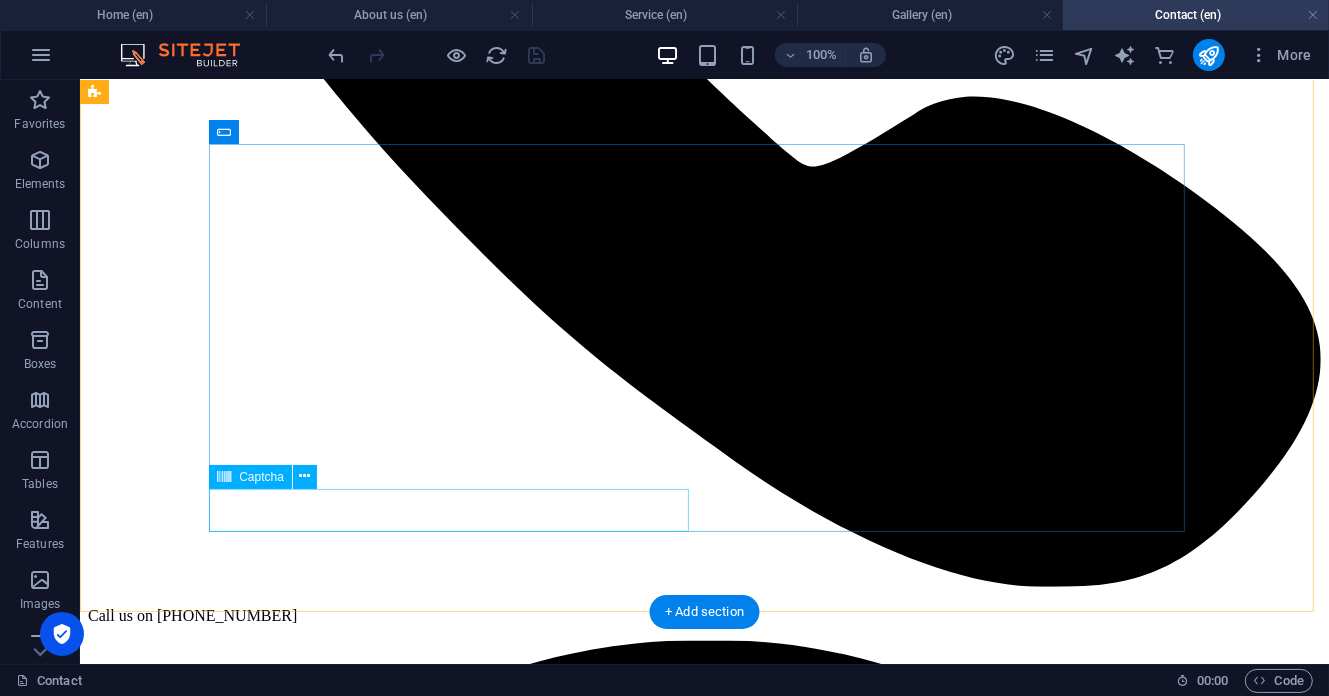 click on "Unreadable? Regenerate" at bounding box center (703, 11369) 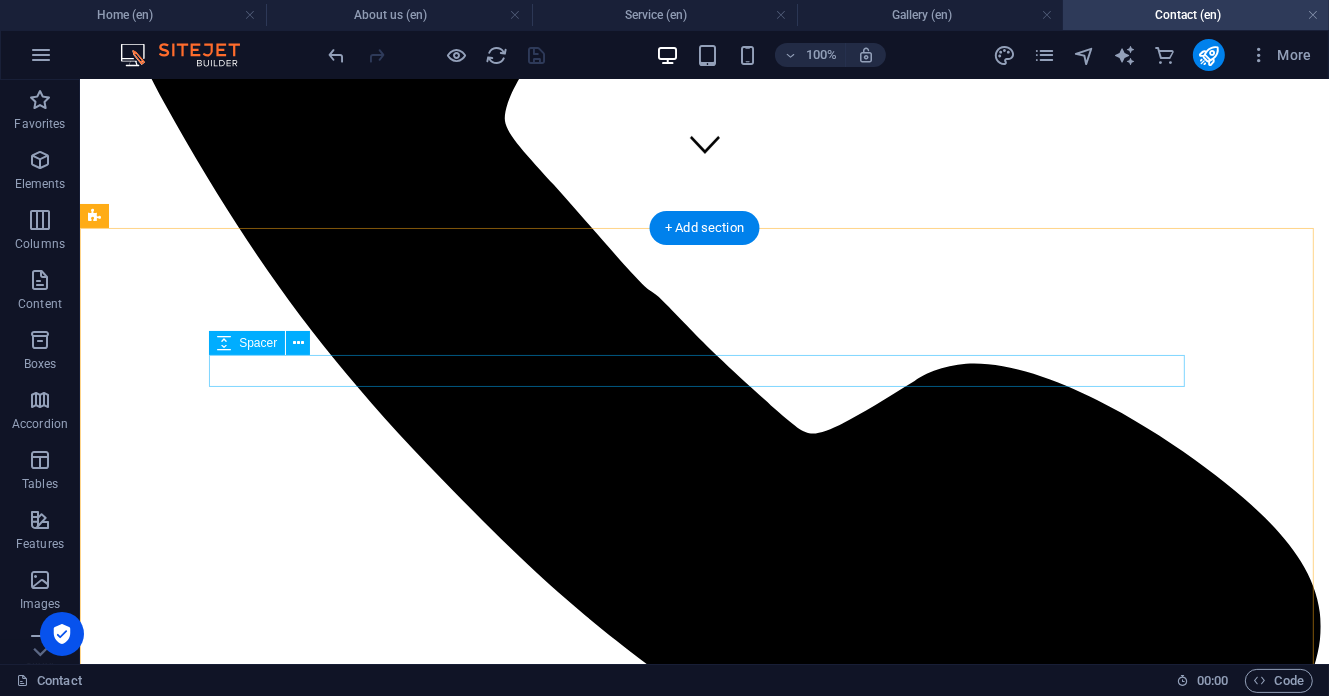 scroll, scrollTop: 218, scrollLeft: 0, axis: vertical 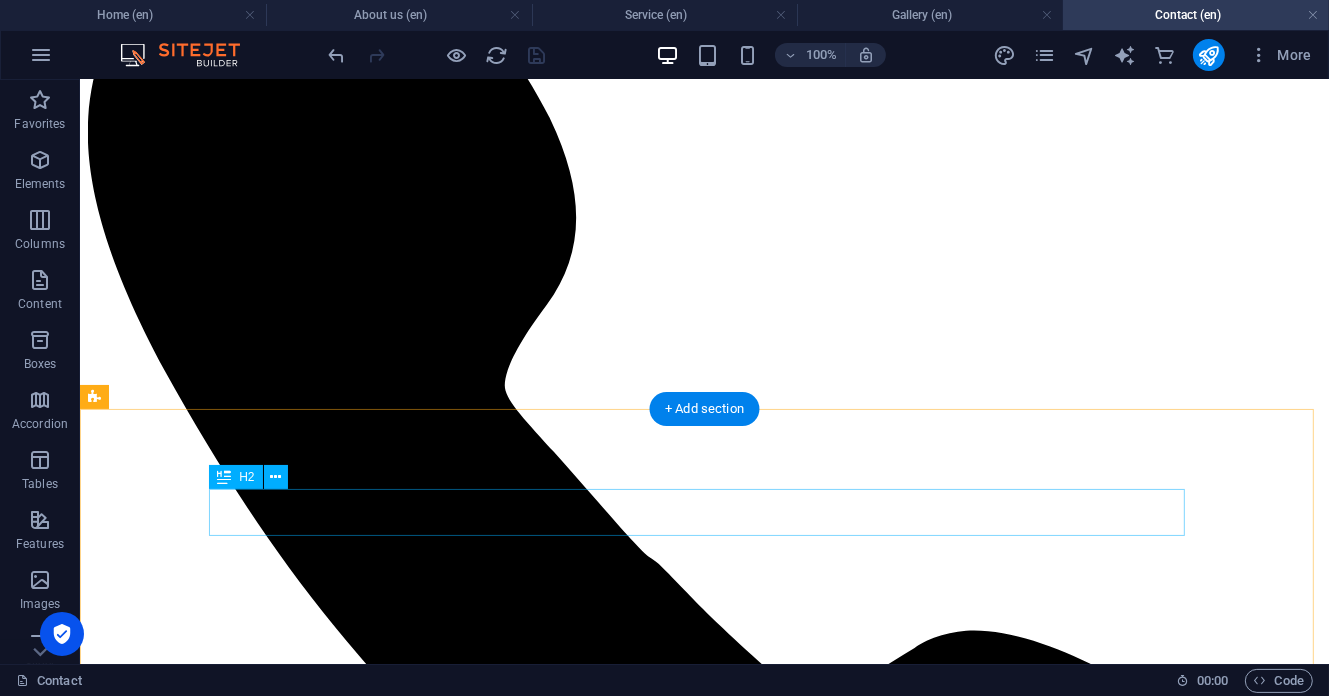 click on "WELCOME TO GENTLEMAN" at bounding box center (703, 11425) 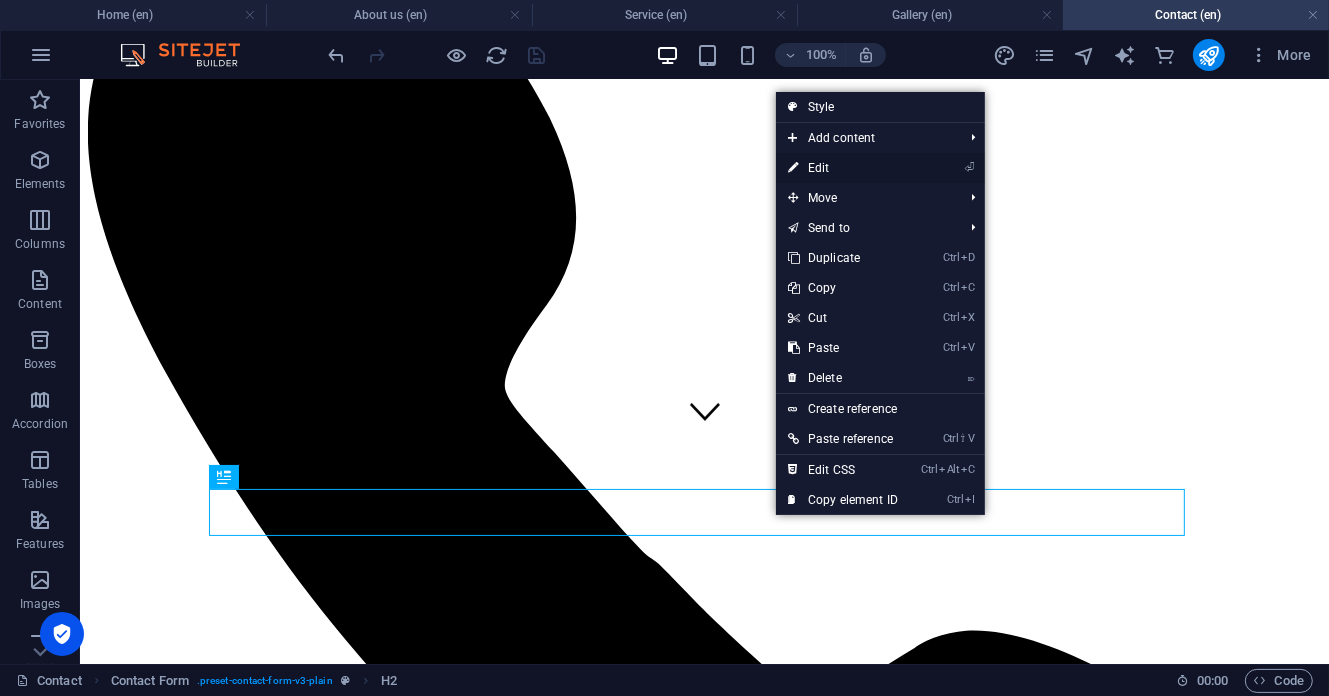 click on "⏎  Edit" at bounding box center [843, 168] 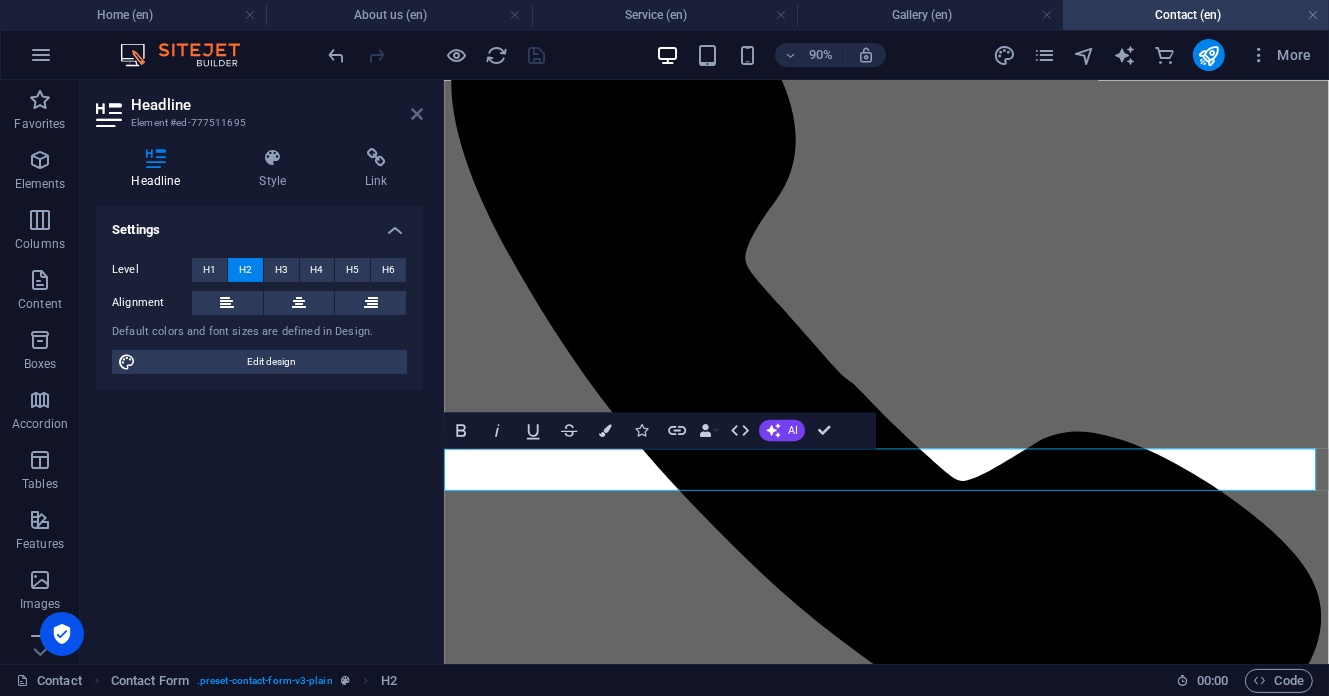 click at bounding box center [417, 114] 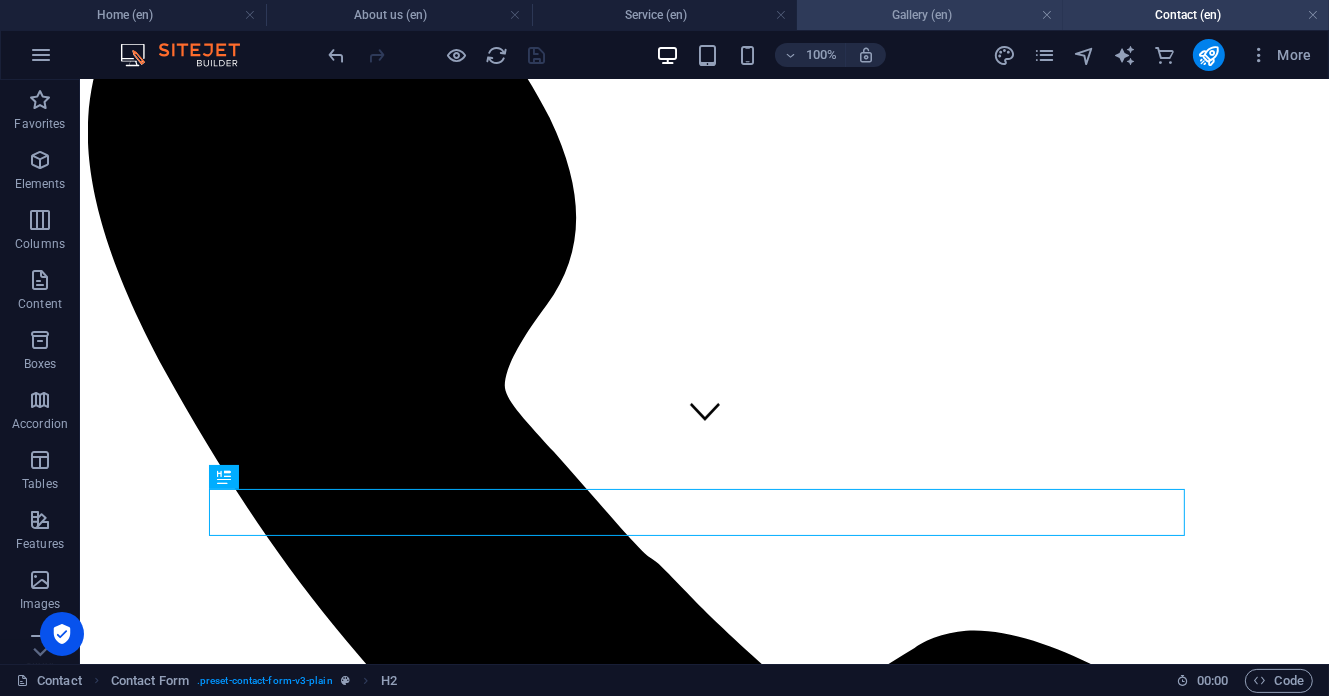 click on "Gallery (en)" at bounding box center (930, 15) 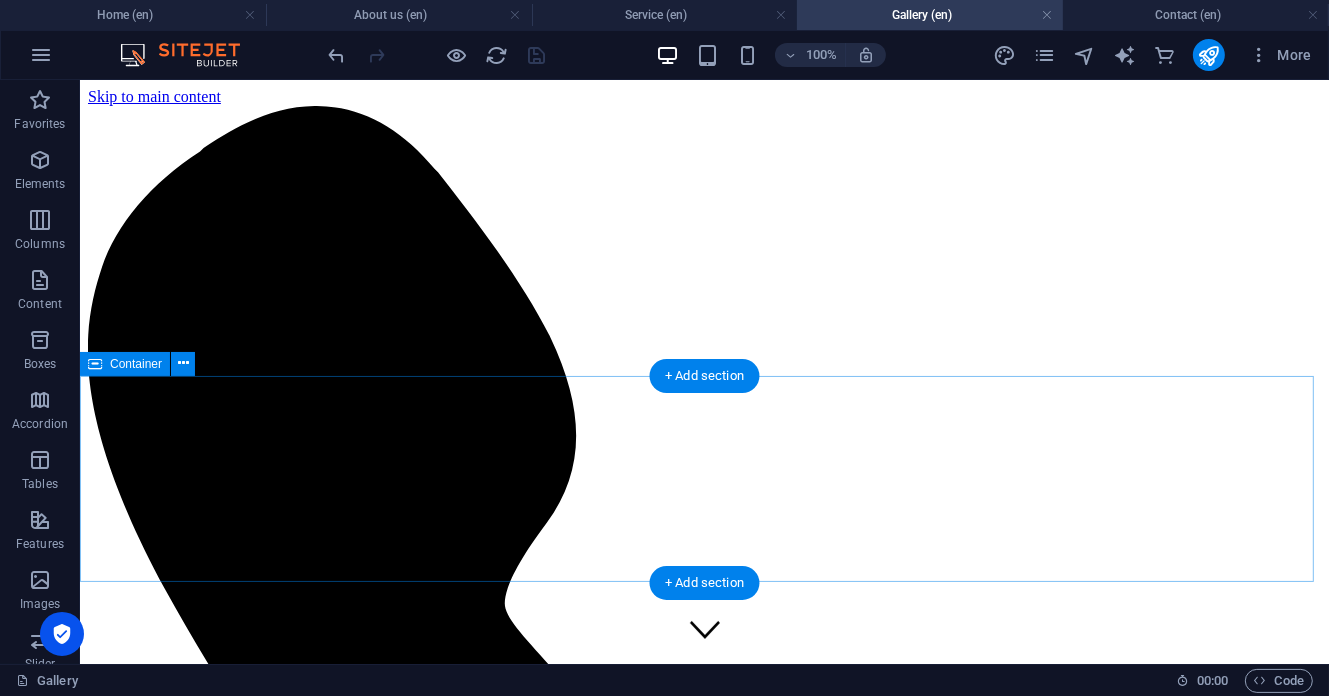 scroll, scrollTop: 533, scrollLeft: 0, axis: vertical 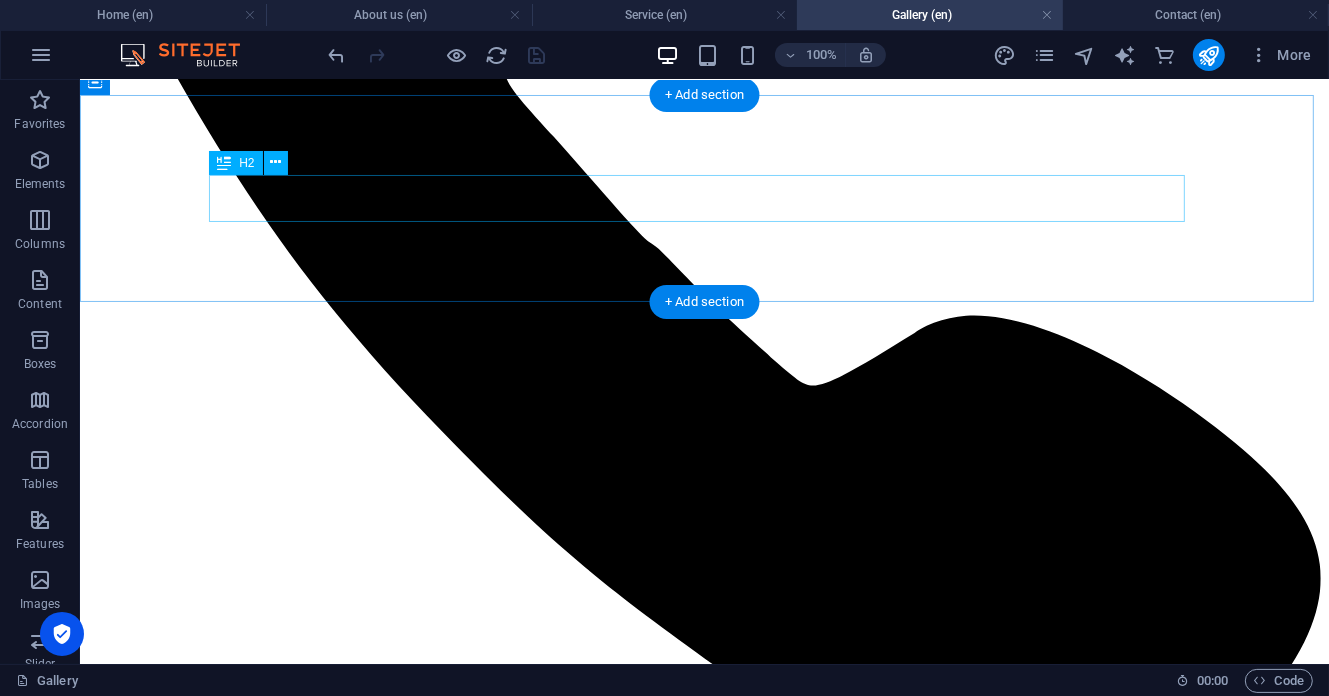 click on "THE BEST OF OUR WORK" at bounding box center (703, 11110) 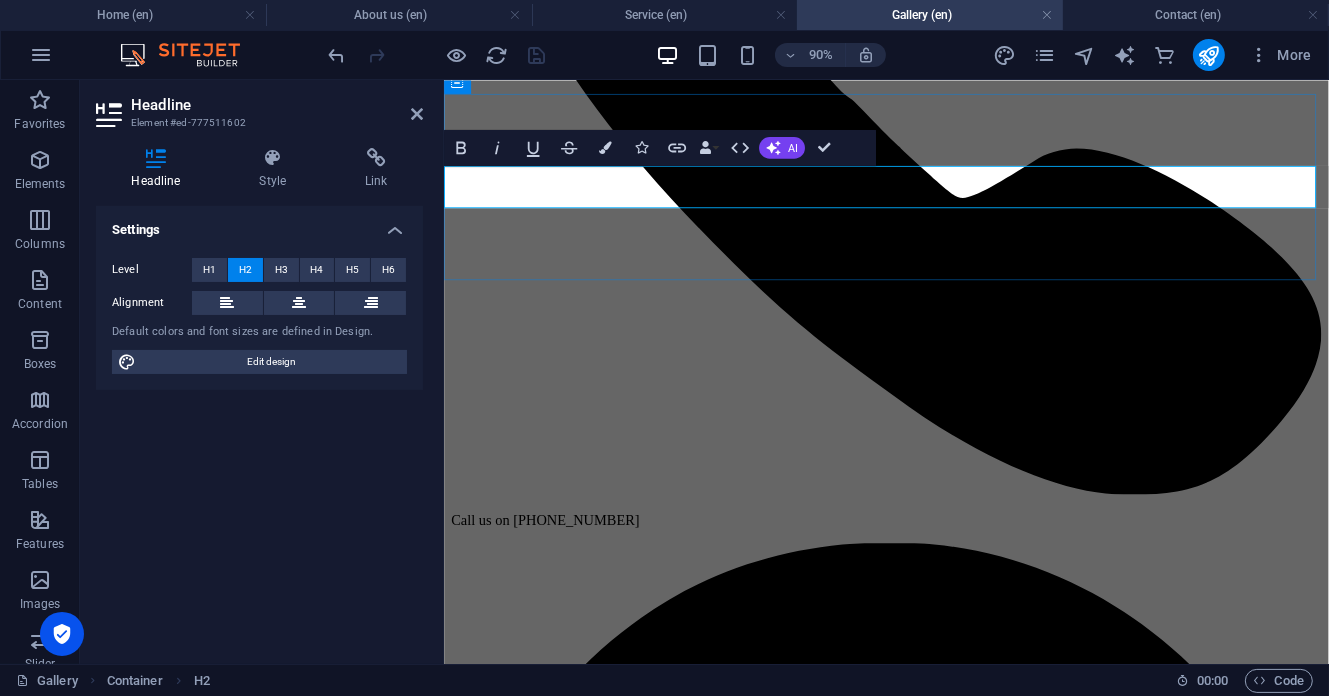 type 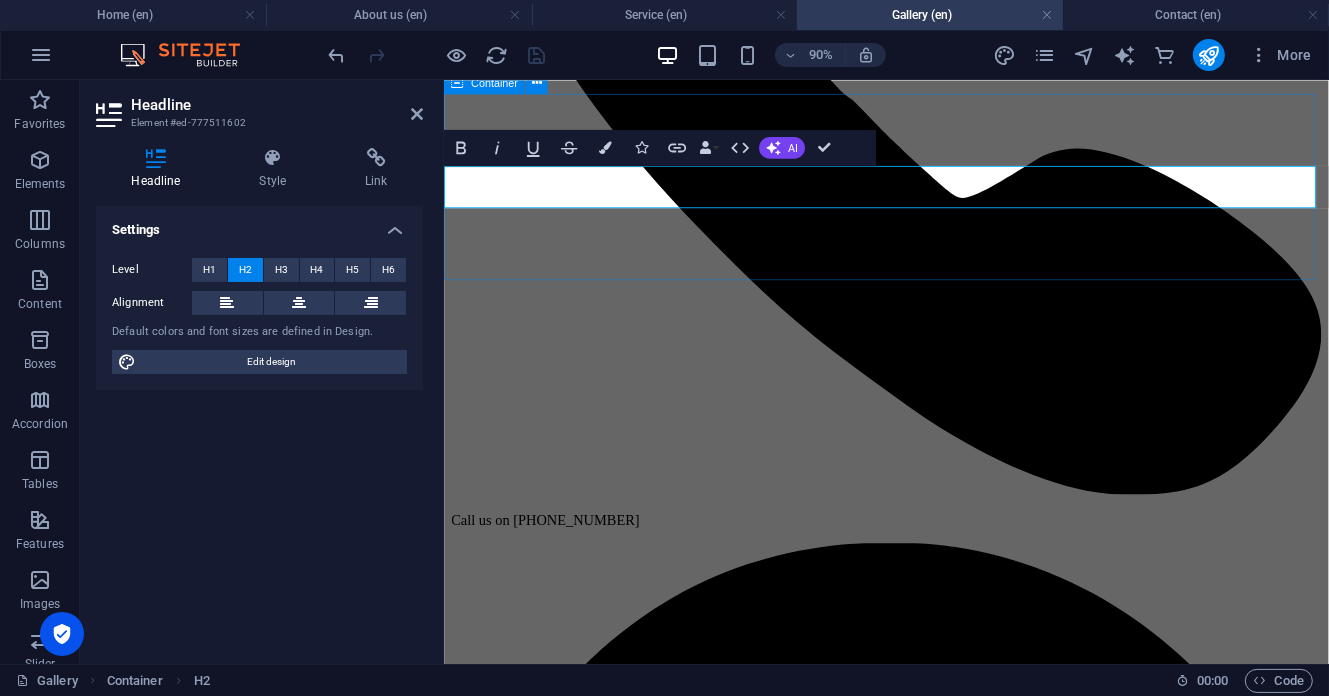 drag, startPoint x: 1230, startPoint y: 259, endPoint x: 1517, endPoint y: 240, distance: 287.62823 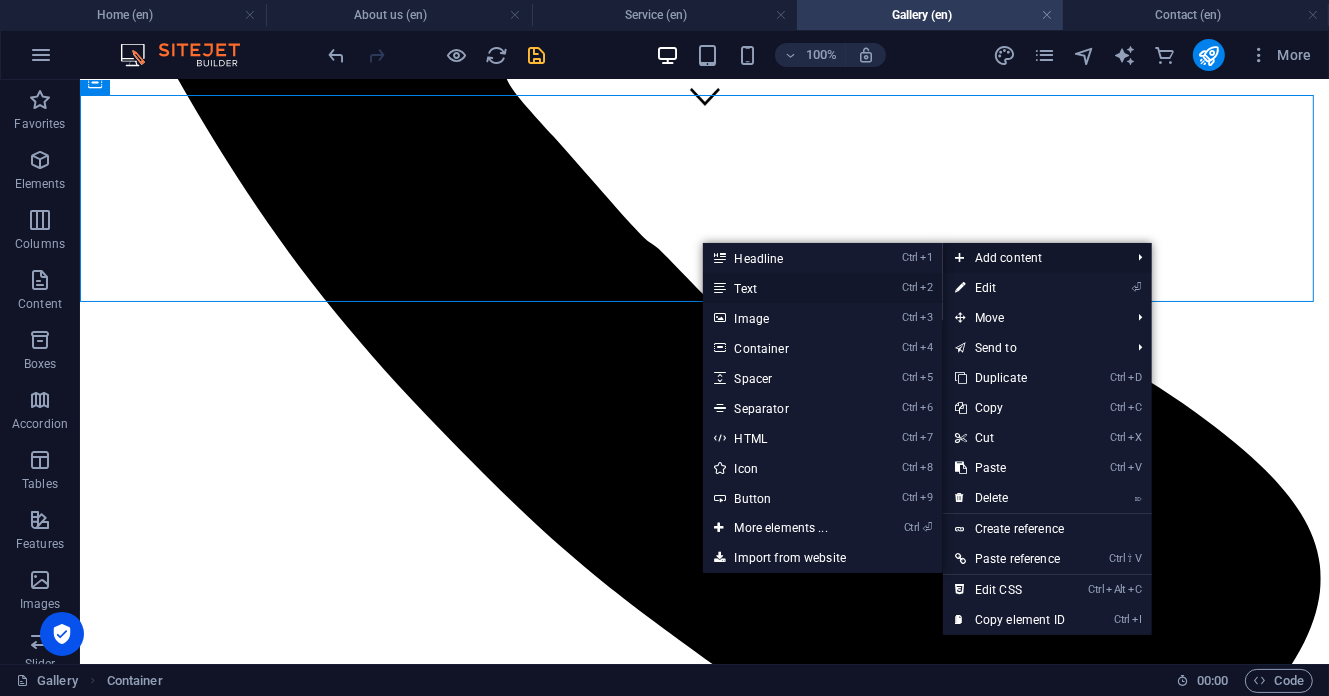 click on "Ctrl 2  Text" at bounding box center [785, 288] 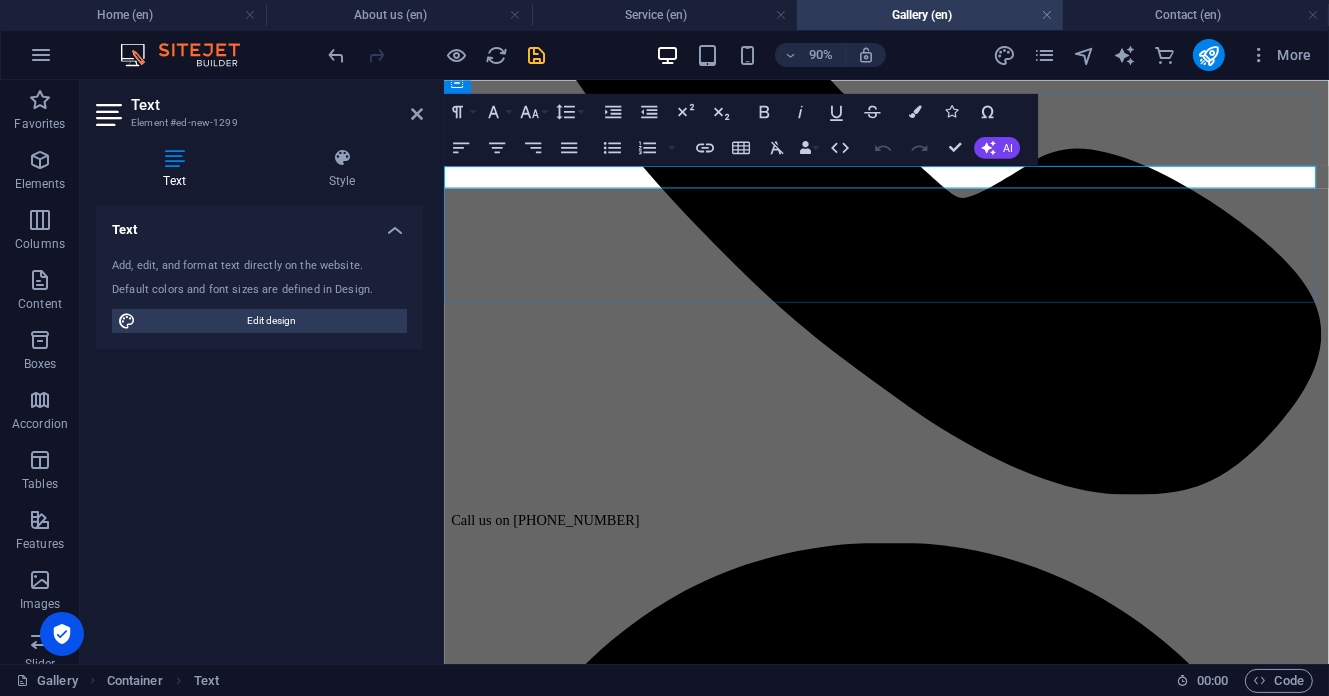 click on "New text element" at bounding box center [934, 8892] 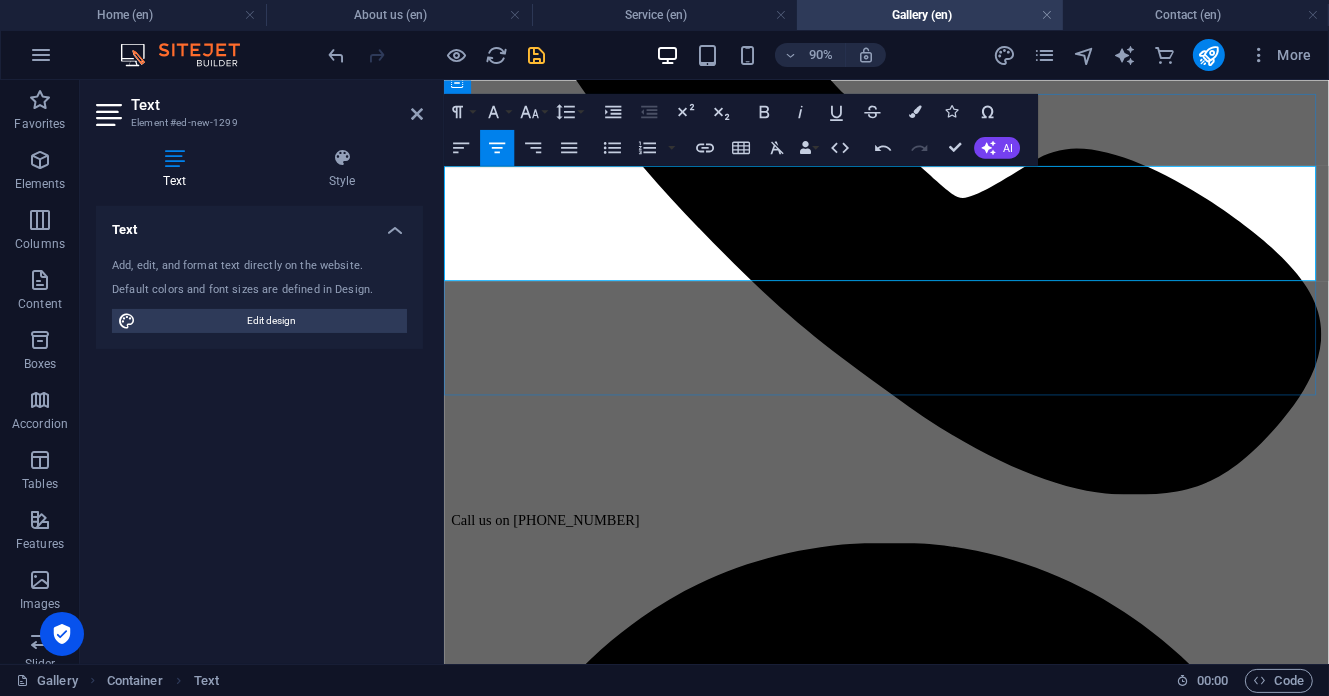 click on "Journey with us through the heart of Nigerian manufacturing excellence. These images capture not just what we create, but how we create it and the passionate people who make it all possible. Every photograph tells a story of dedication, precision, and the relentless pursuit of quality that has defined Bentonybags for nearly five decades." at bounding box center [934, 8929] 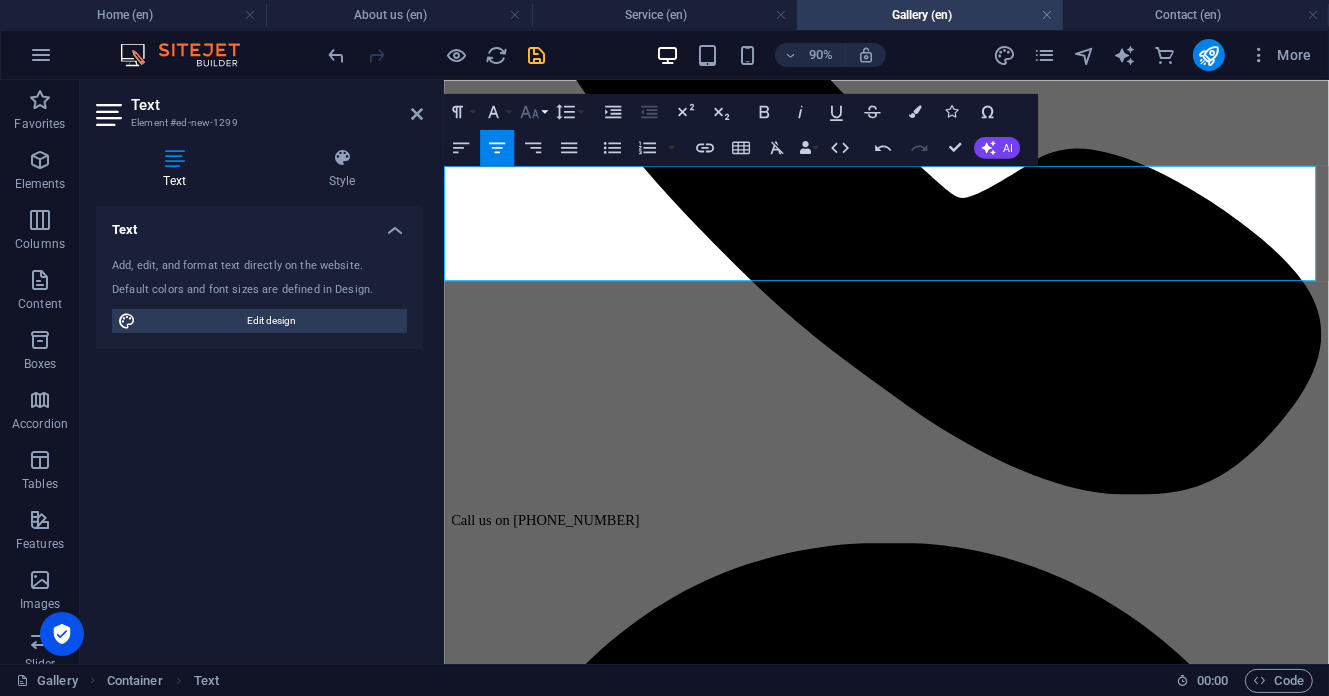 click on "Font Size" at bounding box center [533, 111] 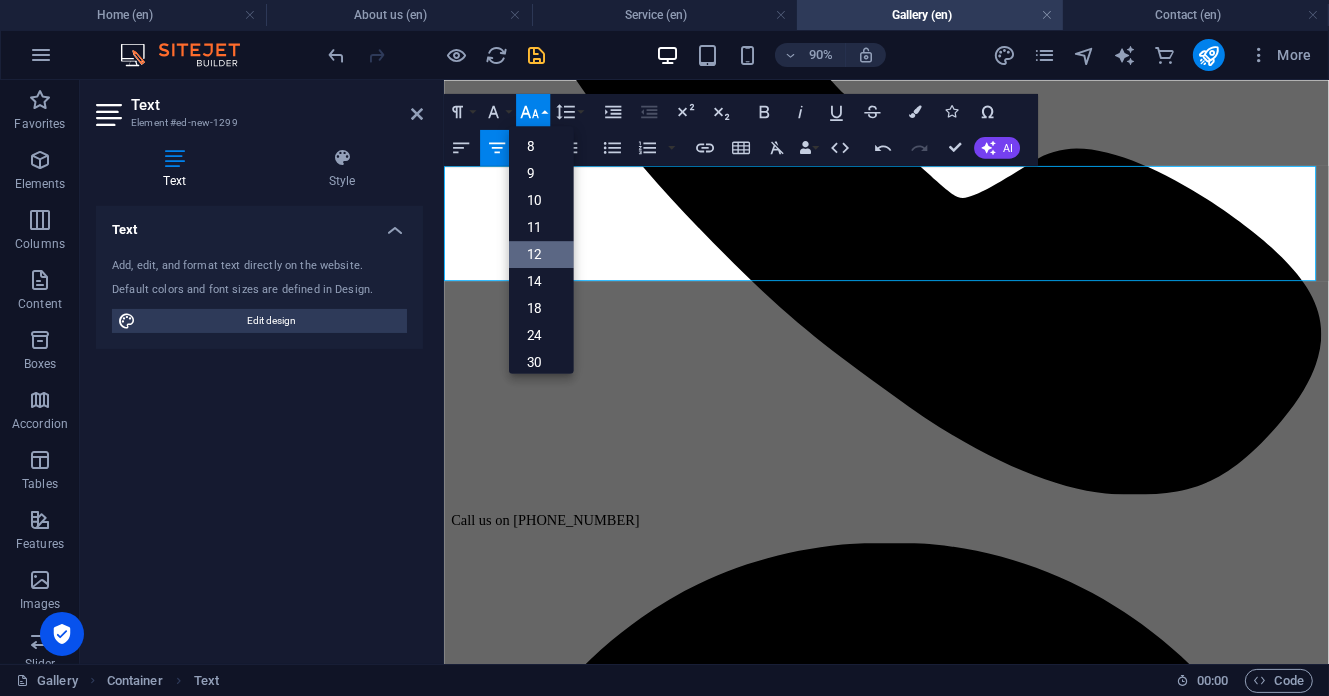 click on "12" at bounding box center [541, 254] 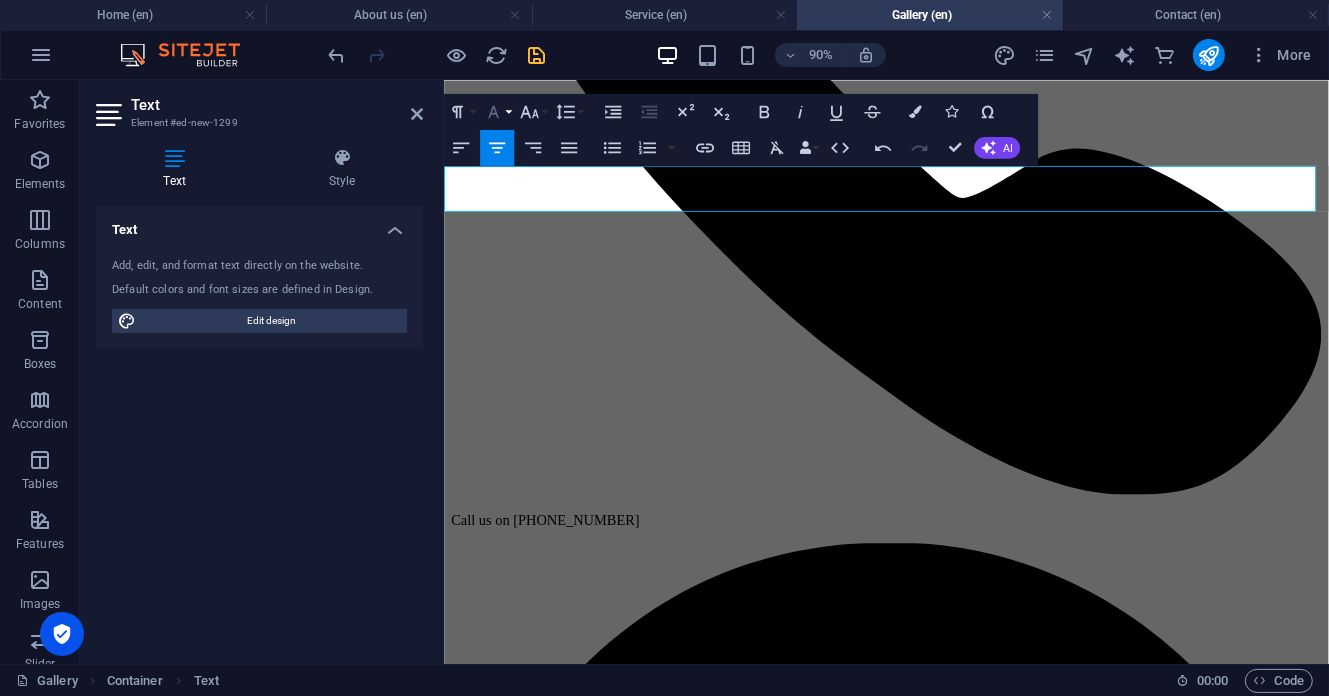 click on "Font Family" at bounding box center (497, 111) 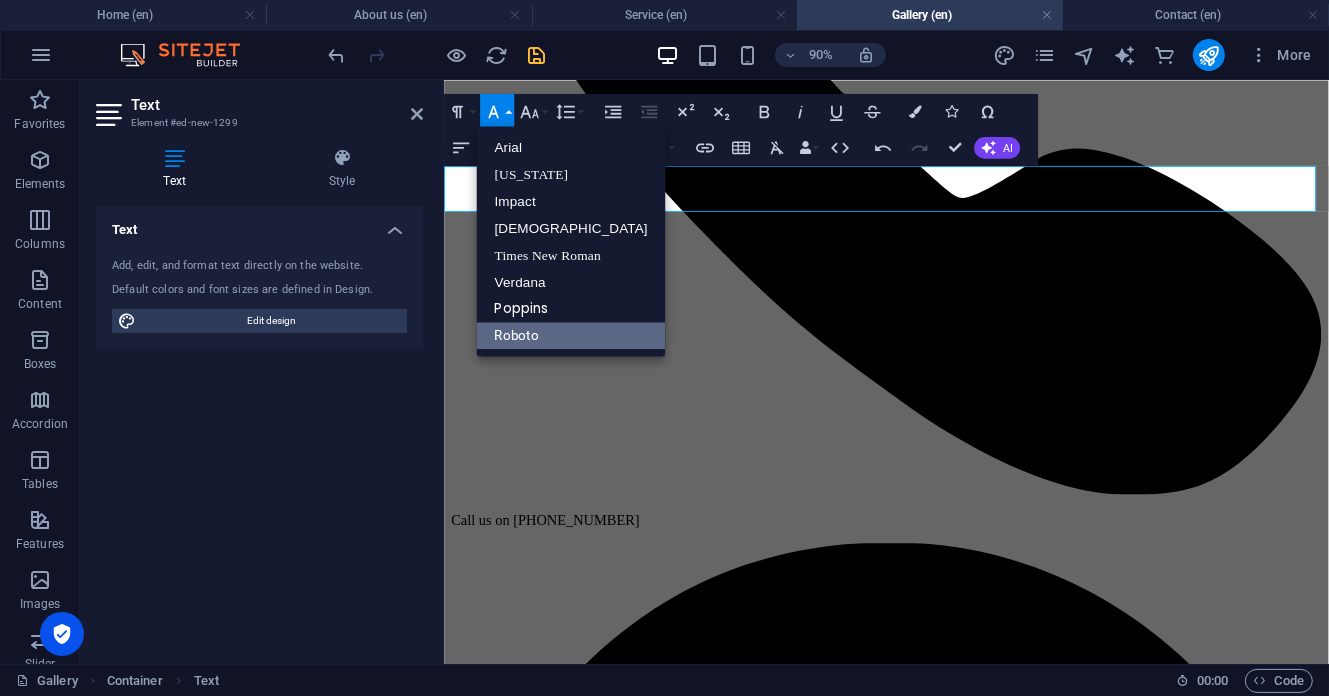 drag, startPoint x: 543, startPoint y: 334, endPoint x: 537, endPoint y: 325, distance: 10.816654 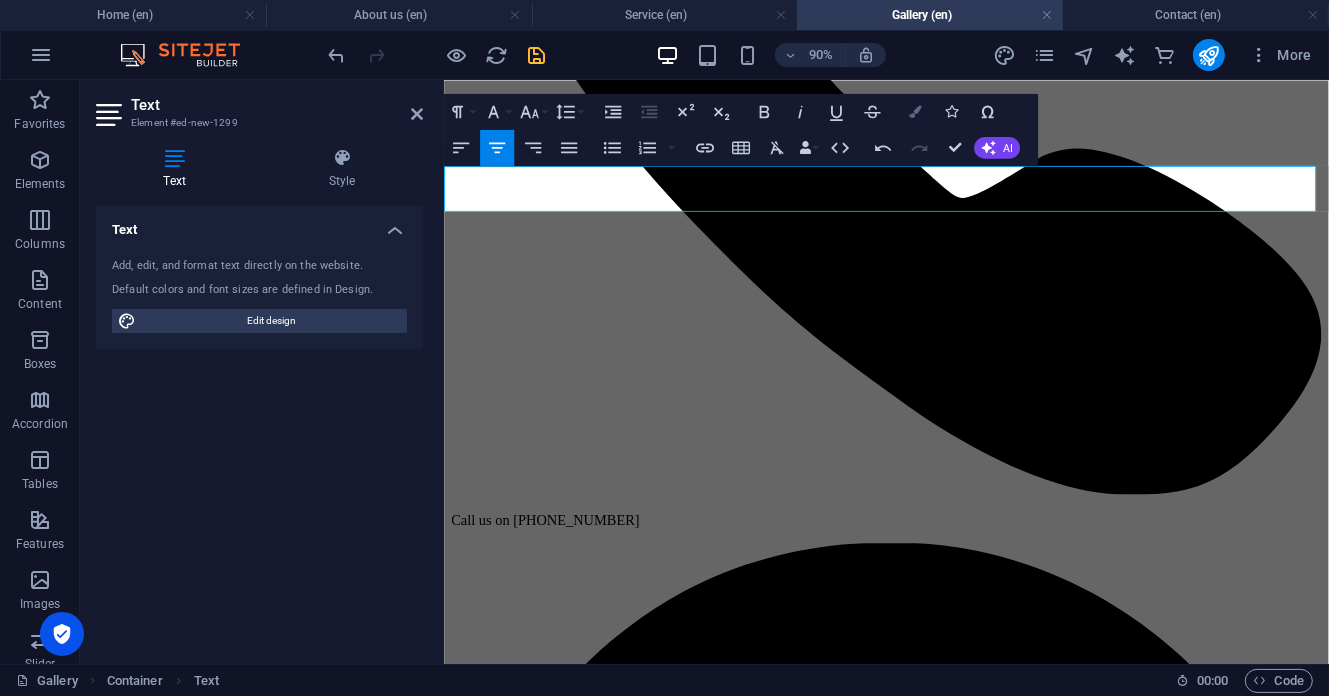 click at bounding box center (915, 111) 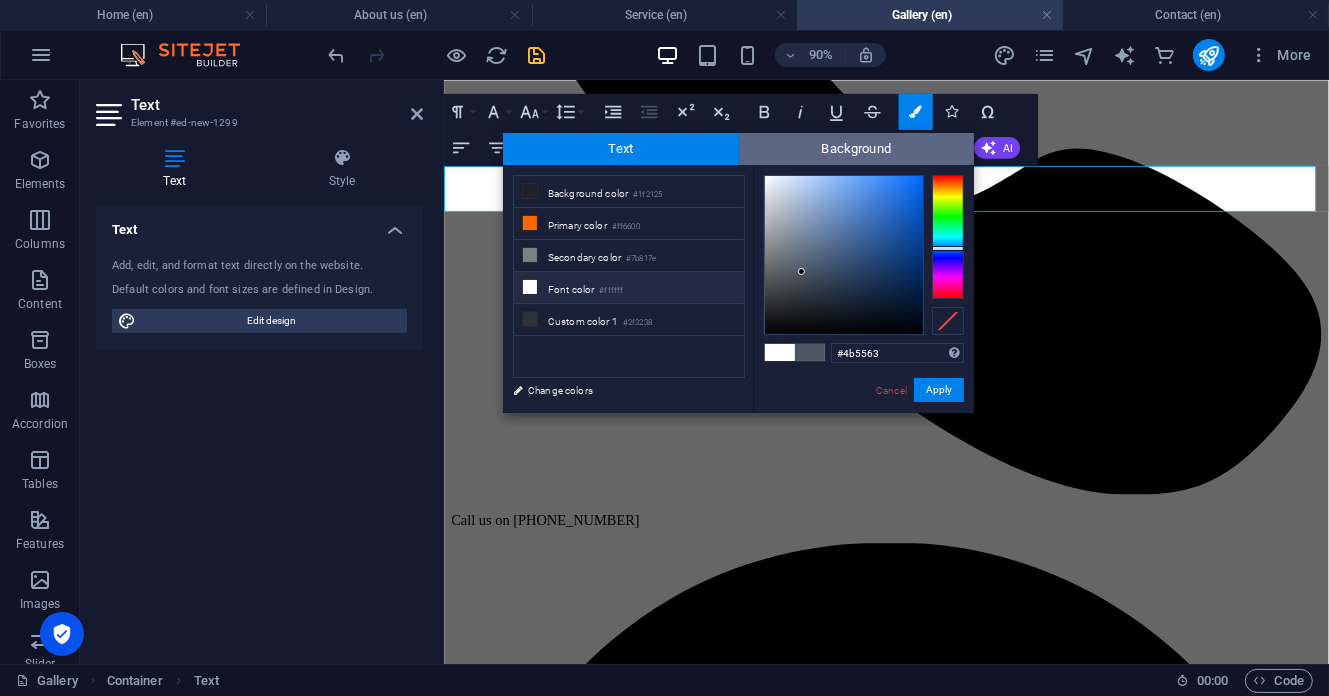click on "Background" at bounding box center [857, 149] 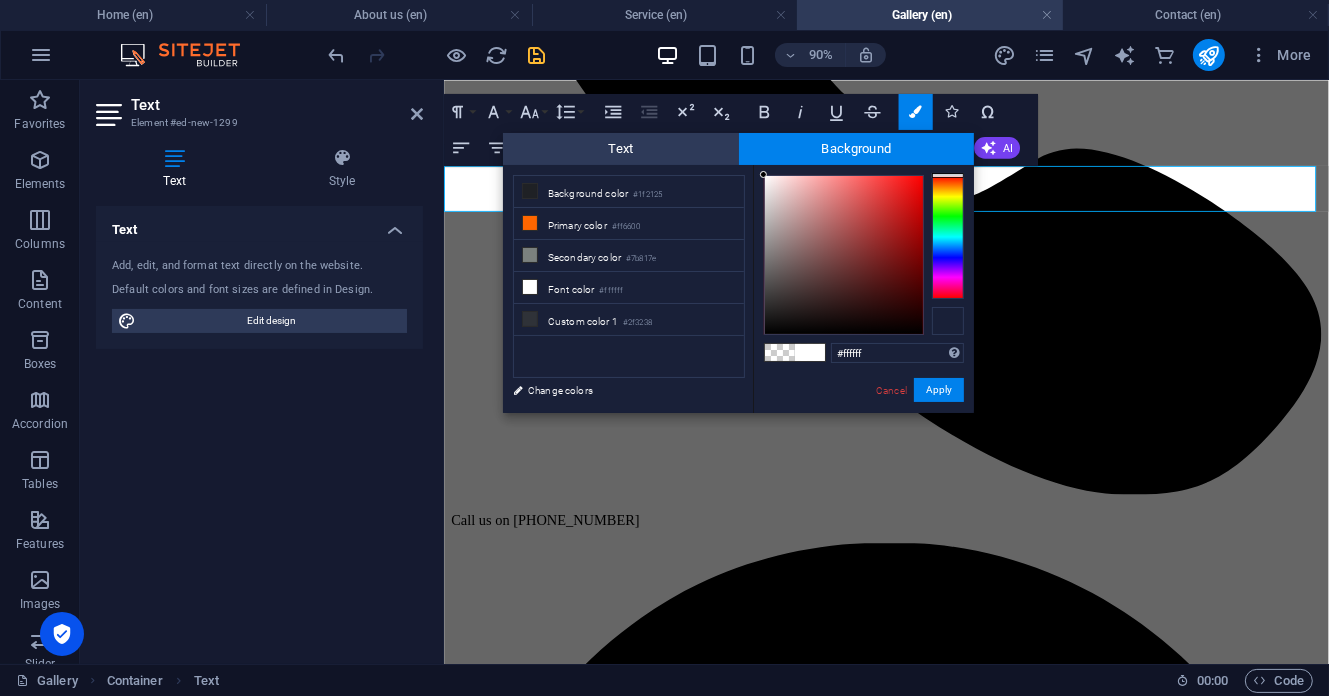 click at bounding box center (948, 321) 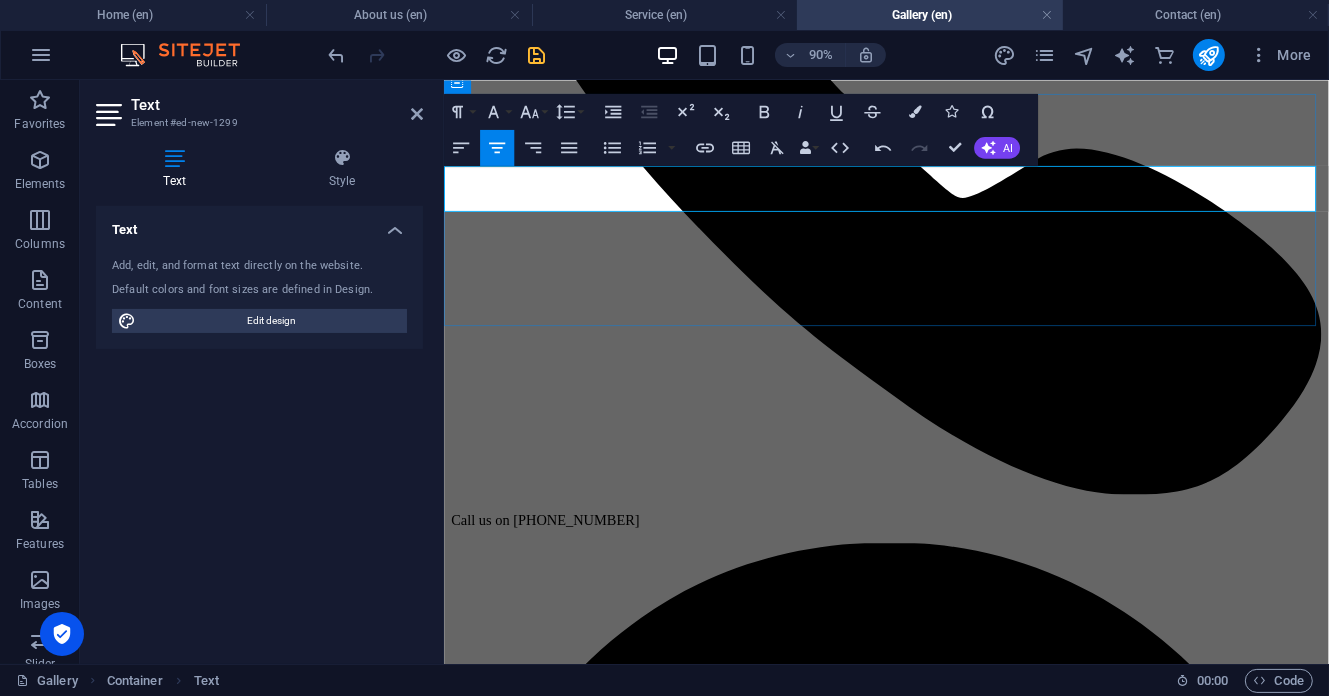 click on "Journey with us through the heart of Nigerian manufacturing excellence. These images capture not just what we create, but how we create it and the passionate people who make it all possible. Every photograph tells a story of dedication, precision, and the relentless pursuit of quality that has defined Bentonybags for nearly five decades." at bounding box center (934, 8901) 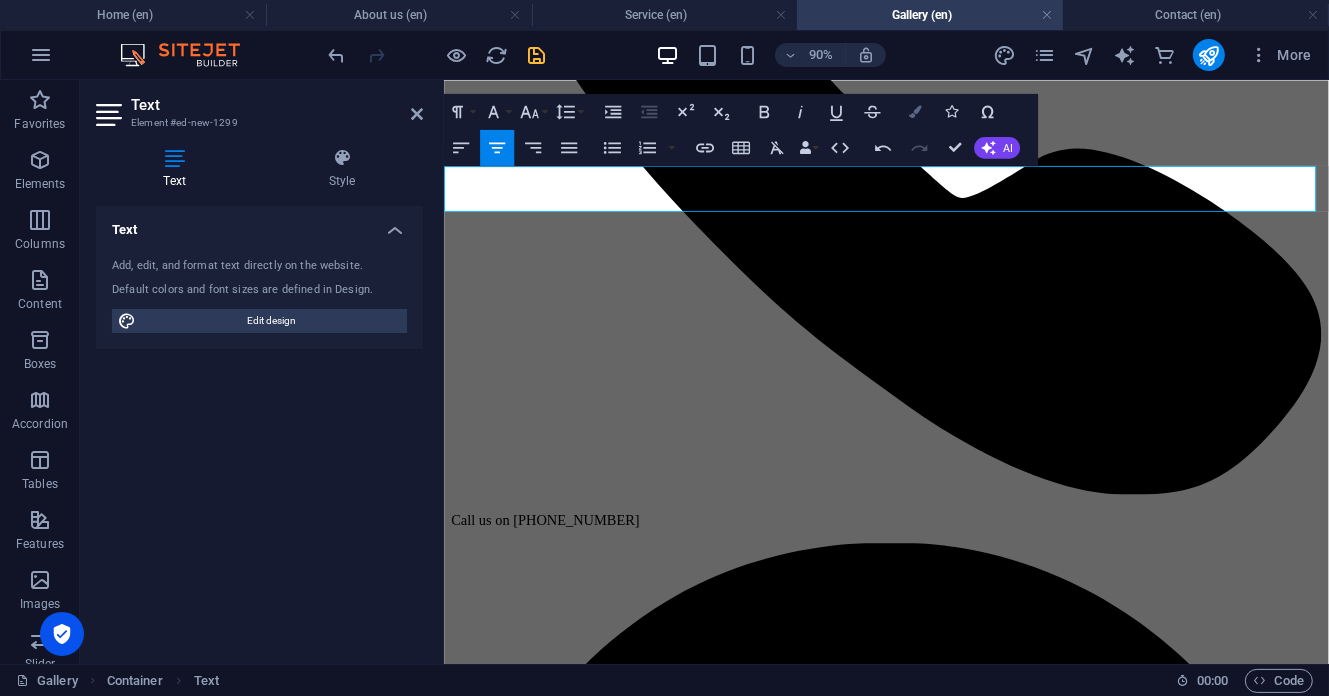 click at bounding box center [915, 111] 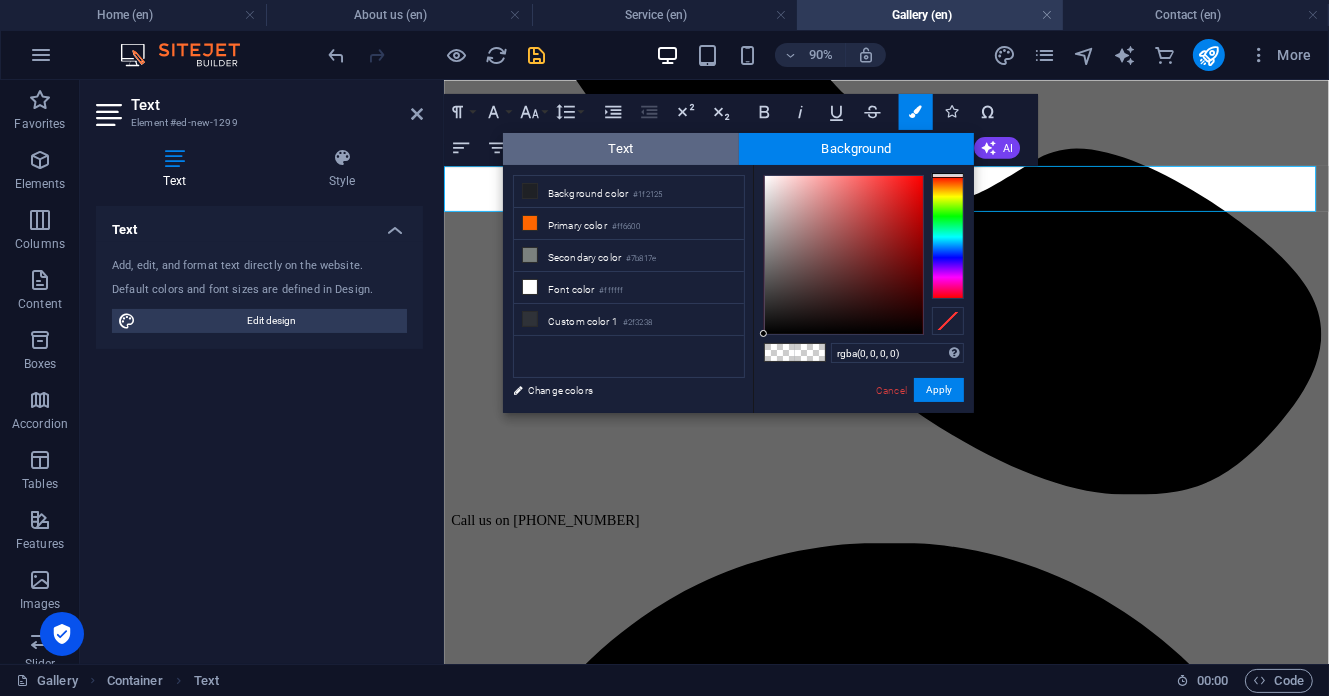 click on "Text" at bounding box center [621, 149] 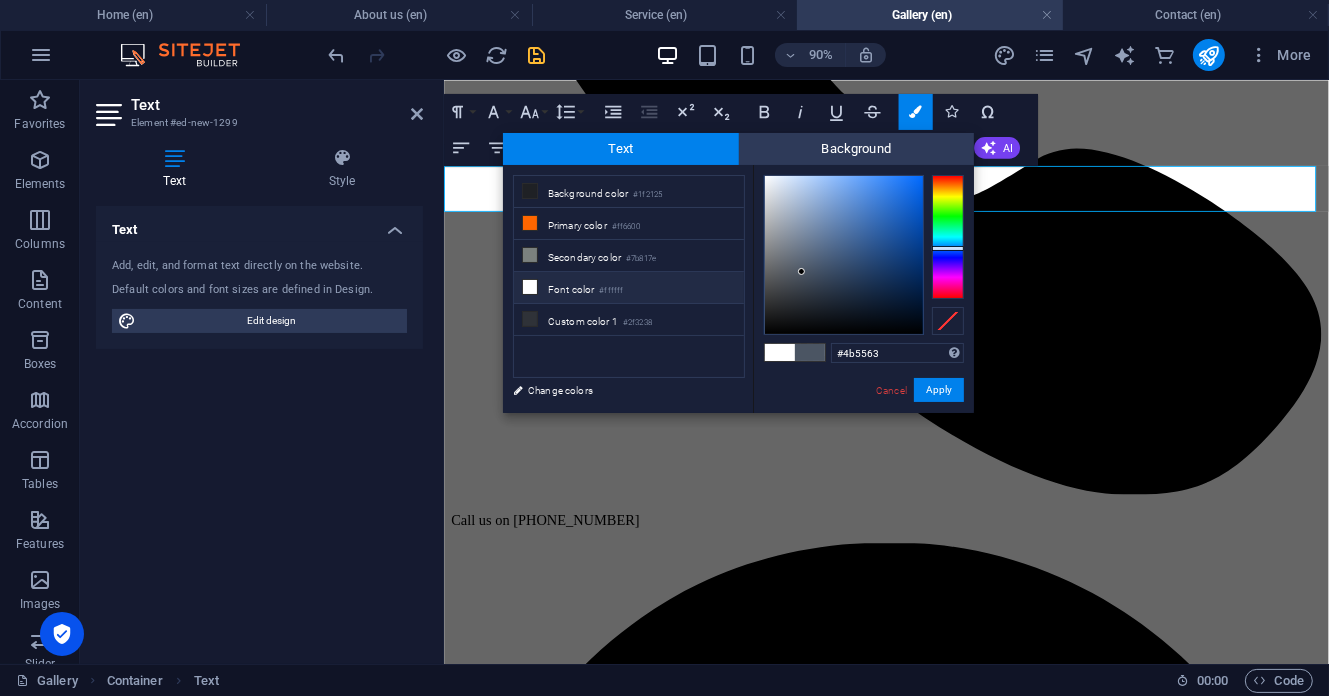 click on "Font color
#ffffff" at bounding box center (629, 288) 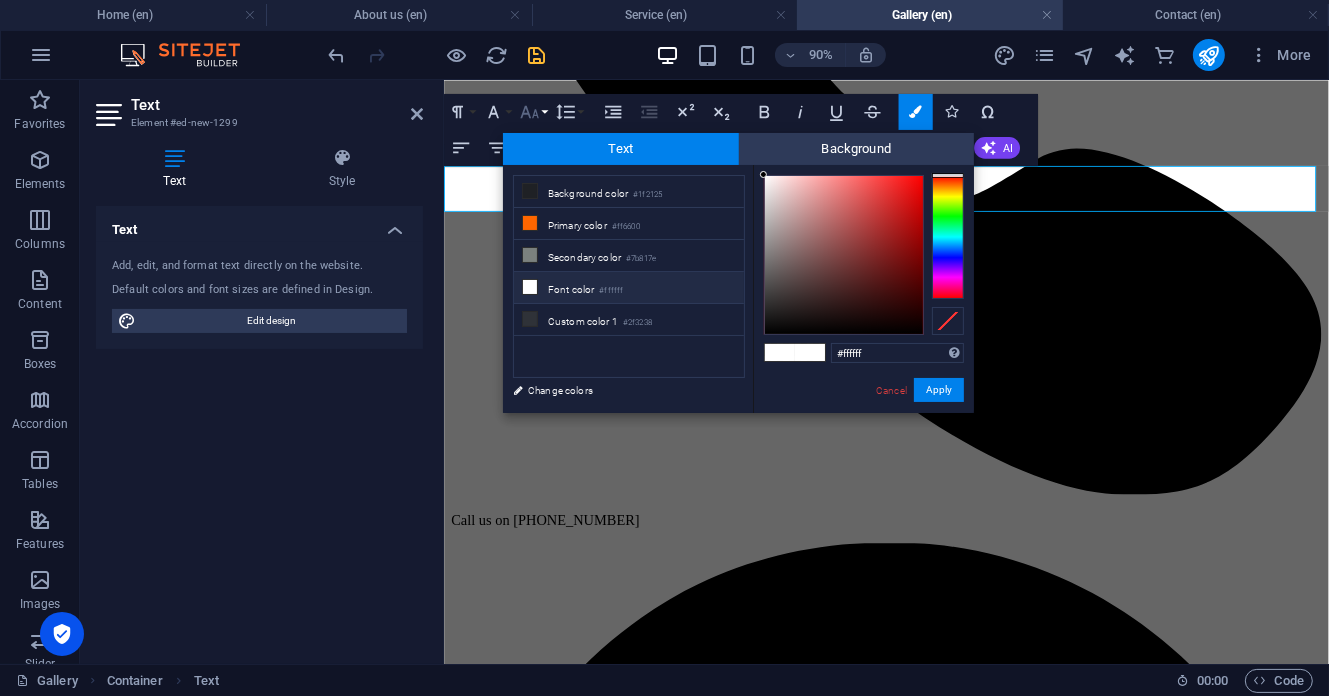 click on "Font Size" at bounding box center (533, 111) 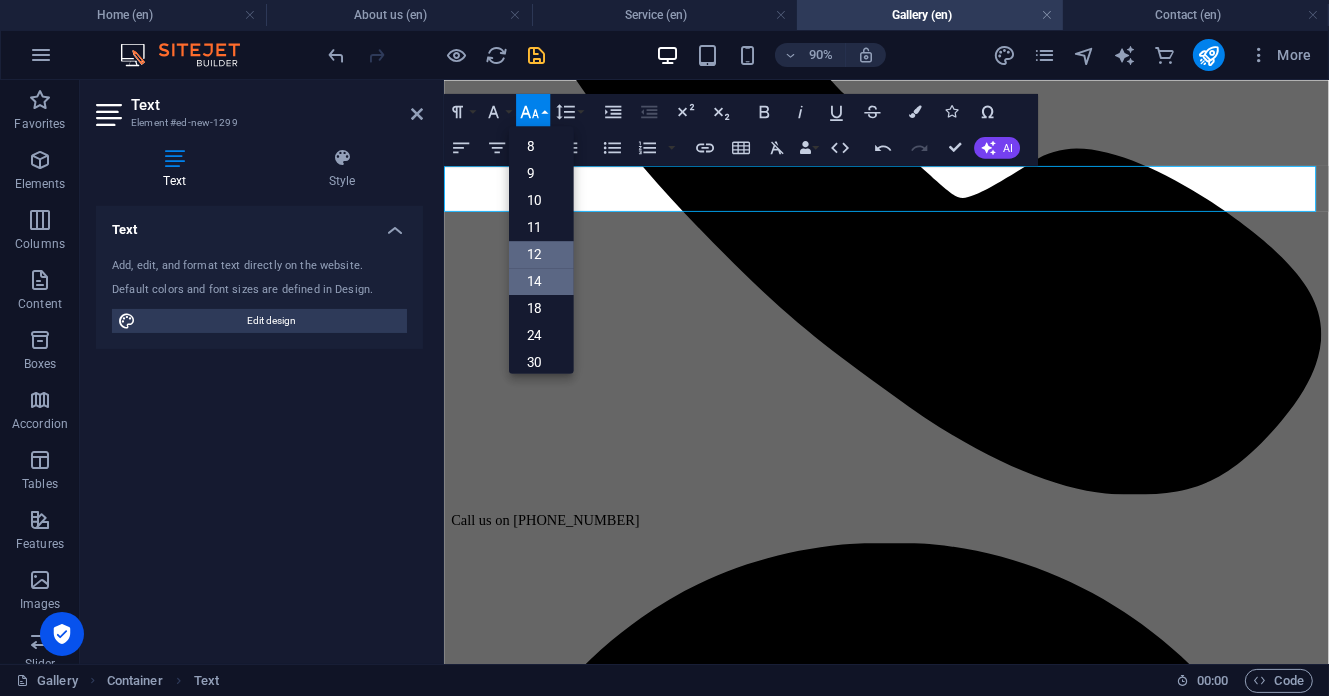 scroll, scrollTop: 142, scrollLeft: 0, axis: vertical 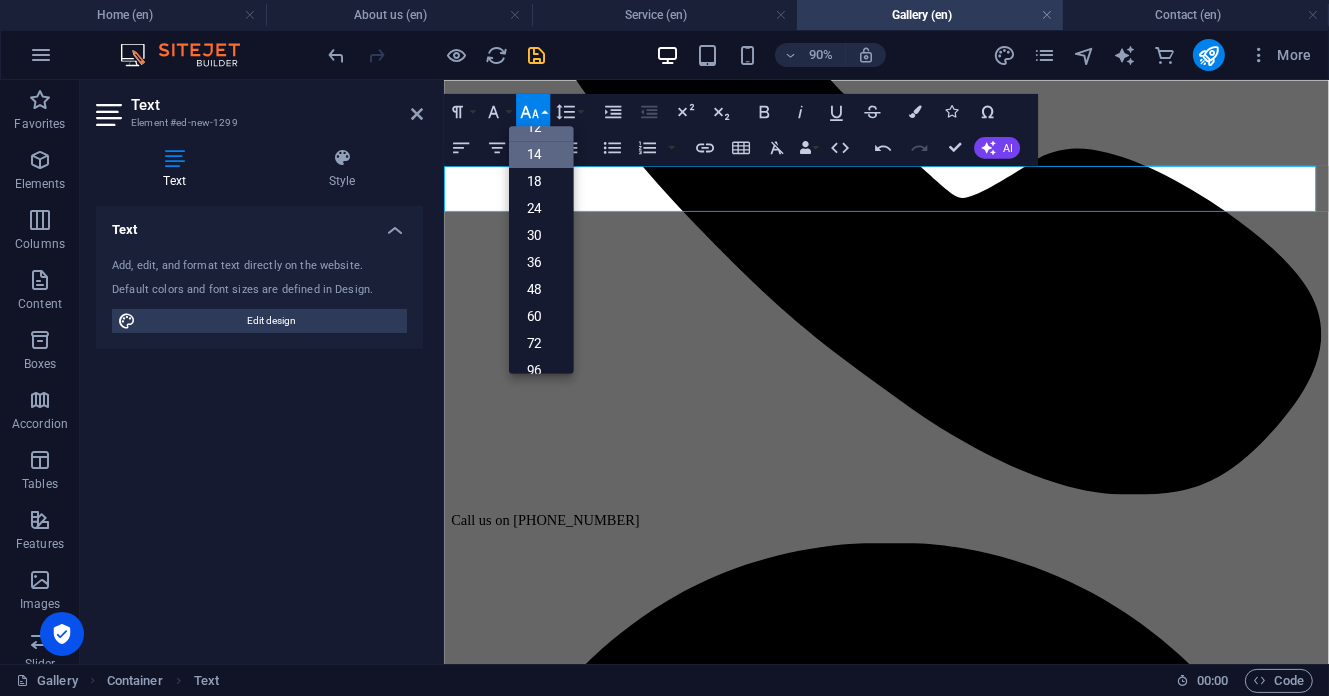 click on "14" at bounding box center [541, 153] 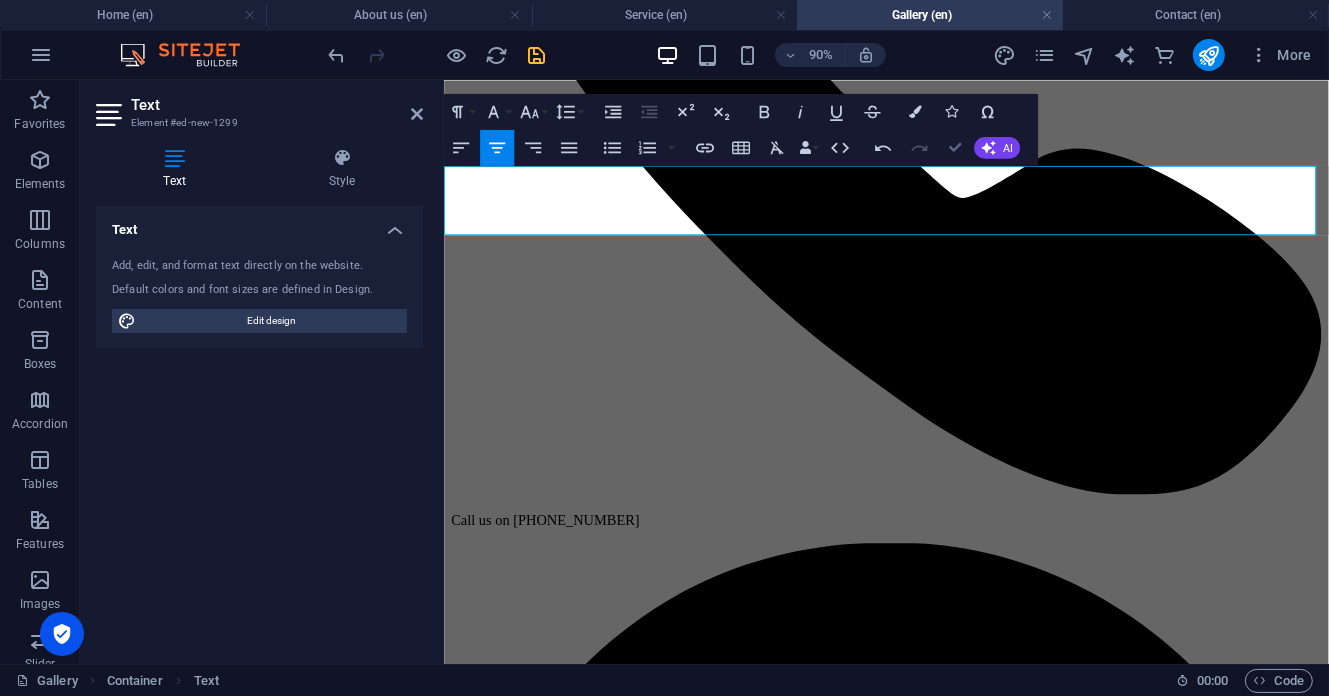 drag, startPoint x: 955, startPoint y: 146, endPoint x: 238, endPoint y: 95, distance: 718.8115 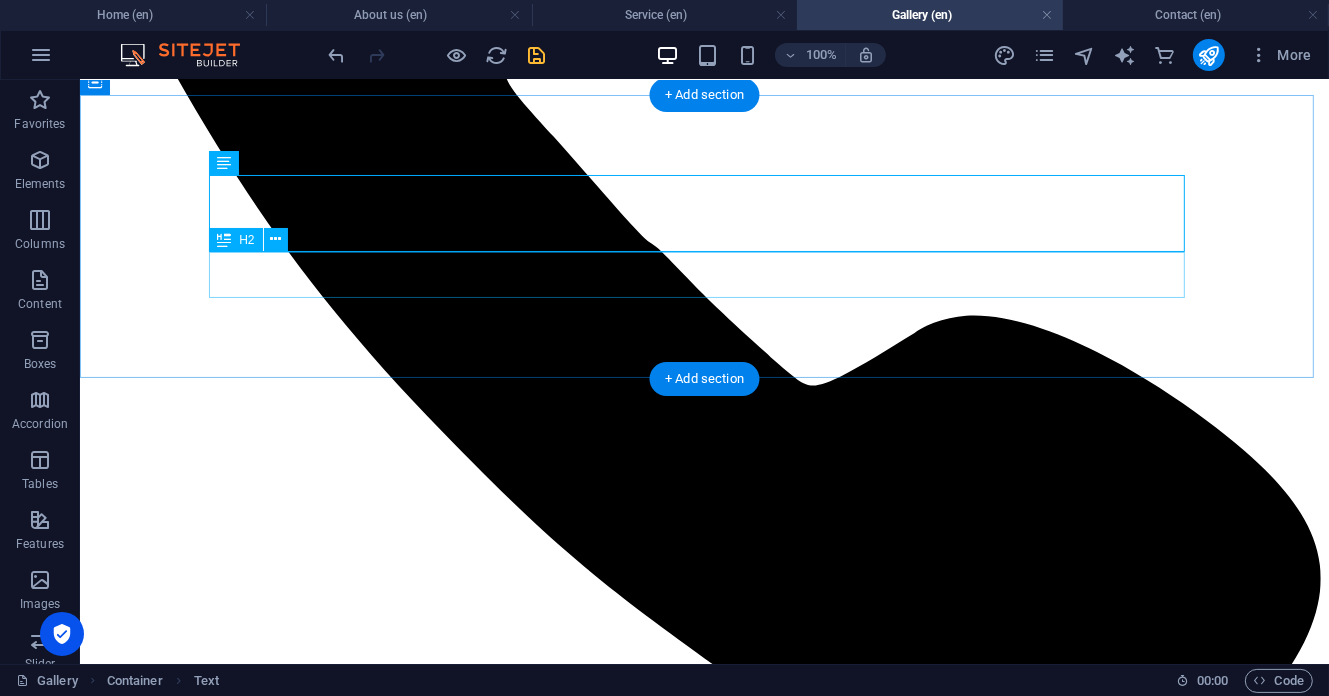 click on "Journey with us through the heart of Nigerian manufacturing excellence. These images capture not just what we create, but how we create it and the passionate people who make it all possible. Every photograph tells a story of dedication, precision, and the relentless pursuit of quality that has defined Bentonybags for nearly five decades. WELCOME TO OUR VISUAL STORY" at bounding box center (703, 11134) 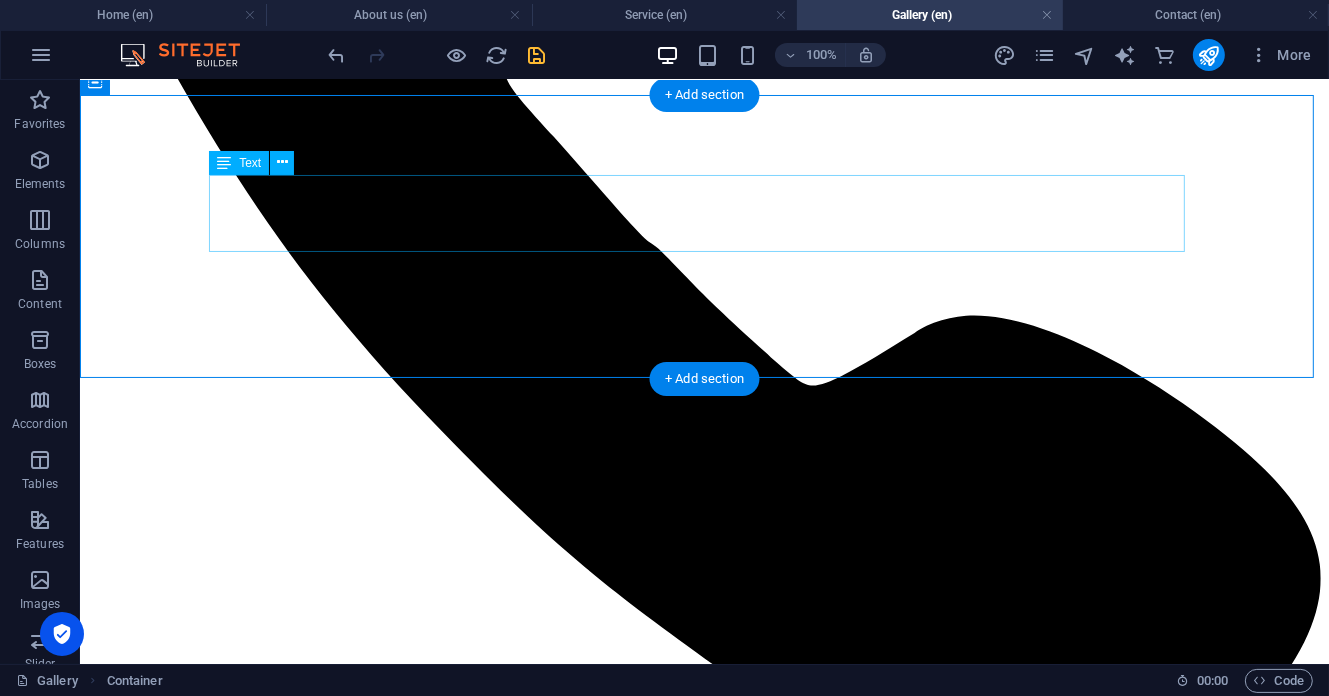 click on "Journey with us through the heart of Nigerian manufacturing excellence. These images capture not just what we create, but how we create it and the passionate people who make it all possible. Every photograph tells a story of dedication, precision, and the relentless pursuit of quality that has defined Bentonybags for nearly five decades." at bounding box center (703, 11111) 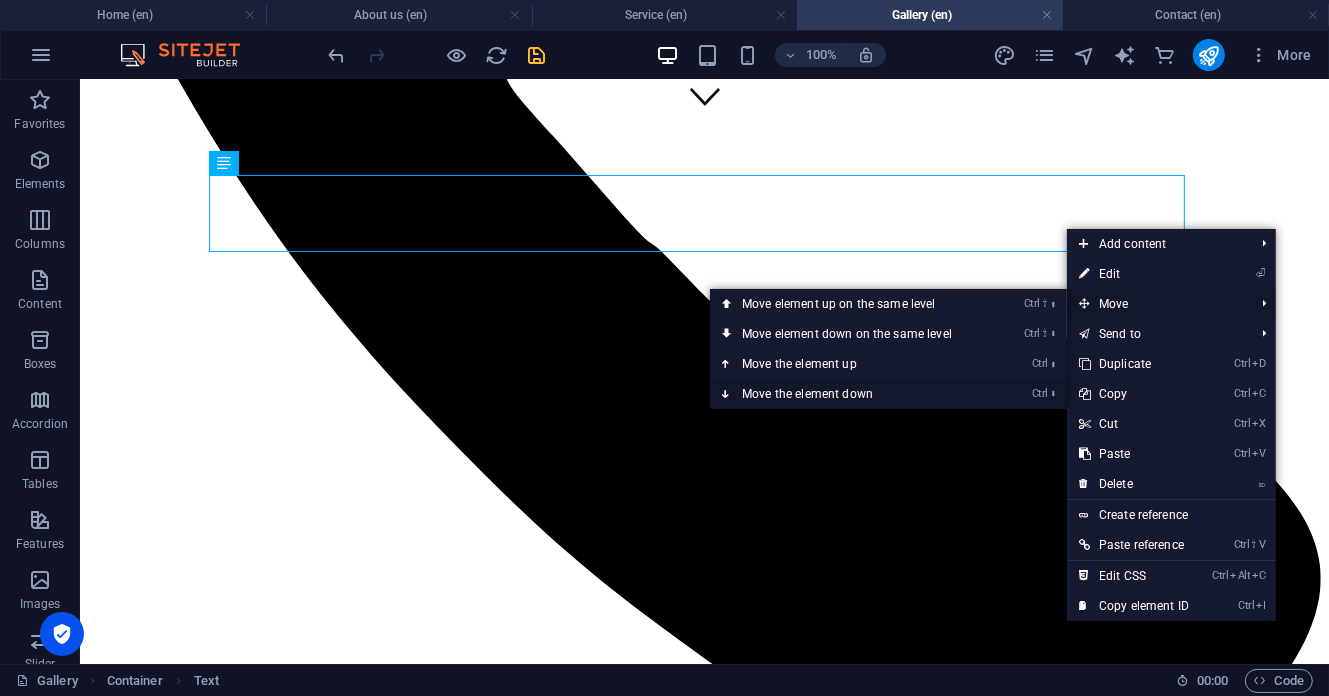 click on "Ctrl ⬇  Move the element down" at bounding box center (851, 394) 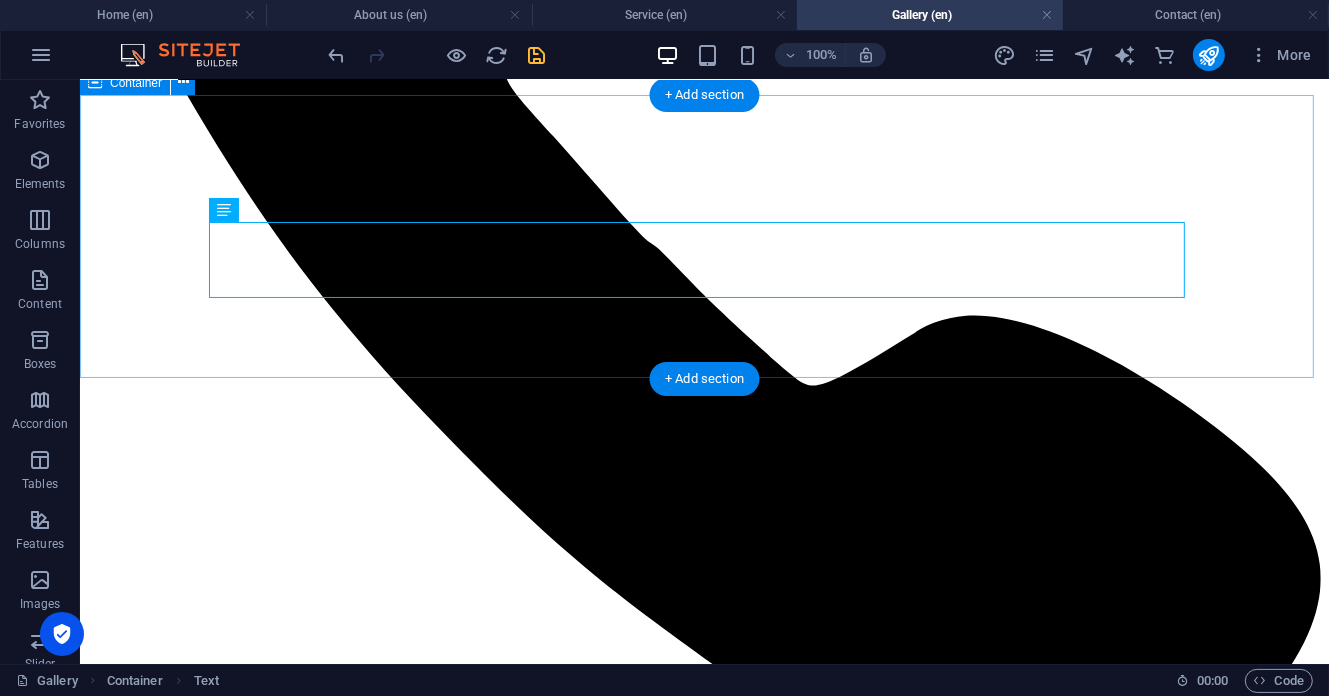 click on "WELCOME TO OUR VISUAL STORY Journey with us through the heart of Nigerian manufacturing excellence. These images capture not just what we create, but how we create it and the passionate people who make it all possible. Every photograph tells a story of dedication, precision, and the relentless pursuit of quality that has defined Bentonybags for nearly five decades." at bounding box center (703, 11138) 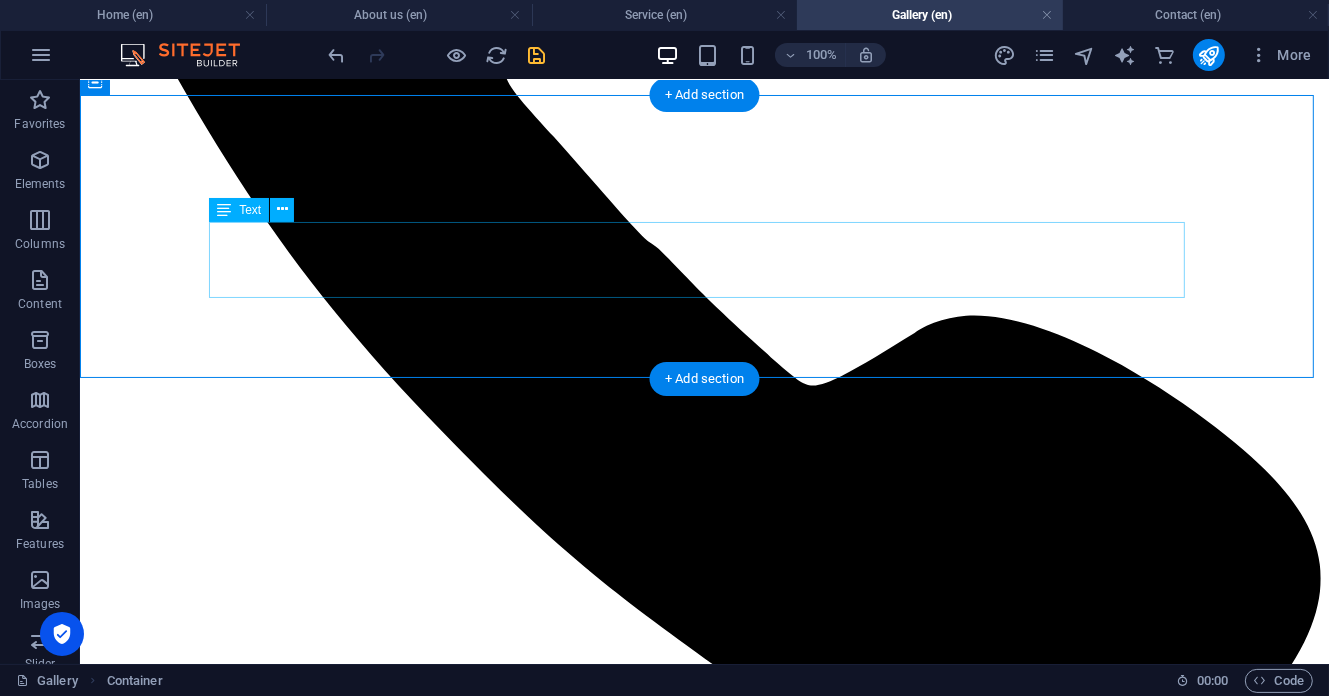 click on "Journey with us through the heart of Nigerian manufacturing excellence. These images capture not just what we create, but how we create it and the passionate people who make it all possible. Every photograph tells a story of dedication, precision, and the relentless pursuit of quality that has defined Bentonybags for nearly five decades." at bounding box center [703, 11162] 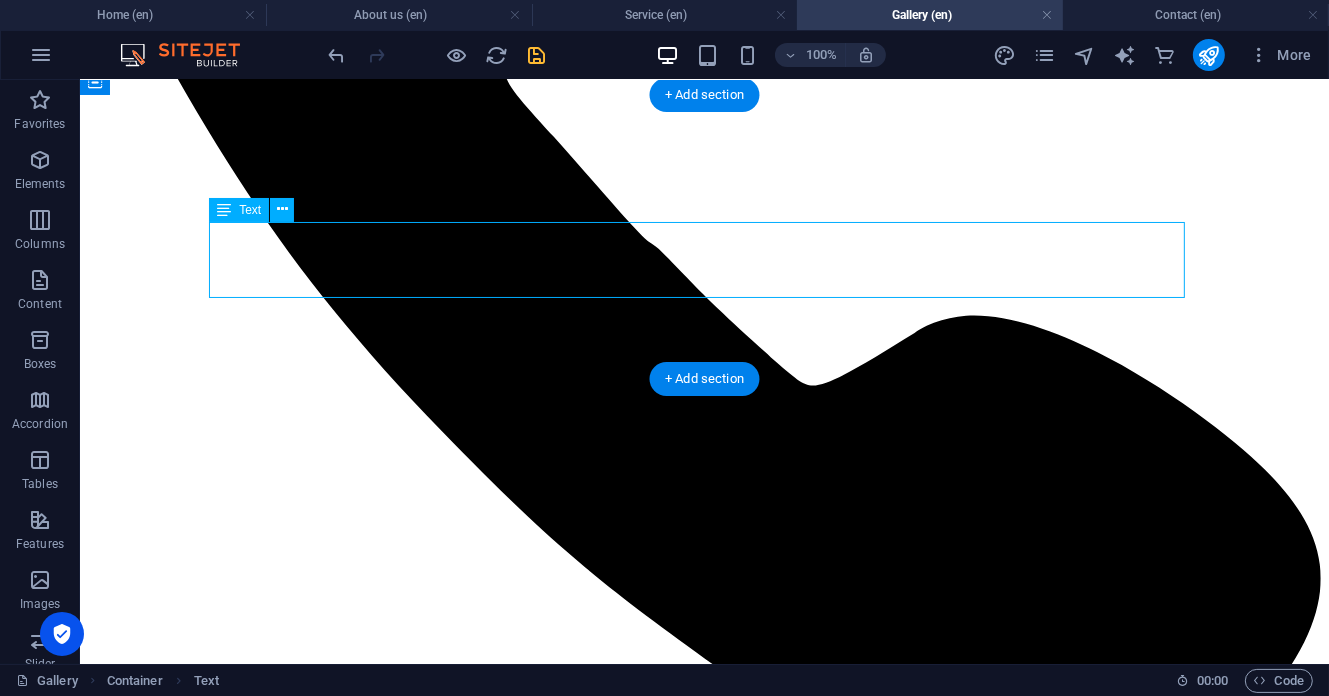 click on "Journey with us through the heart of Nigerian manufacturing excellence. These images capture not just what we create, but how we create it and the passionate people who make it all possible. Every photograph tells a story of dedication, precision, and the relentless pursuit of quality that has defined Bentonybags for nearly five decades." at bounding box center (703, 11162) 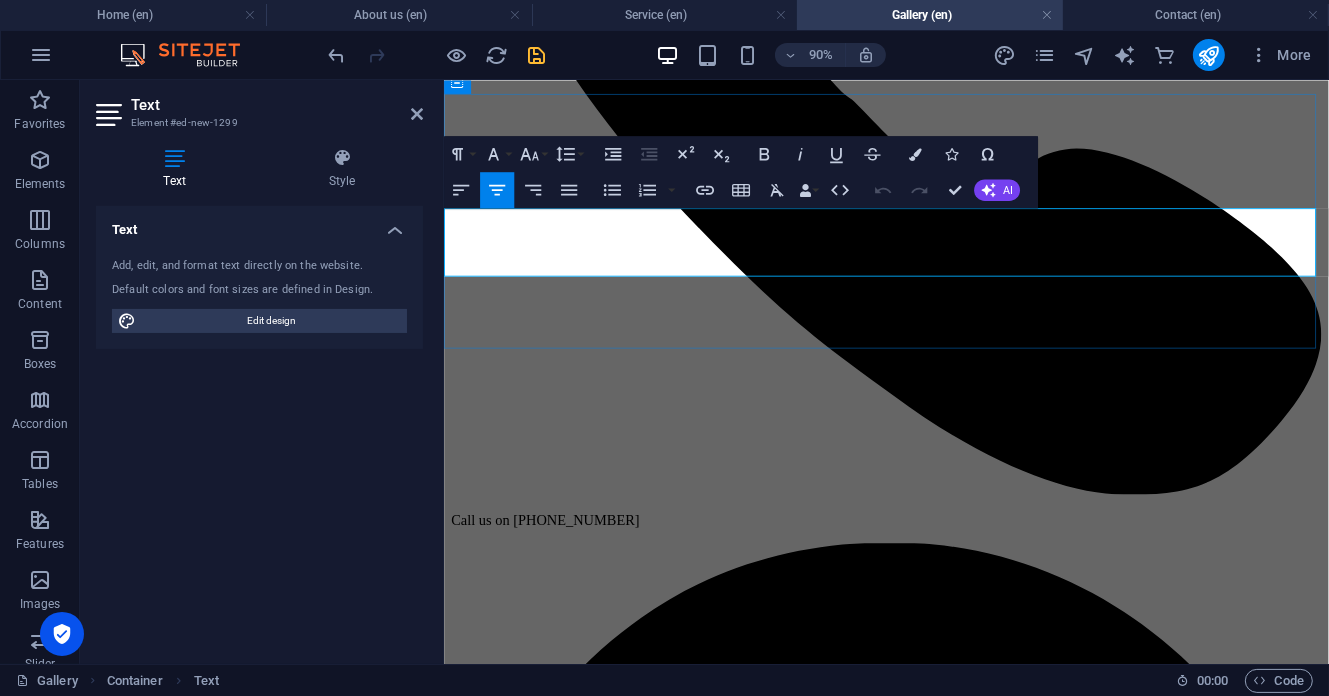 drag, startPoint x: 834, startPoint y: 305, endPoint x: 1056, endPoint y: 288, distance: 222.64995 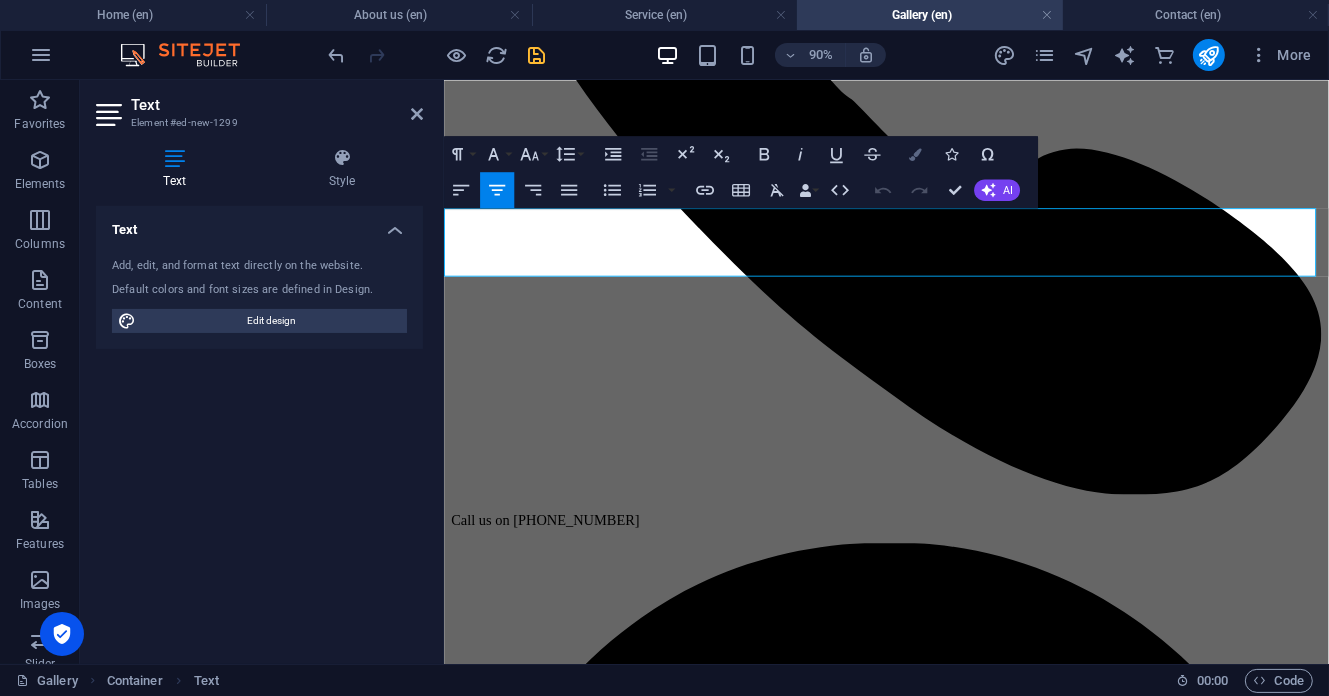 click at bounding box center [915, 153] 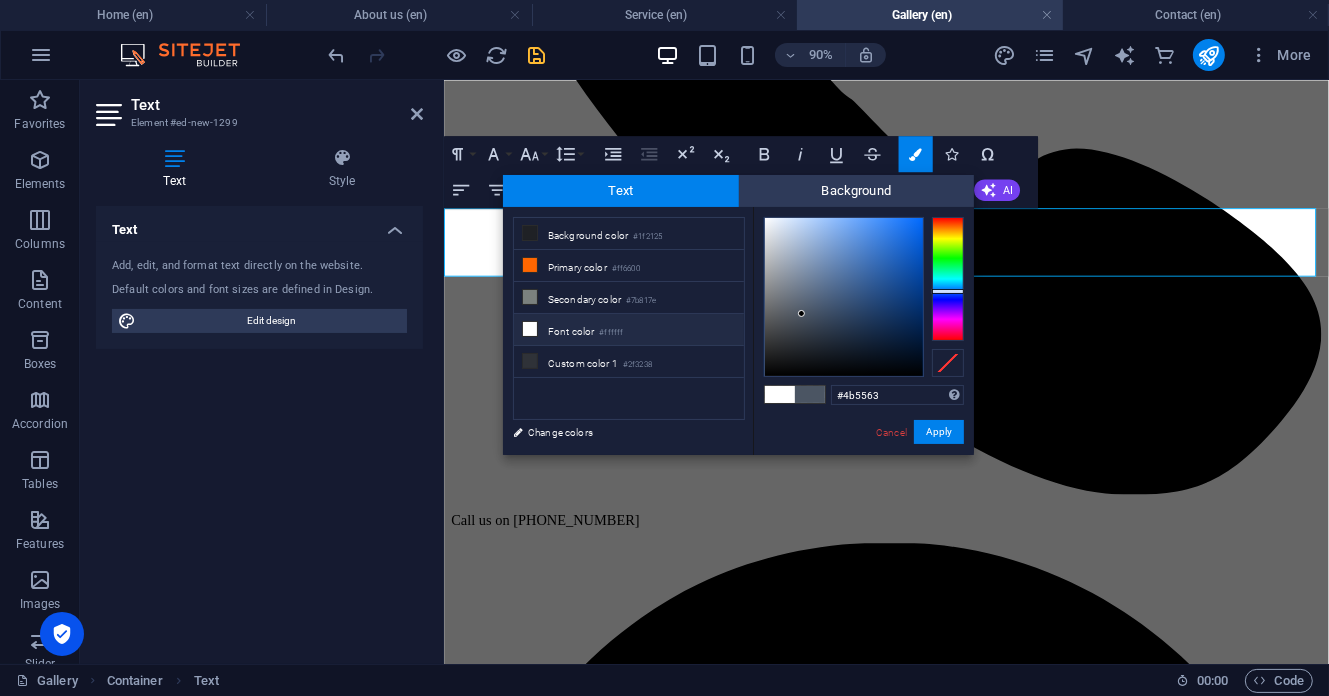 click on "Font color
#ffffff" at bounding box center [629, 330] 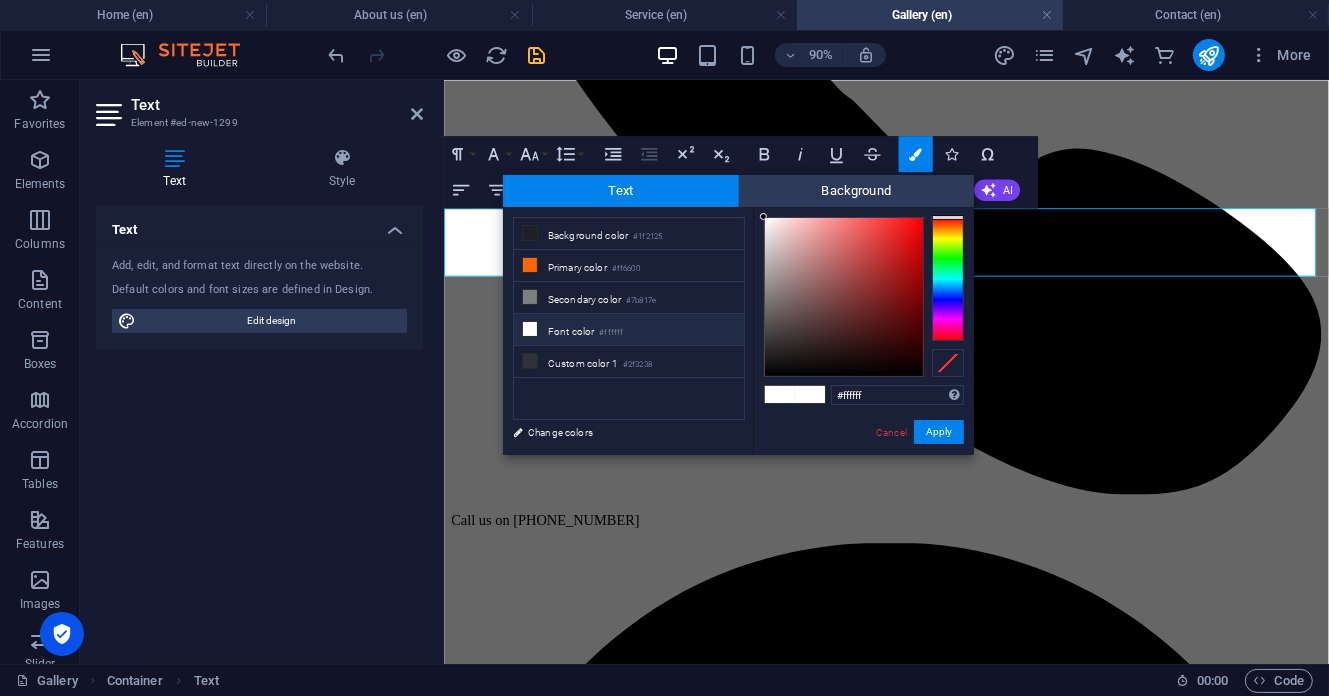 click on "Font color
#ffffff" at bounding box center [629, 330] 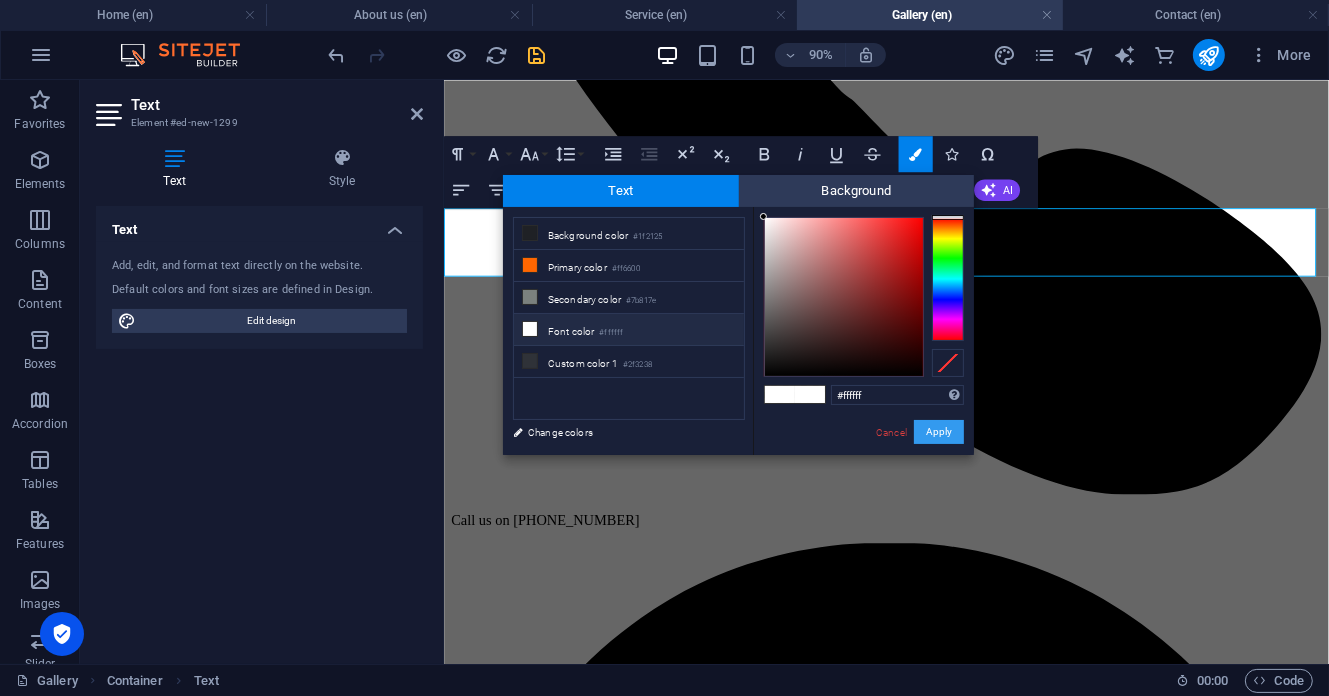 click on "Apply" at bounding box center [939, 432] 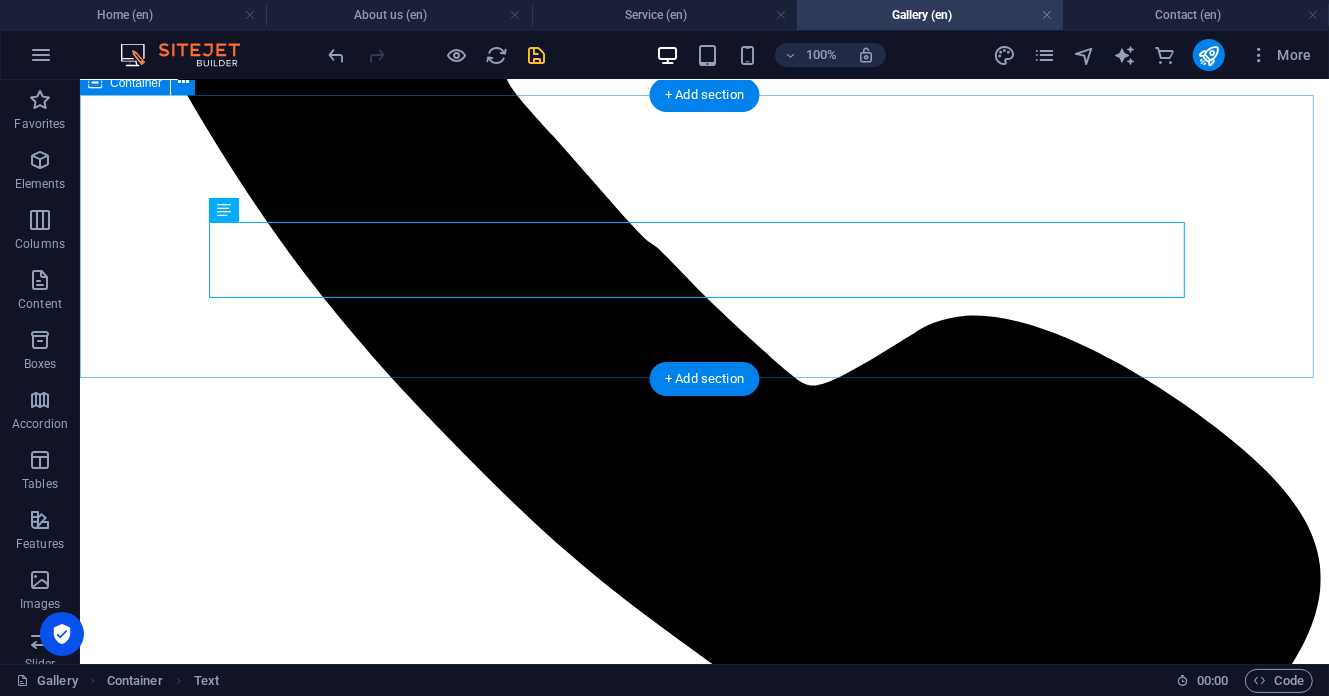 click on "WELCOME TO OUR VISUAL STORY Journey with us through the heart of Nigerian manufacturing excellence. These images capture not just what we create, but how we create it and the passionate people who make it all possible. Every photograph tells a story of dedication, precision, and the relentless pursuit of quality that has defined Bentonybags for nearly five decades." at bounding box center (703, 11138) 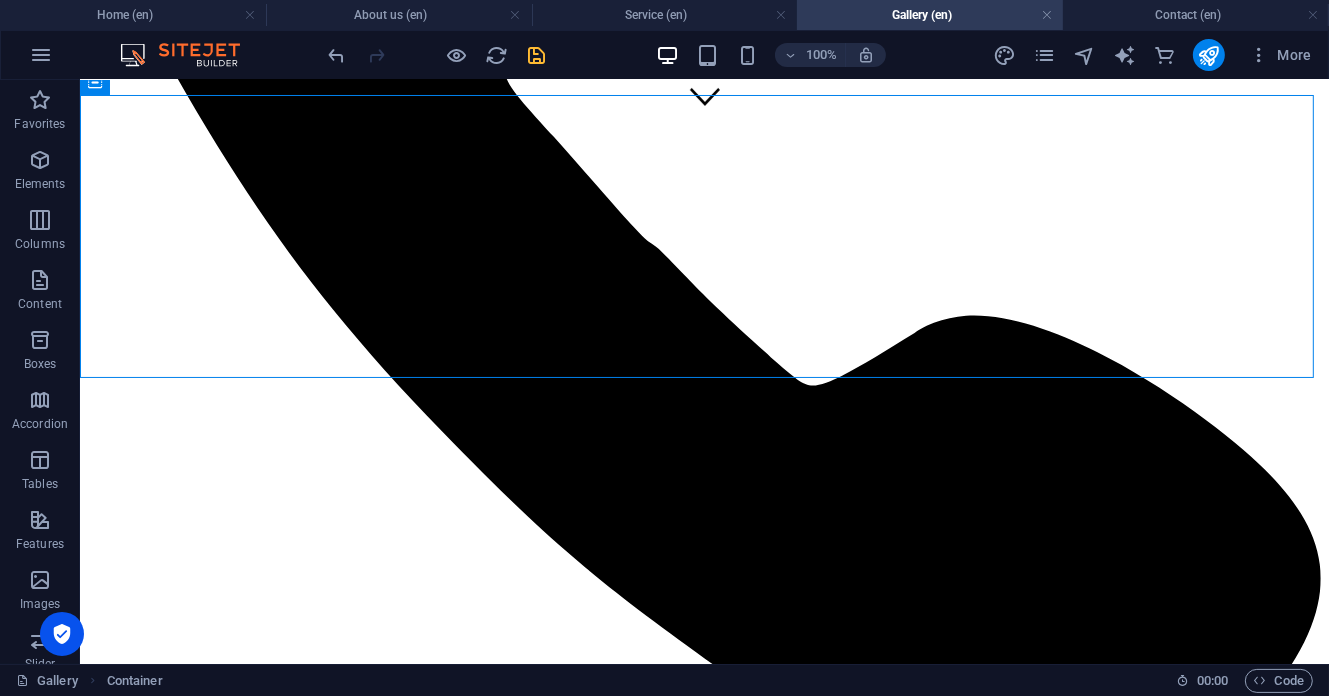 click at bounding box center (537, 55) 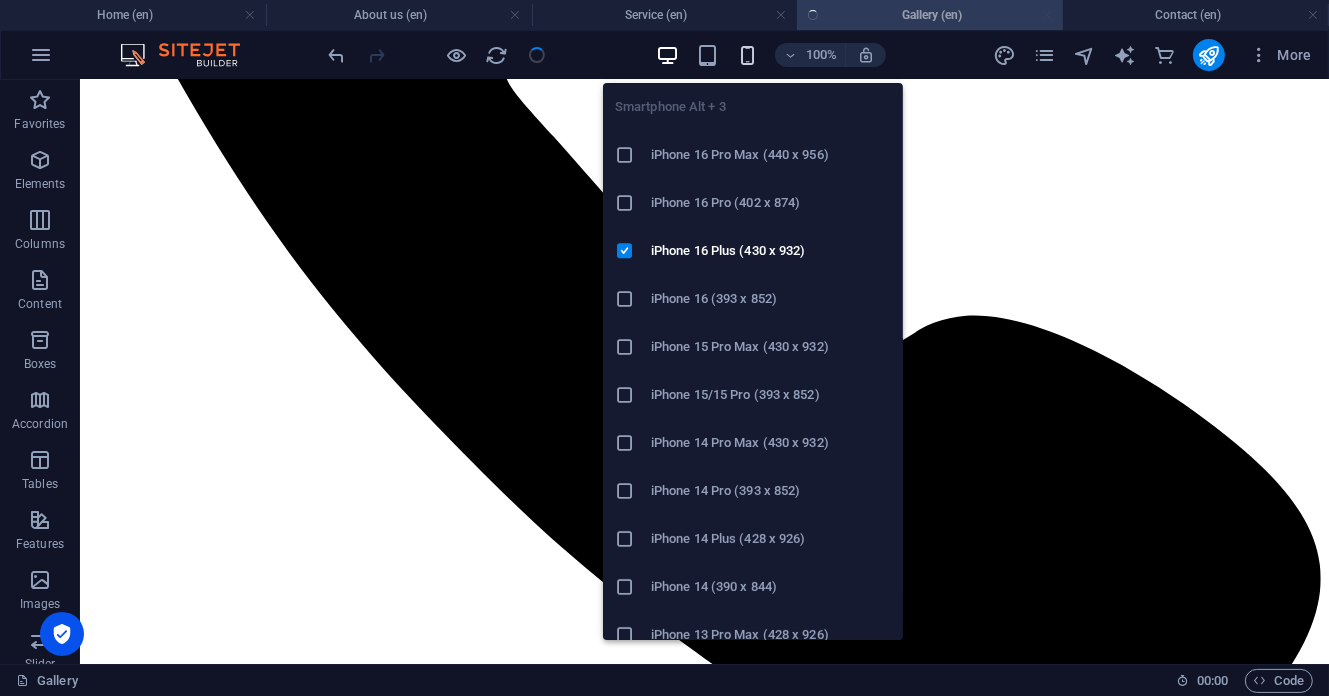 click at bounding box center (747, 55) 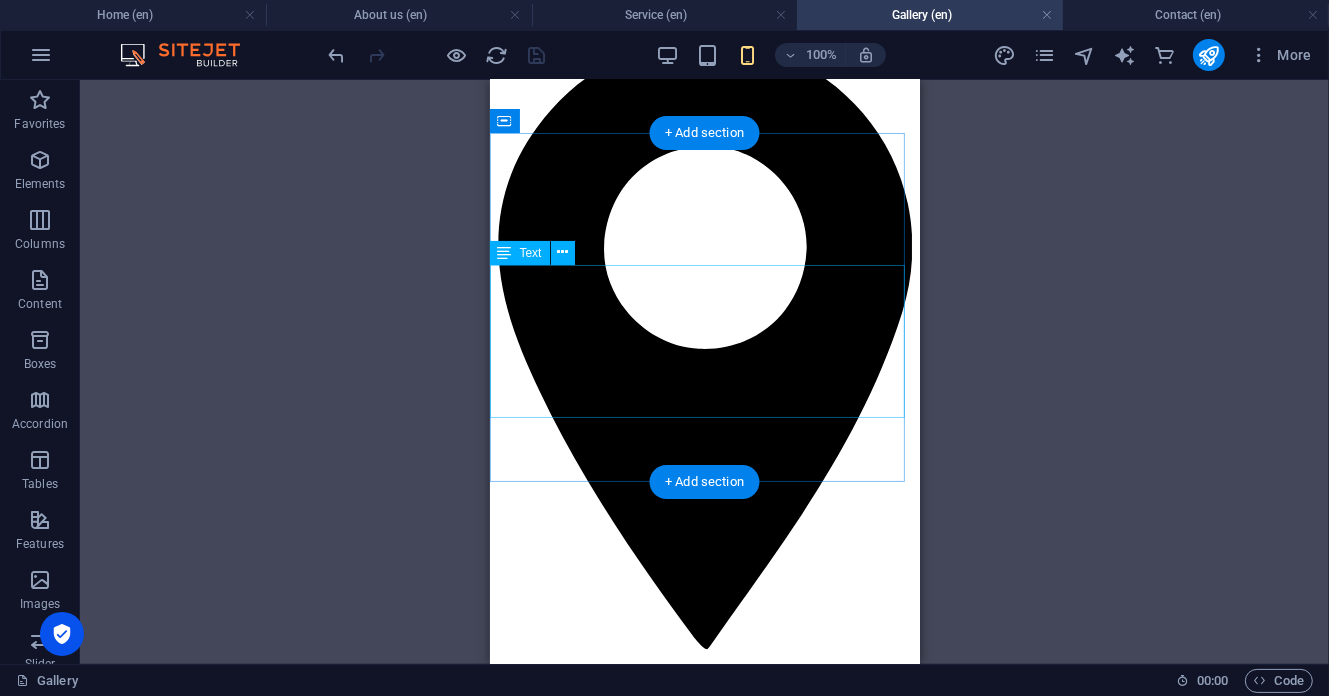 click on "H1   Banner   Banner   Container   Banner   Reference   Reference   Container   Gallery   Gallery   Gallery   Gallery   Gallery   Gallery   H2   Accordion   H5   Image   H3   H5   Container   Gallery   Gallery   Container   Container   Gallery   Container   Gallery   Gallery   Container   Container   Gallery   Container   Gallery   Gallery   Container   Container   Gallery   Container   Gallery   Gallery   Container   Container   Gallery   Container   H4   Footer Saga   Container   Text   Image   Container   Menu   Container   Gallery   Gallery   Container   Gallery   Footer Saga   Map   Container   Container   H4   Container   Container   H4   Container   Spacer   Text   Container   Container   Text   Container   Container   Container   Container   Container   Text   Container   Container   Spacer   Container   Menu   Container   Container   H4   Container   H4   H5   Container   Container   H4   Spacer   Container   H4   Footer Saga   Container   Container   Container   Text   Container" at bounding box center [704, 372] 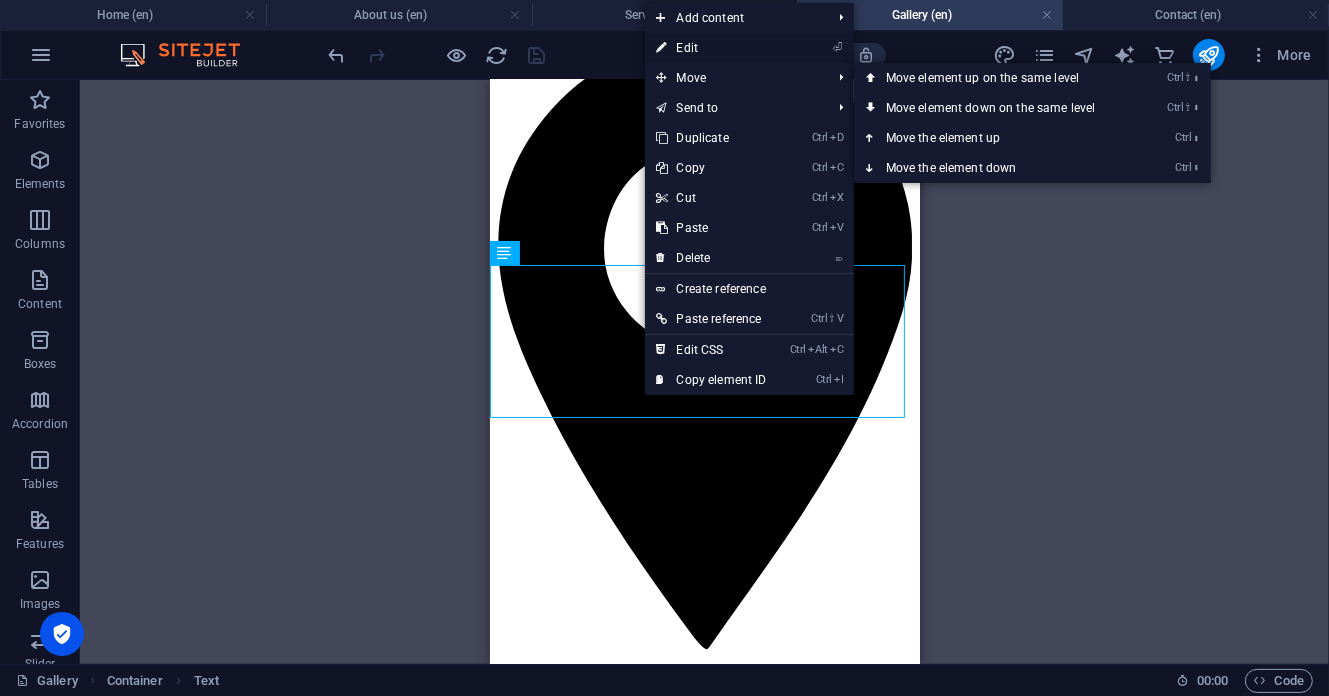 click on "⏎  Edit" at bounding box center [712, 48] 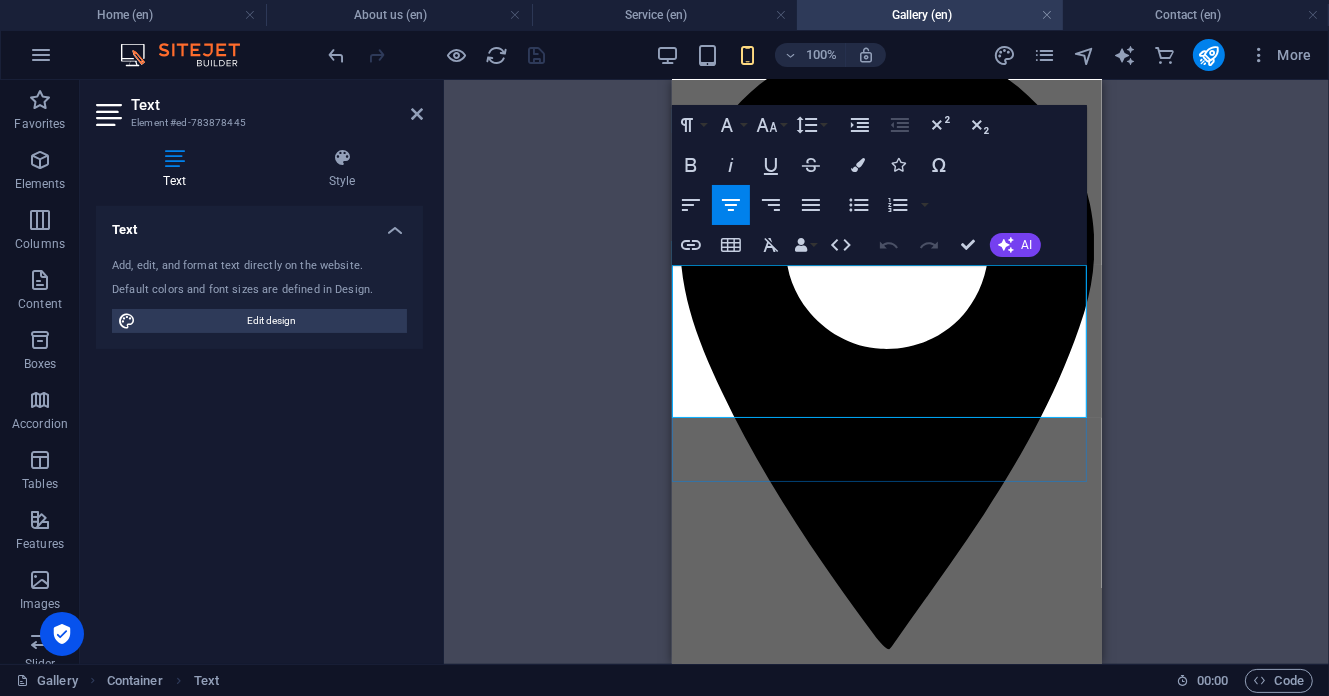 click on "Journey with us through the heart of Nigerian manufacturing excellence. These images capture not just what we create, but how we create it and the passionate people who make it all possible. Every photograph tells a story of dedication, precision, and the relentless pursuit of quality that has defined Bentonybags for nearly five decades." at bounding box center (886, 4339) 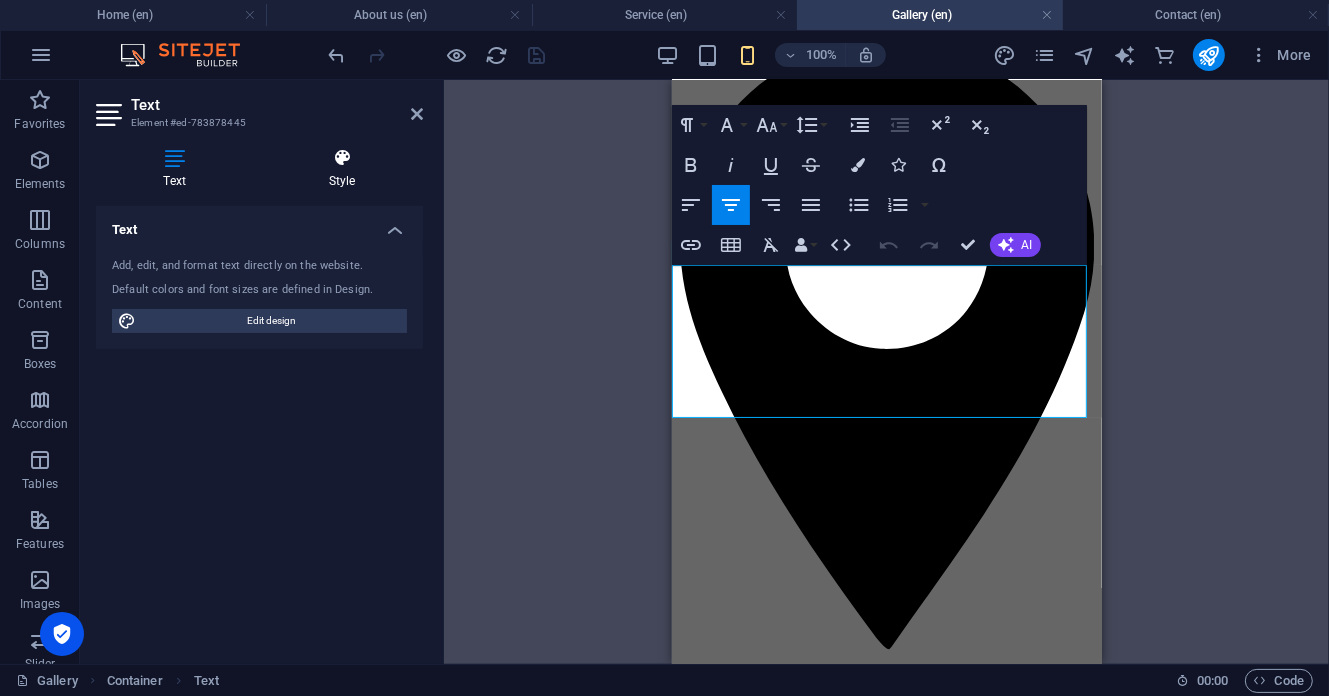 click on "Style" at bounding box center [342, 169] 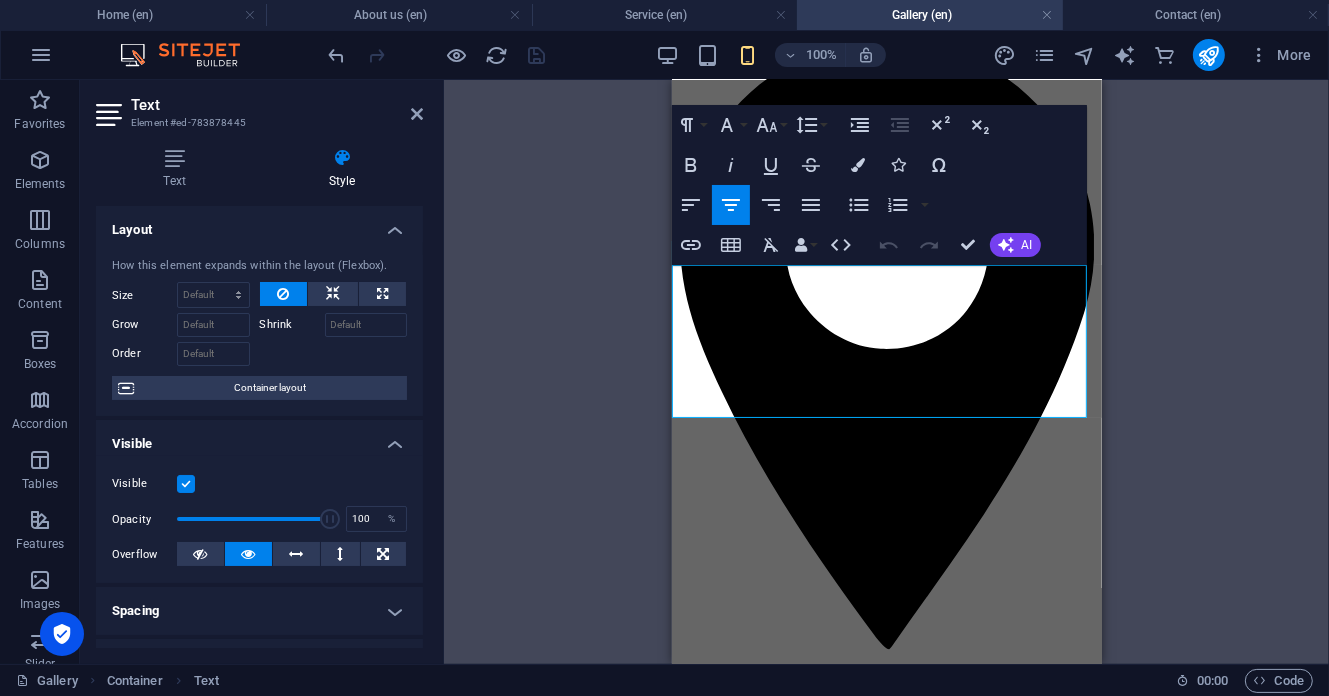 scroll, scrollTop: 402, scrollLeft: 0, axis: vertical 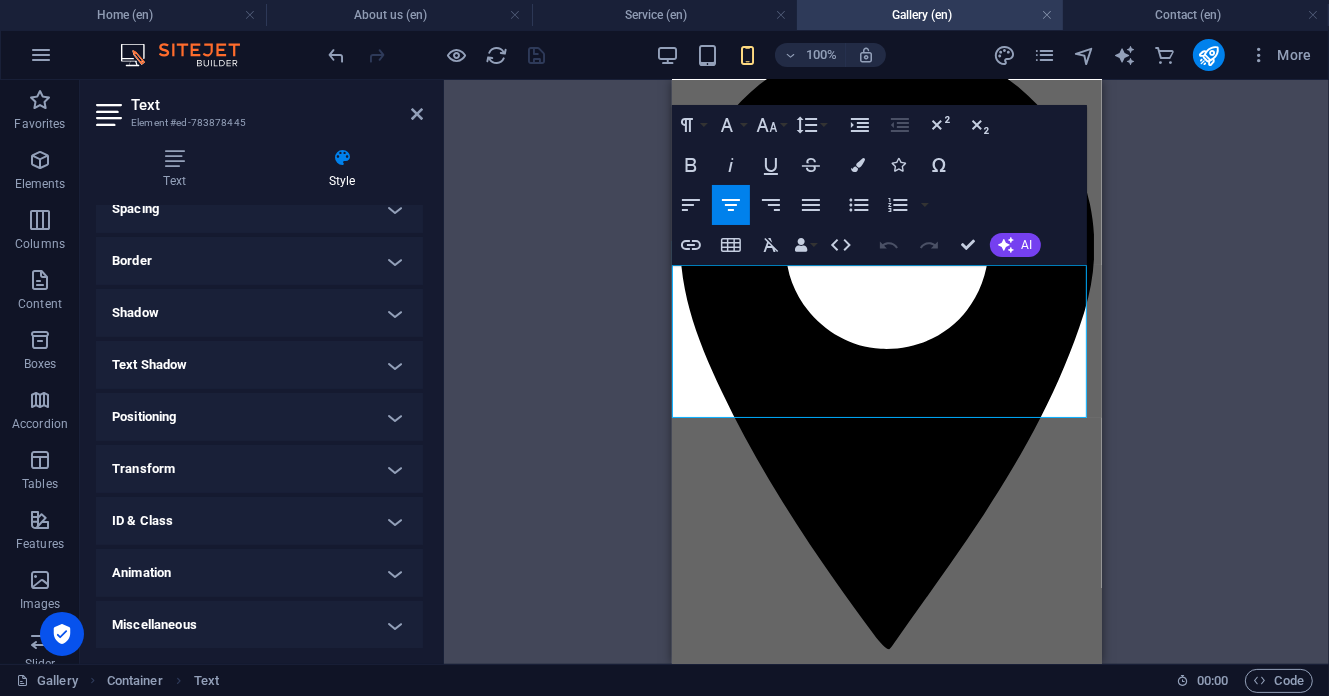 click on "Spacing" at bounding box center [259, 209] 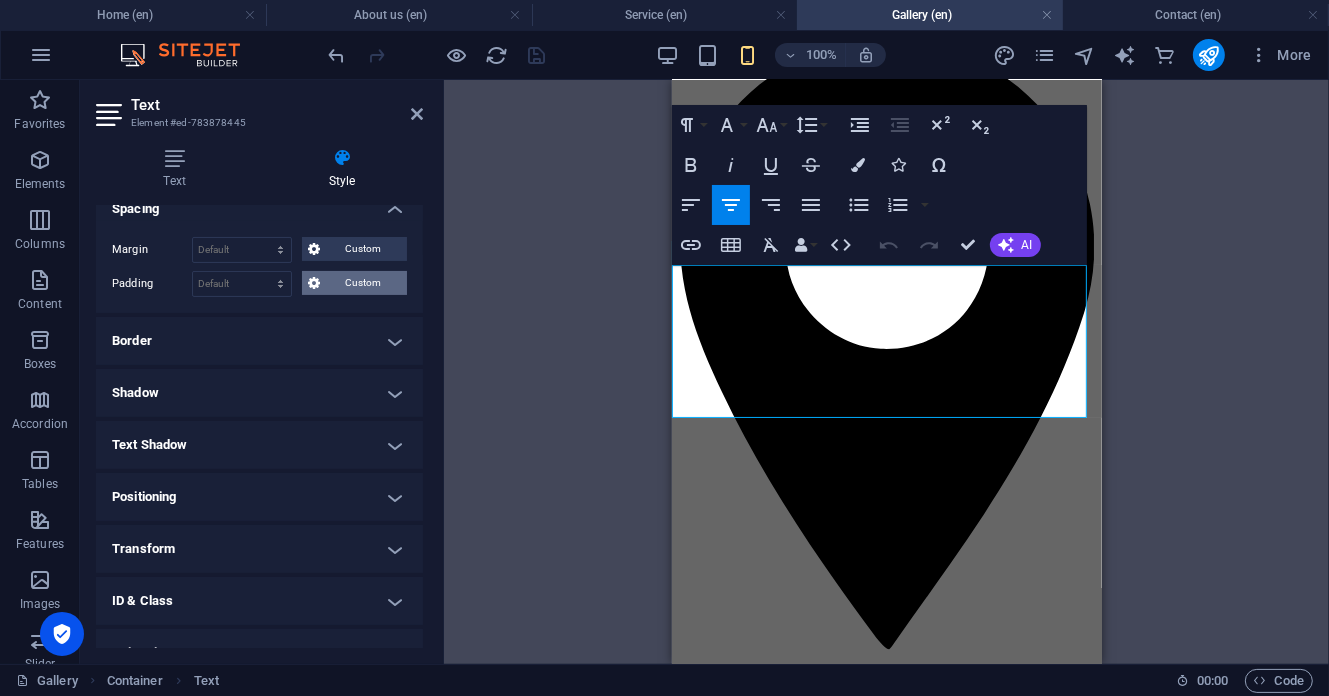 click on "Custom" at bounding box center (363, 283) 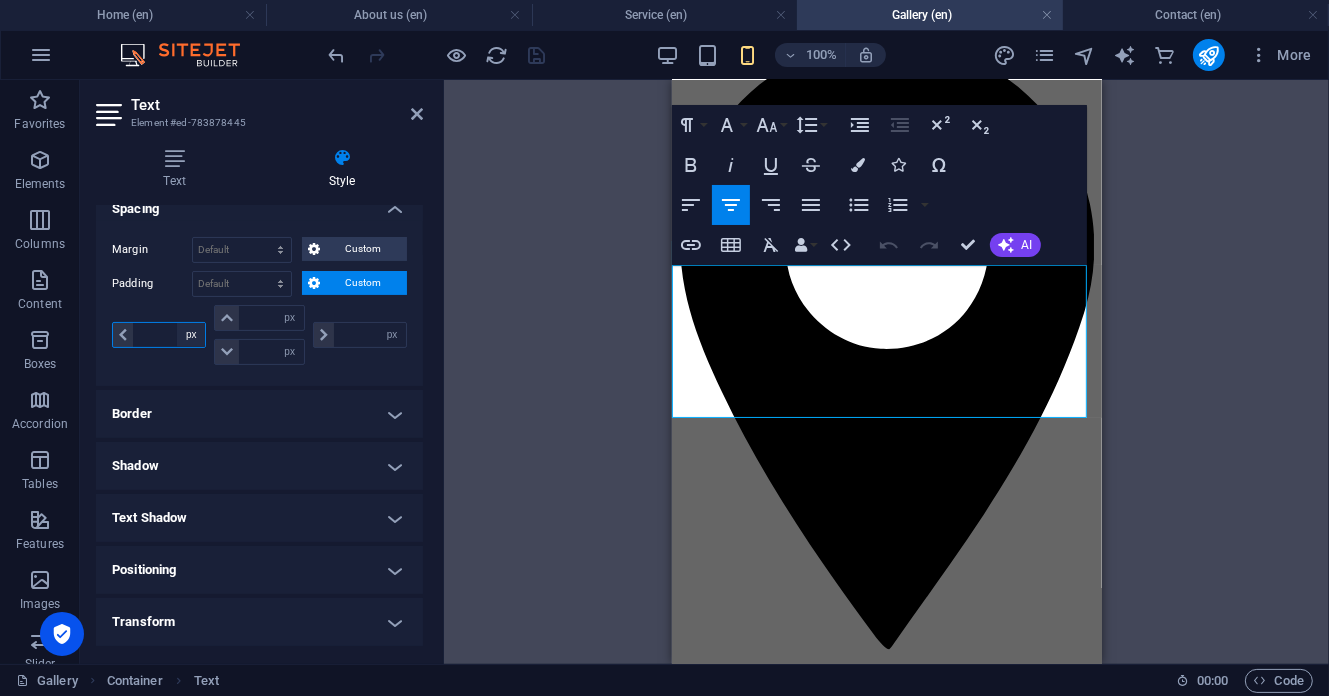 click on "px rem % vh vw" at bounding box center [191, 335] 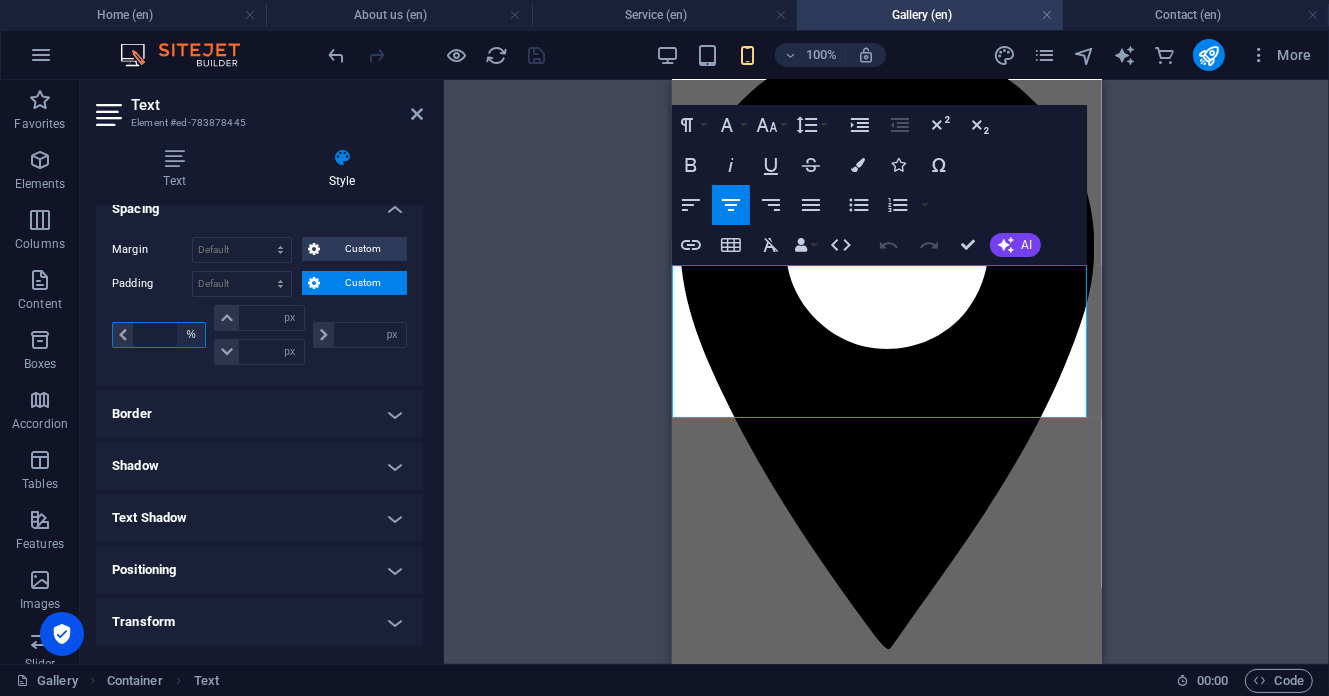 click on "px rem % vh vw" at bounding box center [191, 335] 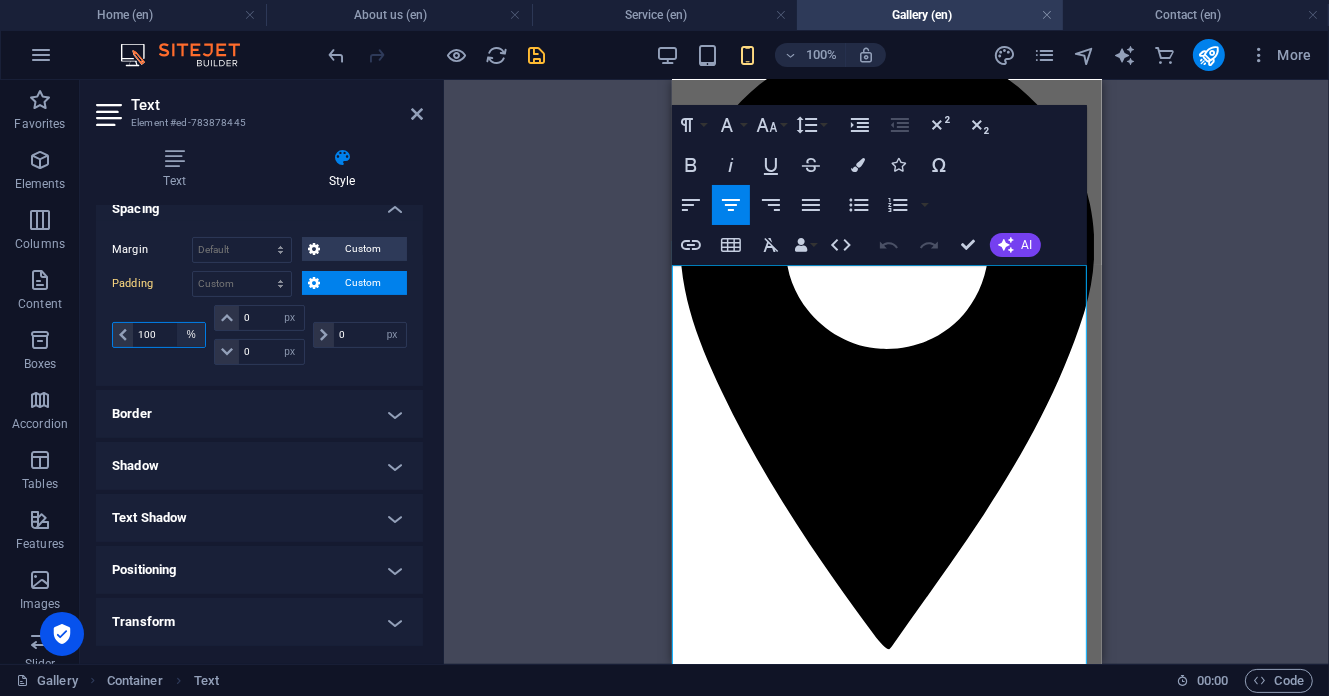 click on "px rem % vh vw" at bounding box center [191, 335] 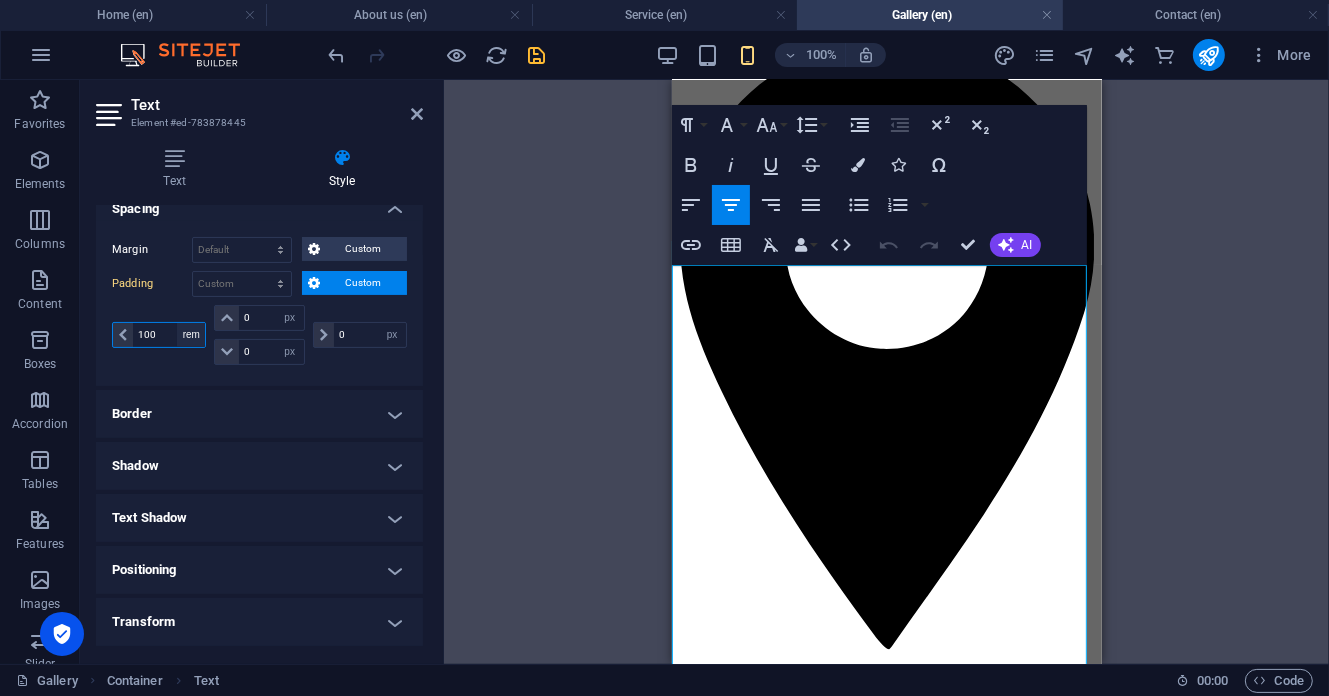 click on "px rem % vh vw" at bounding box center [191, 335] 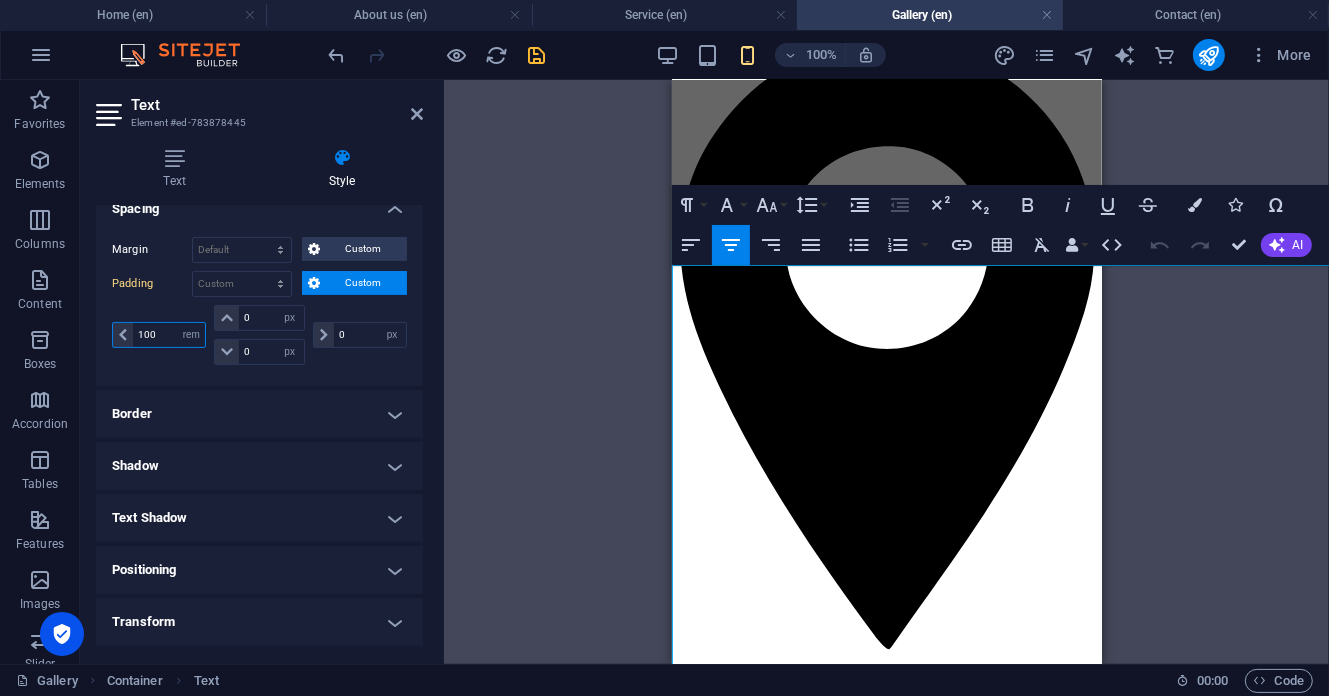 click on "100" at bounding box center [169, 335] 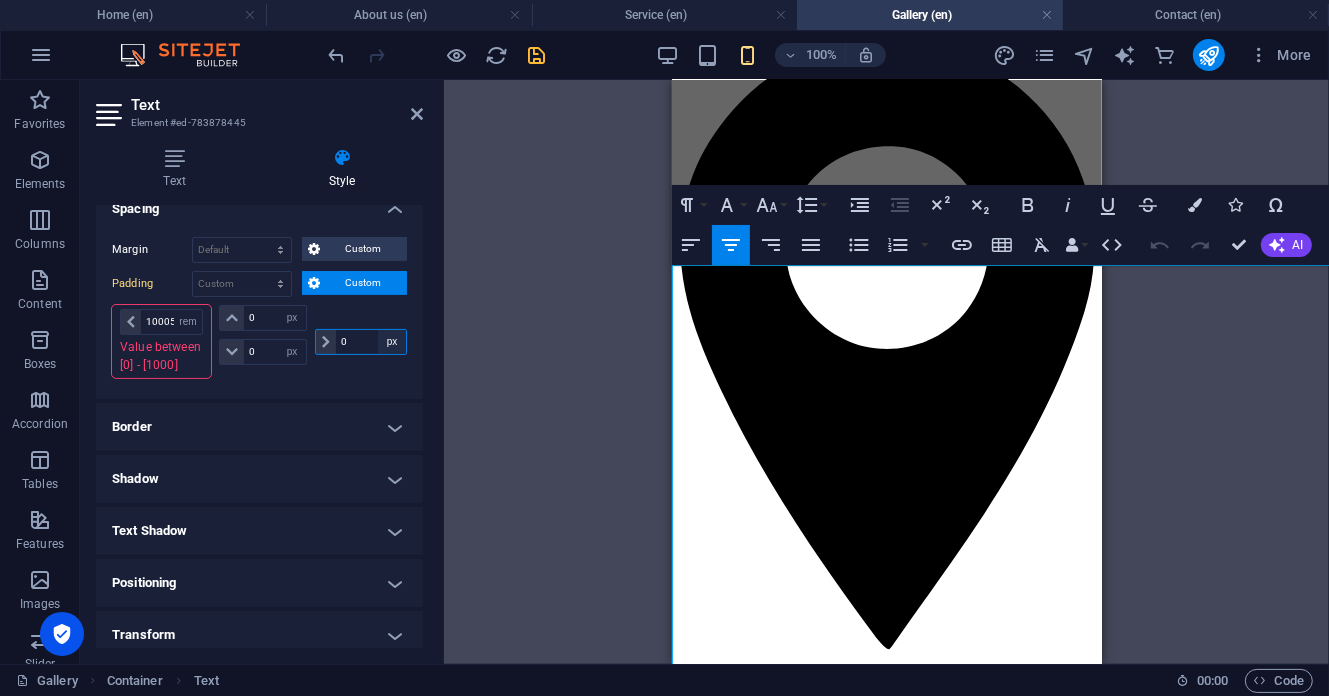 type on "1000" 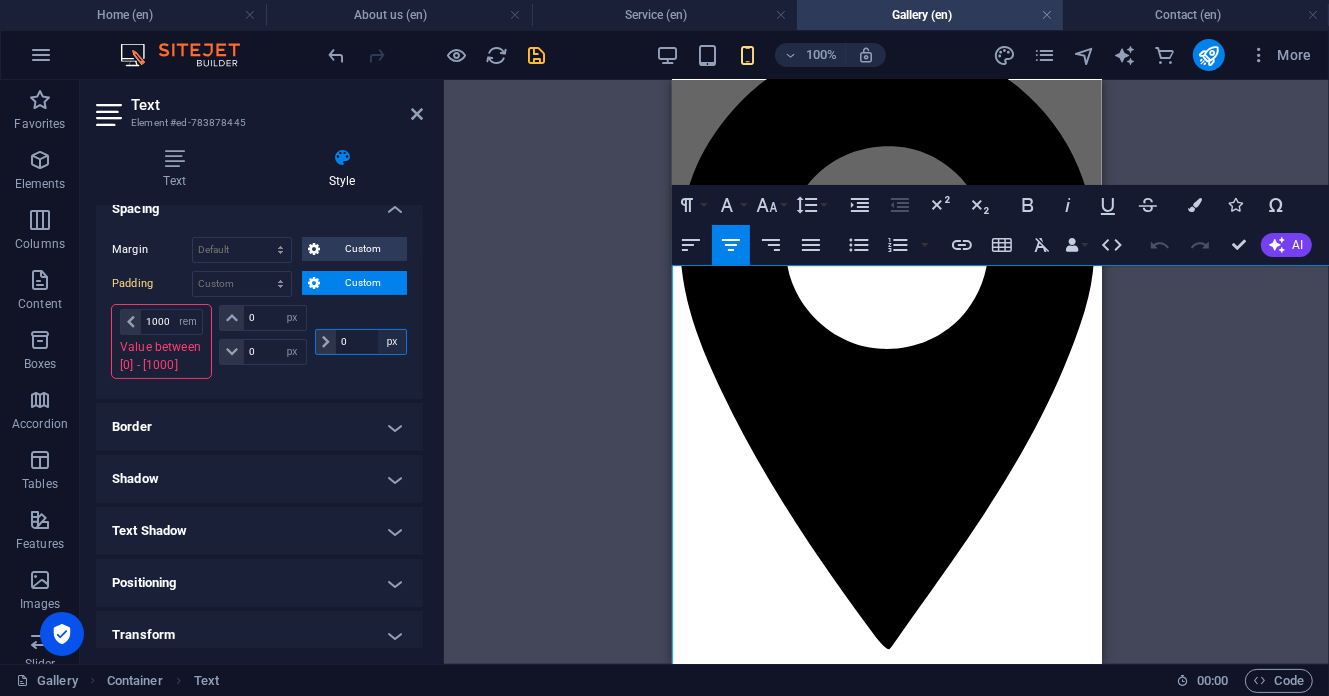 click on "px rem % vh vw" at bounding box center [392, 342] 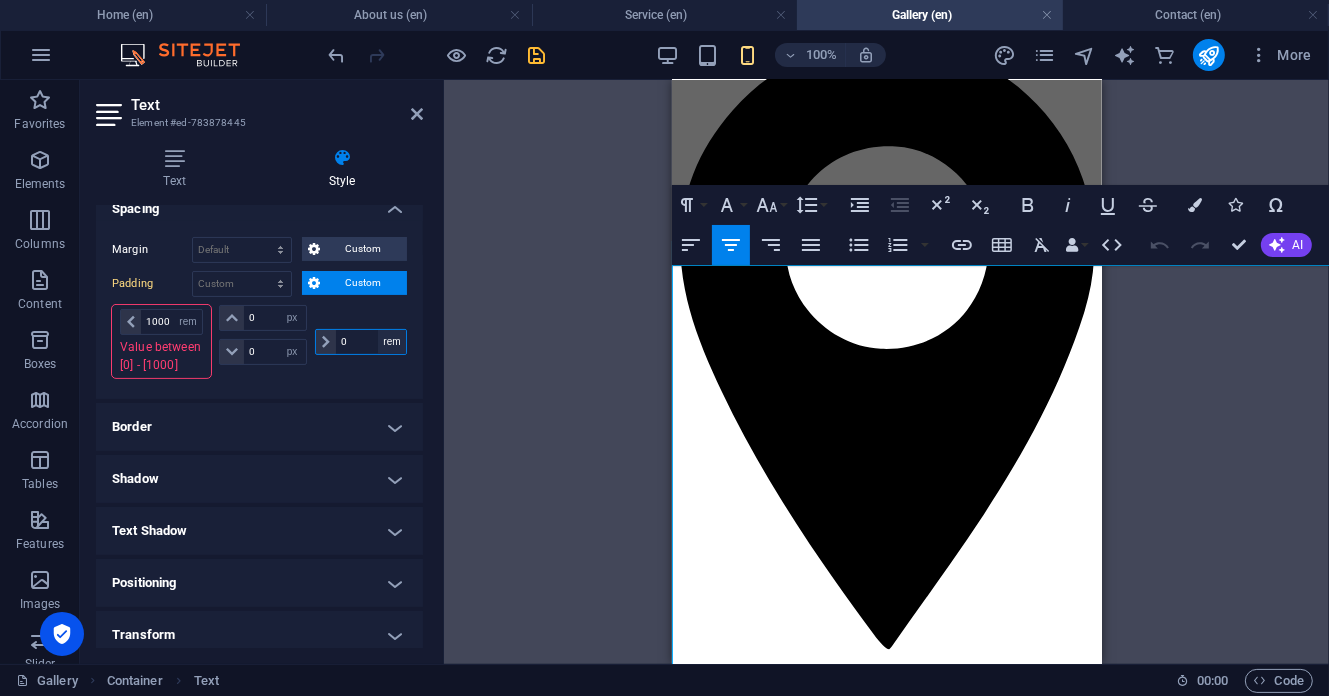 click on "px rem % vh vw" at bounding box center [392, 342] 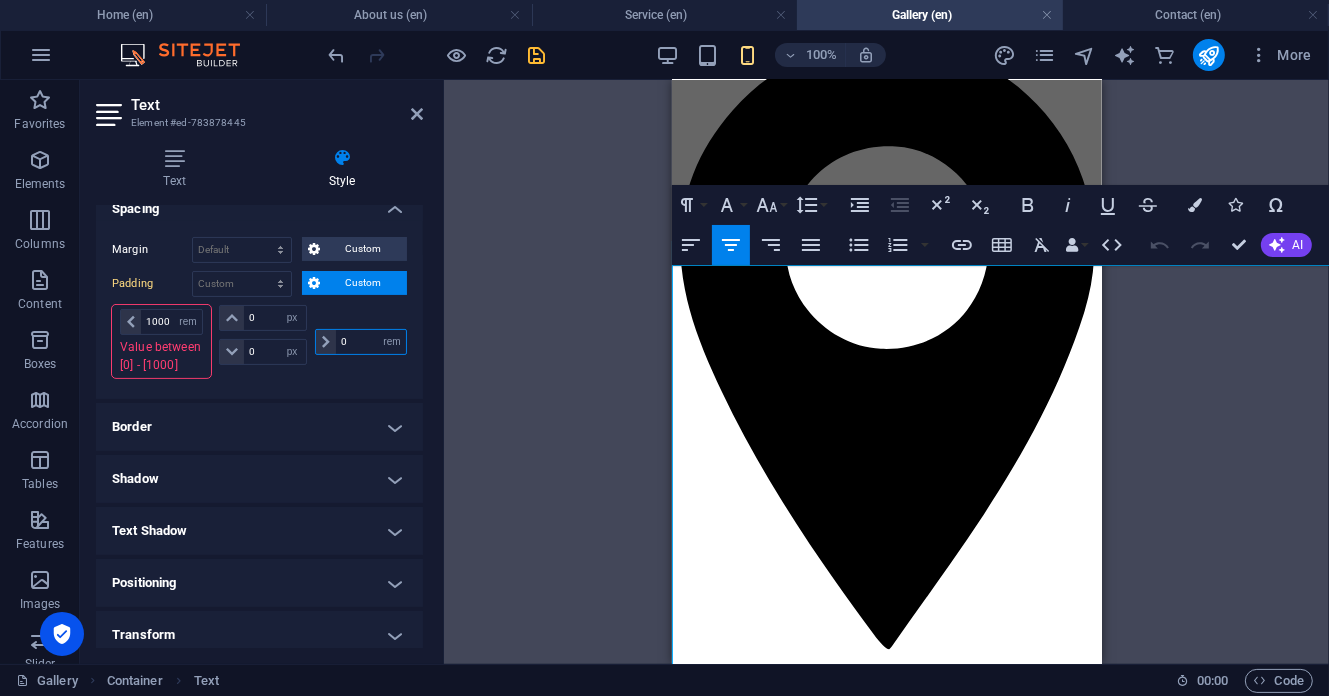 click on "0" at bounding box center (371, 342) 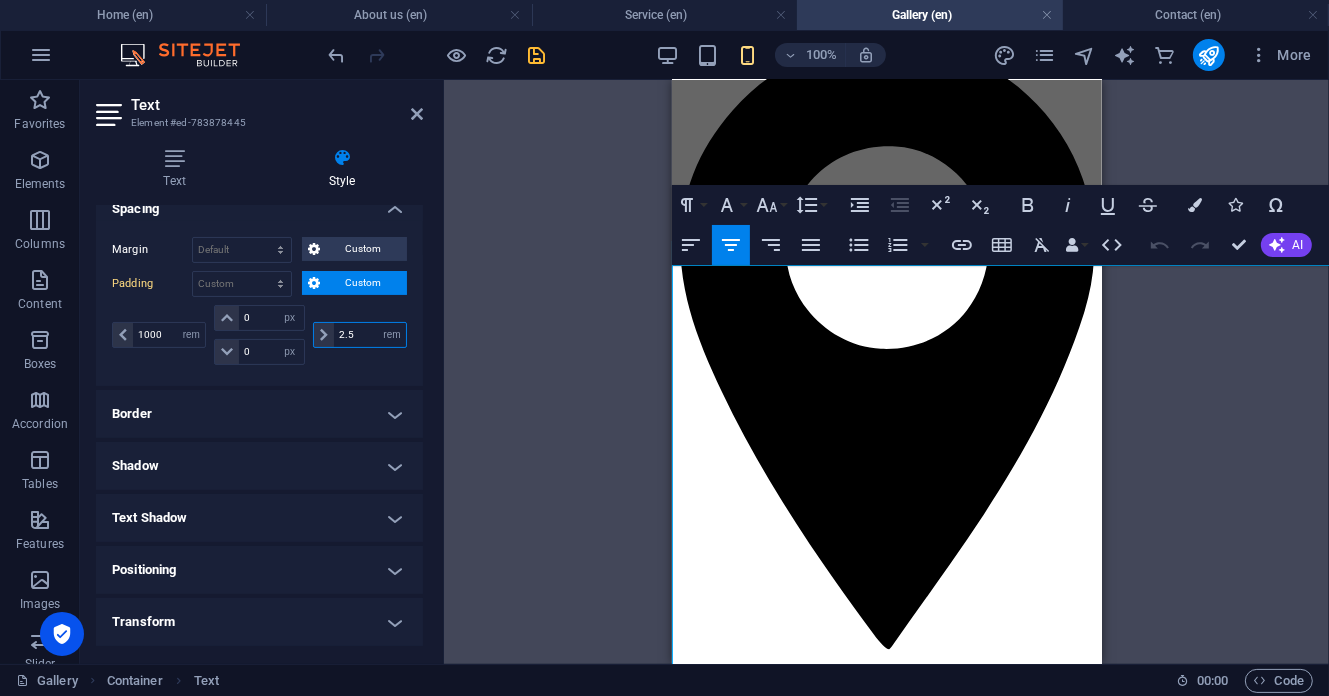 type on "2.5" 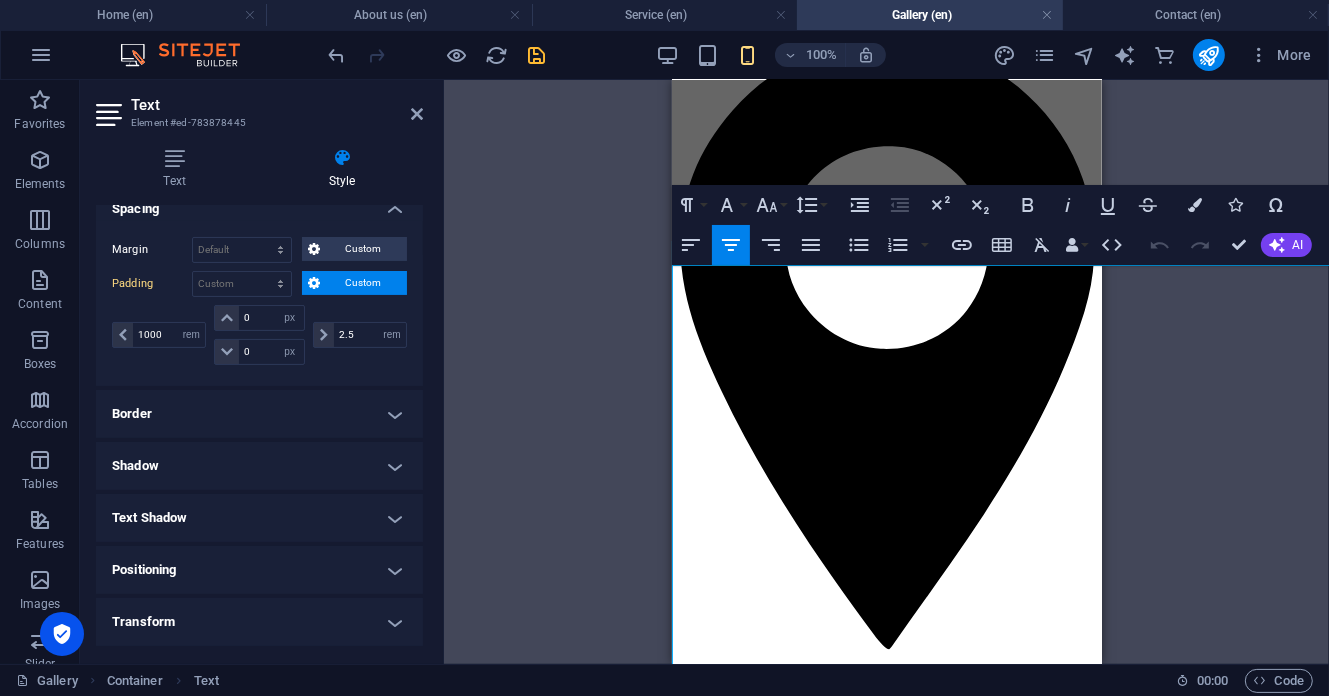 click on "1000 px rem % vh vw" at bounding box center (161, 335) 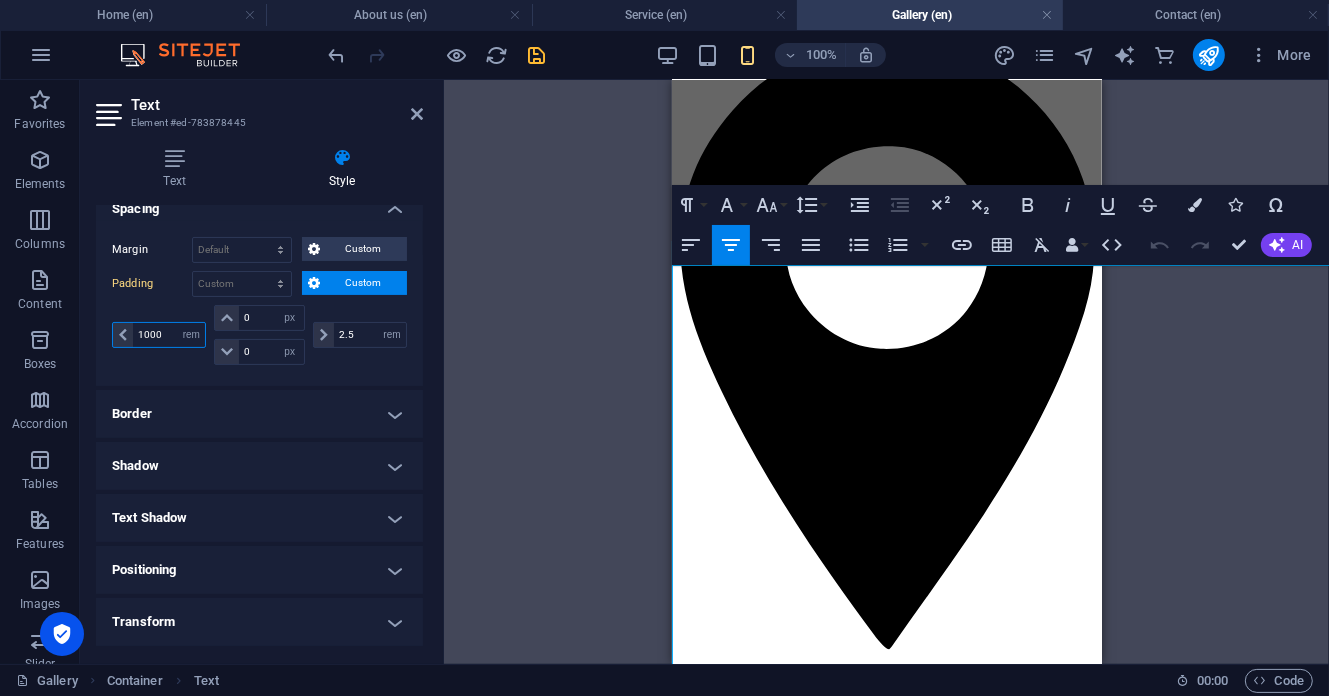 click on "1000" at bounding box center (169, 335) 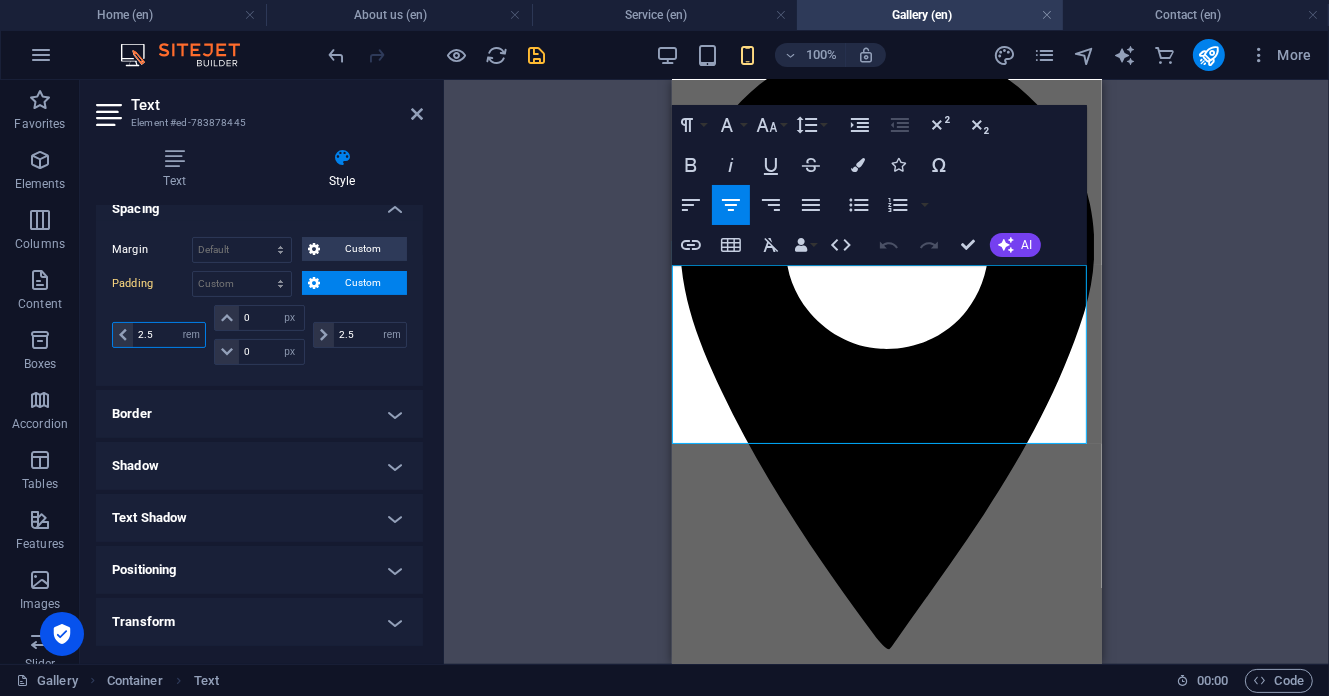 type on "2.5" 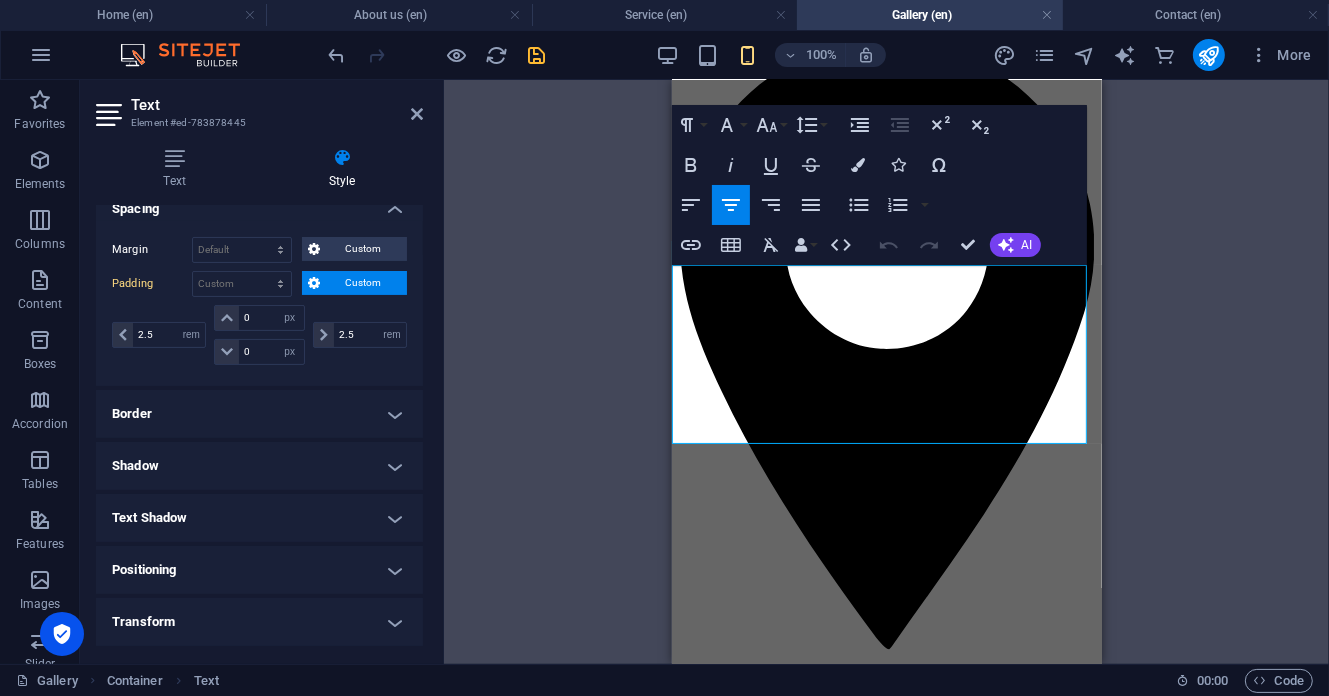 click on "2.5 px rem % vh vw 0 px rem % vh vw 0 px rem % vh vw 2.5 px rem % vh vw" at bounding box center (259, 337) 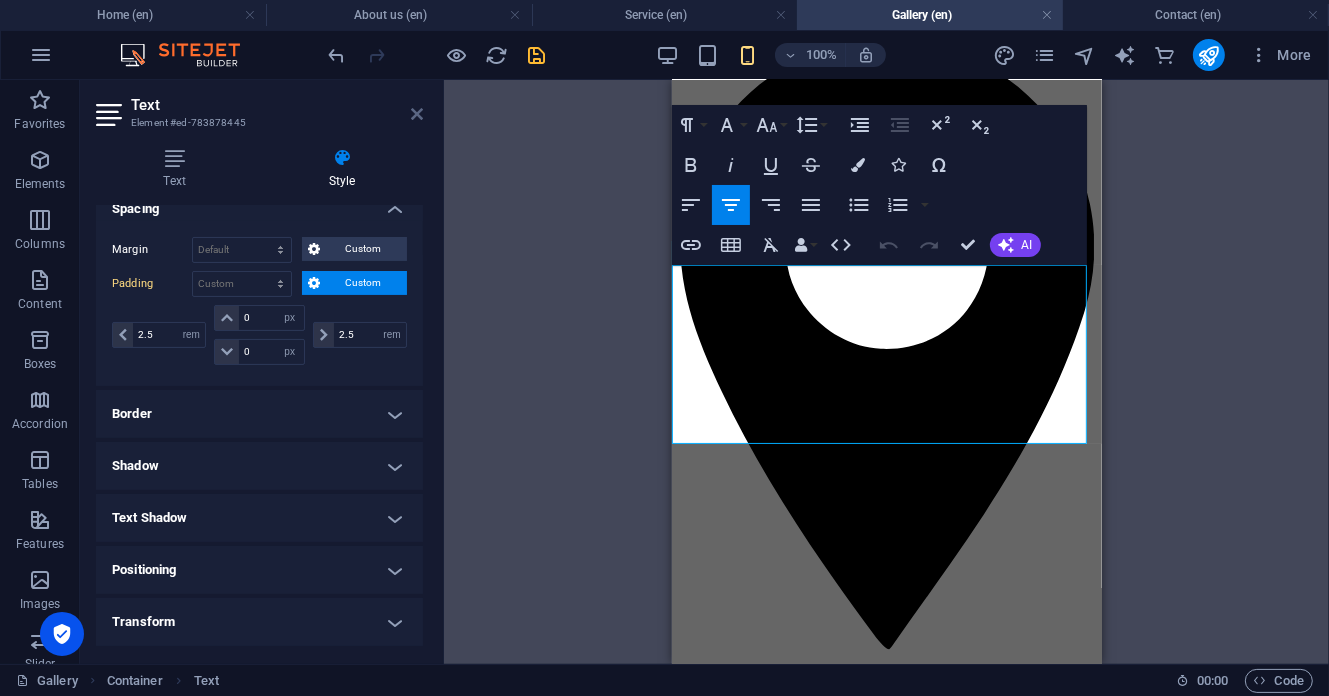 click at bounding box center [417, 114] 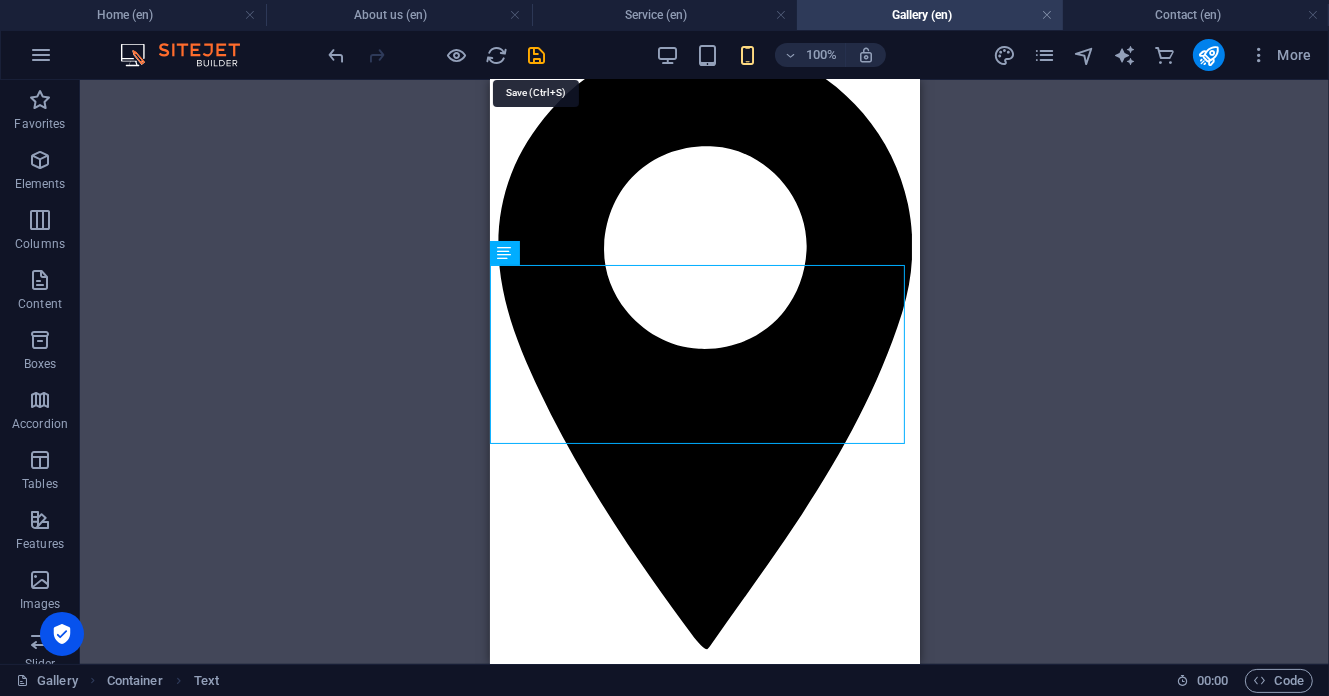 drag, startPoint x: 537, startPoint y: 51, endPoint x: 374, endPoint y: 242, distance: 251.0976 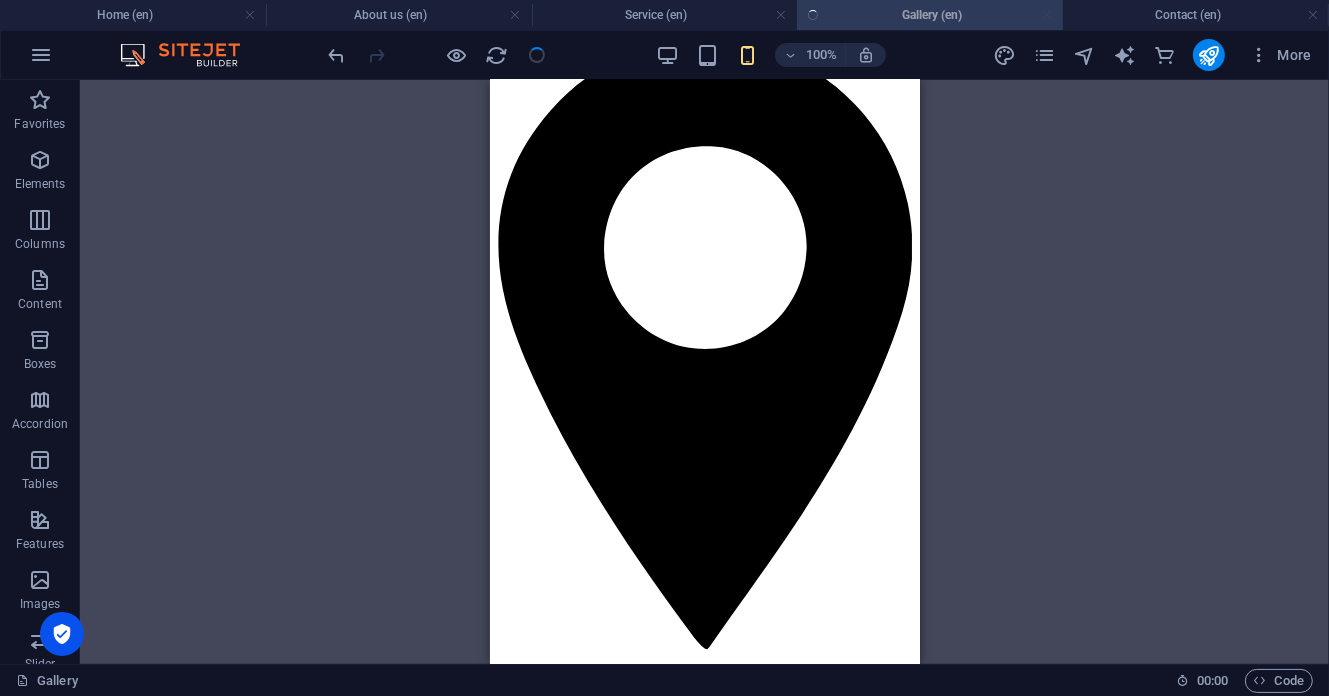 click on "Drag here to replace the existing content. Press “Ctrl” if you want to create a new element.
H1   Banner   Banner   Container   Banner   Reference   Reference   Container   Gallery   Gallery   Gallery   Gallery   Gallery   Gallery   H2   Accordion   H5   Image   H3   H5   Container   Gallery   Gallery   Container   Container   Gallery   Container   Gallery   Gallery   Container   Container   Gallery   Container   Gallery   Gallery   Container   Container   Gallery   Container   Gallery   Gallery   Container   Container   Gallery   Container   H4   Footer Saga   Container   Text   Image   Container   Menu   Container   Gallery   Gallery   Container   Gallery   Footer Saga   Map   Container   Container   H4   Container   Container   H4   Container   Spacer   Text   Container   Container   Text   Container   Container   Container   Container   Container   Text   Container   Container   Spacer   Container   Menu   Container   Container   H4   Container   H4   H5   Container   Container" at bounding box center [704, 372] 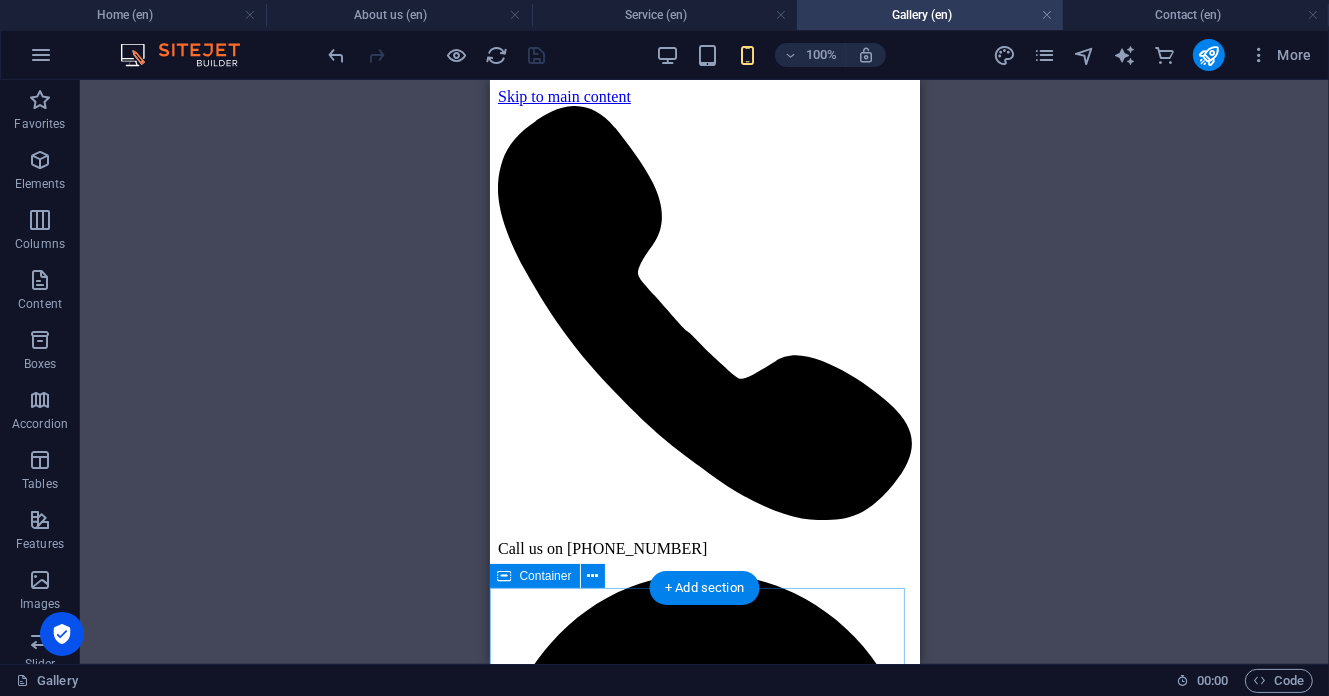 scroll, scrollTop: 266, scrollLeft: 0, axis: vertical 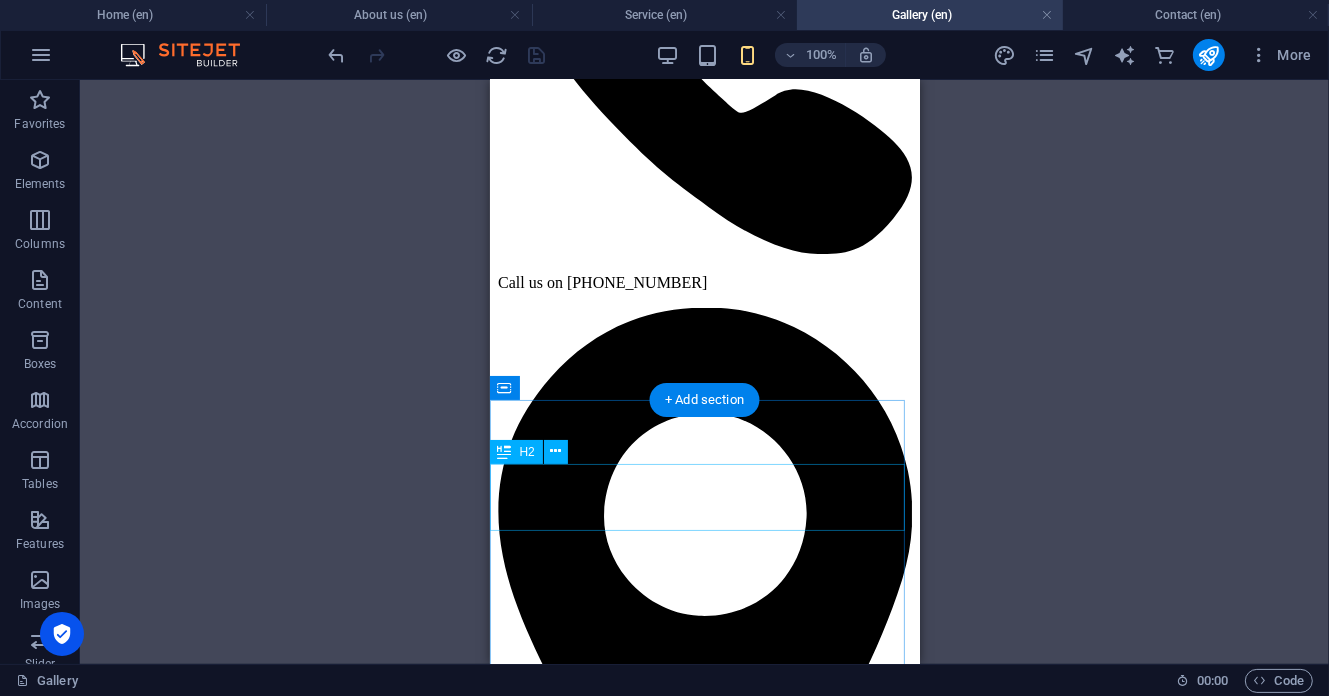 click on "WELCOME TO OUR VISUAL STORY" at bounding box center [704, 4502] 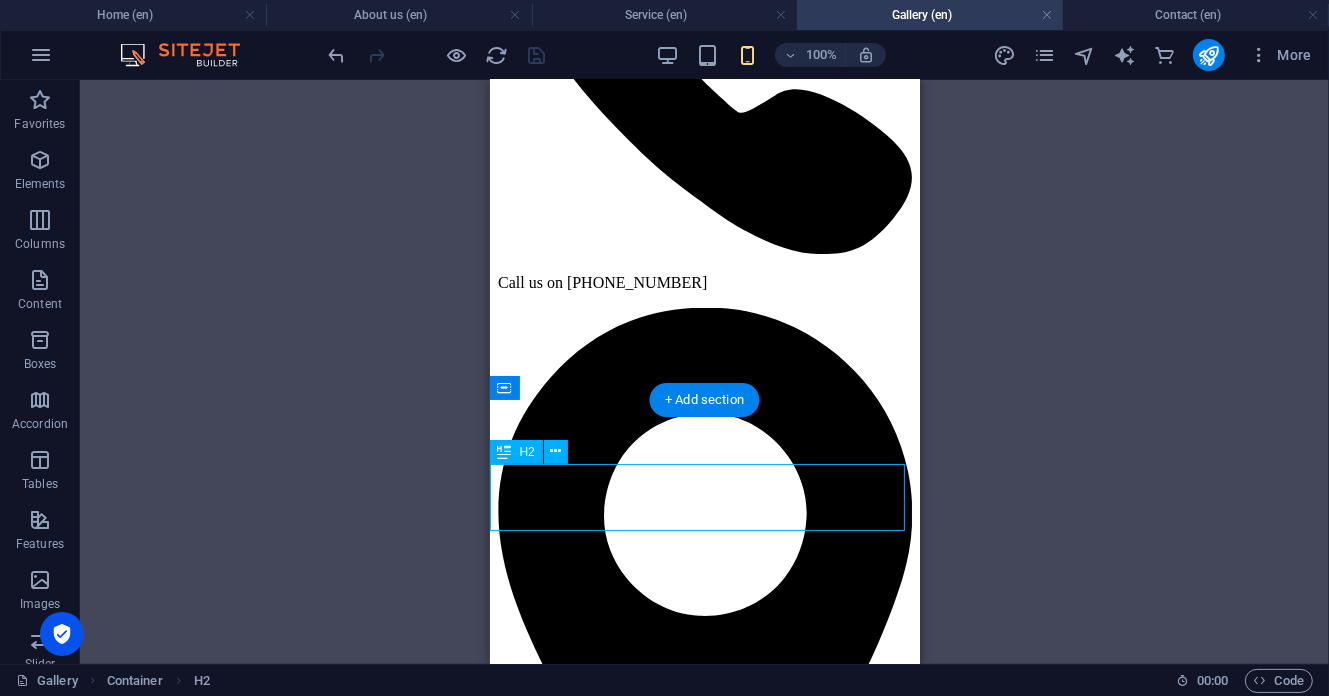 click on "WELCOME TO OUR VISUAL STORY" at bounding box center [704, 4502] 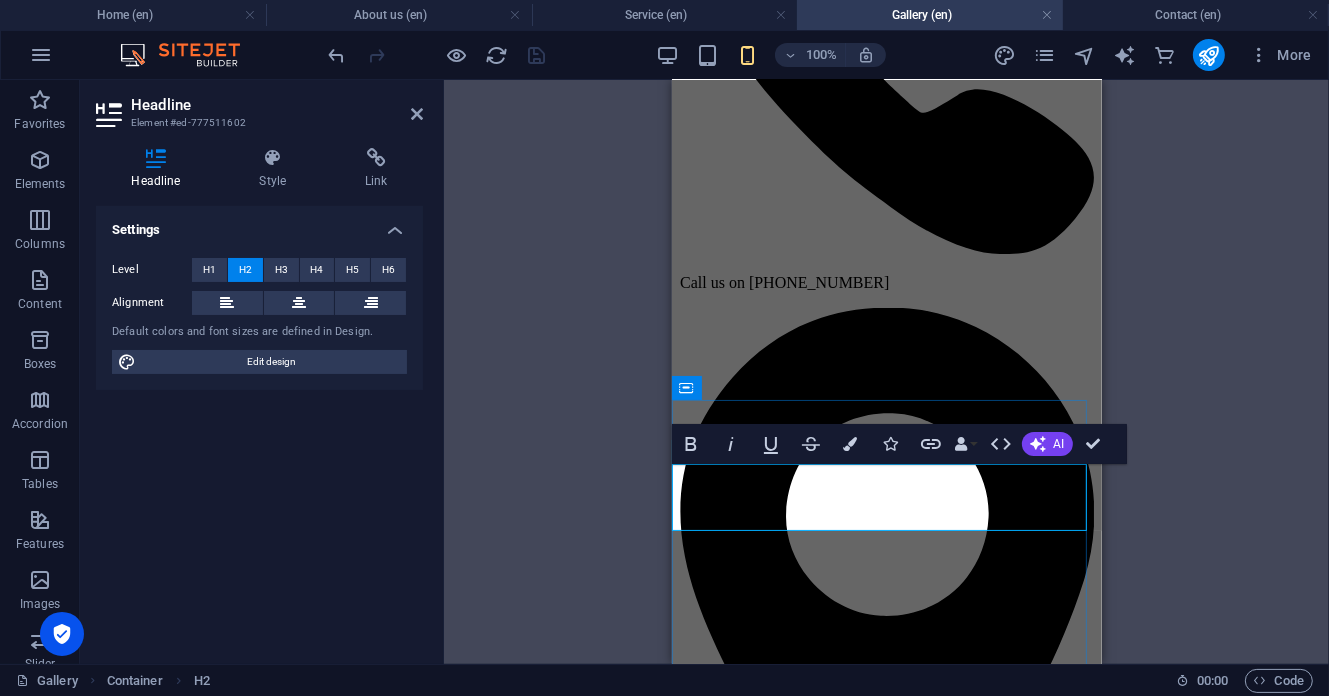 click on "WELCOME TO OUR VISUAL STORY" at bounding box center (886, 4502) 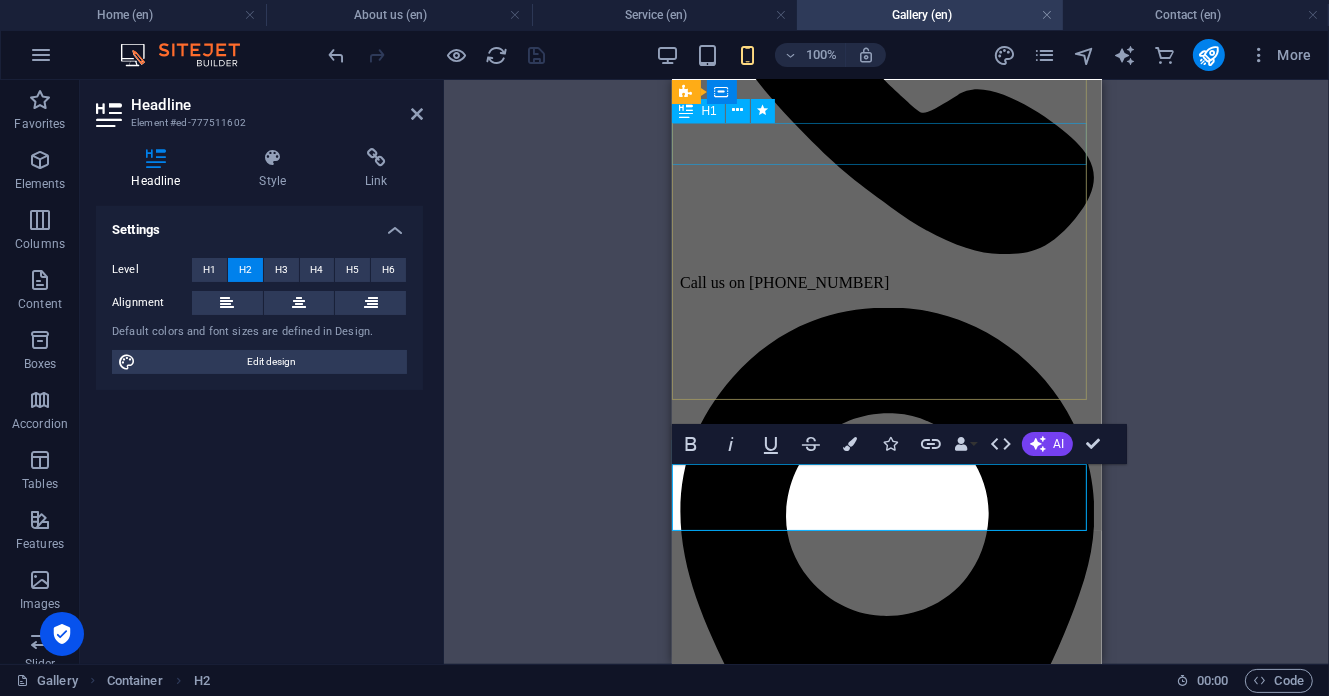 click on "Gallery" at bounding box center (886, 4366) 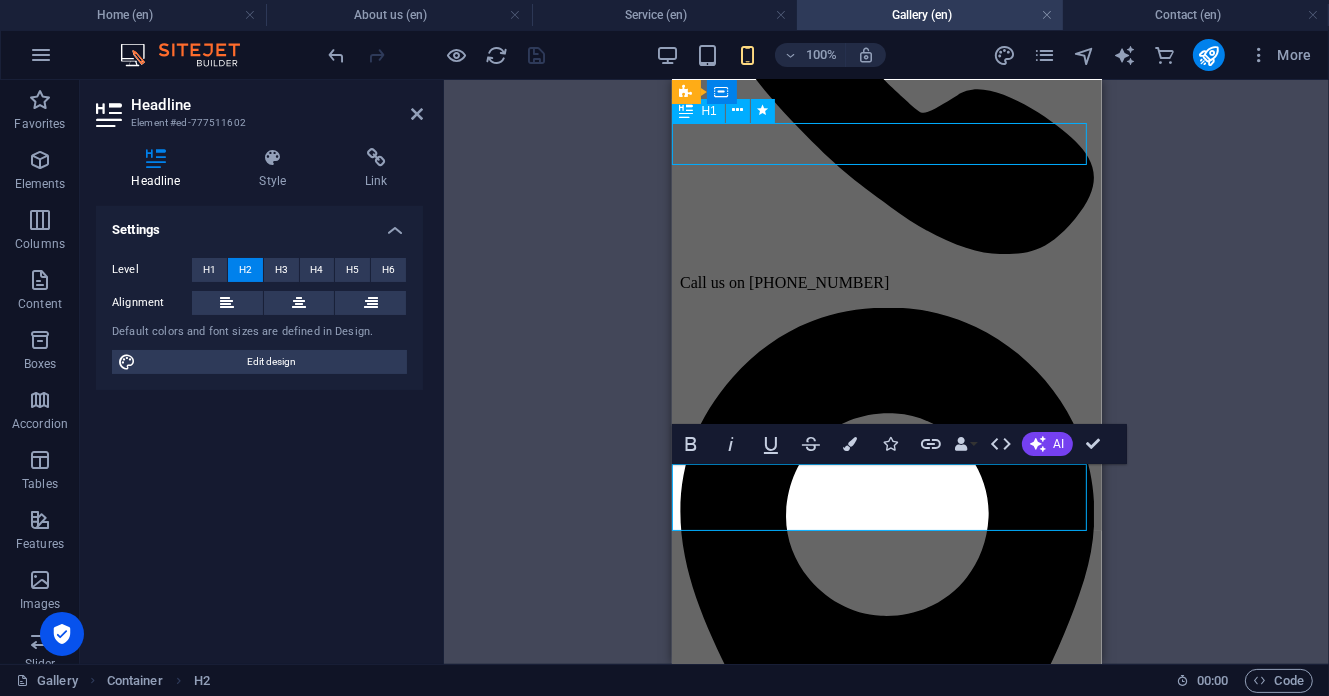 click on "Gallery" at bounding box center [886, 4366] 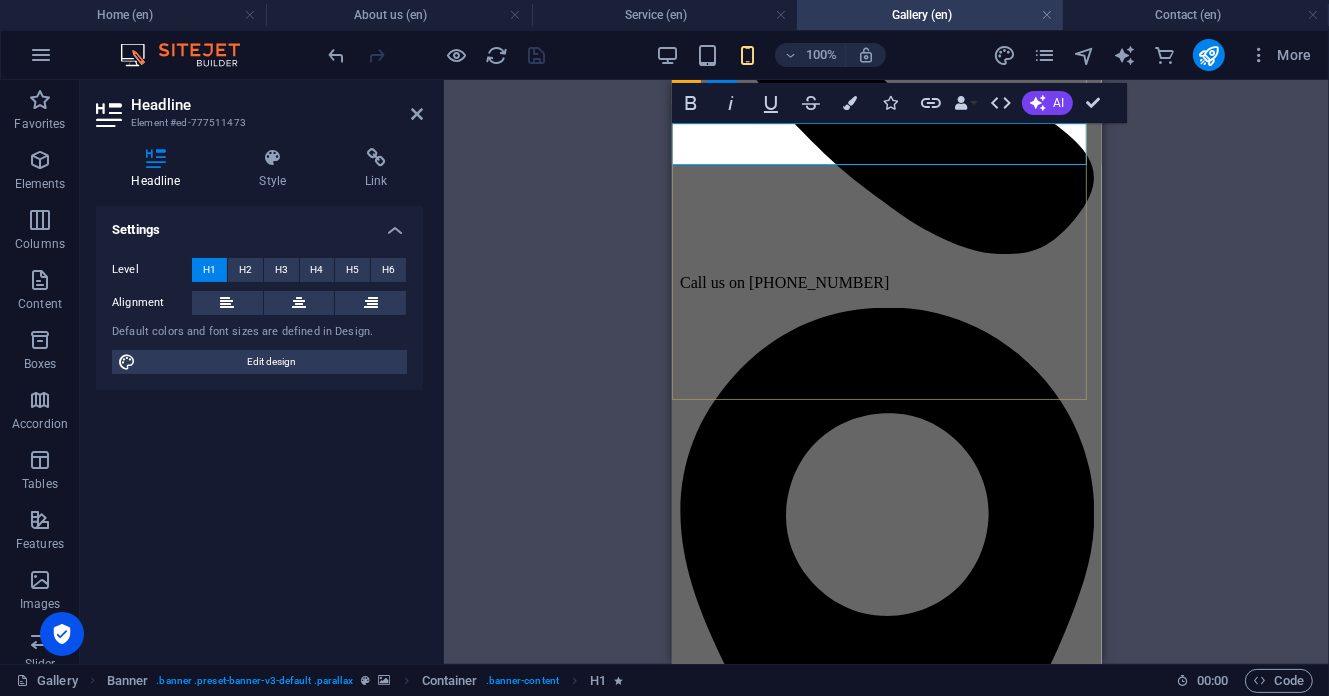 scroll, scrollTop: 246, scrollLeft: 0, axis: vertical 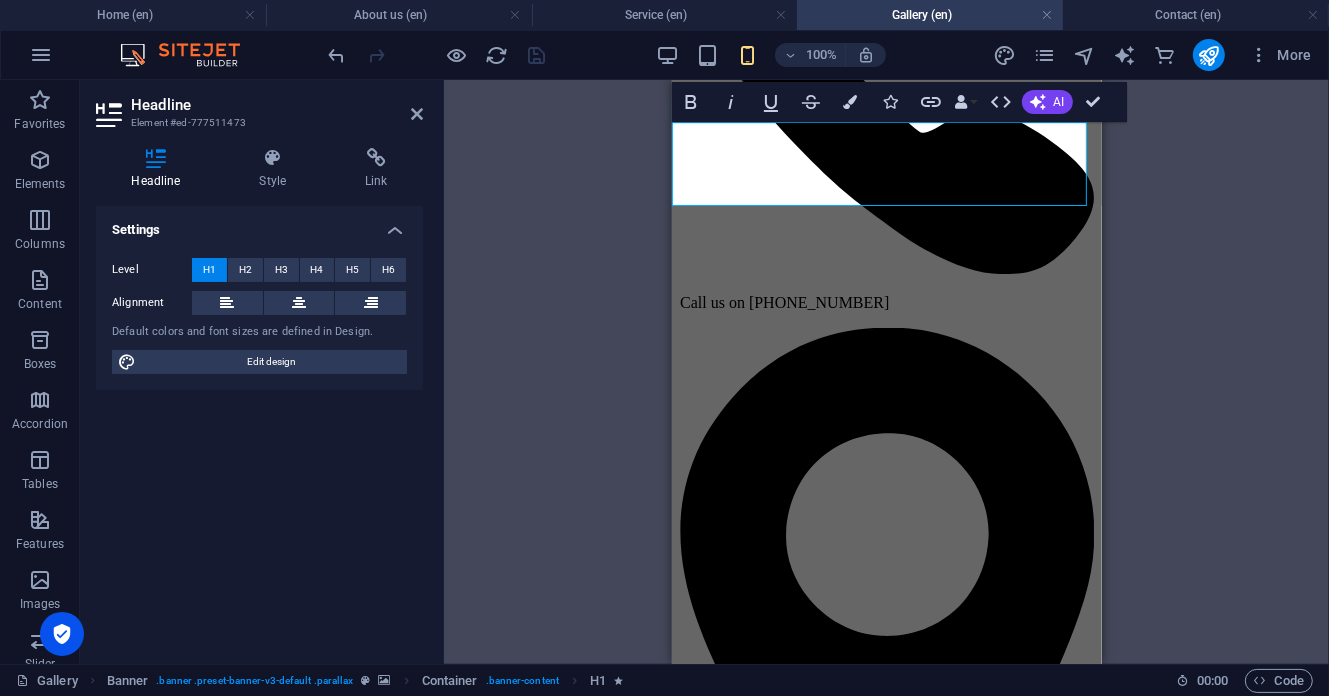 click on "H1   Banner   Banner   Container   Banner   Reference   Reference   Container   Gallery   Gallery   Gallery   Gallery   Gallery   Gallery   H2   Accordion   H5   Image   H3   H5   Container   Gallery   Gallery   Container   Container   Gallery   Container   Gallery   Gallery   Container   Container   Gallery   Container   Gallery   Gallery   Container   Container   Gallery   Container   Gallery   Gallery   Container   Container   Gallery   Container   H4   Footer Saga   Container   Text   Image   Container   Menu   Container   Gallery   Gallery   Container   Gallery   Footer Saga   Map   Container   Container   H4   Container   Container   H4   Container   Spacer   Text   Container   Container   Text   Container   Container   Container   Container   Container   Text   Container   Container   Spacer   Container   Menu   Container   Container   H4   Container   H4   H5   Container   Container   H4   Spacer   Container   H4   Footer Saga   Container   Container   Container   Text   Container" at bounding box center (886, 372) 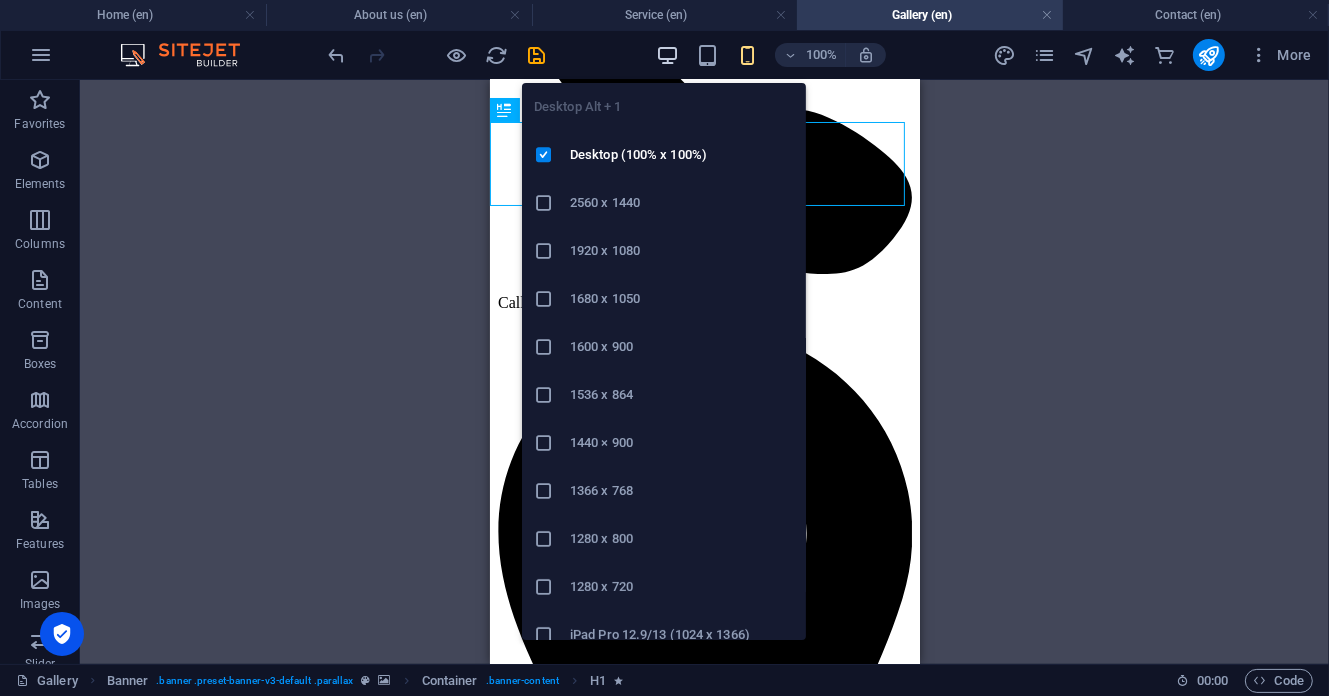 click at bounding box center [667, 55] 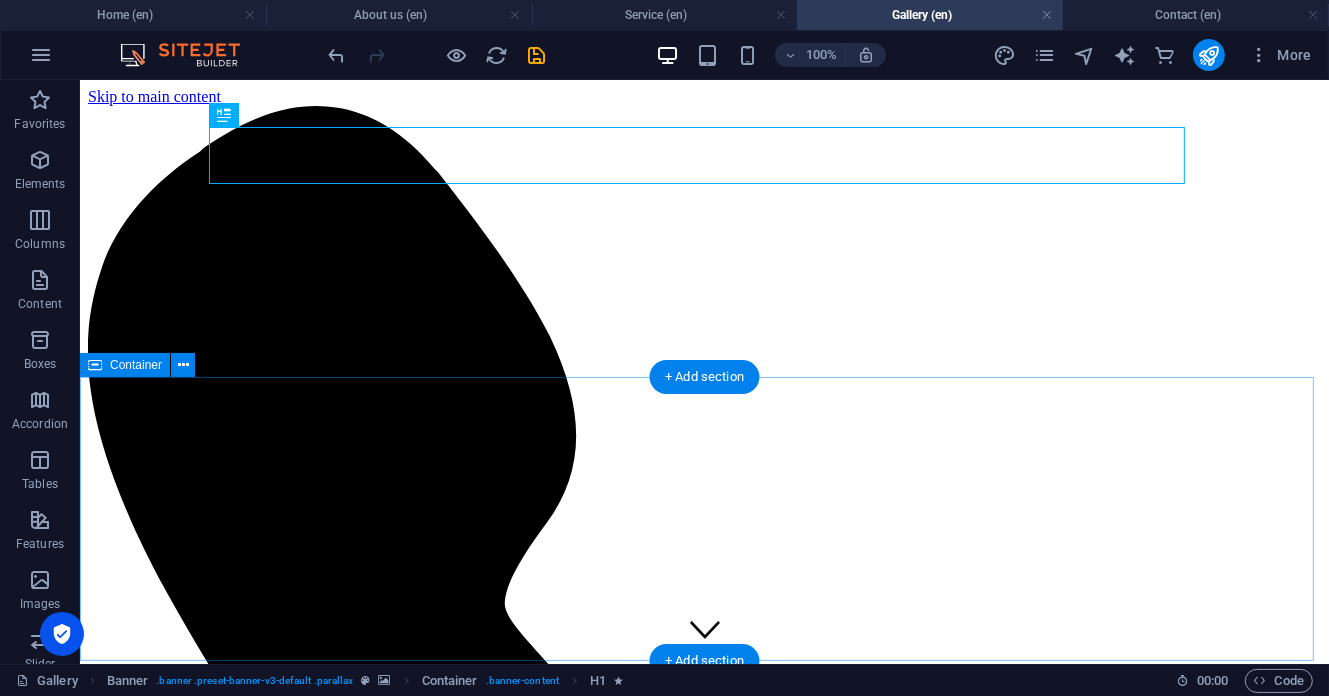 scroll, scrollTop: 266, scrollLeft: 0, axis: vertical 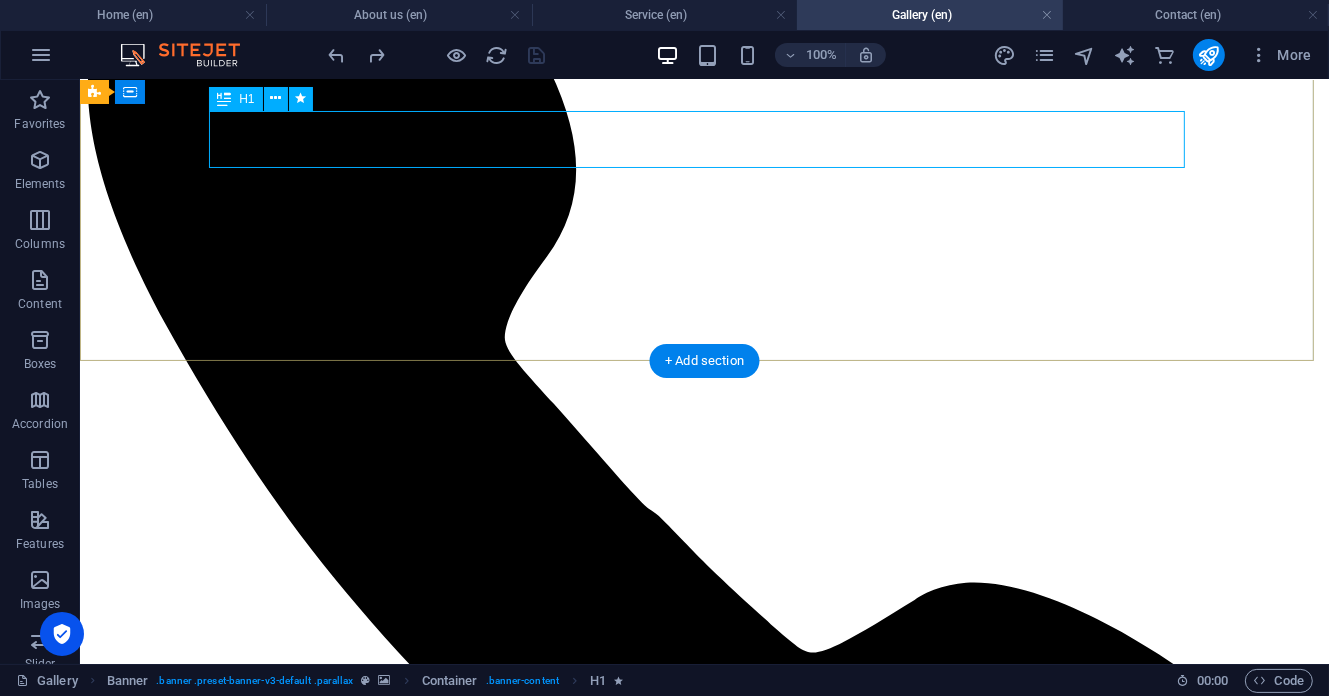 click on "Gallery" at bounding box center (703, 11263) 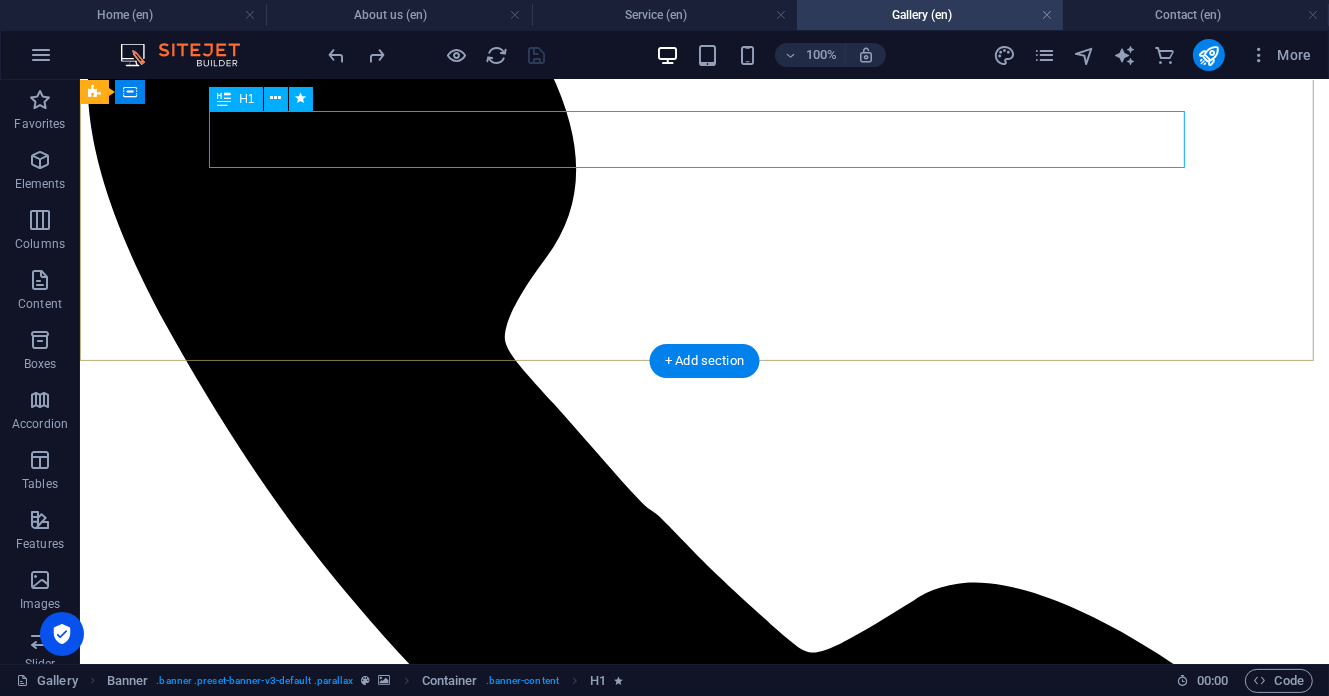 click on "Gallery" at bounding box center (703, 11263) 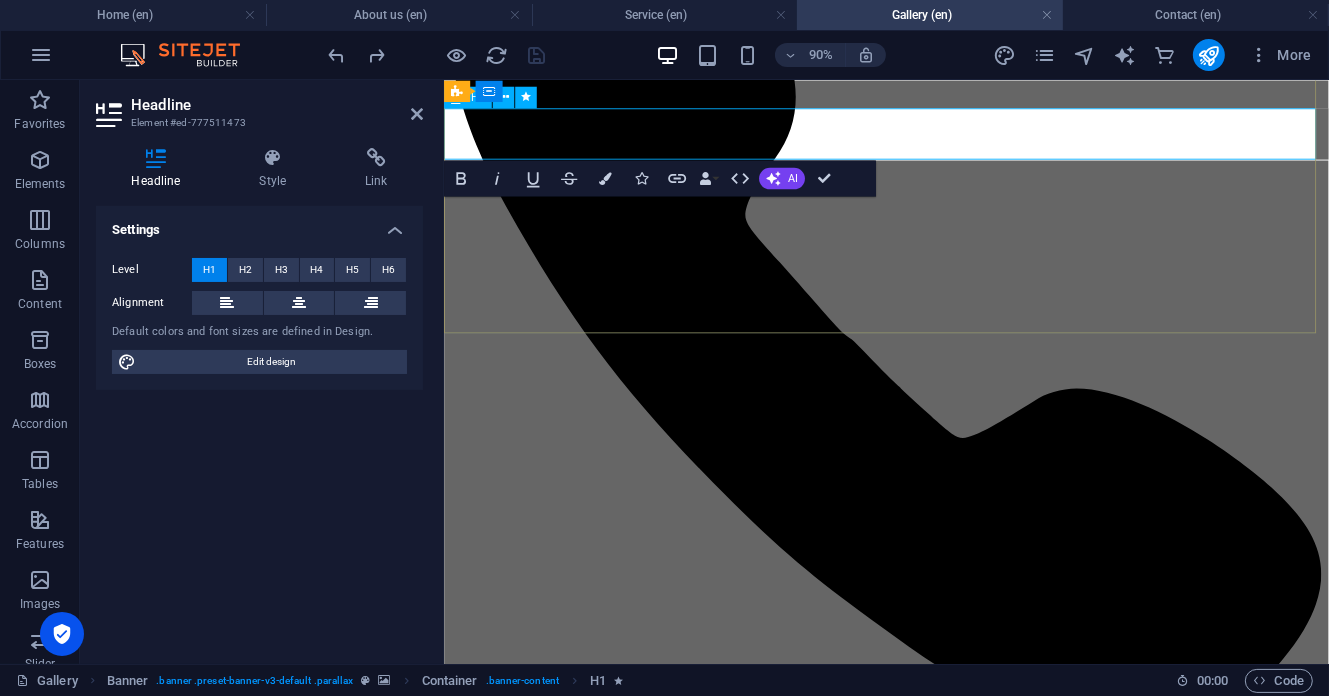 click on "Gallery" at bounding box center [934, 9020] 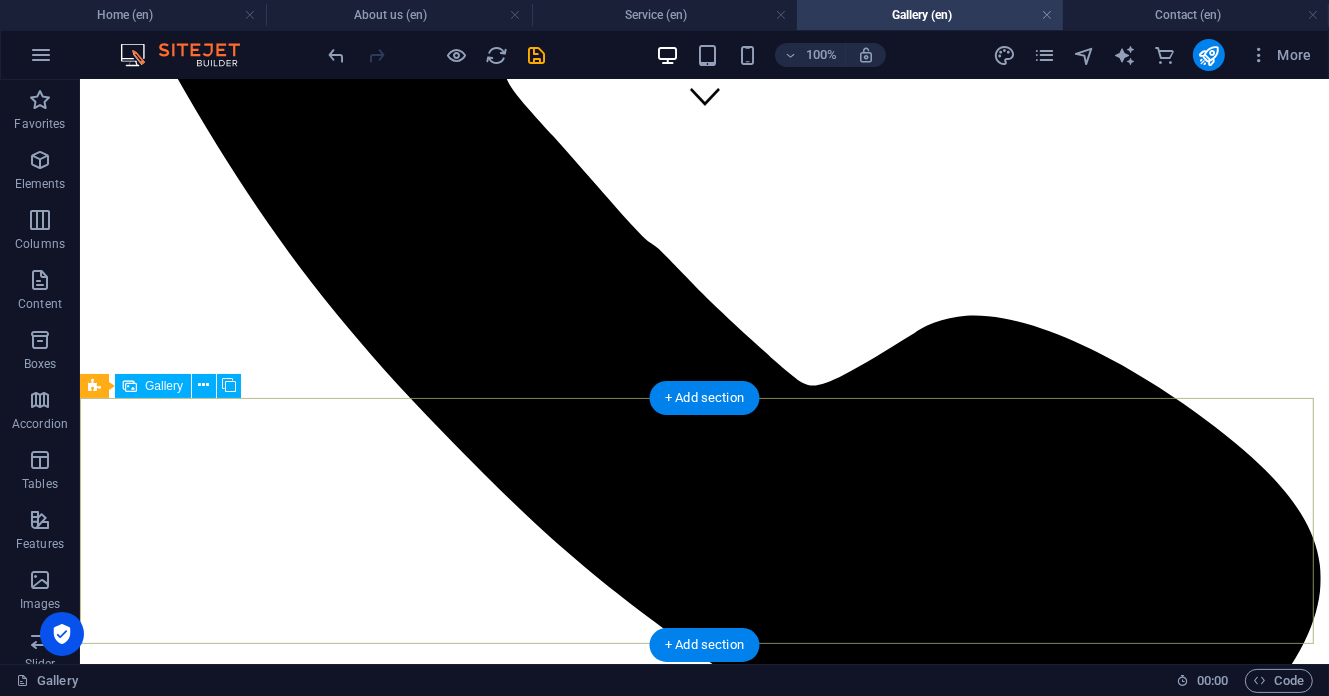 scroll, scrollTop: 266, scrollLeft: 0, axis: vertical 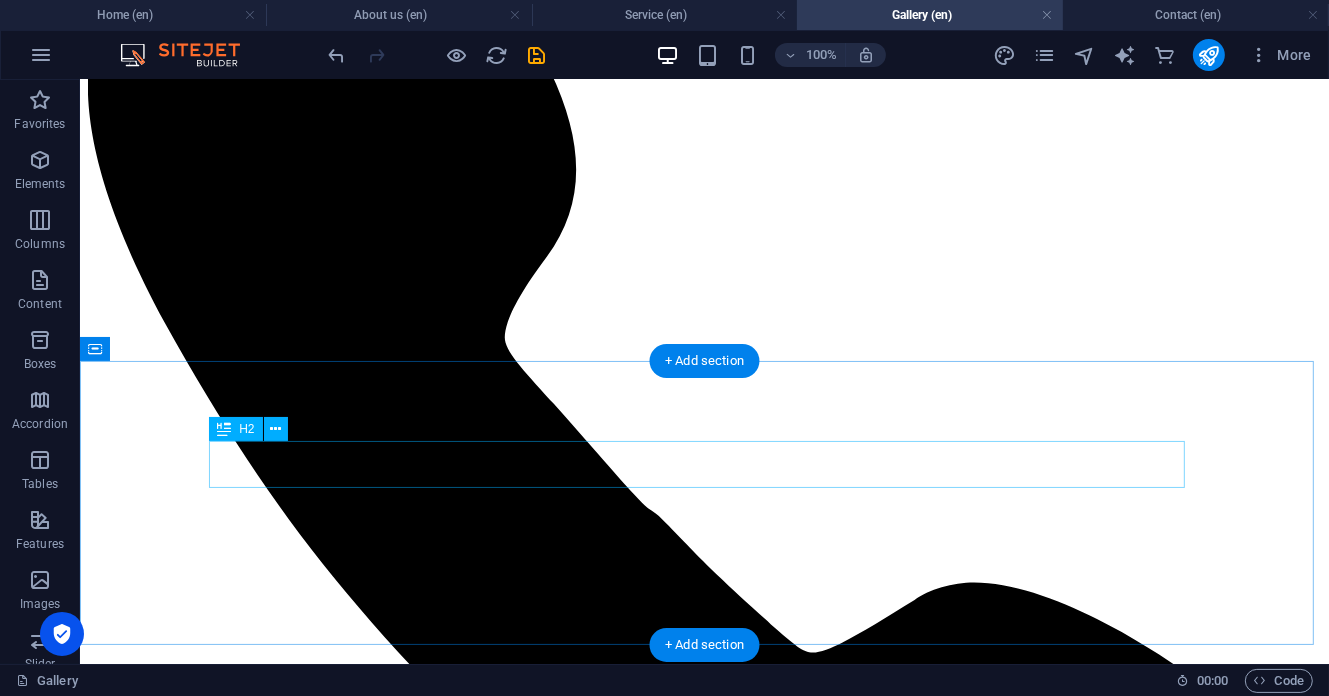 click on "WELCOME TO OUR VISUAL STORY" at bounding box center (703, 11377) 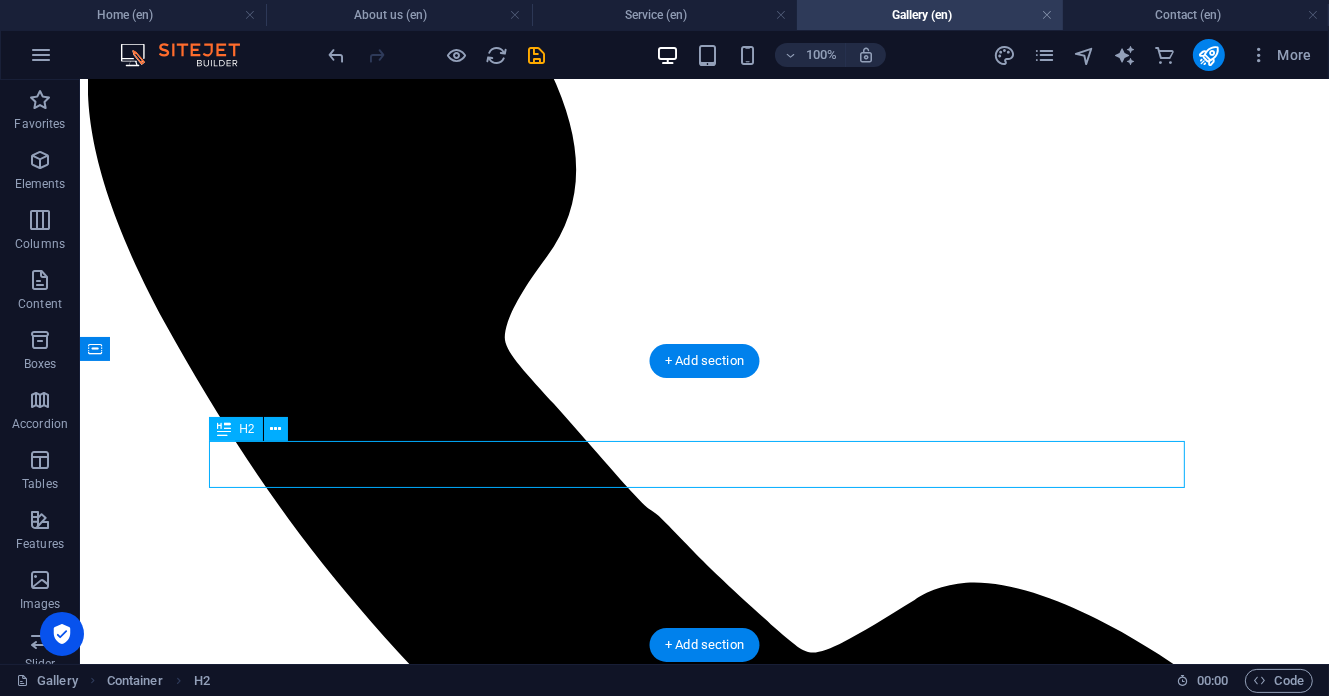 click on "WELCOME TO OUR VISUAL STORY" at bounding box center [703, 11377] 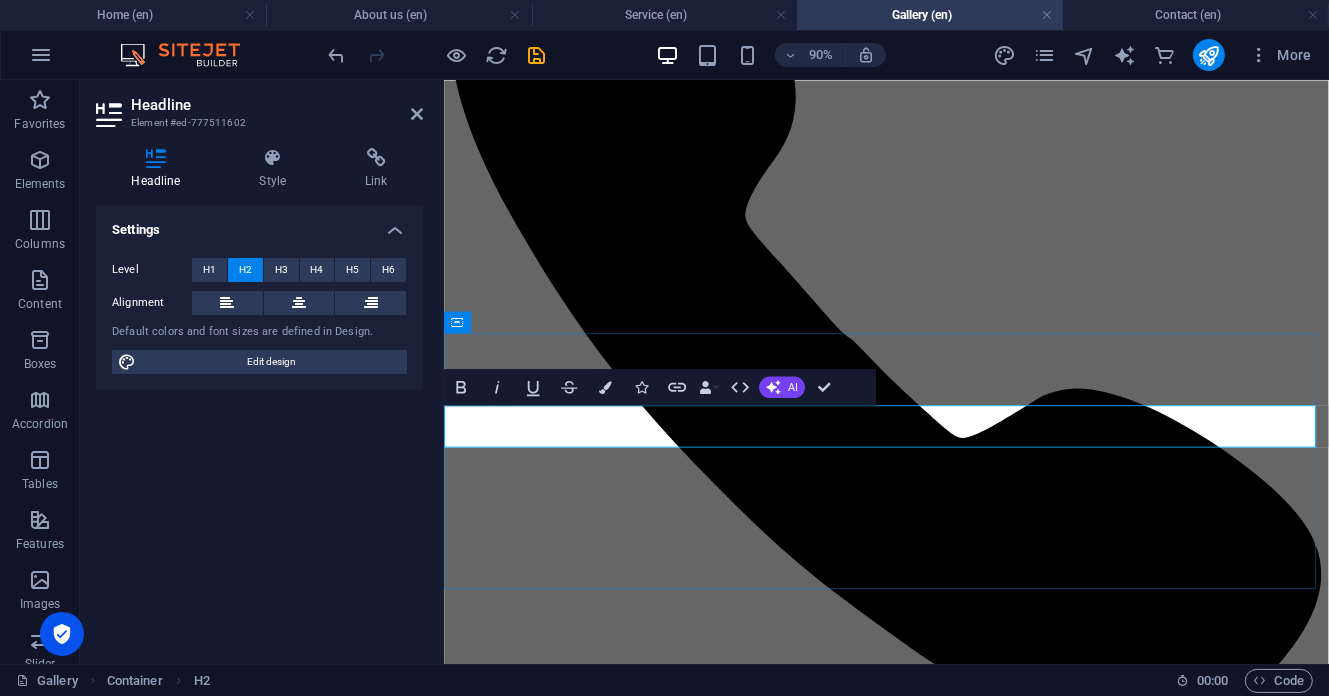 drag, startPoint x: 1267, startPoint y: 460, endPoint x: 1253, endPoint y: 464, distance: 14.56022 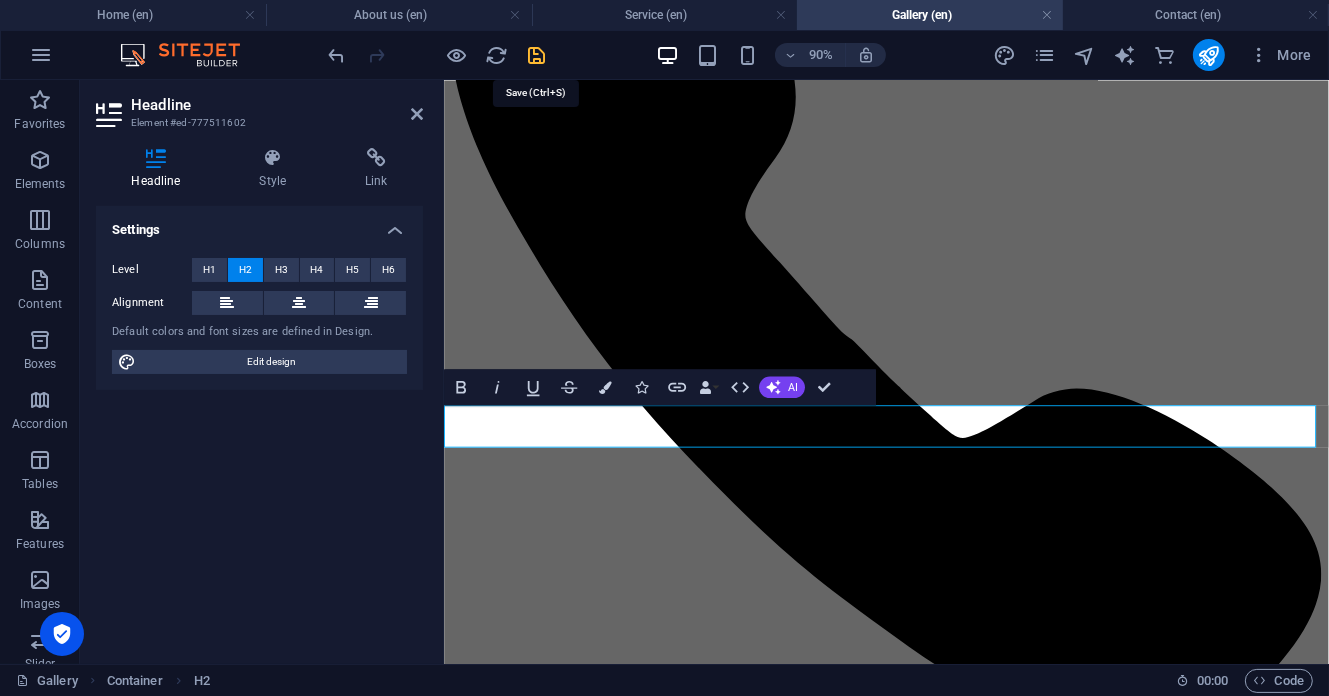 click at bounding box center (537, 55) 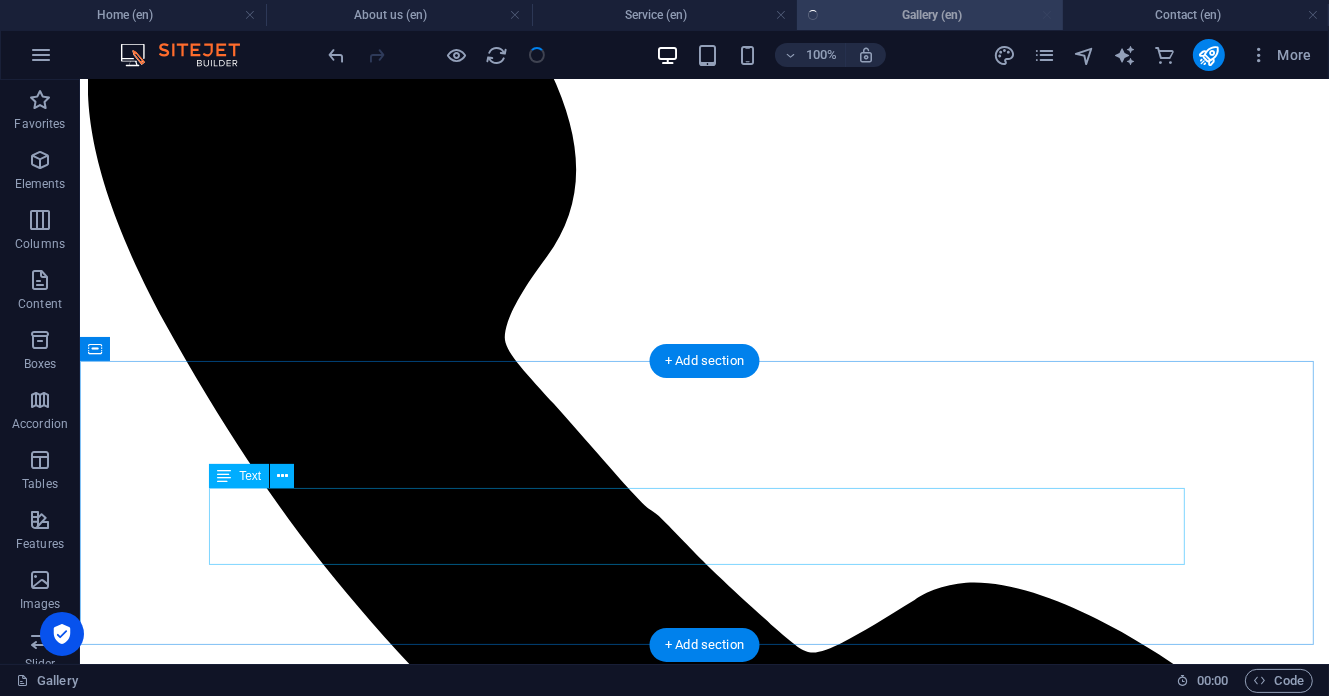 scroll, scrollTop: 533, scrollLeft: 0, axis: vertical 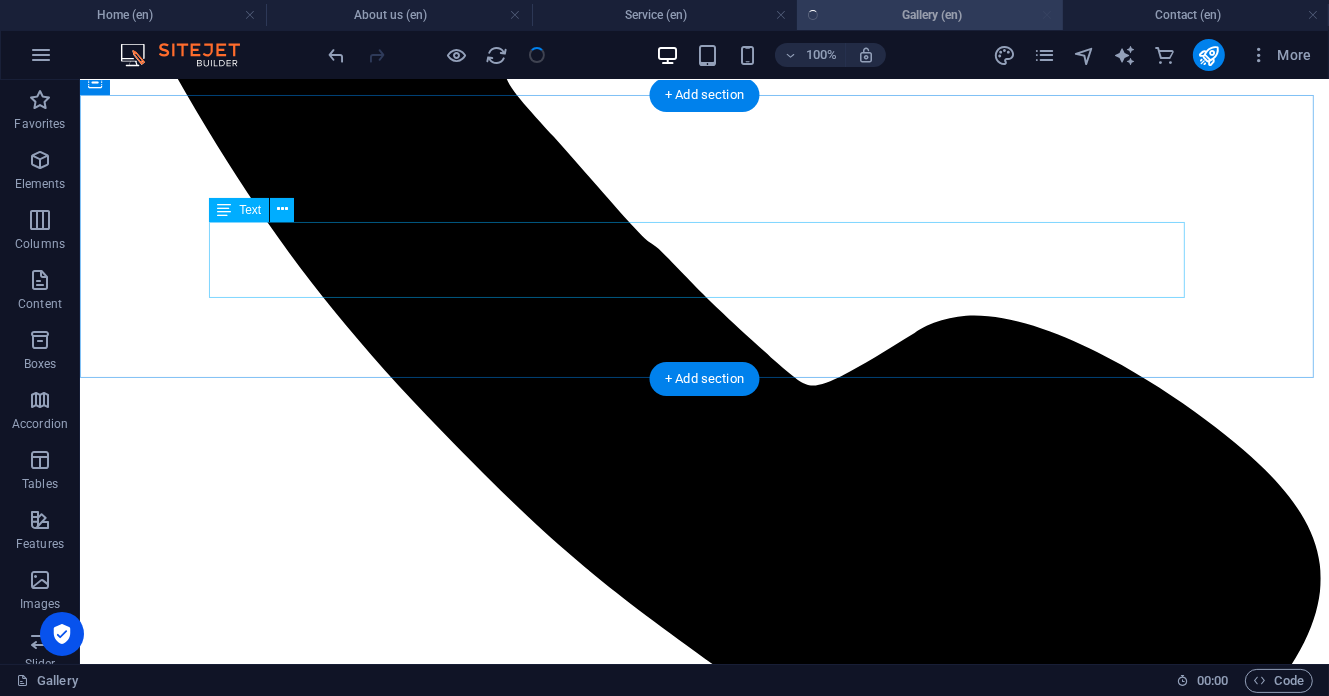 click on "Journey with us through the heart of Nigerian manufacturing excellence. These images capture not just what we create, but how we create it and the passionate people who make it all possible. Every photograph tells a story of dedication, precision, and the relentless pursuit of quality that has defined Bentonybags for nearly five decades." at bounding box center [703, 11162] 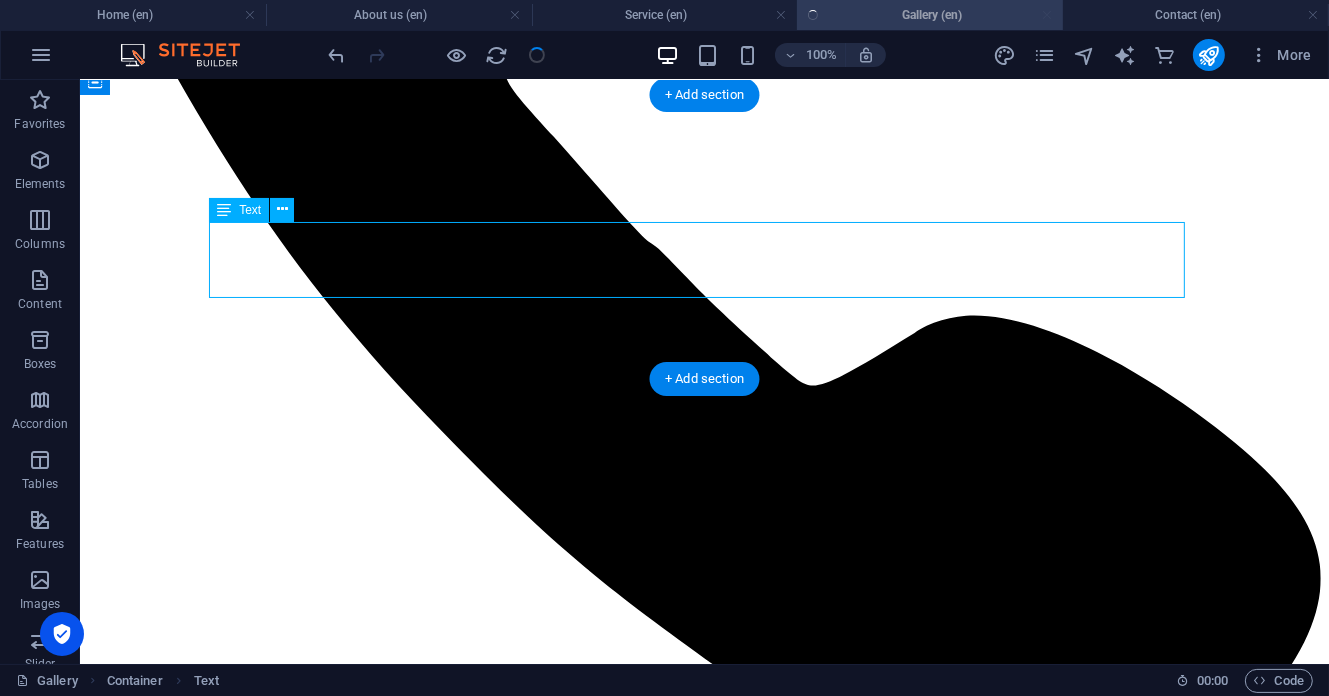 click on "Journey with us through the heart of Nigerian manufacturing excellence. These images capture not just what we create, but how we create it and the passionate people who make it all possible. Every photograph tells a story of dedication, precision, and the relentless pursuit of quality that has defined Bentonybags for nearly five decades." at bounding box center [703, 11162] 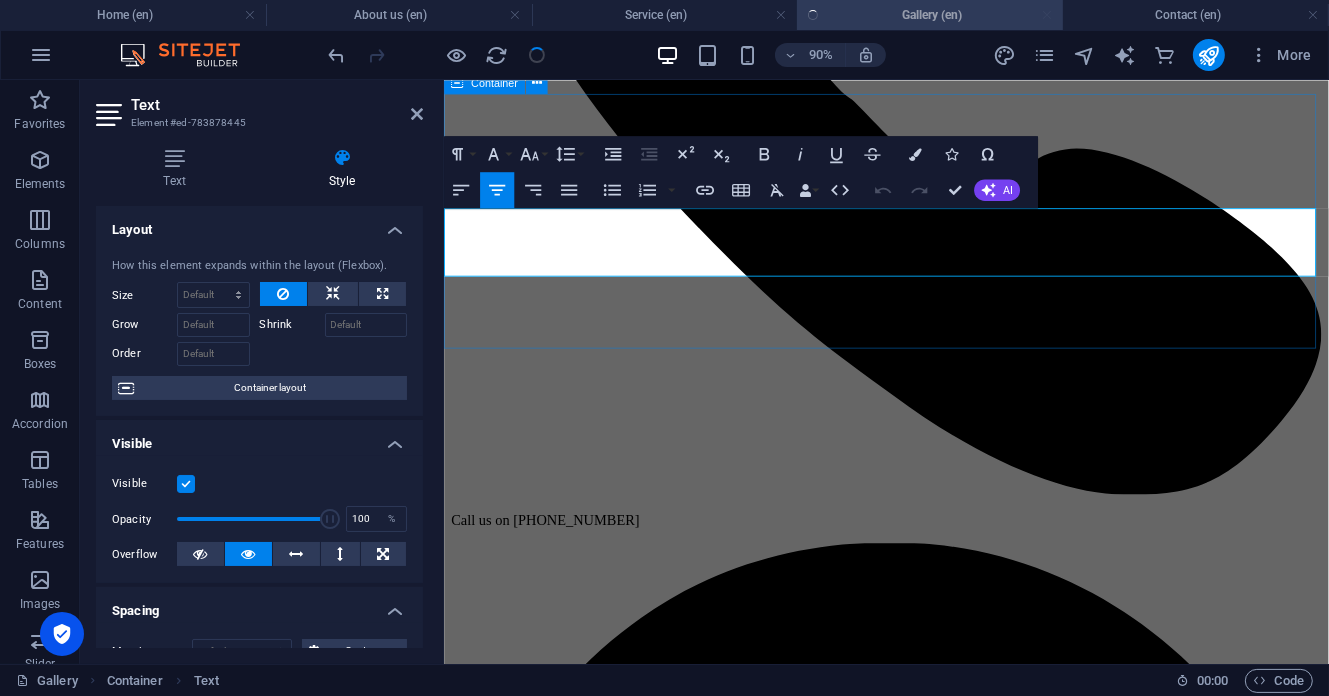 type 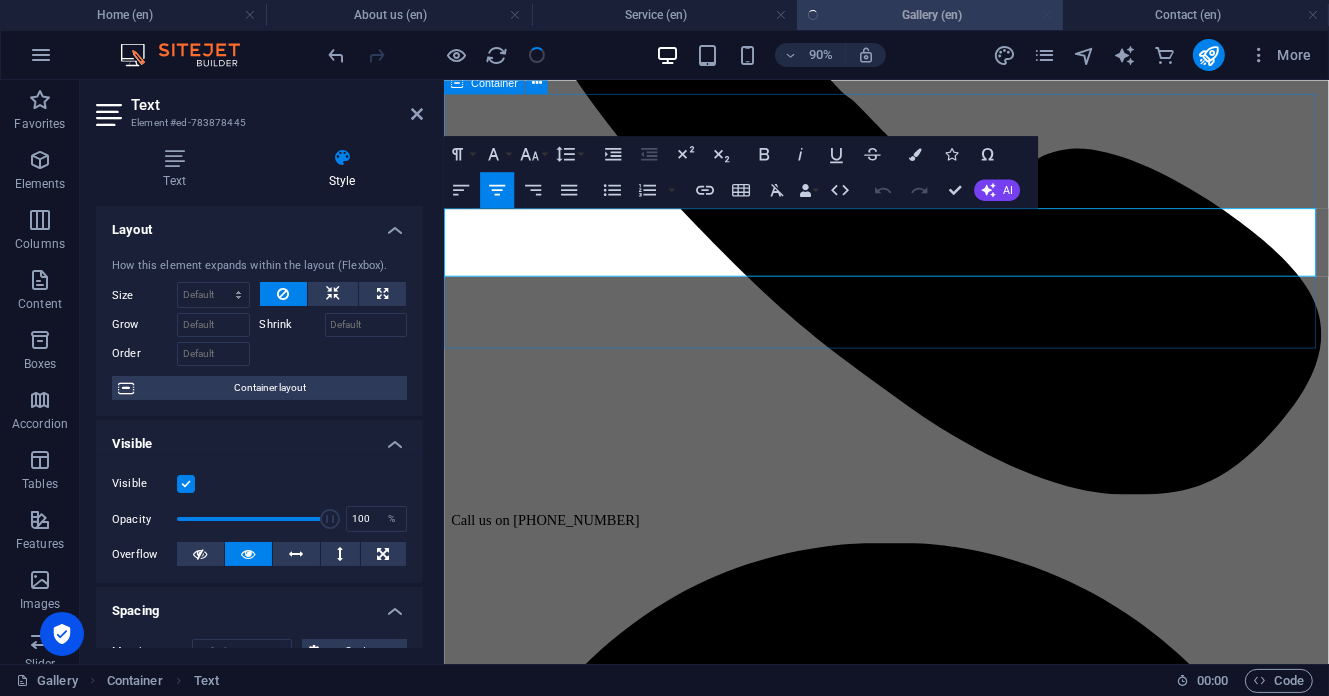 select on "px" 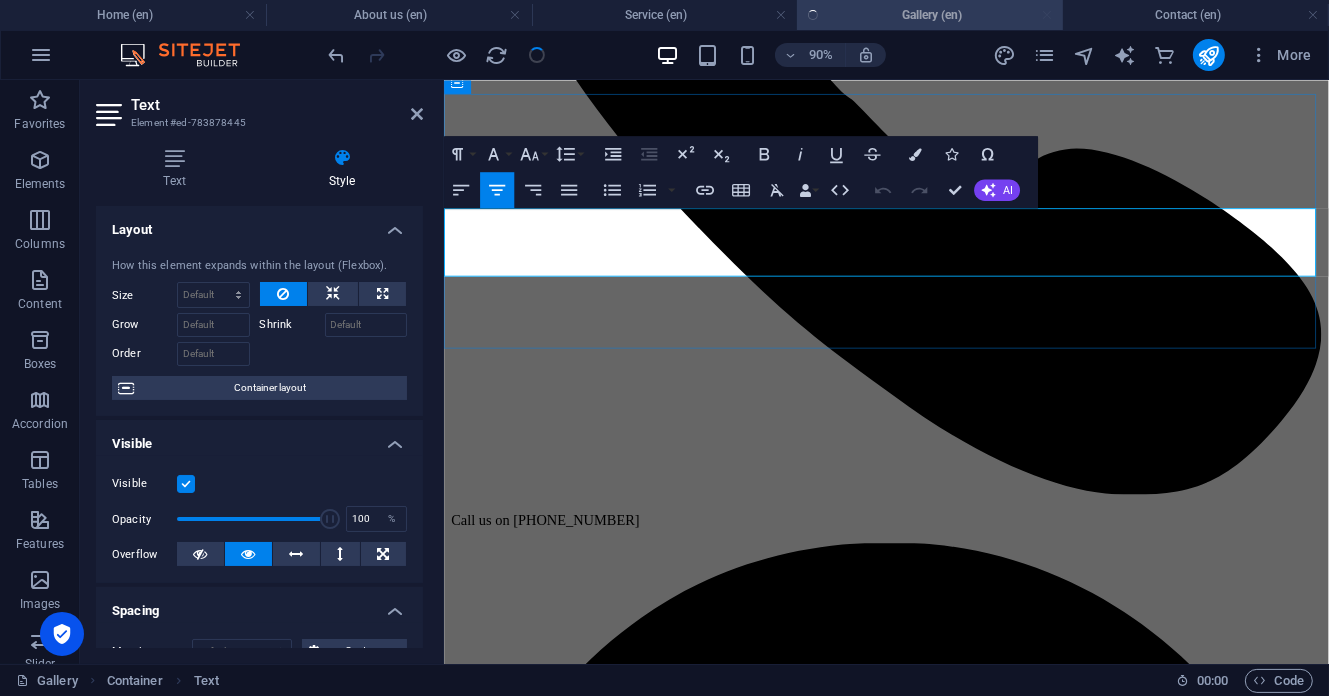 drag, startPoint x: 733, startPoint y: 261, endPoint x: 1077, endPoint y: 294, distance: 345.57922 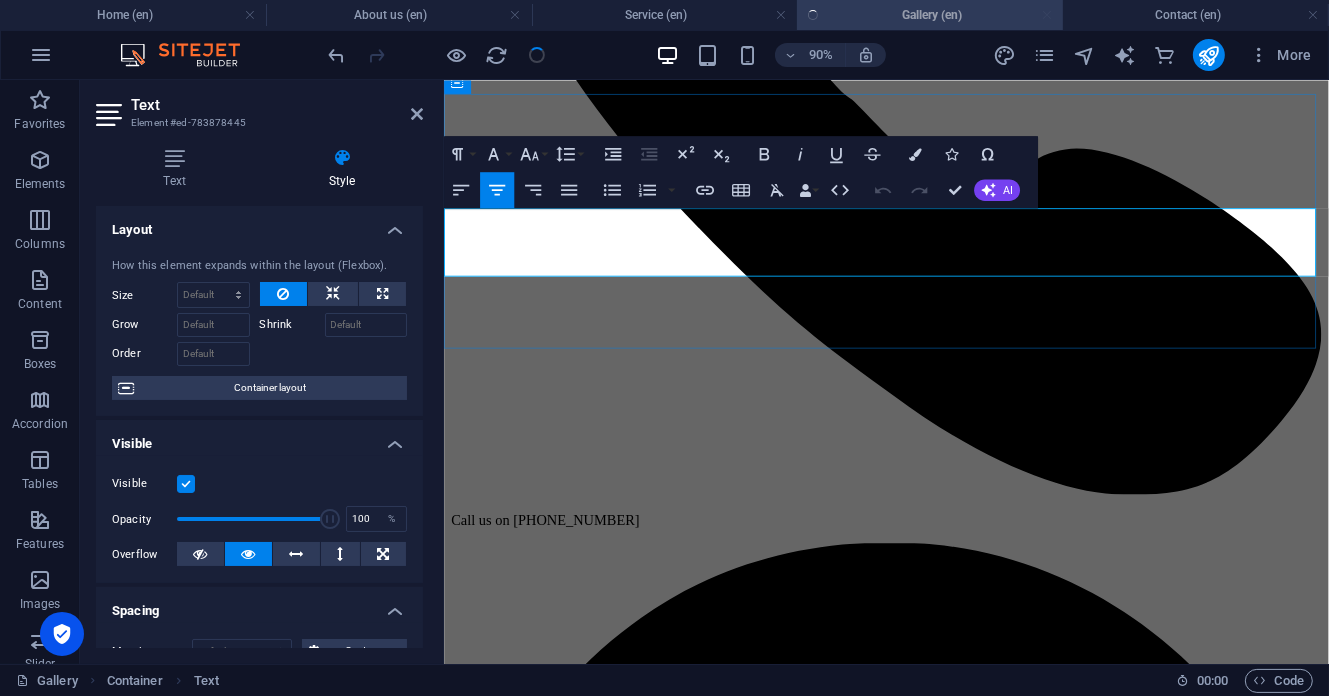 click on "Journey with us through the heart of Nigerian manufacturing excellence. These images capture not just what we create, but how we create it and the passionate people who make it all possible. Every photograph tells a story of dedication, precision, and the relentless pursuit of quality that has defined Bentonybags for nearly five decades." at bounding box center [934, 8928] 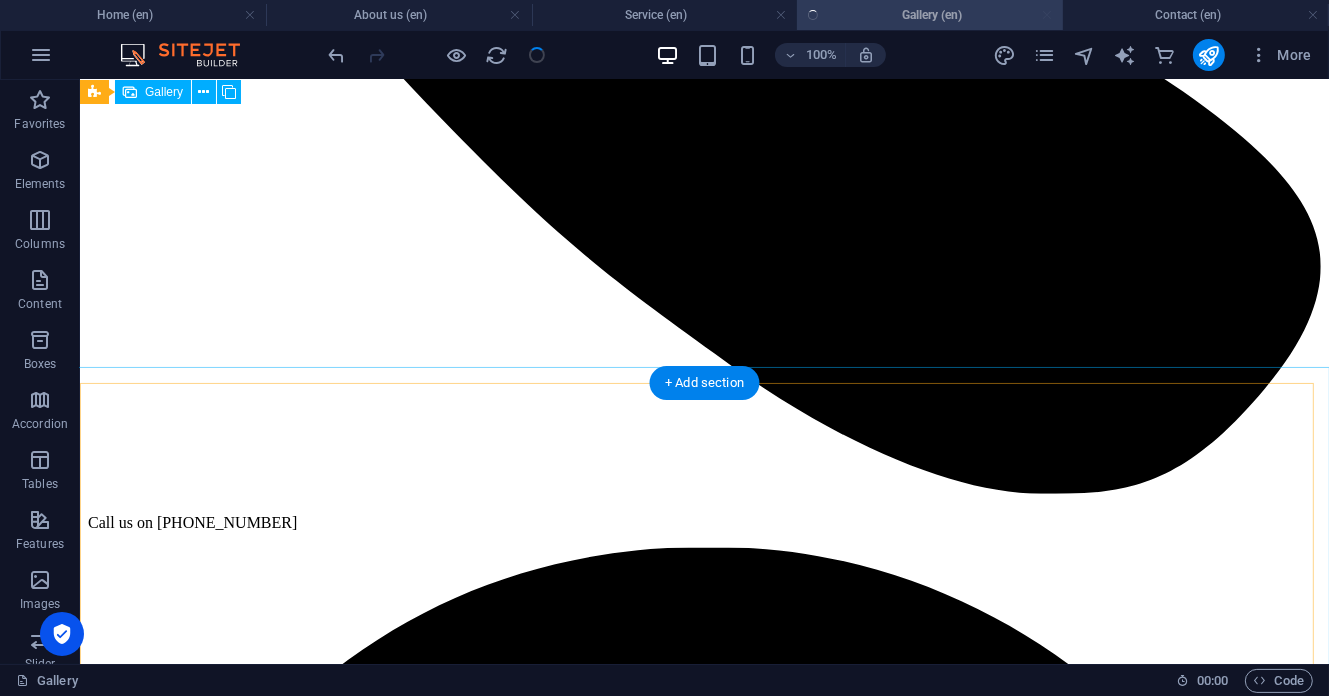 scroll, scrollTop: 533, scrollLeft: 0, axis: vertical 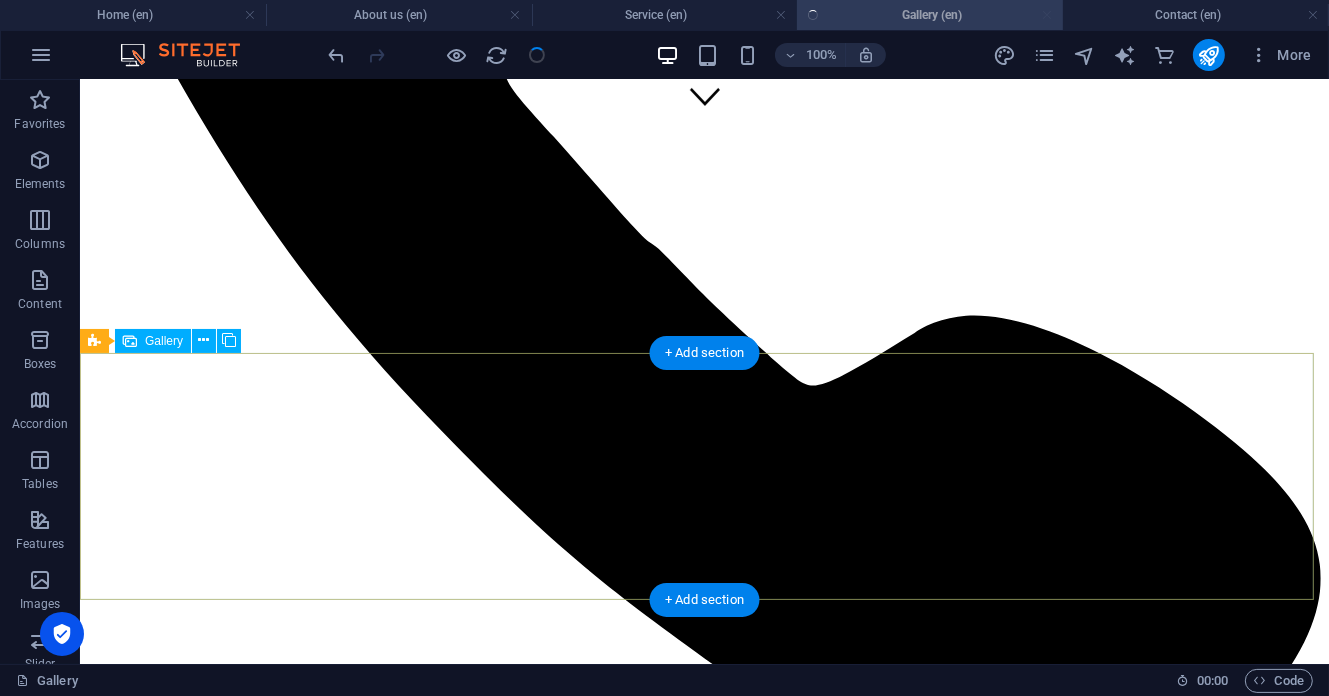click at bounding box center (527, 11804) 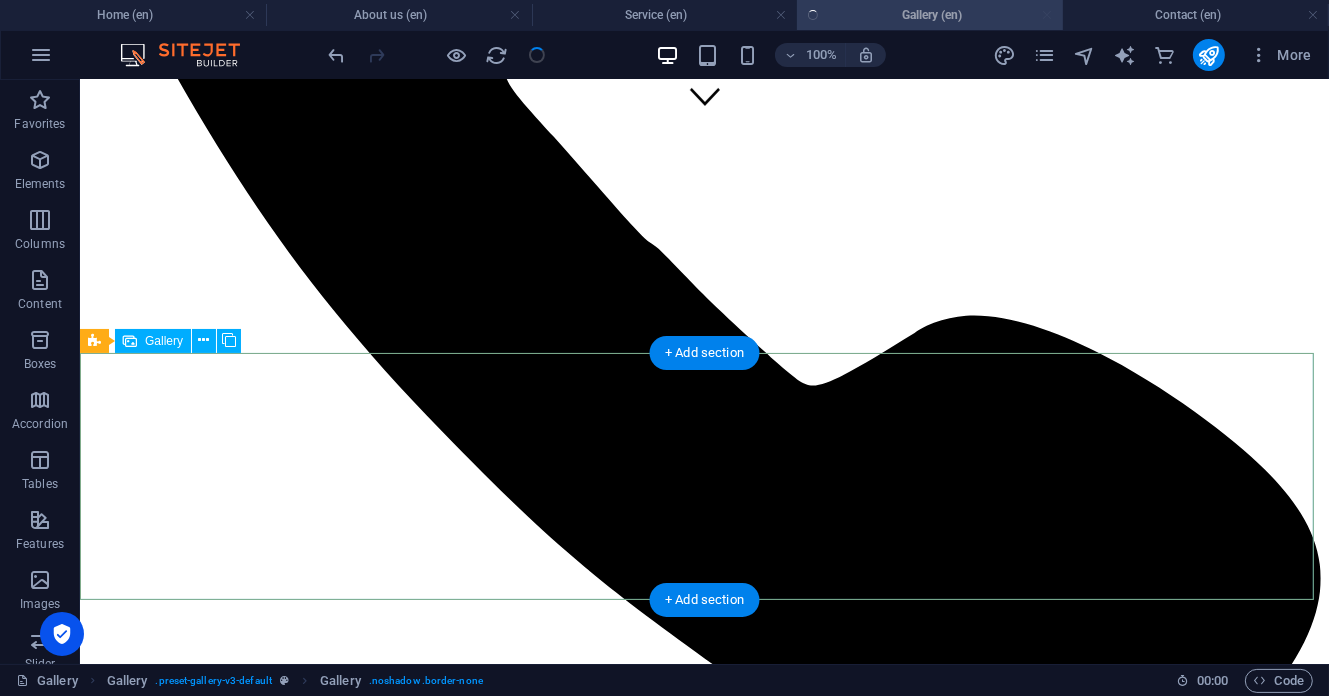 click at bounding box center (527, 14086) 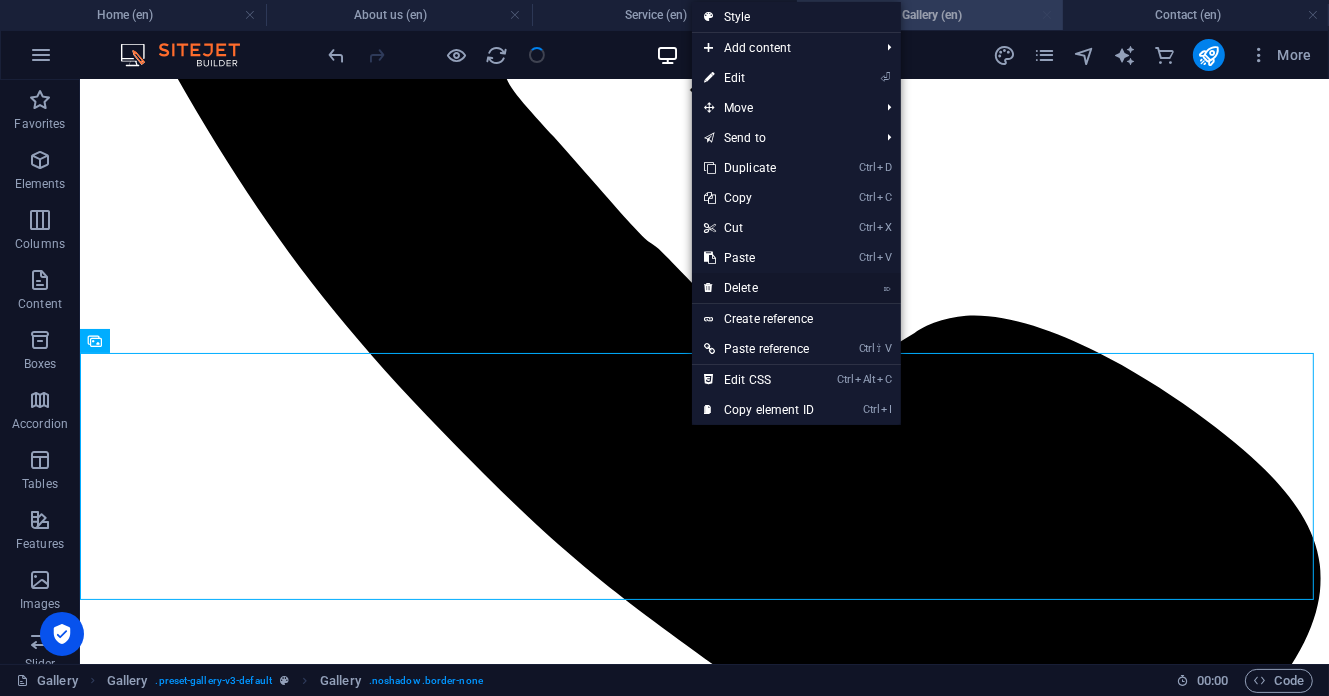 click on "⌦  Delete" at bounding box center [759, 288] 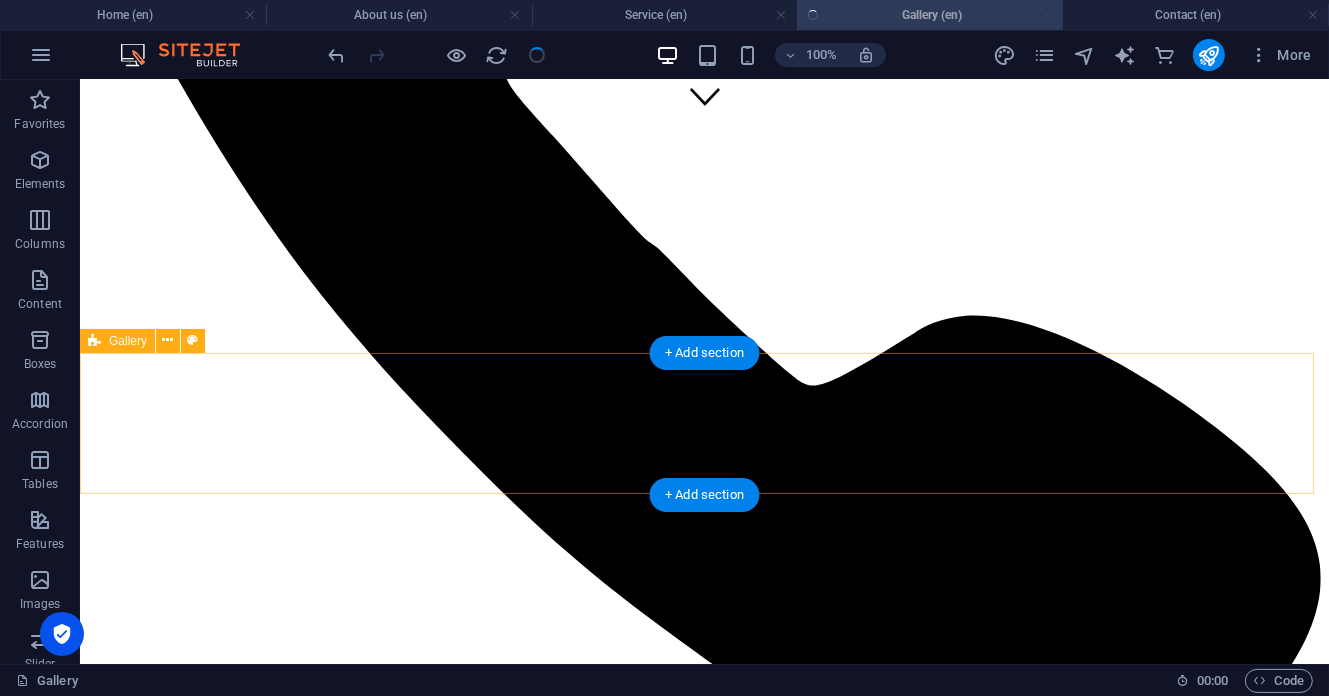 click on "Drop content here or  Add elements  Paste clipboard" at bounding box center (703, 11249) 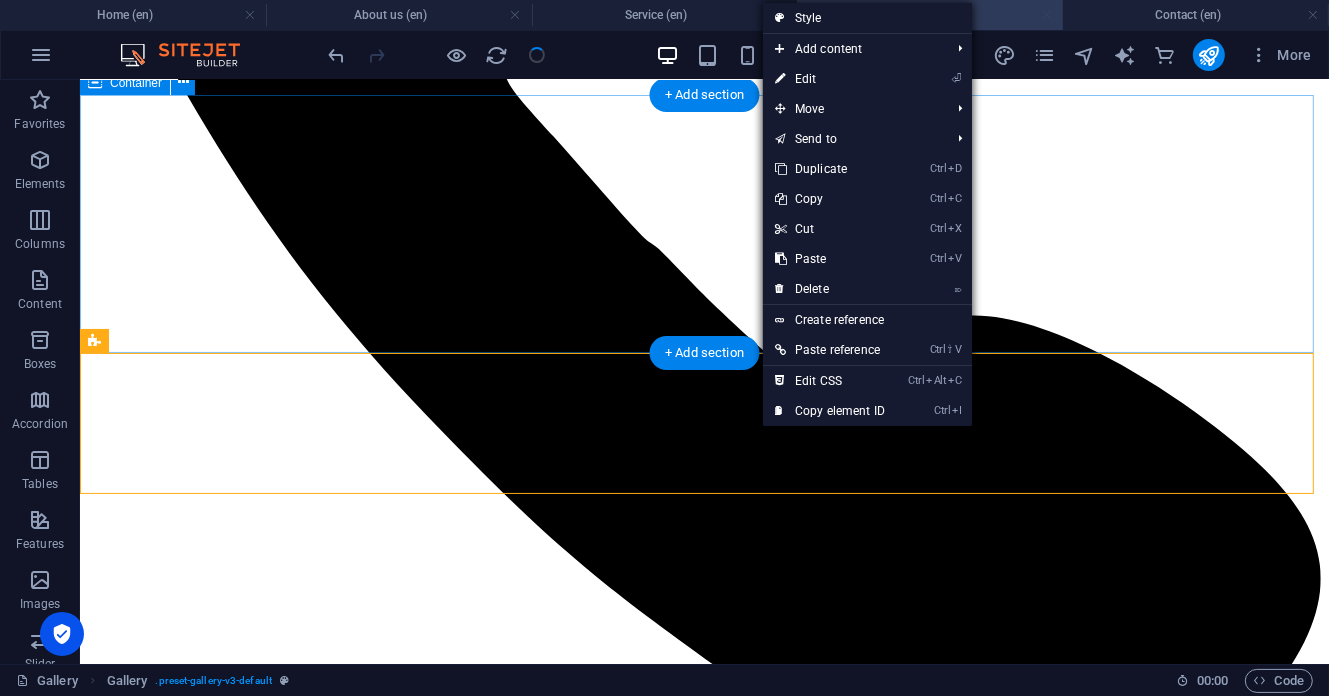 click on "WELCOME TO OUR GALLERY Journey with us through the heart of Nigerian manufacturing excellence. These images capture not just what we create, but how we create it and the passionate people who make it all possible." at bounding box center (703, 11129) 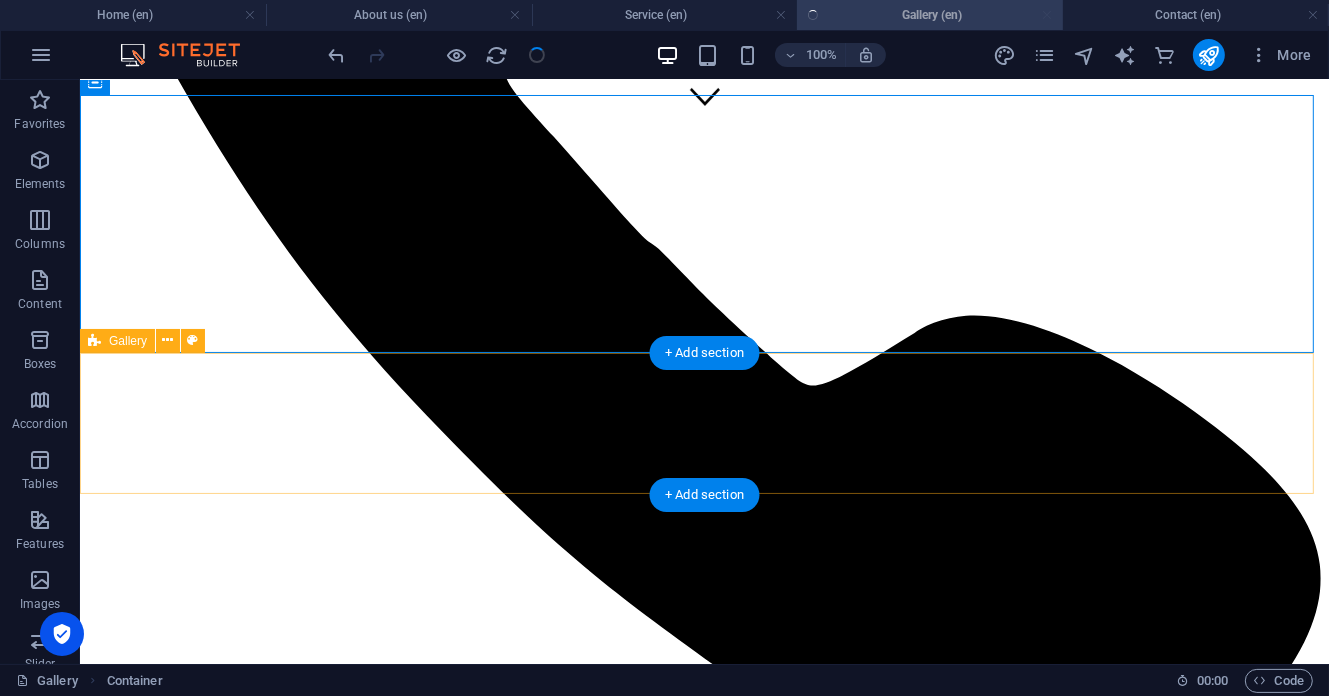 click on "Drop content here or  Add elements  Paste clipboard" at bounding box center [703, 11249] 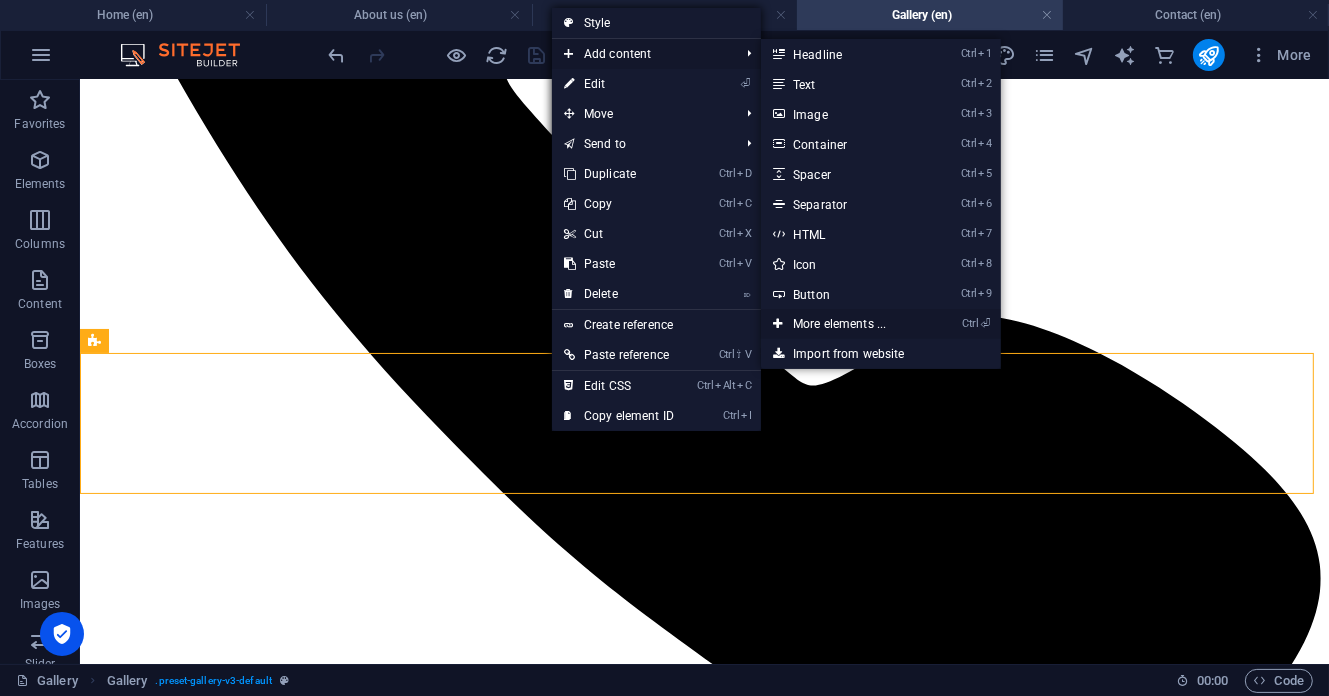click on "Ctrl ⏎  More elements ..." at bounding box center (843, 324) 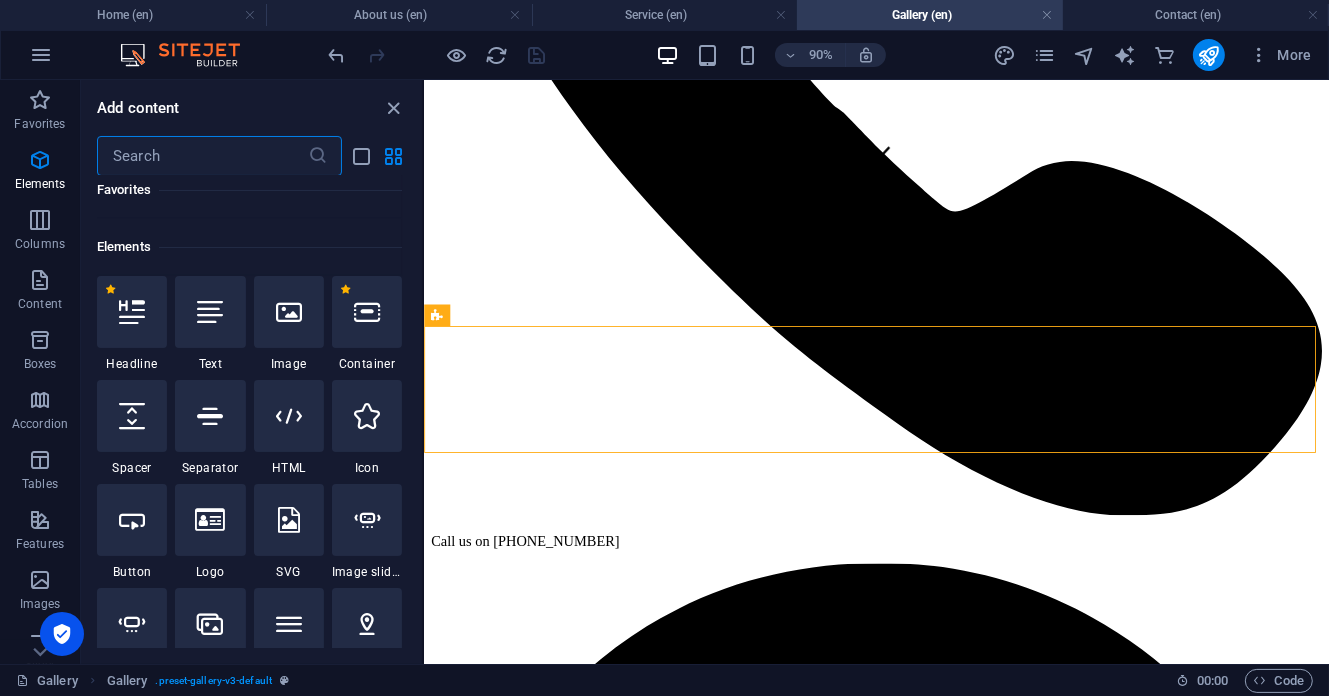scroll, scrollTop: 212, scrollLeft: 0, axis: vertical 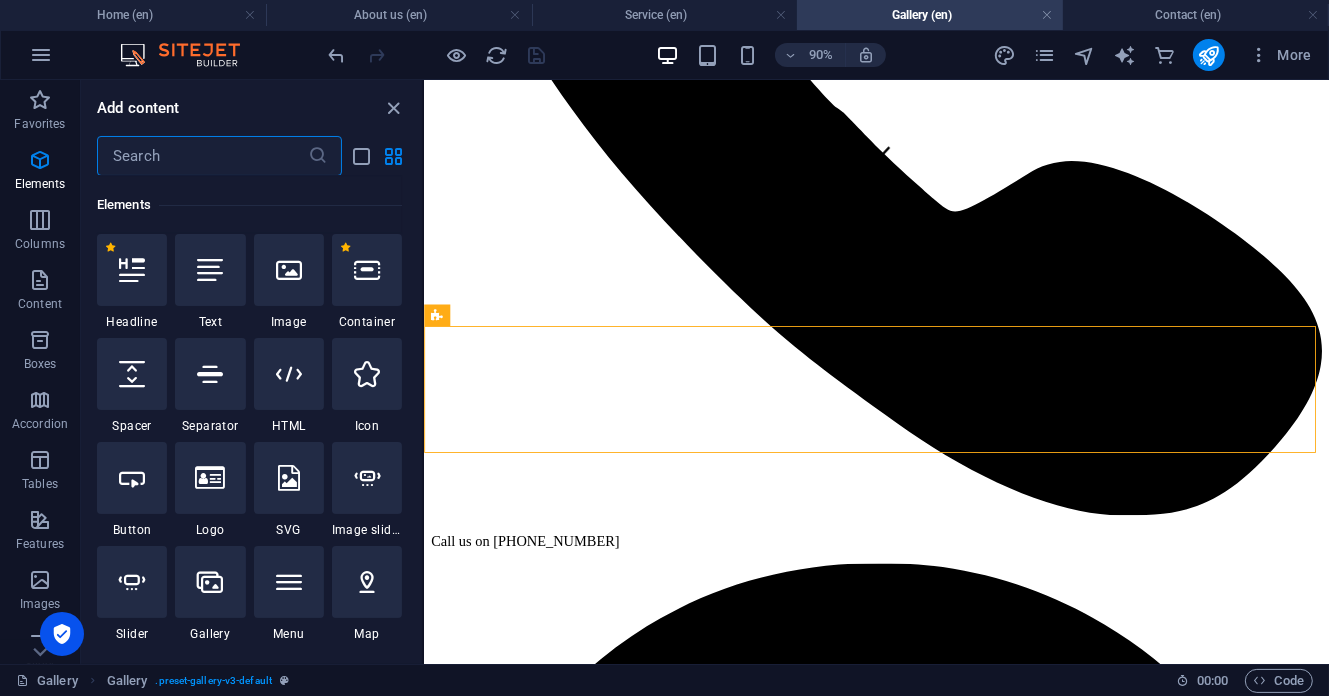click at bounding box center [202, 156] 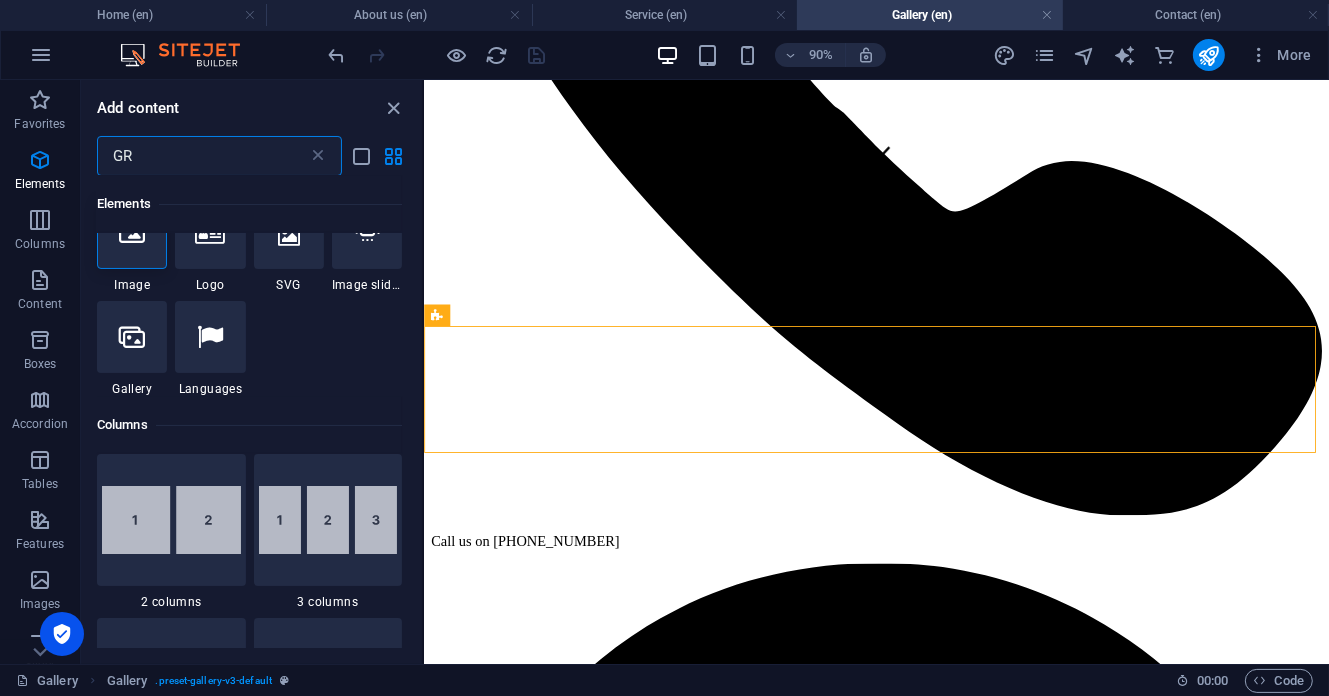 scroll, scrollTop: 0, scrollLeft: 0, axis: both 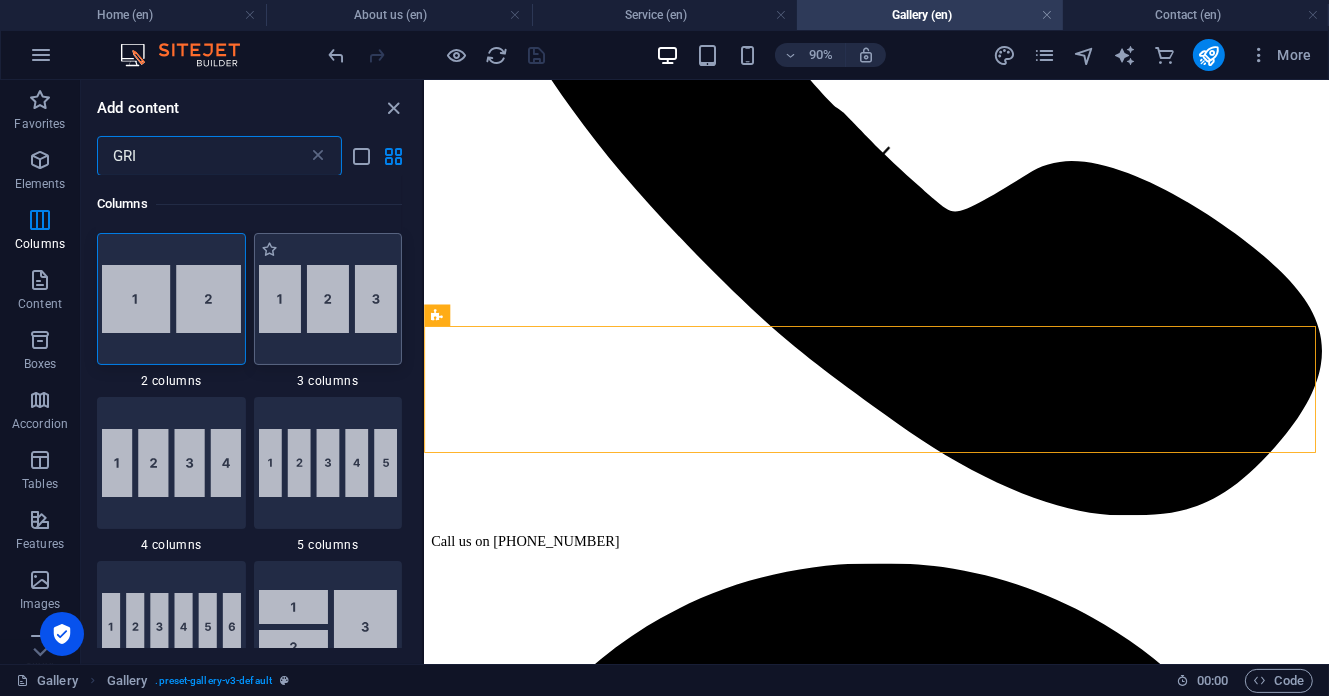 type on "GRI" 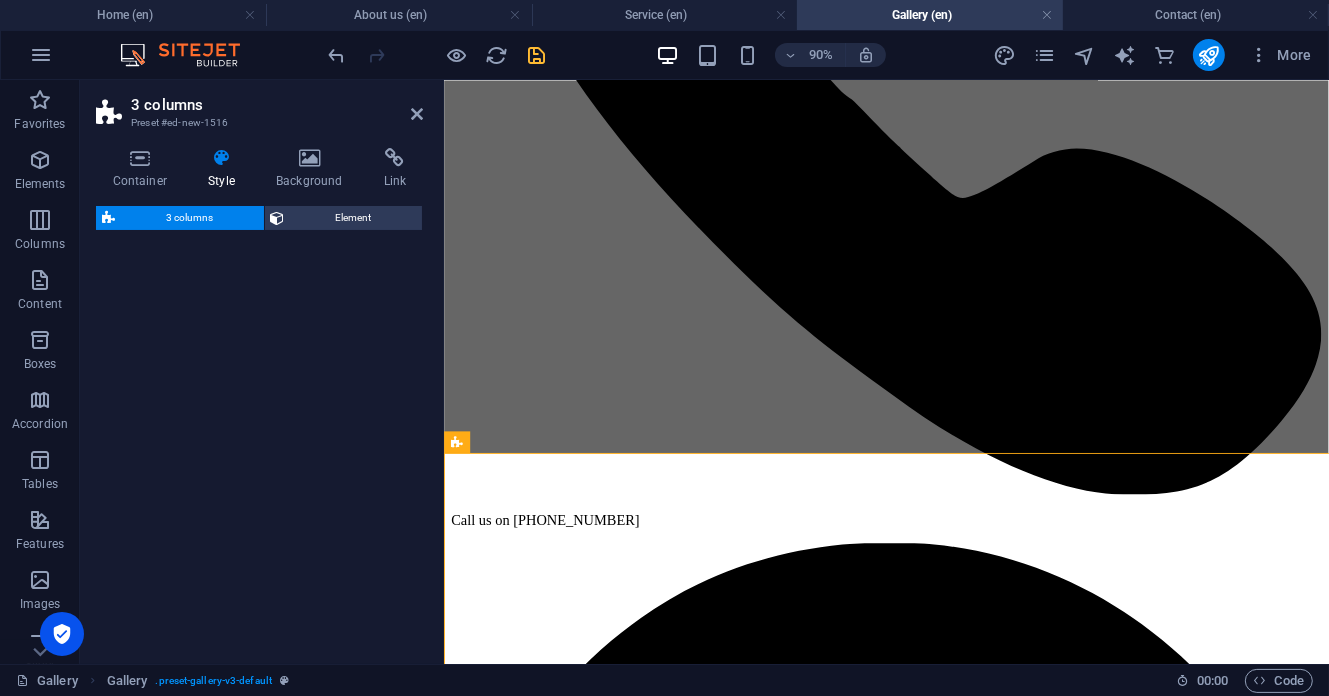 click on "3 columns Element" at bounding box center (259, 427) 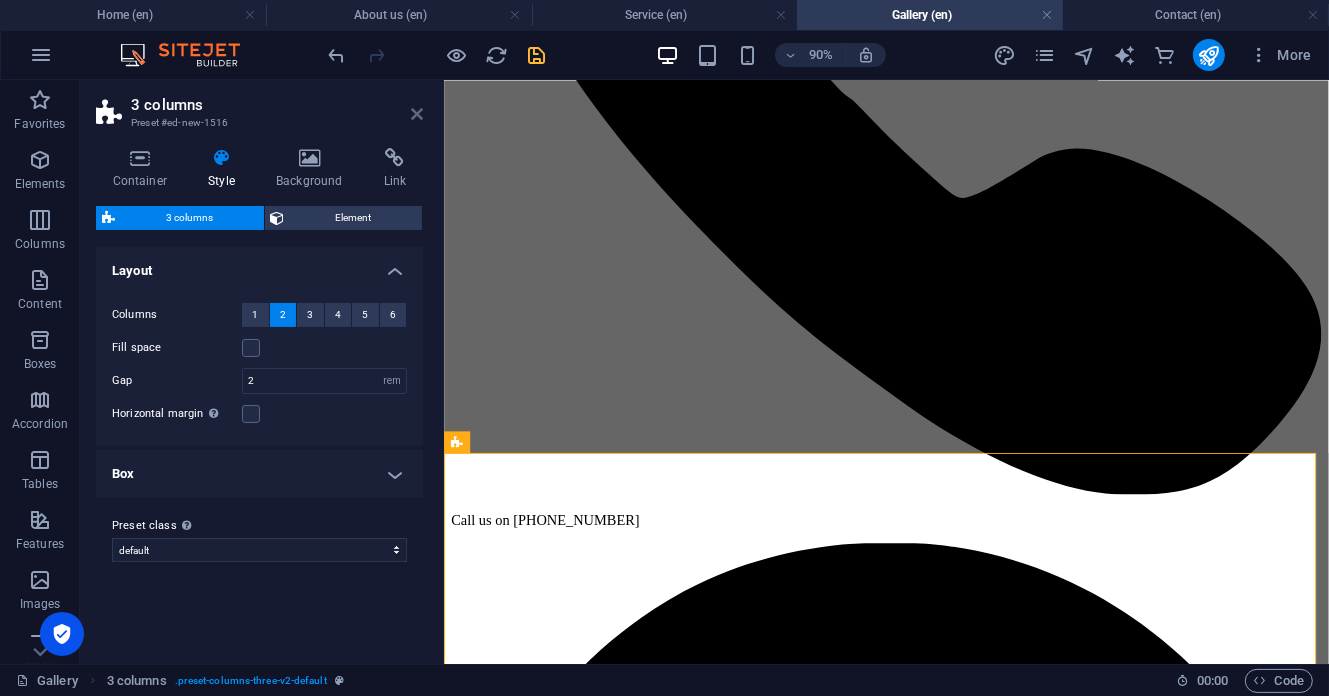 click at bounding box center (417, 114) 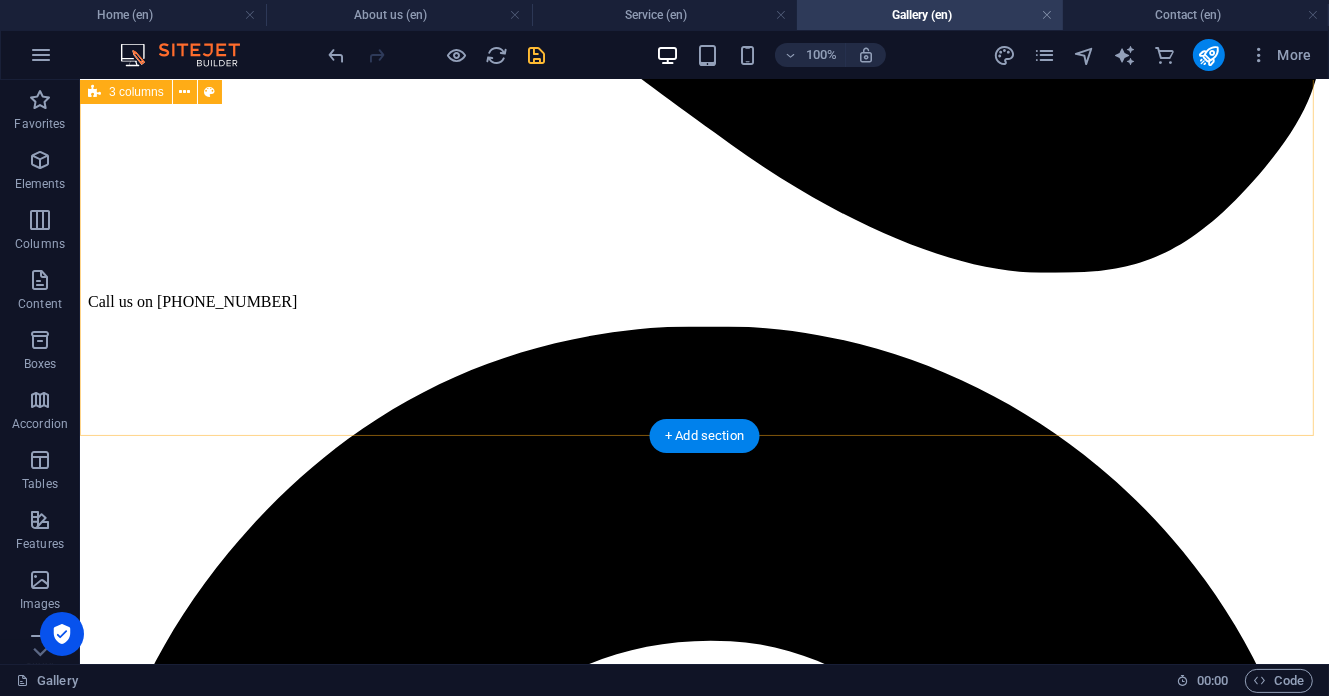 scroll, scrollTop: 800, scrollLeft: 0, axis: vertical 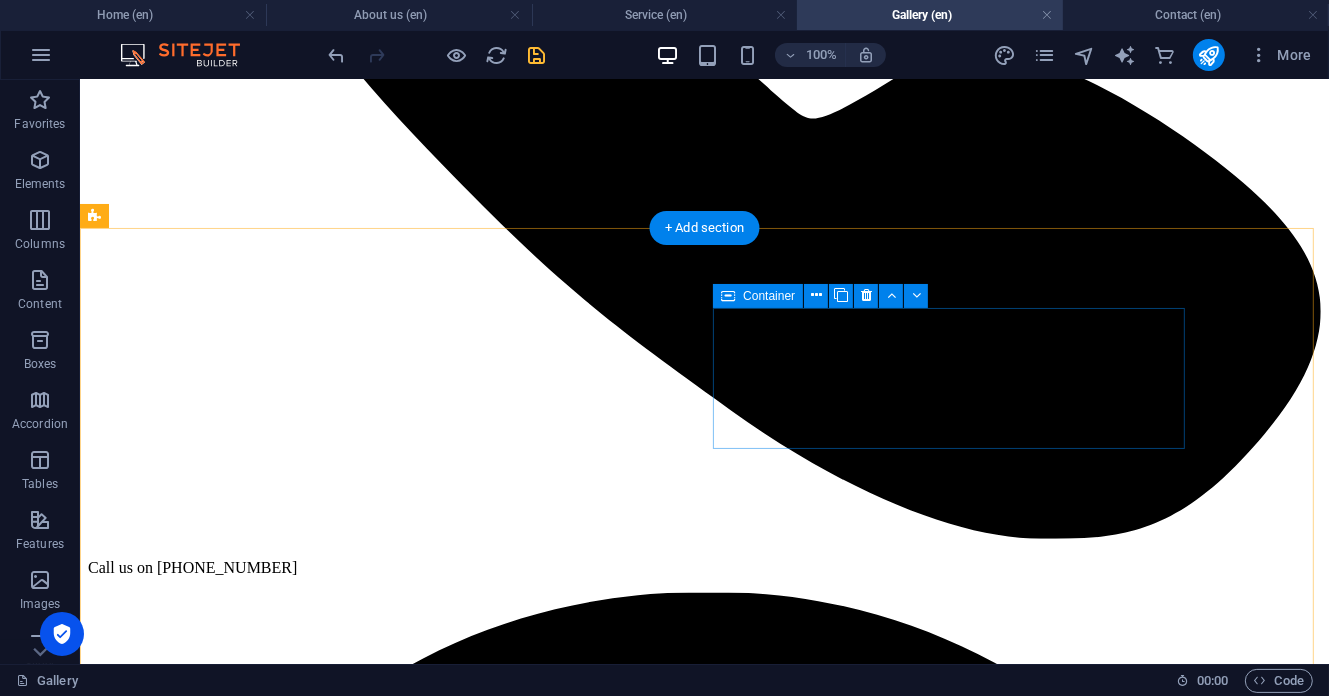 click on "Drop content here or  Add elements  Paste clipboard" at bounding box center [703, 11266] 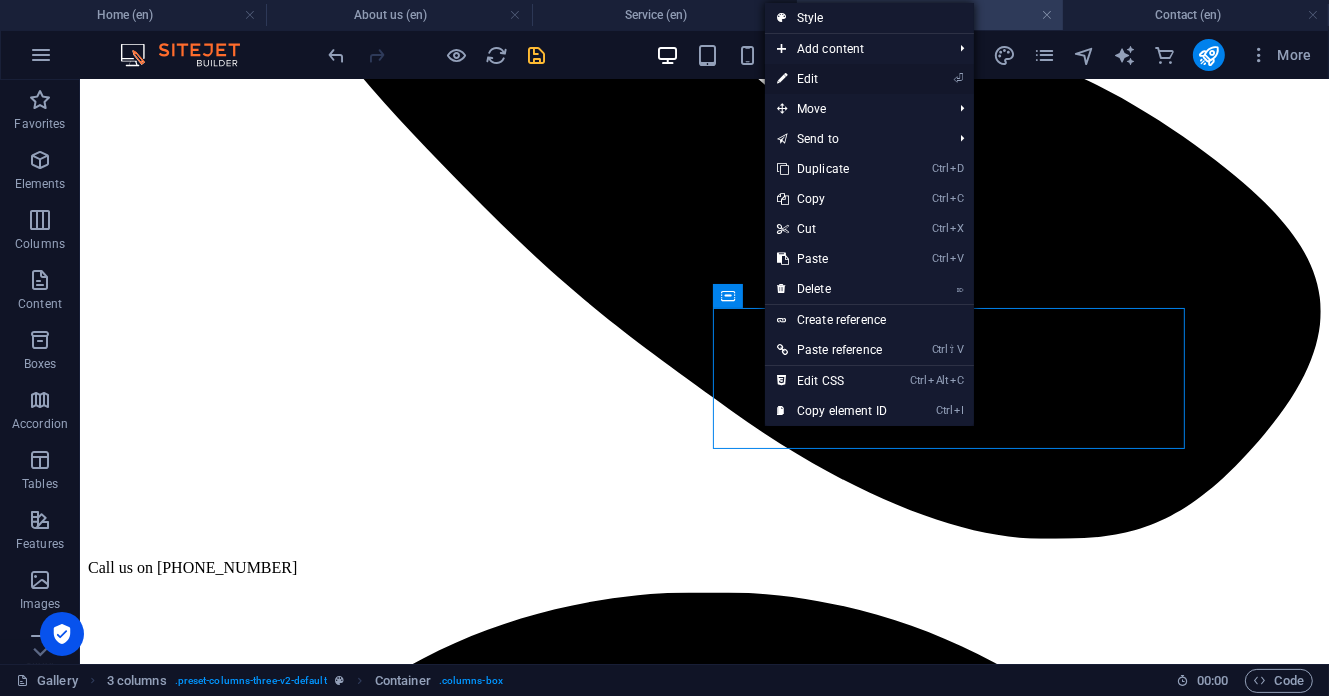 click on "⏎  Edit" at bounding box center (832, 79) 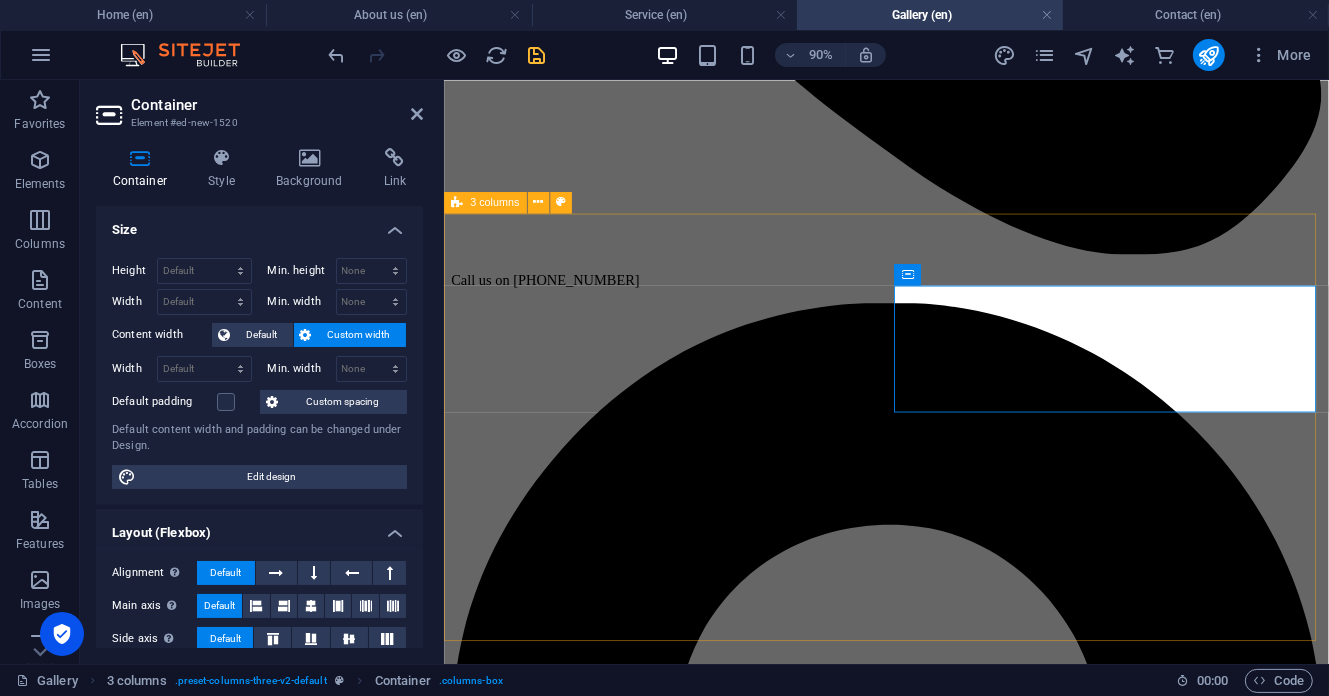 click on "Drop content here or  Add elements  Paste clipboard Drop content here or  Add elements  Paste clipboard Drop content here or  Add elements  Paste clipboard" at bounding box center (934, 9041) 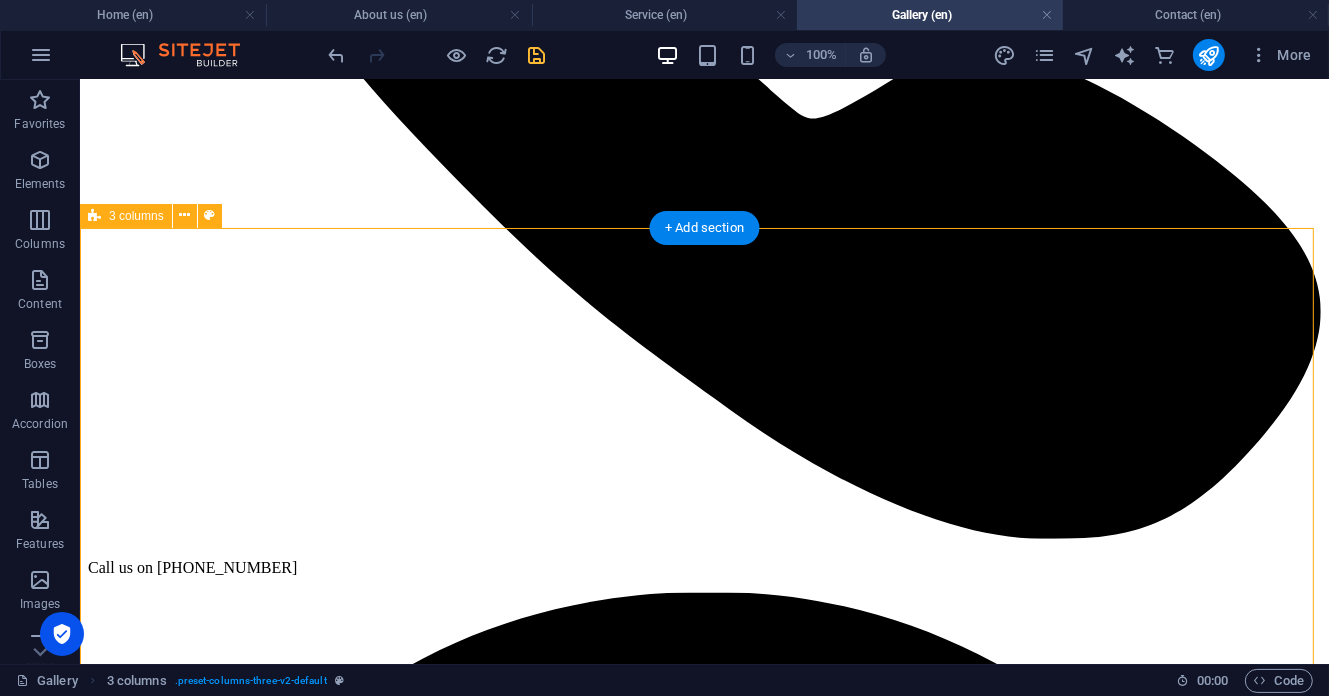 click on "Drop content here or  Add elements  Paste clipboard Drop content here or  Add elements  Paste clipboard Drop content here or  Add elements  Paste clipboard" at bounding box center (703, 11266) 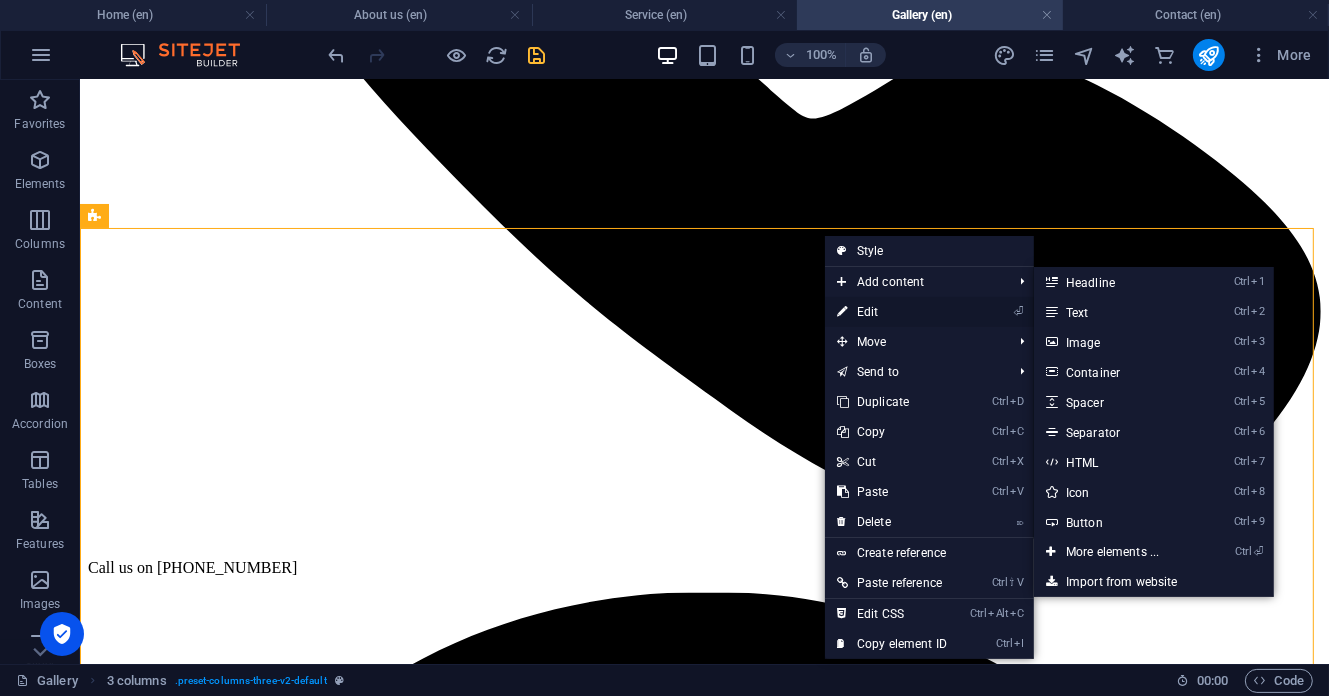 click on "⏎  Edit" at bounding box center [892, 312] 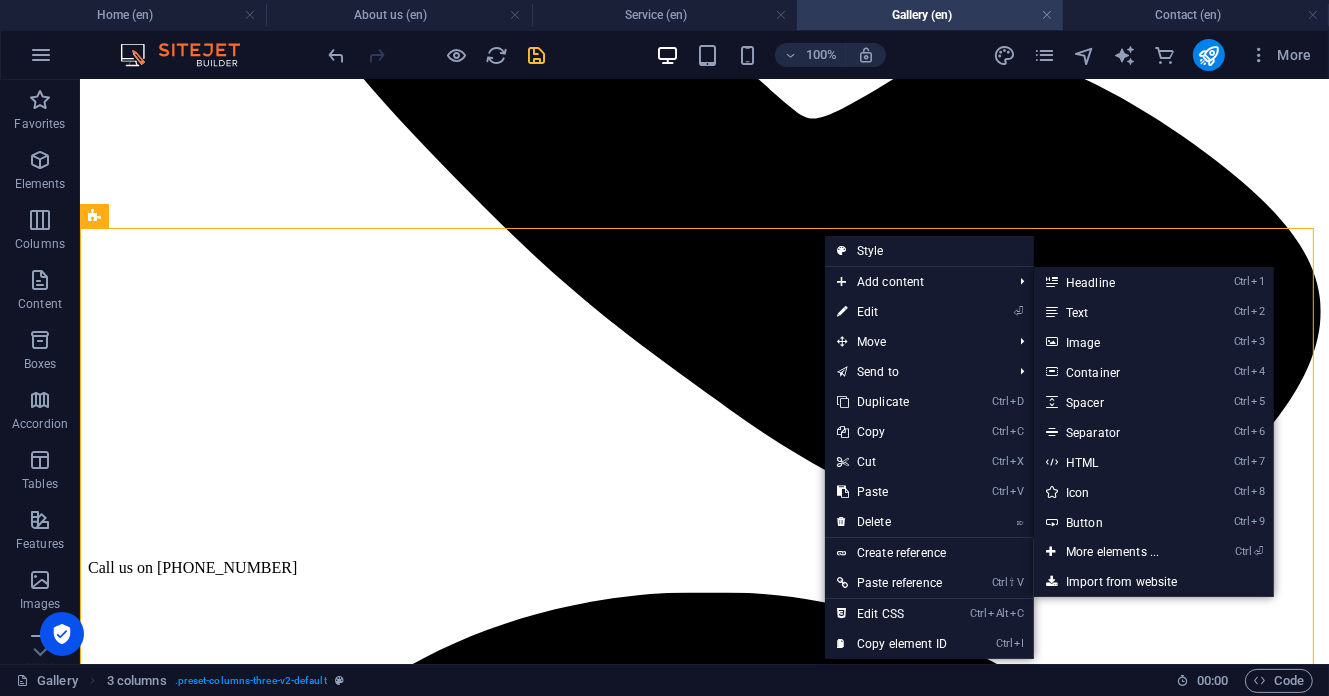 select on "rem" 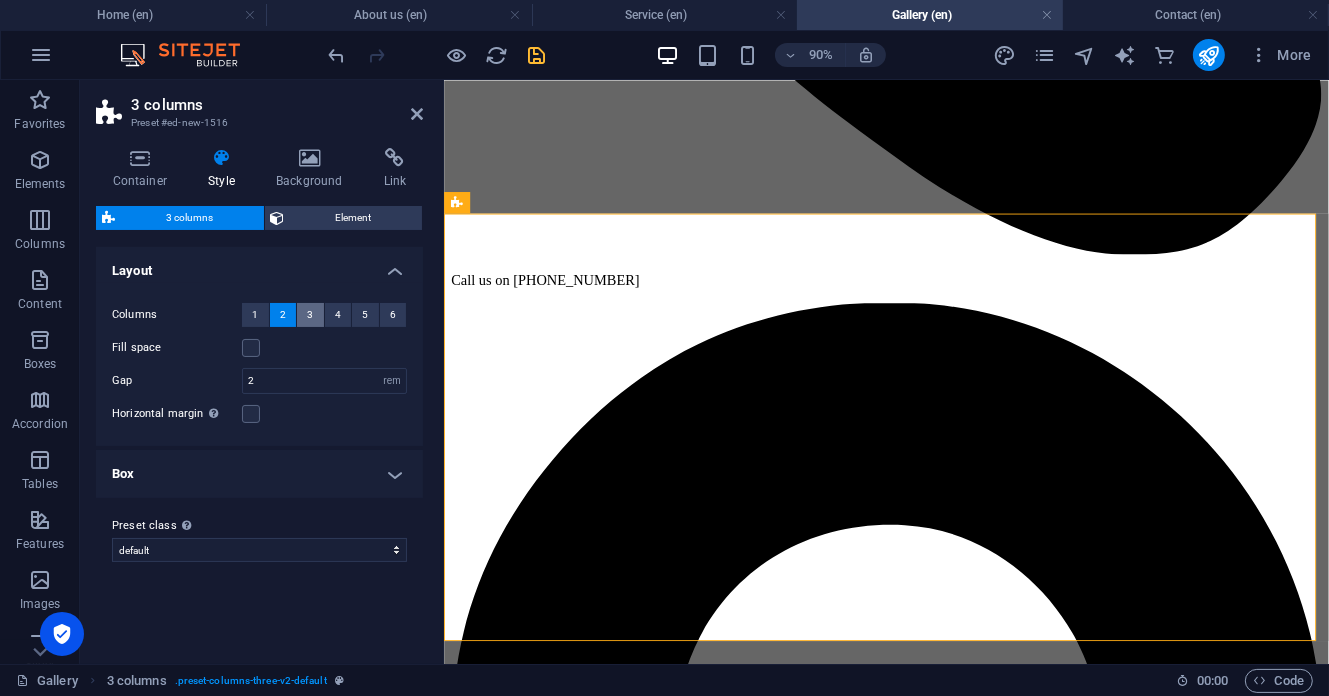click on "3" at bounding box center [310, 315] 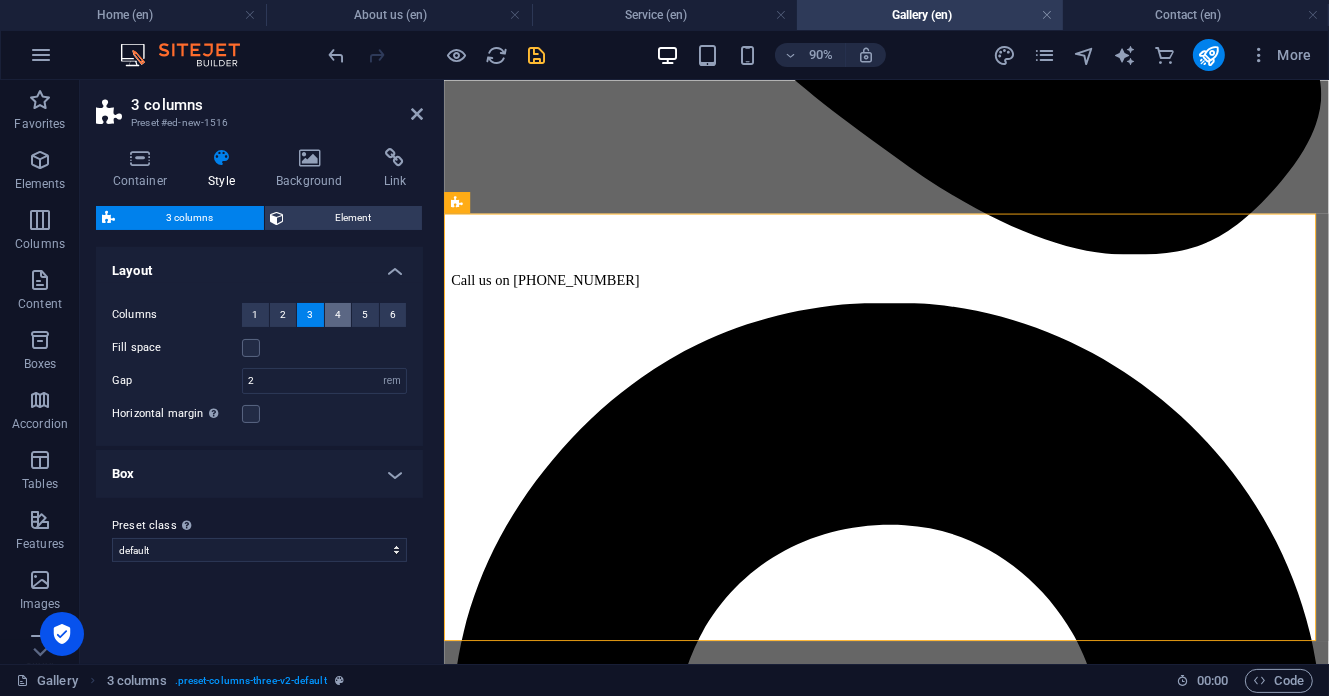 click on "4" at bounding box center [338, 315] 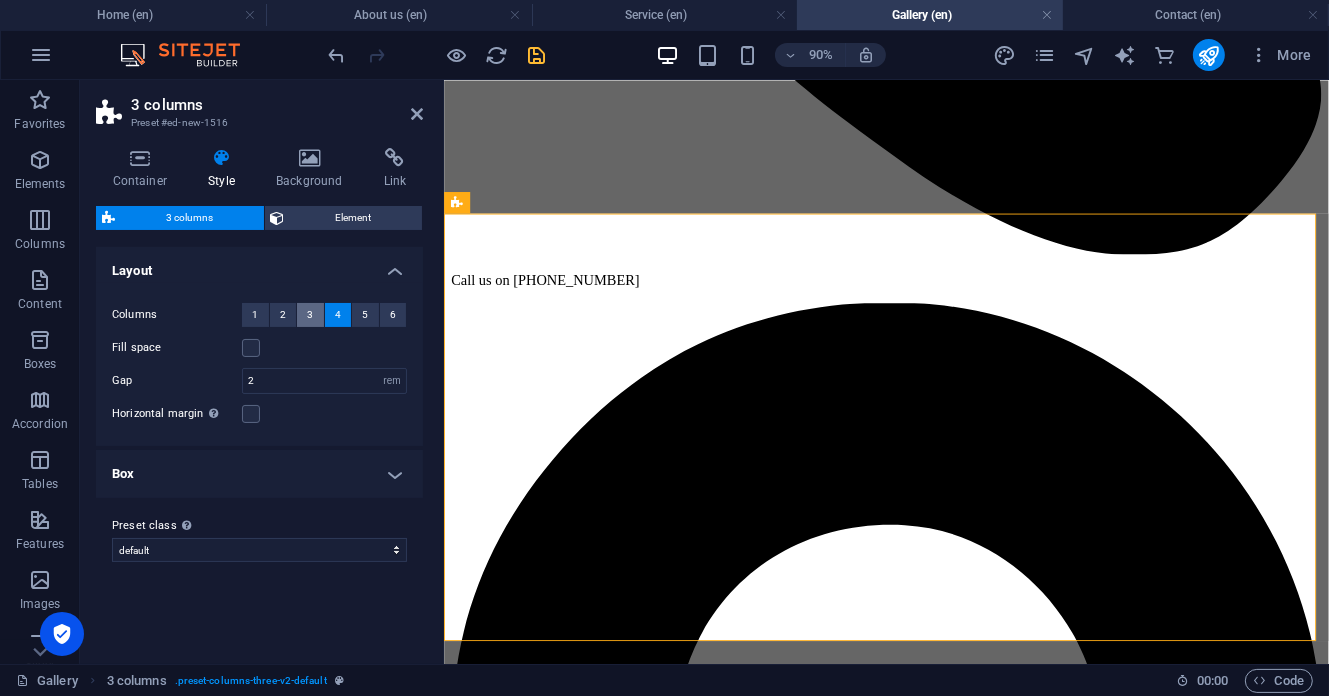 click on "3" at bounding box center (310, 315) 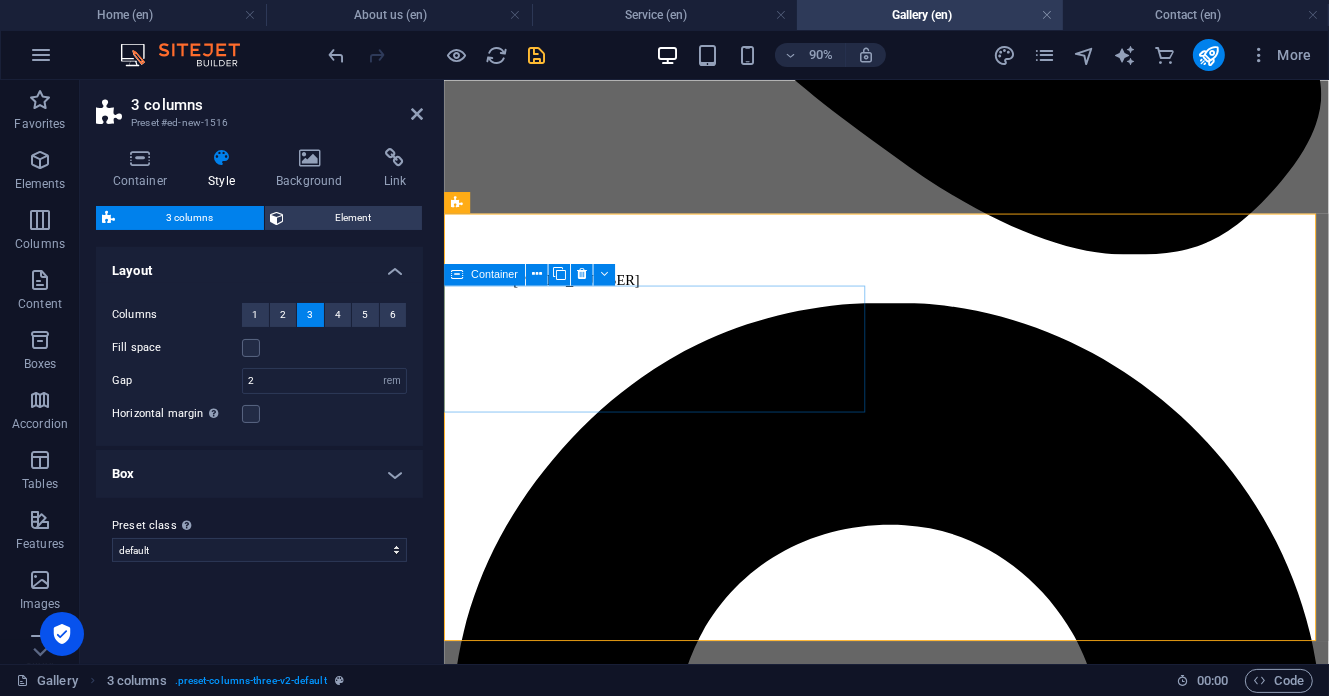 click on "Drop content here or  Add elements  Paste clipboard" at bounding box center (934, 8932) 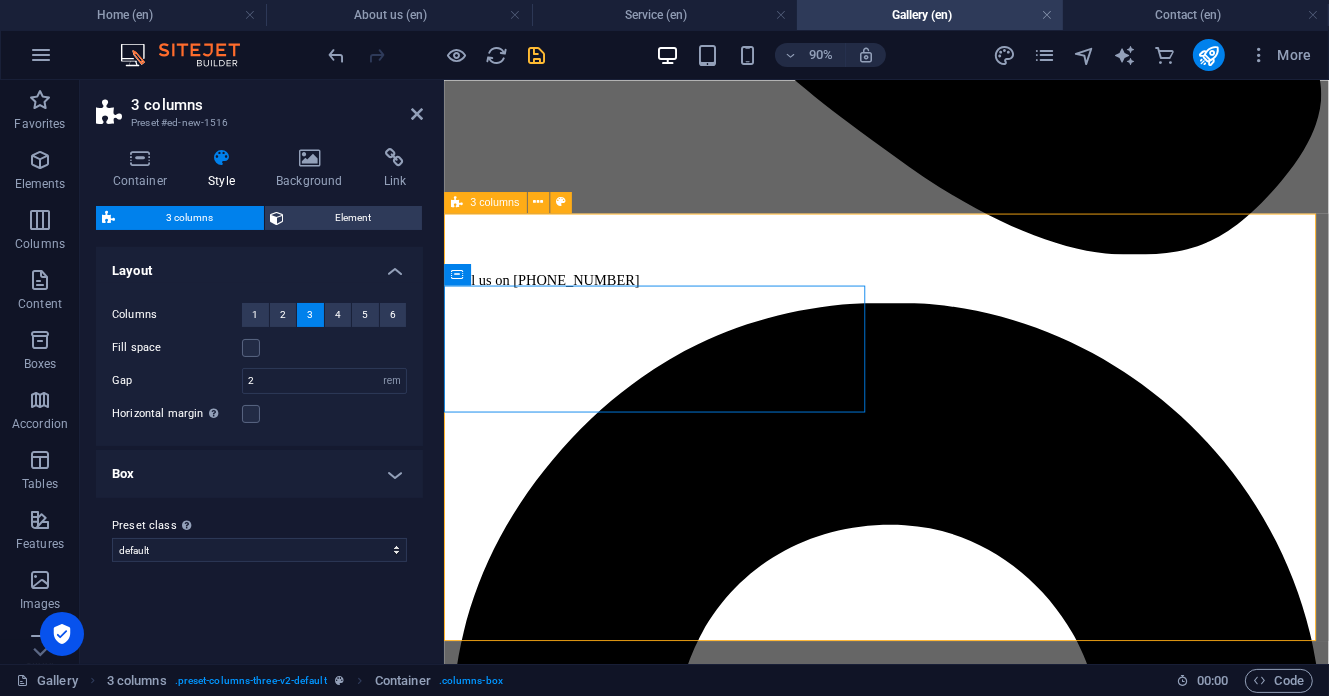 click on "Drop content here or  Add elements  Paste clipboard Drop content here or  Add elements  Paste clipboard Drop content here or  Add elements  Paste clipboard" at bounding box center [934, 9074] 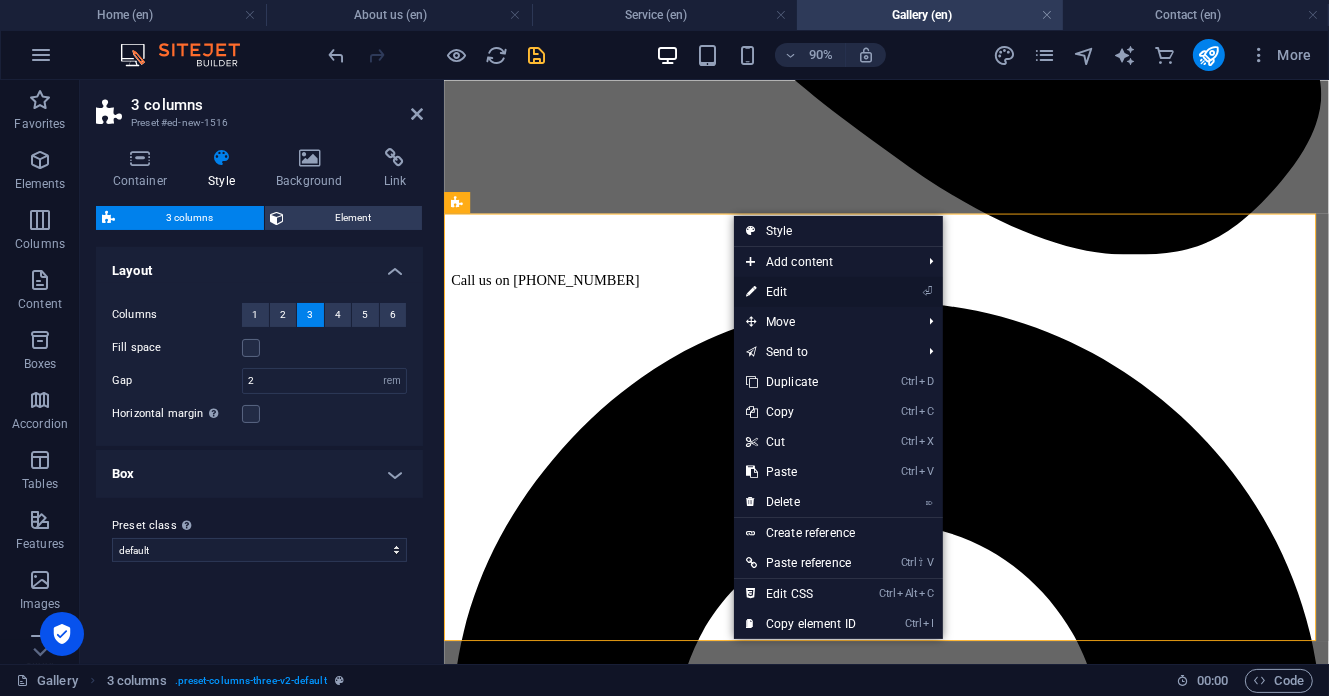 click on "⏎  Edit" at bounding box center (801, 292) 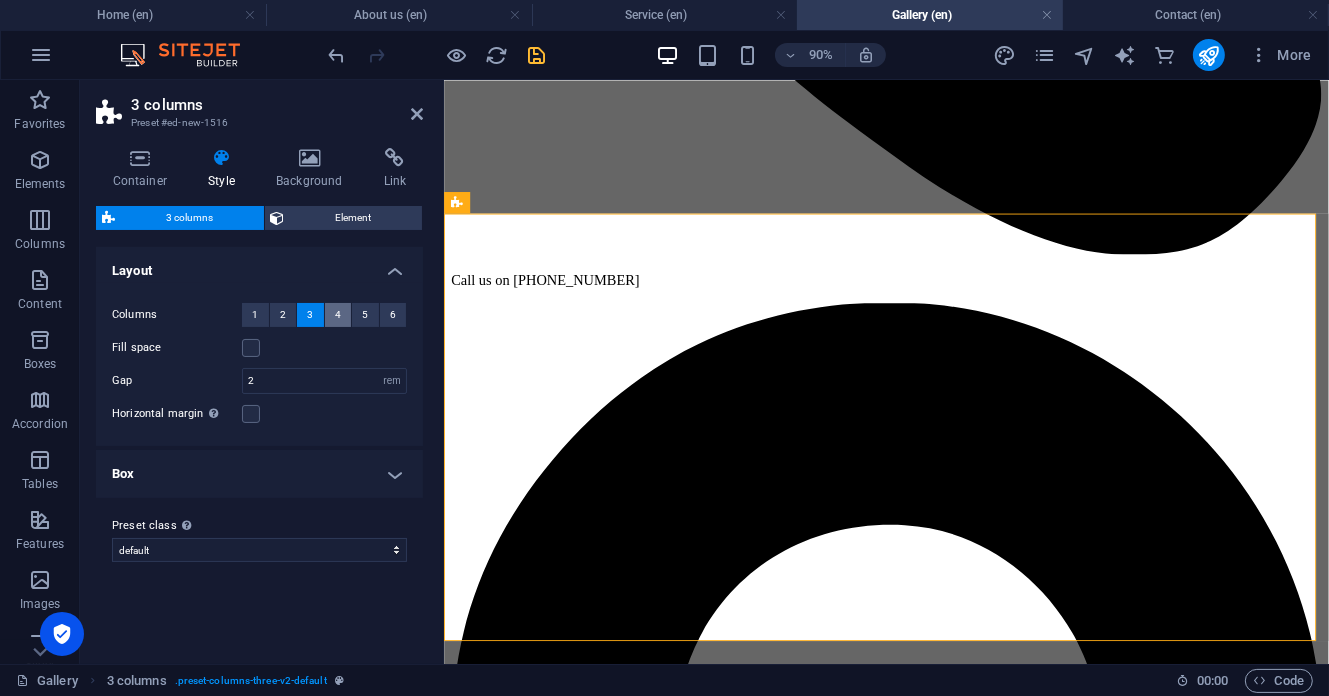 click on "4" at bounding box center (338, 315) 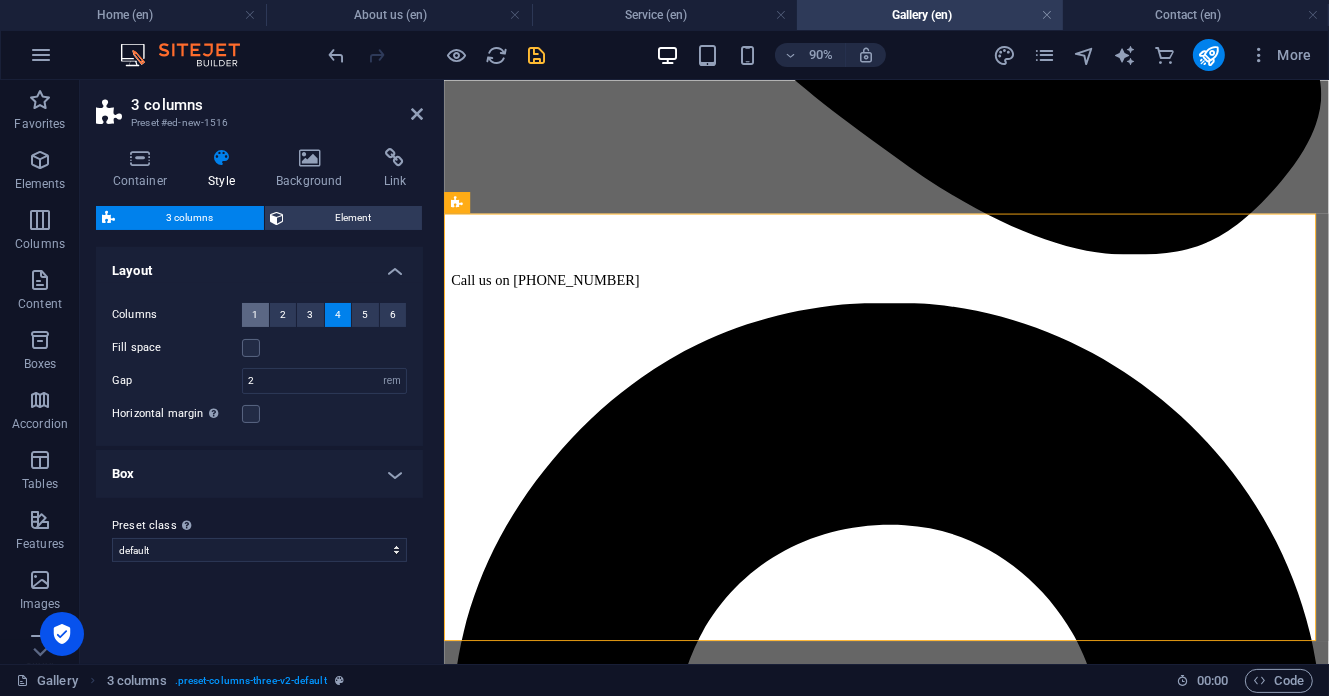 click on "1" at bounding box center [255, 315] 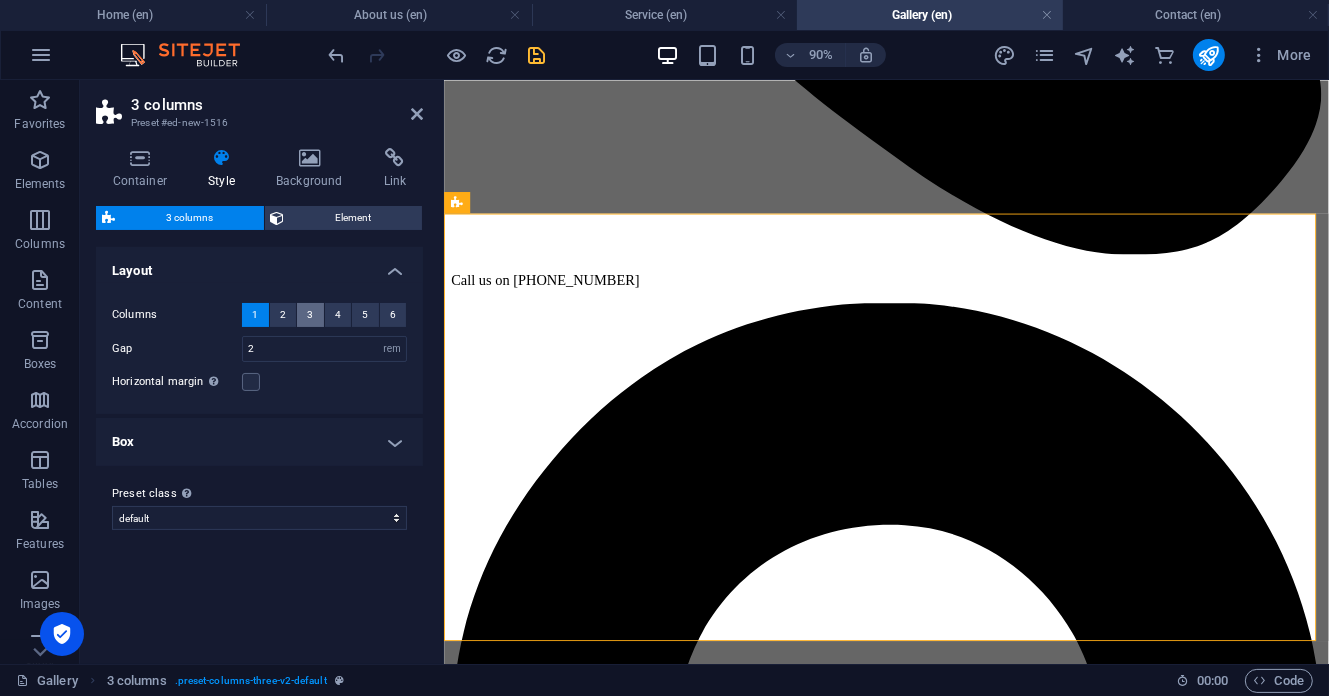 click on "3" at bounding box center (310, 315) 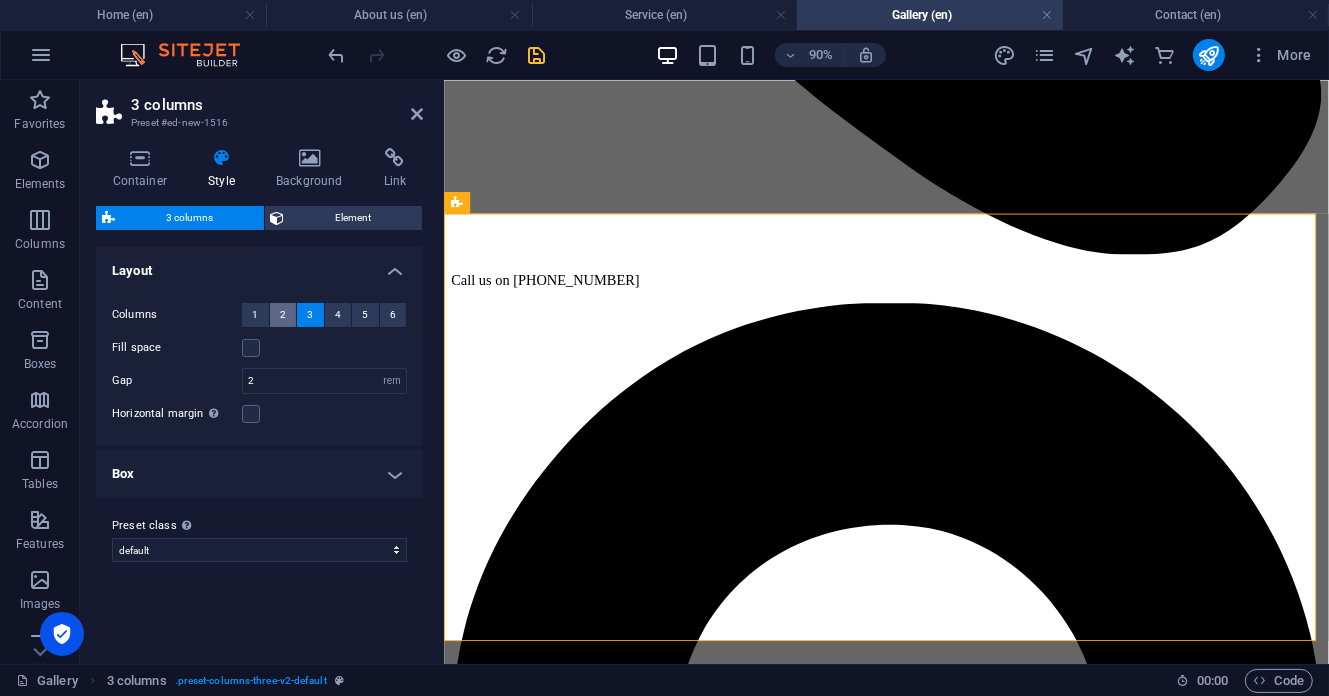 click on "2" at bounding box center (283, 315) 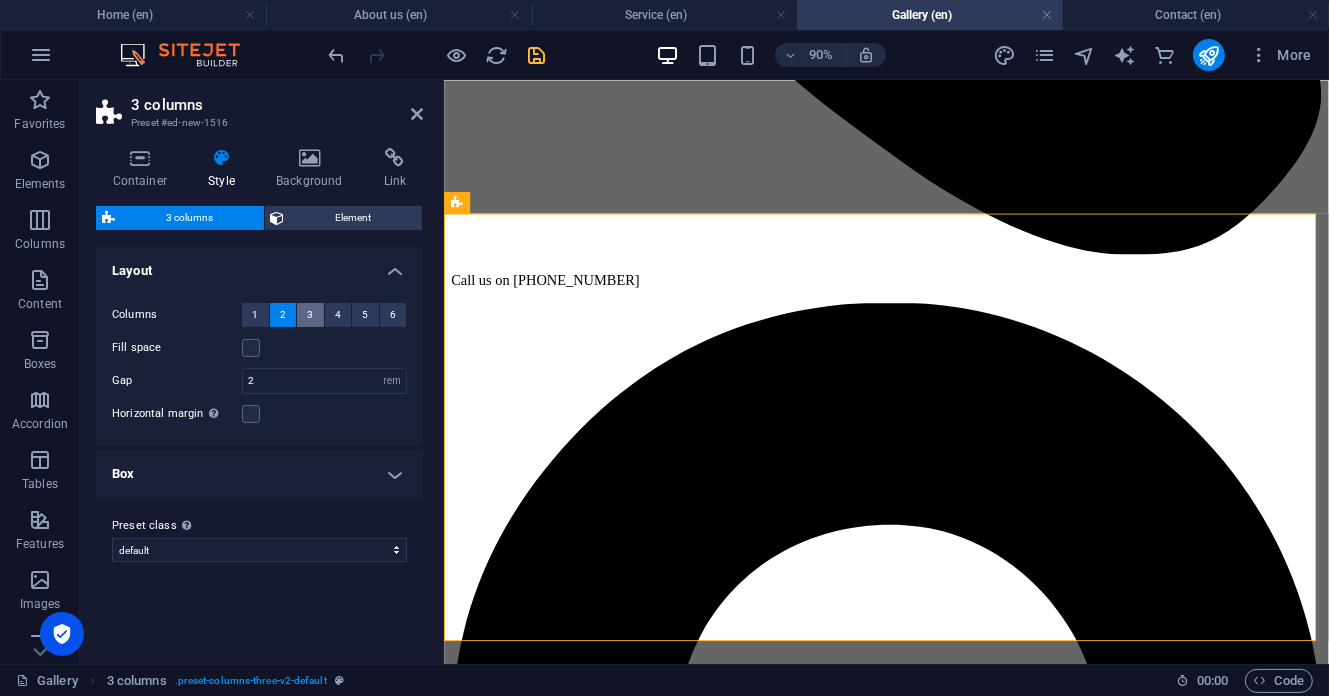 click on "3" at bounding box center (310, 315) 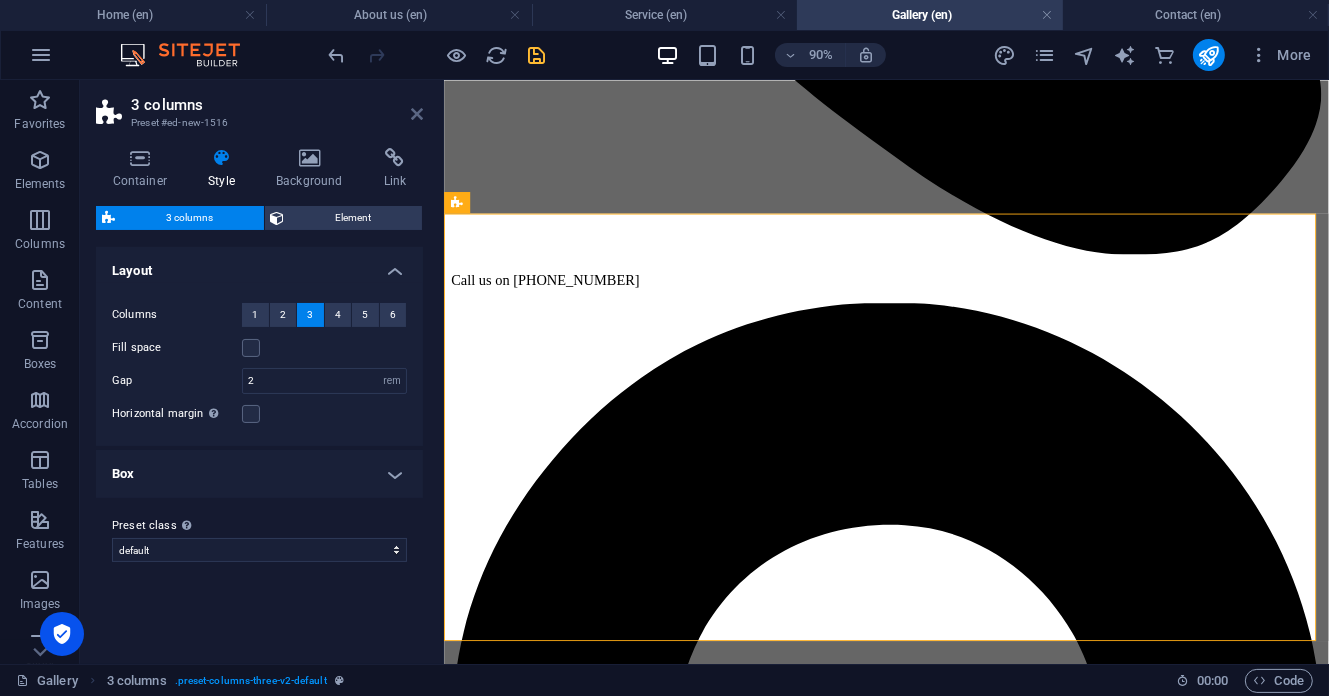 click at bounding box center [417, 114] 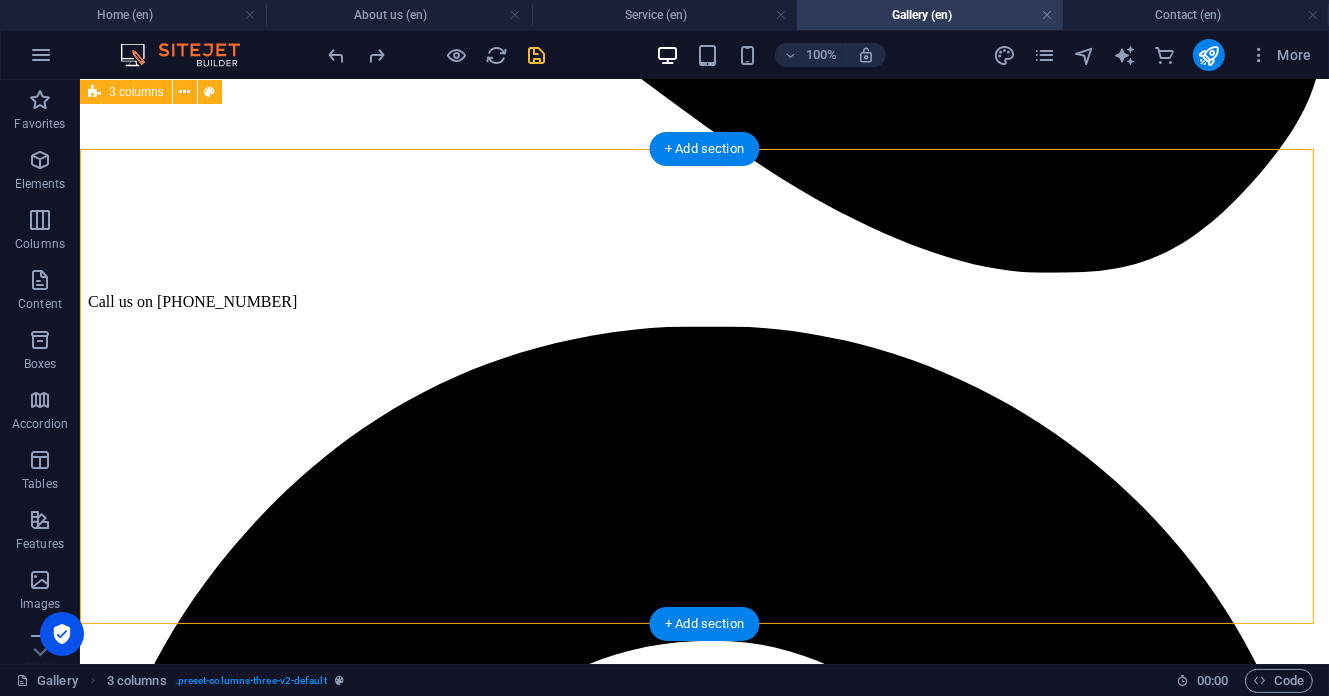 scroll, scrollTop: 800, scrollLeft: 0, axis: vertical 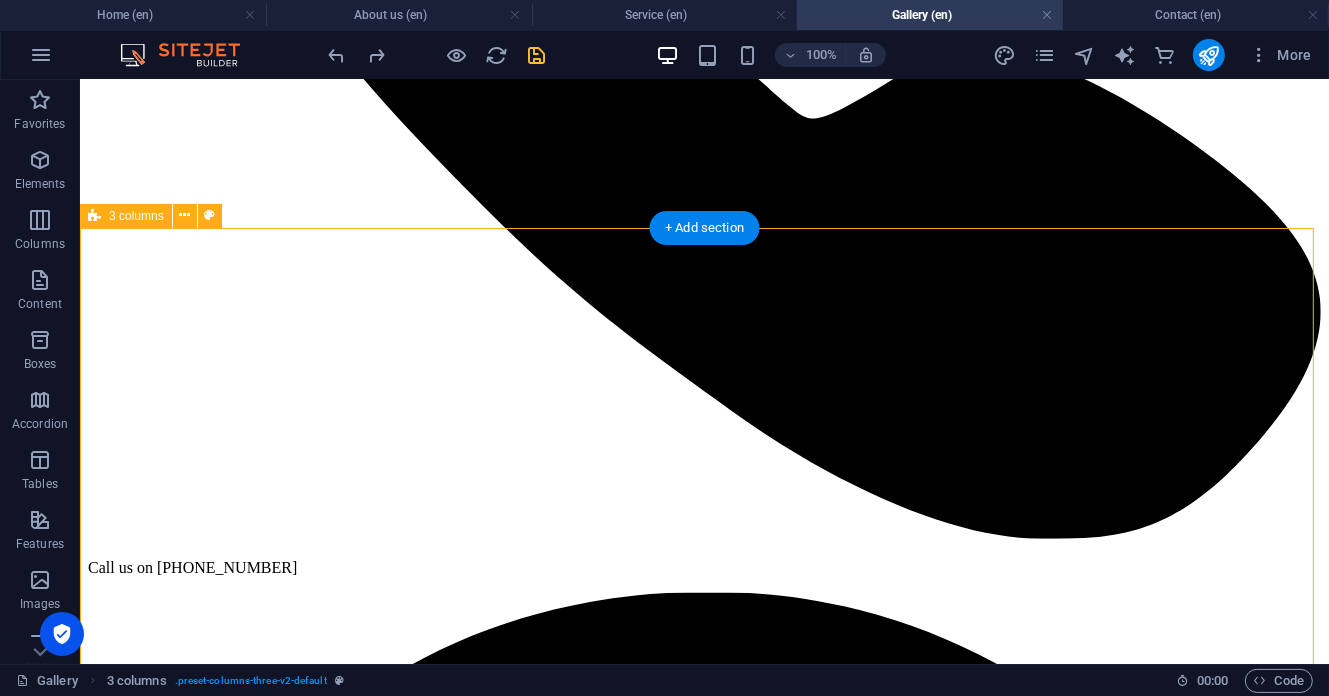 click on "Drop content here or  Add elements  Paste clipboard Drop content here or  Add elements  Paste clipboard Drop content here or  Add elements  Paste clipboard" at bounding box center [703, 11266] 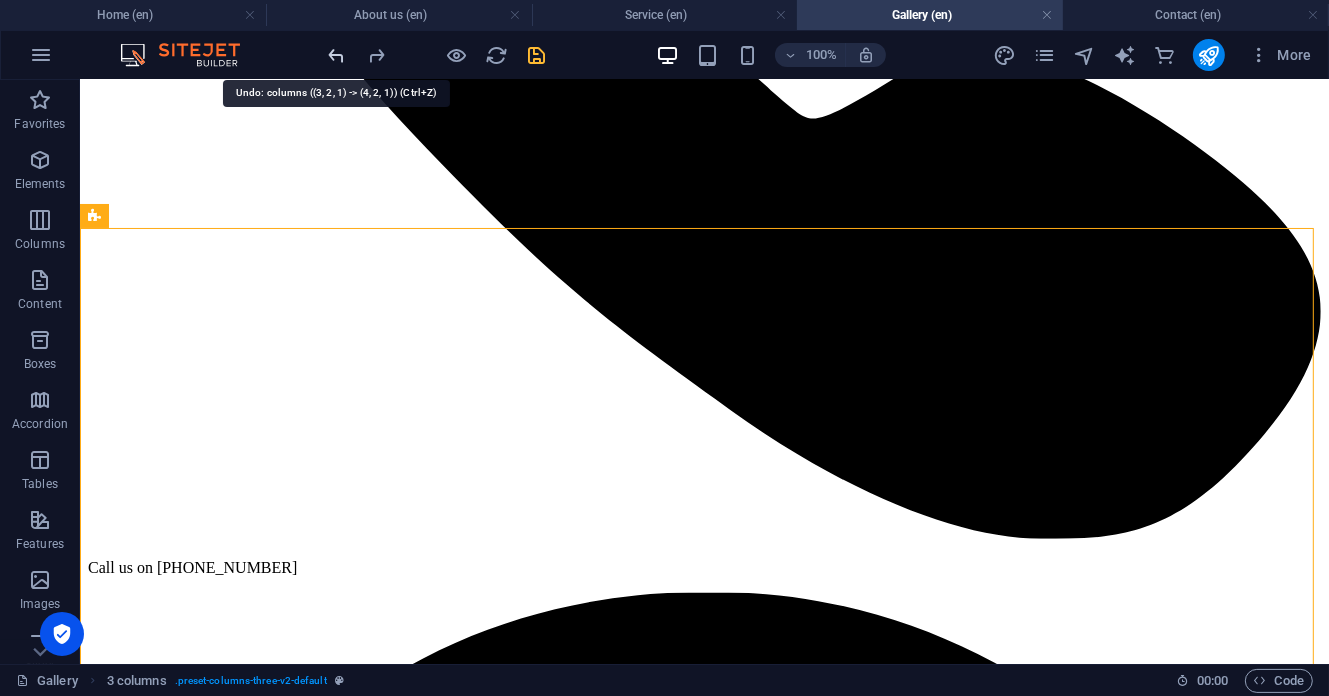 click at bounding box center (337, 55) 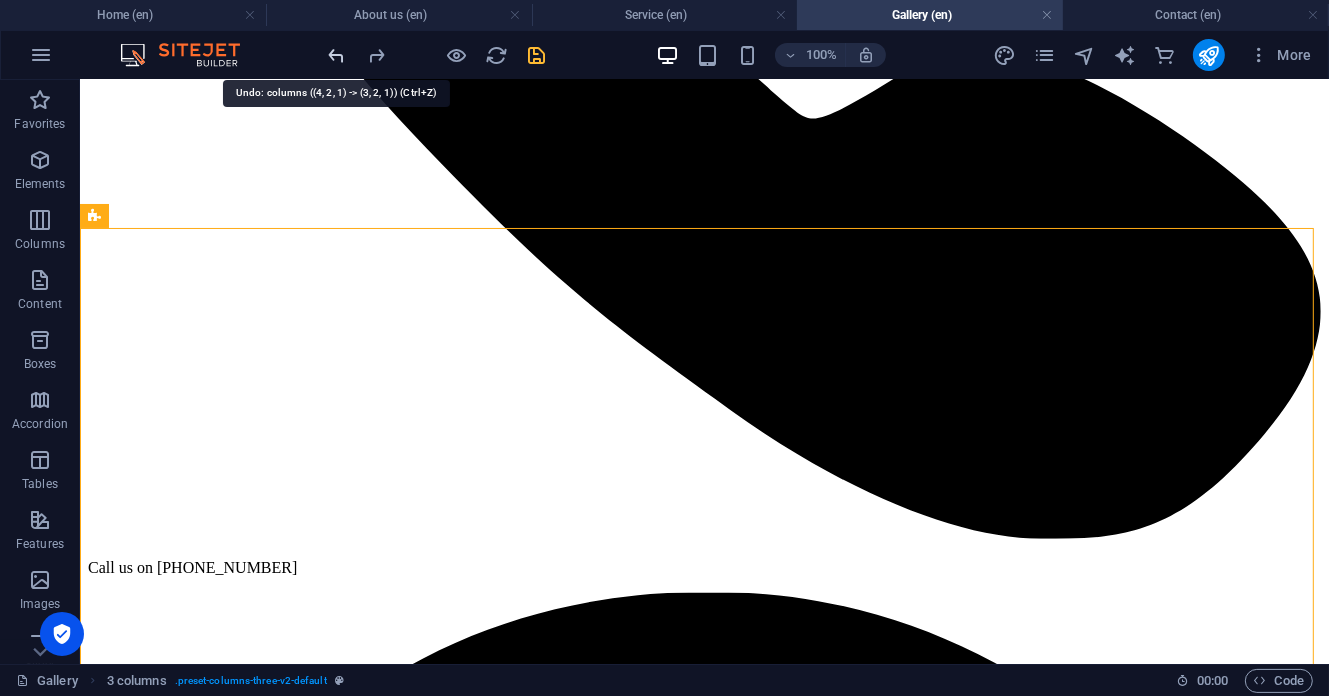 click at bounding box center [337, 55] 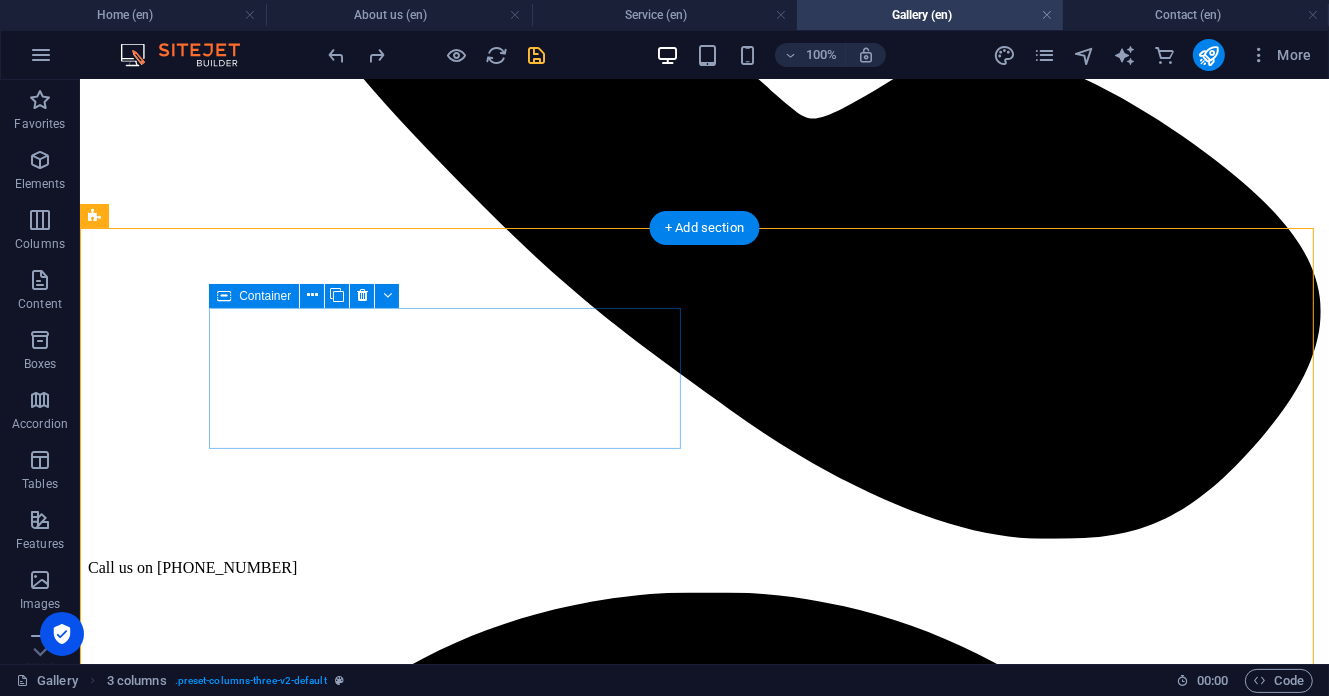 click on "Drop content here or  Add elements  Paste clipboard" at bounding box center (703, 11124) 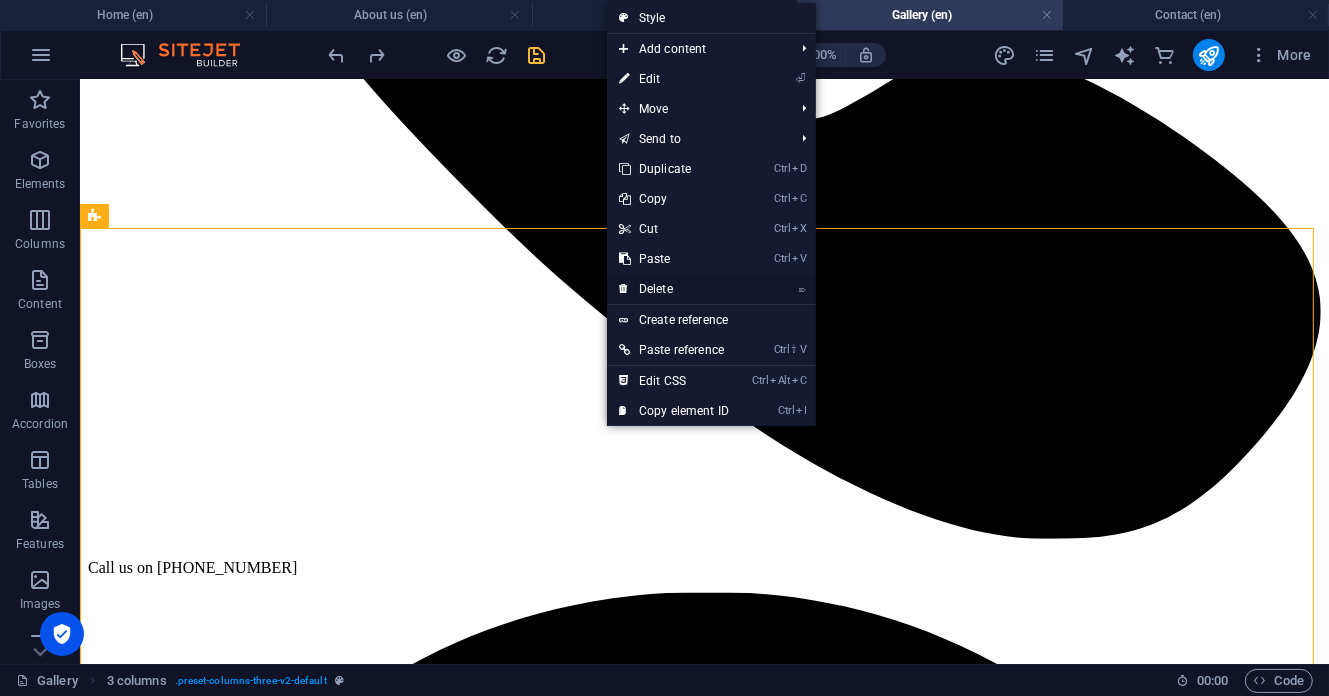 drag, startPoint x: 691, startPoint y: 287, endPoint x: 677, endPoint y: 286, distance: 14.035668 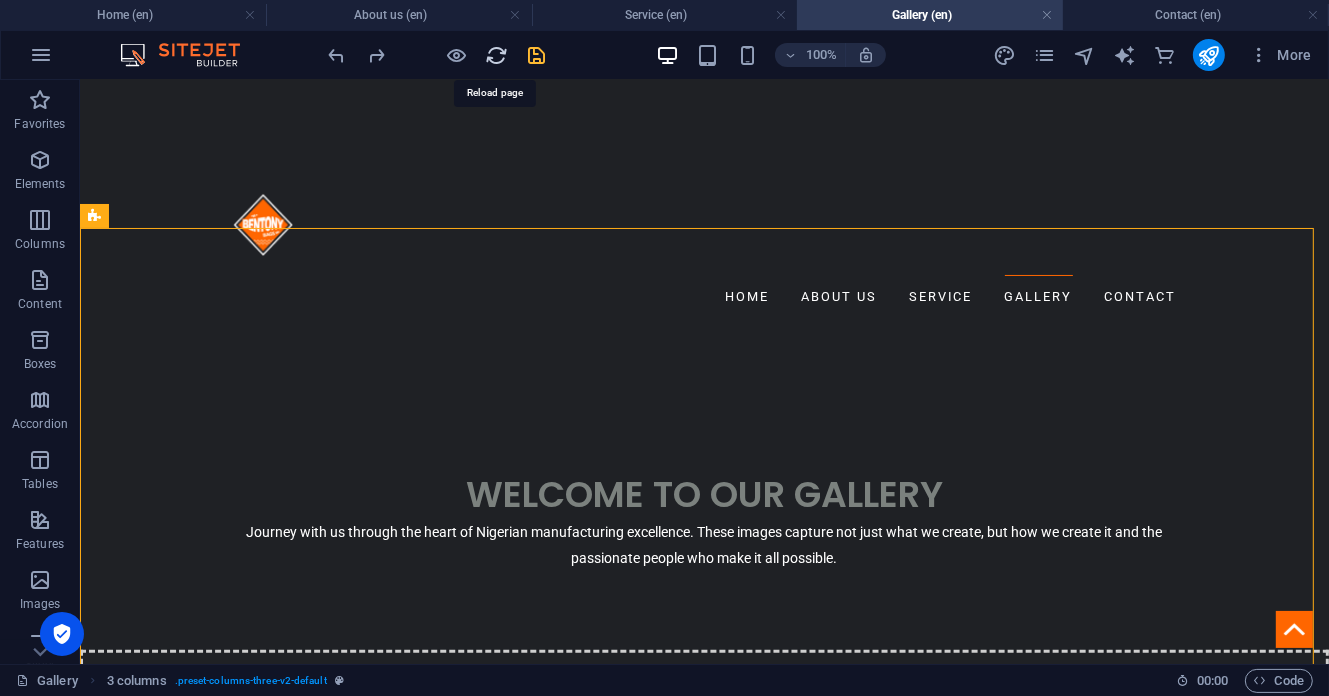 click at bounding box center [497, 55] 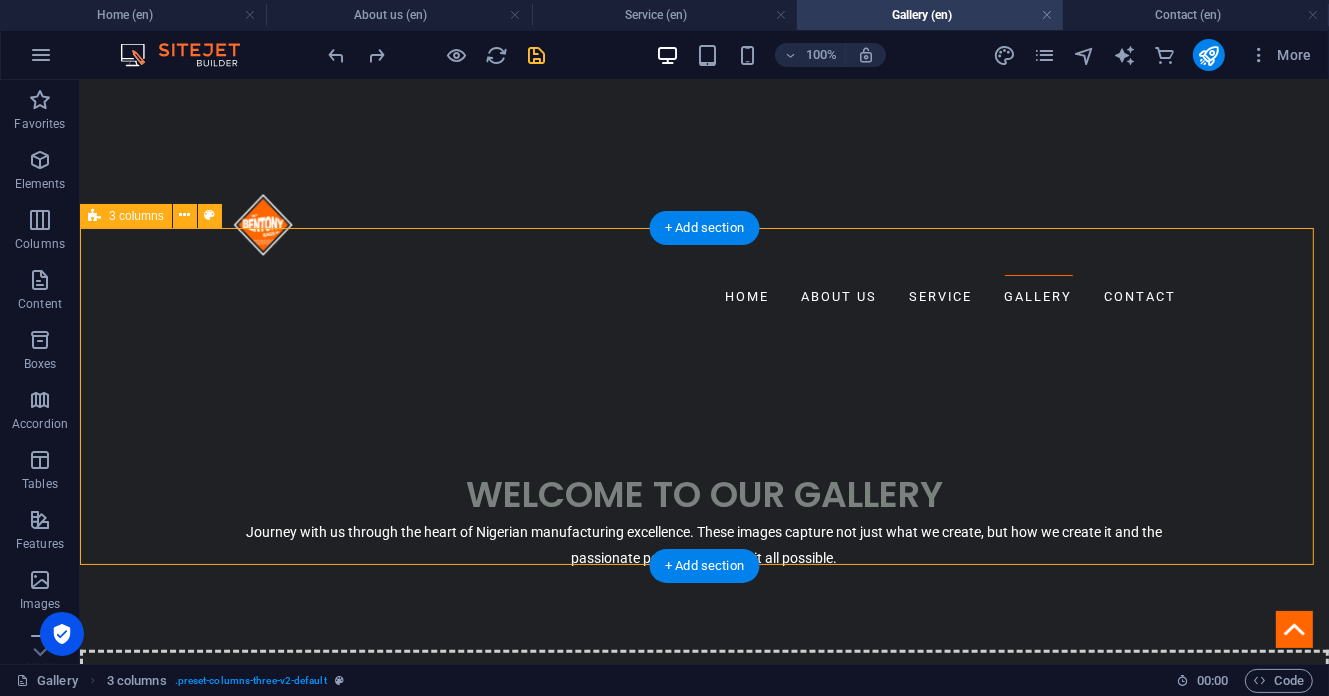 click on "Drop content here or  Add elements  Paste clipboard Drop content here or  Add elements  Paste clipboard Drop content here or  Add elements  Paste clipboard" at bounding box center (703, 1154) 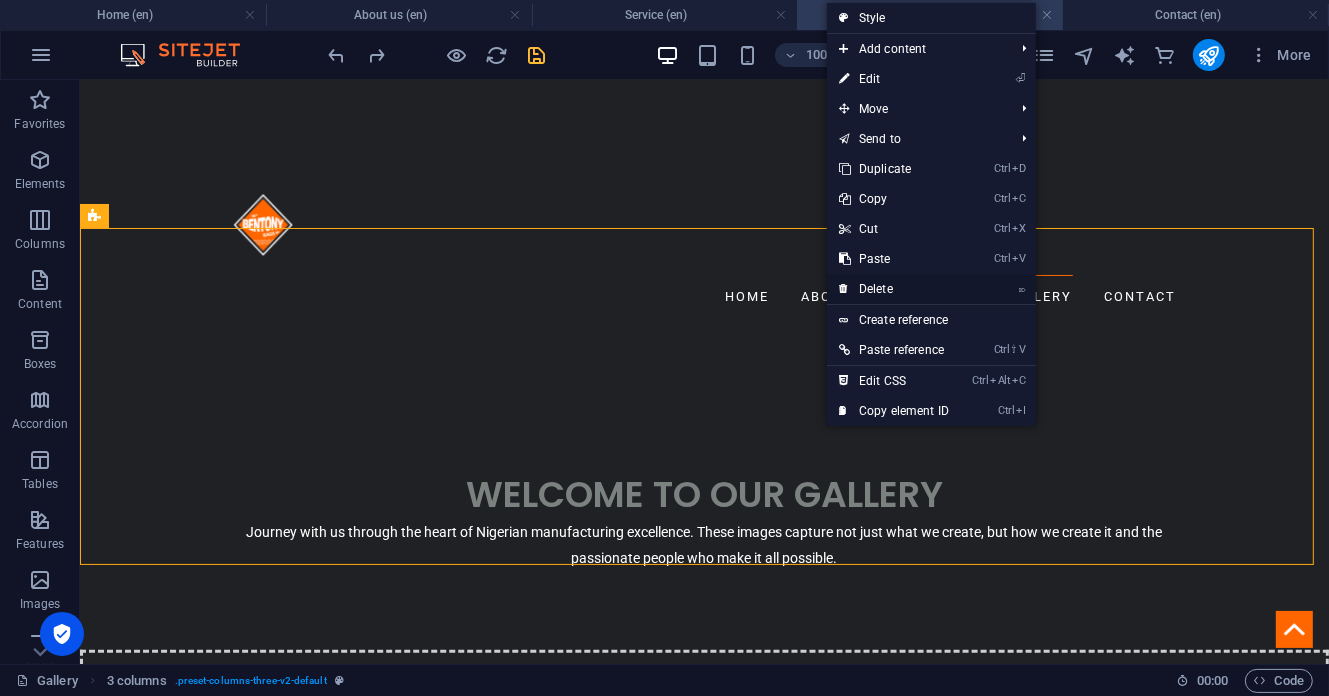 click on "⌦  Delete" at bounding box center [894, 289] 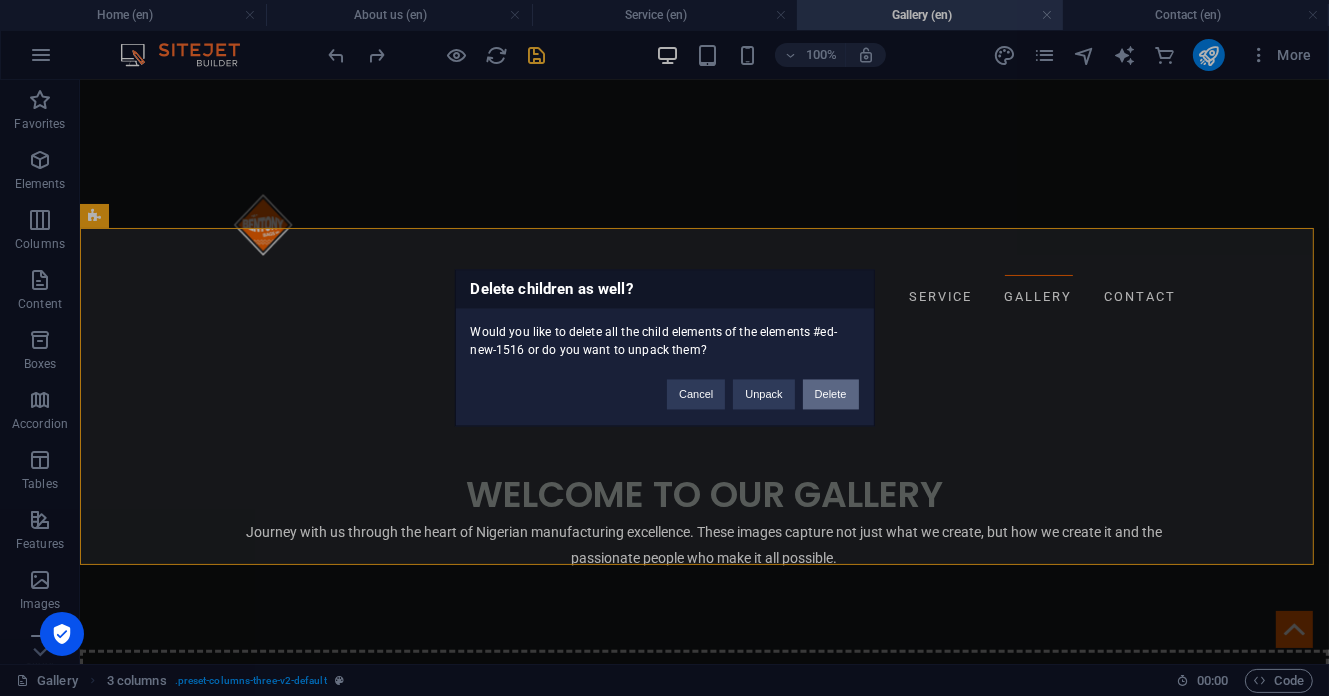 click on "Delete" at bounding box center [831, 395] 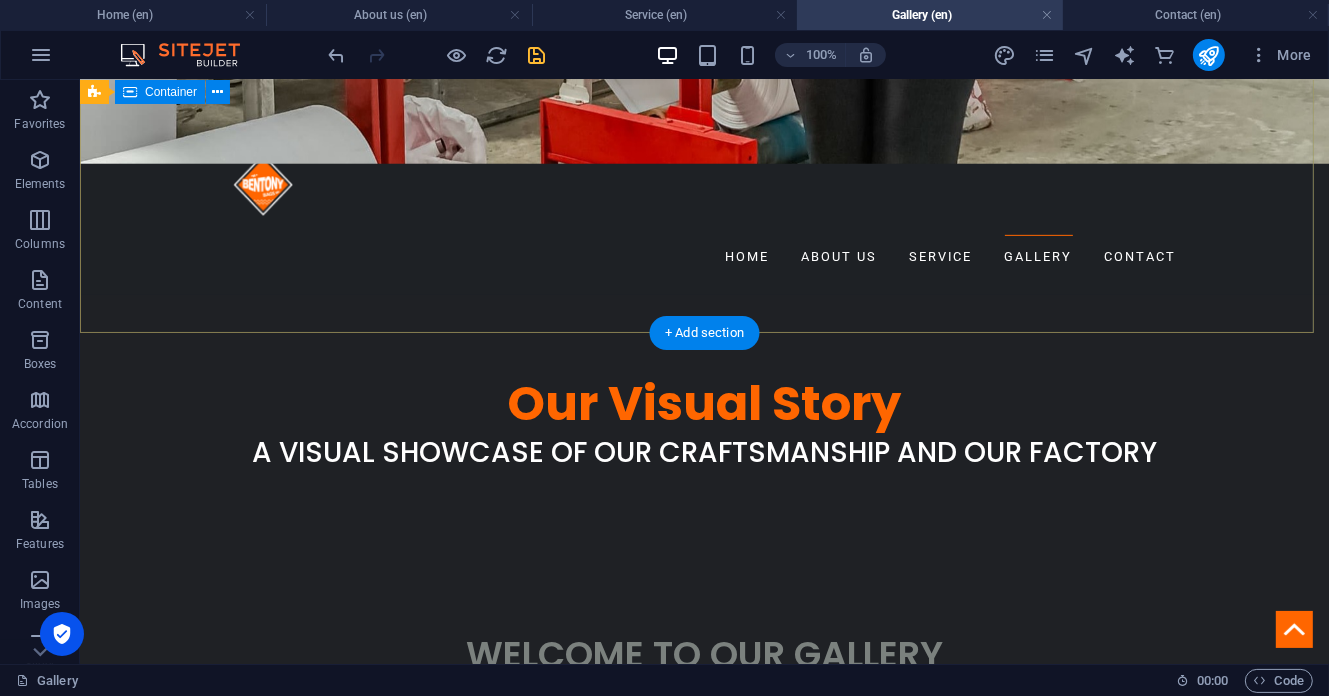 scroll, scrollTop: 266, scrollLeft: 0, axis: vertical 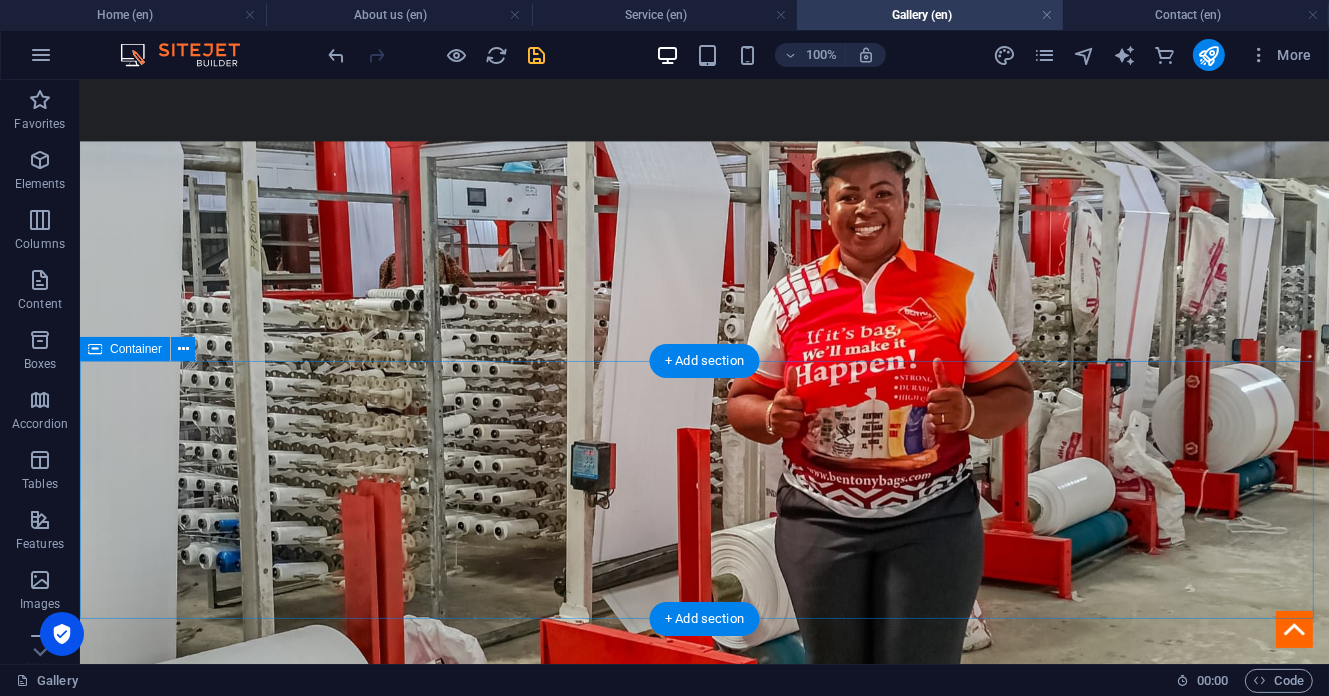 click on "WELCOME TO OUR GALLERY Journey with us through the heart of Nigerian manufacturing excellence. These images capture not just what we create, but how we create it and the passionate people who make it all possible." at bounding box center [703, 1214] 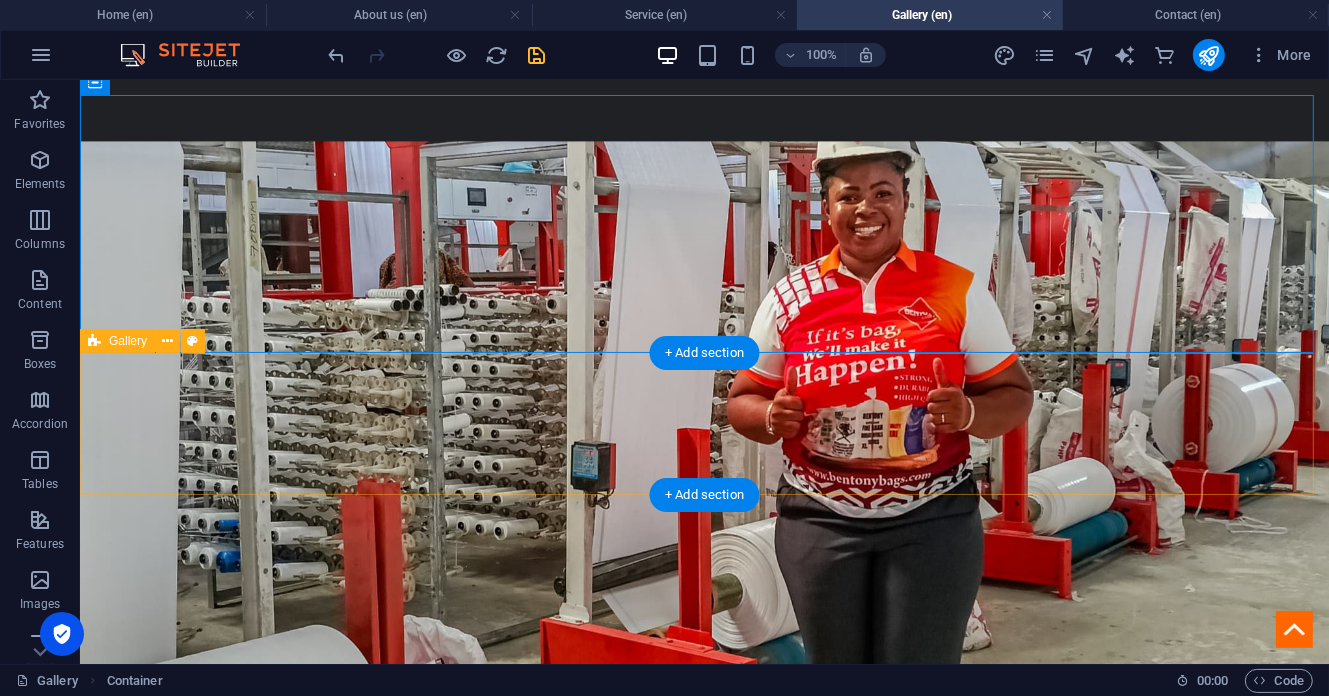 scroll, scrollTop: 533, scrollLeft: 0, axis: vertical 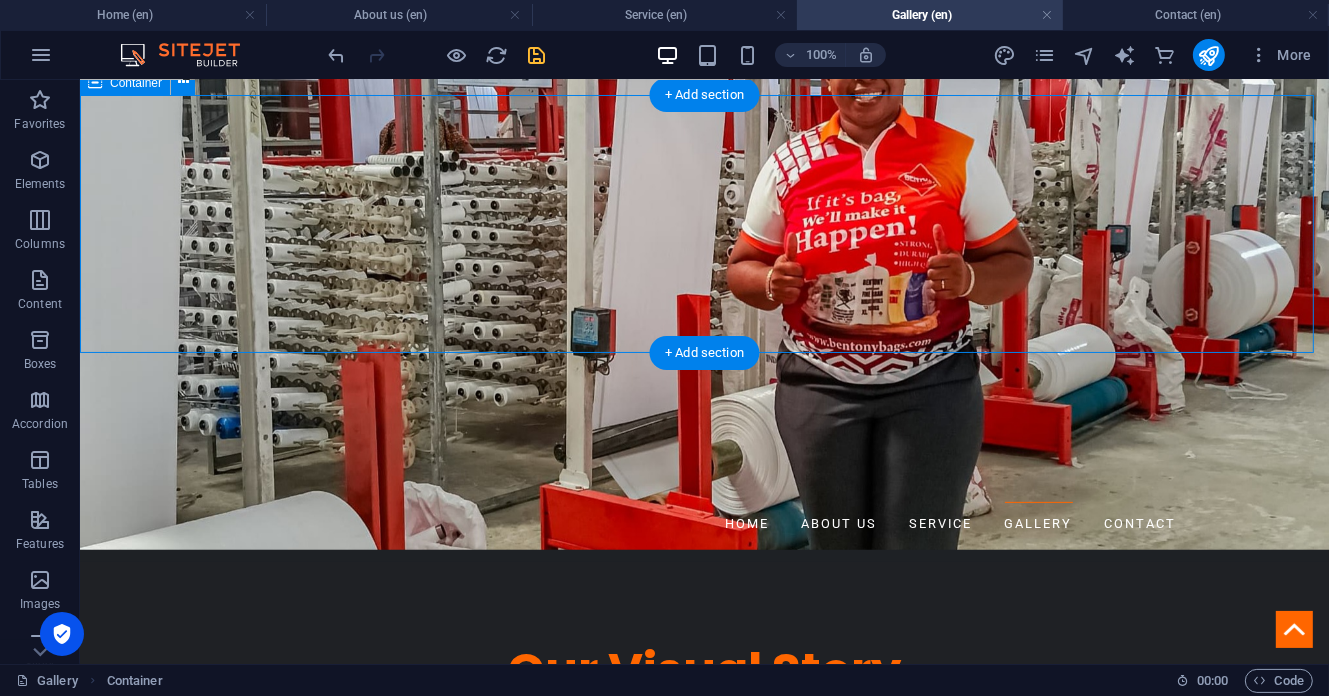 click on "WELCOME TO OUR GALLERY Journey with us through the heart of Nigerian manufacturing excellence. These images capture not just what we create, but how we create it and the passionate people who make it all possible." at bounding box center [703, 947] 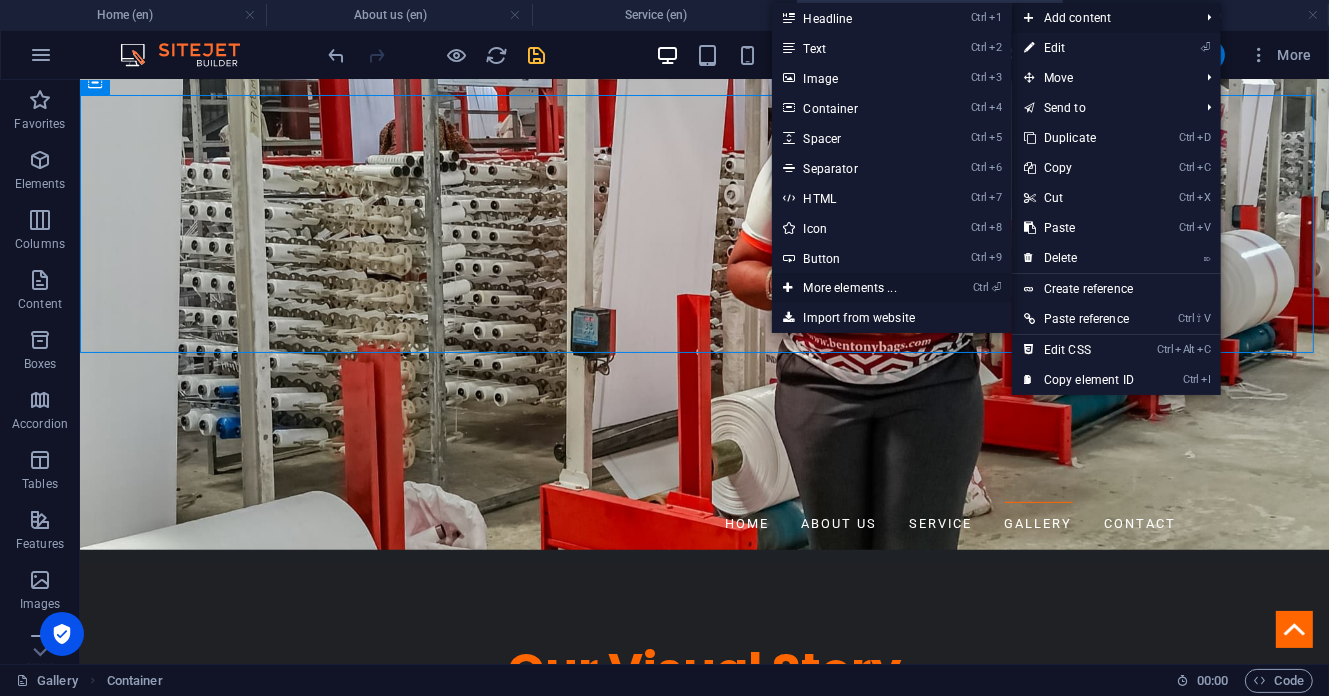 click on "Ctrl ⏎  More elements ..." at bounding box center (854, 288) 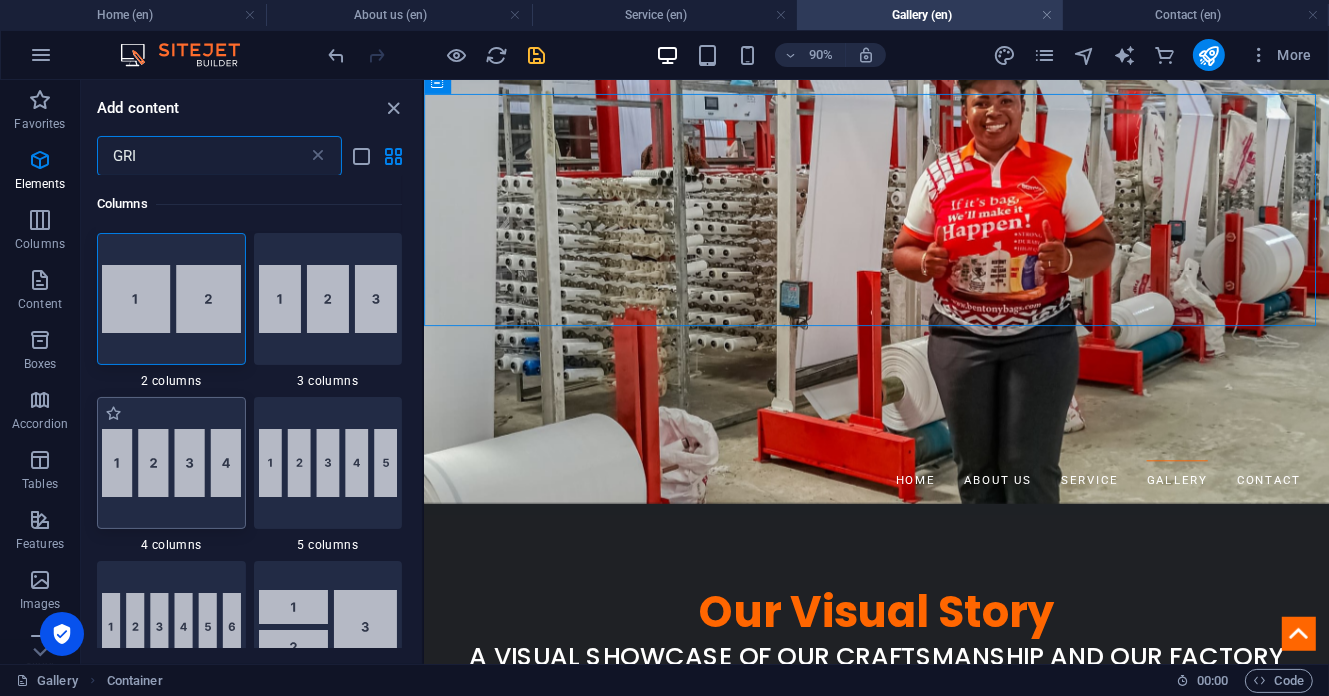 click at bounding box center [171, 463] 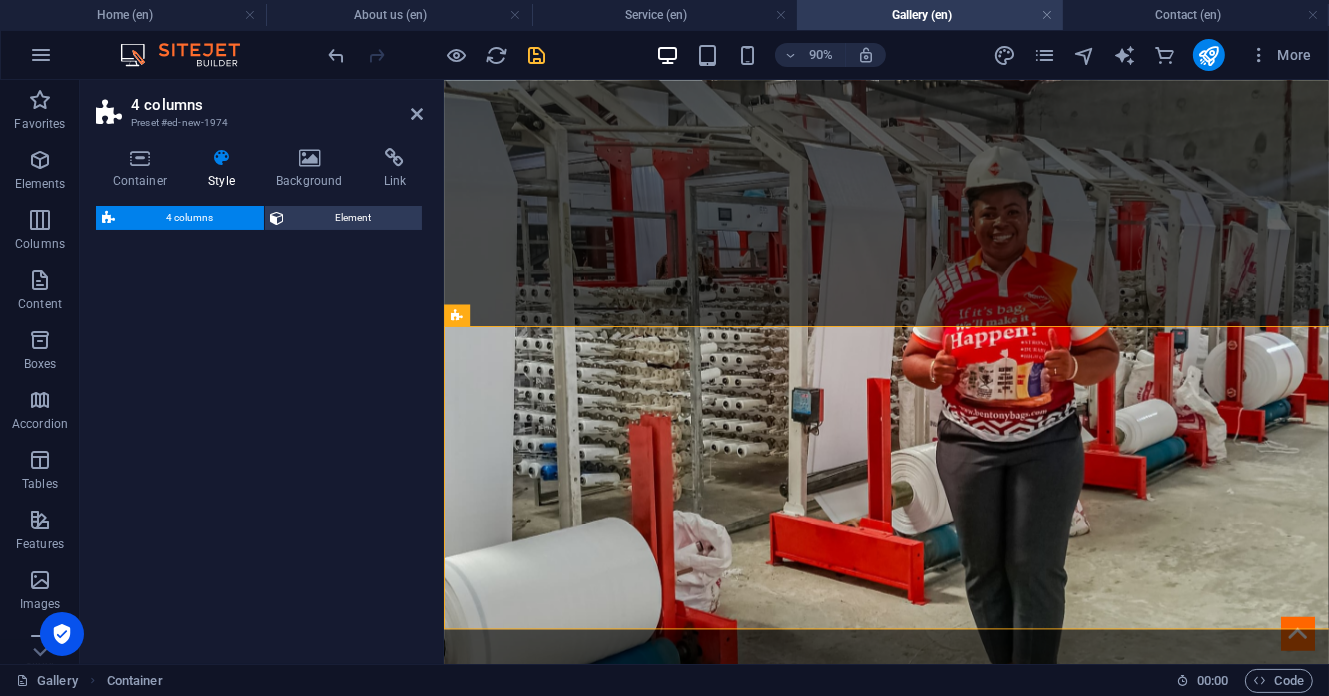 click on "4 columns Element" at bounding box center (259, 427) 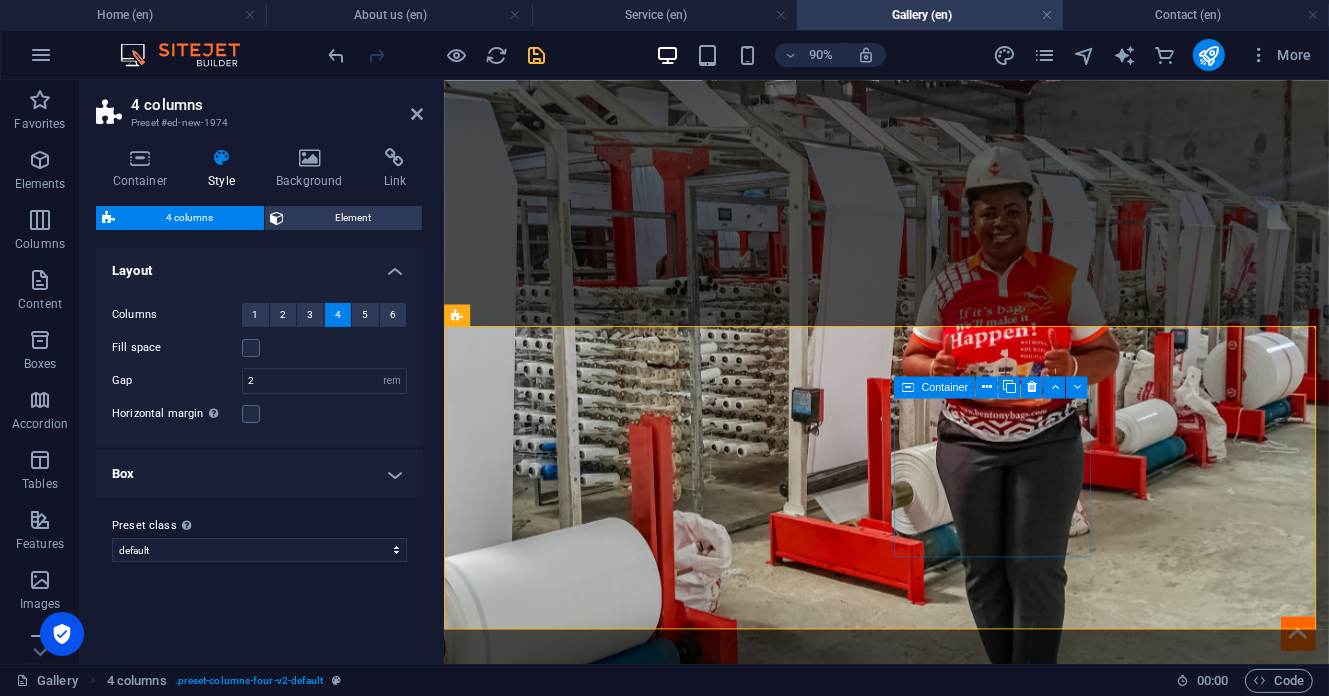 scroll, scrollTop: 800, scrollLeft: 0, axis: vertical 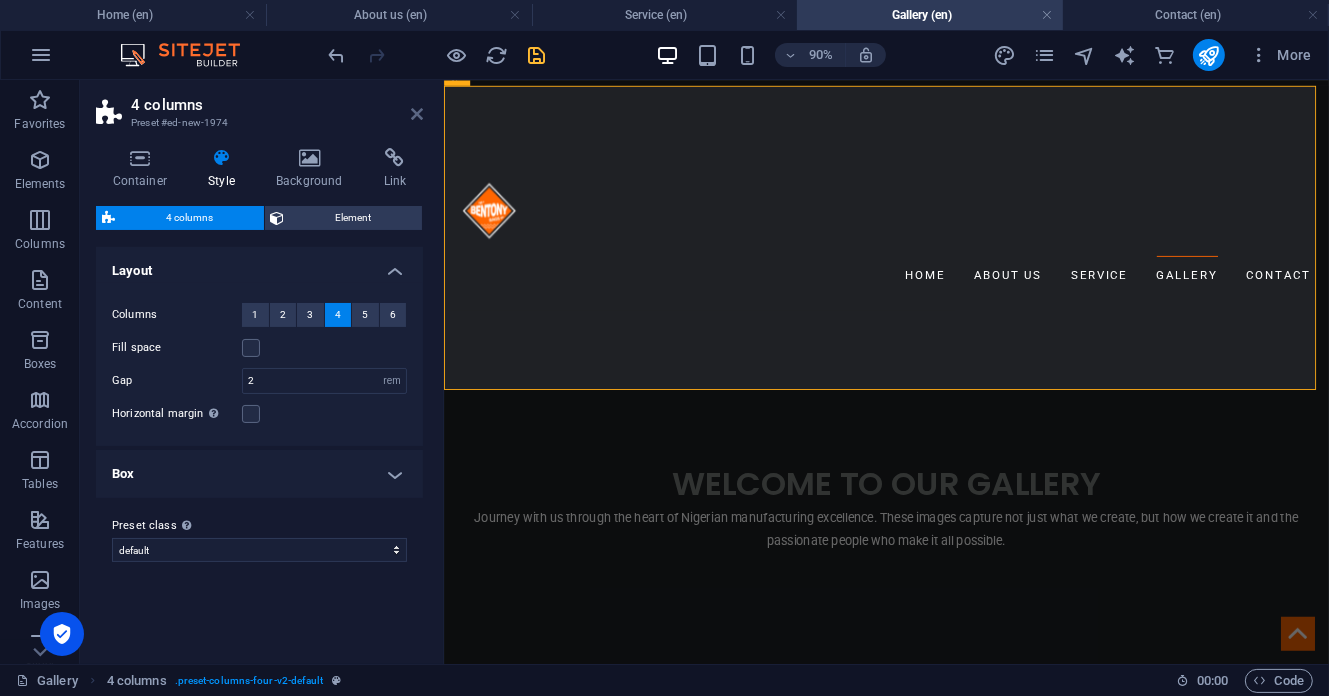 drag, startPoint x: 413, startPoint y: 114, endPoint x: 631, endPoint y: 283, distance: 275.83508 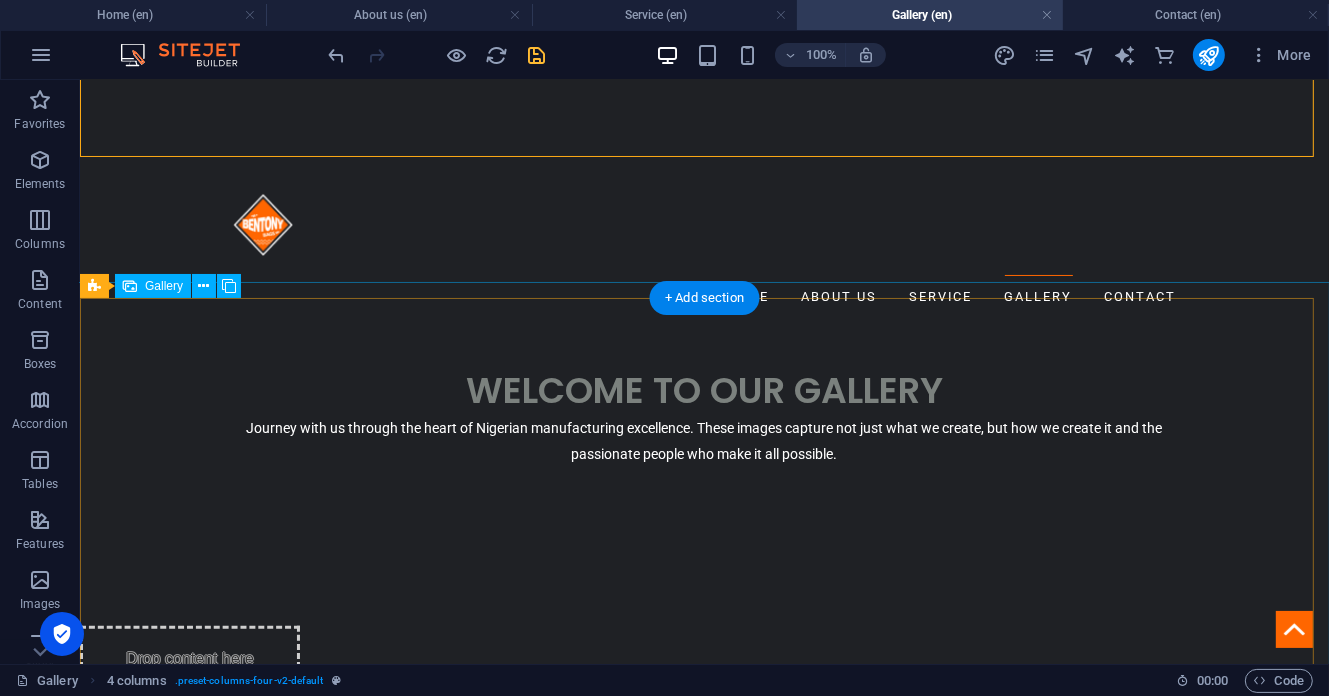 scroll, scrollTop: 533, scrollLeft: 0, axis: vertical 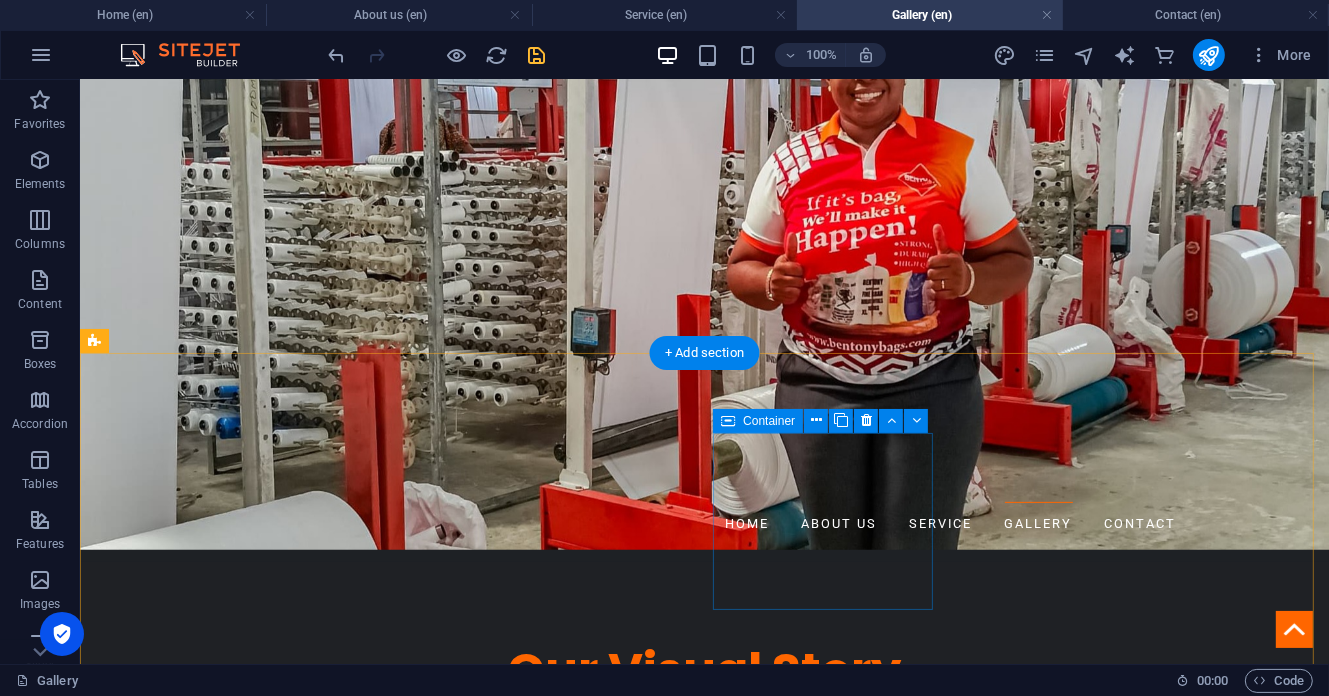 click on "Drop content here or  Add elements  Paste clipboard" at bounding box center (189, 1633) 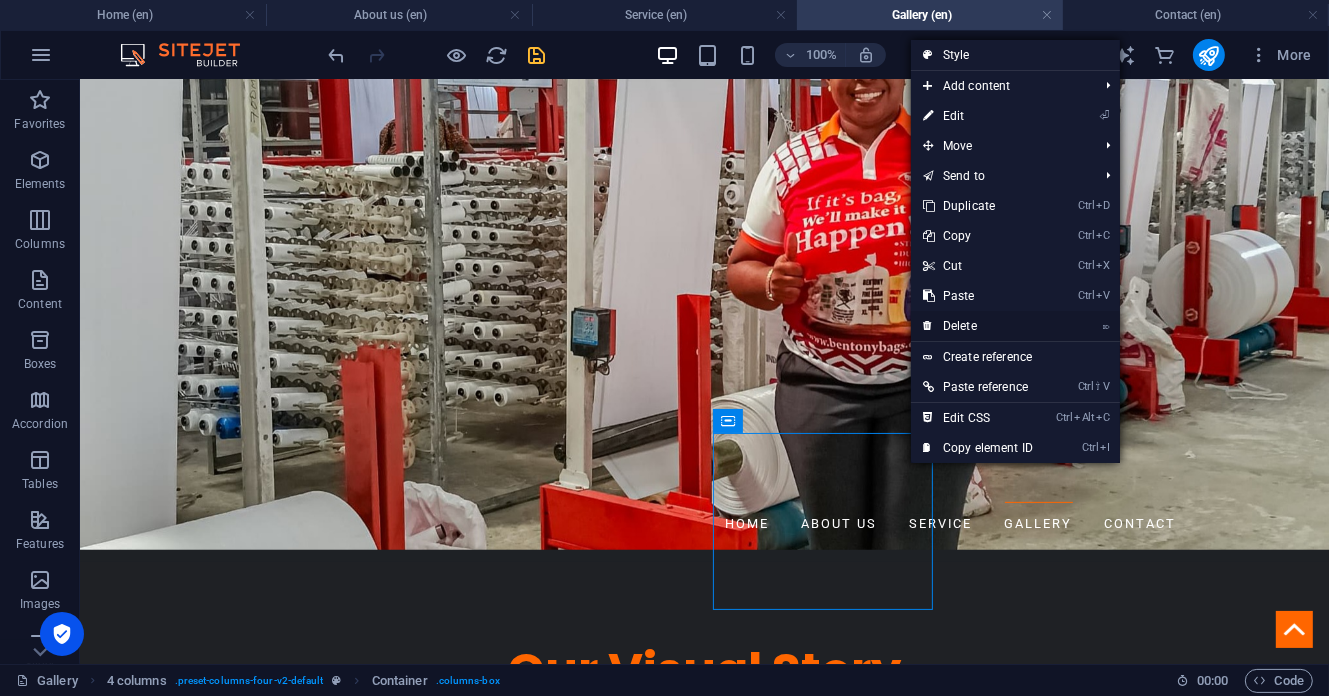 drag, startPoint x: 999, startPoint y: 322, endPoint x: 924, endPoint y: 245, distance: 107.48953 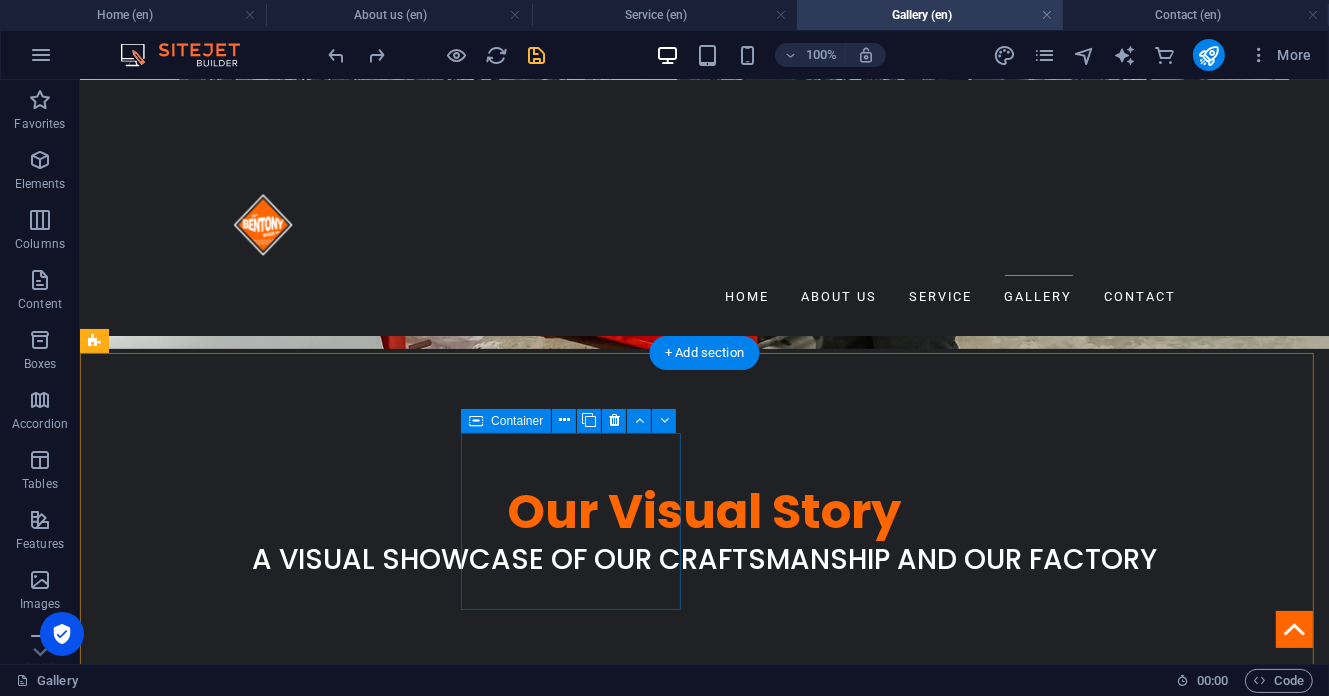 scroll, scrollTop: 800, scrollLeft: 0, axis: vertical 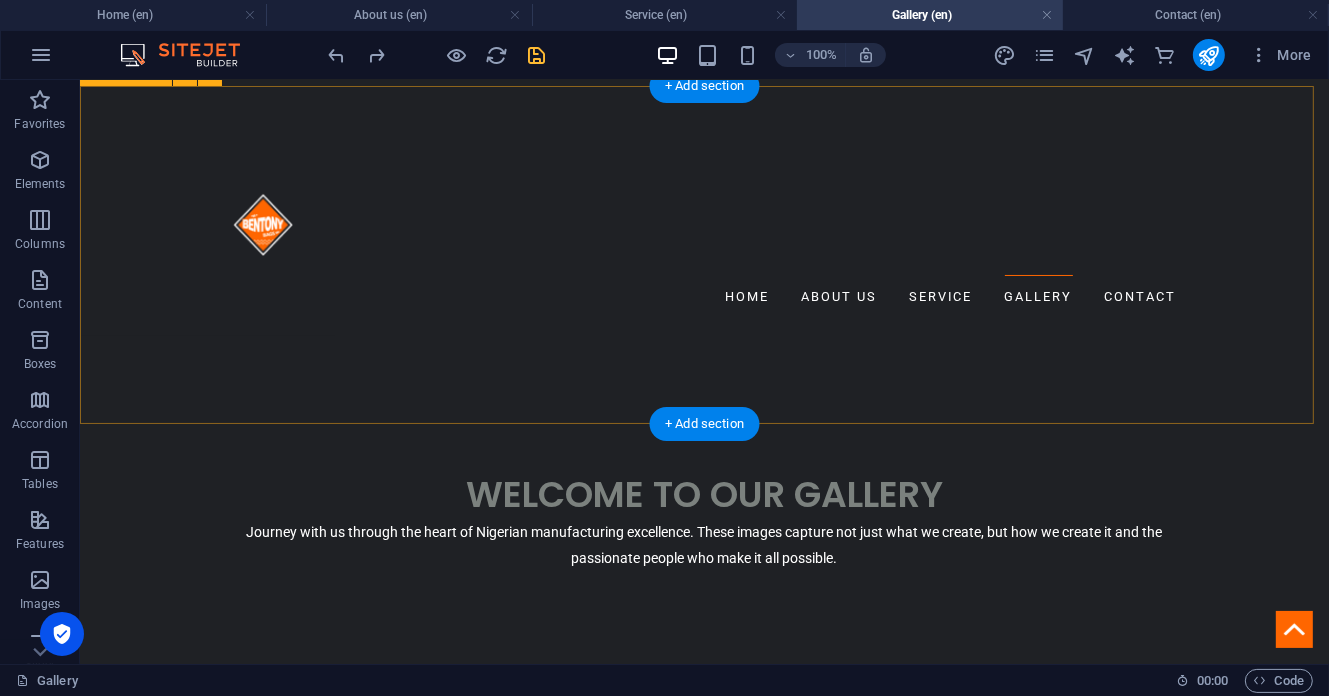 click on "Drop content here or  Add elements  Paste clipboard Drop content here or  Add elements  Paste clipboard Drop content here or  Add elements  Paste clipboard Drop content here or  Add elements  Paste clipboard" at bounding box center (703, 1109) 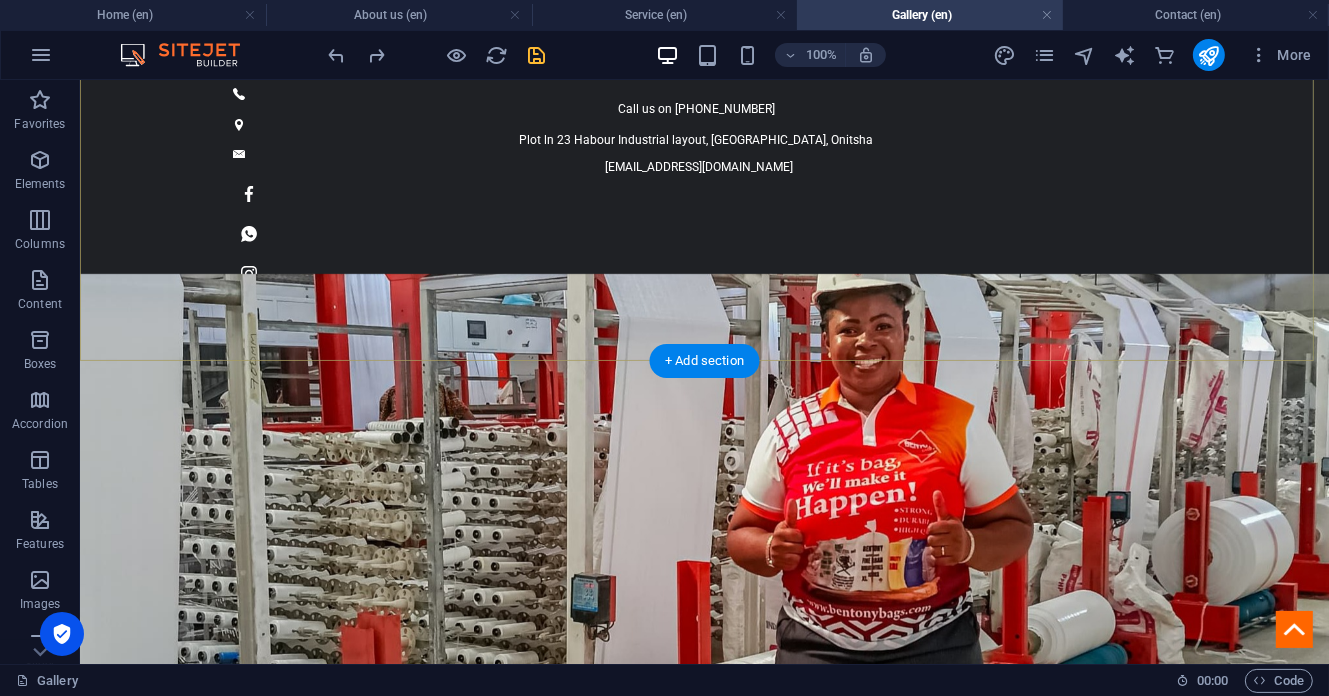 scroll, scrollTop: 266, scrollLeft: 0, axis: vertical 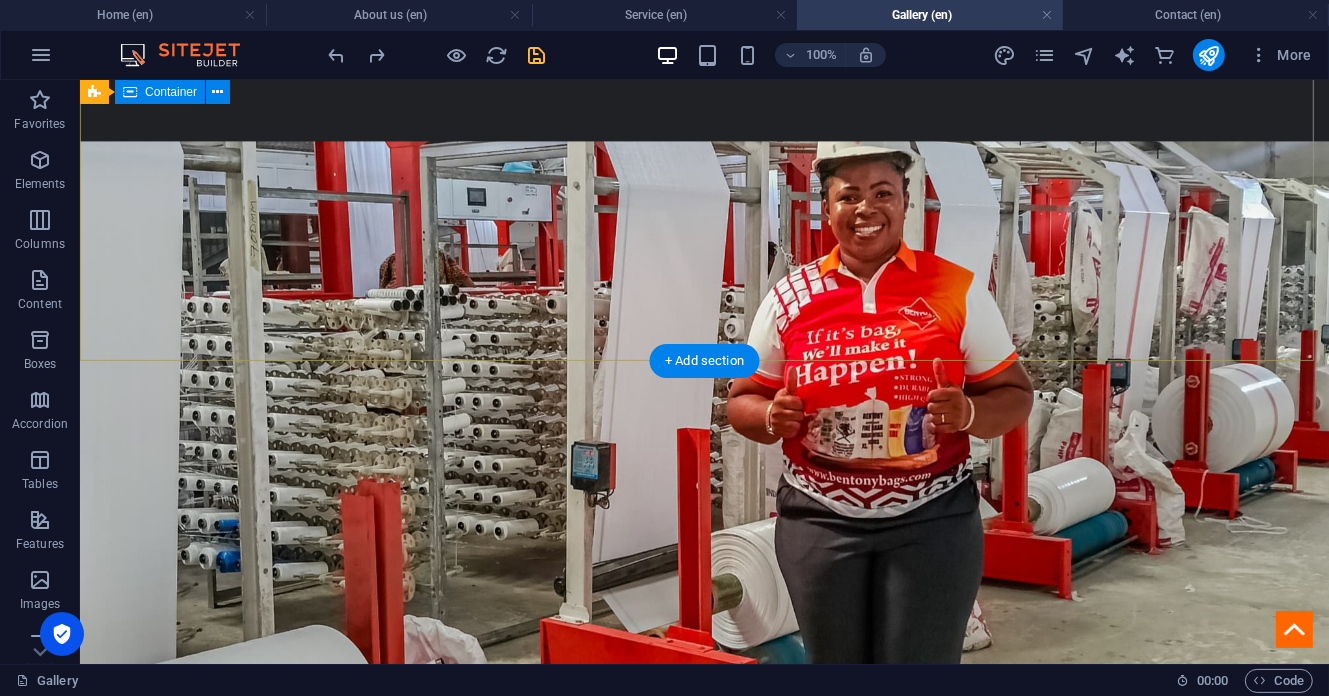 click on "Our Visual Story A Visual Showcase of Our Craftsmanship and our factory" at bounding box center (703, 956) 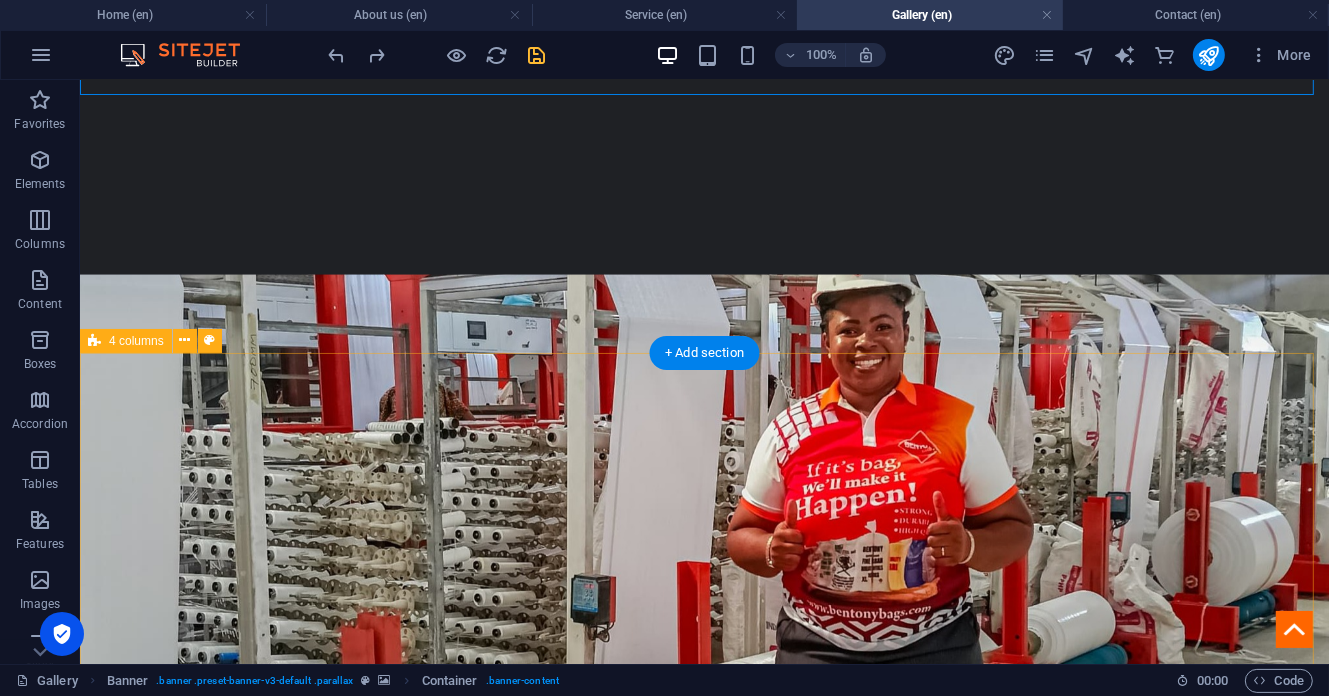 scroll, scrollTop: 533, scrollLeft: 0, axis: vertical 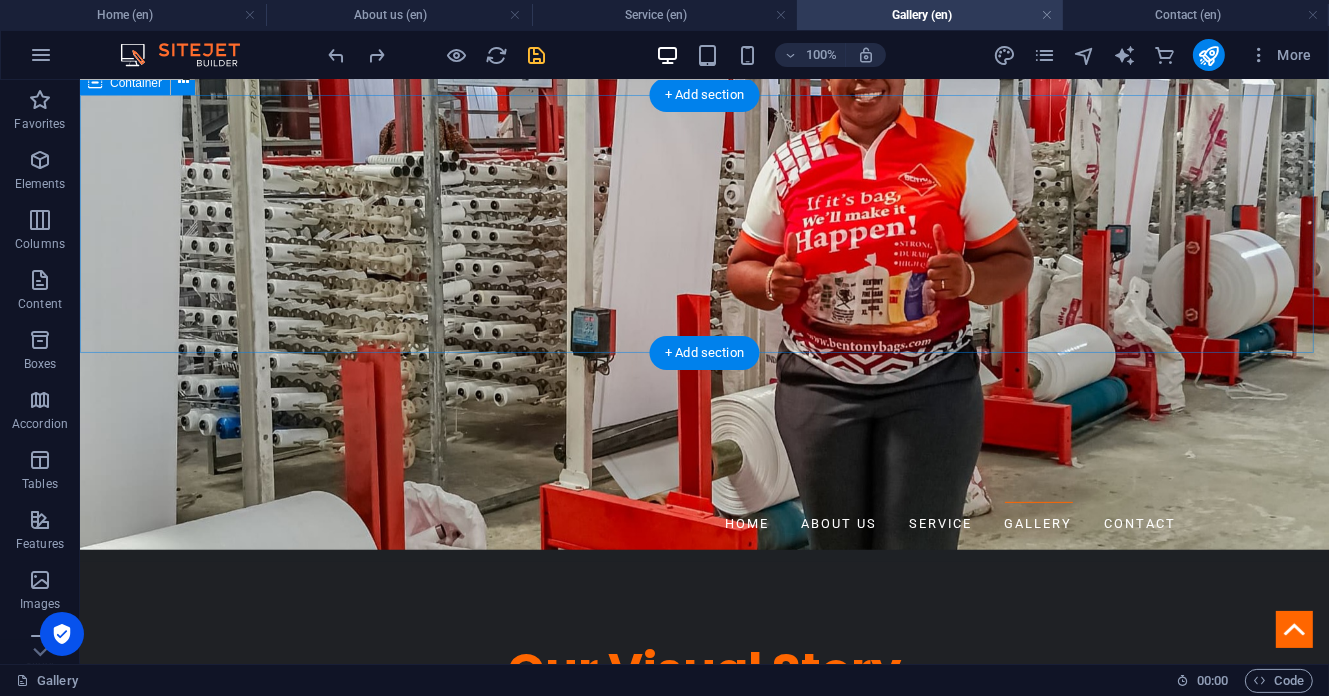 click on "WELCOME TO OUR GALLERY Journey with us through the heart of Nigerian manufacturing excellence. These images capture not just what we create, but how we create it and the passionate people who make it all possible." at bounding box center (703, 947) 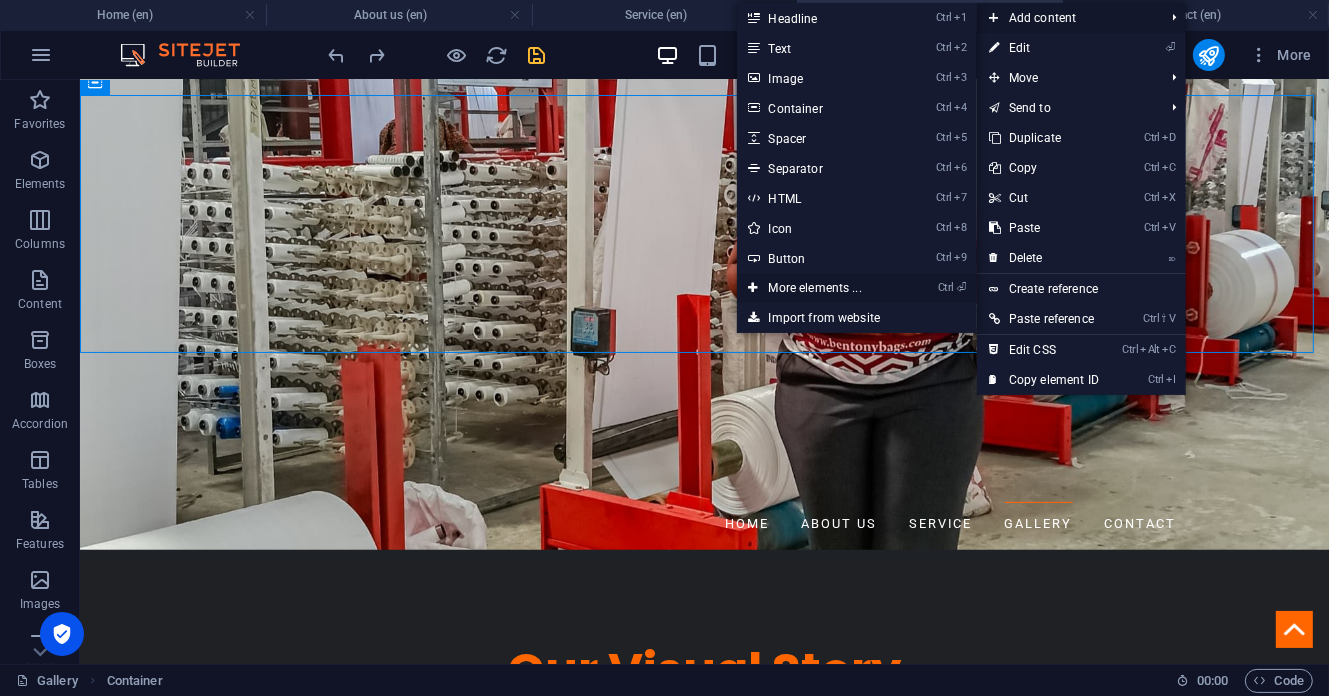 click on "Ctrl ⏎  More elements ..." at bounding box center (819, 288) 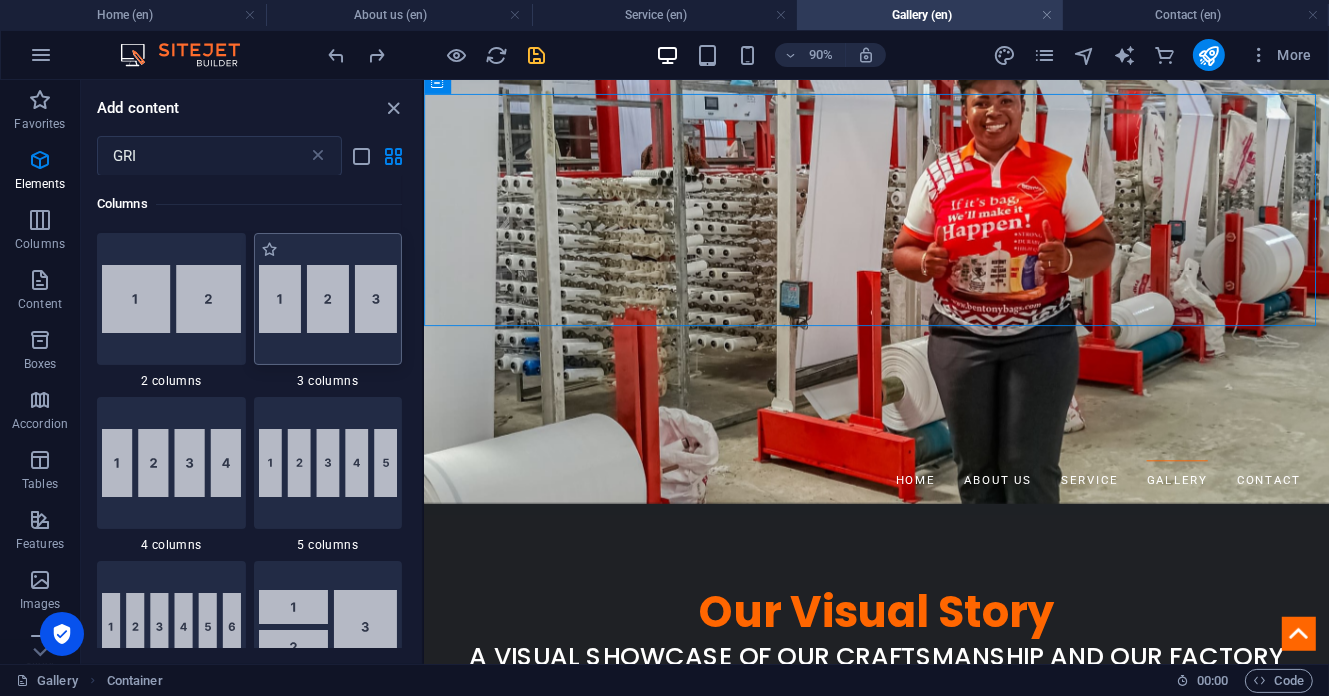 click at bounding box center [328, 299] 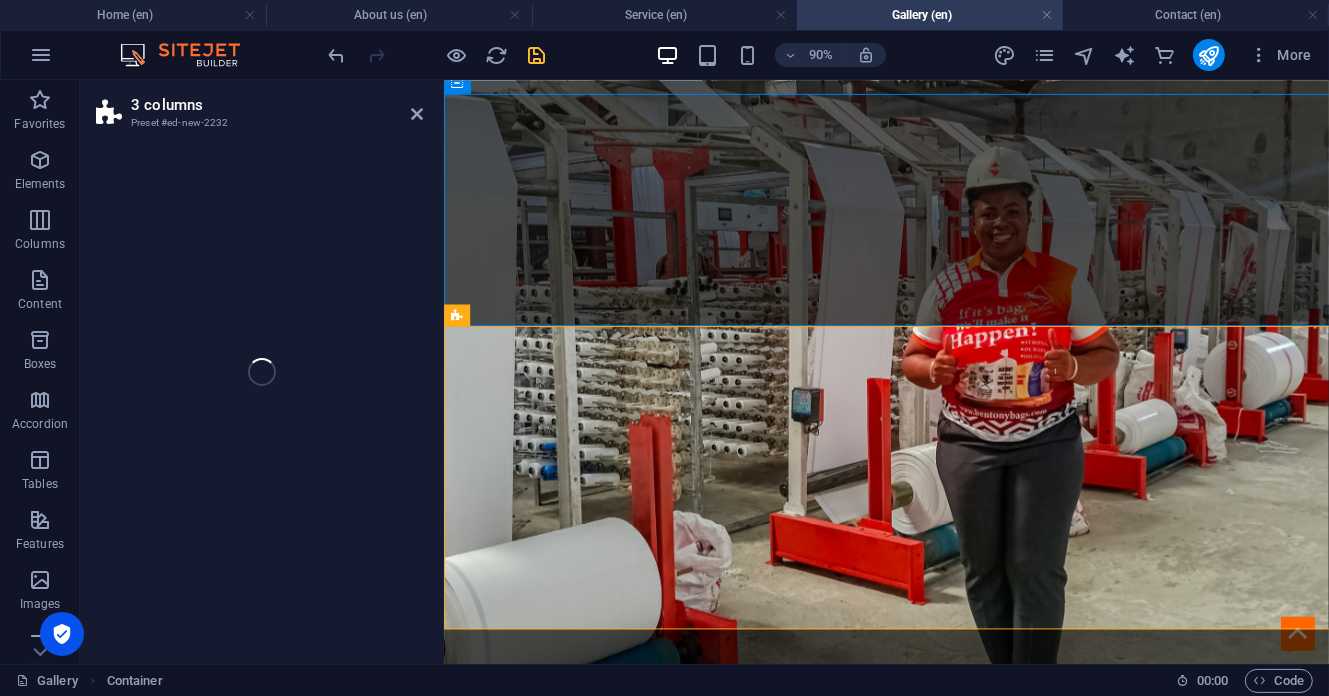 click on "3 columns Preset #ed-new-2232
Drag here to replace the existing content. Press “Ctrl” if you want to create a new element.
H1   Banner   Container   Reference   Reference   Container   Gallery   Gallery   Gallery   Gallery   Gallery   H2   Accordion   H5   Image   H3   H5   Container   Gallery   Gallery   Container   Container   Gallery   Container   Gallery   Gallery   Container   Container   Gallery   Container   Gallery   Gallery   Container   Container   Gallery   Container   Gallery   Gallery   Container   Container   Gallery   Container   H4   Footer Saga   Container   Text   Image   Container   Menu   Container   Gallery   Gallery   Container   Gallery   Footer Saga   Map   Container   Container   H4   Container   Container   H4   Container   Spacer   Text   Container   Container   Text   Container   Container   Container   Container   Container   Text   Container   Container   Spacer   Container   Menu   Container   Container   H4   Container   H4   H5   Container   Container" at bounding box center (704, 372) 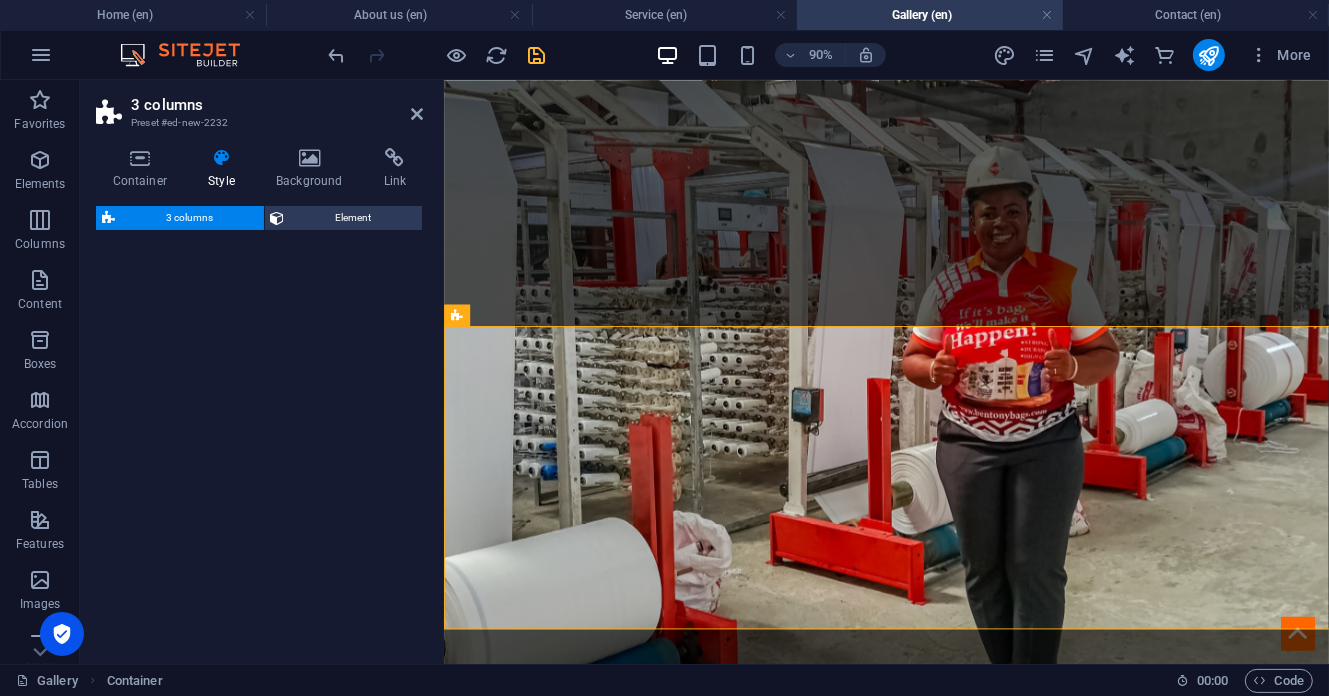 select on "rem" 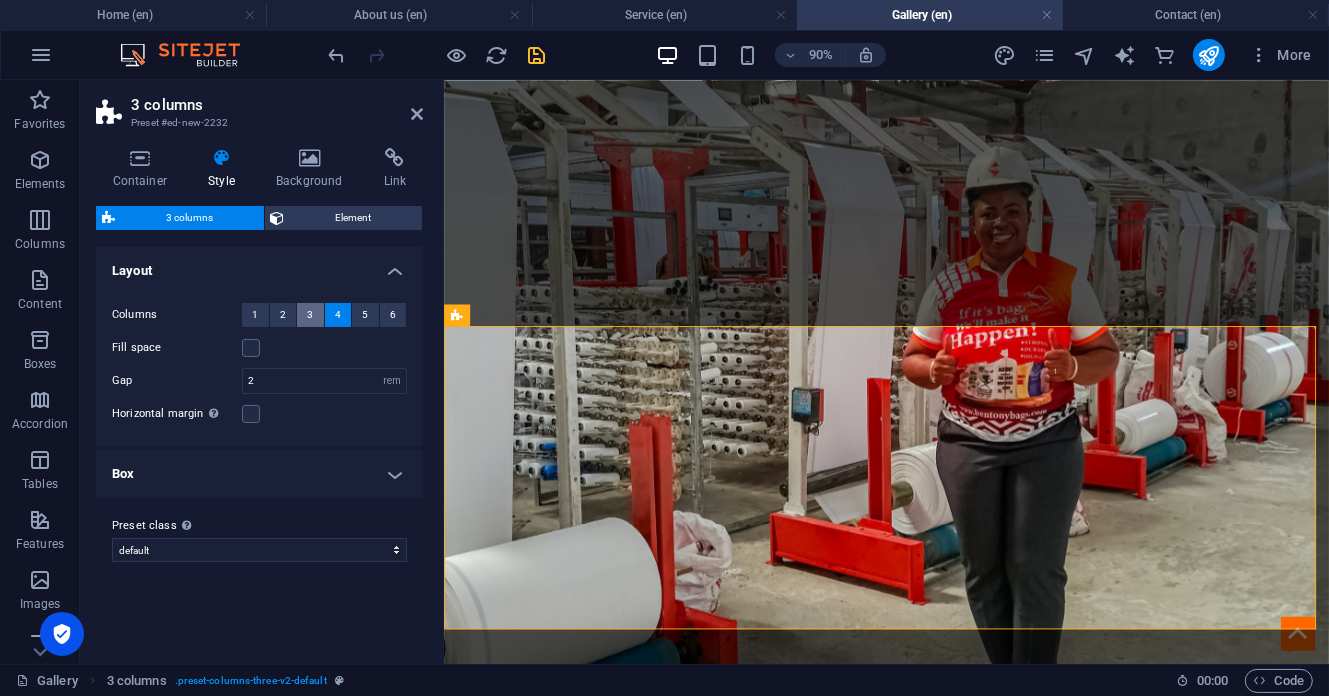click on "3" at bounding box center [310, 315] 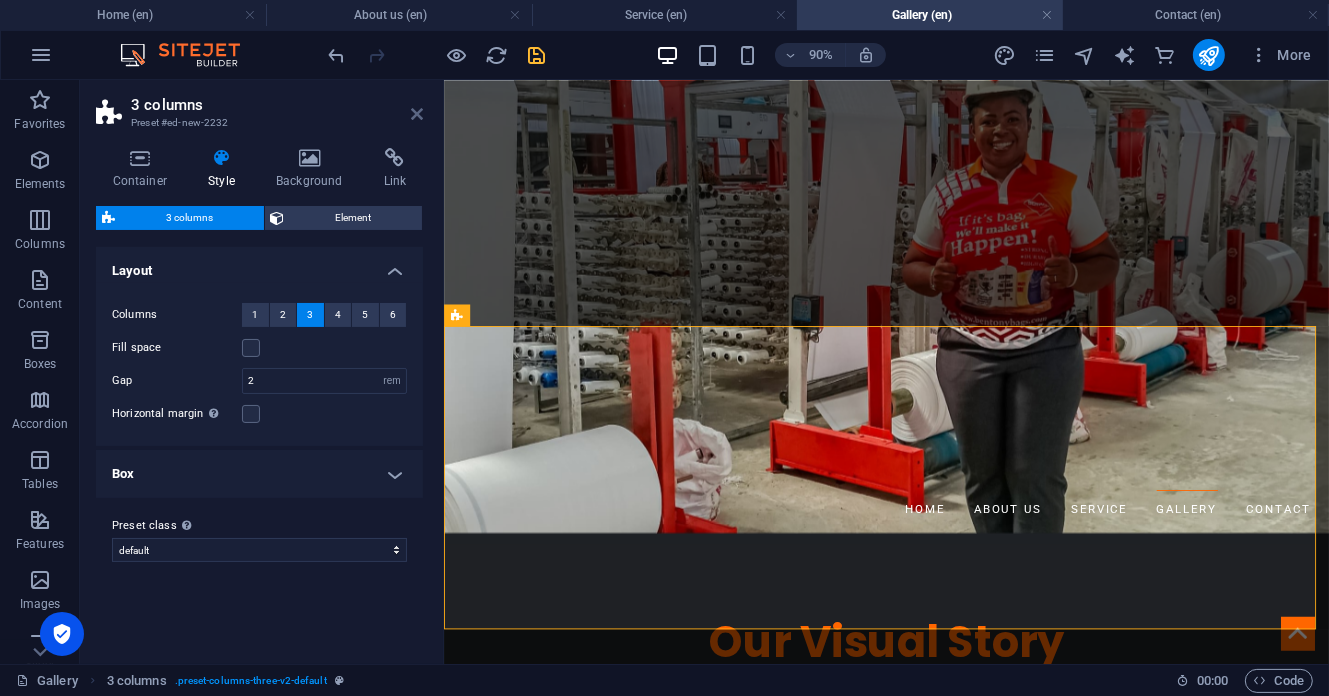 click at bounding box center (417, 114) 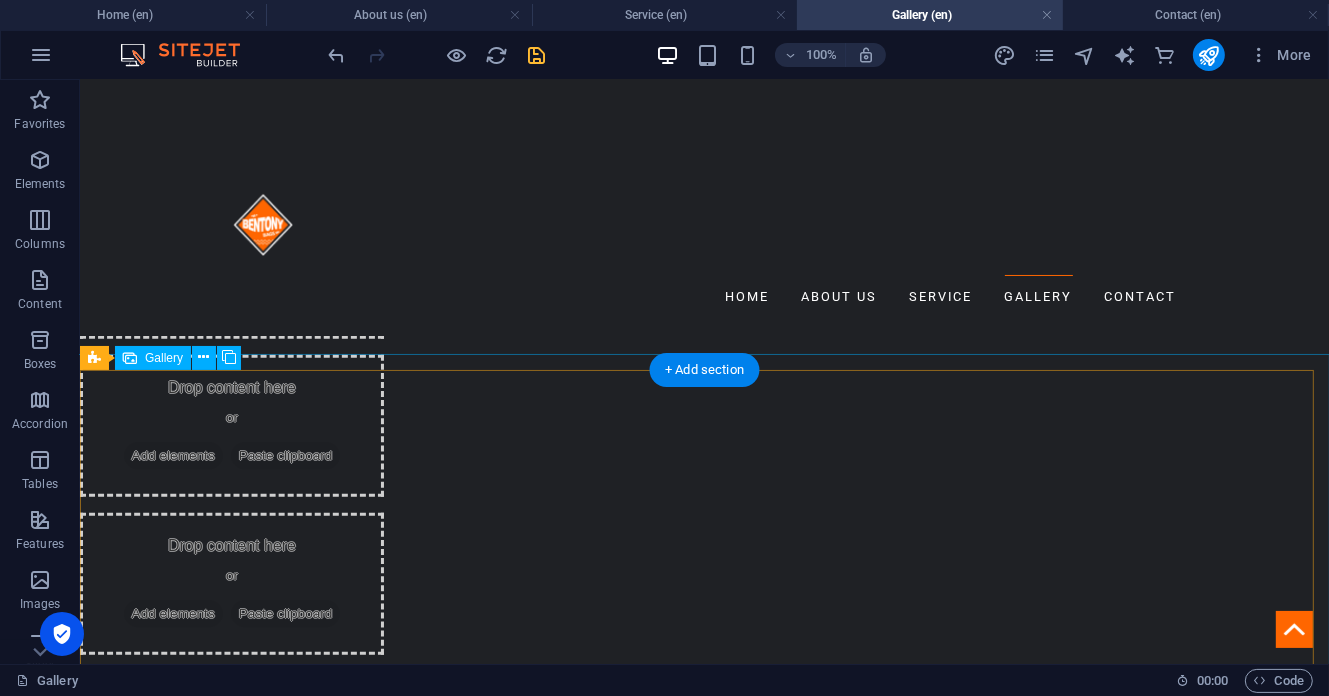 scroll, scrollTop: 800, scrollLeft: 0, axis: vertical 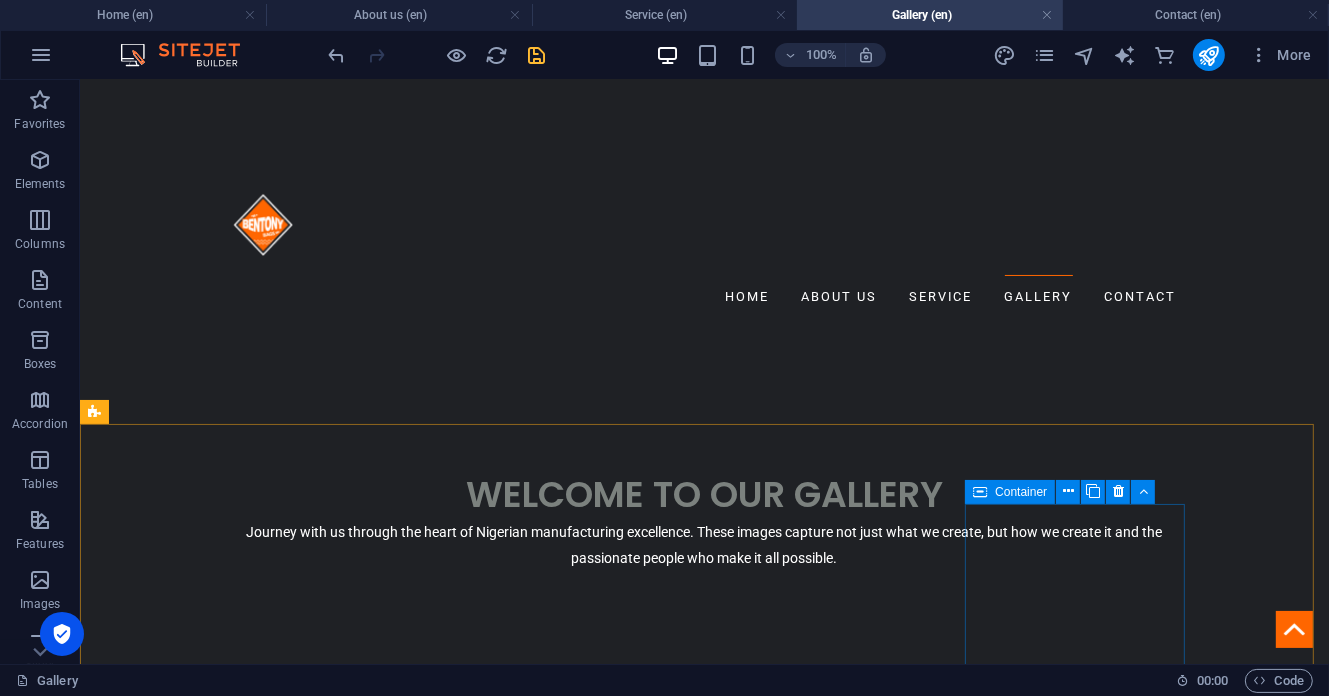 click on "Drop content here or  Add elements  Paste clipboard Drop content here or  Add elements  Paste clipboard Drop content here or  Add elements  Paste clipboard Drop content here or  Add elements  Paste clipboard" at bounding box center [703, 1727] 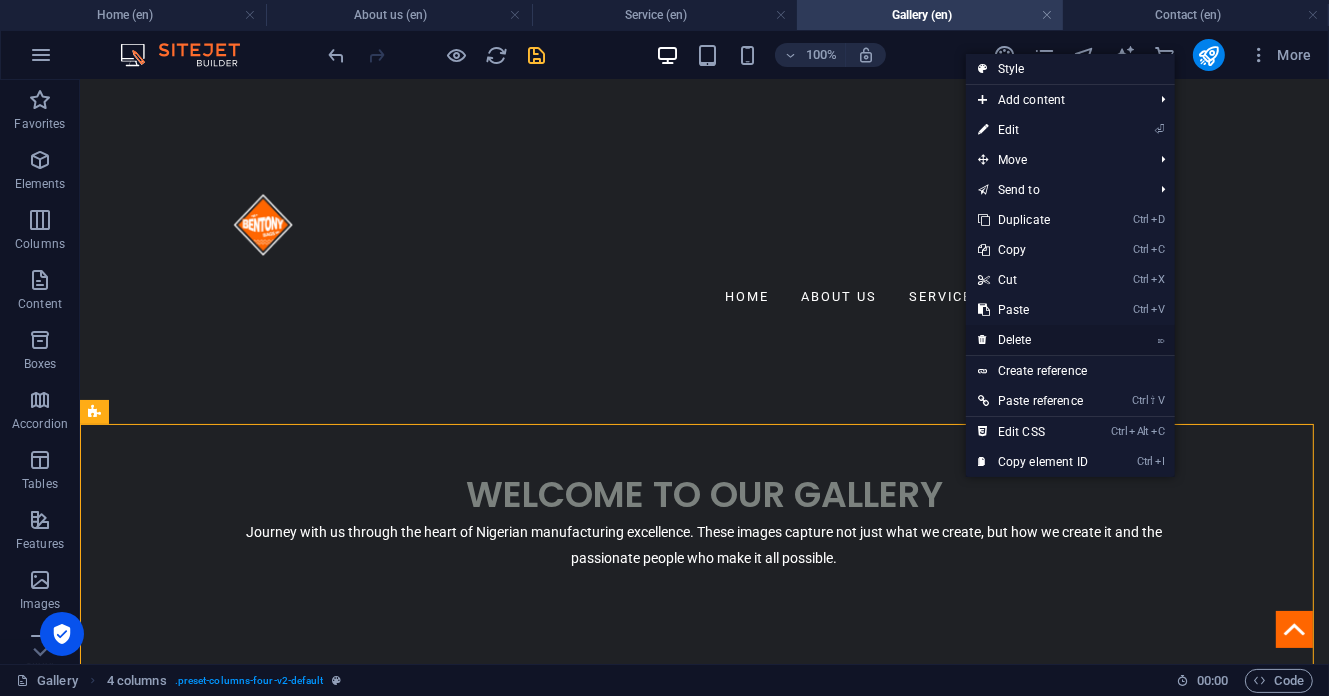 click on "⌦  Delete" at bounding box center (1033, 340) 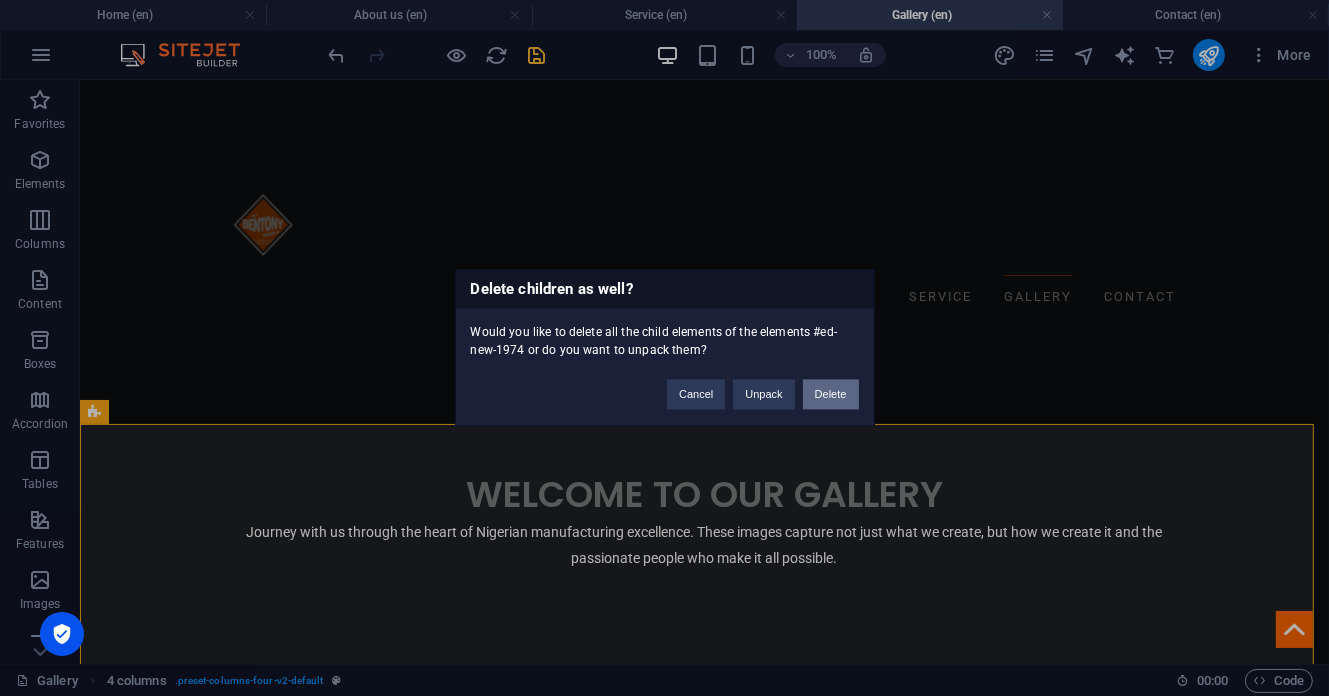 click on "Delete" at bounding box center (831, 395) 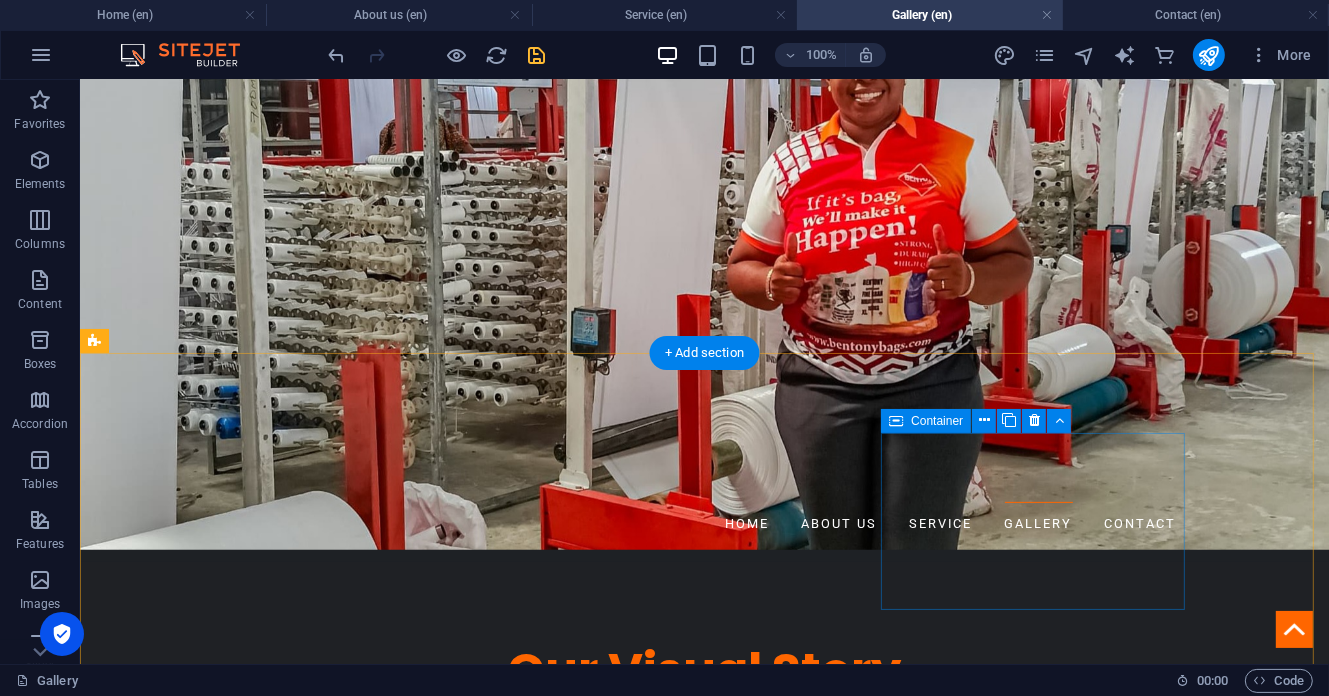 scroll, scrollTop: 1066, scrollLeft: 0, axis: vertical 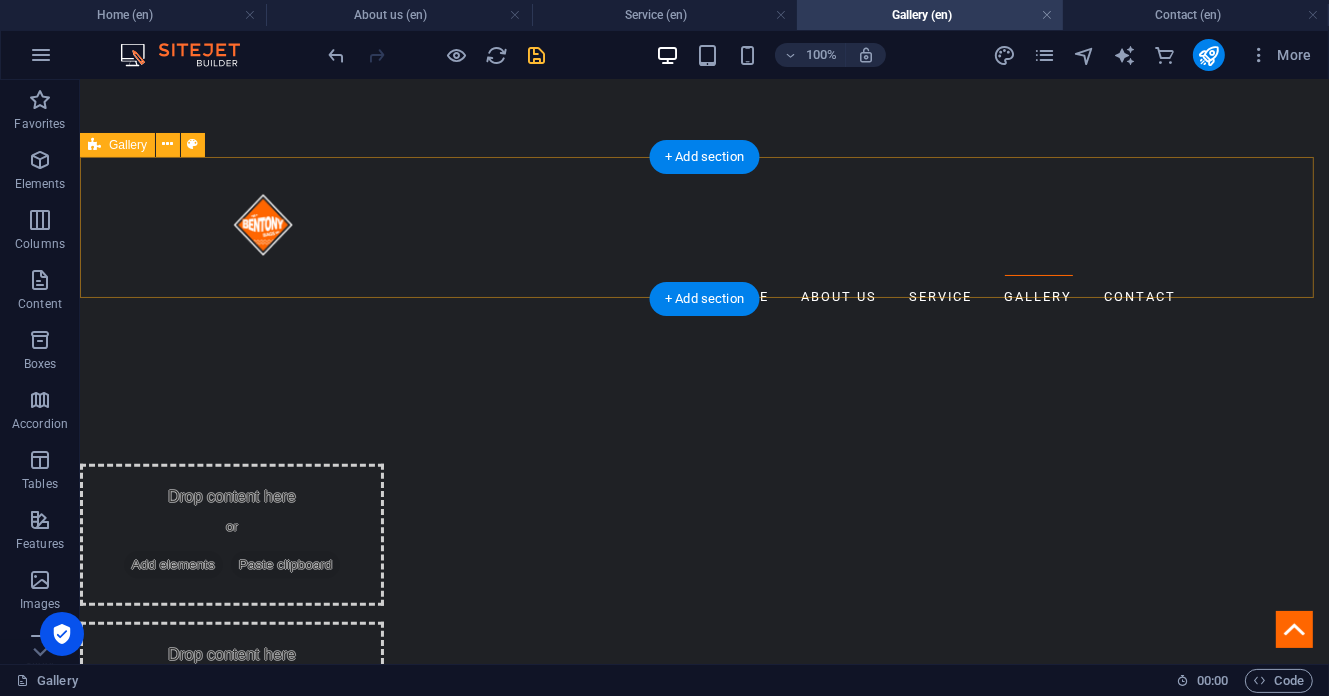 click on "Drop content here or  Add elements  Paste clipboard" at bounding box center (703, 1072) 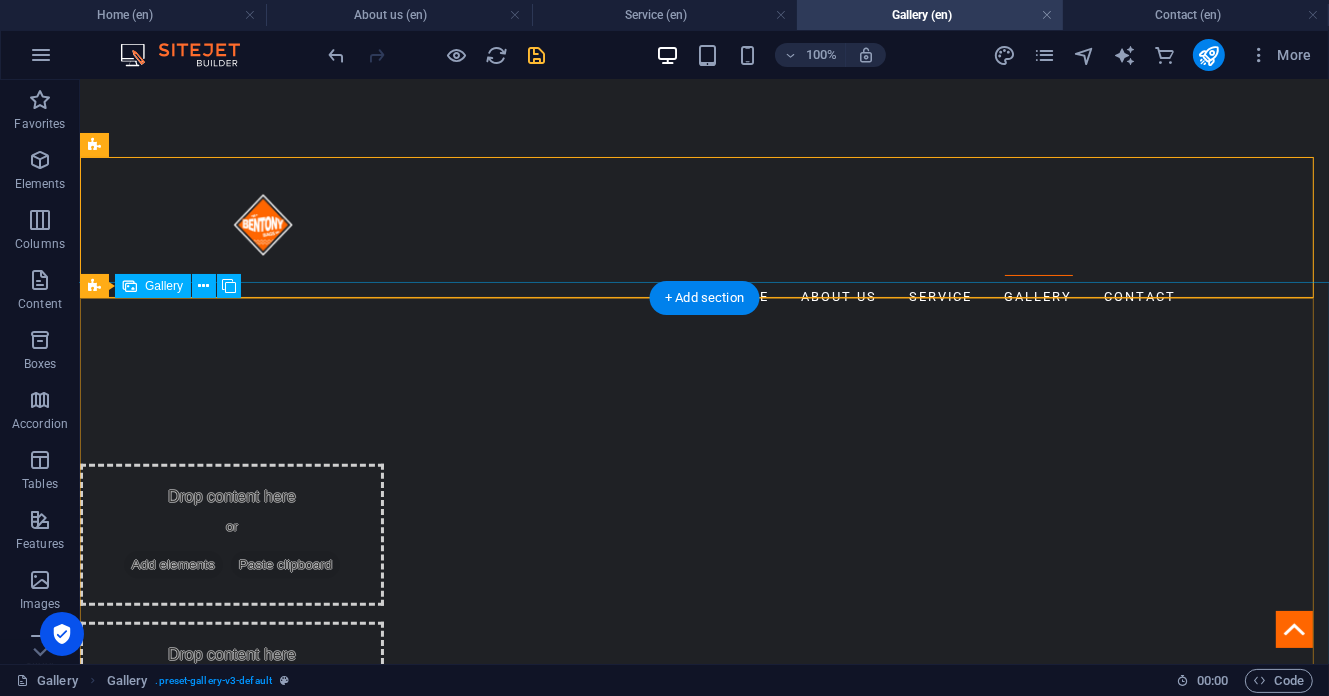 scroll, scrollTop: 800, scrollLeft: 0, axis: vertical 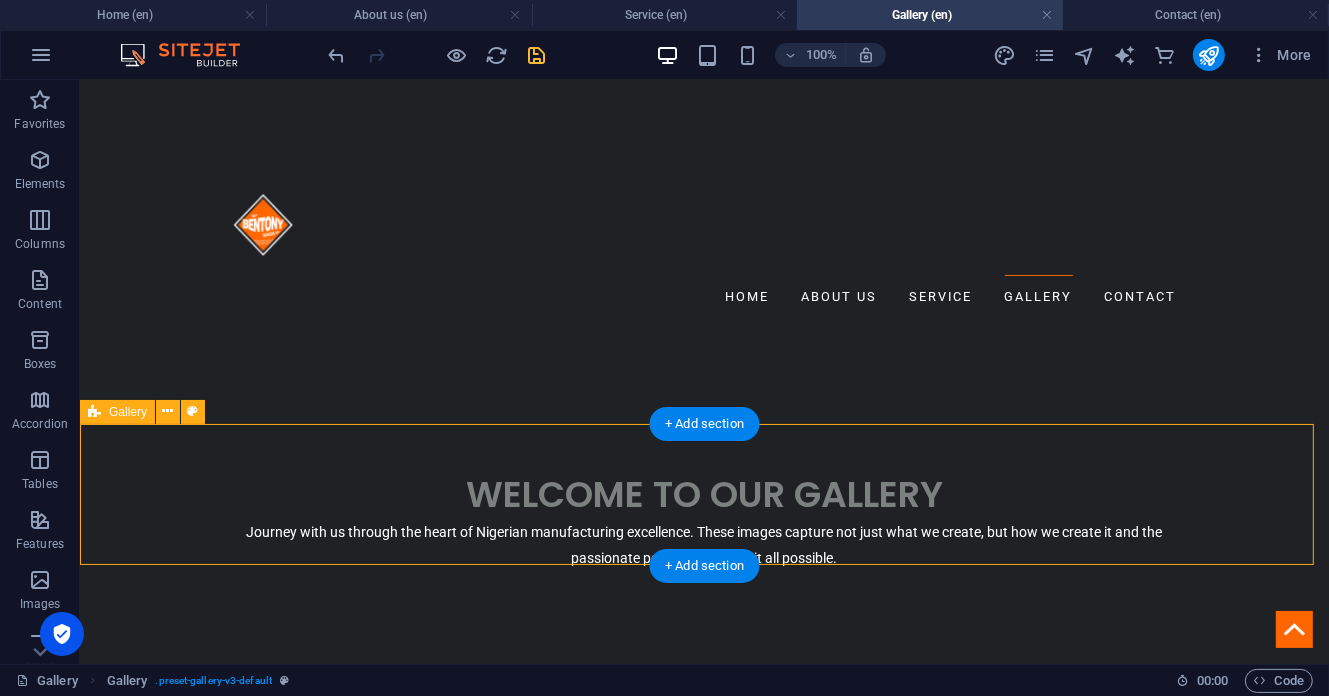 click on "Drop content here or  Add elements  Paste clipboard" at bounding box center [703, 1338] 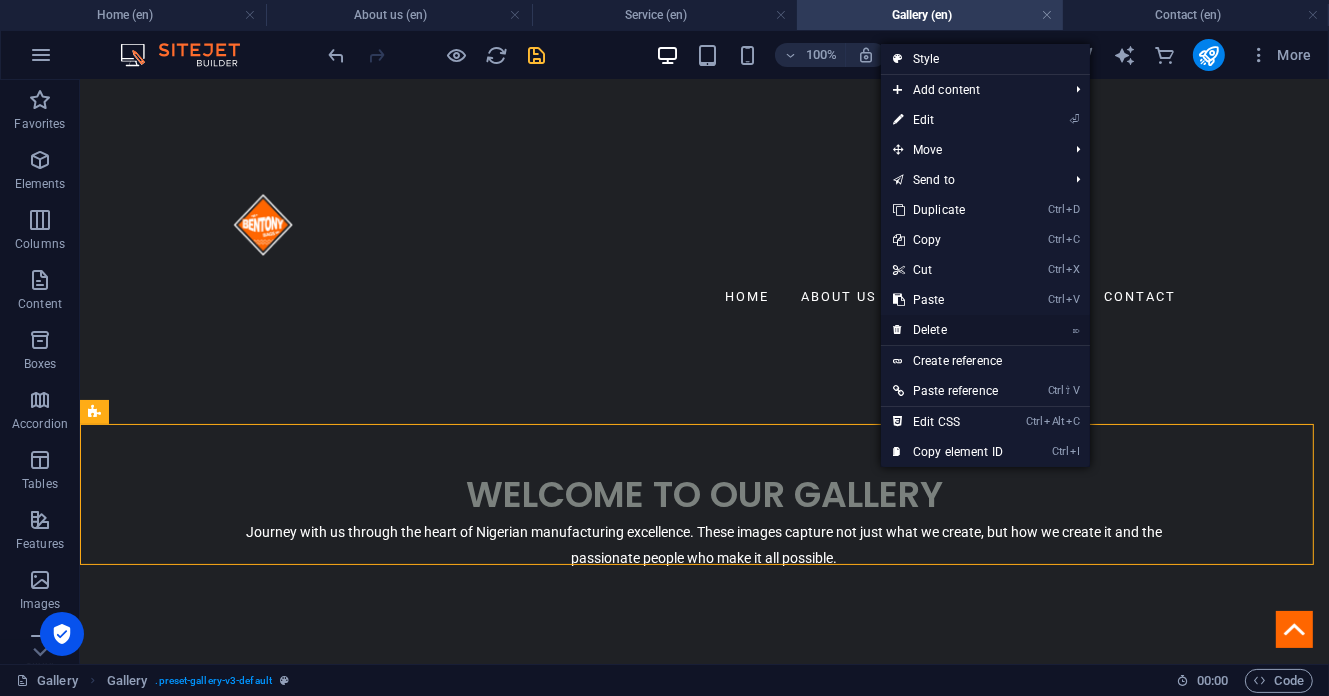 click on "⌦  Delete" at bounding box center [948, 330] 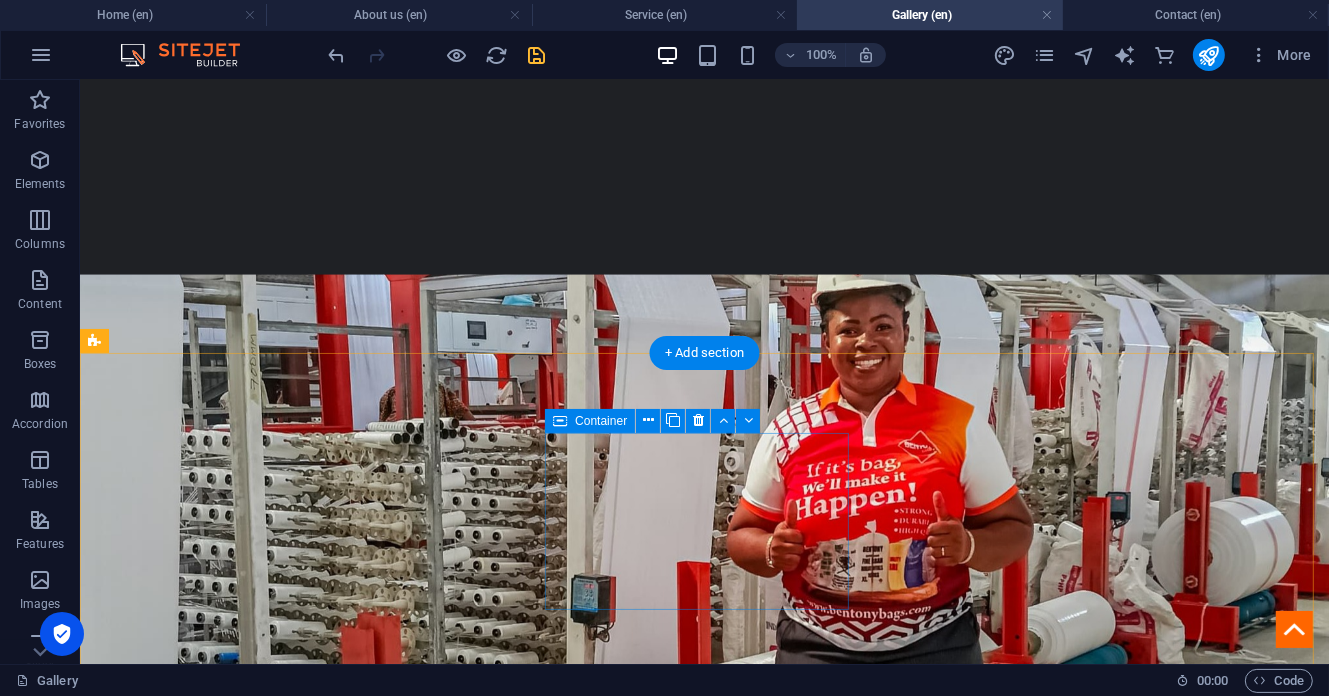 scroll, scrollTop: 533, scrollLeft: 0, axis: vertical 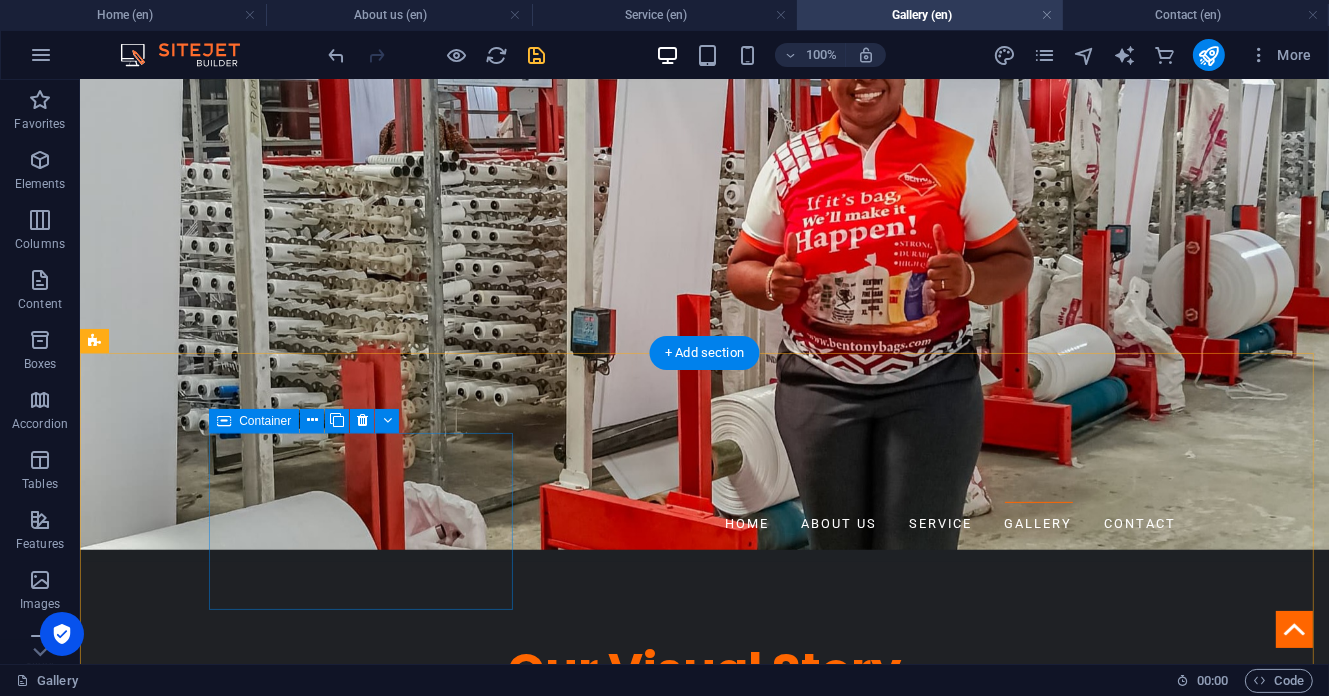 click on "Drop content here or  Add elements  Paste clipboard" at bounding box center [231, 1227] 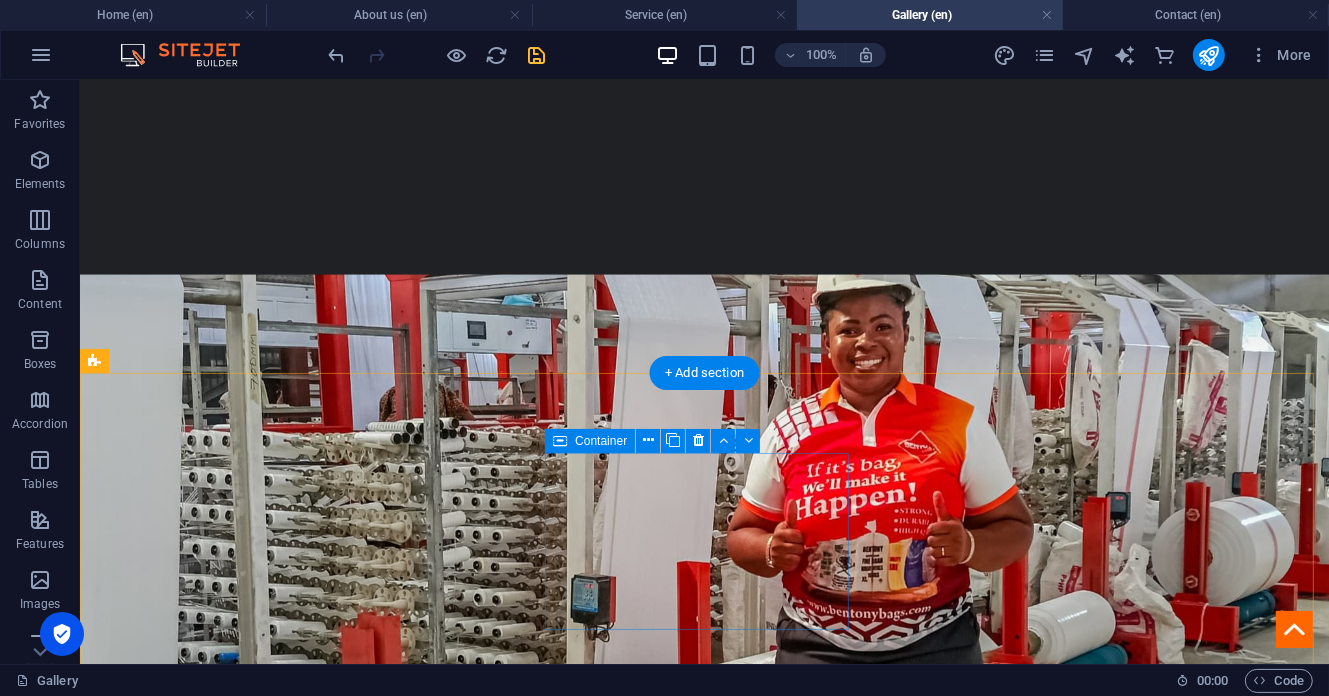 scroll, scrollTop: 533, scrollLeft: 0, axis: vertical 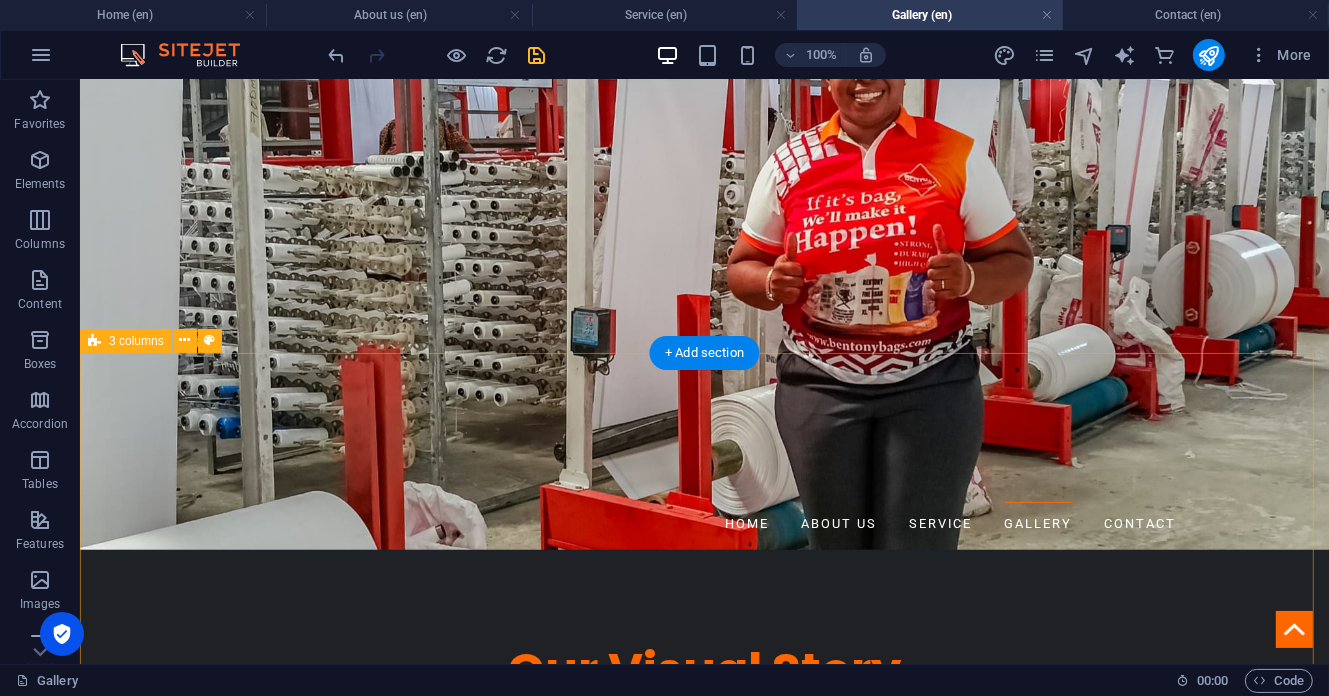 click on "Drop content here or  Add elements  Paste clipboard Drop content here or  Add elements  Paste clipboard Drop content here or  Add elements  Paste clipboard" at bounding box center [703, 1385] 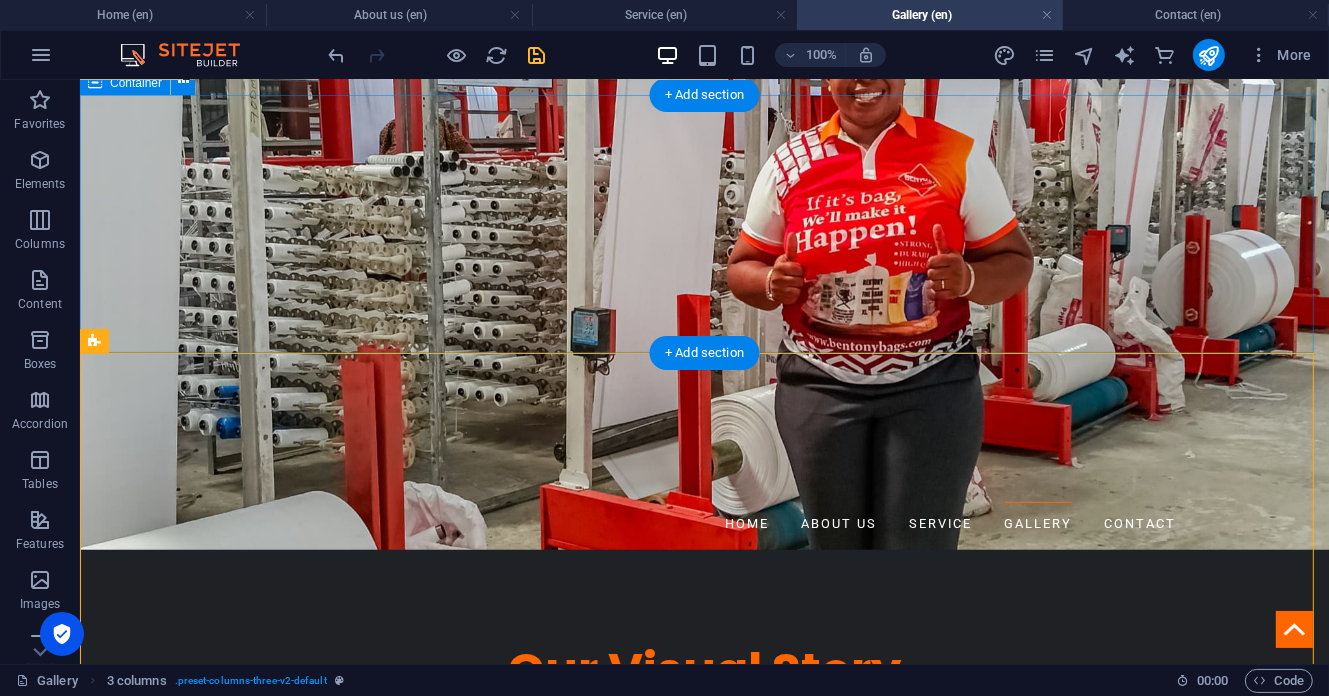 click on "WELCOME TO OUR GALLERY Journey with us through the heart of Nigerian manufacturing excellence. These images capture not just what we create, but how we create it and the passionate people who make it all possible." at bounding box center (703, 947) 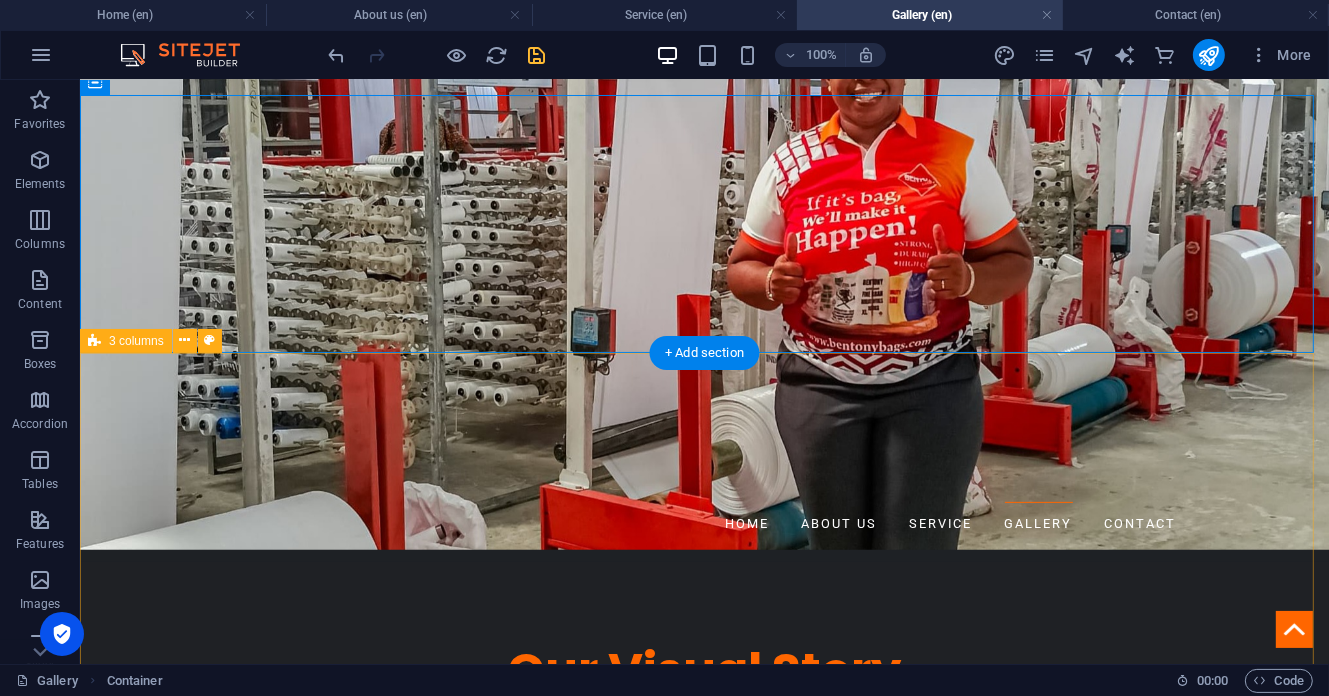 click on "Drop content here or  Add elements  Paste clipboard Drop content here or  Add elements  Paste clipboard Drop content here or  Add elements  Paste clipboard" at bounding box center (703, 1385) 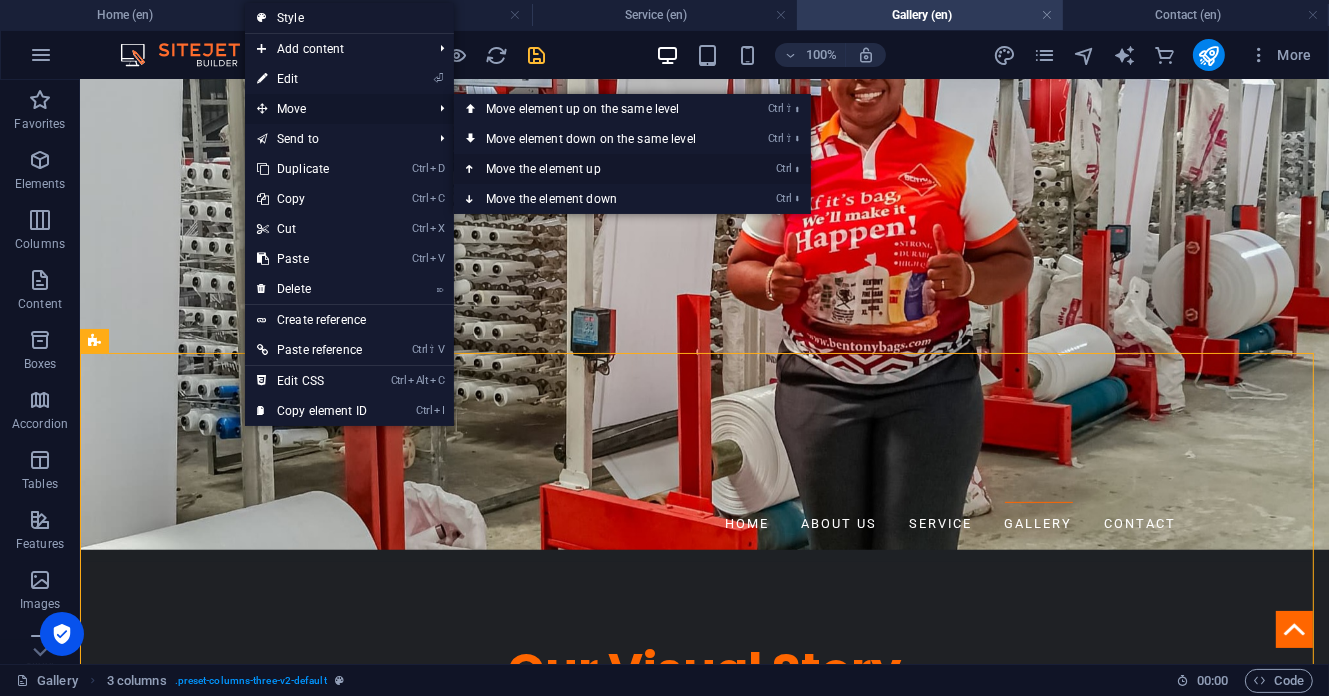 click on "Ctrl ⬆  Move the element up" at bounding box center [595, 169] 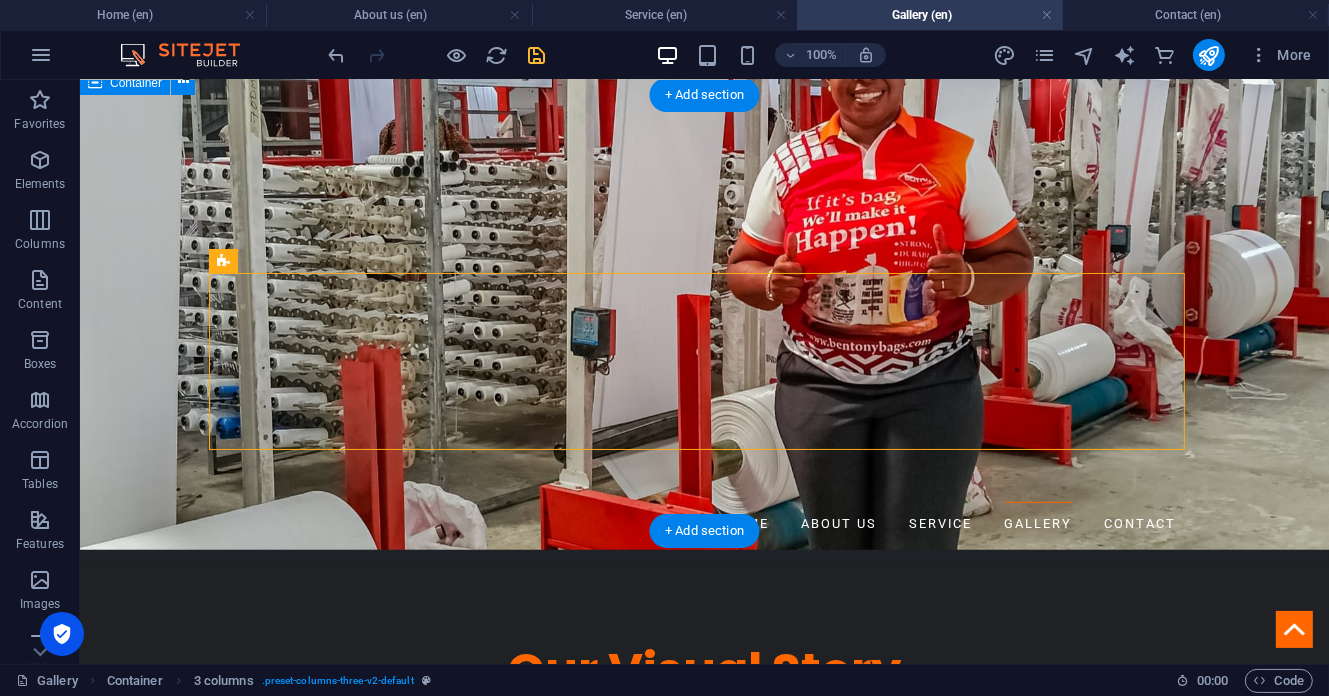 click on "WELCOME TO OUR GALLERY Journey with us through the heart of Nigerian manufacturing excellence. These images capture not just what we create, but how we create it and the passionate people who make it all possible.  Drop content here or  Add elements  Paste clipboard Drop content here or  Add elements  Paste clipboard Drop content here or  Add elements  Paste clipboard" at bounding box center [703, 1176] 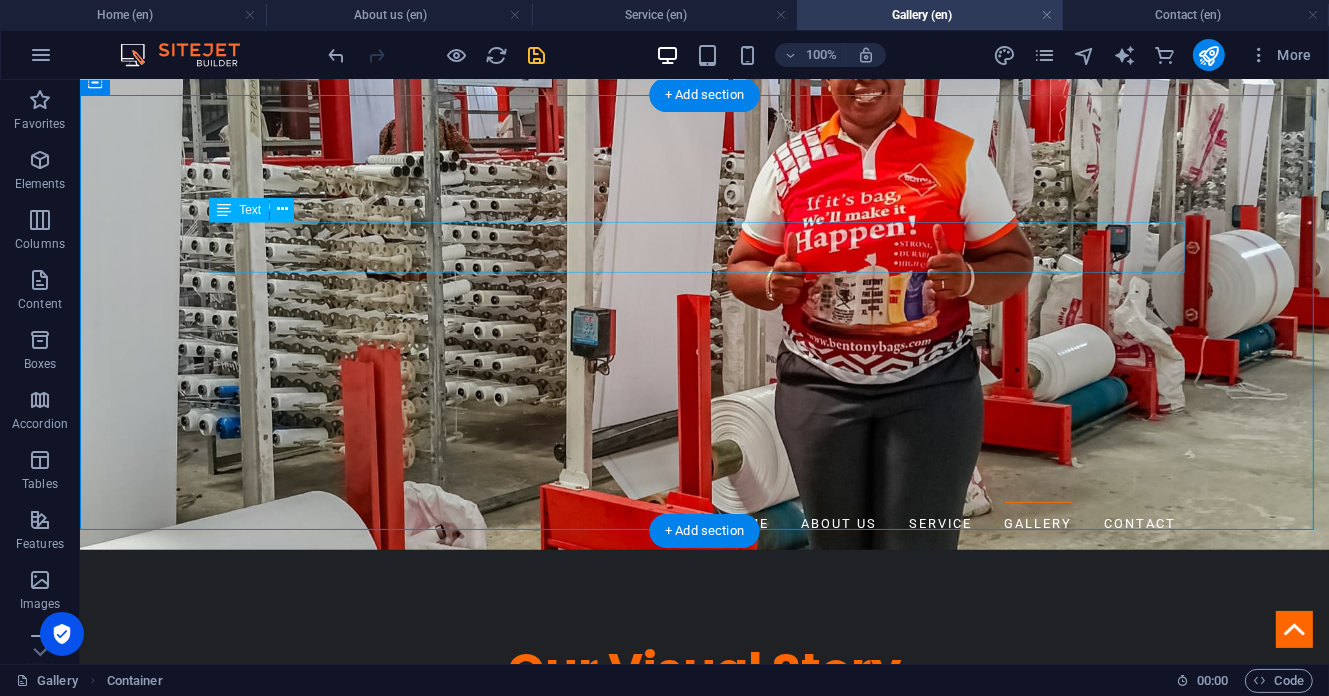 click on "Journey with us through the heart of Nigerian manufacturing excellence. These images capture not just what we create, but how we create it and the passionate people who make it all possible." at bounding box center (704, 970) 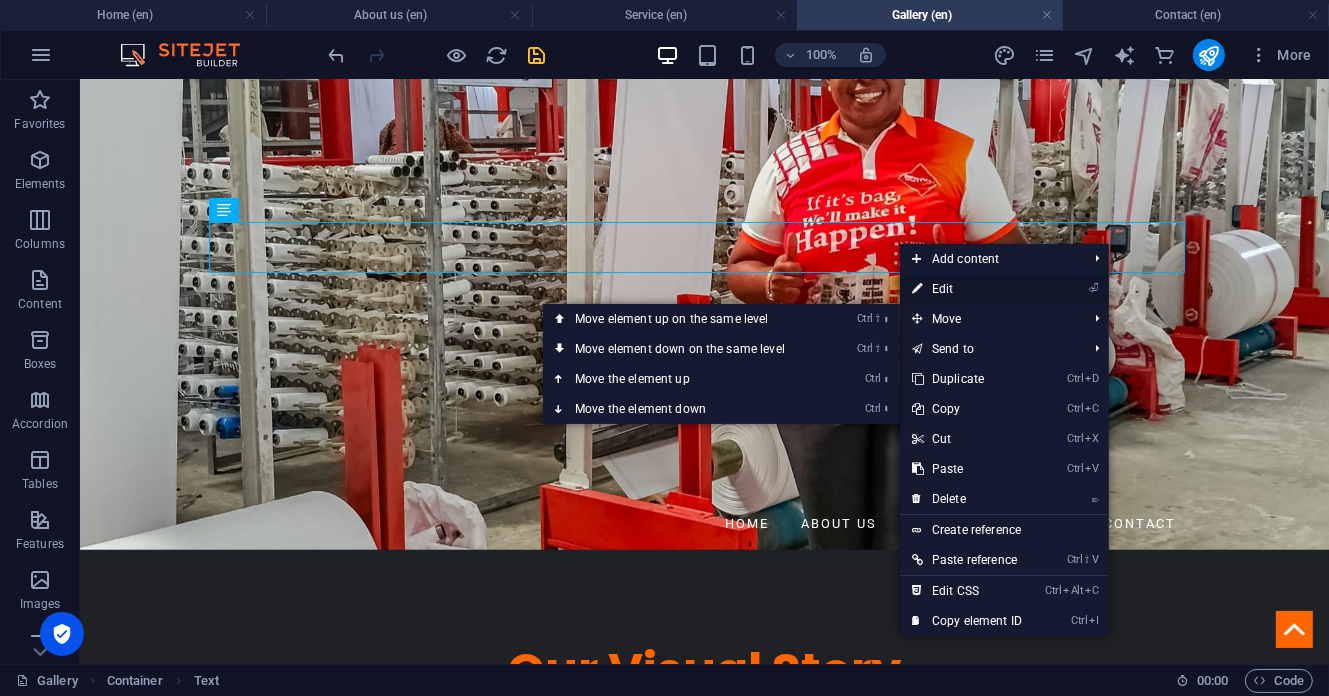 click on "⏎  Edit" at bounding box center (967, 289) 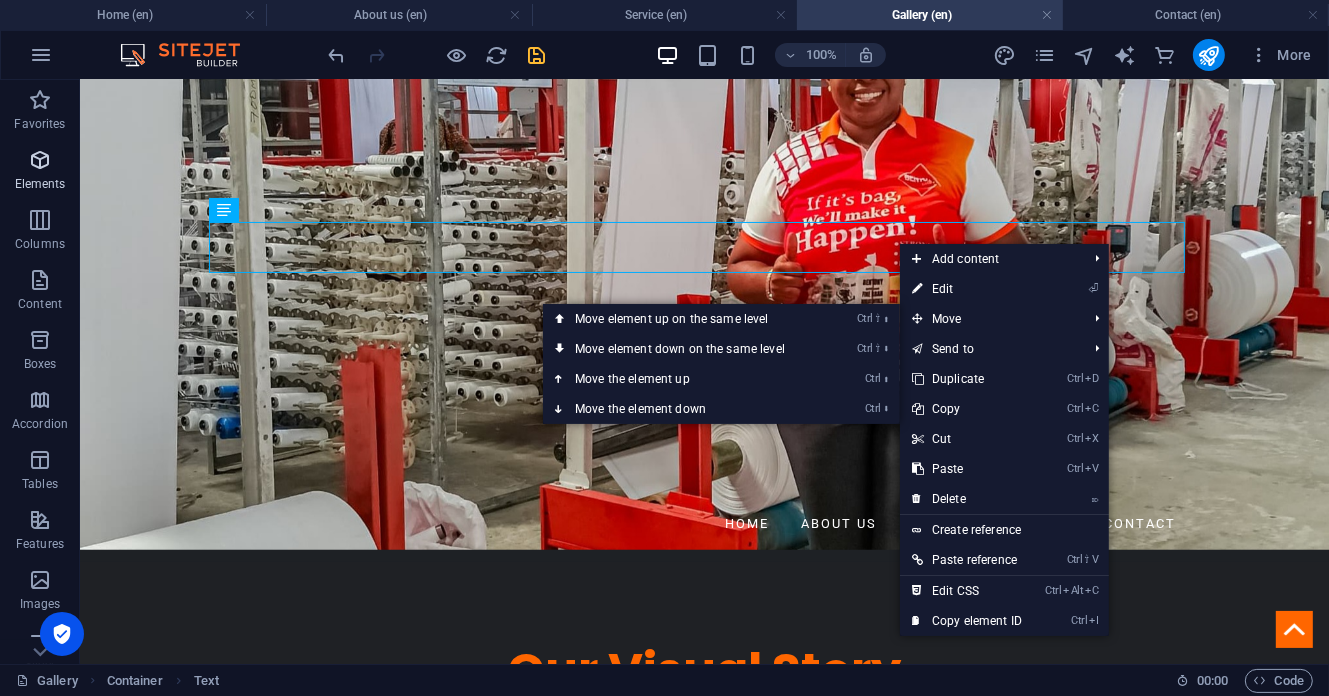 select on "px" 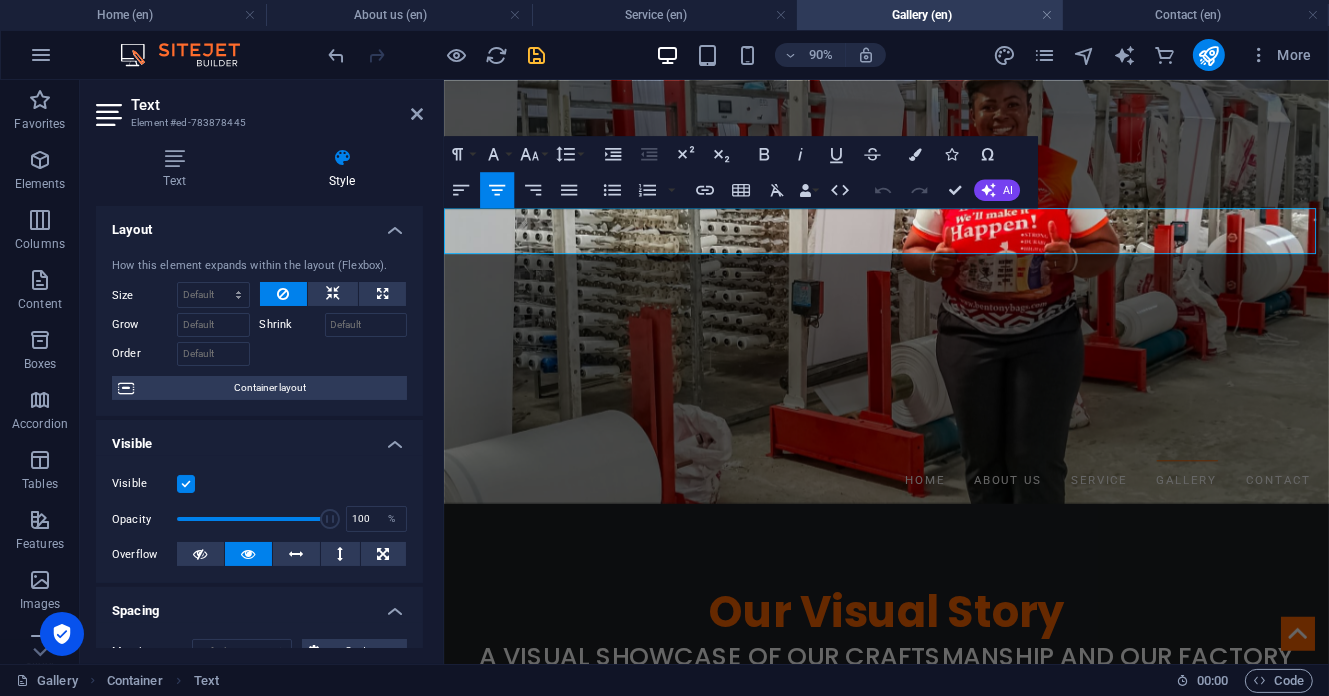 click at bounding box center [342, 158] 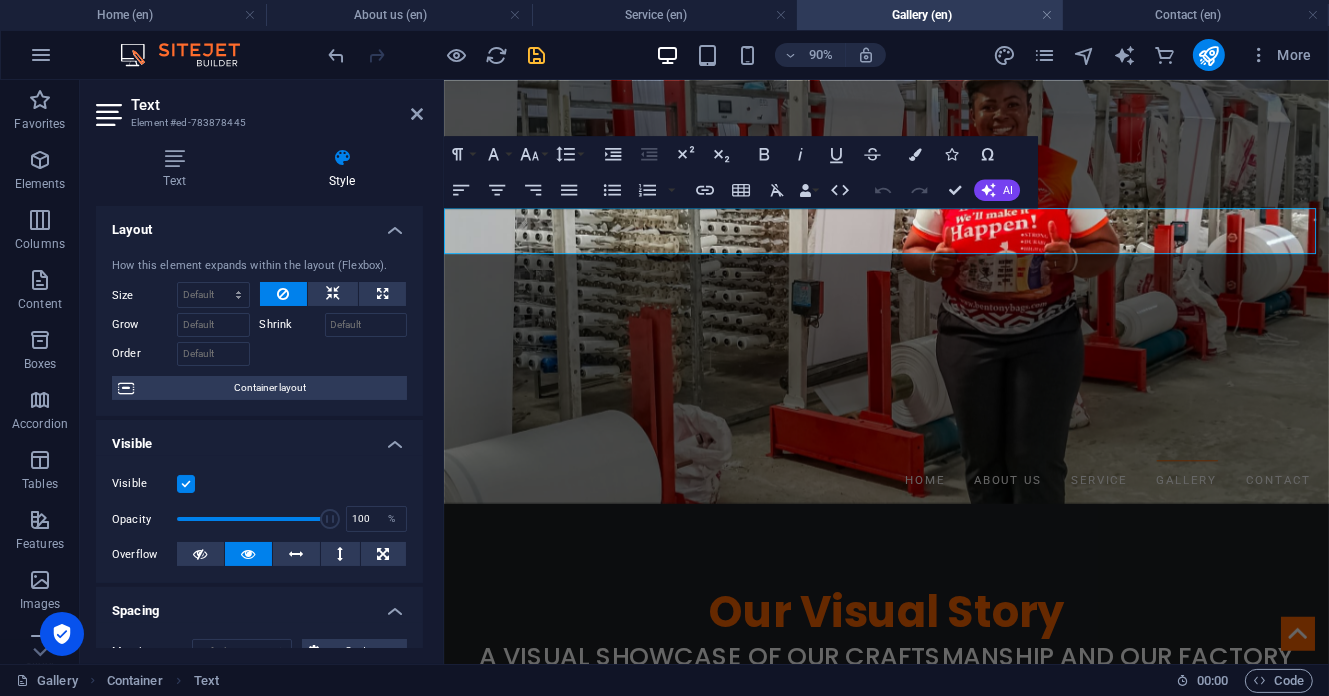 scroll, scrollTop: 266, scrollLeft: 0, axis: vertical 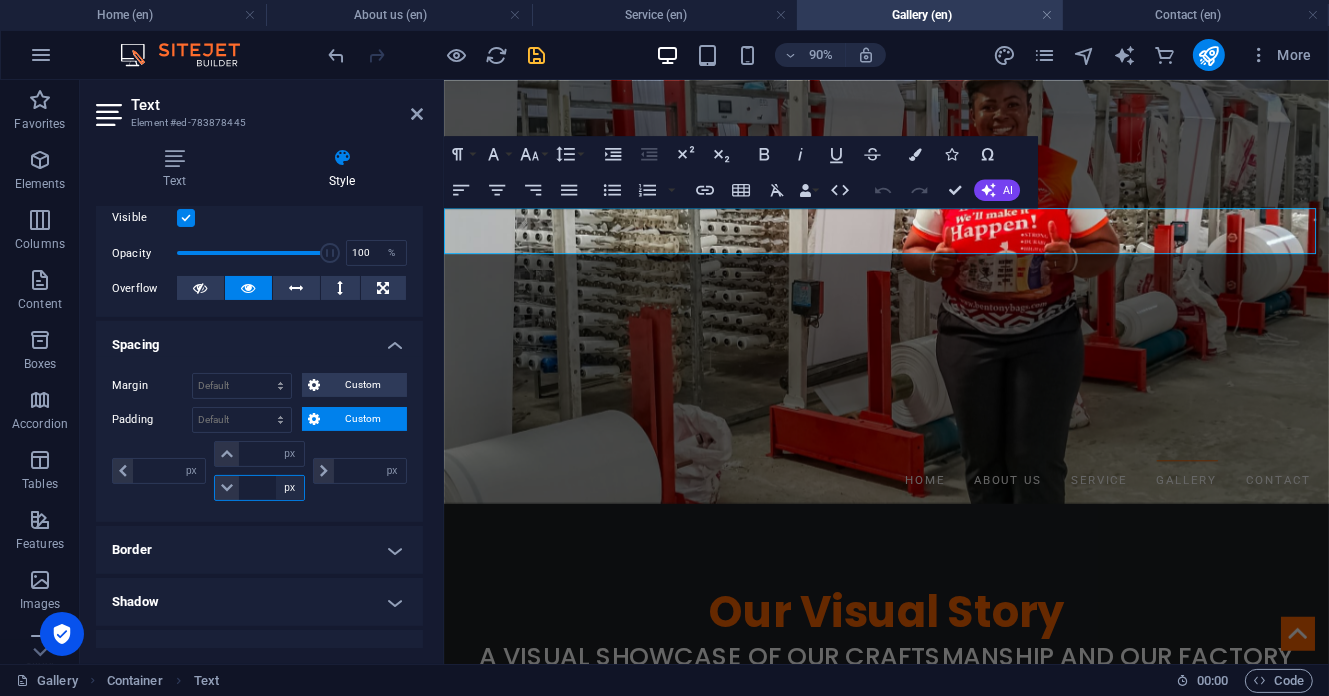 click on "px rem % vh vw" at bounding box center [290, 488] 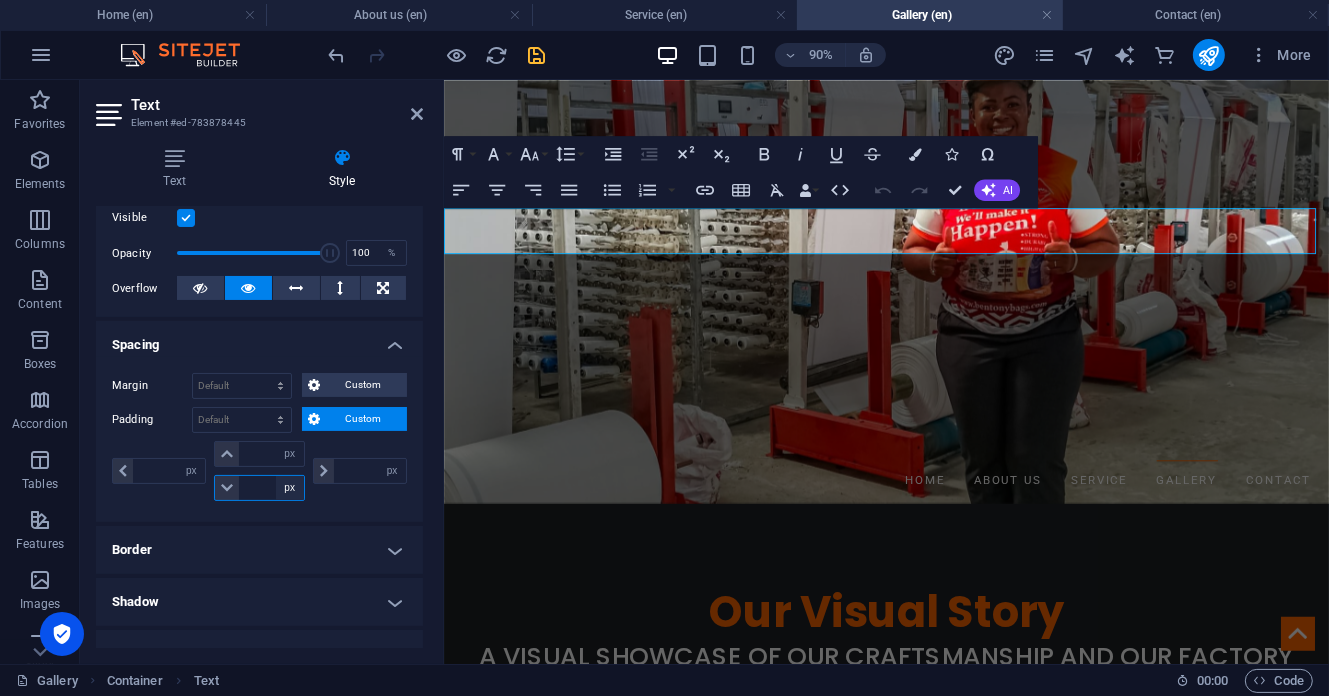 select on "rem" 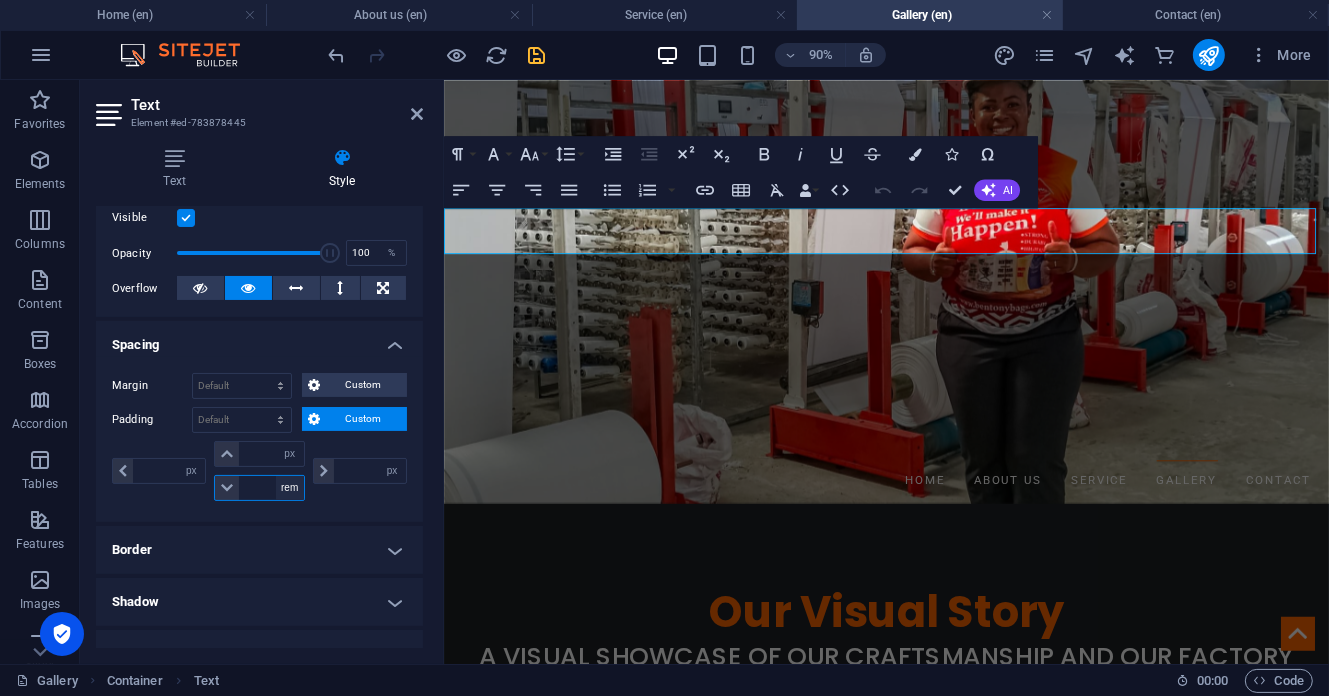 click on "px rem % vh vw" at bounding box center (290, 488) 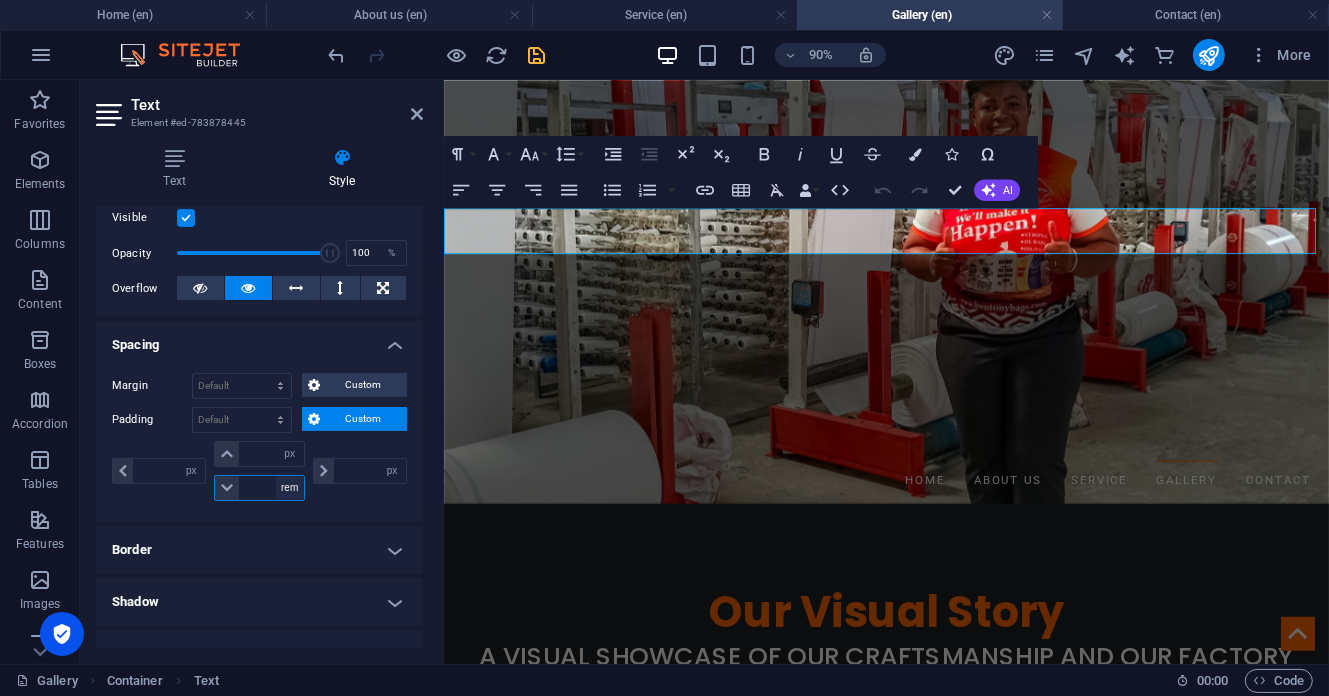 type on "0" 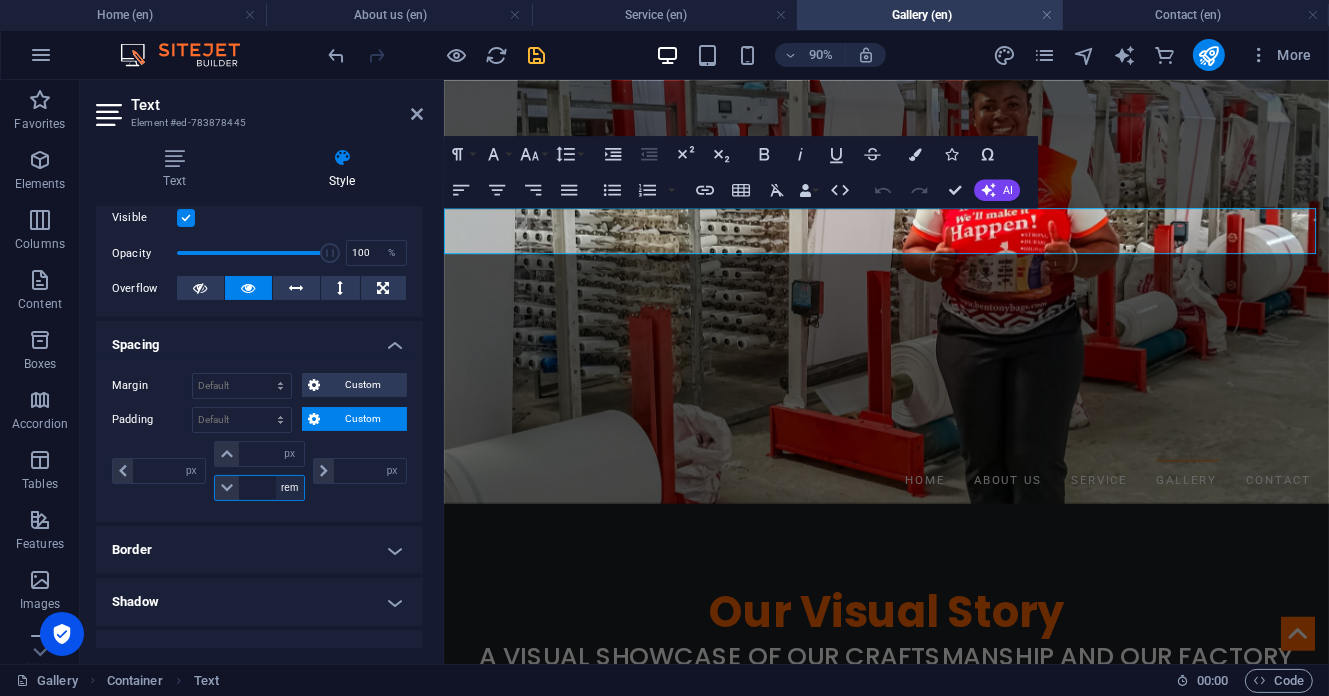 type on "0" 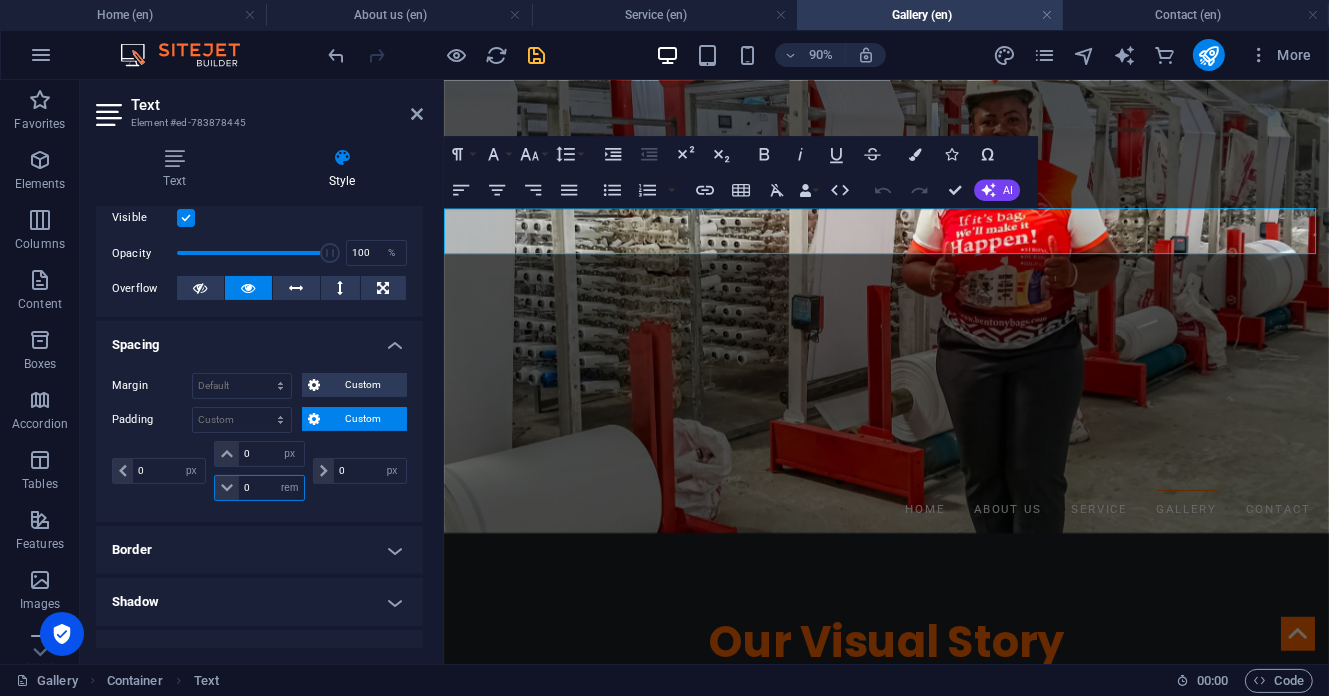 click on "0" at bounding box center [271, 488] 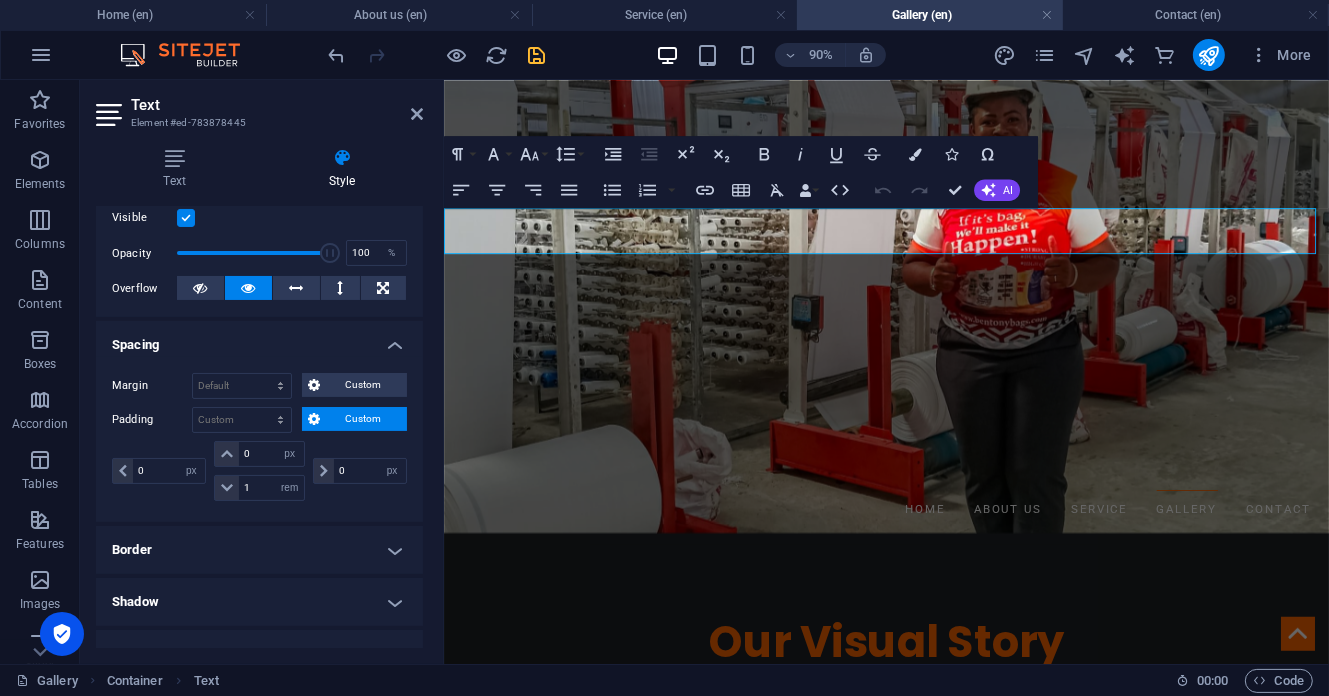 click on "Margin Default auto px % rem vw vh Custom Custom auto px % rem vw vh auto px % rem vw vh auto px % rem vw vh auto px % rem vw vh Padding Default px rem % vh vw Custom Custom 0 px rem % vh vw 0 px rem % vh vw 1 px rem % vh vw 0 px rem % vh vw" at bounding box center [259, 439] 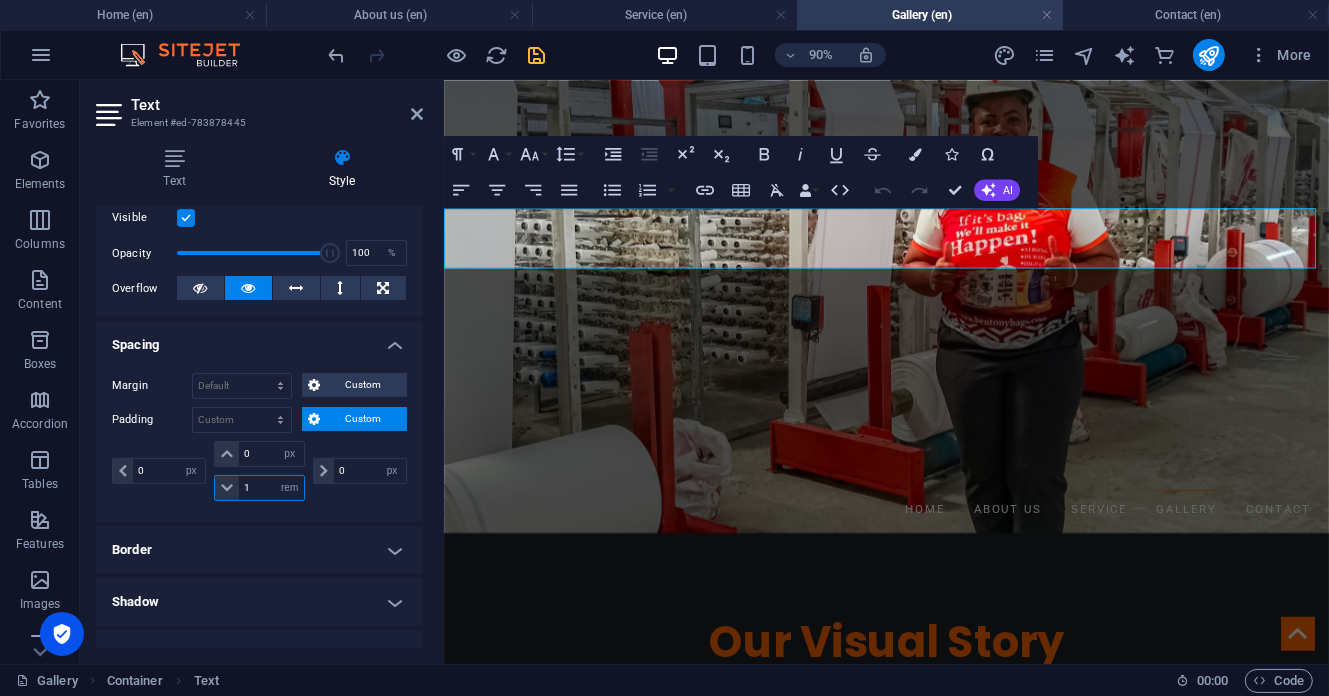 click on "1" at bounding box center [271, 488] 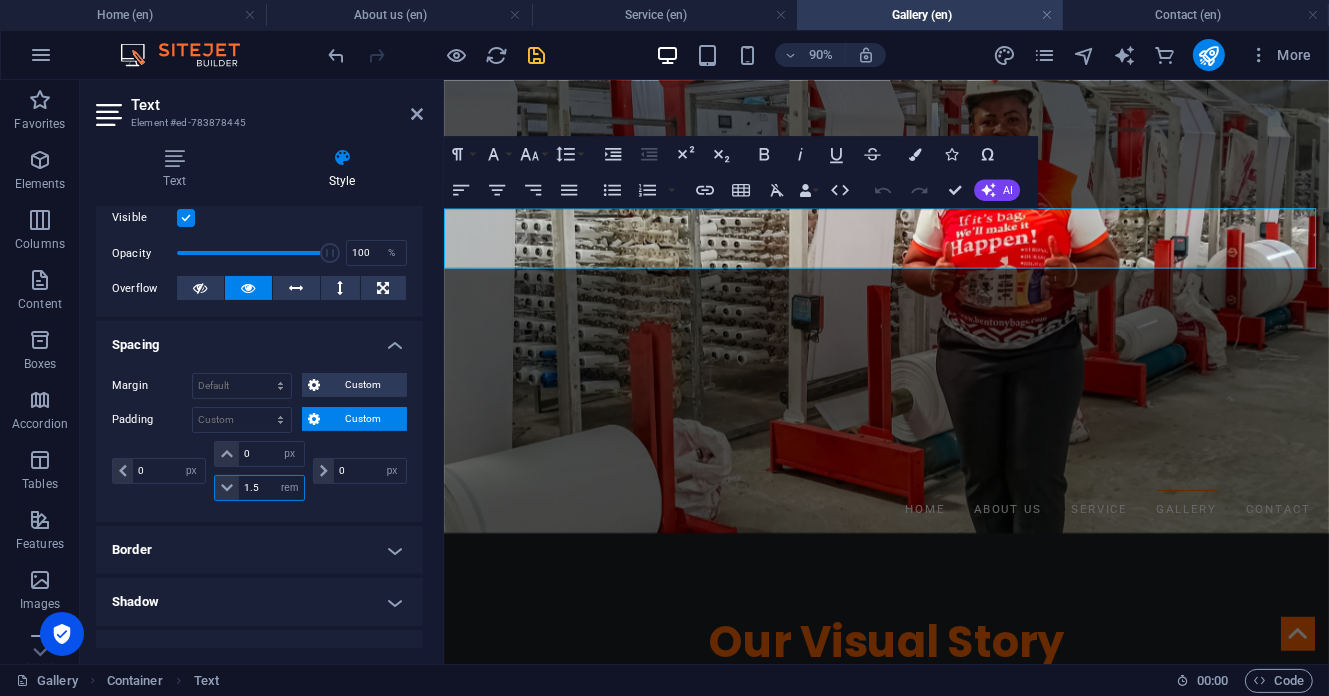type on "1.5" 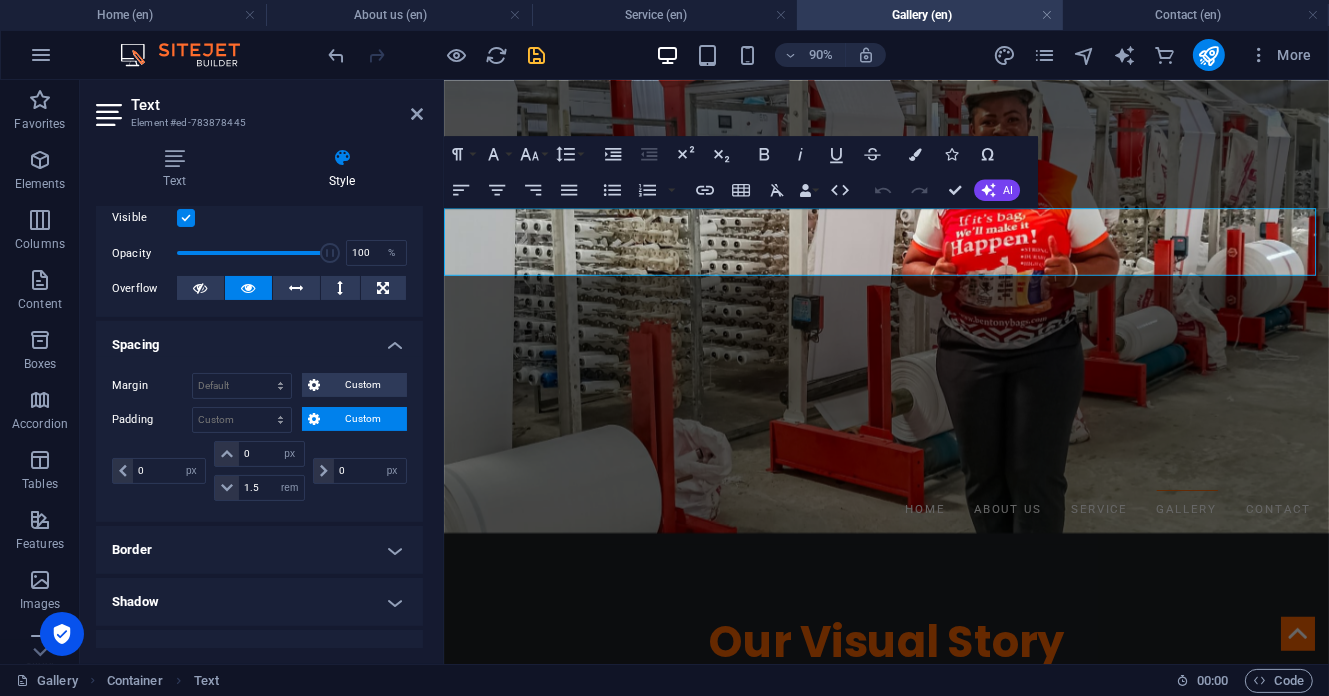 click on "0 px rem % vh vw 0 px rem % vh vw 1.5 px rem % vh vw 0 px rem % vh vw" at bounding box center [259, 473] 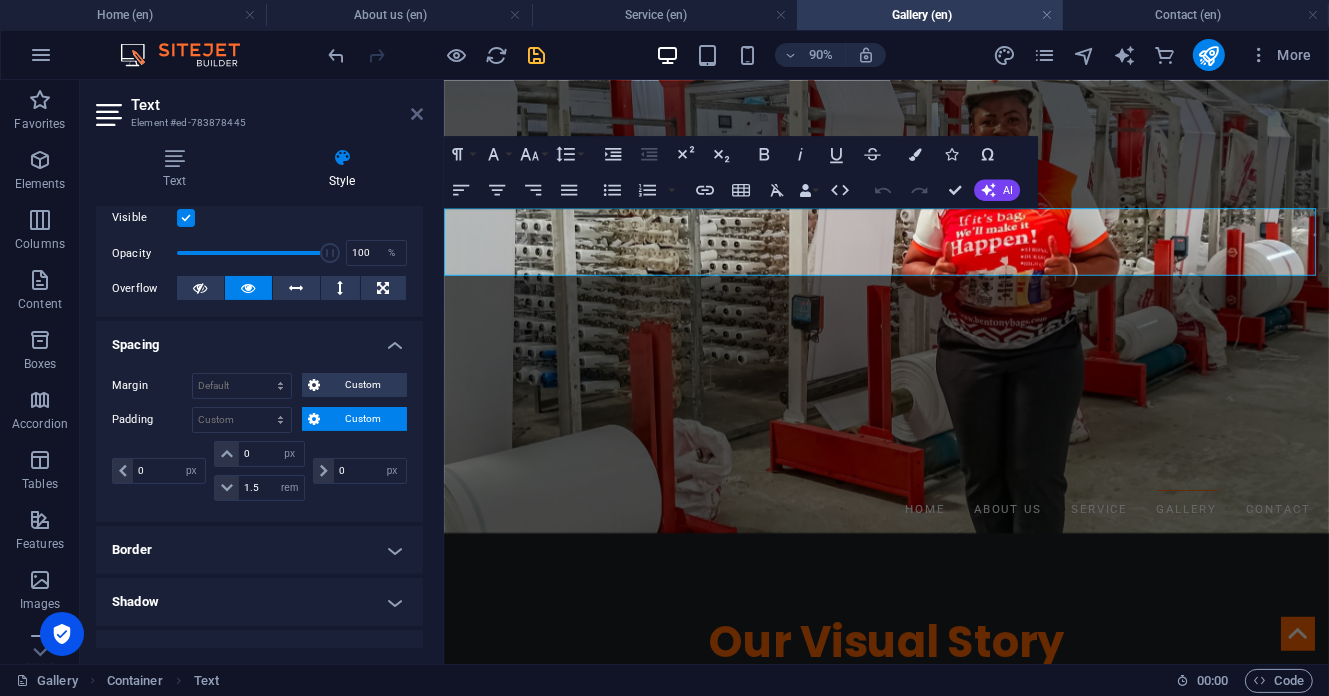 click at bounding box center [417, 114] 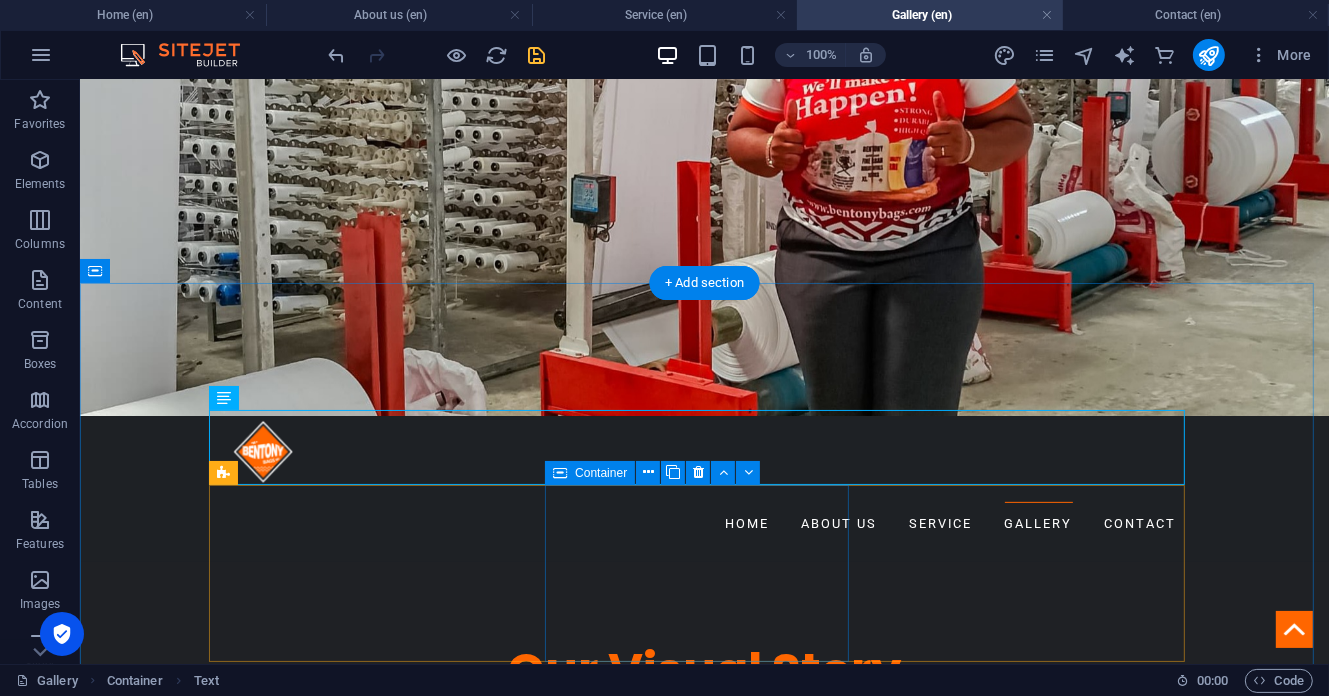 scroll, scrollTop: 266, scrollLeft: 0, axis: vertical 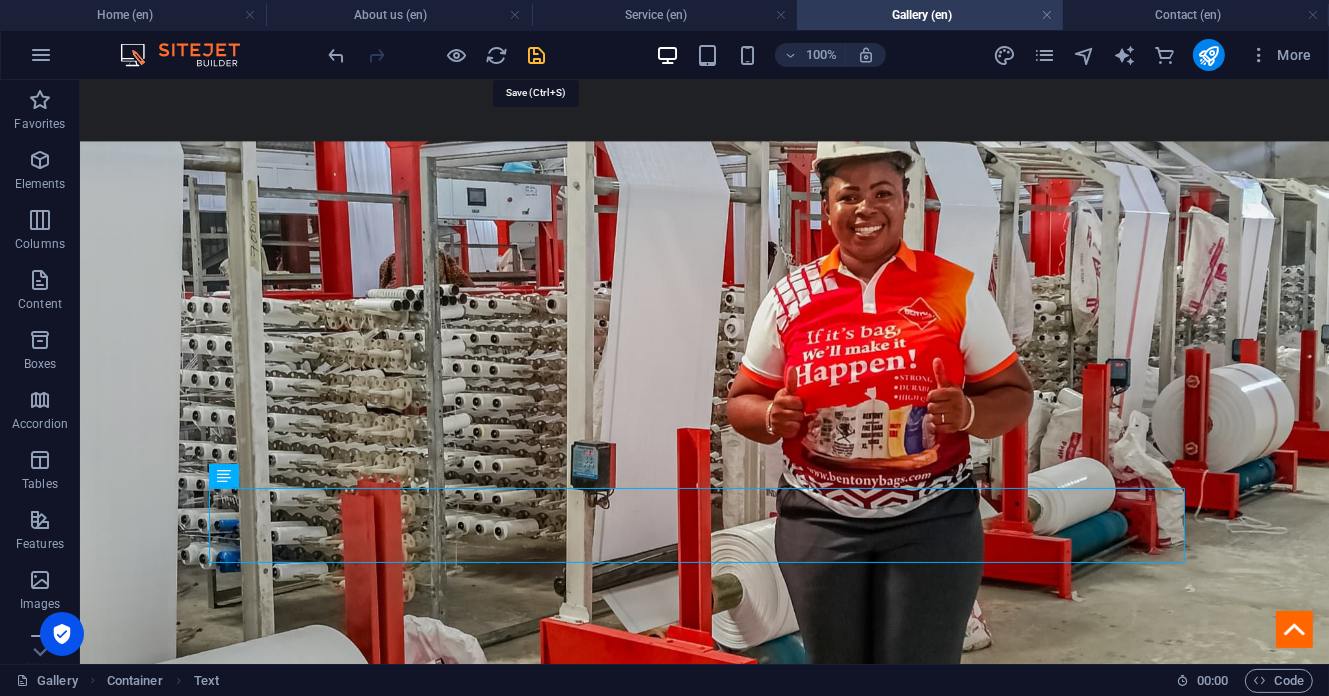 drag, startPoint x: 534, startPoint y: 53, endPoint x: 506, endPoint y: 105, distance: 59.05929 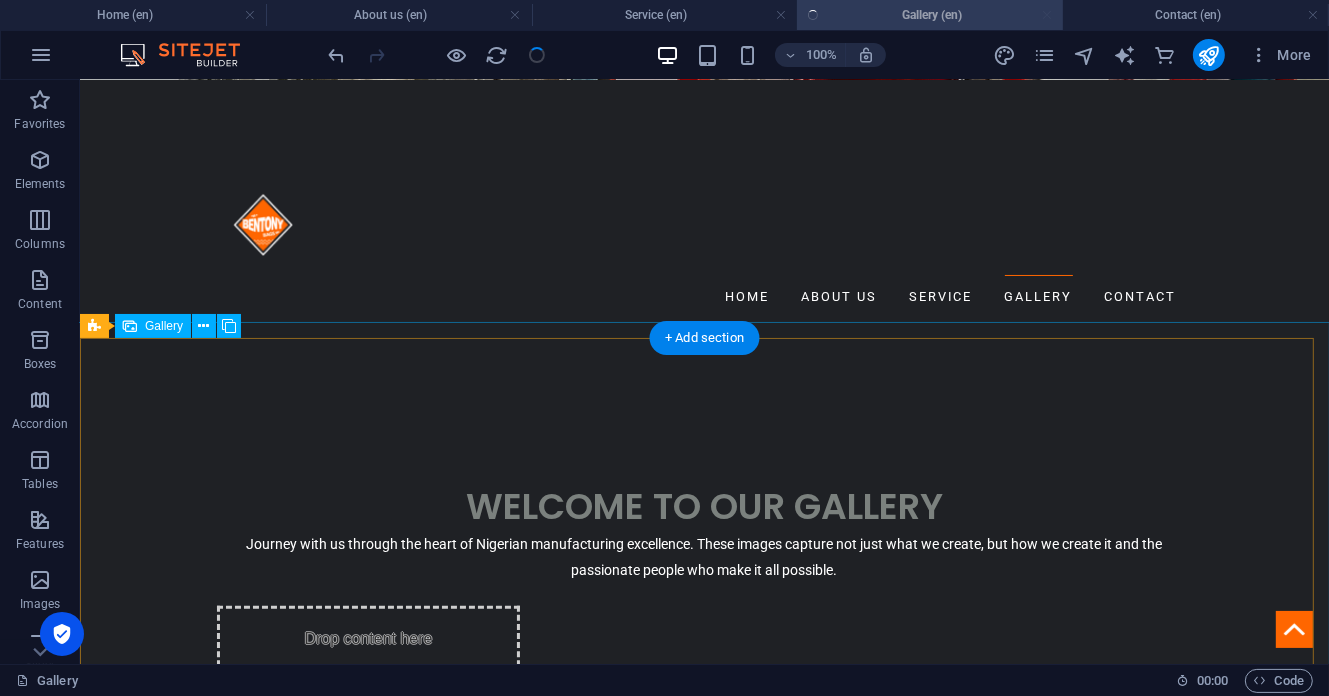 scroll, scrollTop: 800, scrollLeft: 0, axis: vertical 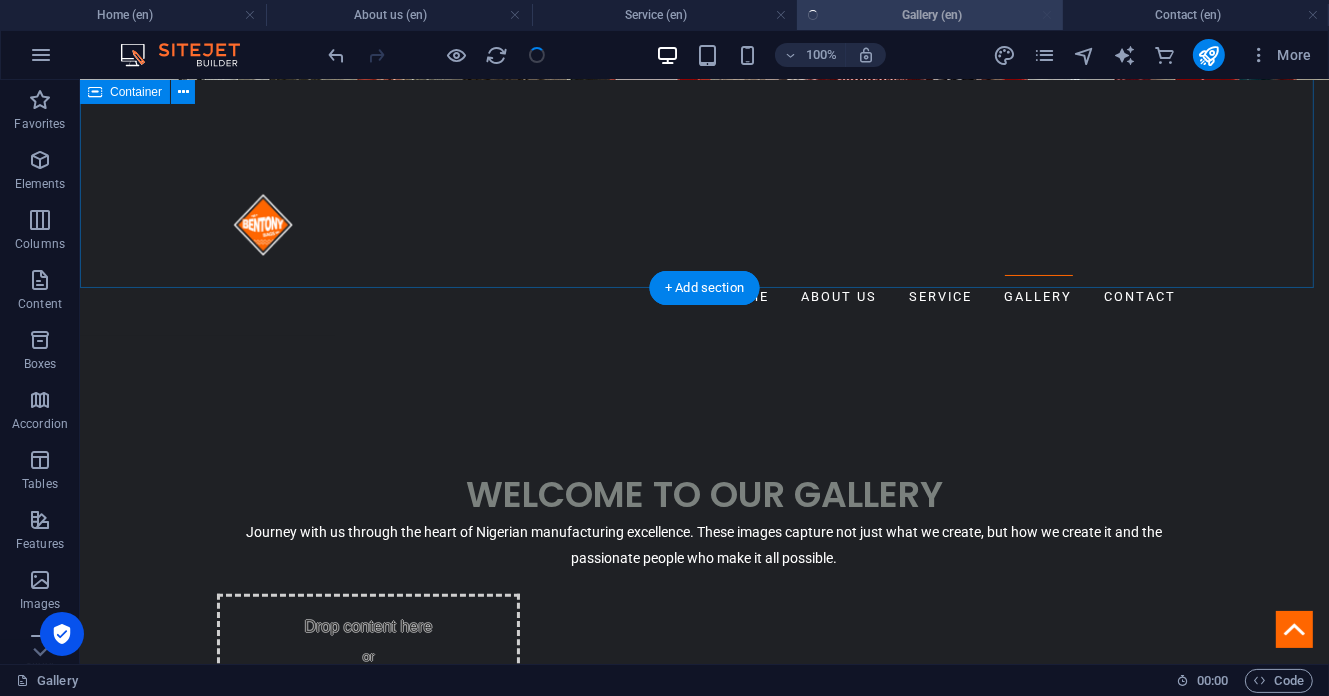 click on "WELCOME TO OUR GALLERY Journey with us through the heart of Nigerian manufacturing excellence. These images capture not just what we create, but how we create it and the passionate people who make it all possible.  Drop content here or  Add elements  Paste clipboard Drop content here or  Add elements  Paste clipboard Drop content here or  Add elements  Paste clipboard" at bounding box center (703, 761) 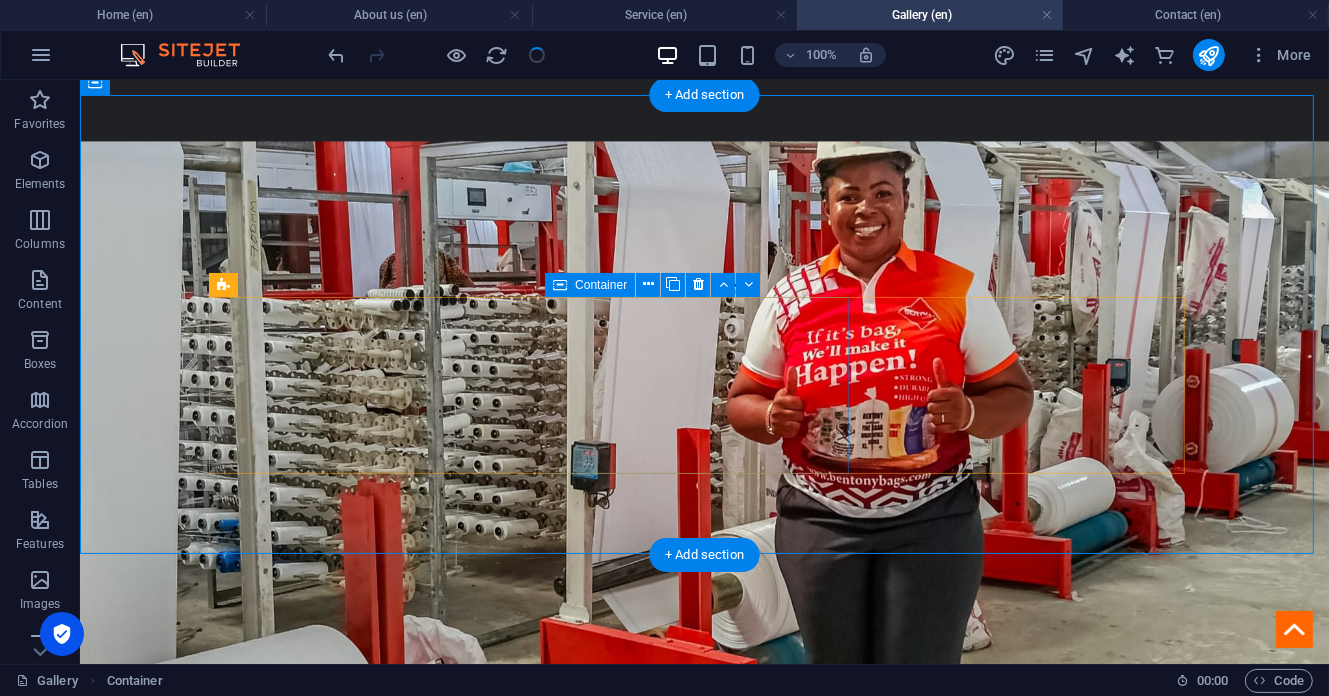 scroll, scrollTop: 533, scrollLeft: 0, axis: vertical 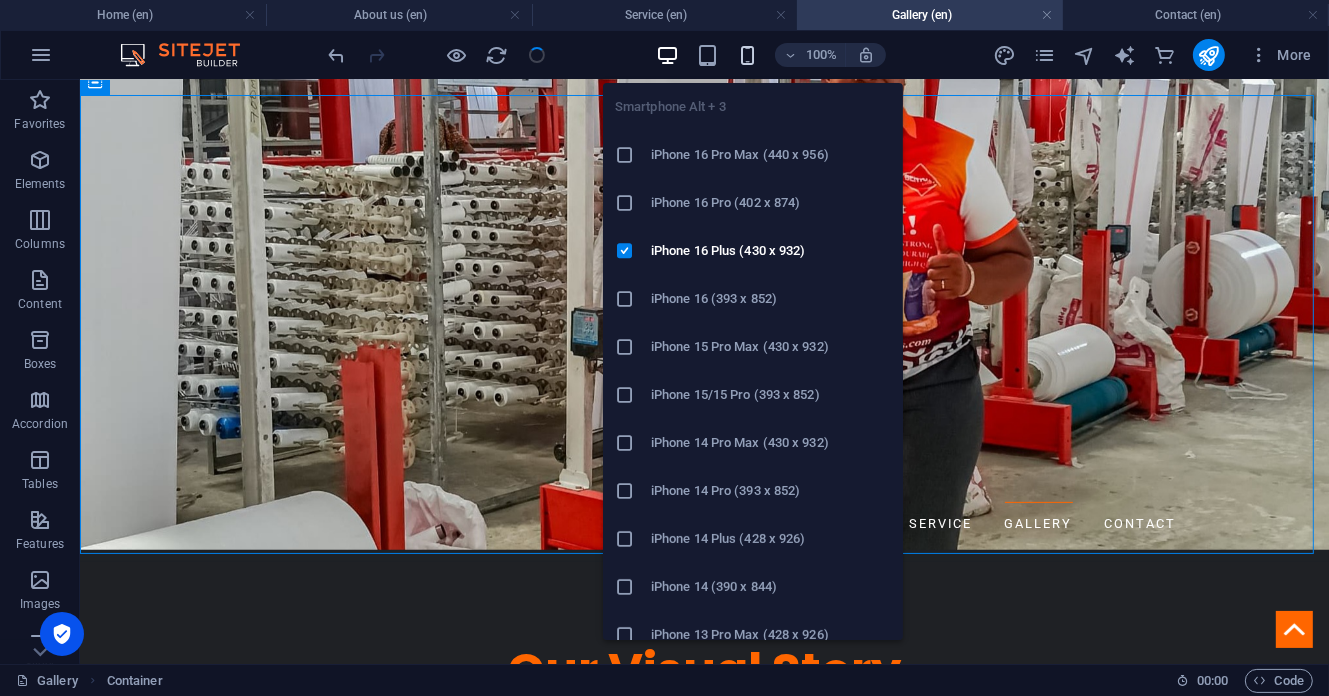 click at bounding box center (747, 55) 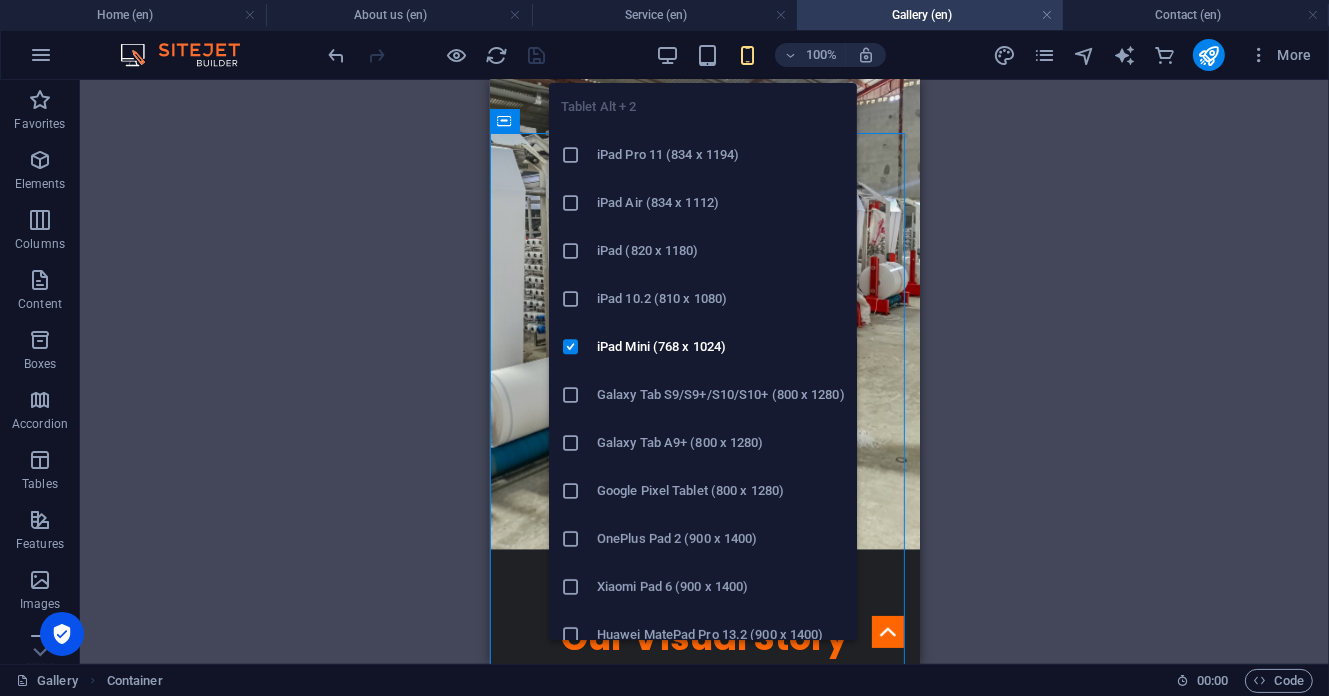 drag, startPoint x: 713, startPoint y: 53, endPoint x: 713, endPoint y: 193, distance: 140 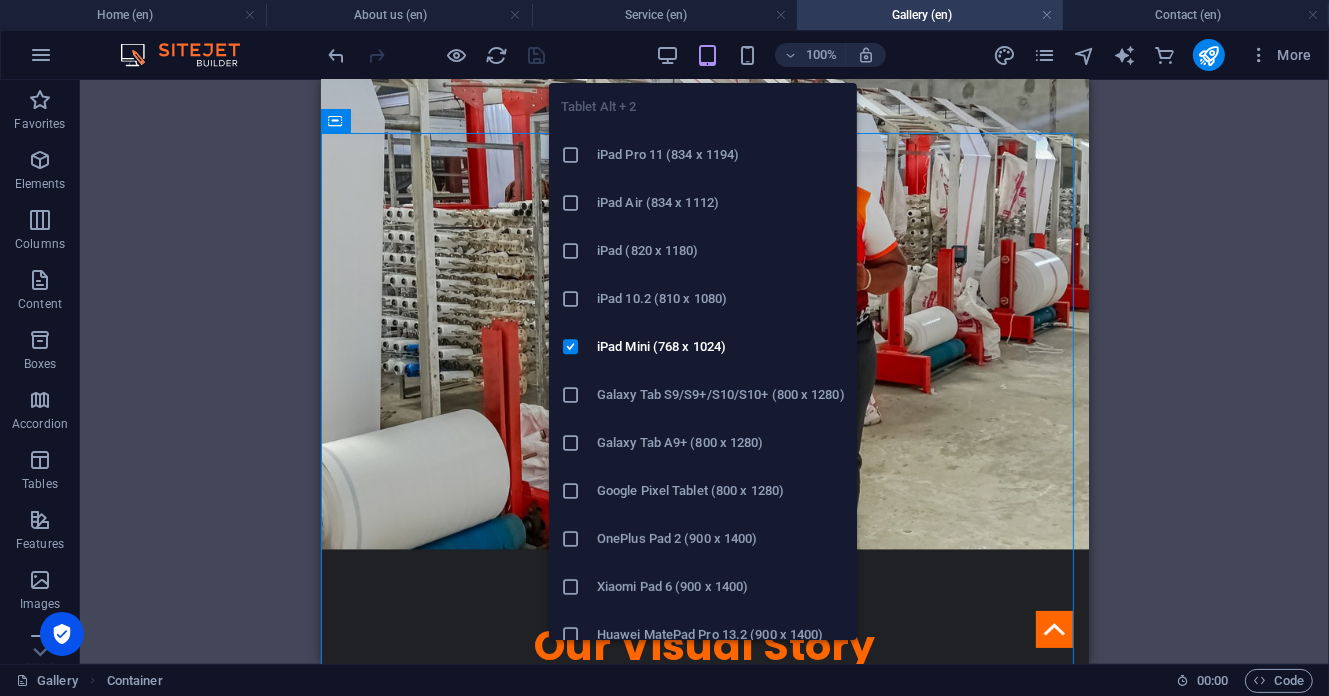 scroll, scrollTop: 514, scrollLeft: 0, axis: vertical 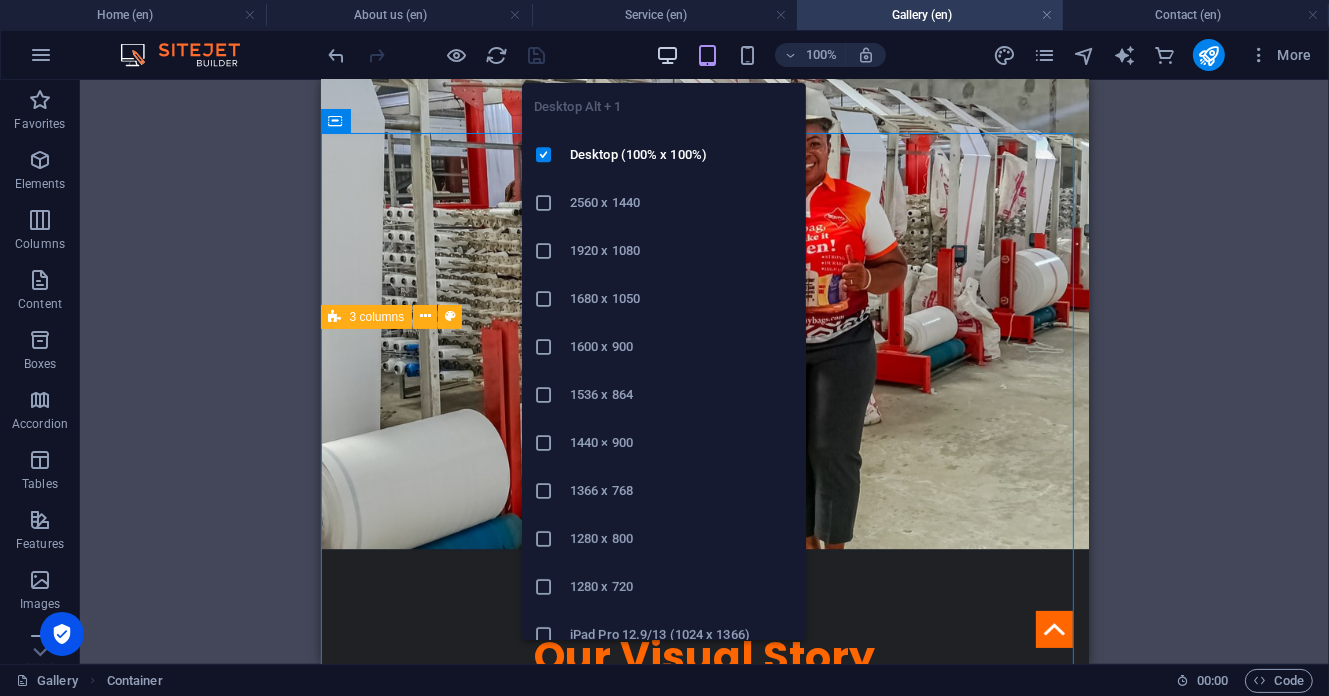 click at bounding box center [667, 55] 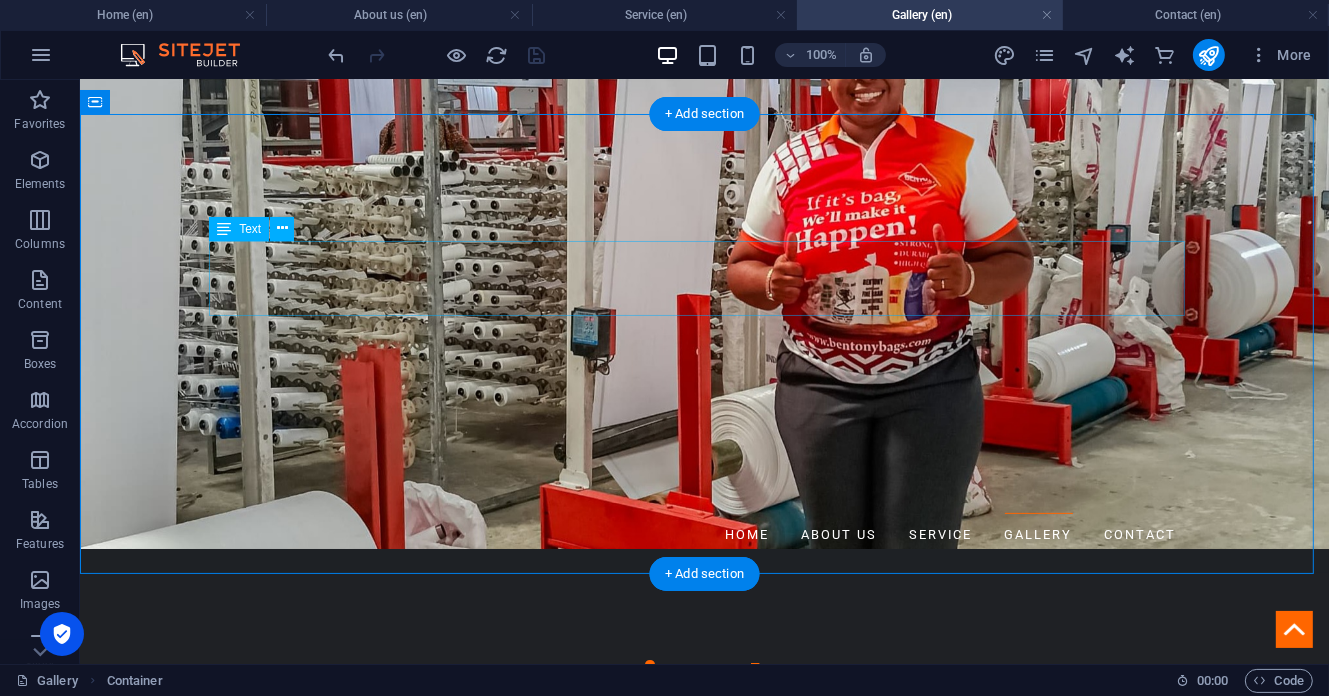 click on "Journey with us through the heart of Nigerian manufacturing excellence. These images capture not just what we create, but how we create it and the passionate people who make it all possible." at bounding box center [704, 993] 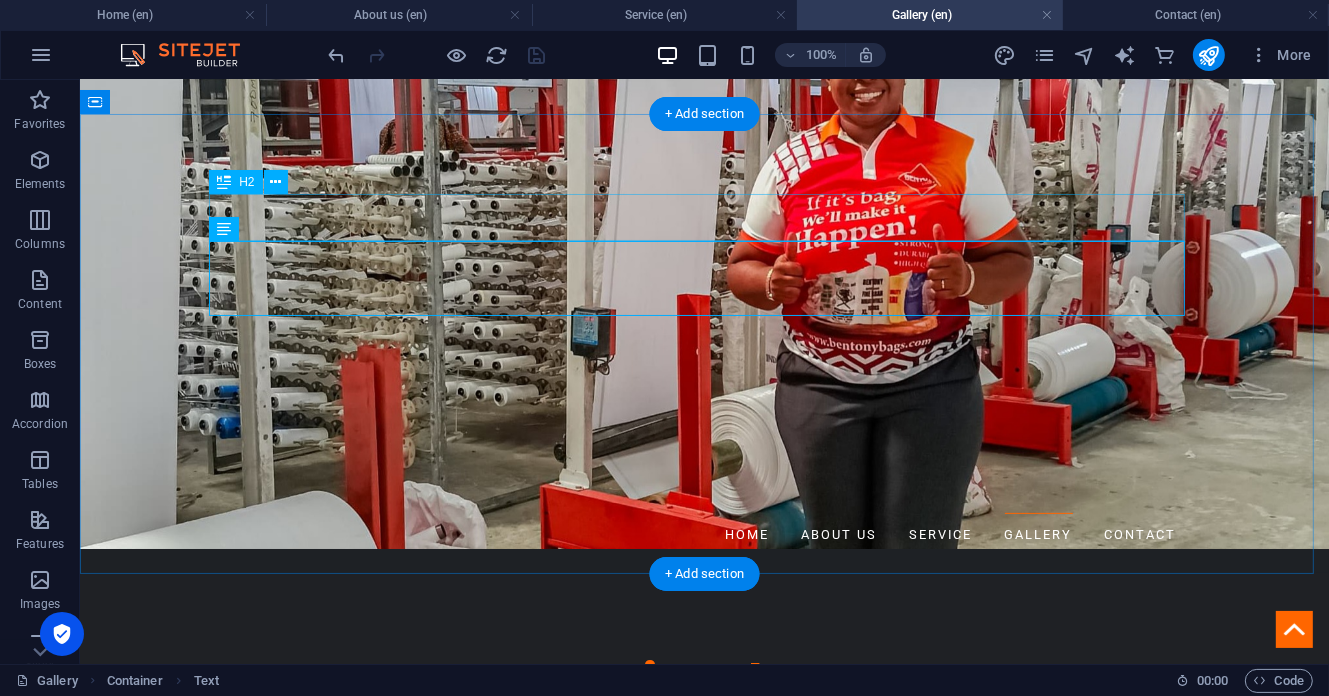 click on "WELCOME TO OUR GALLERY" at bounding box center [704, 932] 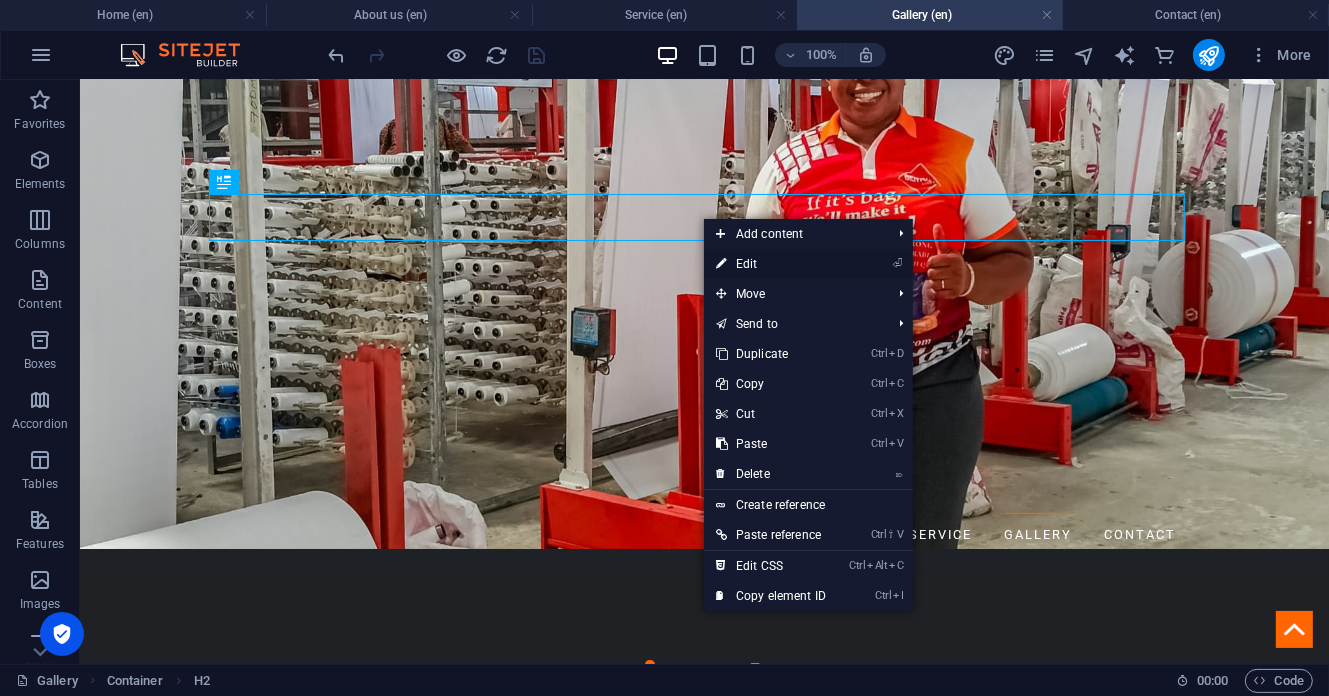 click on "⏎  Edit" at bounding box center (771, 264) 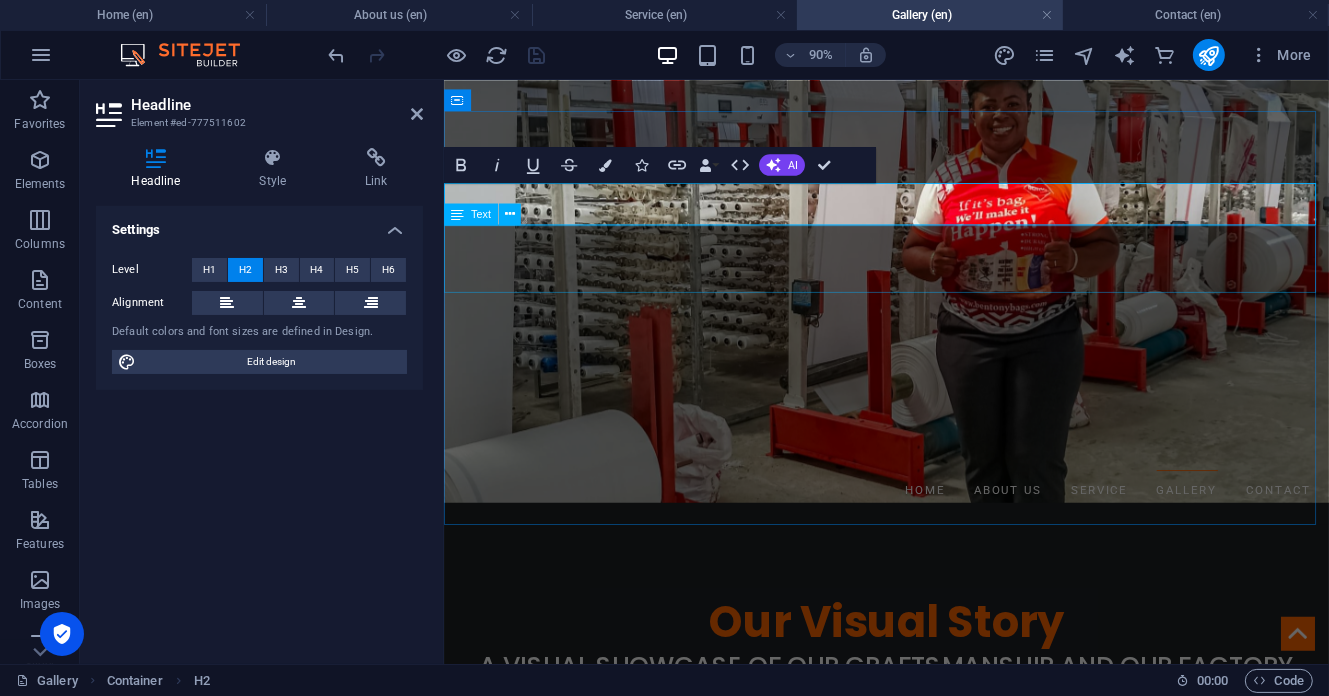click on "Journey with us through the heart of Nigerian manufacturing excellence. These images capture not just what we create, but how we create it and the passionate people who make it all possible." at bounding box center (935, 993) 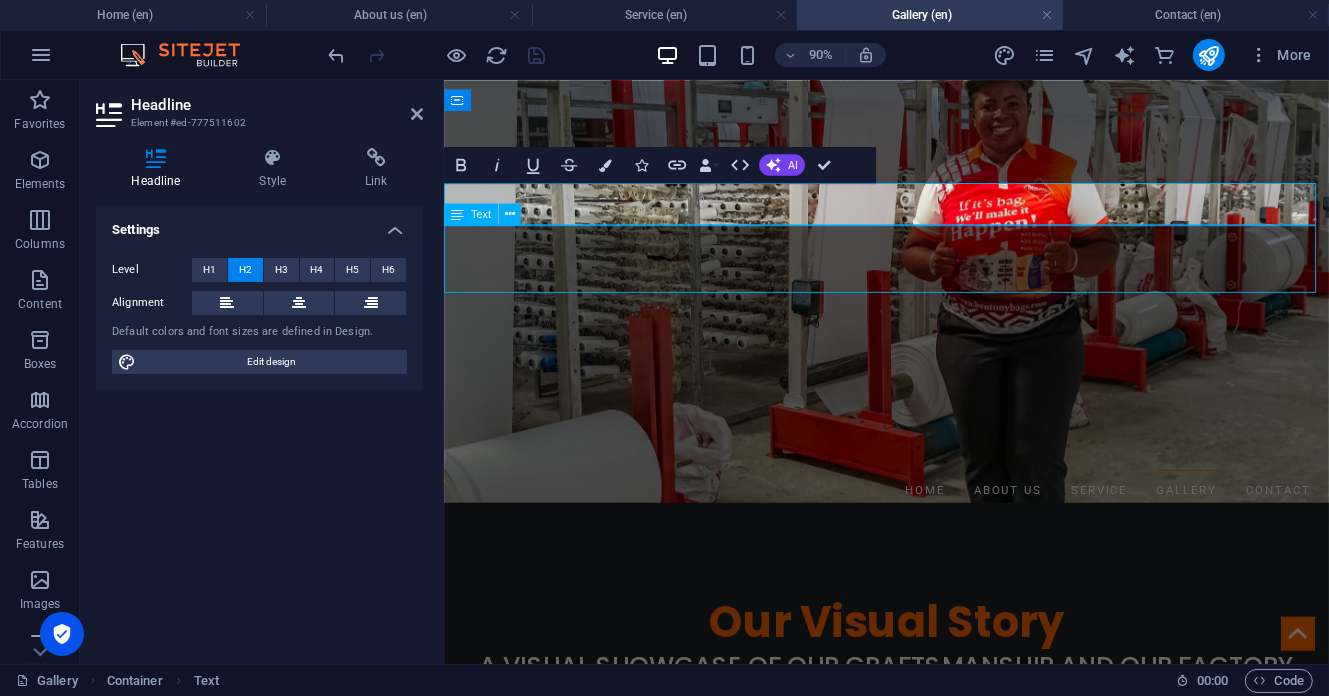 drag, startPoint x: 803, startPoint y: 261, endPoint x: 1129, endPoint y: 248, distance: 326.2591 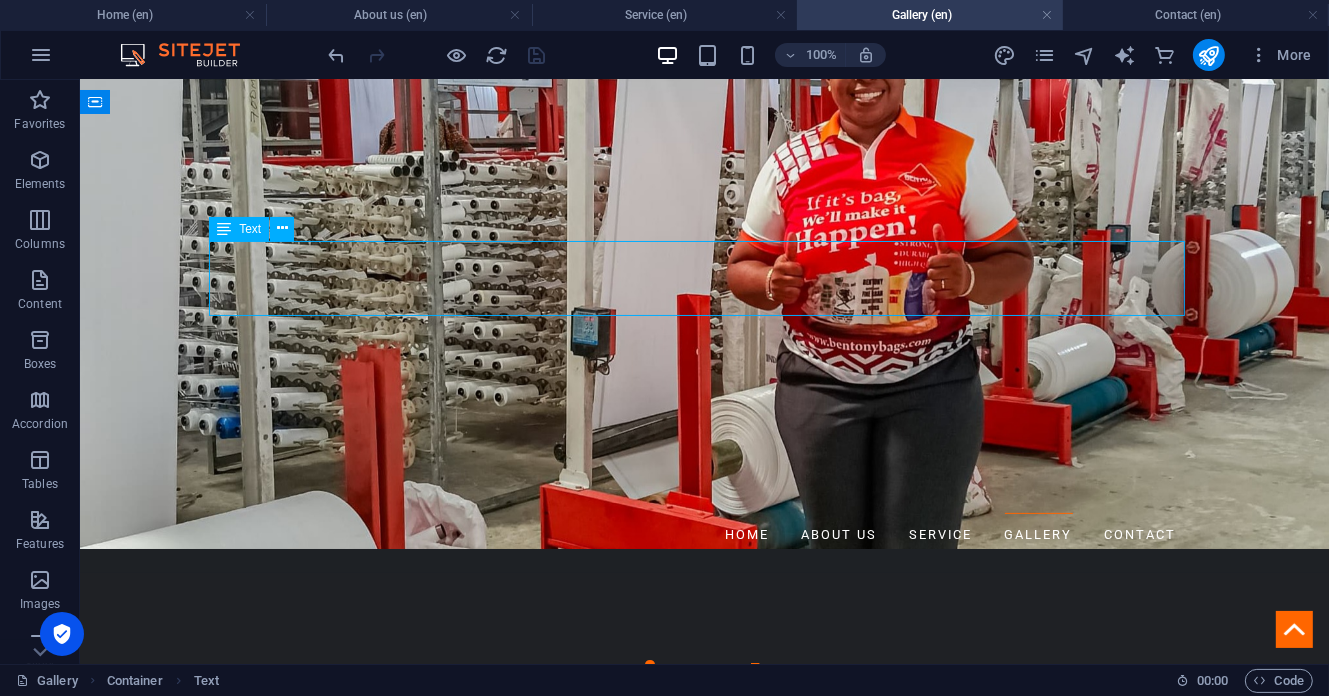 click on "Journey with us through the heart of Nigerian manufacturing excellence. These images capture not just what we create, but how we create it and the passionate people who make it all possible." at bounding box center [704, 993] 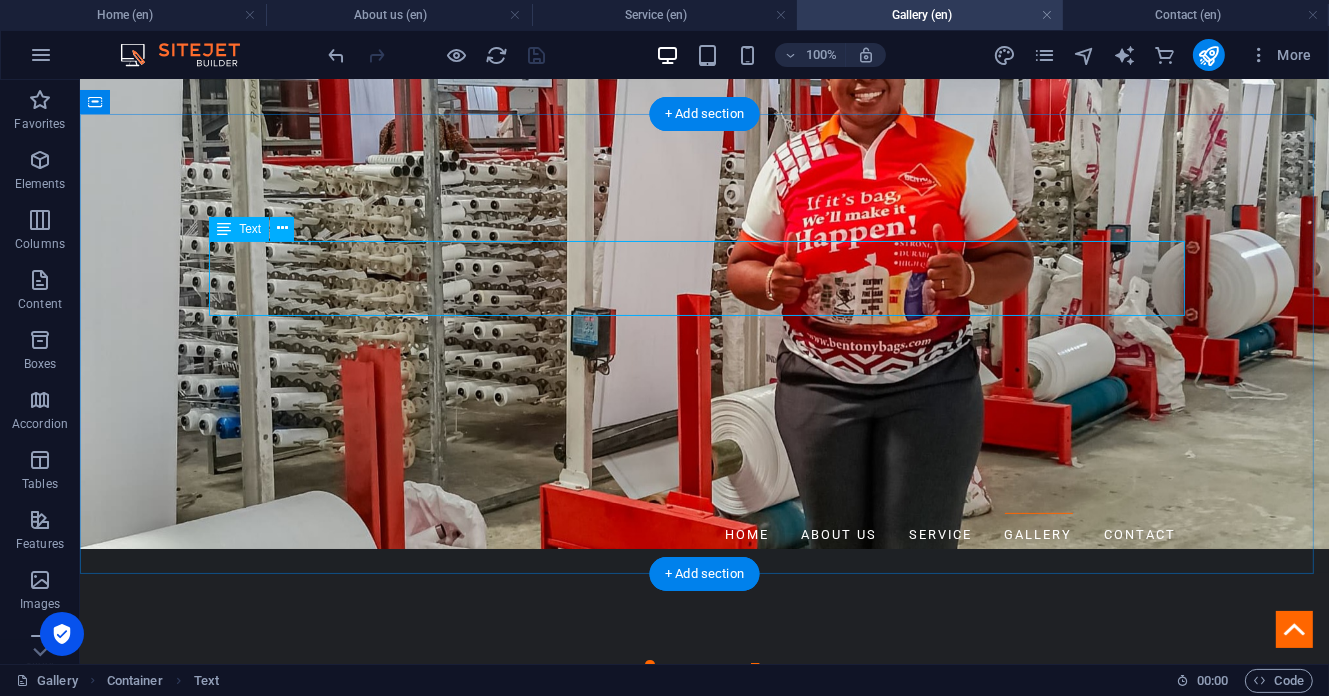 click on "Journey with us through the heart of Nigerian manufacturing excellence. These images capture not just what we create, but how we create it and the passionate people who make it all possible." at bounding box center (704, 993) 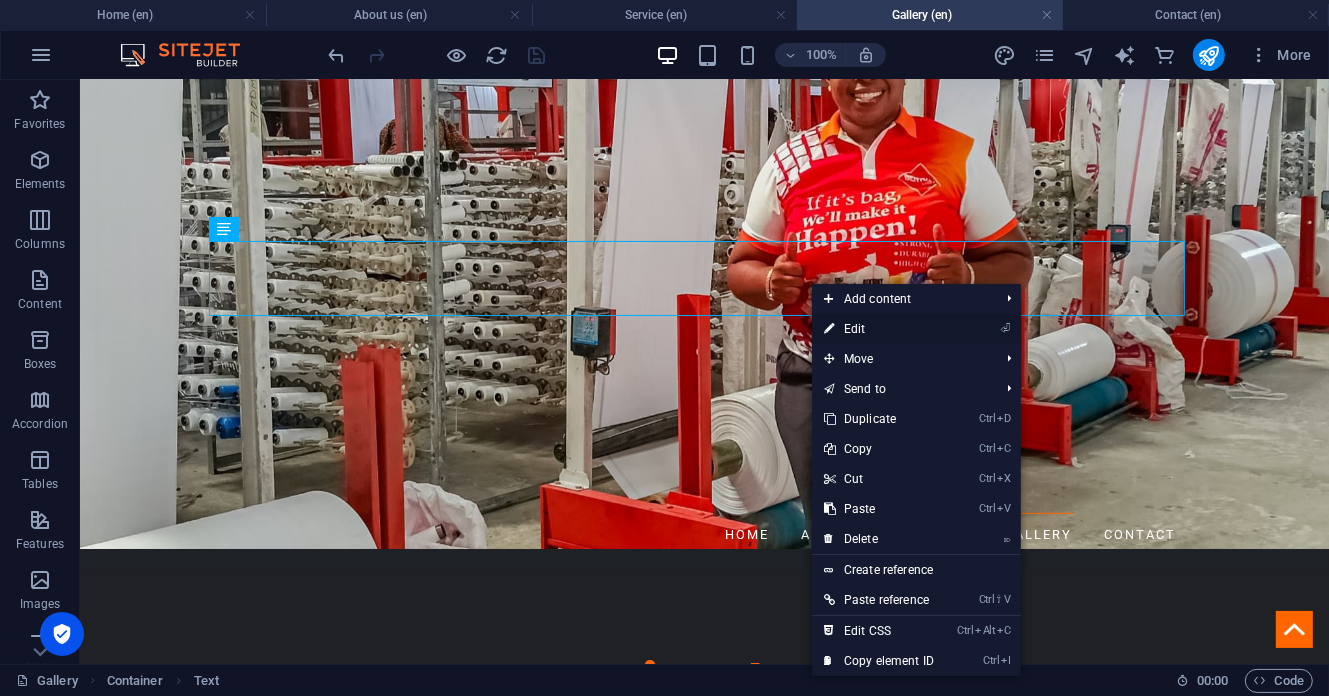 click on "⏎  Edit" at bounding box center [879, 329] 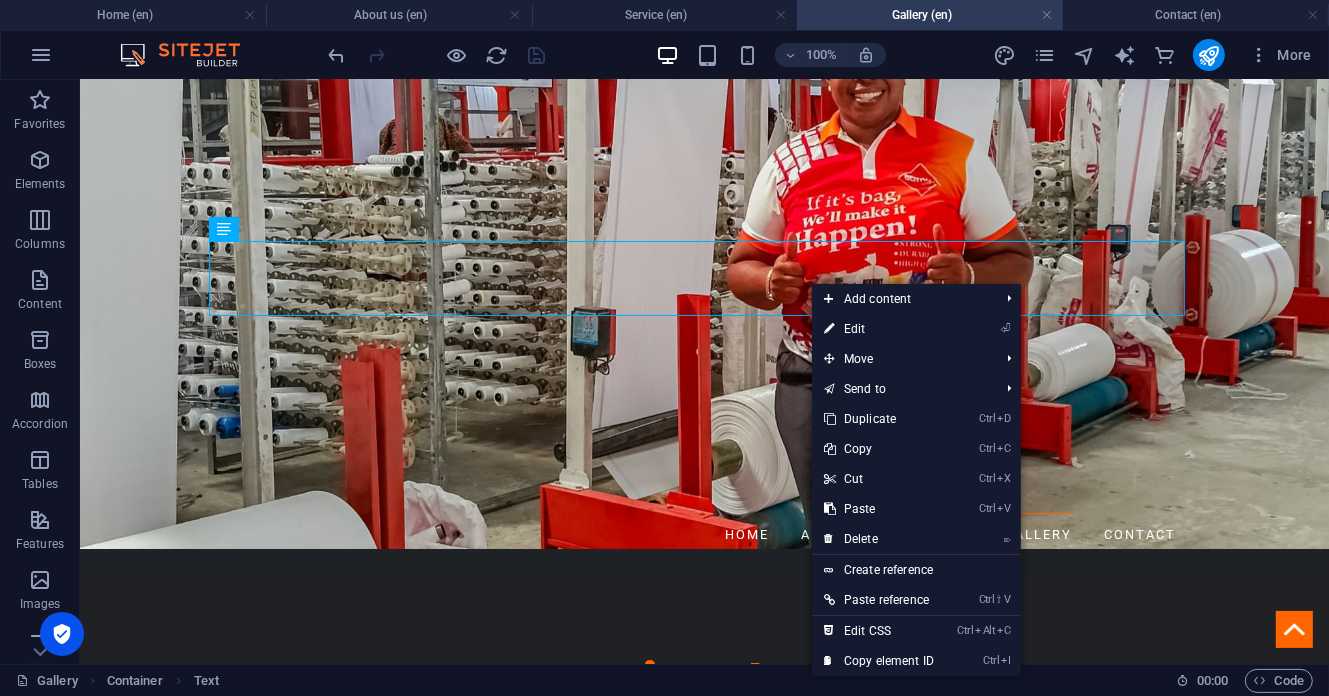 select on "px" 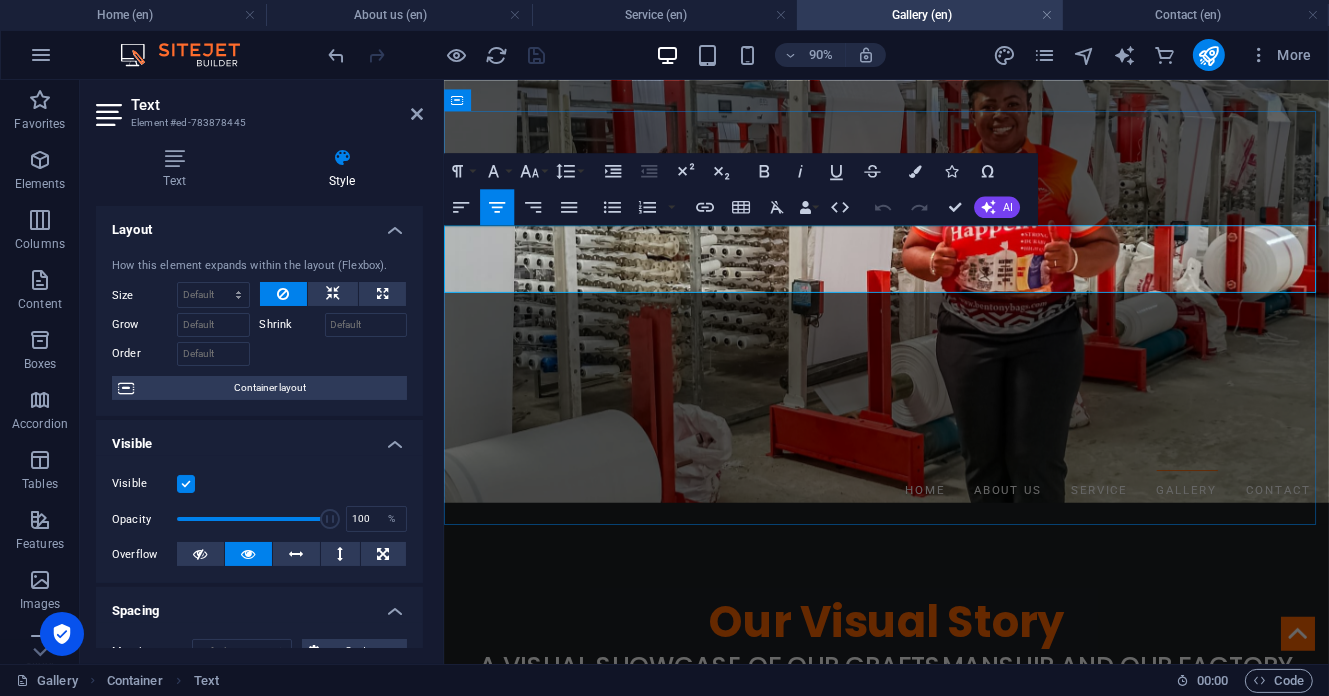 click on "Journey with us through the heart of Nigerian manufacturing excellence. These images capture not just what we create, but how we create it and the passionate people who make it all possible." at bounding box center (935, 981) 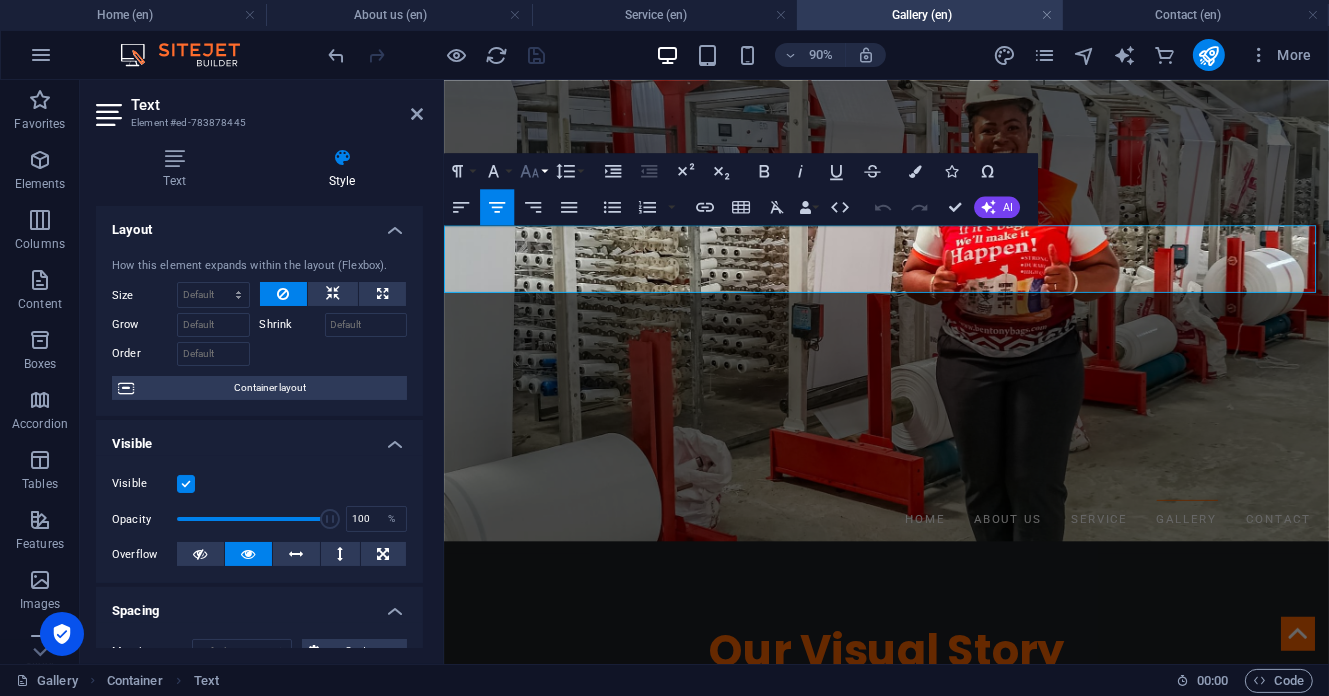 click on "Font Size" at bounding box center (533, 171) 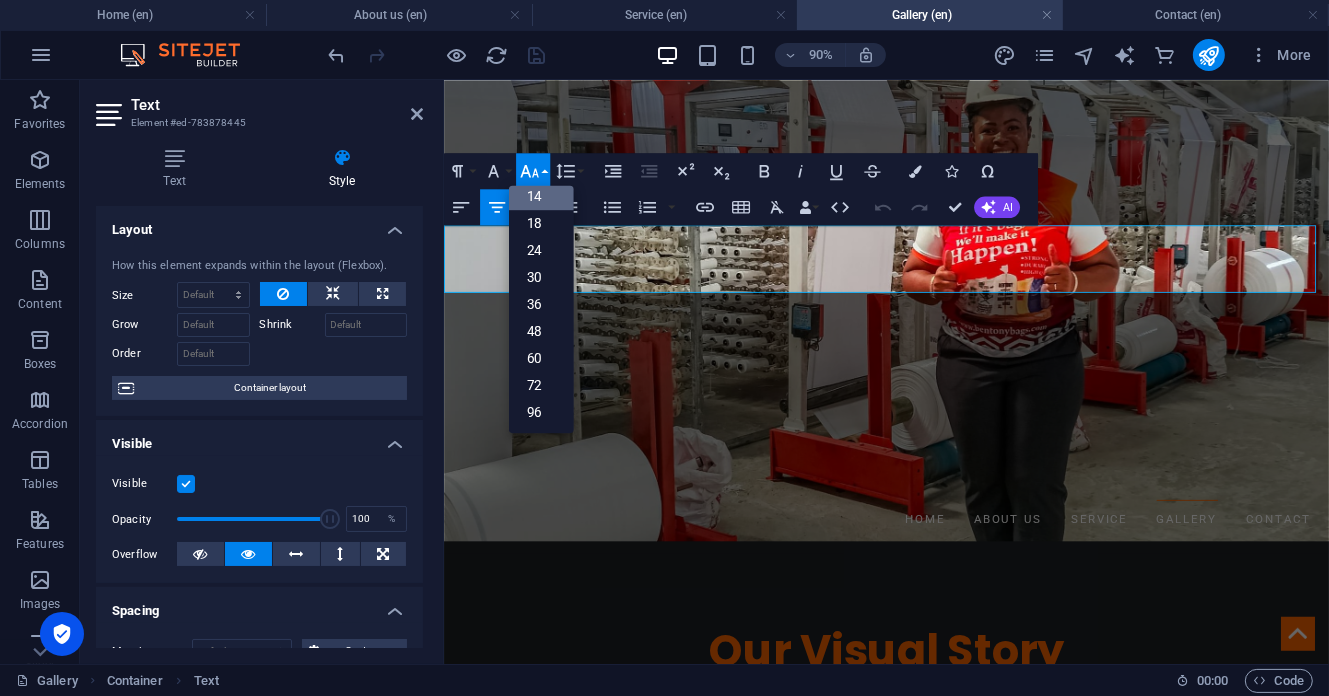 scroll, scrollTop: 160, scrollLeft: 0, axis: vertical 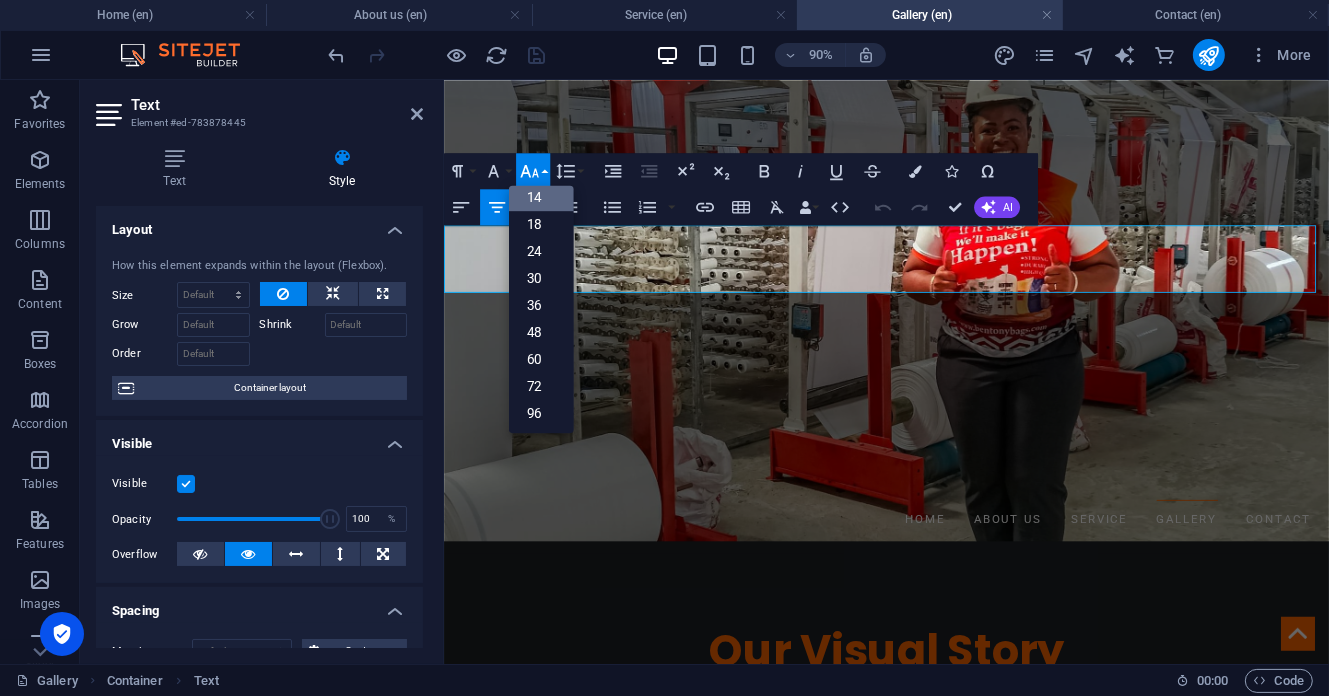 click on "Font Size" at bounding box center [533, 171] 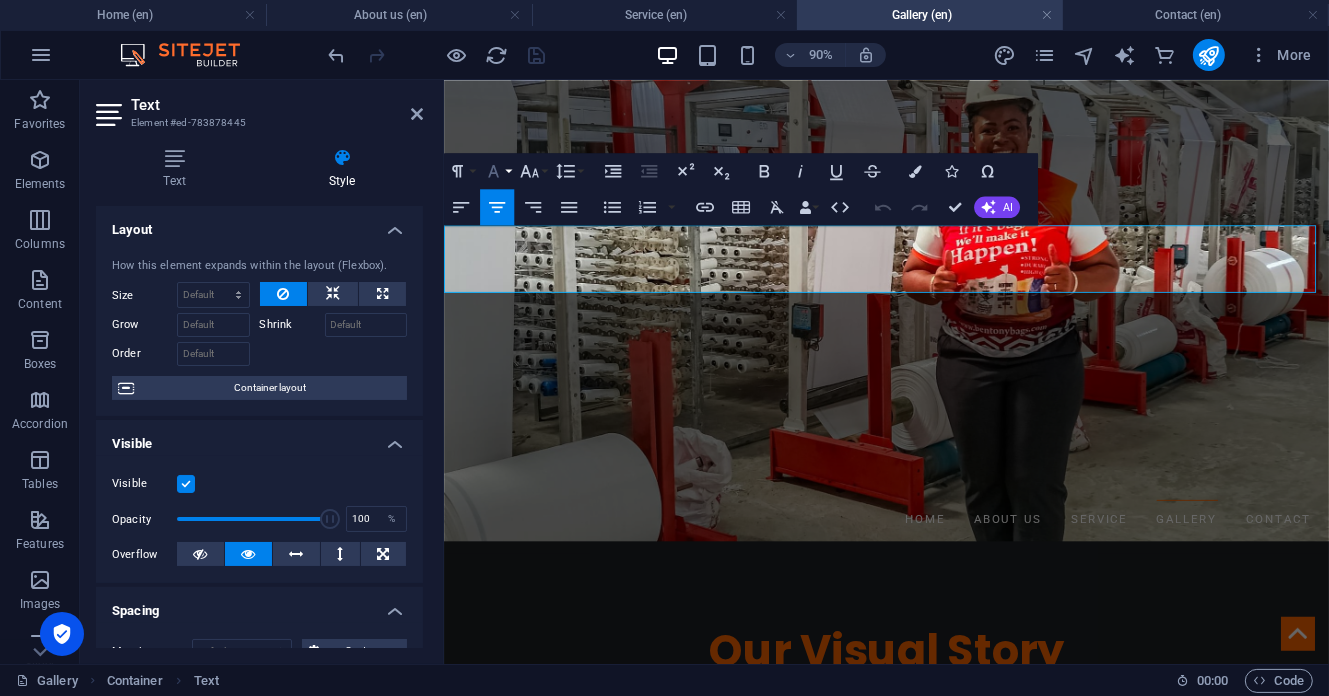 click on "Font Family" at bounding box center (497, 171) 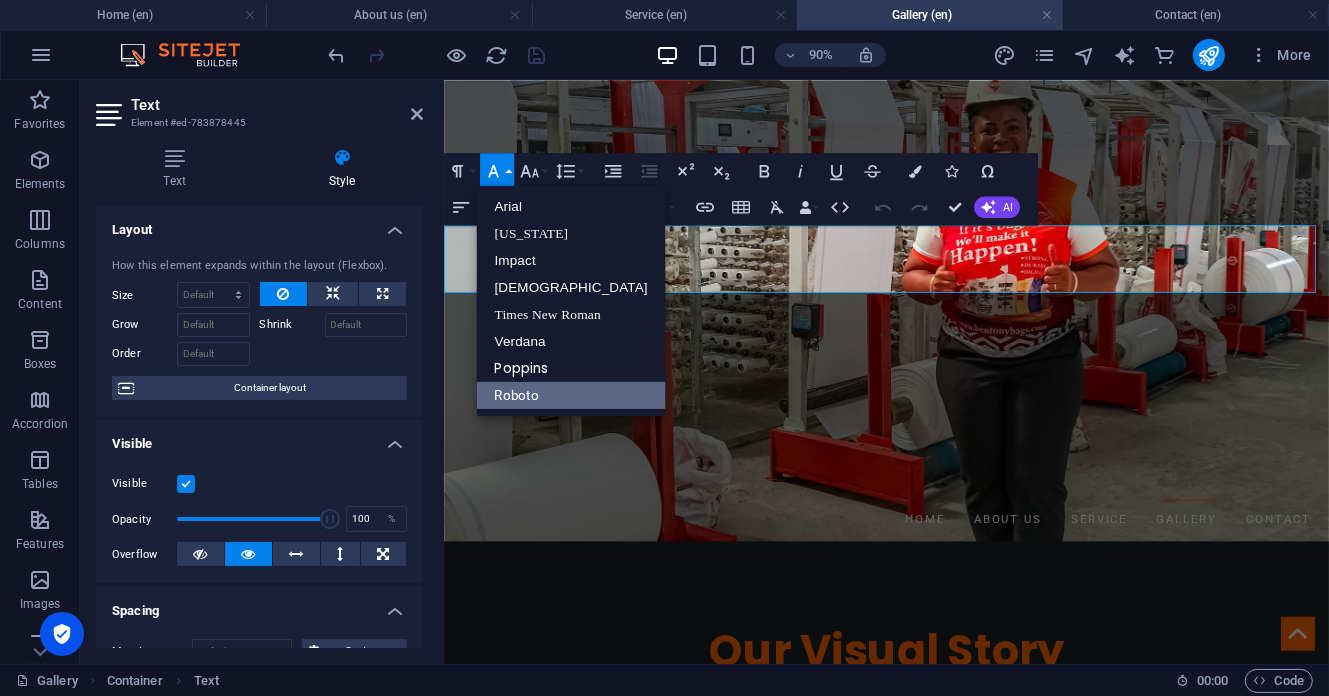 scroll, scrollTop: 0, scrollLeft: 0, axis: both 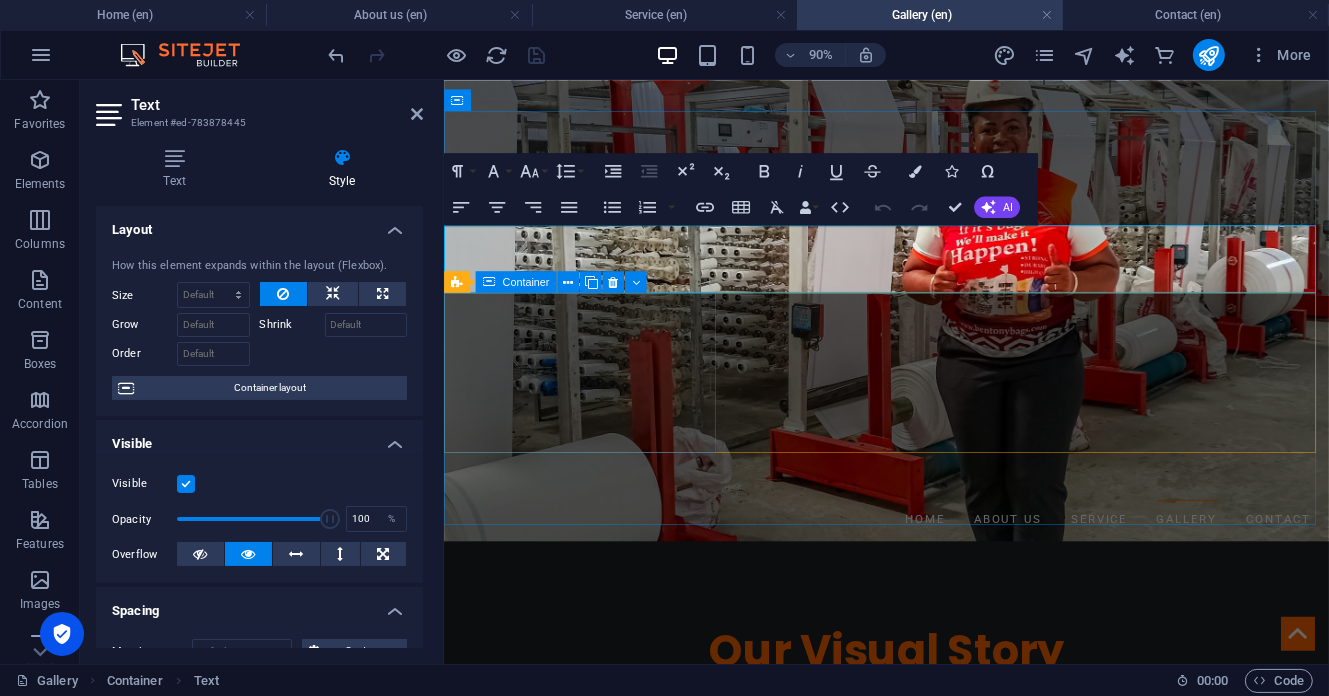 click on "Drop content here or  Add elements  Paste clipboard" at bounding box center [599, 1135] 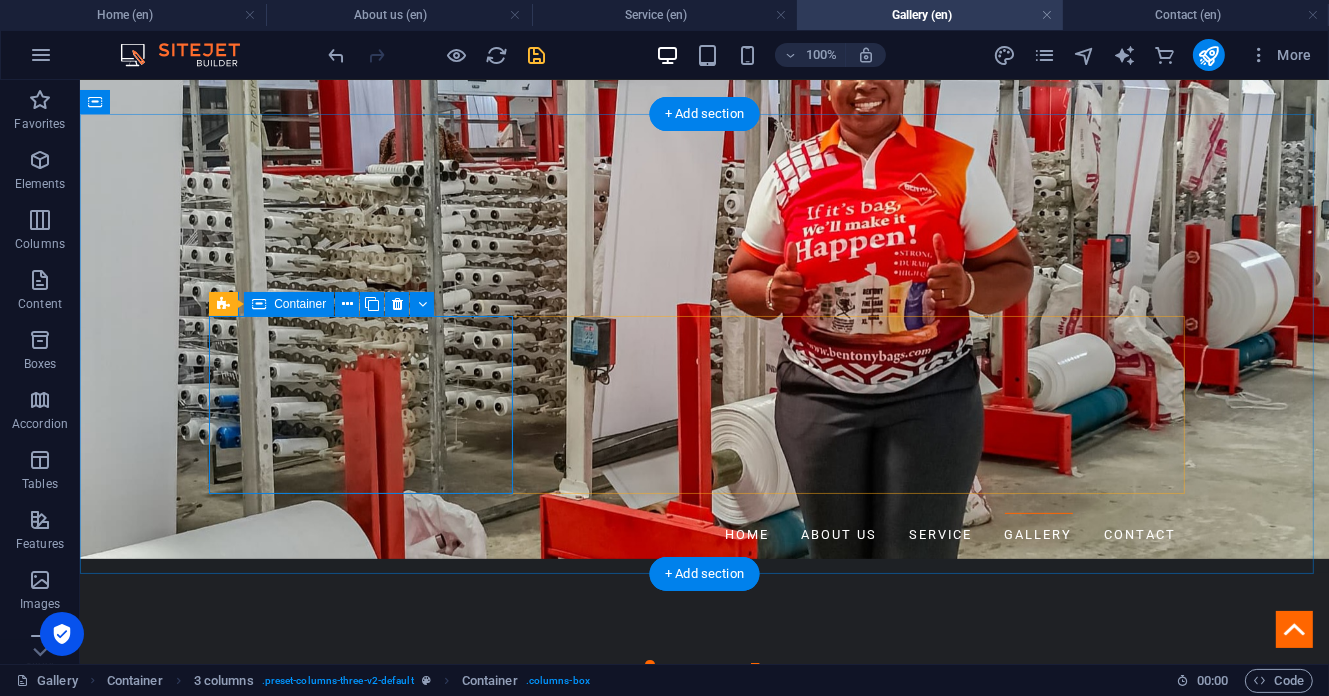click on "Drop content here or  Add elements  Paste clipboard" at bounding box center [368, 1102] 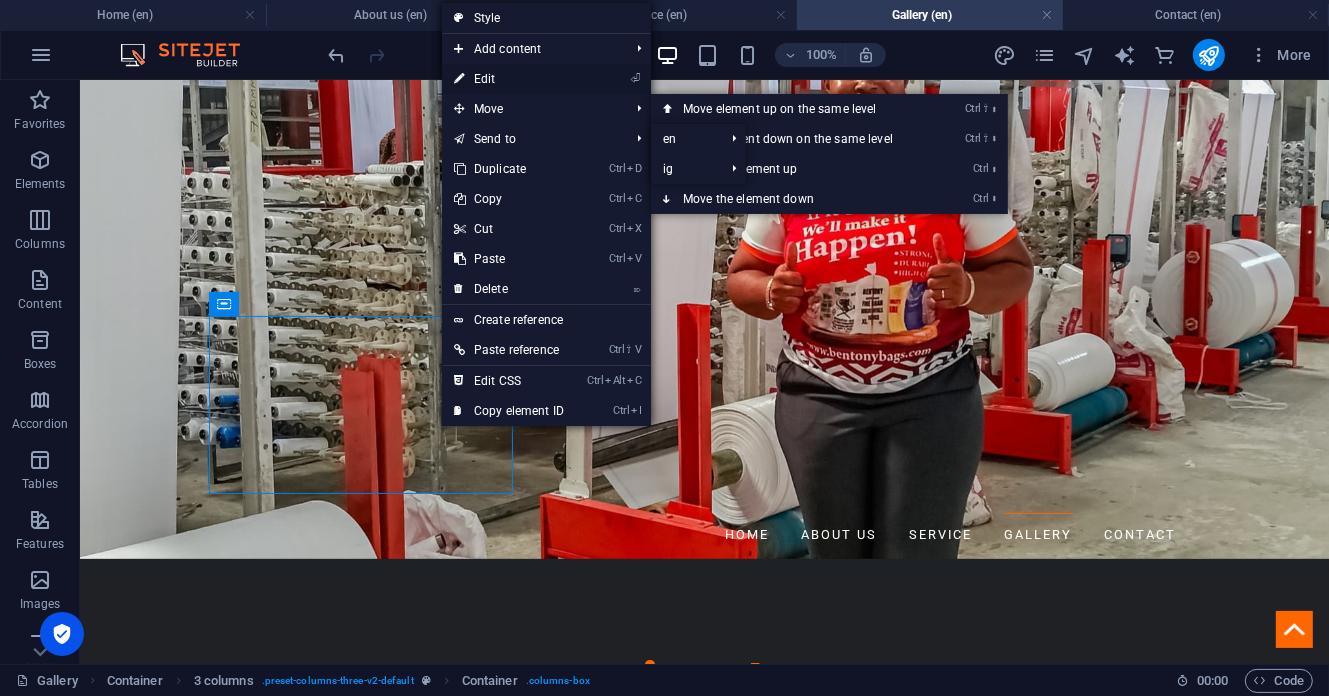 click on "⏎  Edit" at bounding box center (509, 79) 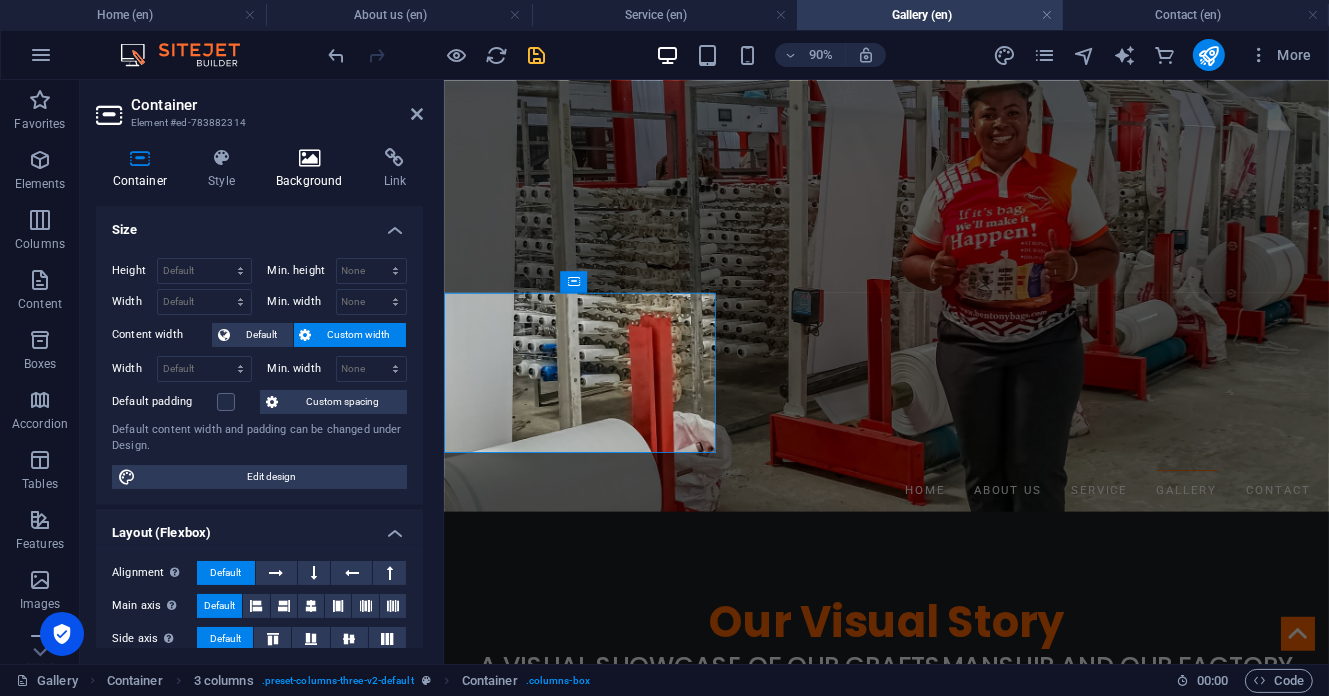 click on "Background" at bounding box center [314, 169] 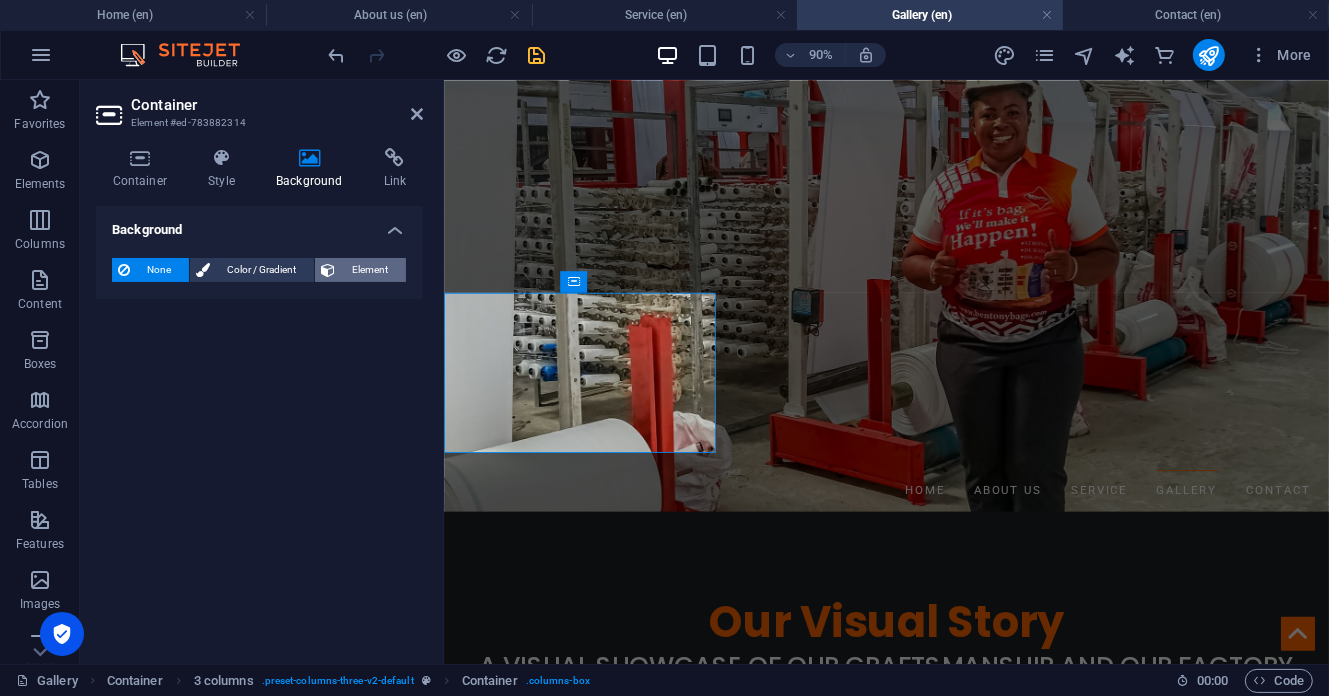click on "Element" at bounding box center (370, 270) 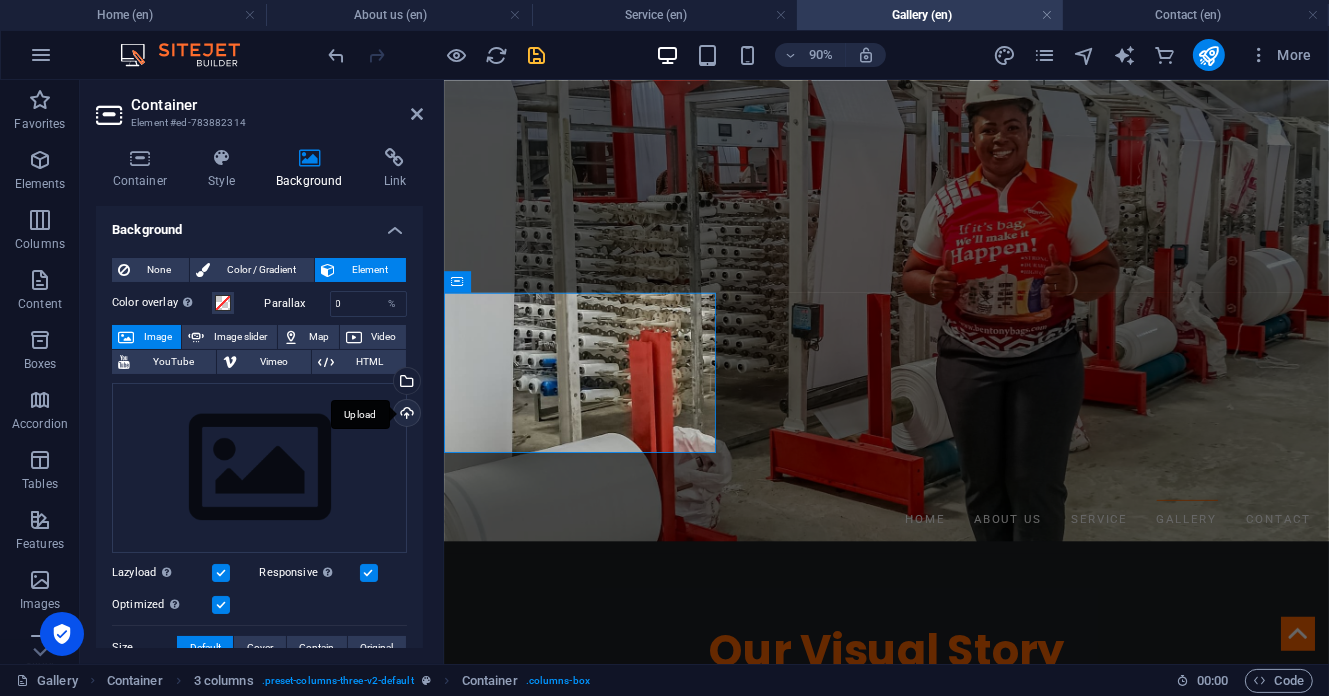 click on "Upload" at bounding box center [405, 415] 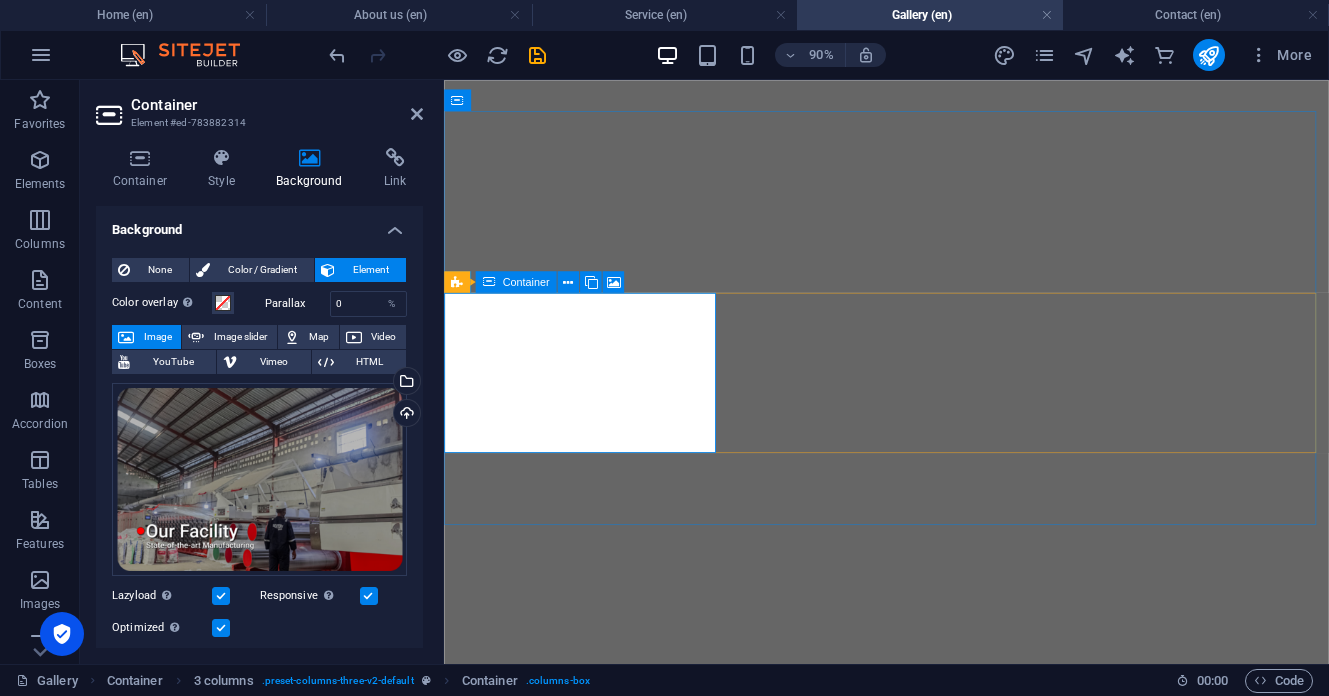 scroll, scrollTop: 0, scrollLeft: 0, axis: both 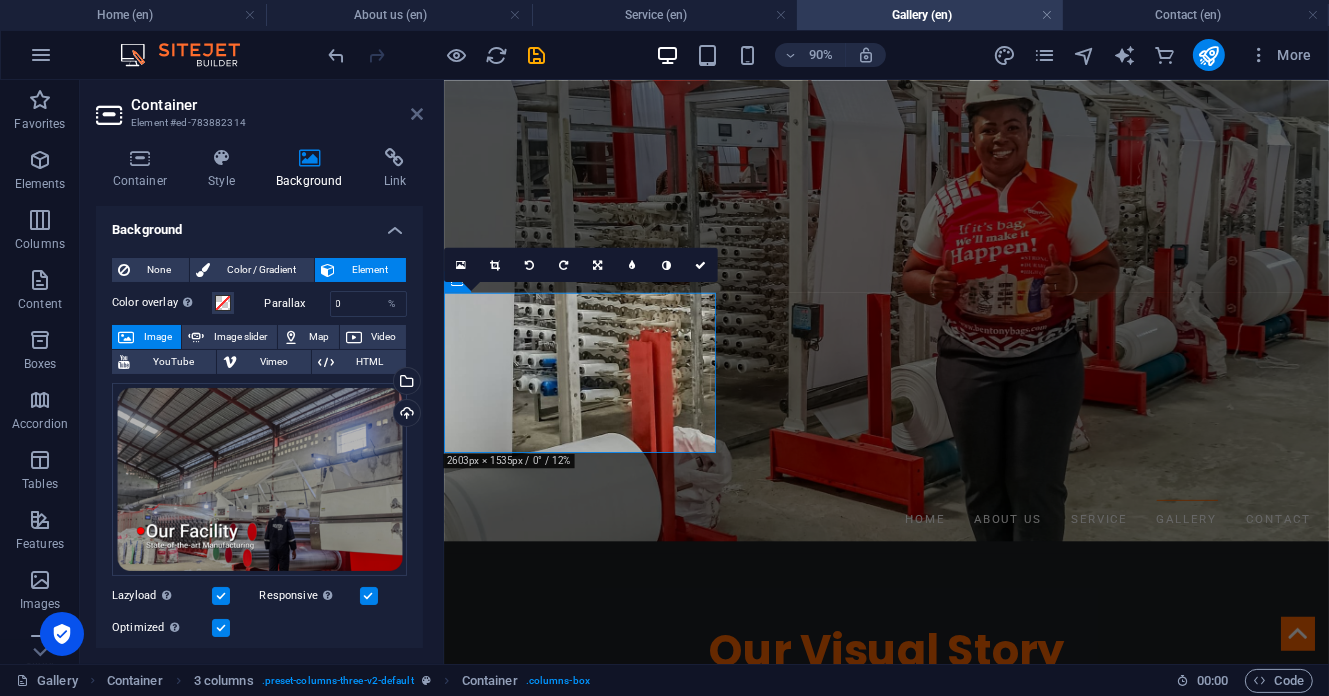 click at bounding box center [417, 114] 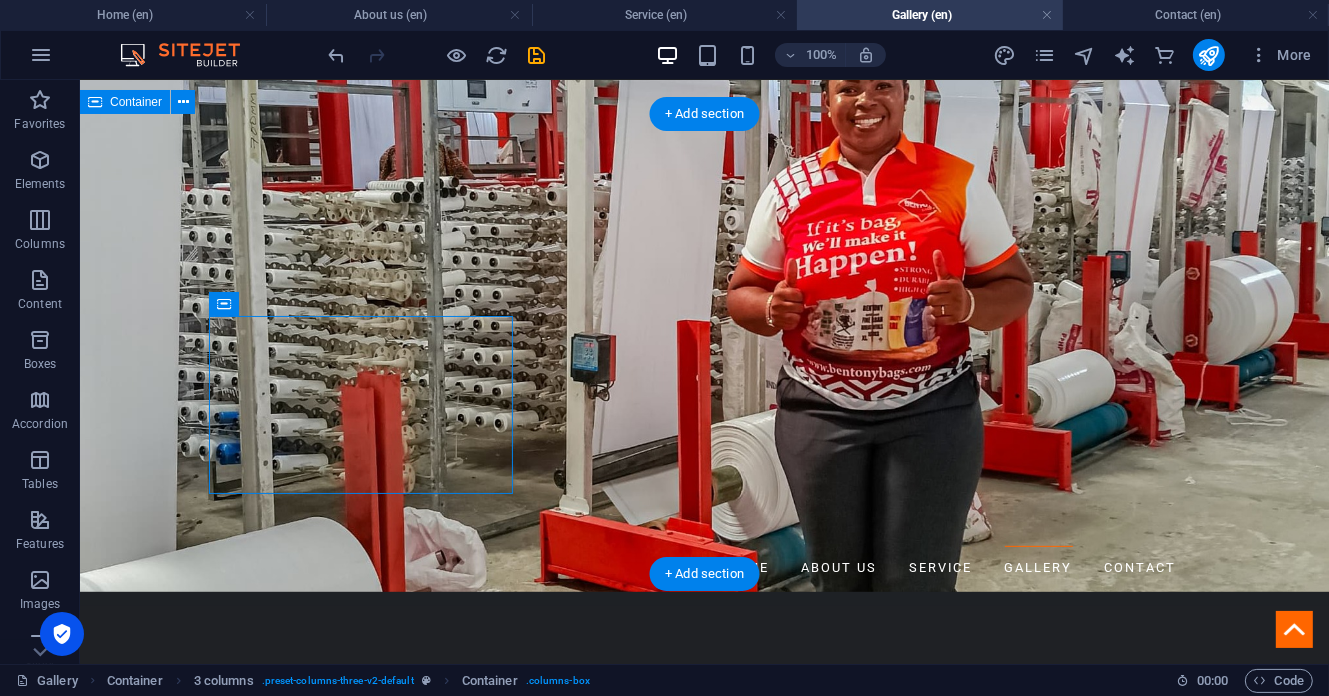 click on "WELCOME TO OUR GALLERY Journey with us through the heart of Nigerian manufacturing excellence. These images capture not just what we create, but how we create it and the passionate people who make it all possible.  Drop content here or  Add elements  Paste clipboard Drop content here or  Add elements  Paste clipboard Drop content here or  Add elements  Paste clipboard" at bounding box center (703, 1321) 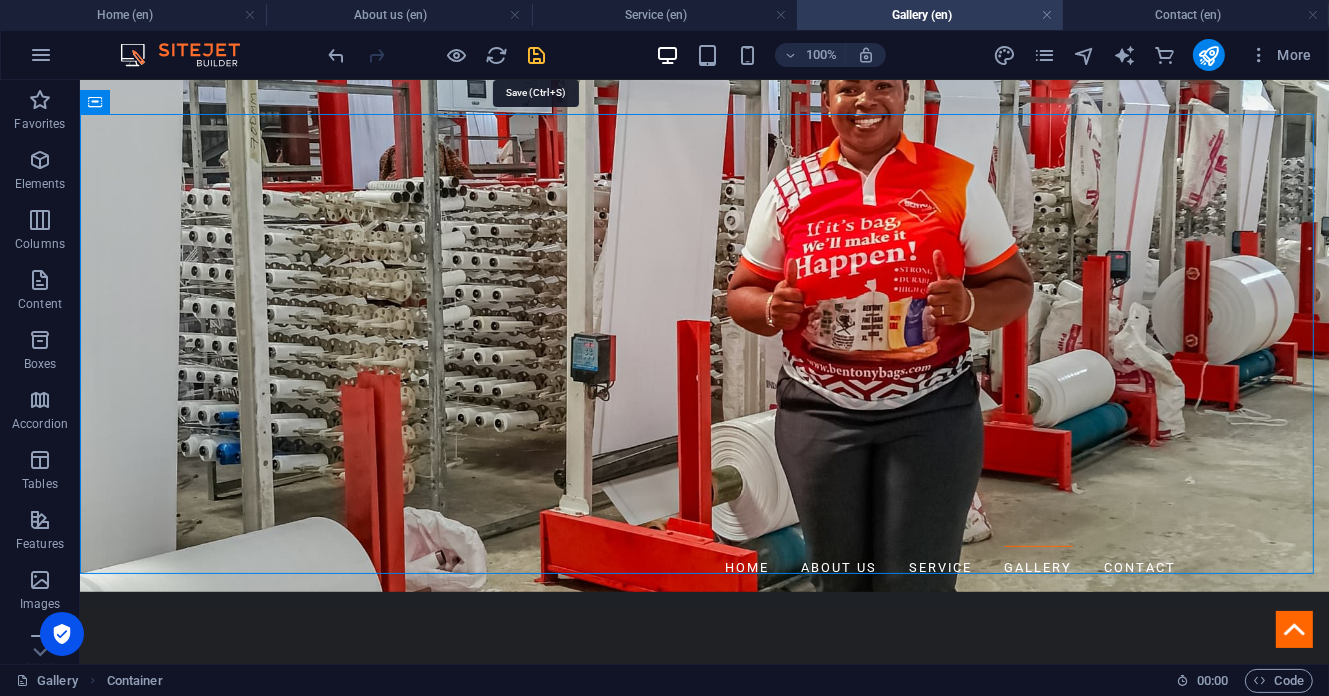 click at bounding box center [537, 55] 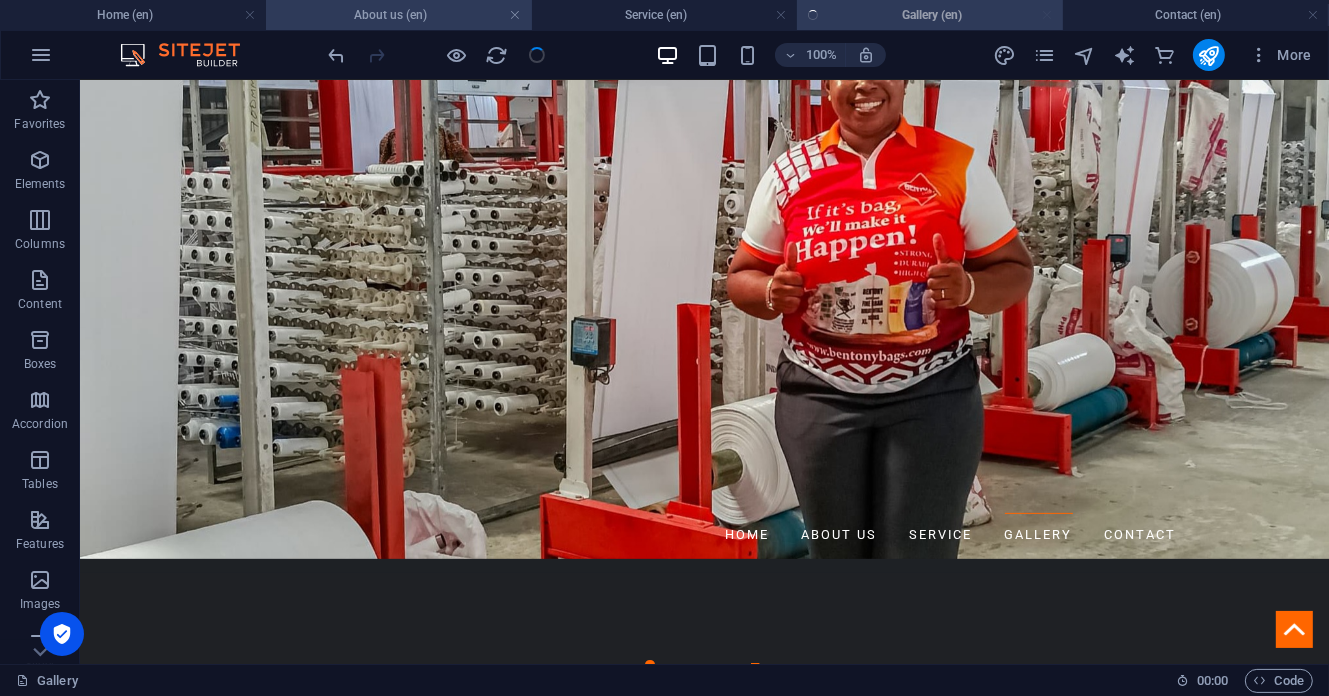 click on "About us (en)" at bounding box center [399, 15] 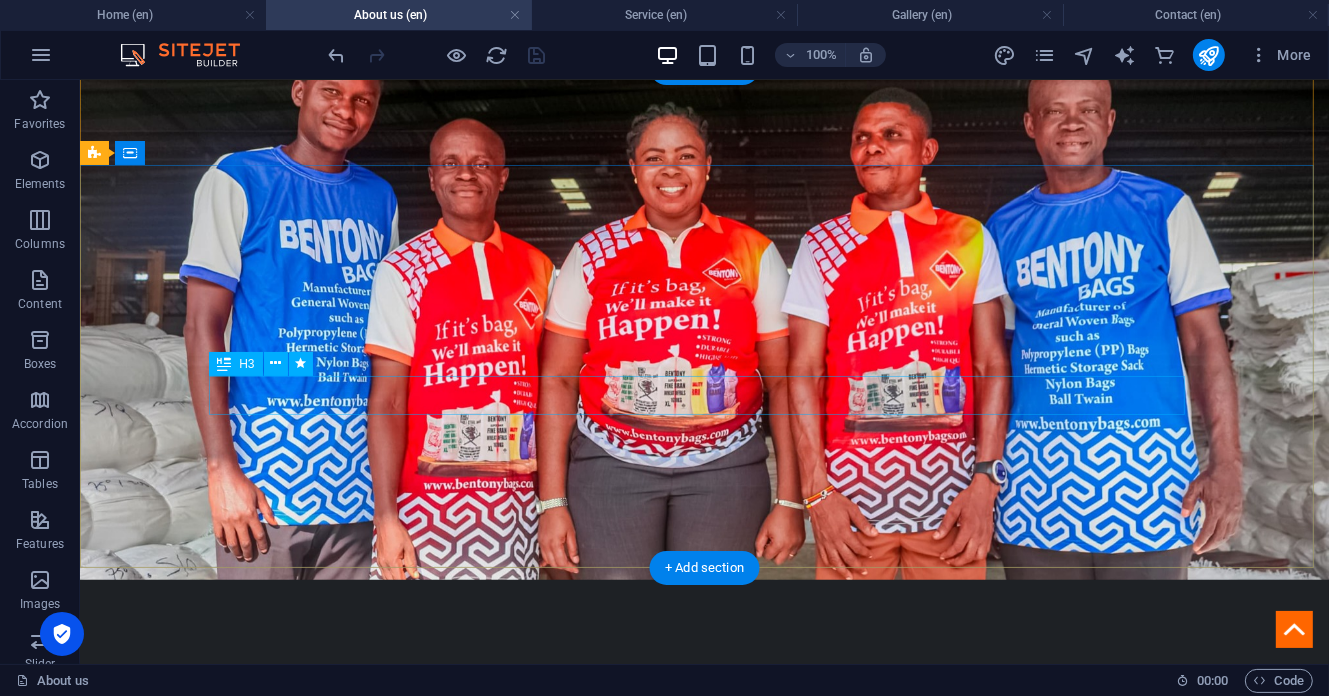 scroll, scrollTop: 0, scrollLeft: 0, axis: both 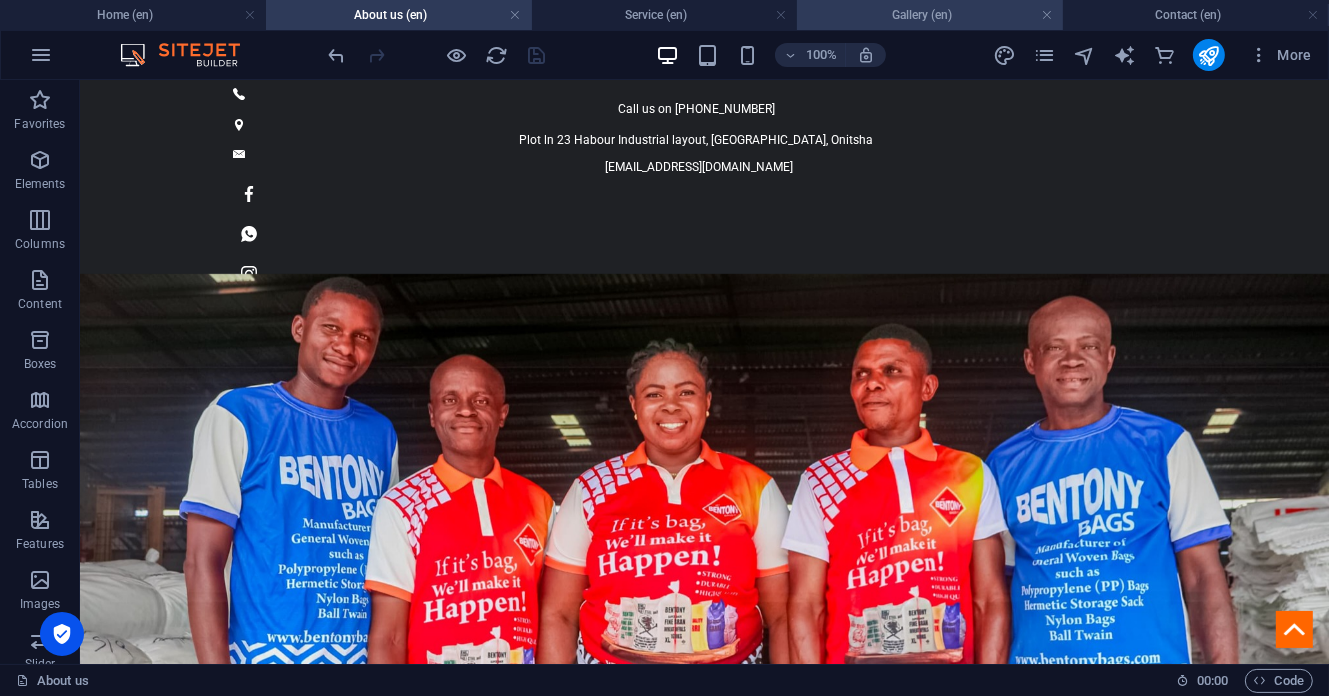 click on "Gallery (en)" at bounding box center (930, 15) 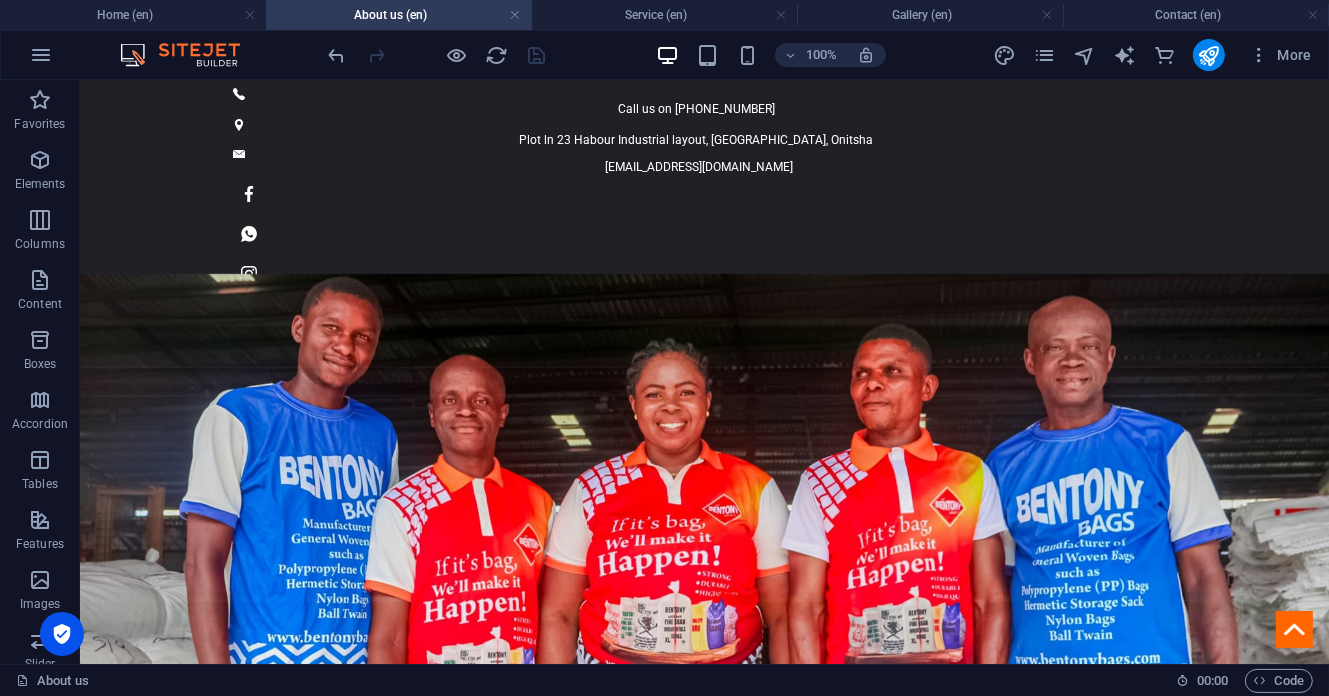 scroll, scrollTop: 514, scrollLeft: 0, axis: vertical 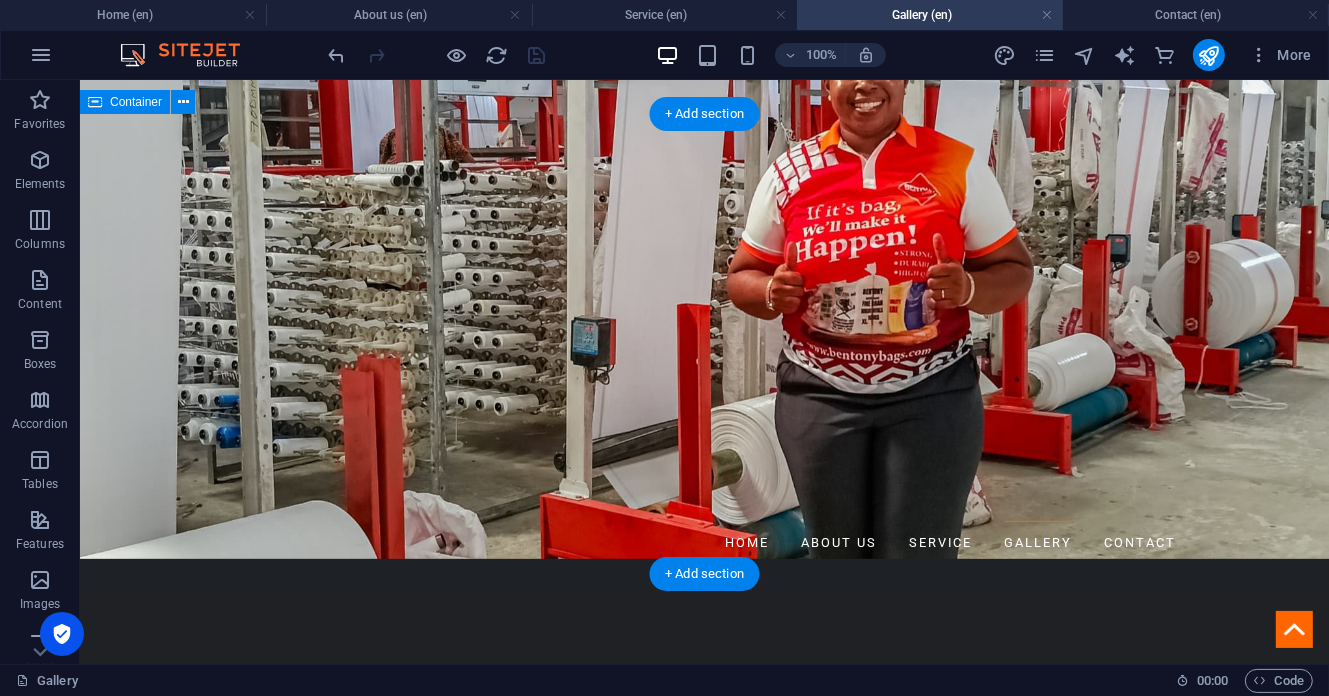click on "WELCOME TO OUR GALLERY Journey with us through the heart of Nigerian manufacturing excellence. These images capture not just what we create, but how we create it and the passionate people who make it all possible.  Drop content here or  Add elements  Paste clipboard Drop content here or  Add elements  Paste clipboard Drop content here or  Add elements  Paste clipboard" at bounding box center [703, 1296] 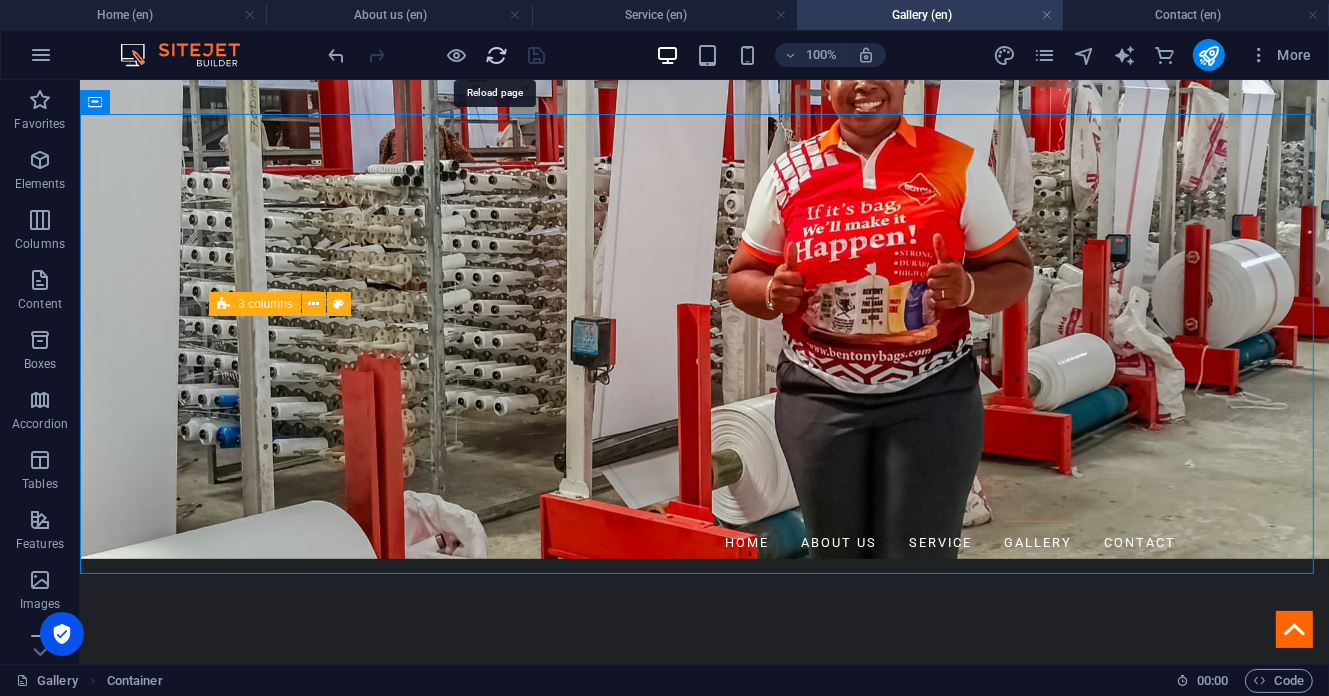 click at bounding box center [497, 55] 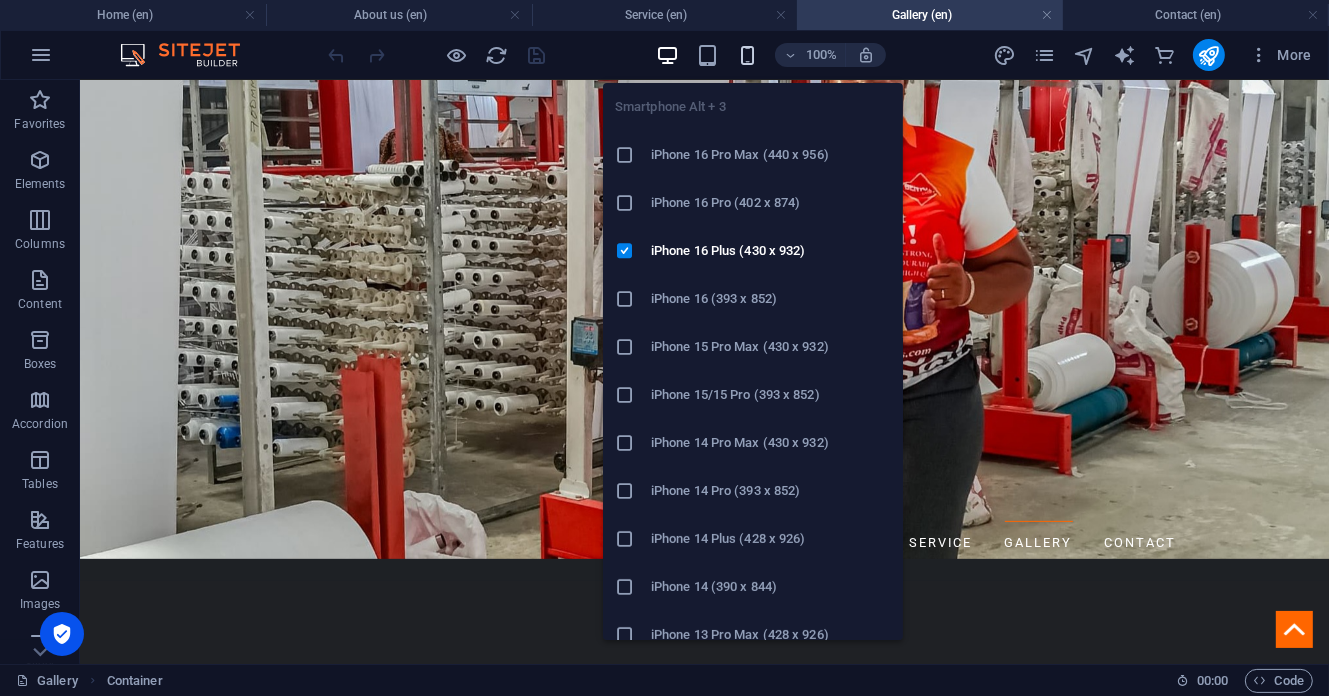 click at bounding box center [747, 55] 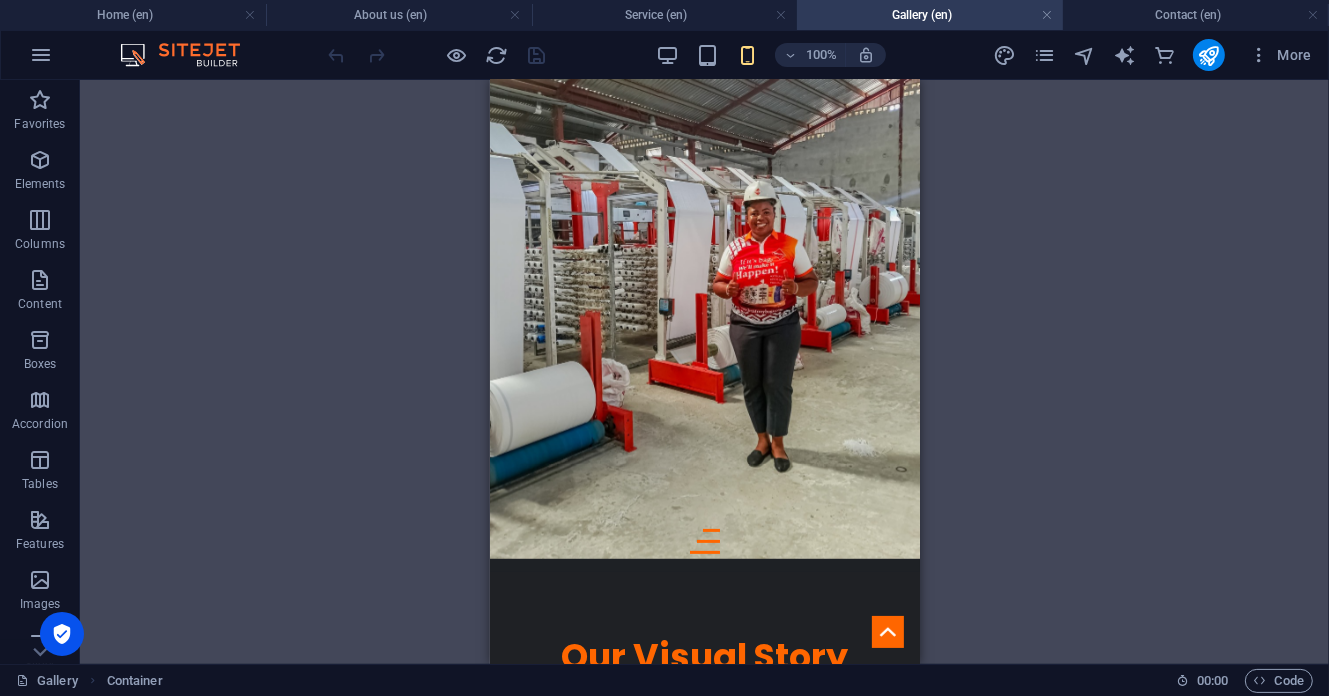 click on "Banner   Reference   Banner   Banner   Container   H1   H3   Text   Container   Placeholder   3 columns   Container   H2" at bounding box center (704, 372) 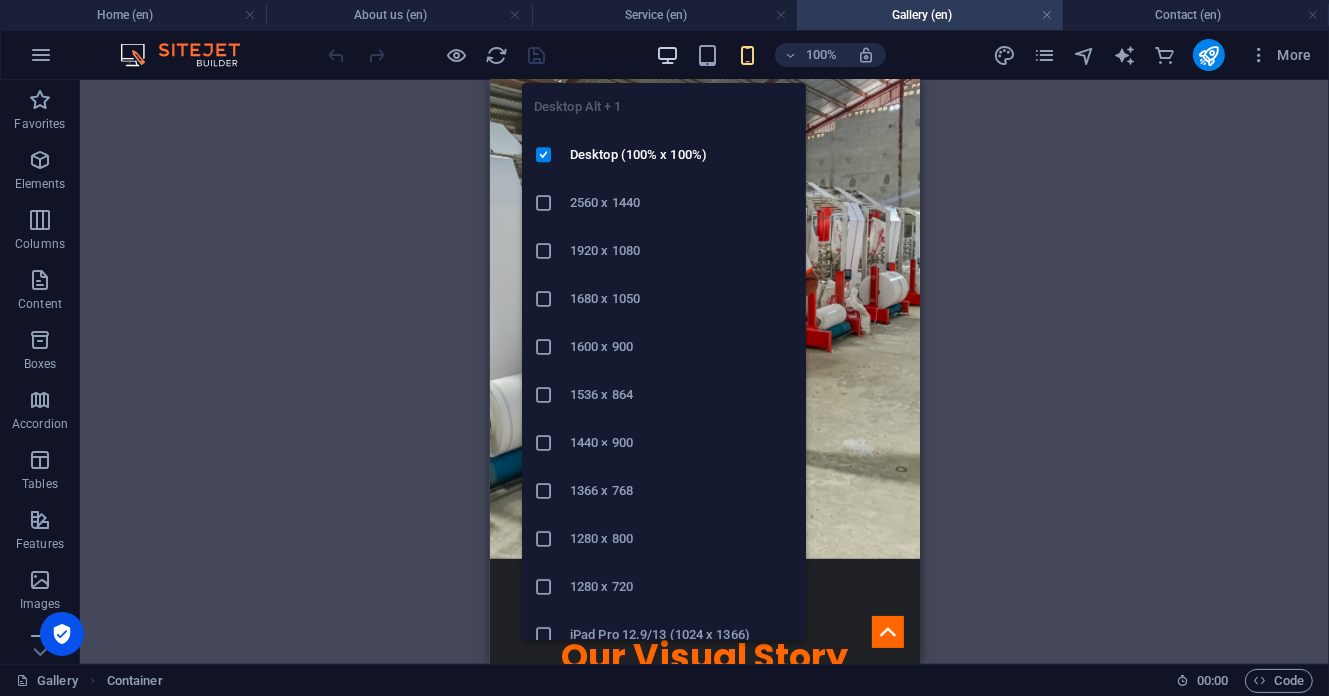 click at bounding box center (667, 55) 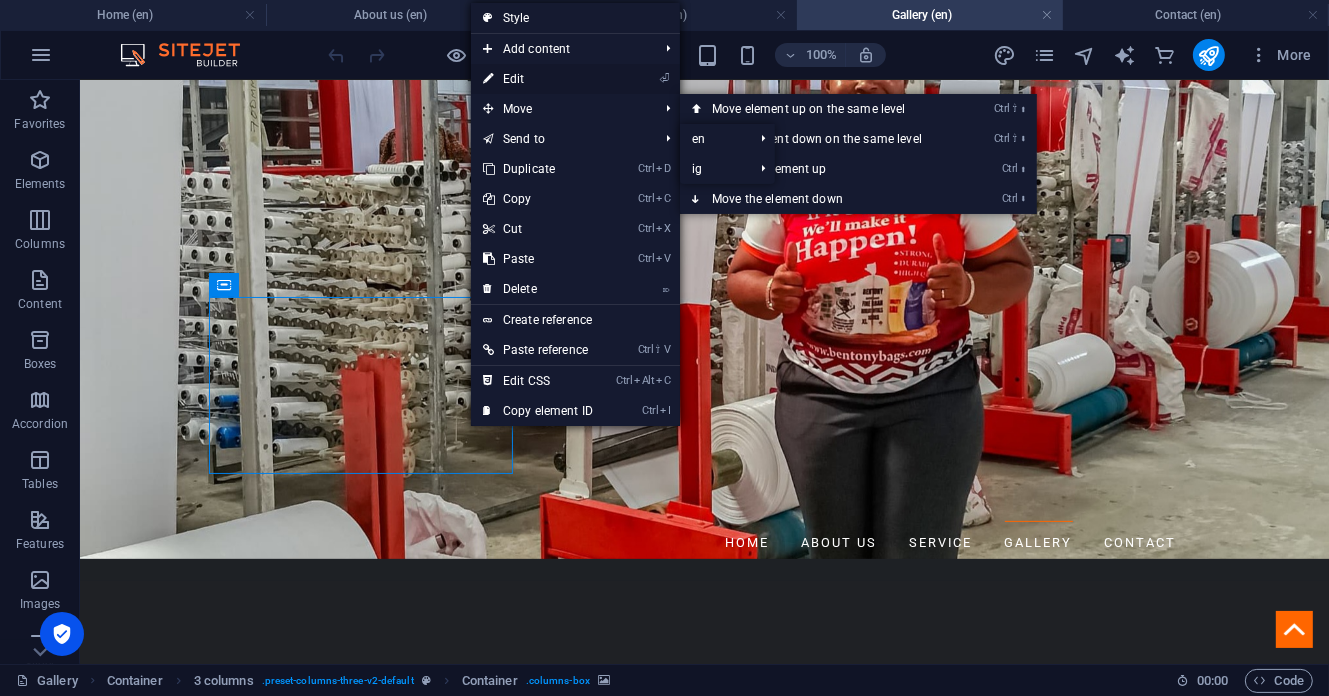 click on "⏎  Edit" at bounding box center [538, 79] 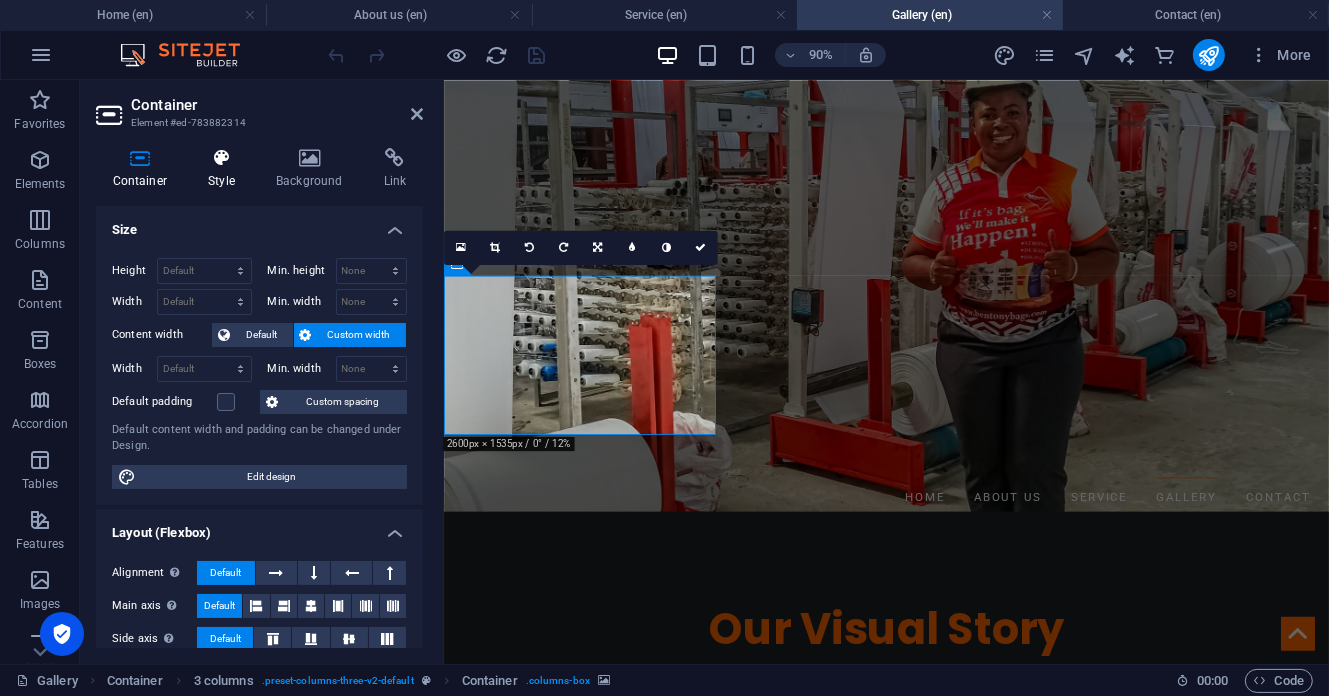 click on "Style" at bounding box center [226, 169] 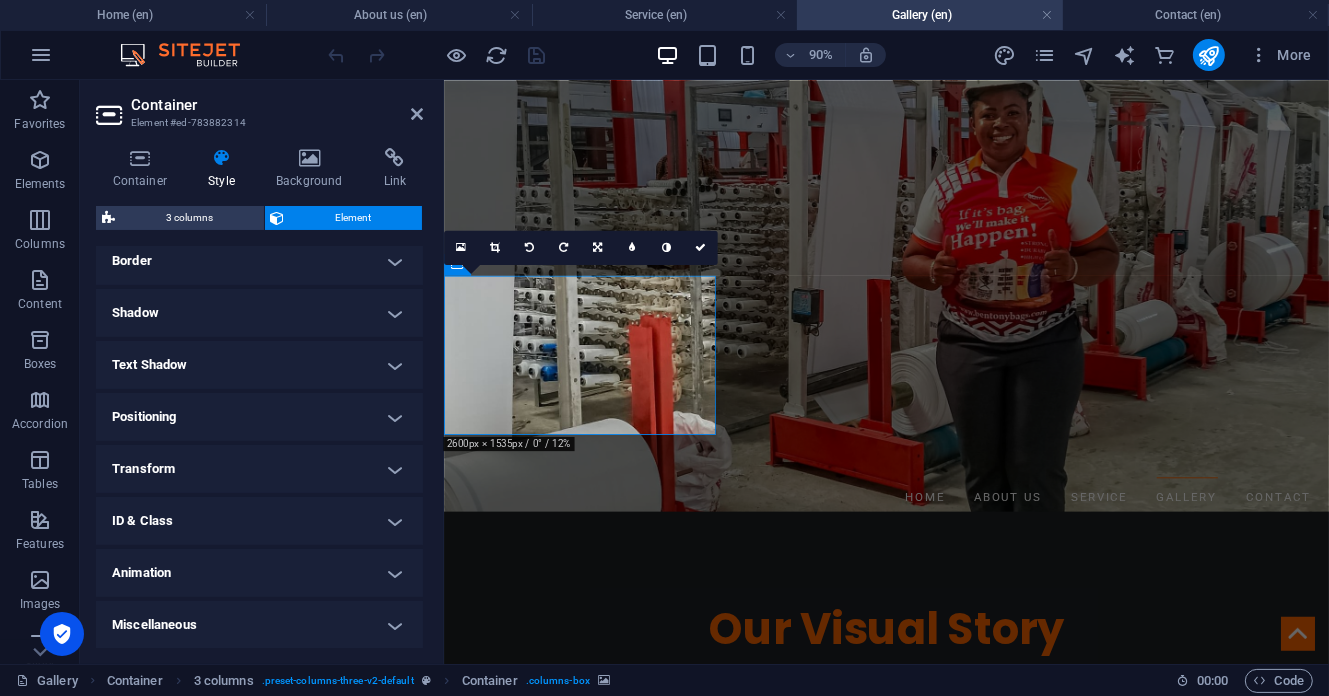scroll, scrollTop: 176, scrollLeft: 0, axis: vertical 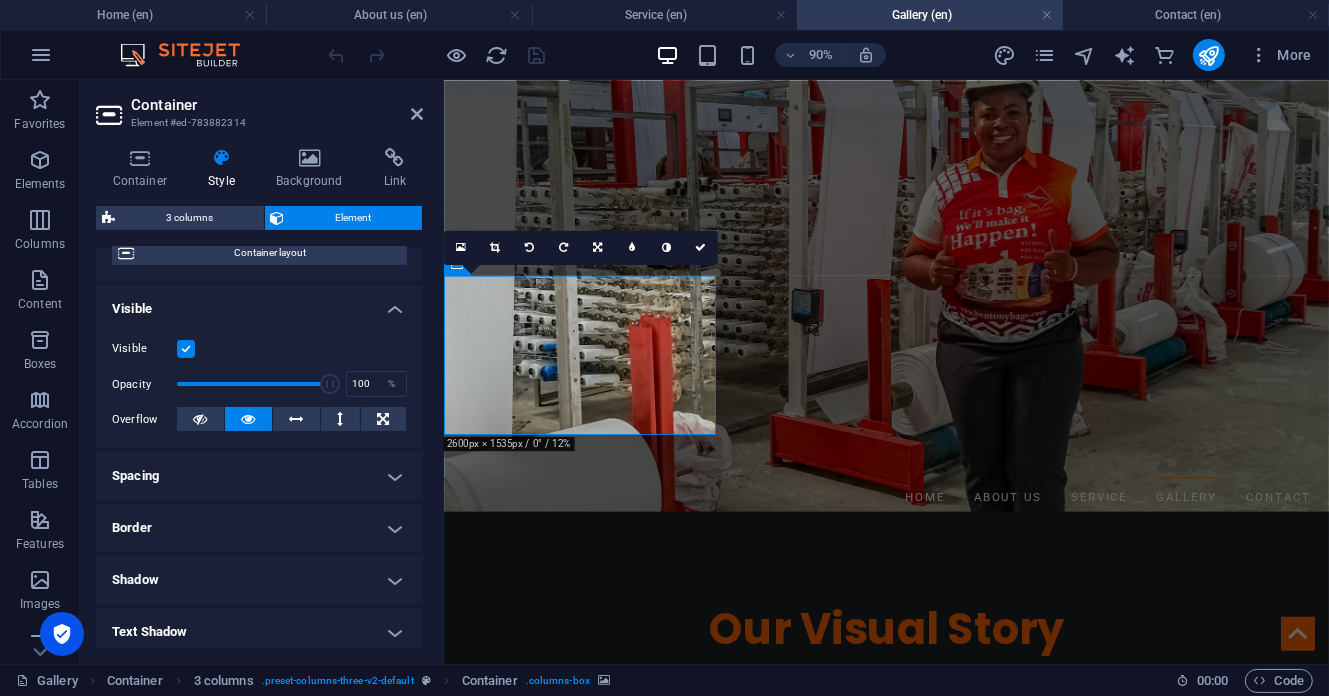 click on "Spacing" at bounding box center [259, 476] 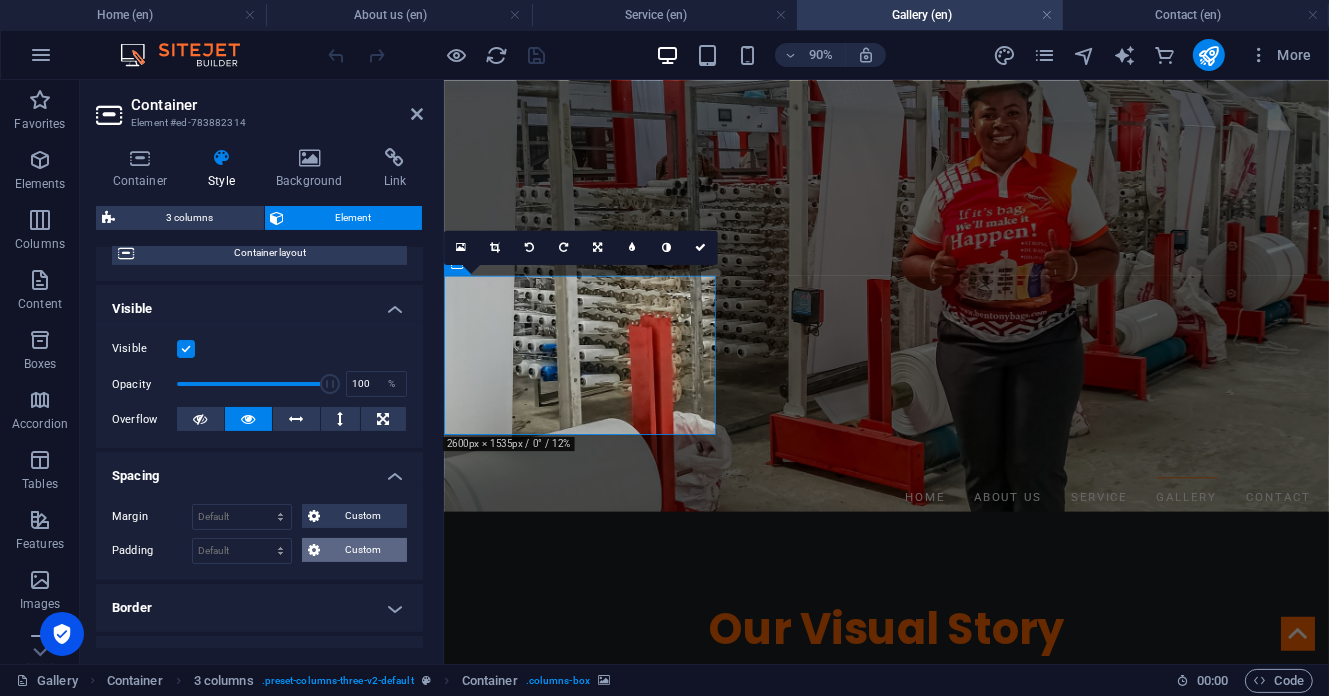 click on "Custom" at bounding box center [363, 550] 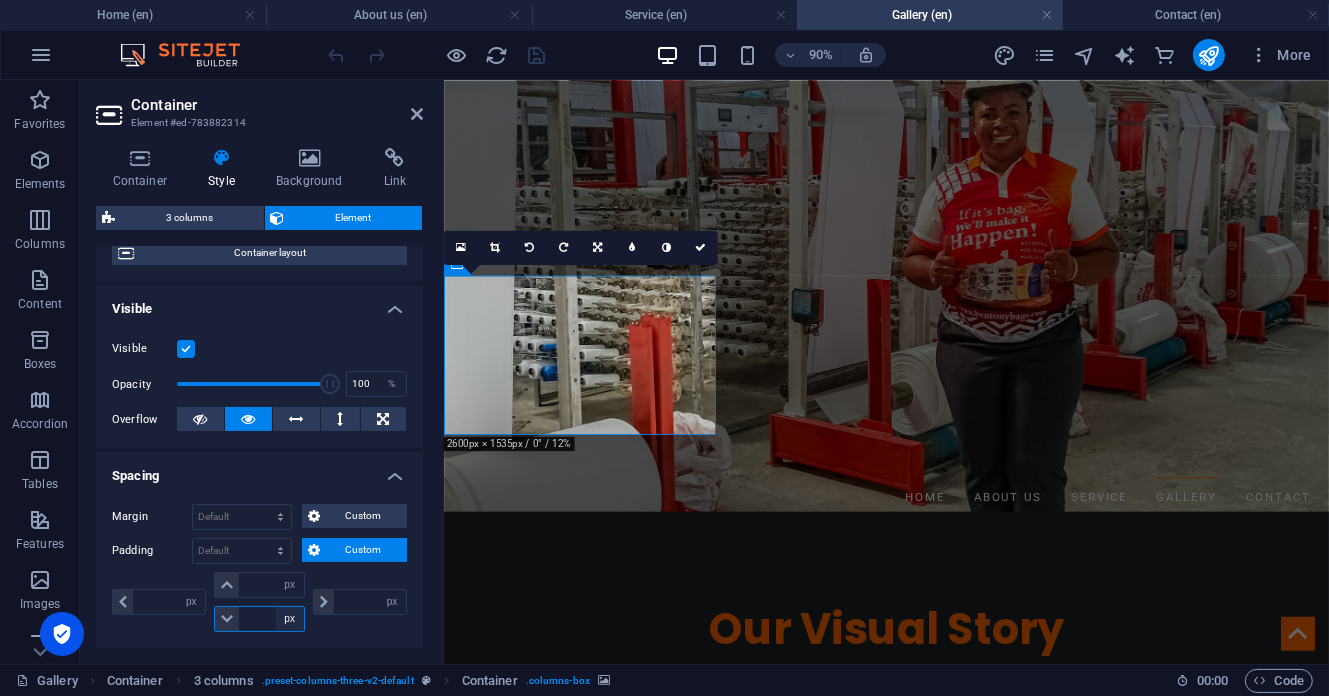 click on "px rem % vh vw" at bounding box center (290, 619) 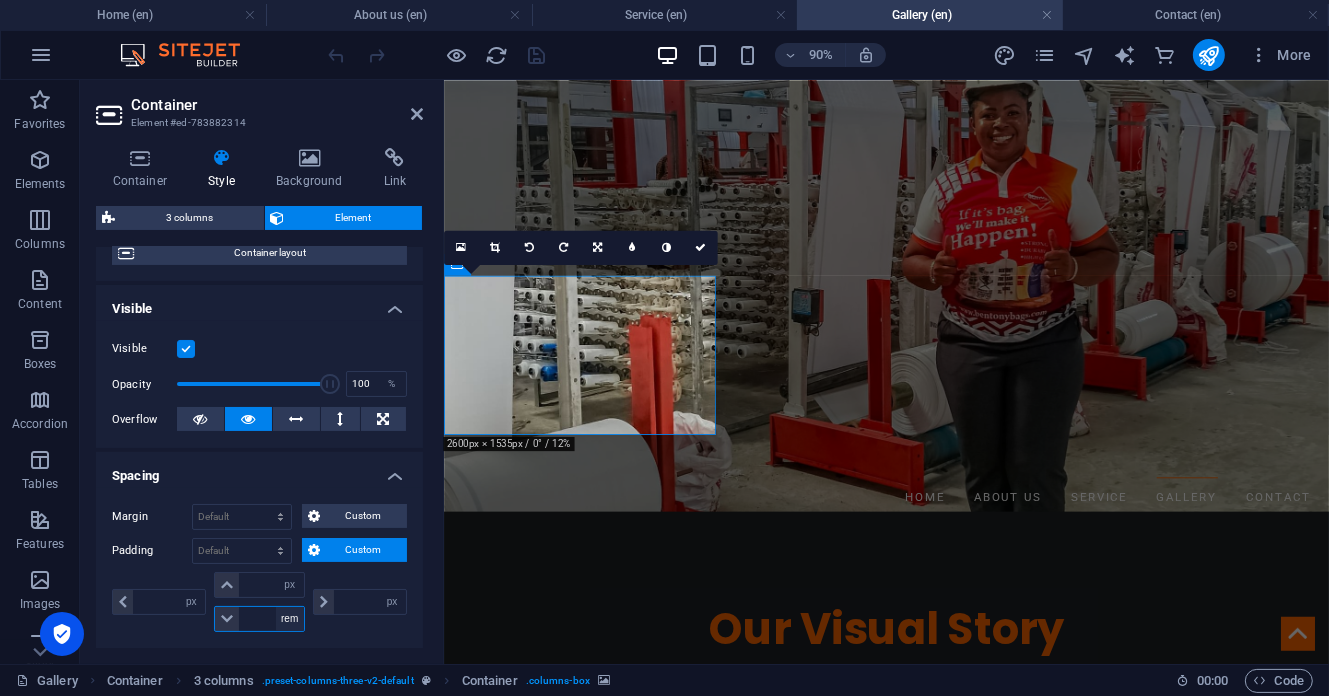 click on "px rem % vh vw" at bounding box center (290, 619) 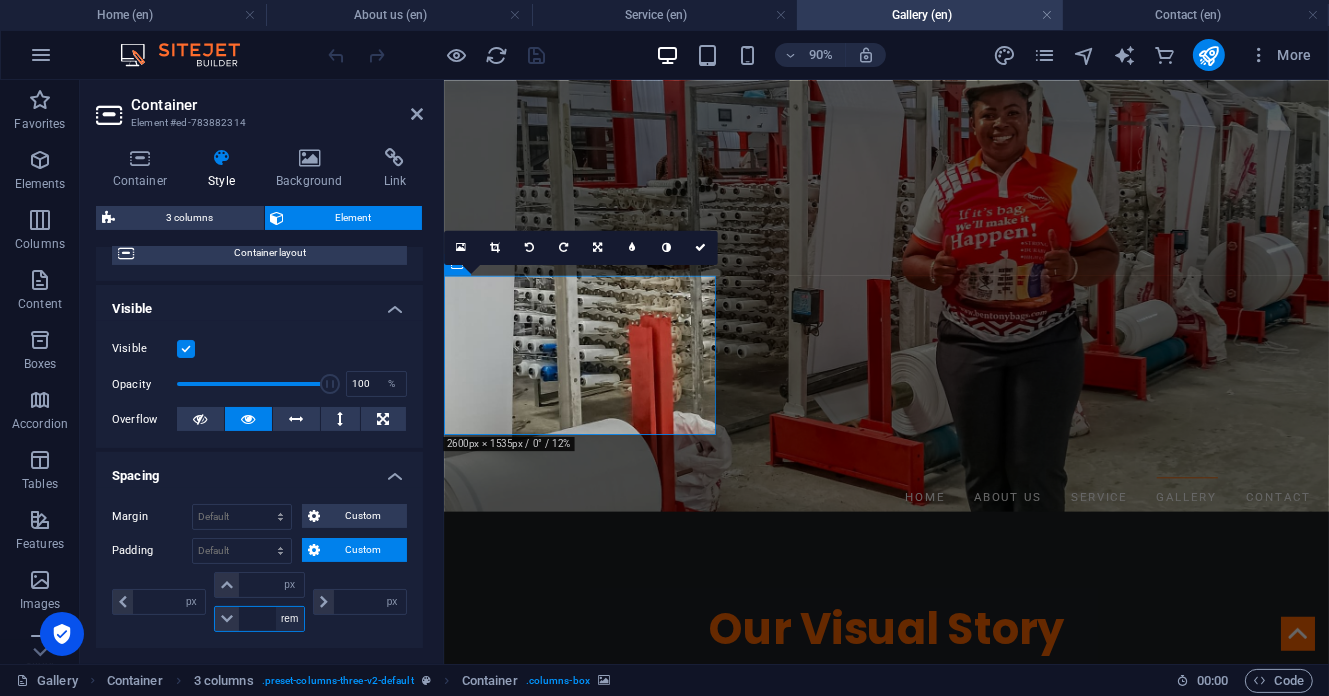 type on "0" 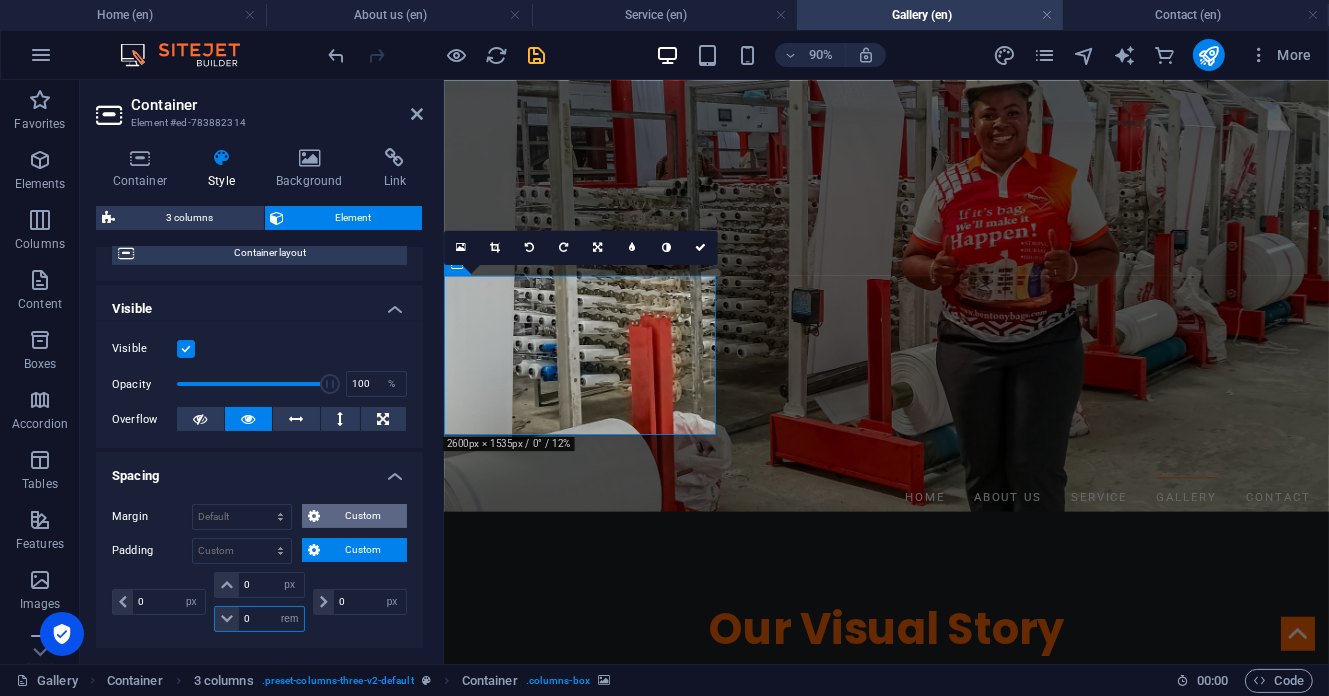 scroll, scrollTop: 443, scrollLeft: 0, axis: vertical 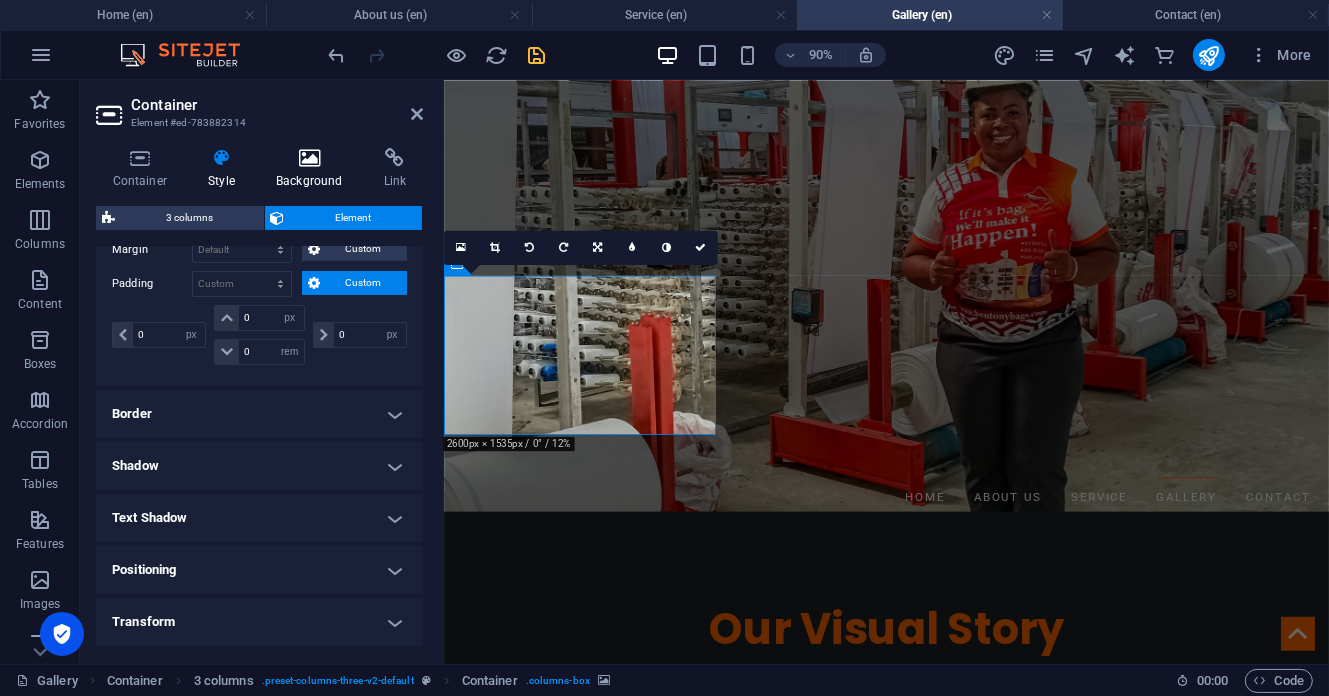 drag, startPoint x: 311, startPoint y: 160, endPoint x: 325, endPoint y: 233, distance: 74.330345 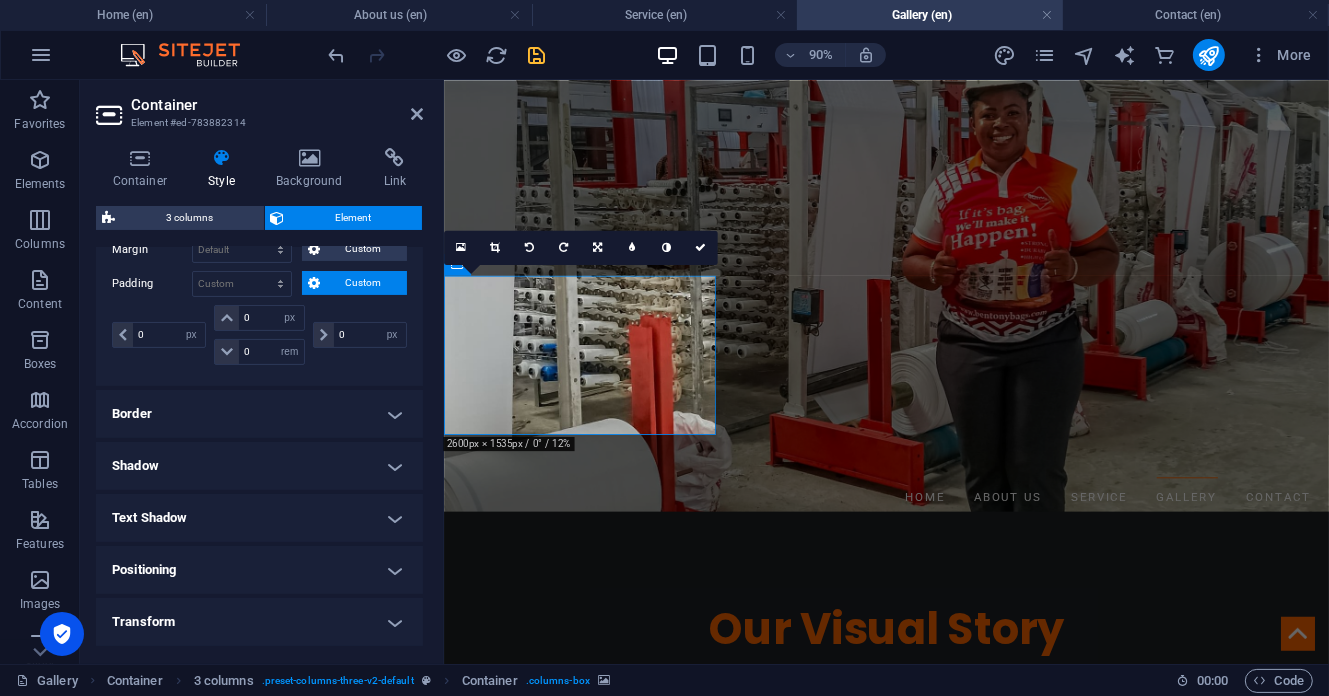 click at bounding box center [310, 158] 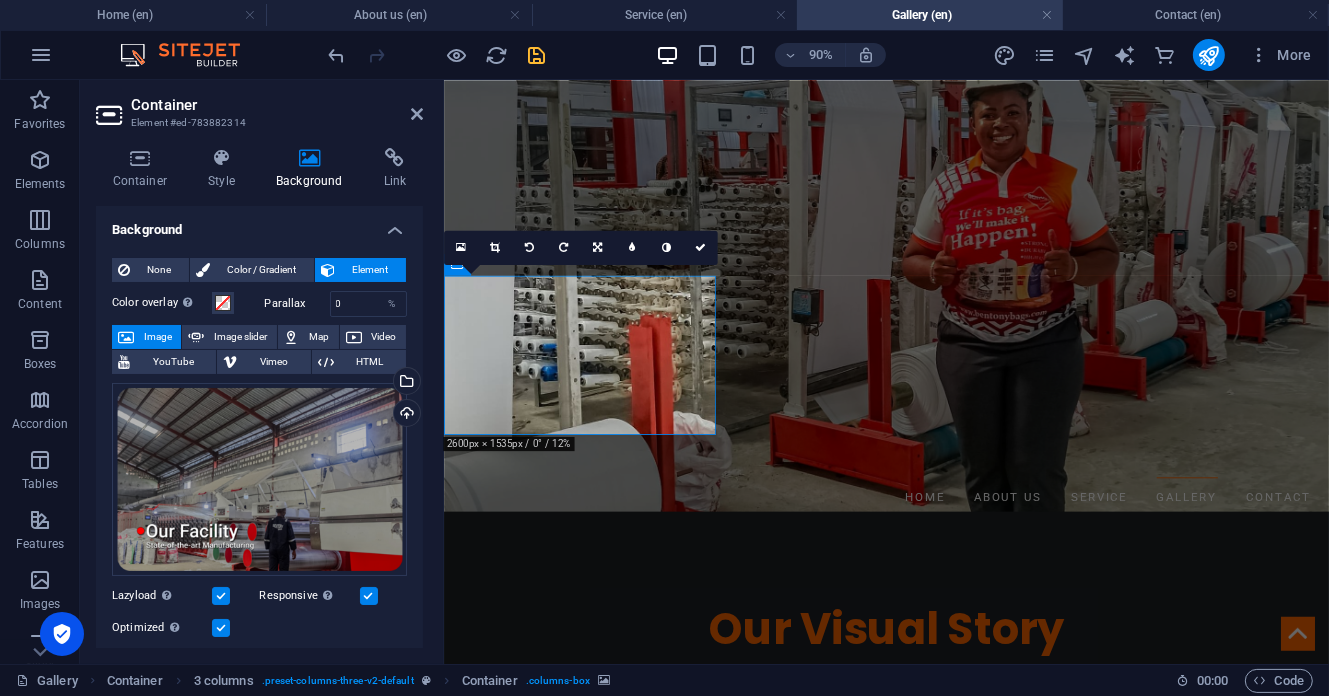 scroll, scrollTop: 326, scrollLeft: 0, axis: vertical 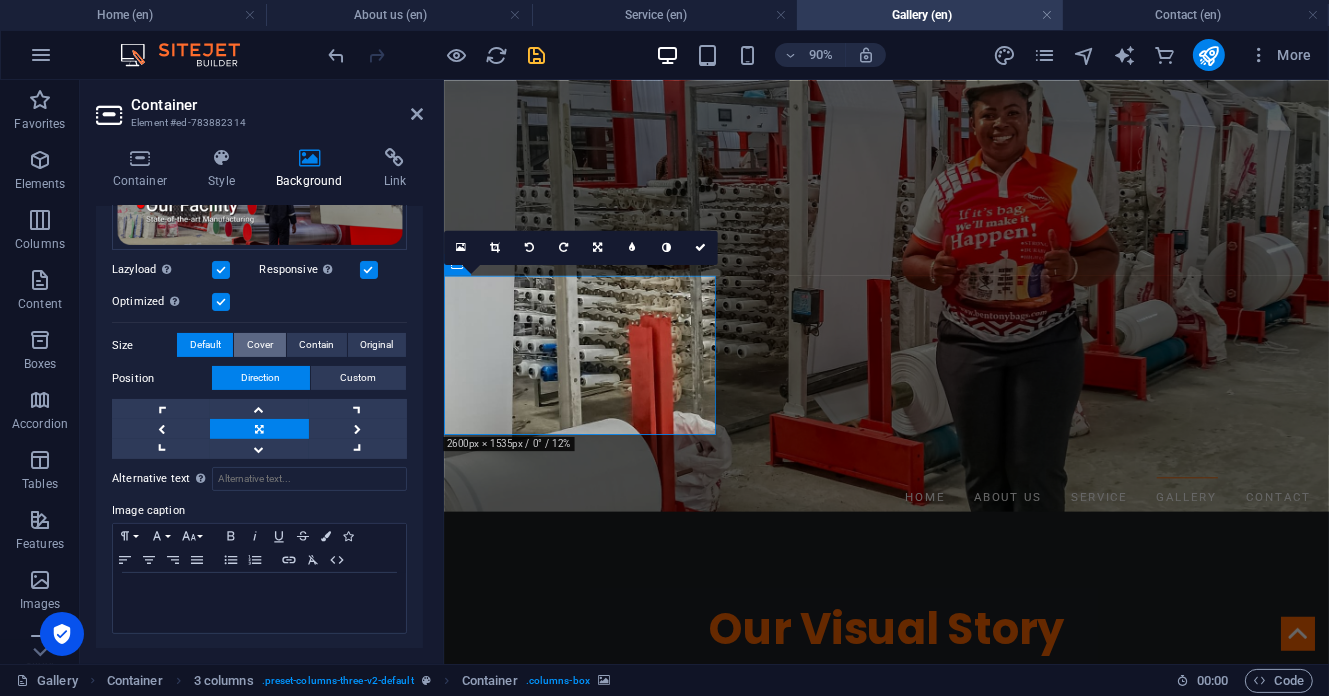 click on "Cover" at bounding box center [260, 345] 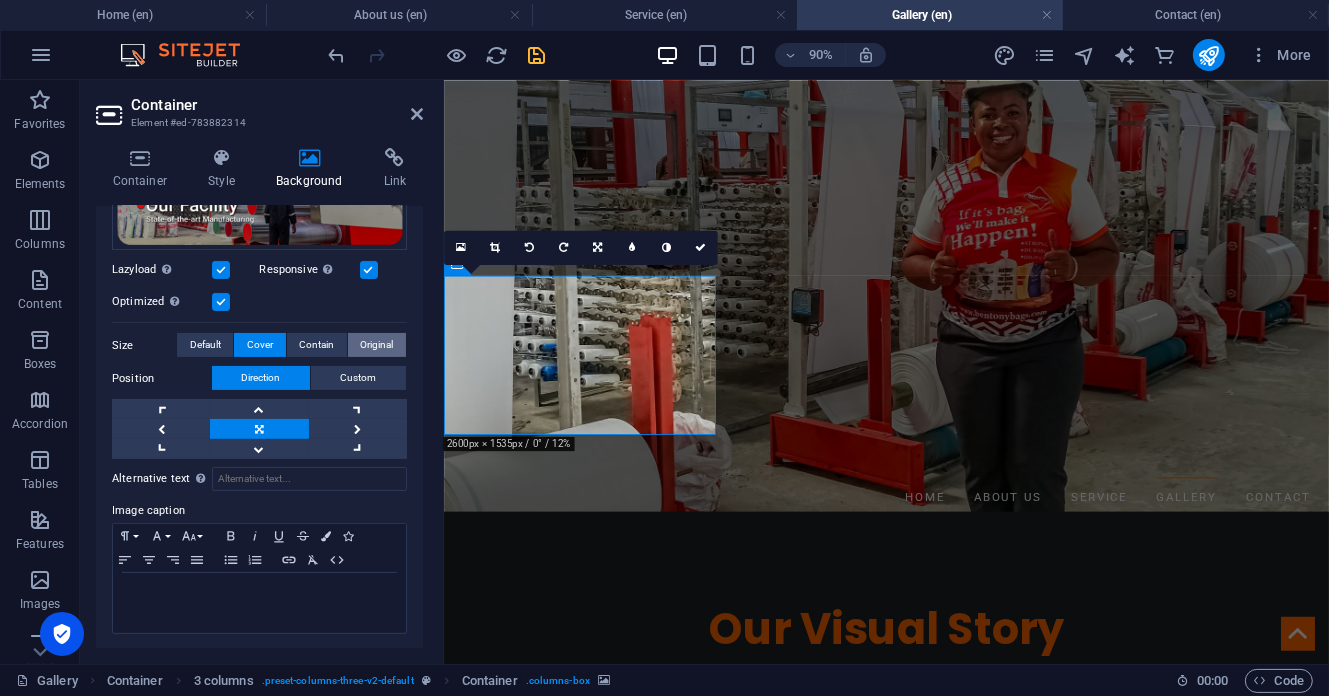 click on "Original" at bounding box center (376, 345) 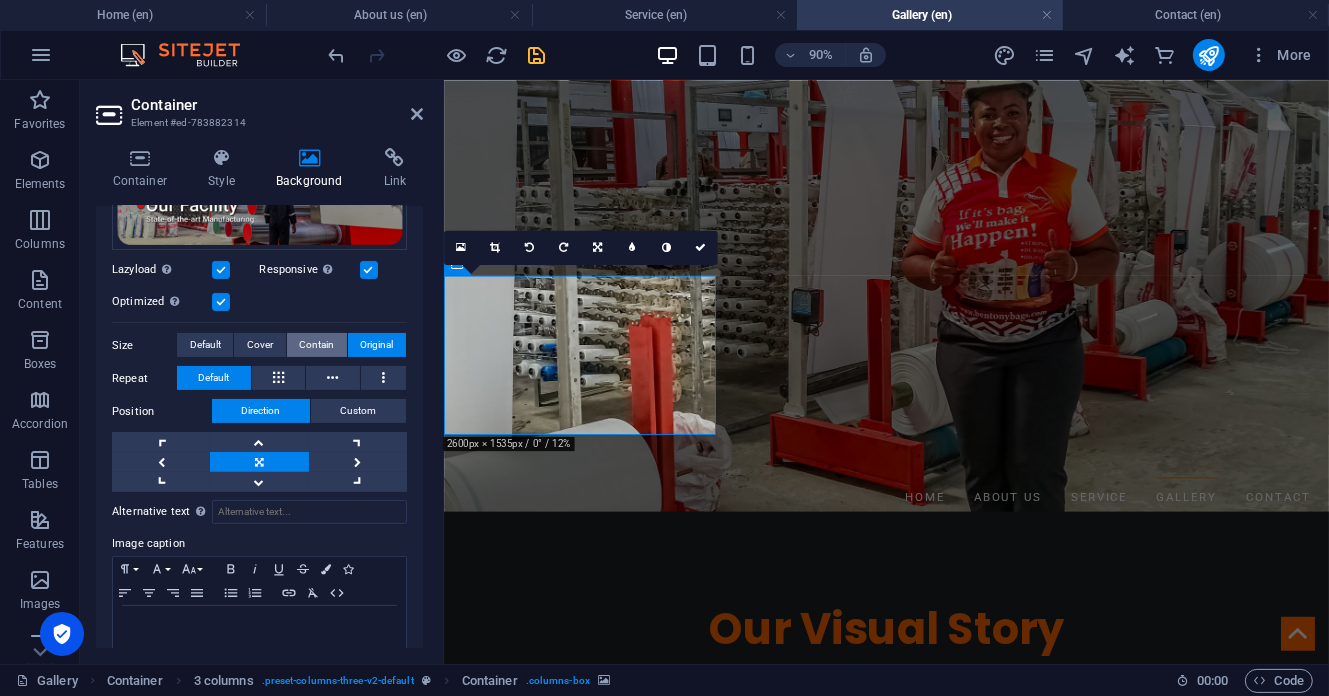 click on "Contain" at bounding box center [316, 345] 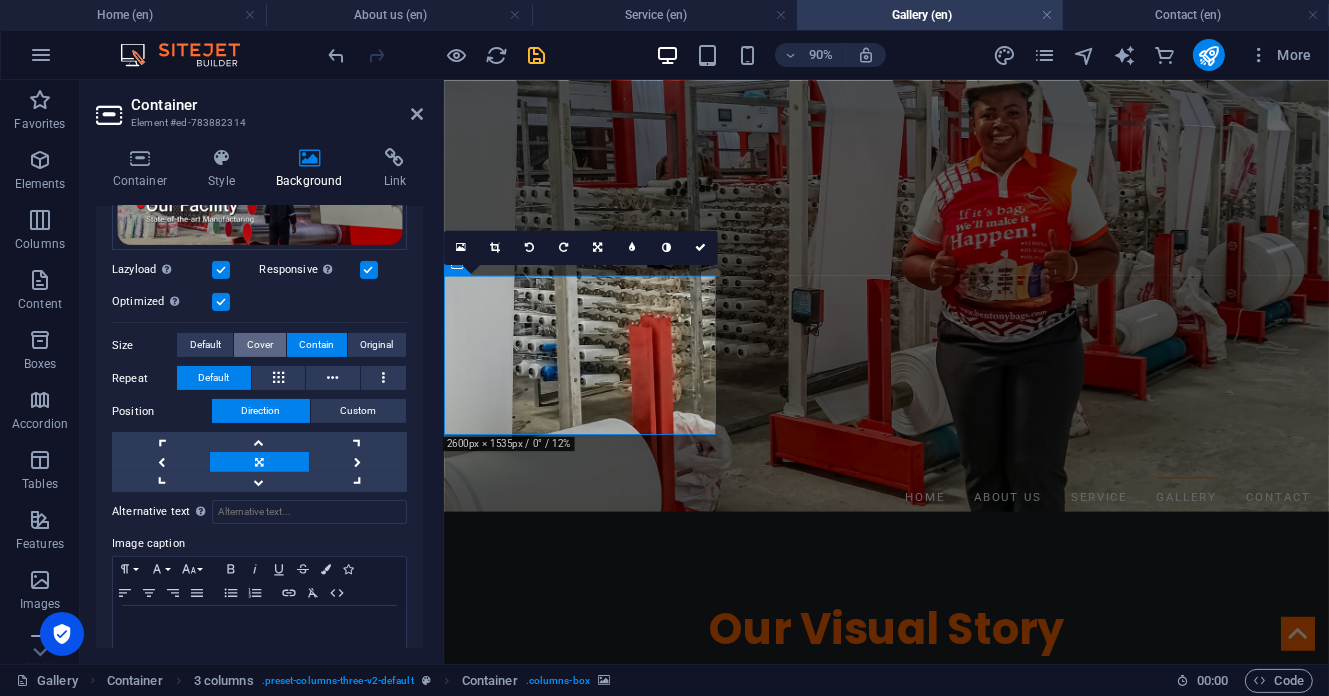 click on "Cover" at bounding box center [260, 345] 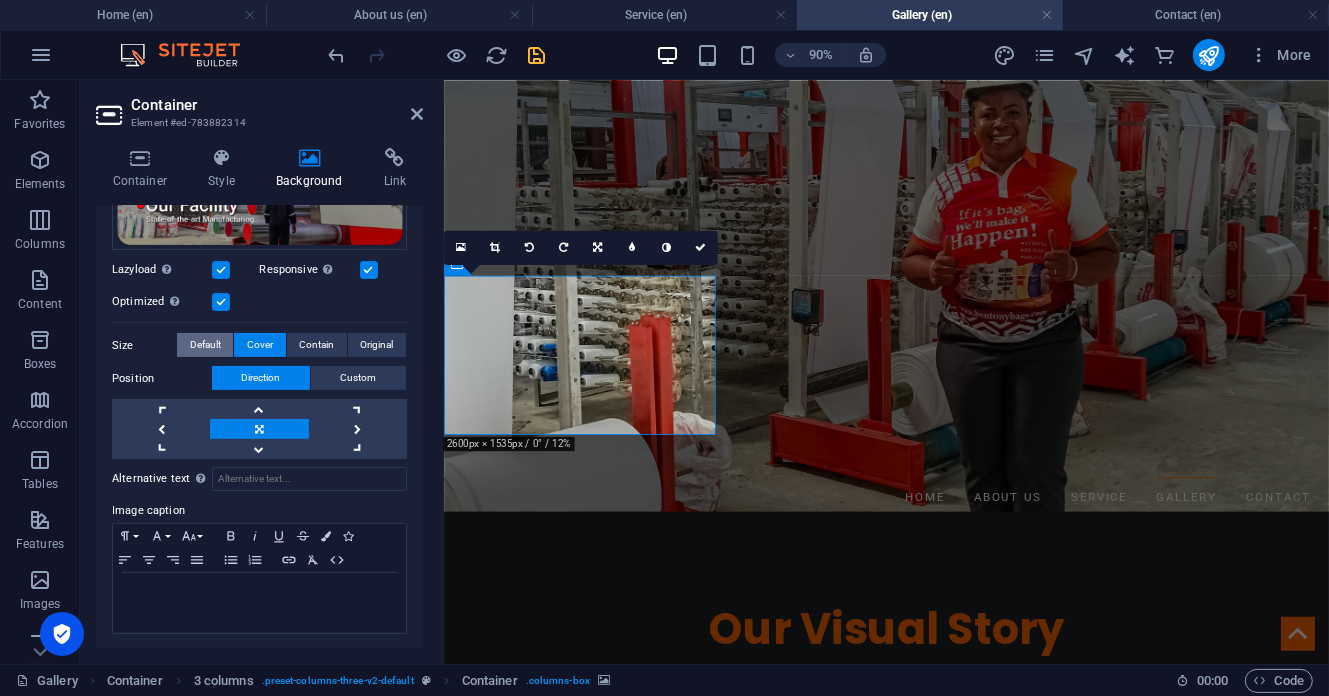 click on "Default" at bounding box center (205, 345) 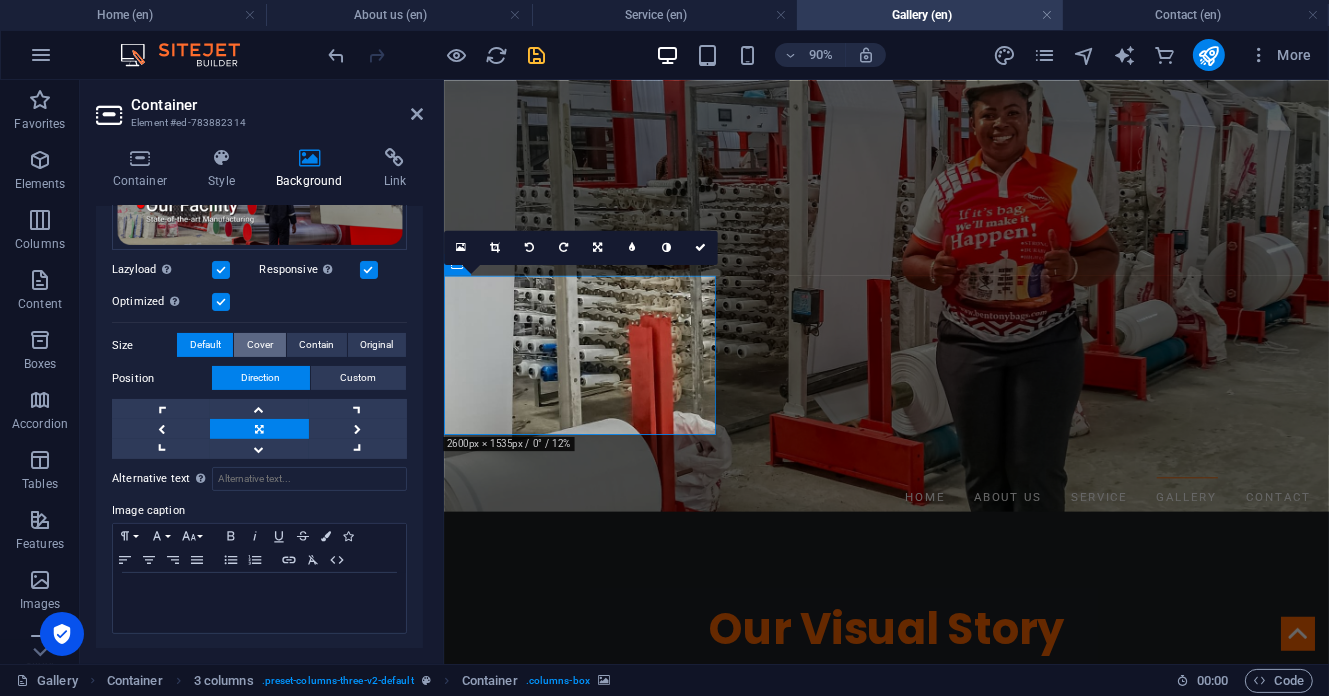 click on "Cover" at bounding box center (260, 345) 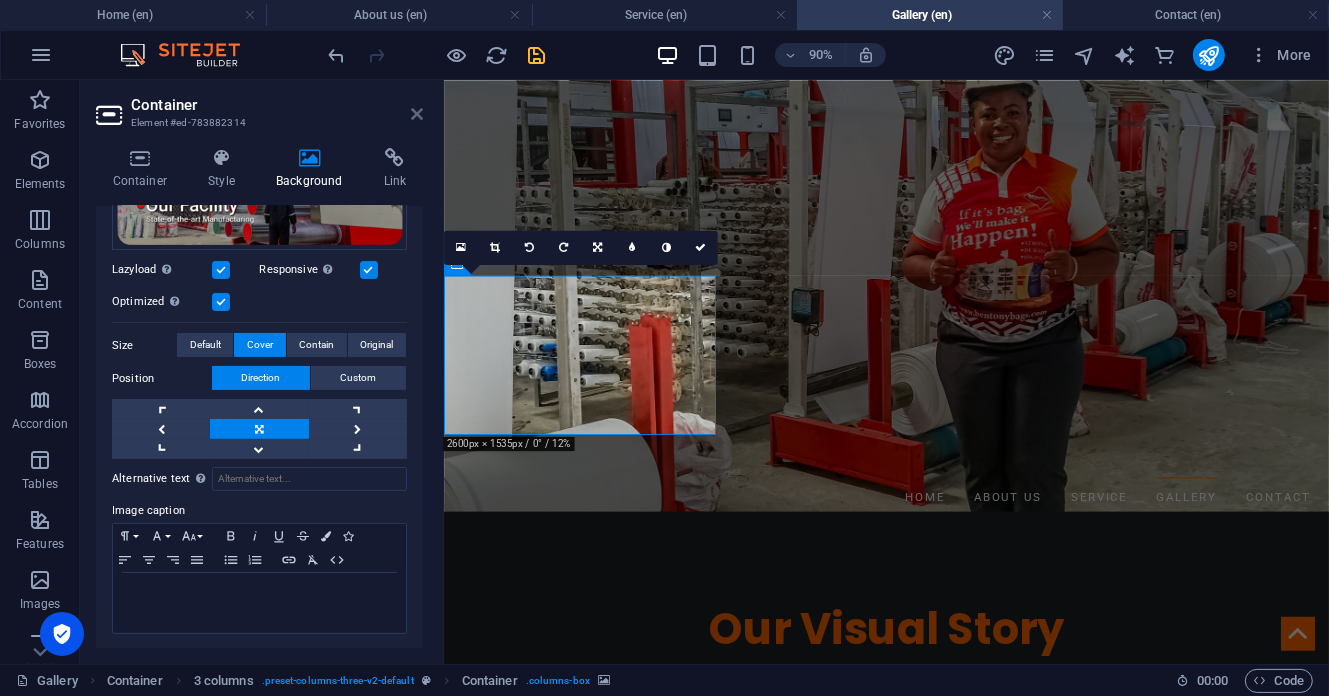 click at bounding box center [417, 114] 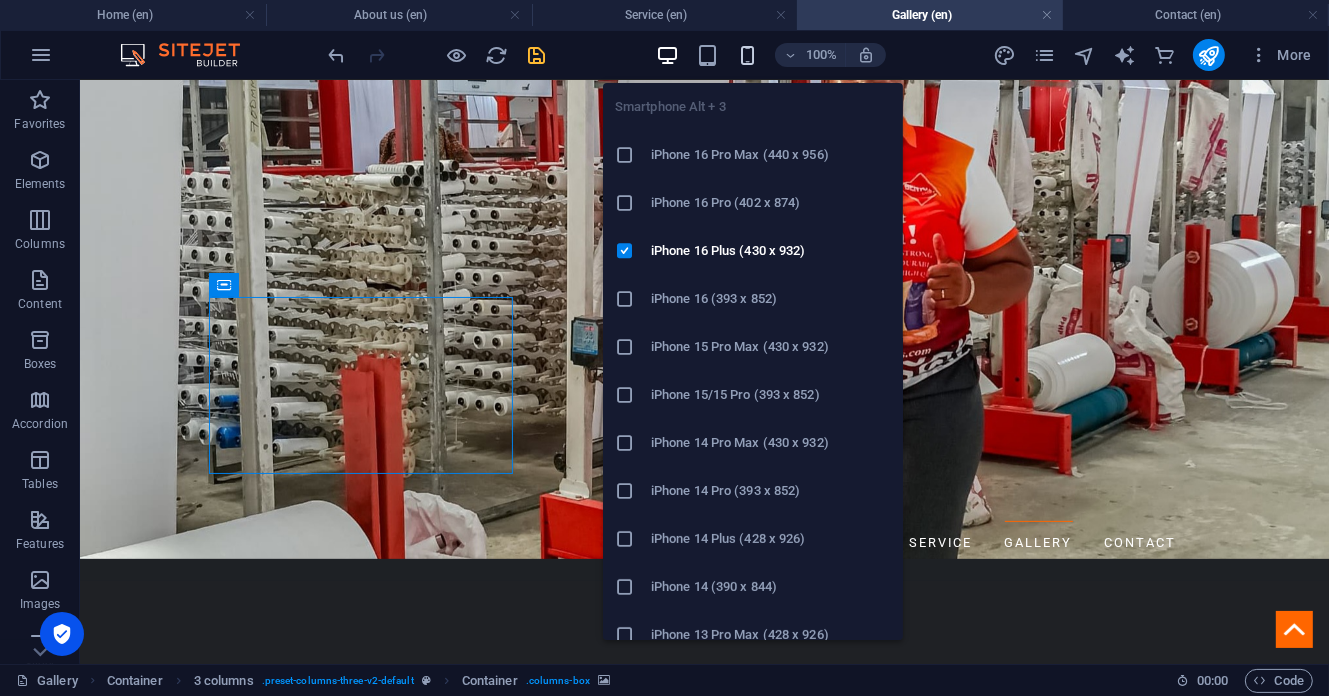 click at bounding box center [747, 55] 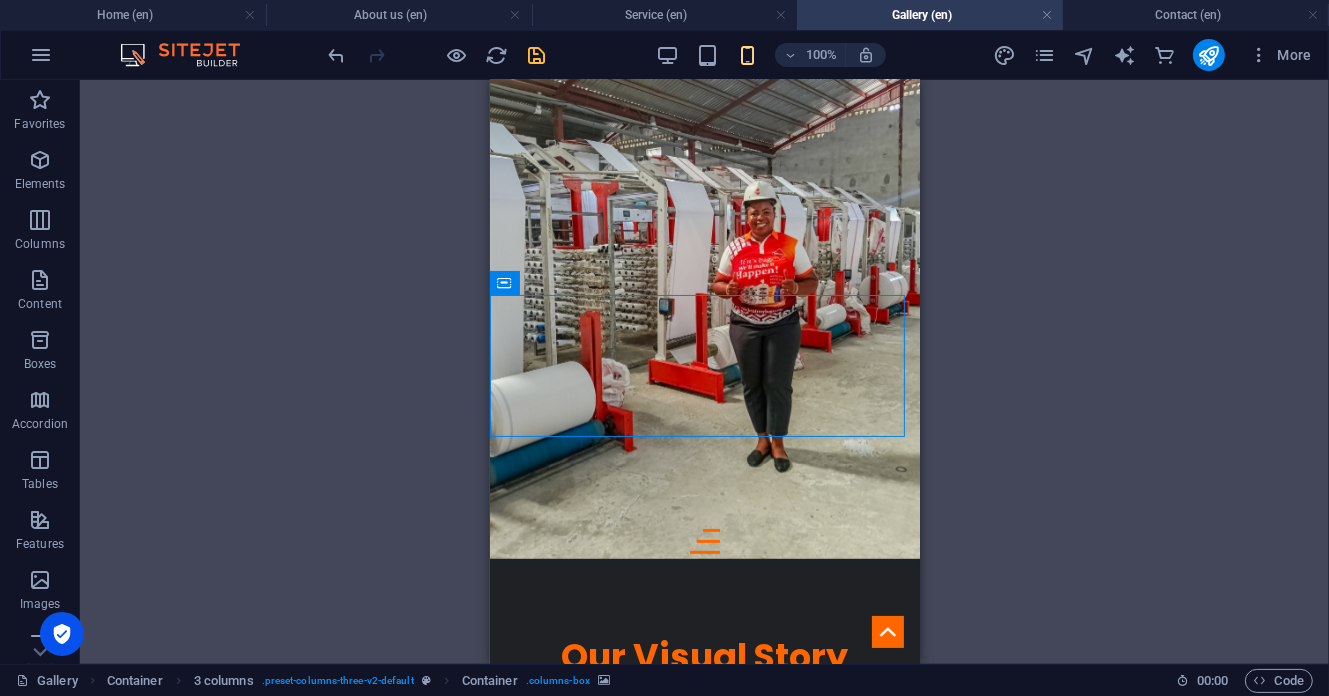 click on "Banner   Reference   Banner   Banner   Container   H1   H3   Text   Container   Placeholder   3 columns   3 columns   Container   H2   Placeholder   Container   Placeholder   Container
Drag here to replace the existing content. Press “Ctrl” if you want to create a new element." at bounding box center [704, 372] 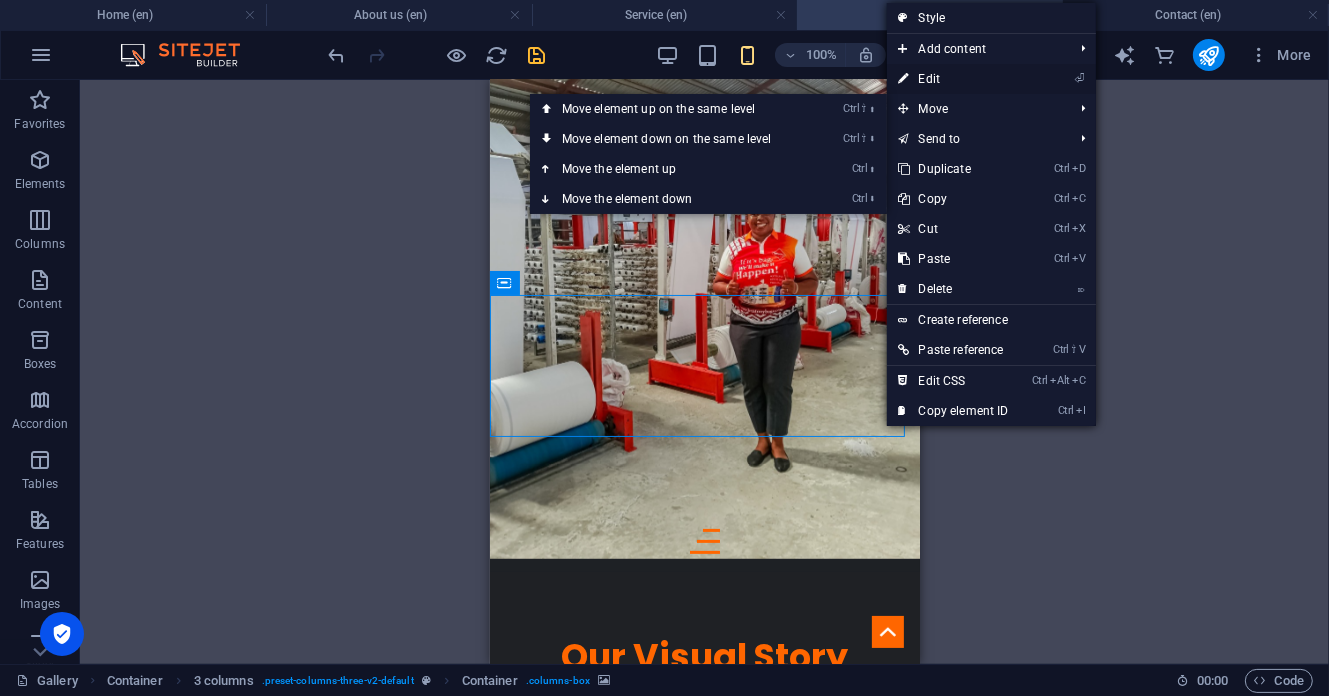 click on "⏎  Edit" at bounding box center [954, 79] 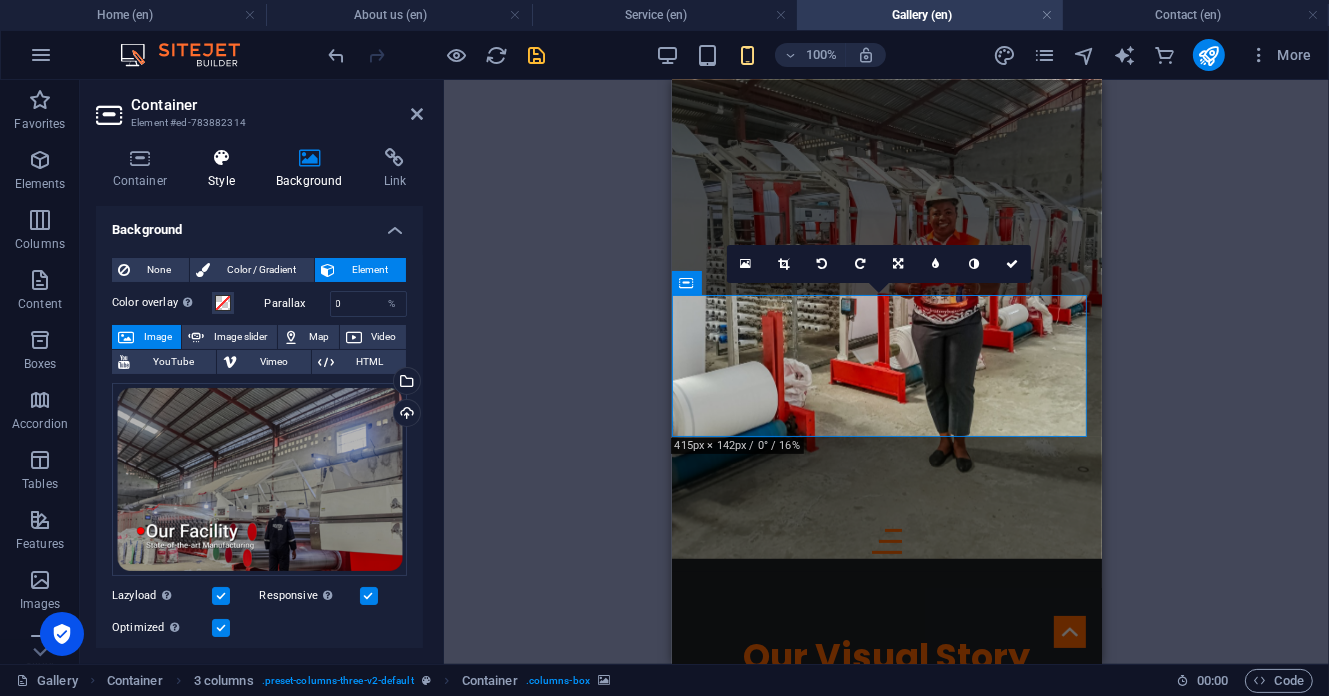 click on "Style" at bounding box center (226, 169) 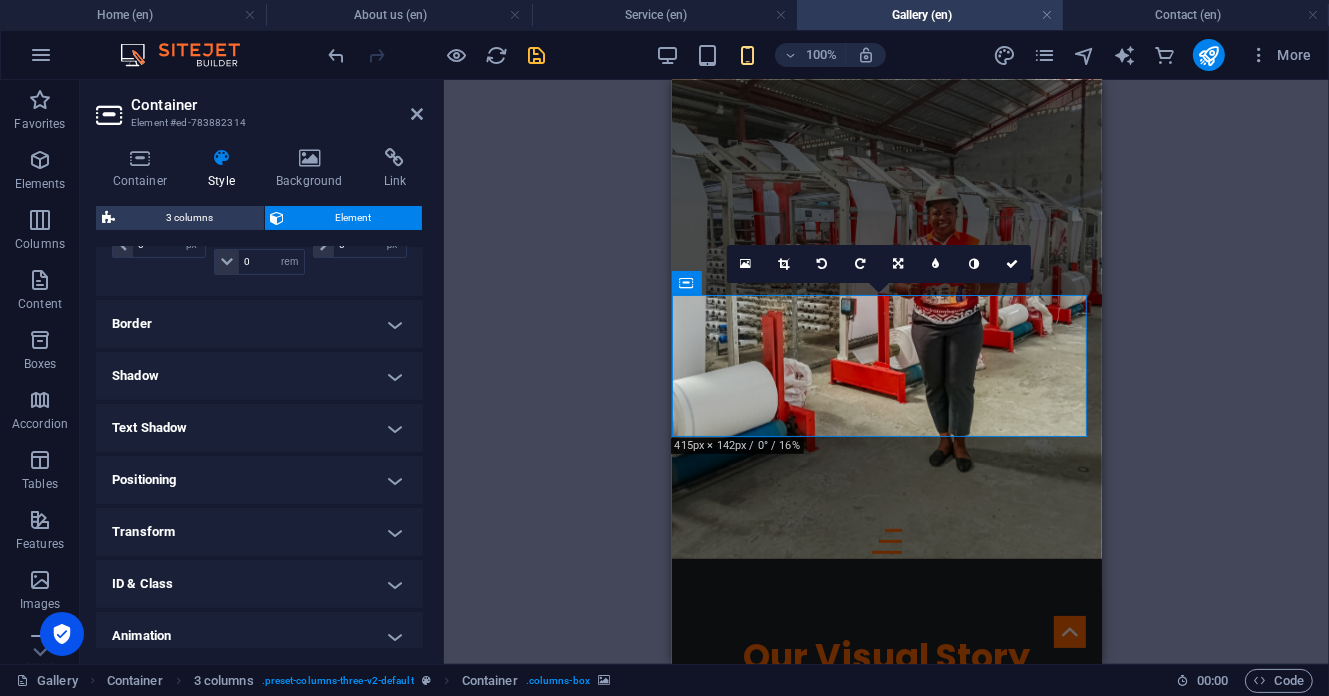 scroll, scrollTop: 266, scrollLeft: 0, axis: vertical 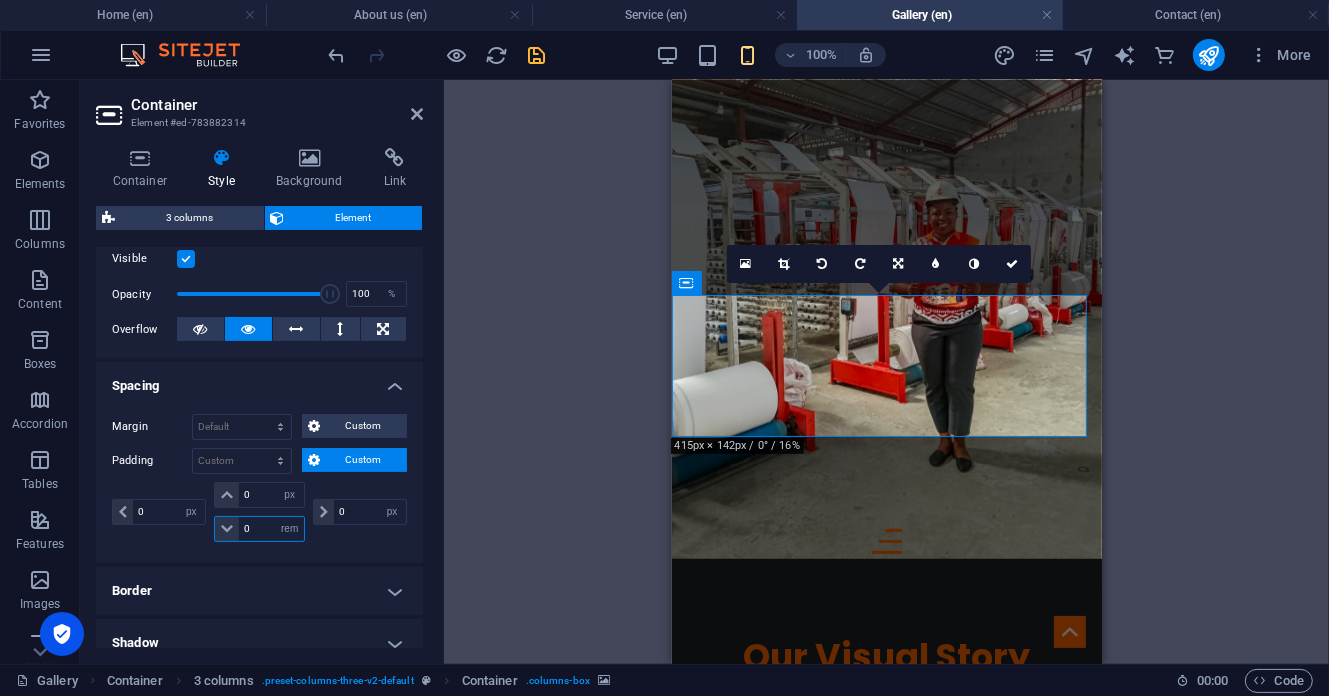 click on "0" at bounding box center [271, 529] 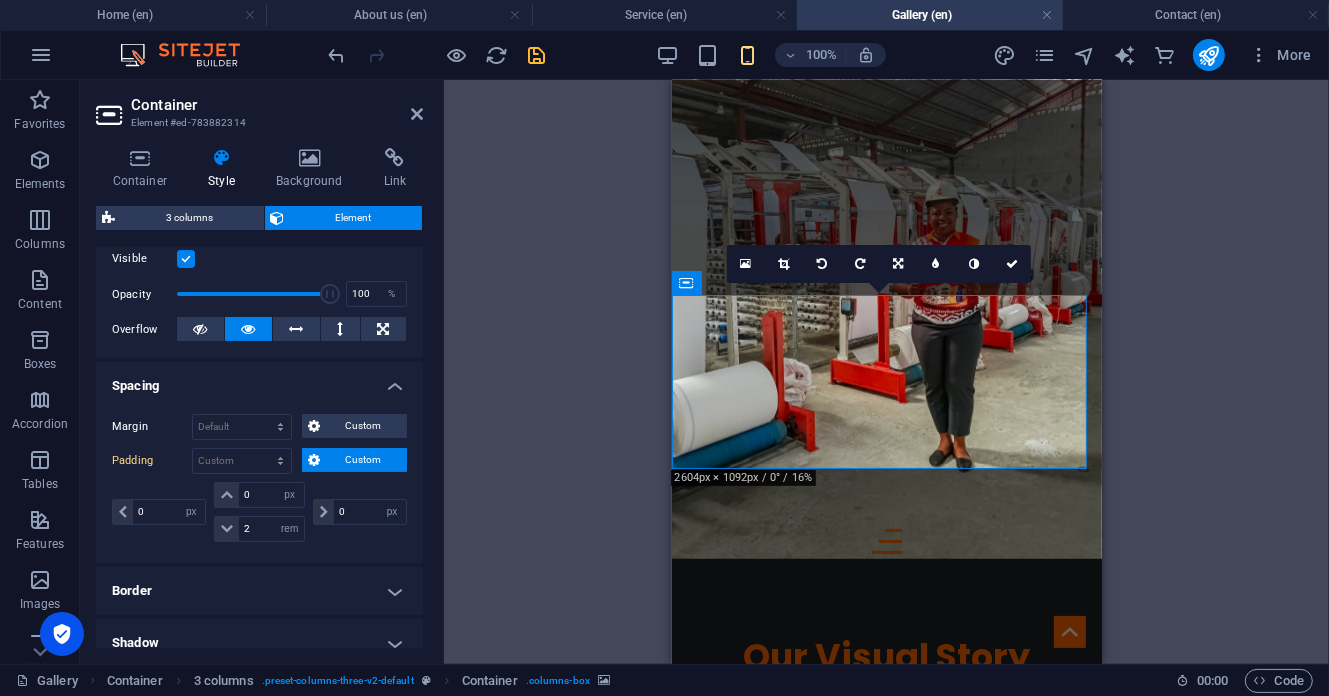 click on "0 px rem % vh vw" at bounding box center (358, 512) 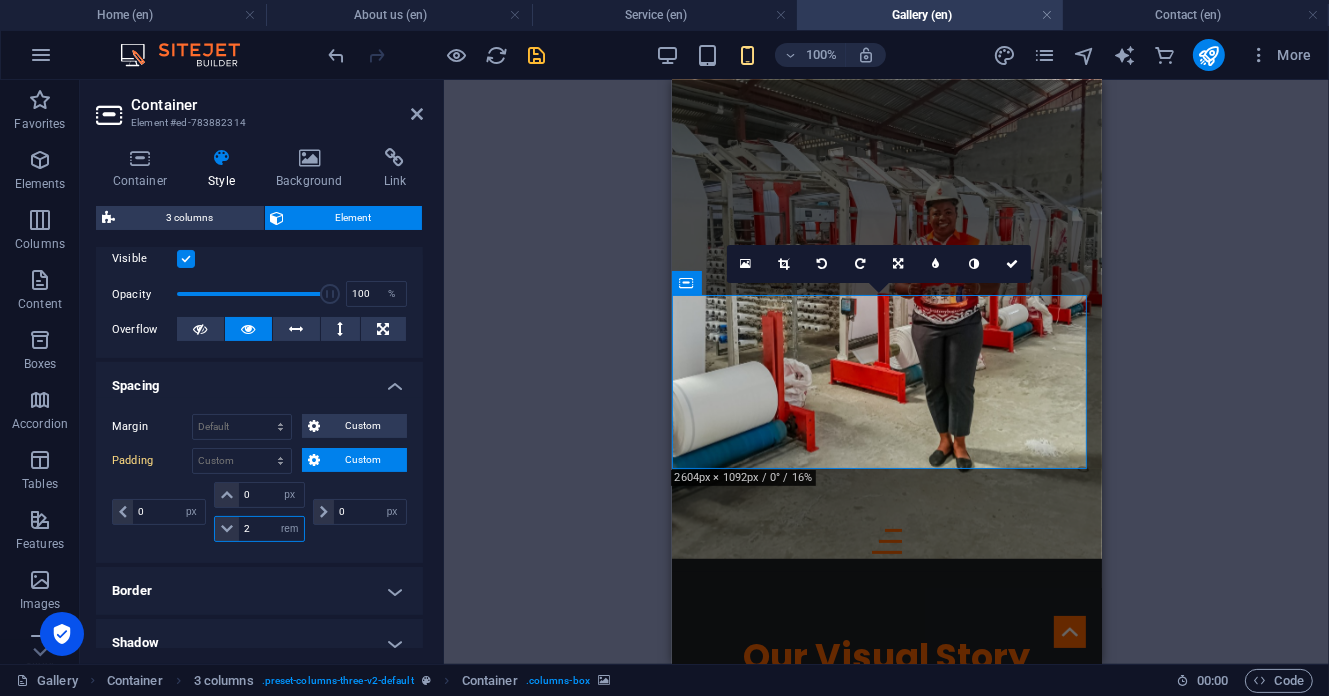click on "2" at bounding box center [271, 529] 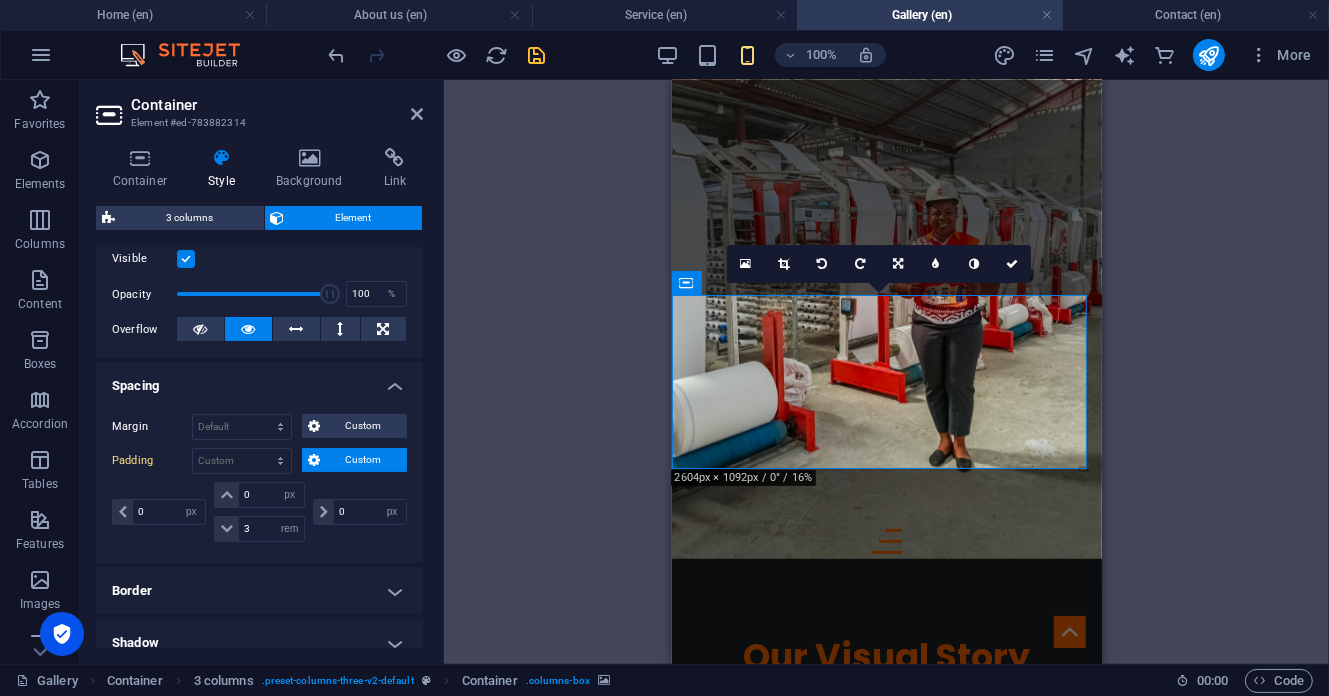 click on "0 px rem % vh vw 0 px rem % vh vw 3 px rem % vh vw 0 px rem % vh vw" at bounding box center (259, 514) 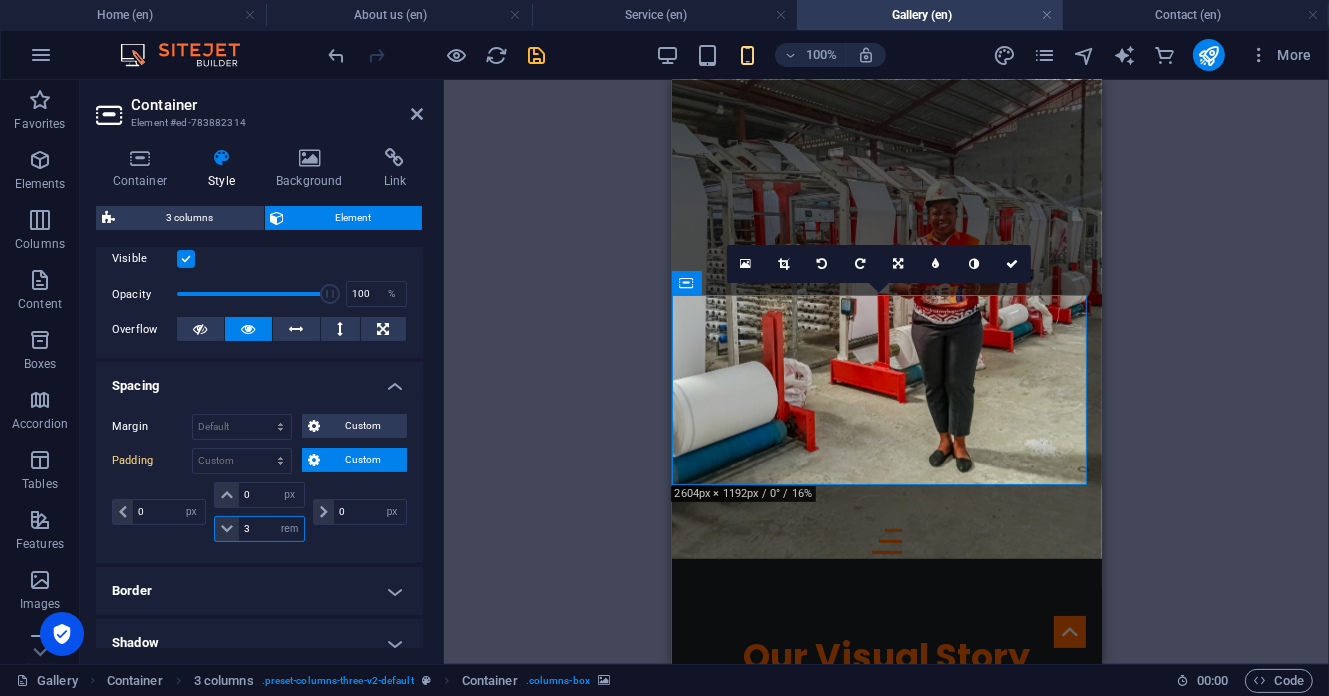 click on "3" at bounding box center (271, 529) 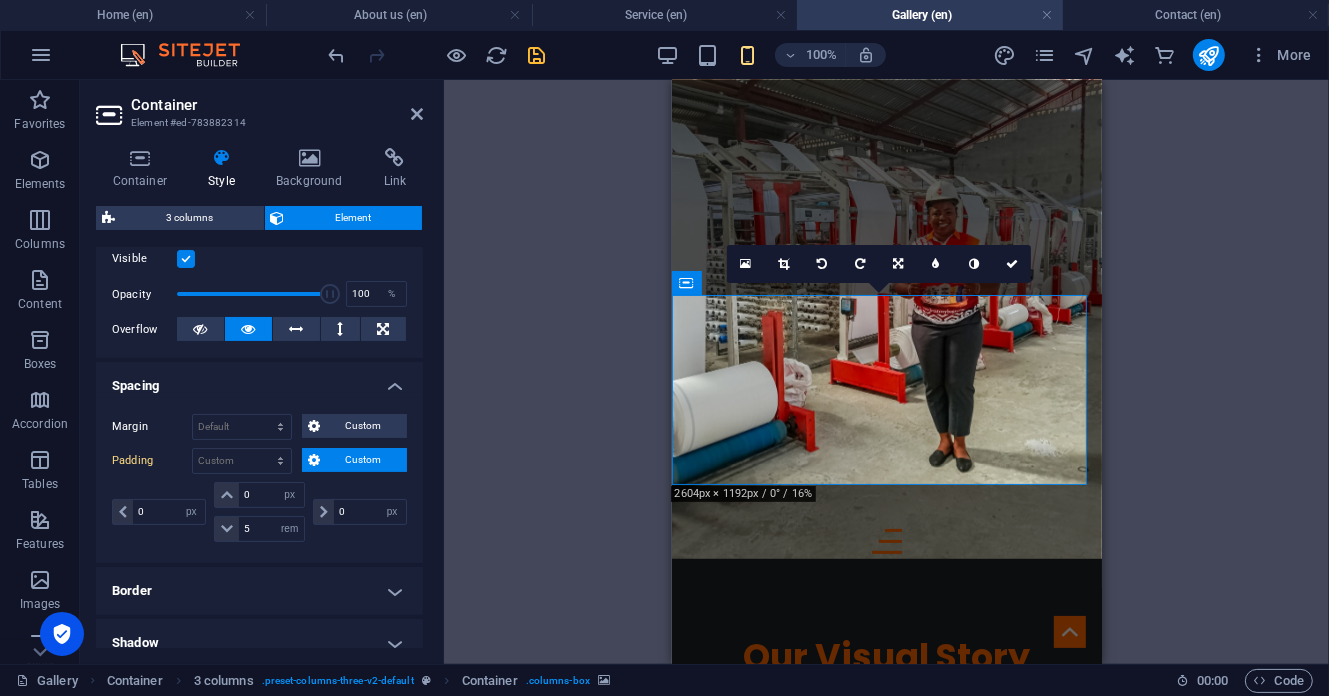 click on "0 px rem % vh vw" at bounding box center (358, 512) 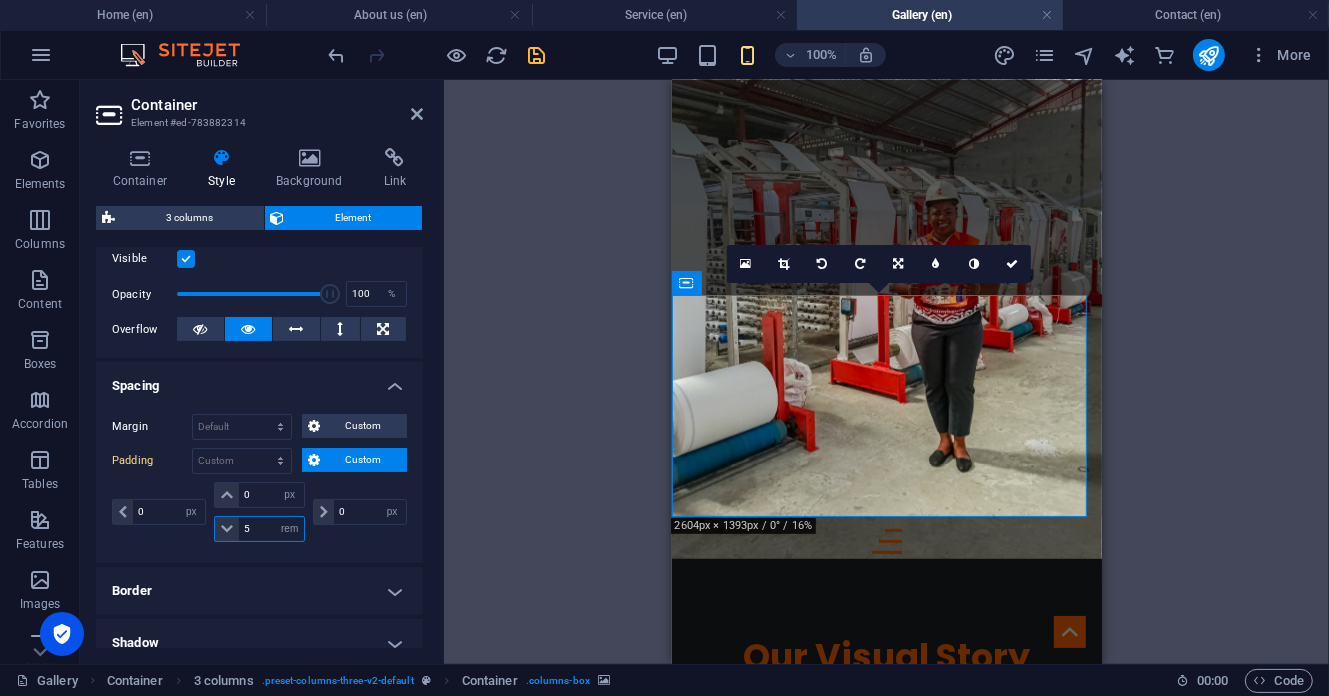 click on "5" at bounding box center [271, 529] 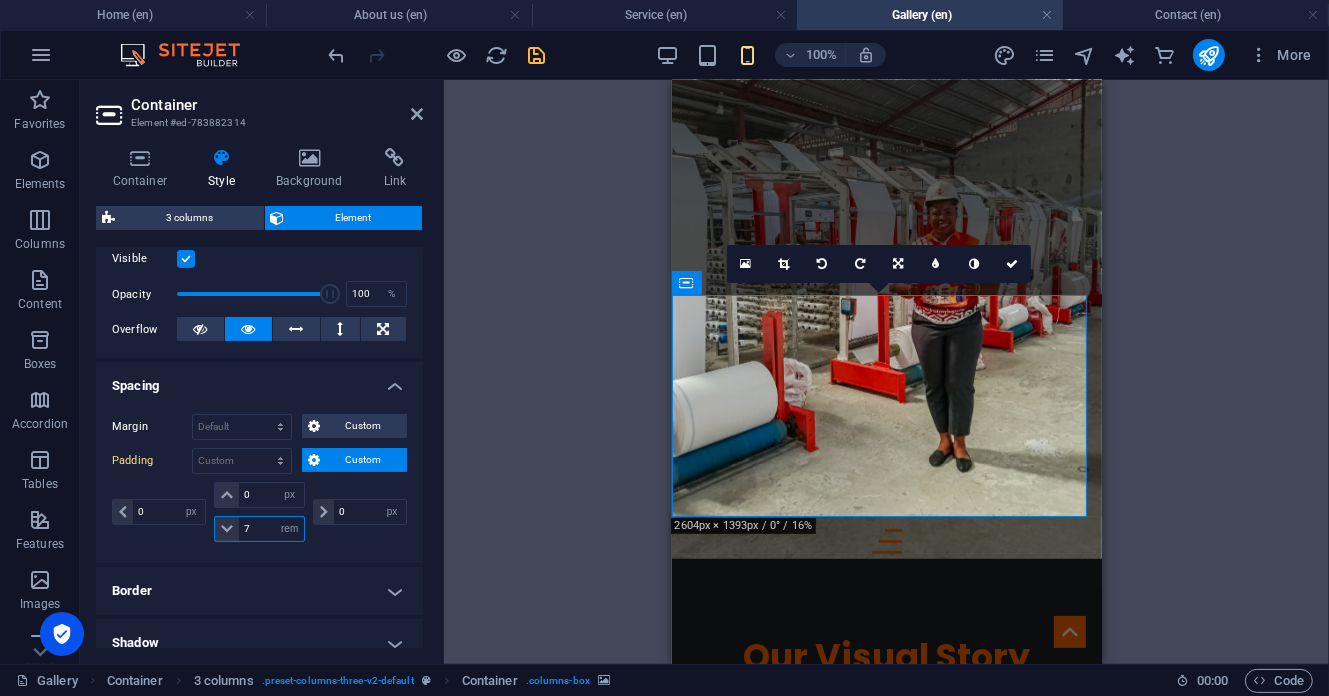 type on "7" 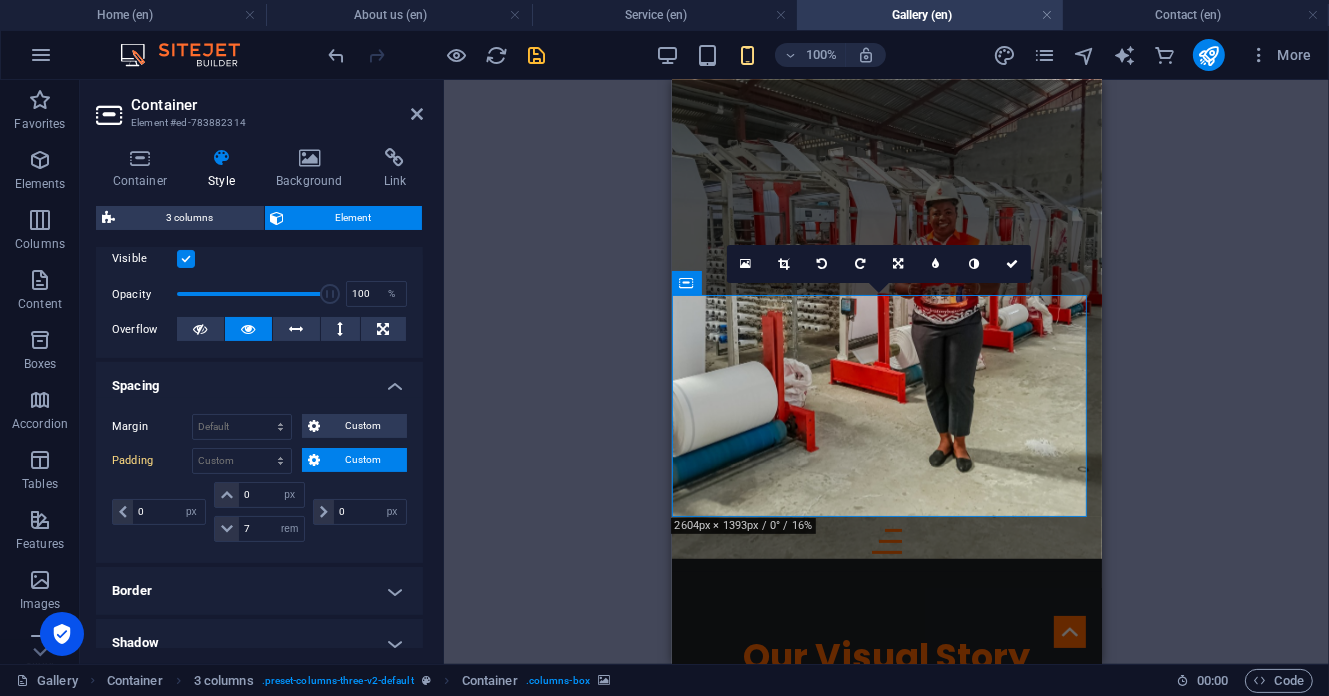 click on "0 px rem % vh vw 0 px rem % vh vw 7 px rem % vh vw 0 px rem % vh vw" at bounding box center (259, 514) 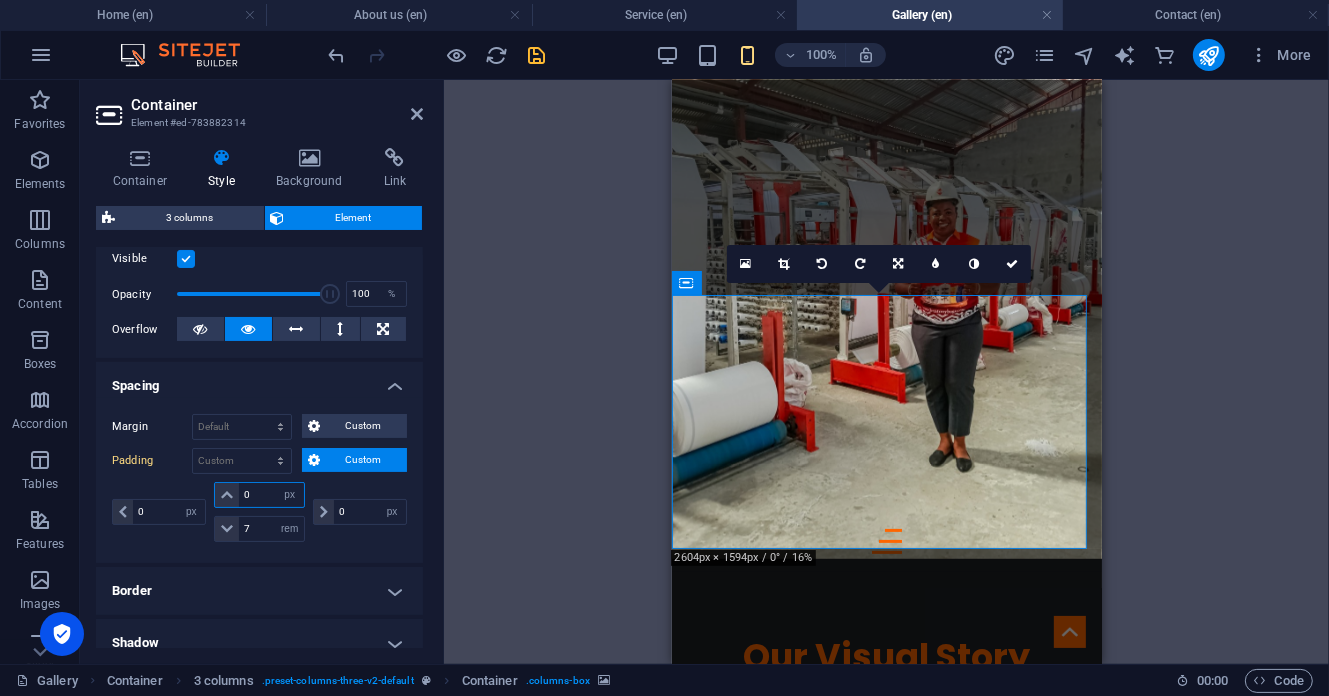 click on "0" at bounding box center [271, 495] 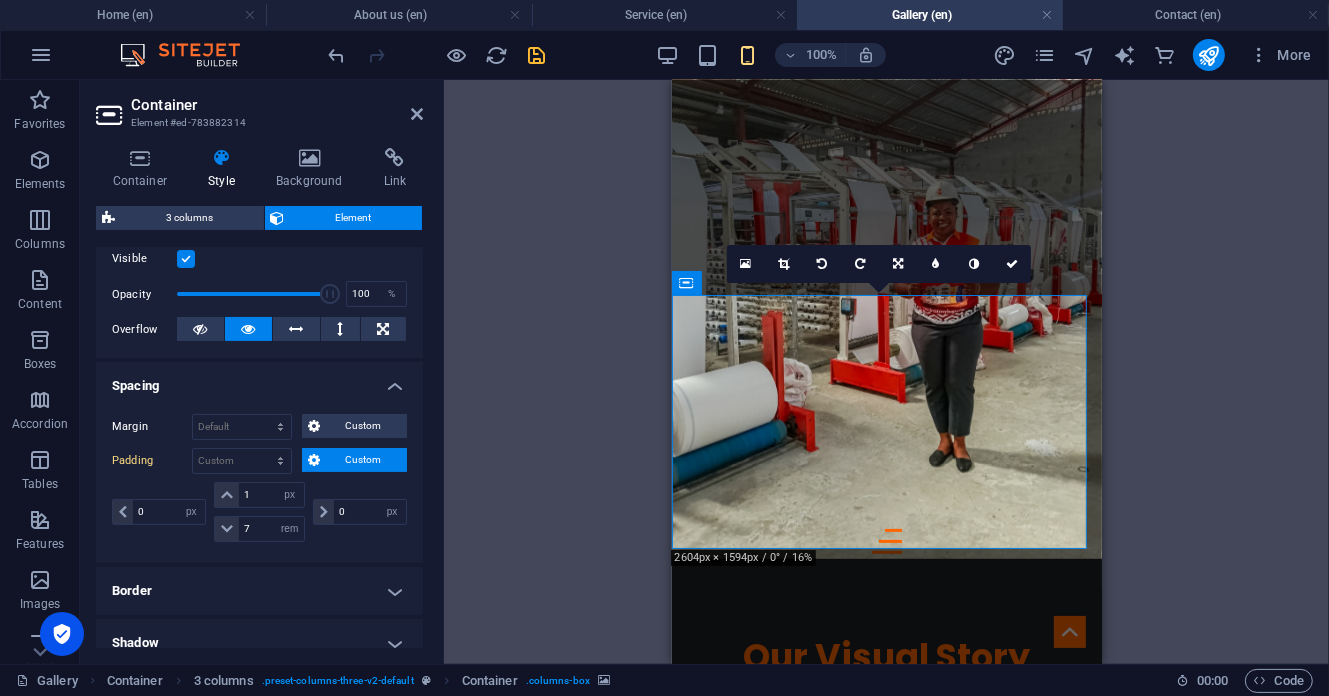 click on "0 px rem % vh vw" at bounding box center (358, 512) 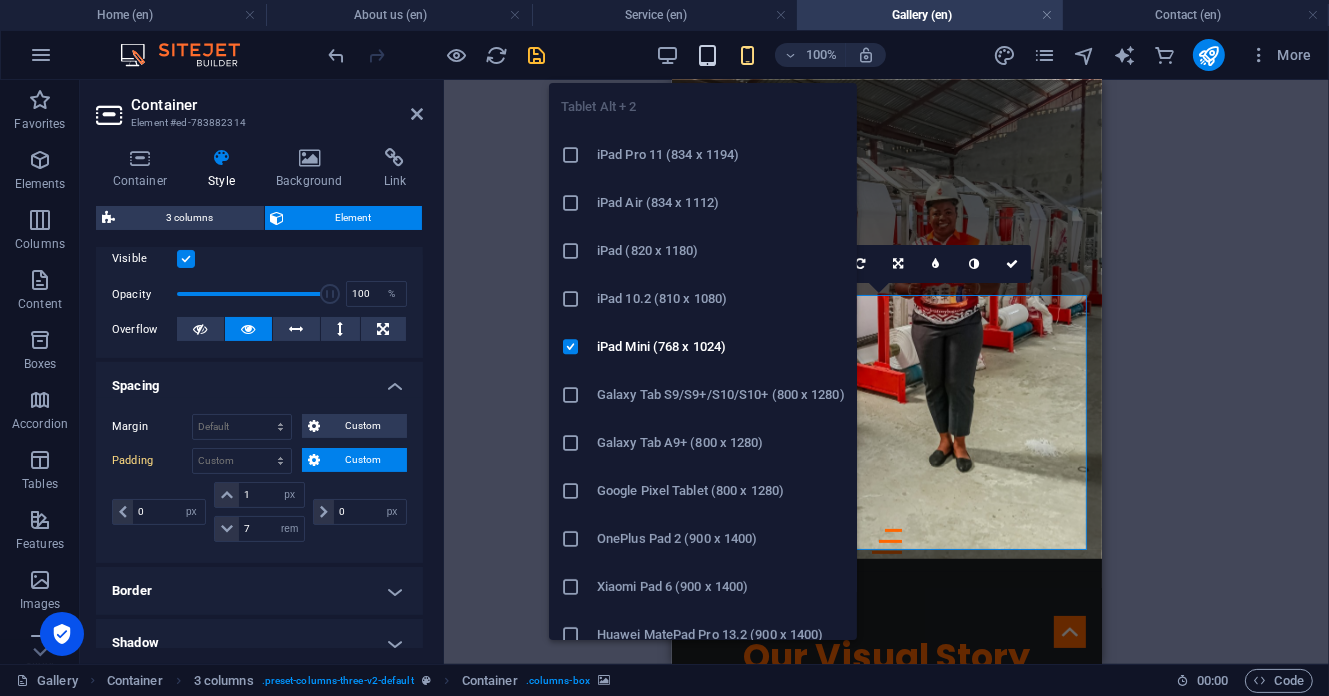 click at bounding box center [707, 55] 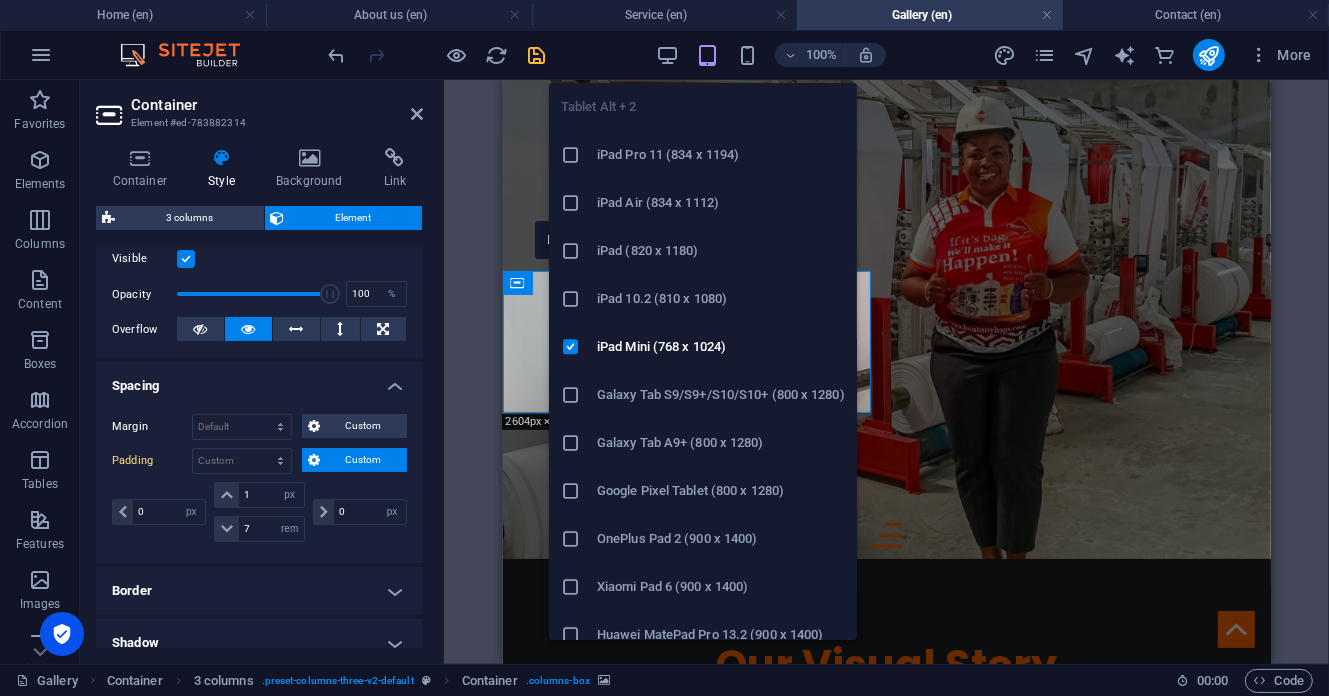 type on "0" 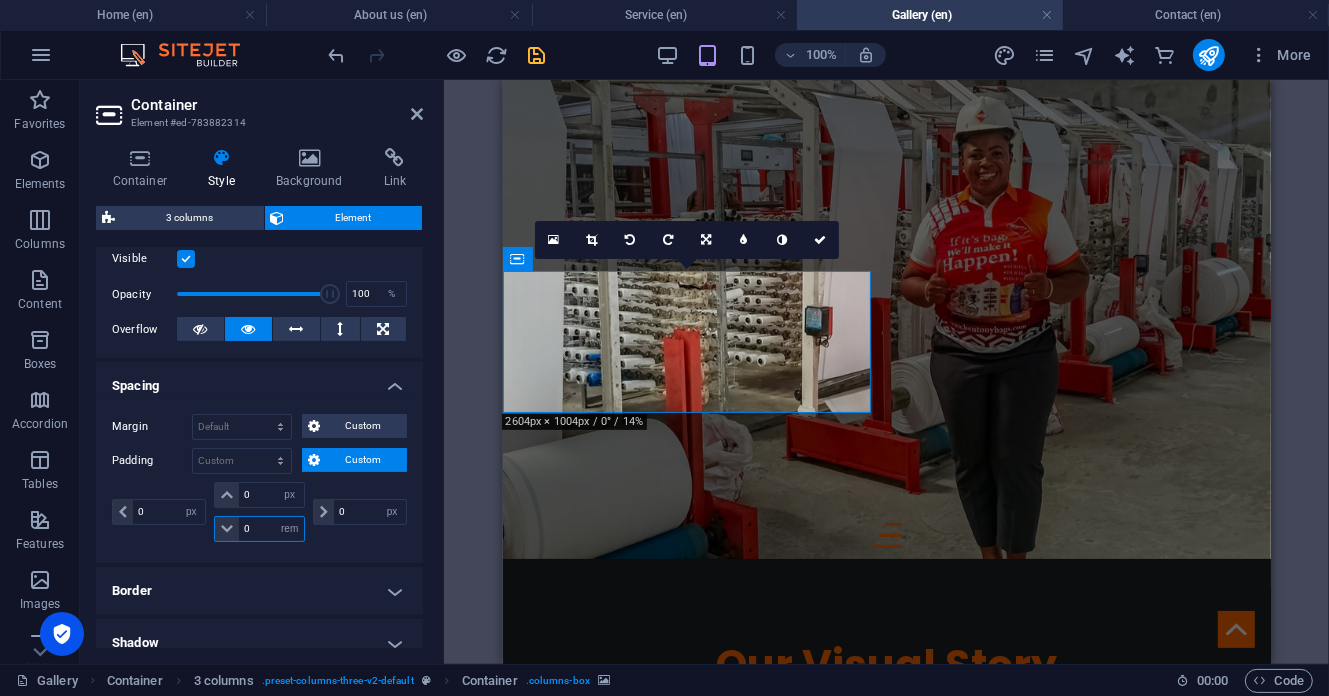 click on "0" at bounding box center [271, 529] 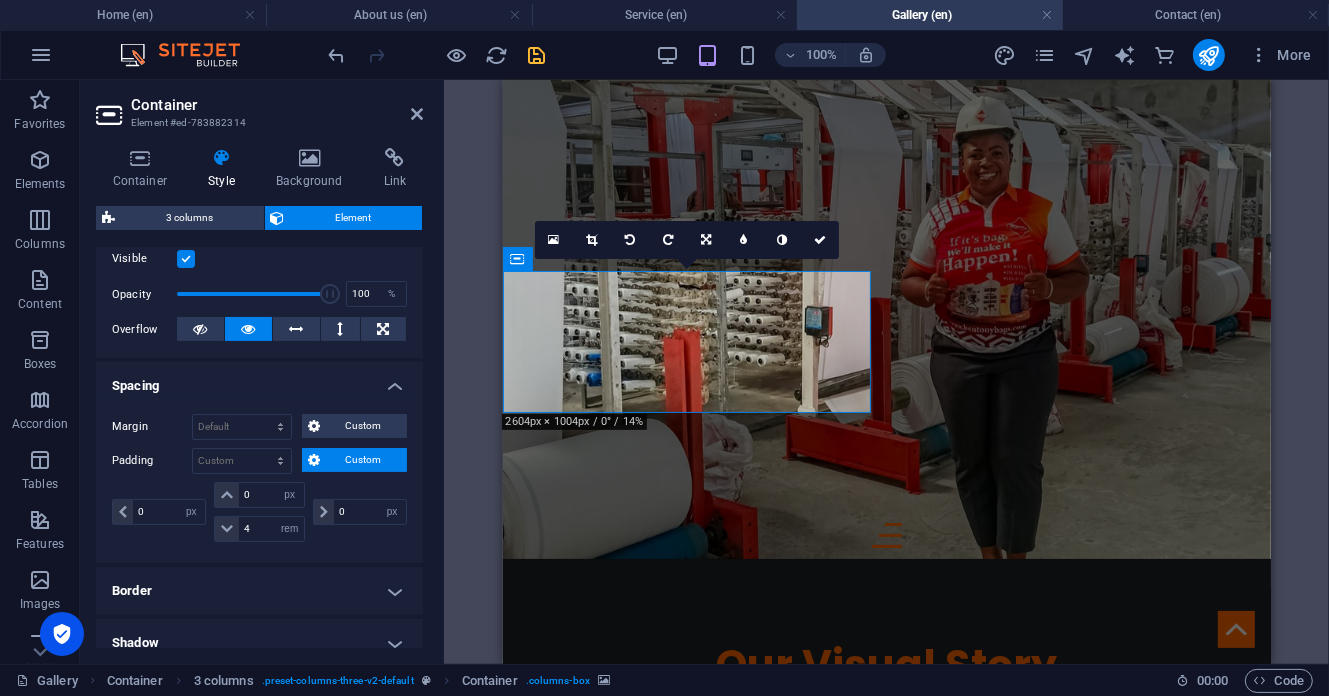 click on "0 px rem % vh vw 0 px rem % vh vw 4 px rem % vh vw 0 px rem % vh vw" at bounding box center (259, 514) 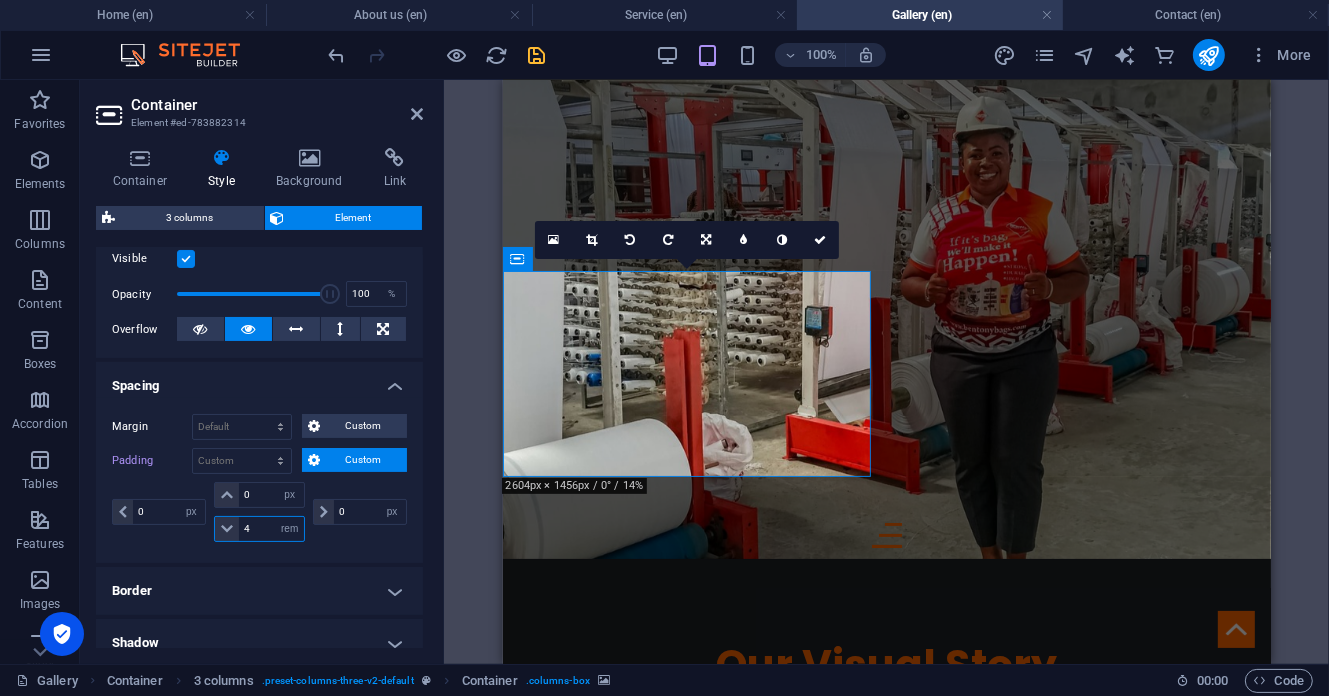 click on "4" at bounding box center (271, 529) 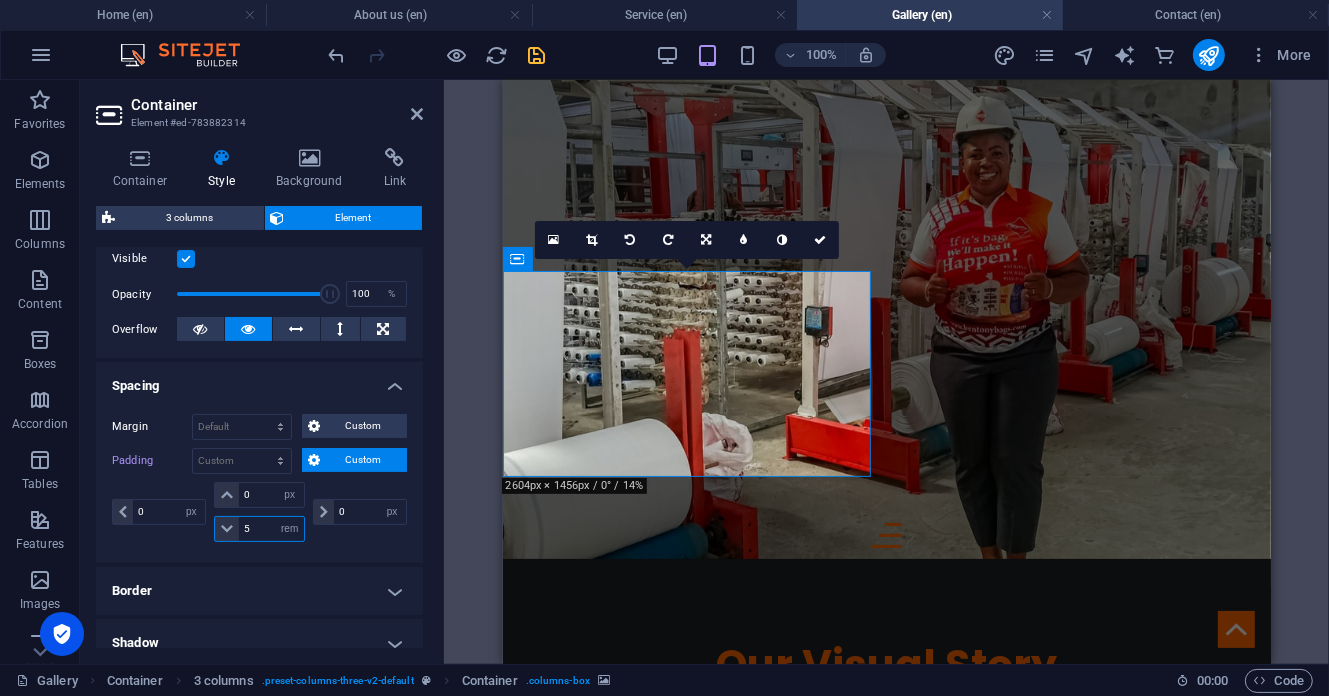 type on "5" 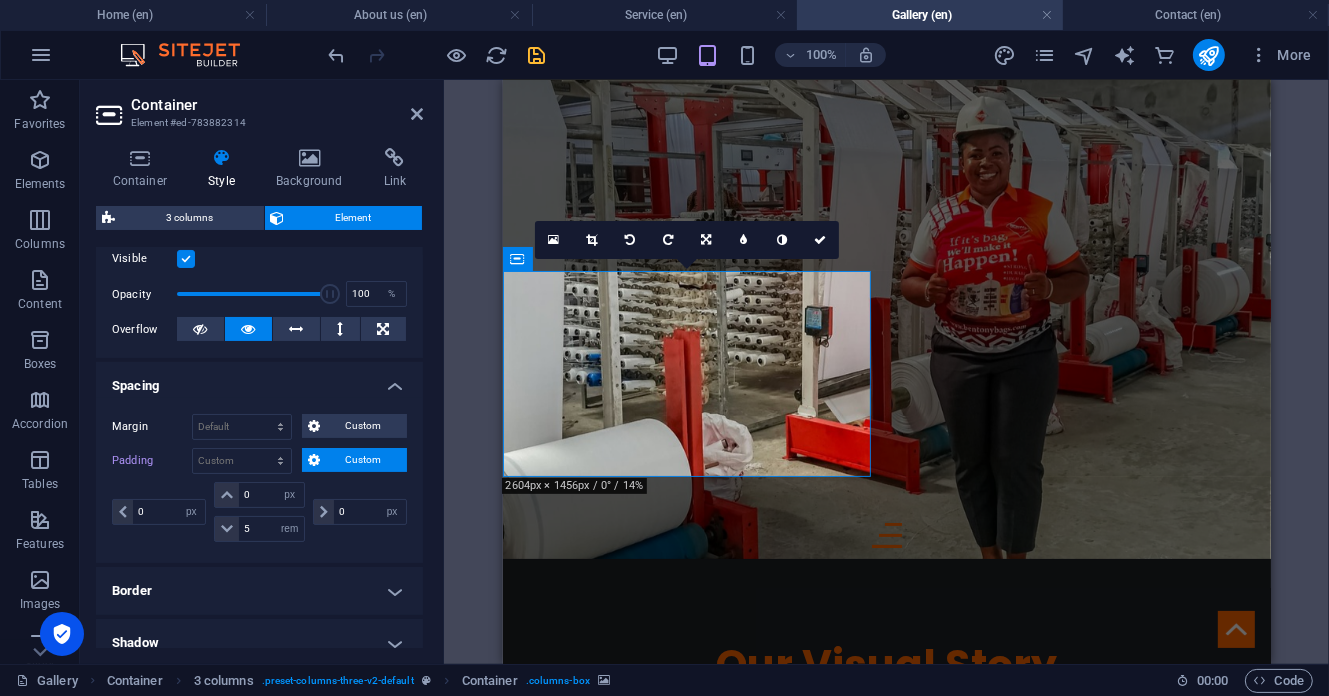 click on "0 px rem % vh vw 0 px rem % vh vw 5 px rem % vh vw 0 px rem % vh vw" at bounding box center (259, 514) 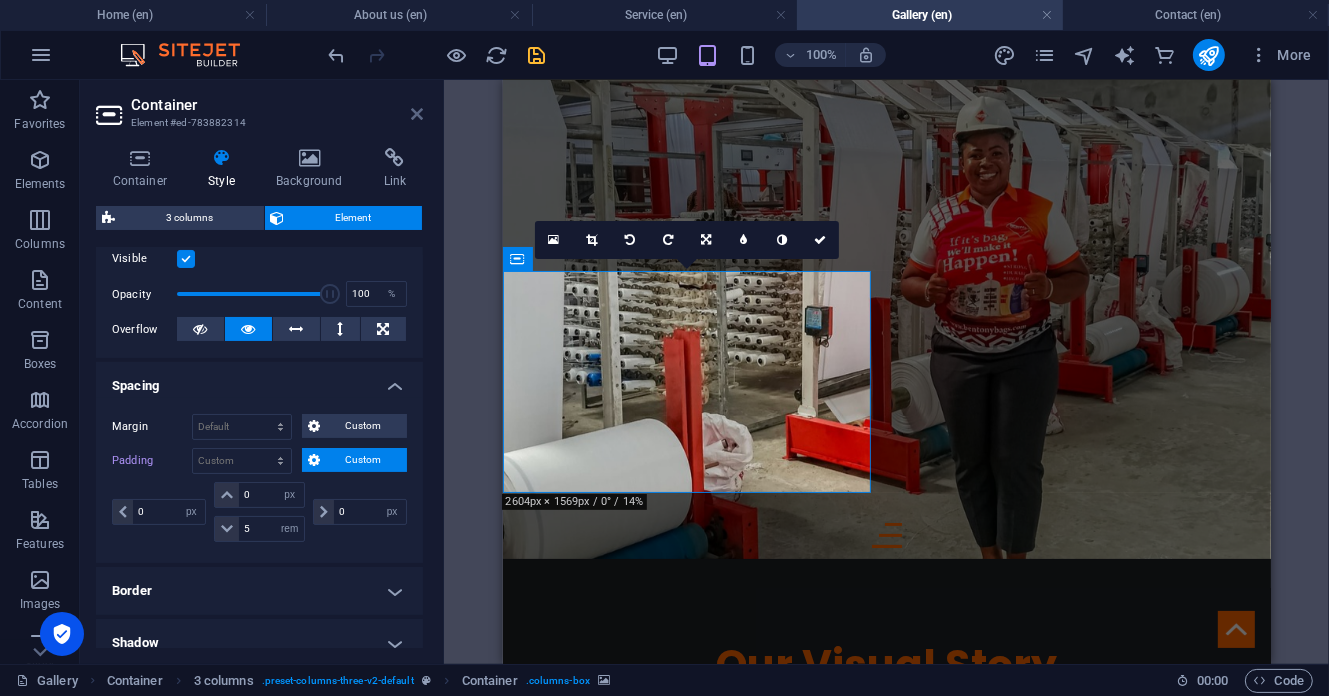 click at bounding box center (417, 114) 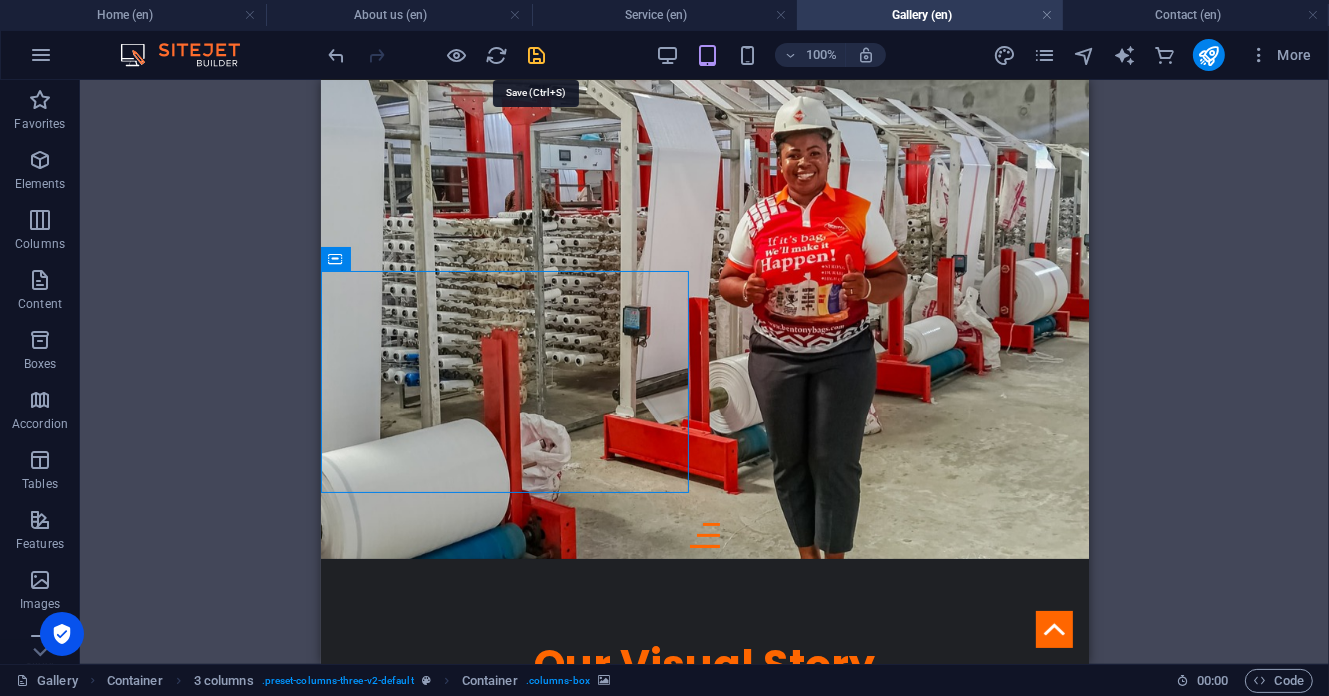 click at bounding box center [537, 55] 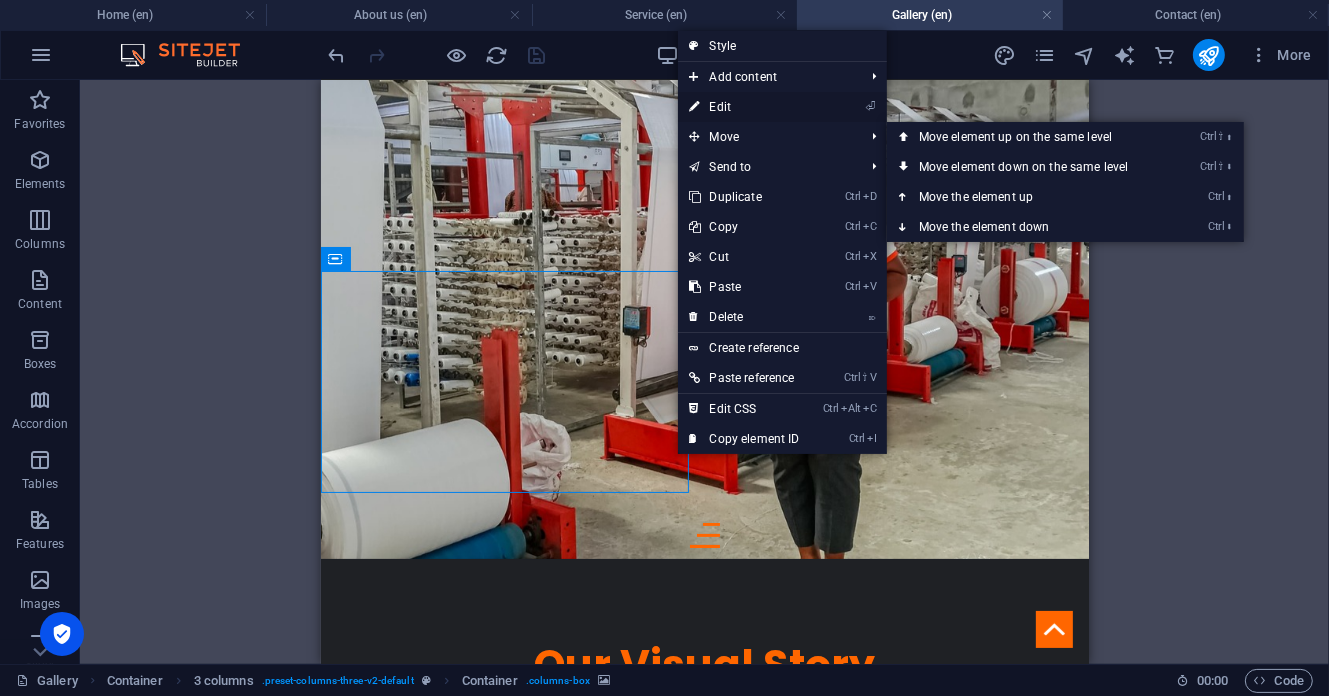 click on "⏎  Edit" at bounding box center (745, 107) 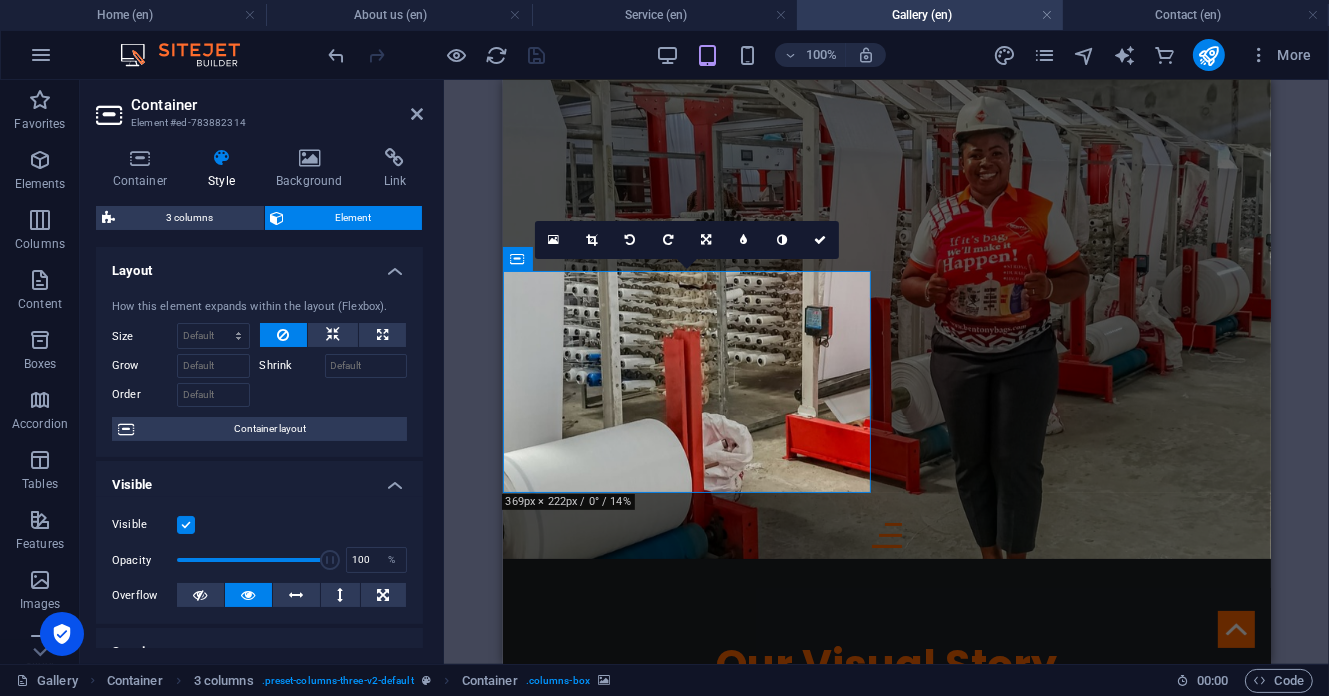 click at bounding box center (222, 158) 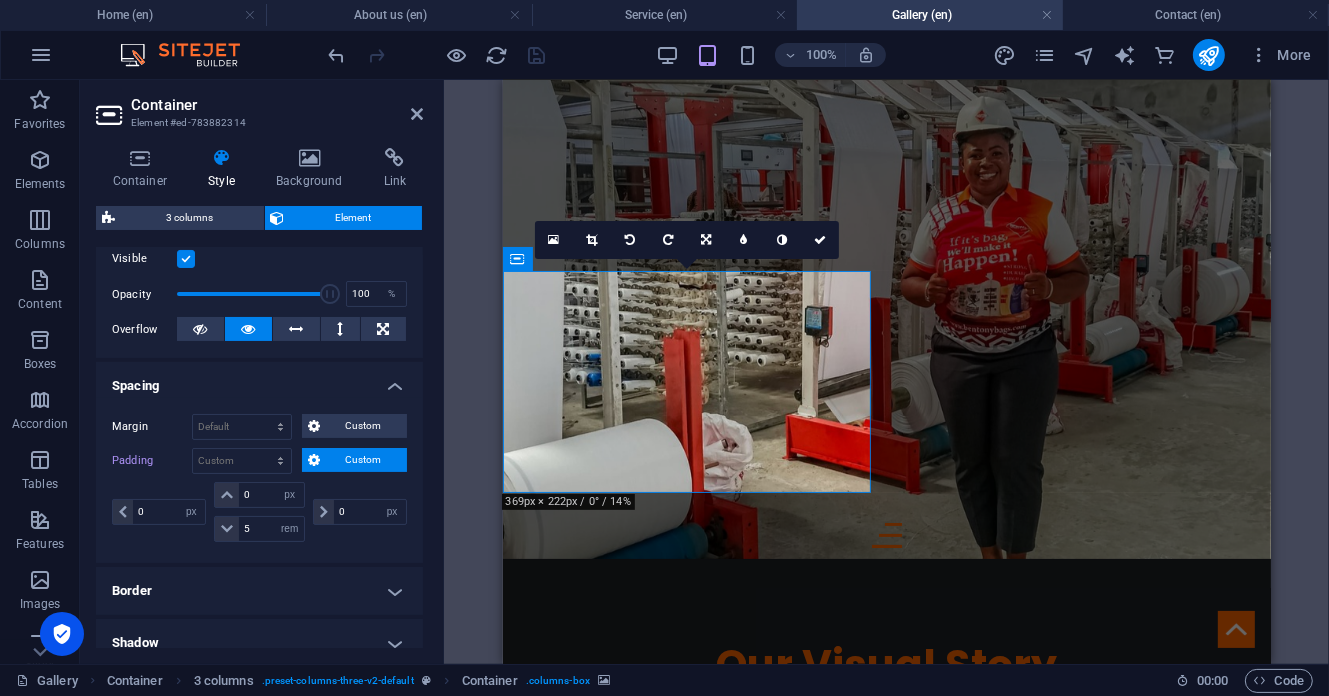 scroll, scrollTop: 533, scrollLeft: 0, axis: vertical 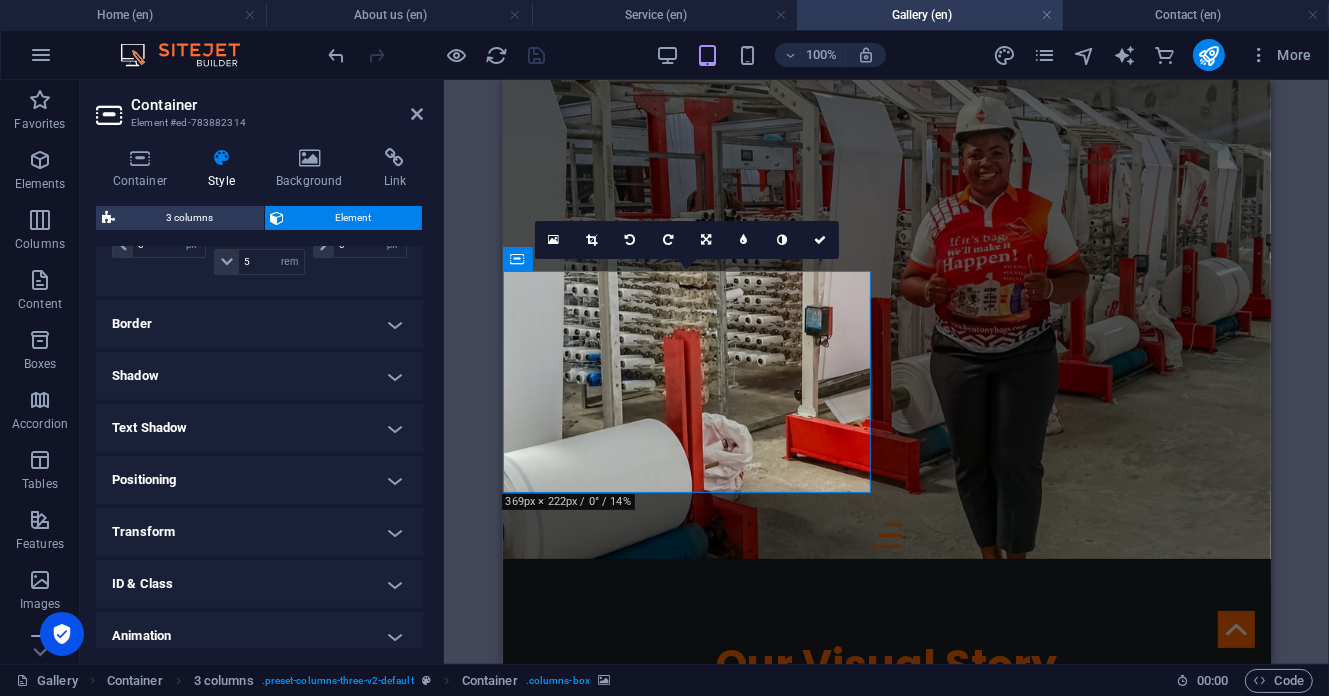 click on "Transform" at bounding box center (259, 532) 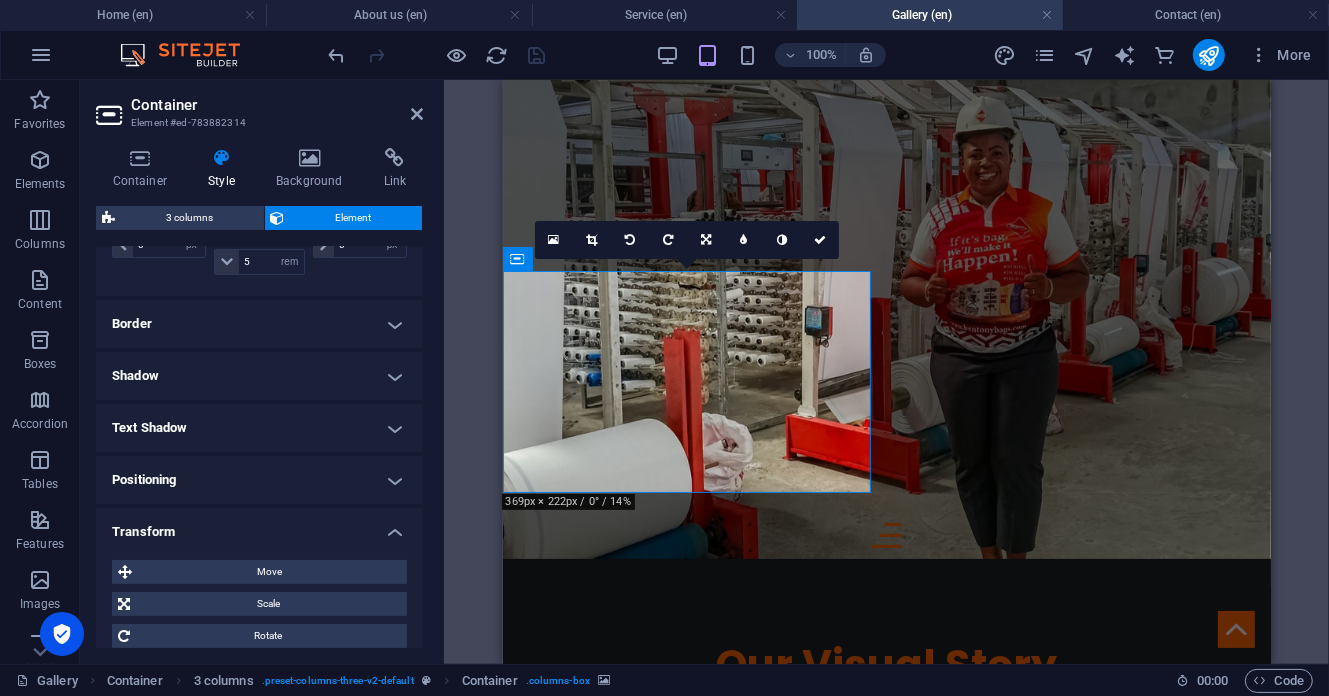 click on "Transform" at bounding box center [259, 526] 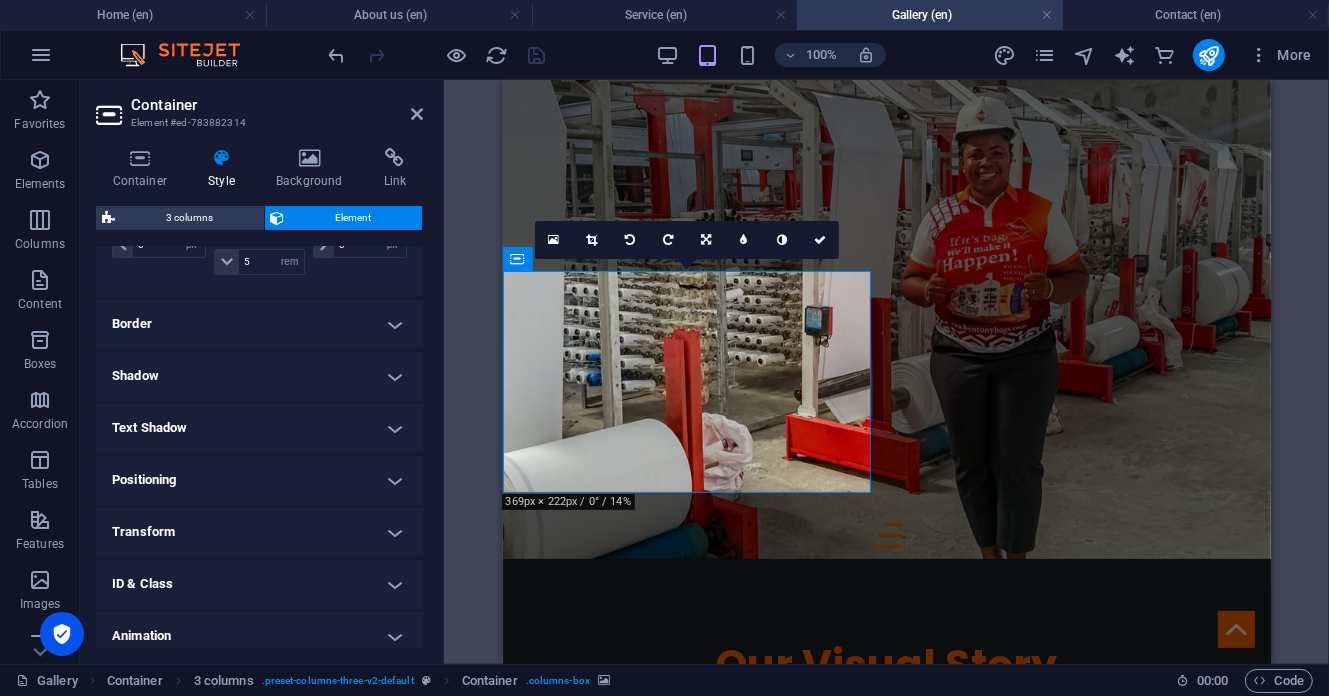 scroll, scrollTop: 594, scrollLeft: 0, axis: vertical 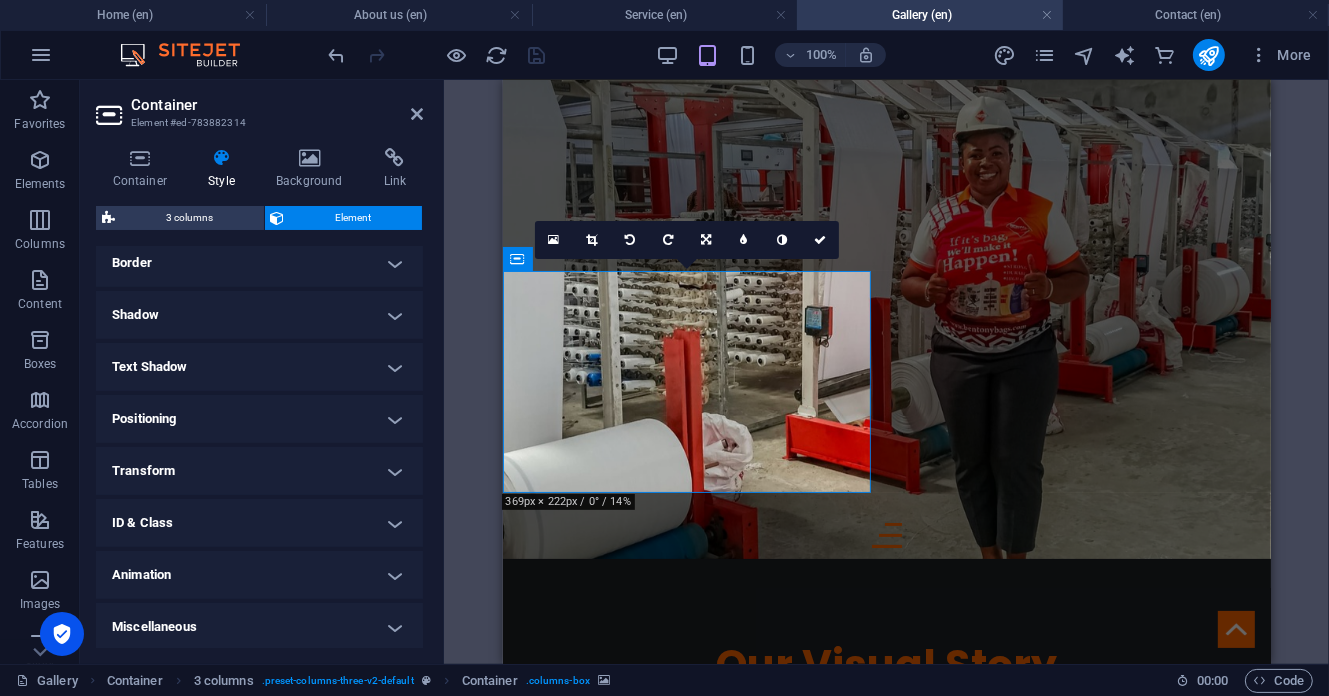 click on "Animation" at bounding box center (259, 575) 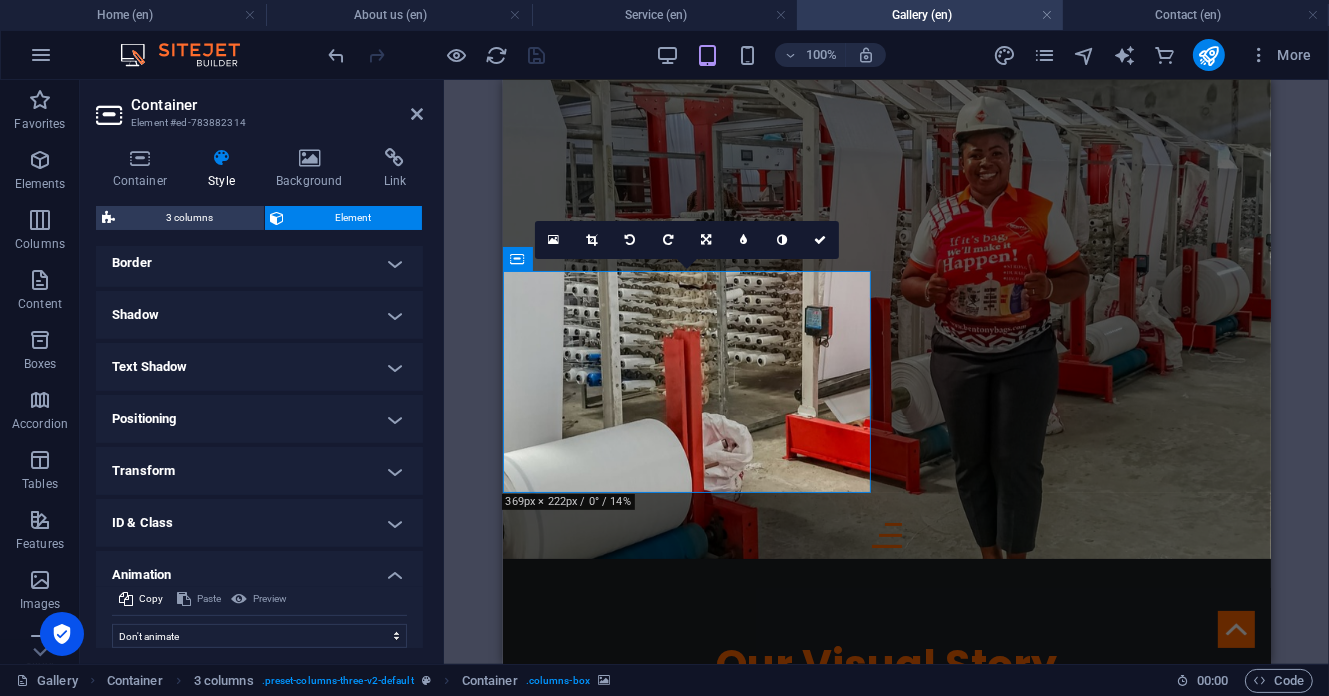 scroll, scrollTop: 659, scrollLeft: 0, axis: vertical 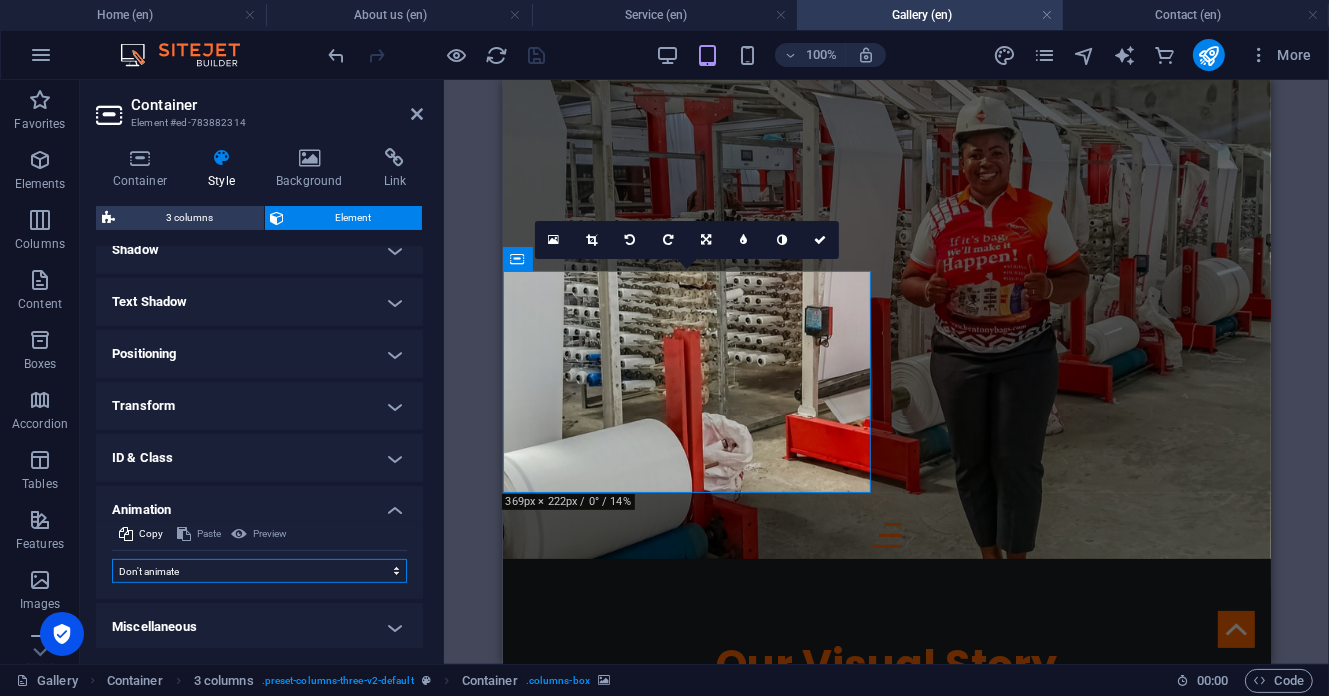 click on "Don't animate Show / Hide Slide up/down Zoom in/out Slide left to right Slide right to left Slide top to bottom Slide bottom to top Pulse Blink Open as overlay" at bounding box center (259, 571) 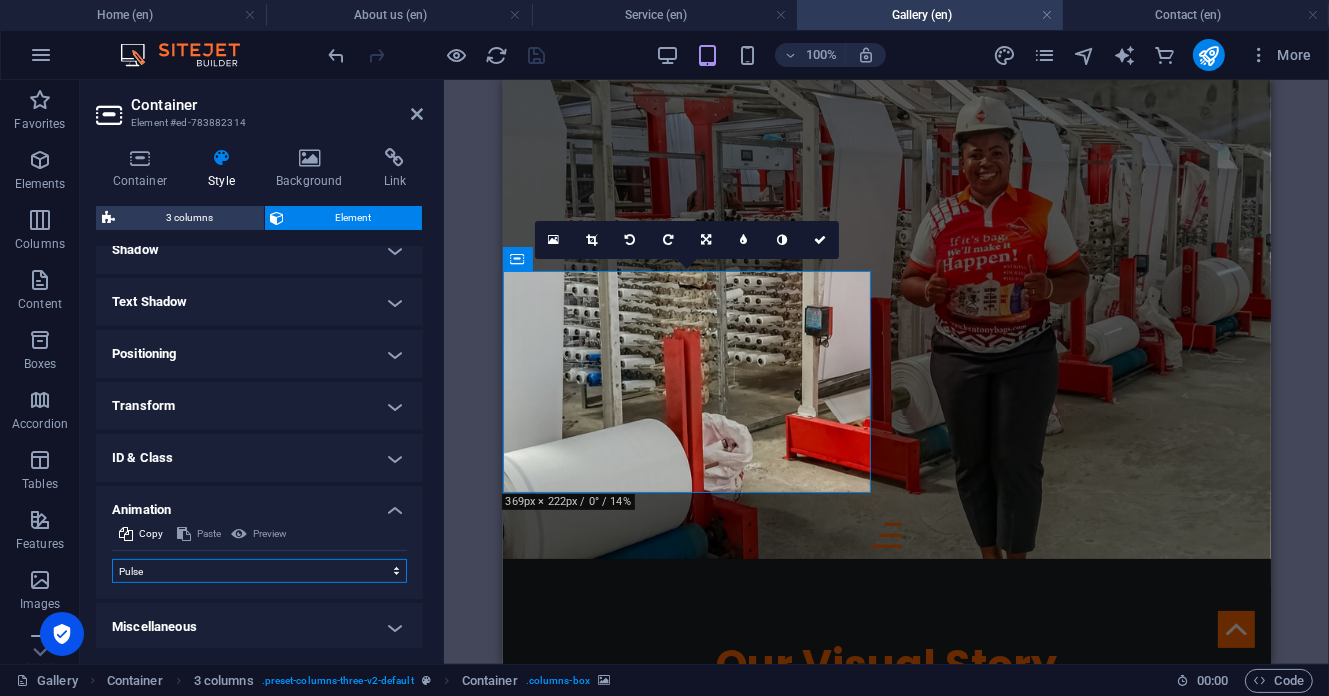 click on "Don't animate Show / Hide Slide up/down Zoom in/out Slide left to right Slide right to left Slide top to bottom Slide bottom to top Pulse Blink Open as overlay" at bounding box center (259, 571) 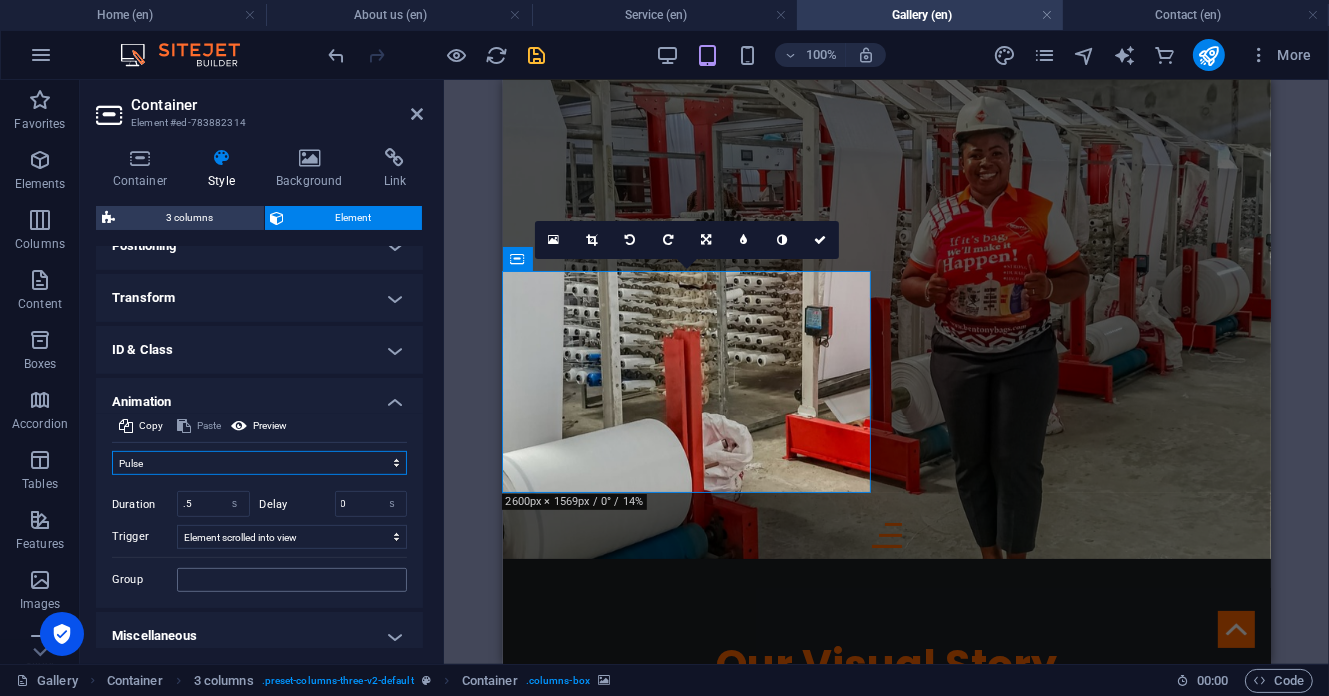 scroll, scrollTop: 776, scrollLeft: 0, axis: vertical 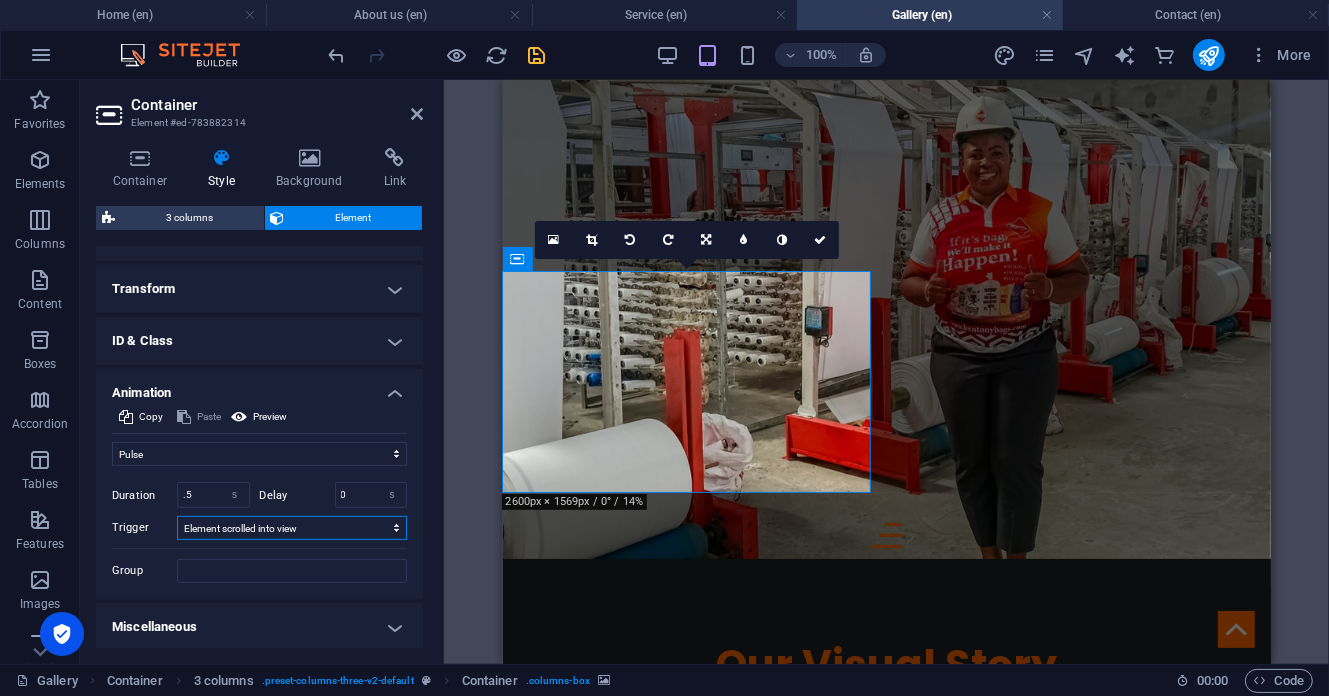 click on "No automatic trigger On page load Element scrolled into view" at bounding box center [292, 528] 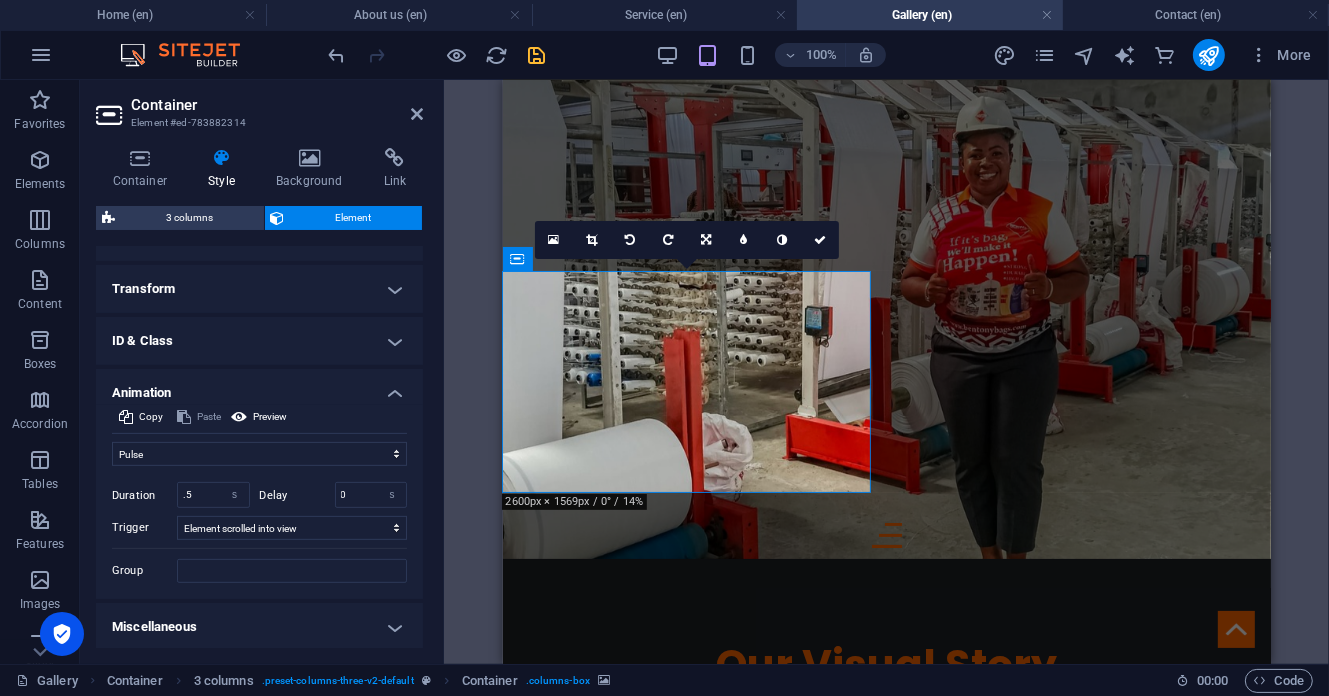 click on "Initial Element hidden Element shown Duration .5 s ms Delay 0 s ms Width auto px % Trigger No automatic trigger On page load Element scrolled into view Close This label appears when hovering over the close button, indicating its function. Group Show Don't alter this element Hide this element Show this element Hide Don't alter this element Hide this element Show this element" at bounding box center (259, 524) 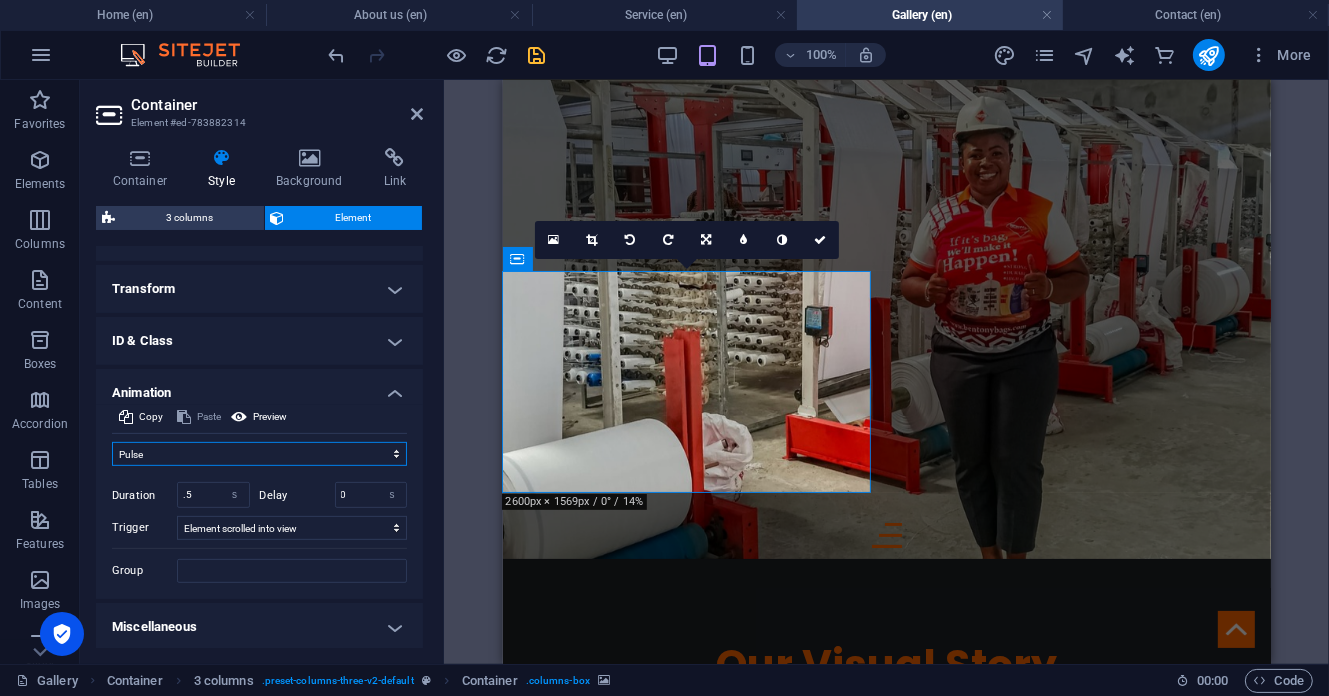 click on "Don't animate Show / Hide Slide up/down Zoom in/out Slide left to right Slide right to left Slide top to bottom Slide bottom to top Pulse Blink Open as overlay" at bounding box center [259, 454] 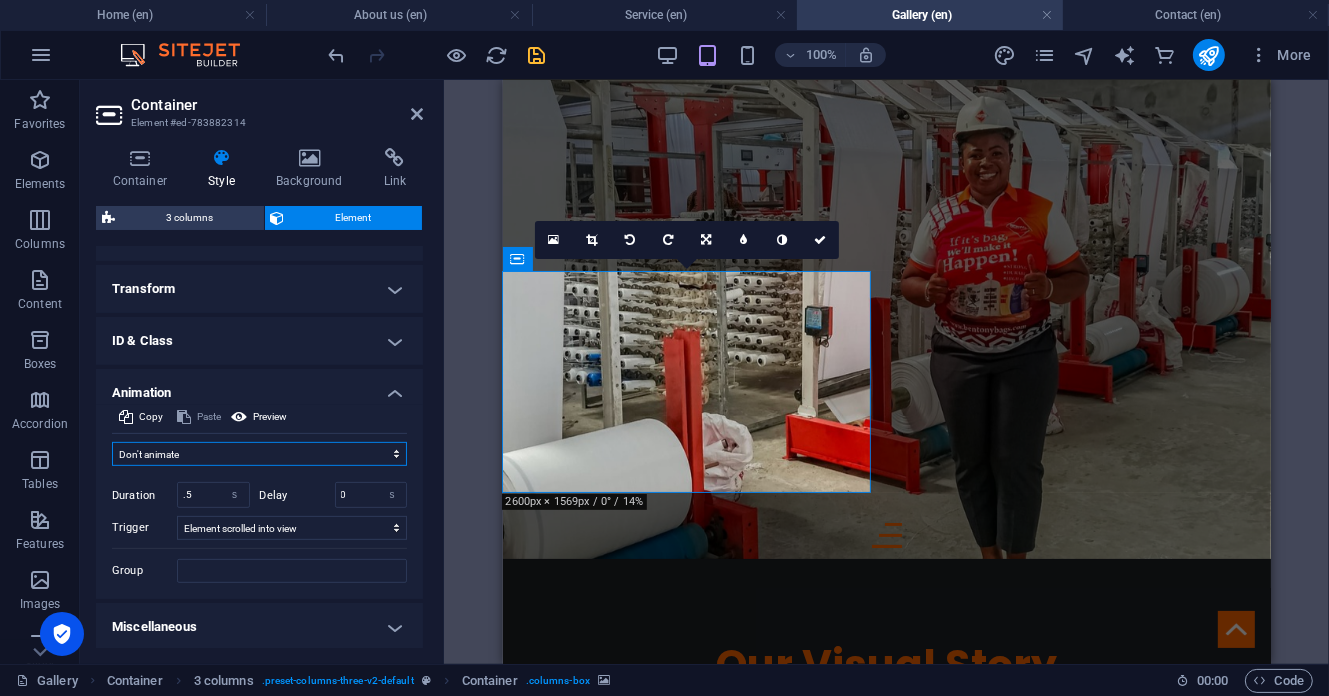 click on "Don't animate Show / Hide Slide up/down Zoom in/out Slide left to right Slide right to left Slide top to bottom Slide bottom to top Pulse Blink Open as overlay" at bounding box center (259, 454) 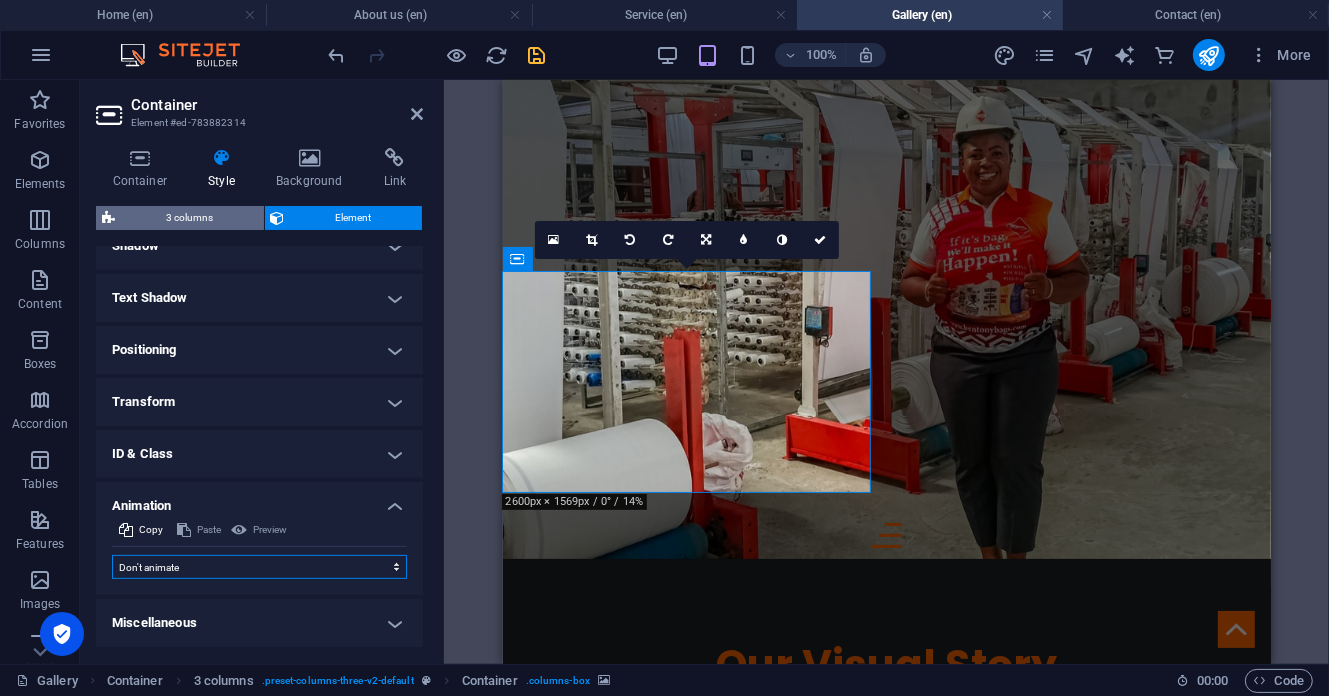 scroll, scrollTop: 659, scrollLeft: 0, axis: vertical 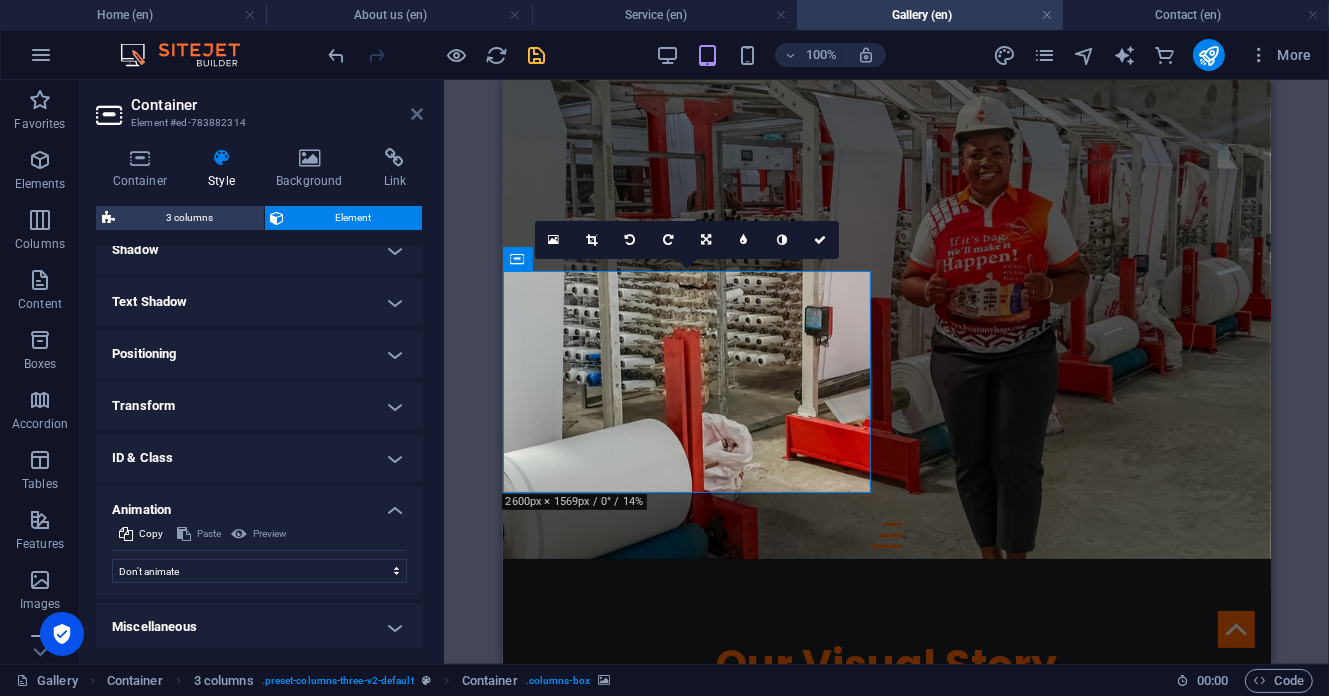click at bounding box center (417, 114) 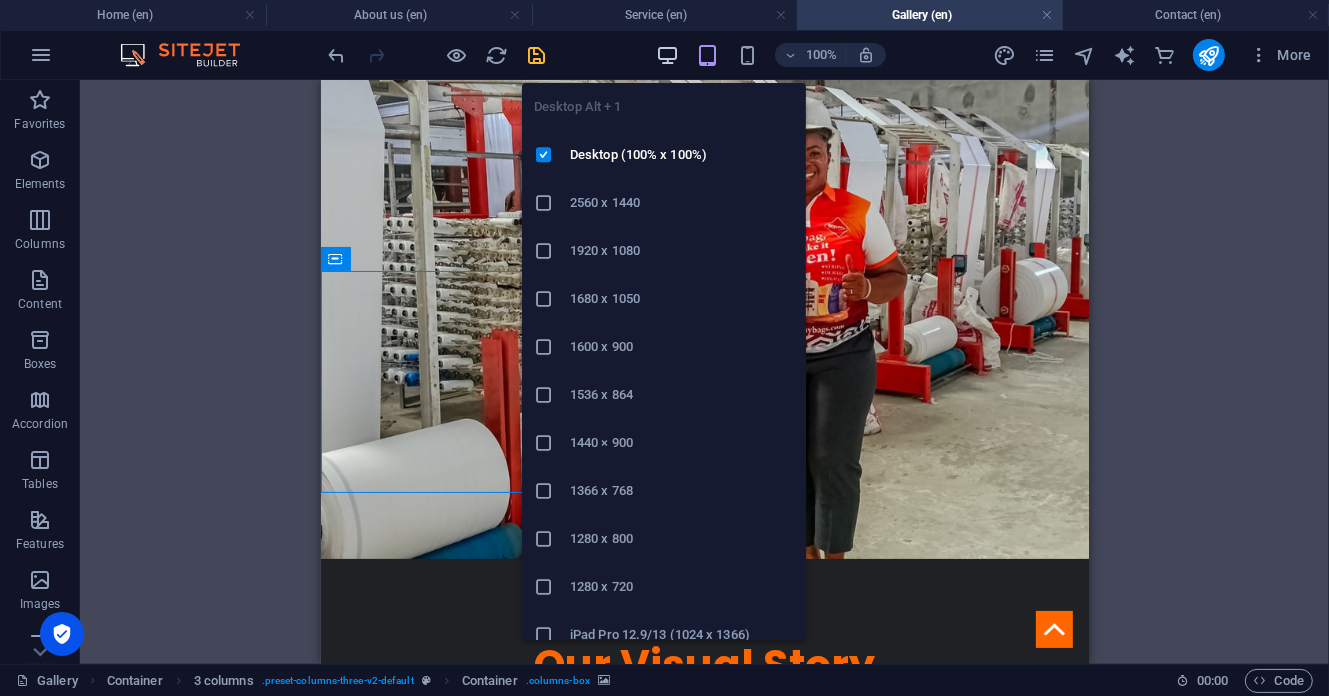 click at bounding box center (667, 55) 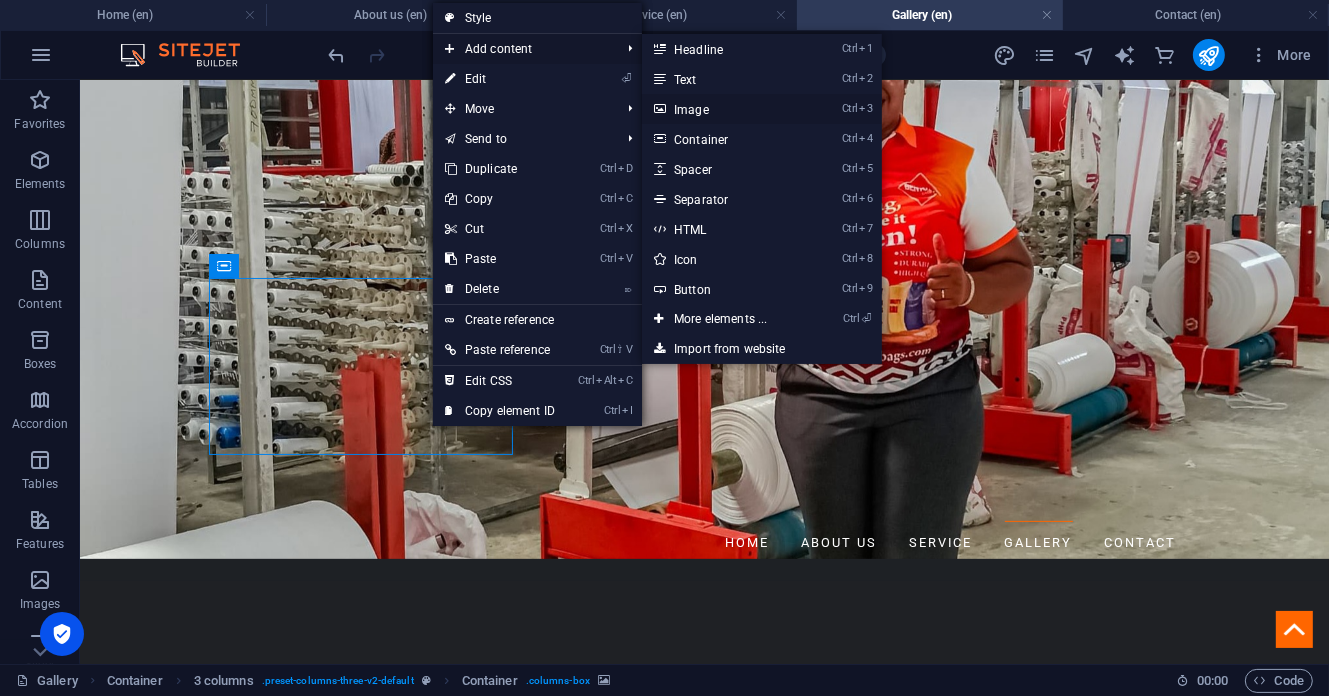 click on "Ctrl 3  Image" at bounding box center [724, 109] 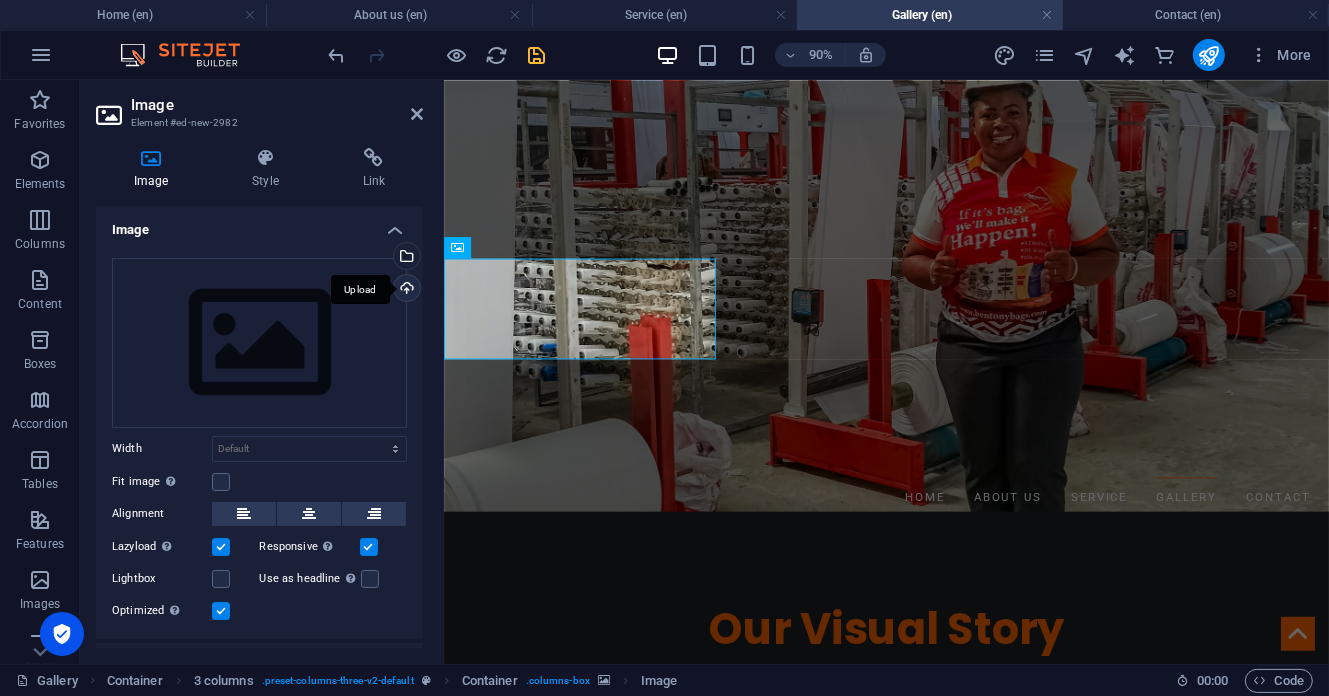click on "Upload" at bounding box center (405, 290) 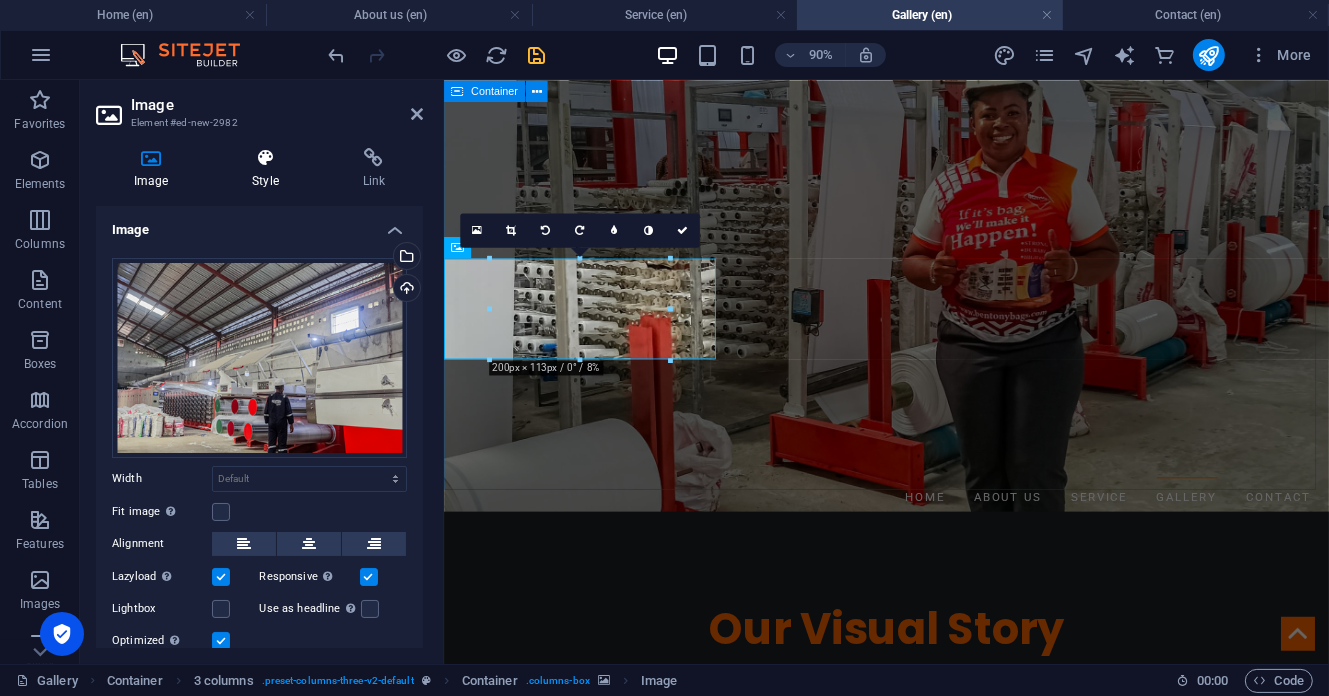 click at bounding box center (265, 158) 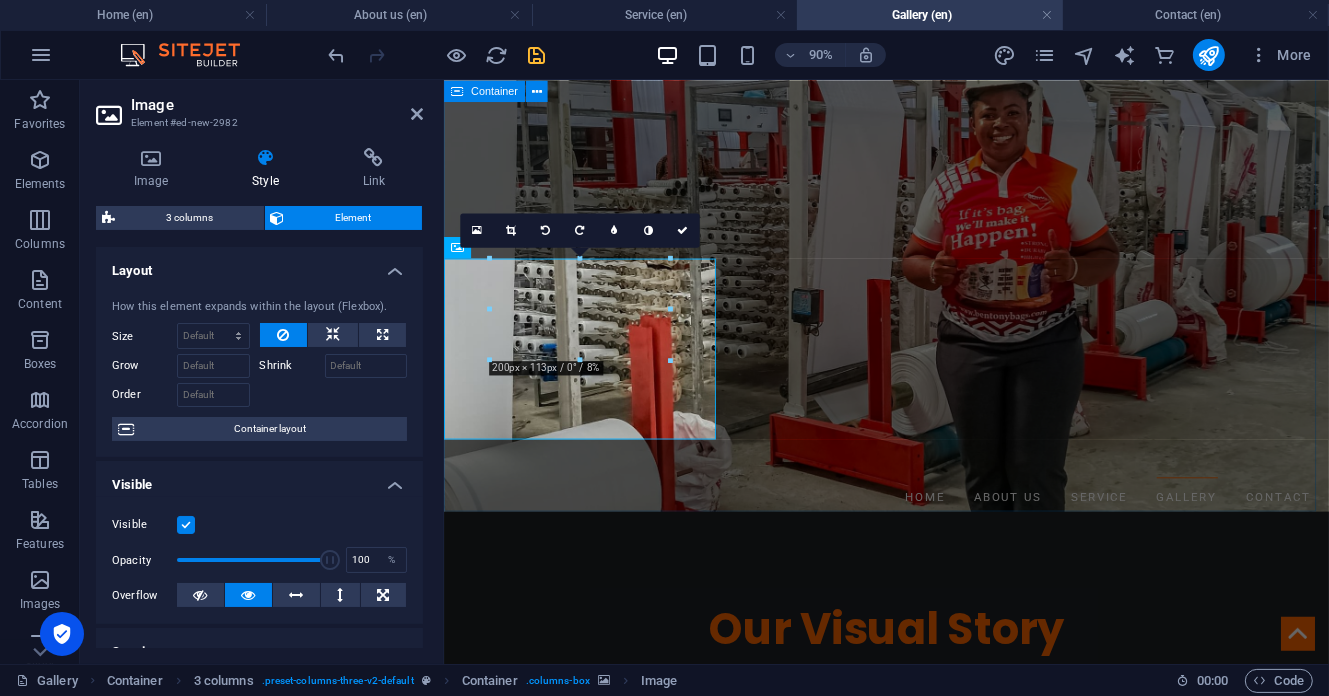 scroll, scrollTop: 266, scrollLeft: 0, axis: vertical 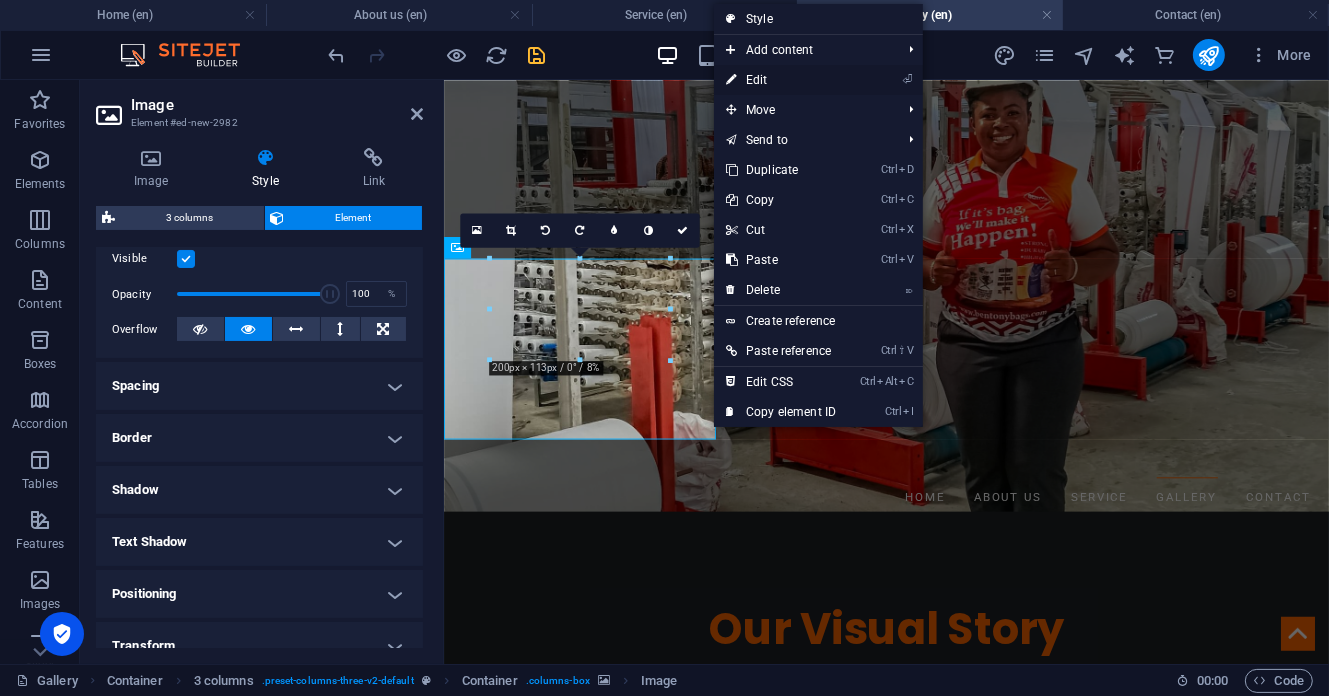 click on "⏎  Edit" at bounding box center [781, 80] 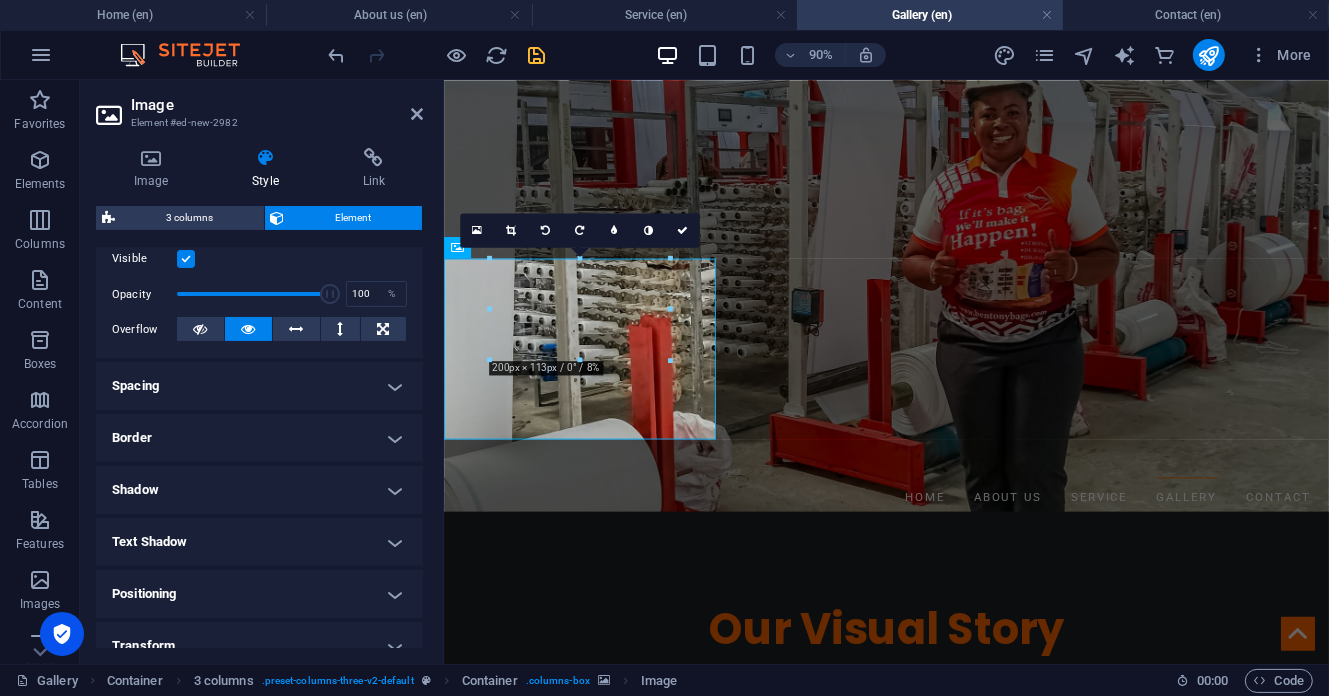 click on "Spacing" at bounding box center [259, 386] 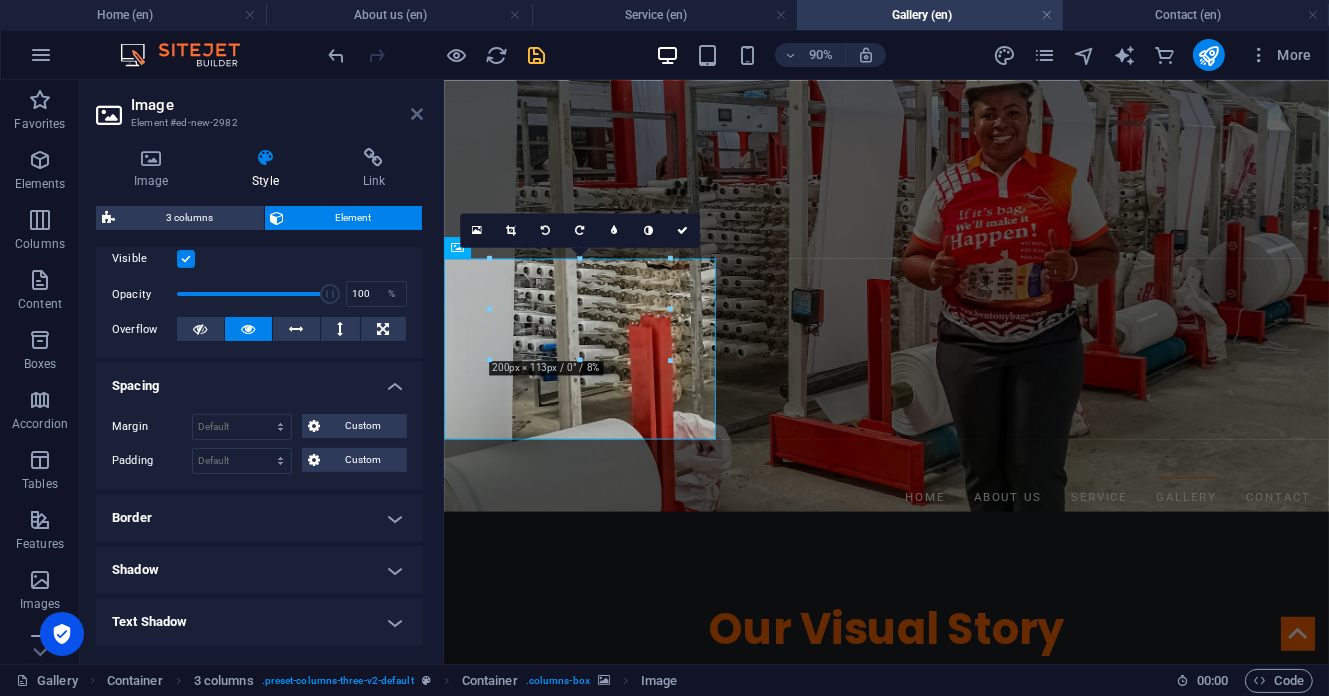 click at bounding box center [417, 114] 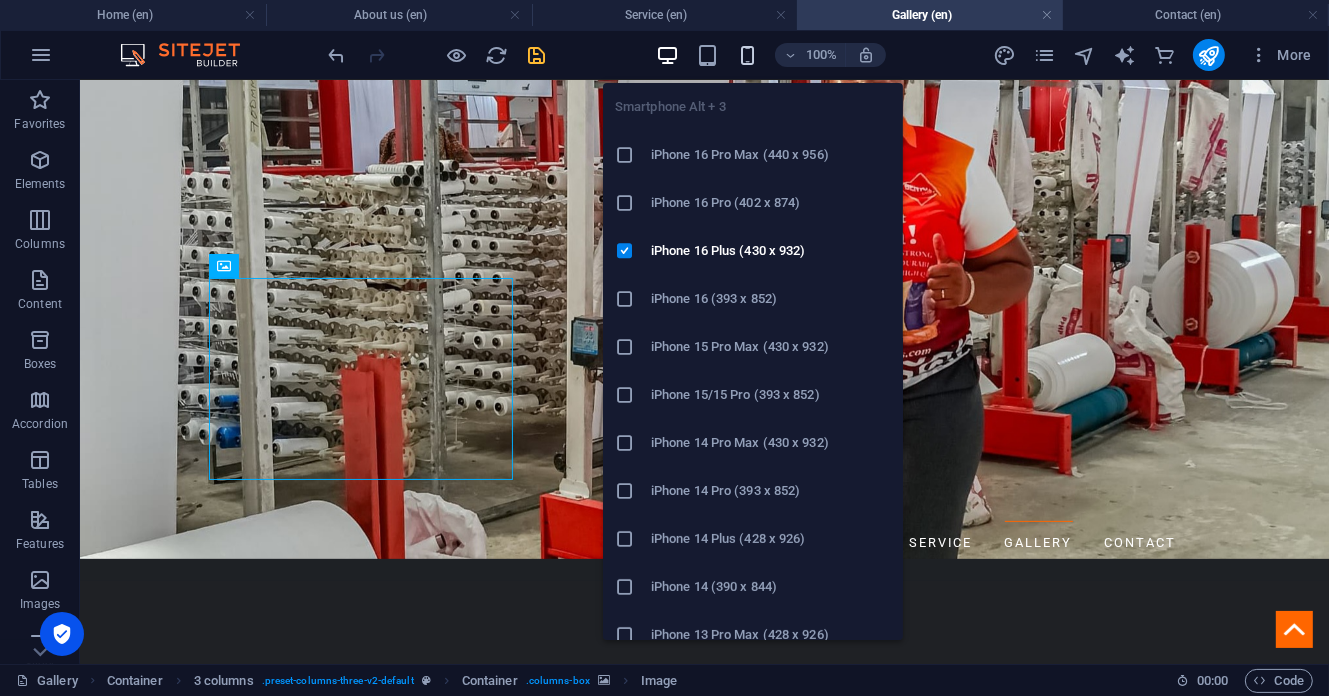click at bounding box center [747, 55] 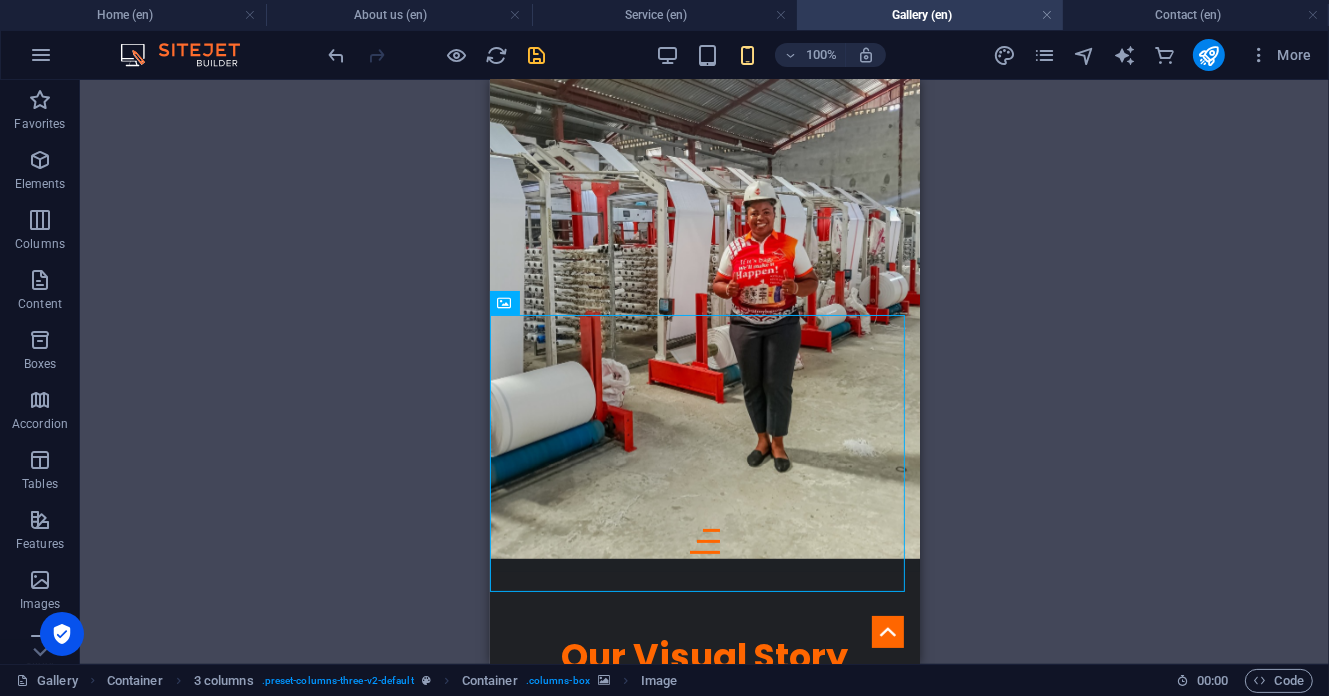 click on "Reference   Banner   Container   H1   H3   Text   Container   Placeholder   3 columns   3 columns   Container   H2   Placeholder   Container   Placeholder   Container
Drag here to replace the existing content. Press “Ctrl” if you want to create a new element.
Top button   Gallery   Gallery   Gallery   3 columns   Container   Image" at bounding box center (704, 372) 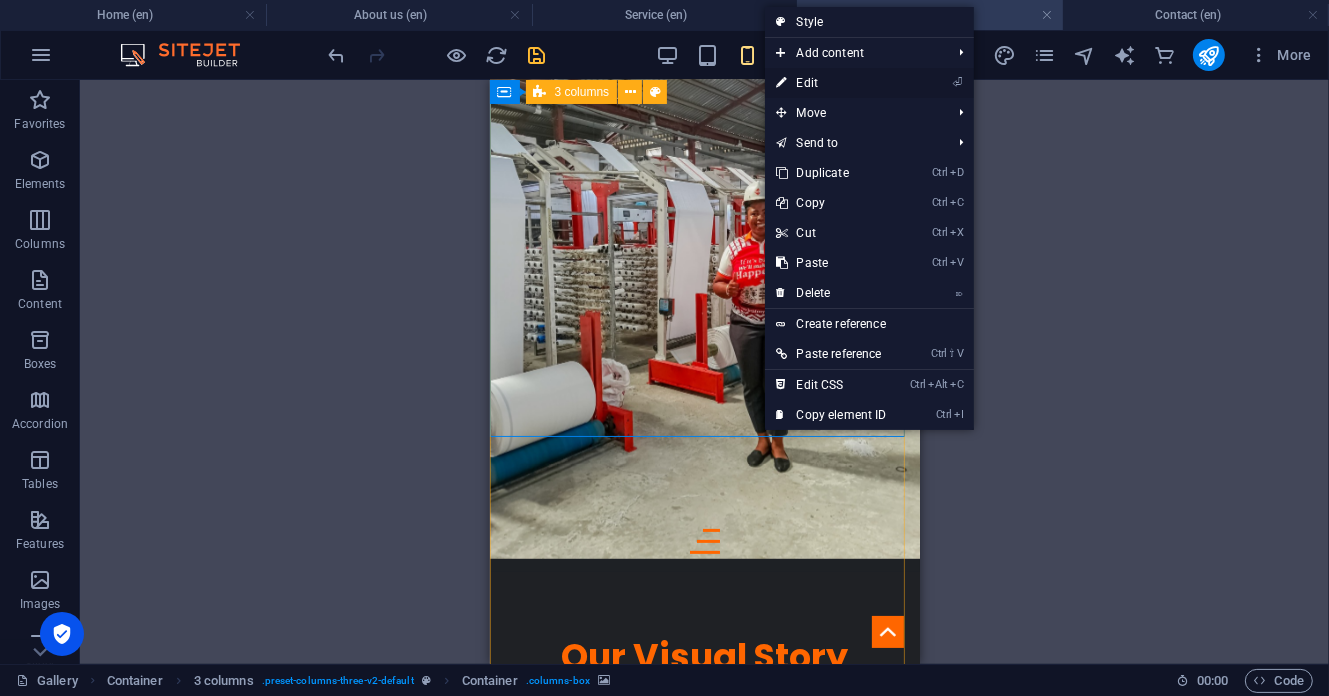 click on "⏎  Edit" at bounding box center (832, 83) 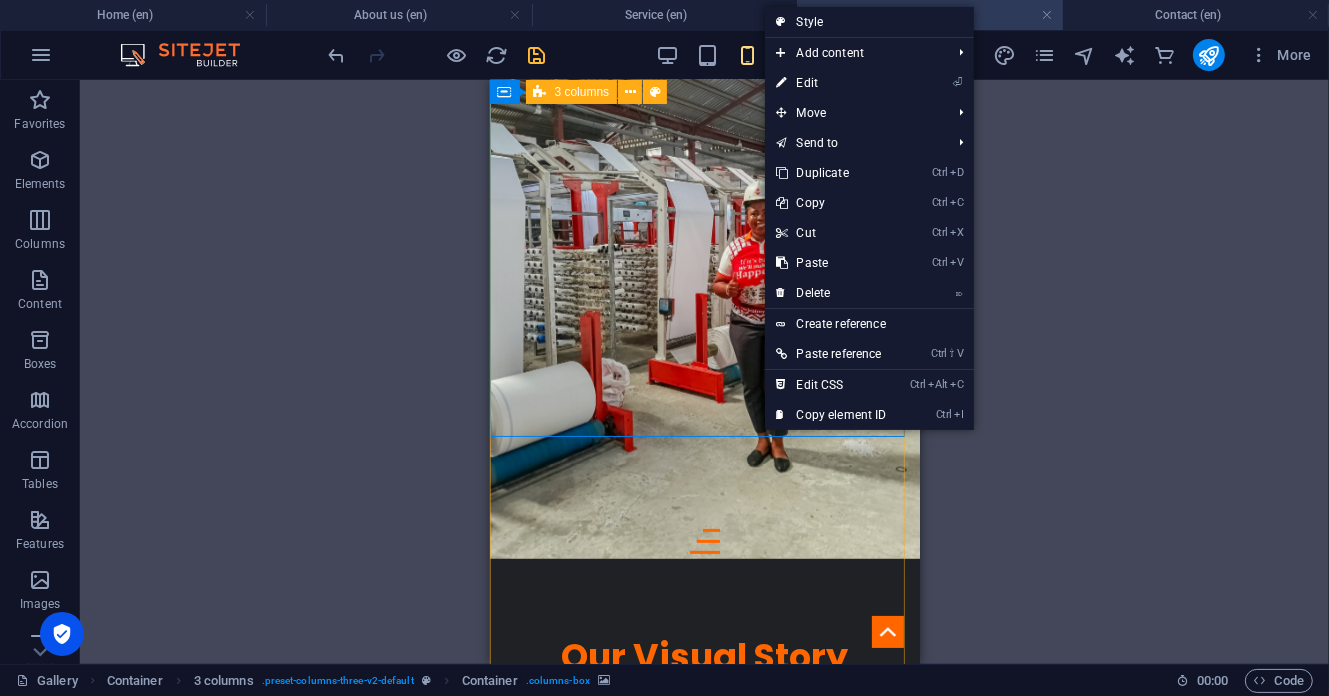 select on "px" 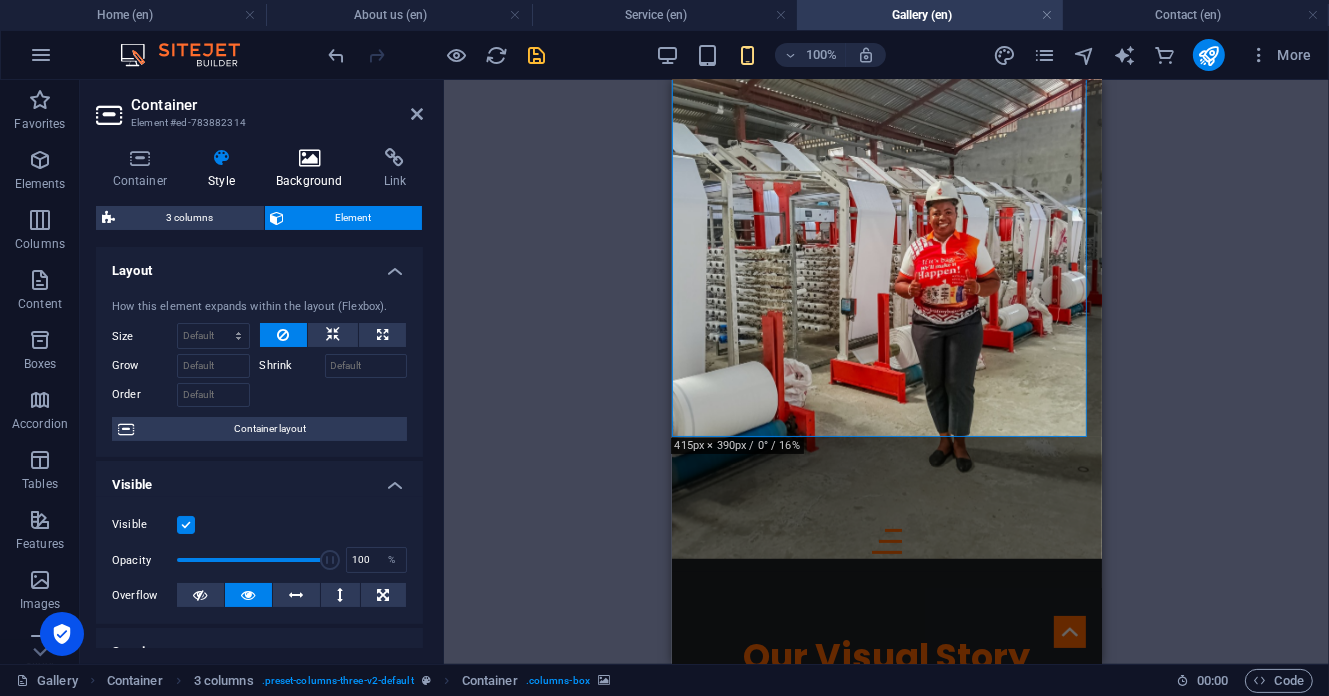 click on "Background" at bounding box center [314, 169] 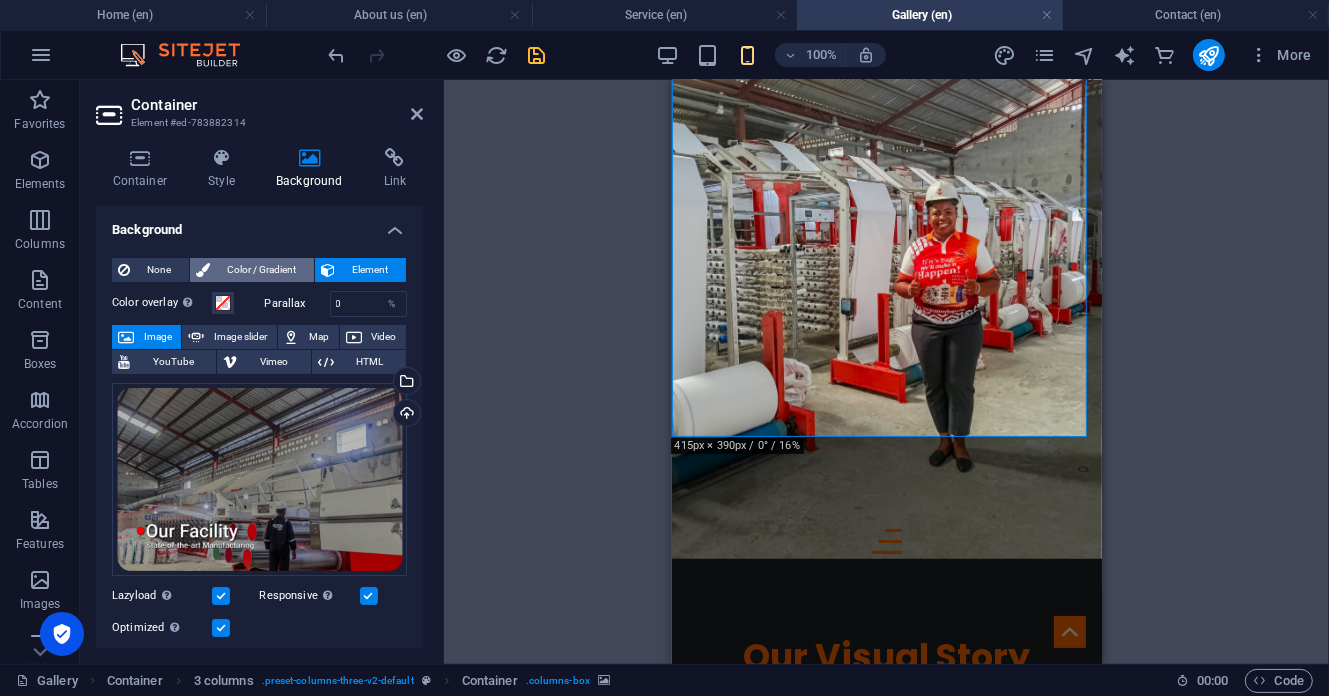 click on "Color / Gradient" at bounding box center [262, 270] 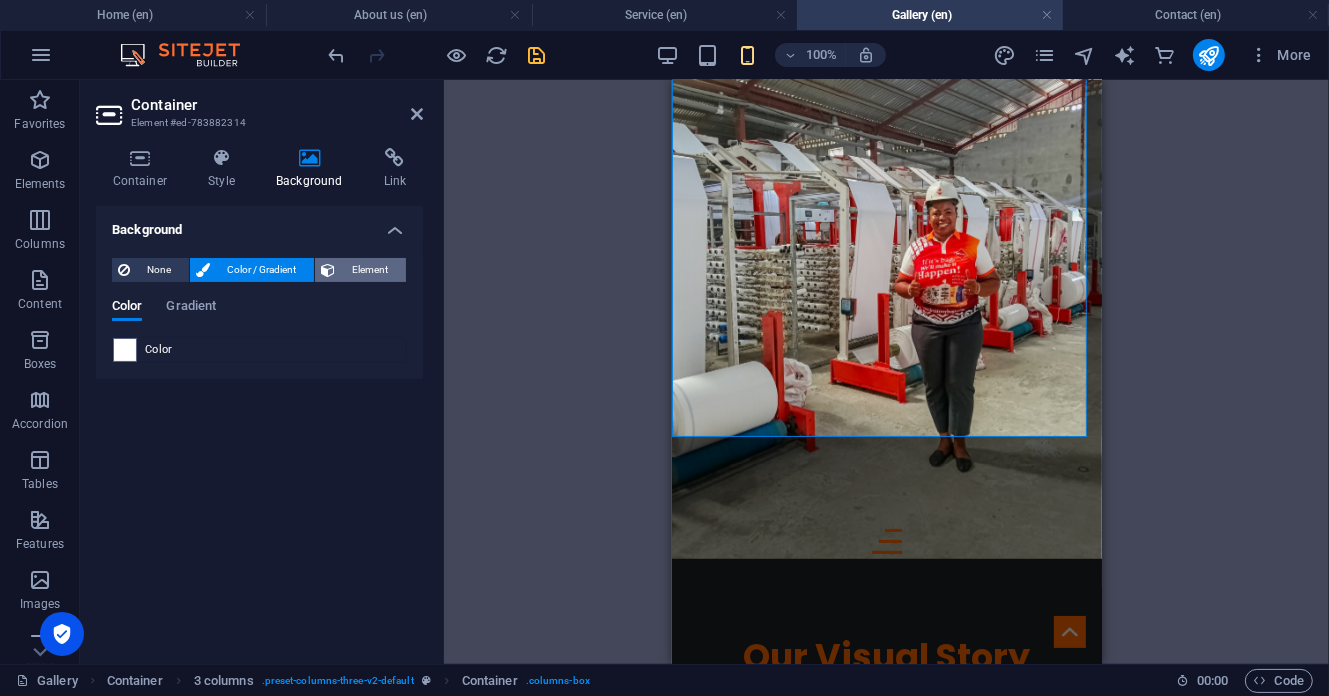 click on "Element" at bounding box center [370, 270] 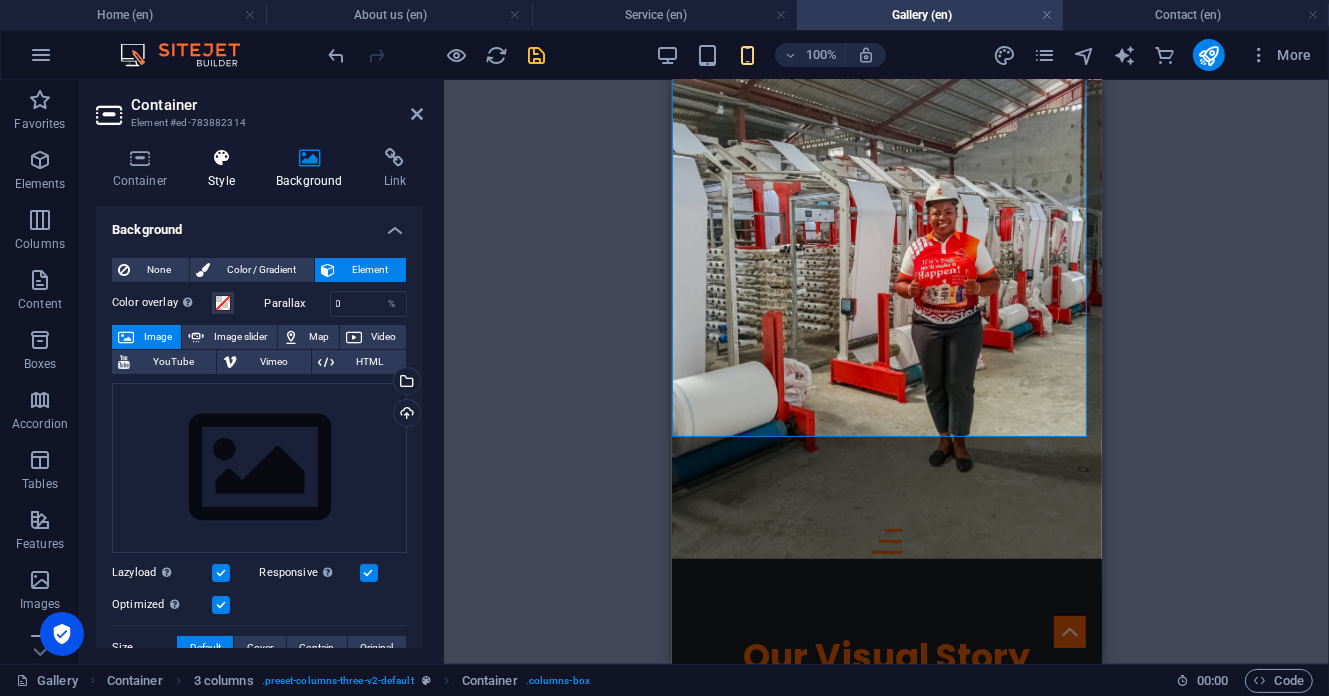 click at bounding box center (222, 158) 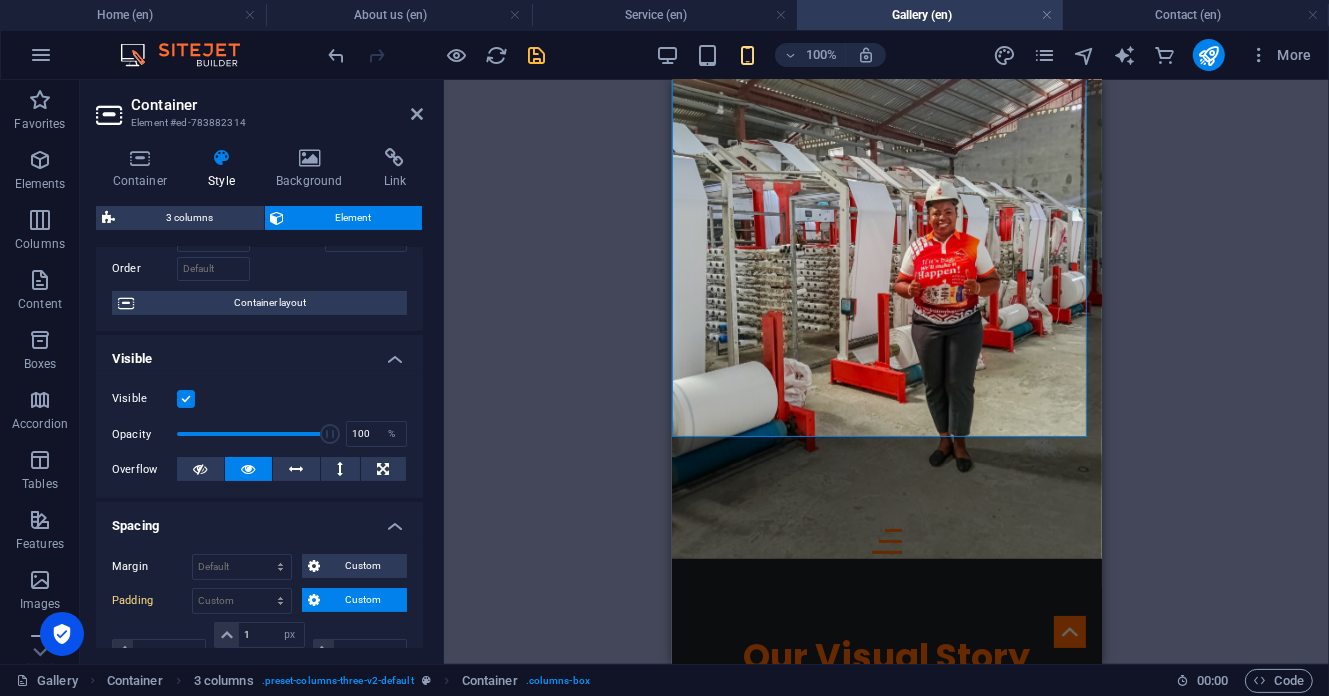 scroll, scrollTop: 392, scrollLeft: 0, axis: vertical 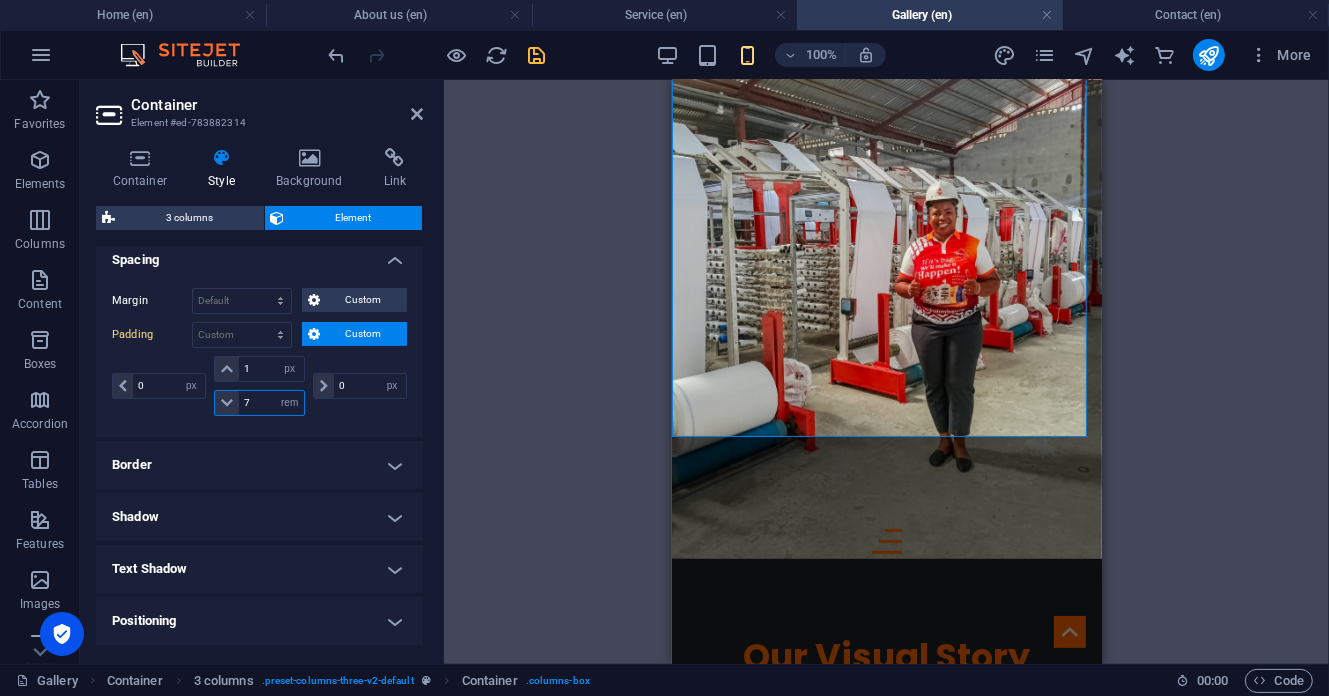 click on "7" at bounding box center [271, 403] 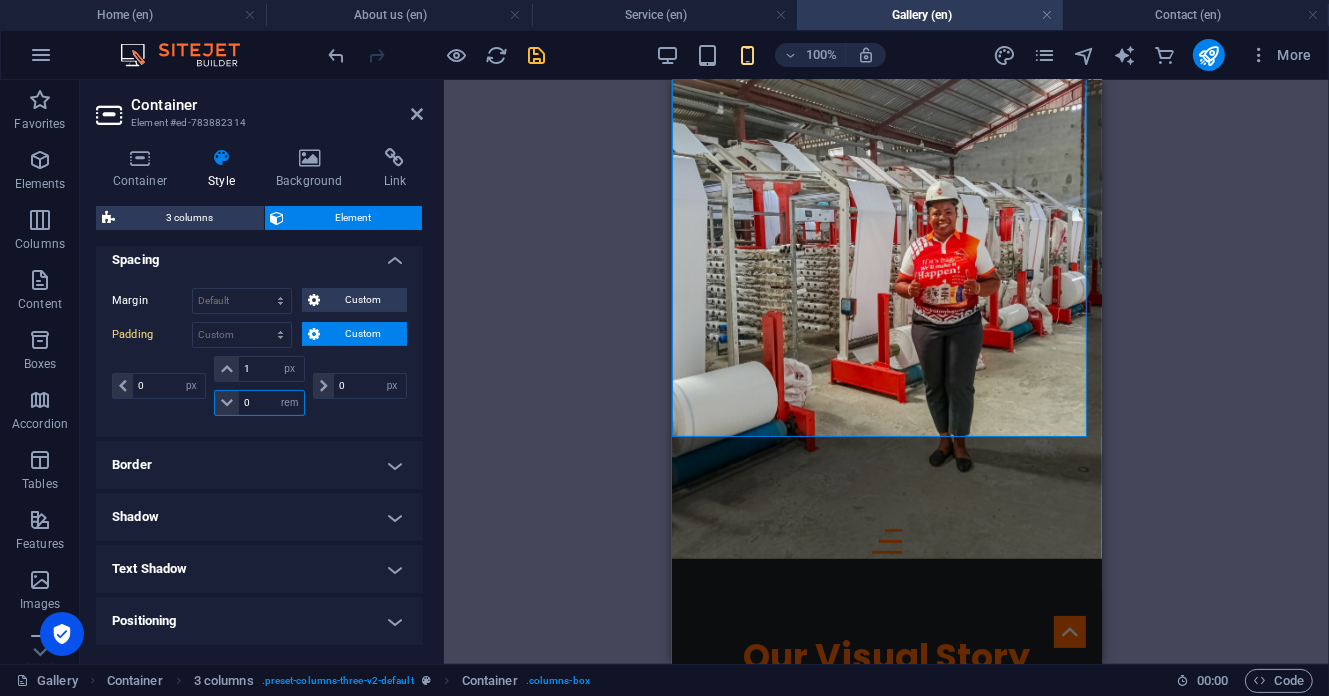 type on "0" 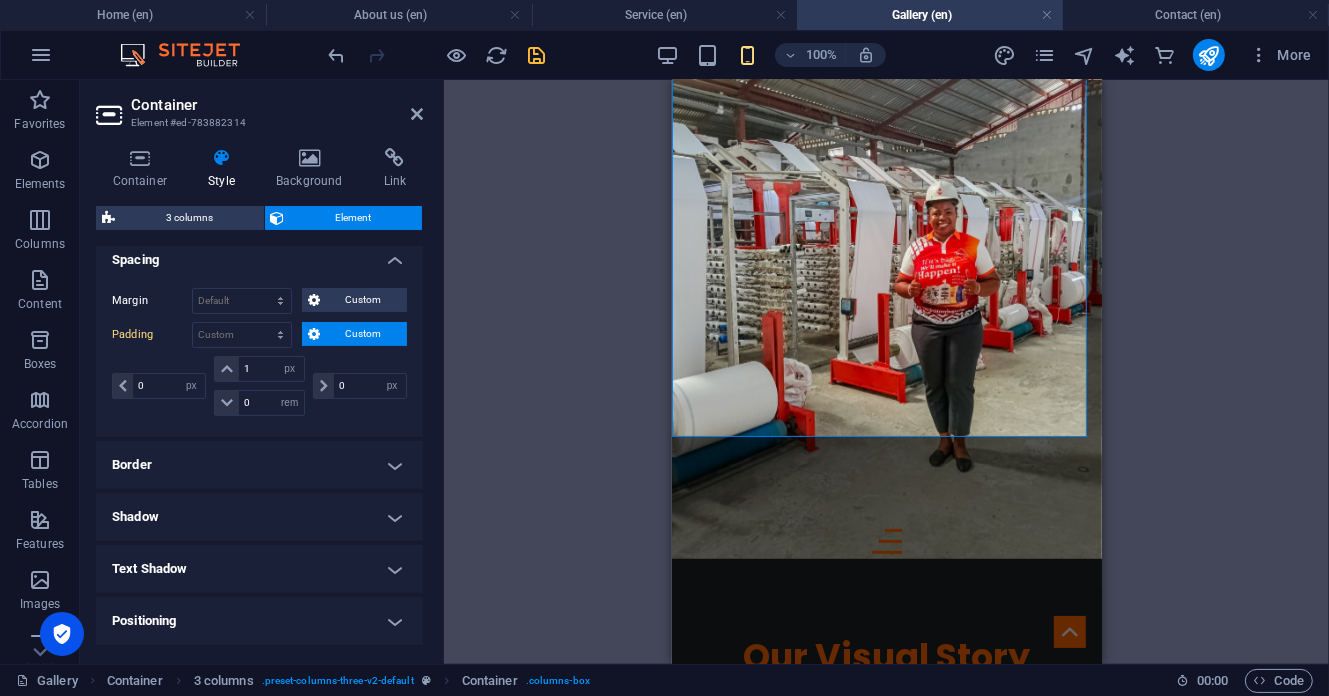 click on "Margin Default auto px % rem vw vh Custom Custom auto px % rem vw vh auto px % rem vw vh auto px % rem vw vh auto px % rem vw vh Padding Default px rem % vh vw Custom Custom 0 px rem % vh vw 1 px rem % vh vw 0 px rem % vh vw 0 px rem % vh vw" at bounding box center (259, 354) 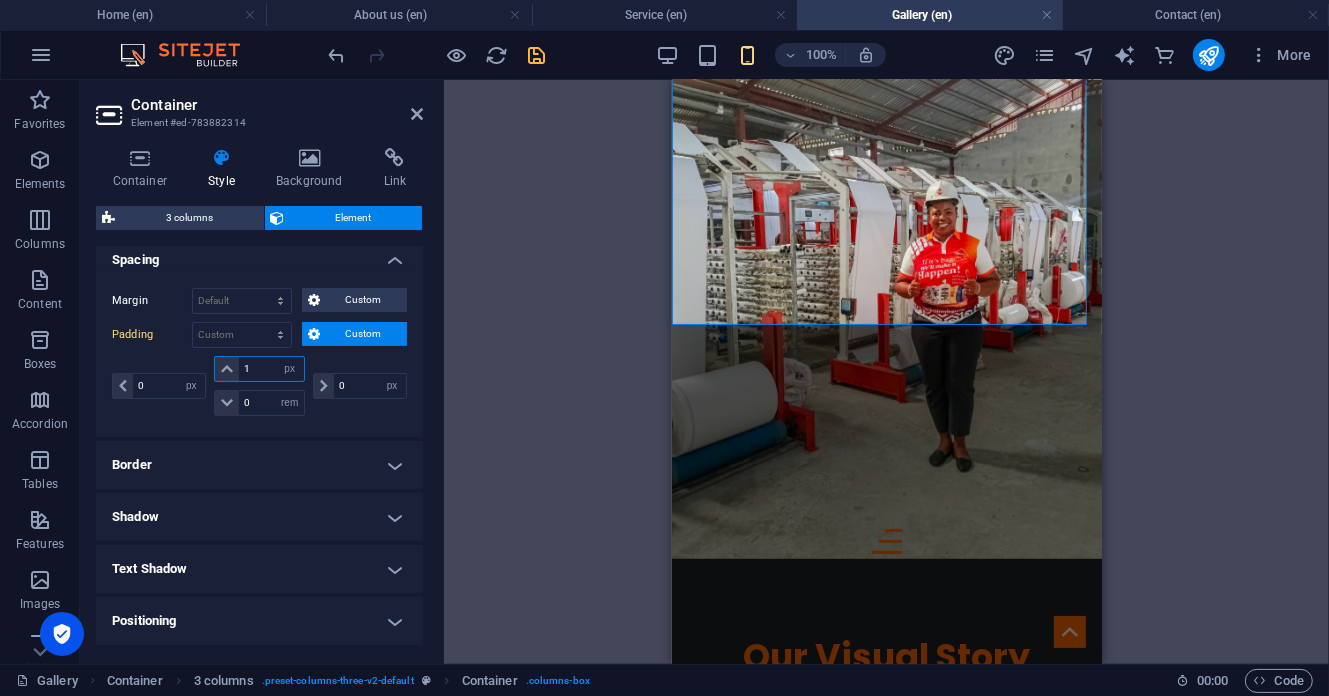 click on "1" at bounding box center [271, 369] 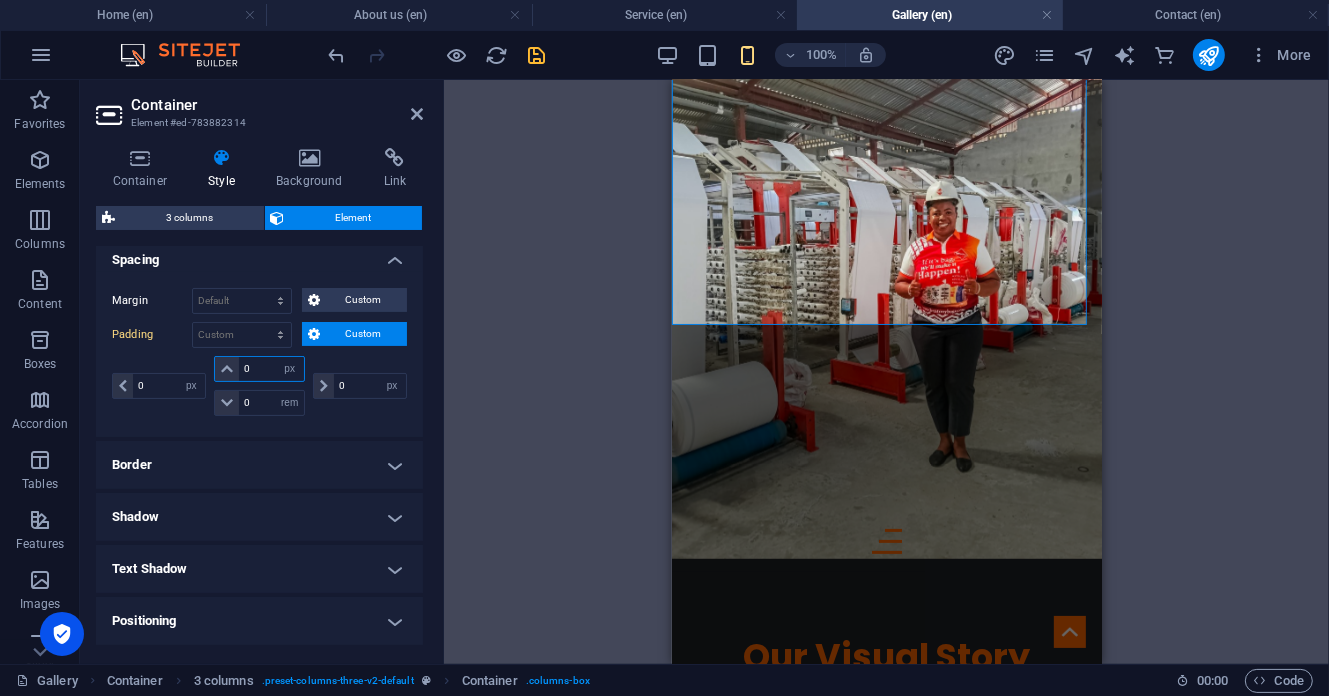 type on "0" 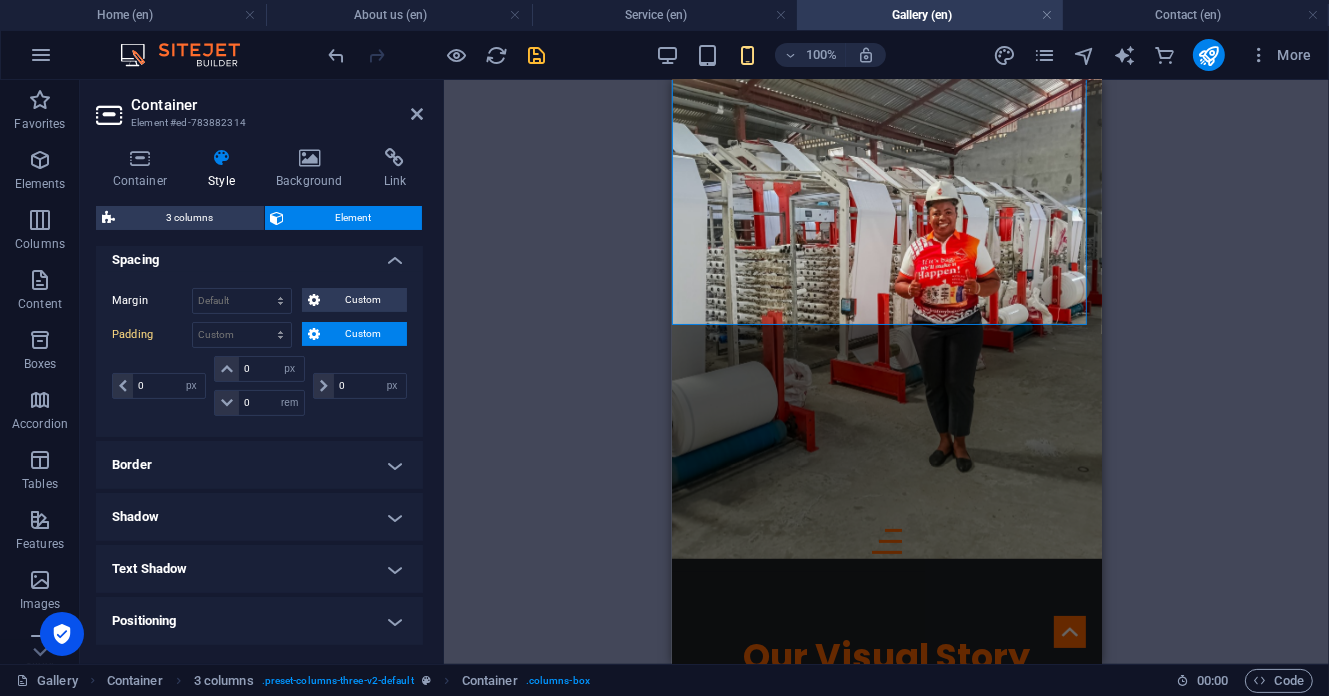 click on "0 px rem % vh vw 0 px rem % vh vw 0 px rem % vh vw 0 px rem % vh vw" at bounding box center (259, 388) 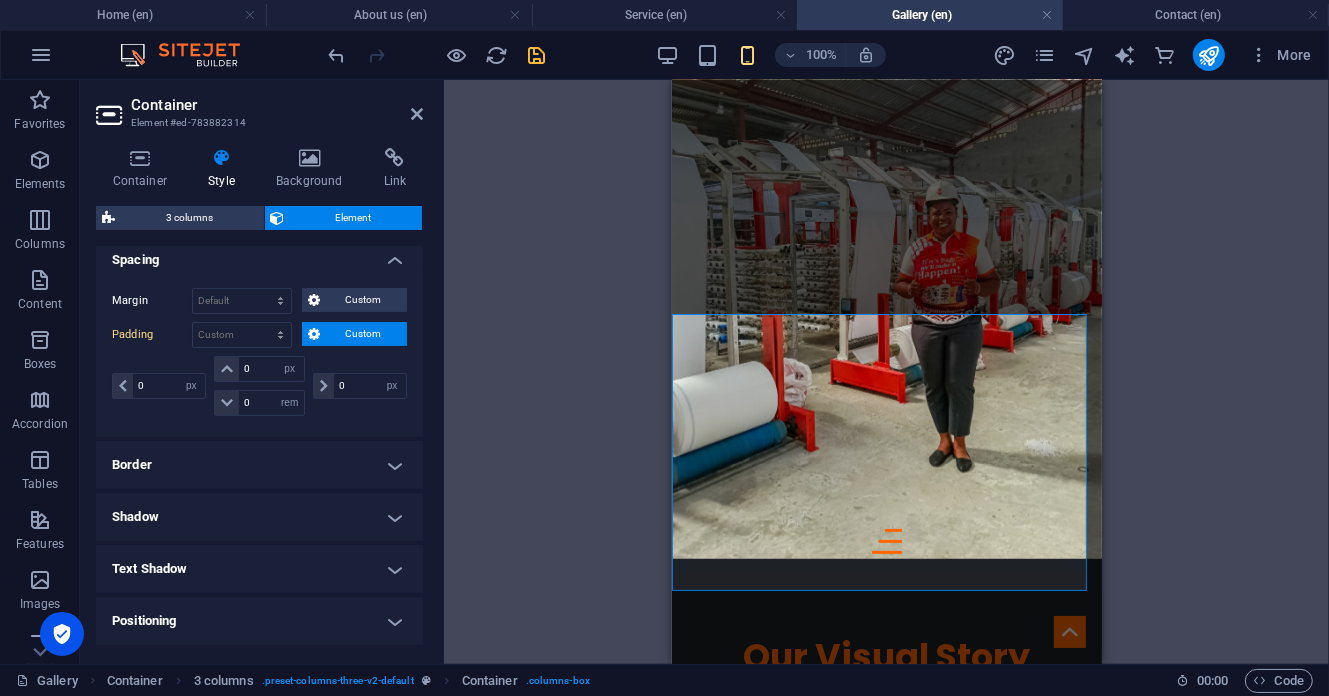 click on "Style" at bounding box center [226, 169] 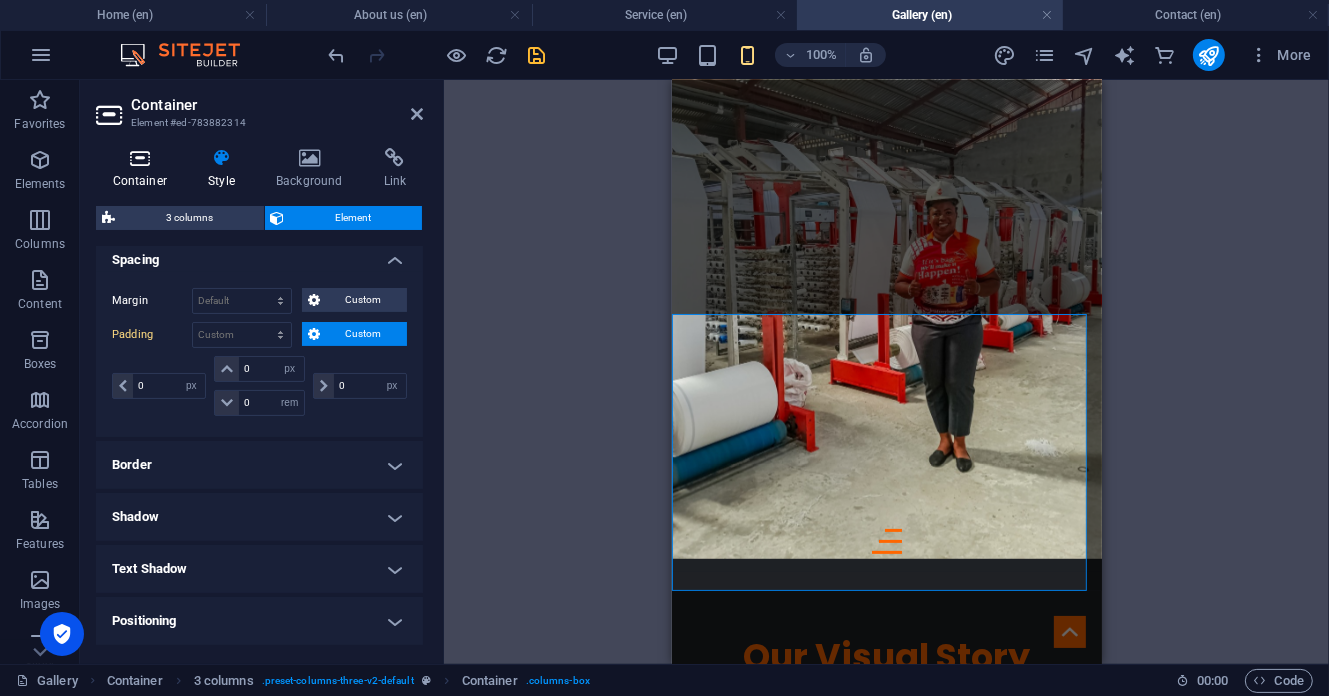 click on "Container" at bounding box center (144, 169) 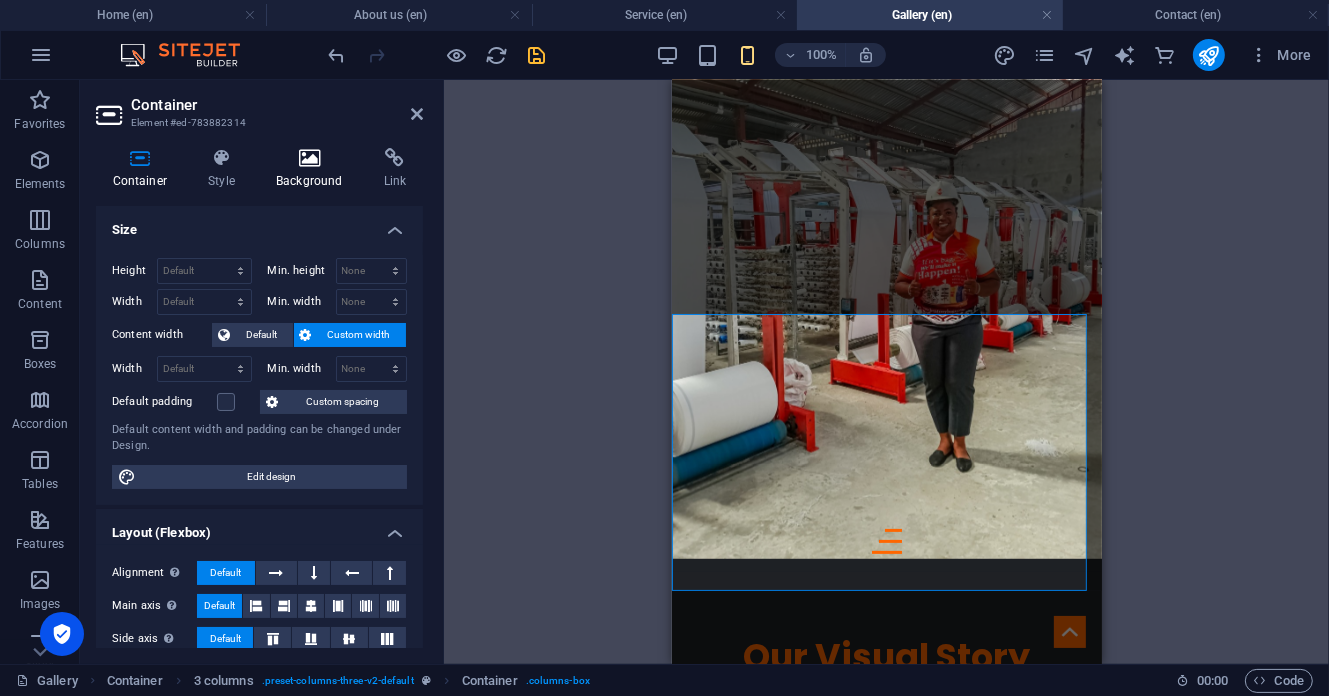 click on "Background" at bounding box center (314, 169) 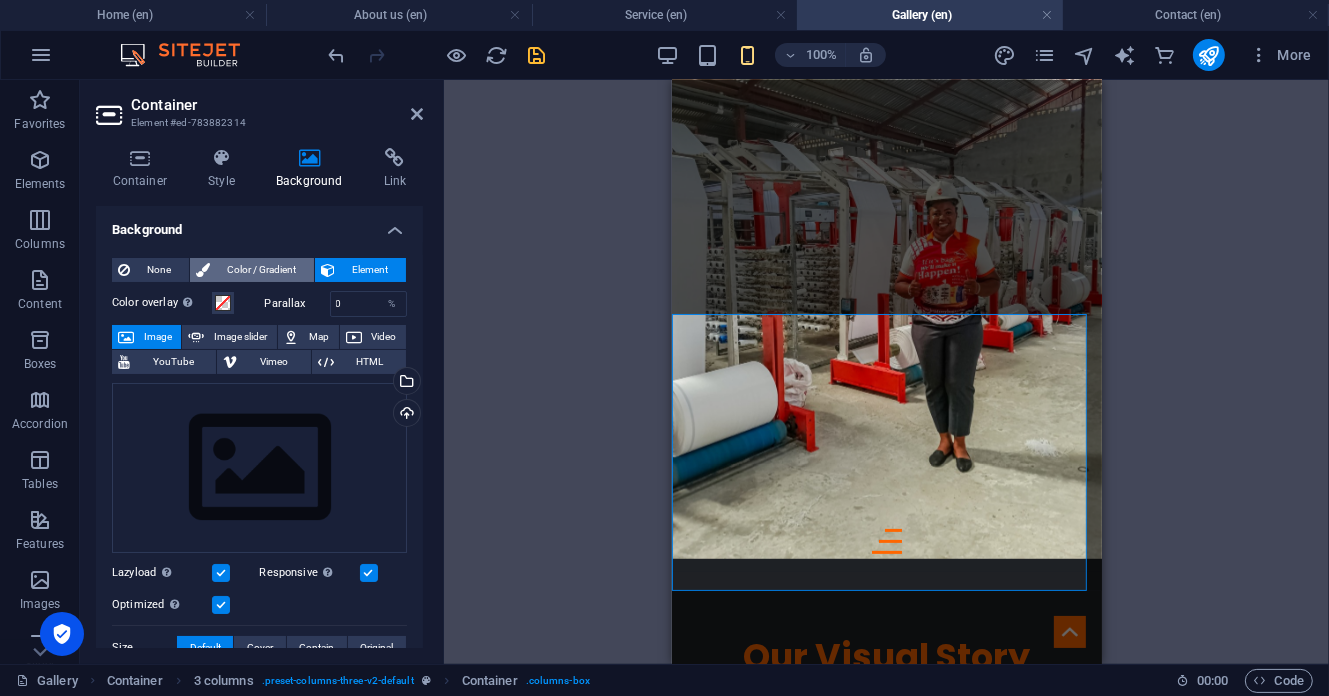 click on "Color / Gradient" at bounding box center [262, 270] 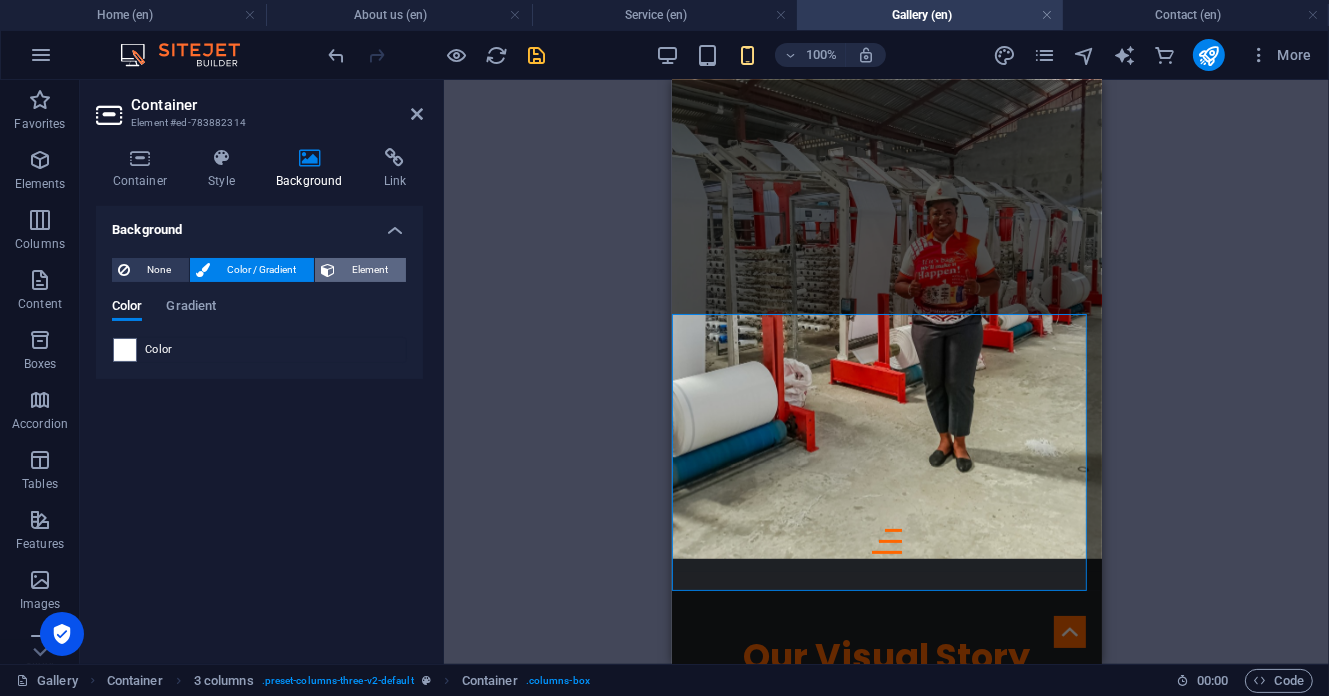 click on "Element" at bounding box center (370, 270) 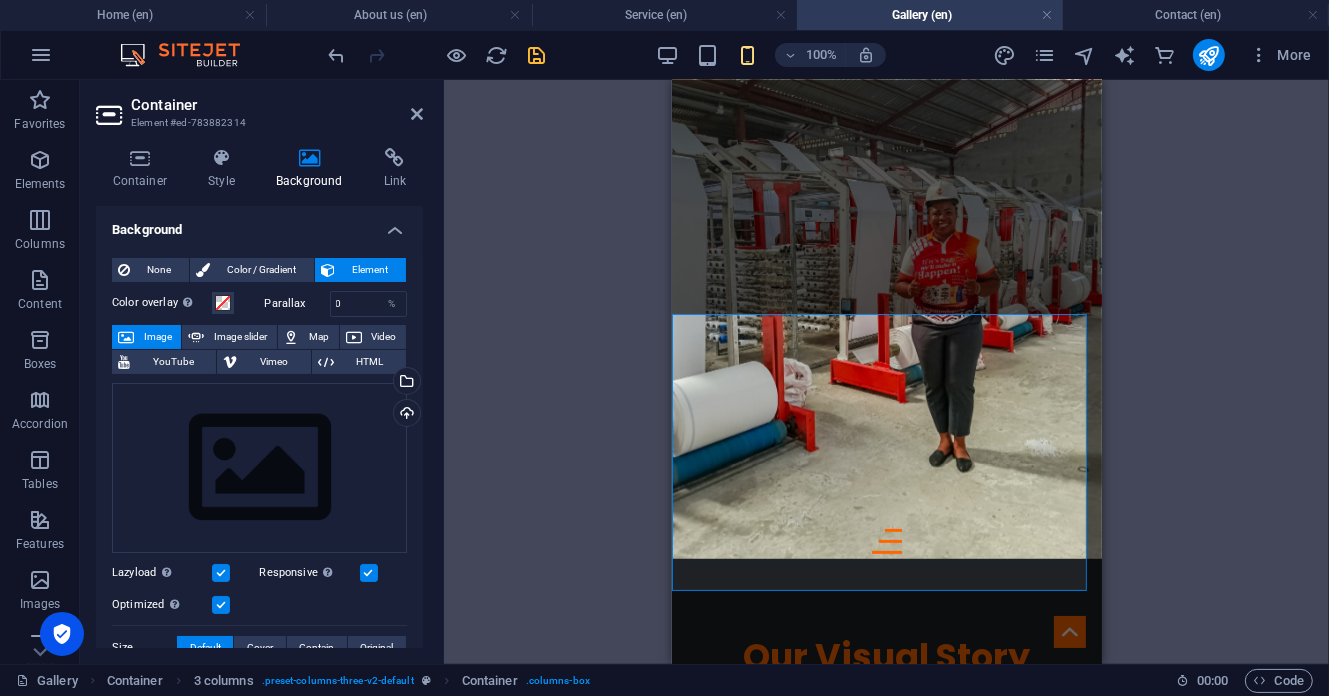 click on "Color overlay Places an overlay over the background to colorize it" at bounding box center [162, 303] 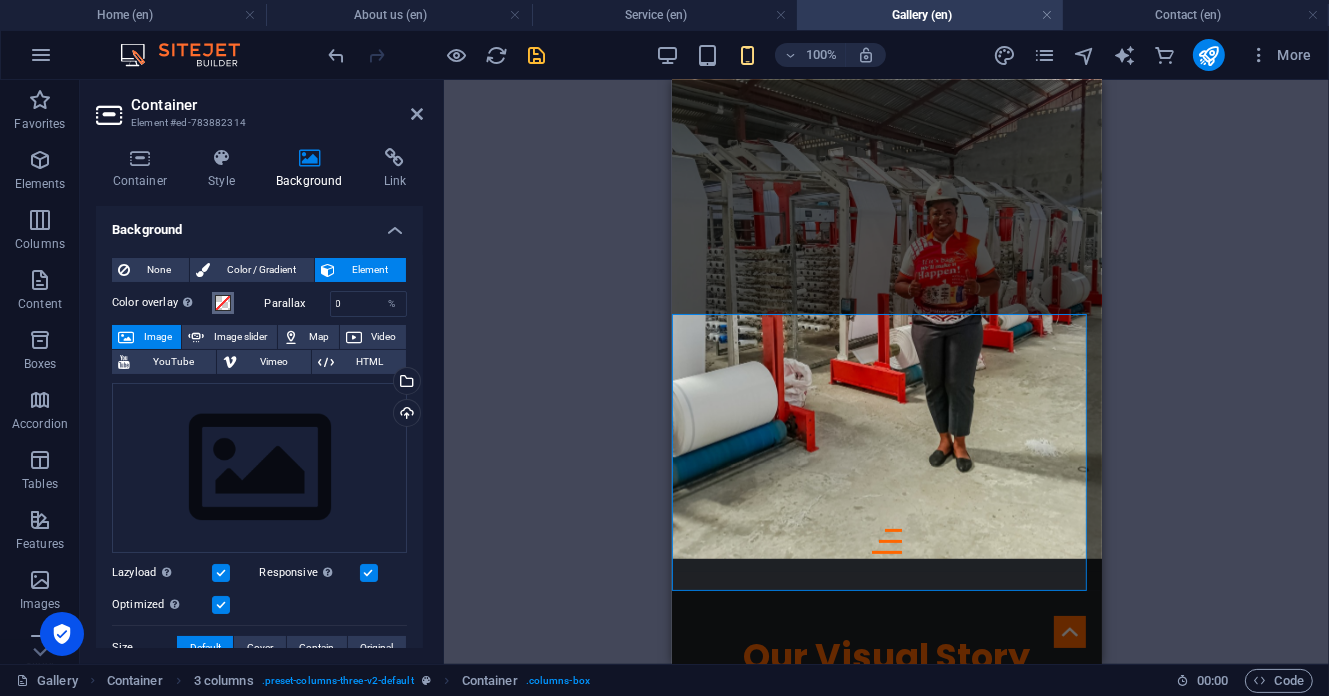 click on "Color overlay Places an overlay over the background to colorize it" at bounding box center (223, 303) 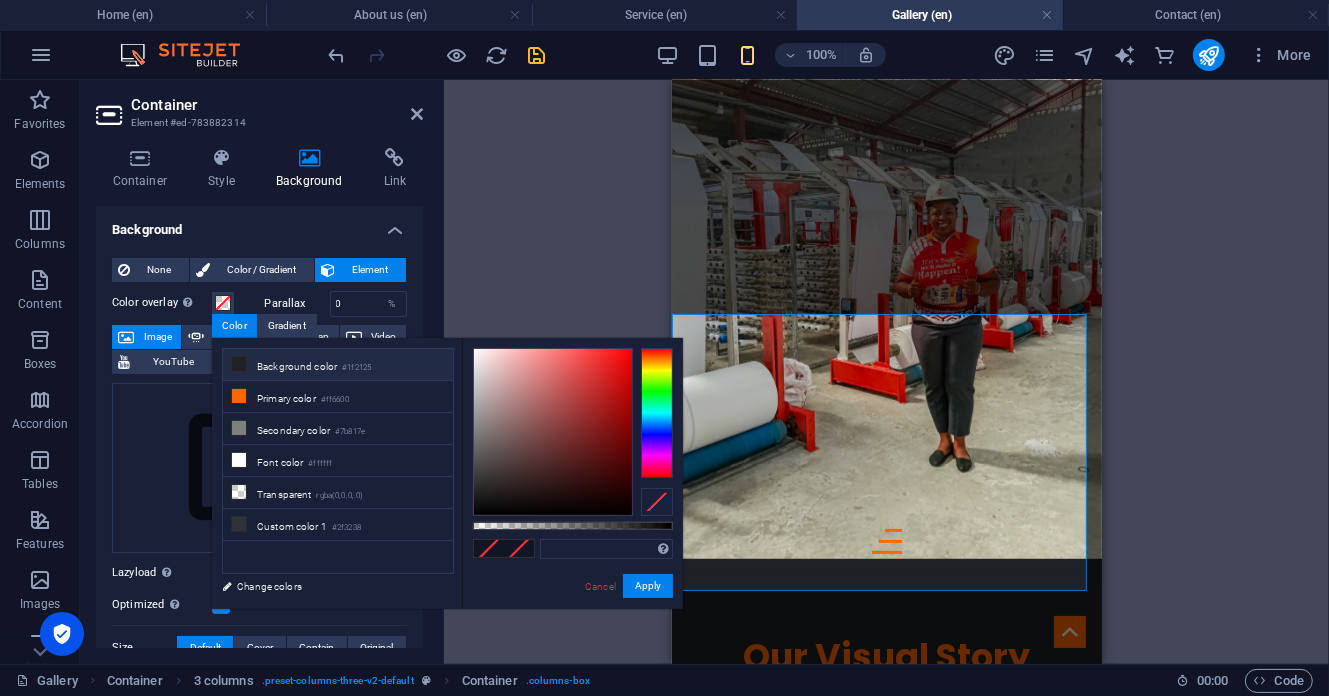 click on "#1f2125" at bounding box center (356, 368) 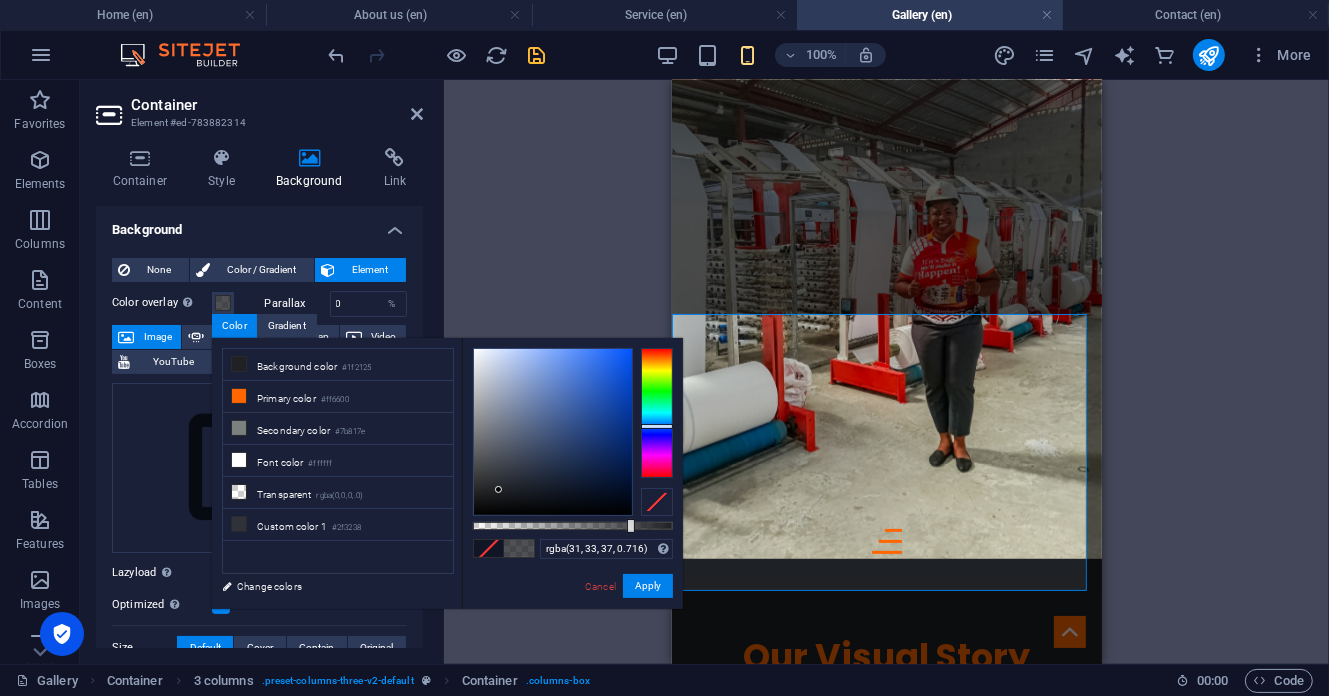 type on "rgba(31, 33, 37, 0.711)" 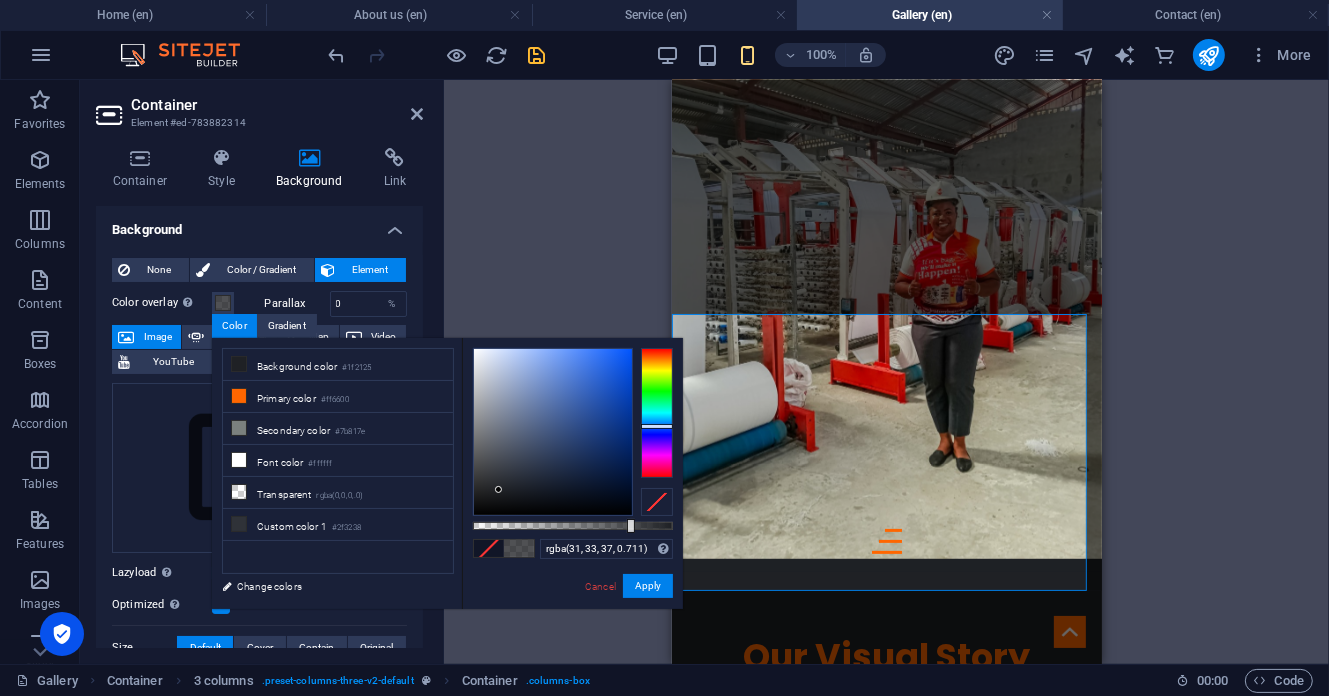 drag, startPoint x: 672, startPoint y: 522, endPoint x: 615, endPoint y: 521, distance: 57.00877 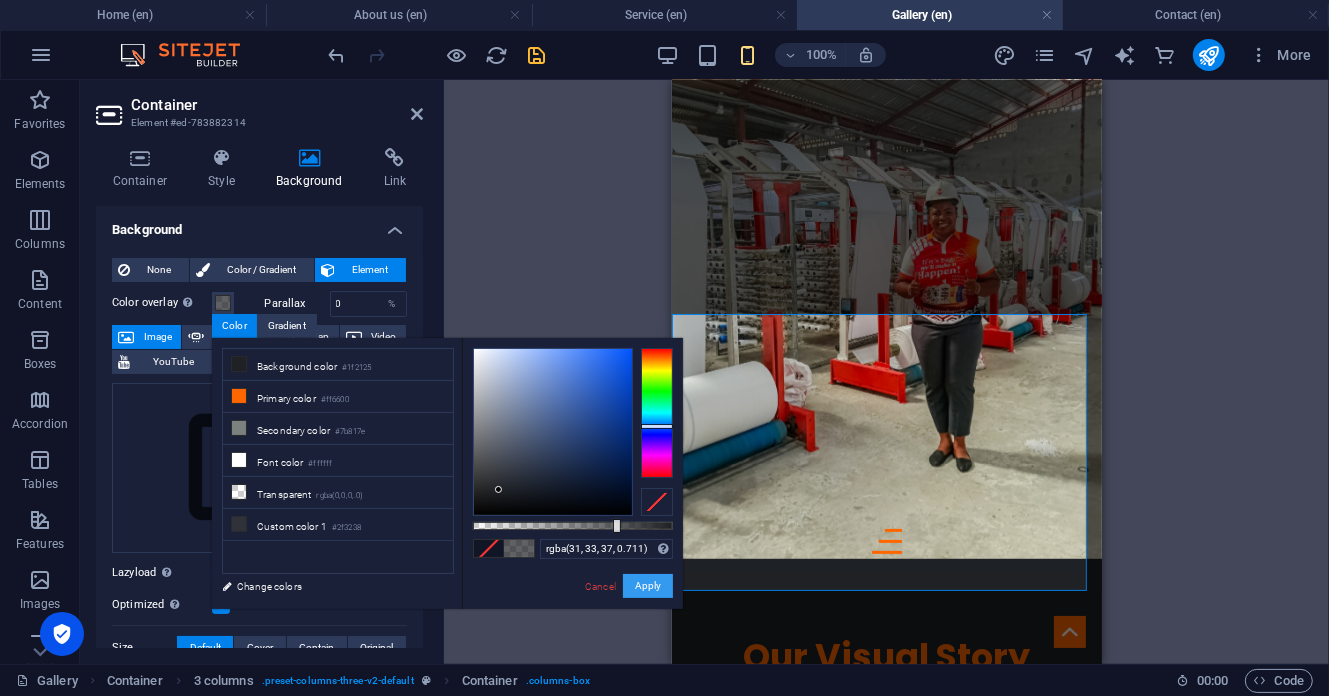 click on "Apply" at bounding box center (648, 586) 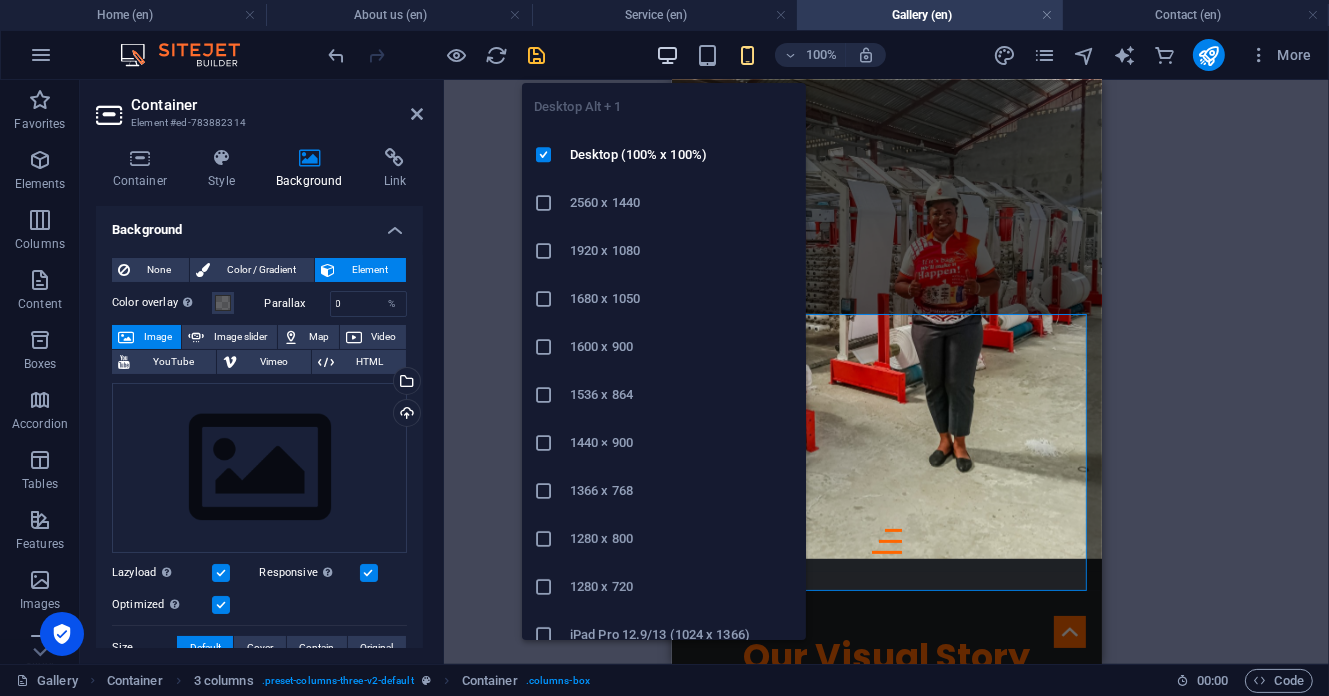 click at bounding box center (667, 55) 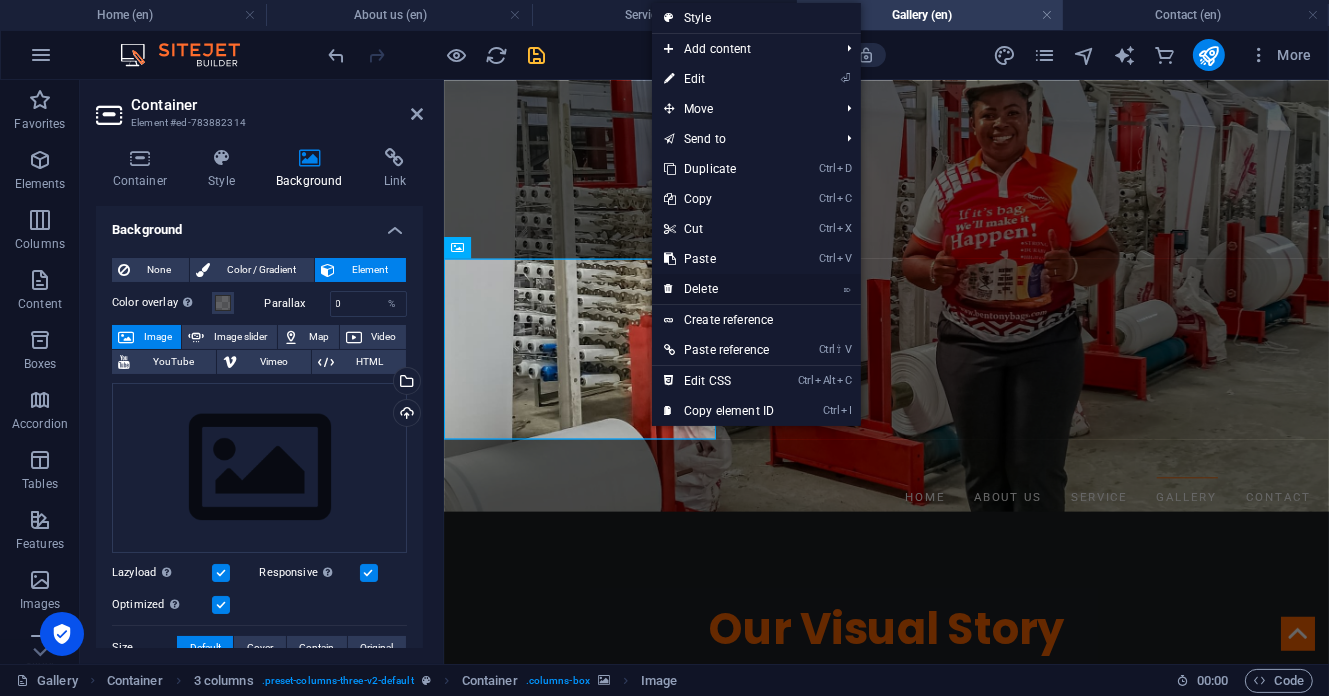 click on "⌦  Delete" at bounding box center (719, 289) 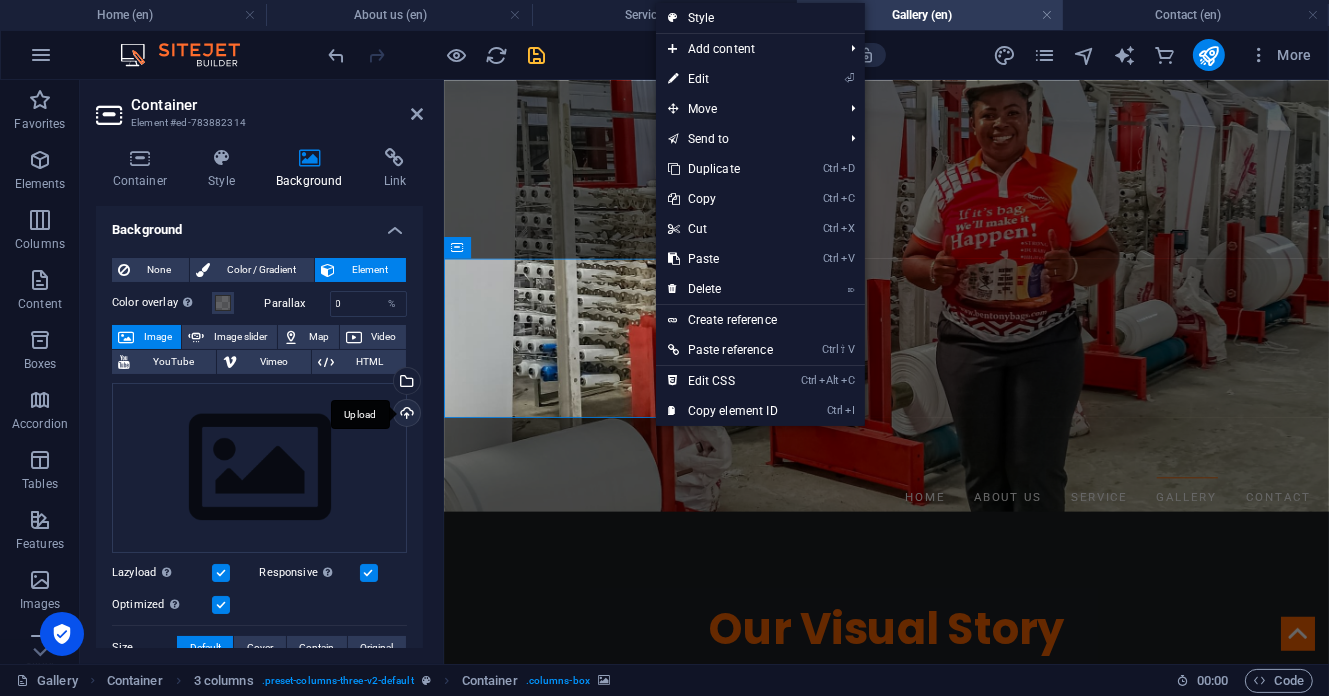 click on "Upload" at bounding box center [405, 415] 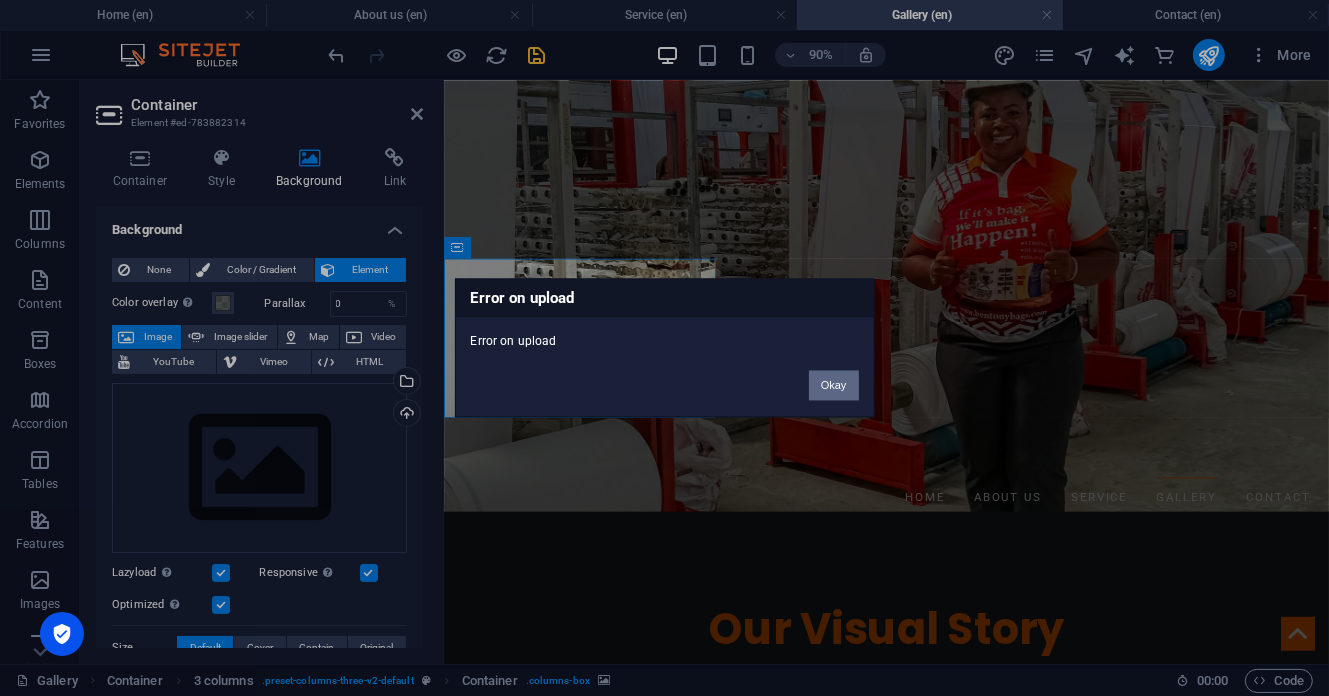 click on "Okay" at bounding box center [834, 386] 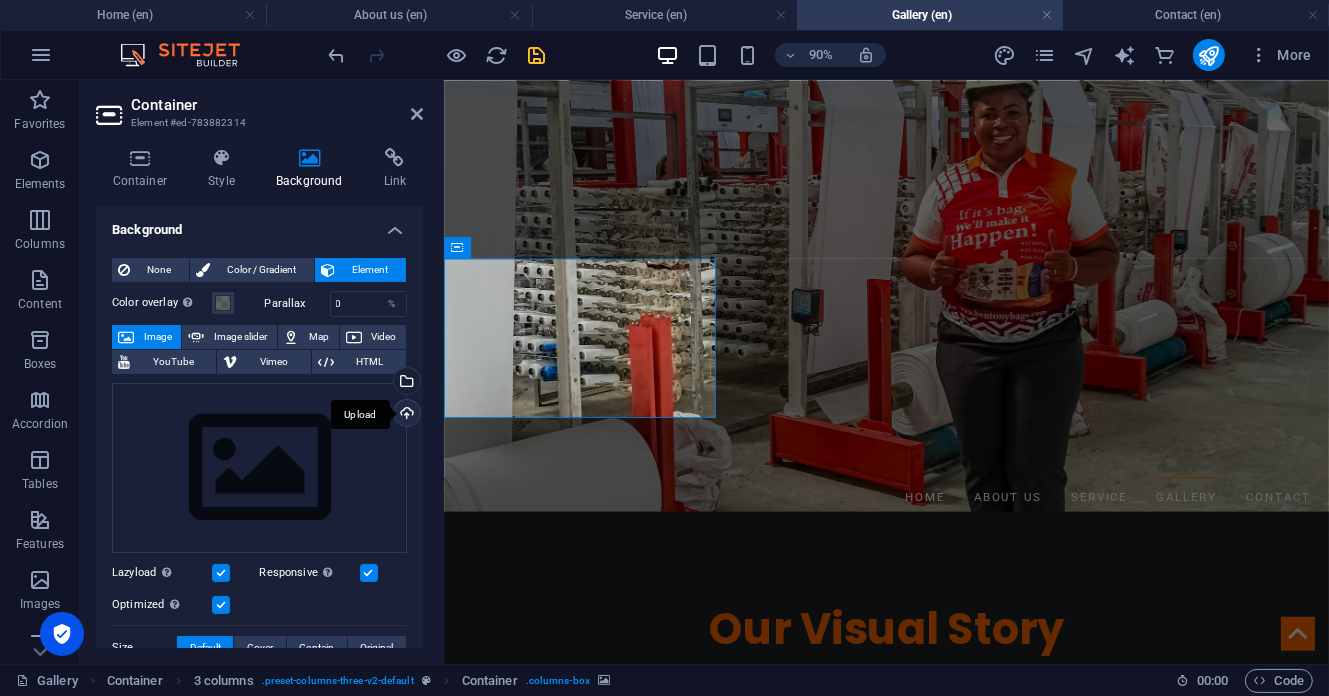 click on "Upload" at bounding box center [405, 415] 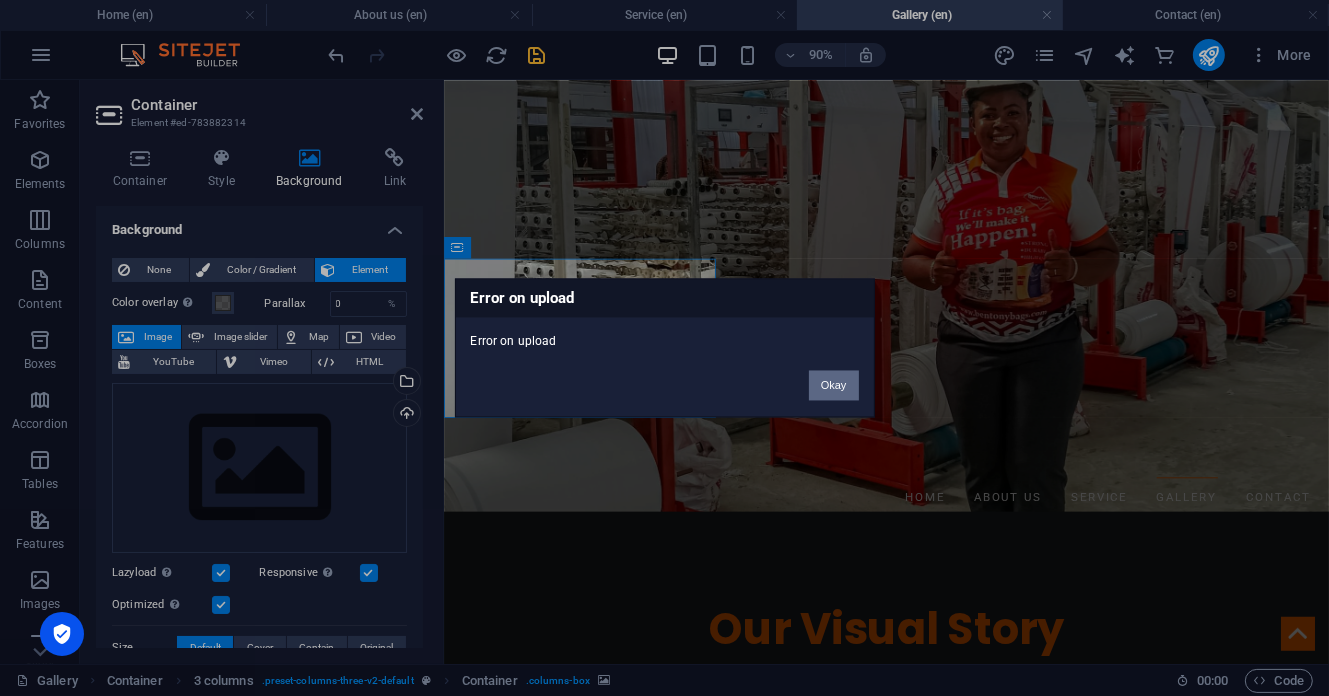 click on "Okay" at bounding box center (834, 386) 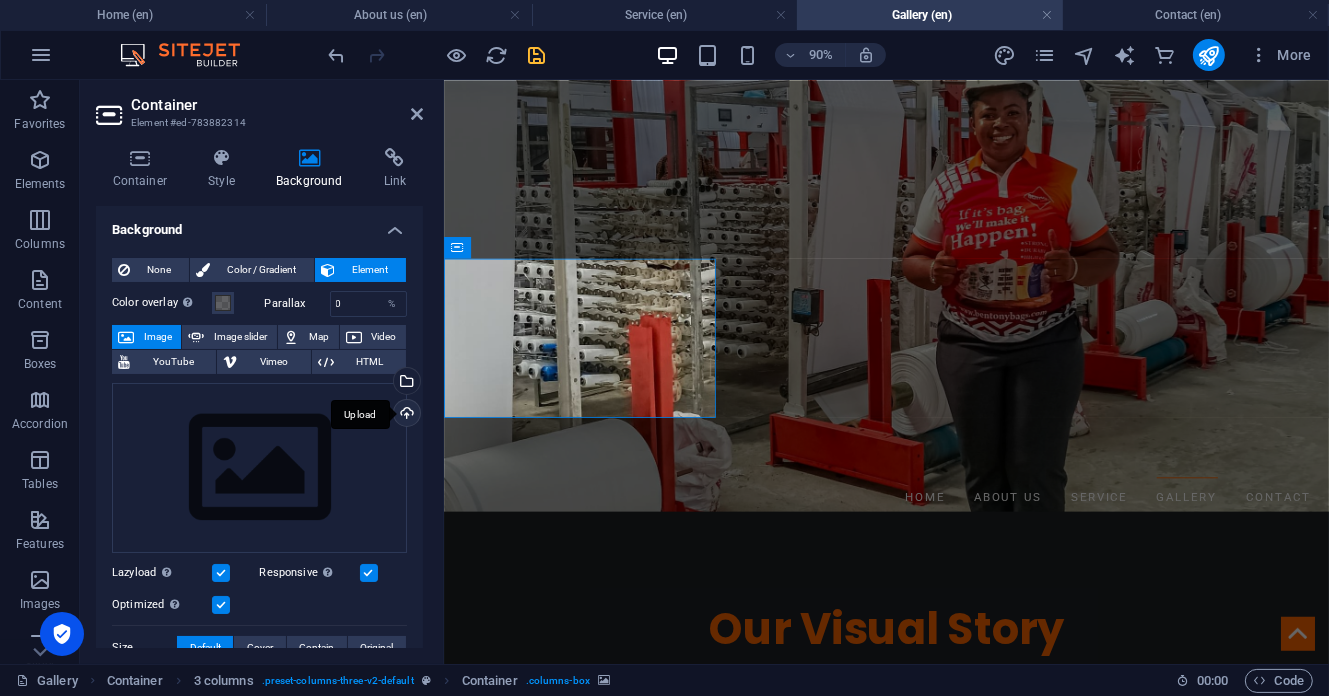 click on "Upload" at bounding box center [405, 415] 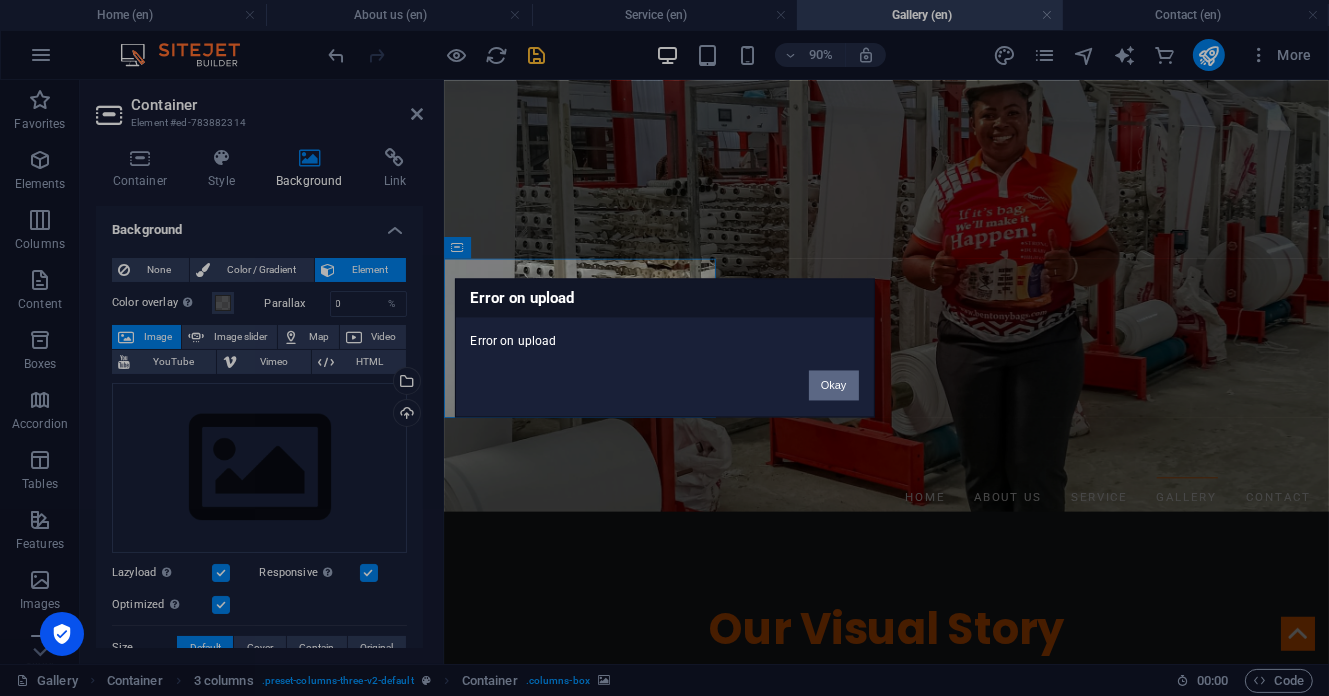 click on "Okay" at bounding box center (834, 386) 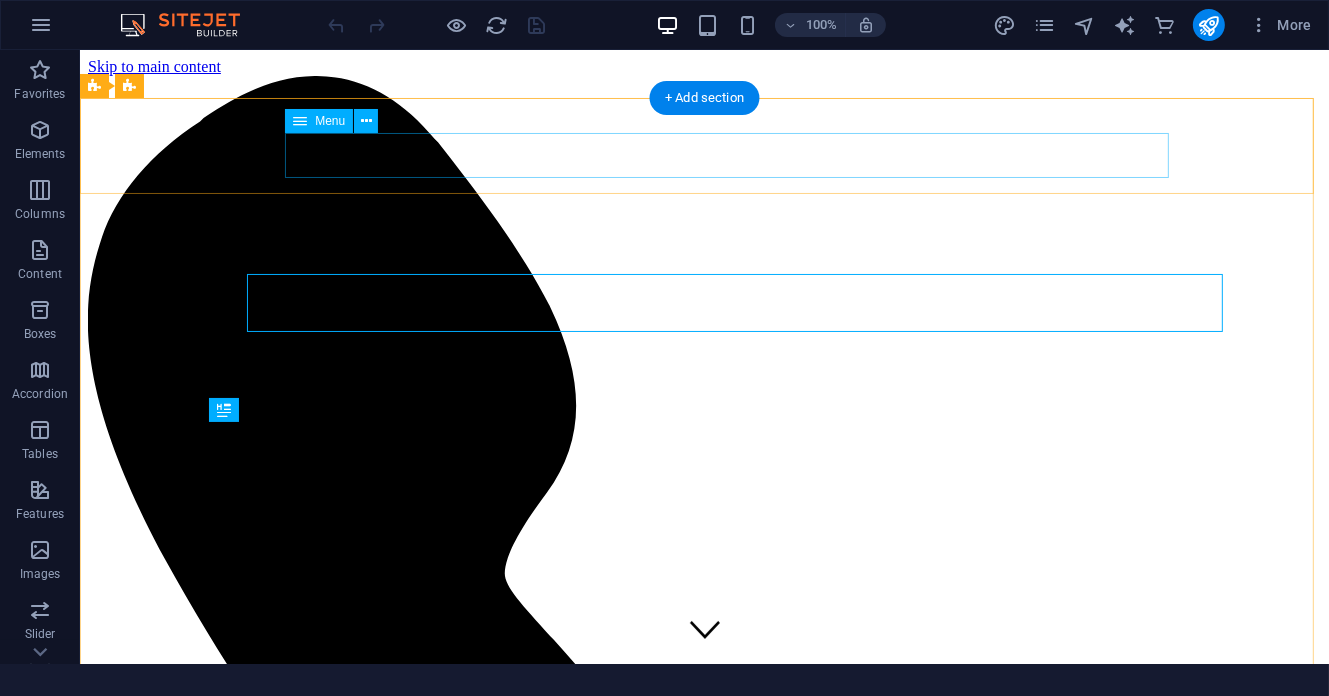 scroll, scrollTop: 0, scrollLeft: 0, axis: both 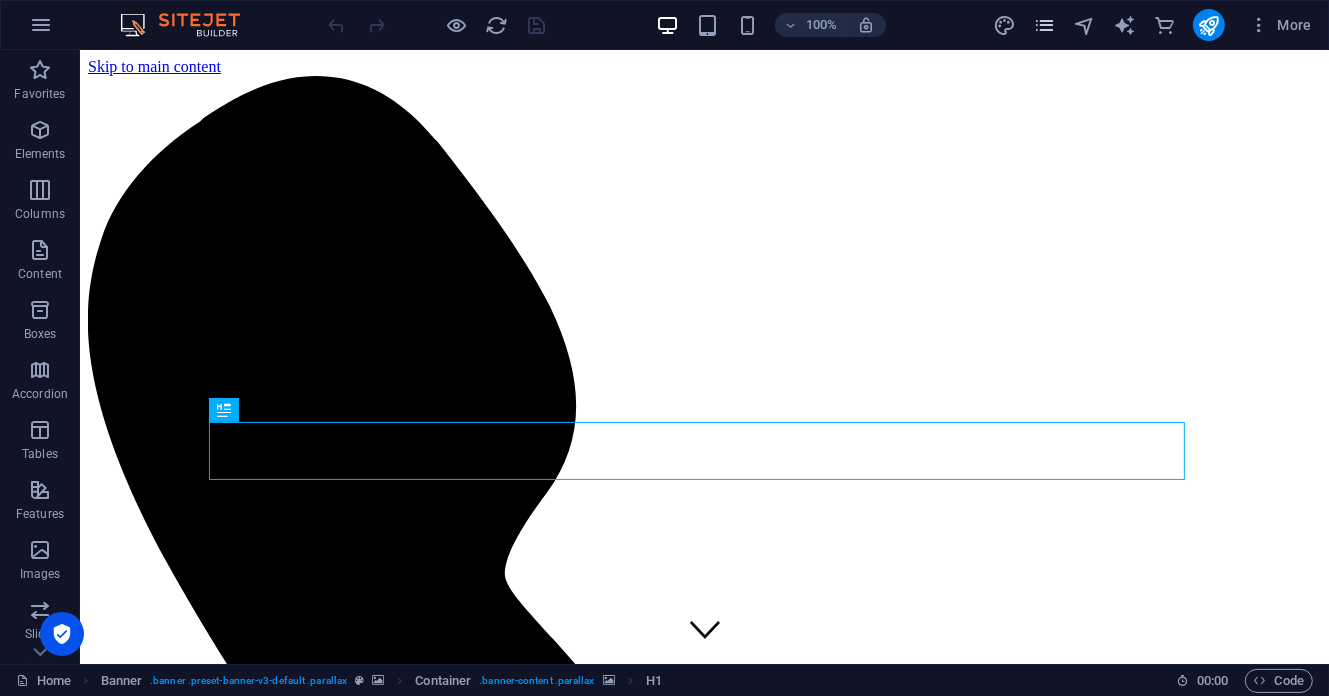 click at bounding box center [1044, 25] 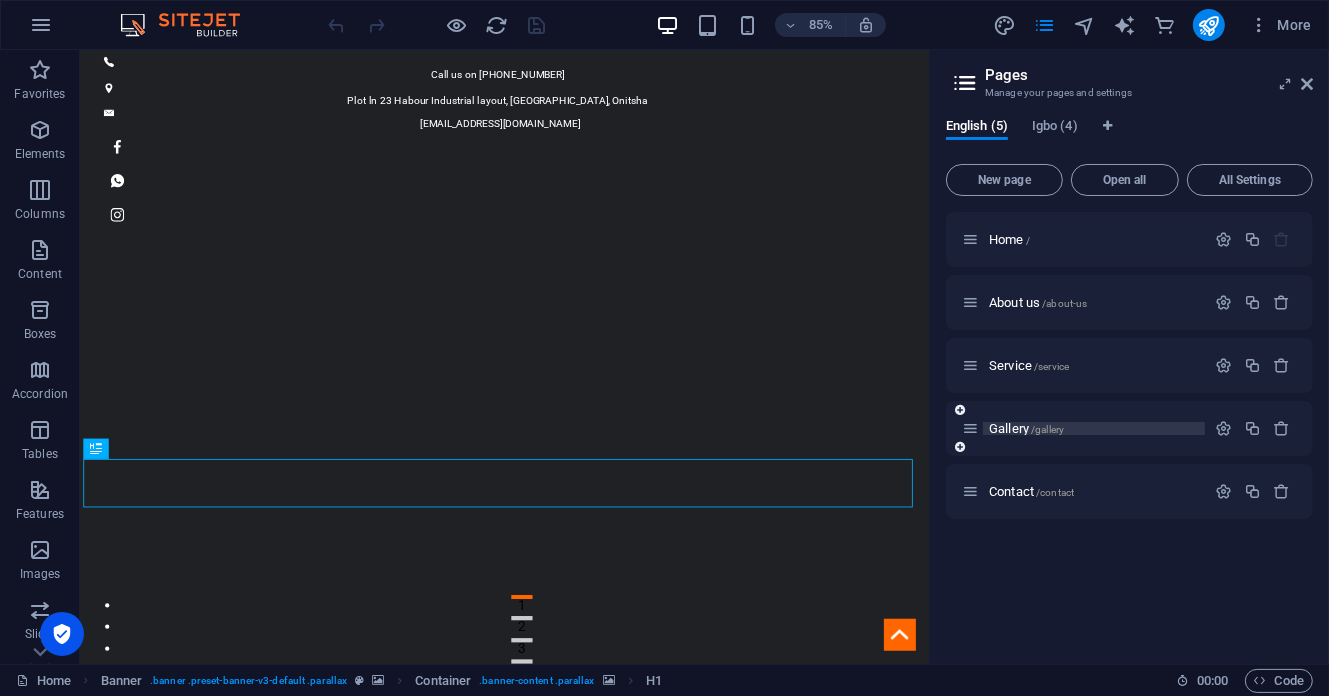 click on "Gallery /gallery" at bounding box center (1094, 428) 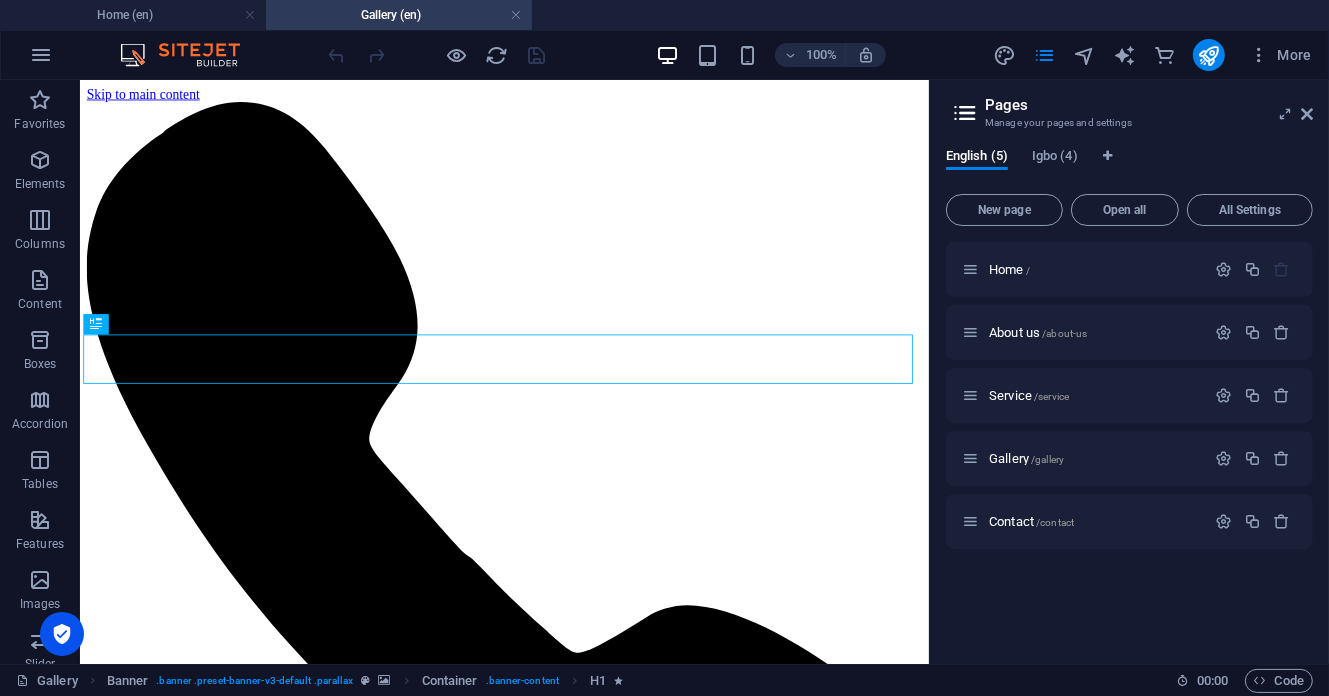 scroll, scrollTop: 0, scrollLeft: 0, axis: both 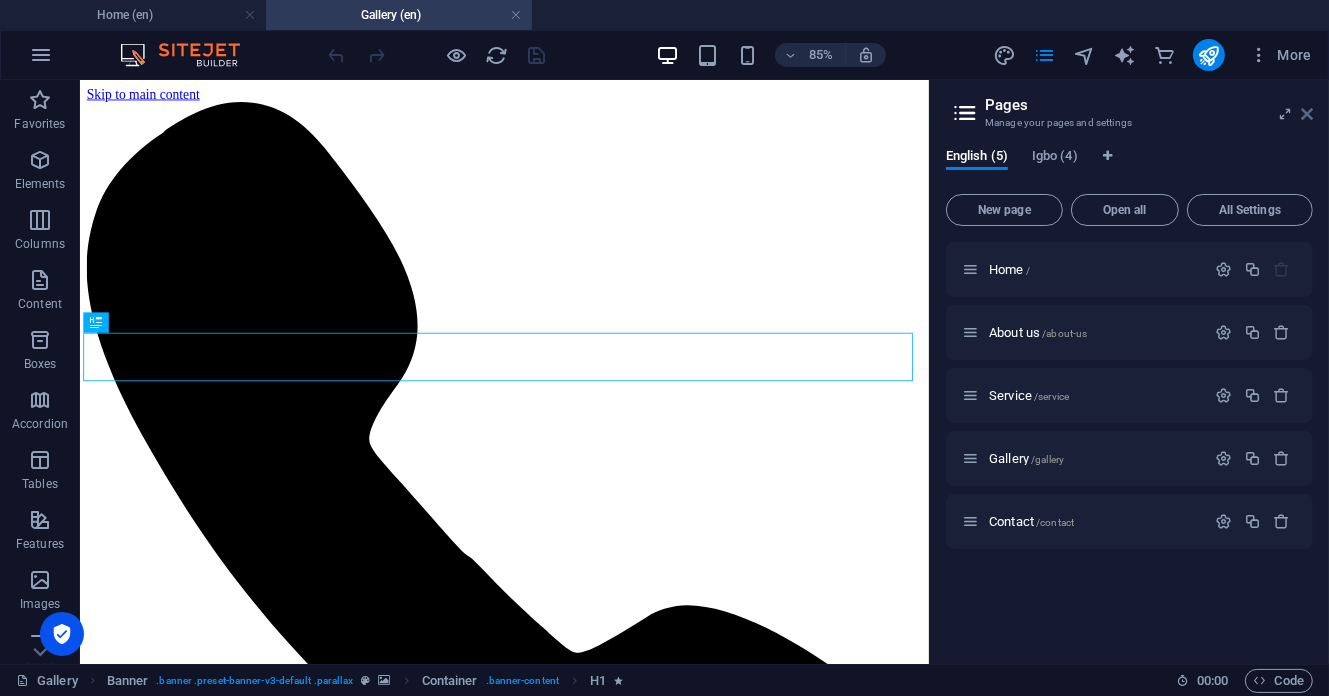 drag, startPoint x: 1308, startPoint y: 113, endPoint x: 1113, endPoint y: 121, distance: 195.16403 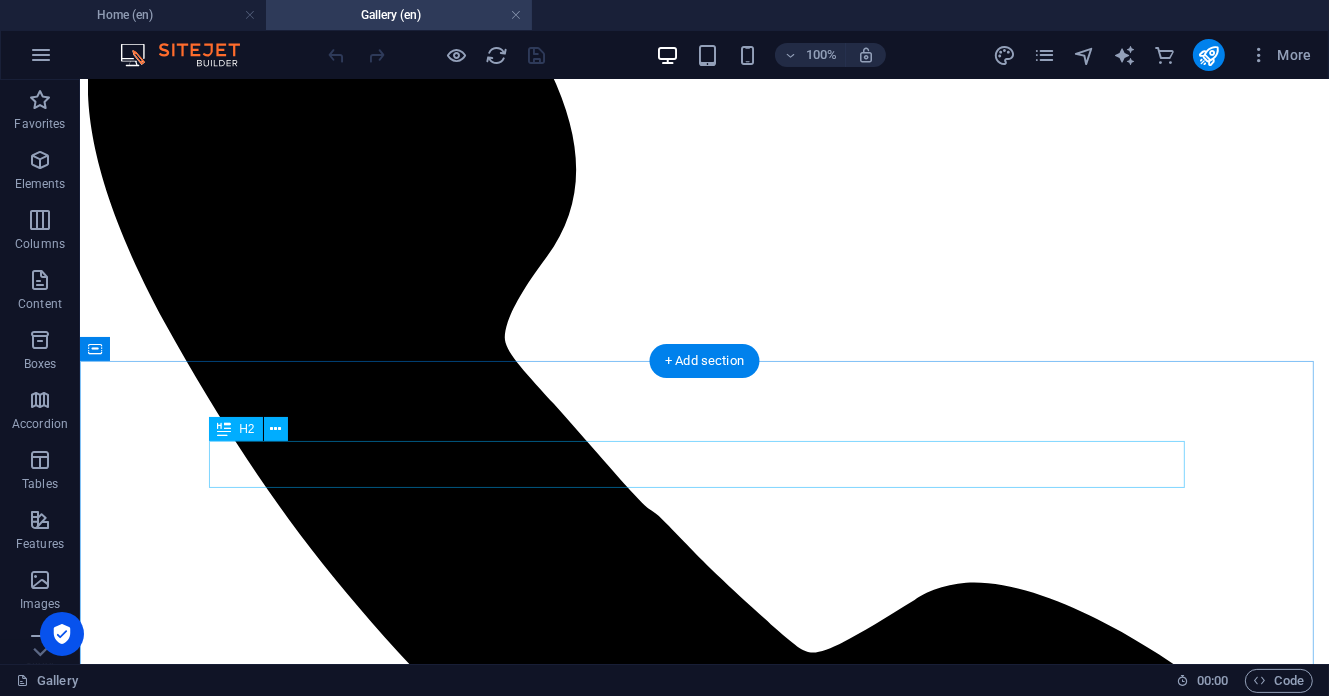 scroll, scrollTop: 533, scrollLeft: 0, axis: vertical 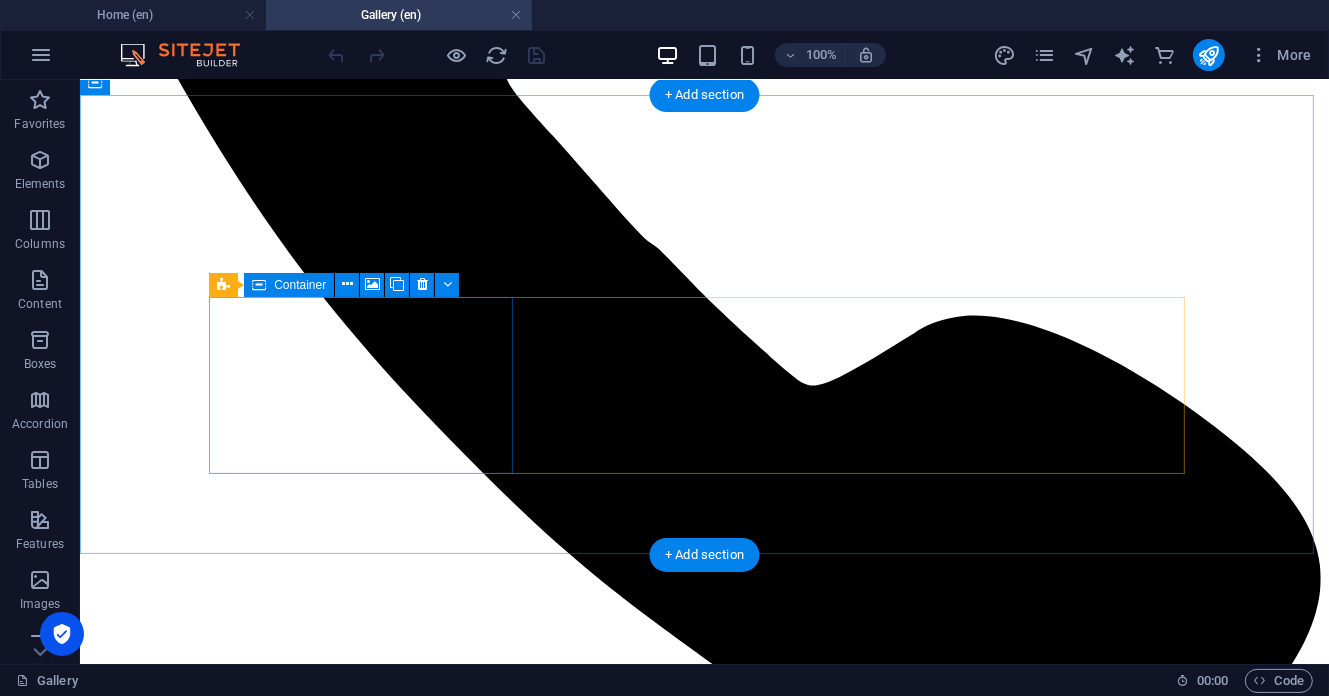 click on "Drop content here or  Add elements  Paste clipboard" at bounding box center (703, 11451) 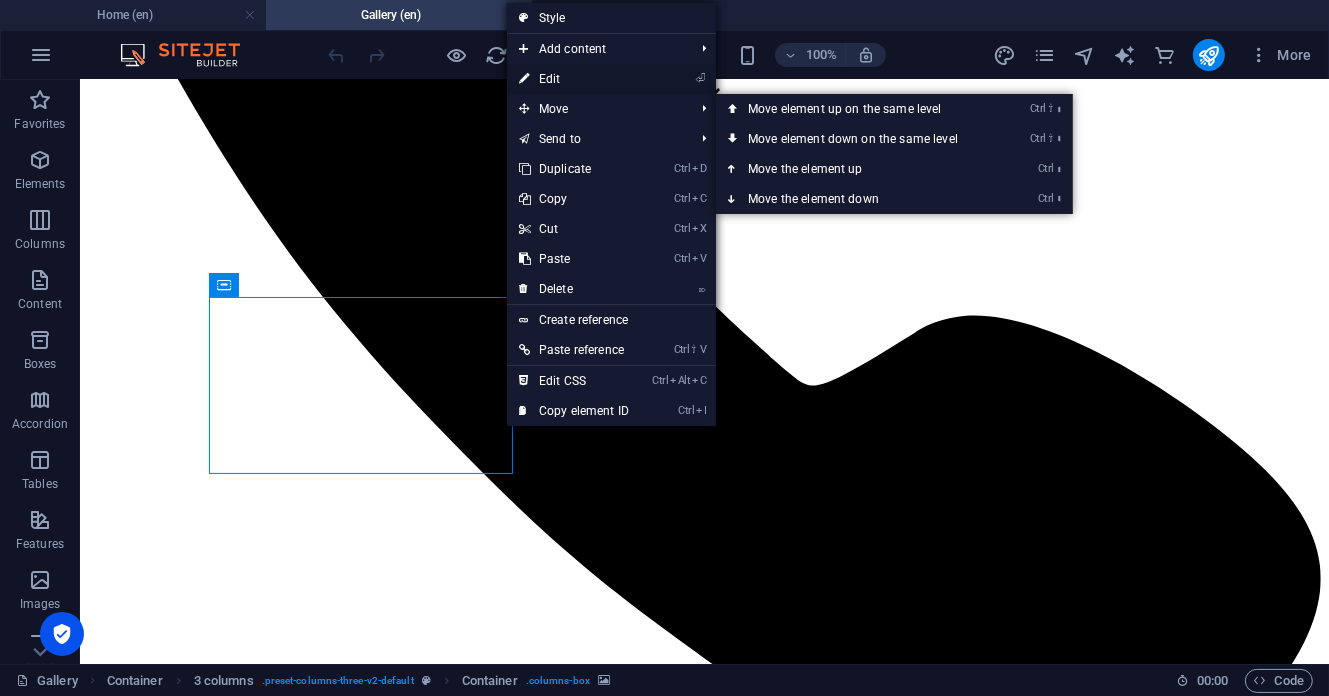 click on "⏎  Edit" at bounding box center [574, 79] 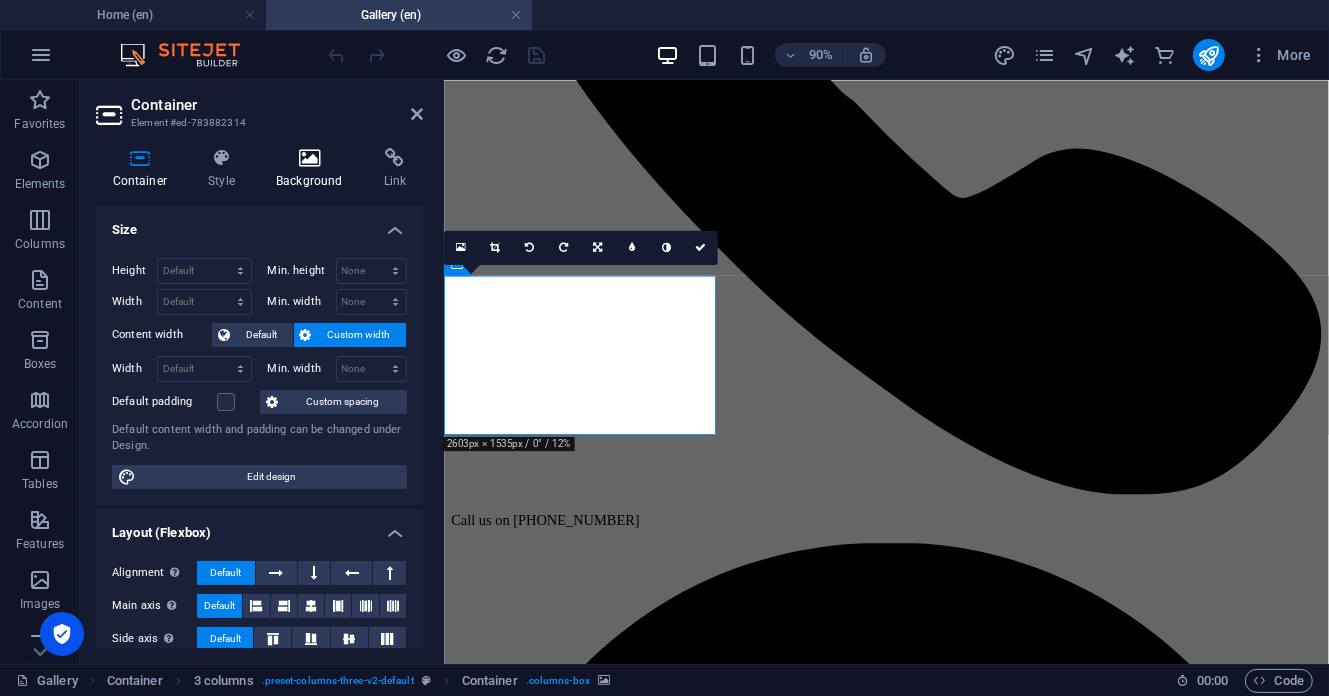 click on "Background" at bounding box center [314, 169] 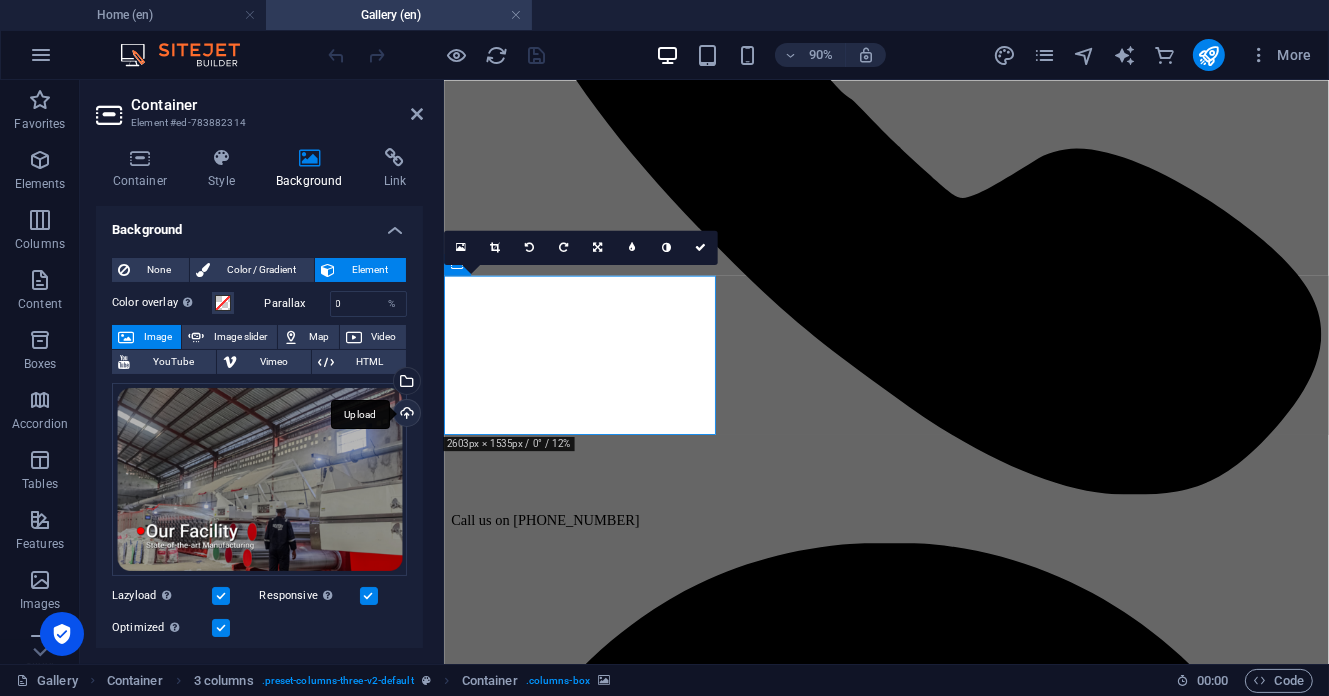 click on "Upload" at bounding box center (405, 415) 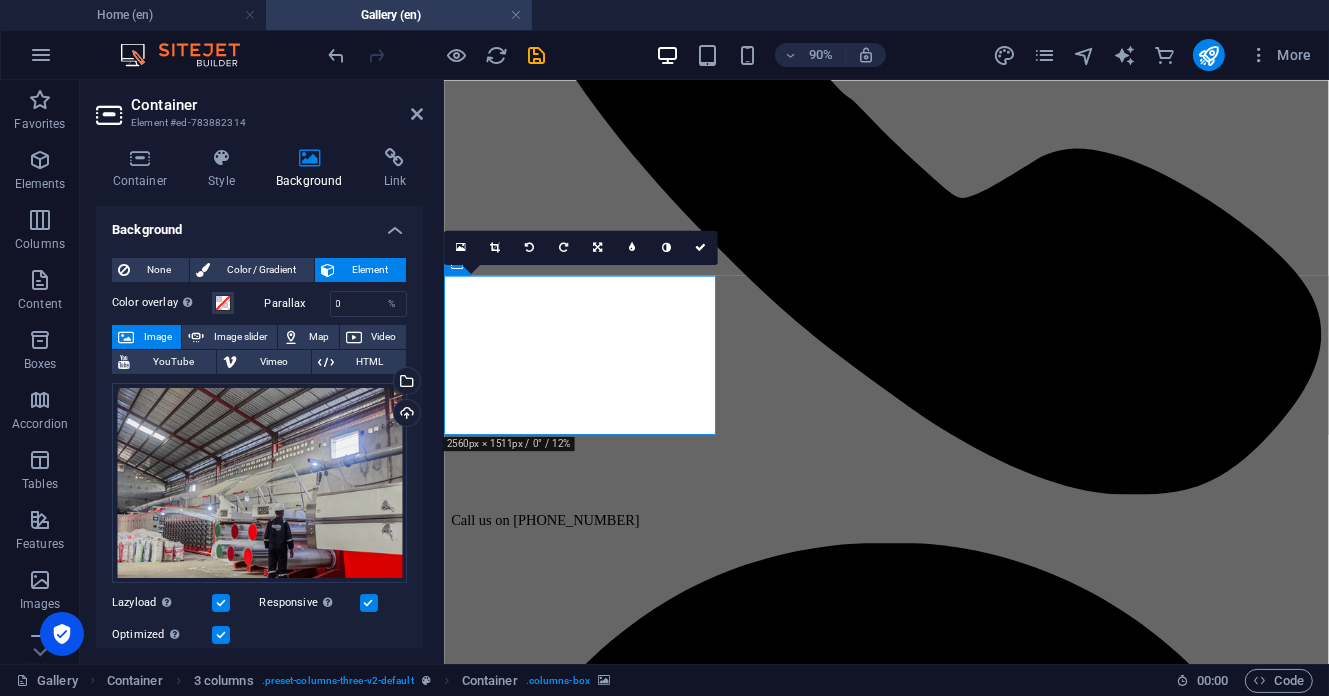 click on "Color overlay Places an overlay over the background to colorize it" at bounding box center (162, 303) 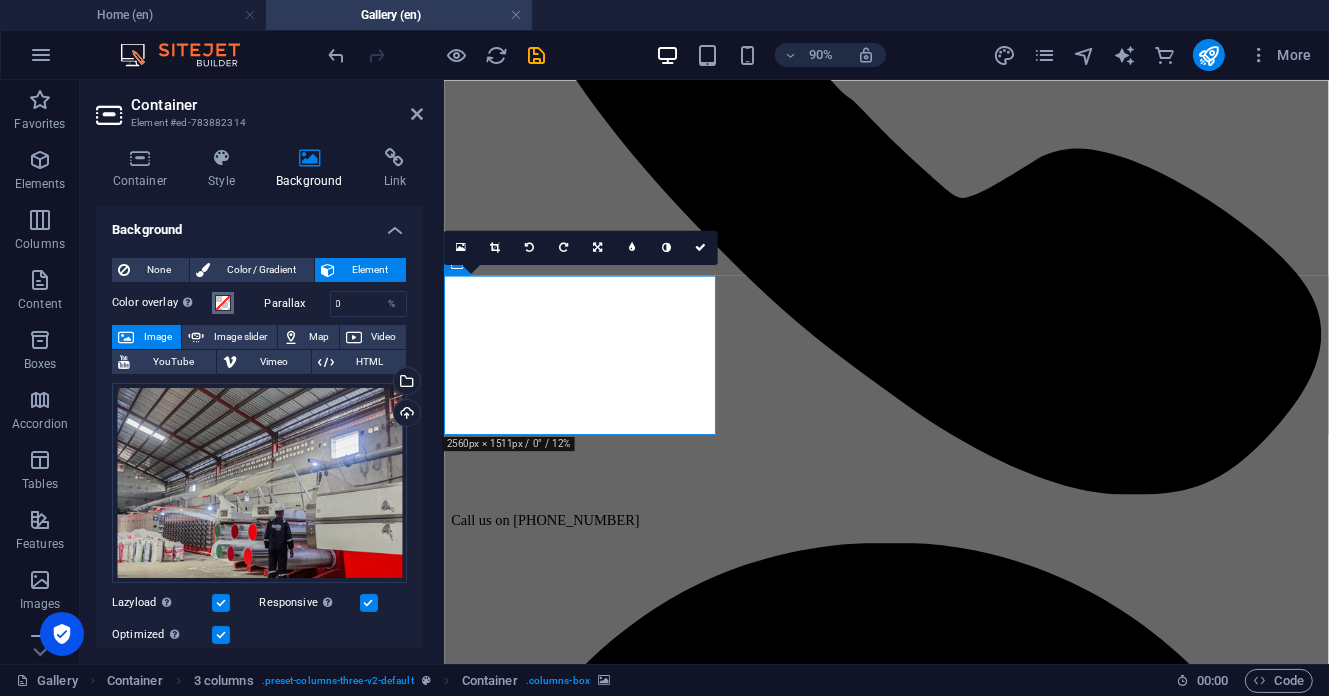 click on "Color overlay Places an overlay over the background to colorize it" at bounding box center (223, 303) 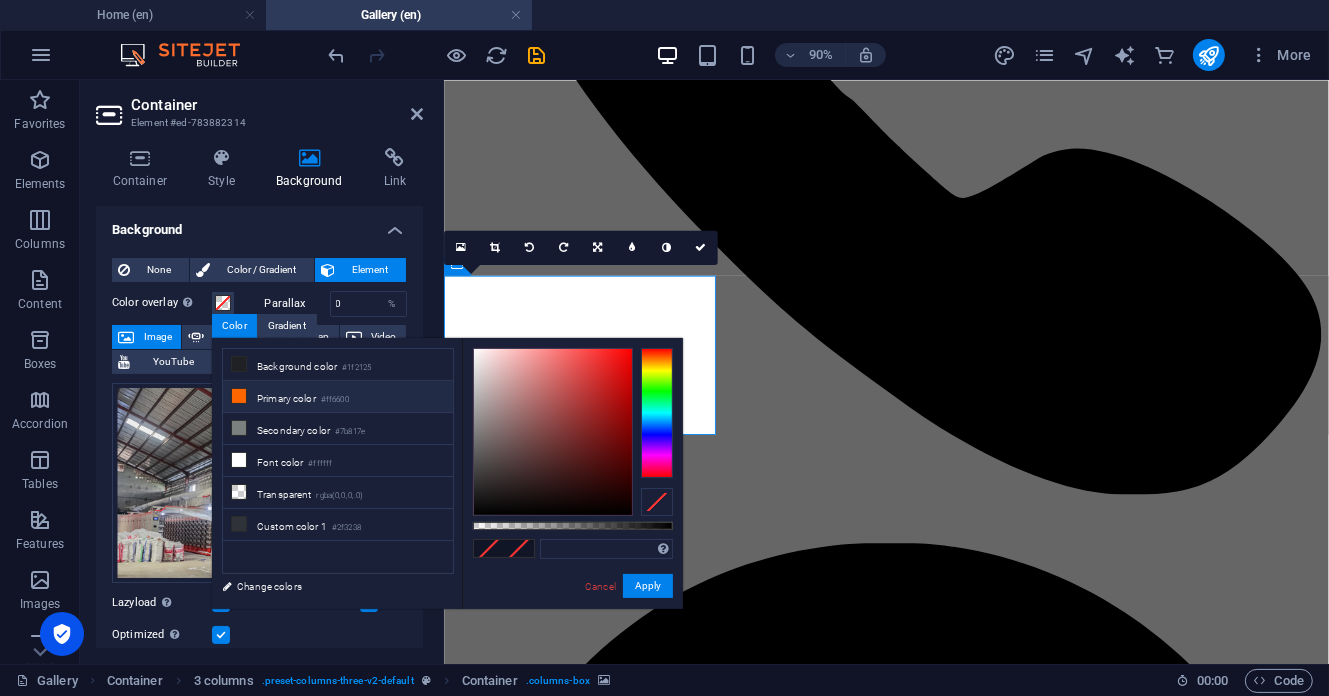 click on "Primary color
#ff6600" at bounding box center [338, 397] 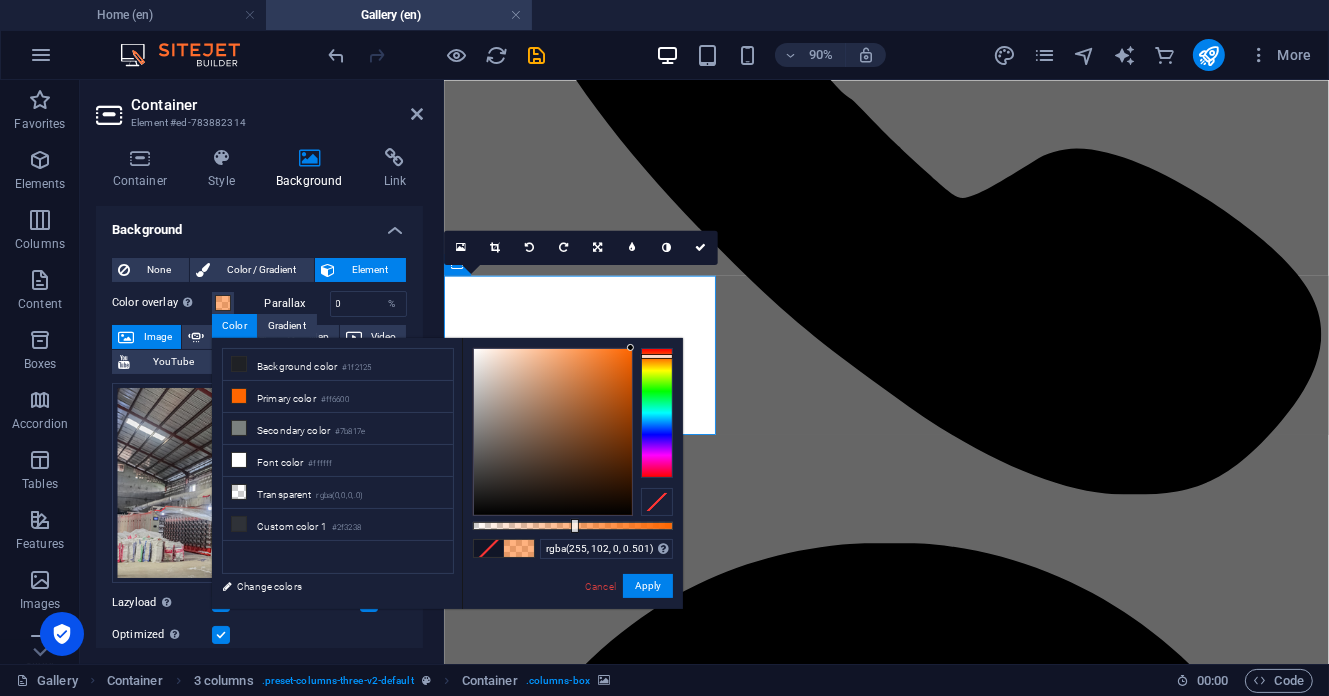drag, startPoint x: 674, startPoint y: 525, endPoint x: 573, endPoint y: 517, distance: 101.31634 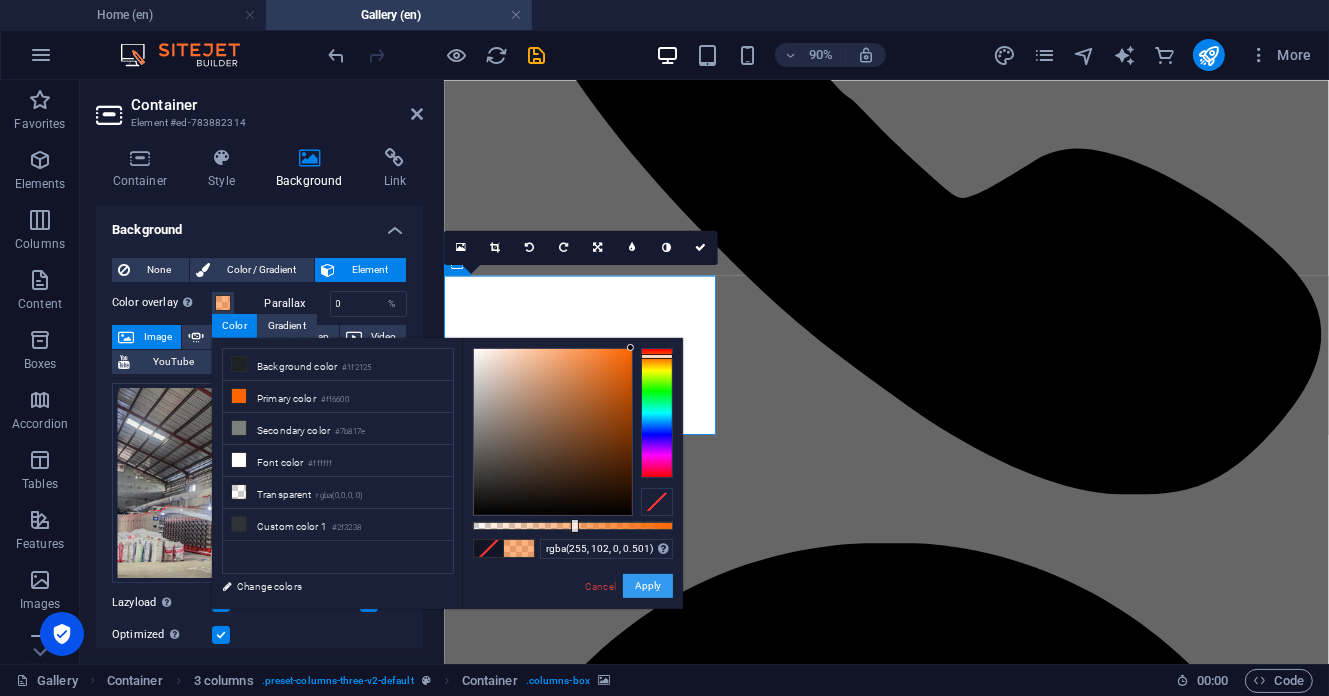 drag, startPoint x: 646, startPoint y: 588, endPoint x: 222, endPoint y: 564, distance: 424.6787 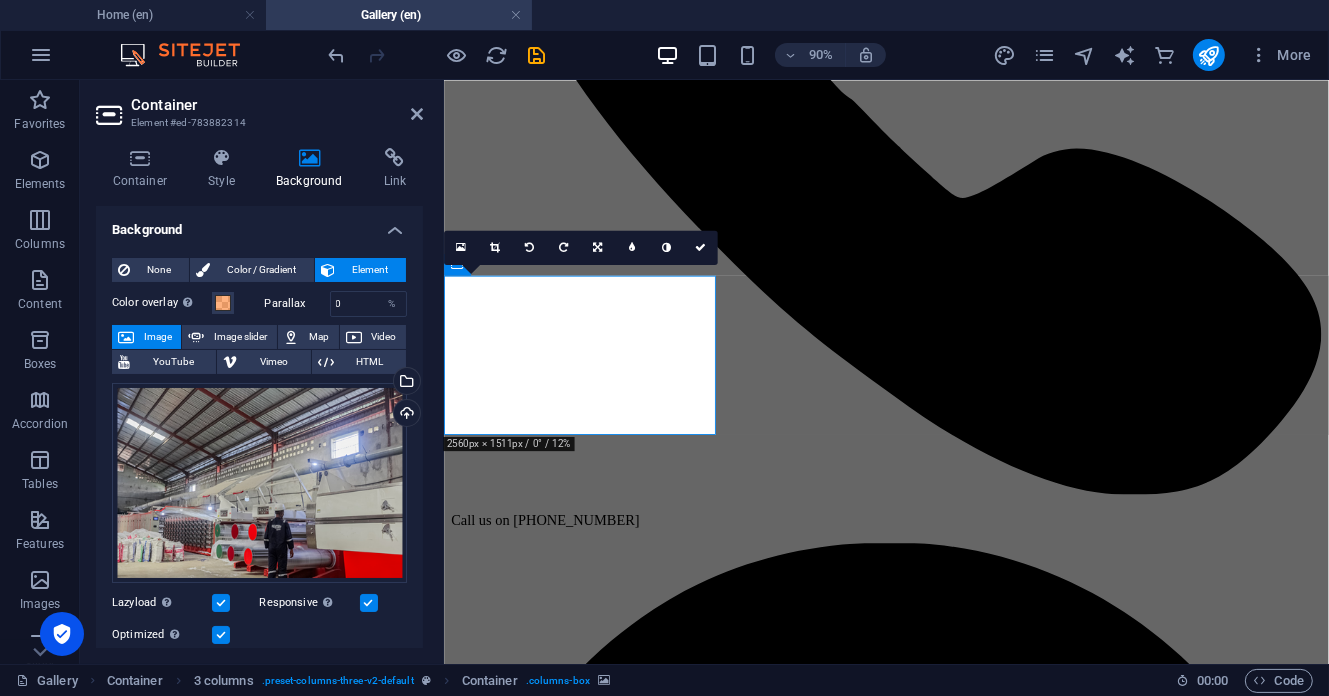click on "Color overlay Places an overlay over the background to colorize it" at bounding box center [162, 303] 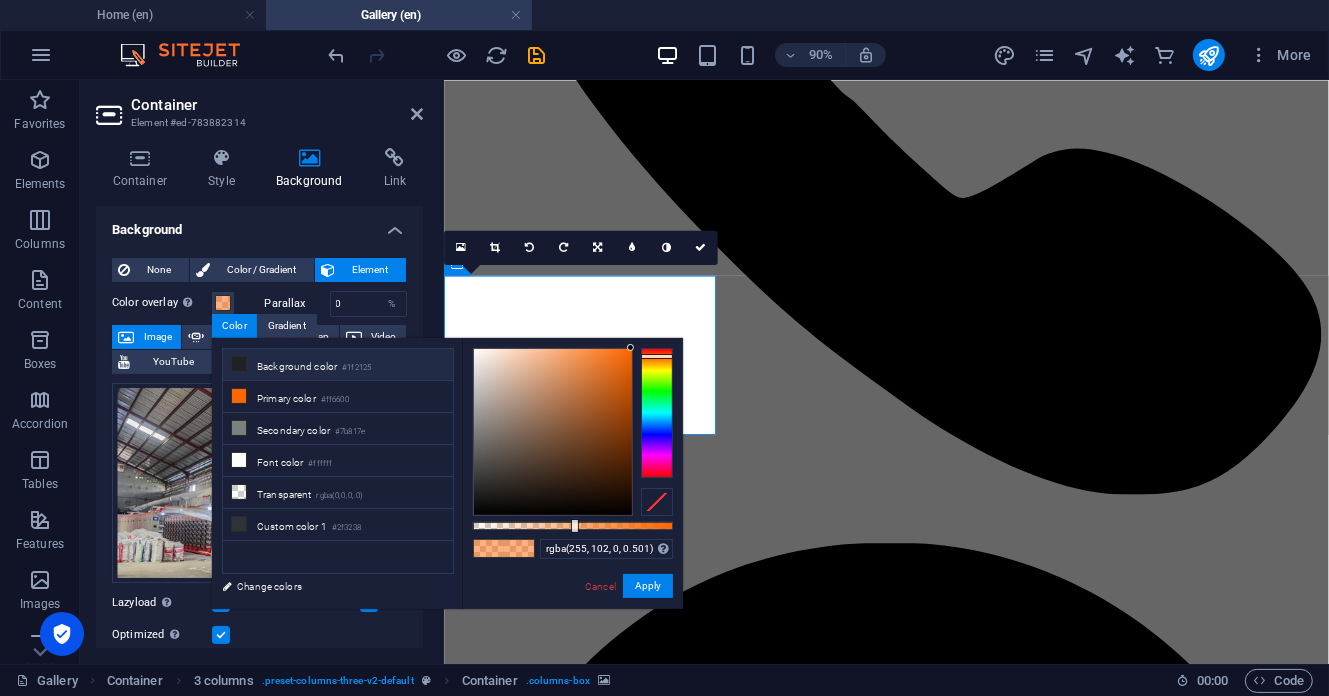 click on "Background color
#1f2125" at bounding box center (338, 365) 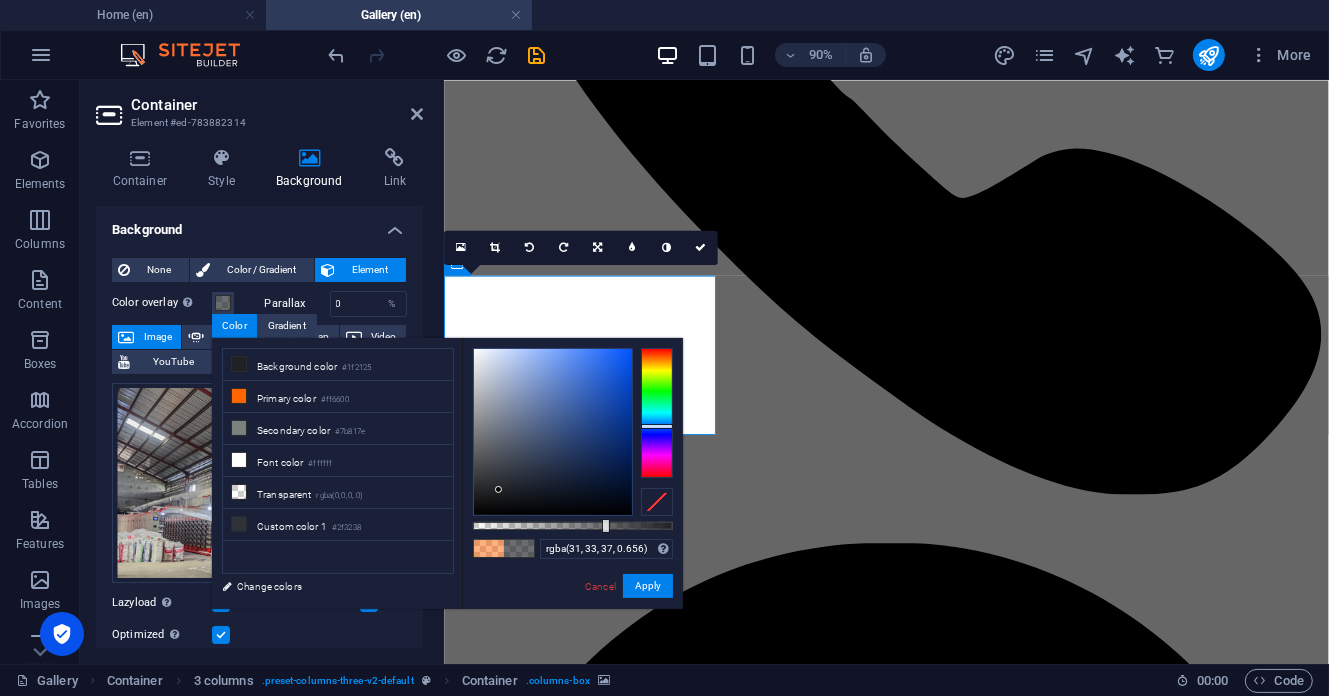 type on "rgba(31, 33, 37, 0.651)" 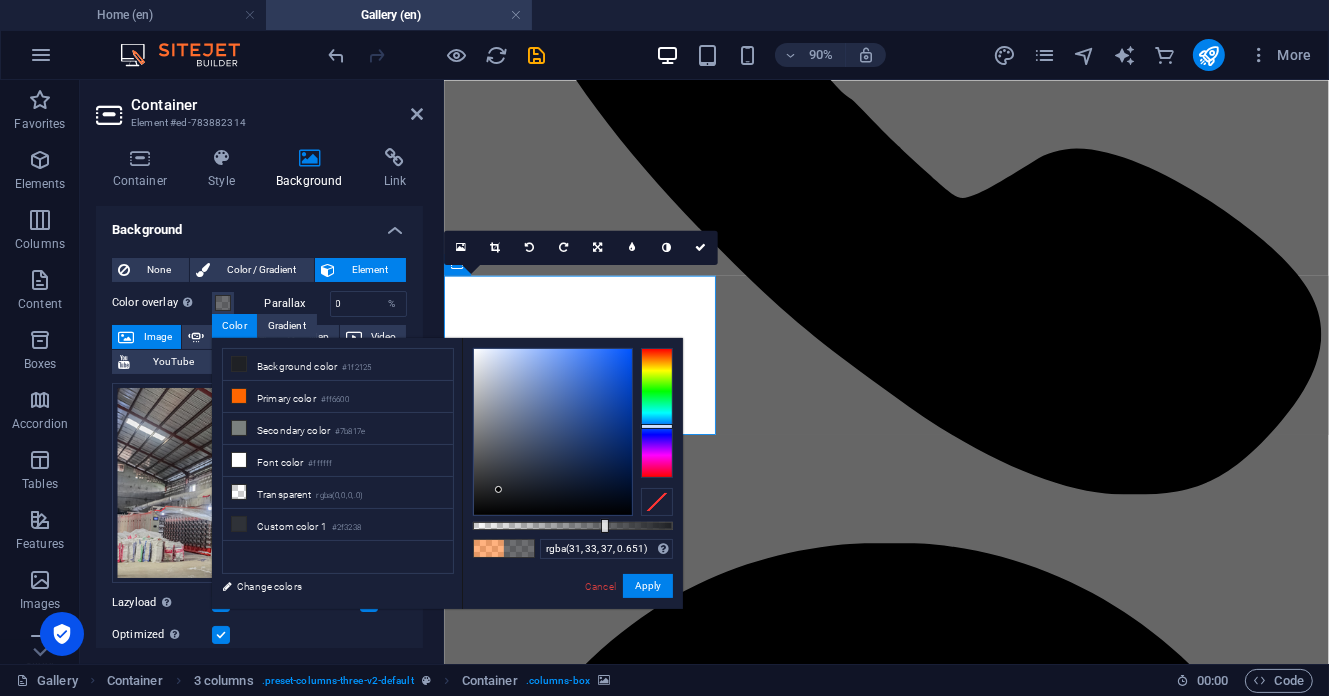 drag, startPoint x: 575, startPoint y: 523, endPoint x: 603, endPoint y: 523, distance: 28 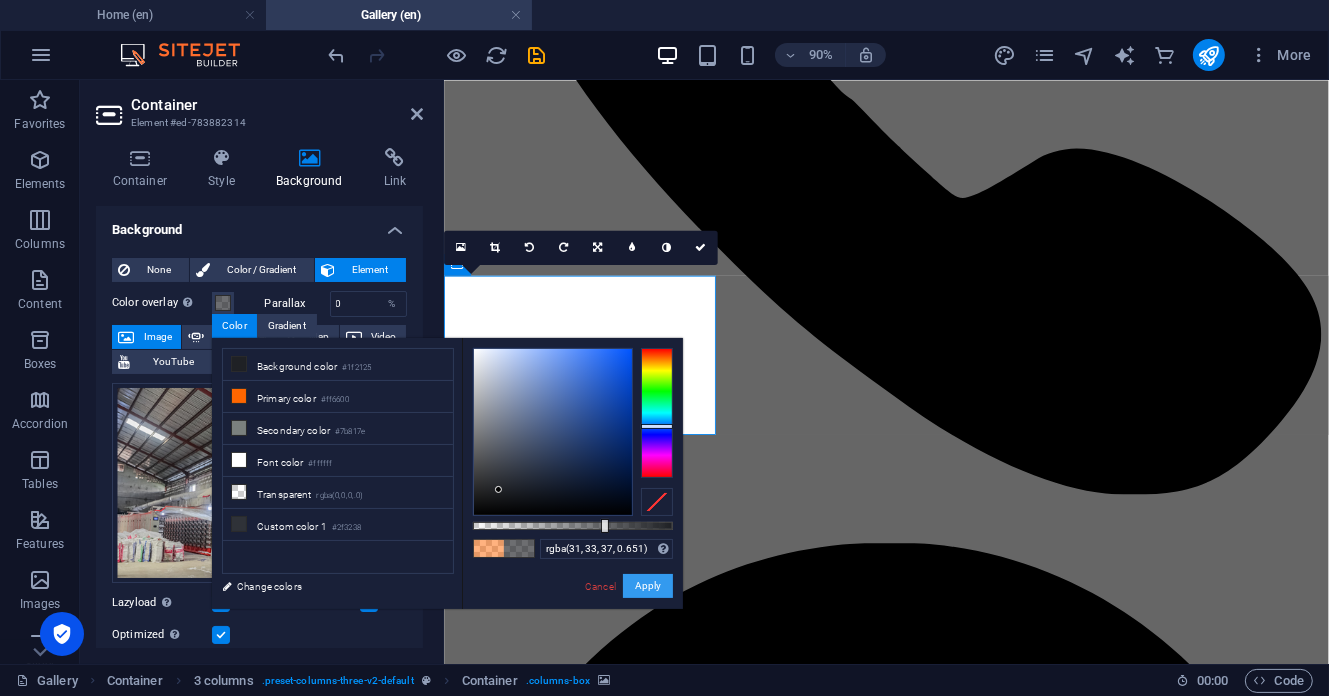 drag, startPoint x: 217, startPoint y: 567, endPoint x: 650, endPoint y: 584, distance: 433.3336 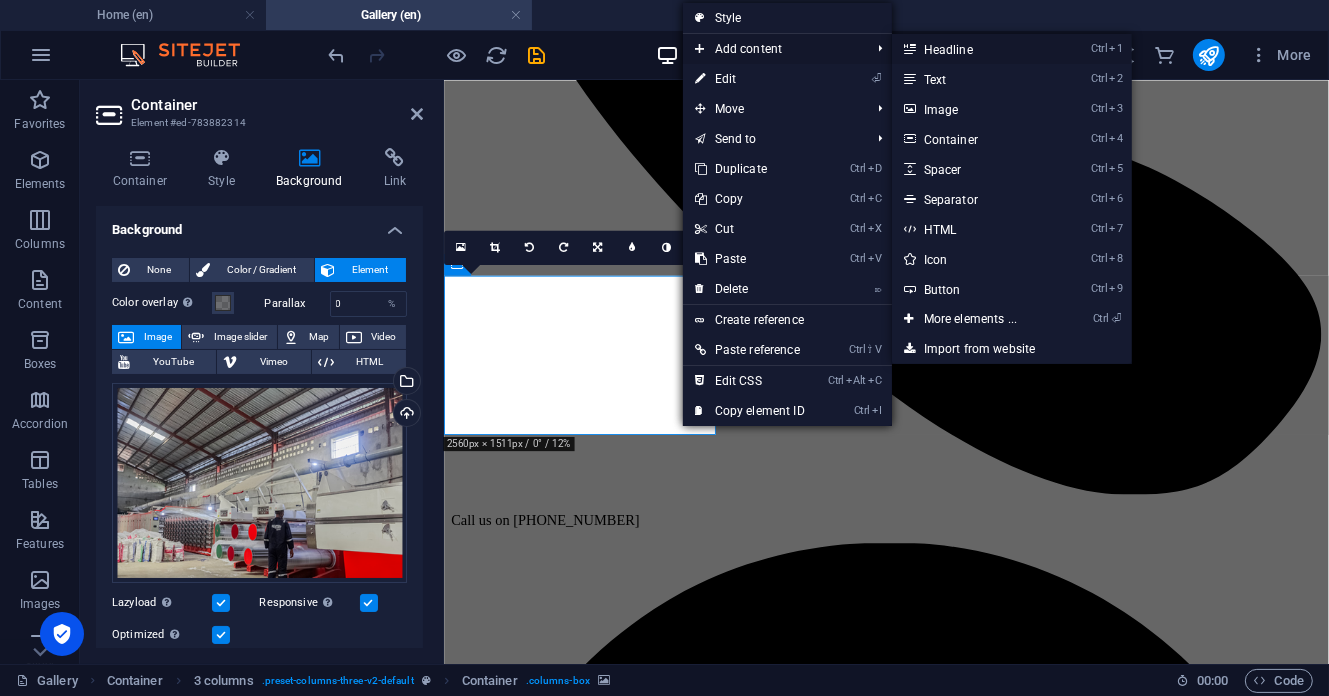 drag, startPoint x: 977, startPoint y: 55, endPoint x: 541, endPoint y: 9, distance: 438.4199 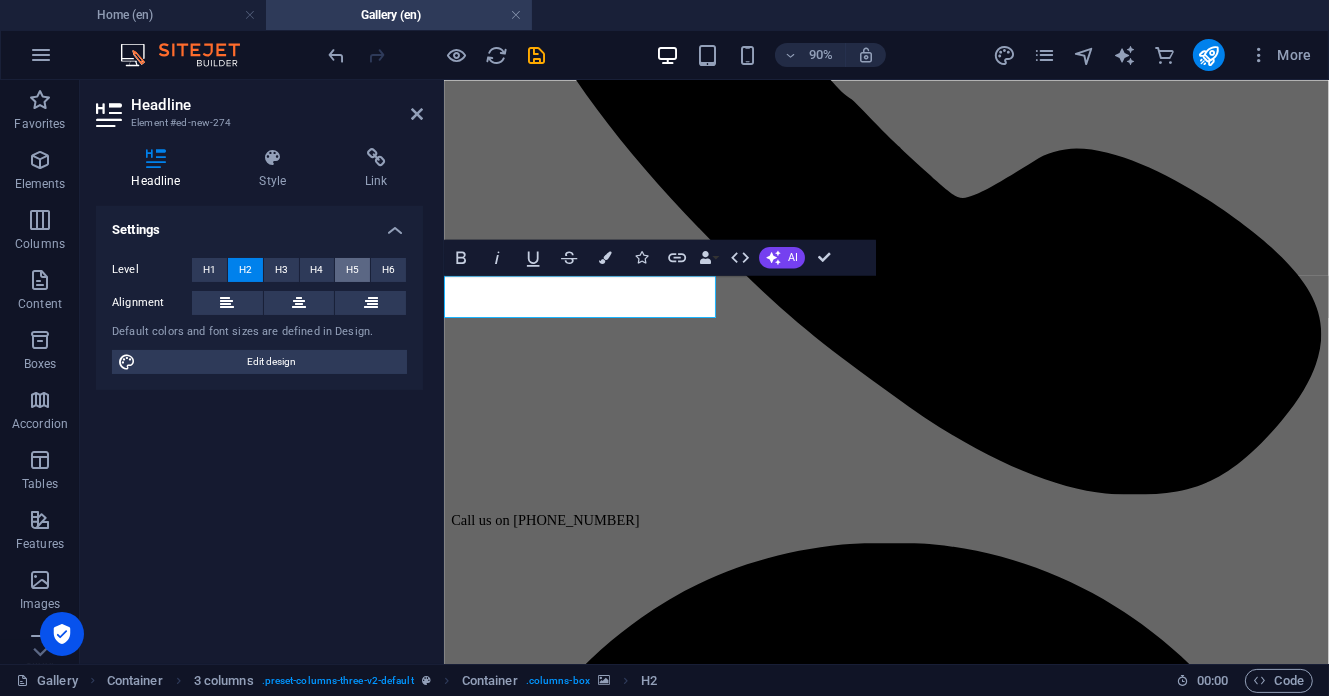 click on "H5" at bounding box center [352, 270] 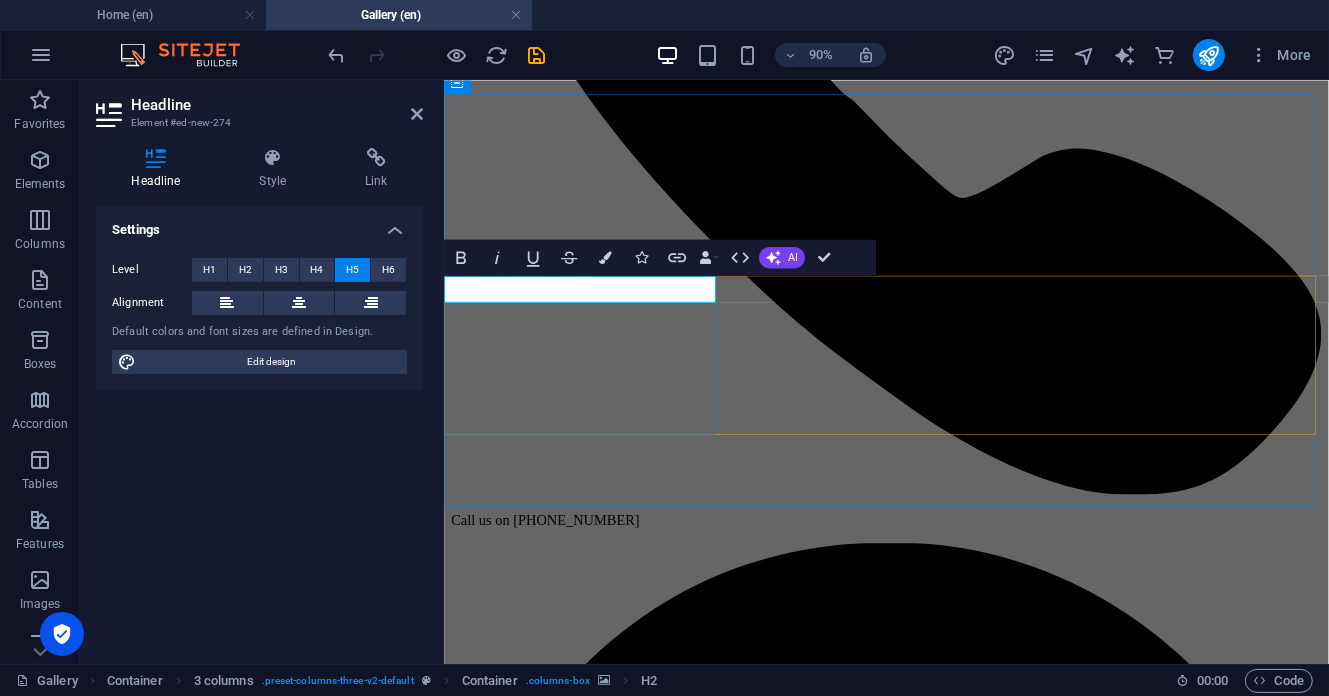 click on "New headline" at bounding box center (934, 9218) 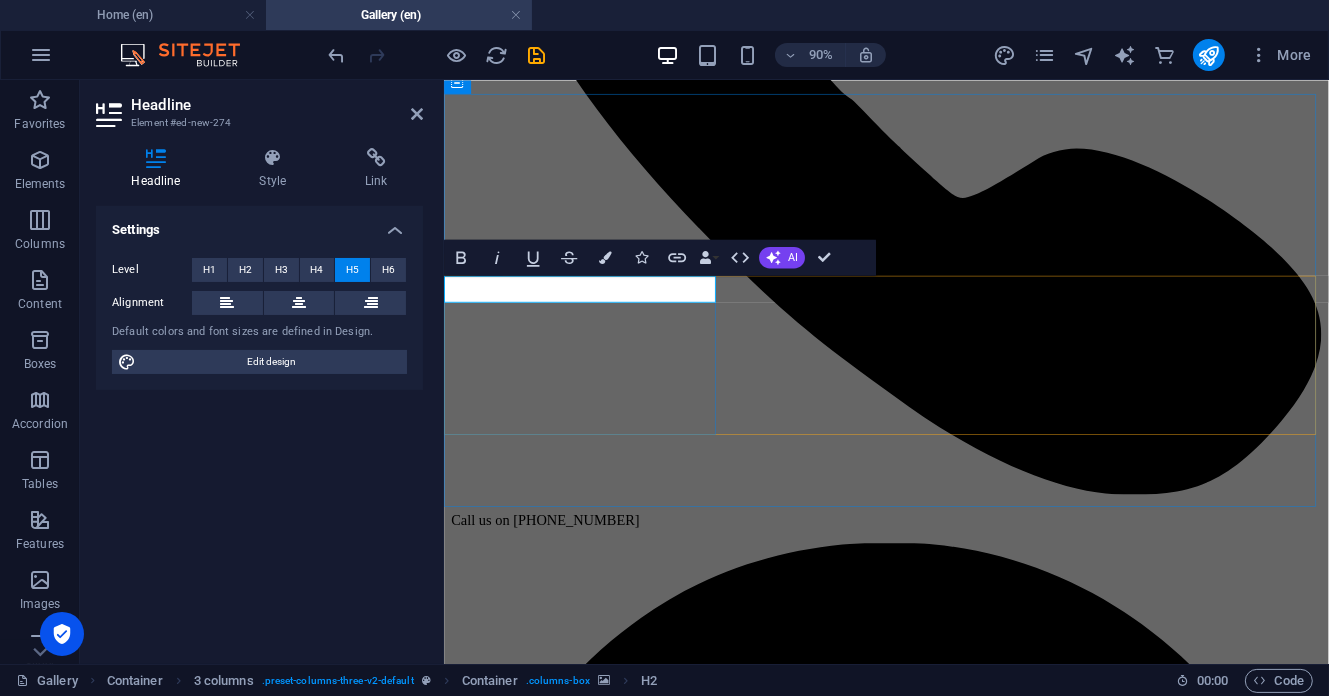 type 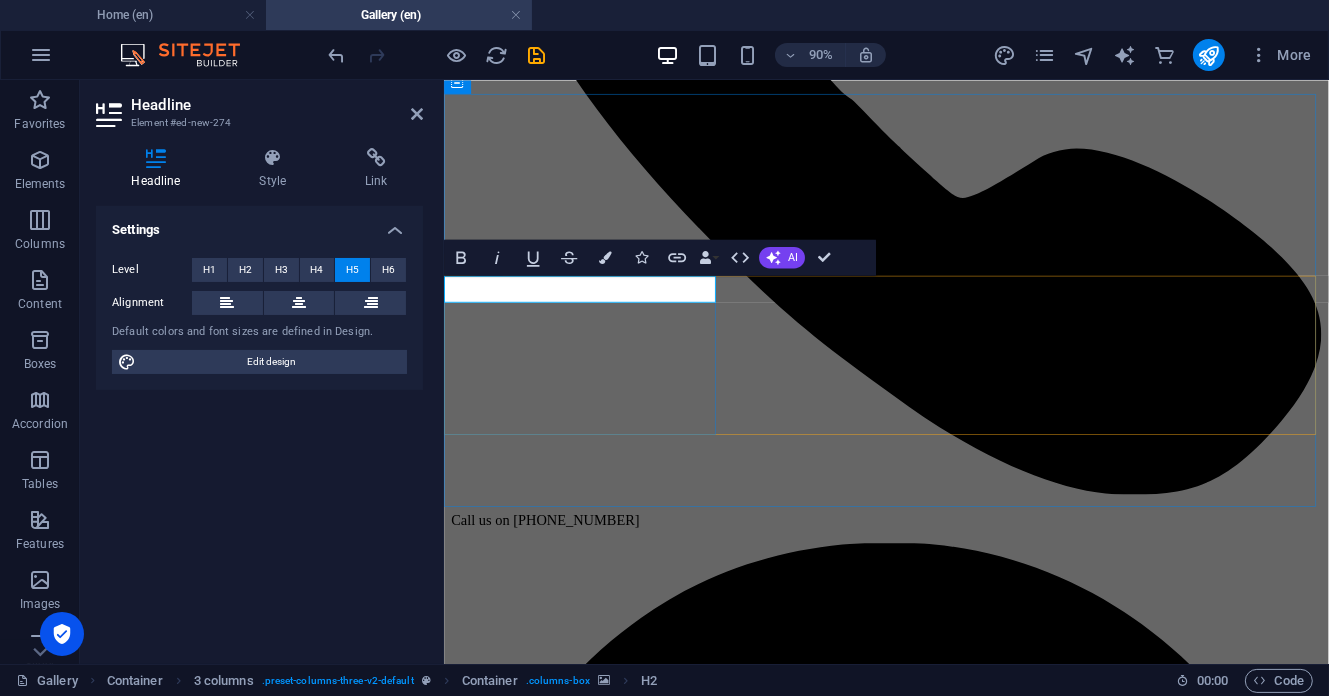 click on "Our facility" at bounding box center (934, 9218) 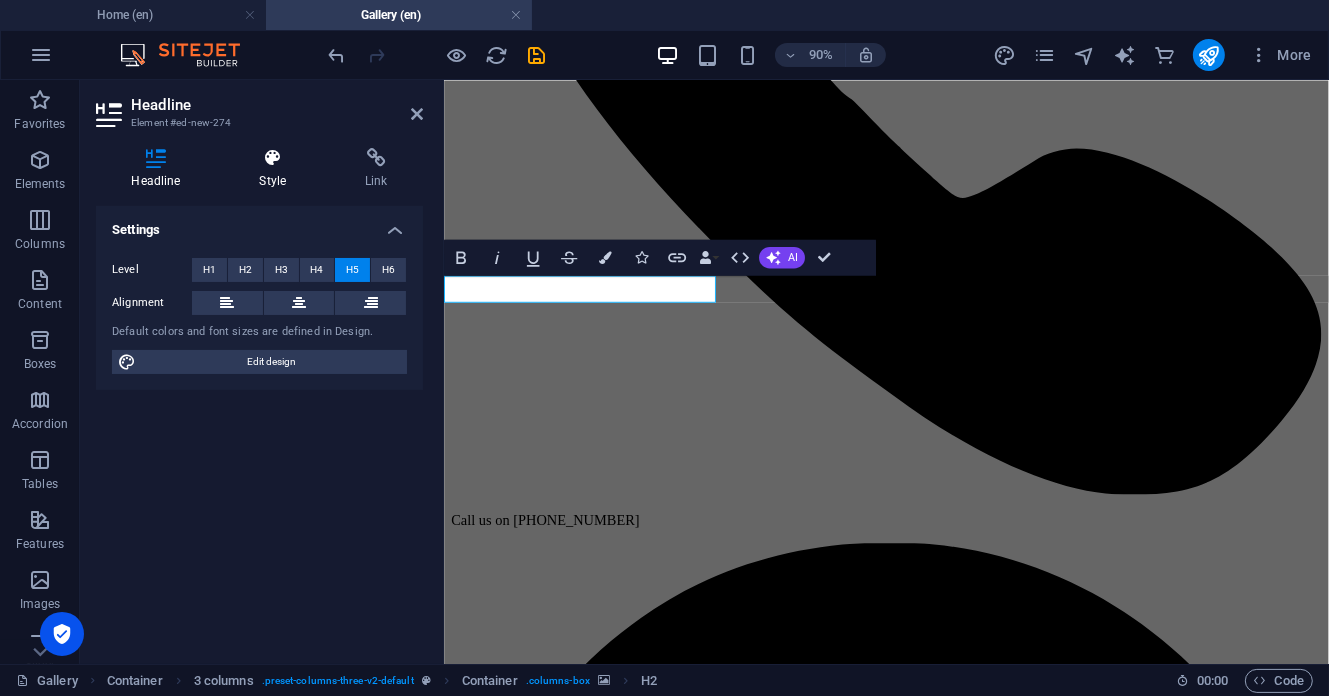 click on "Style" at bounding box center [277, 169] 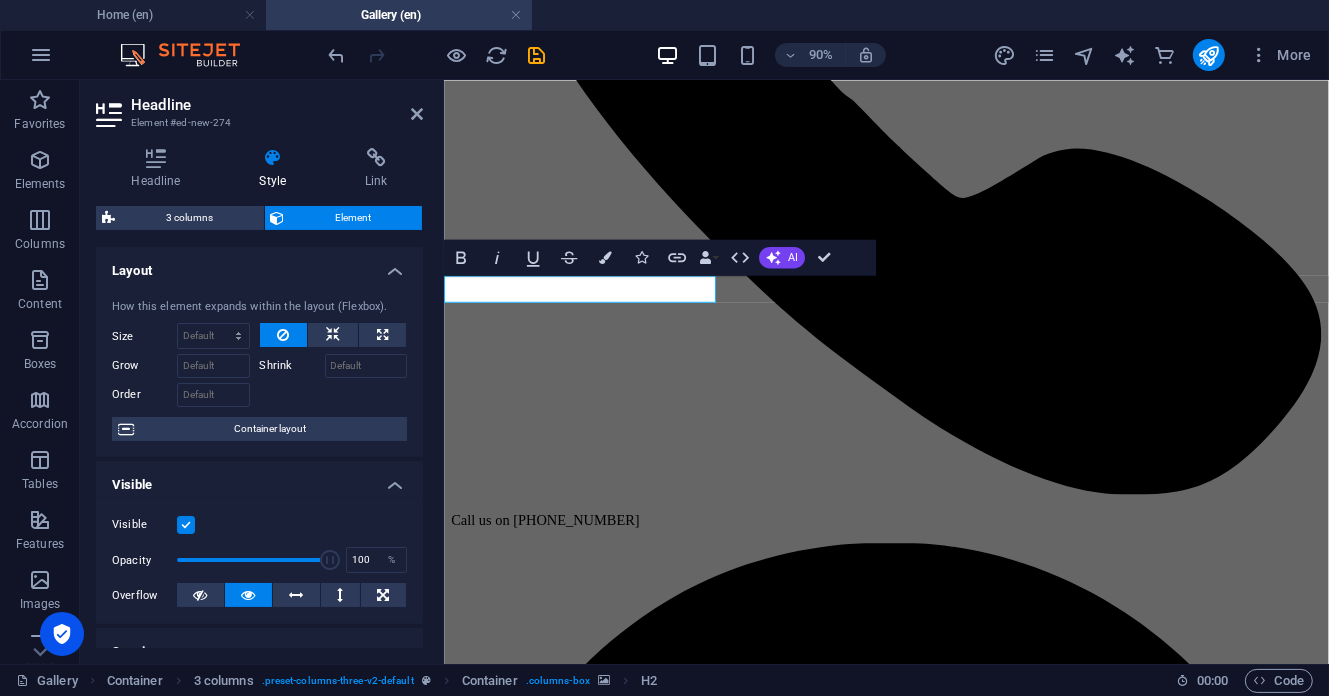 scroll, scrollTop: 266, scrollLeft: 0, axis: vertical 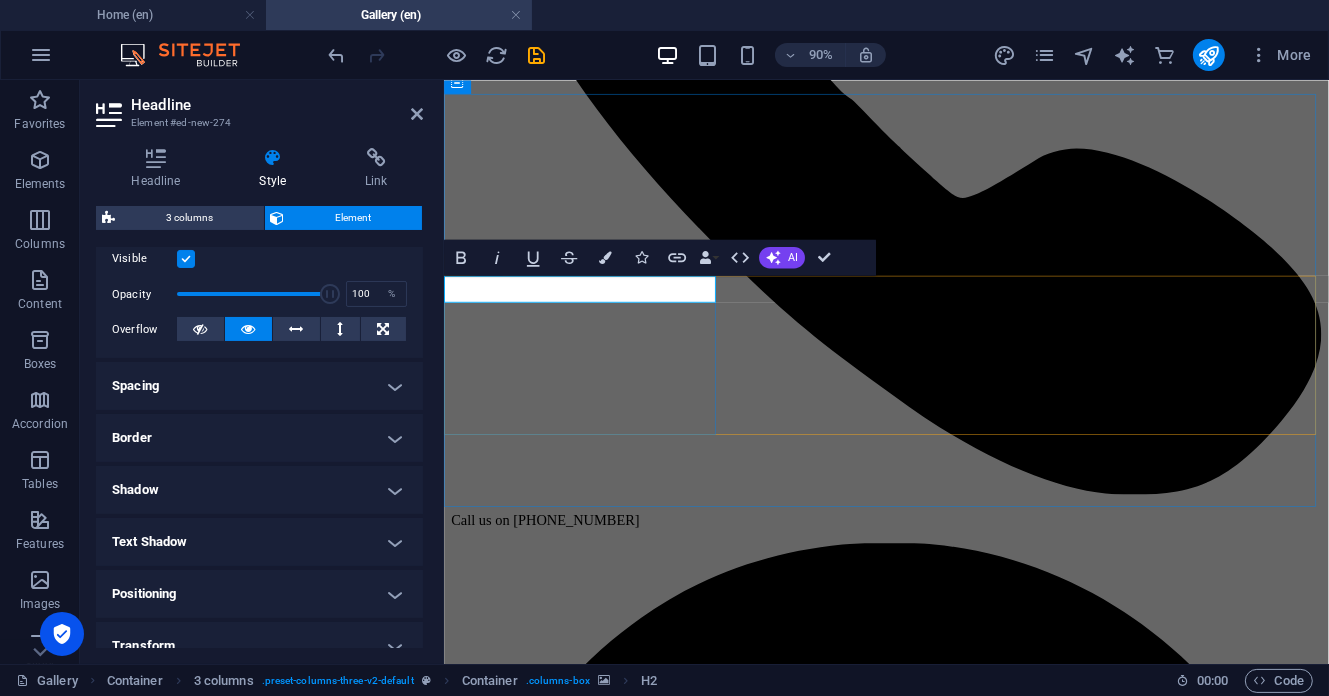 click on "Our facility" at bounding box center (934, 9218) 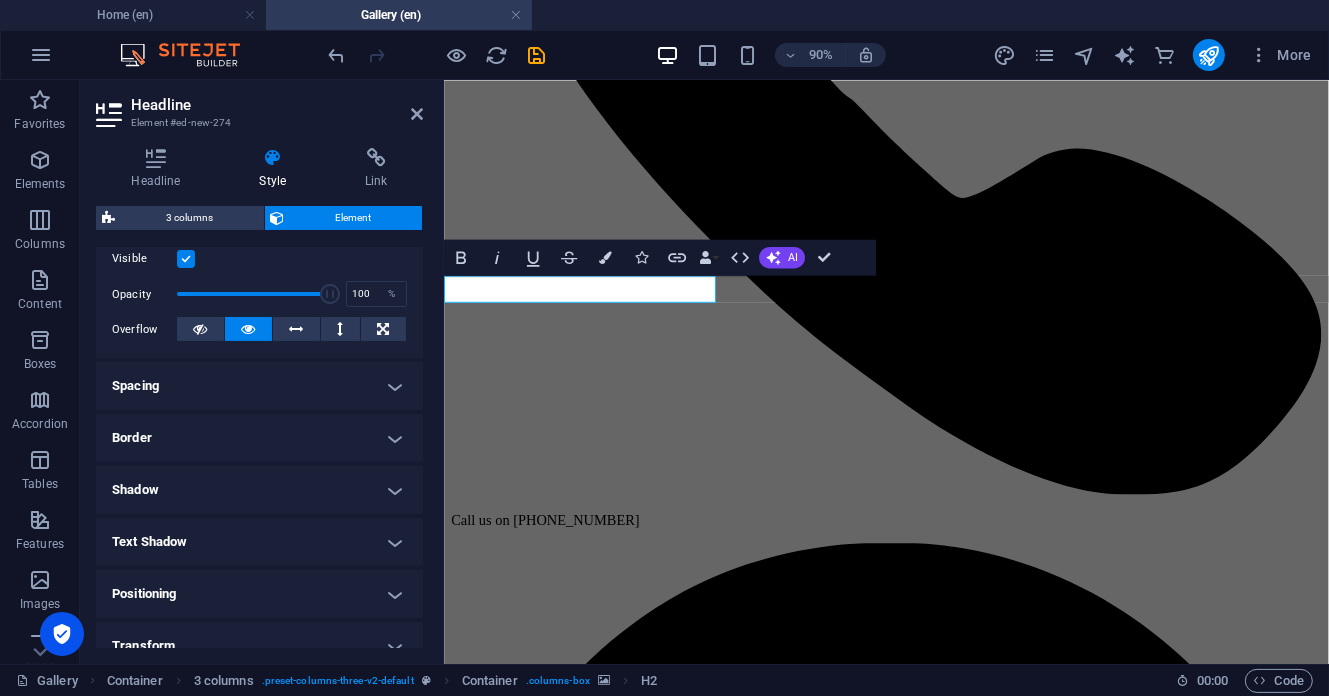 click on "Spacing" at bounding box center [259, 386] 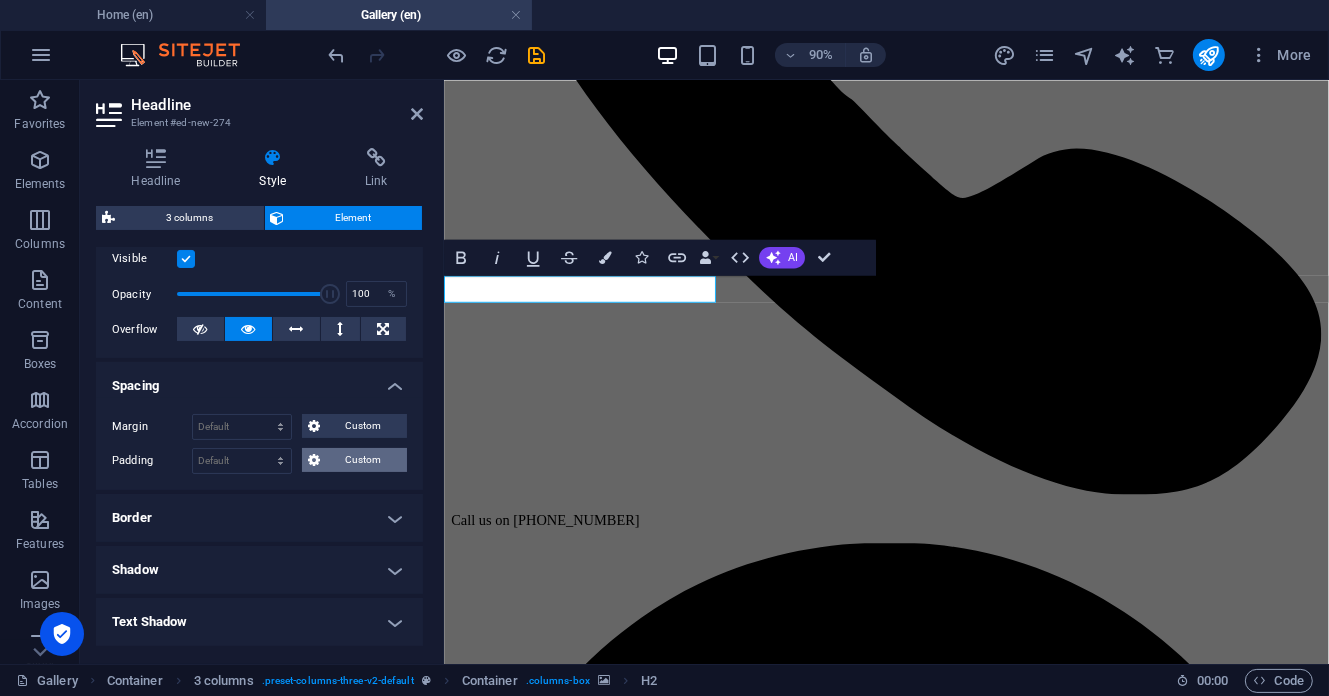 click on "Custom" at bounding box center (363, 460) 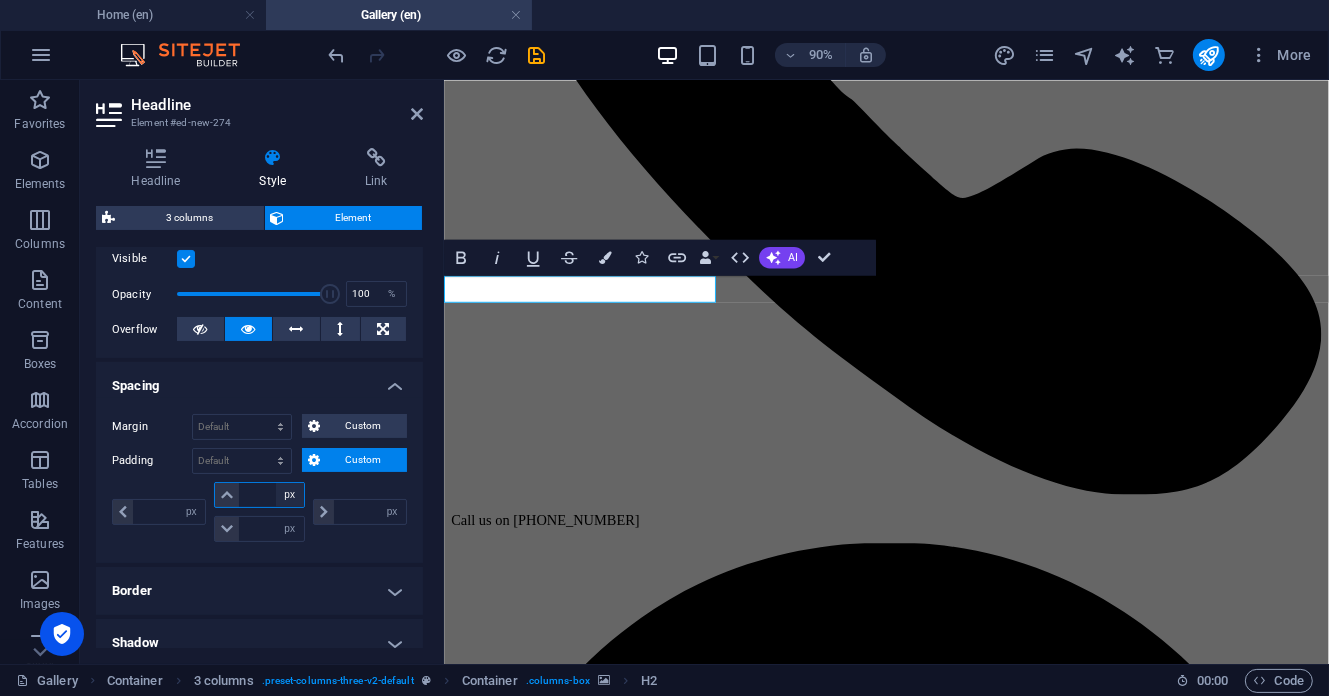click on "px rem % vh vw" at bounding box center [290, 495] 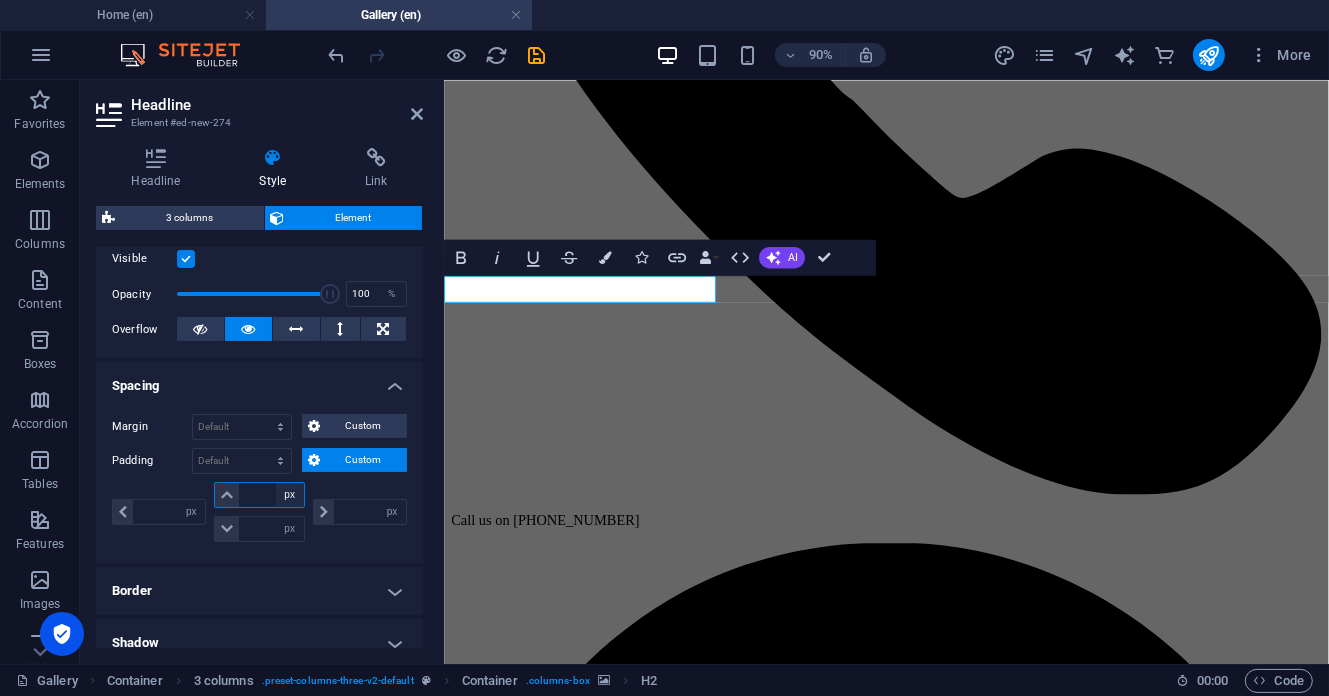 select on "rem" 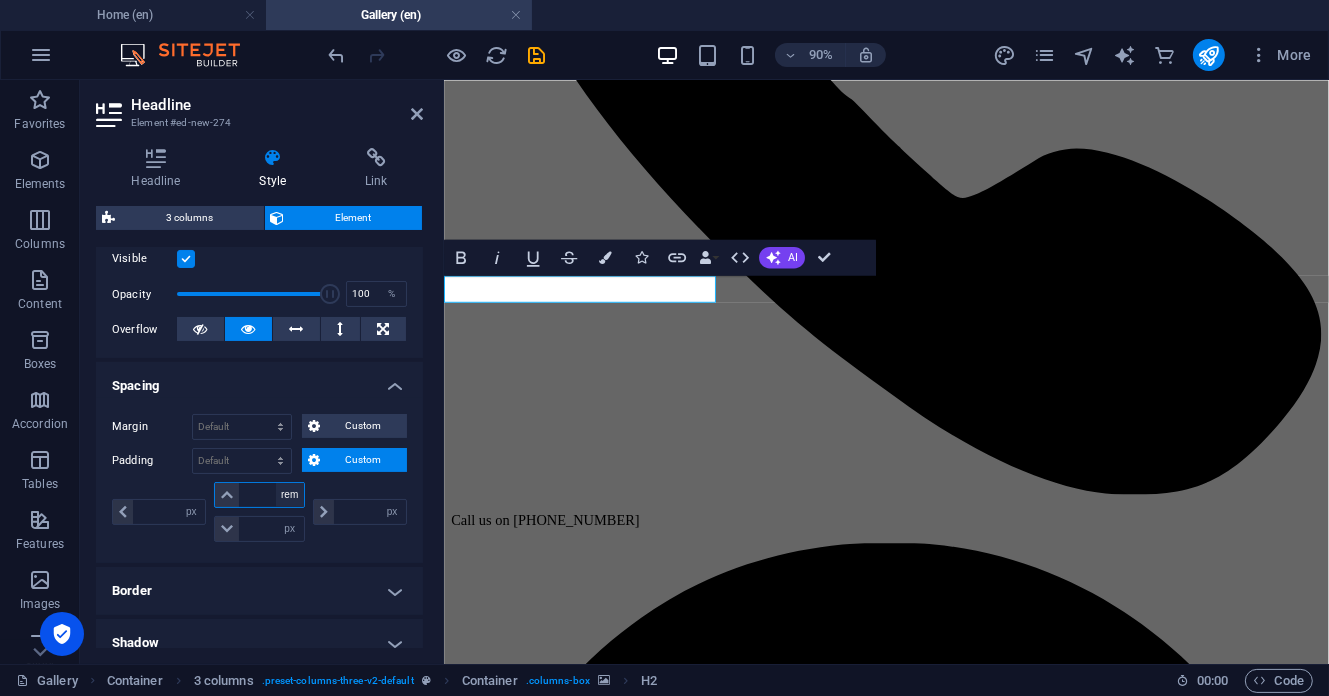 click on "px rem % vh vw" at bounding box center (290, 495) 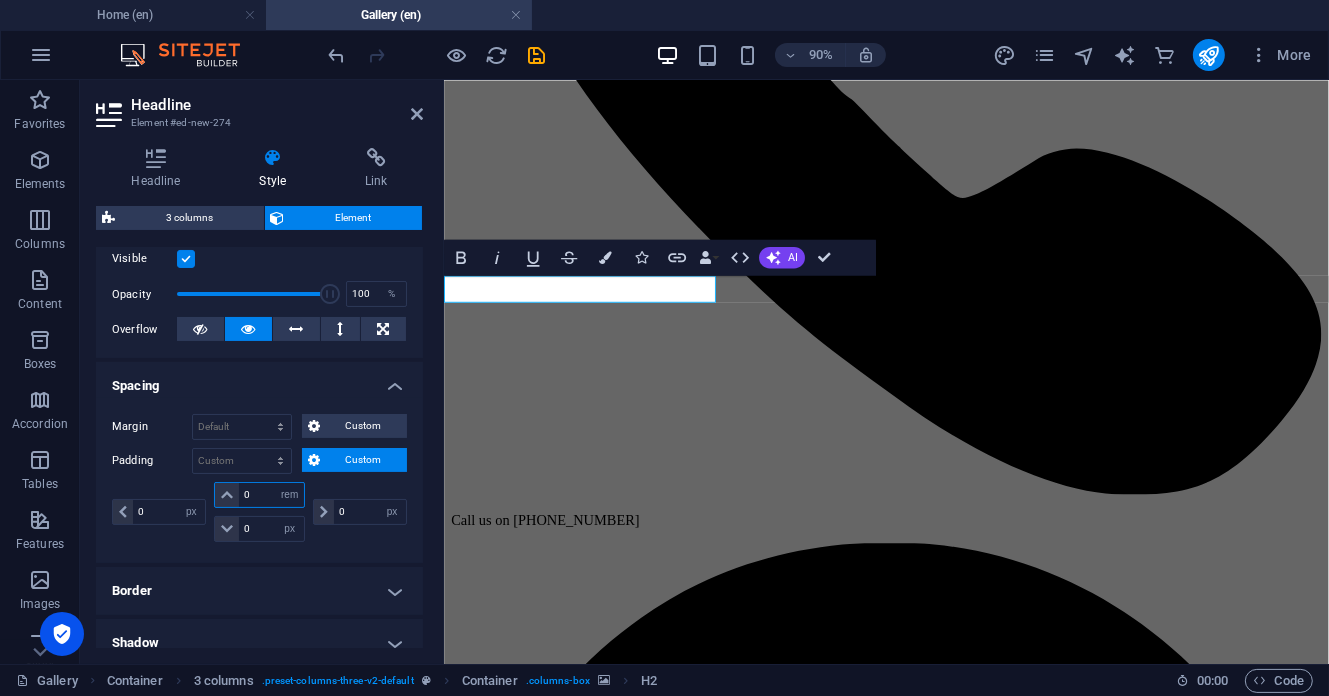 click on "0" at bounding box center [271, 495] 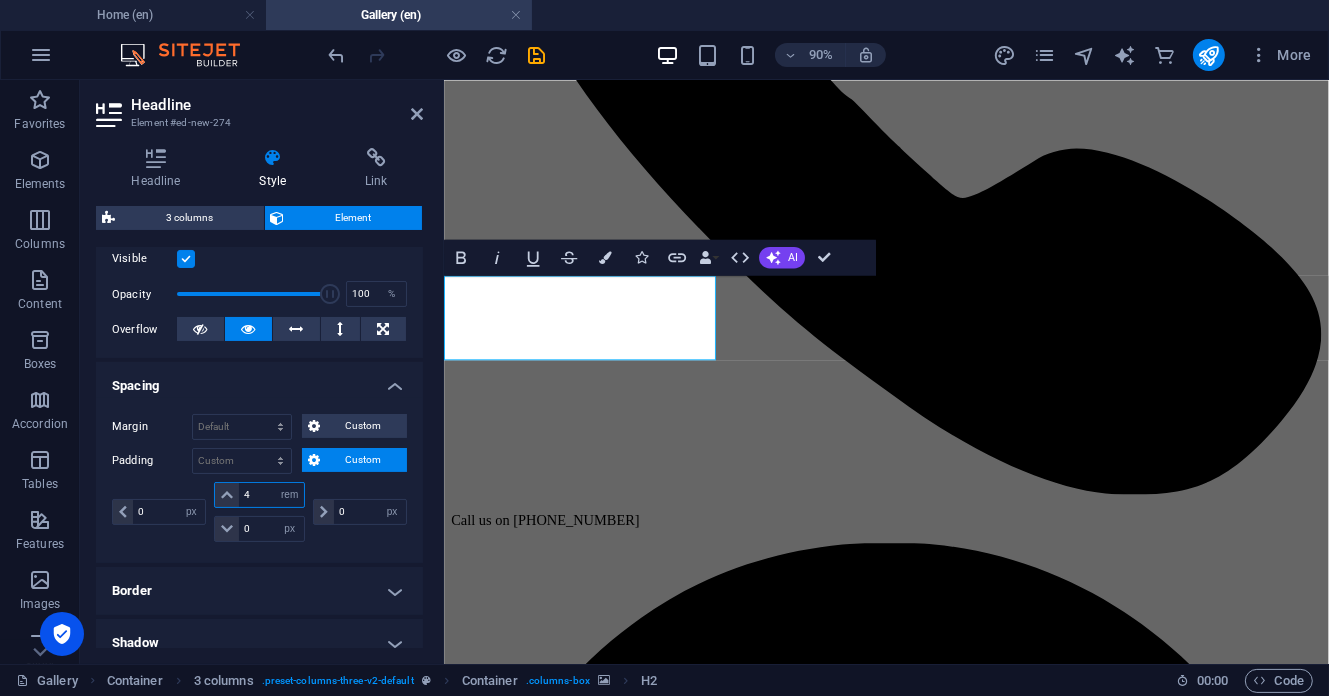 click on "4" at bounding box center (271, 495) 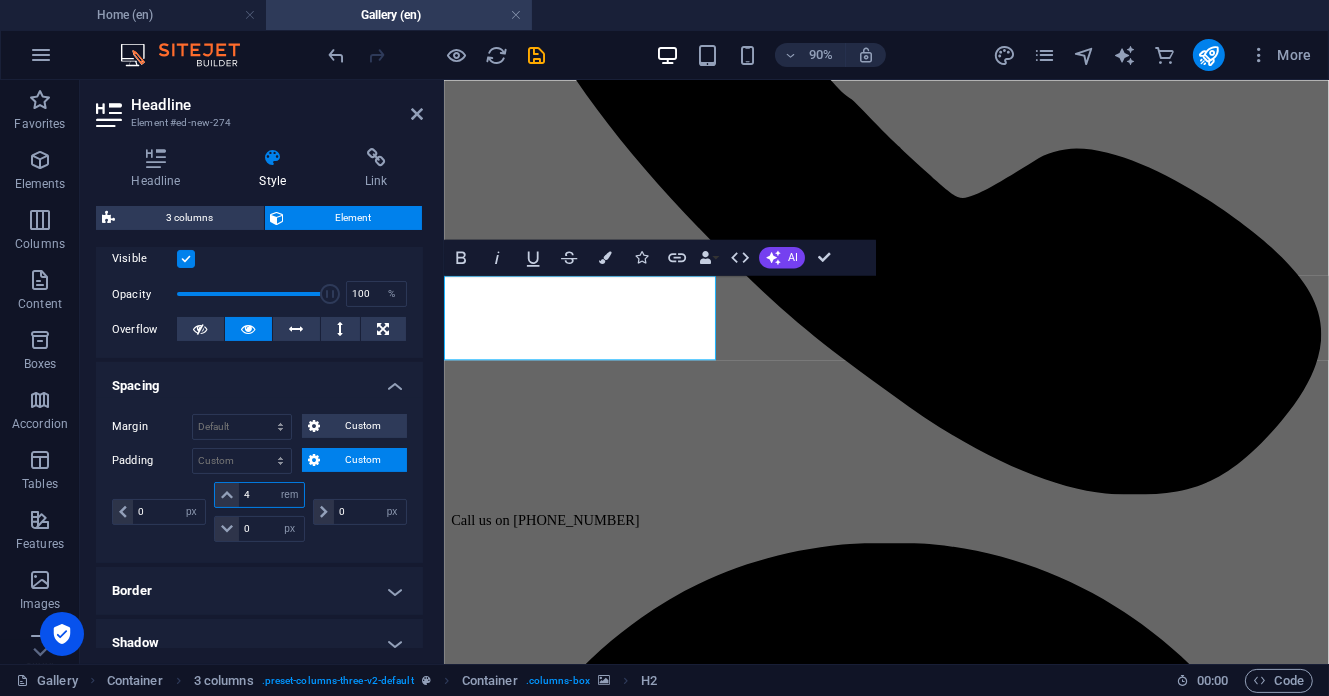 type on "6" 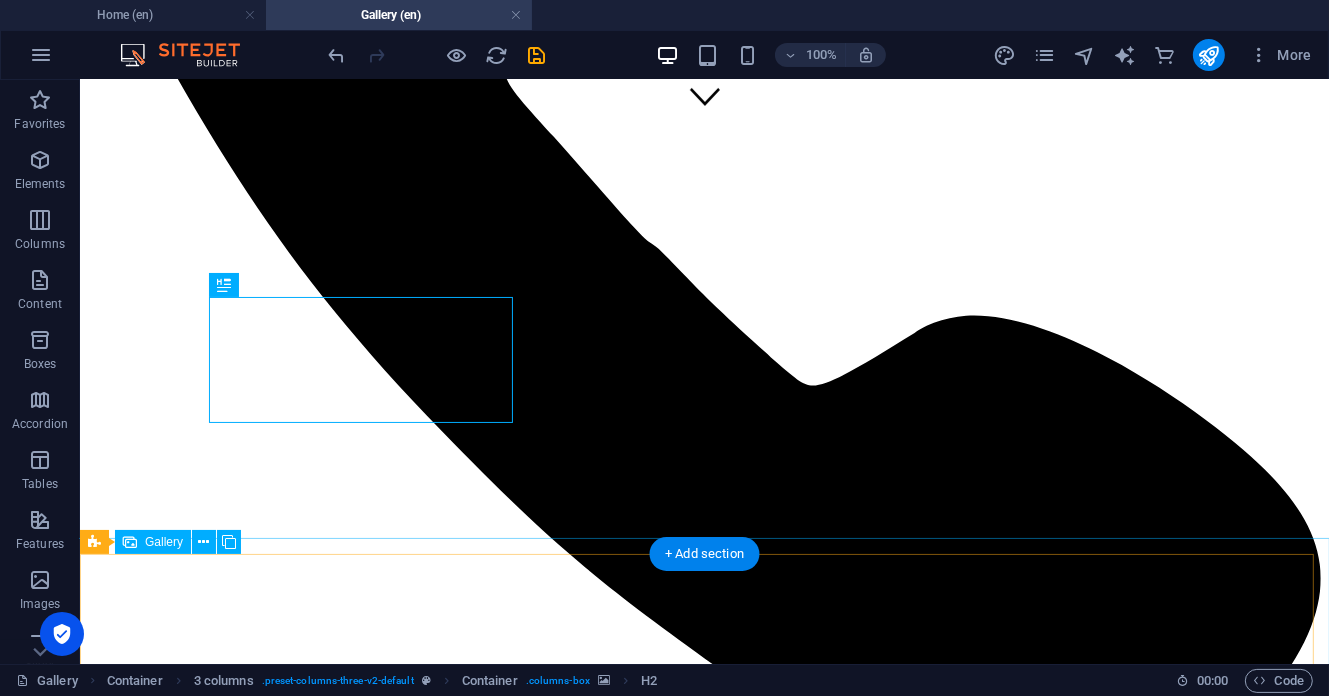 click at bounding box center (527, 13026) 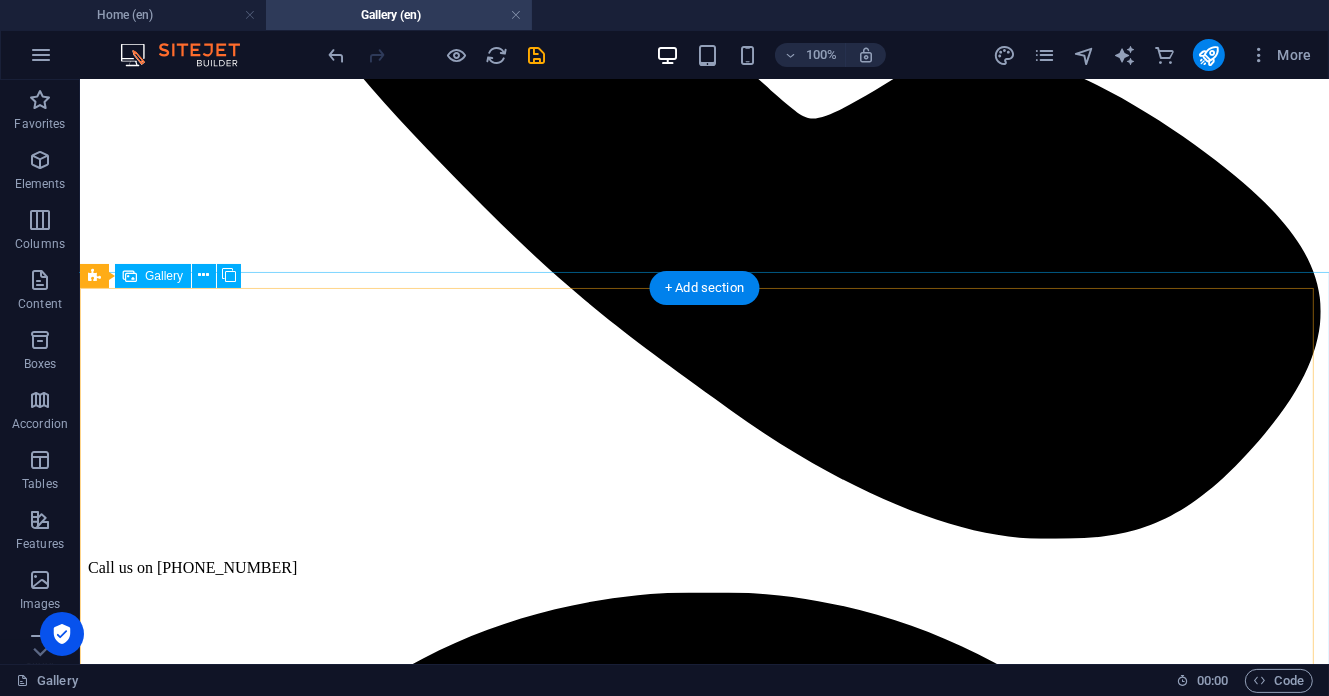 scroll, scrollTop: 533, scrollLeft: 0, axis: vertical 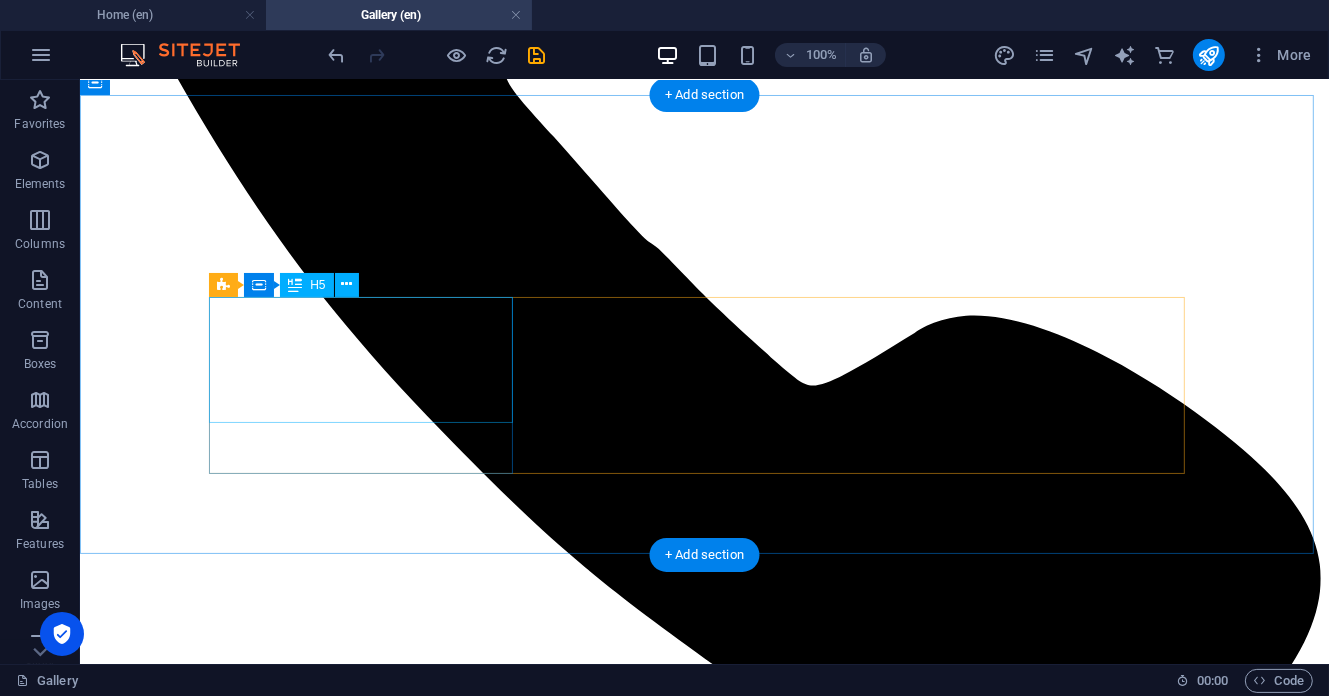 click on "Our facility" at bounding box center [703, 11447] 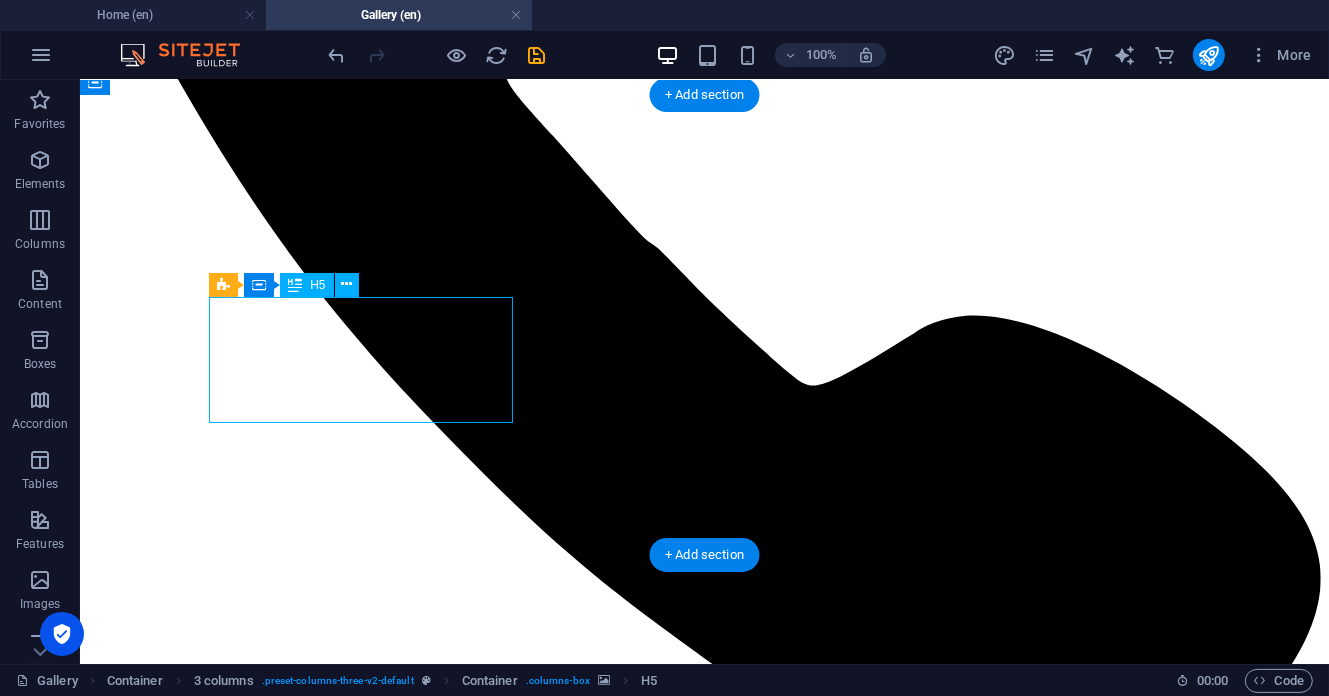 click on "Our facility" at bounding box center (703, 11447) 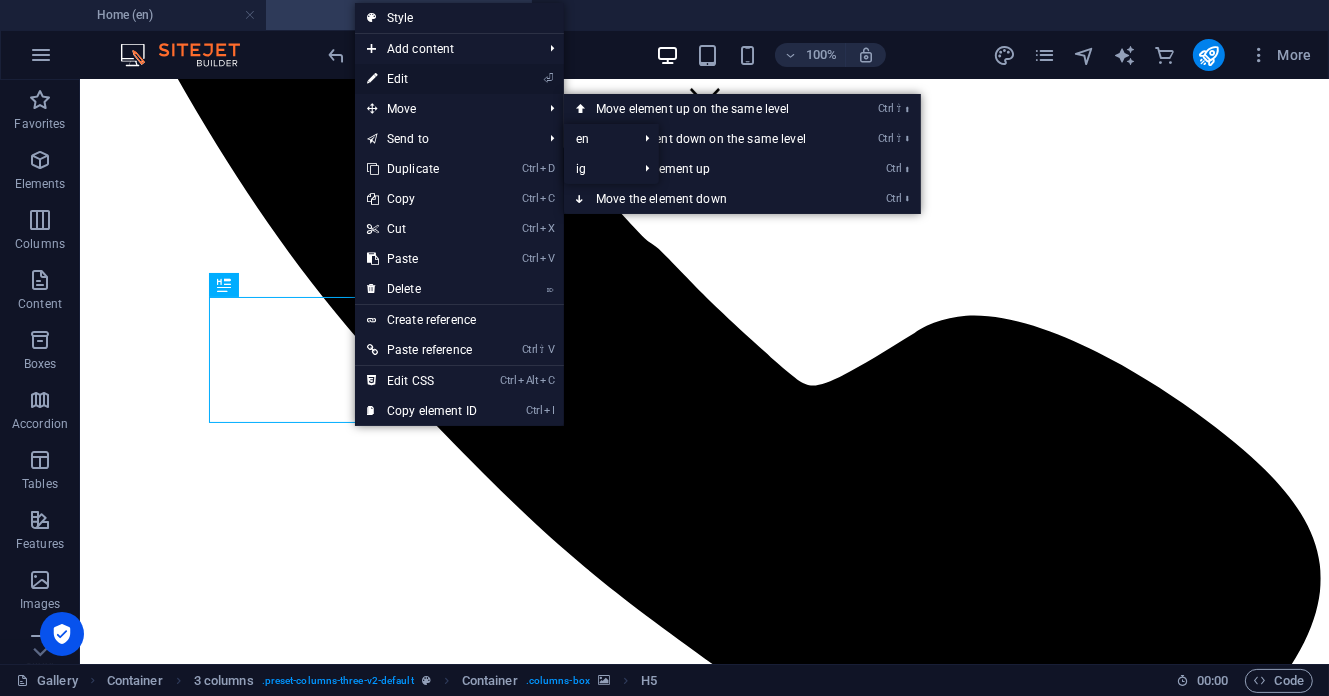 click on "⏎  Edit" at bounding box center (422, 79) 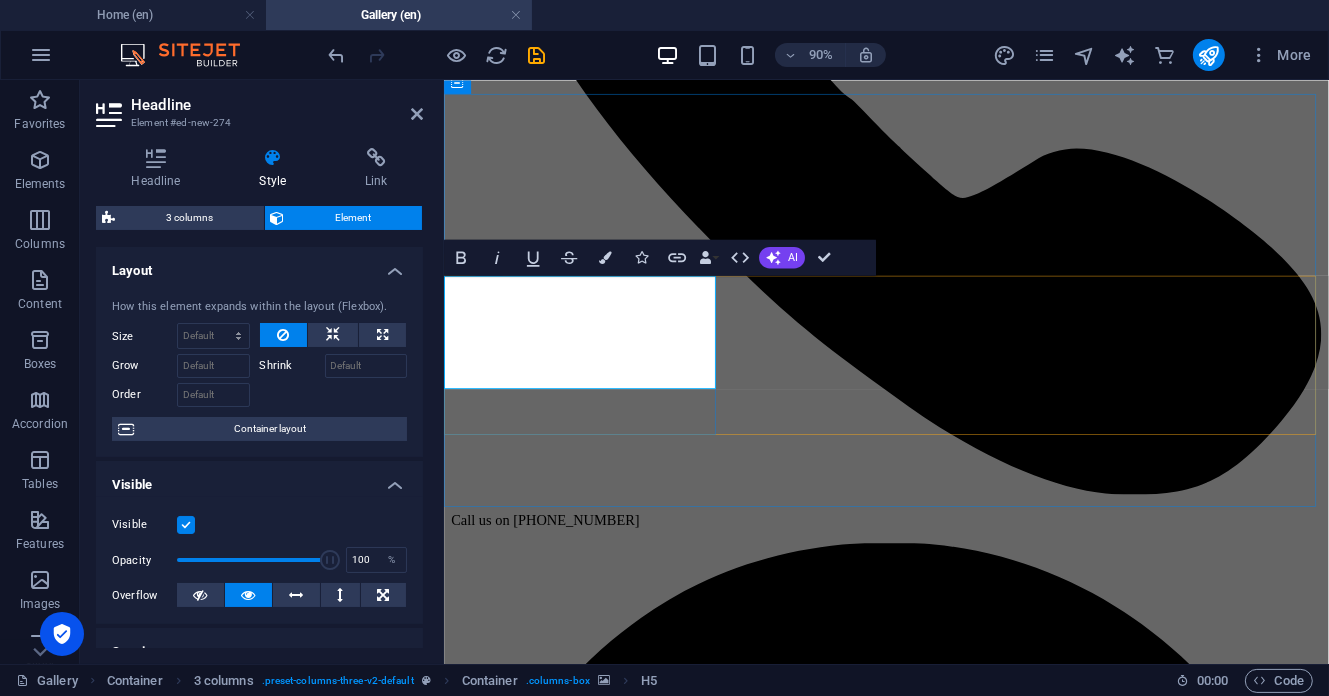 click on "Our facility" at bounding box center [934, 9281] 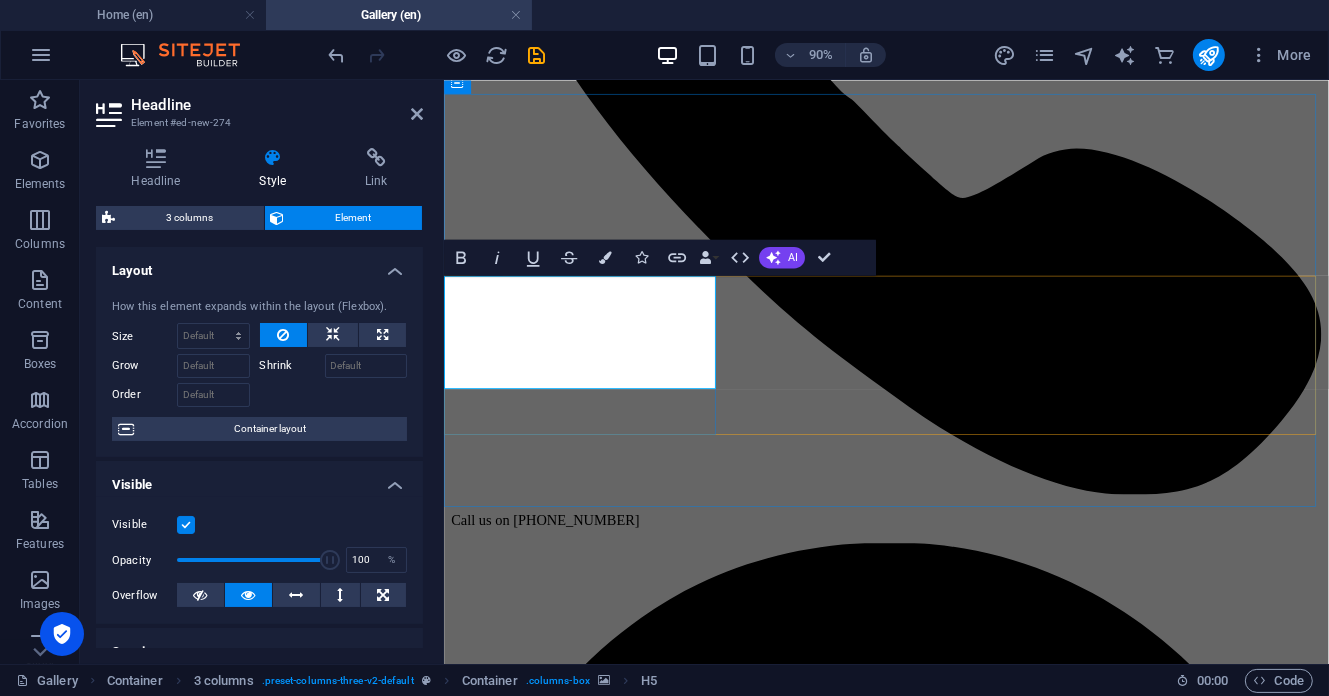 click on "Our facility" at bounding box center (934, 9314) 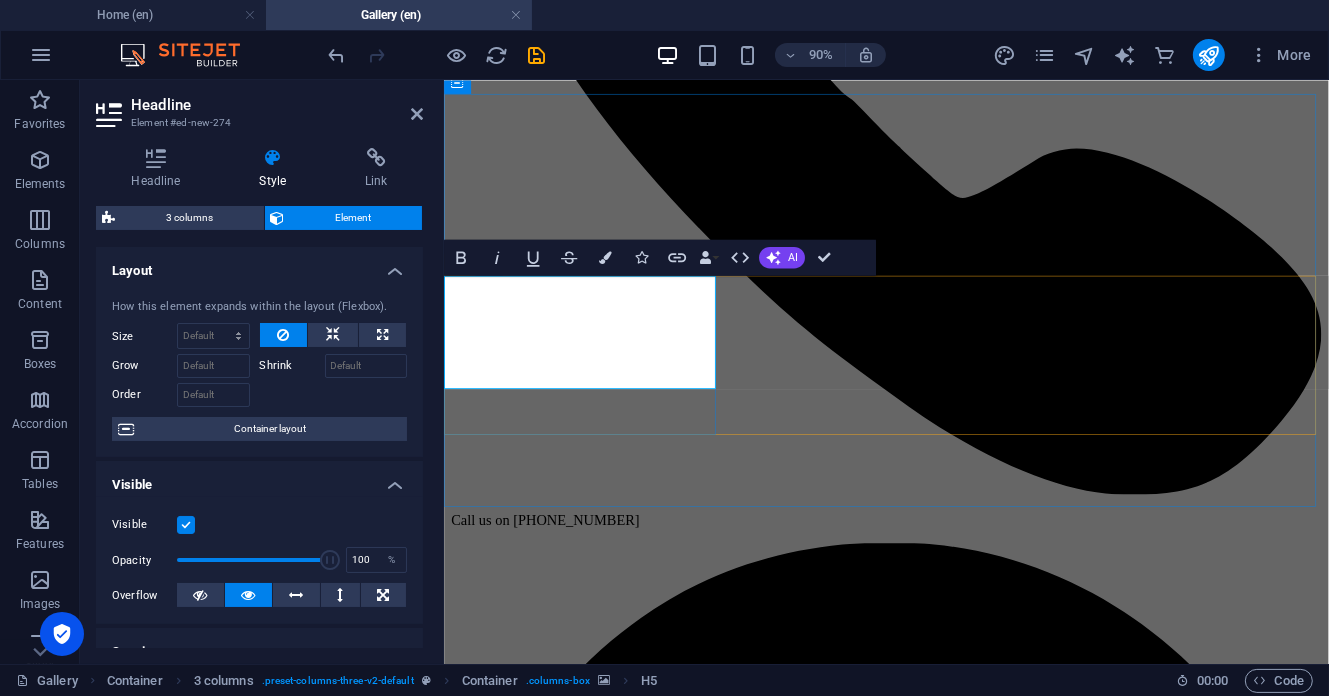 click on "Our facility" at bounding box center (934, 9255) 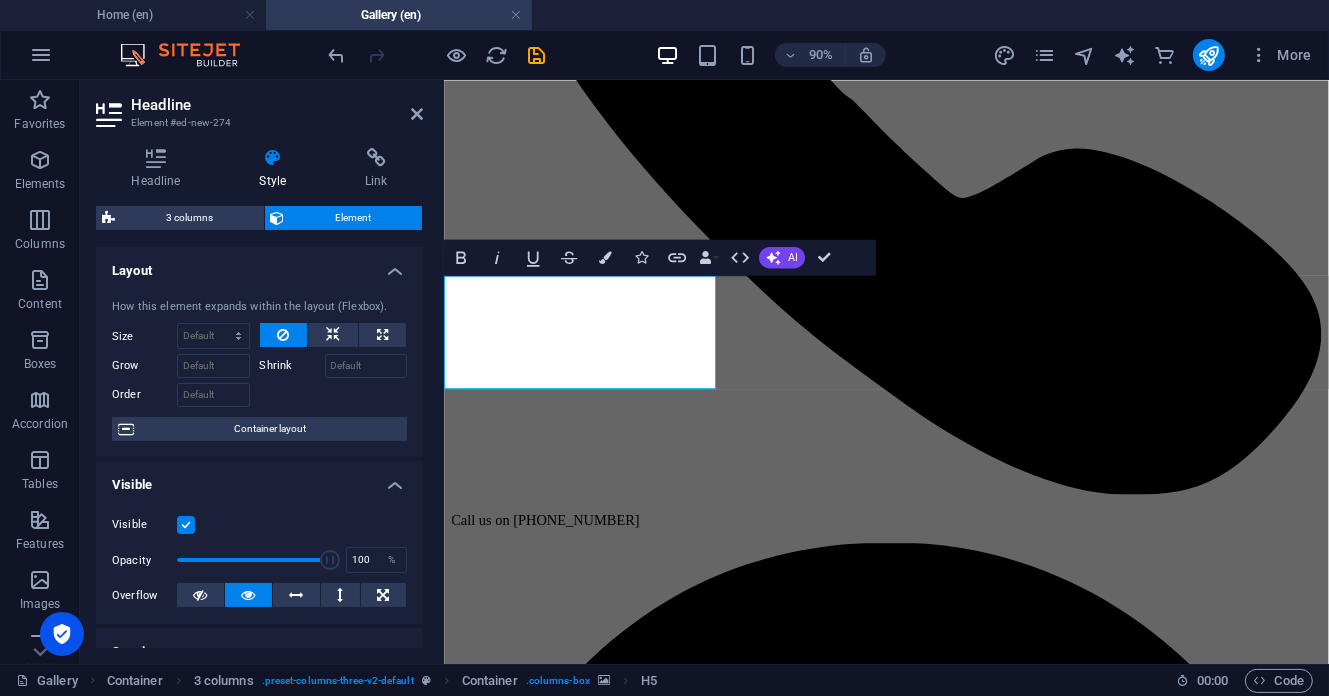 click at bounding box center (934, 9010) 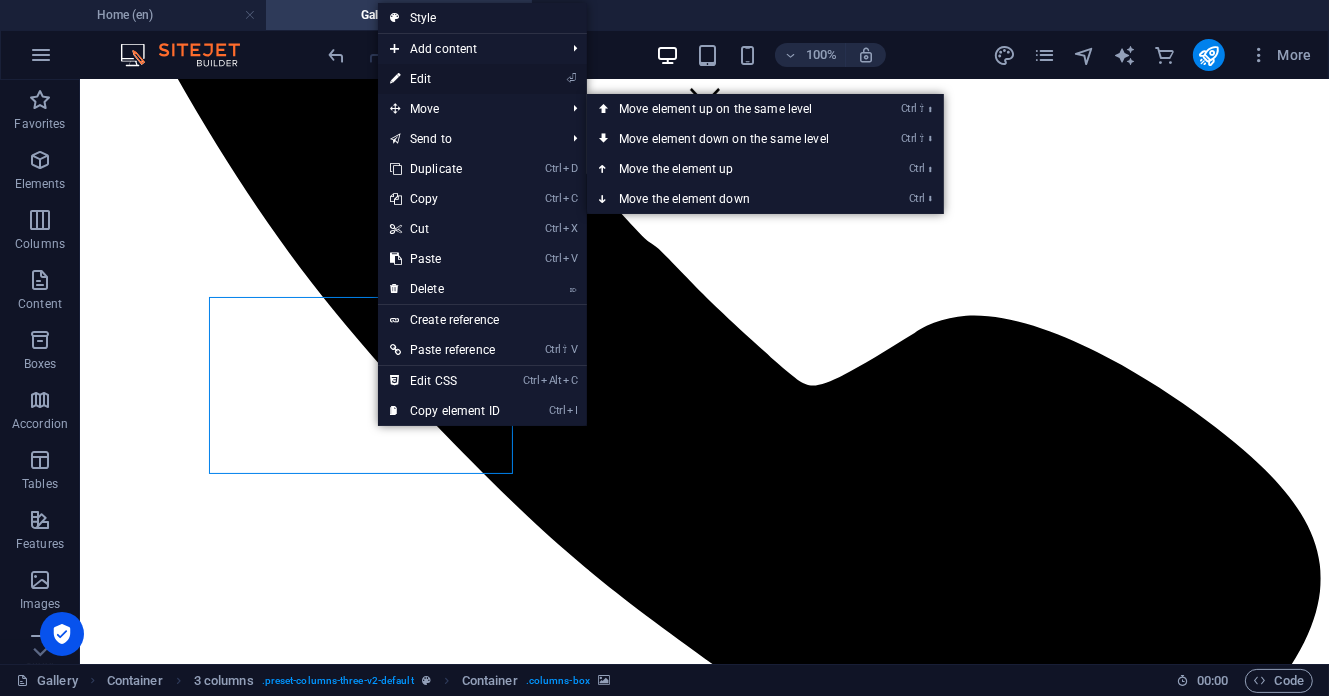drag, startPoint x: 455, startPoint y: 75, endPoint x: 23, endPoint y: 111, distance: 433.4974 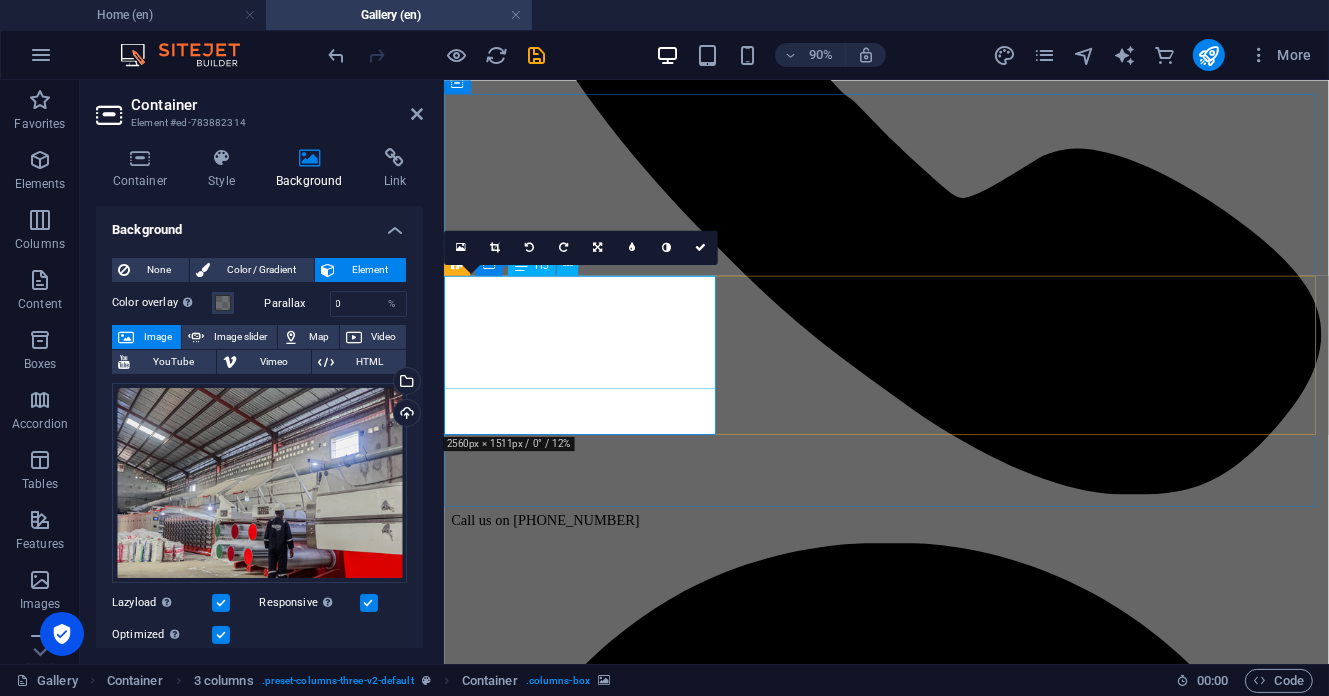 click on "Our facility" at bounding box center (934, 9255) 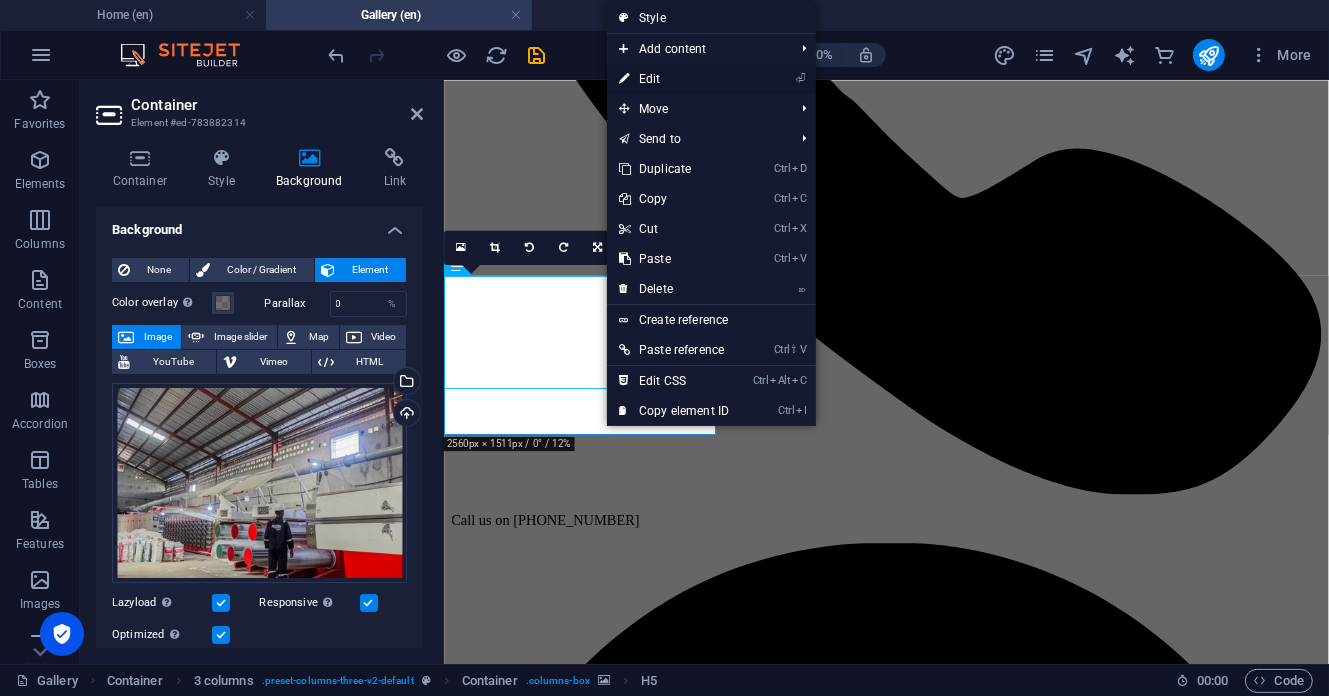 click on "⏎  Edit" at bounding box center (674, 79) 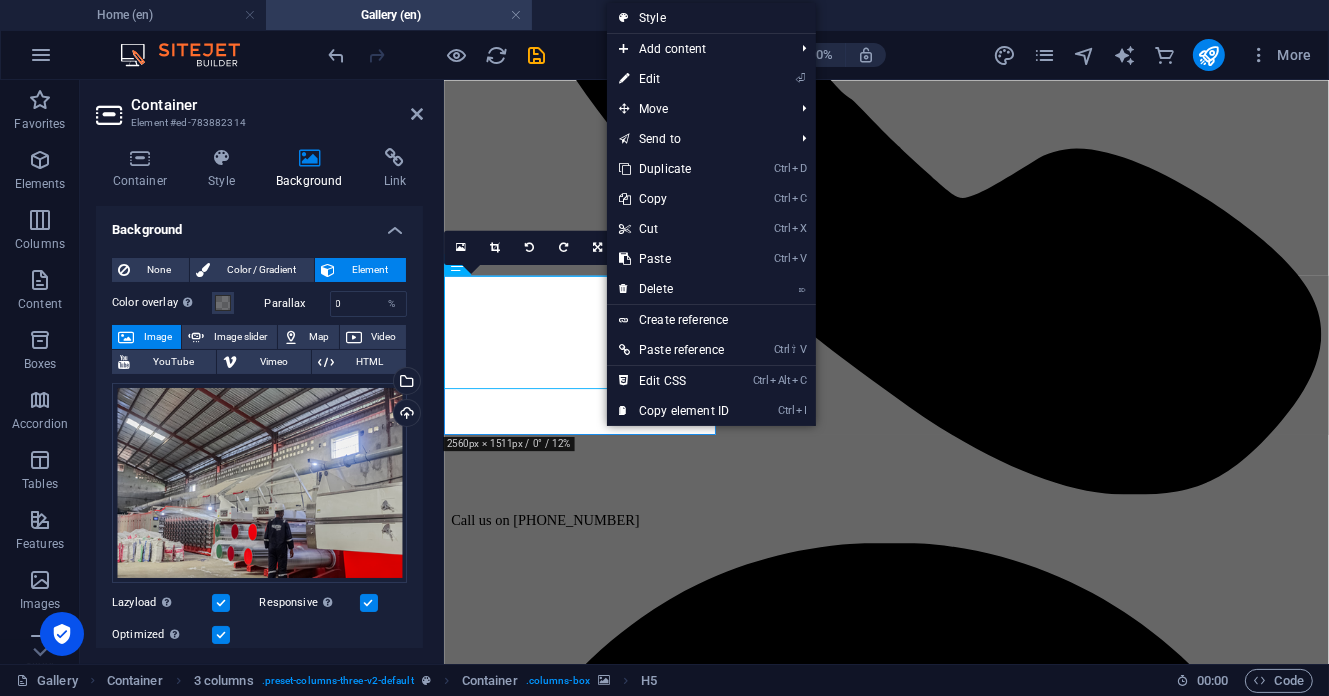 select on "px" 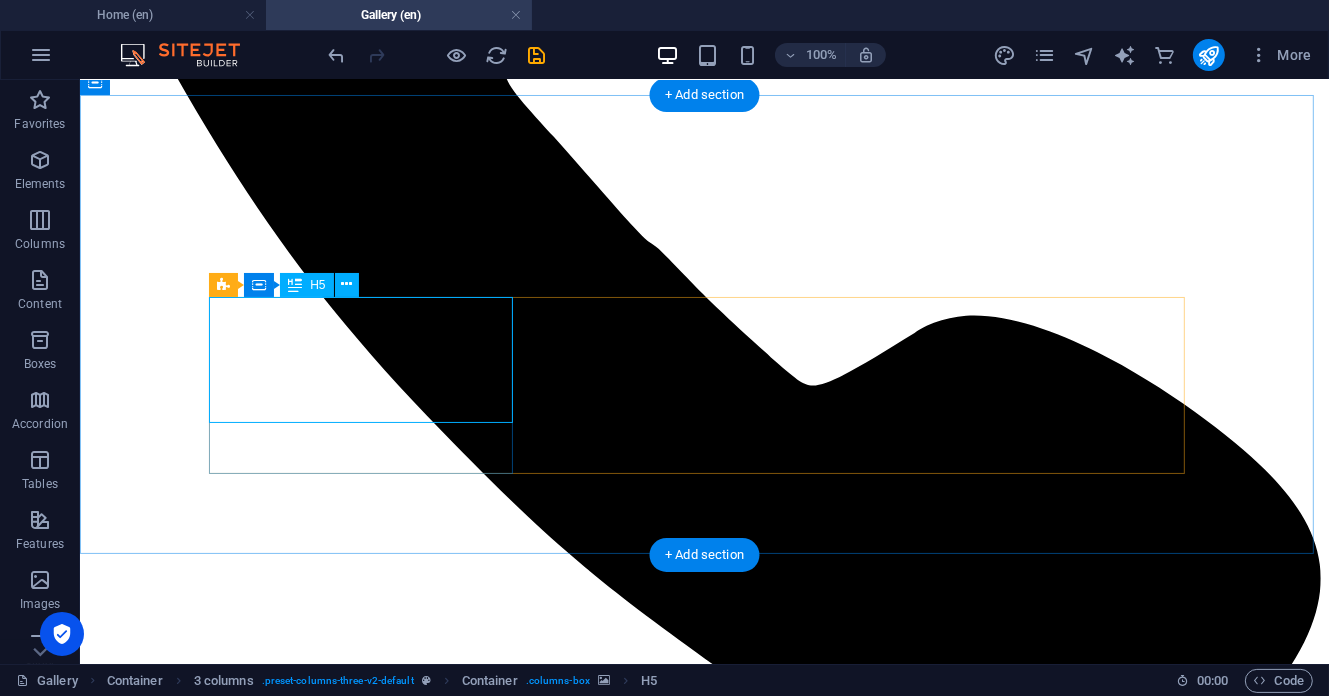 click on "Our facility" at bounding box center (703, 11480) 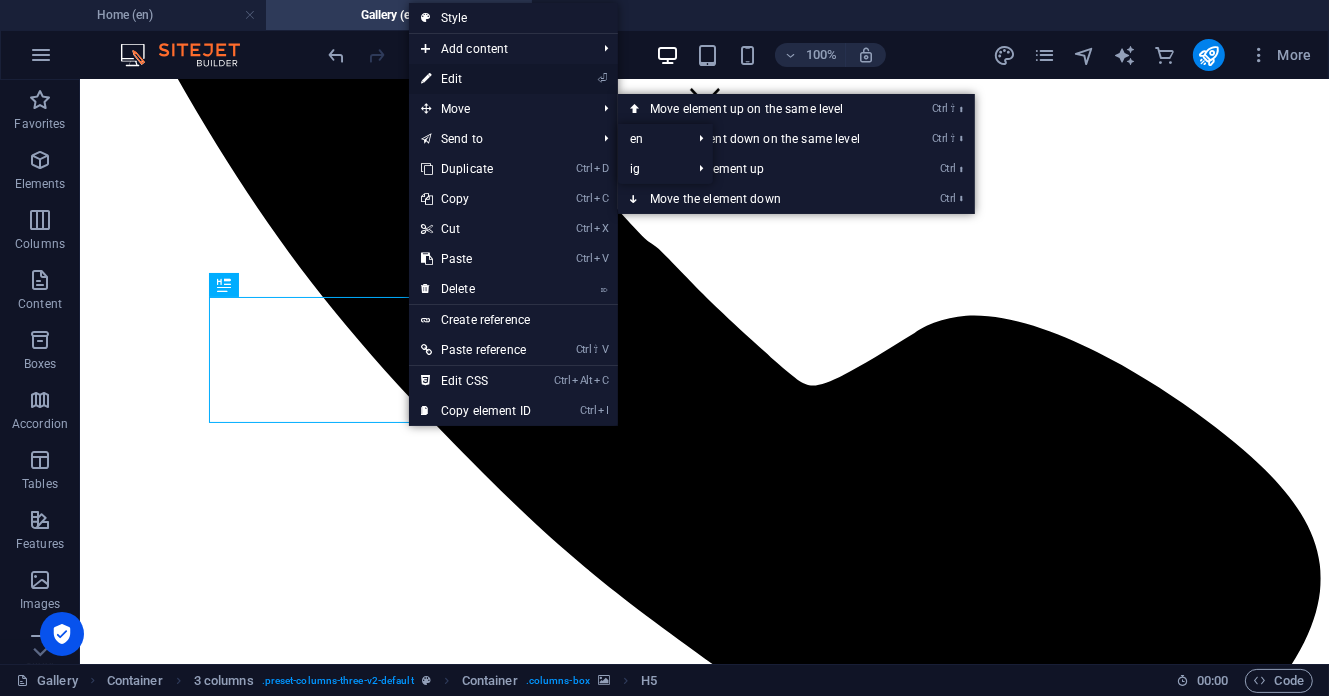click on "⏎  Edit" at bounding box center [476, 79] 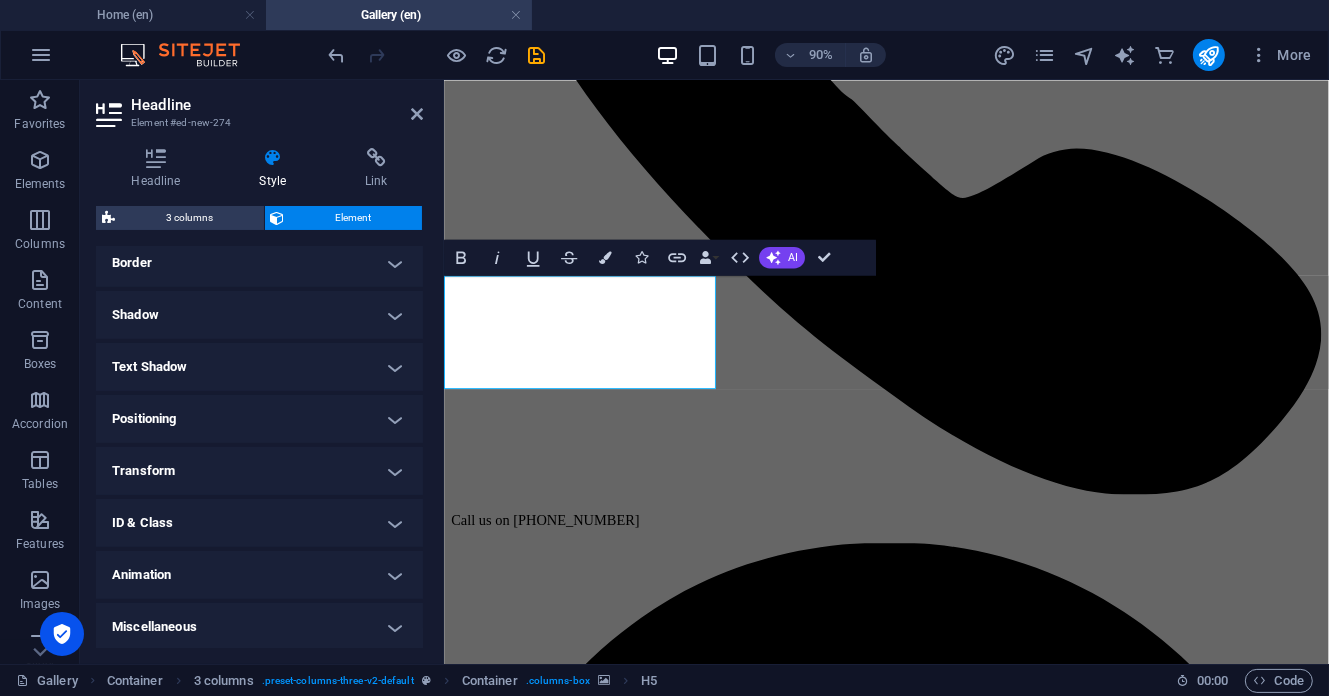 scroll, scrollTop: 328, scrollLeft: 0, axis: vertical 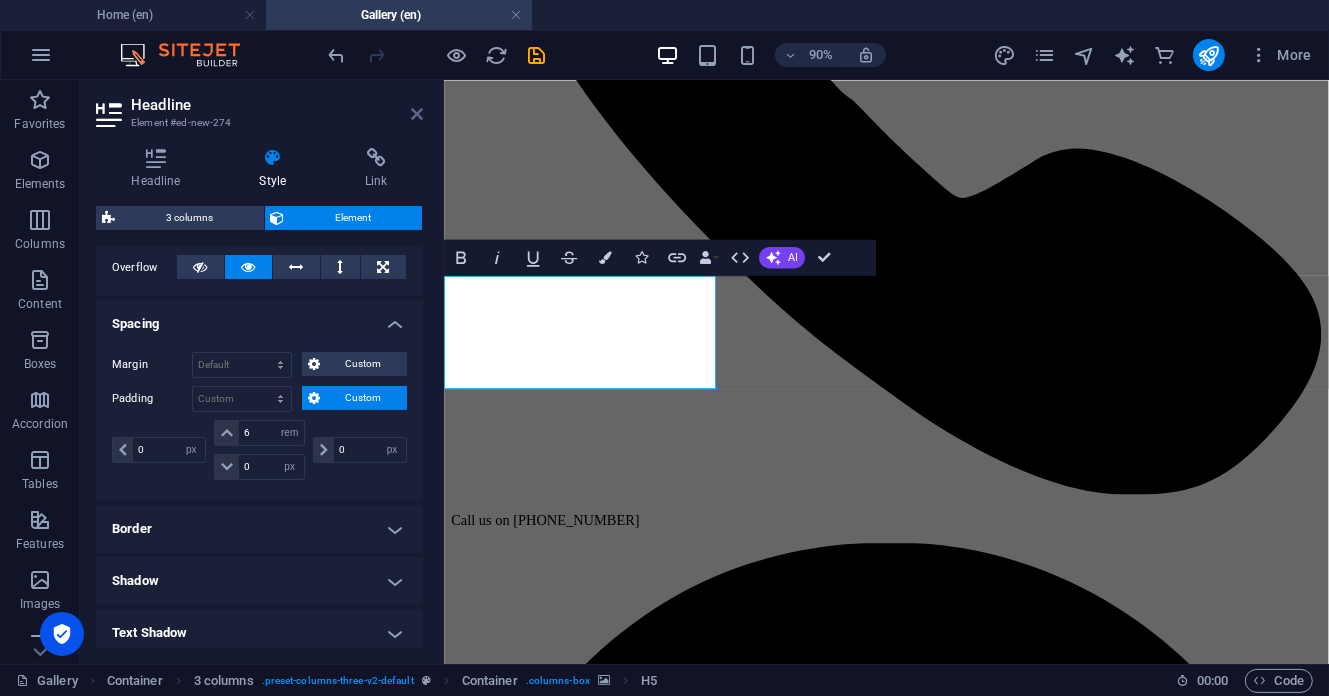 click at bounding box center [417, 114] 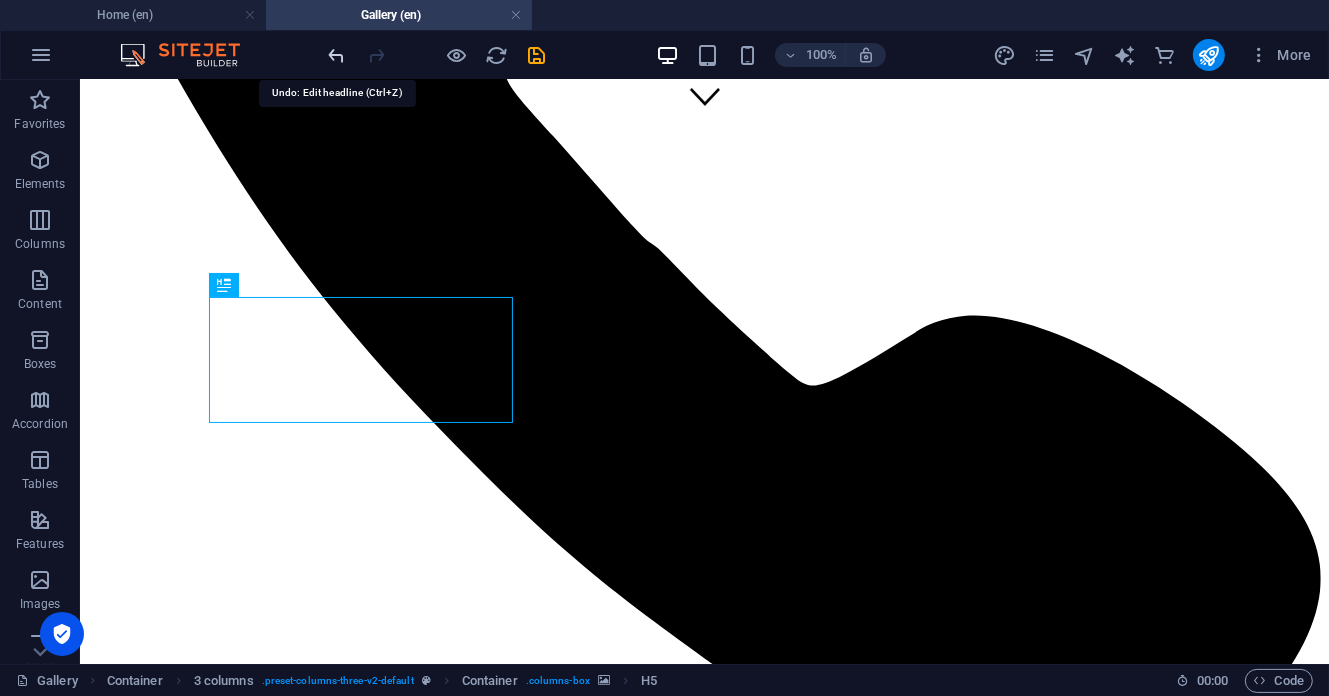 click at bounding box center (337, 55) 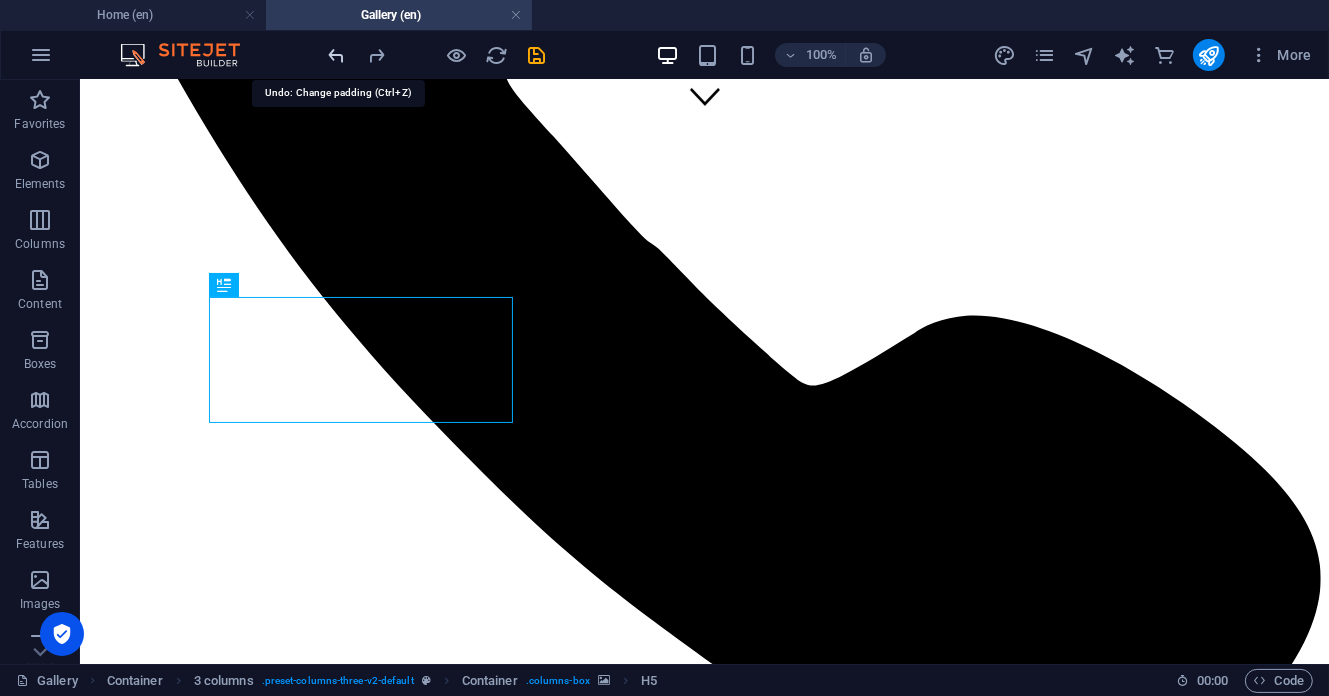 click at bounding box center [337, 55] 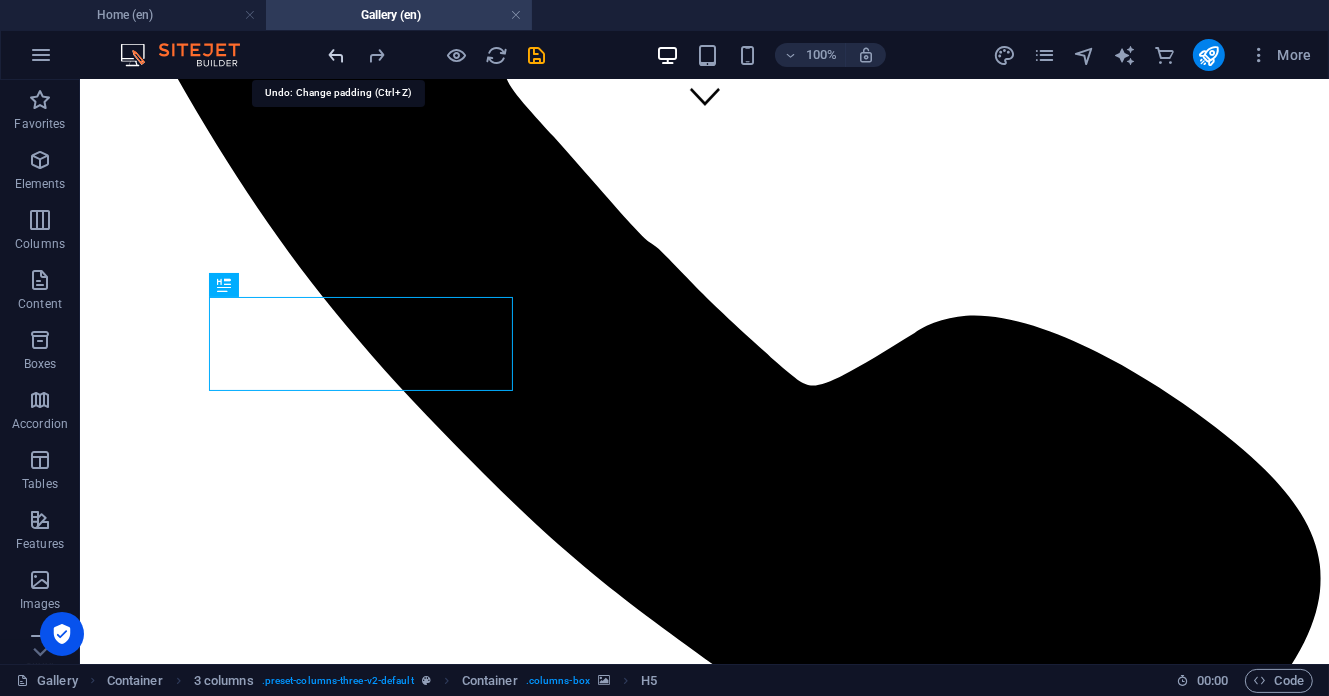 click at bounding box center [337, 55] 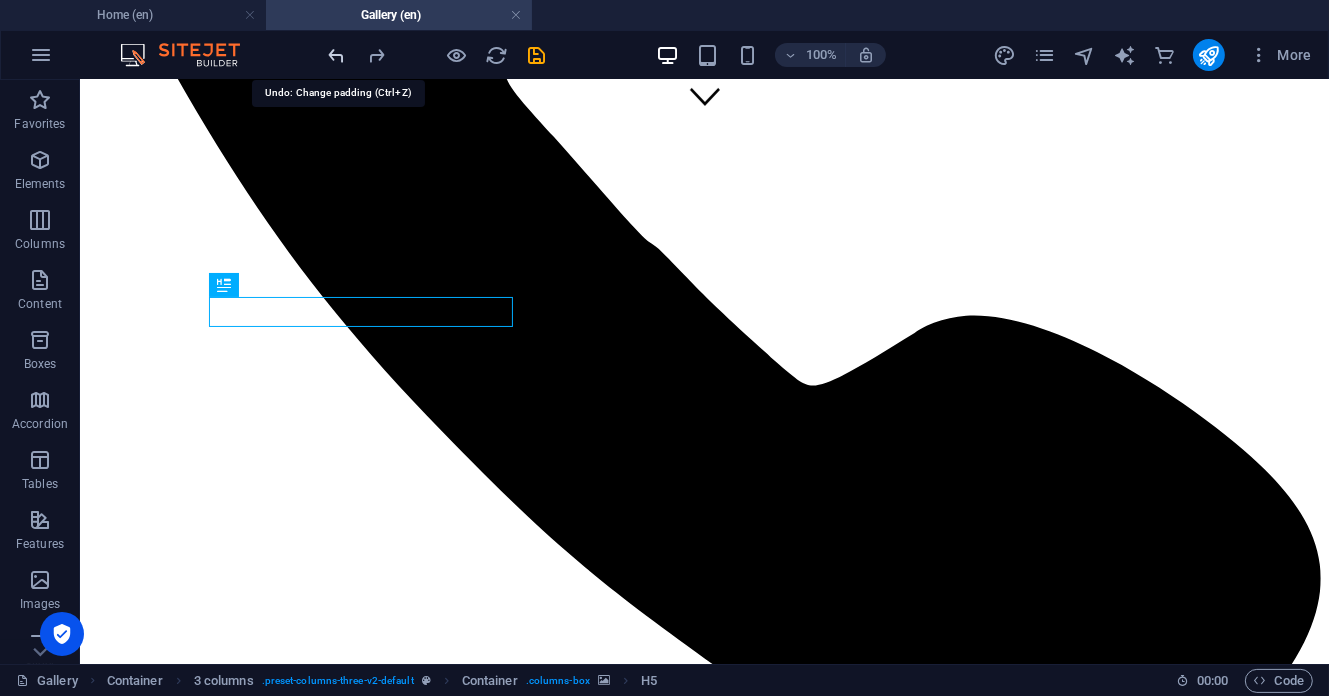 click at bounding box center [337, 55] 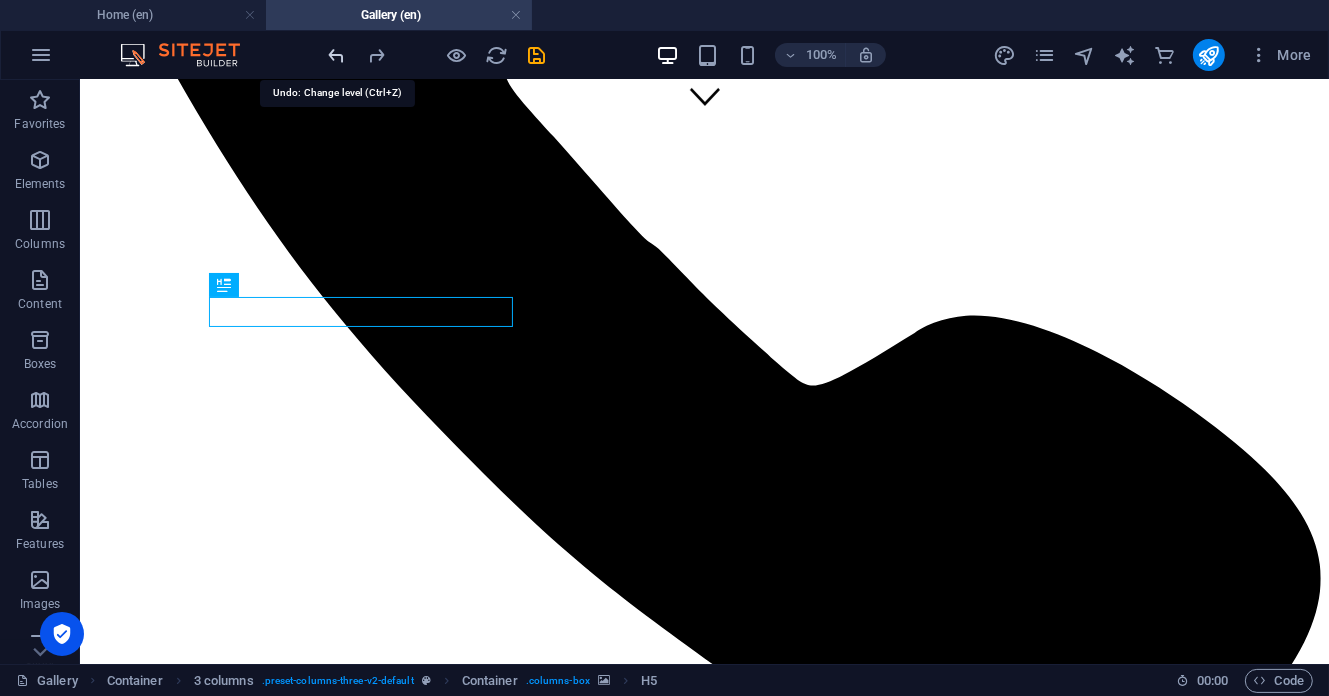click at bounding box center (337, 55) 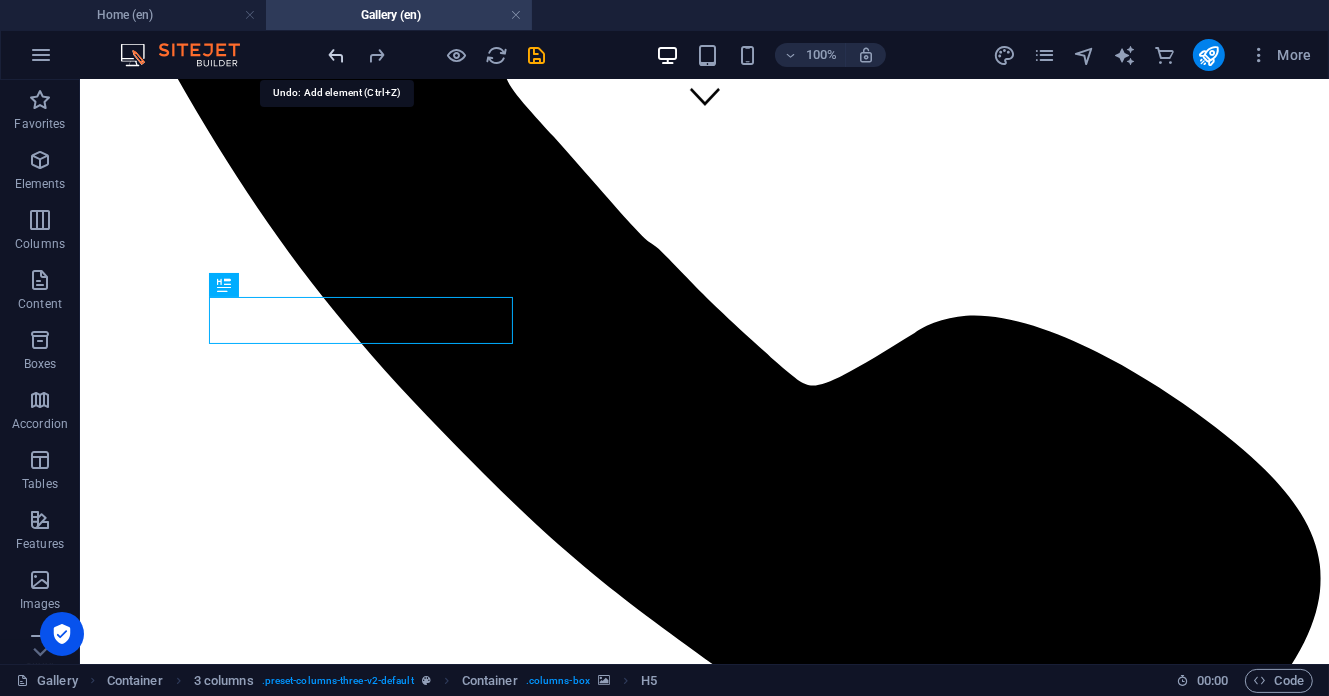 click at bounding box center [337, 55] 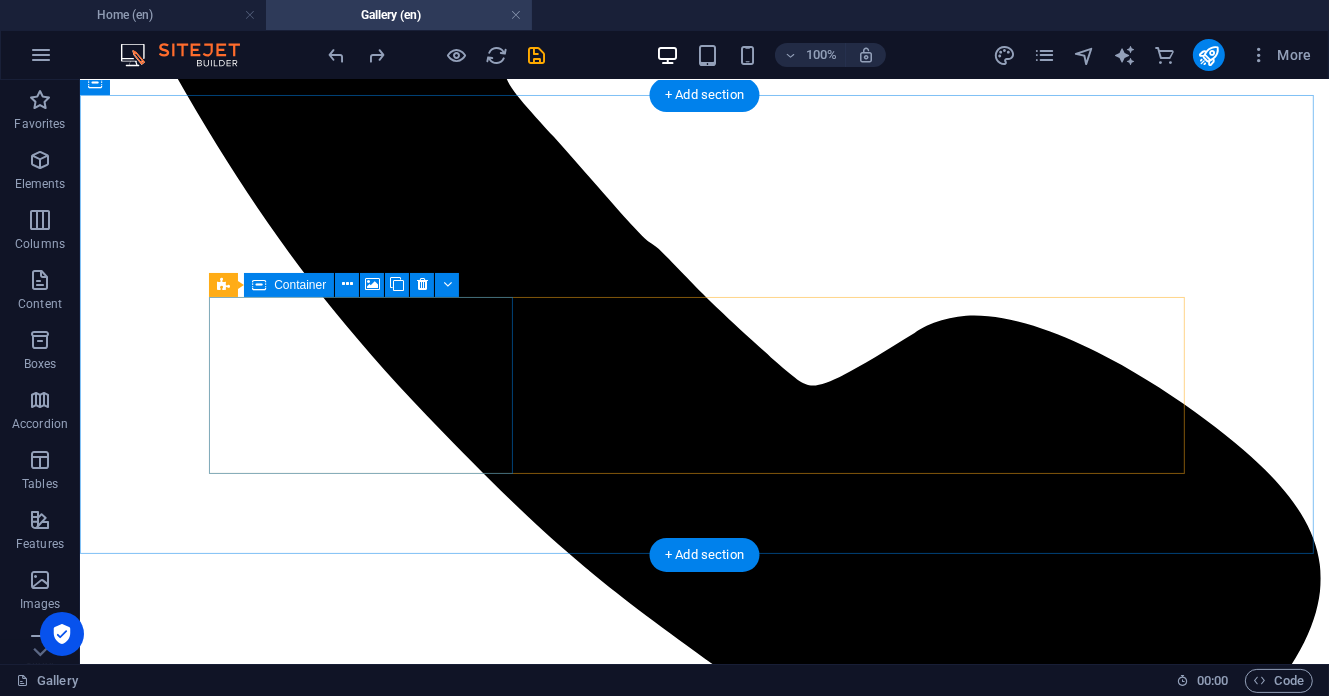 click on "Drop content here or  Add elements  Paste clipboard" at bounding box center [703, 11451] 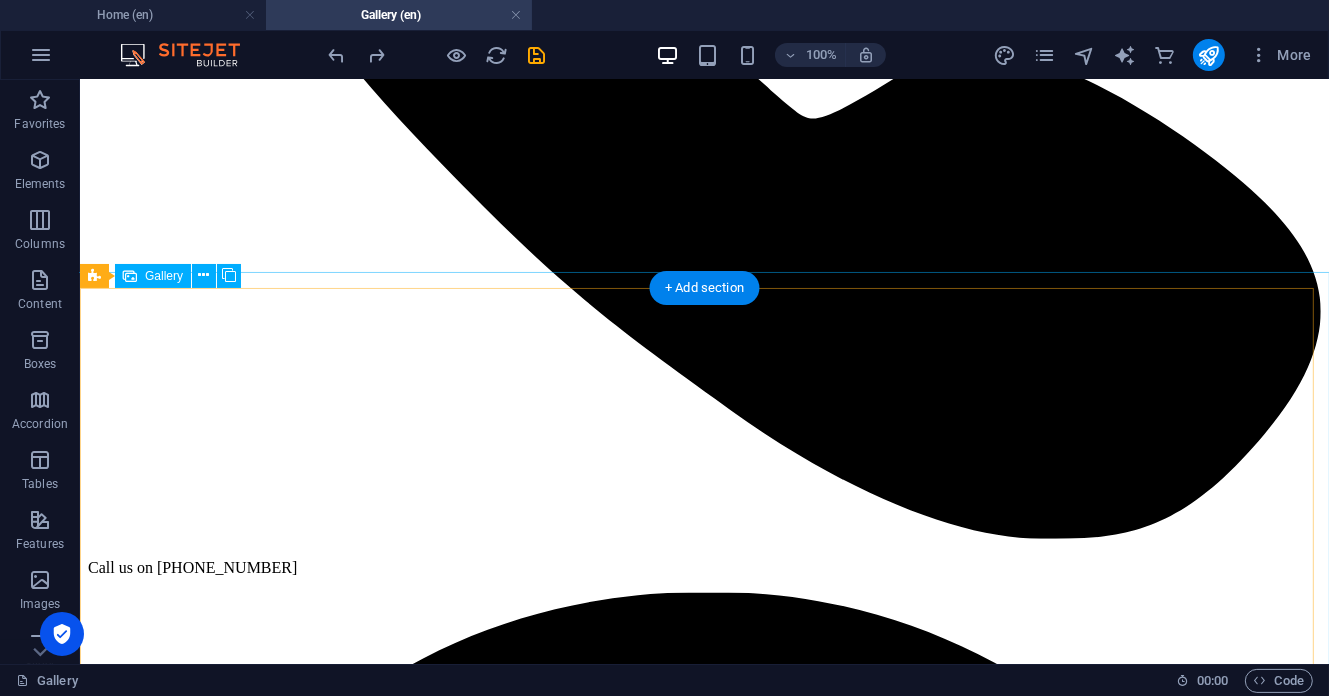 scroll, scrollTop: 533, scrollLeft: 0, axis: vertical 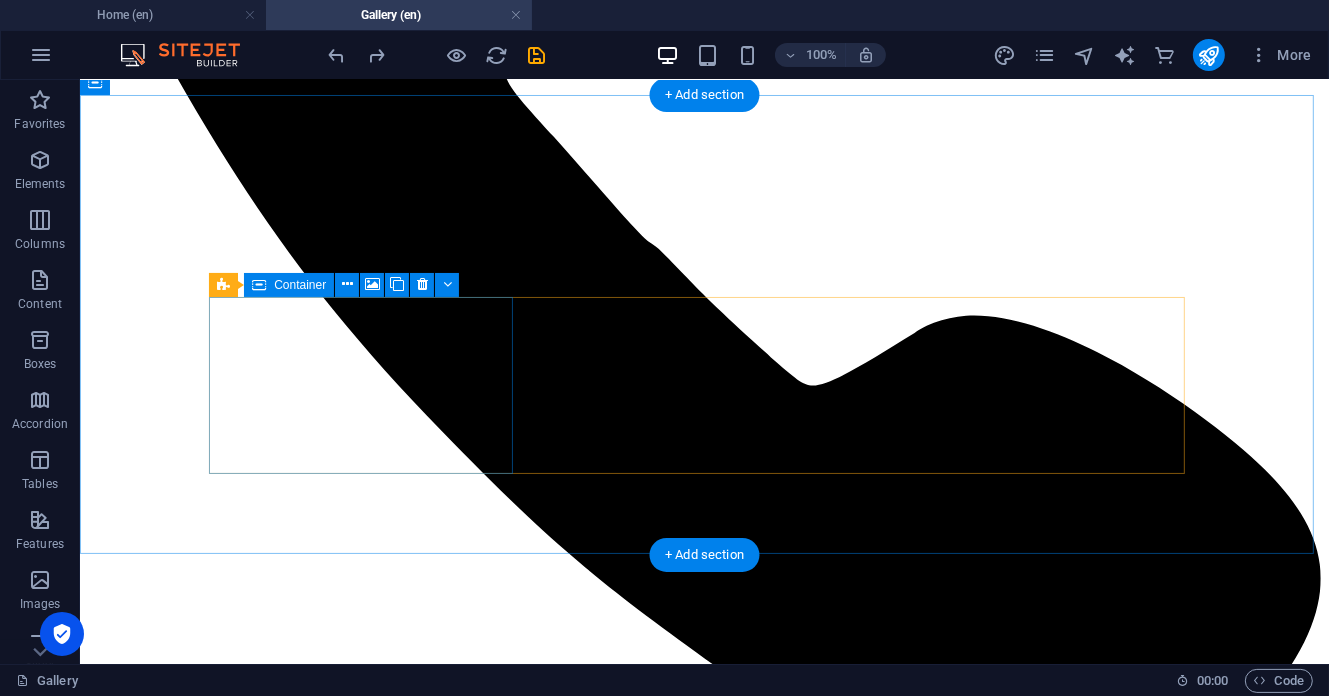click on "Drop content here or  Add elements  Paste clipboard" at bounding box center [703, 11451] 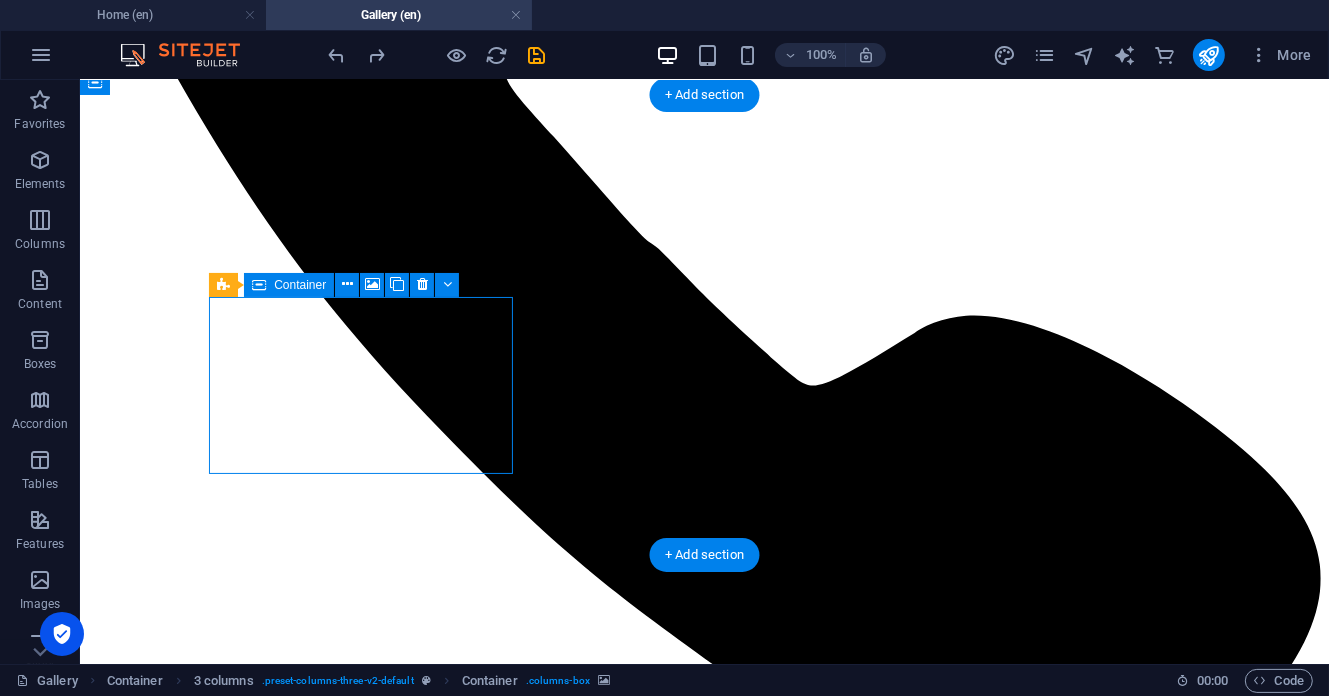click on "Add elements" at bounding box center (644, 11481) 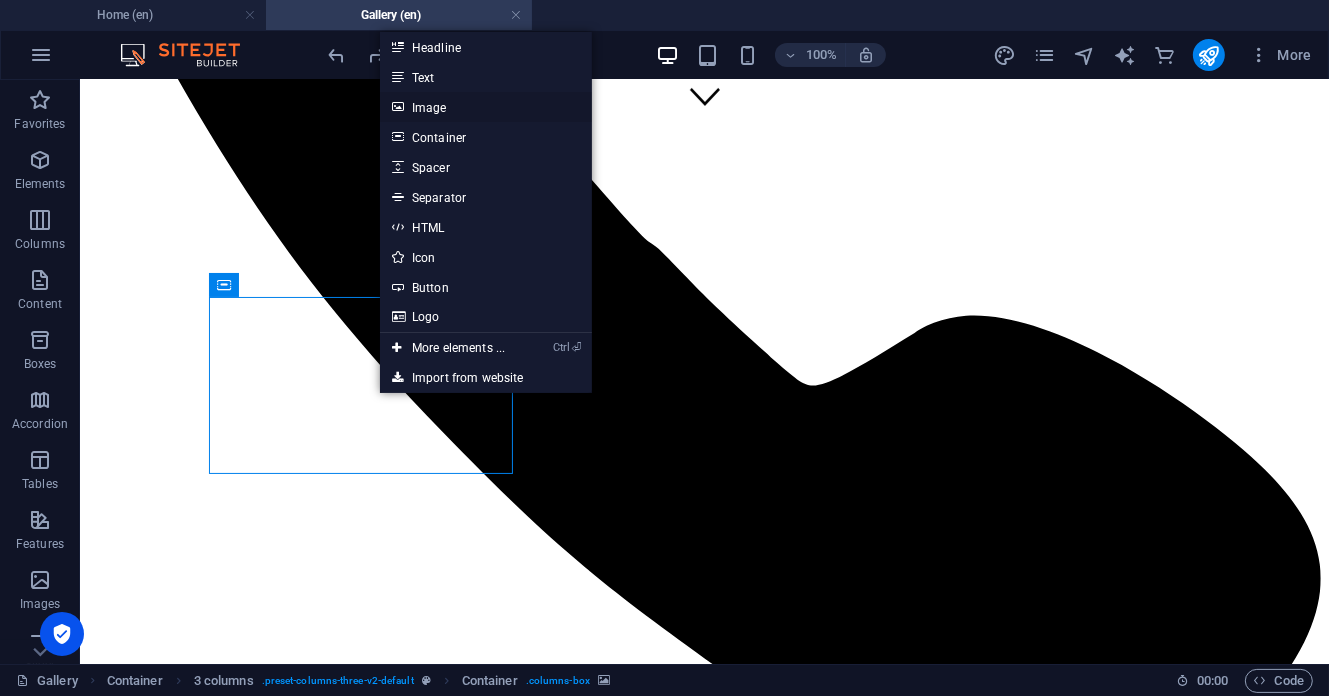 drag, startPoint x: 471, startPoint y: 108, endPoint x: 41, endPoint y: 89, distance: 430.41956 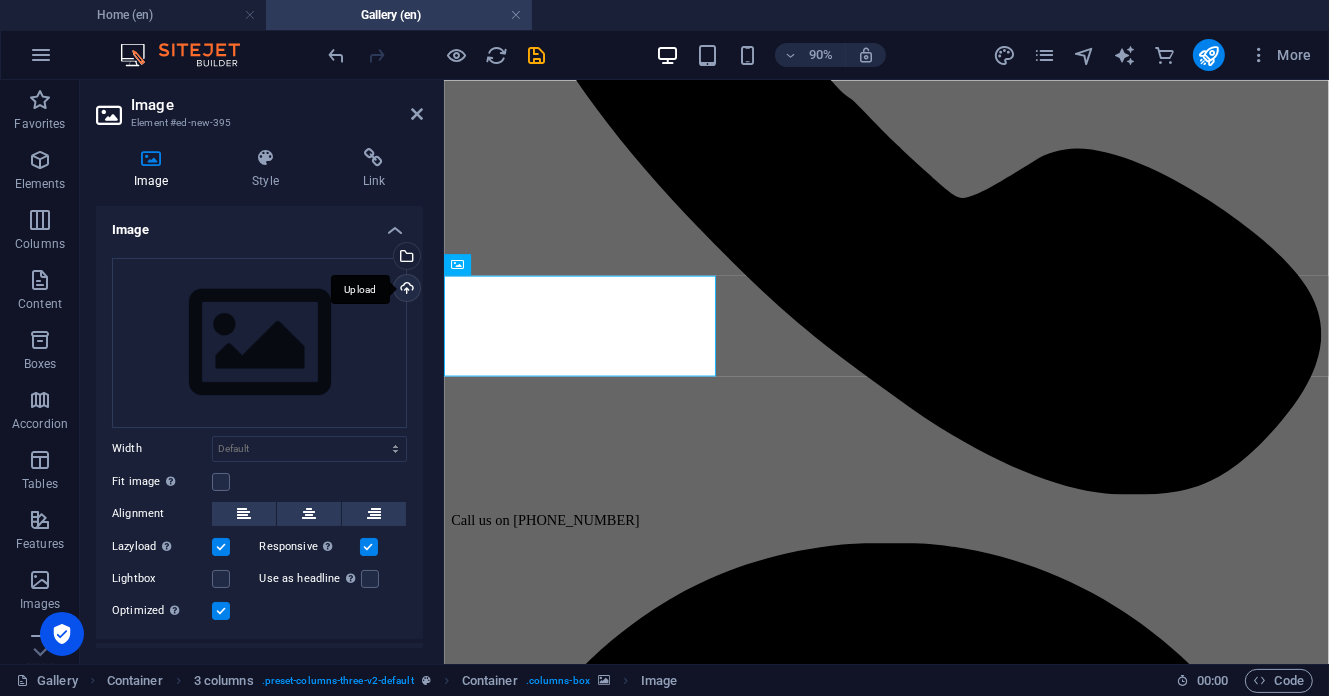click on "Upload" at bounding box center [405, 290] 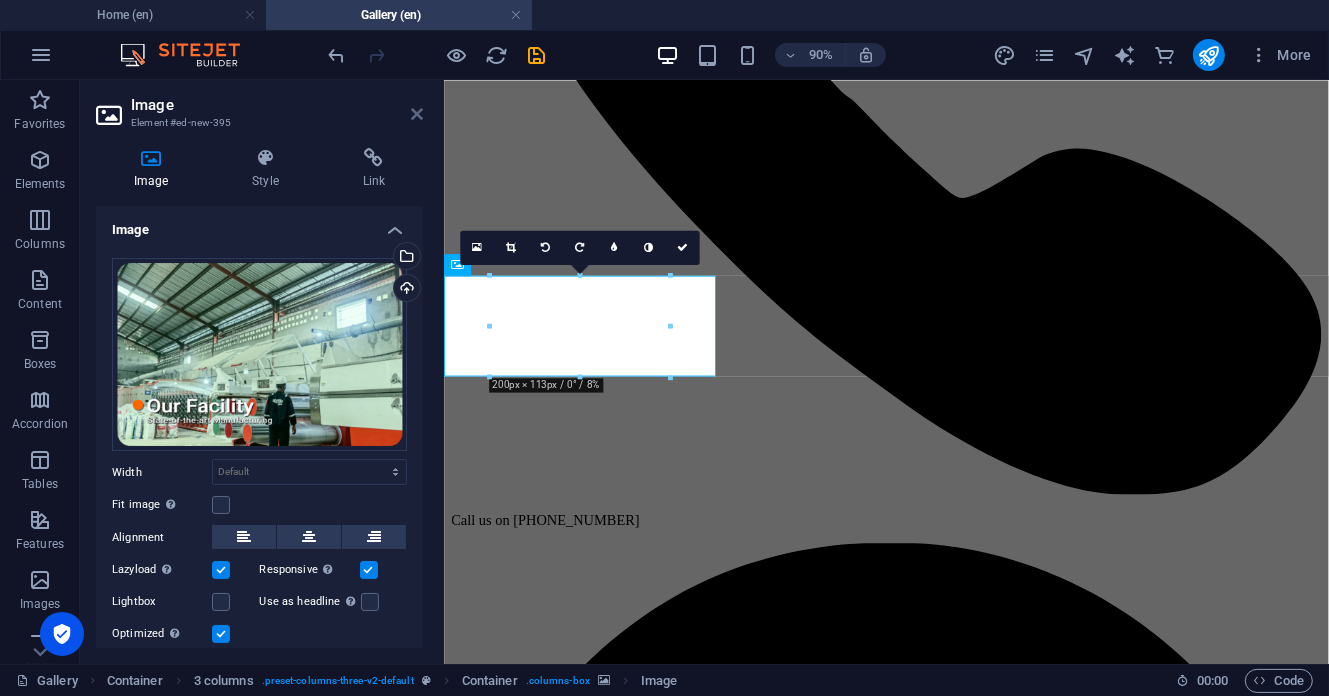 click at bounding box center (417, 114) 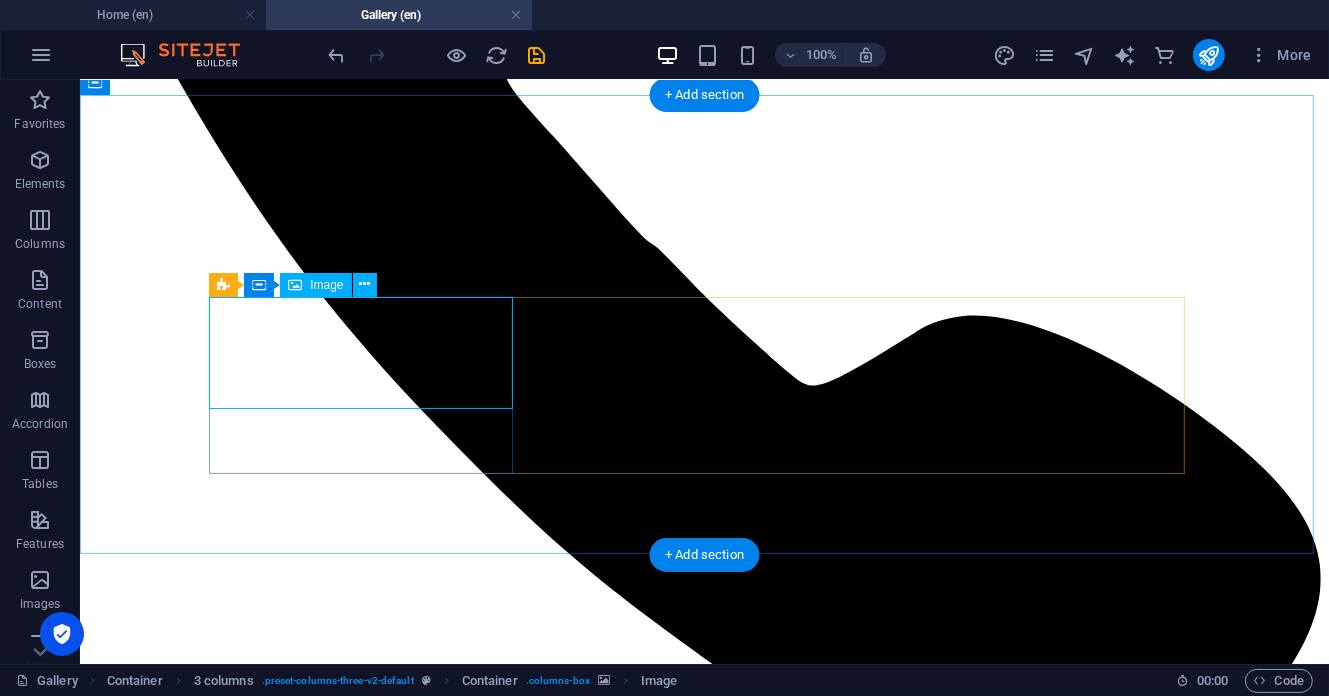 click at bounding box center (703, 11746) 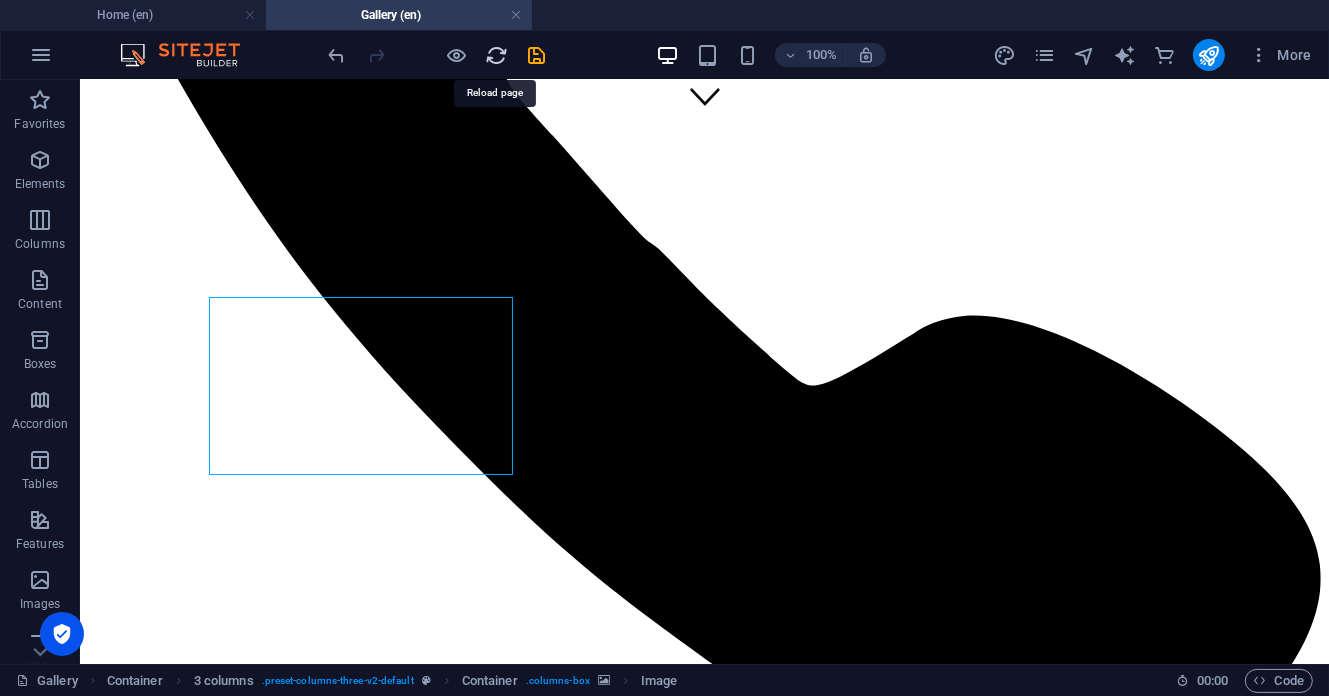 click at bounding box center [497, 55] 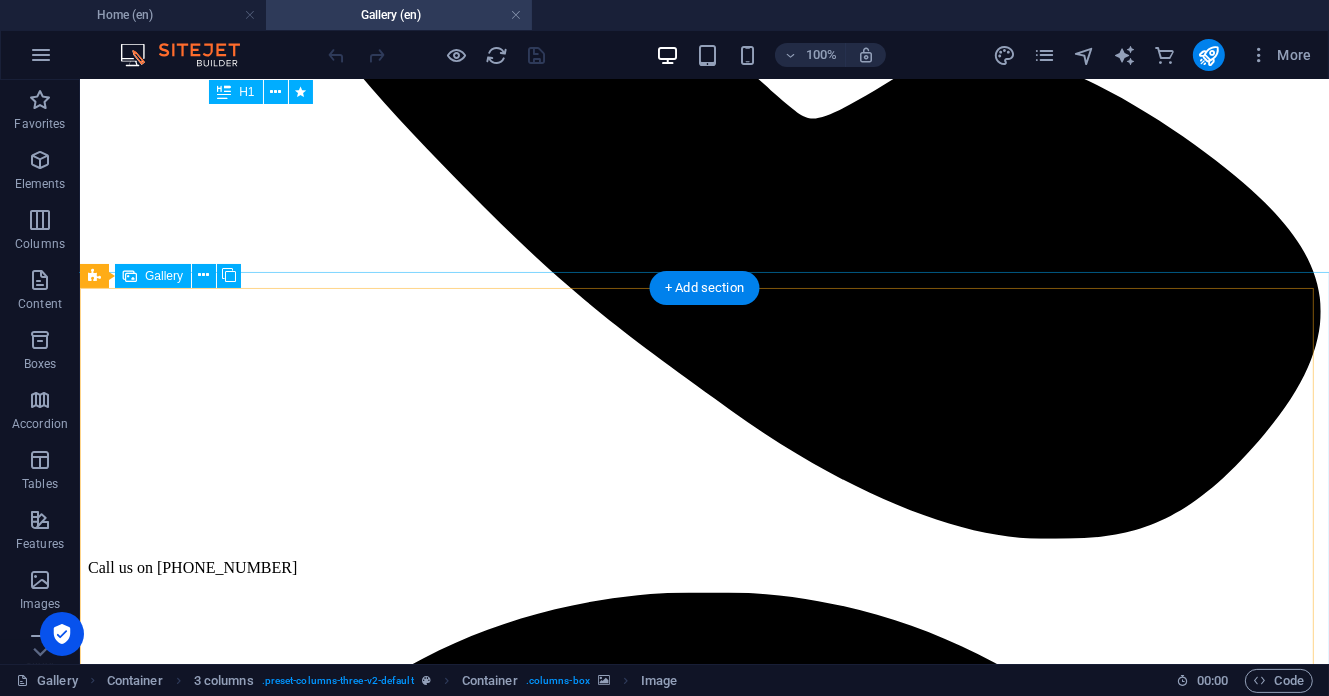 scroll, scrollTop: 533, scrollLeft: 0, axis: vertical 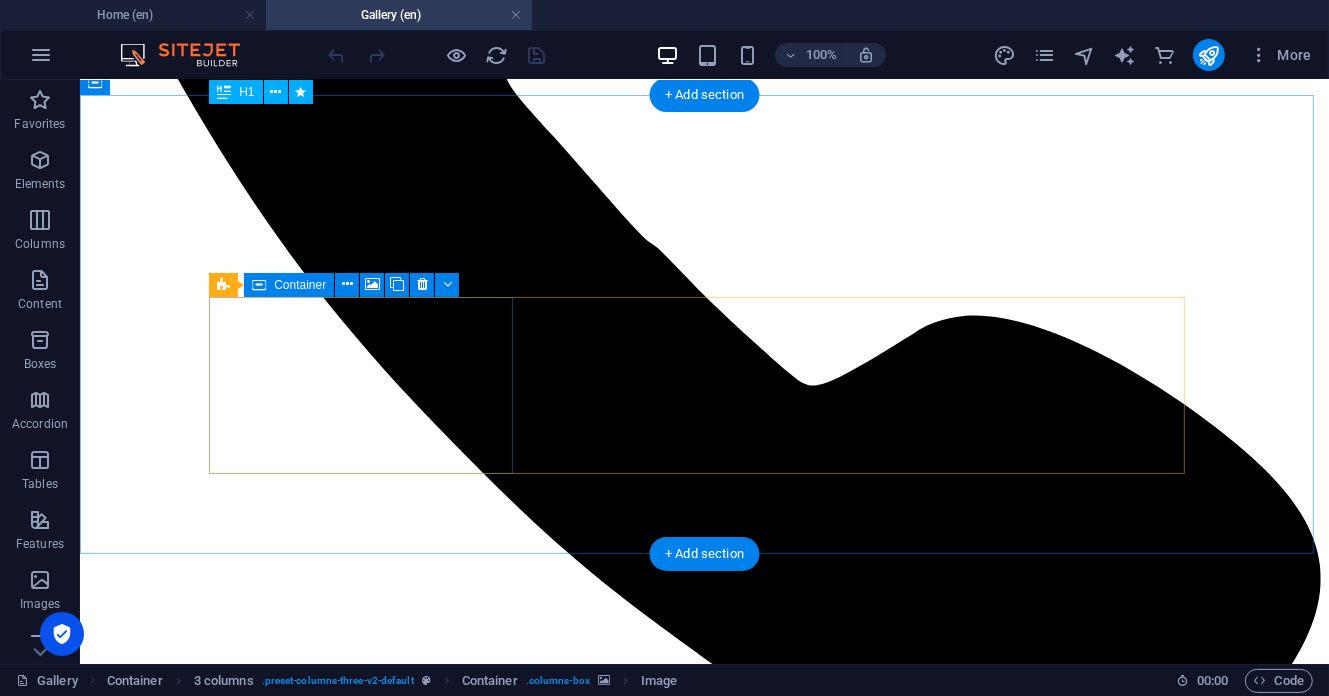 click on "Drop content here or  Add elements  Paste clipboard" at bounding box center [703, 11452] 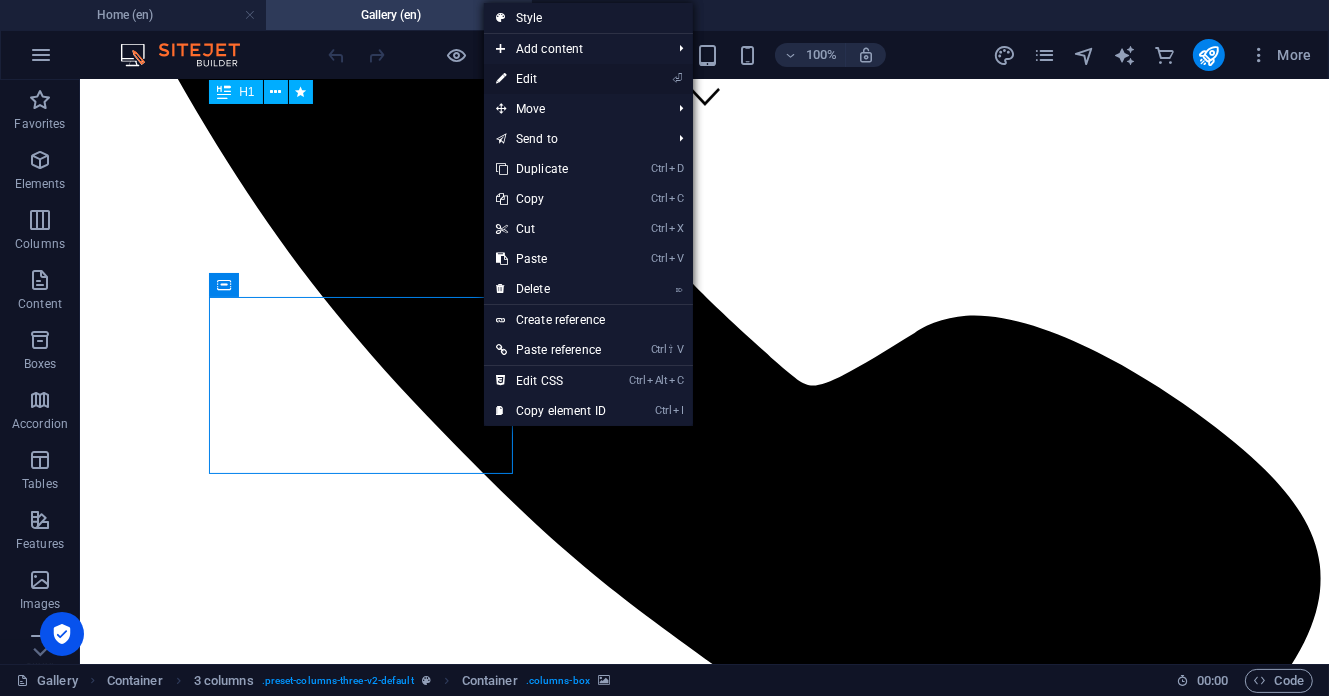 click on "⏎  Edit" at bounding box center (551, 79) 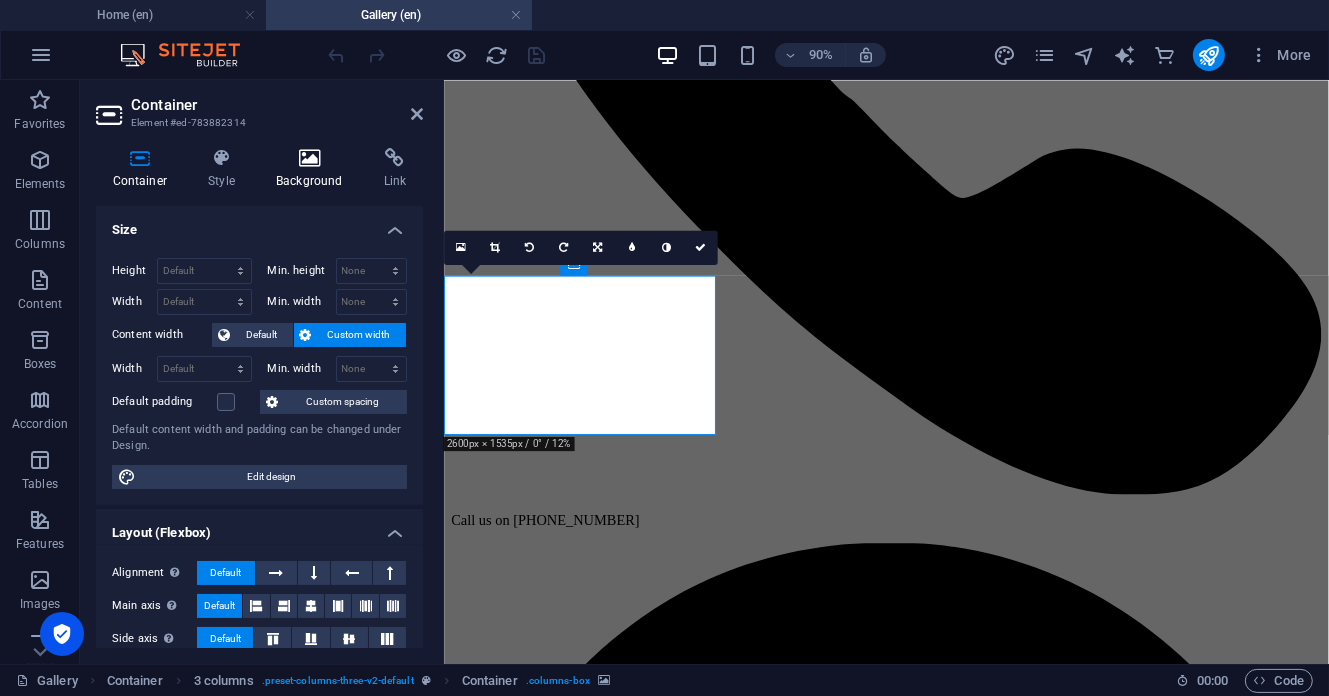 click on "Background" at bounding box center [314, 169] 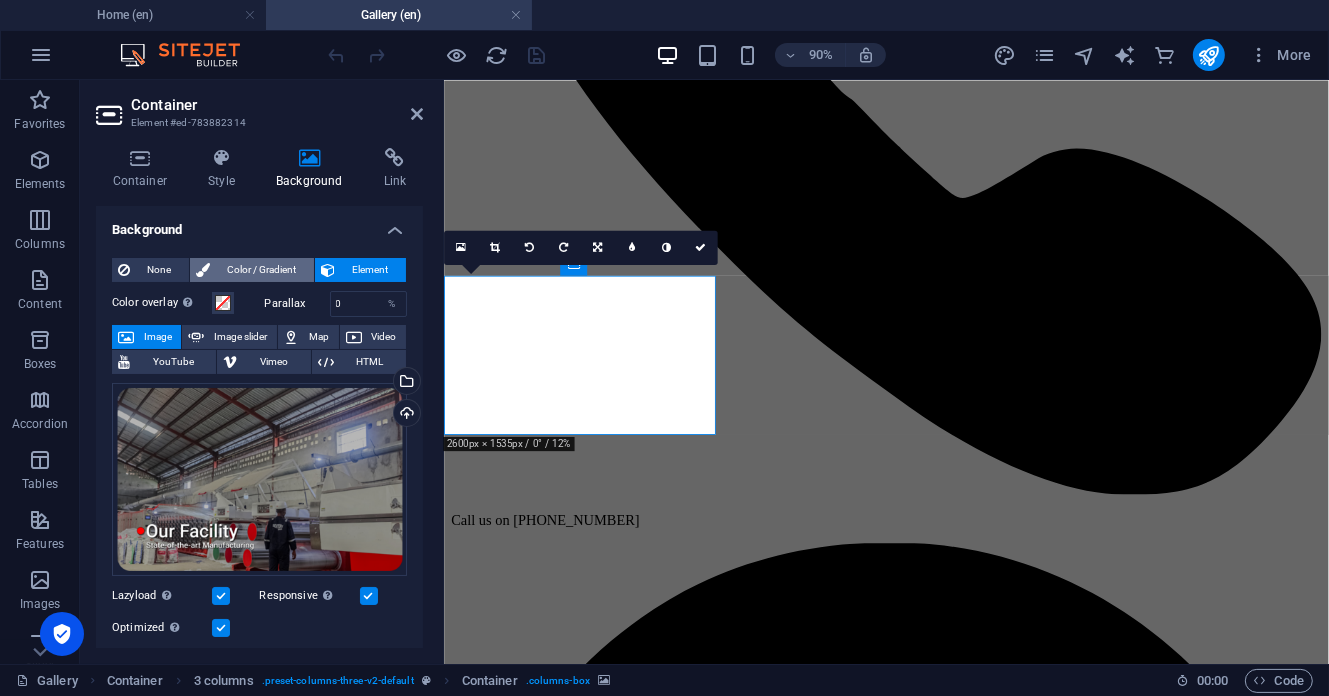 click on "Color / Gradient" at bounding box center [262, 270] 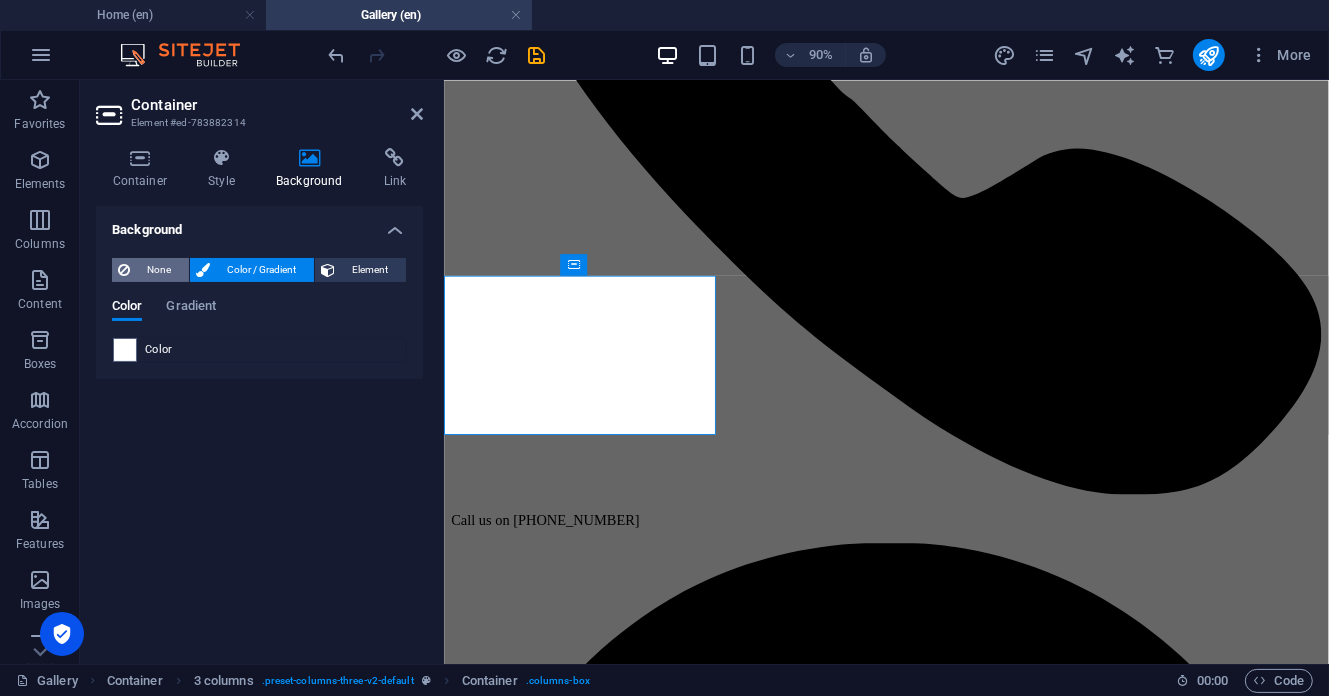 click on "None" at bounding box center (159, 270) 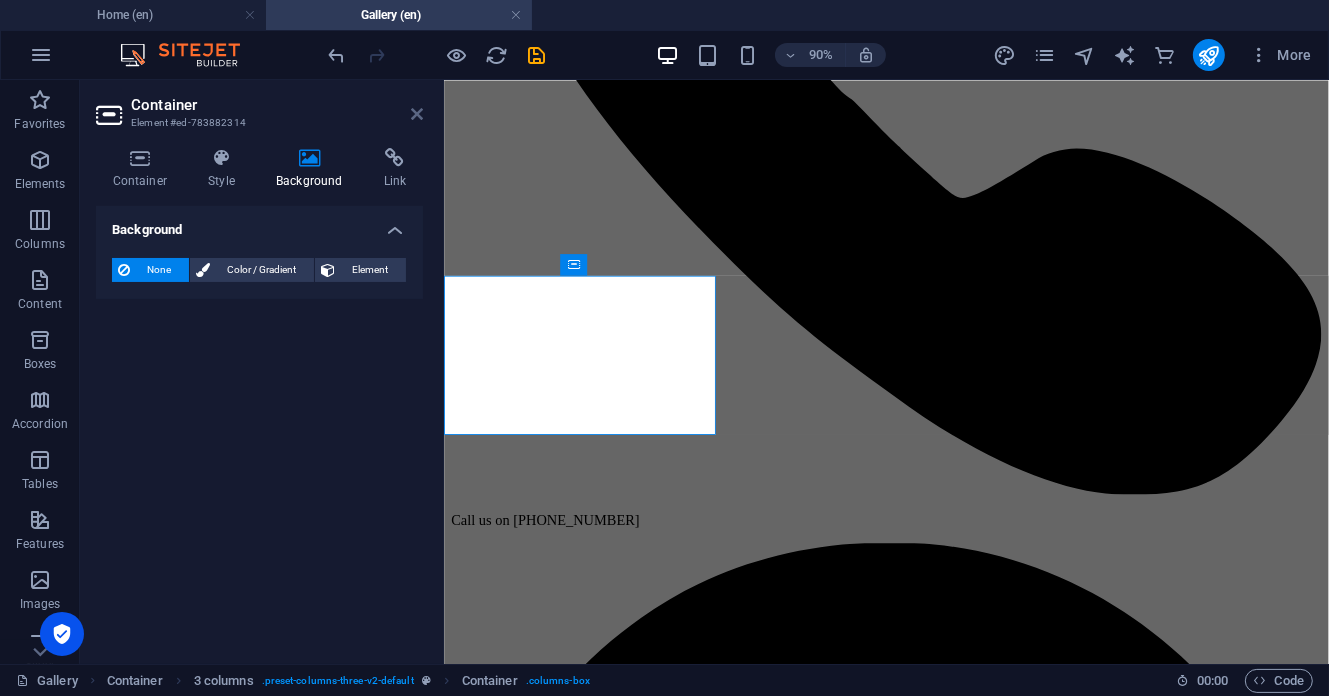 drag, startPoint x: 413, startPoint y: 111, endPoint x: 317, endPoint y: 382, distance: 287.5013 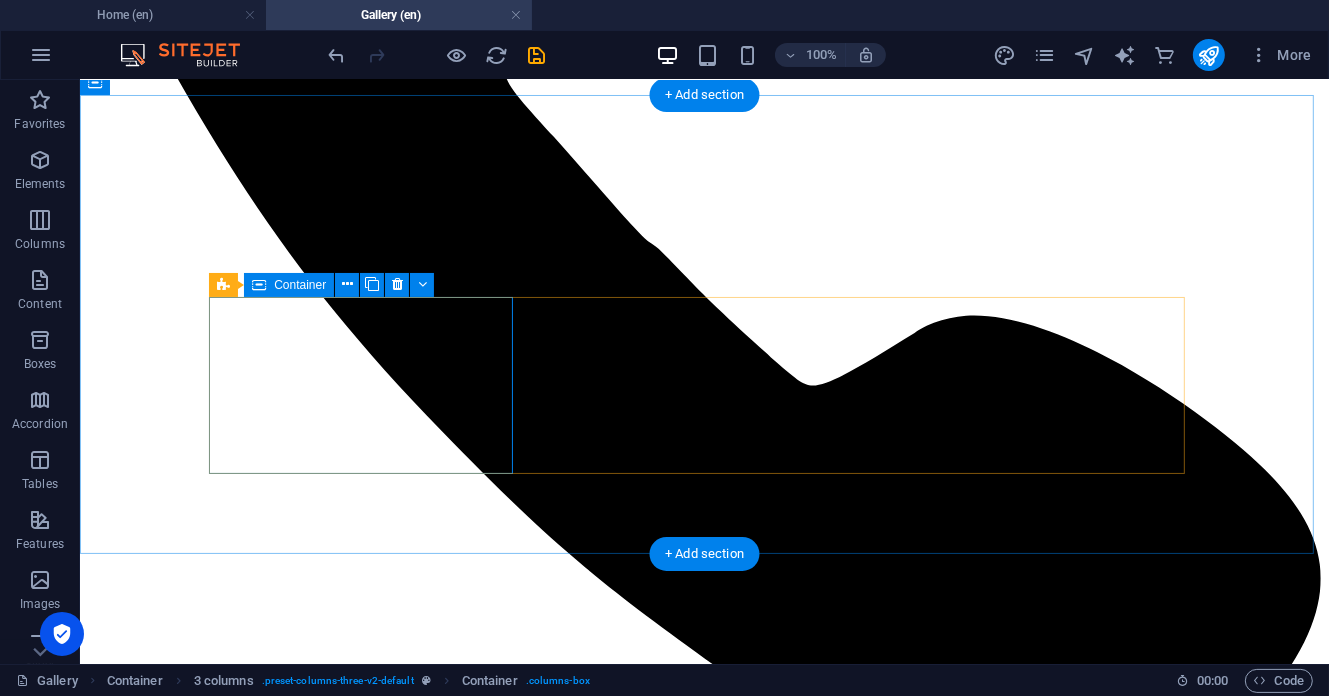 click on "Add elements" at bounding box center [644, 11337] 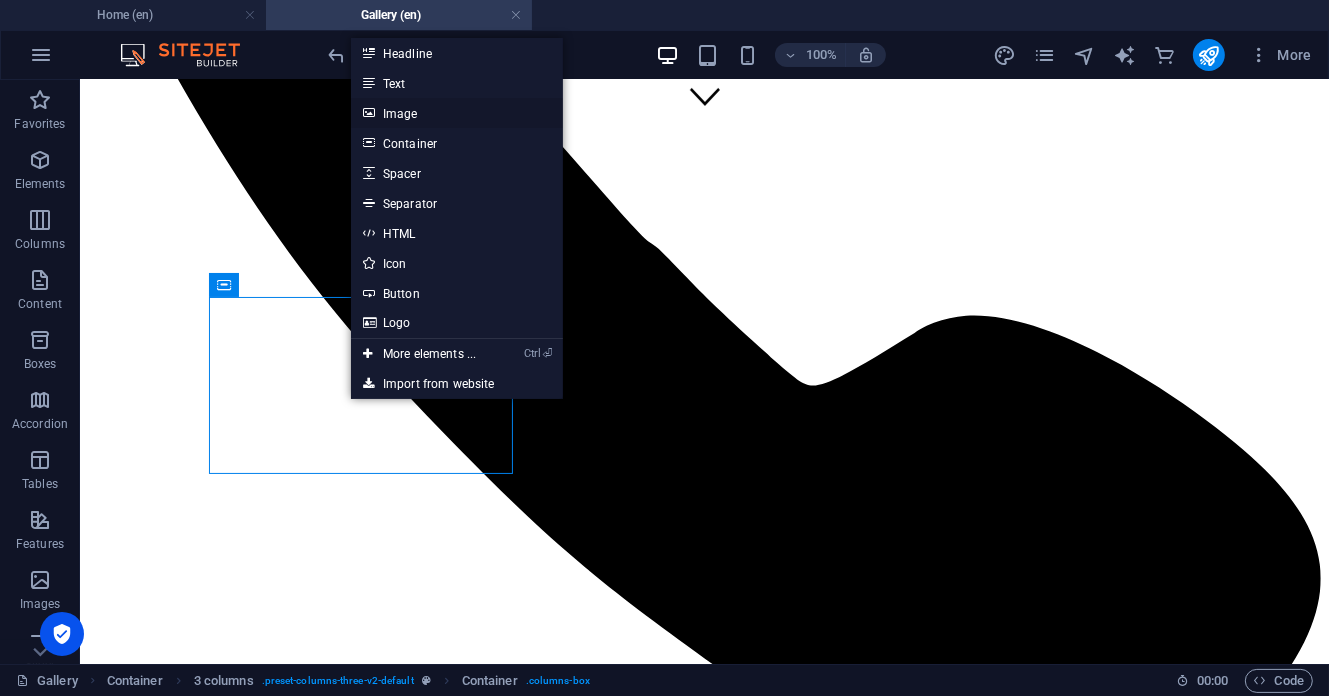 drag, startPoint x: 424, startPoint y: 119, endPoint x: 324, endPoint y: 306, distance: 212.05896 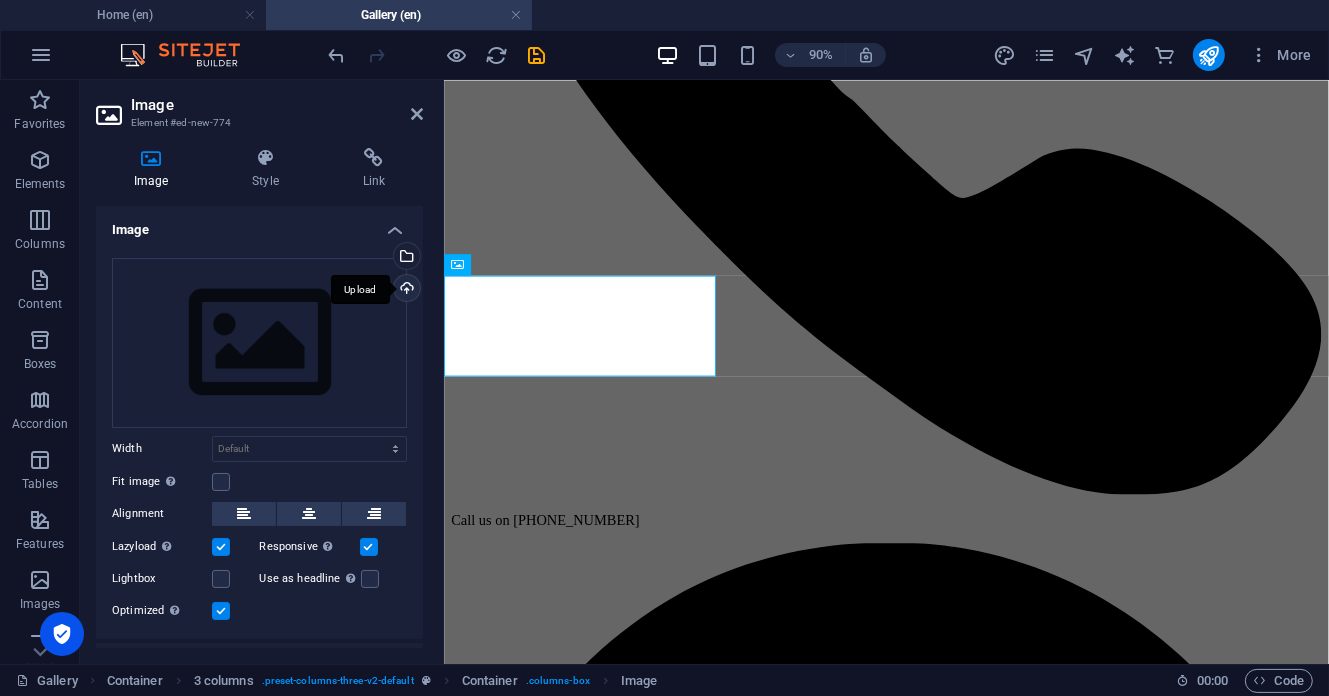click on "Upload" at bounding box center [405, 290] 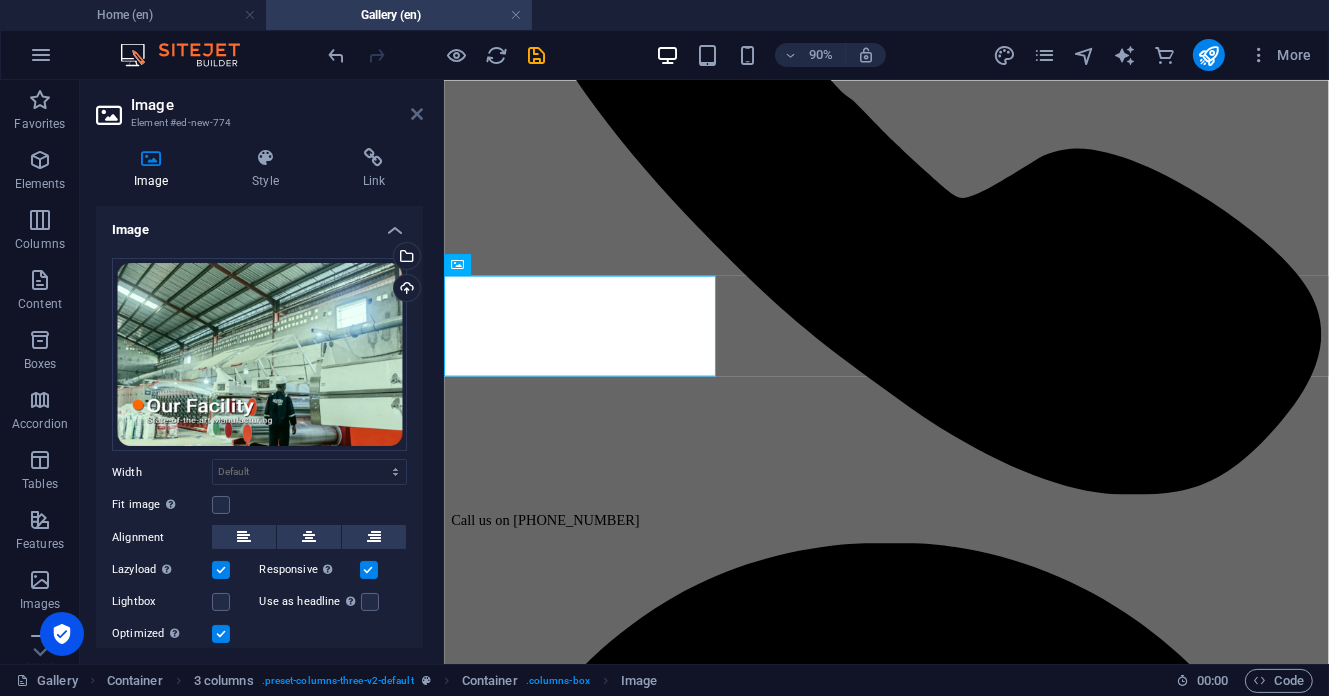 click at bounding box center [417, 114] 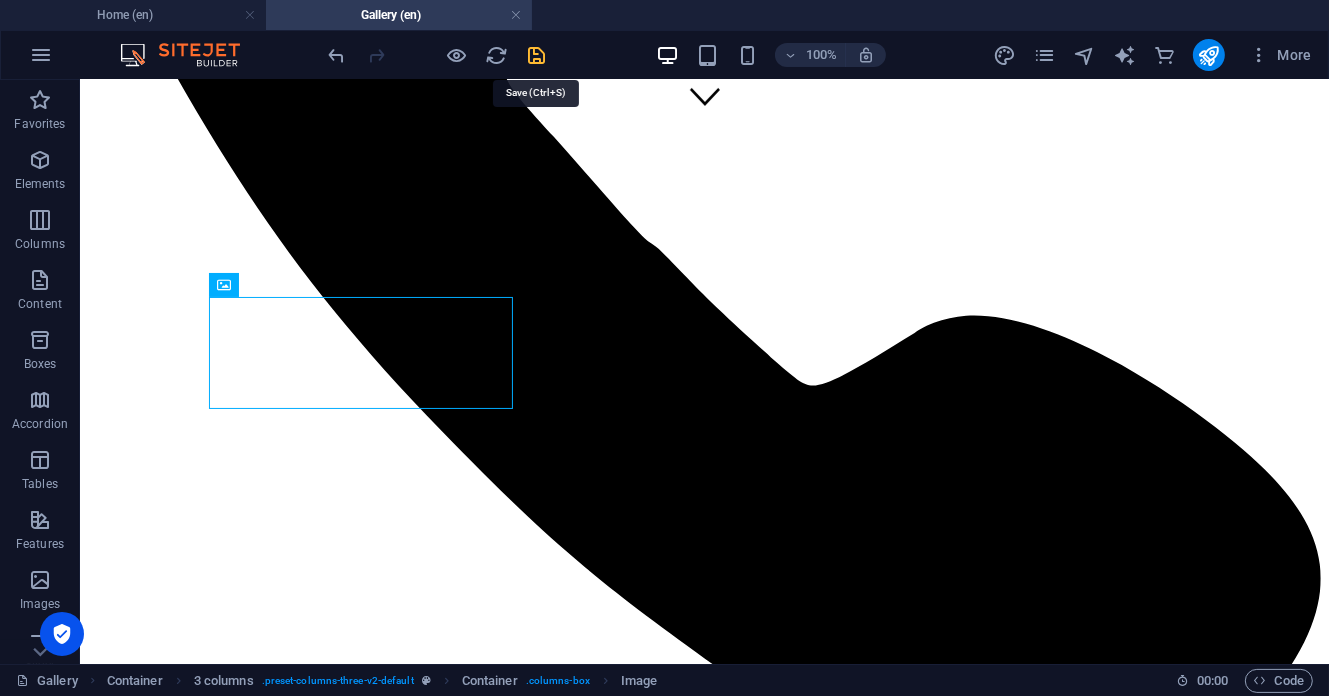 click at bounding box center [537, 55] 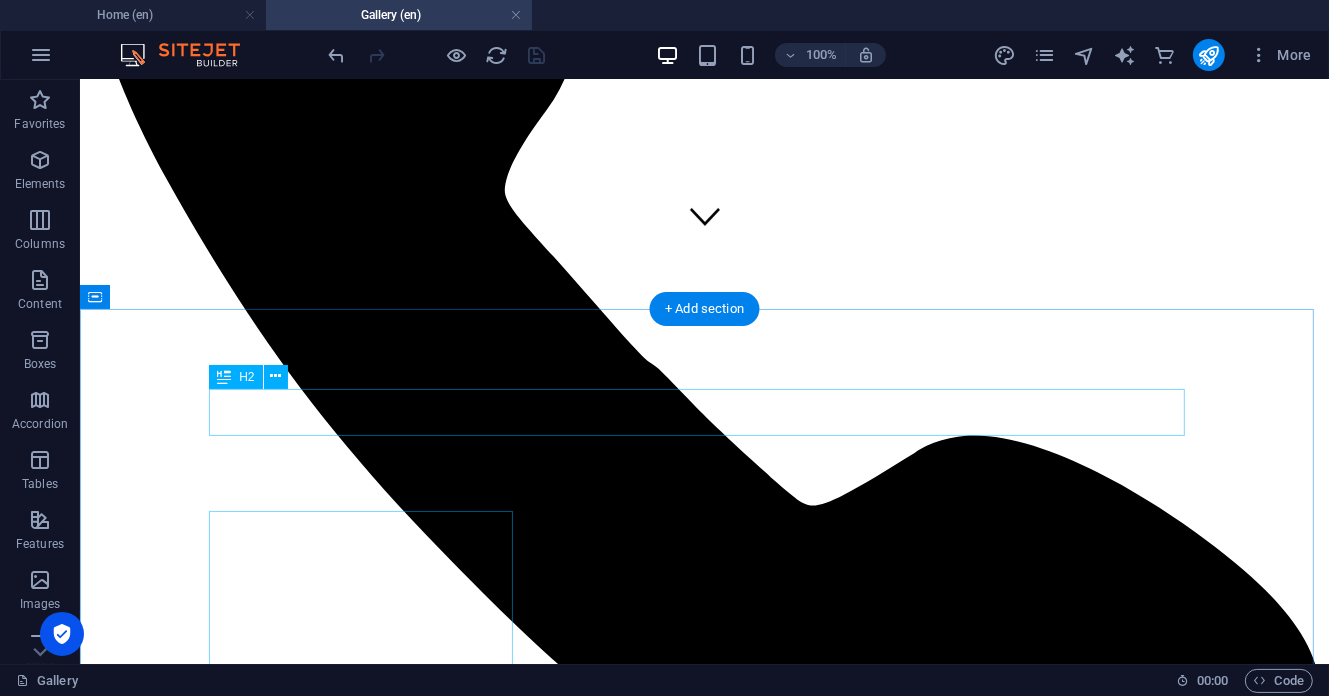 scroll, scrollTop: 533, scrollLeft: 0, axis: vertical 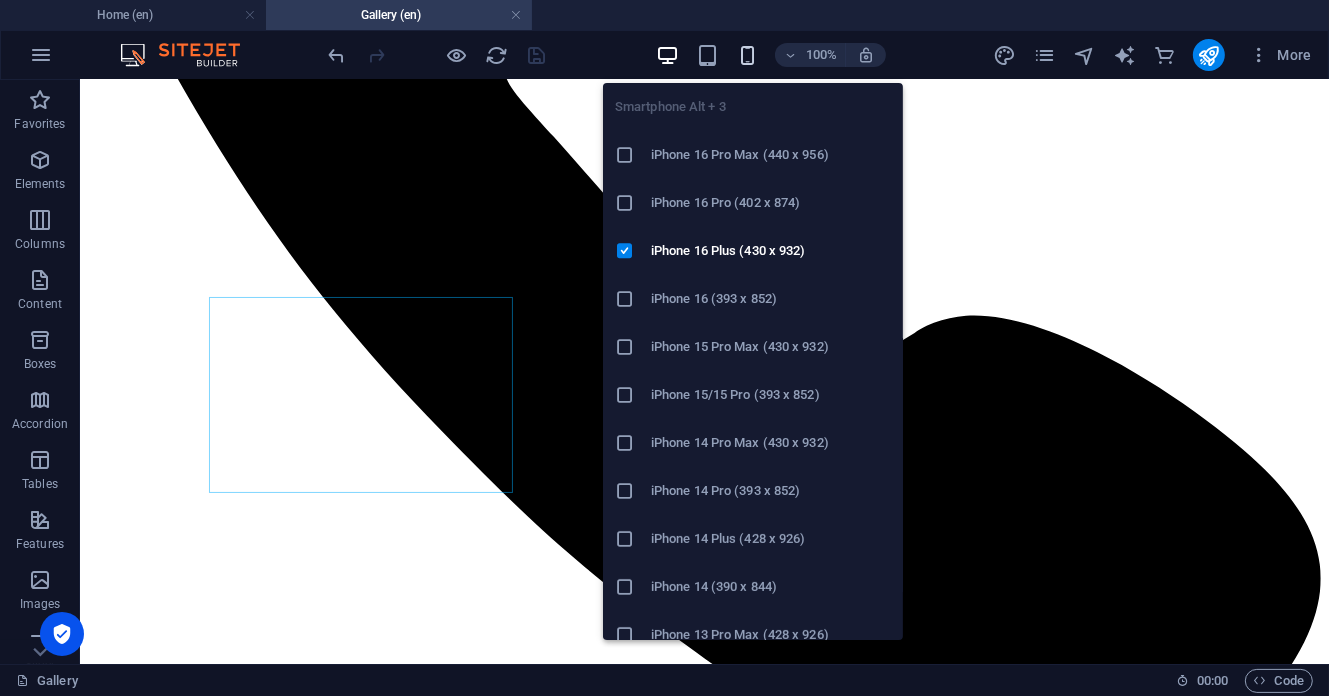 click at bounding box center (747, 55) 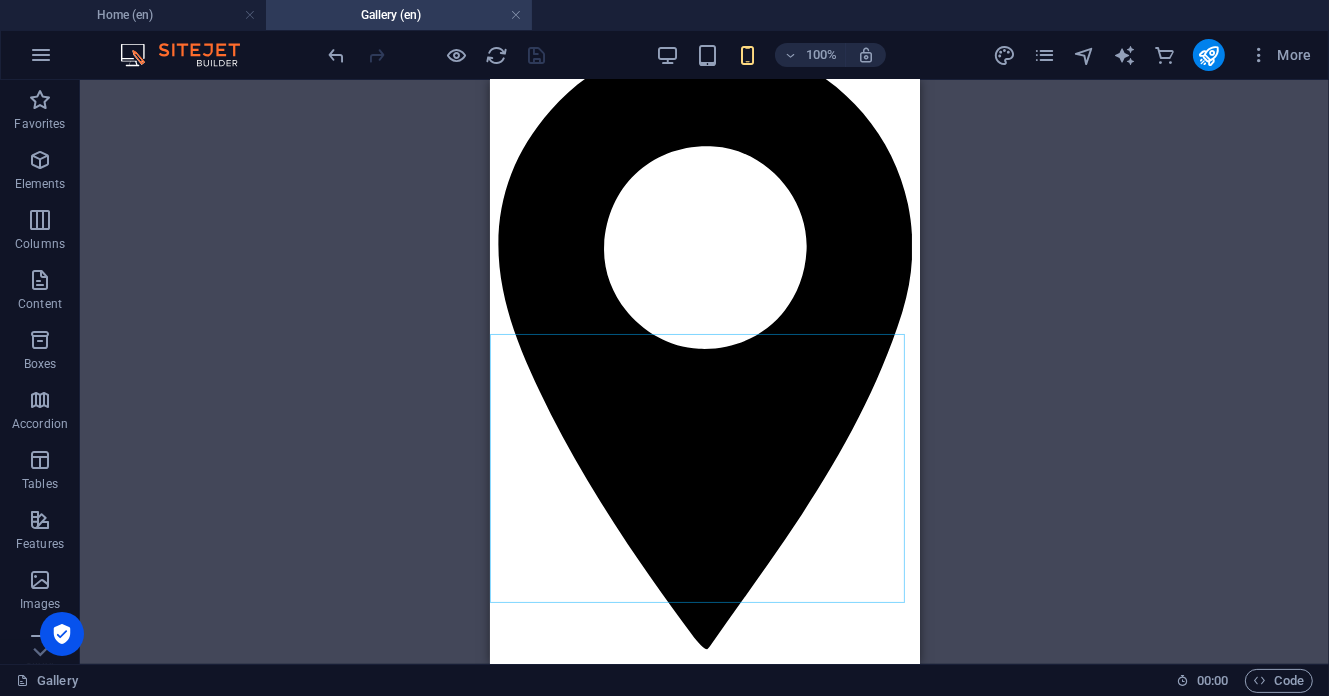 click on "H1   Banner   Container   H3   H2   Container   Container   Placeholder   3 columns   3 columns   Container   Gallery   Gallery   Gallery
Text   Placeholder   Container   3 columns   Container   Image   3 columns   Container   Image" at bounding box center (704, 372) 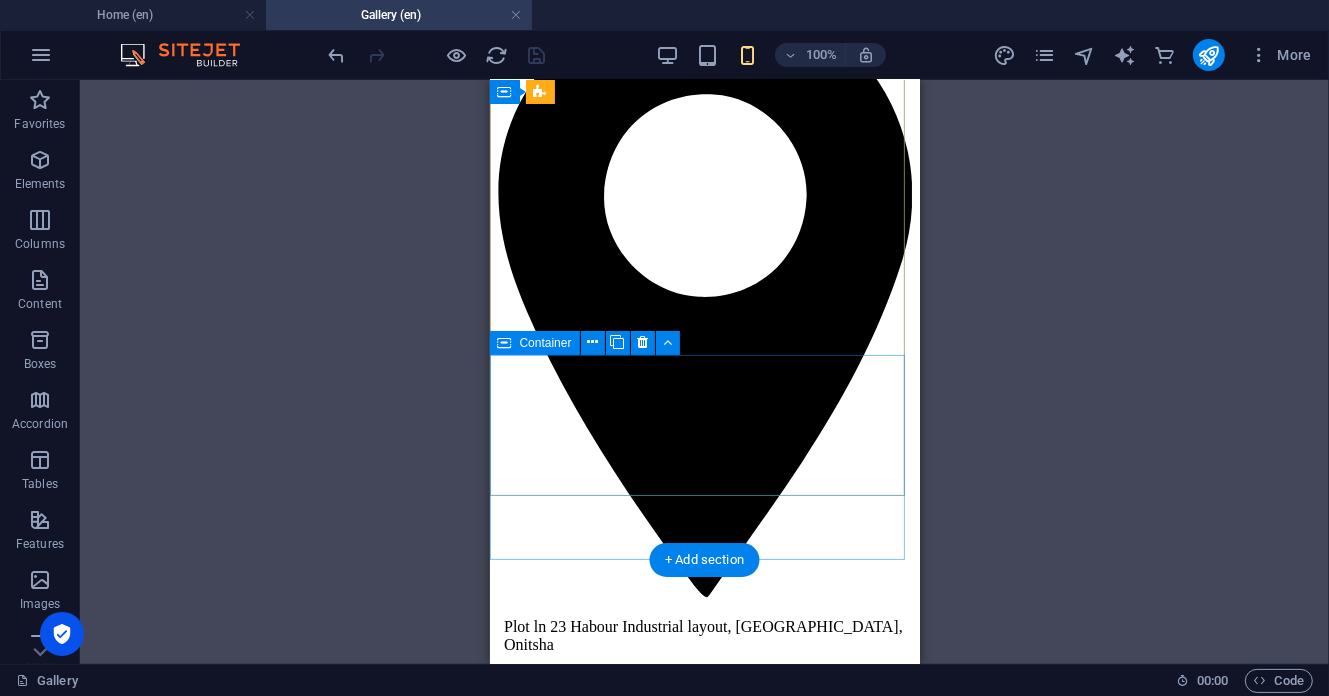 scroll, scrollTop: 533, scrollLeft: 0, axis: vertical 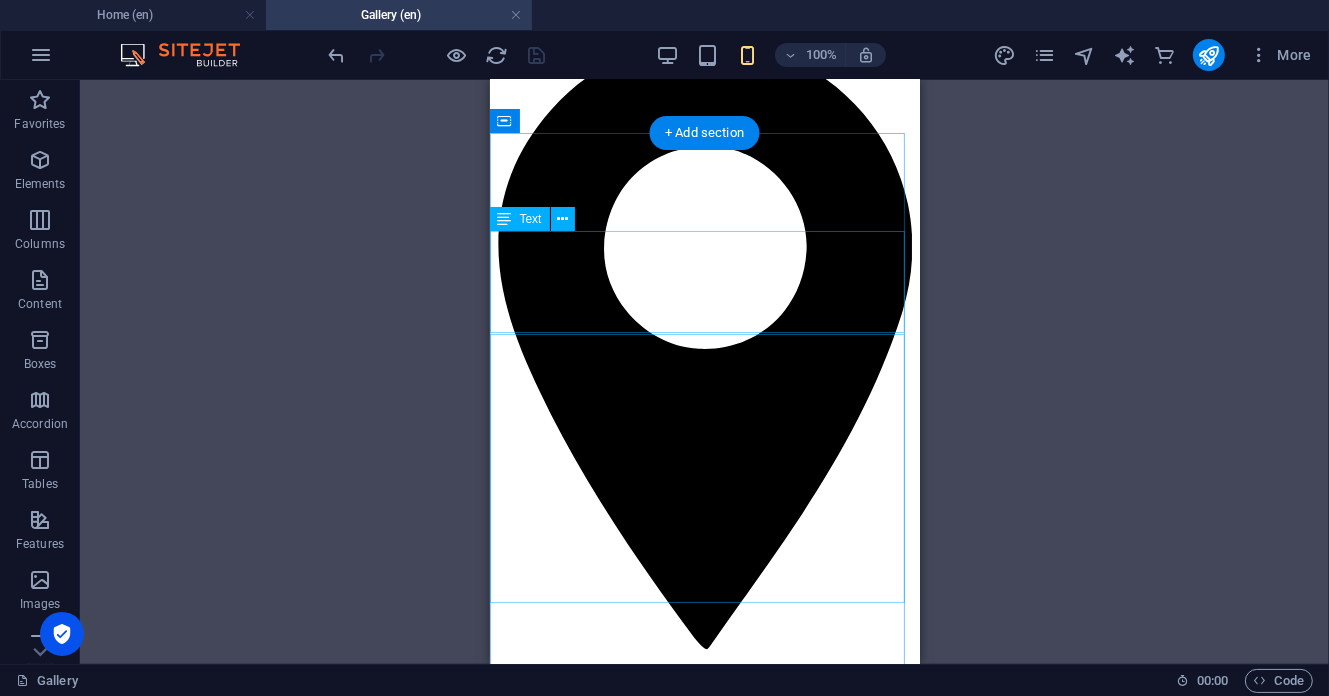 click on "Journey with us through the heart of Nigerian manufacturing excellence. These images capture not just what we create, but how we create it and the passionate people who make it all possible." at bounding box center (704, 4306) 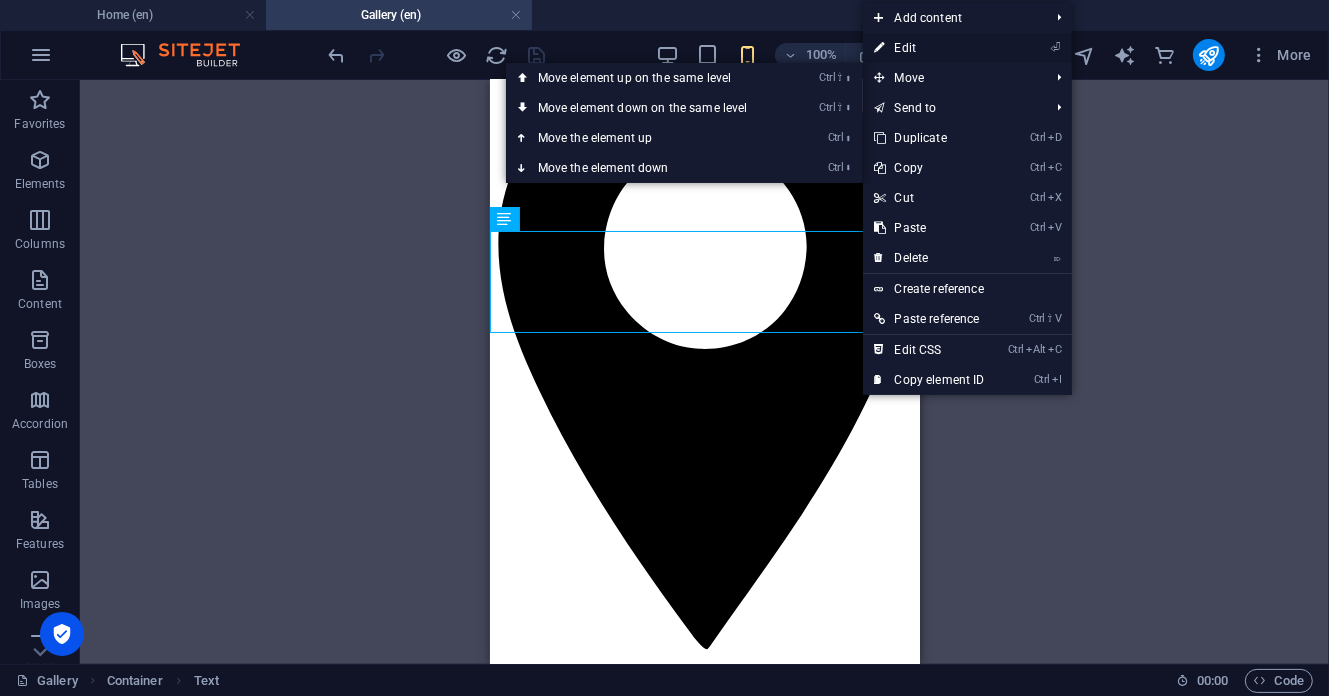 click on "⏎  Edit" at bounding box center (930, 48) 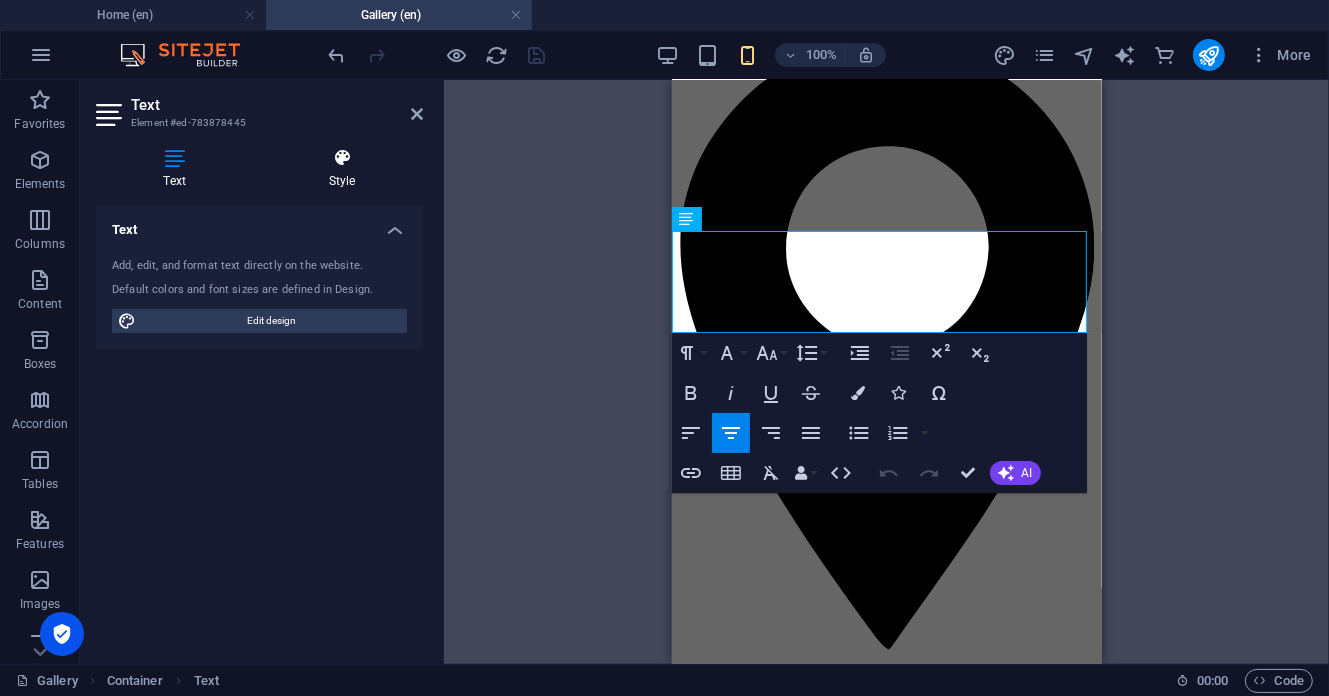 click at bounding box center [342, 158] 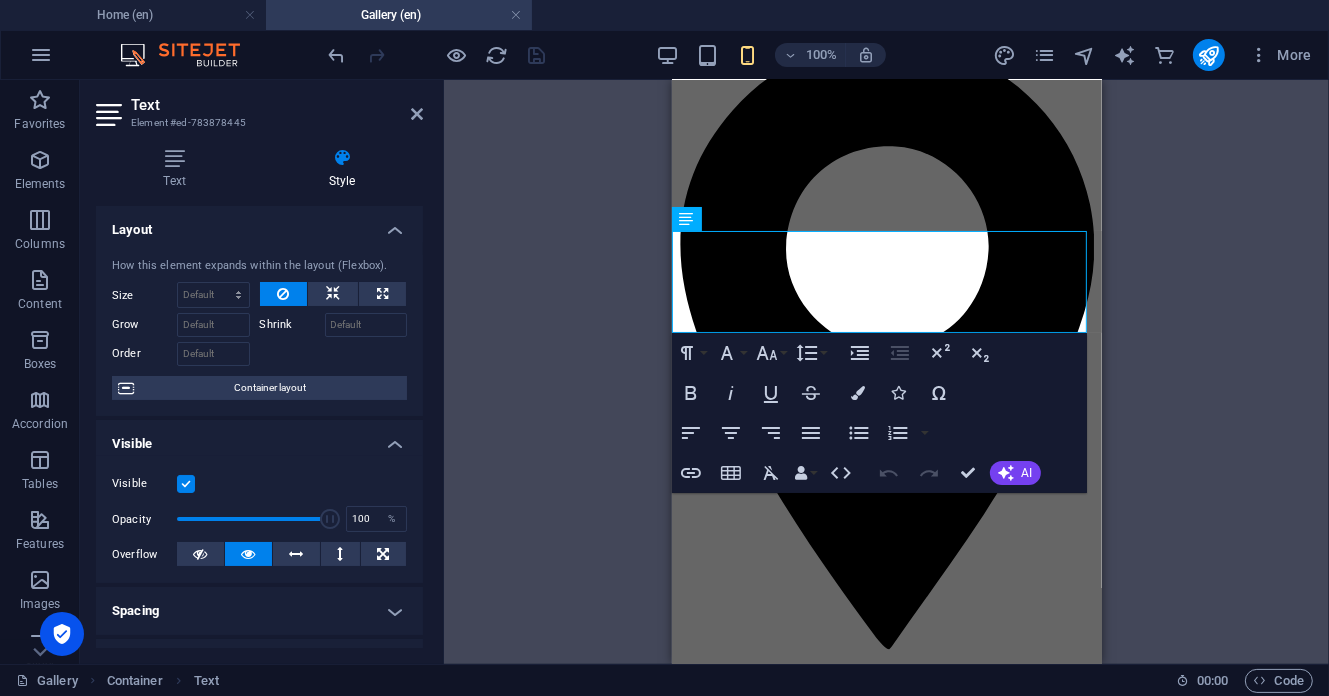 scroll, scrollTop: 266, scrollLeft: 0, axis: vertical 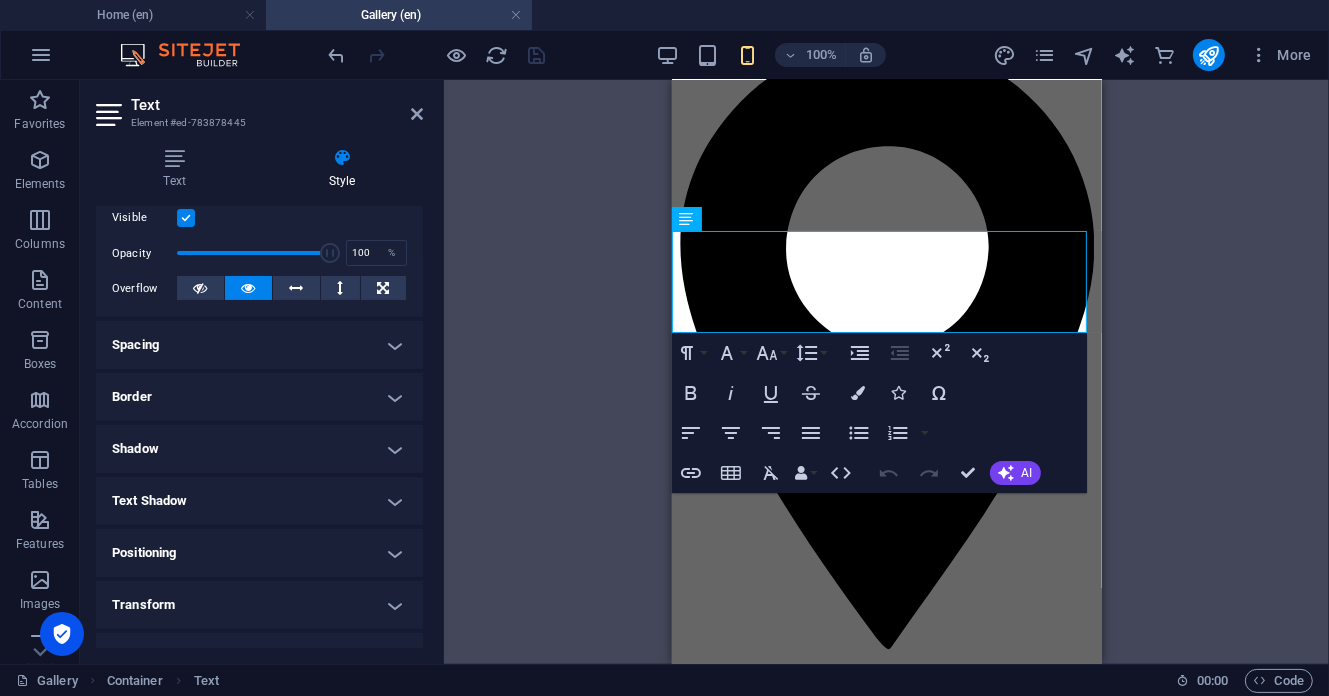 click on "Spacing" at bounding box center (259, 345) 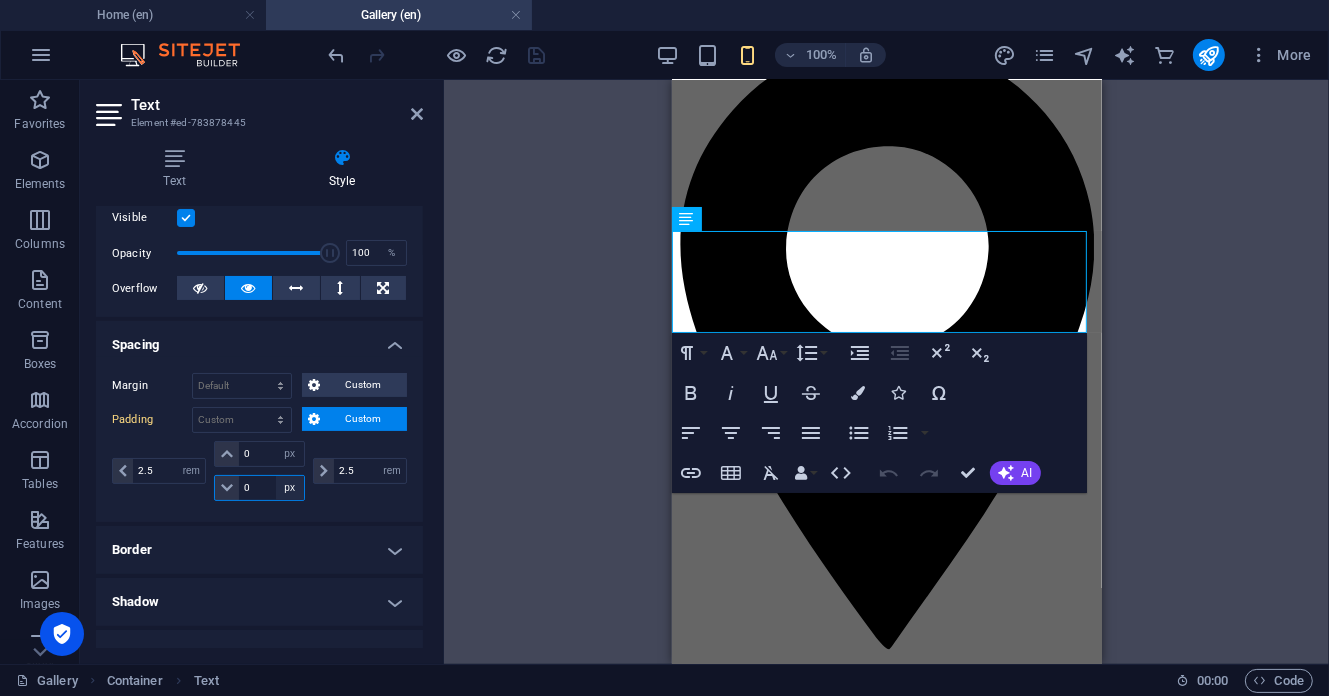click on "px rem % vh vw" at bounding box center [290, 488] 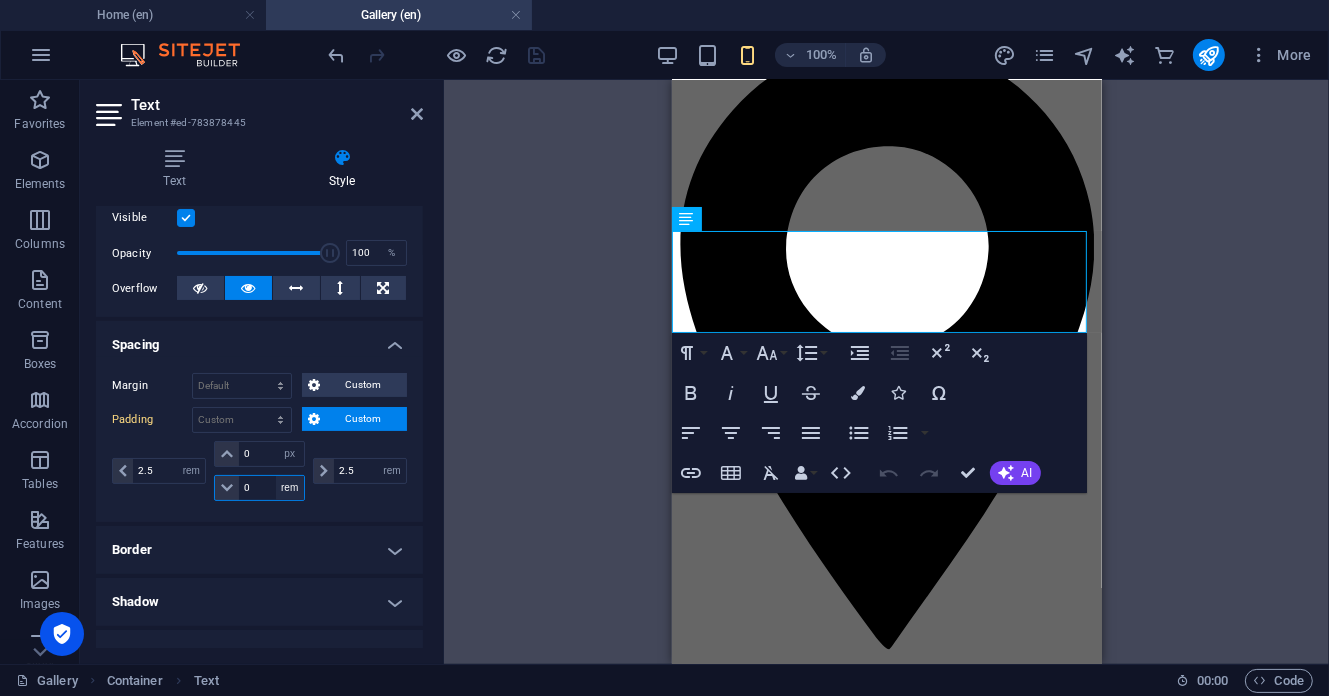 click on "px rem % vh vw" at bounding box center [290, 488] 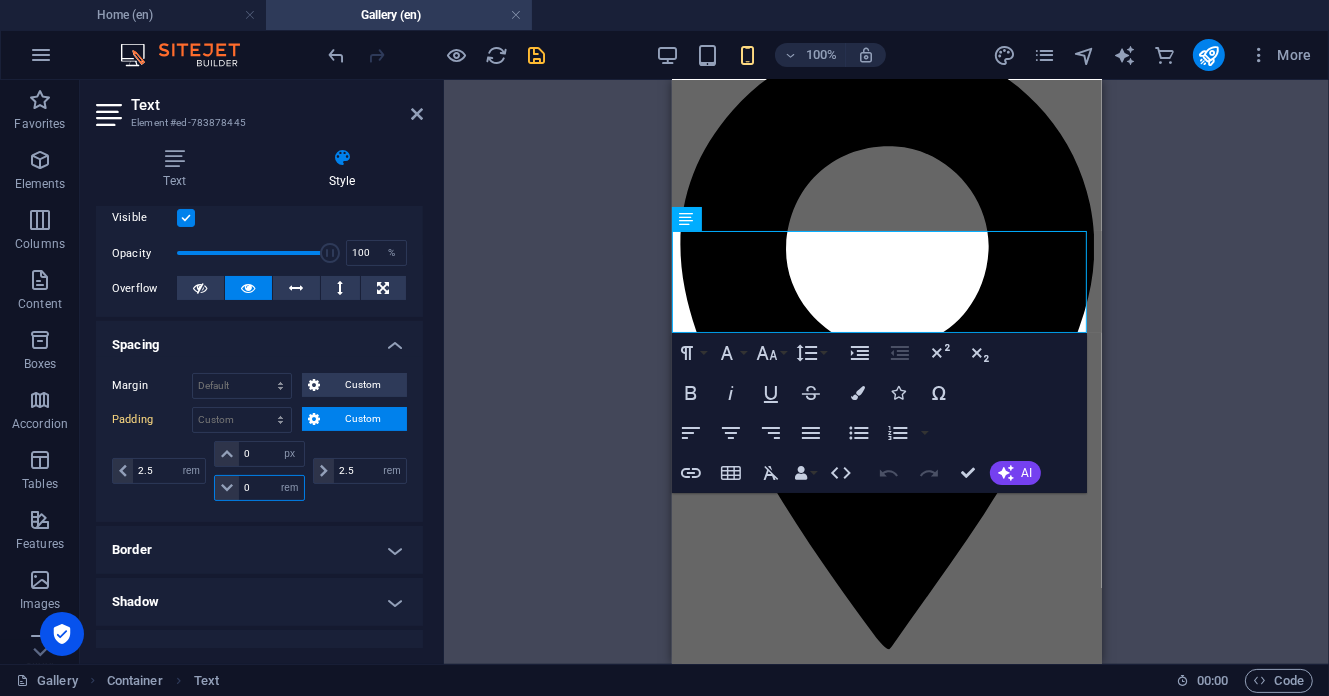 click on "0" at bounding box center [271, 488] 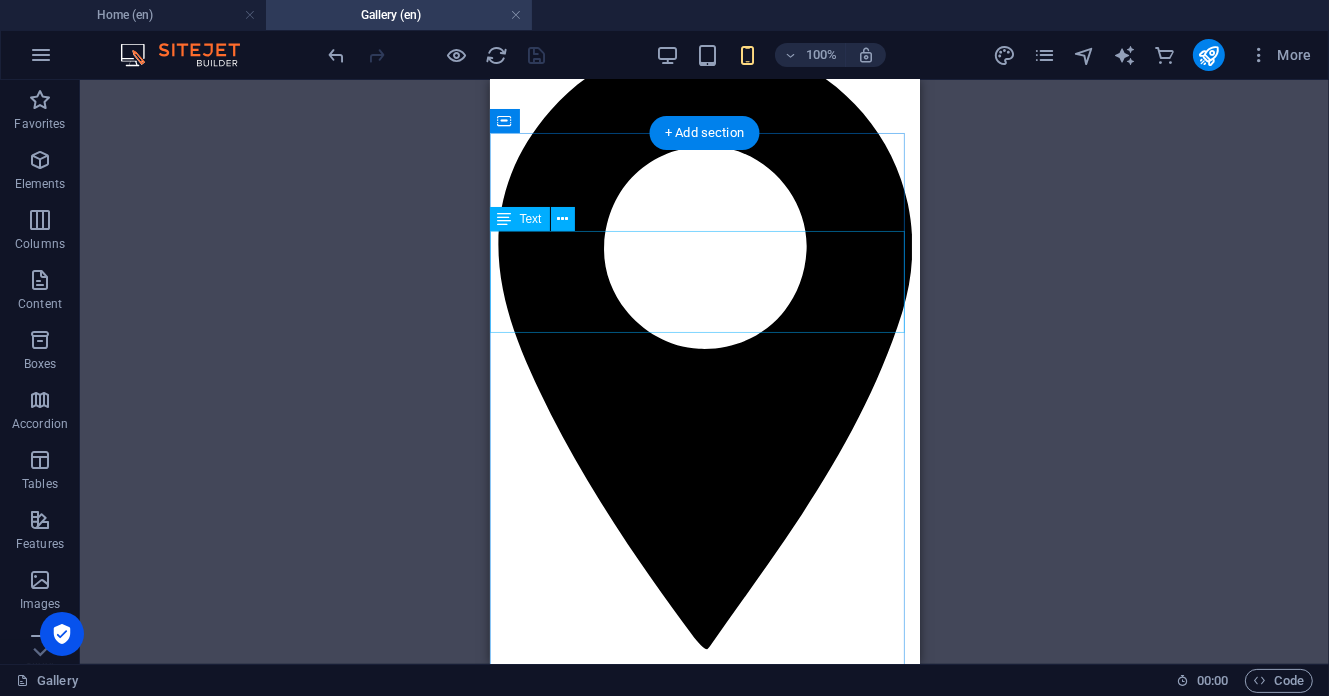 click on "Journey with us through the heart of Nigerian manufacturing excellence. These images capture not just what we create, but how we create it and the passionate people who make it all possible." at bounding box center (704, 4306) 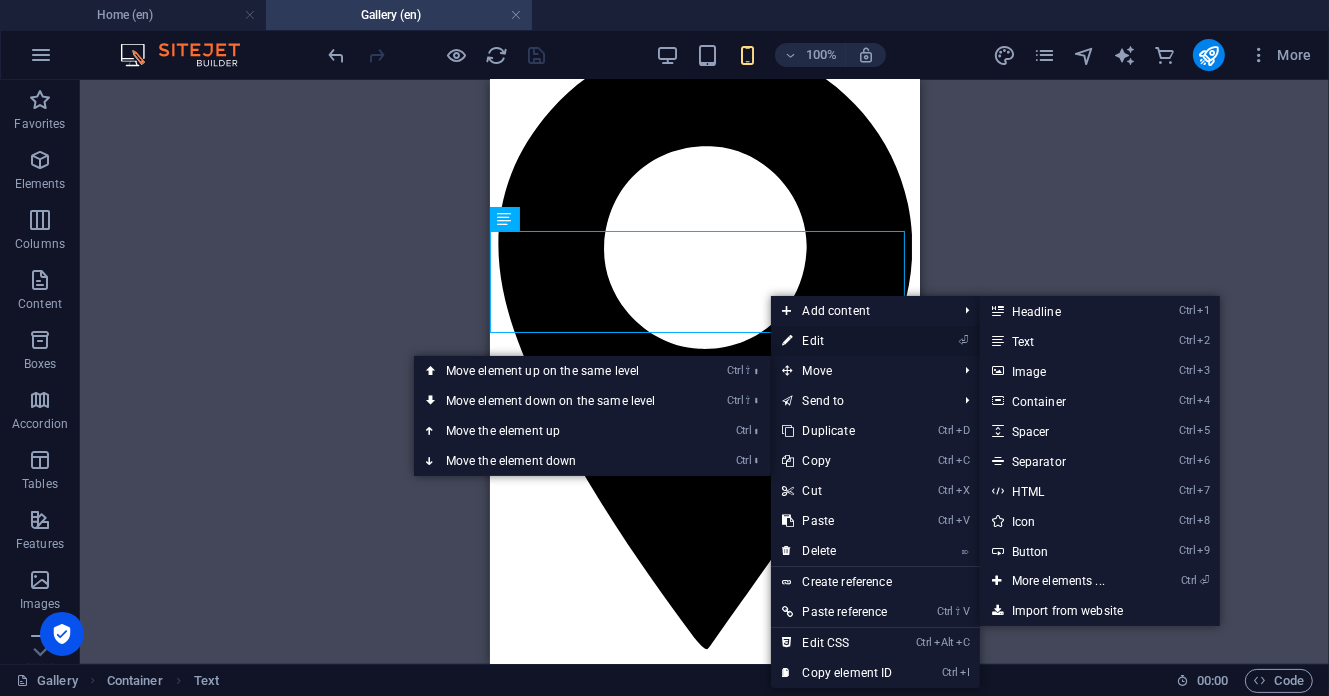 click on "⏎  Edit" at bounding box center (838, 341) 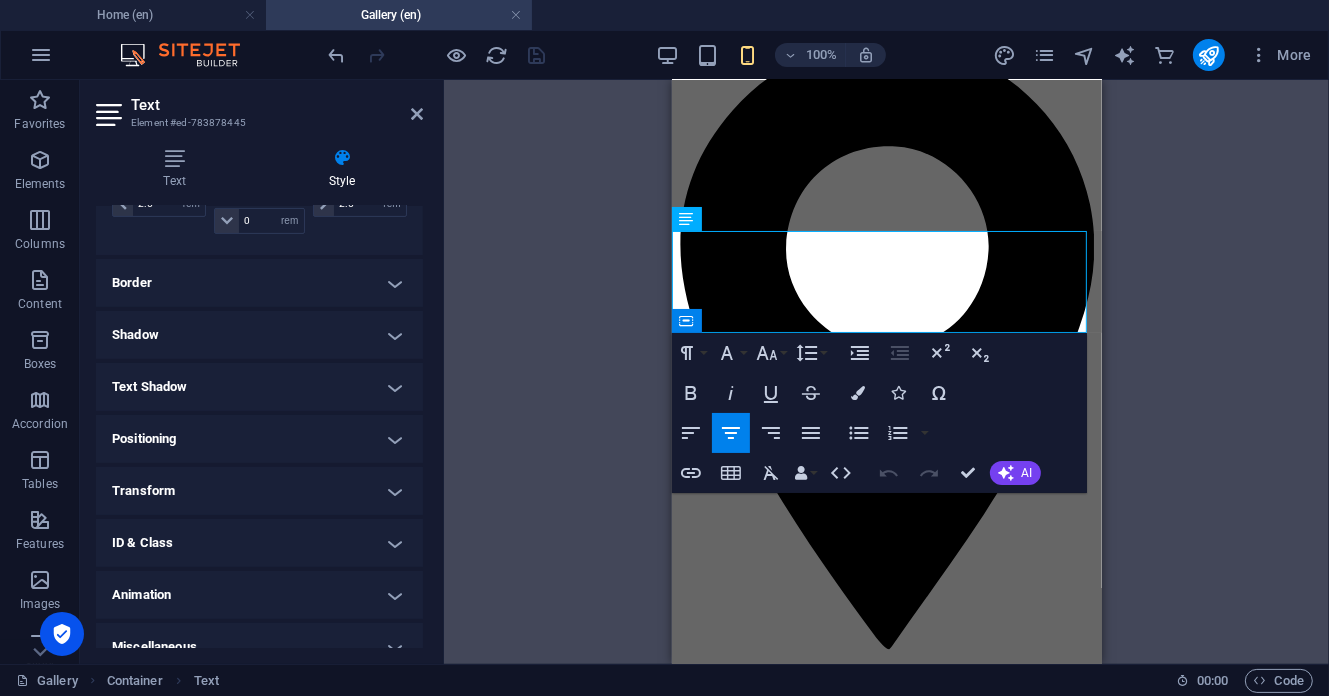 scroll, scrollTop: 266, scrollLeft: 0, axis: vertical 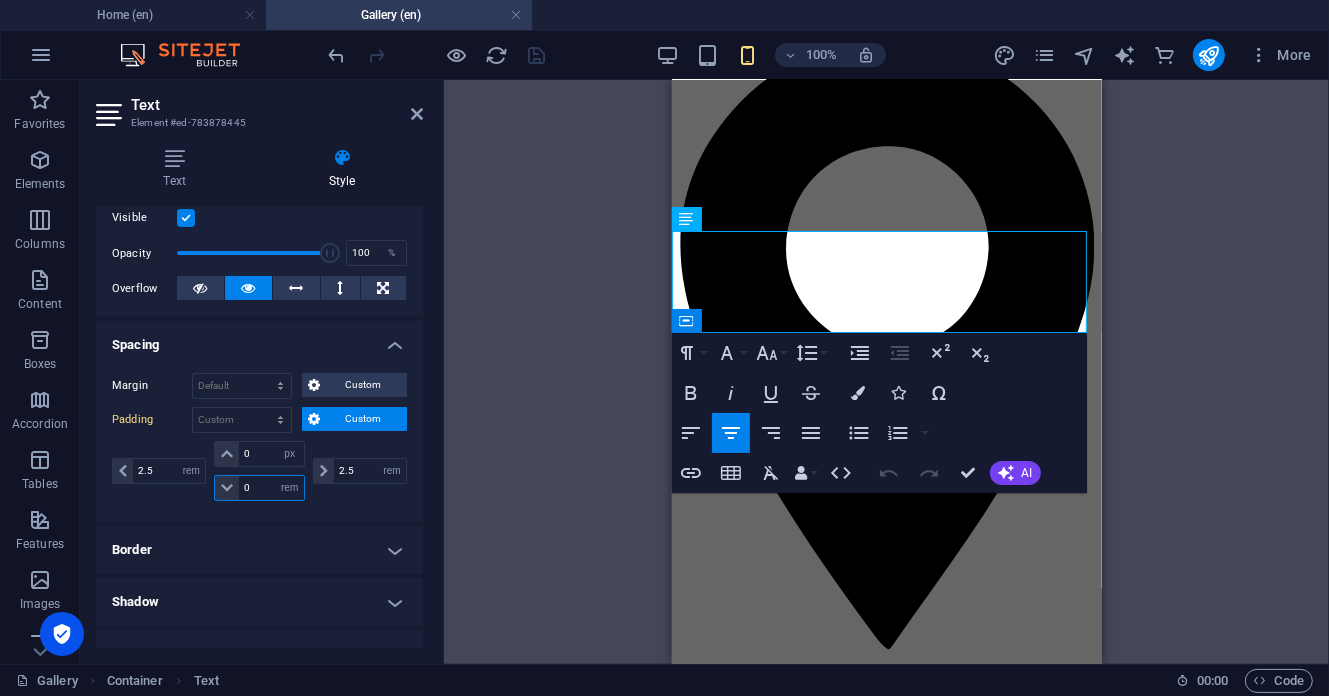 click on "0" at bounding box center (271, 488) 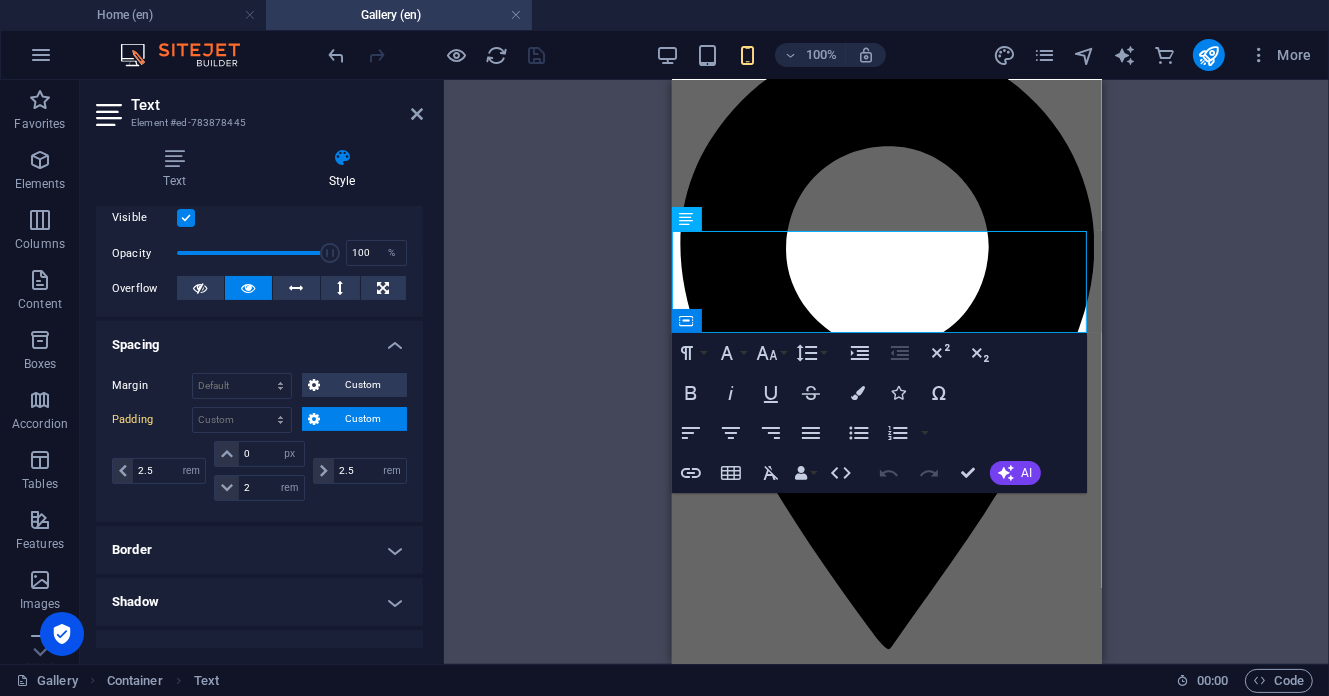 click on "2.5 px rem % vh vw" at bounding box center [358, 471] 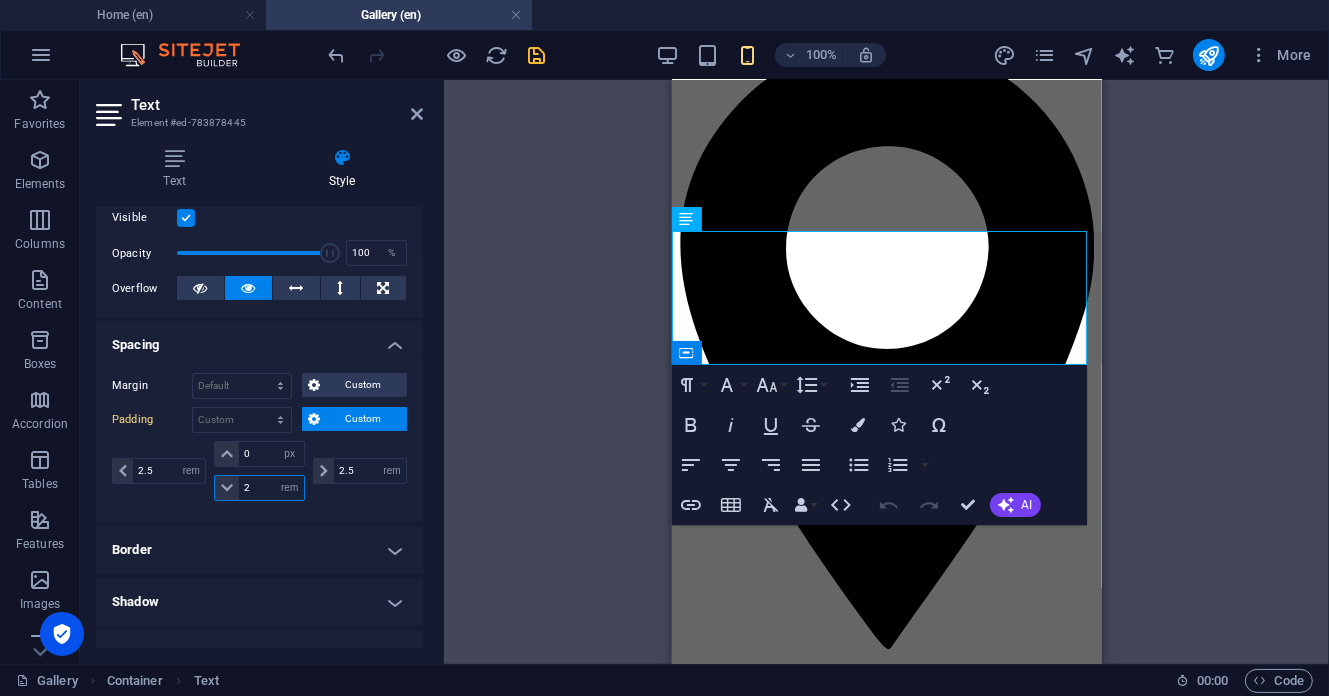 click on "2" at bounding box center (271, 488) 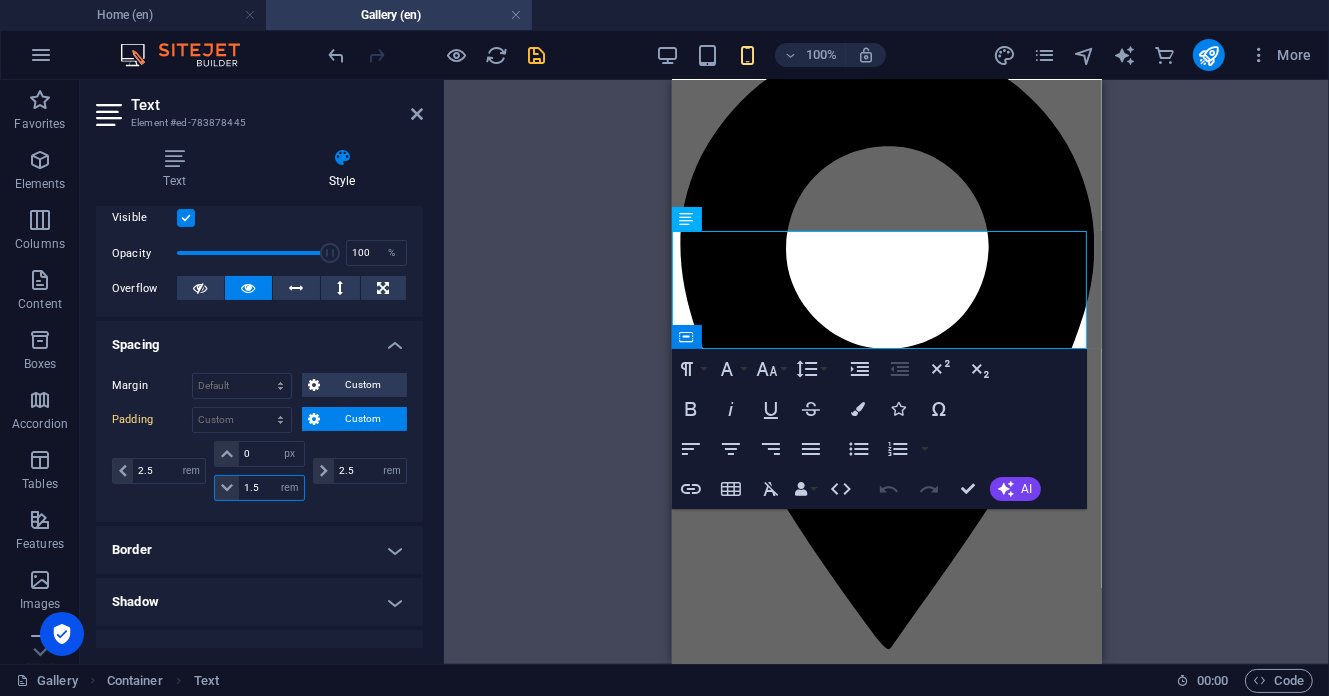 type on "1.5" 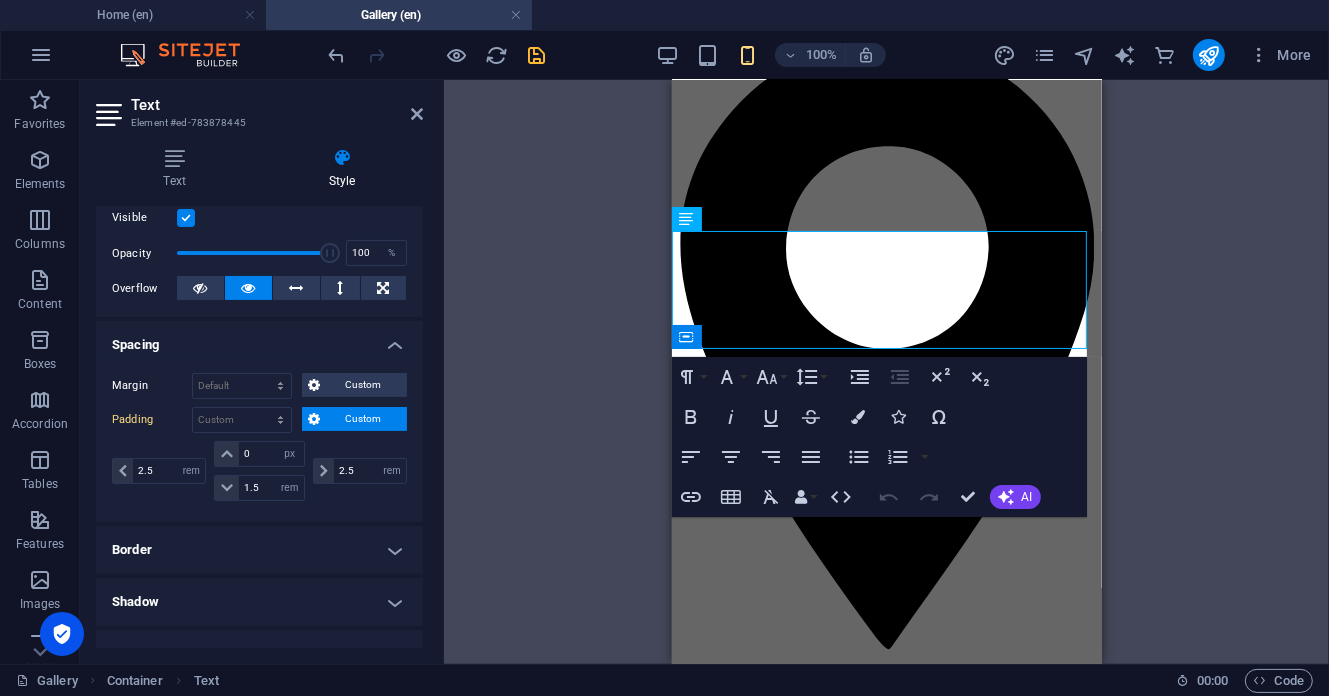 click on "Margin Default auto px % rem vw vh Custom Custom auto px % rem vw vh auto px % rem vw vh auto px % rem vw vh auto px % rem vw vh Padding Default px rem % vh vw Custom Custom 2.5 px rem % vh vw 0 px rem % vh vw 1.5 px rem % vh vw 2.5 px rem % vh vw" at bounding box center (259, 439) 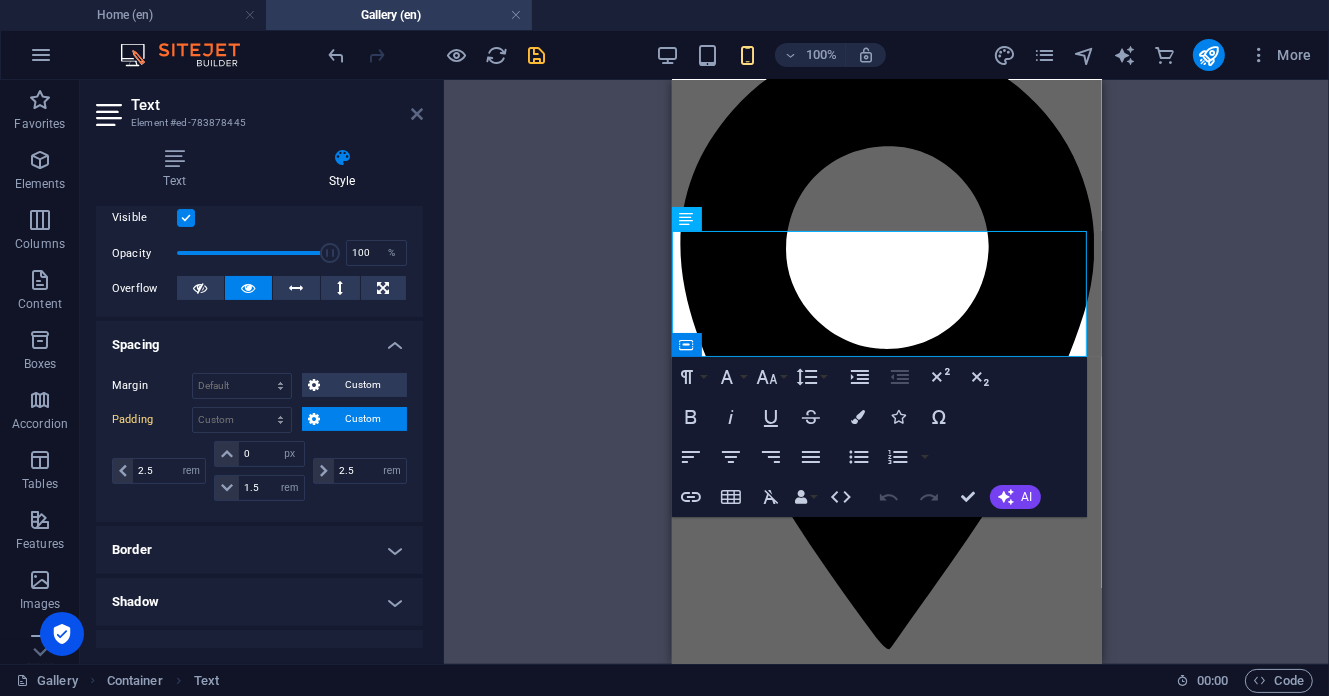 drag, startPoint x: 416, startPoint y: 109, endPoint x: 11, endPoint y: 27, distance: 413.21786 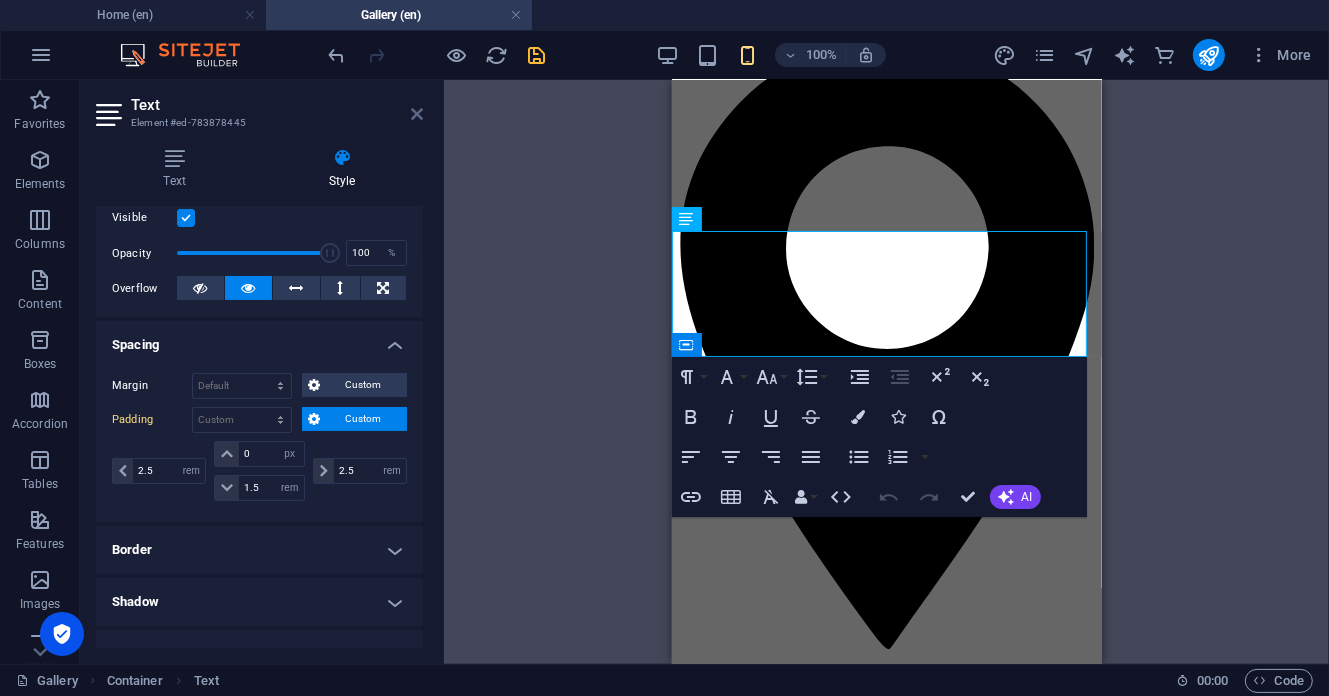 click at bounding box center (417, 114) 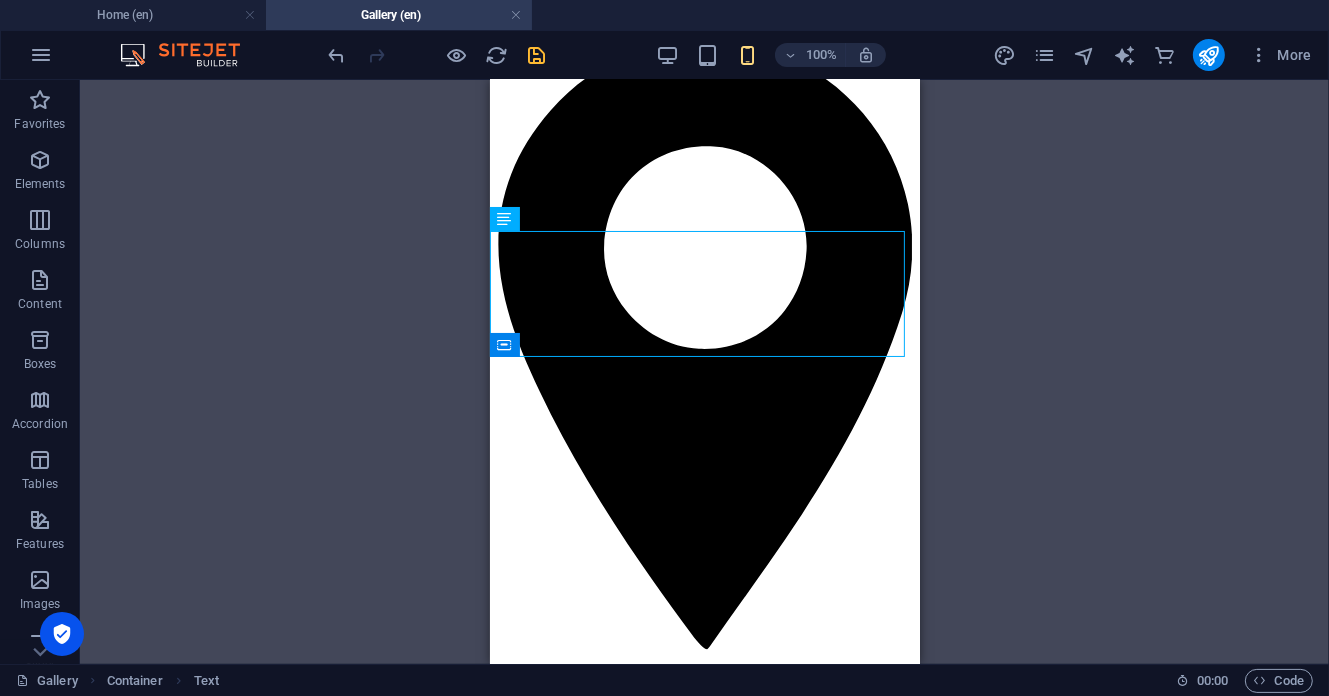 drag, startPoint x: 537, startPoint y: 54, endPoint x: 126, endPoint y: 26, distance: 411.95267 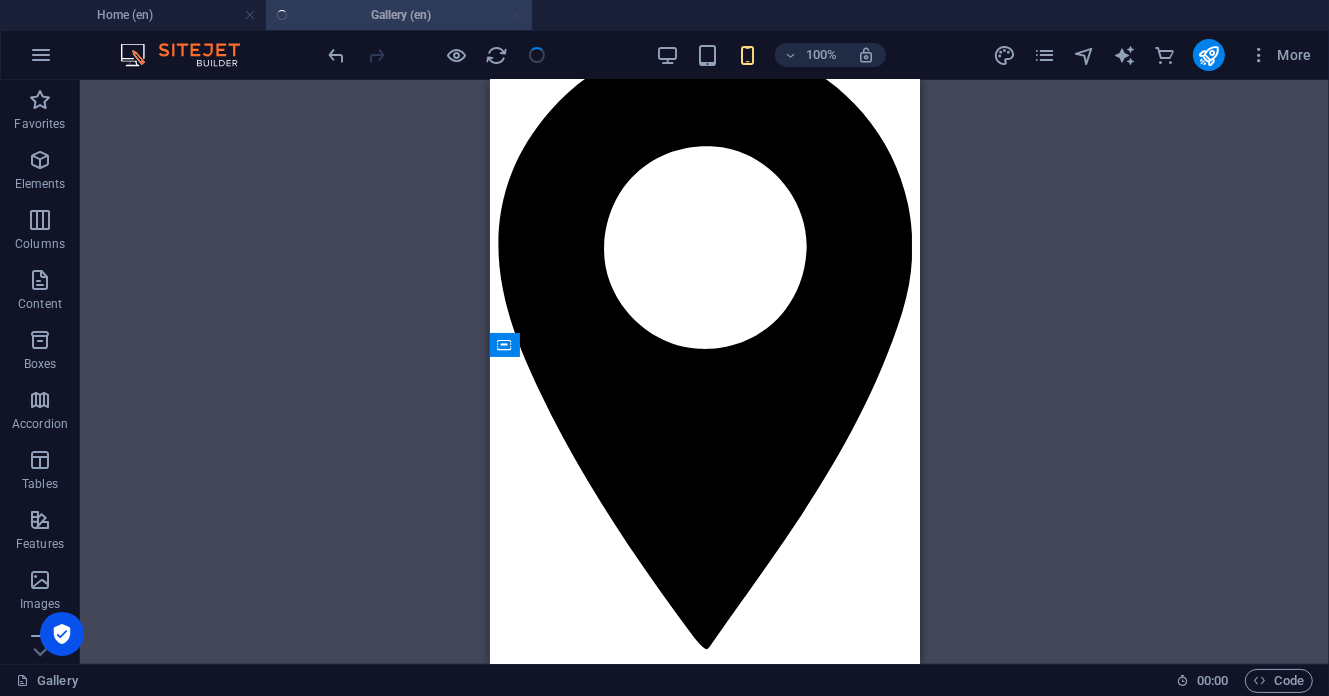 click on "H1   Banner   Banner   Container   H3   H2   Container   Container   Placeholder   3 columns   Container   Gallery   Gallery   Gallery
Text   Placeholder   Container   Image   3 columns   Container   Image   Placeholder   Container" at bounding box center [704, 372] 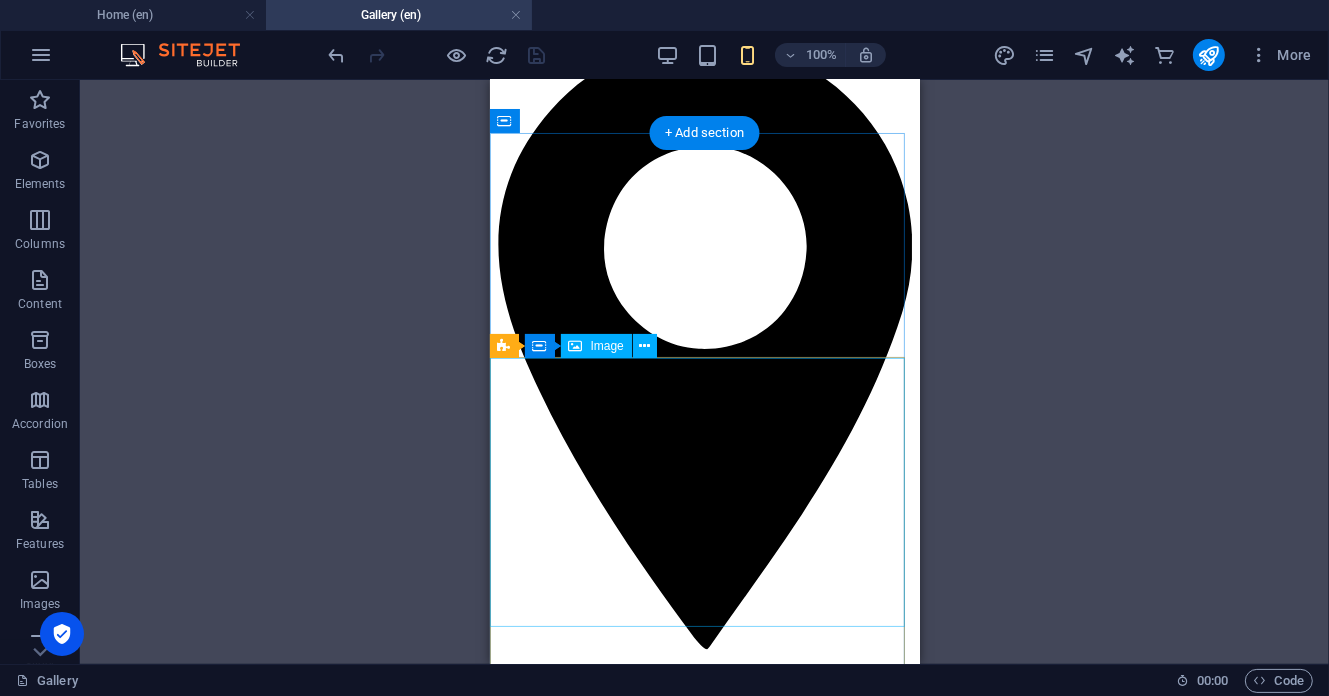scroll, scrollTop: 266, scrollLeft: 0, axis: vertical 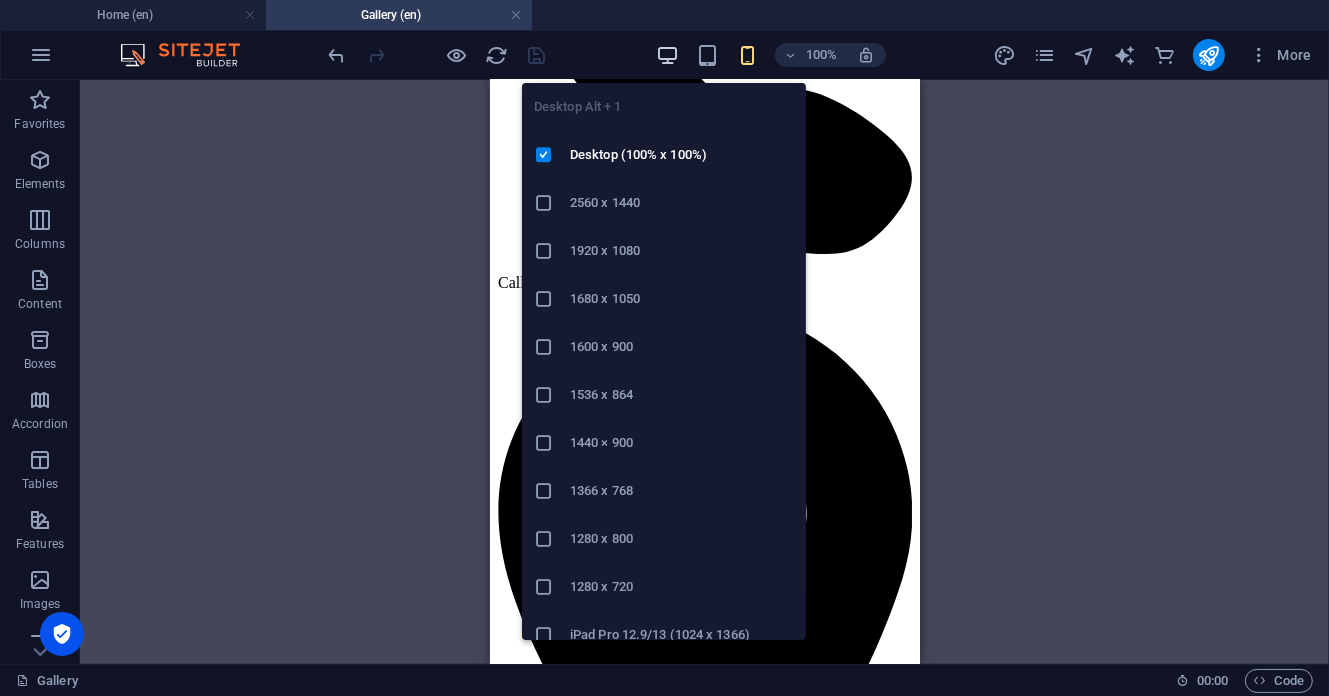 click at bounding box center (667, 55) 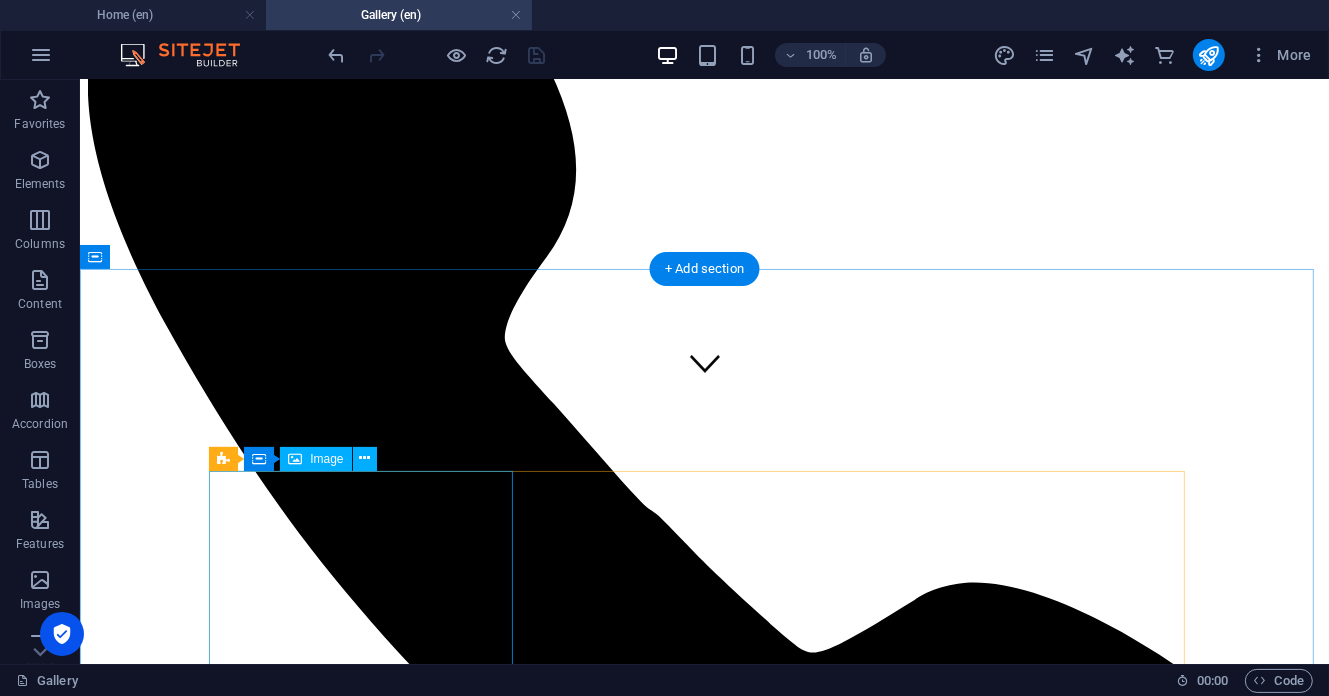 scroll, scrollTop: 533, scrollLeft: 0, axis: vertical 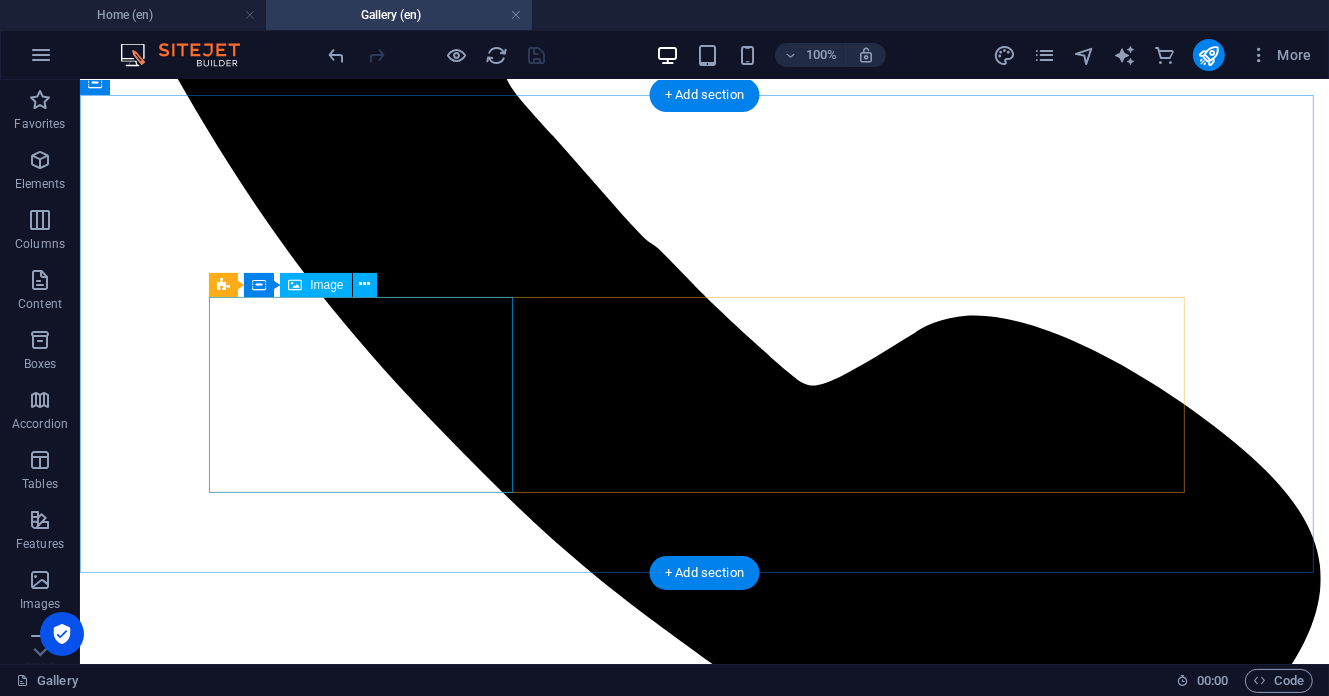 click at bounding box center (703, 11536) 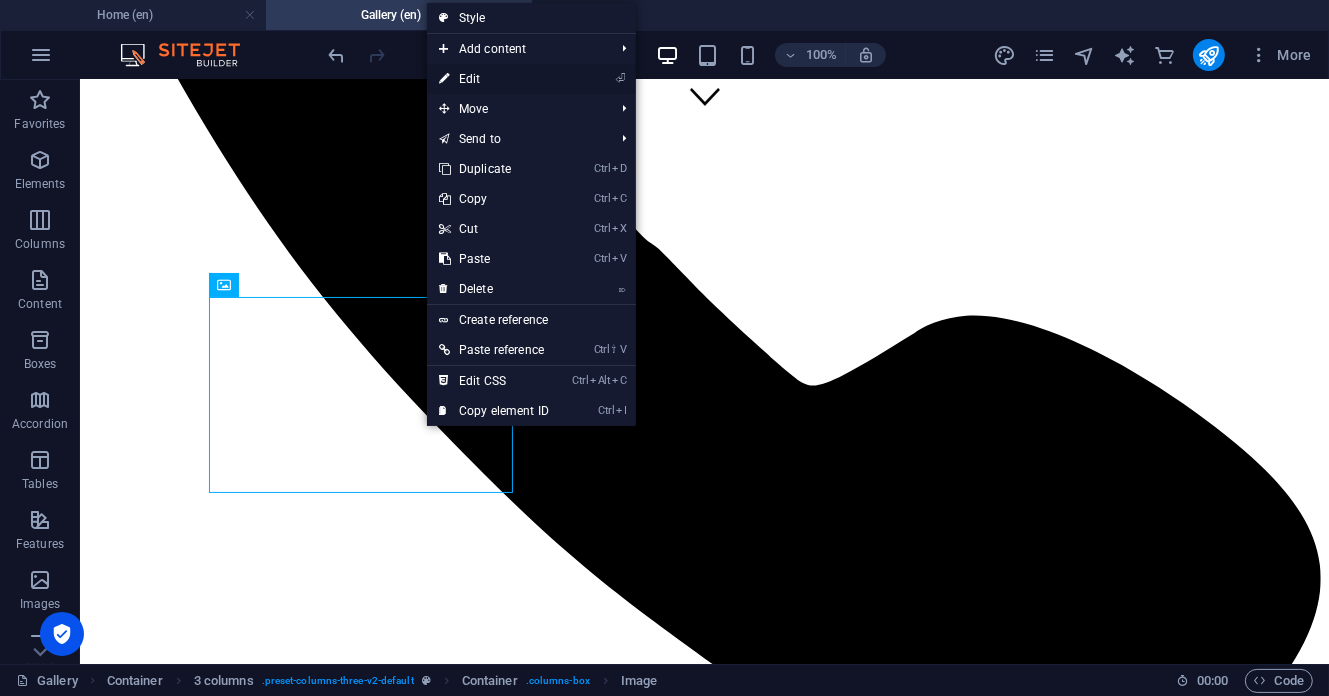 click on "⏎  Edit" at bounding box center [494, 79] 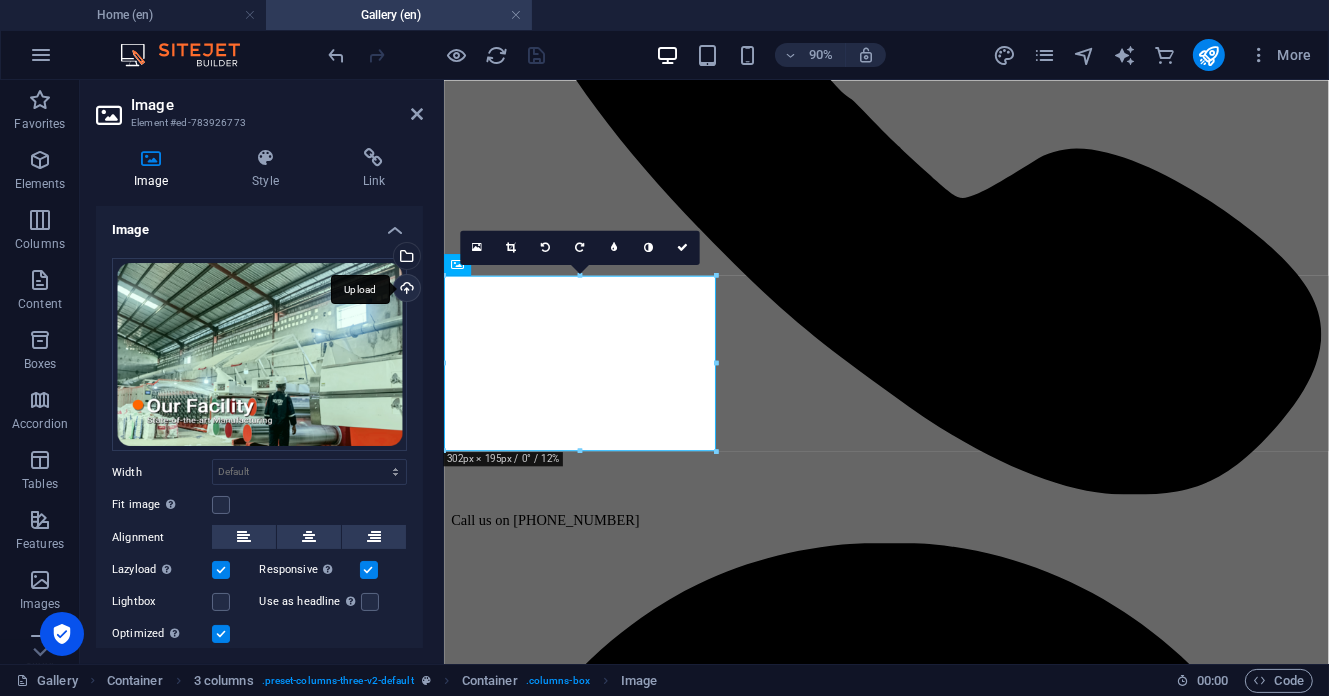 click on "Upload" at bounding box center (405, 290) 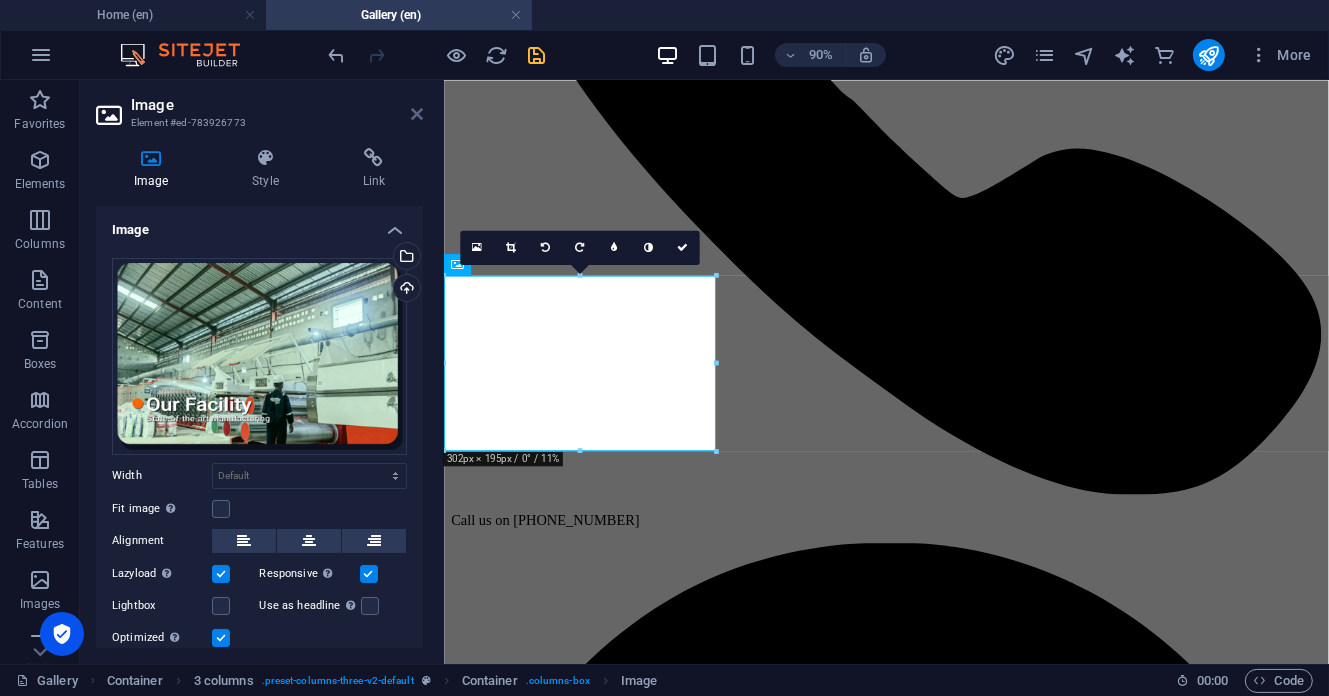 drag, startPoint x: 420, startPoint y: 115, endPoint x: 390, endPoint y: 114, distance: 30.016663 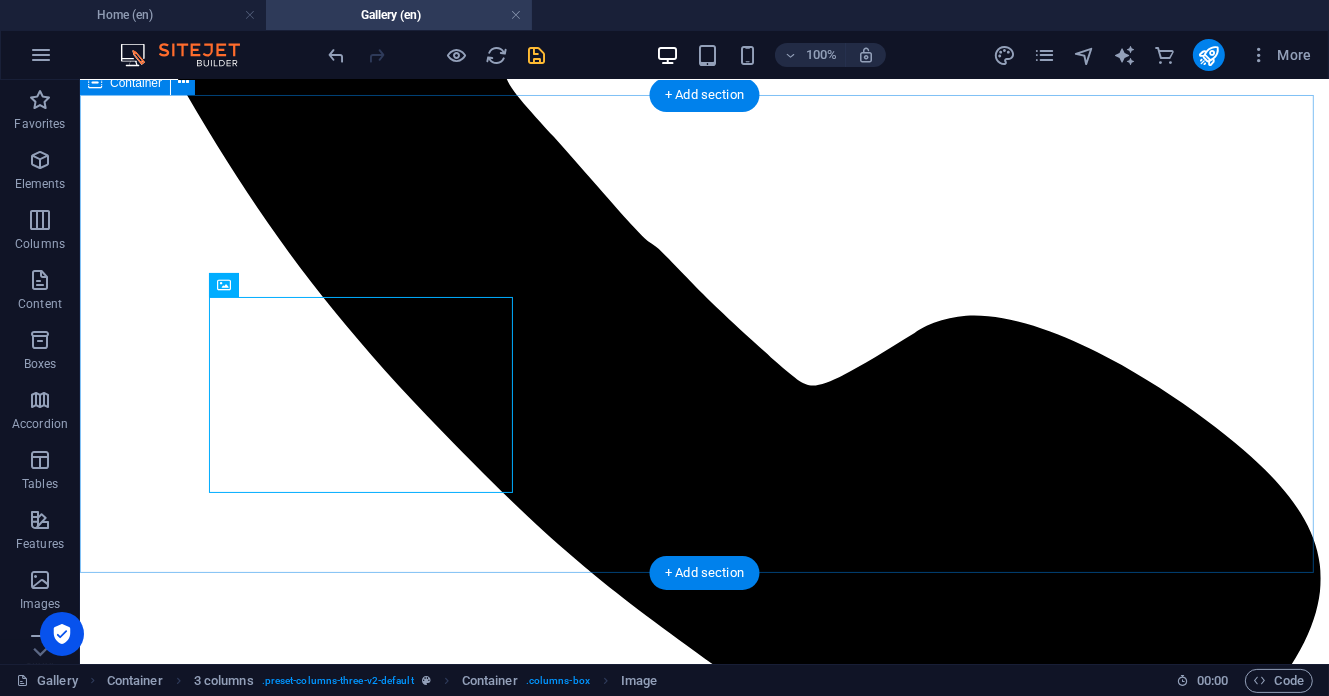 click on "WELCOME TO OUR GALLERY Journey with us through the heart of Nigerian manufacturing excellence. These images capture not just what we create, but how we create it and the passionate people who make it all possible.  Drop content here or  Add elements  Paste clipboard Drop content here or  Add elements  Paste clipboard" at bounding box center [703, 11663] 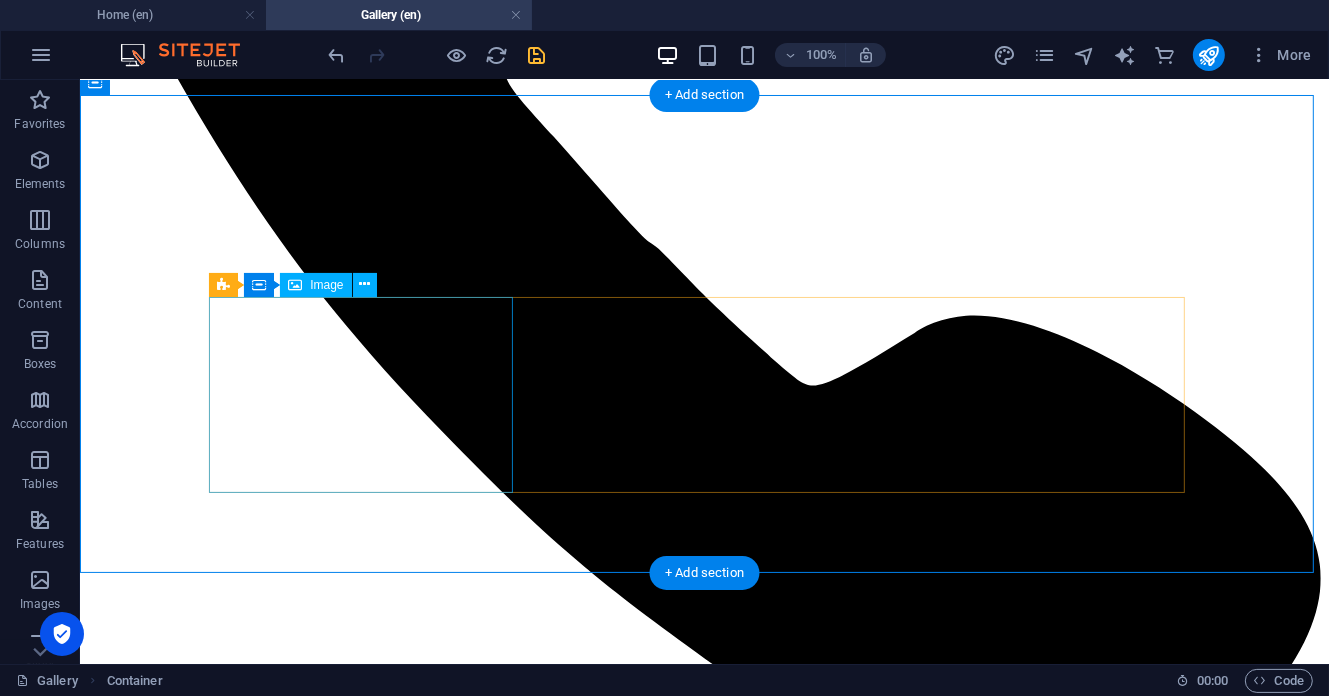 click at bounding box center [703, 11541] 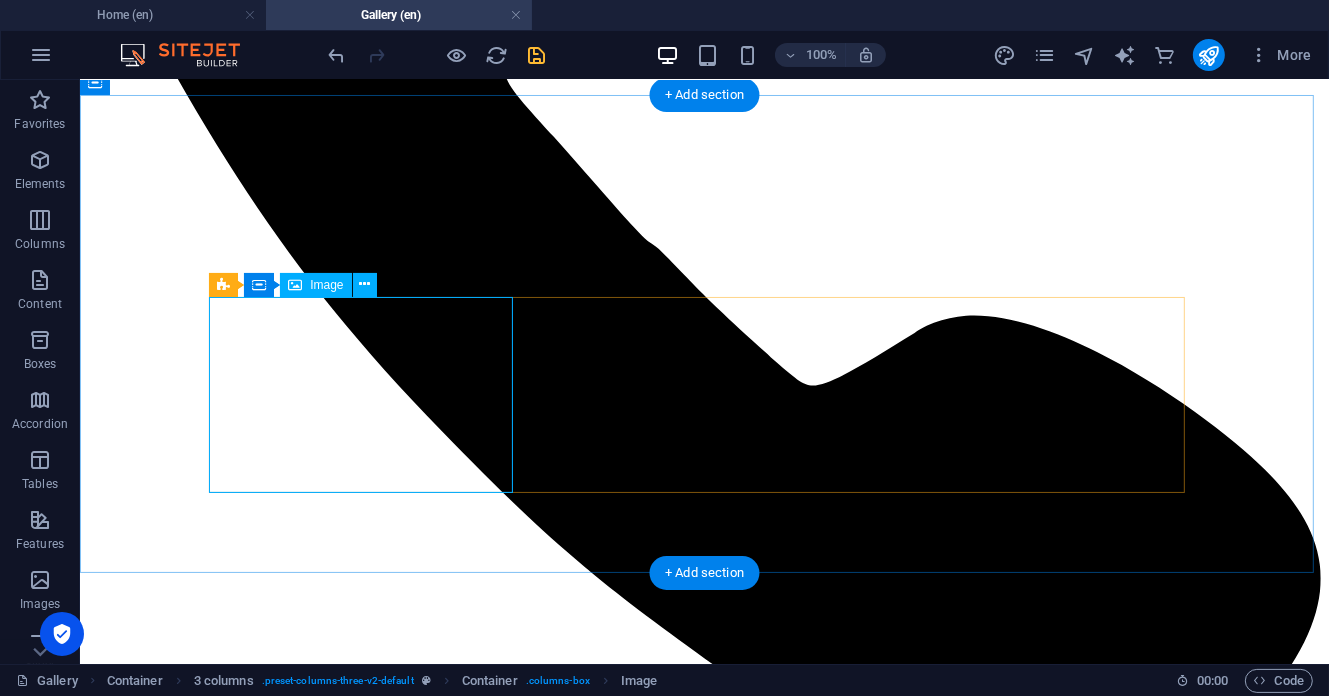 click at bounding box center [703, 11541] 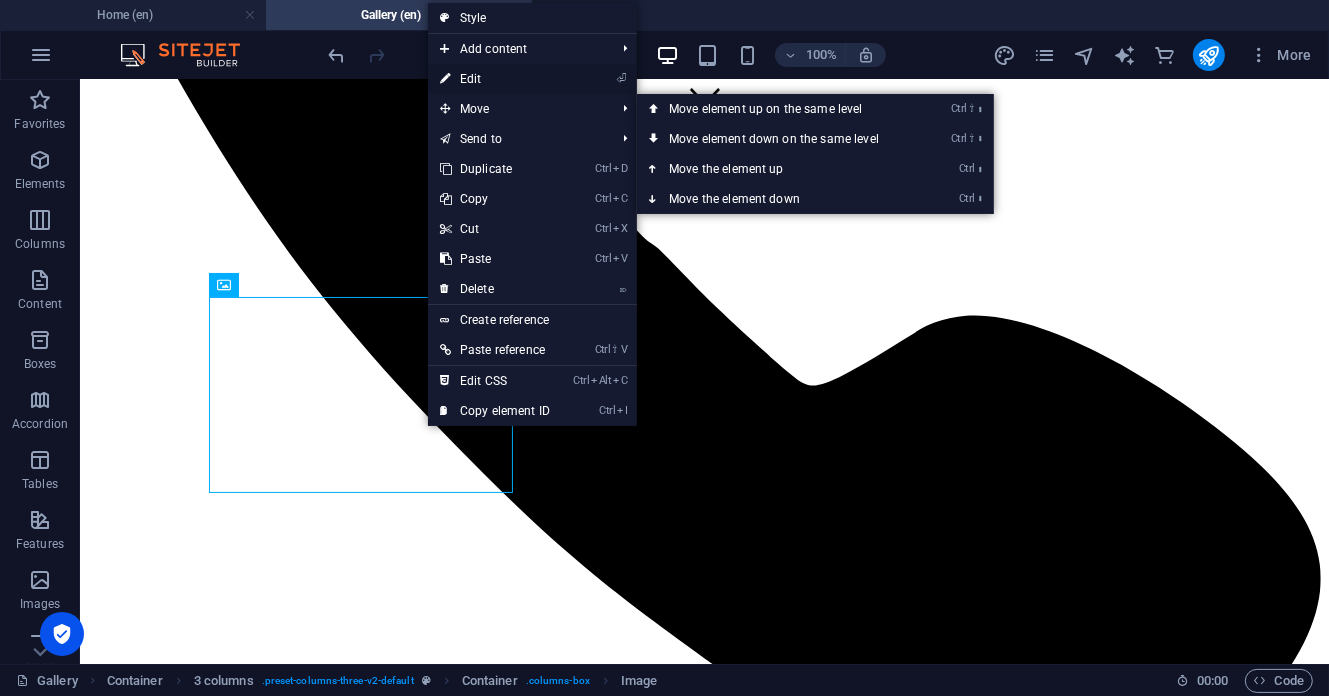 click on "⏎  Edit" at bounding box center [495, 79] 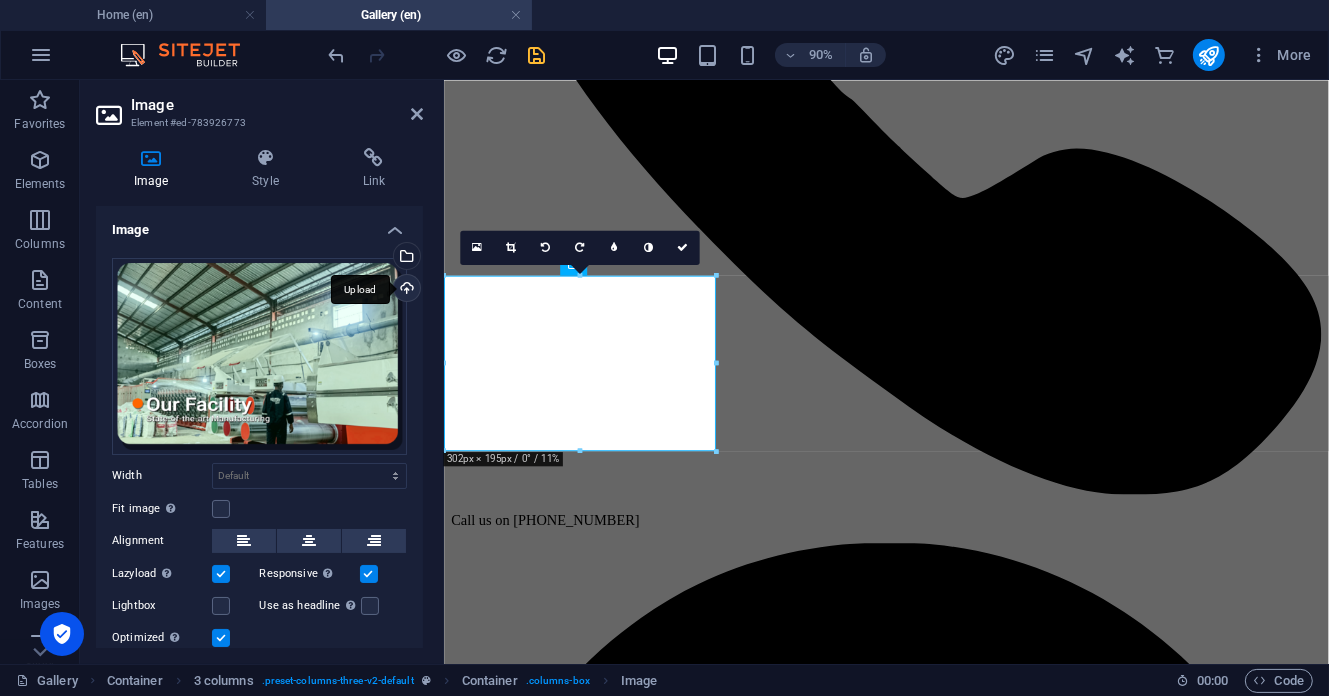 click on "Upload" at bounding box center [405, 290] 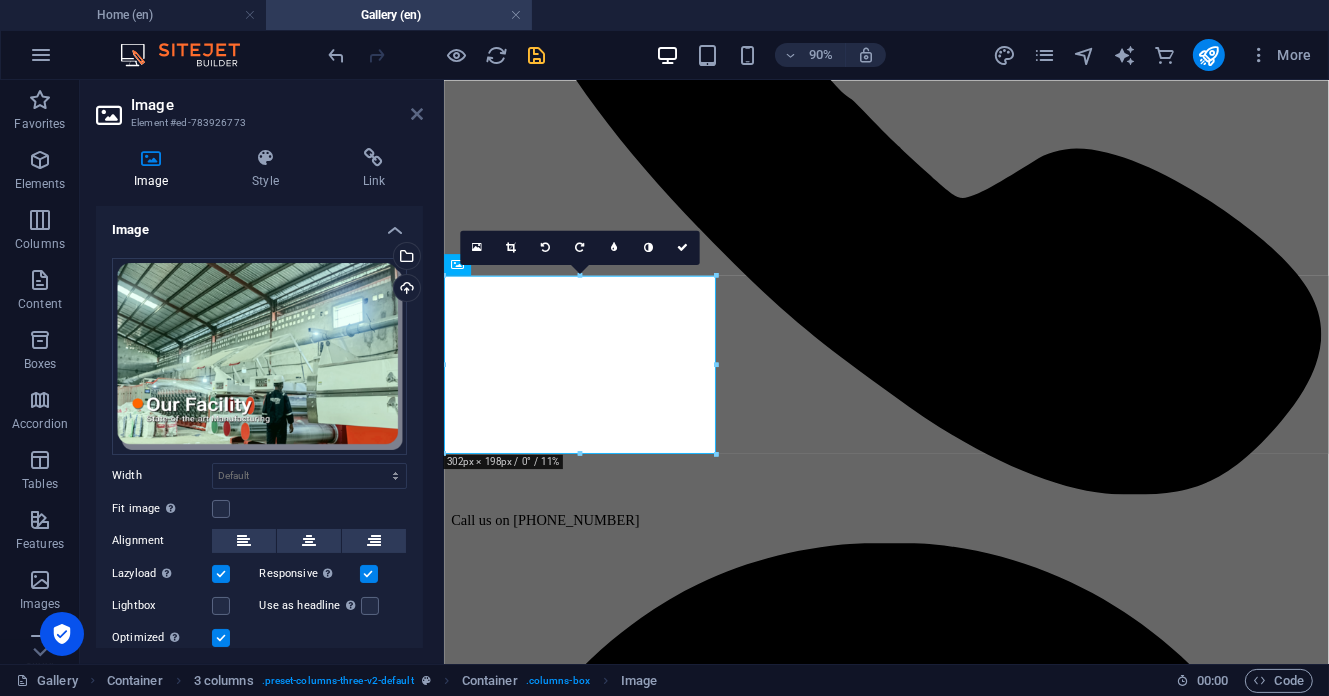 click at bounding box center (417, 114) 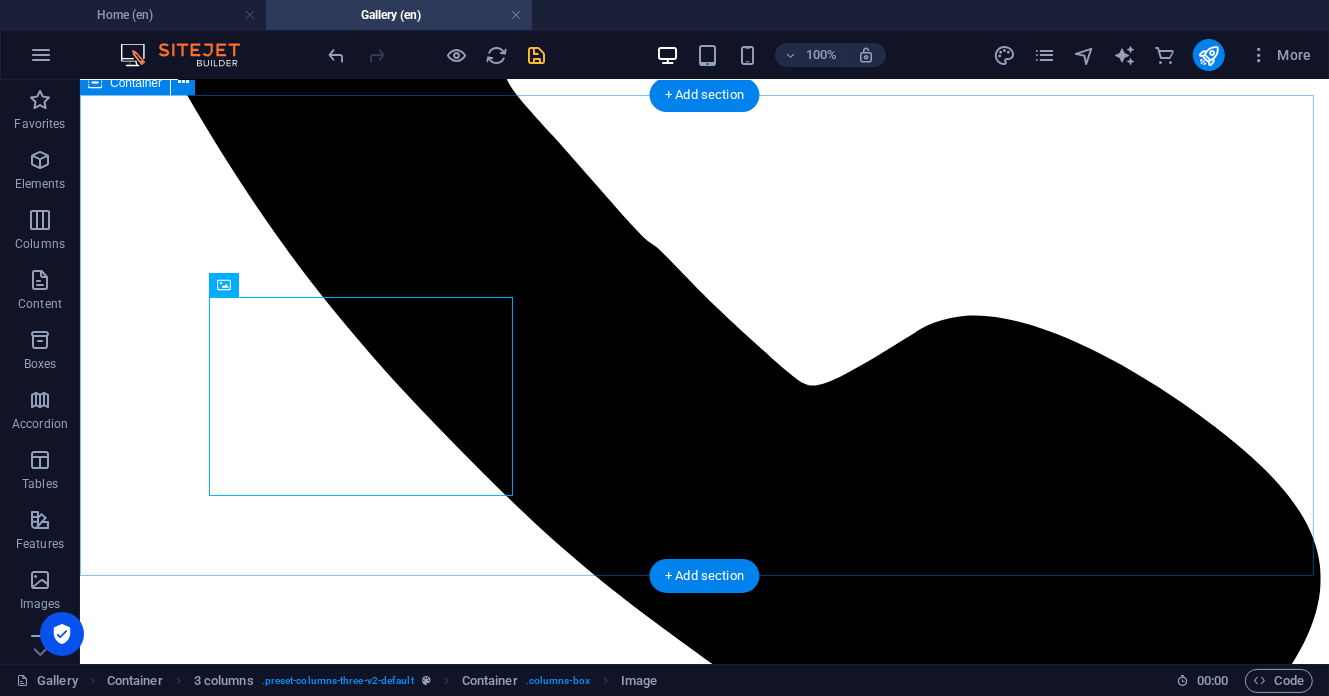 click on "WELCOME TO OUR GALLERY Journey with us through the heart of Nigerian manufacturing excellence. These images capture not just what we create, but how we create it and the passionate people who make it all possible.  Drop content here or  Add elements  Paste clipboard Drop content here or  Add elements  Paste clipboard" at bounding box center (703, 11663) 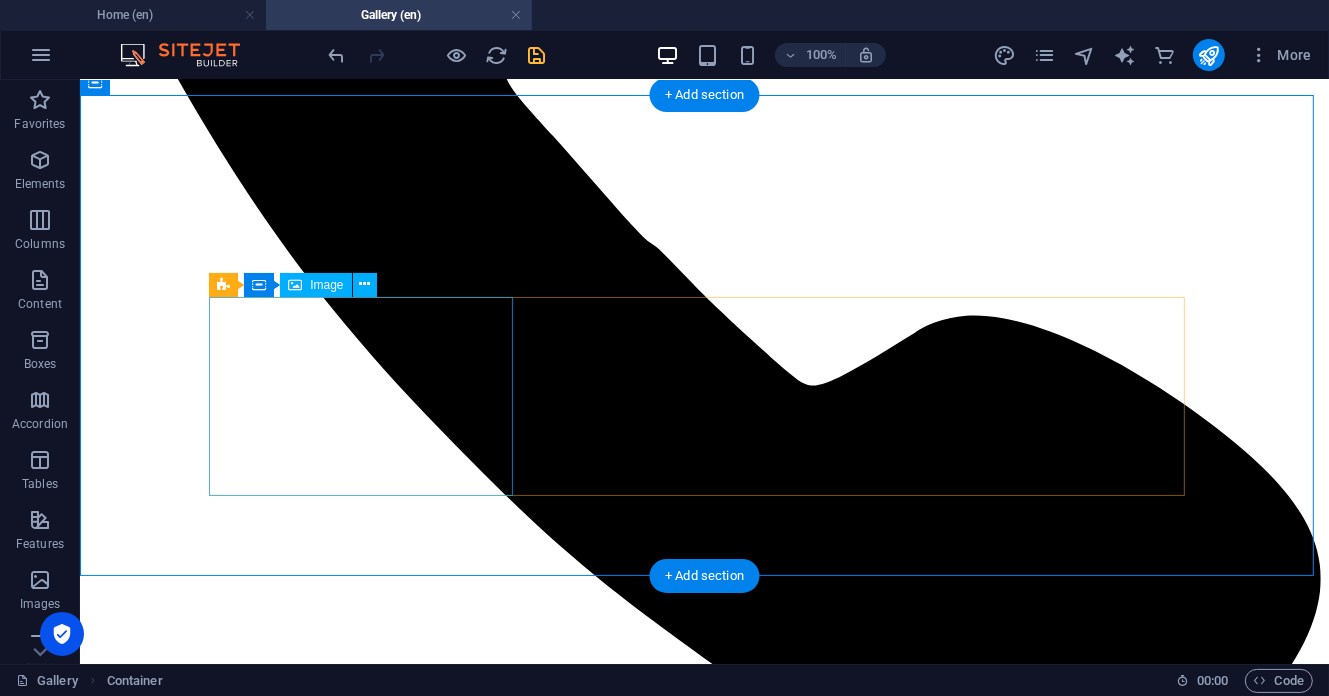 click at bounding box center (703, 11574) 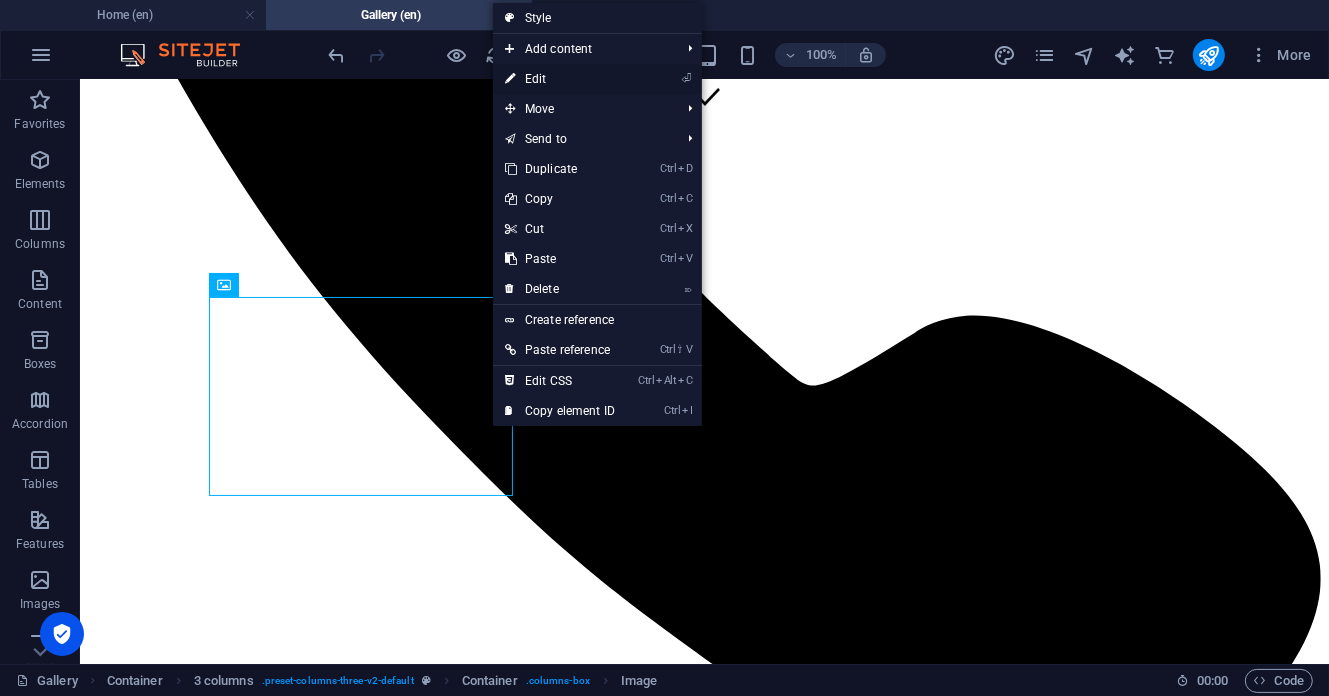 drag, startPoint x: 553, startPoint y: 77, endPoint x: 116, endPoint y: 1, distance: 443.55948 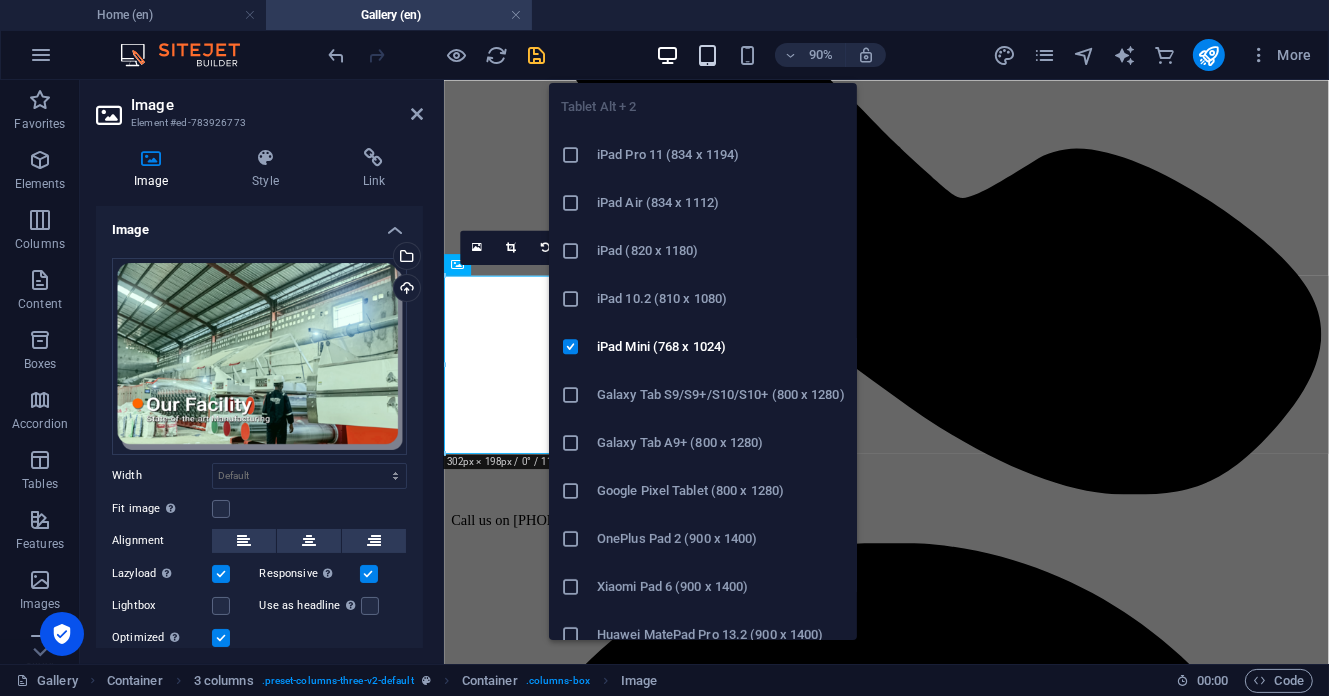 click at bounding box center (707, 55) 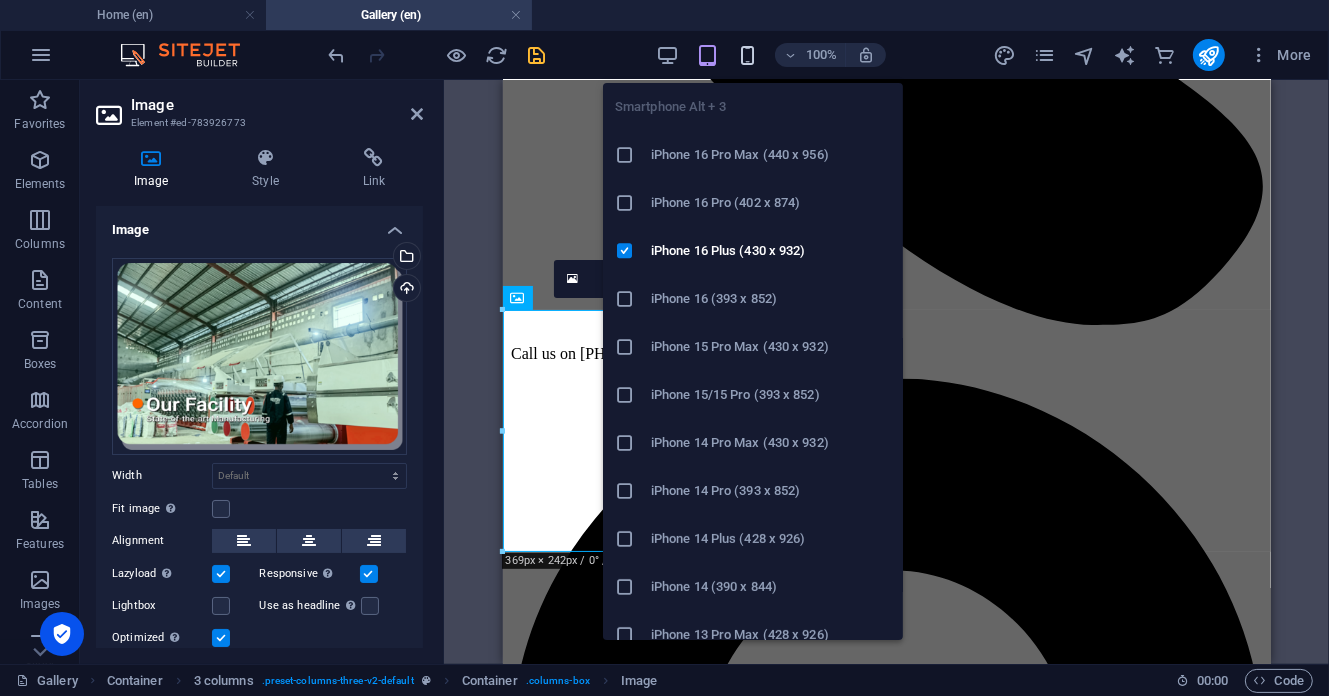 click at bounding box center [747, 55] 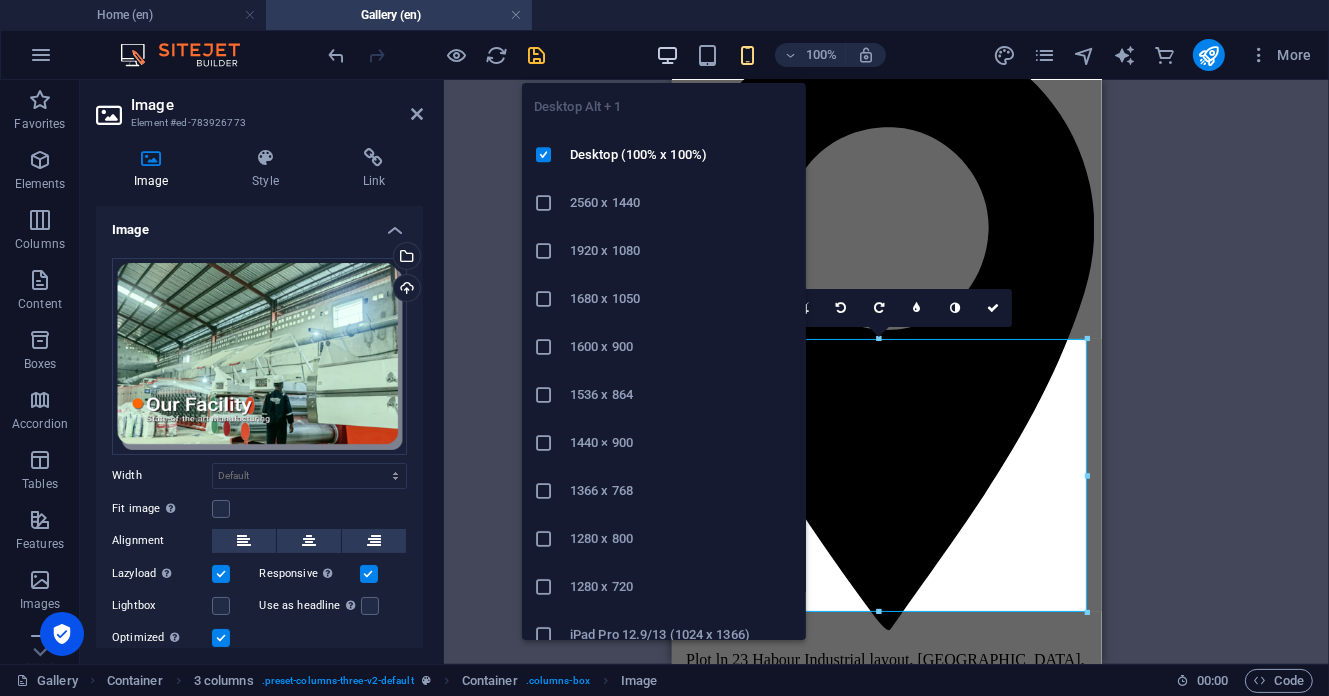 click at bounding box center [667, 55] 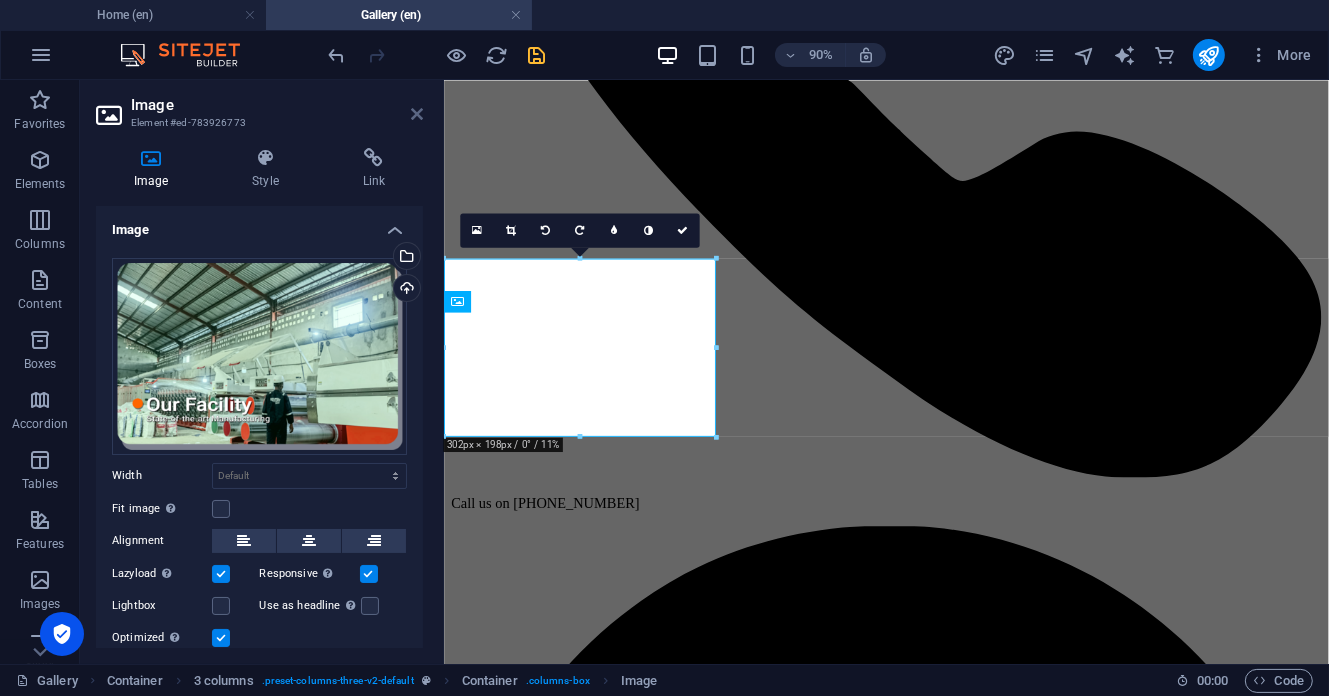 click at bounding box center [417, 114] 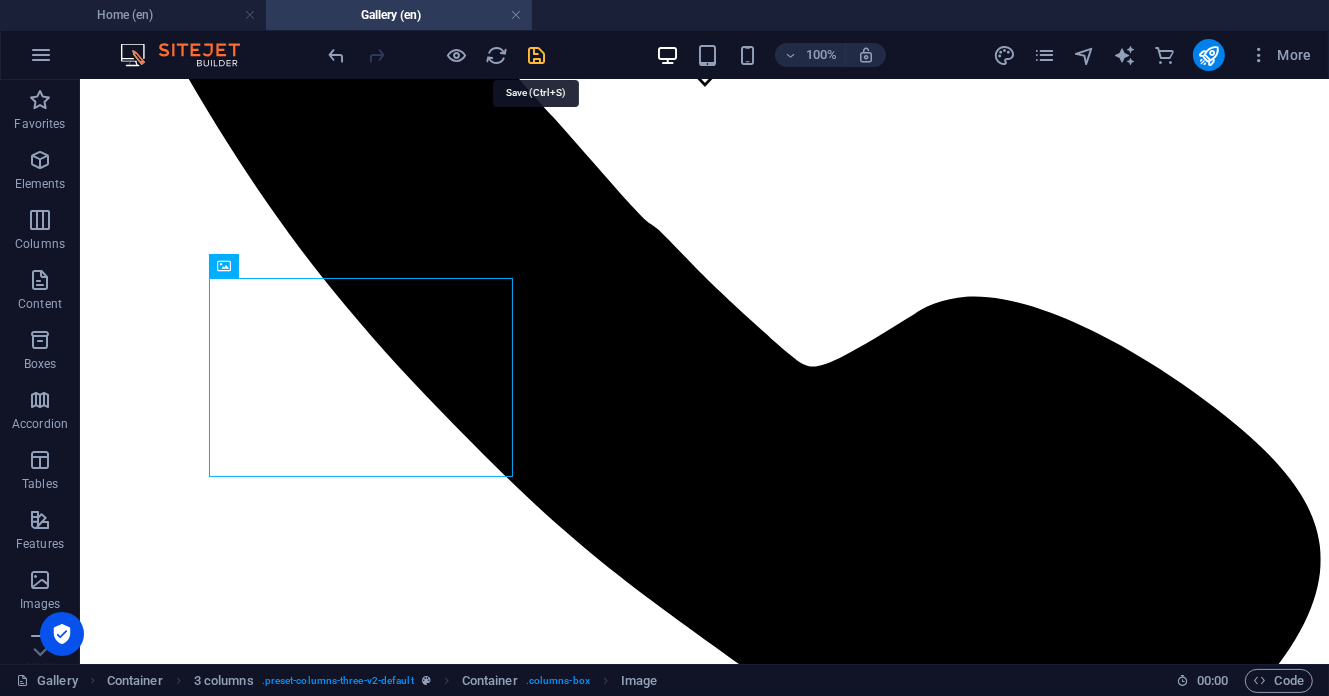 click at bounding box center (537, 55) 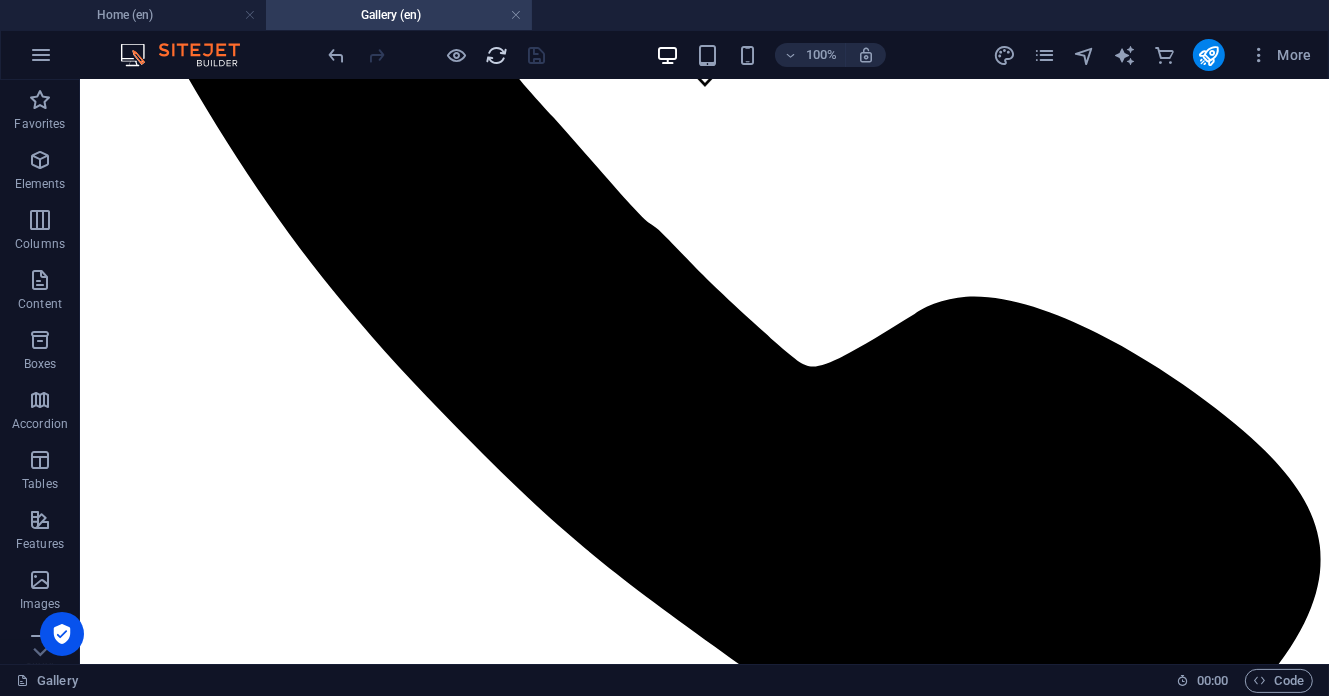 click at bounding box center (497, 55) 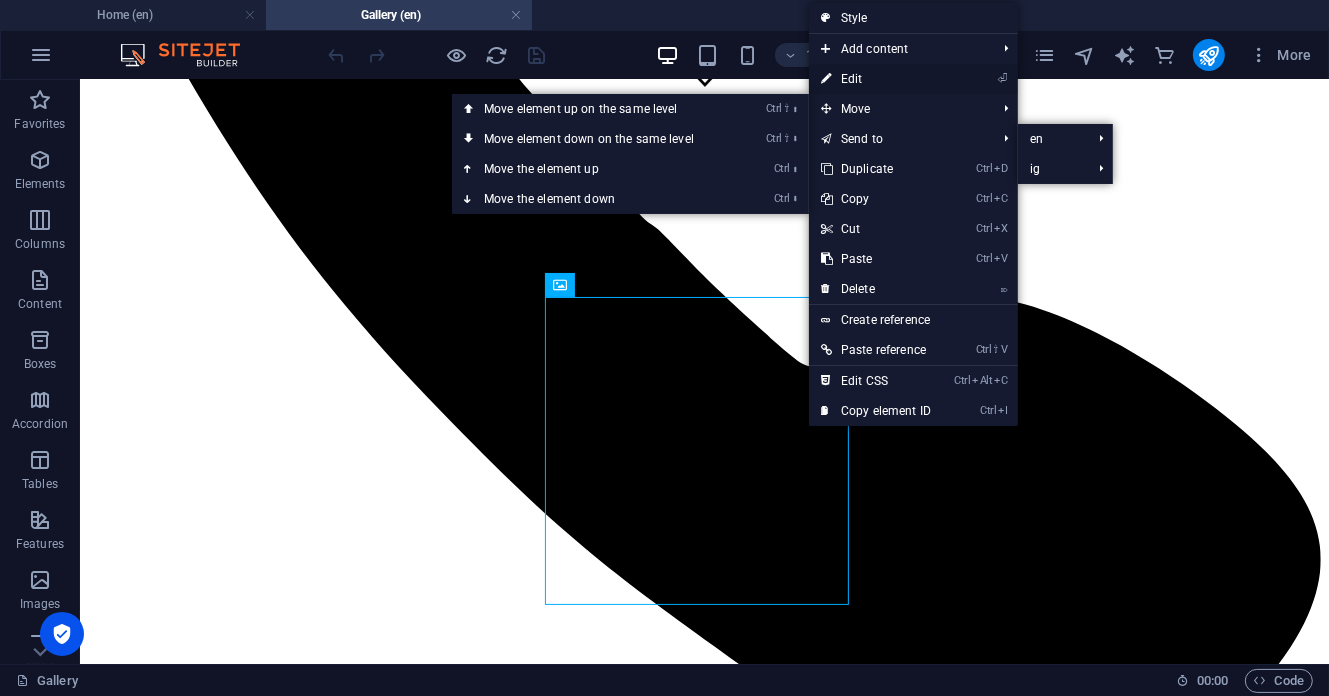 click on "⏎  Edit" at bounding box center [876, 79] 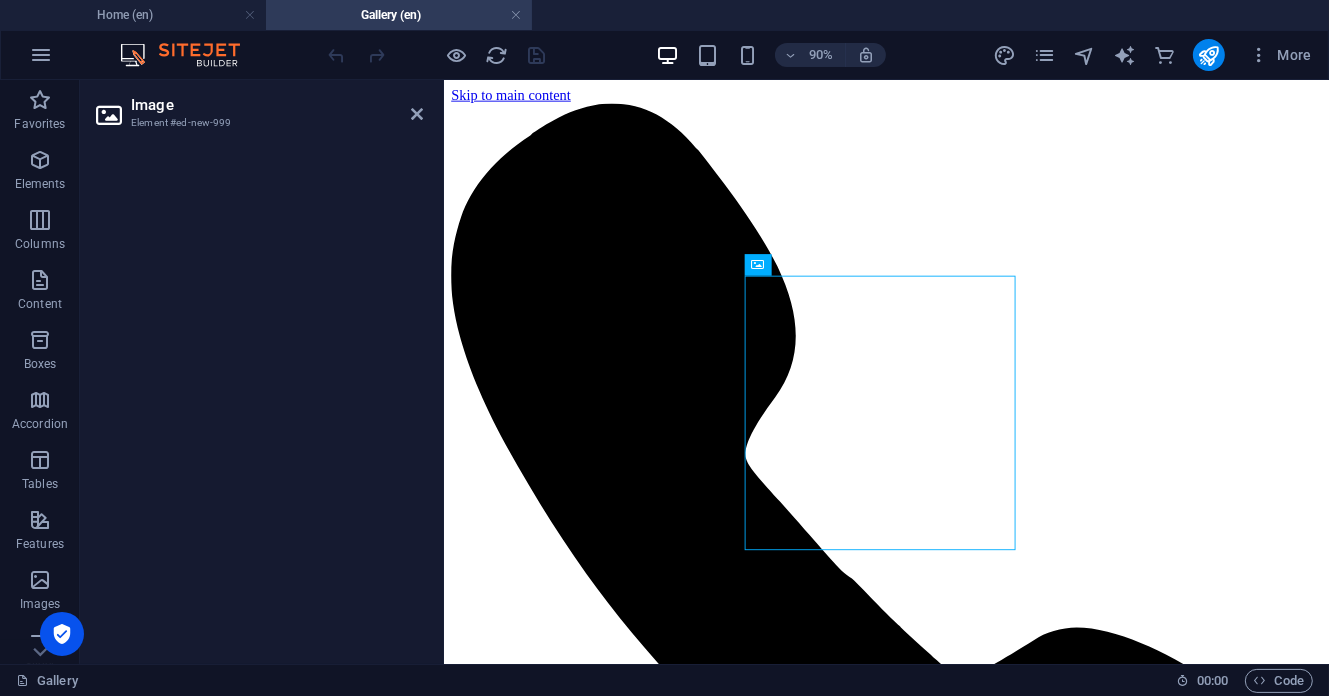 scroll, scrollTop: 533, scrollLeft: 0, axis: vertical 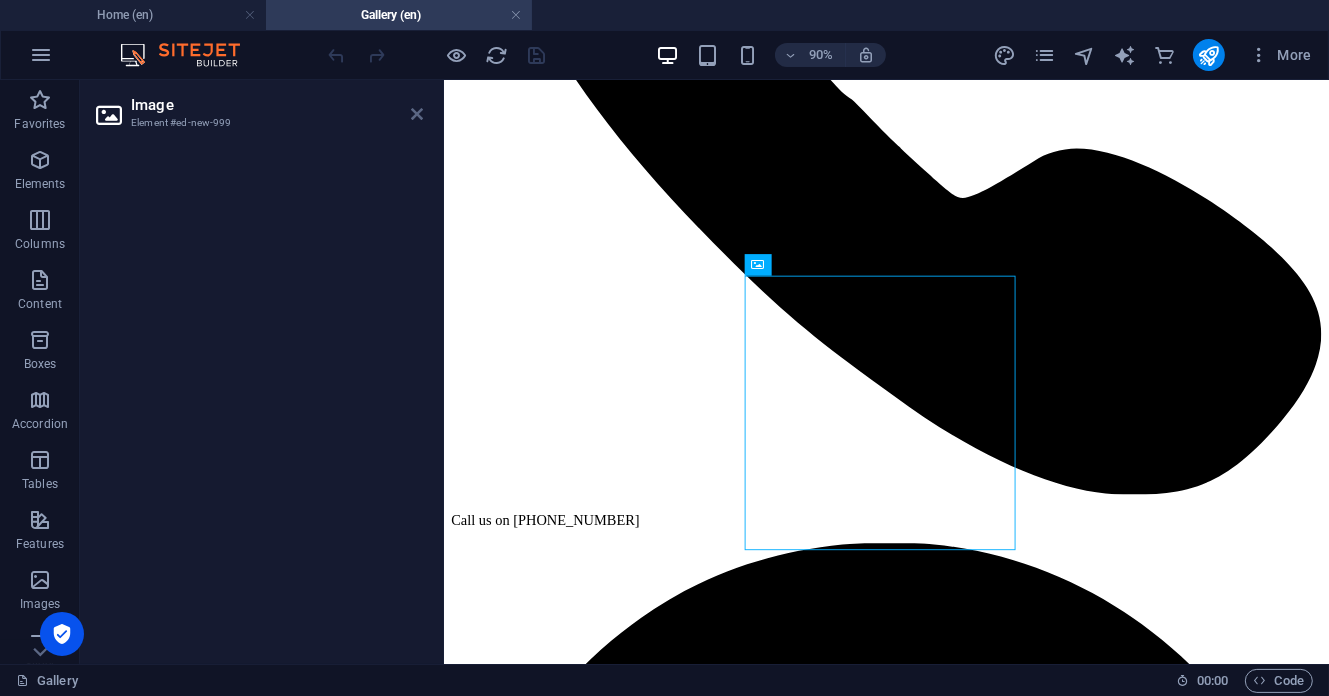 drag, startPoint x: 418, startPoint y: 111, endPoint x: 339, endPoint y: 65, distance: 91.416626 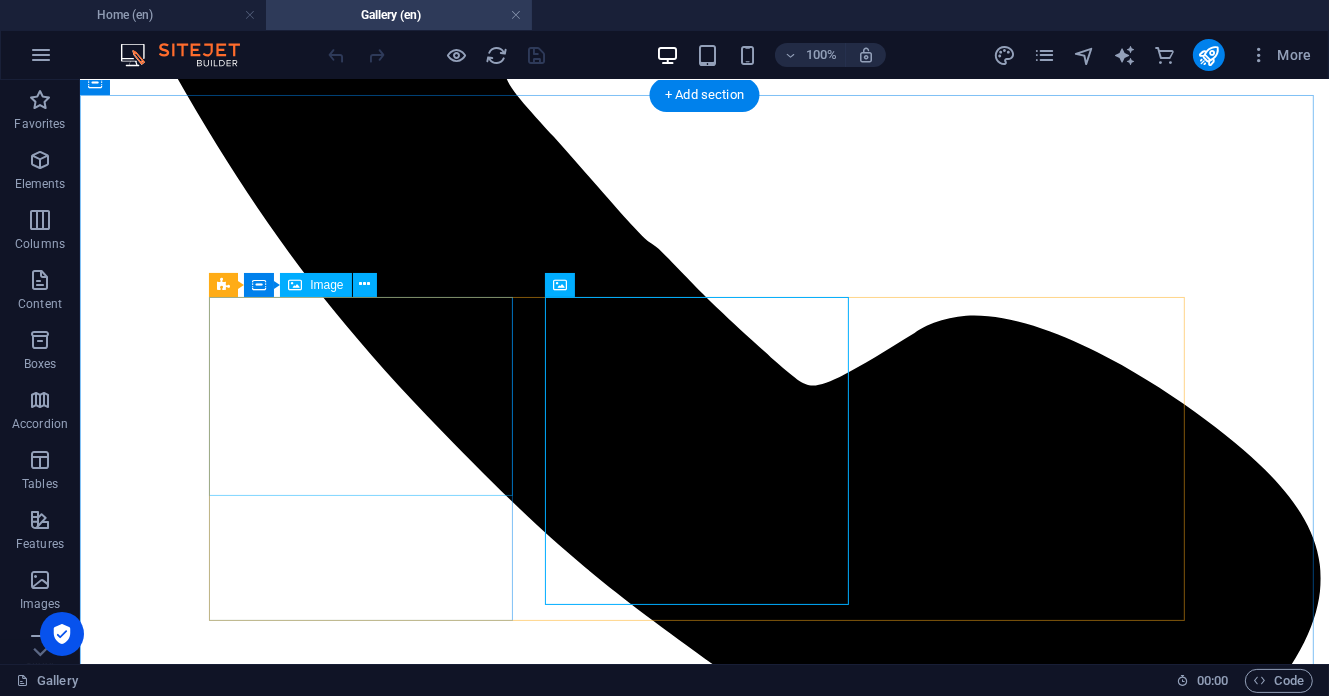 click at bounding box center (703, 11541) 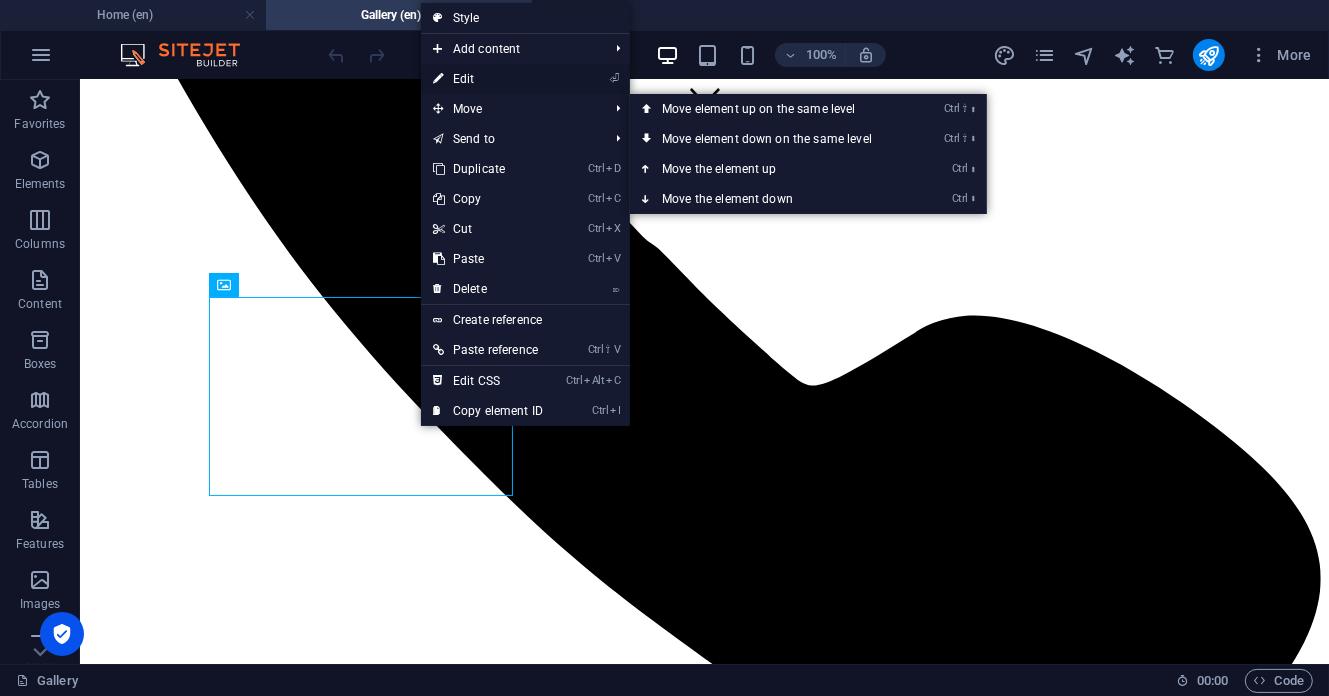 drag, startPoint x: 483, startPoint y: 79, endPoint x: 360, endPoint y: 468, distance: 407.98285 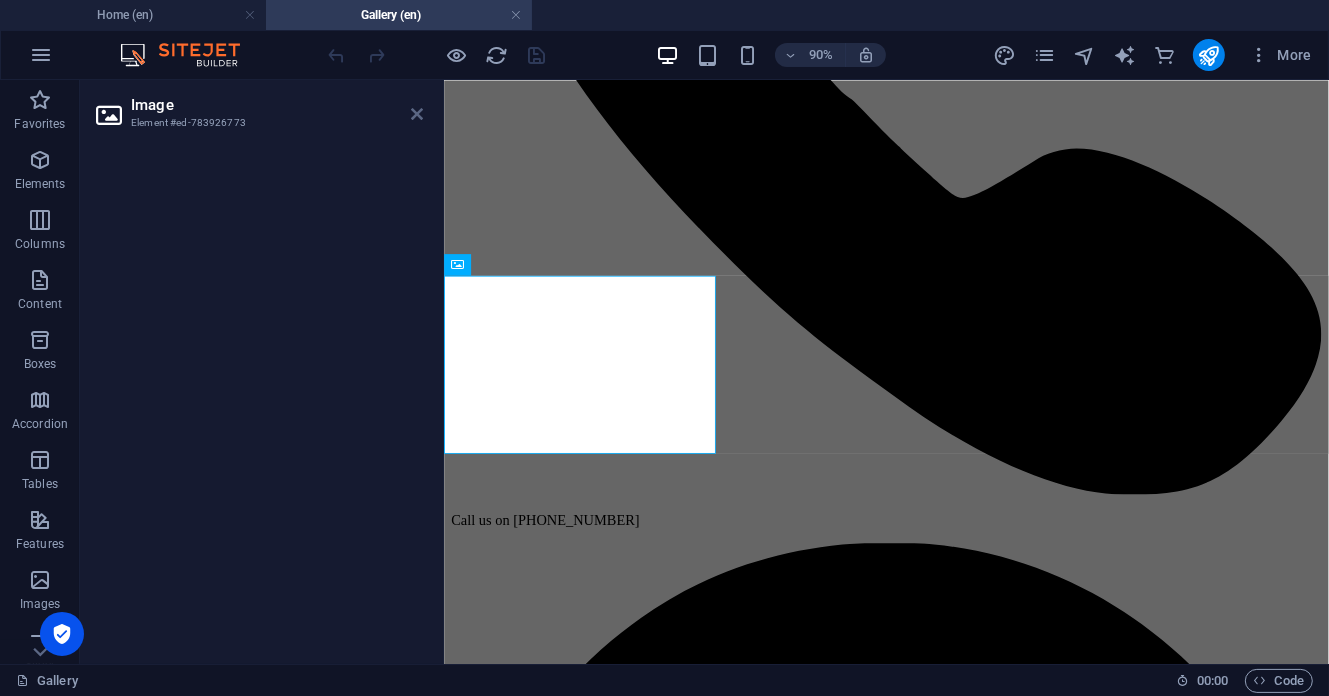 click at bounding box center (417, 114) 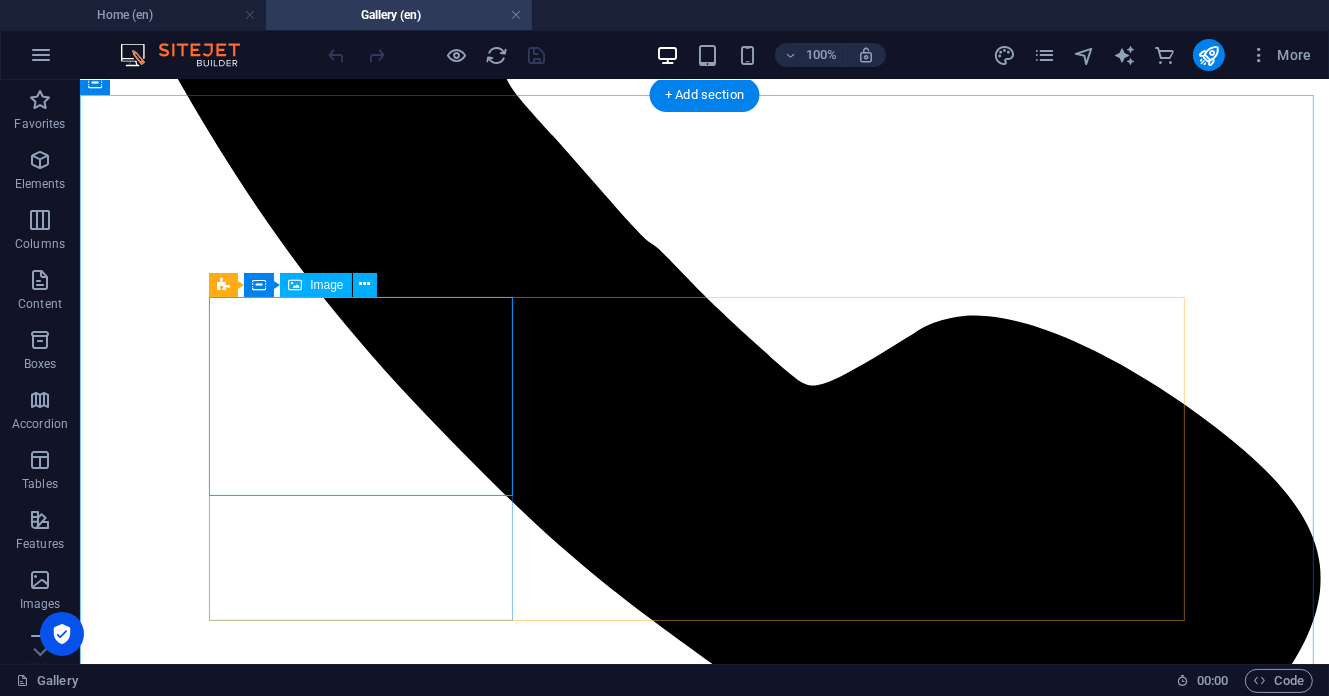 click at bounding box center [703, 11541] 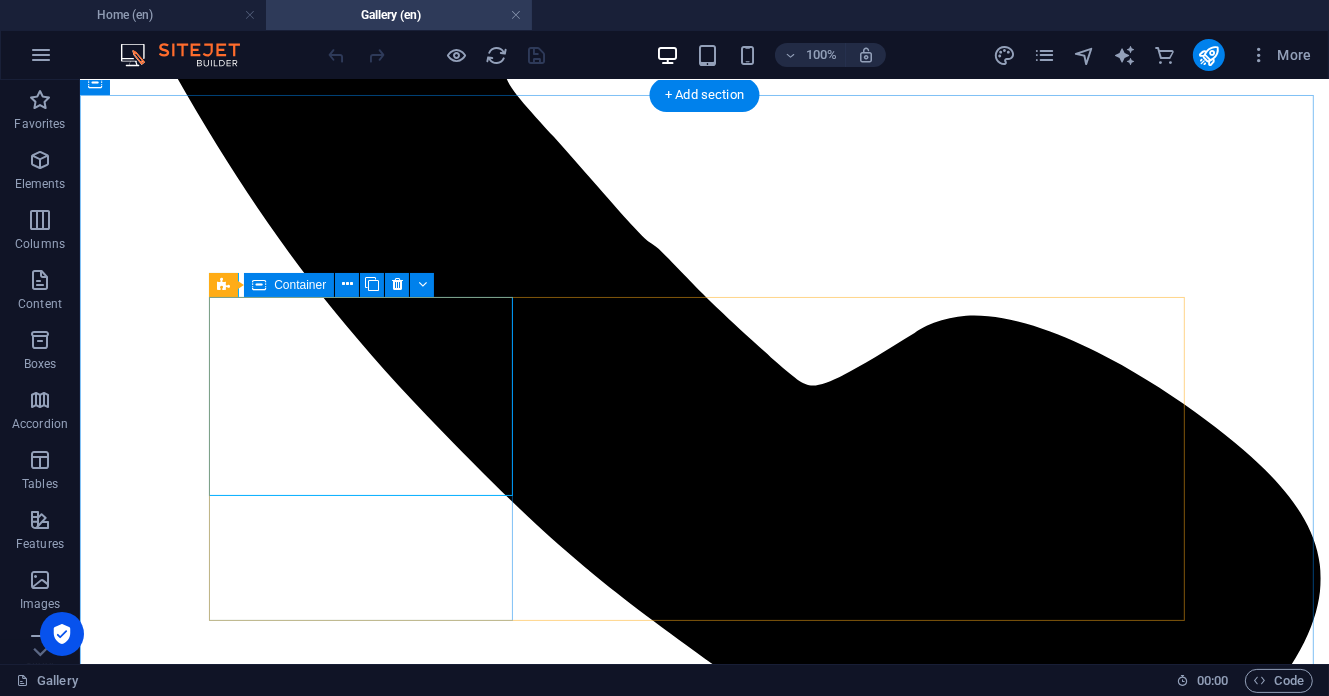 click at bounding box center (703, 11541) 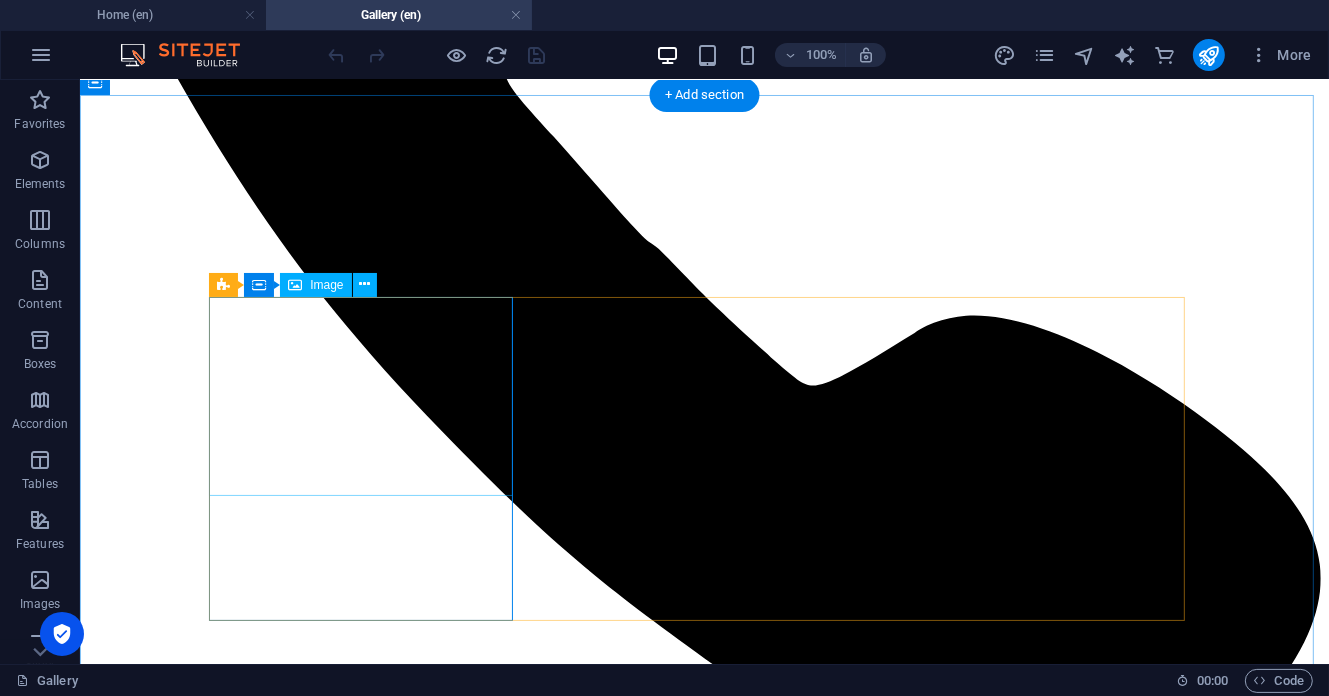 click at bounding box center [703, 11541] 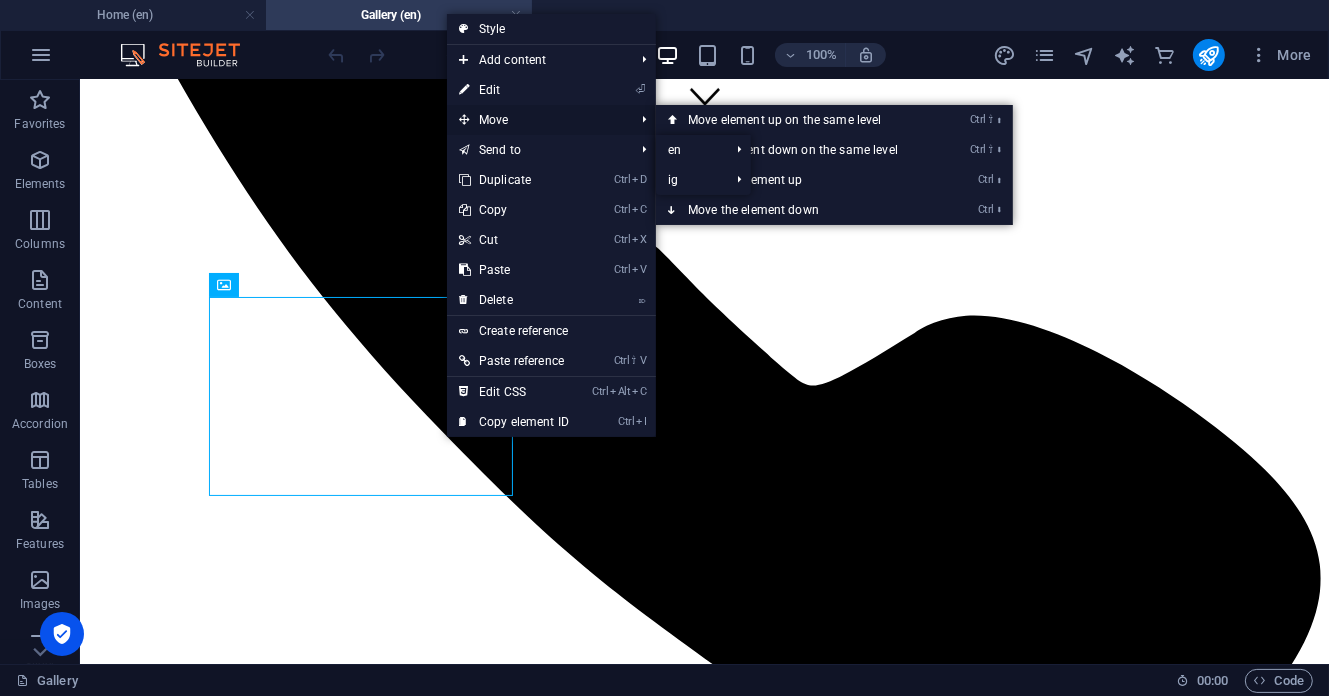 drag, startPoint x: 509, startPoint y: 93, endPoint x: 508, endPoint y: 107, distance: 14.035668 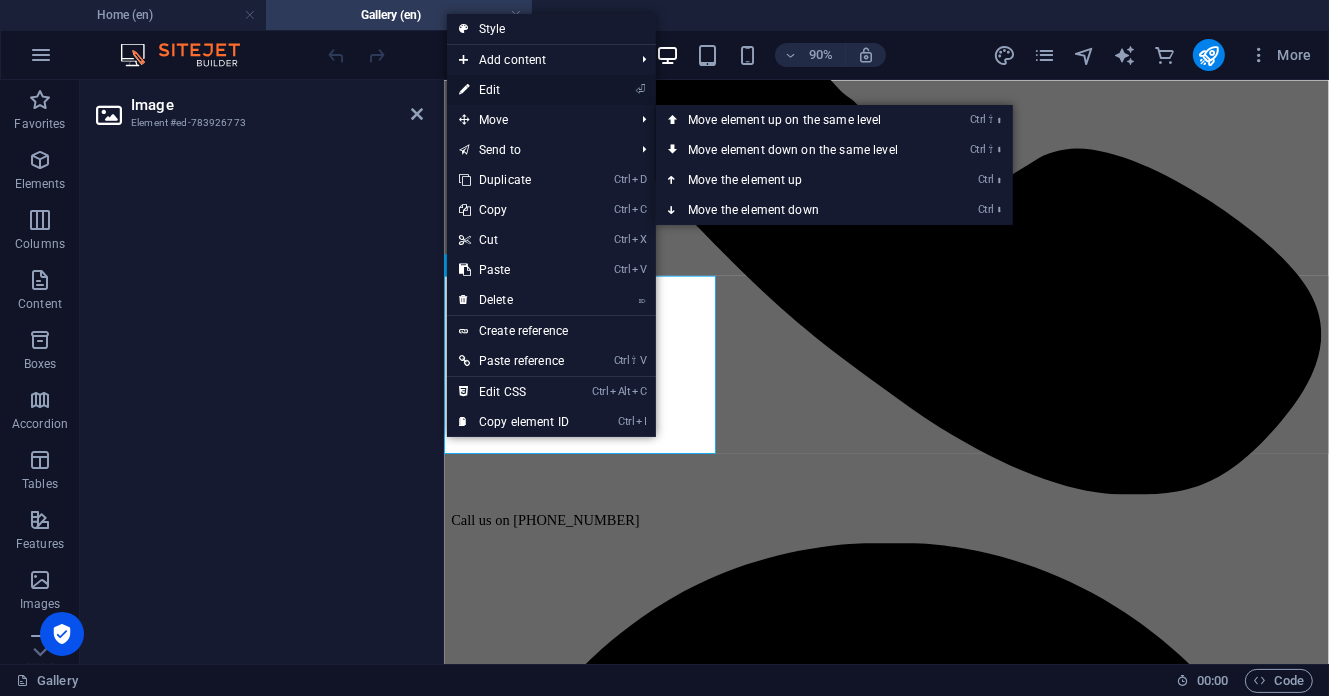 drag, startPoint x: 515, startPoint y: 95, endPoint x: 105, endPoint y: 93, distance: 410.00488 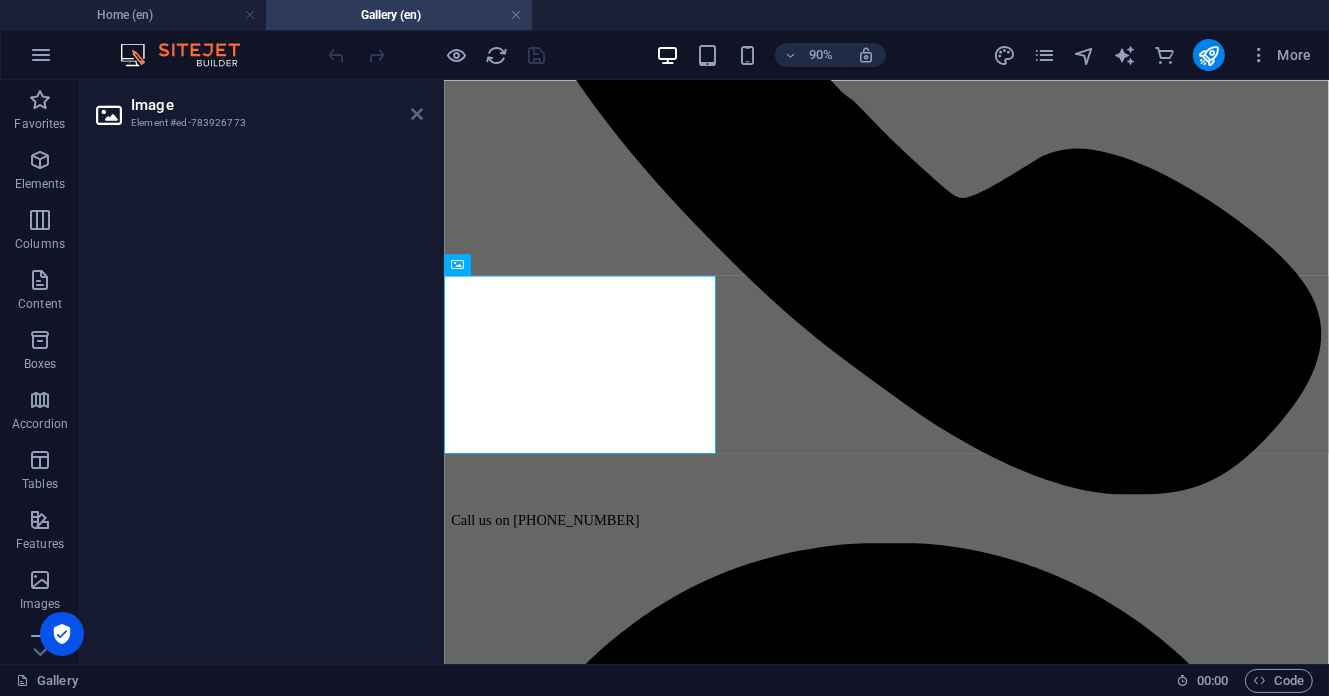 click at bounding box center (417, 114) 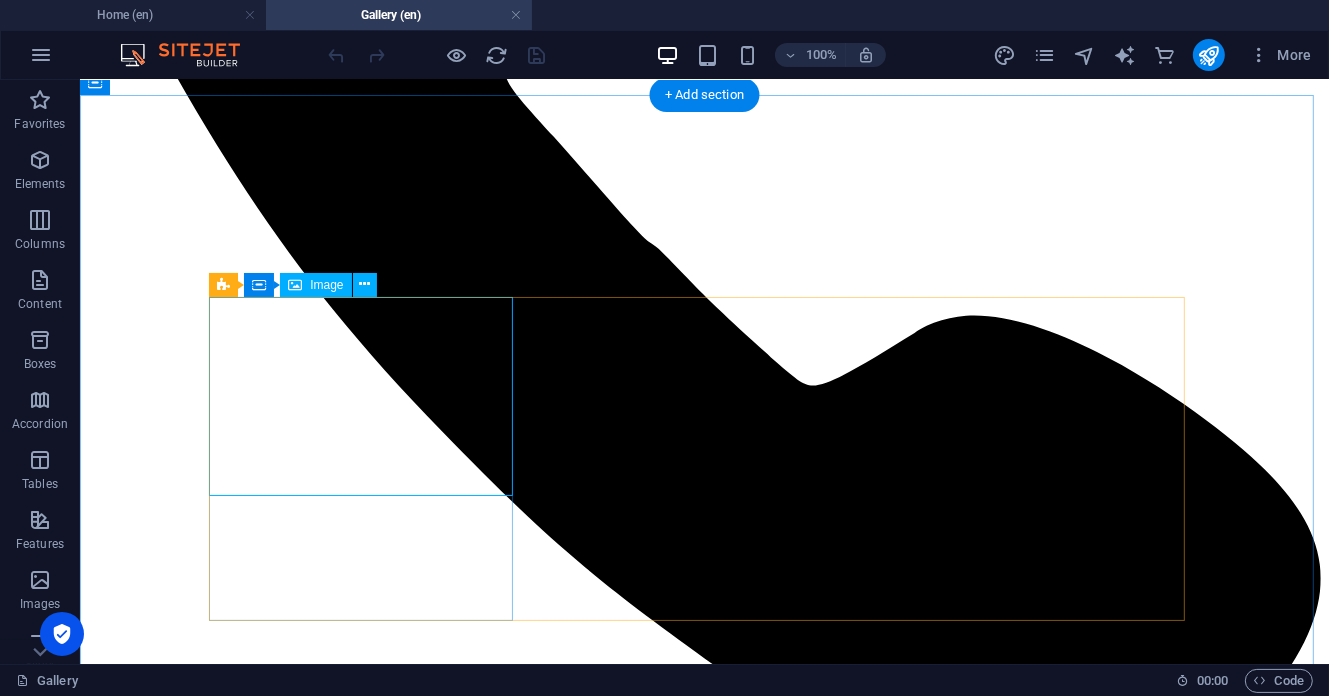 click at bounding box center [703, 11541] 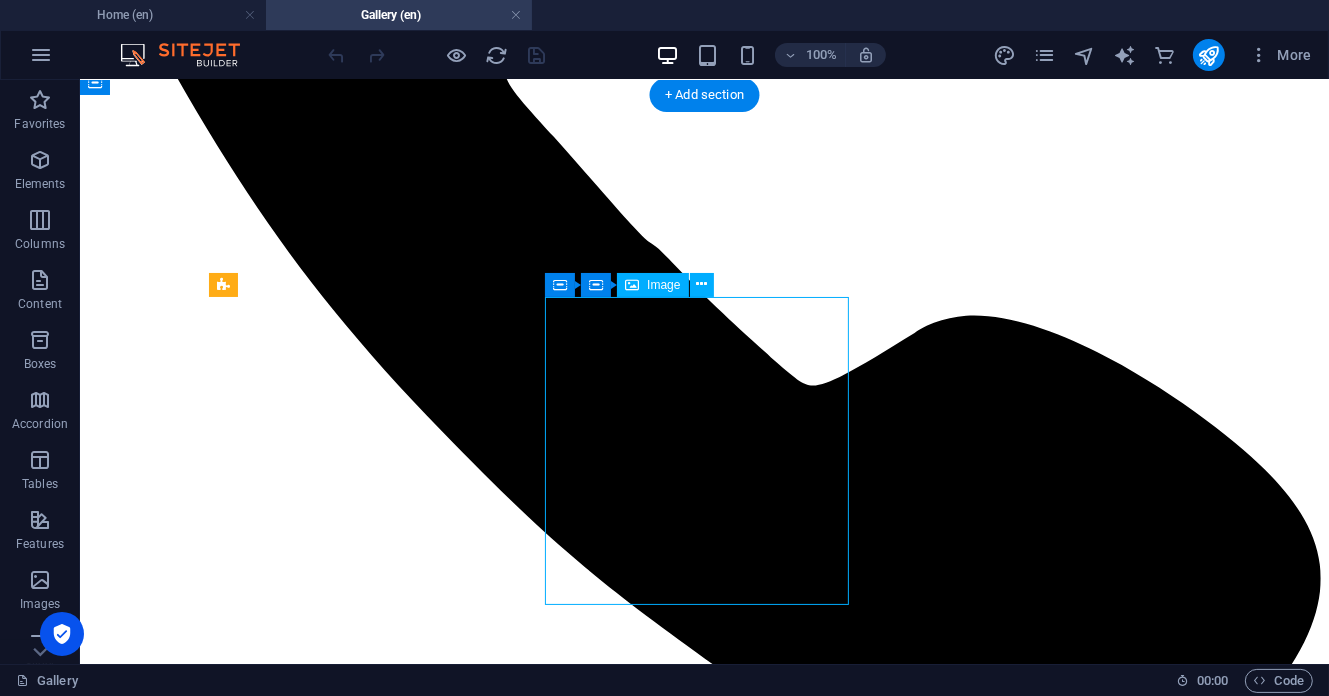 click at bounding box center [703, 12476] 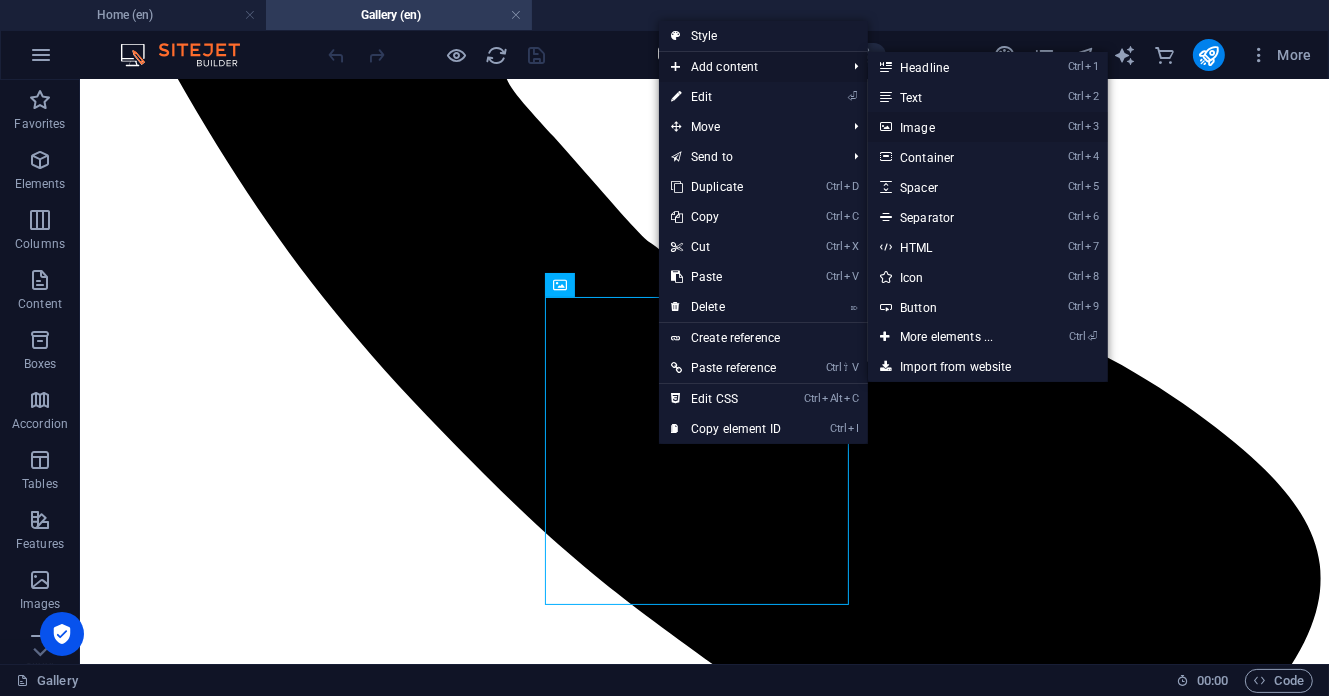 click on "Ctrl 3  Image" at bounding box center [950, 127] 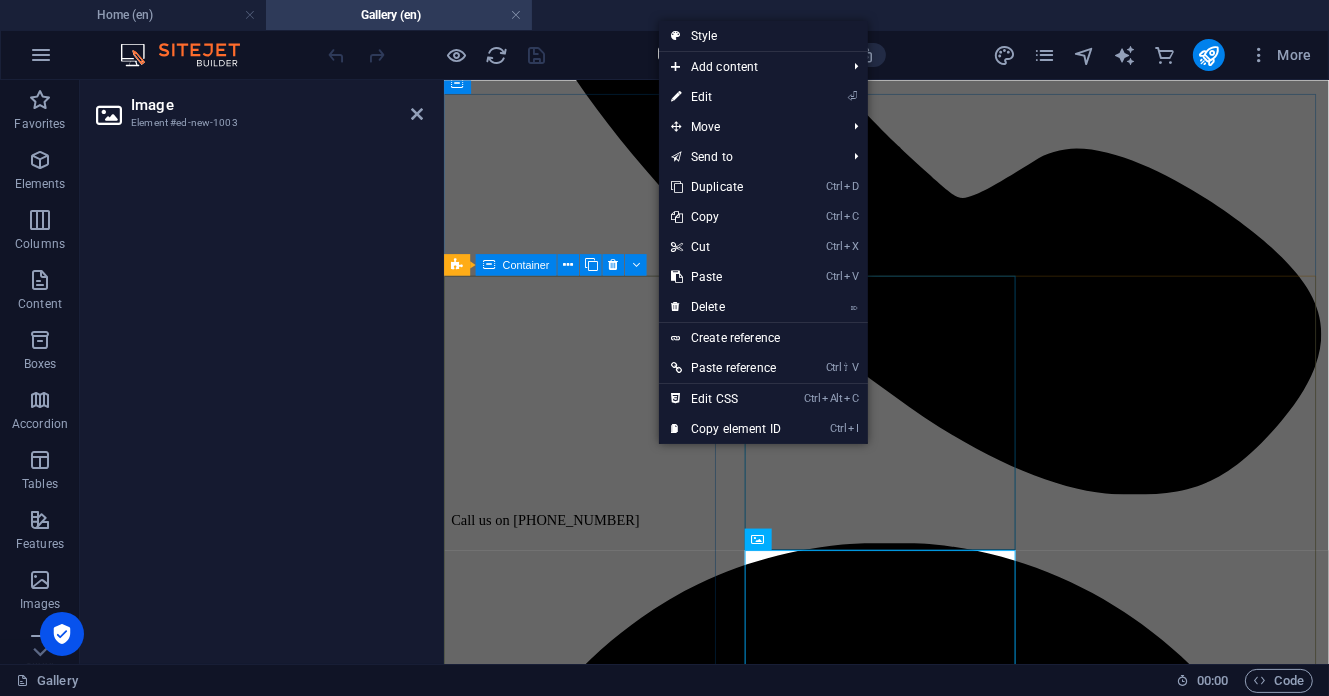 click at bounding box center (934, 9316) 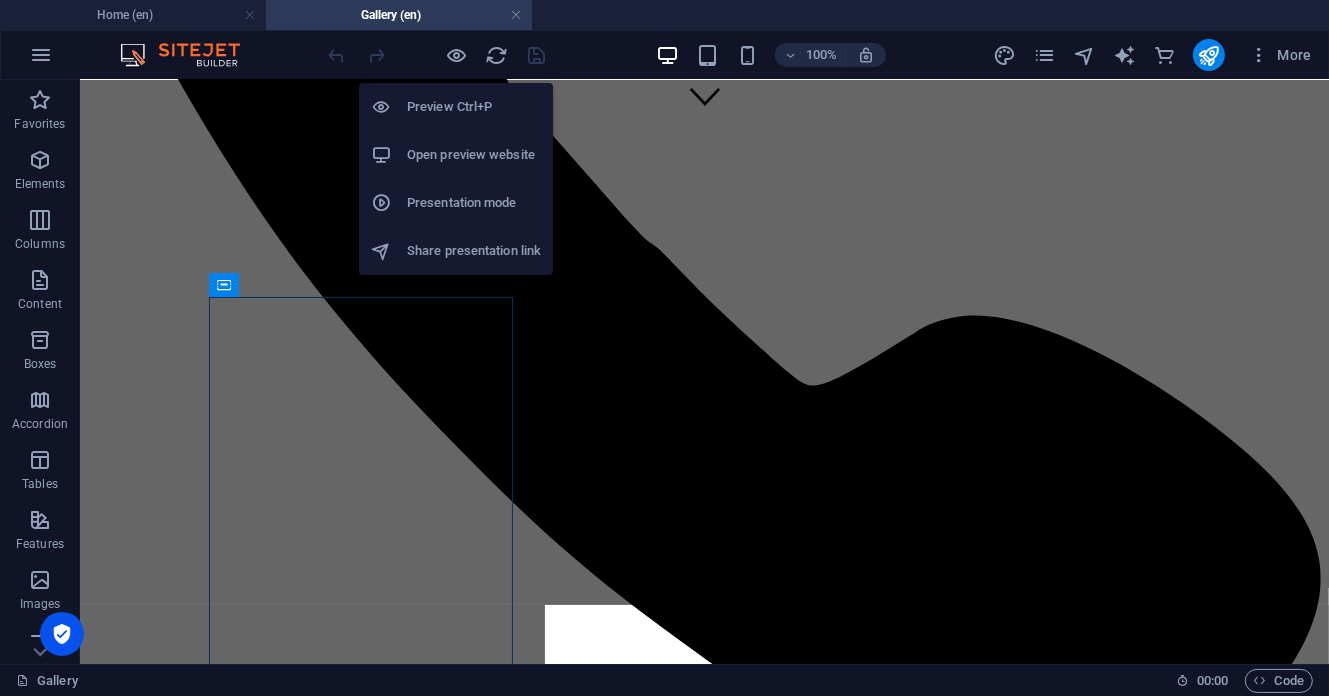 click on "Presentation mode" at bounding box center (456, 203) 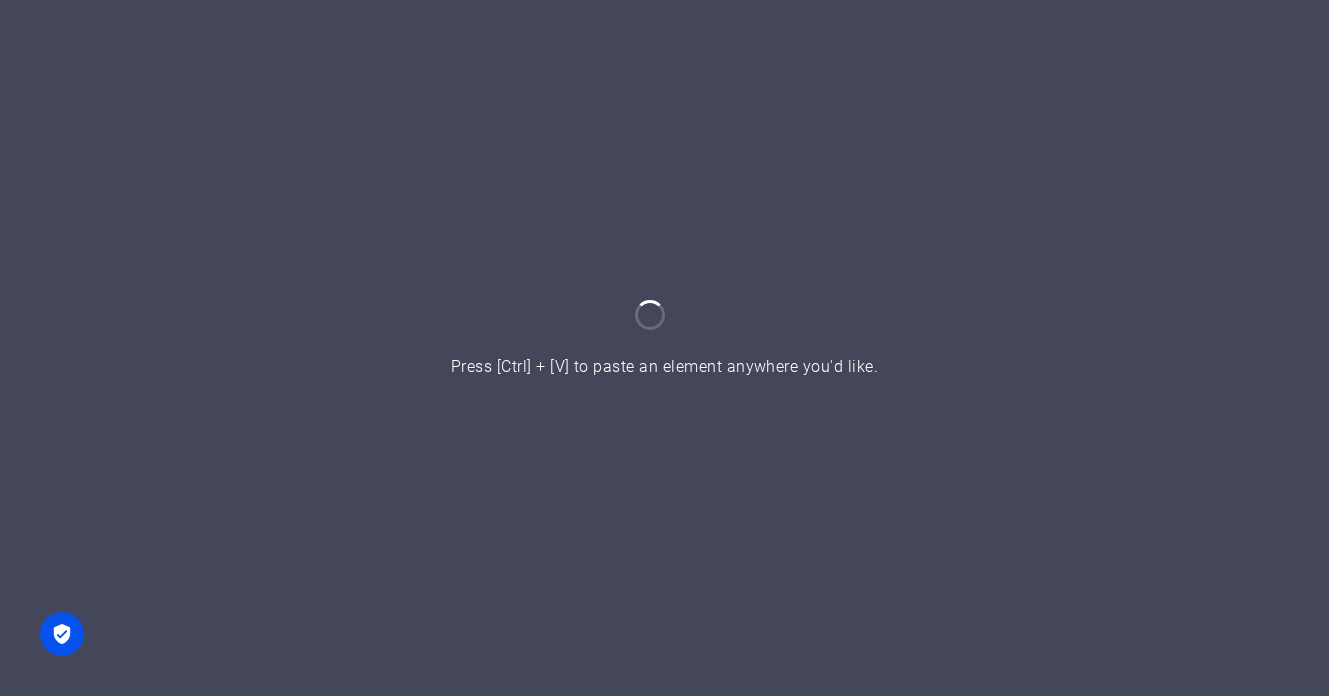scroll, scrollTop: 0, scrollLeft: 0, axis: both 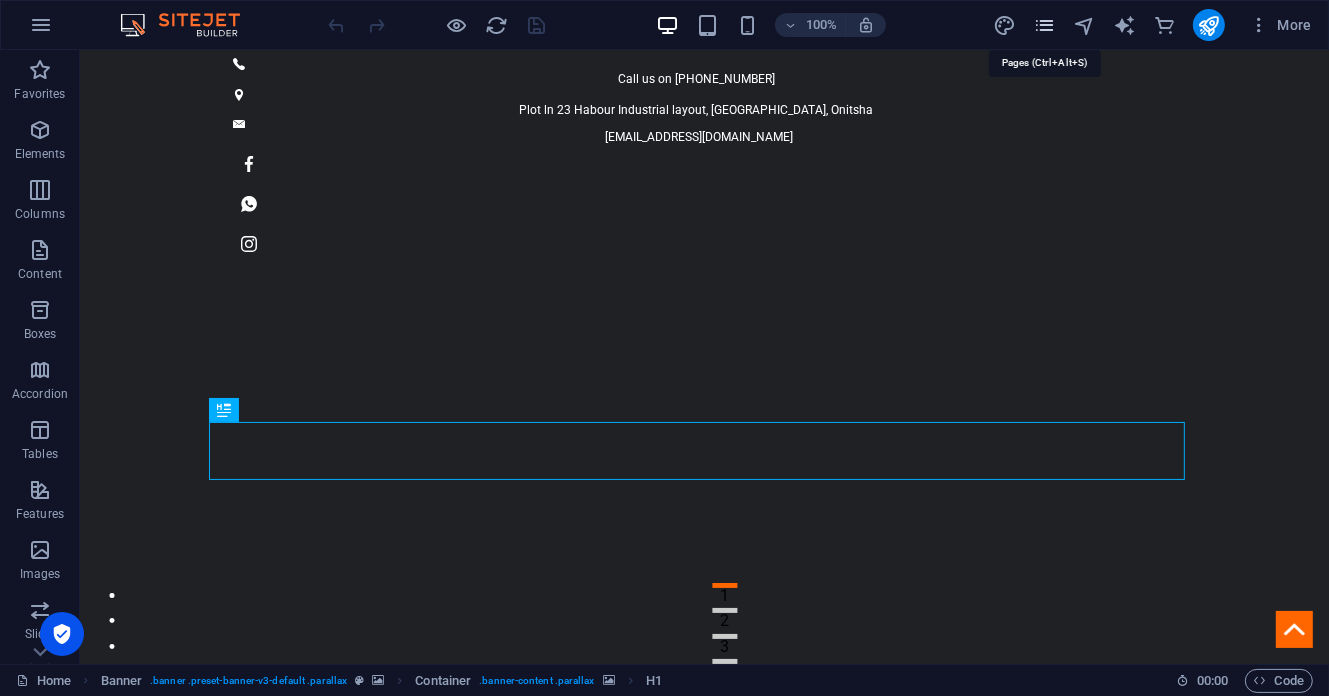 click at bounding box center [1044, 25] 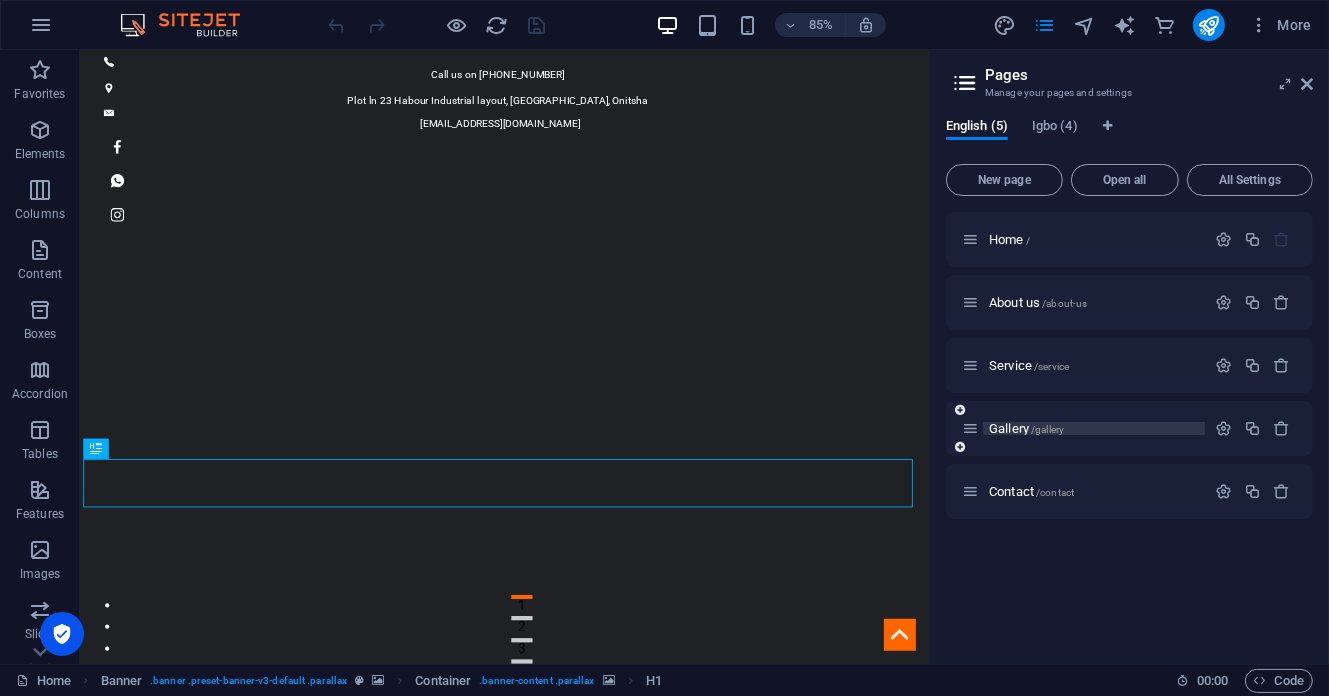 click on "Gallery /gallery" at bounding box center [1094, 428] 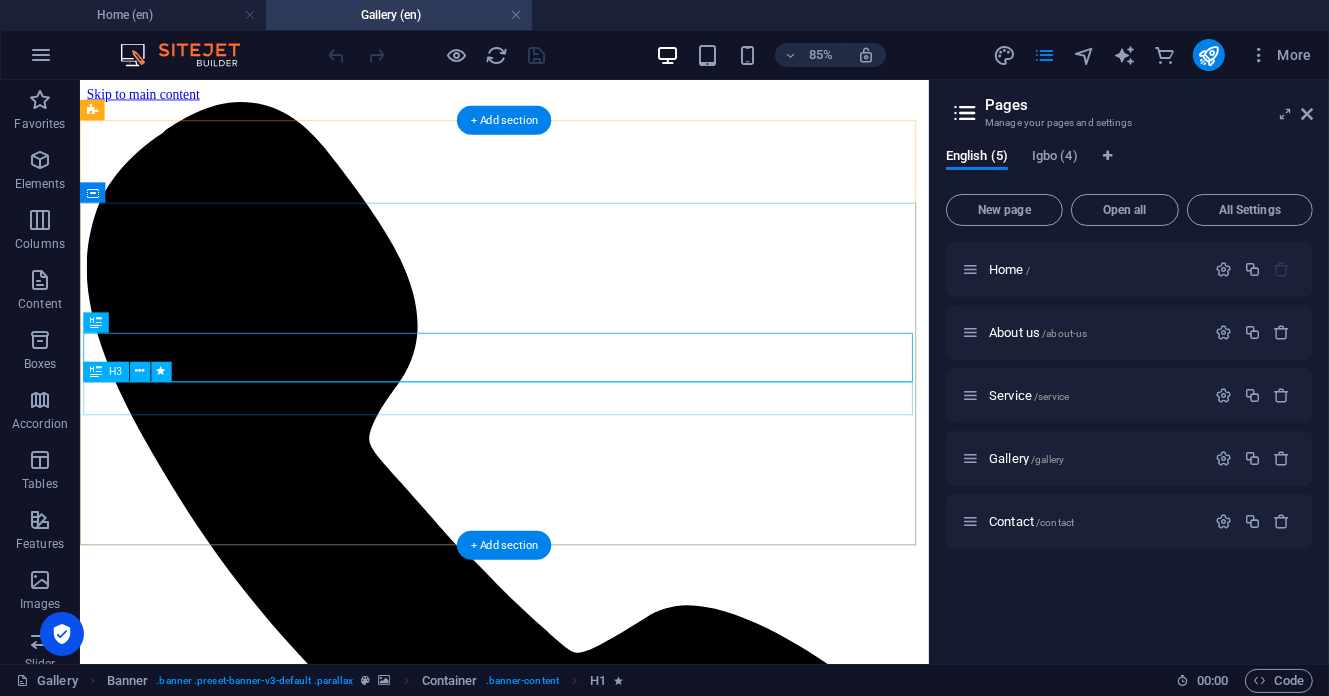 scroll, scrollTop: 0, scrollLeft: 0, axis: both 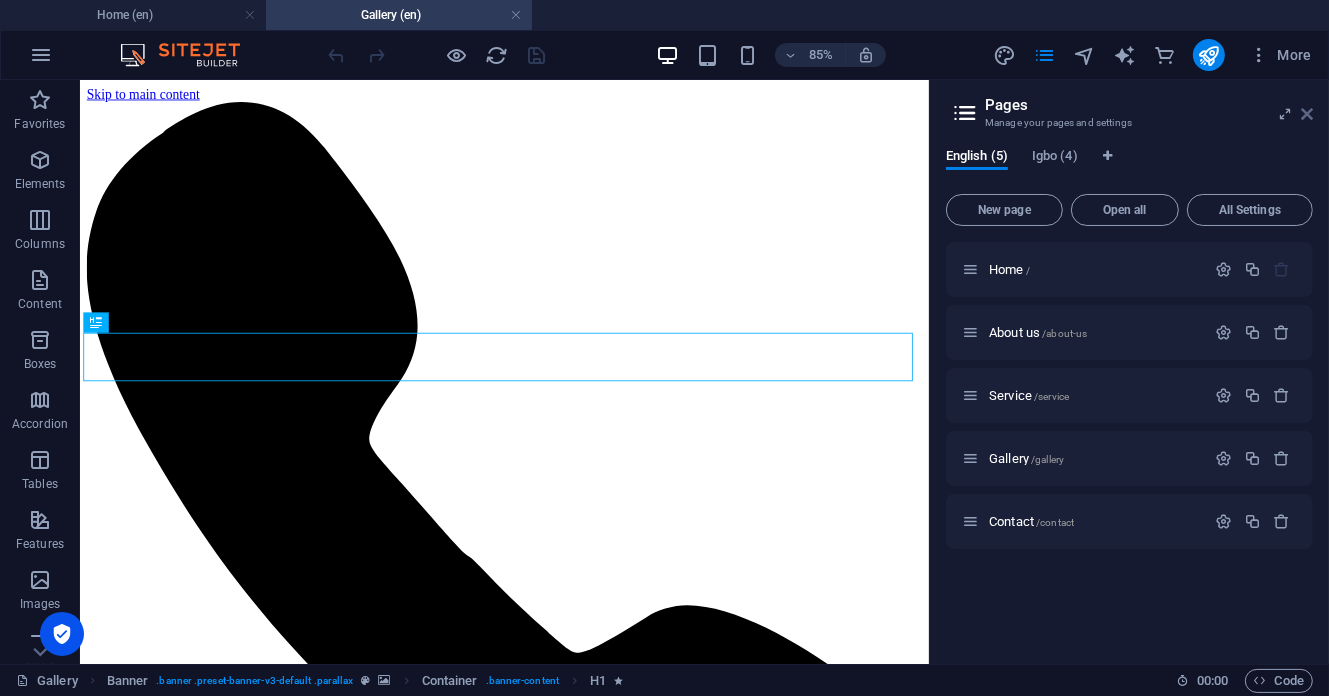 drag, startPoint x: 1311, startPoint y: 115, endPoint x: 308, endPoint y: 439, distance: 1054.0327 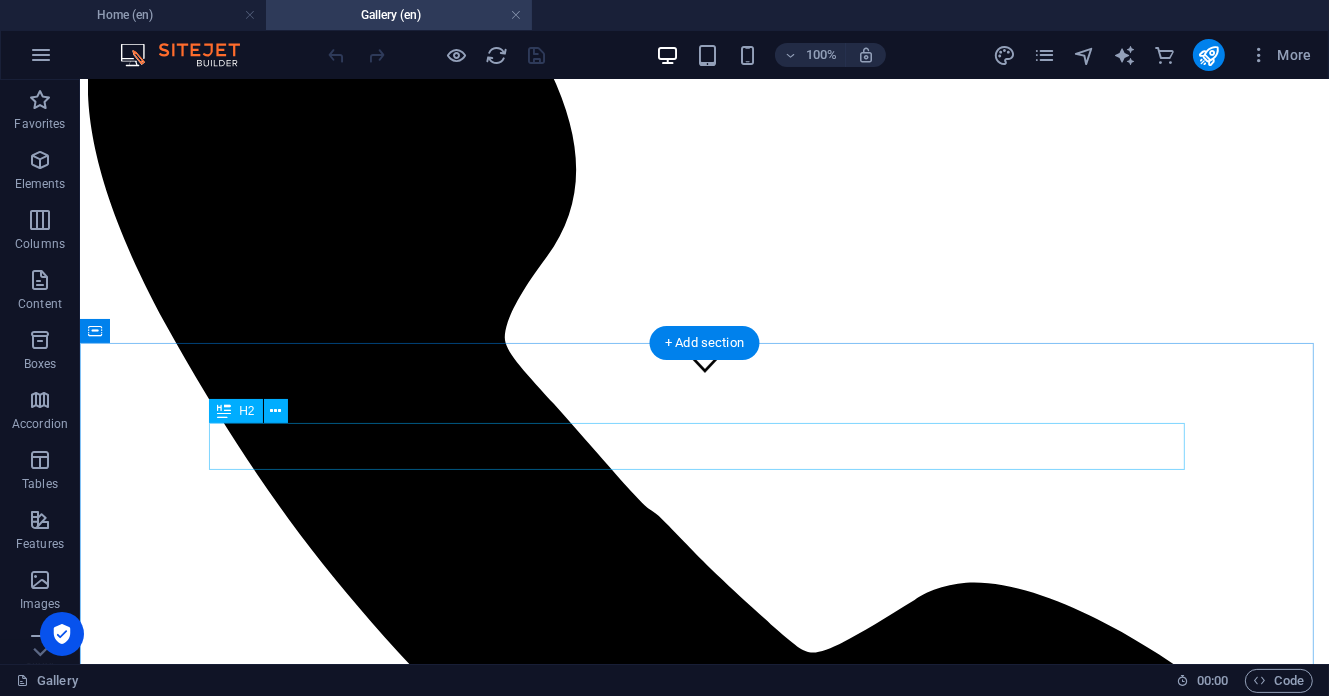 scroll, scrollTop: 533, scrollLeft: 0, axis: vertical 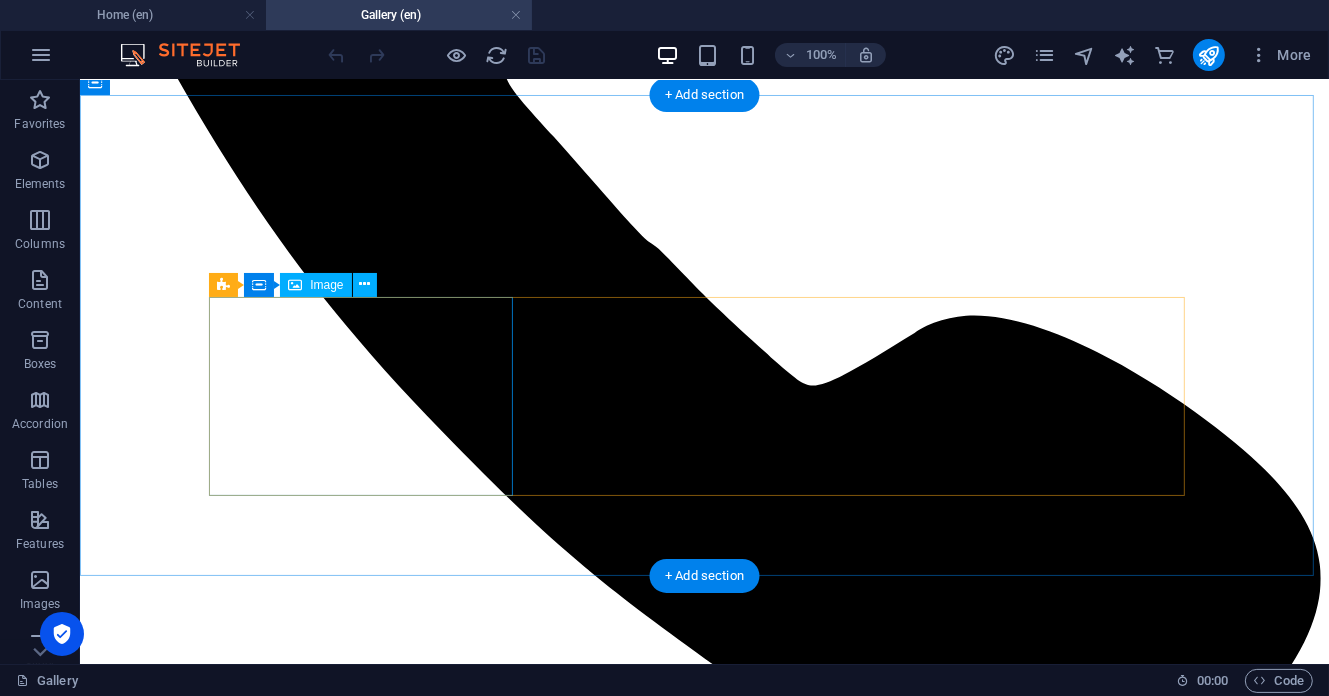 click at bounding box center [703, 11540] 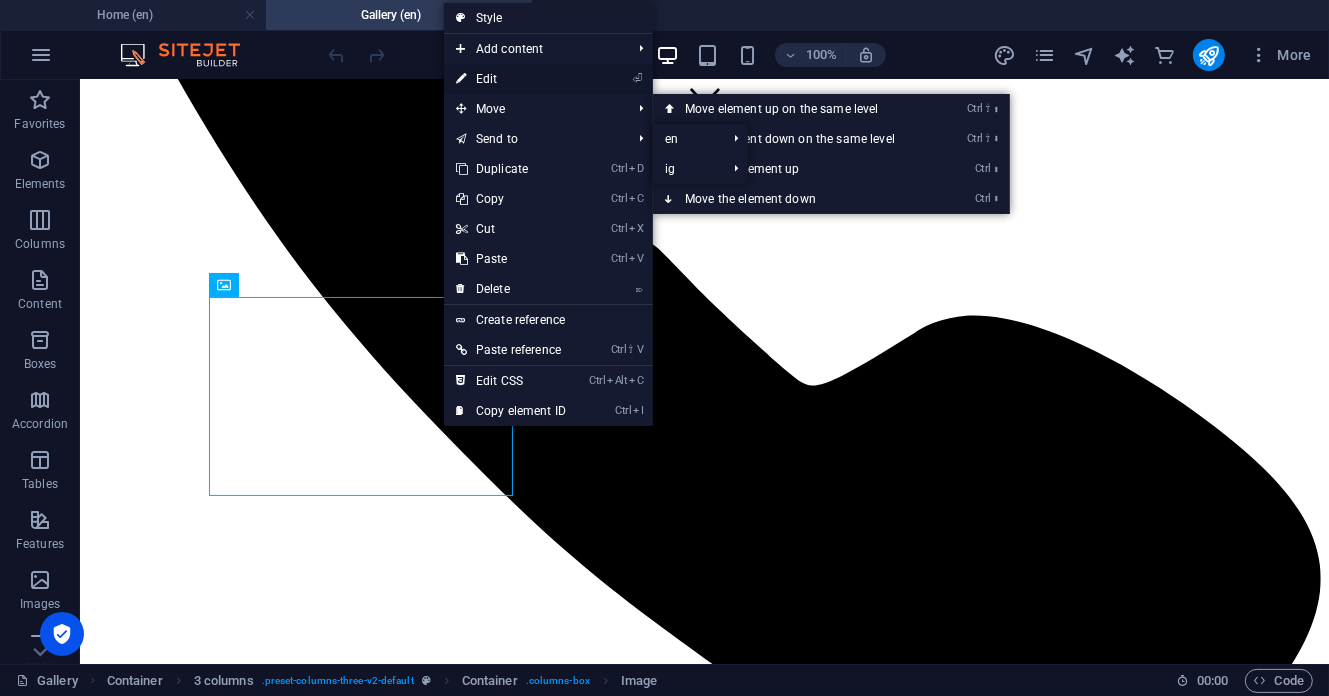 click on "⏎  Edit" at bounding box center [511, 79] 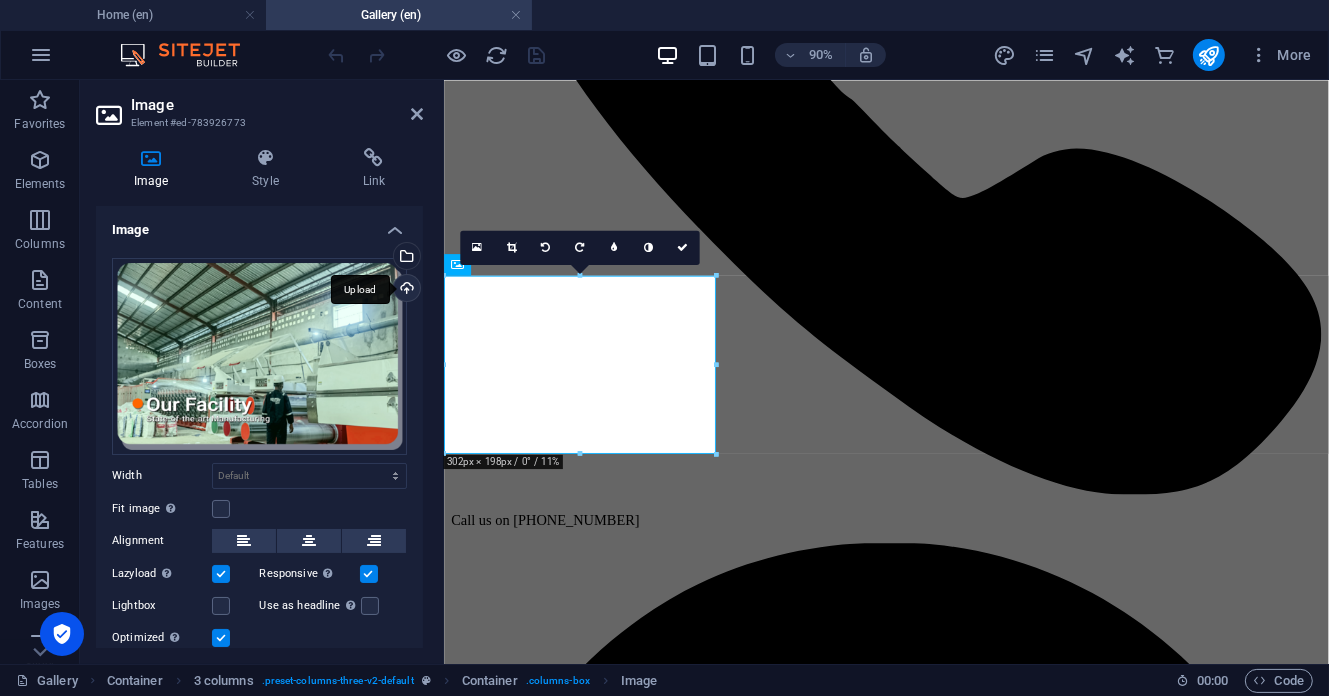 click on "Upload" at bounding box center [405, 290] 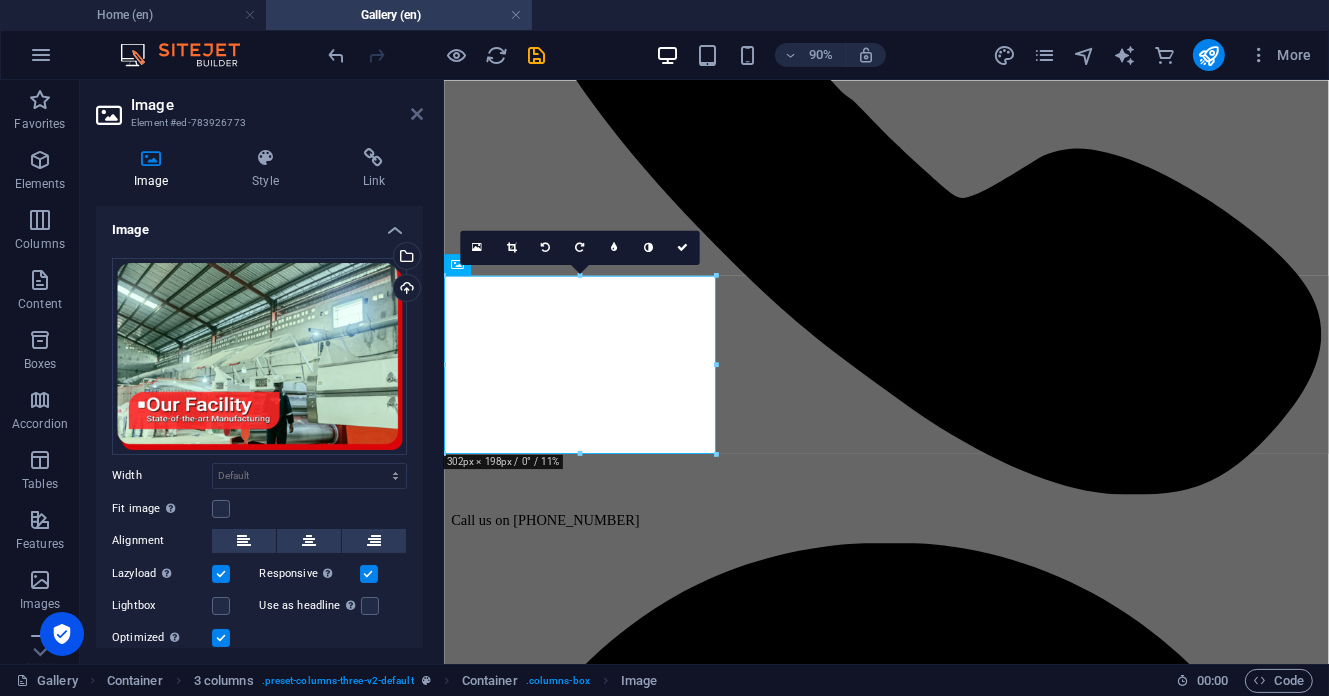 click at bounding box center [417, 114] 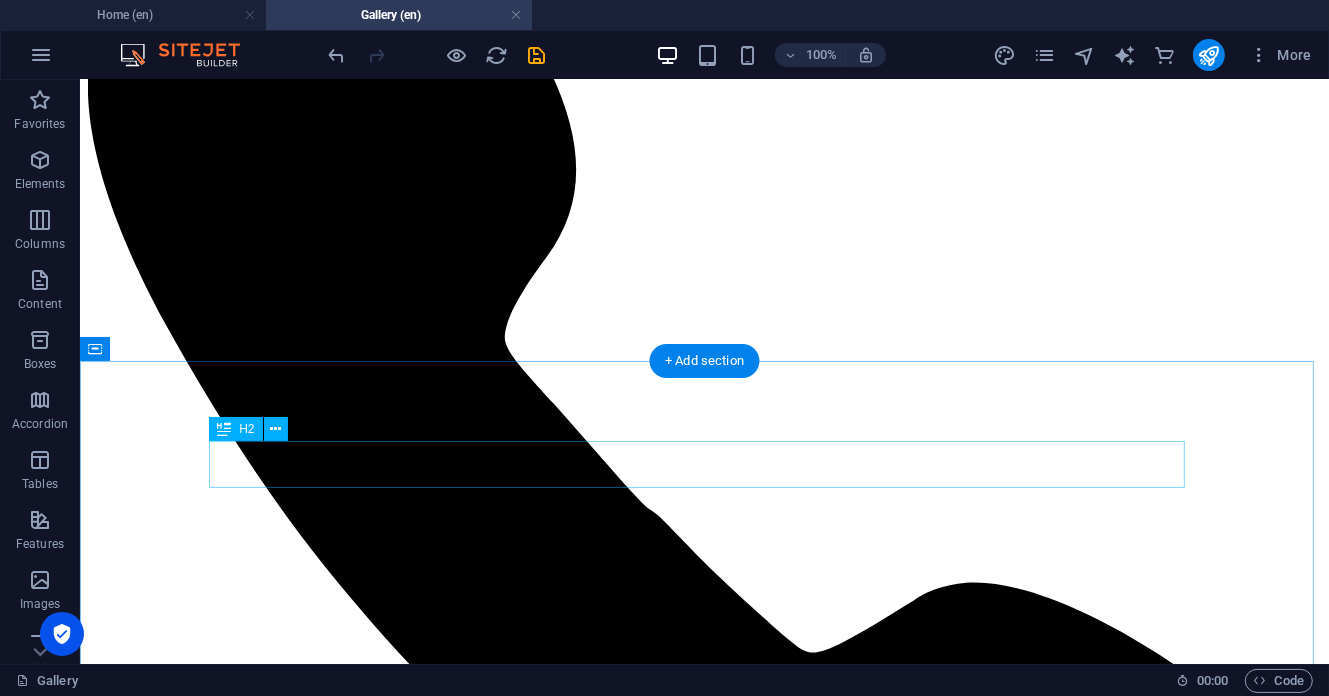 scroll, scrollTop: 533, scrollLeft: 0, axis: vertical 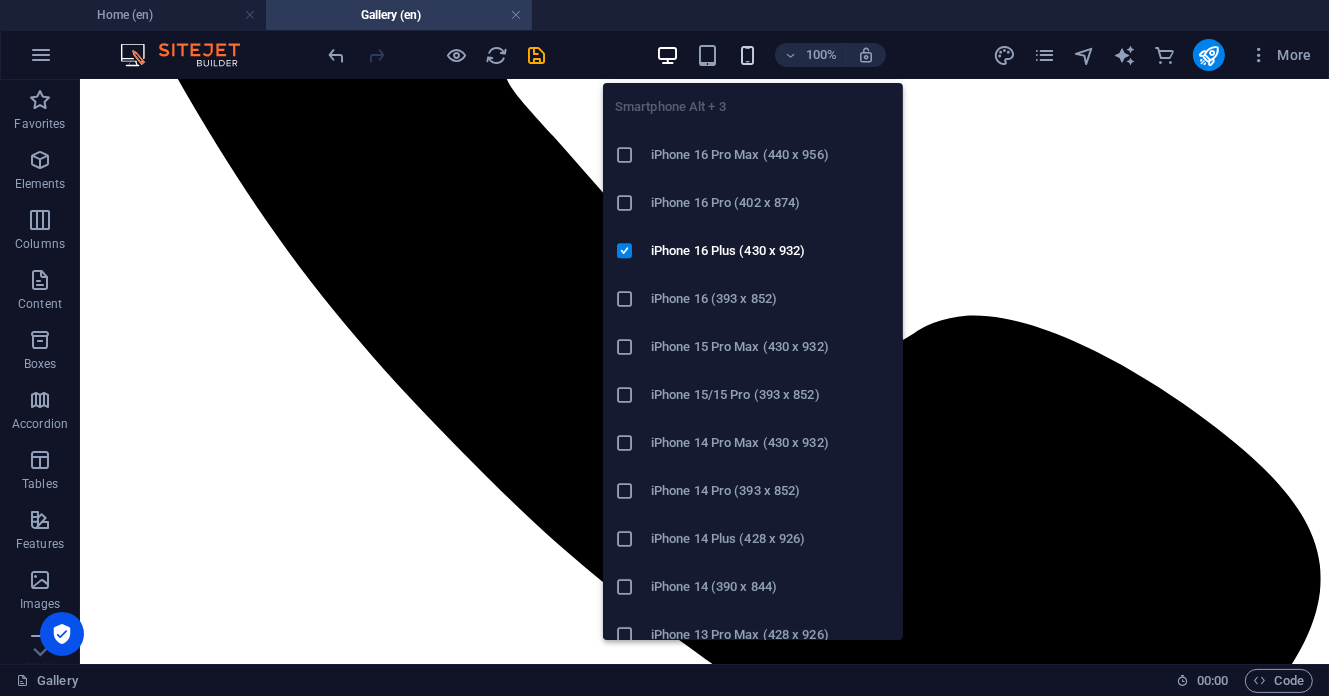 click at bounding box center [747, 55] 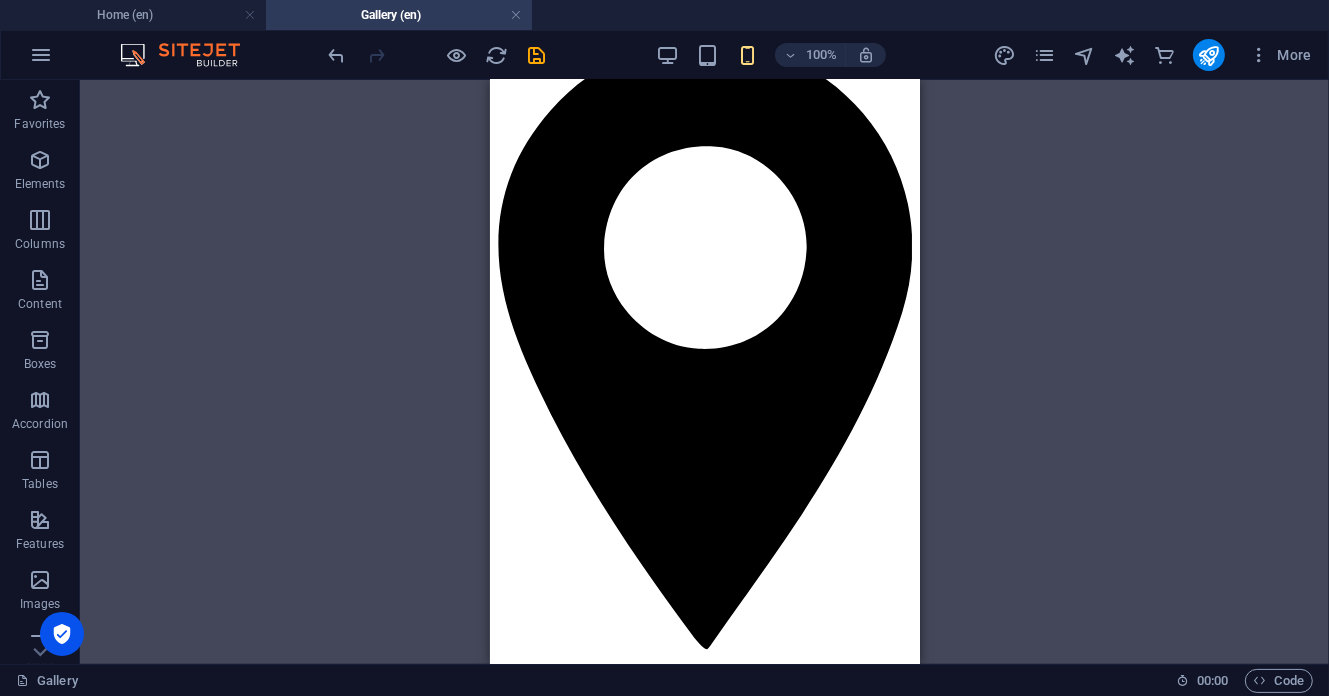 click on "Drag here to replace the existing content. Press “Ctrl” if you want to create a new element.
H1   Banner   Container   H3   Reference   Banner   Reference   Container   Text   3 columns   Container   Image   3 columns   3 columns   Container   Gallery   Gallery   Gallery   H2   Container   Placeholder" at bounding box center (704, 372) 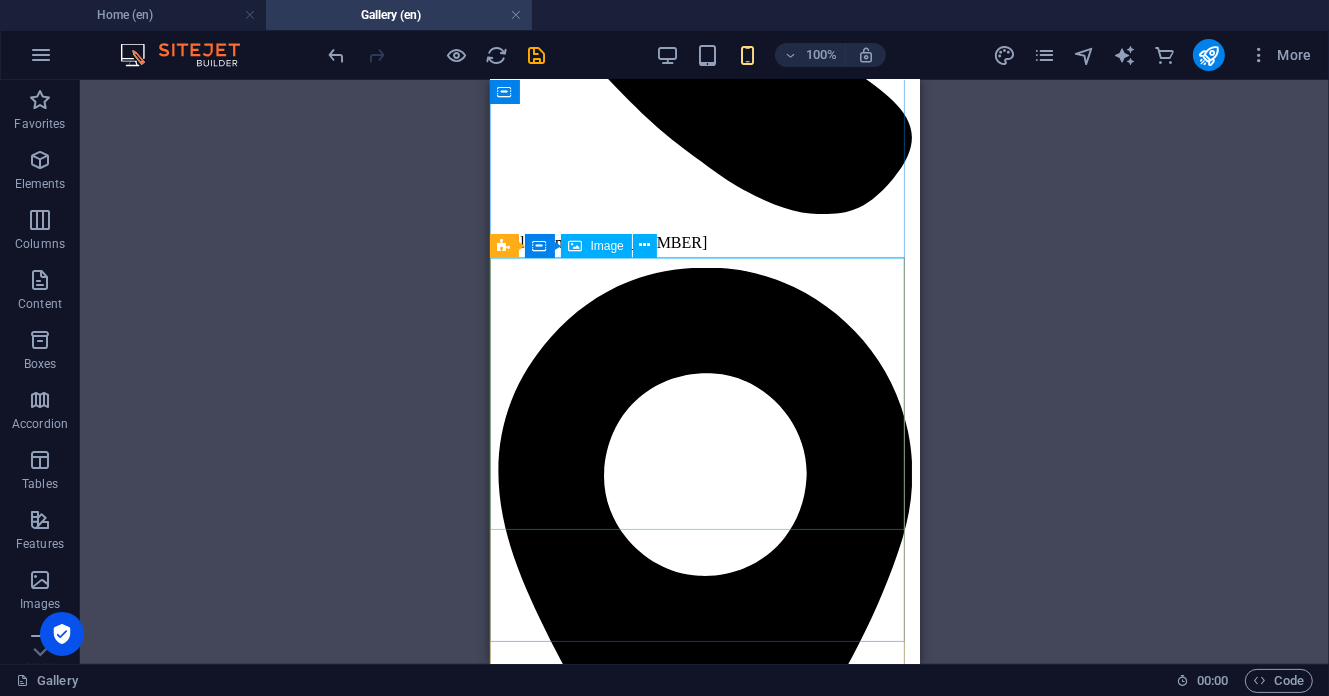 scroll, scrollTop: 266, scrollLeft: 0, axis: vertical 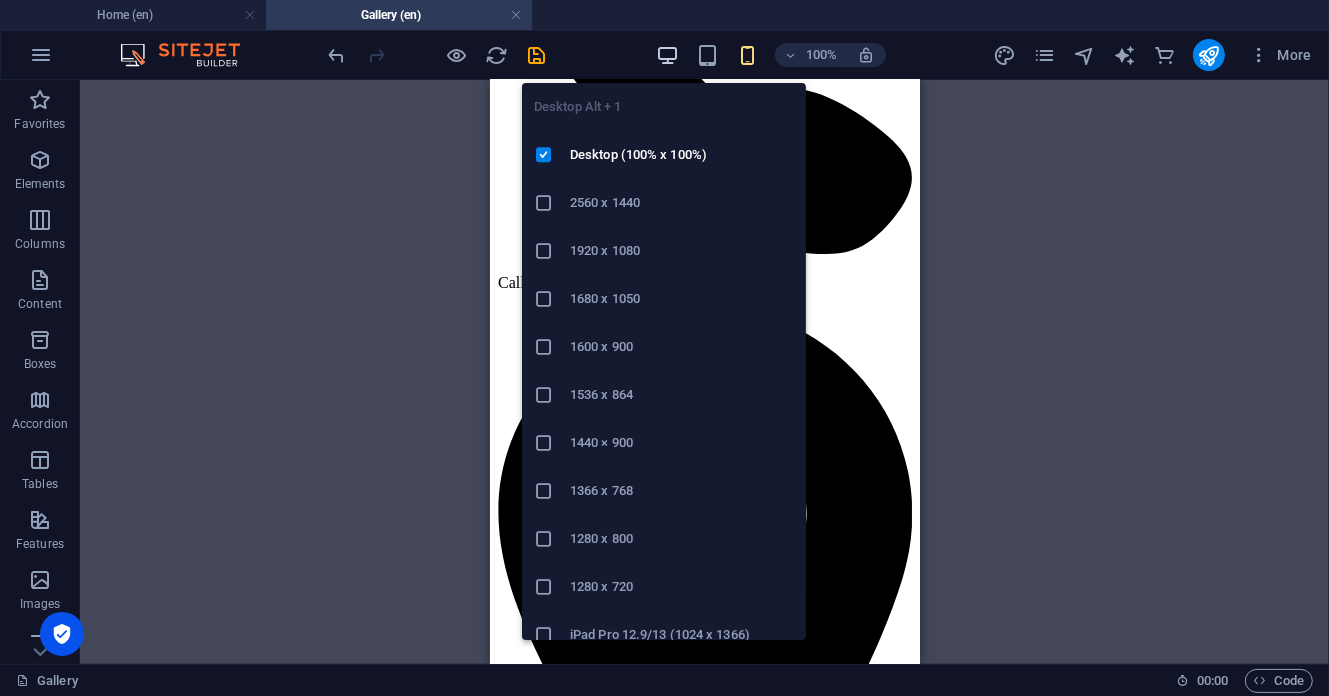 click at bounding box center (667, 55) 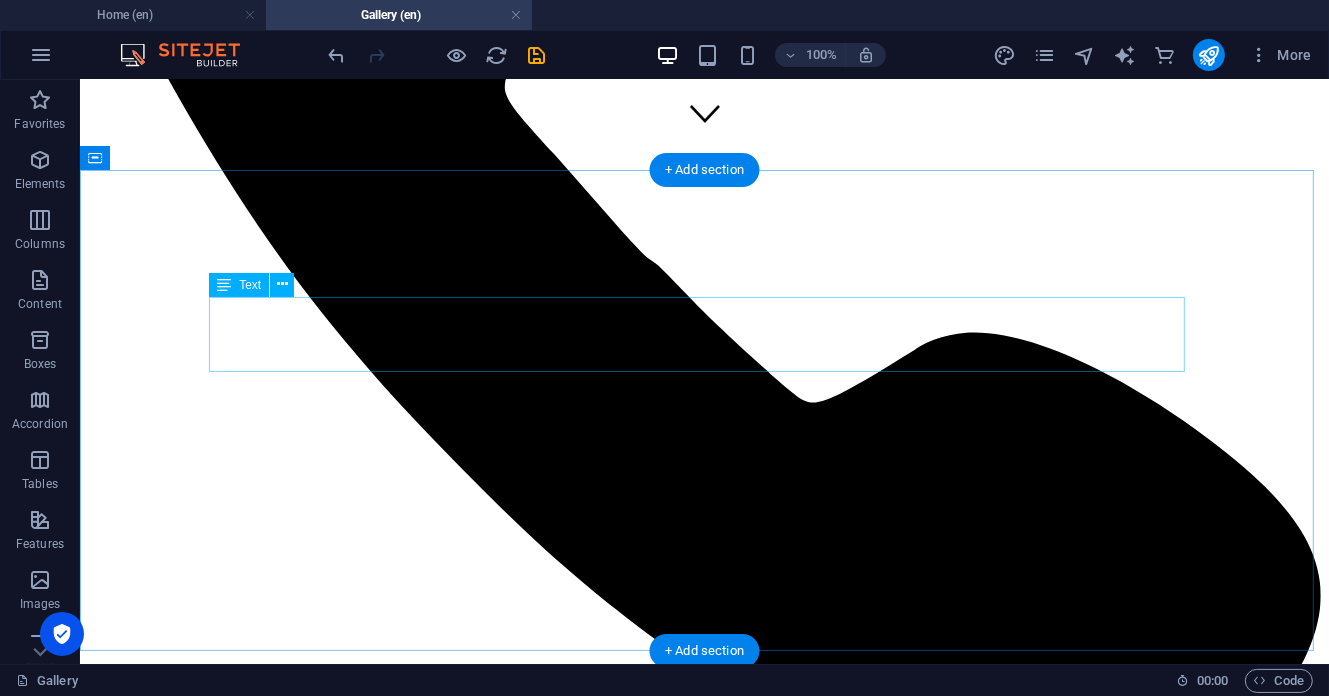 scroll, scrollTop: 533, scrollLeft: 0, axis: vertical 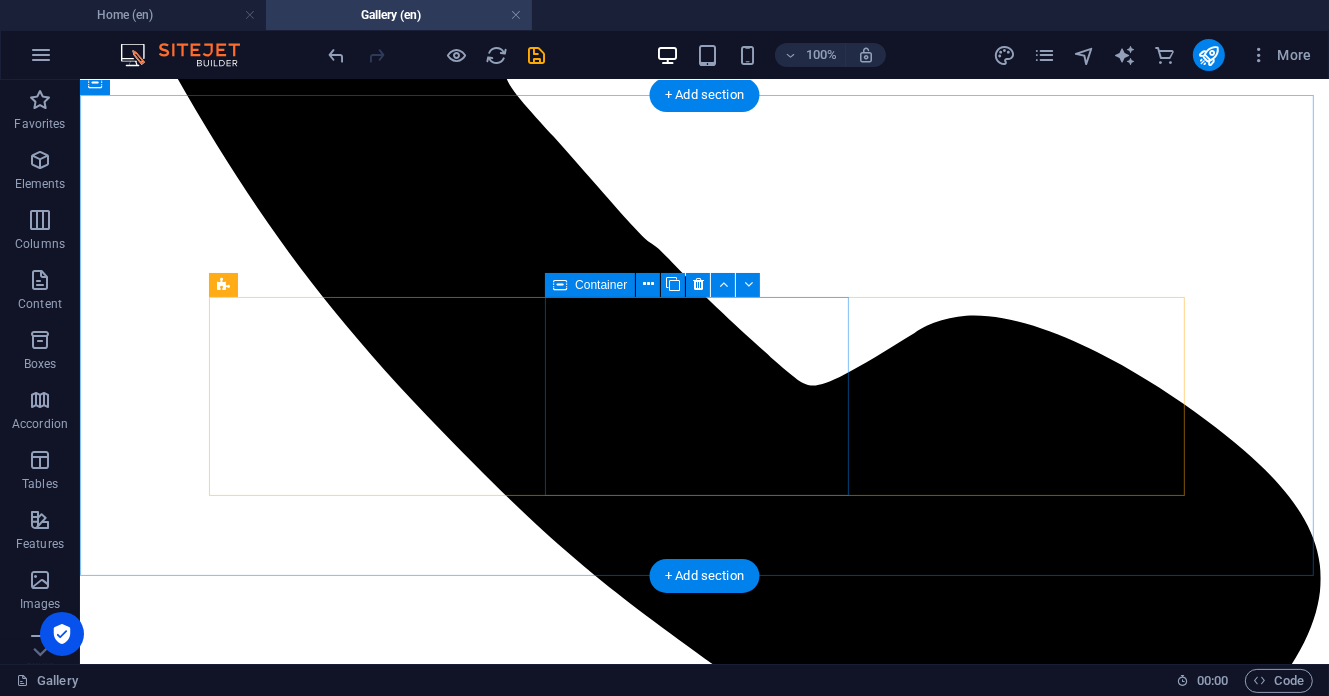 click on "Drop content here or  Add elements  Paste clipboard" at bounding box center (703, 11949) 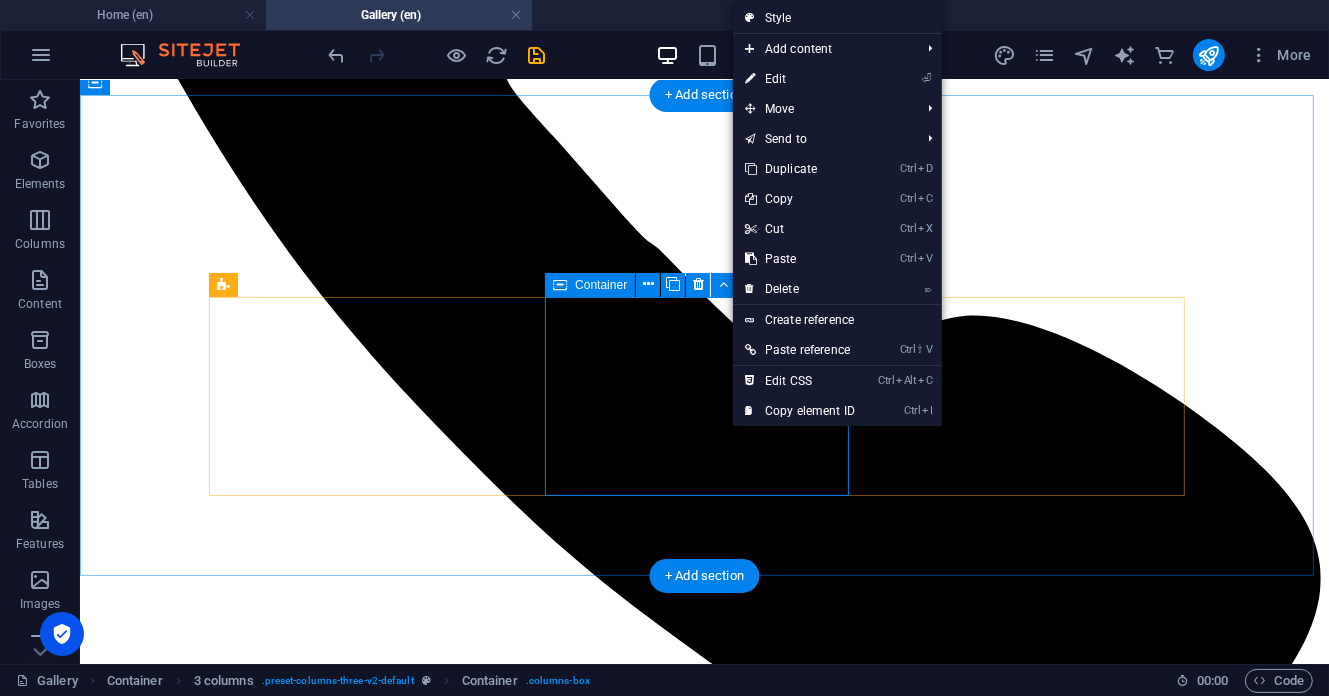 click on "Add elements" at bounding box center (644, 11979) 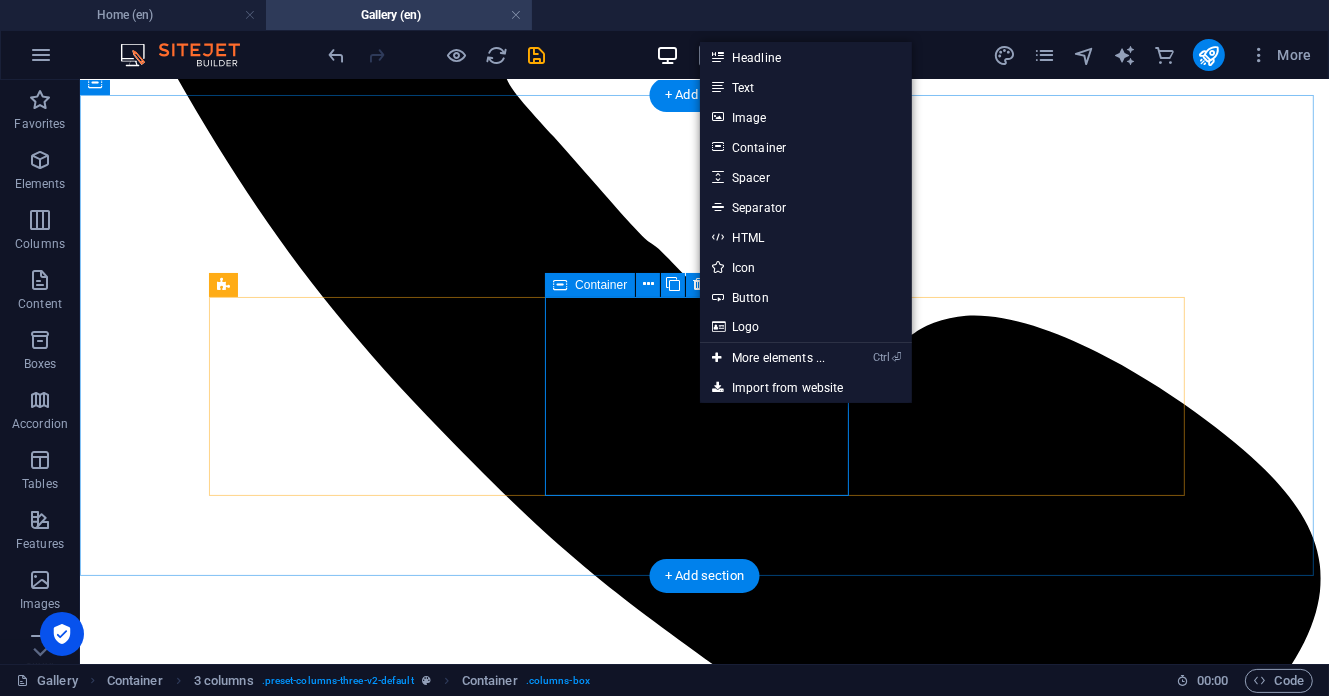 click on "Paste clipboard" at bounding box center (757, 11979) 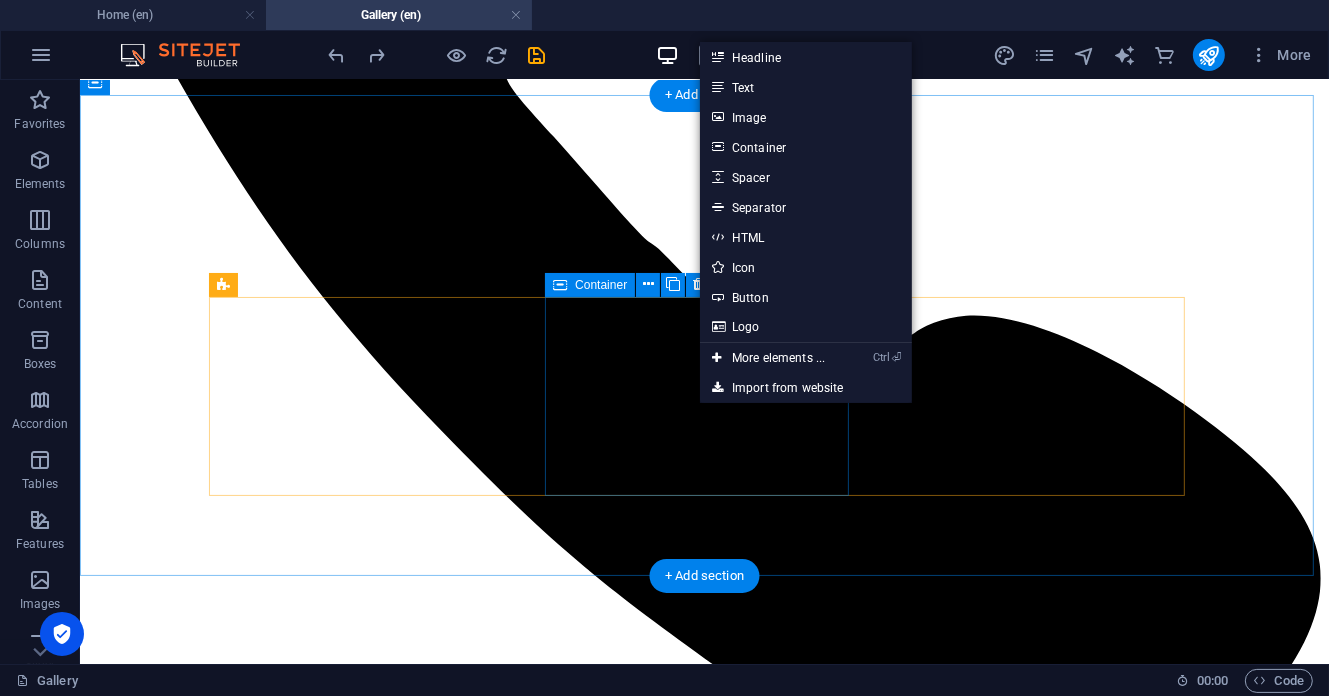 click on "Drop content here or  Add elements  Paste clipboard" at bounding box center (703, 11949) 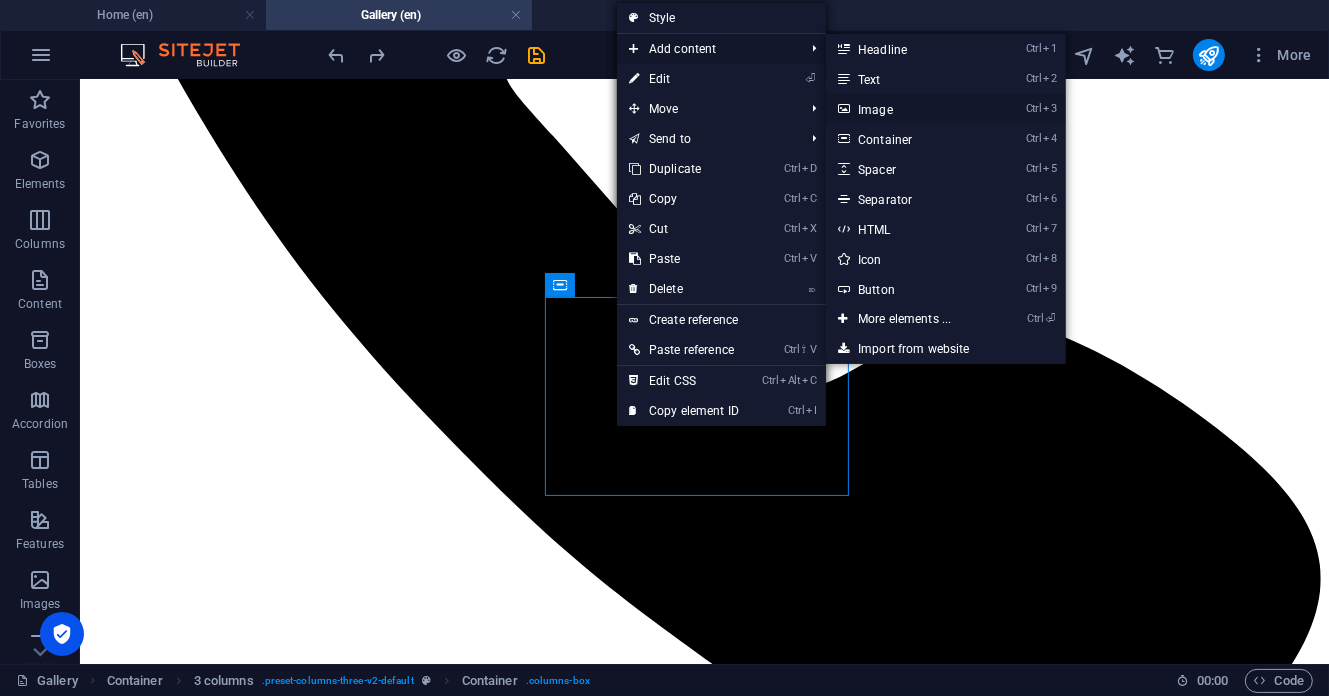 click on "Ctrl 3  Image" at bounding box center [908, 109] 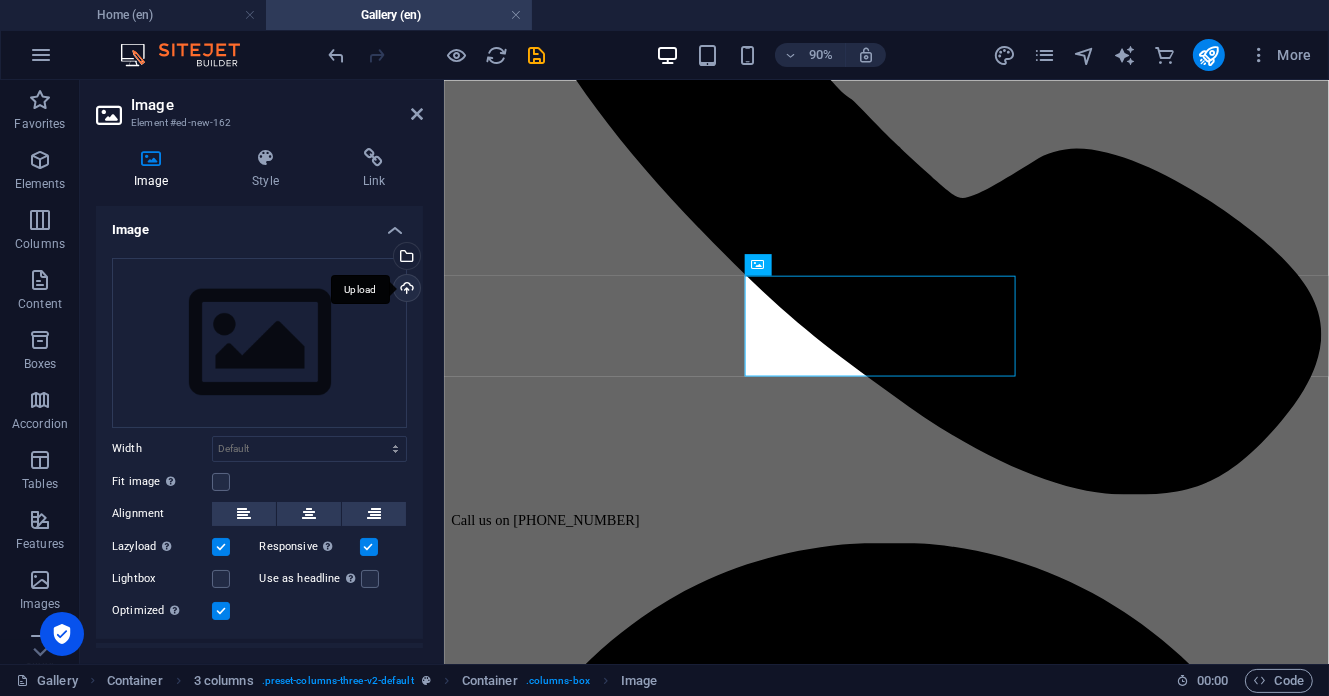click on "Upload" at bounding box center [405, 290] 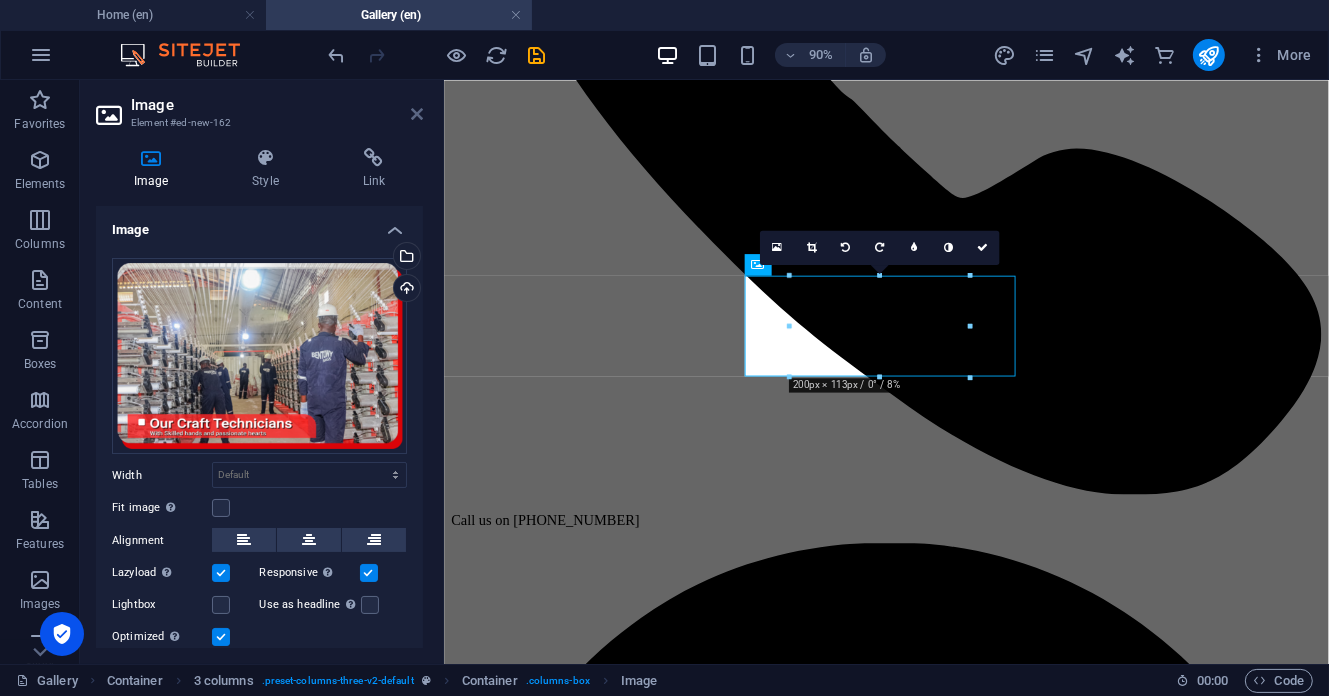 click at bounding box center [417, 114] 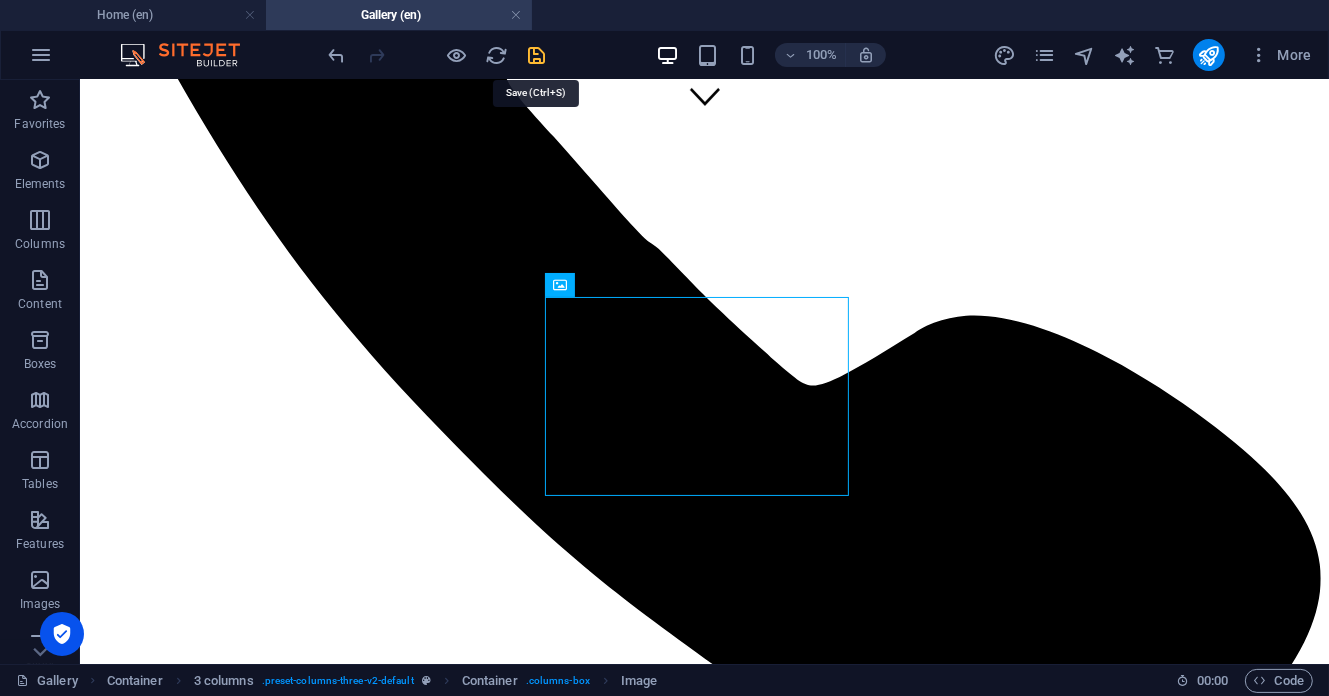 click at bounding box center [537, 55] 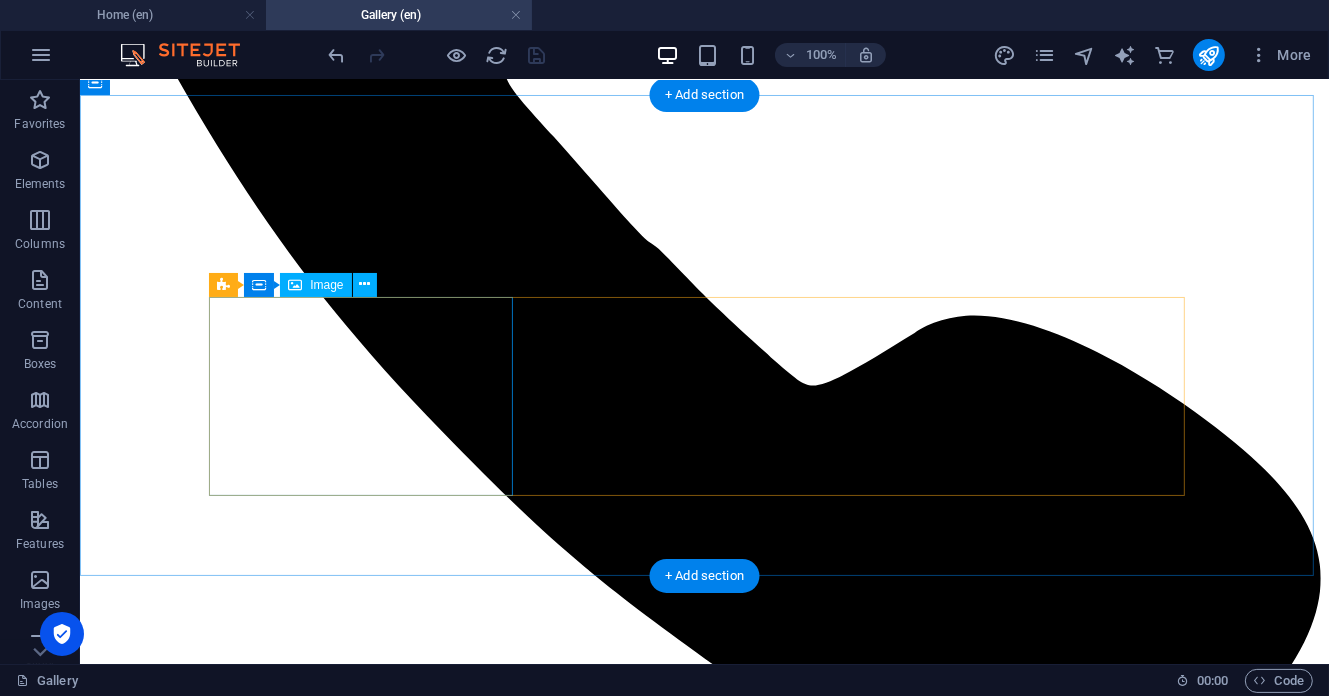 click at bounding box center (703, 11540) 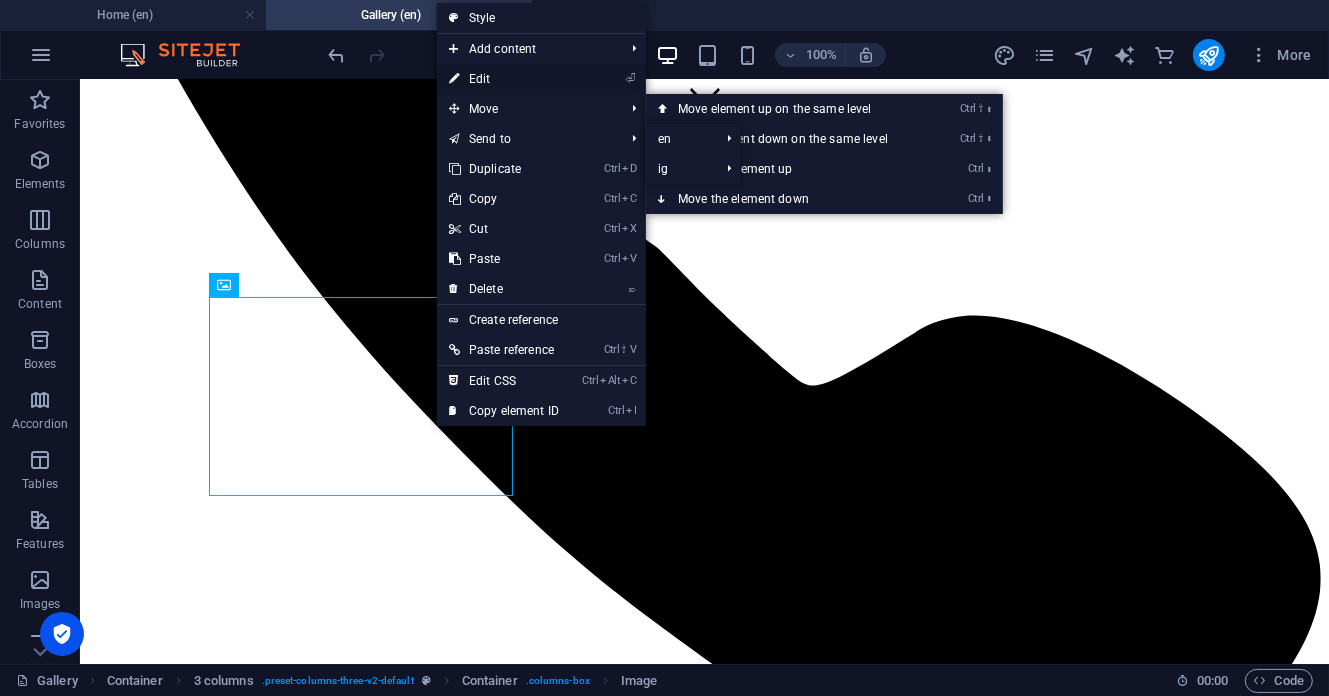 click on "⏎  Edit" at bounding box center [504, 79] 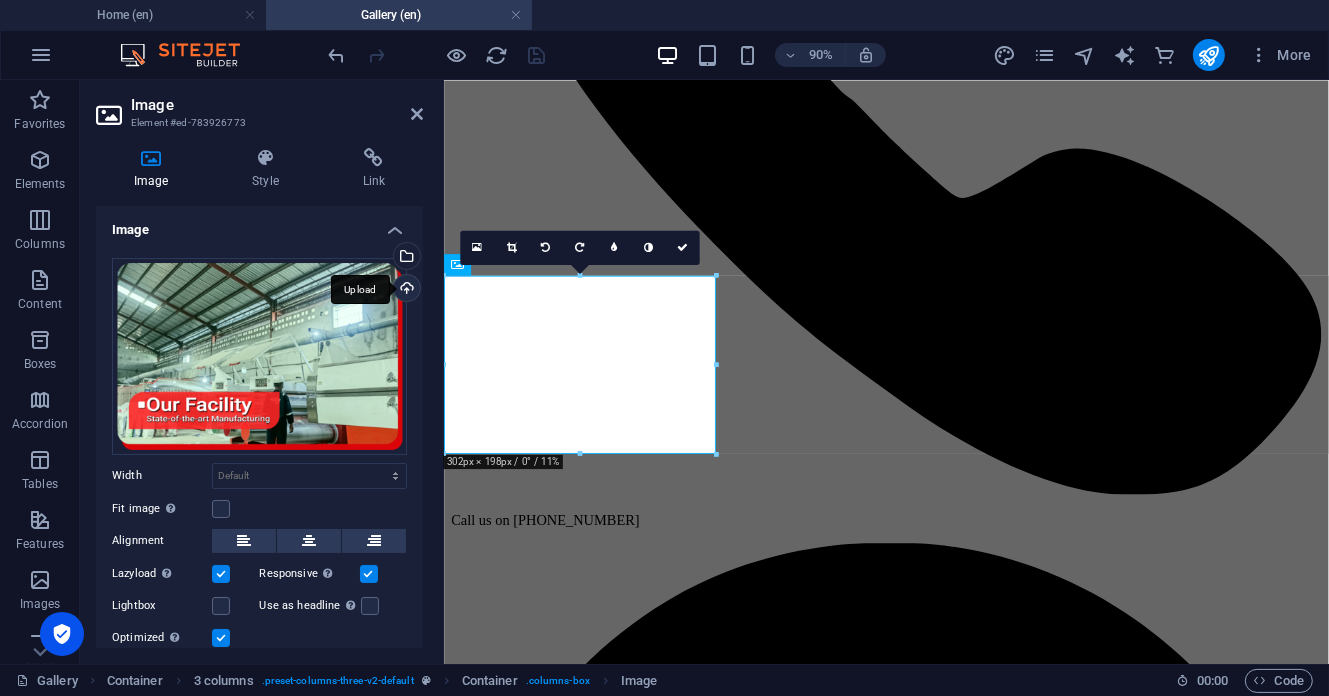 click on "Upload" at bounding box center (405, 290) 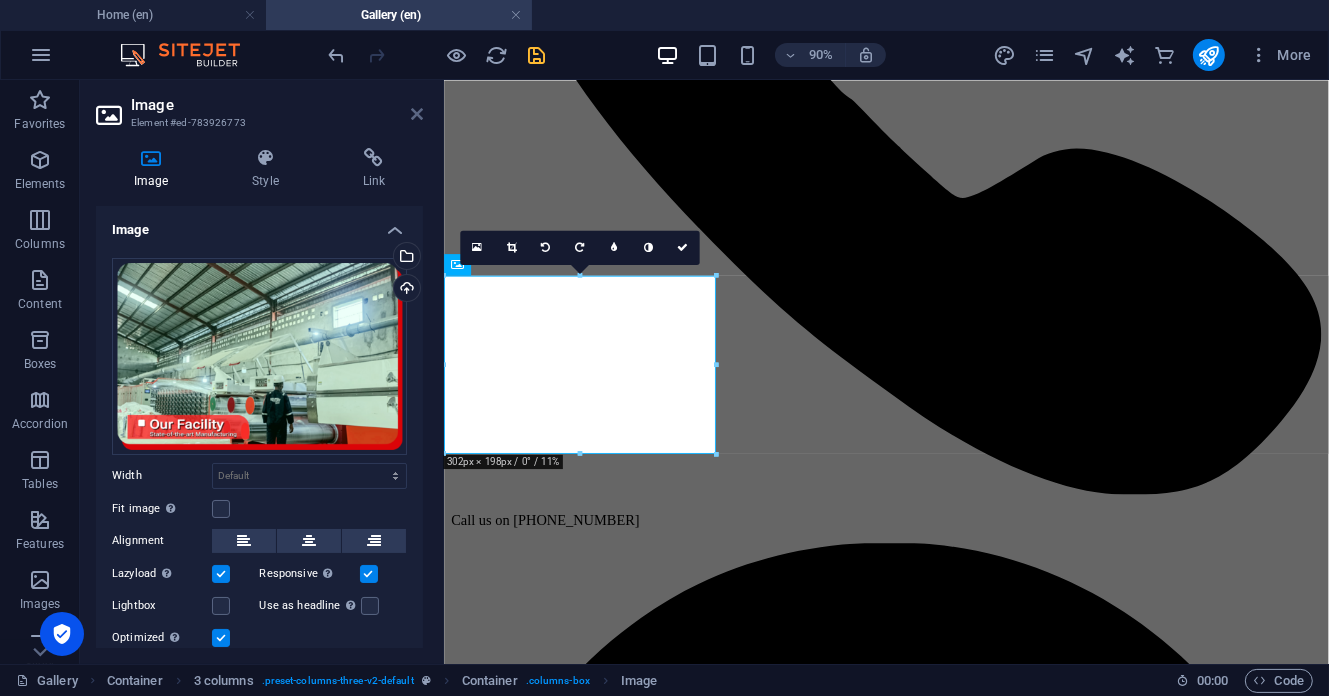click at bounding box center (417, 114) 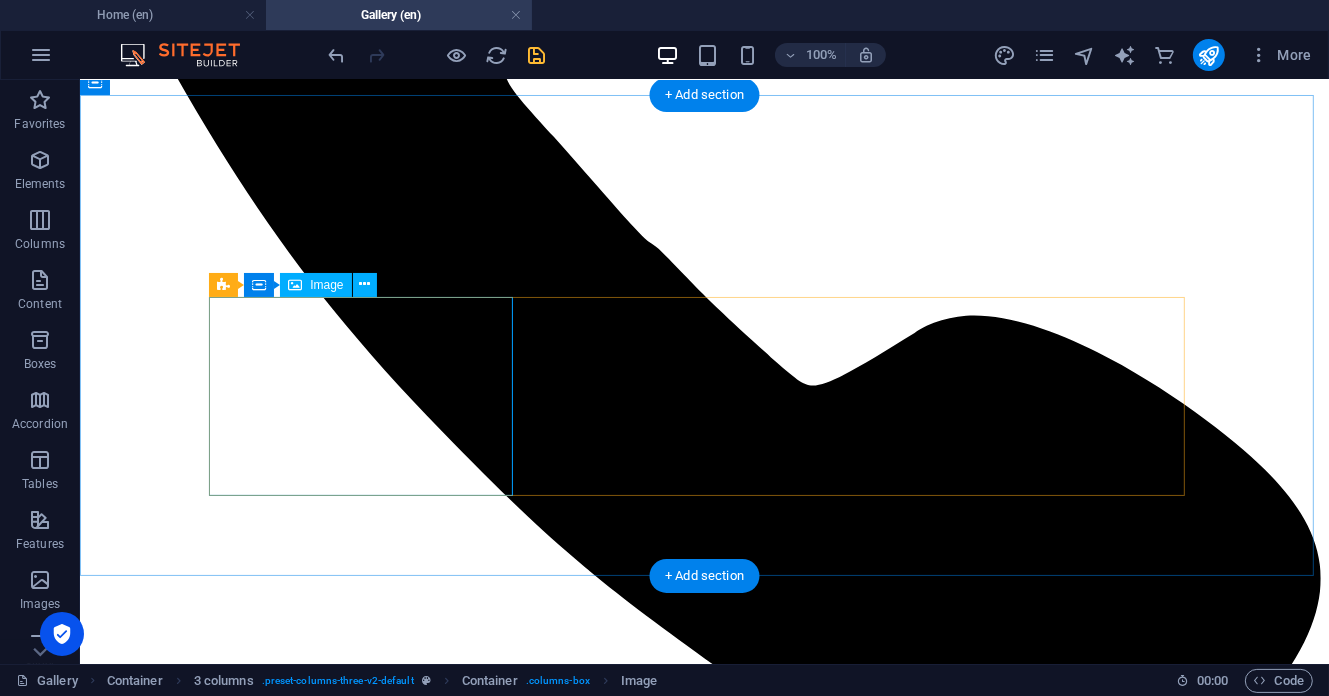 click at bounding box center [703, 11540] 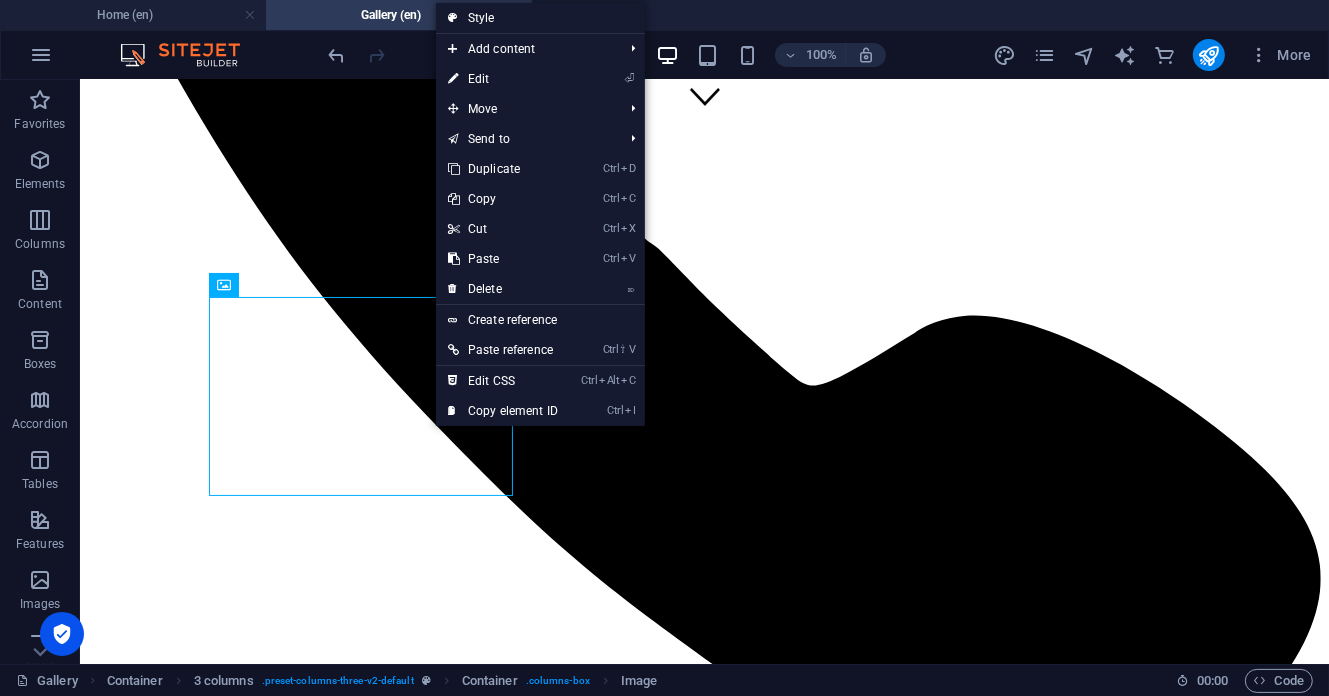 click on "⏎  Edit" at bounding box center [503, 79] 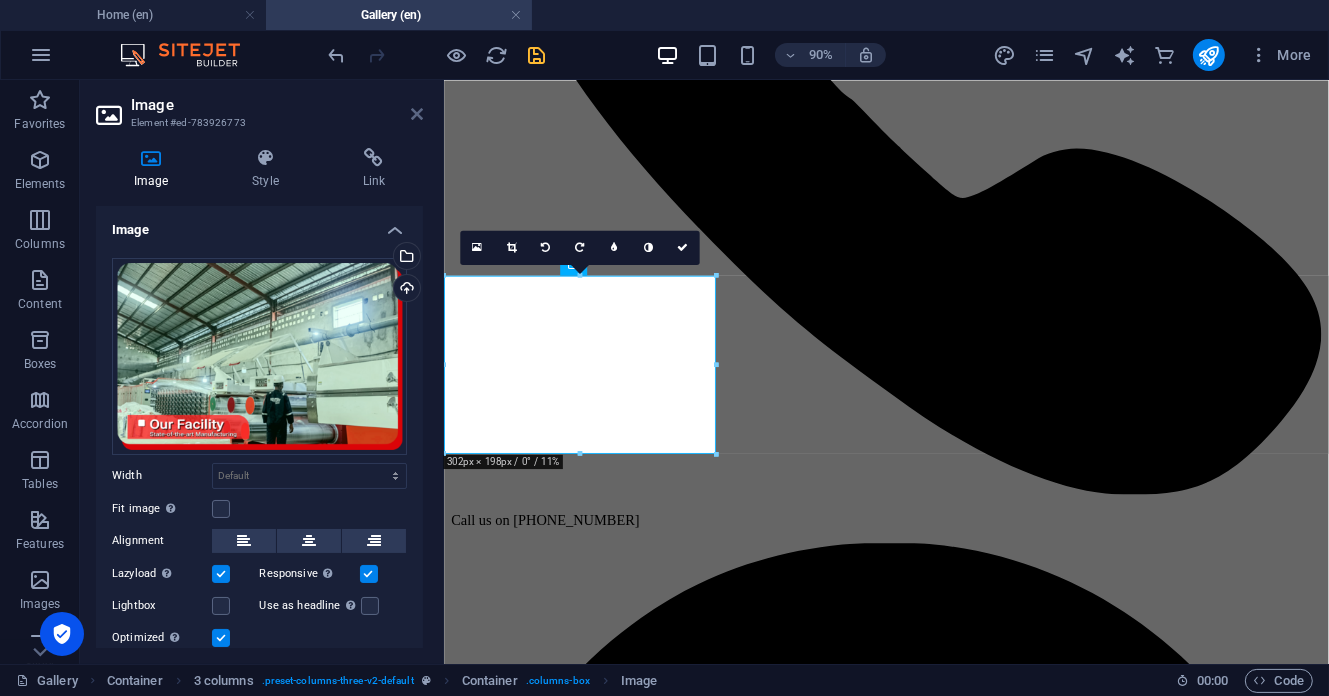 click at bounding box center [417, 114] 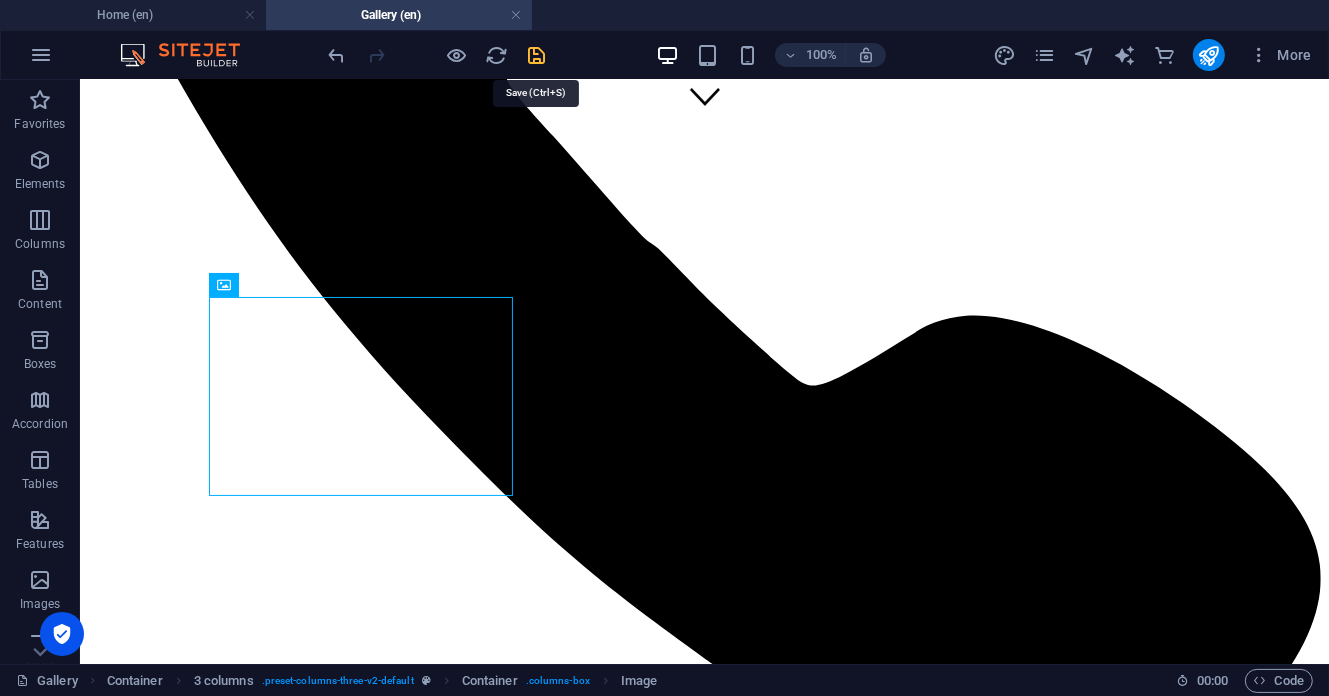 click at bounding box center (537, 55) 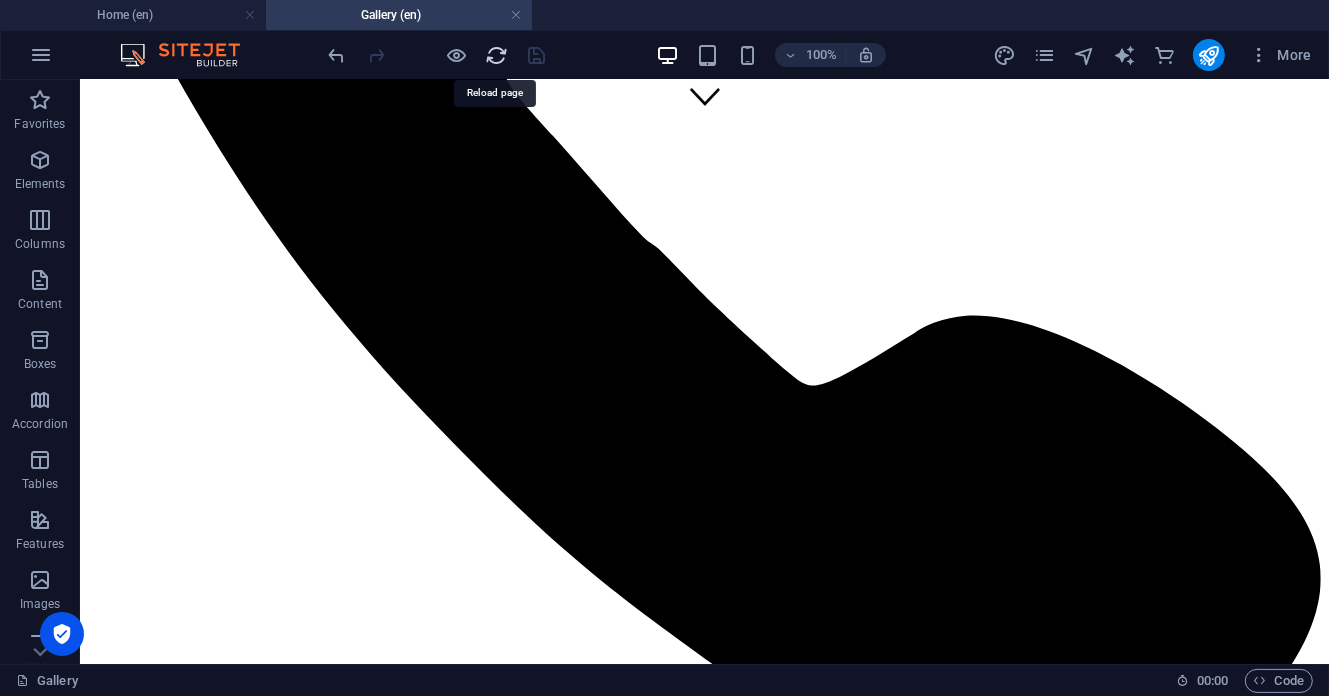 click at bounding box center (497, 55) 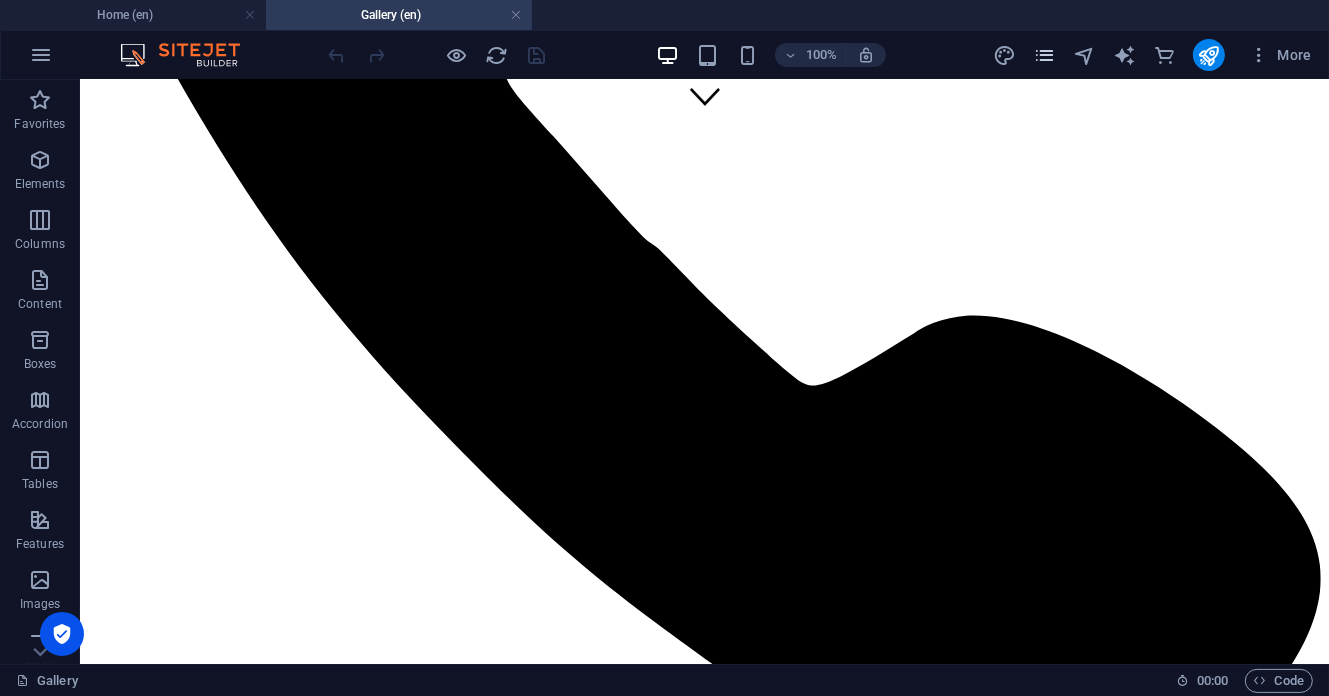 click at bounding box center (1044, 55) 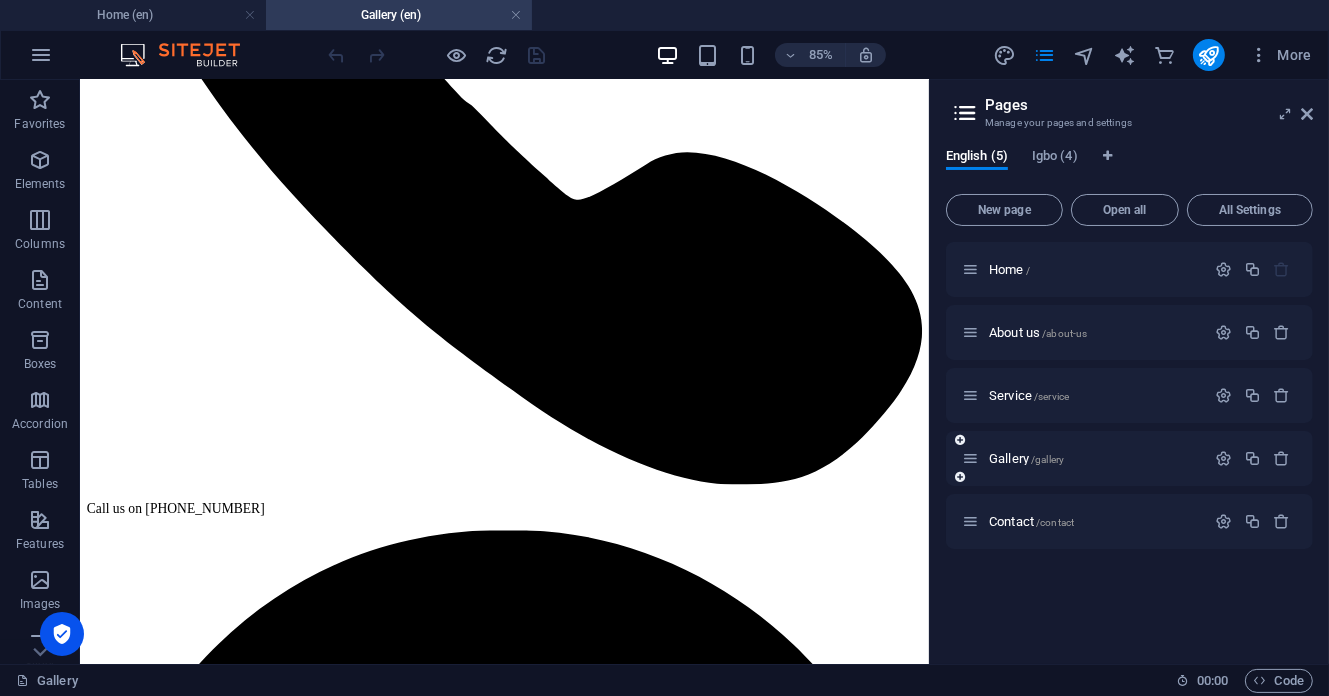 click on "Gallery /gallery" at bounding box center (1083, 458) 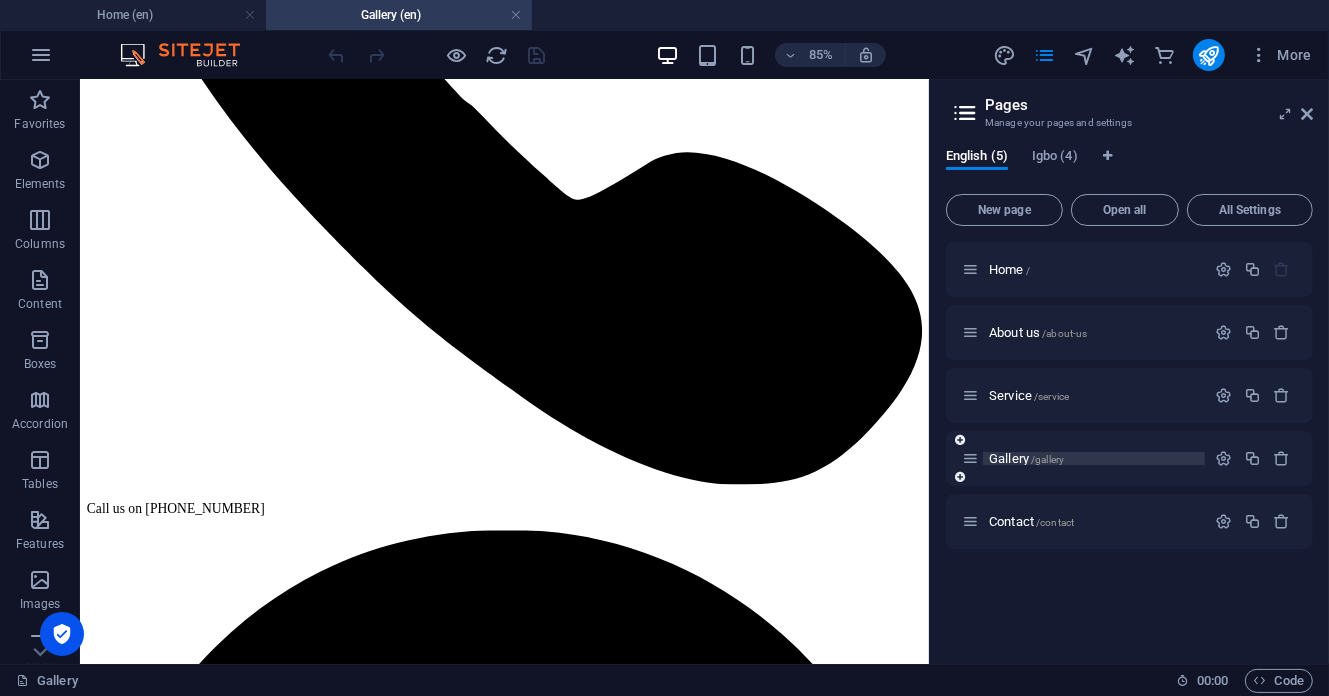 click on "Gallery /gallery" at bounding box center (1094, 458) 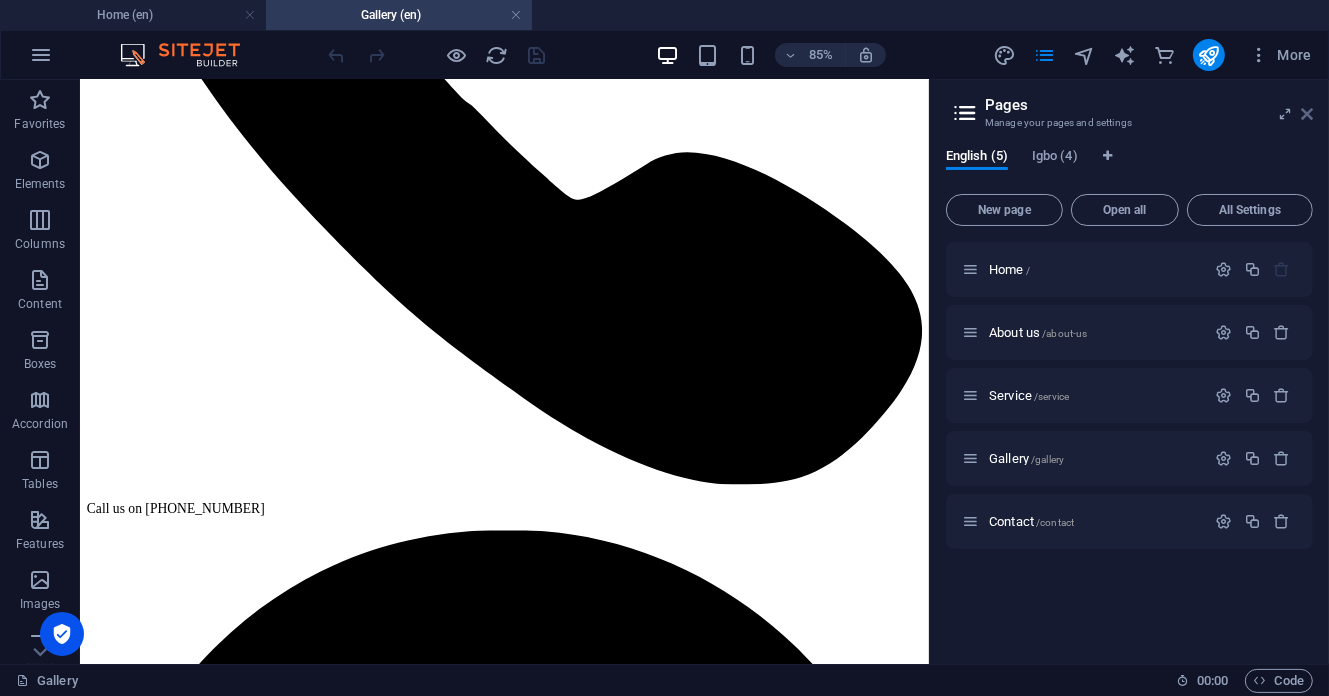 click at bounding box center (1307, 114) 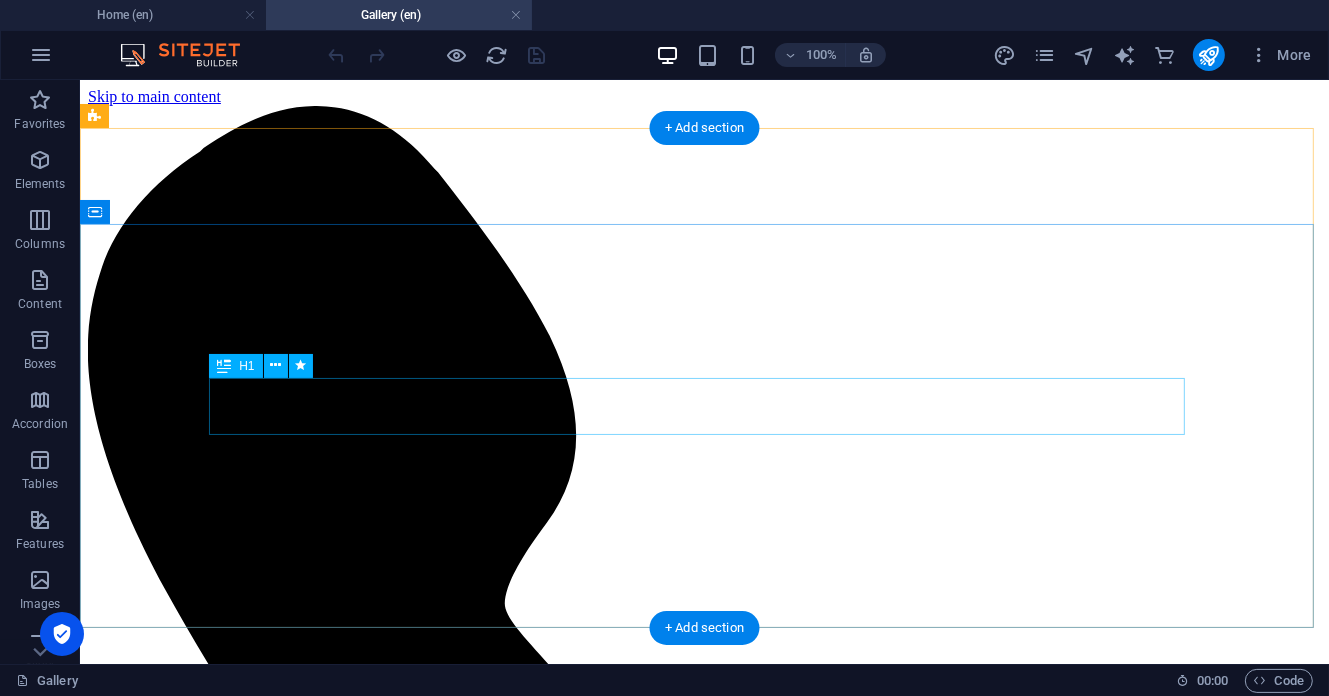 scroll, scrollTop: 800, scrollLeft: 0, axis: vertical 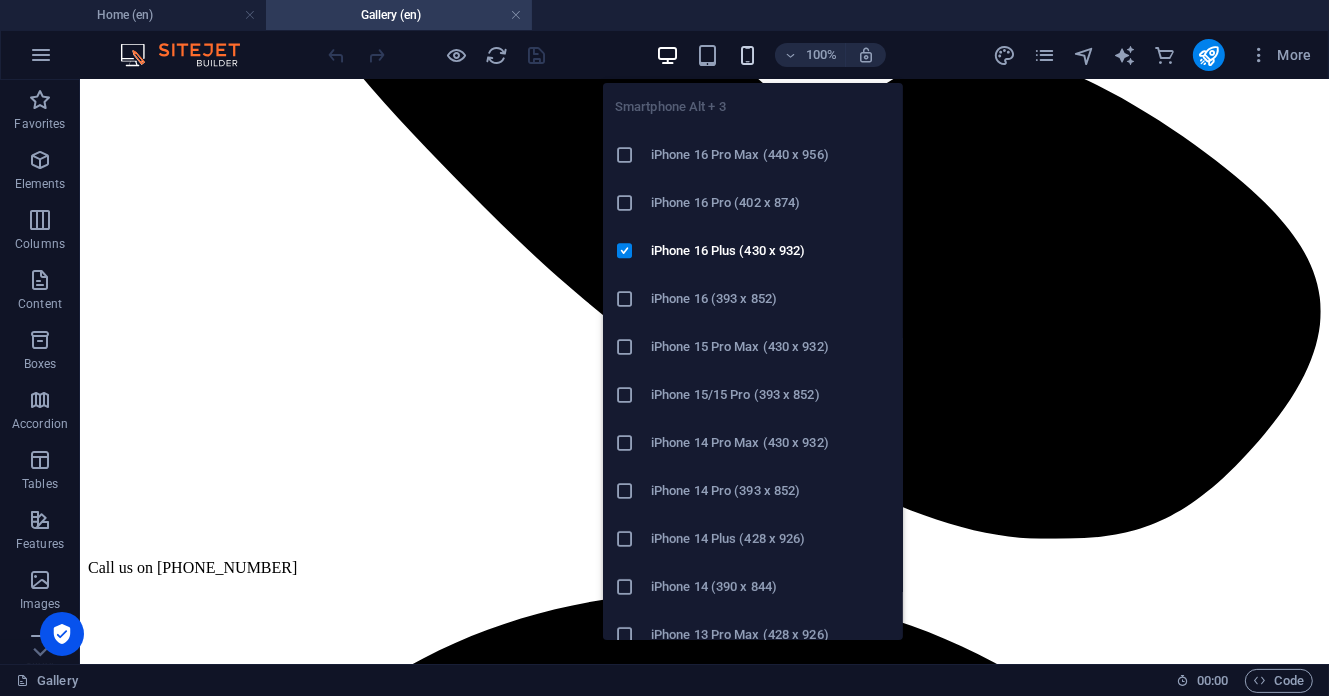 click at bounding box center [747, 55] 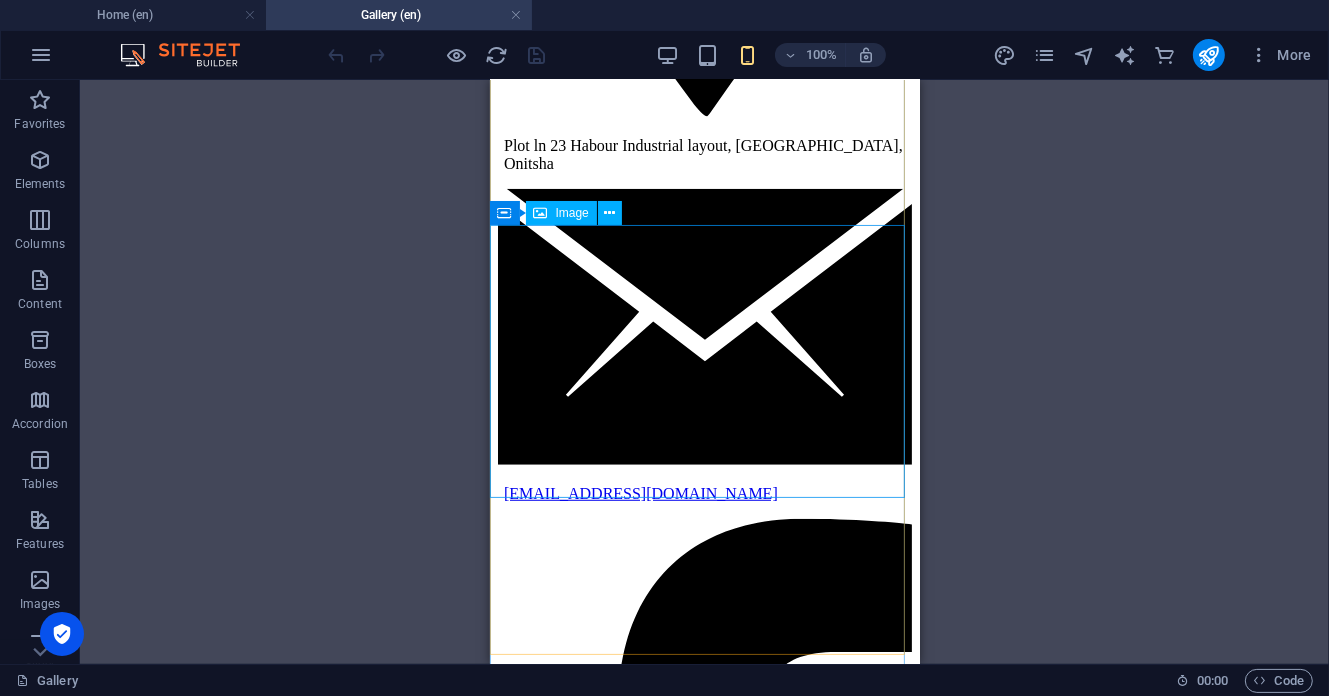 scroll, scrollTop: 800, scrollLeft: 0, axis: vertical 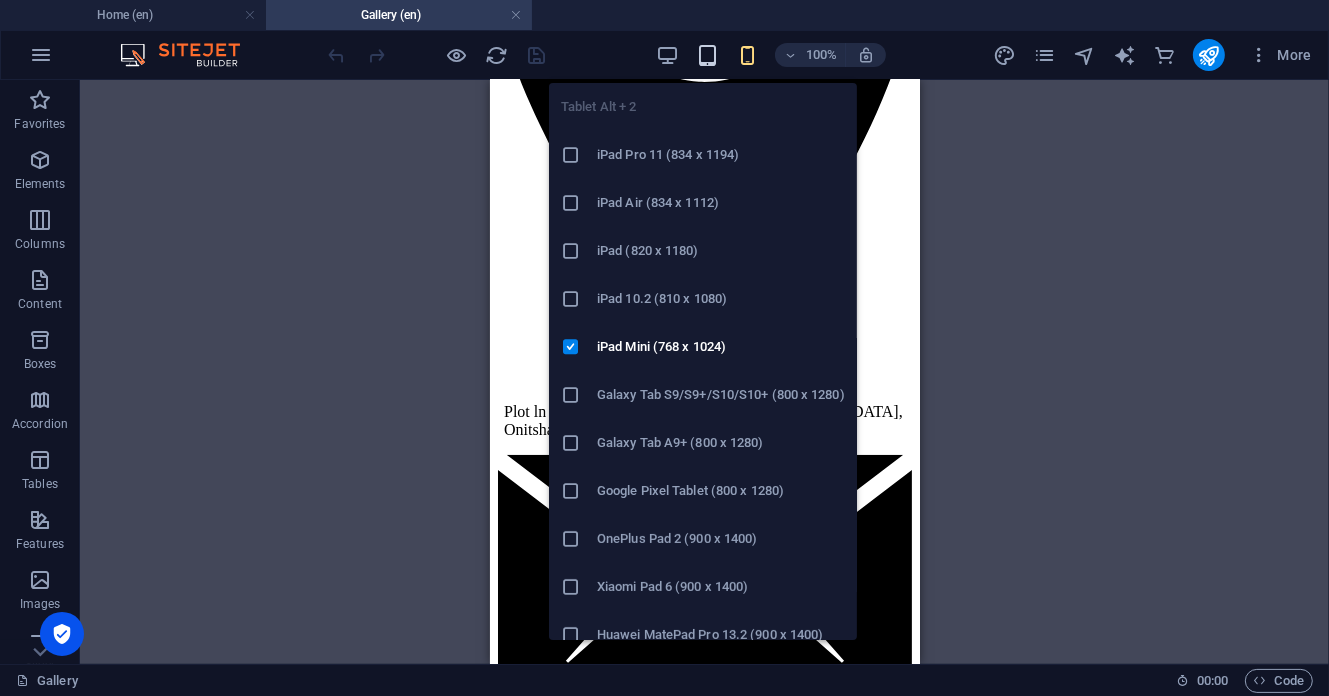 click at bounding box center [707, 55] 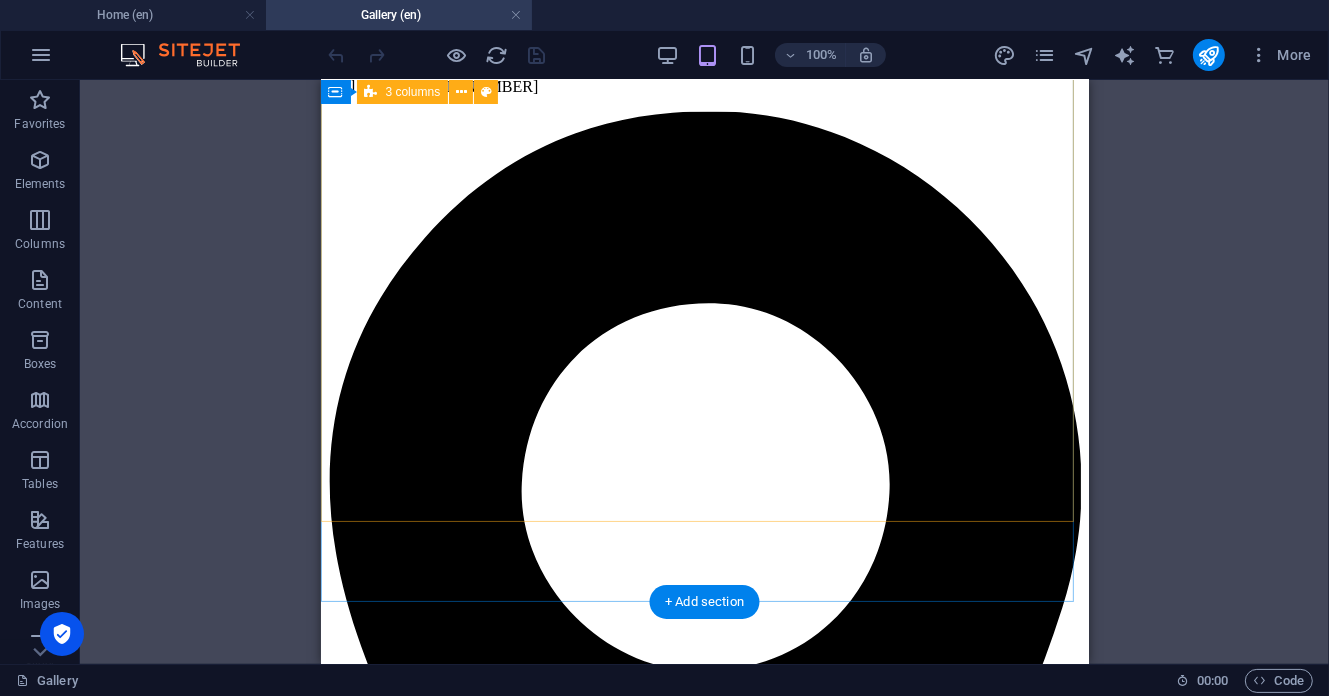 scroll, scrollTop: 533, scrollLeft: 0, axis: vertical 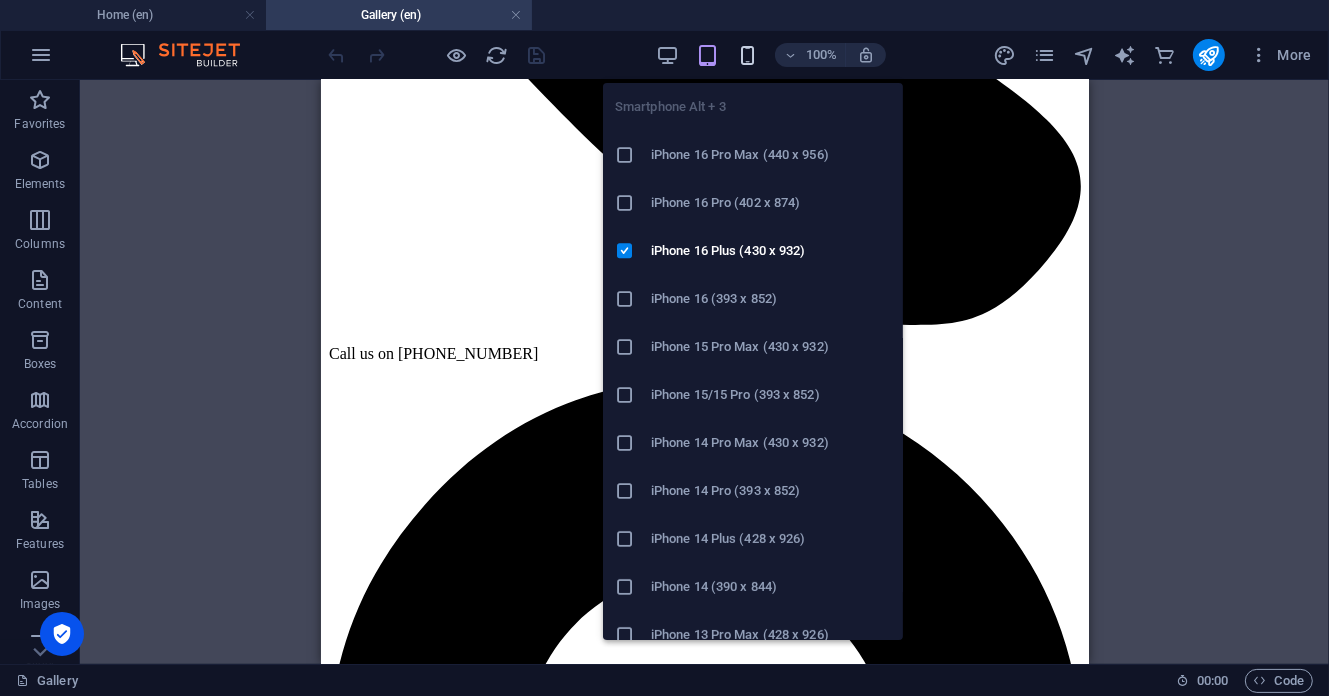 click at bounding box center (747, 55) 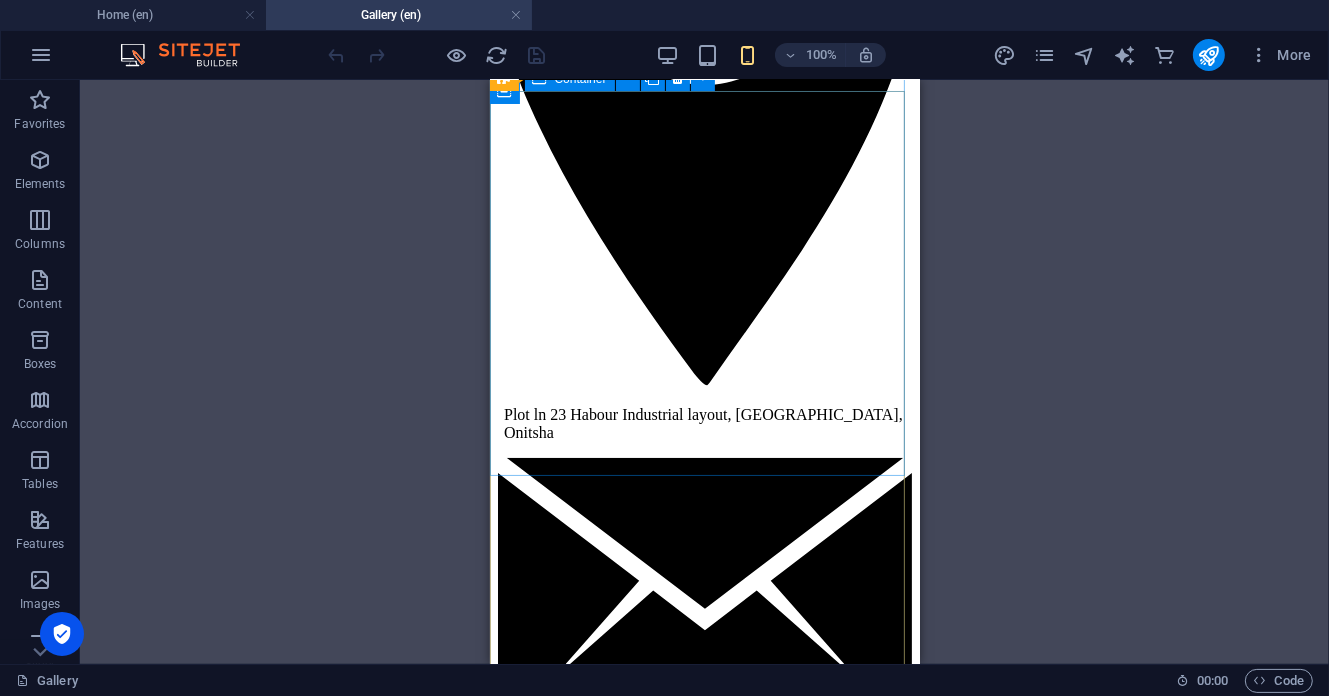 scroll, scrollTop: 800, scrollLeft: 0, axis: vertical 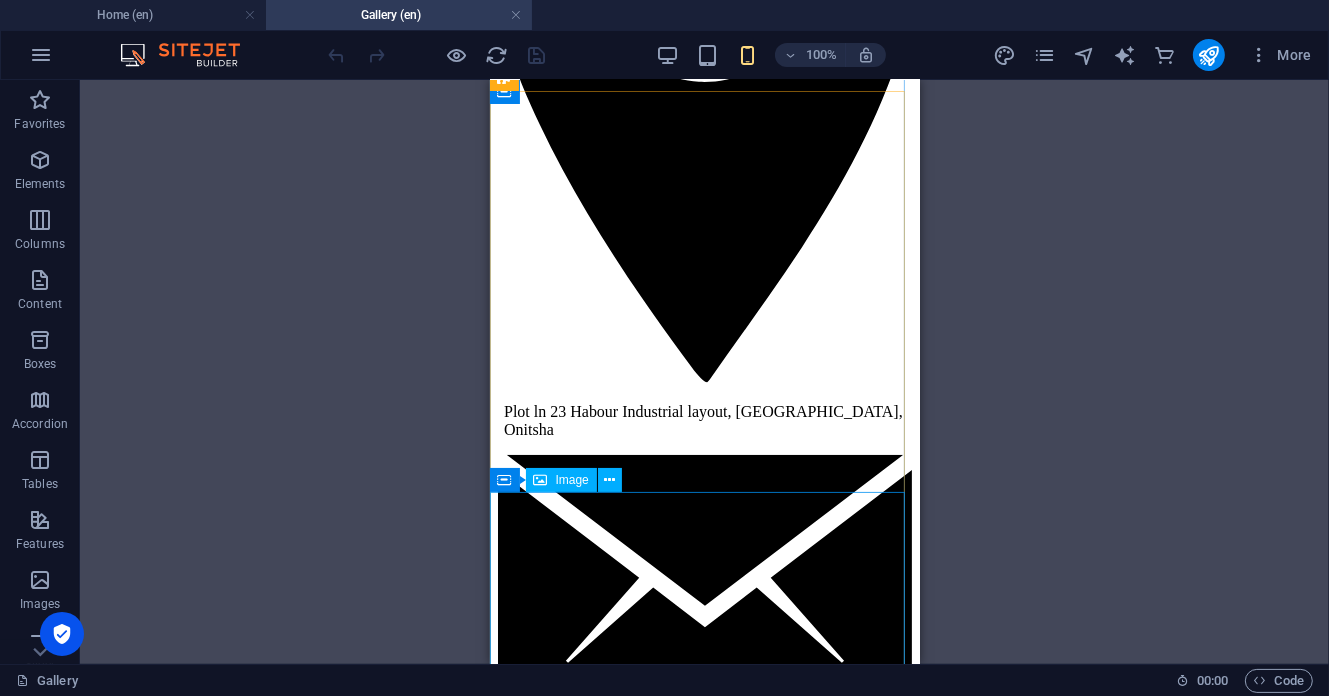 click at bounding box center (704, 5242) 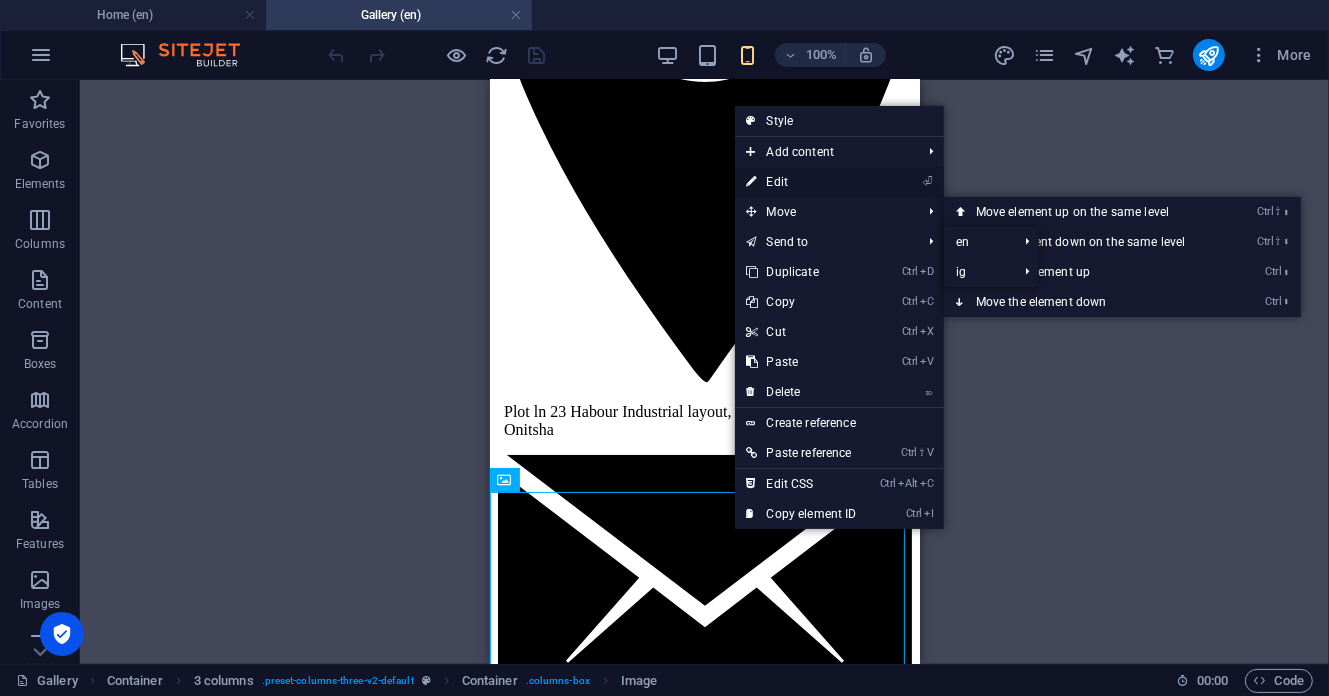 click on "⏎  Edit" at bounding box center [802, 182] 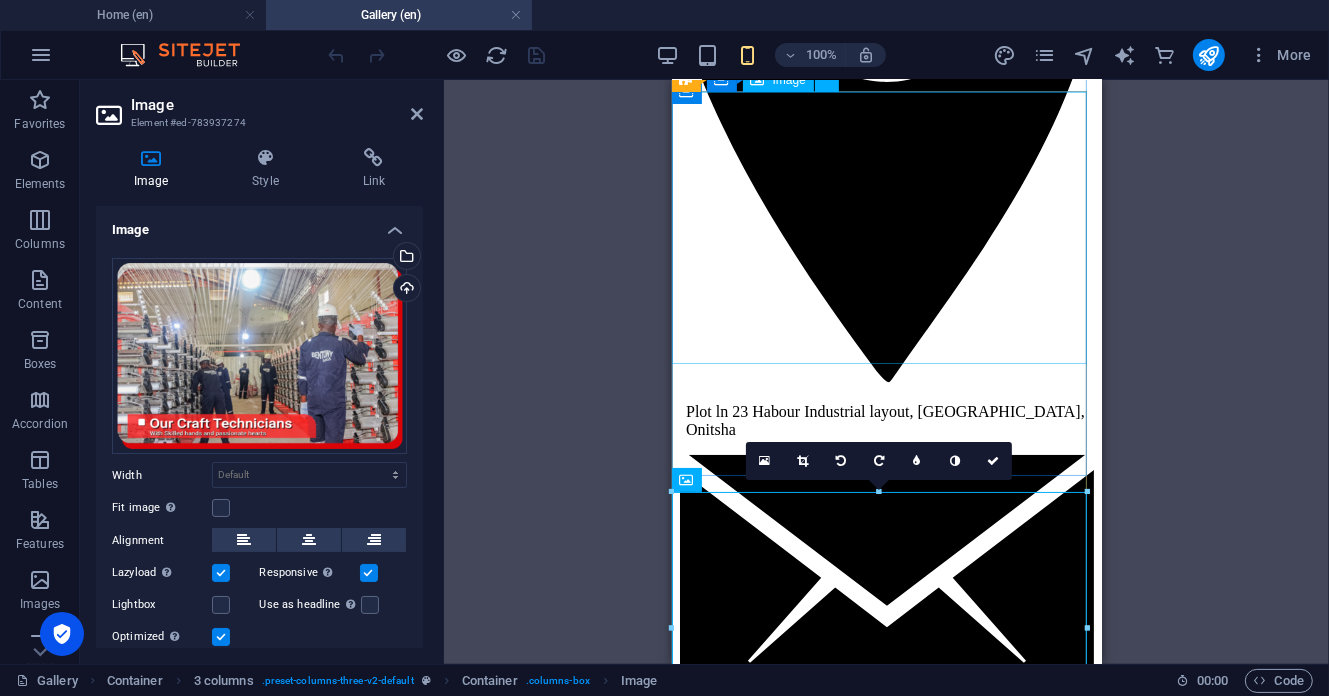 click at bounding box center [886, 4454] 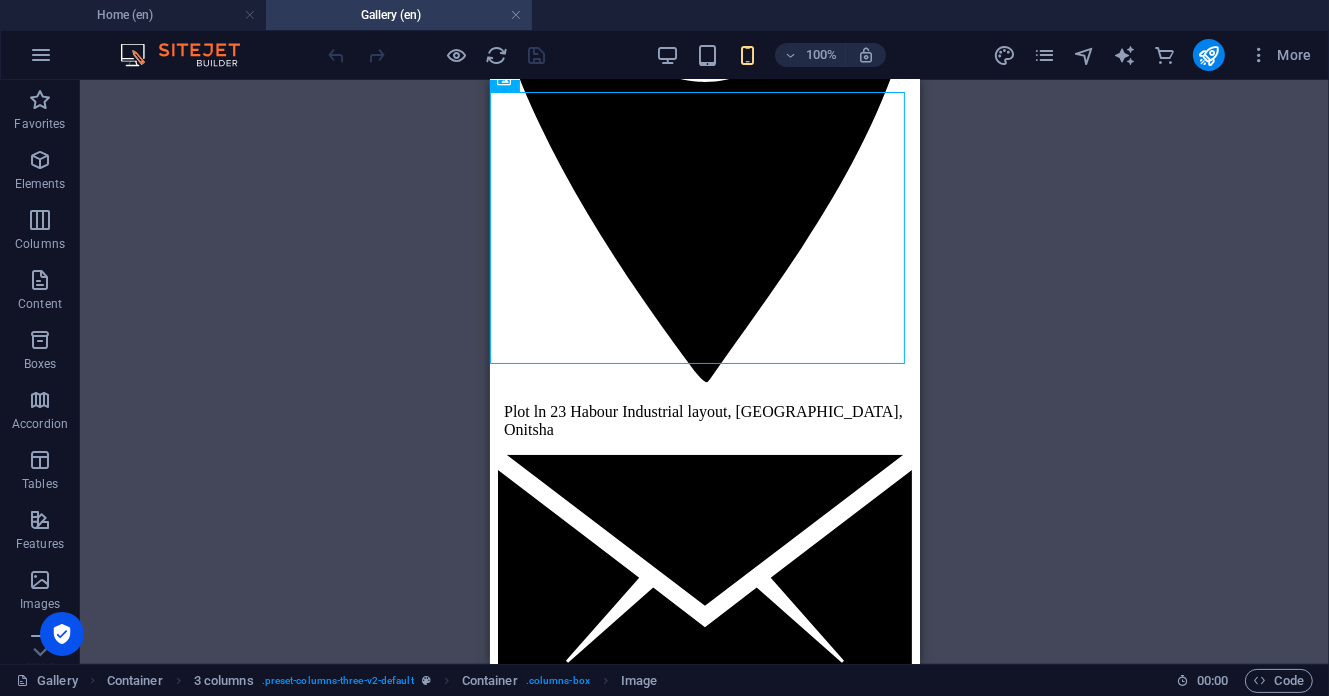 drag, startPoint x: 754, startPoint y: 308, endPoint x: 842, endPoint y: 309, distance: 88.005684 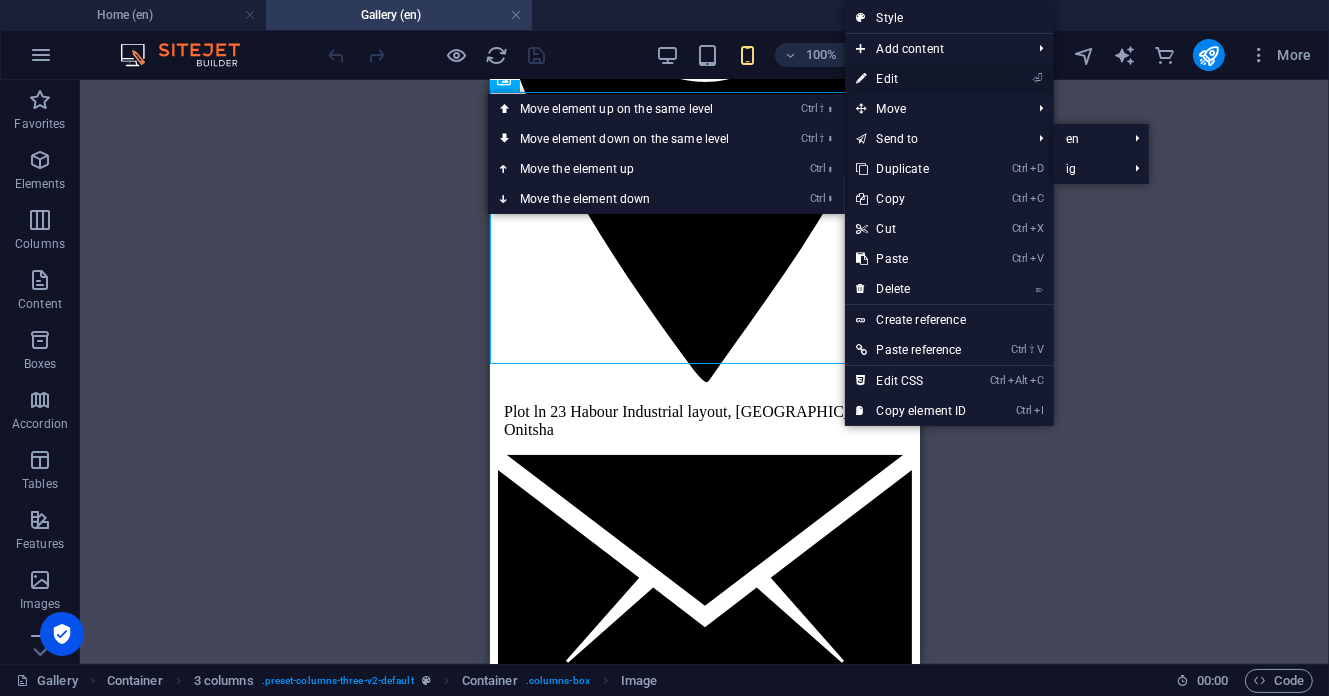 click on "⏎  Edit" at bounding box center [912, 79] 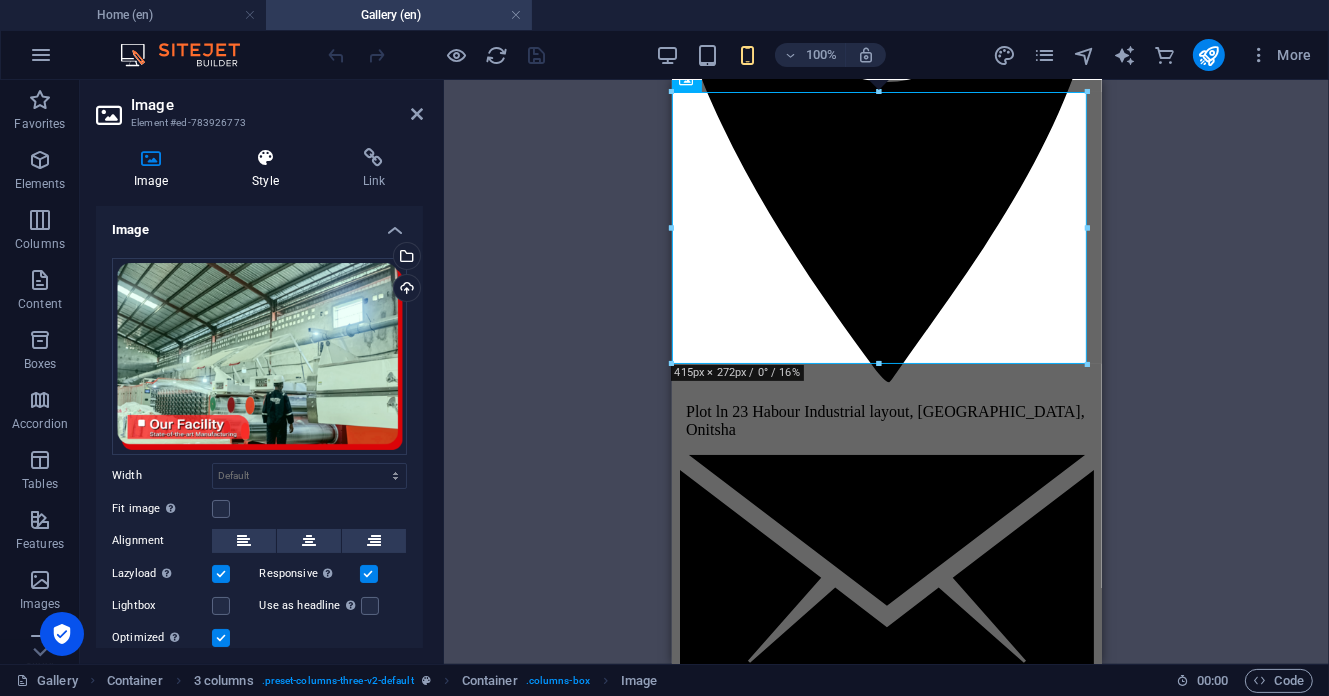 click on "Style" at bounding box center [269, 169] 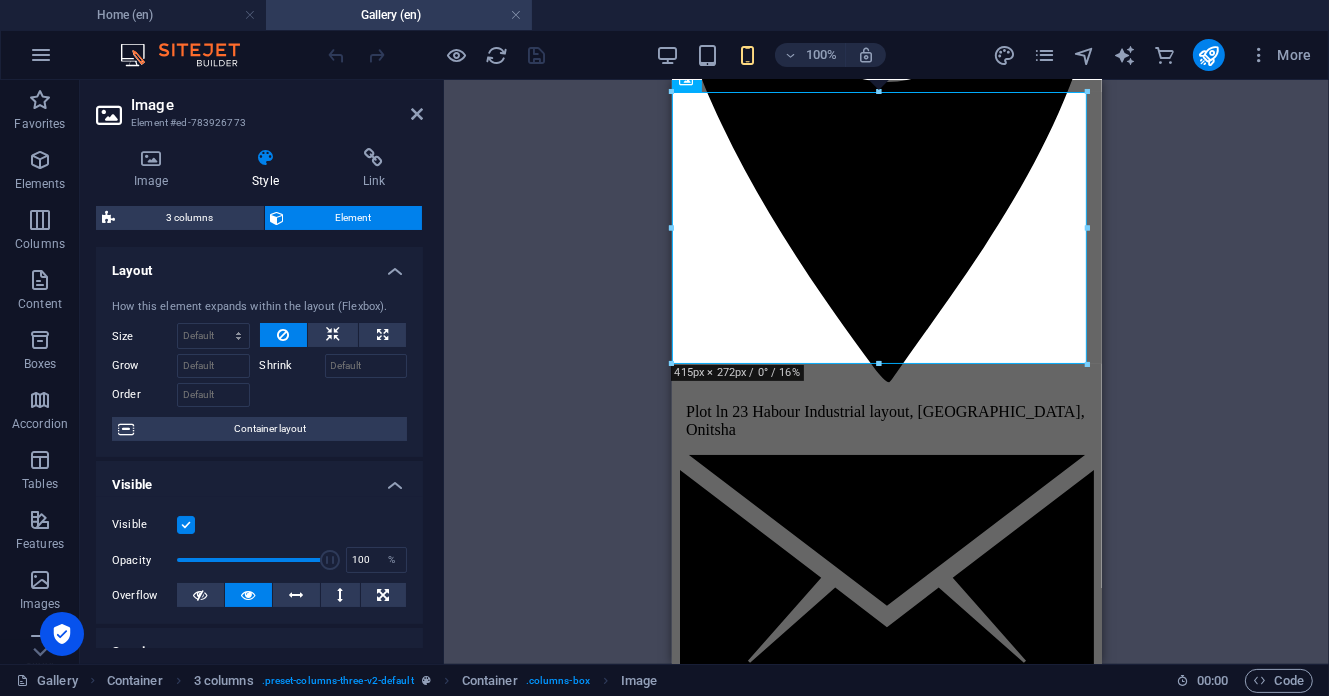 scroll, scrollTop: 266, scrollLeft: 0, axis: vertical 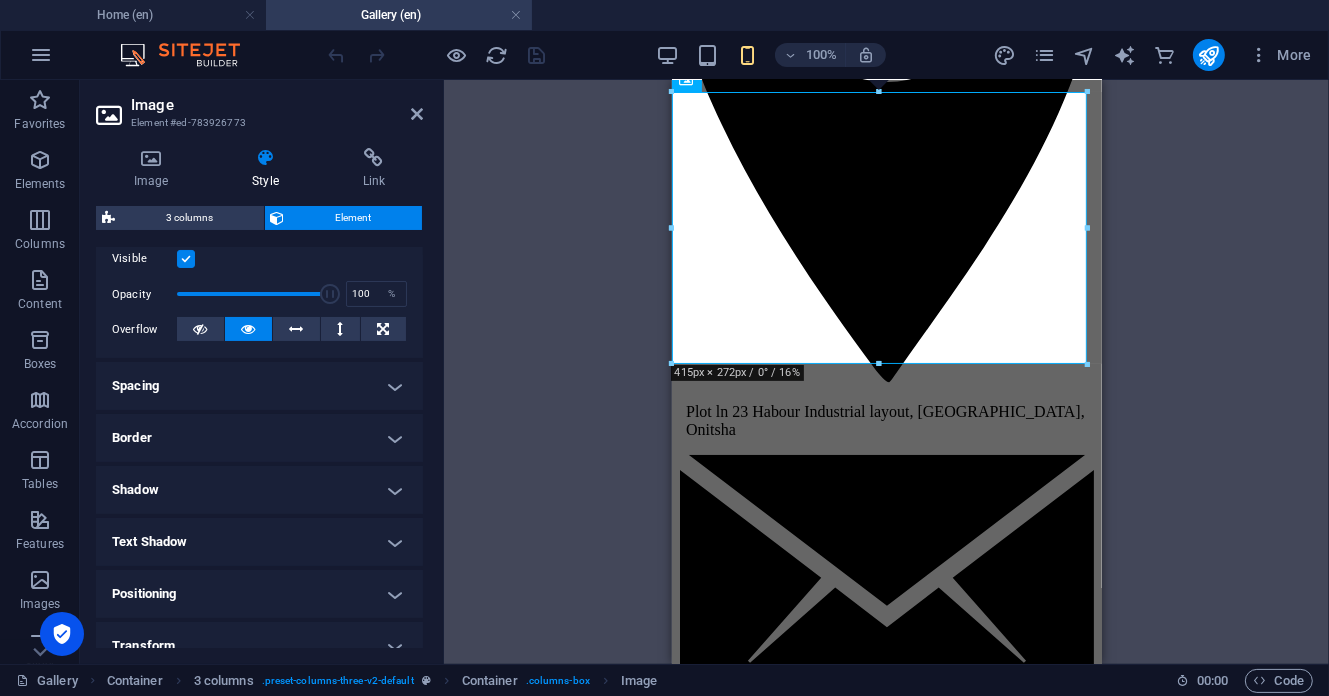 click on "Spacing" at bounding box center (259, 386) 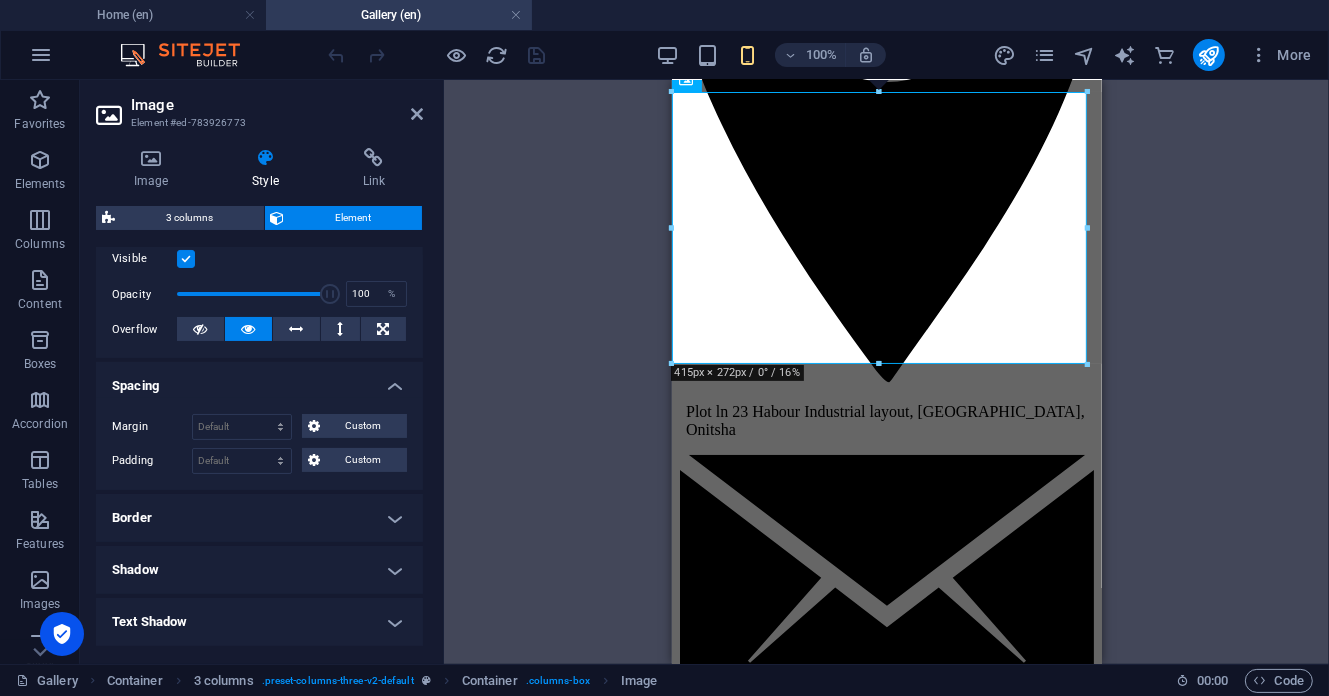 click on "Spacing" at bounding box center [259, 380] 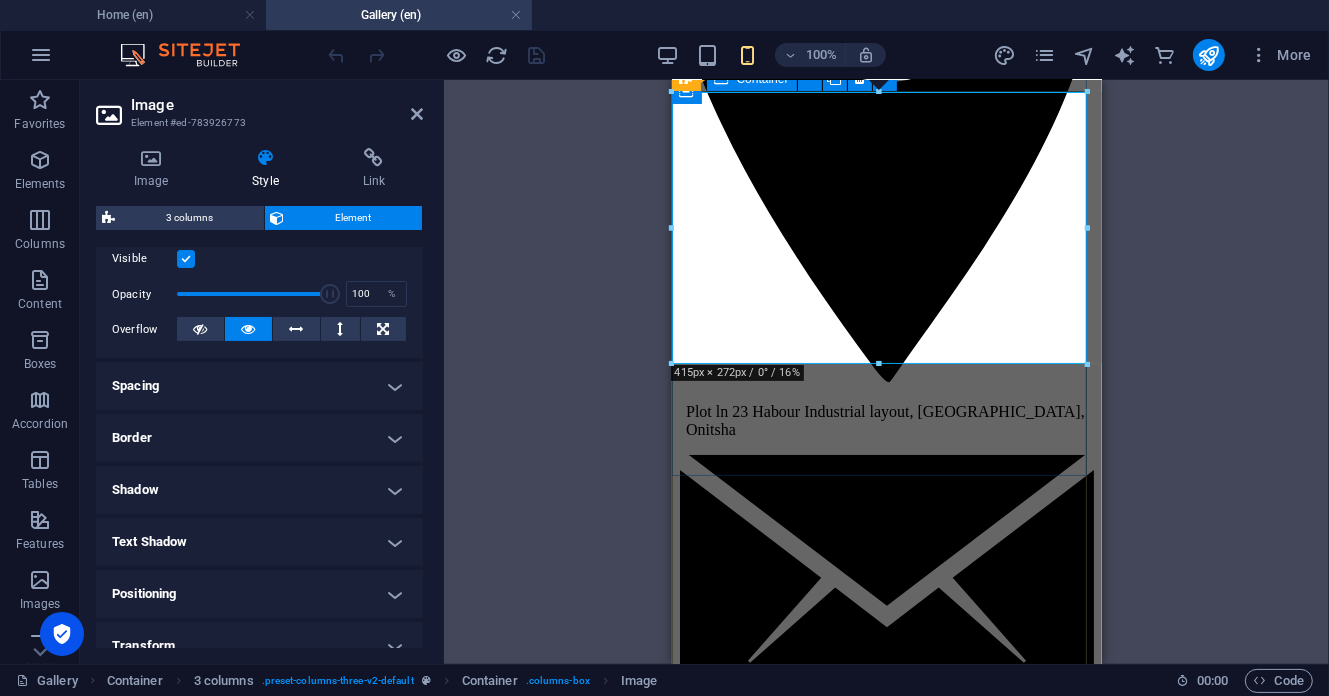 click at bounding box center (886, 4509) 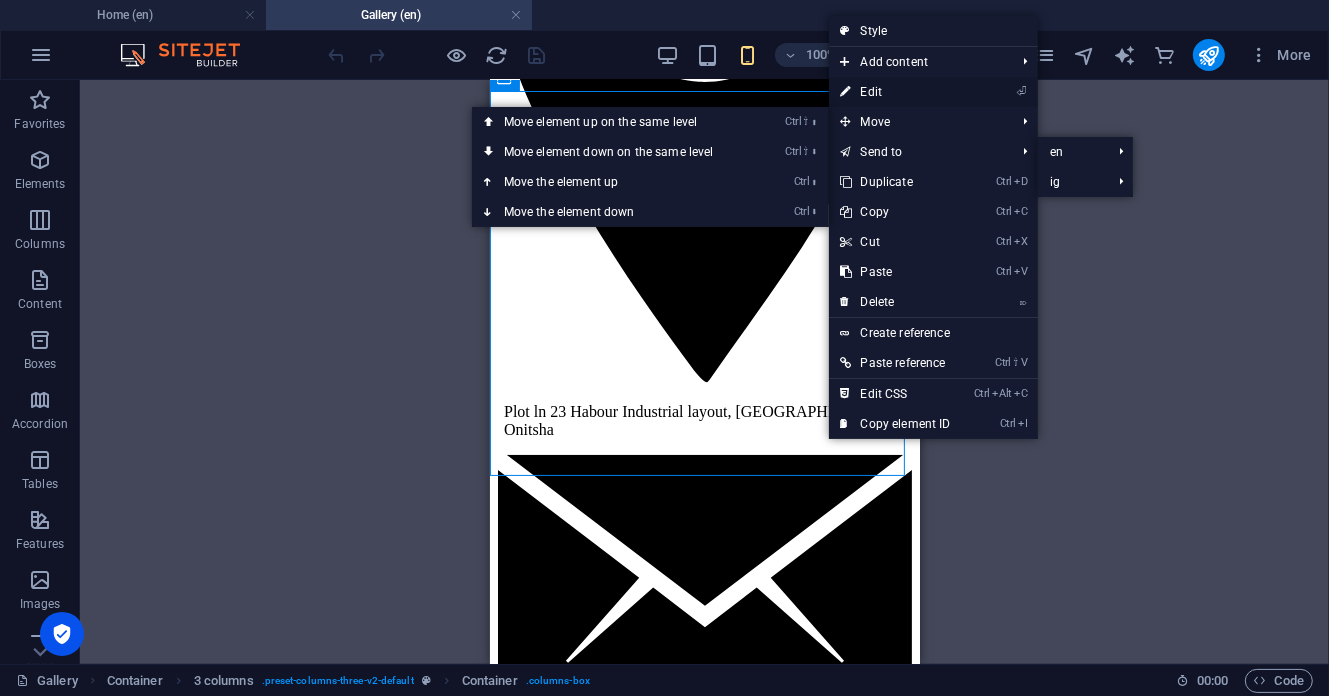 click on "⏎  Edit" at bounding box center (896, 92) 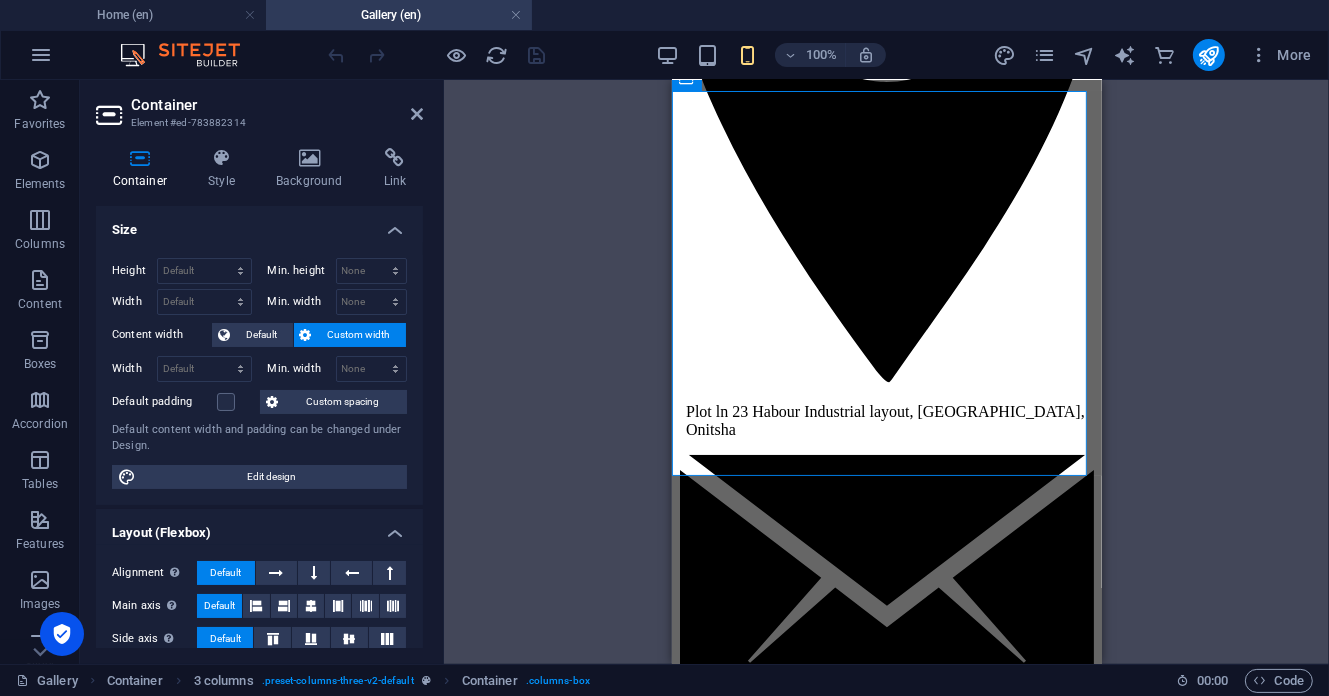drag, startPoint x: 222, startPoint y: 167, endPoint x: 247, endPoint y: 275, distance: 110.85576 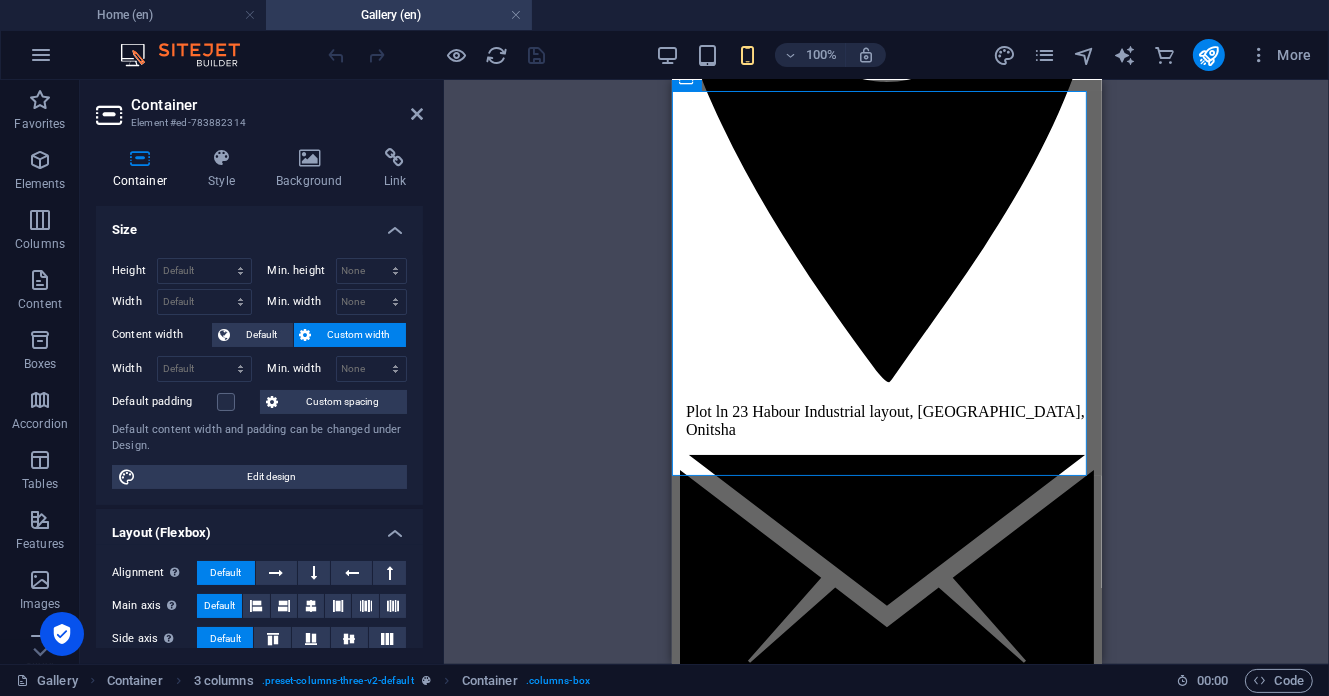 click at bounding box center (222, 158) 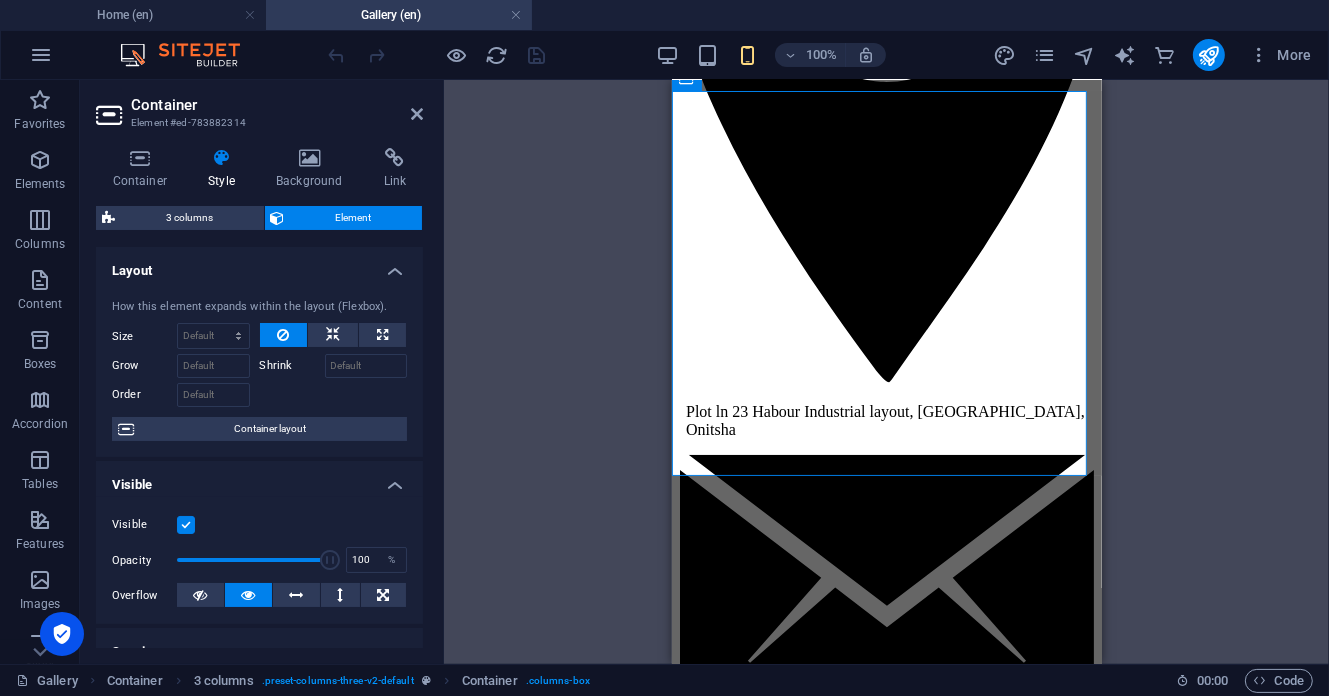 scroll, scrollTop: 266, scrollLeft: 0, axis: vertical 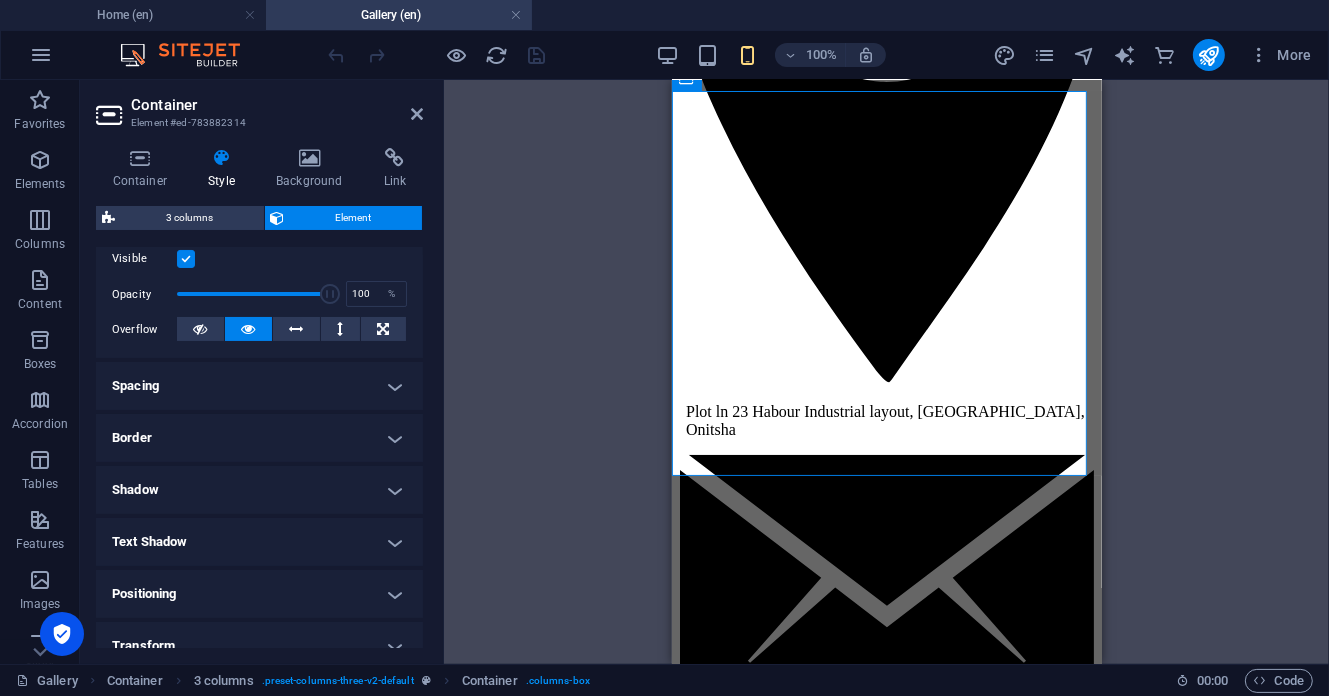 click on "Spacing" at bounding box center (259, 386) 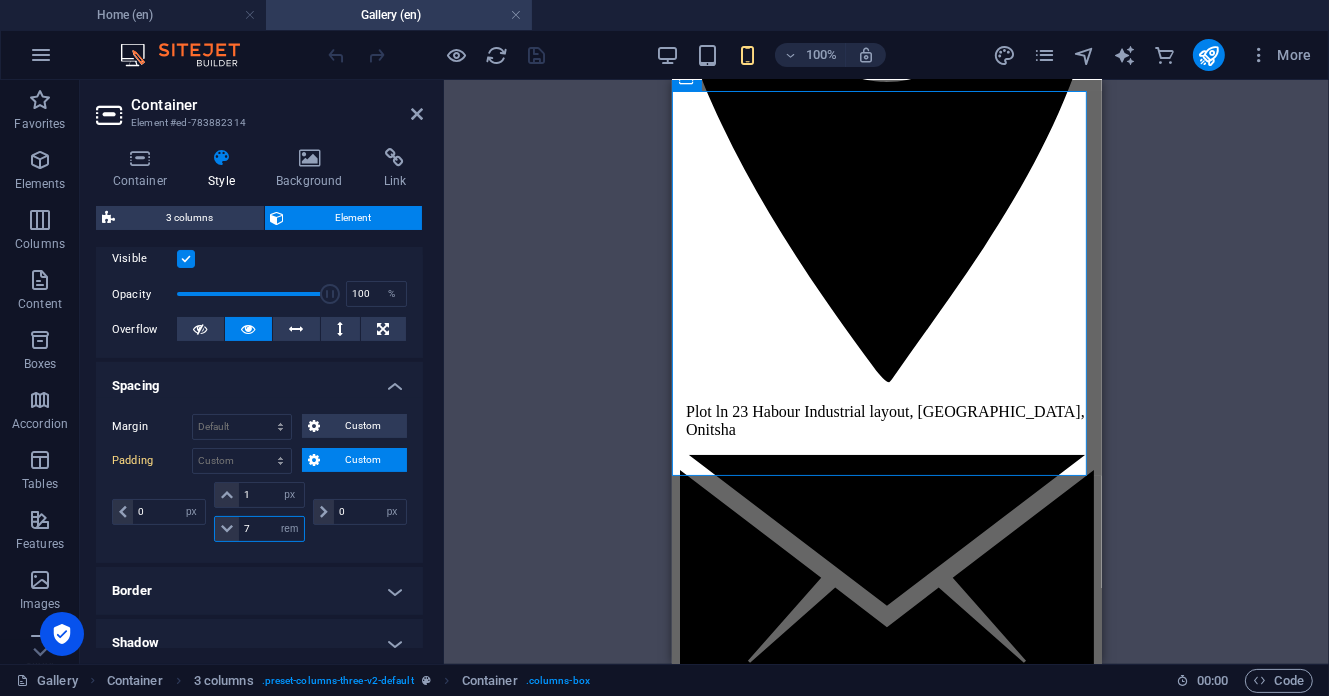 drag, startPoint x: 256, startPoint y: 528, endPoint x: 238, endPoint y: 523, distance: 18.681541 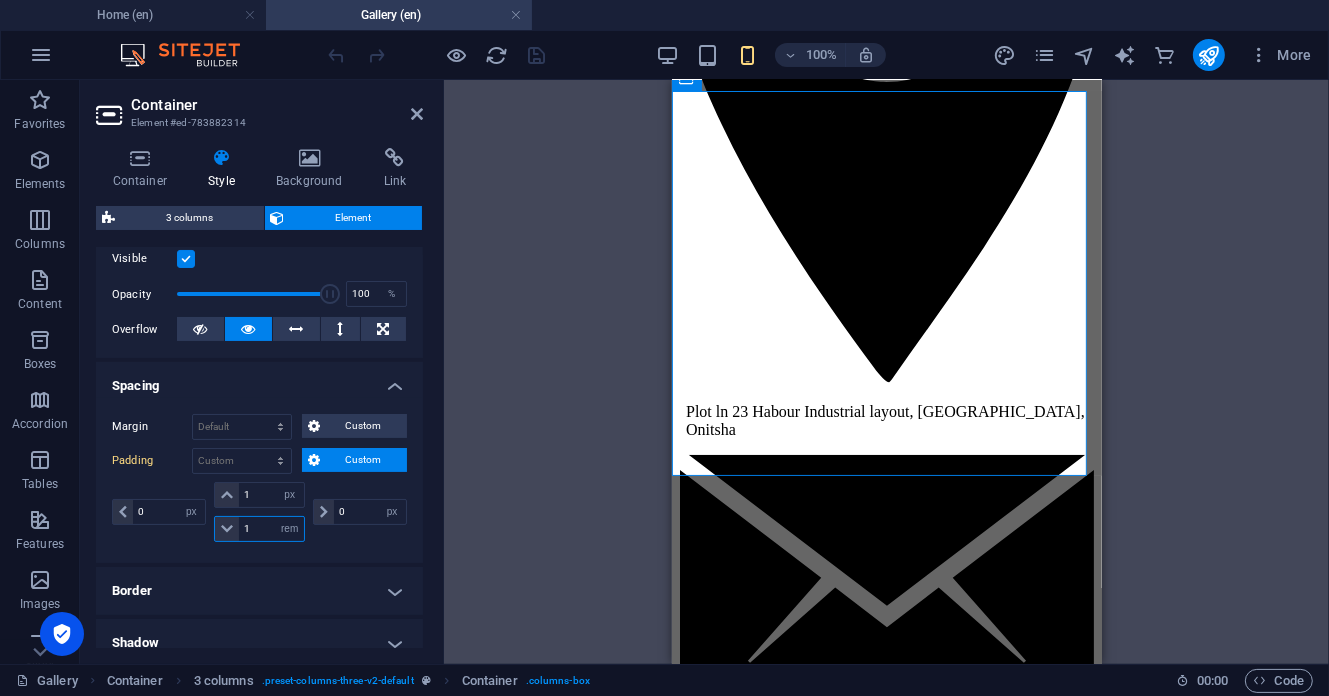 type on "1" 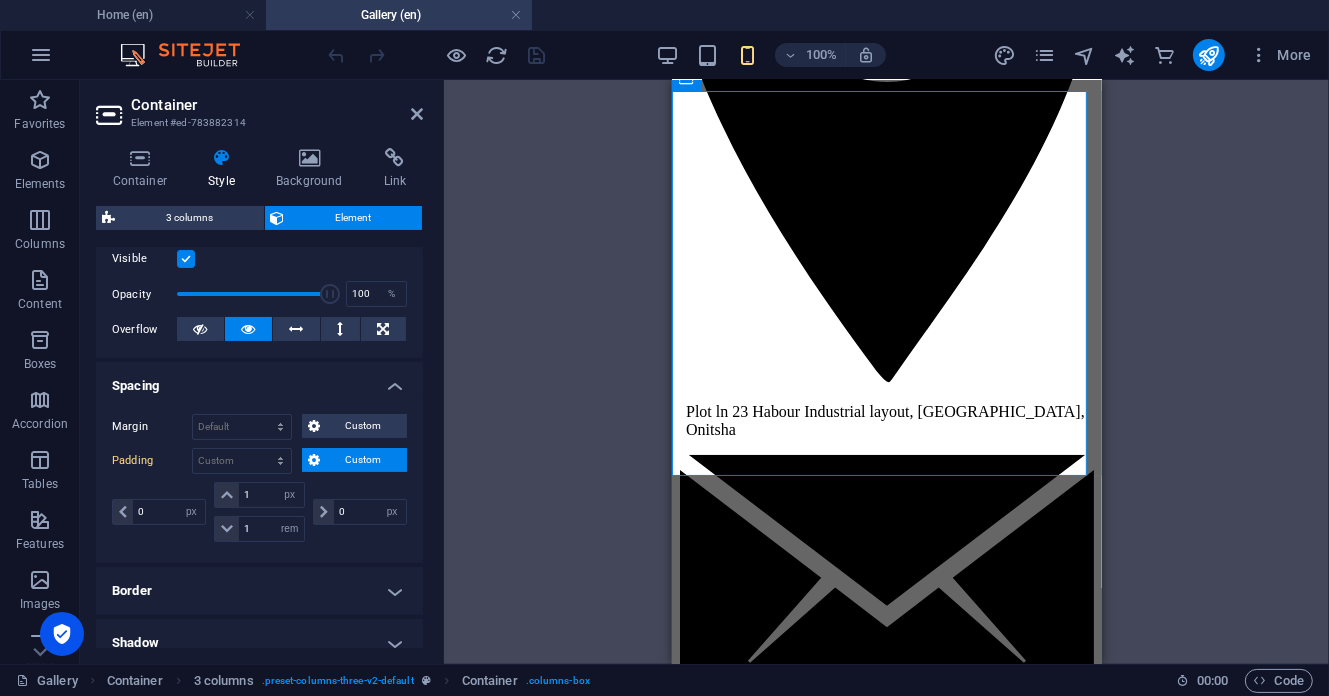 click on "0 px rem % vh vw 1 px rem % vh vw 1 px rem % vh vw 0 px rem % vh vw" at bounding box center (259, 514) 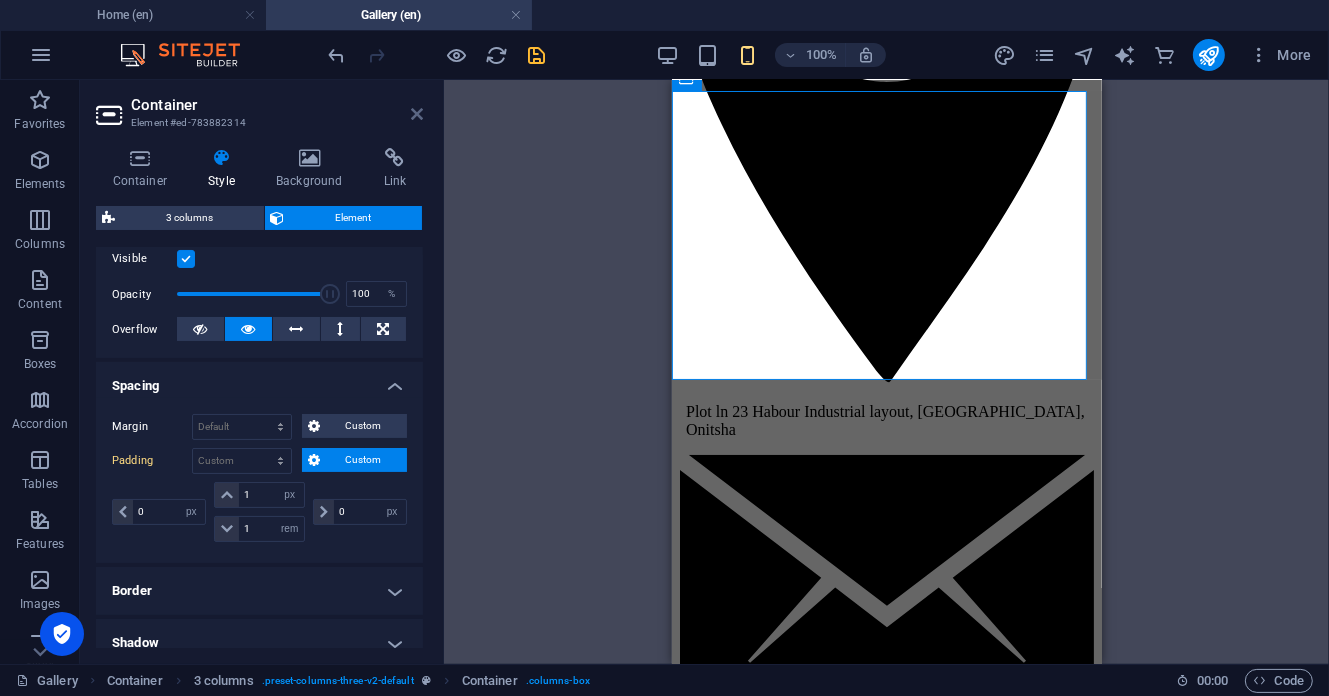 click at bounding box center (417, 114) 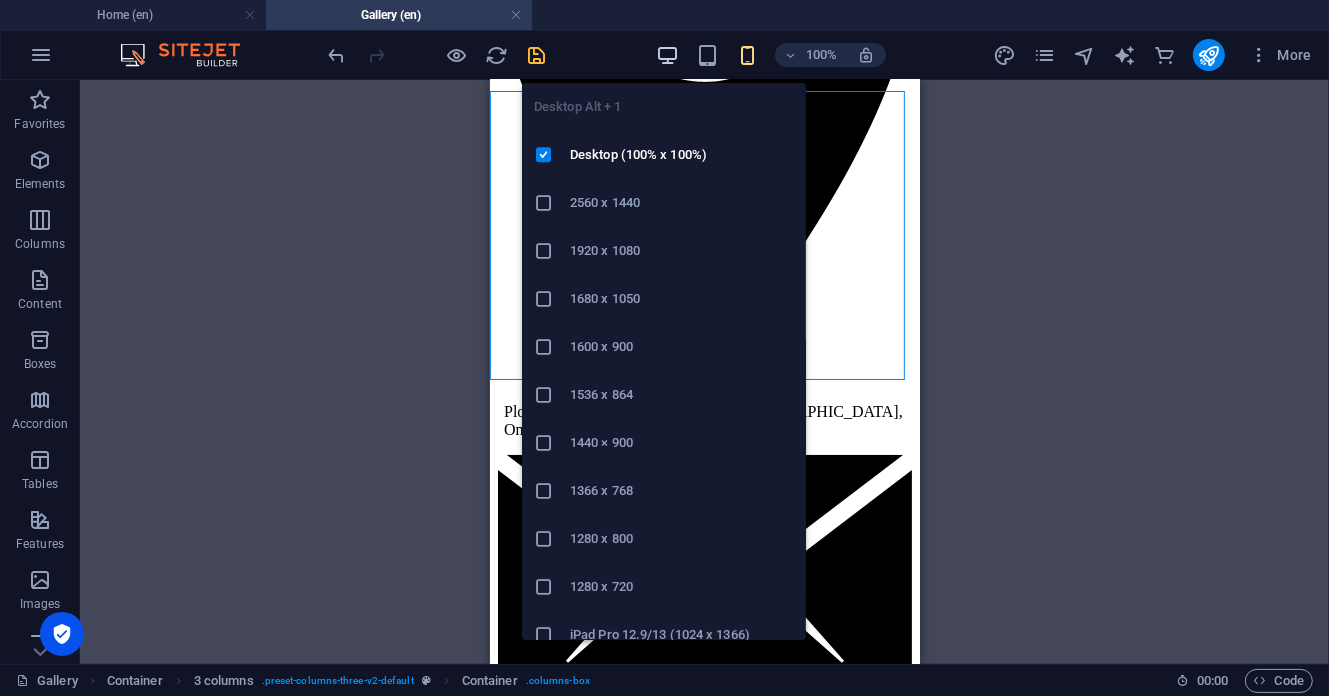 click at bounding box center [667, 55] 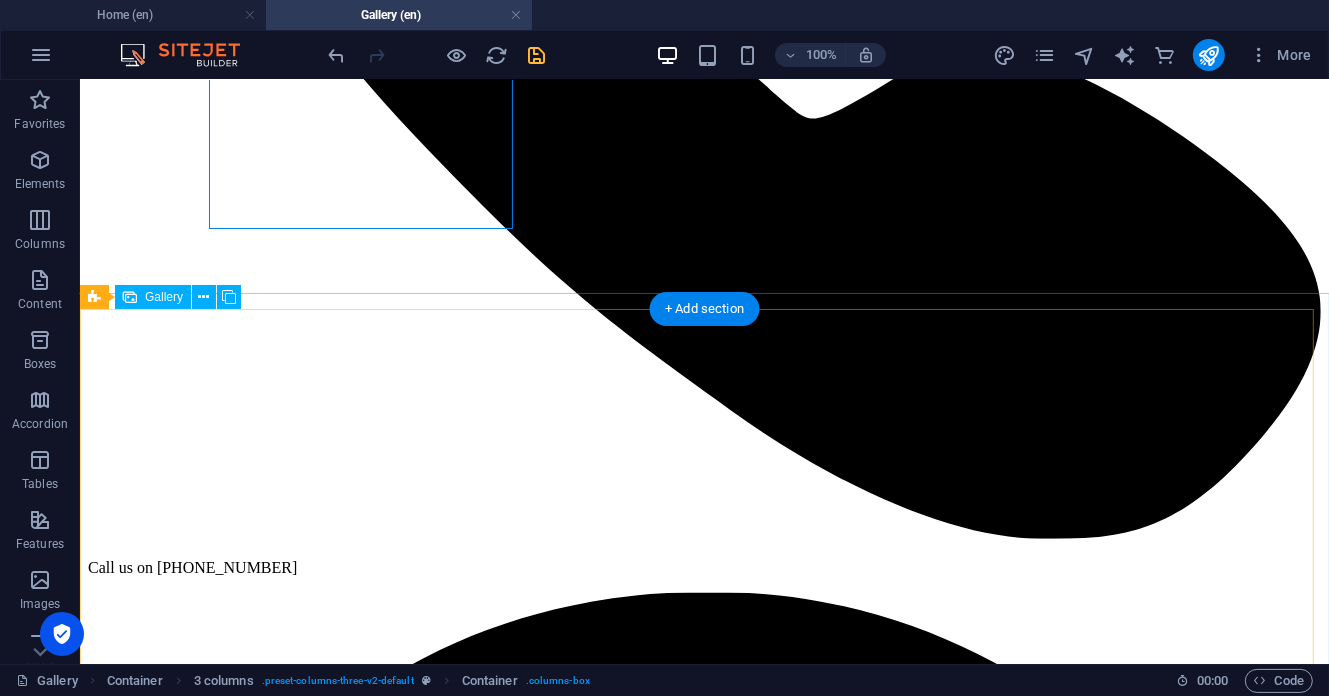 scroll, scrollTop: 266, scrollLeft: 0, axis: vertical 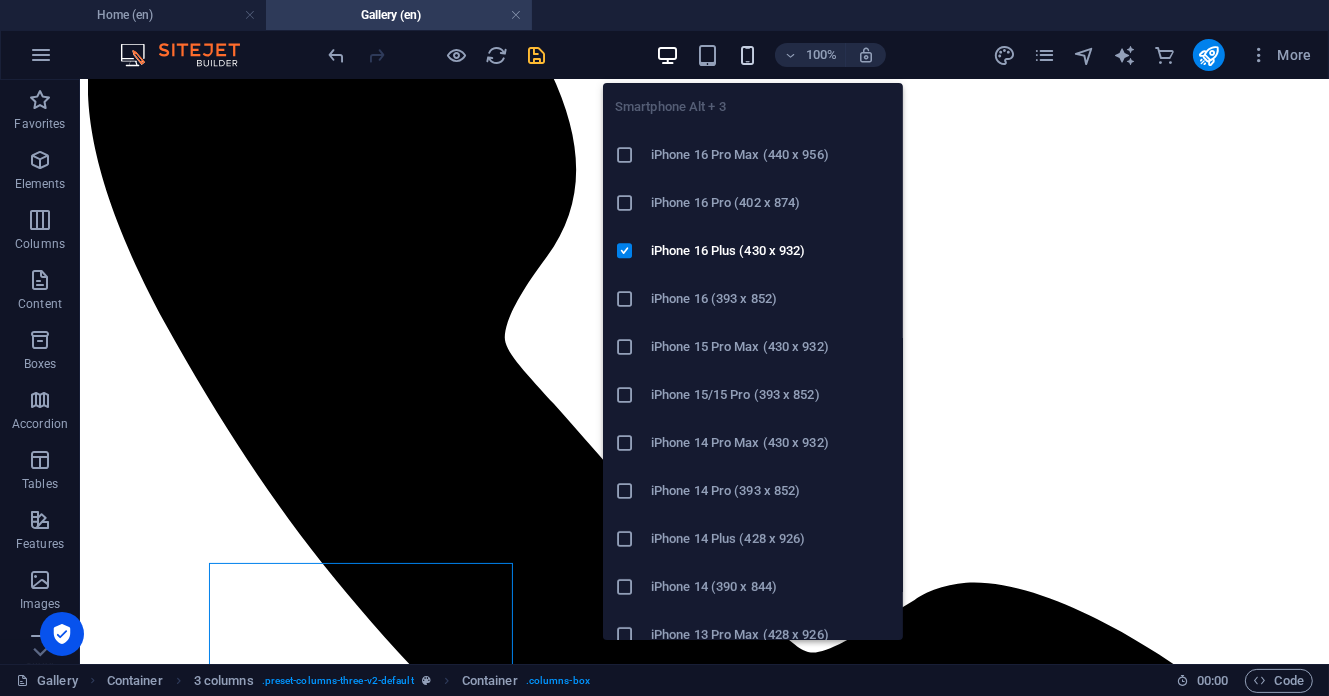 click at bounding box center (747, 55) 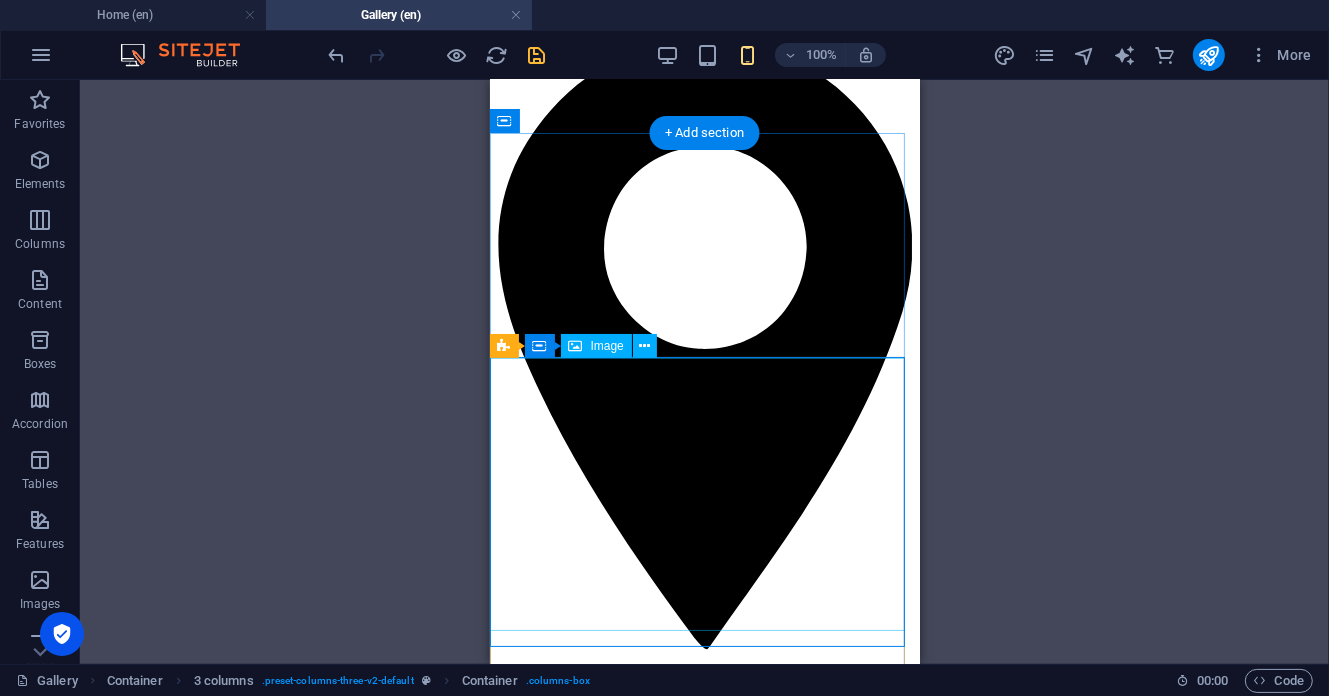 scroll, scrollTop: 1066, scrollLeft: 0, axis: vertical 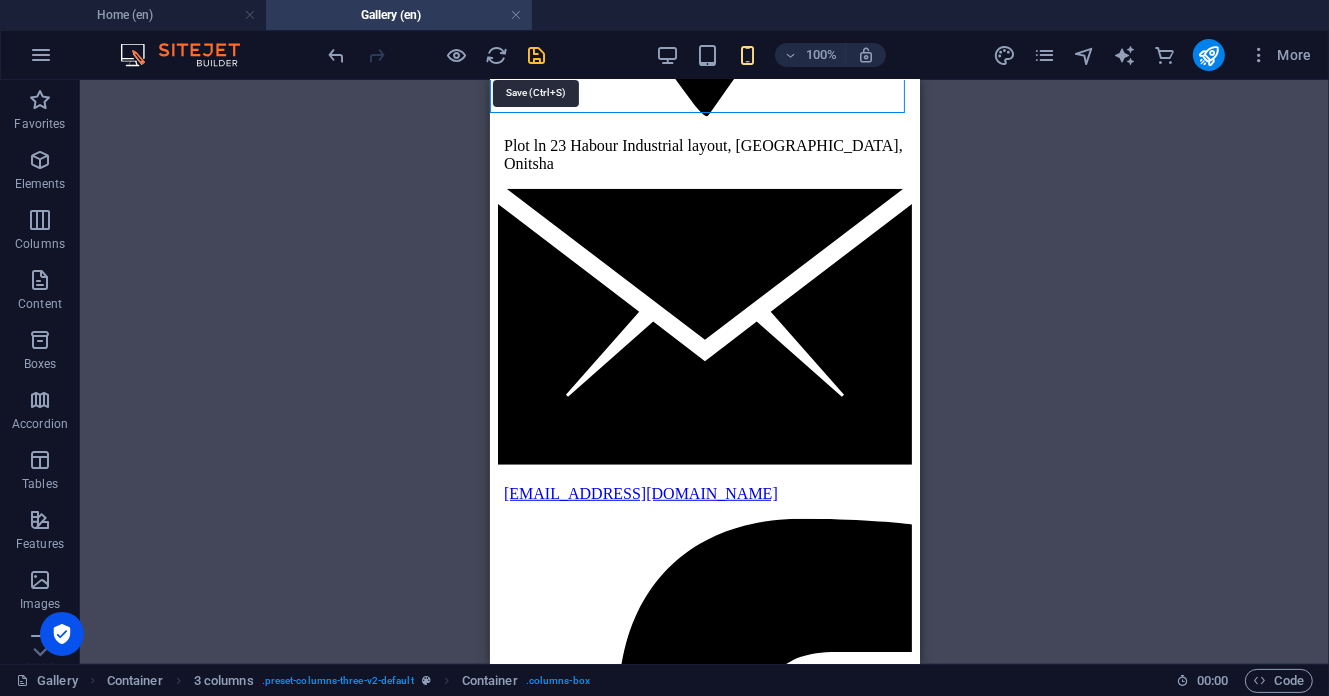 click at bounding box center [537, 55] 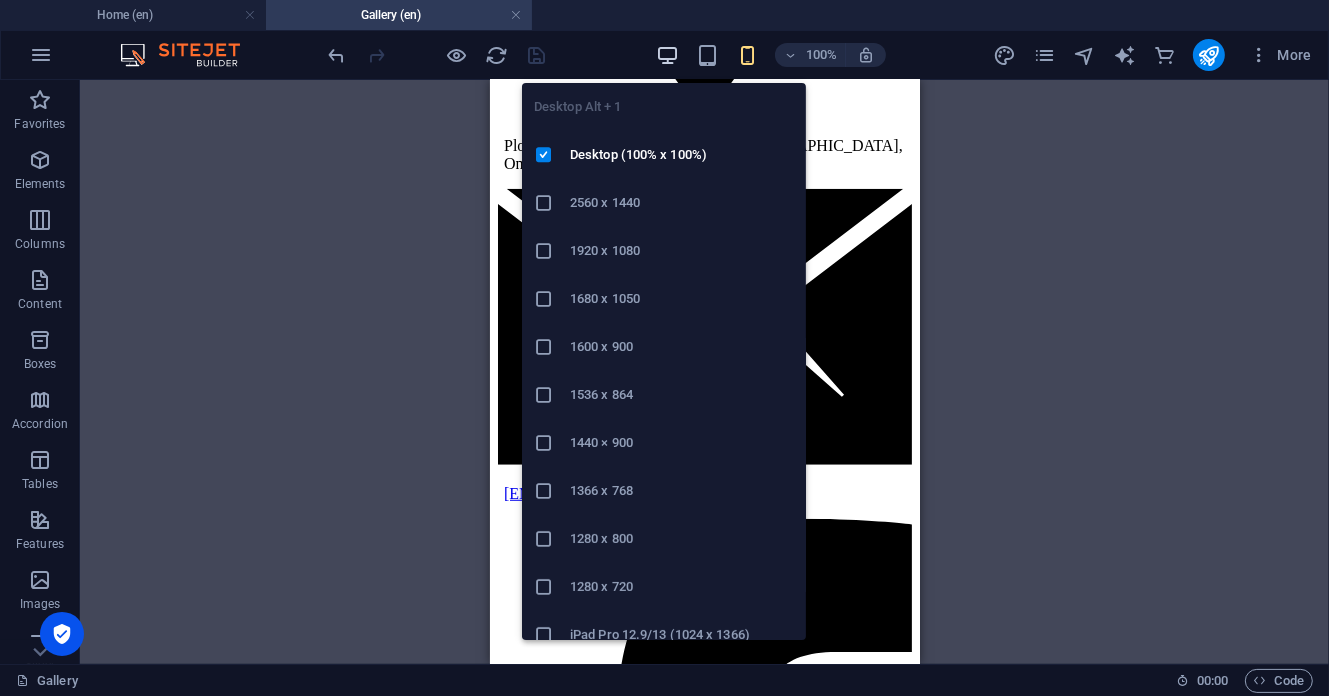 click at bounding box center (667, 55) 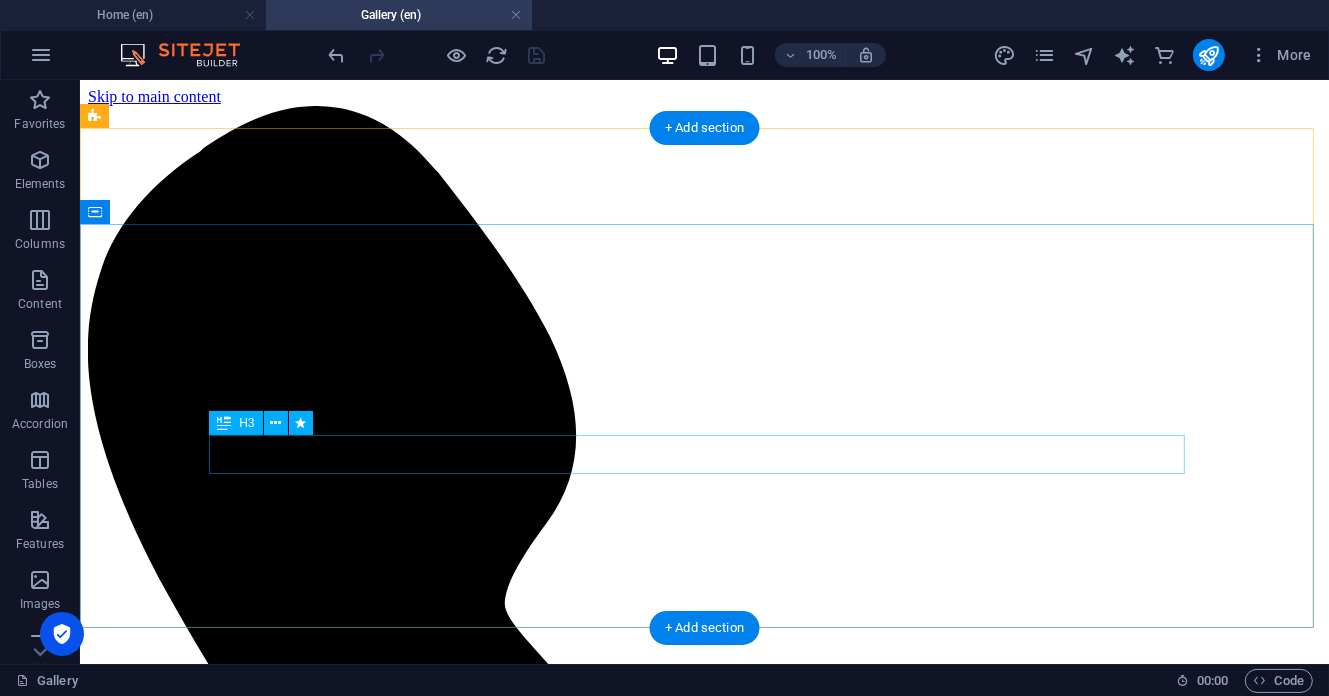 scroll, scrollTop: 266, scrollLeft: 0, axis: vertical 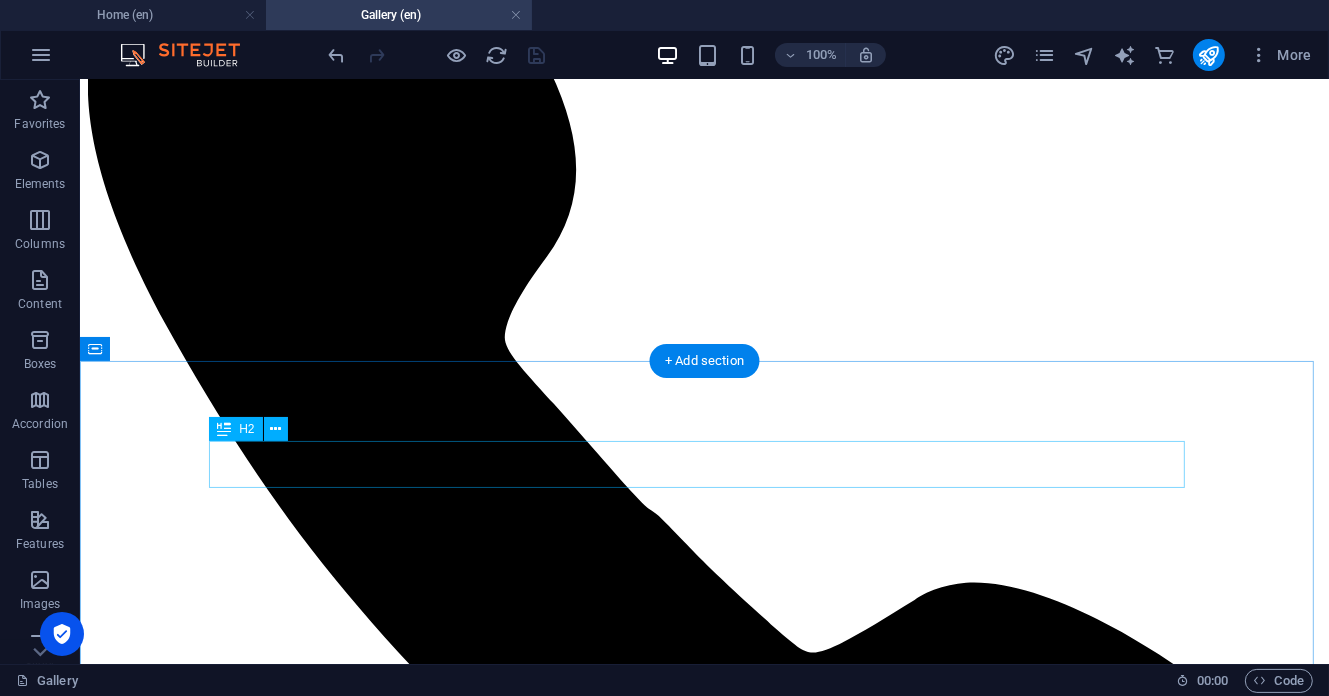click on "WELCOME TO OUR GALLERY" at bounding box center [703, 11378] 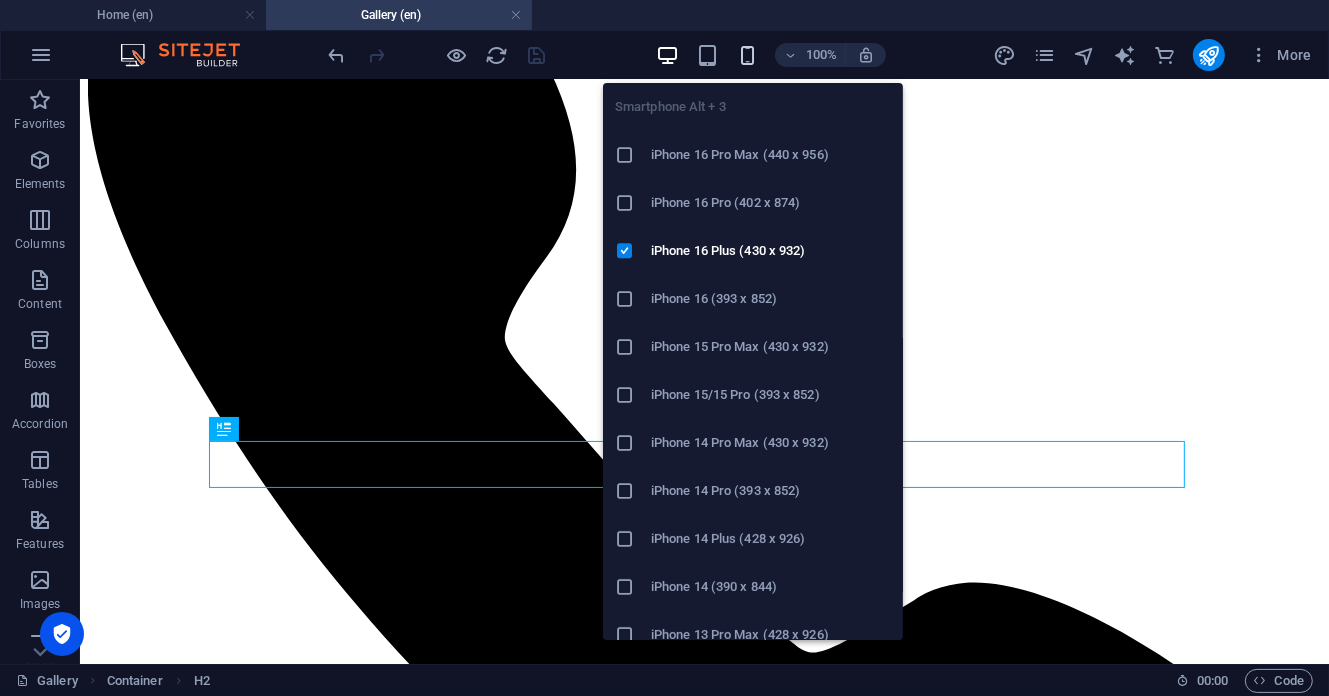 click at bounding box center [747, 55] 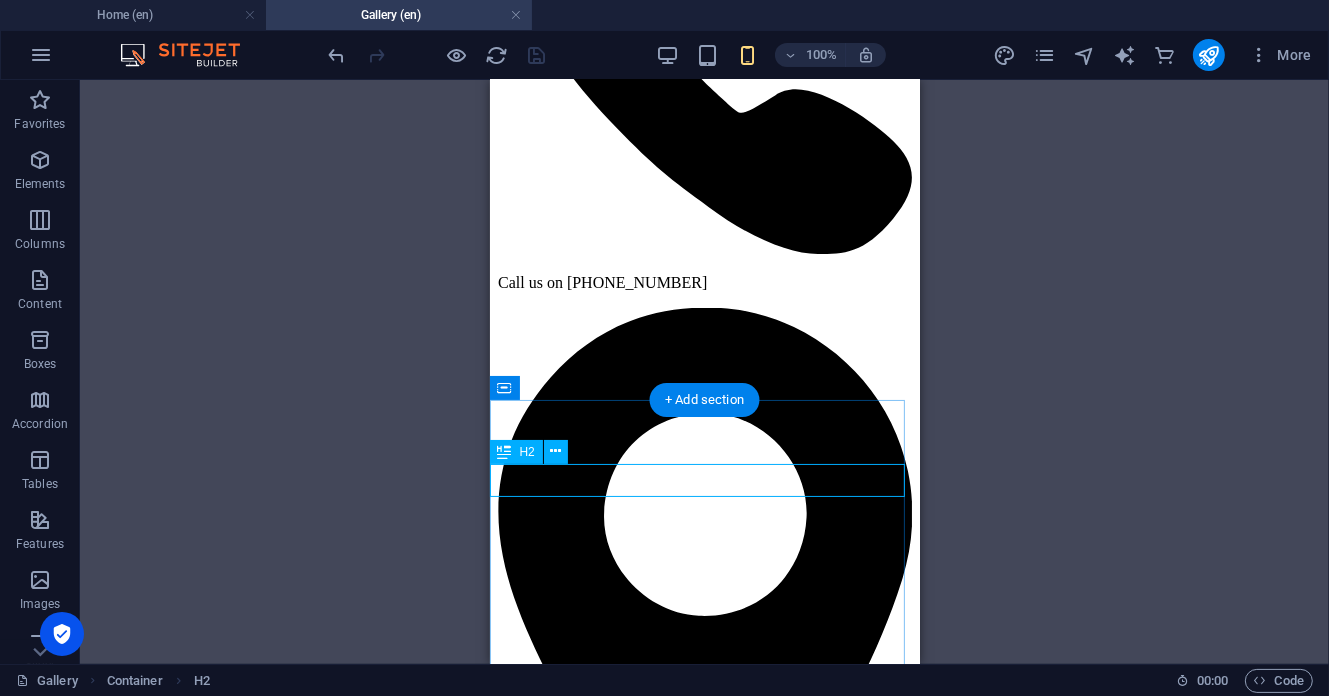 click on "WELCOME TO OUR GALLERY" at bounding box center [704, 4519] 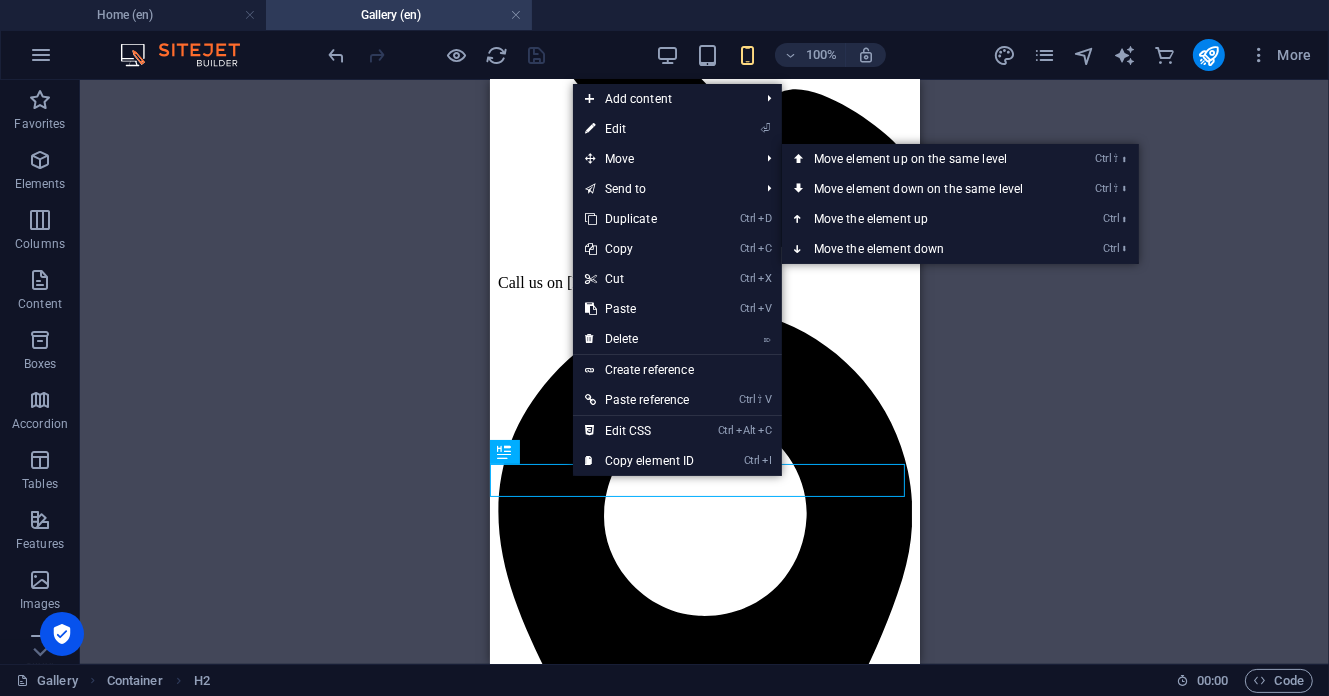 click on "⏎  Edit" at bounding box center [640, 129] 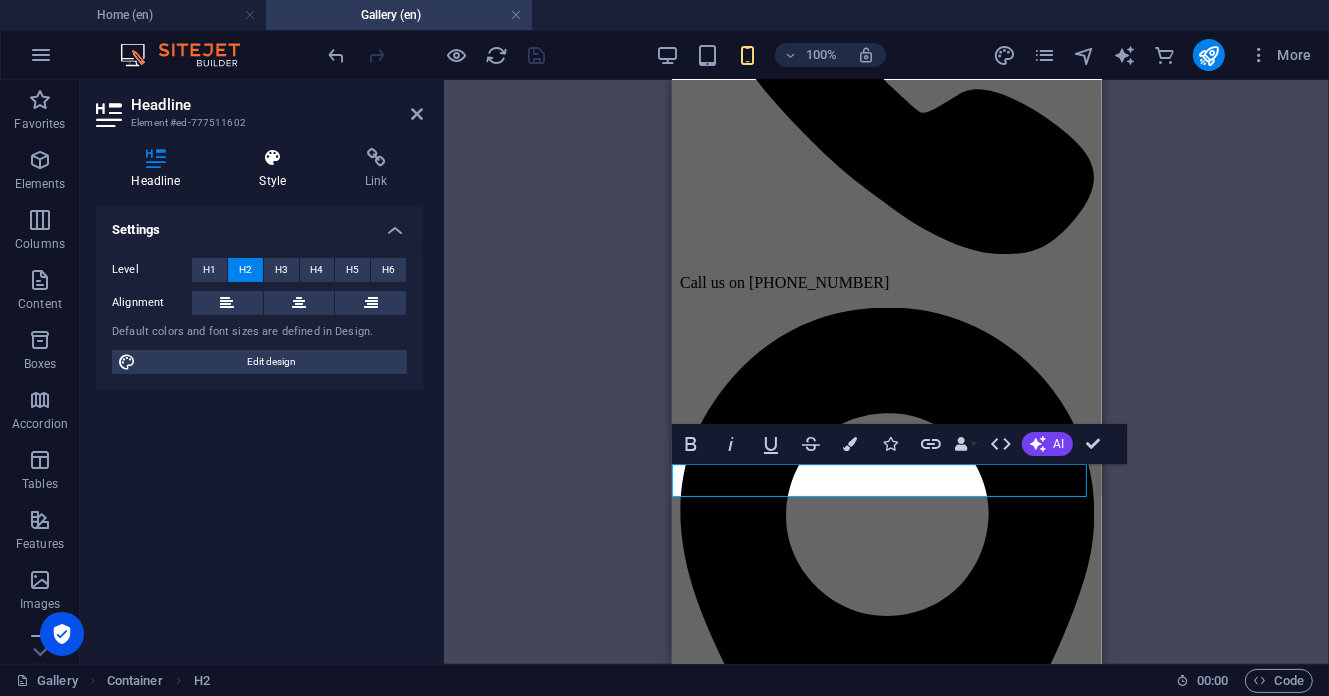click on "Style" at bounding box center [277, 169] 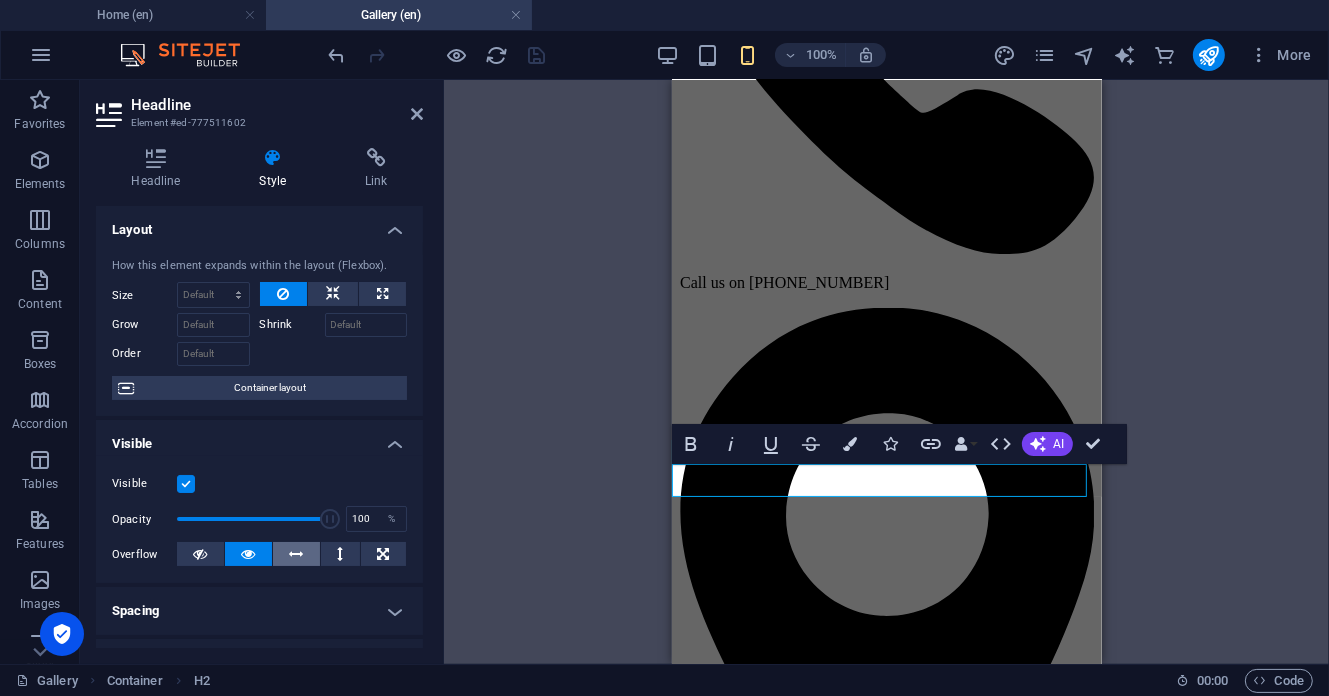 scroll, scrollTop: 266, scrollLeft: 0, axis: vertical 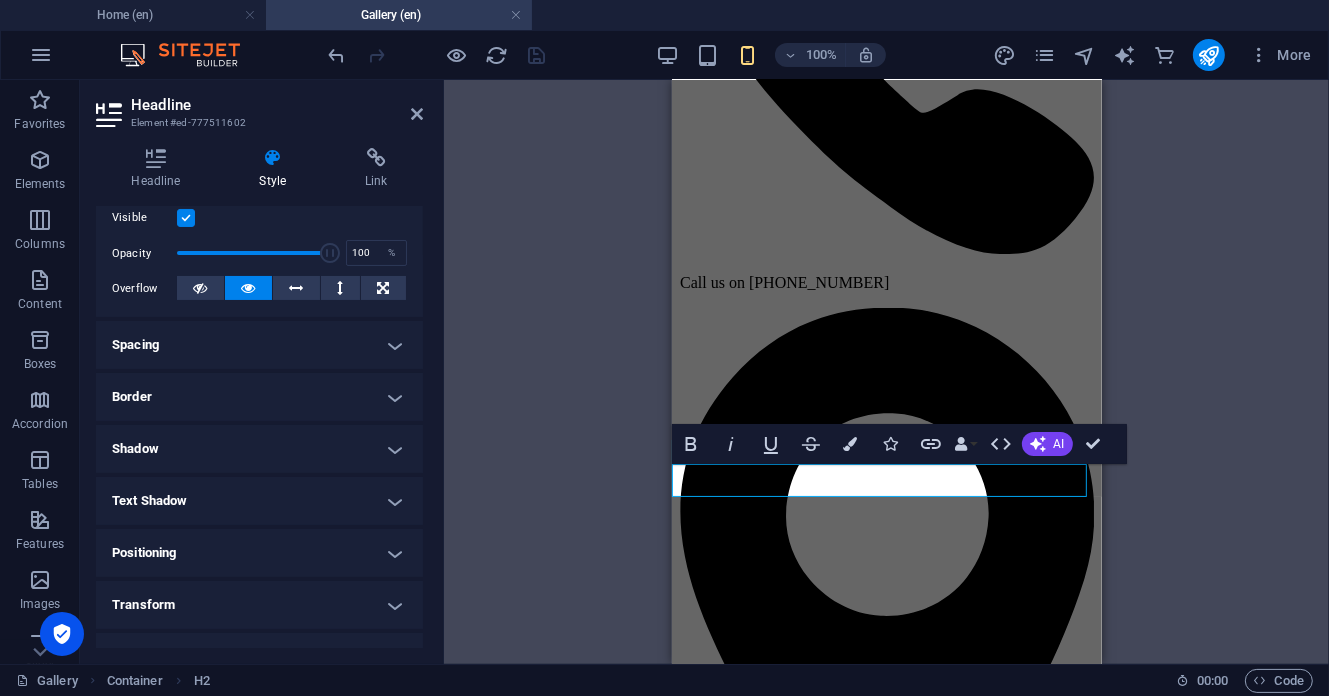 click on "Spacing" at bounding box center [259, 345] 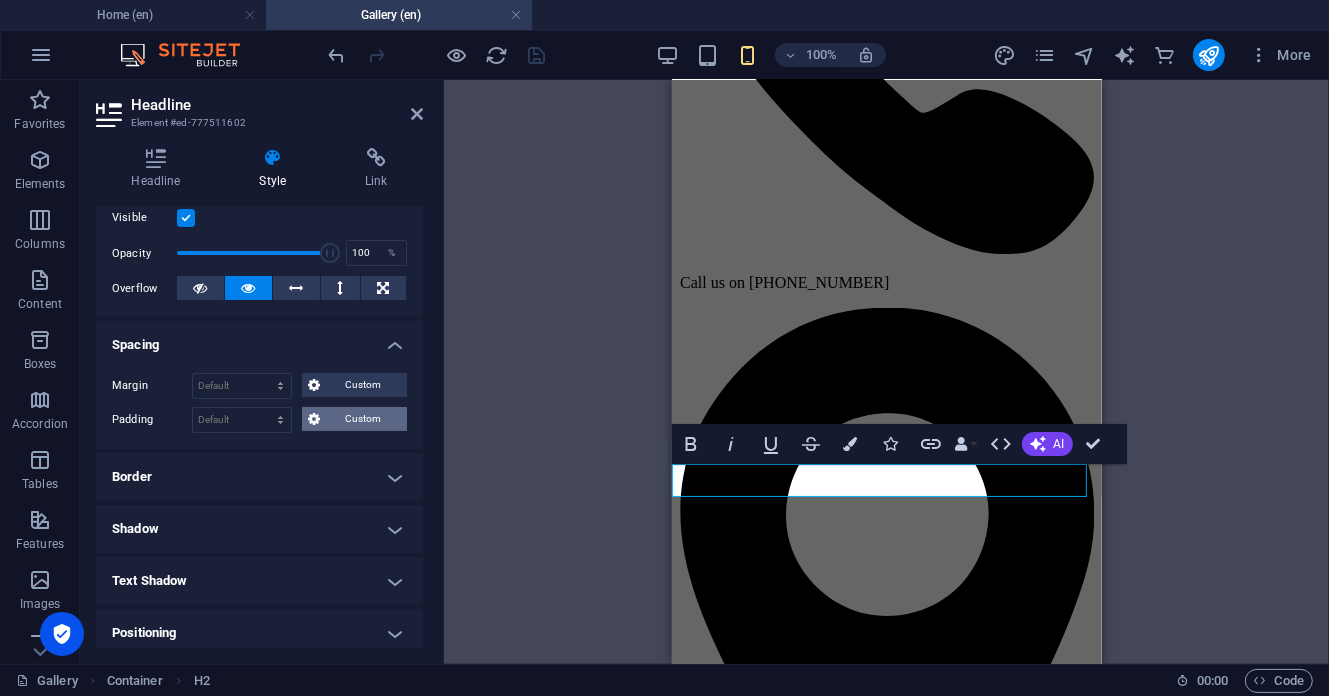 click on "Custom" at bounding box center [363, 419] 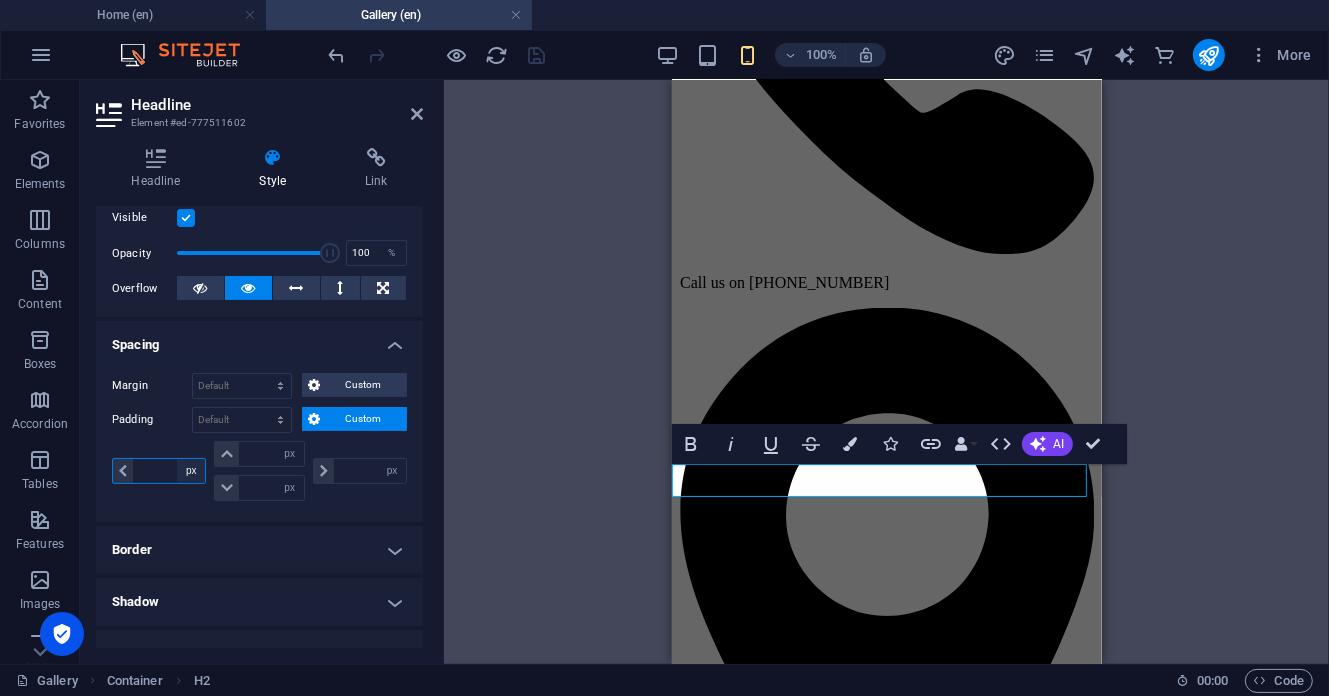 drag, startPoint x: 188, startPoint y: 468, endPoint x: 195, endPoint y: 479, distance: 13.038404 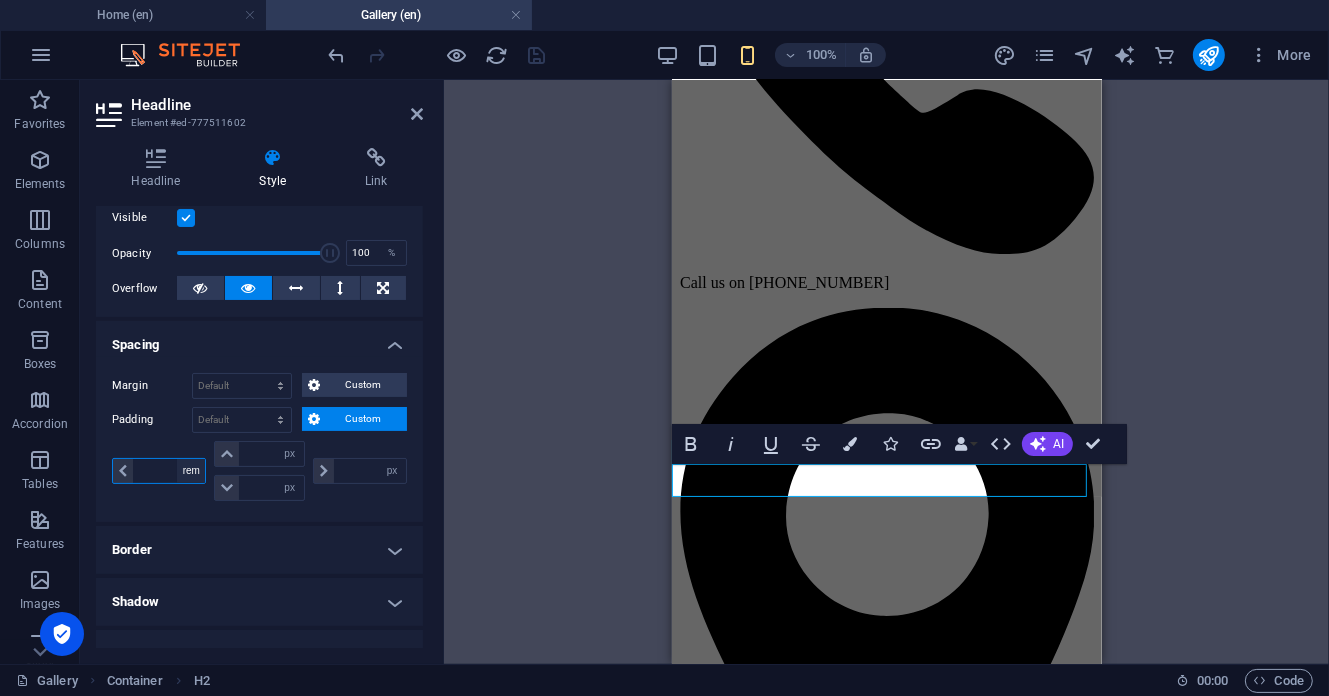 click on "px rem % vh vw" at bounding box center (191, 471) 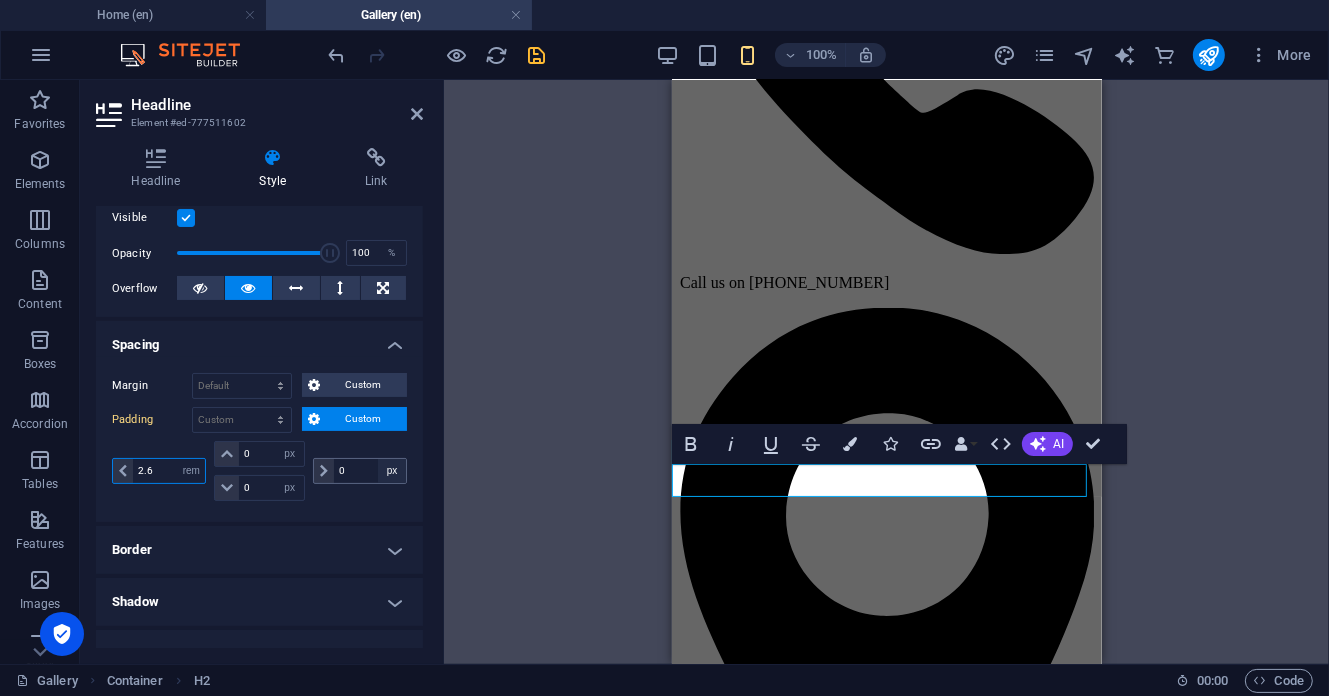 type on "2.6" 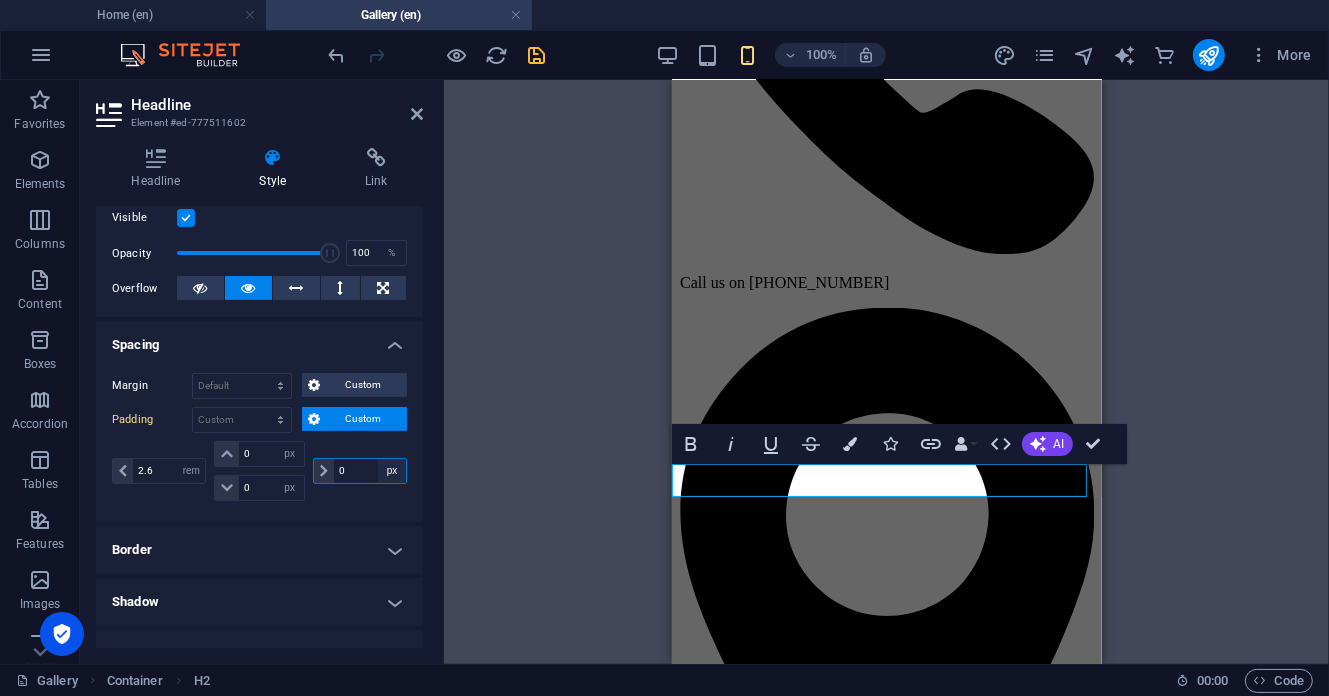 click on "px rem % vh vw" at bounding box center (392, 471) 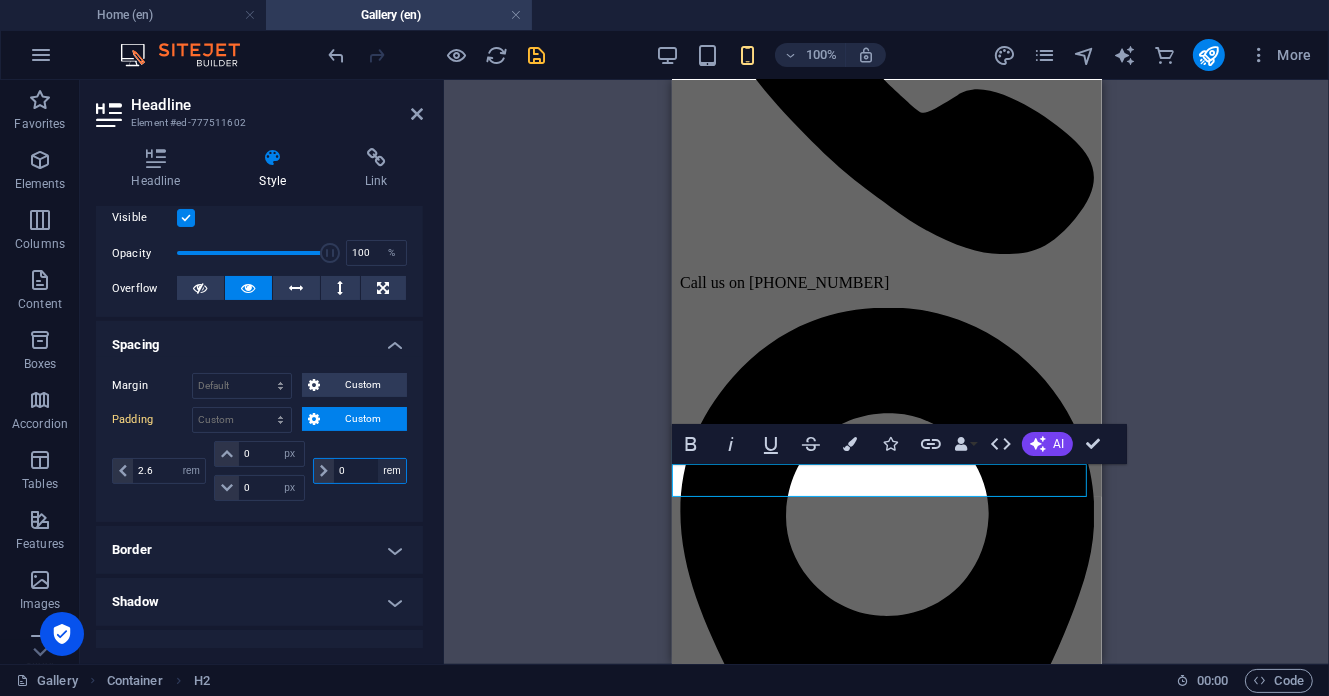 click on "px rem % vh vw" at bounding box center (392, 471) 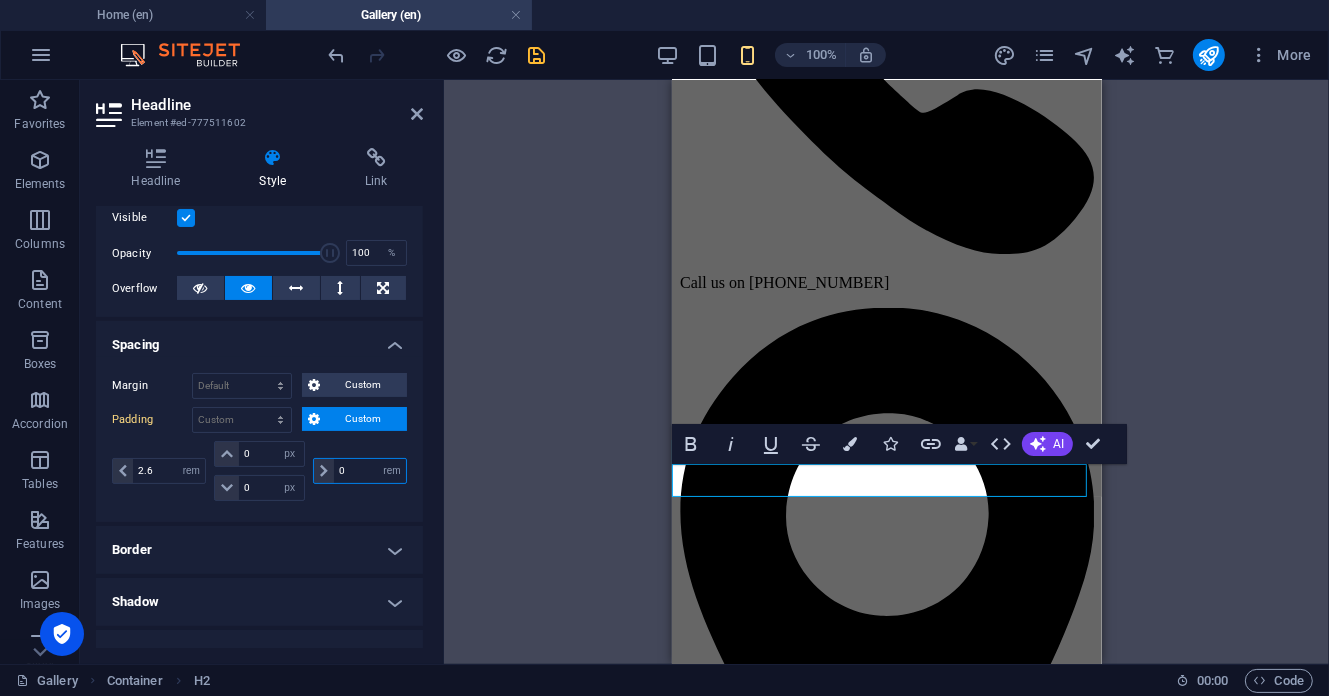 click on "0" at bounding box center (370, 471) 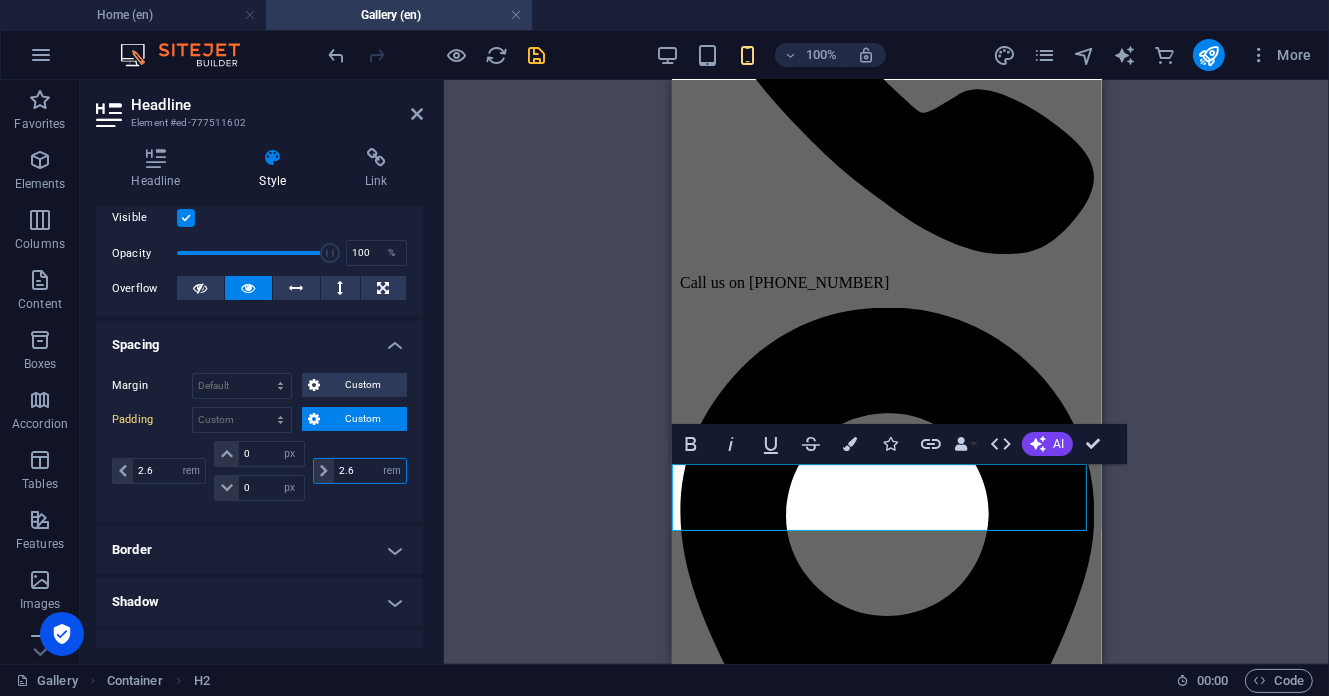 type on "2.6" 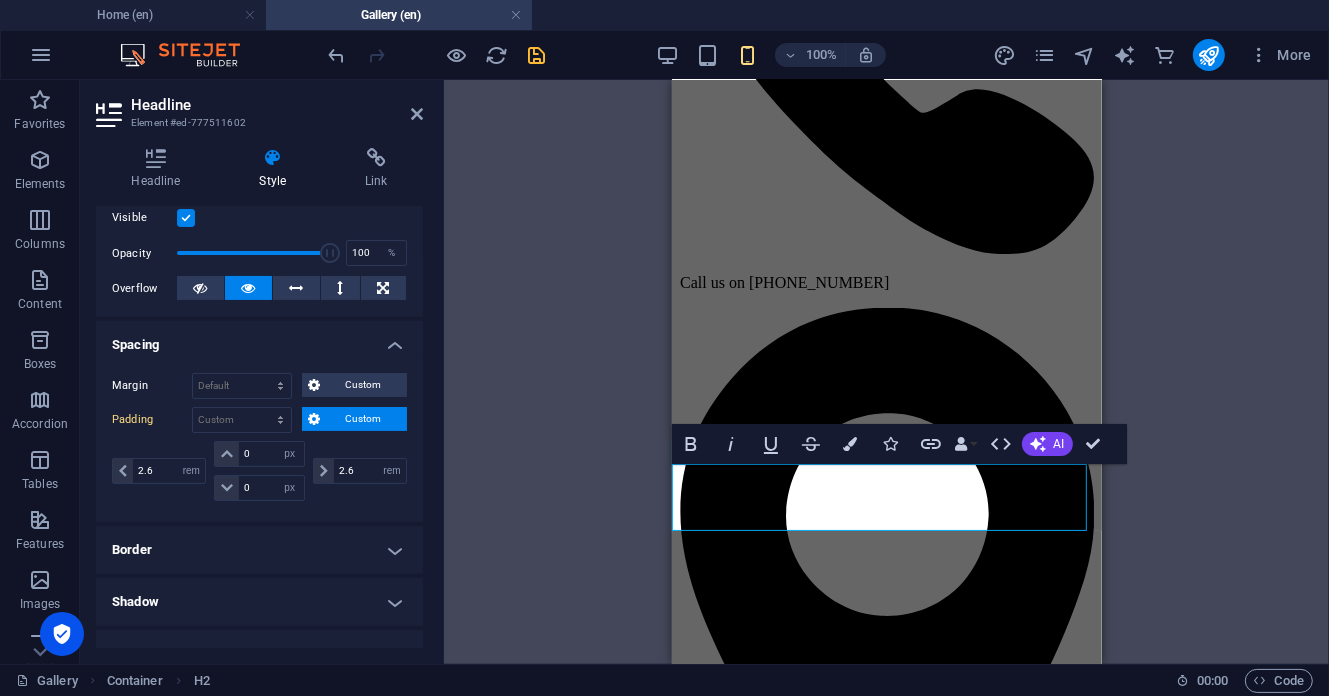 click on "Margin Default auto px % rem vw vh Custom Custom auto px % rem vw vh auto px % rem vw vh auto px % rem vw vh auto px % rem vw vh Padding Default px rem % vh vw Custom Custom 2.6 px rem % vh vw 0 px rem % vh vw 0 px rem % vh vw 2.6 px rem % vh vw" at bounding box center [259, 439] 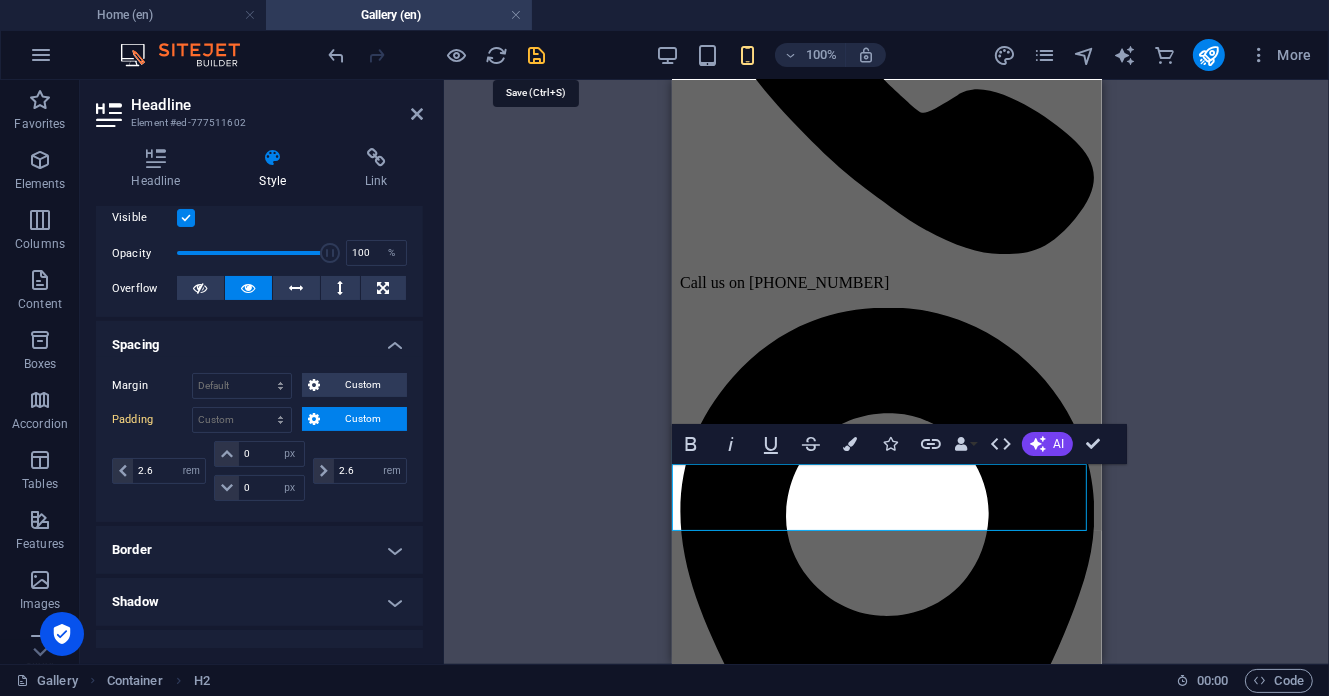 click at bounding box center (537, 55) 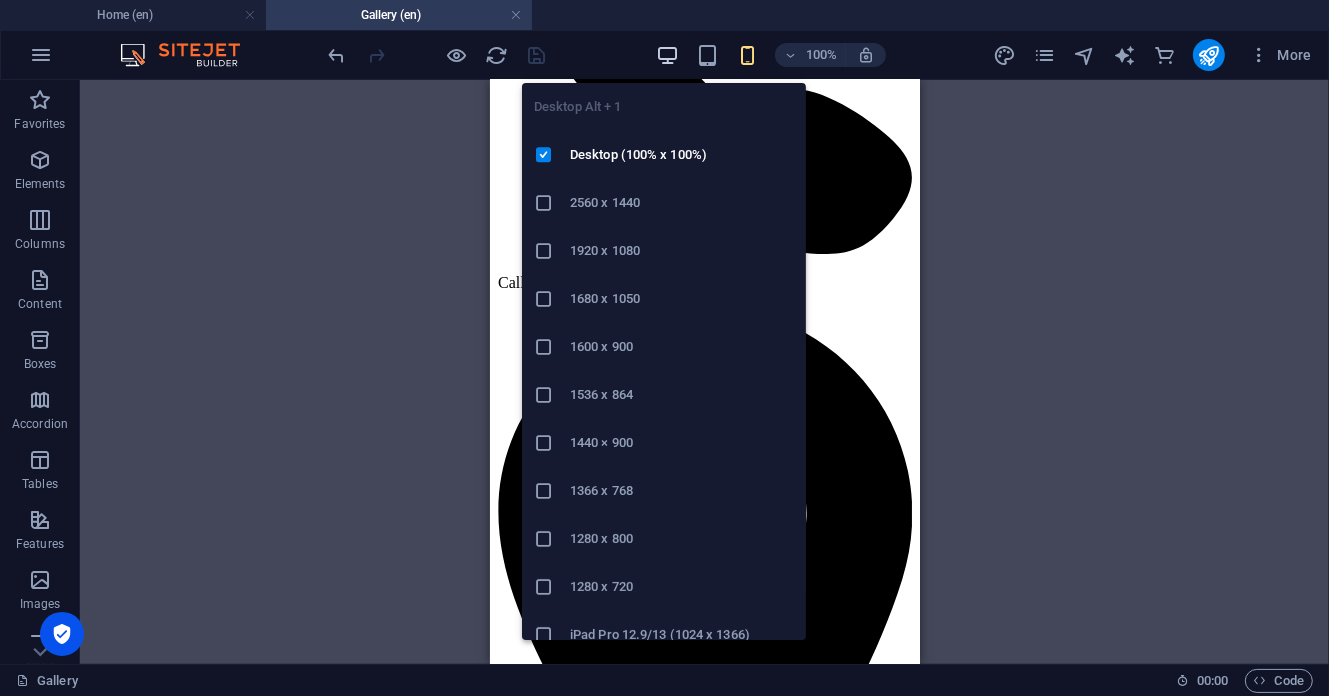click at bounding box center (667, 55) 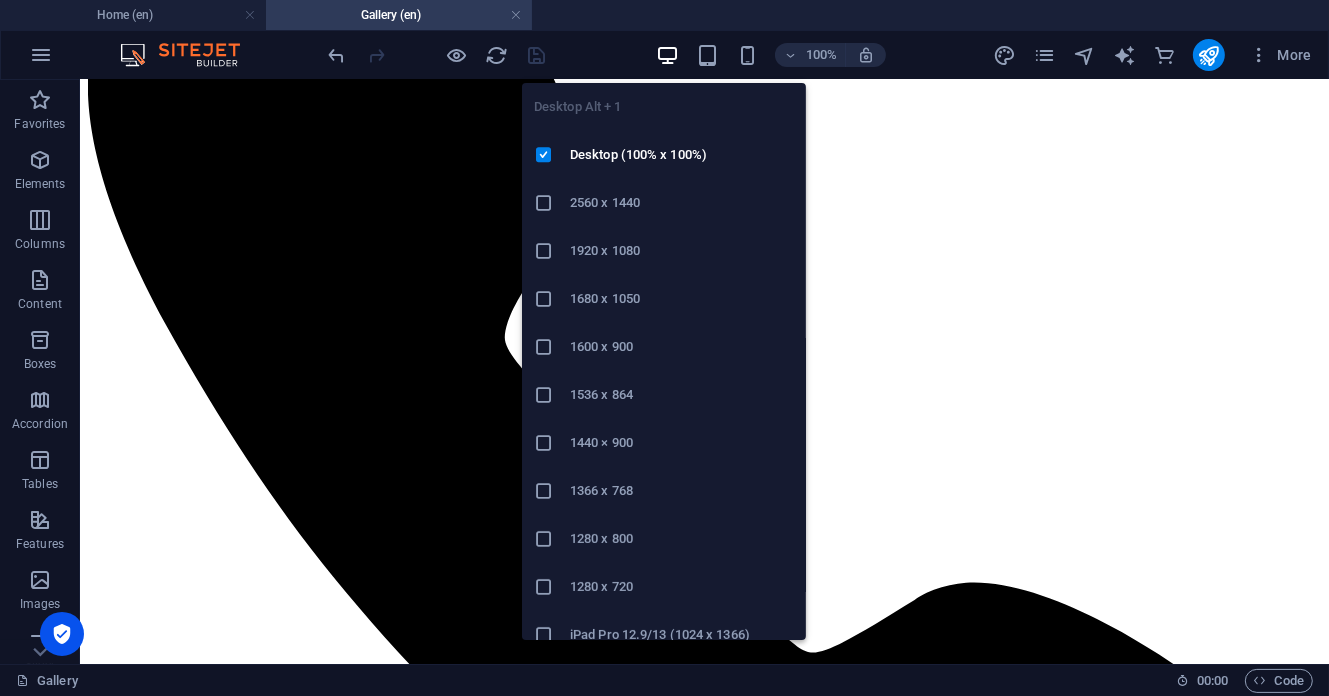 scroll, scrollTop: 0, scrollLeft: 0, axis: both 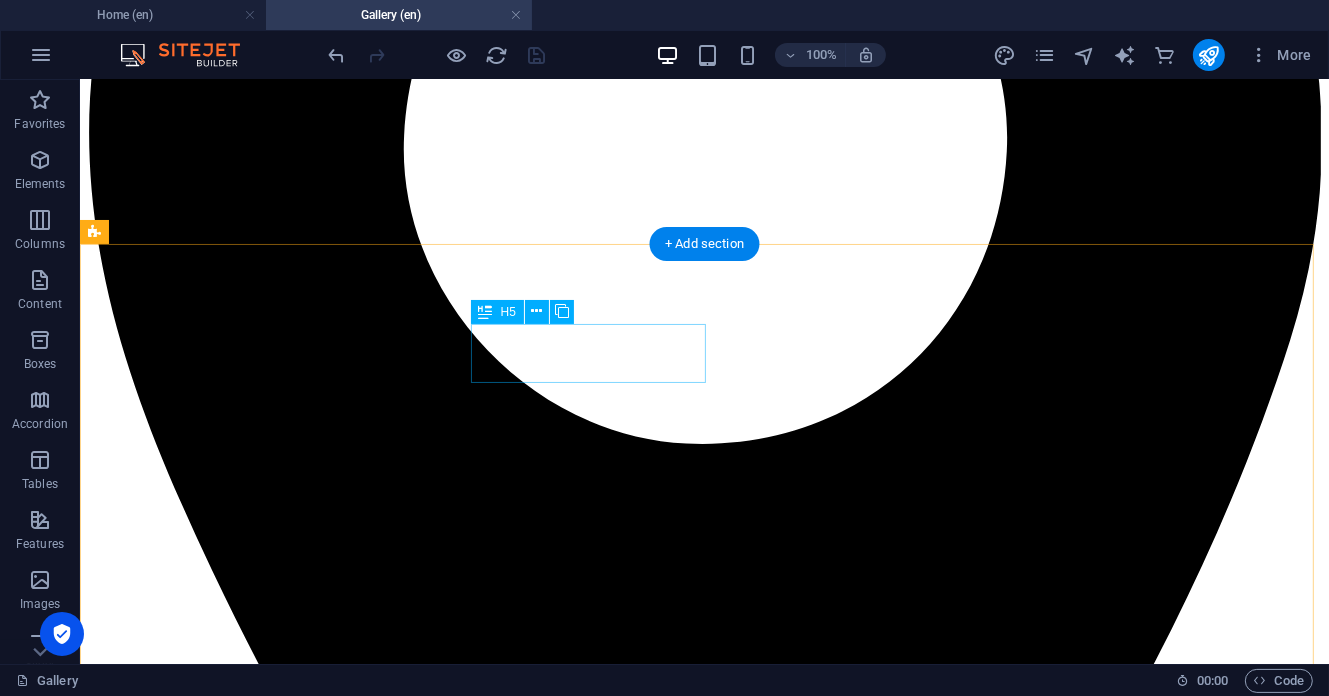 click on "Haircut" at bounding box center [703, 29163] 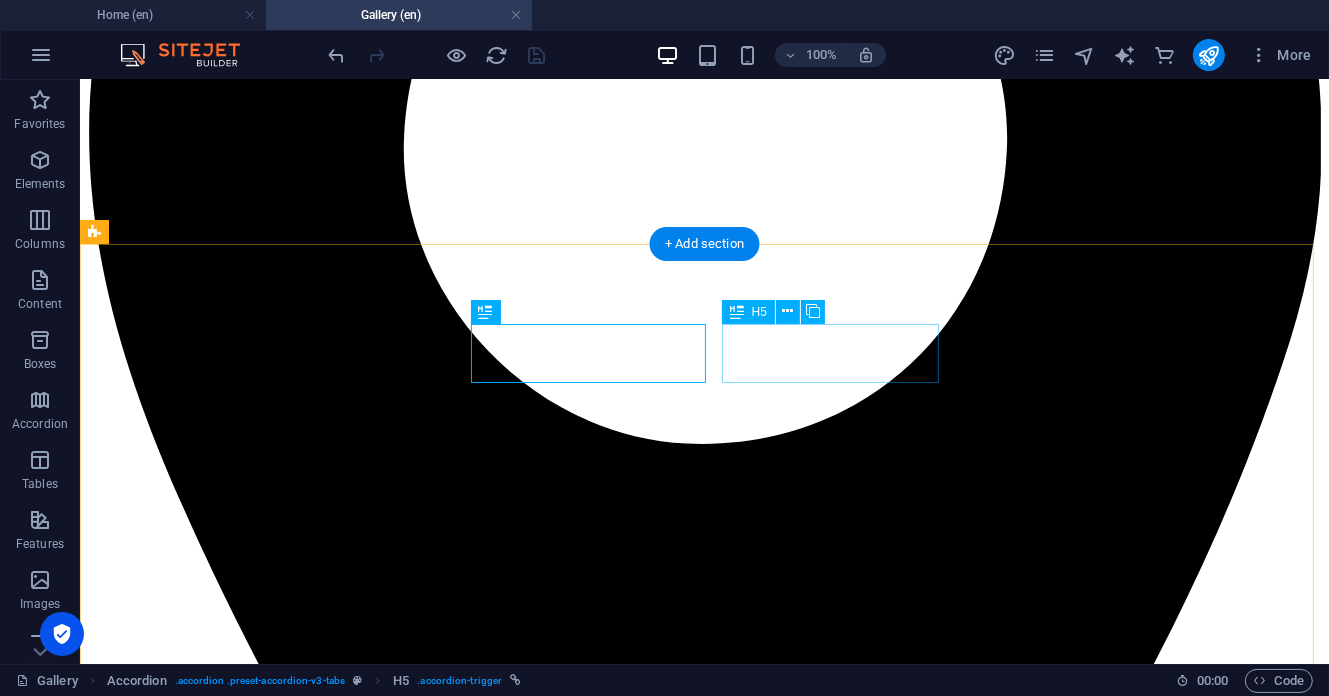click on "[PERSON_NAME]" at bounding box center [703, 35039] 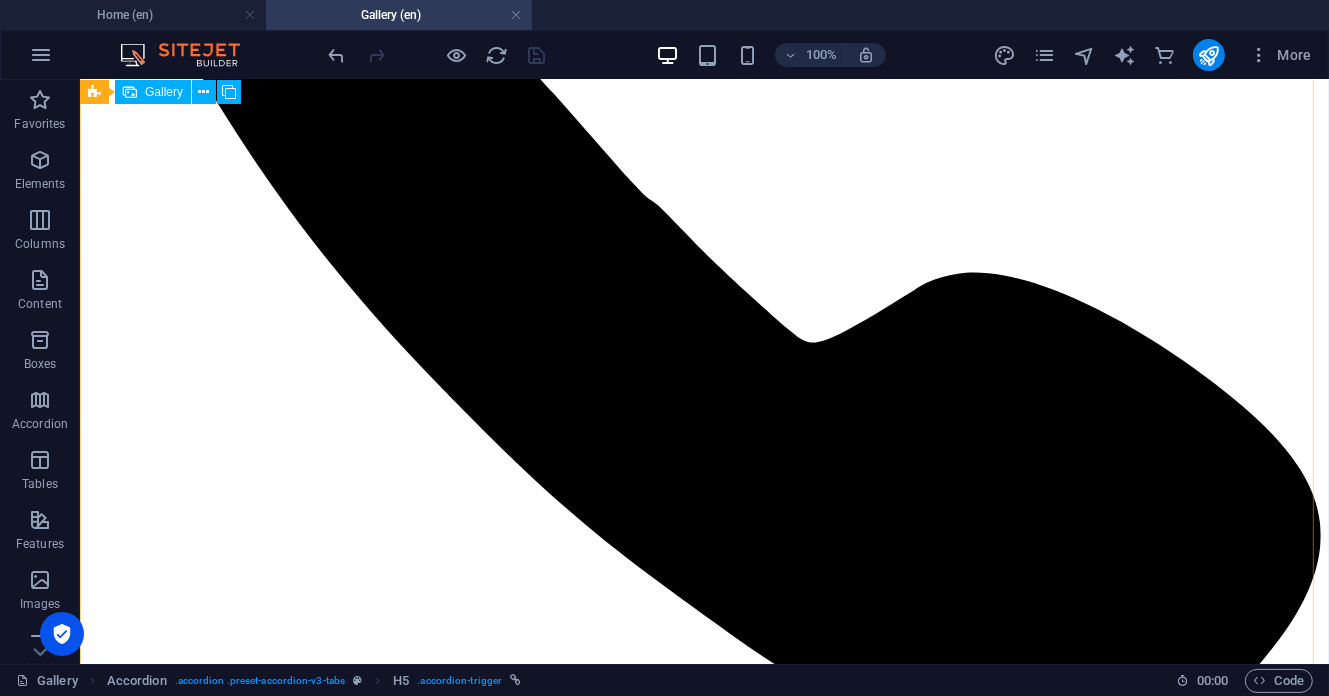 scroll, scrollTop: 533, scrollLeft: 0, axis: vertical 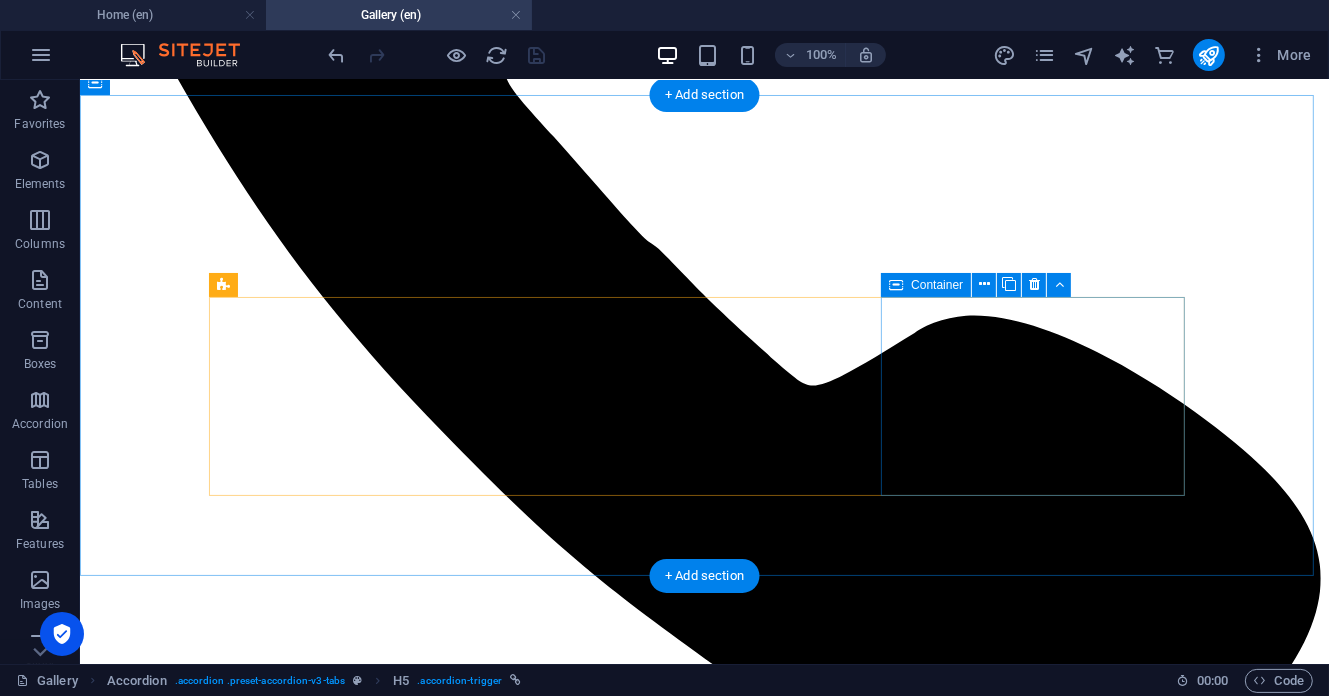 click on "Drop content here or  Add elements  Paste clipboard" at bounding box center (703, 12626) 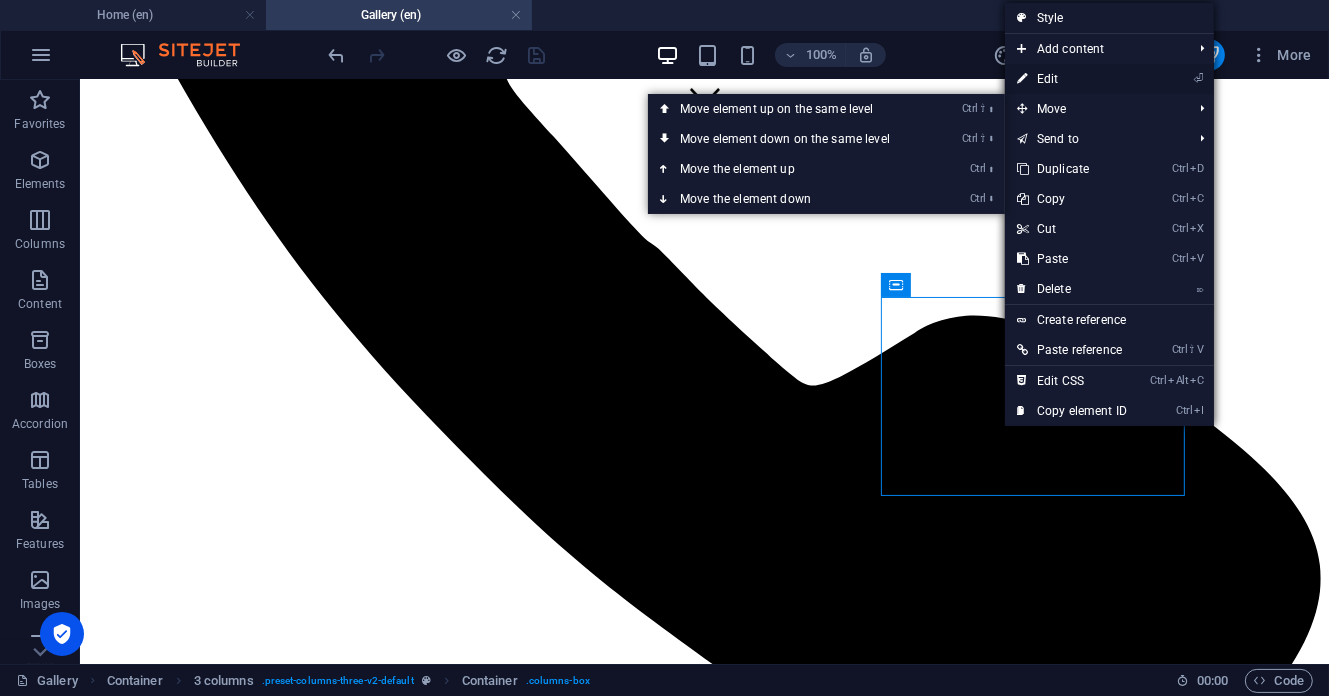 click on "⏎  Edit" at bounding box center [1072, 79] 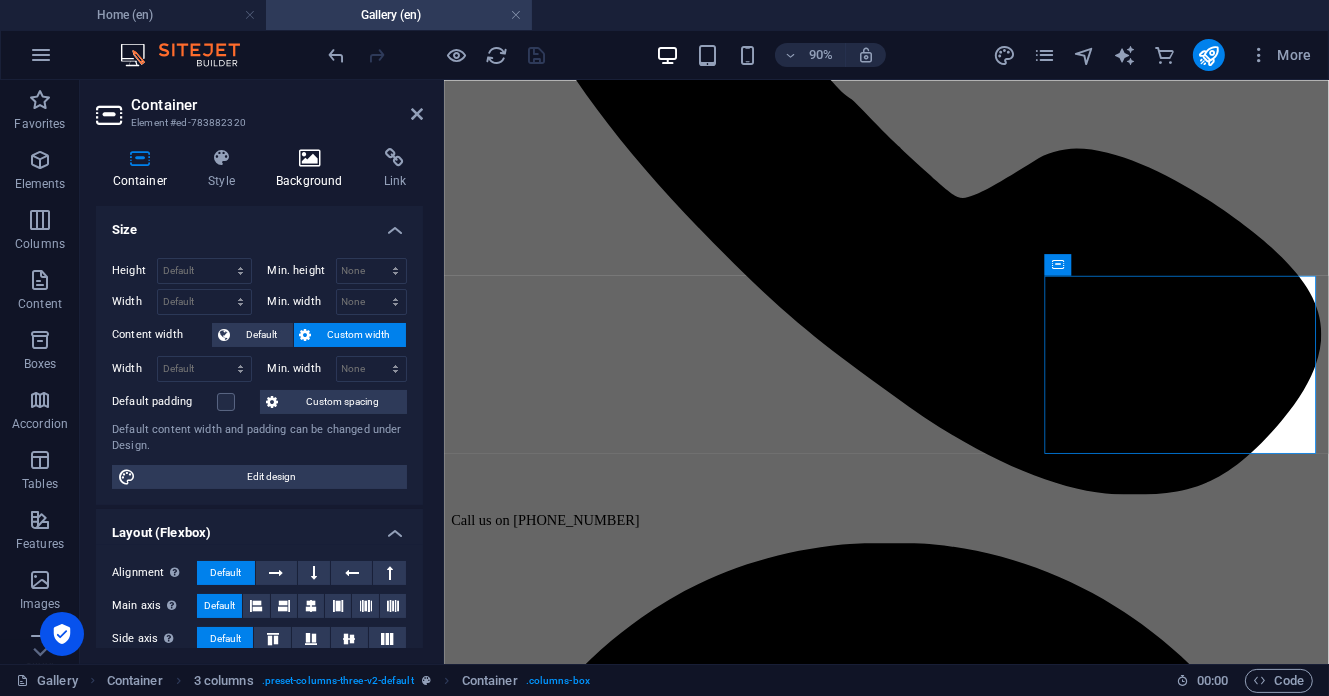 click at bounding box center [222, 158] 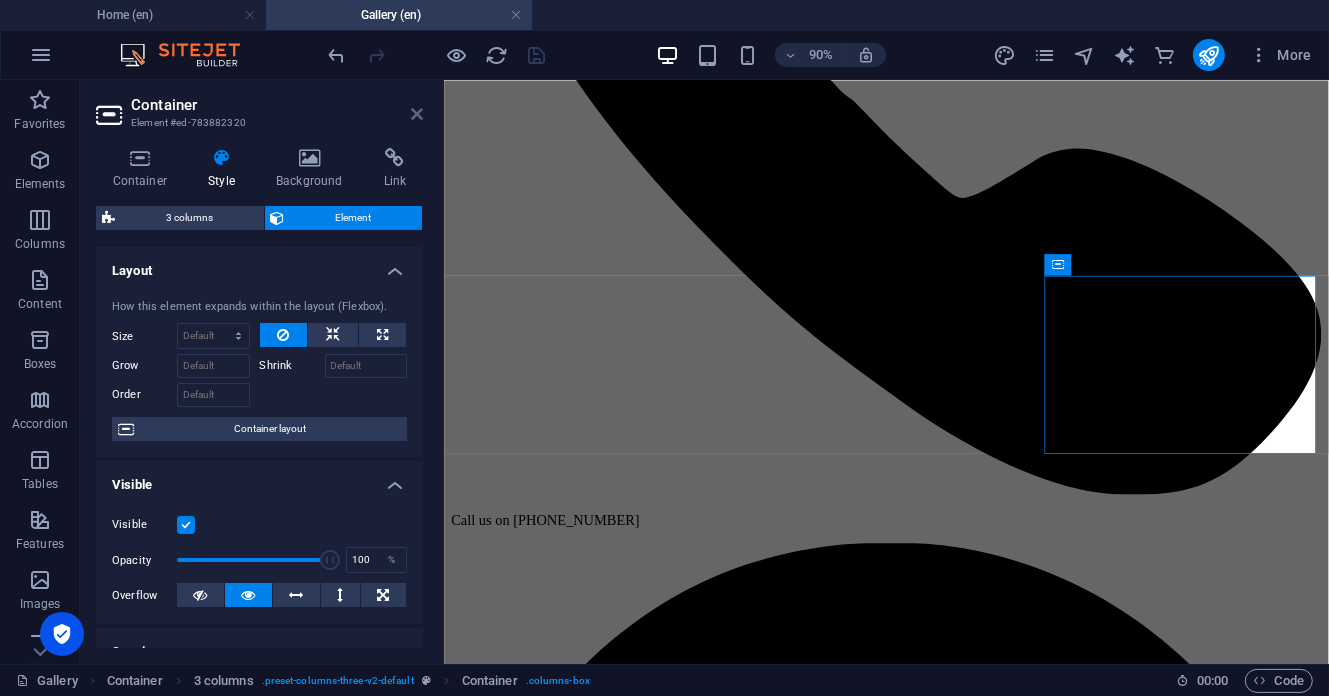 click at bounding box center (417, 114) 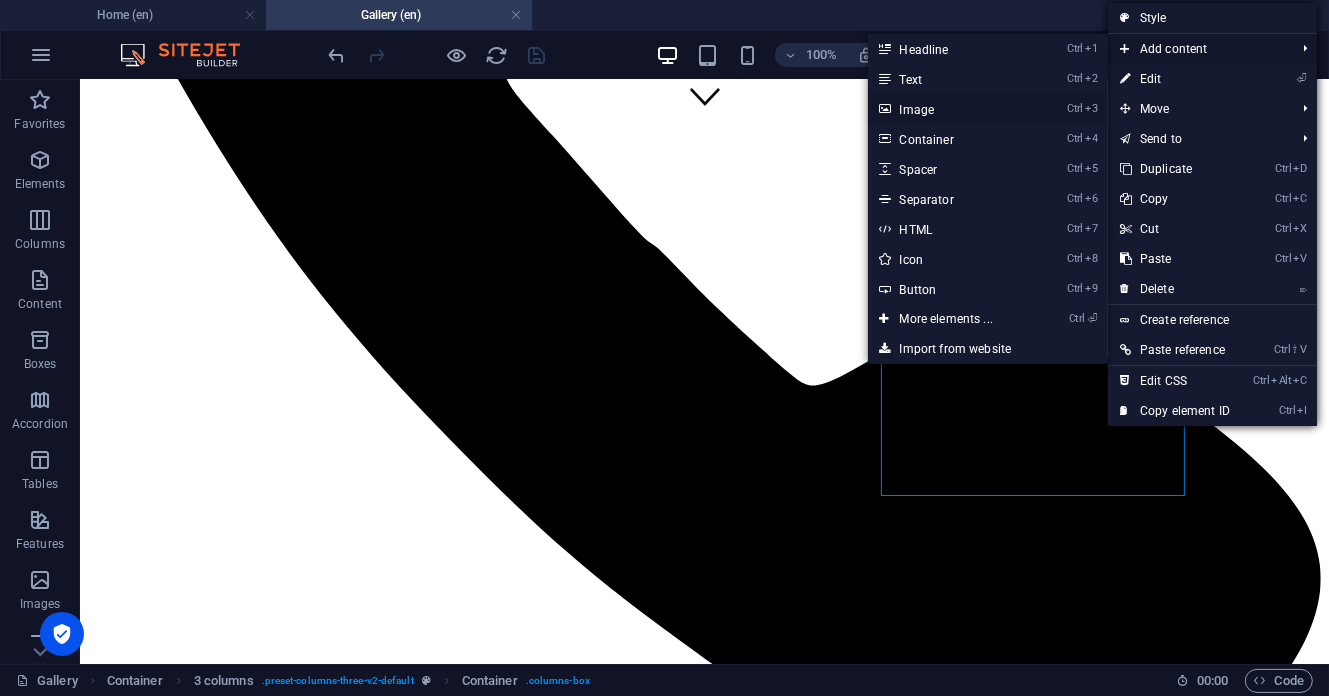 click on "Ctrl 3  Image" at bounding box center [950, 109] 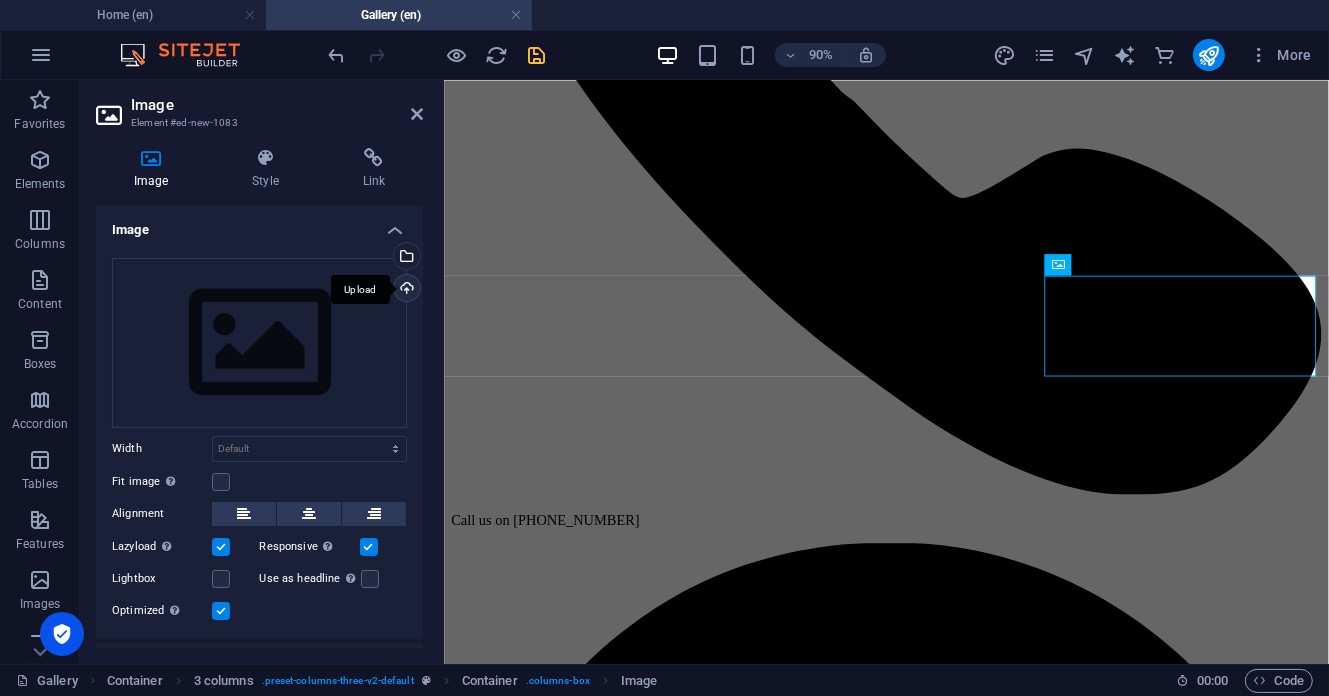 click on "Upload" at bounding box center (405, 290) 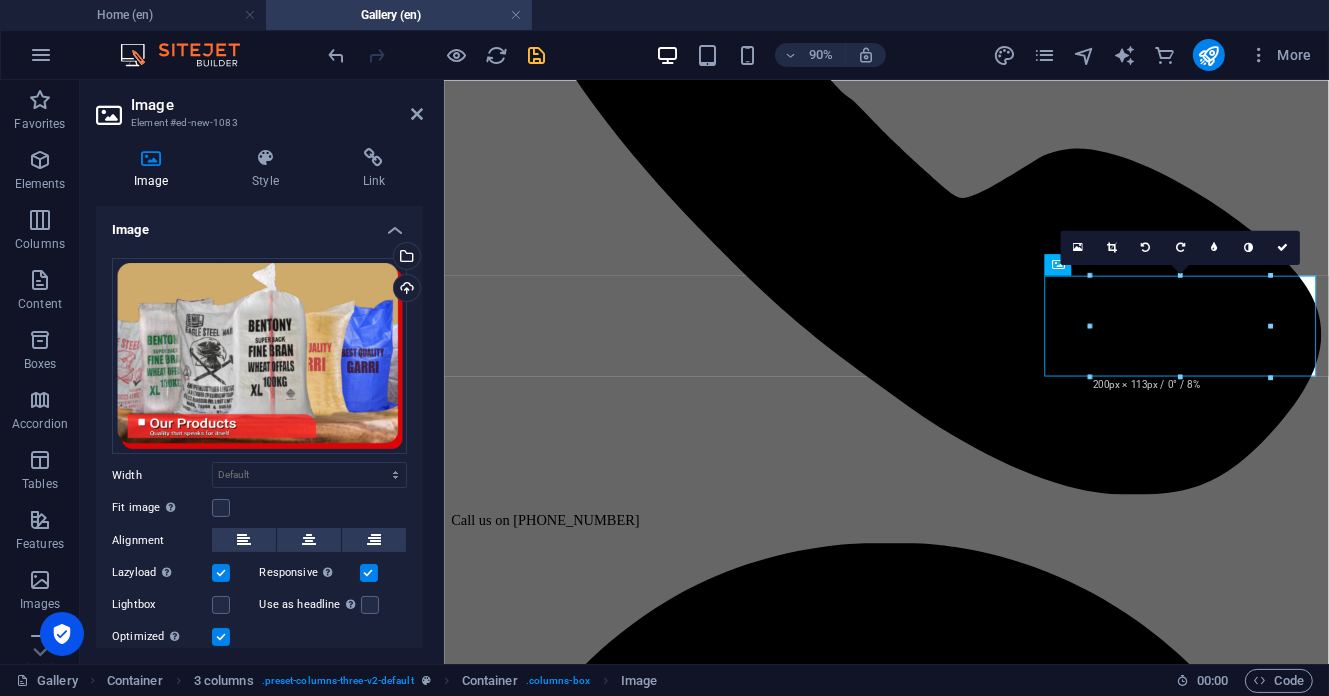 click on "Image Element #ed-new-1083 Image Style Link Image Drag files here, click to choose files or select files from Files or our free stock photos & videos Select files from the file manager, stock photos, or upload file(s) Upload Width Default auto px rem % em vh vw Fit image Automatically fit image to a fixed width and height Height Default auto px Alignment Lazyload Loading images after the page loads improves page speed. Responsive Automatically load retina image and smartphone optimized sizes. Lightbox Use as headline The image will be wrapped in an H1 headline tag. Useful for giving alternative text the weight of an H1 headline, e.g. for the logo. Leave unchecked if uncertain. Optimized Images are compressed to improve page speed. Position Direction Custom X offset 50 px rem % vh vw Y offset 50 px rem % vh vw Text Float No float Image left Image right Determine how text should behave around the image. Text Alternative text Image caption Paragraph Format Normal Heading 1 Heading 2 Heading 3 Heading 4 Heading 5" at bounding box center [262, 372] 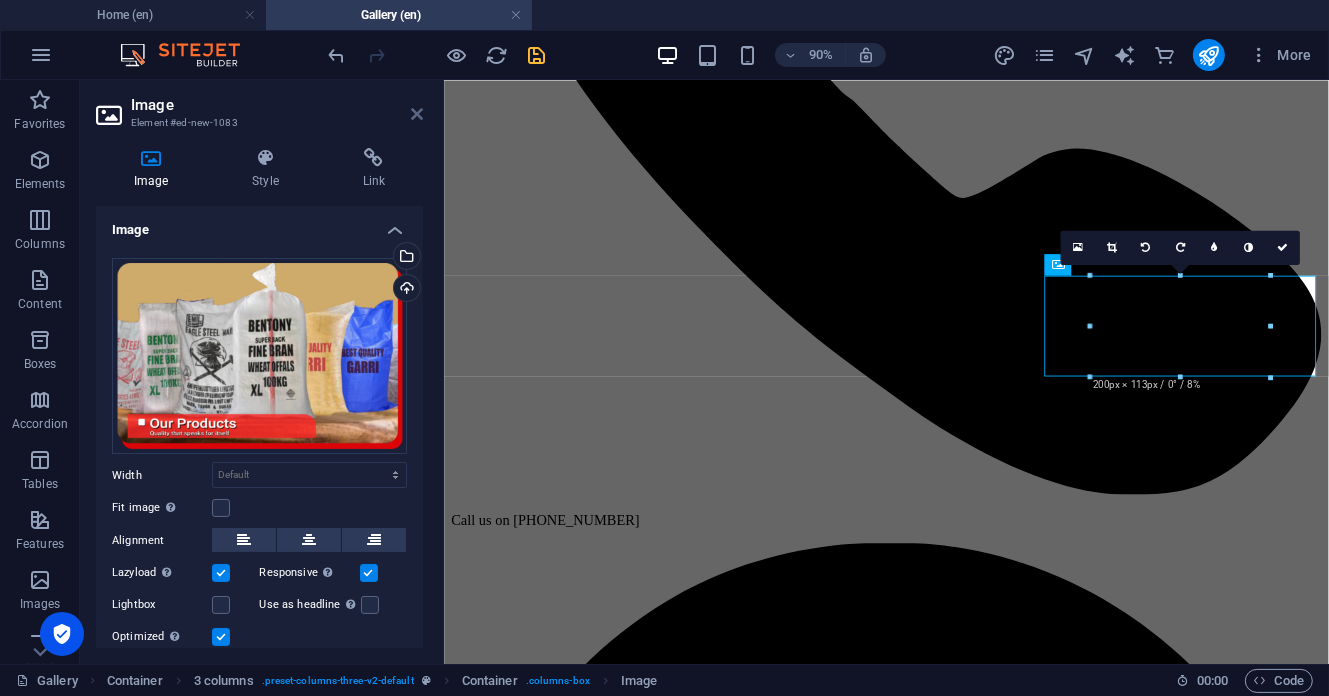 click at bounding box center [417, 114] 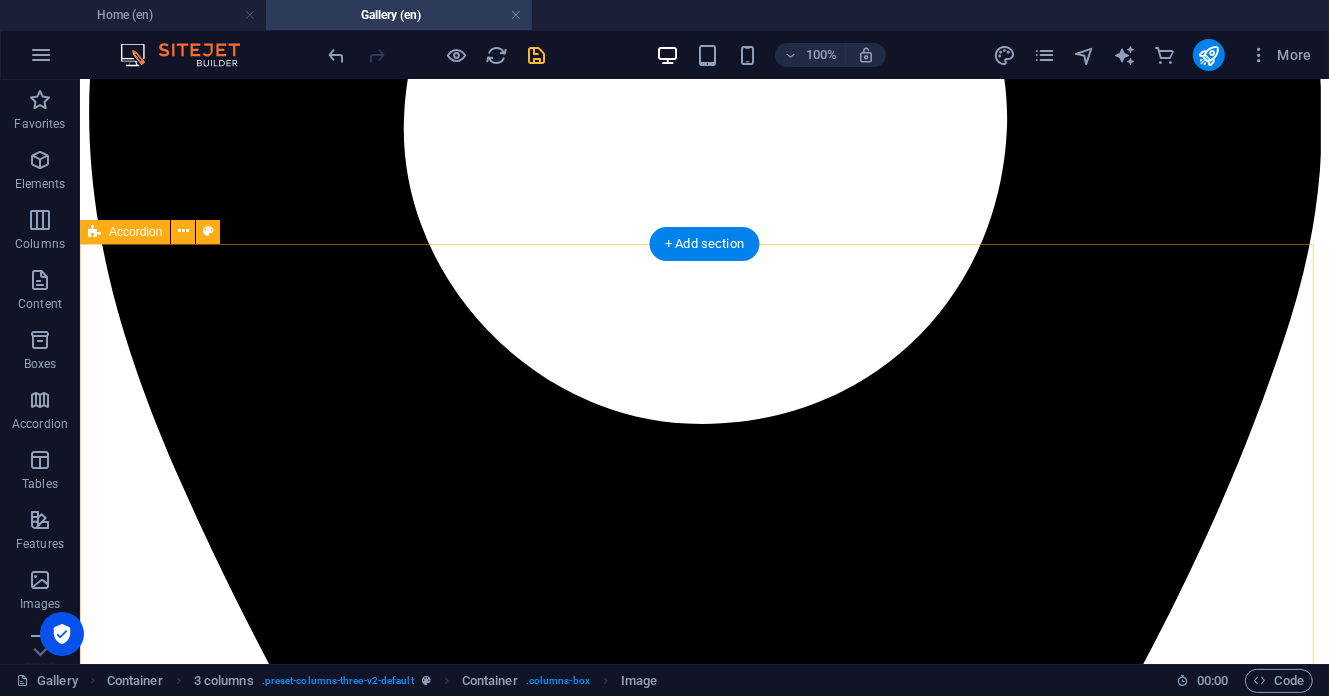 scroll, scrollTop: 1866, scrollLeft: 0, axis: vertical 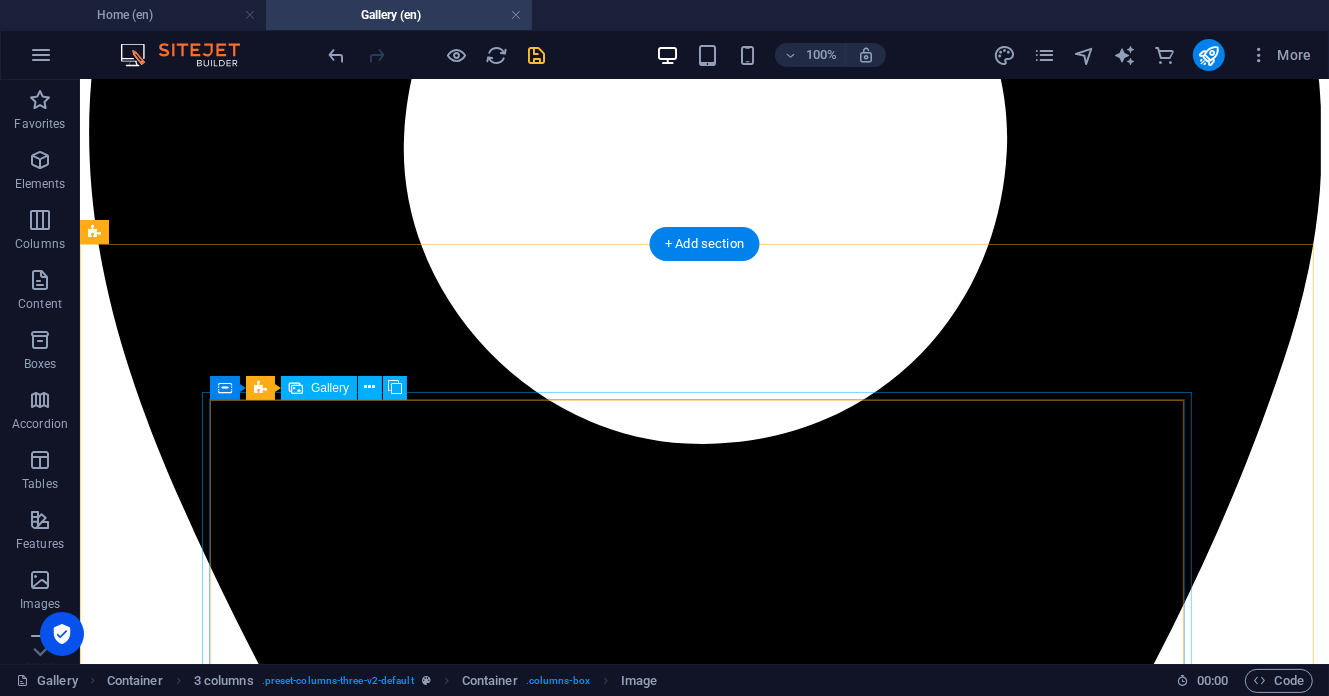 click at bounding box center (527, 16604) 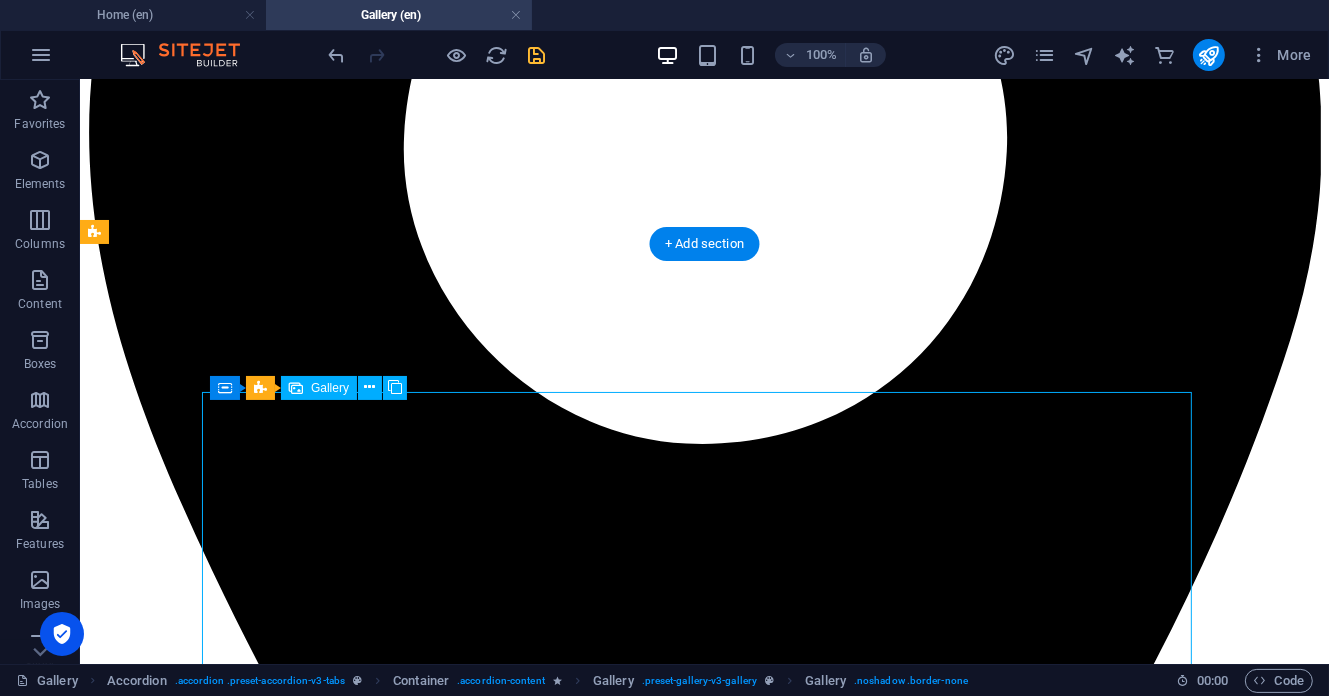 scroll, scrollTop: 2133, scrollLeft: 0, axis: vertical 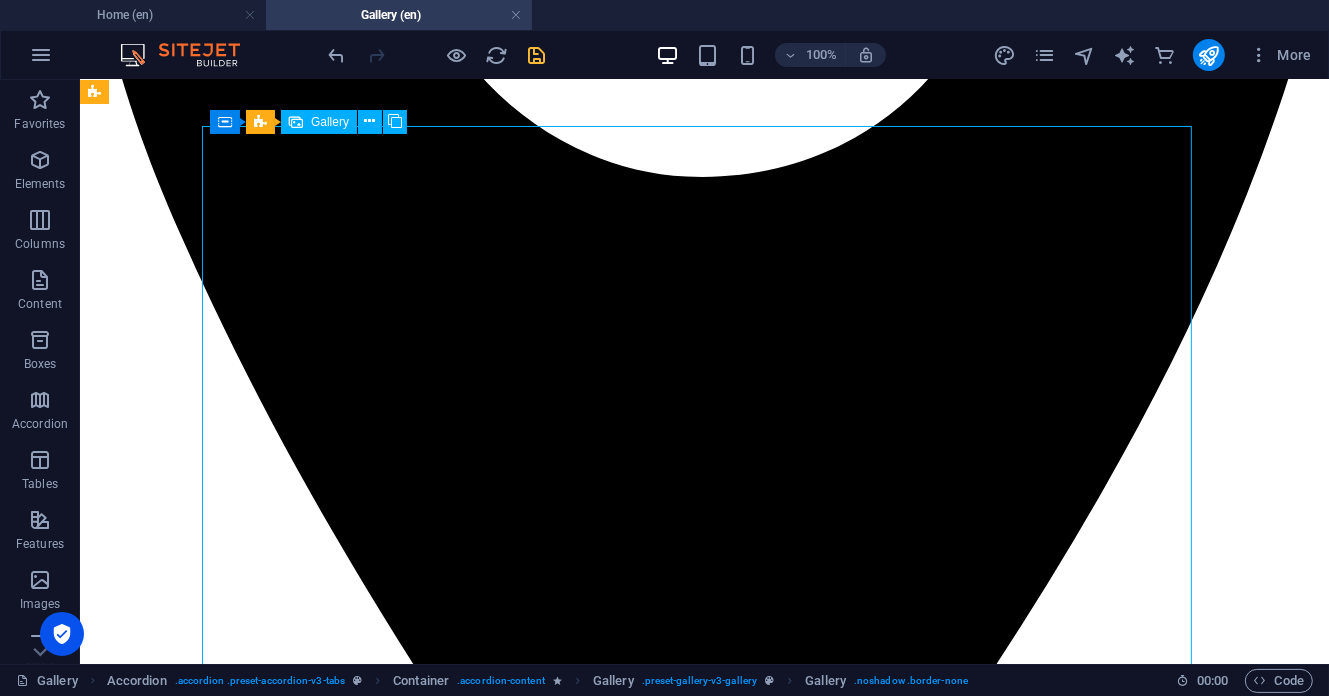 click at bounding box center [527, 16337] 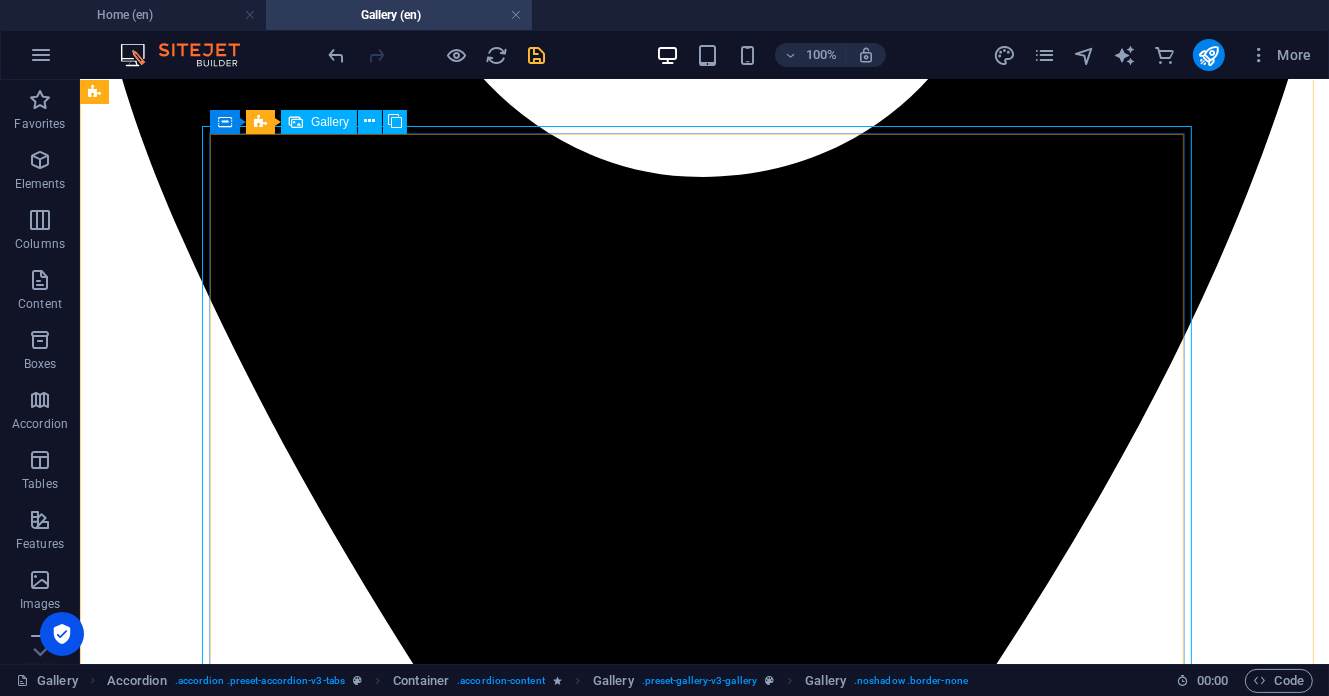 scroll, scrollTop: 1866, scrollLeft: 0, axis: vertical 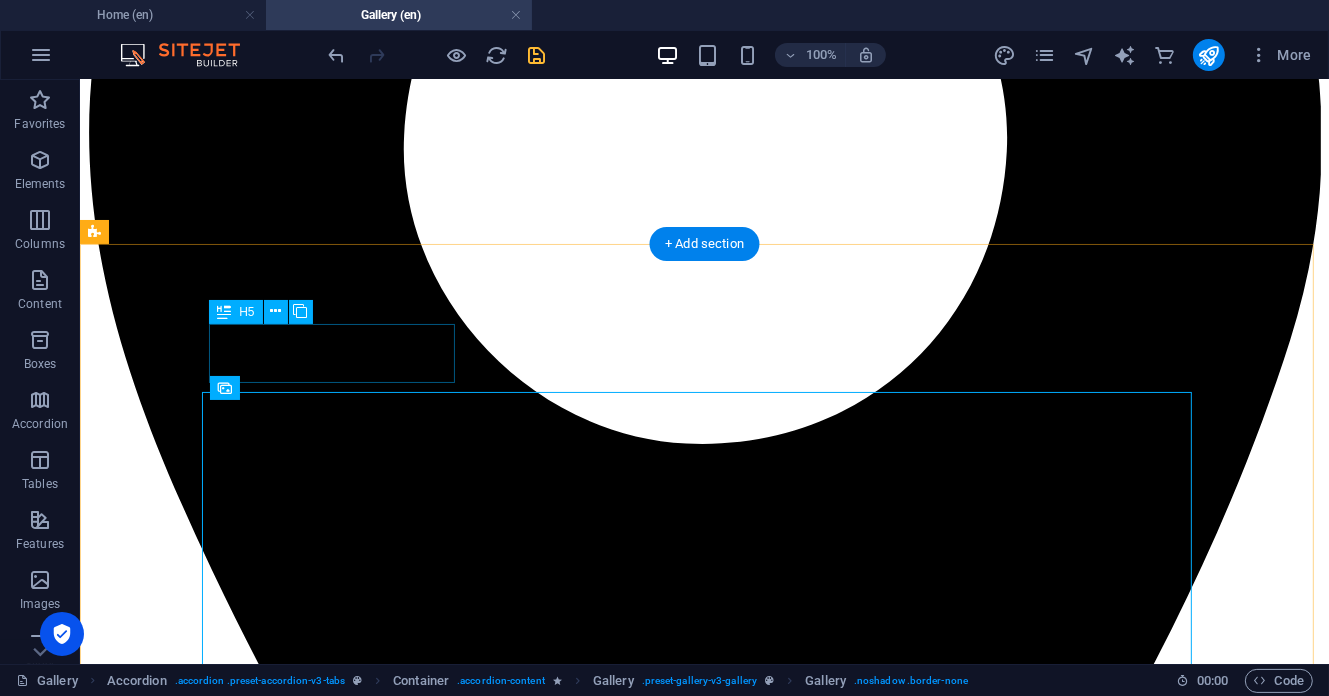 click on "Show All" at bounding box center (703, 15948) 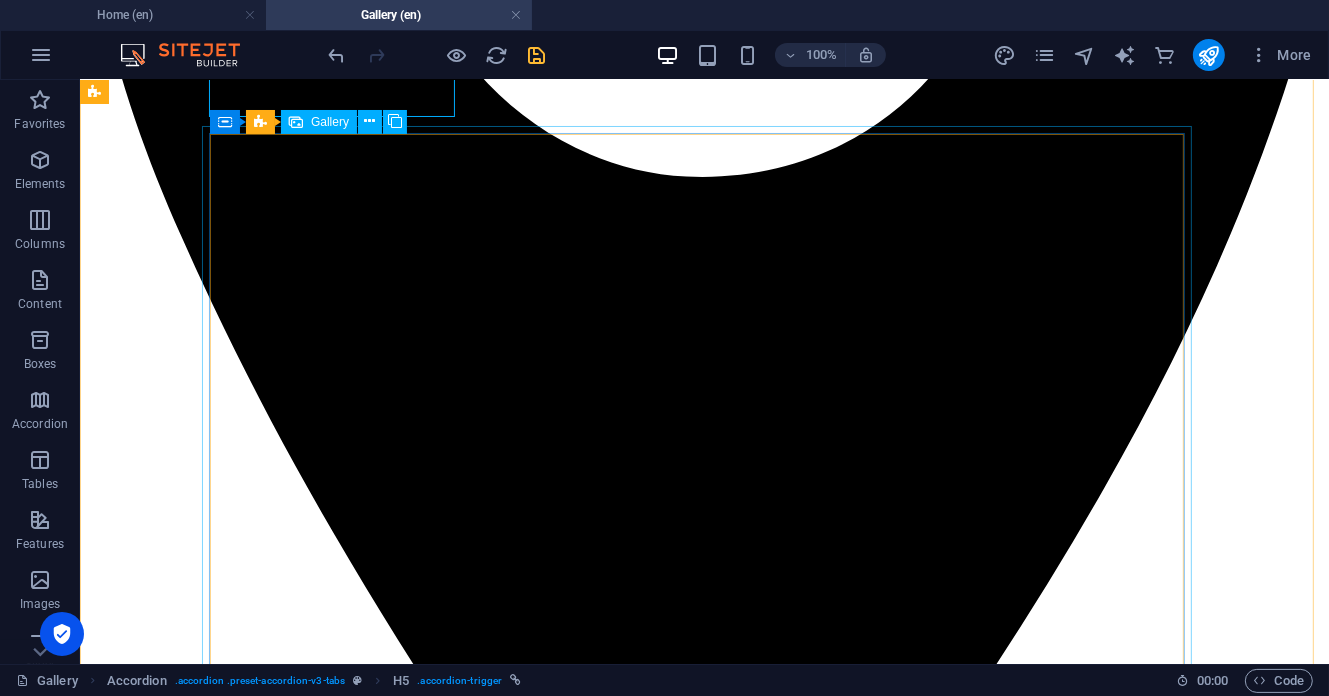 scroll, scrollTop: 1866, scrollLeft: 0, axis: vertical 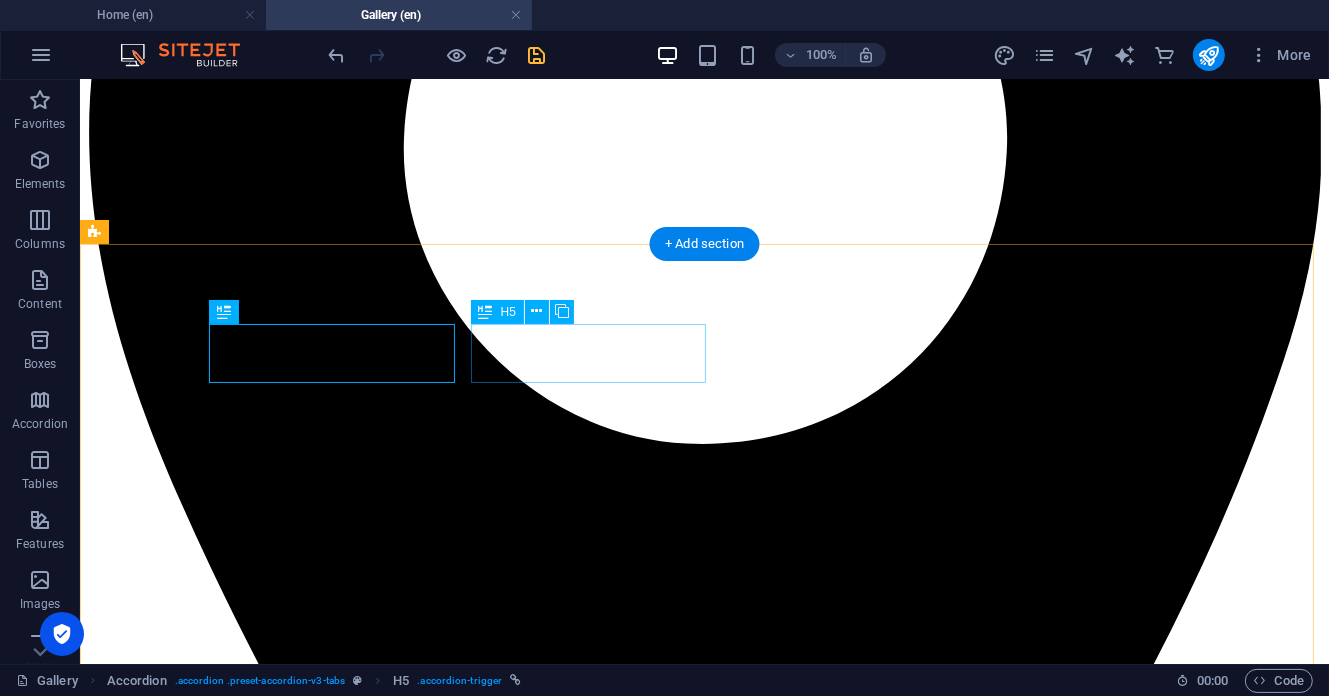 click on "Haircut" at bounding box center (703, 29697) 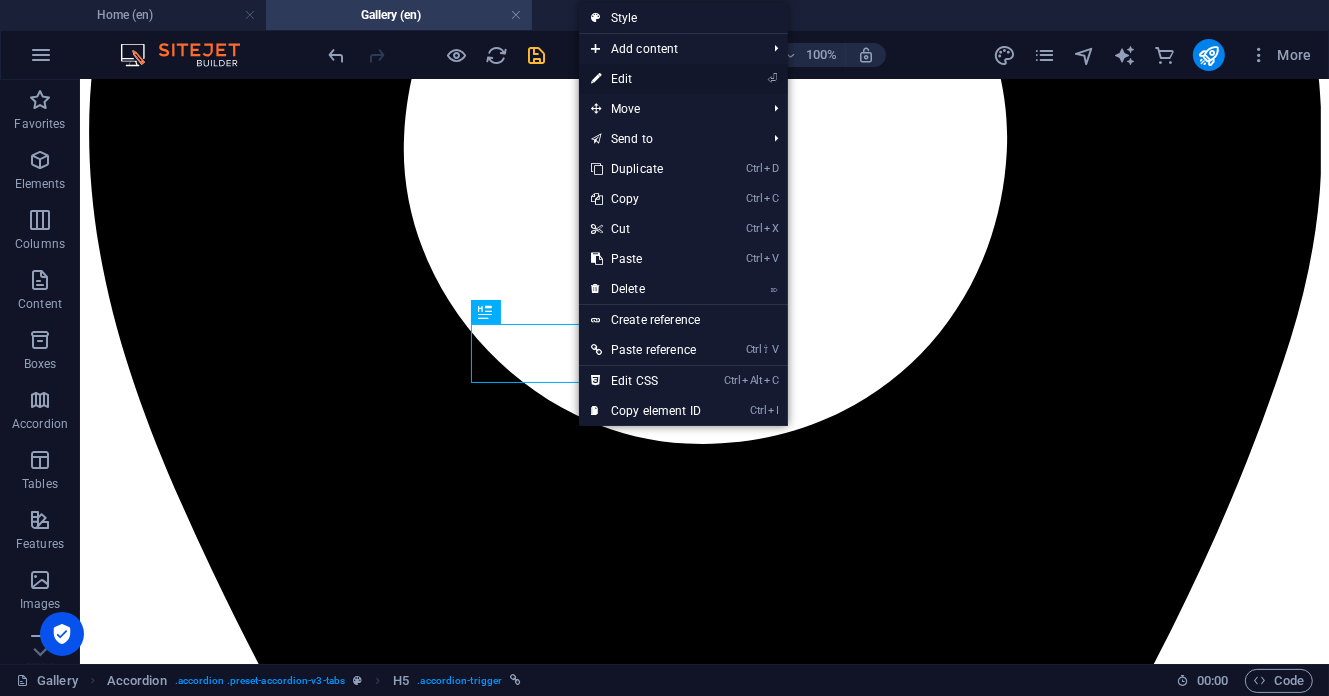 click on "⏎  Edit" at bounding box center [646, 79] 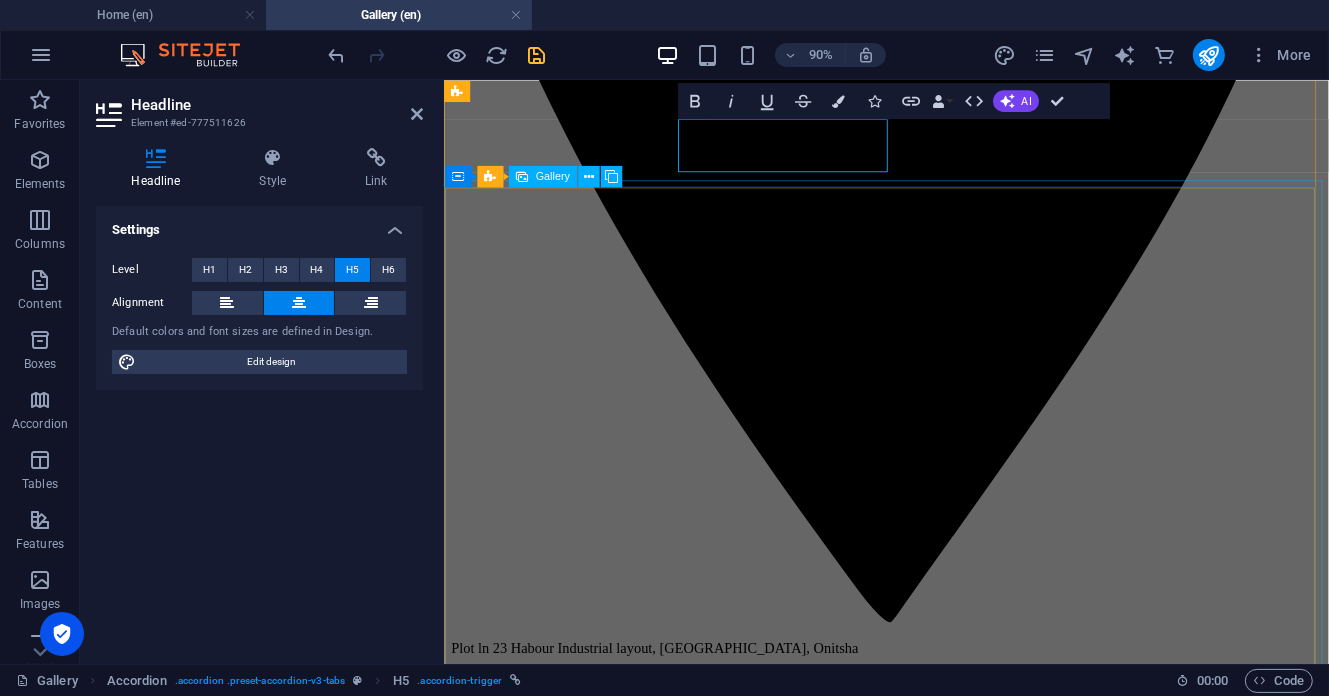 scroll, scrollTop: 1600, scrollLeft: 0, axis: vertical 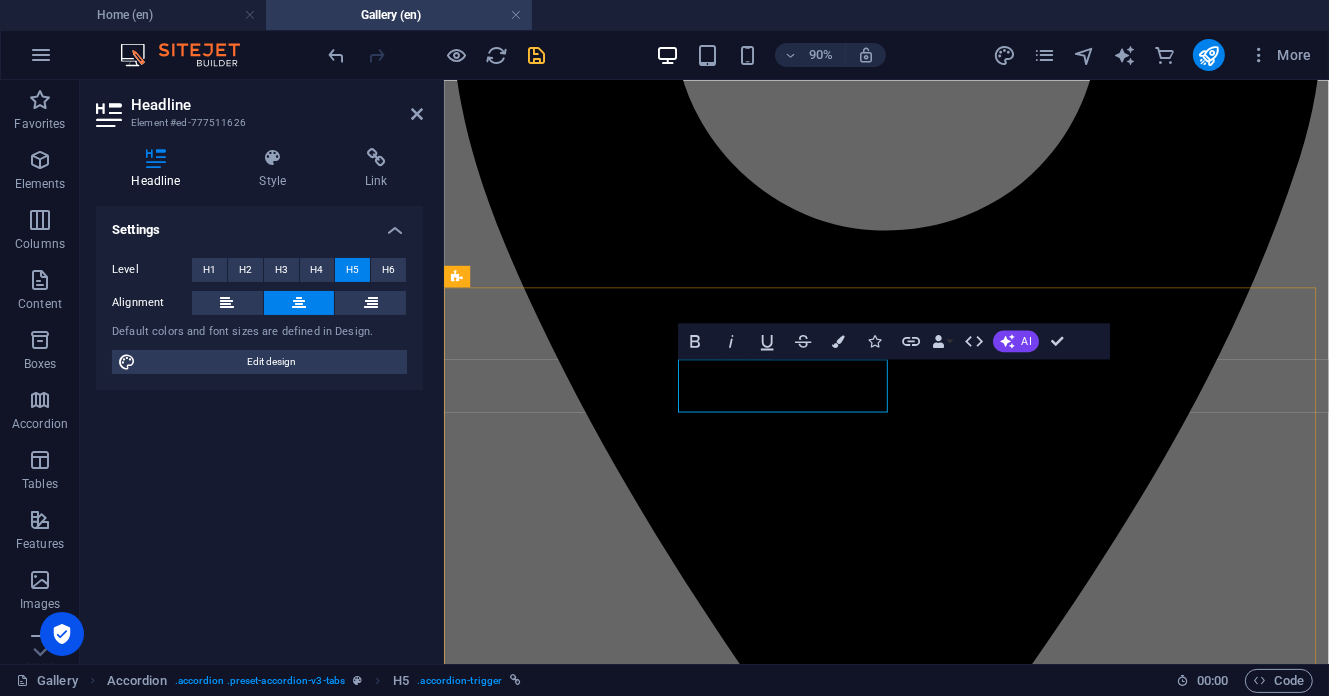 type 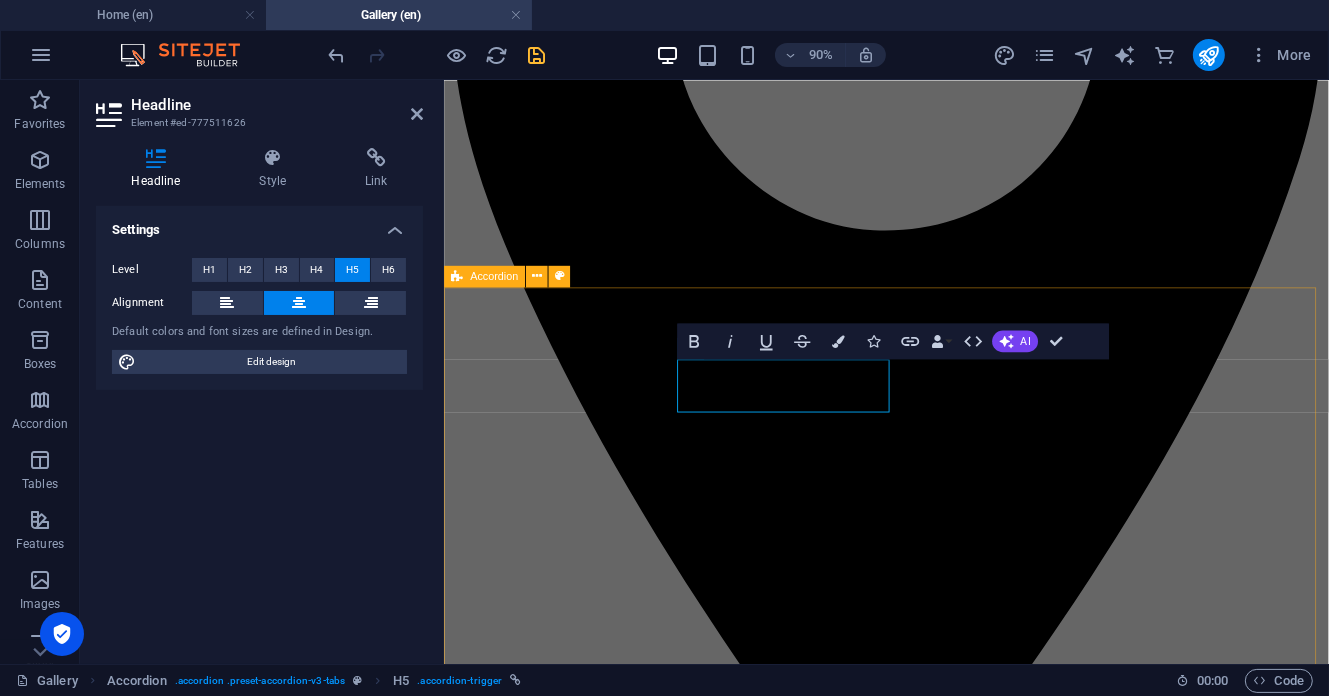 click on "Show All FACTORY Beard Styling" at bounding box center [934, 29677] 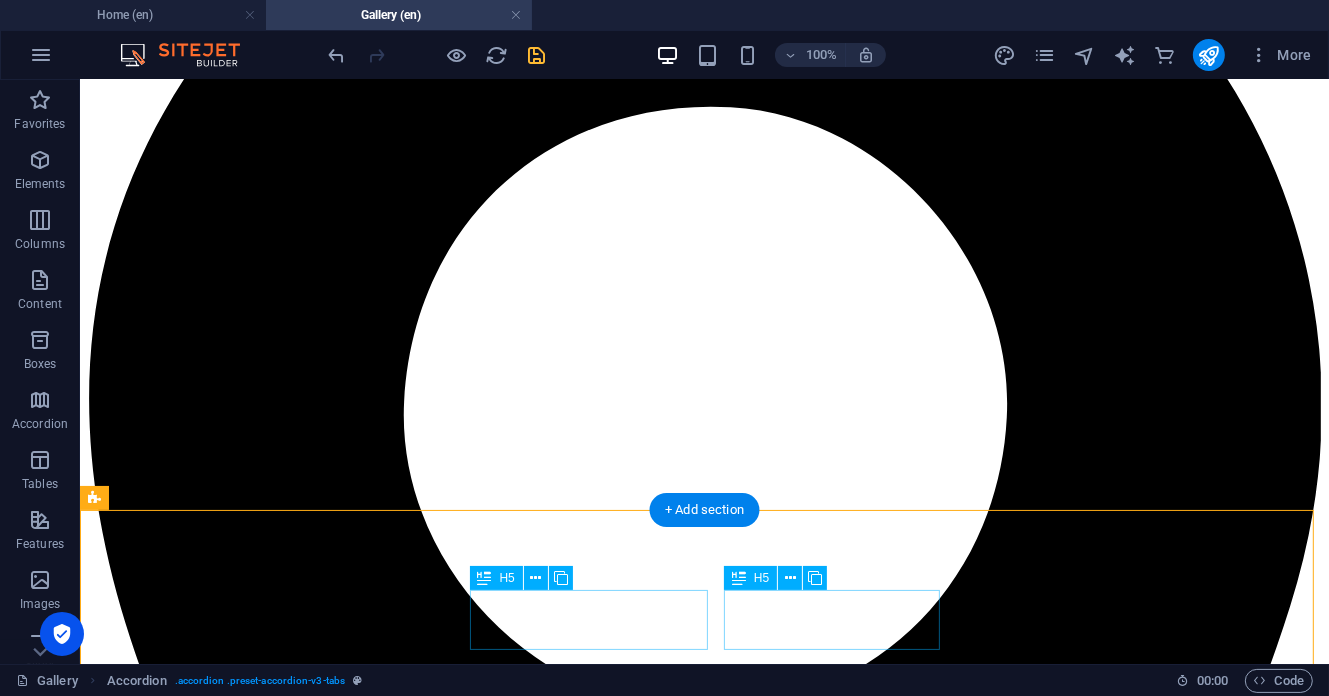 scroll, scrollTop: 1866, scrollLeft: 0, axis: vertical 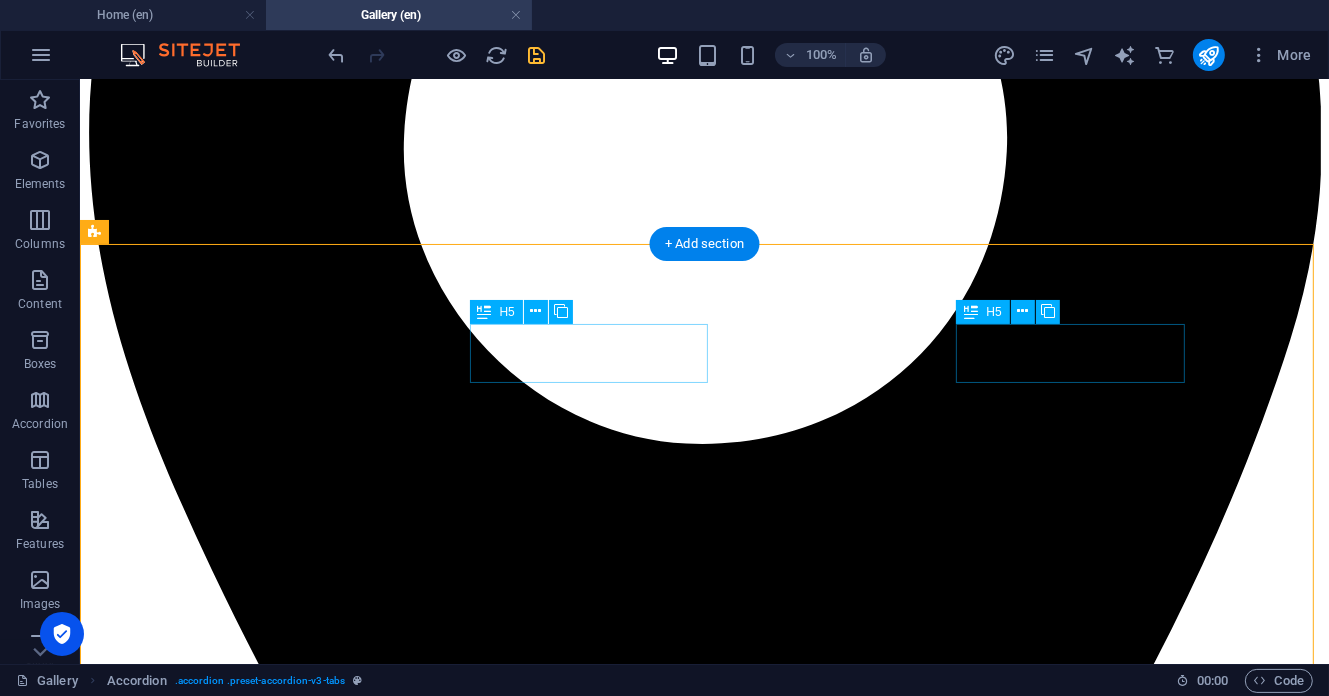 click on "Styling" at bounding box center [703, 44760] 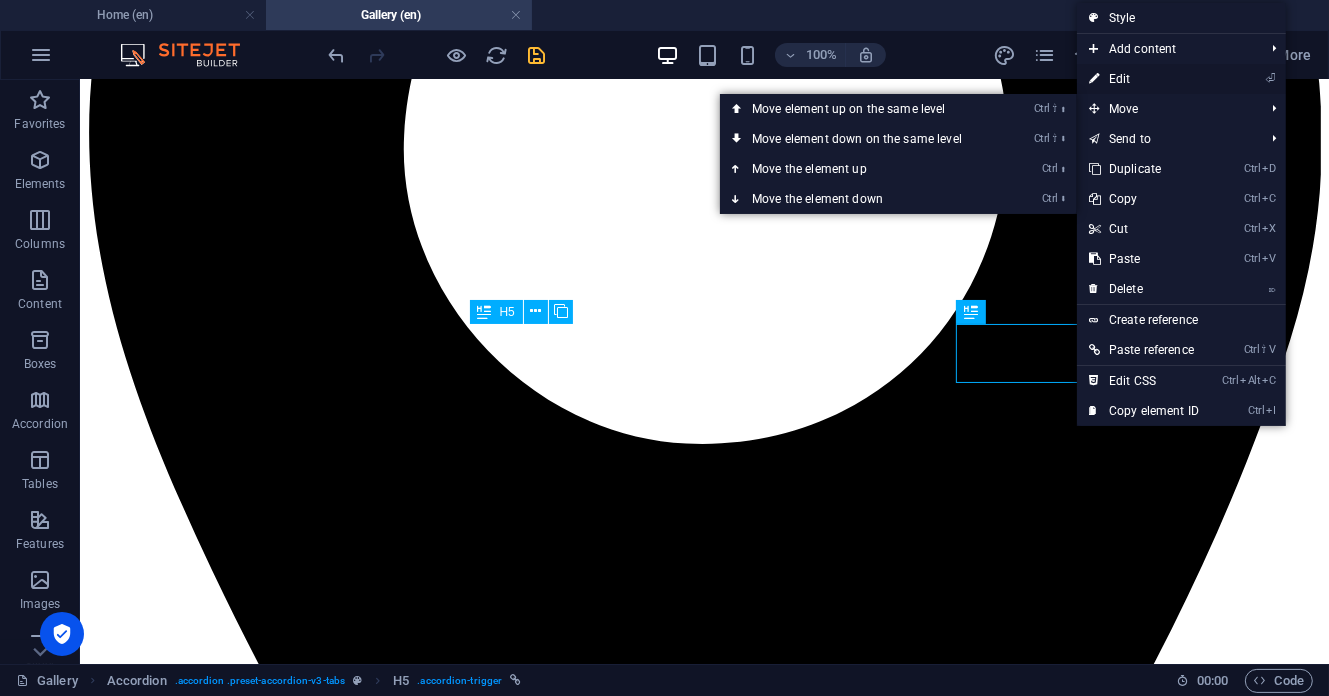click on "⏎  Edit" at bounding box center (1144, 79) 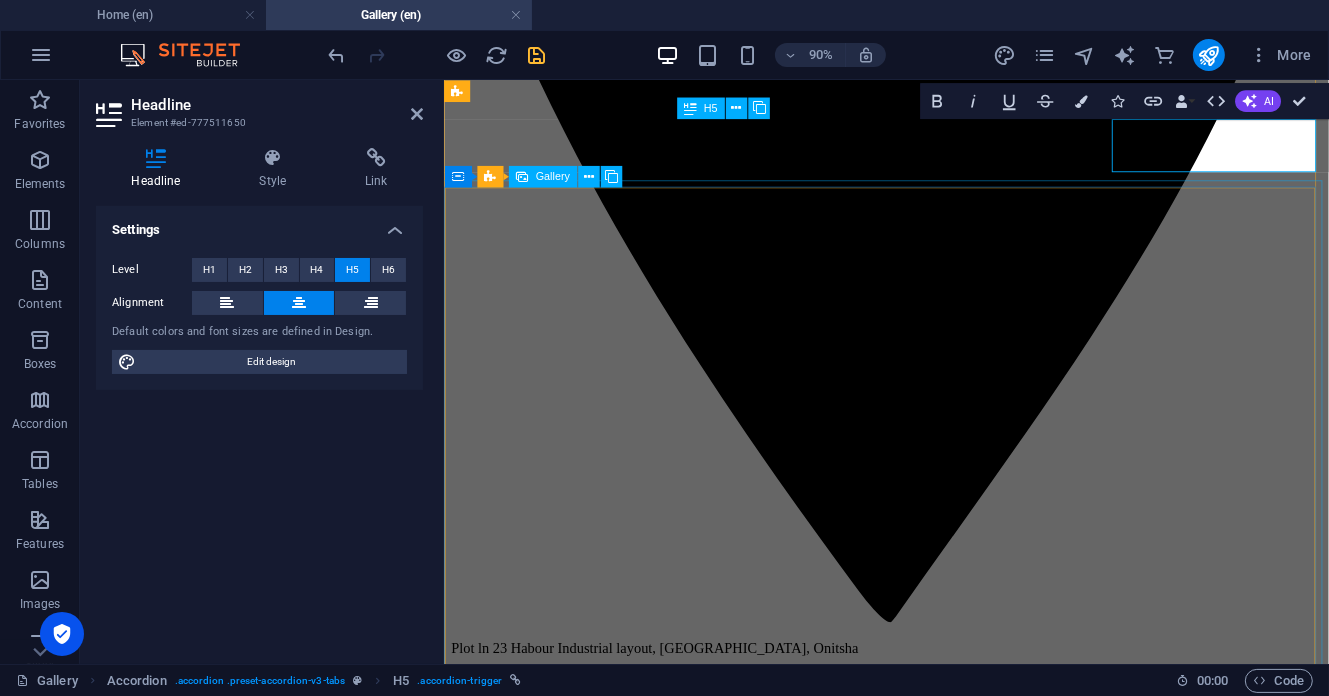 scroll, scrollTop: 1600, scrollLeft: 0, axis: vertical 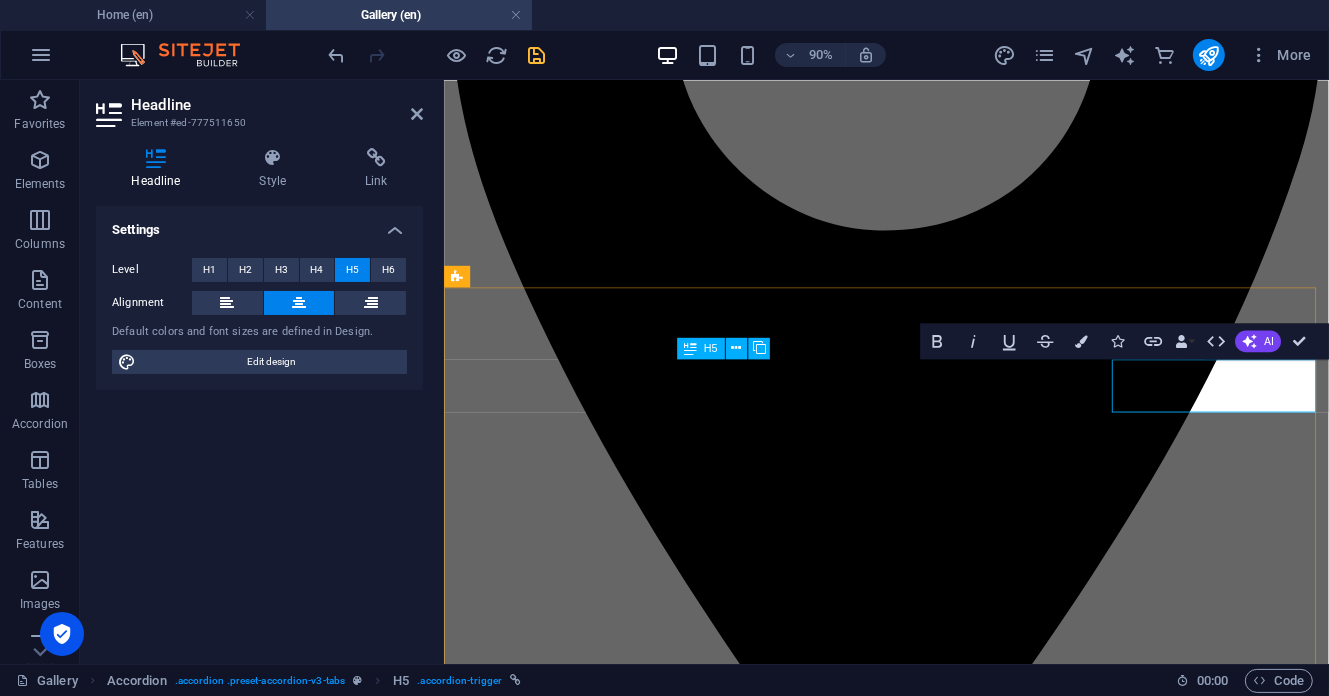 type 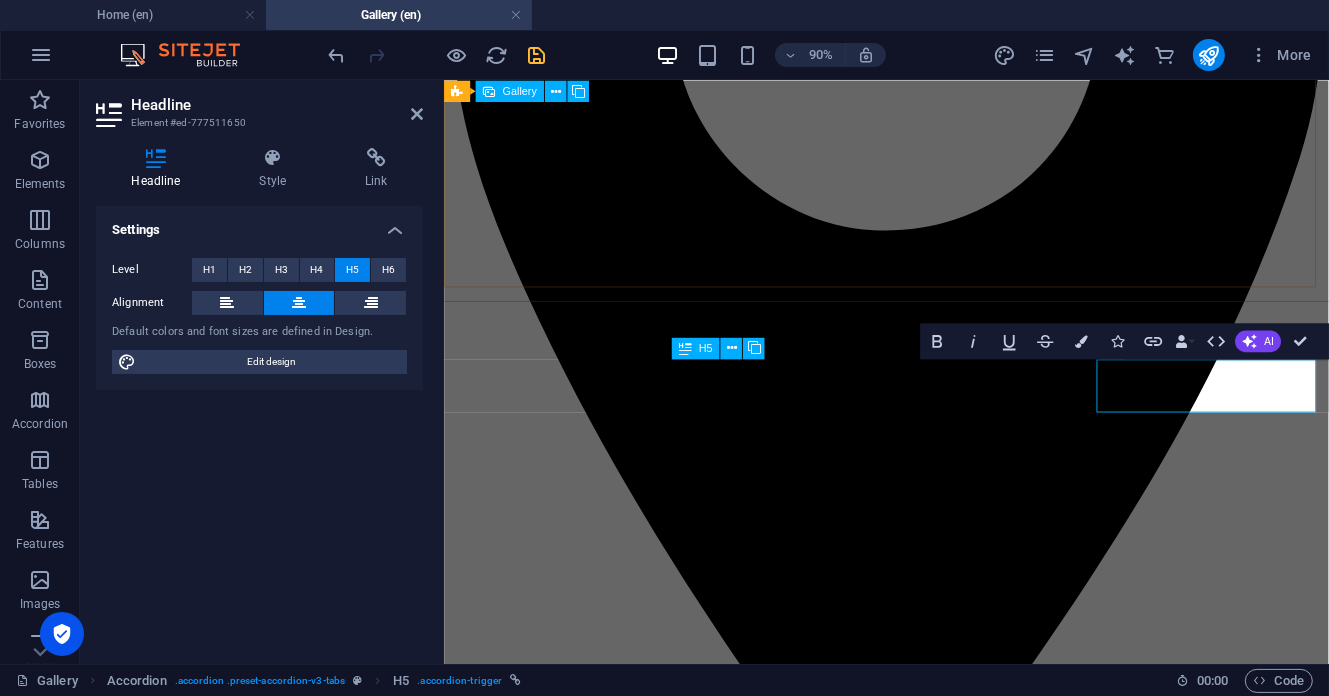 click at bounding box center (934, 11982) 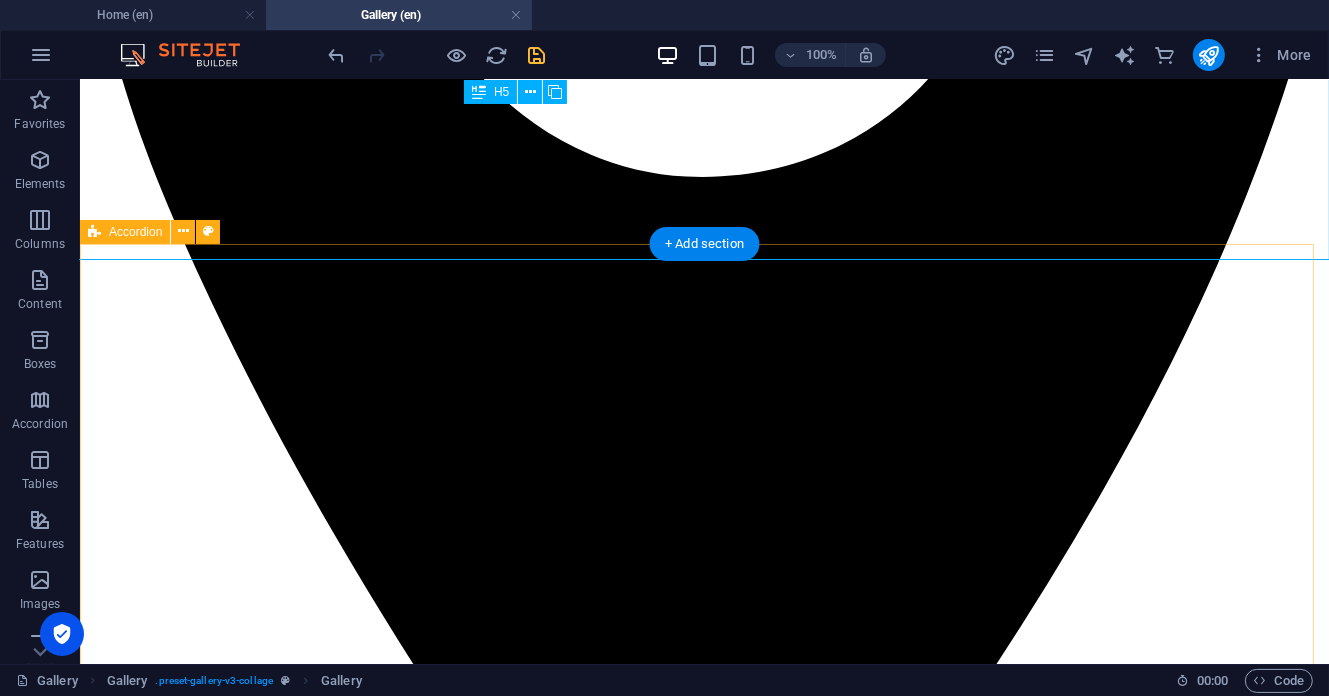 scroll, scrollTop: 1866, scrollLeft: 0, axis: vertical 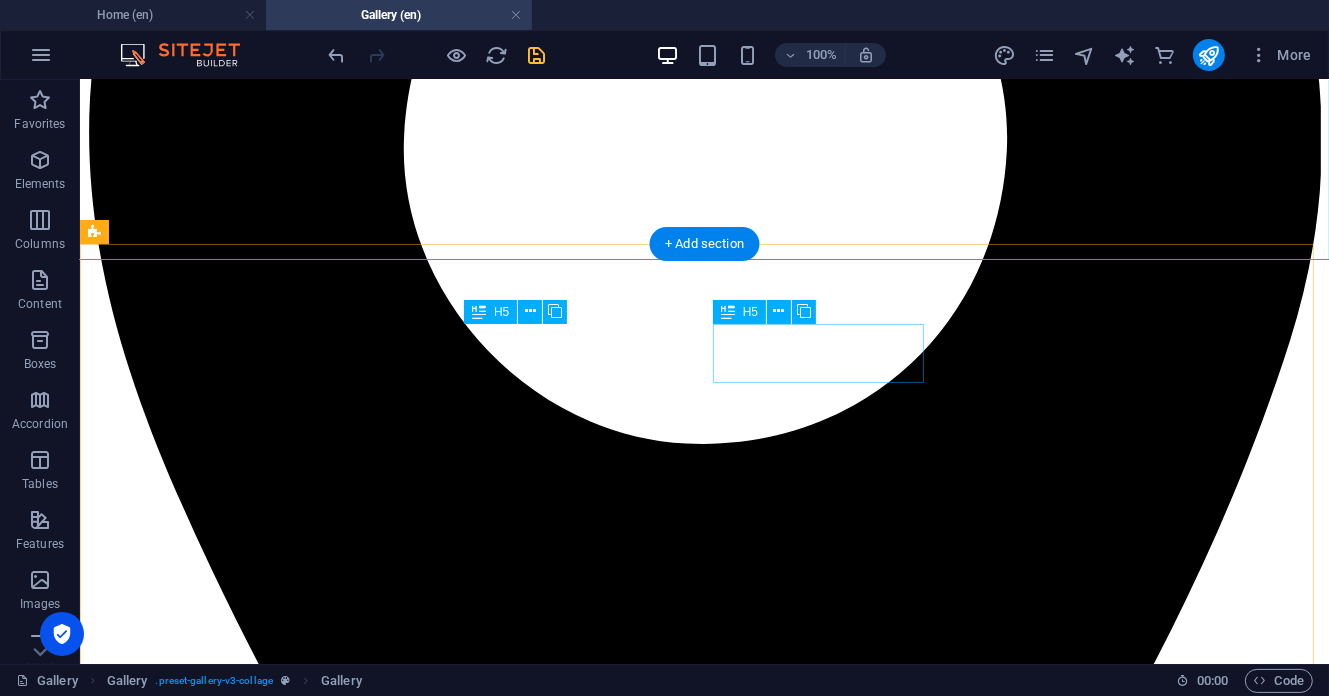 click on "[PERSON_NAME]" at bounding box center (703, 35573) 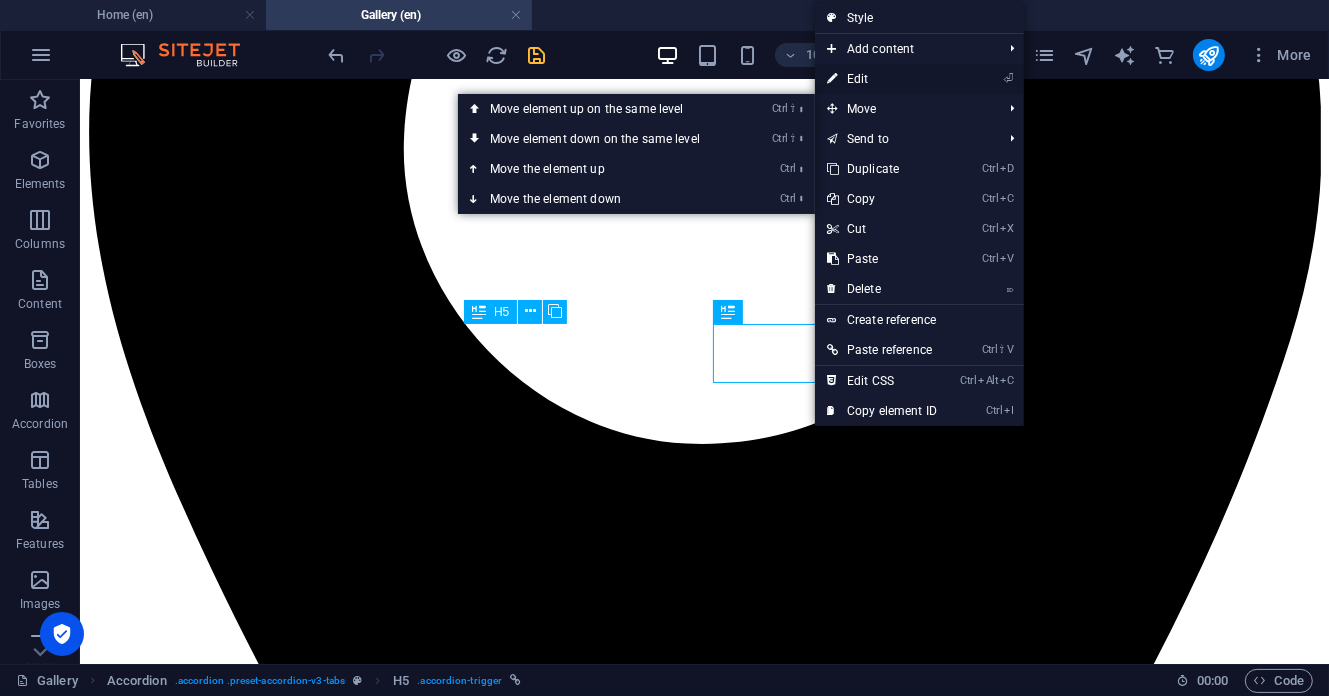 click on "⏎  Edit" at bounding box center (882, 79) 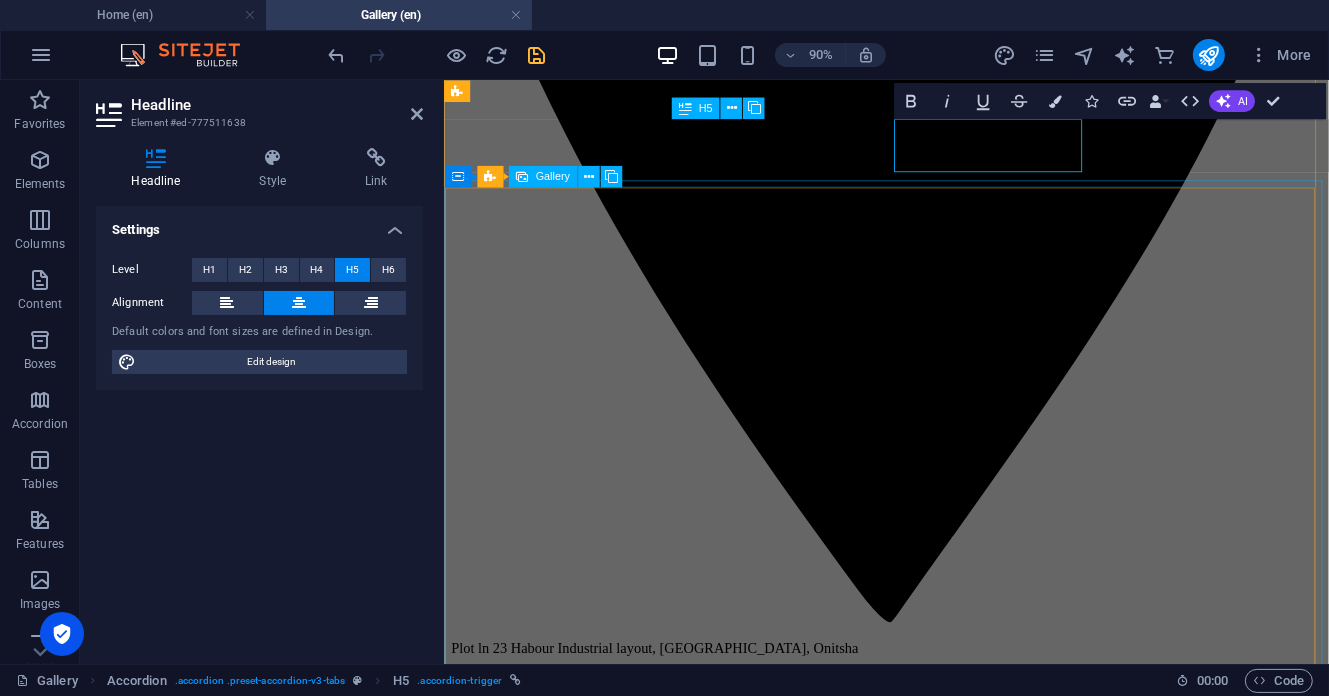 scroll, scrollTop: 1600, scrollLeft: 0, axis: vertical 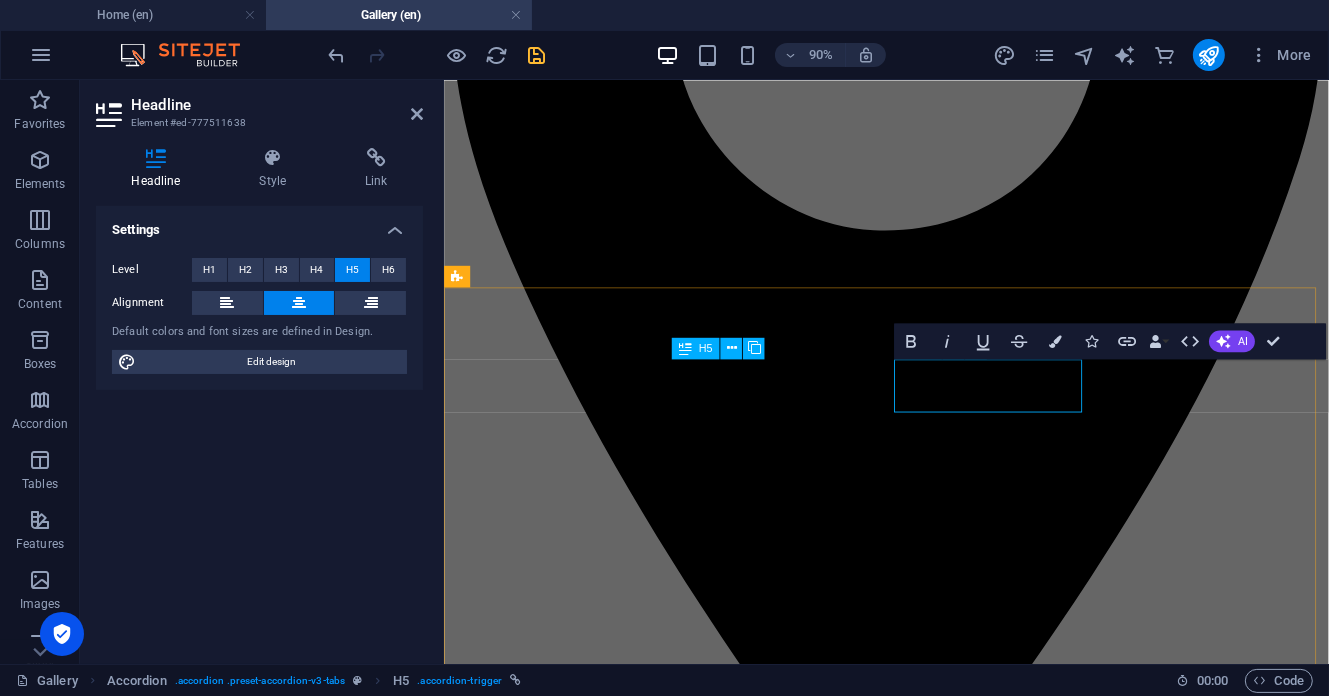 type 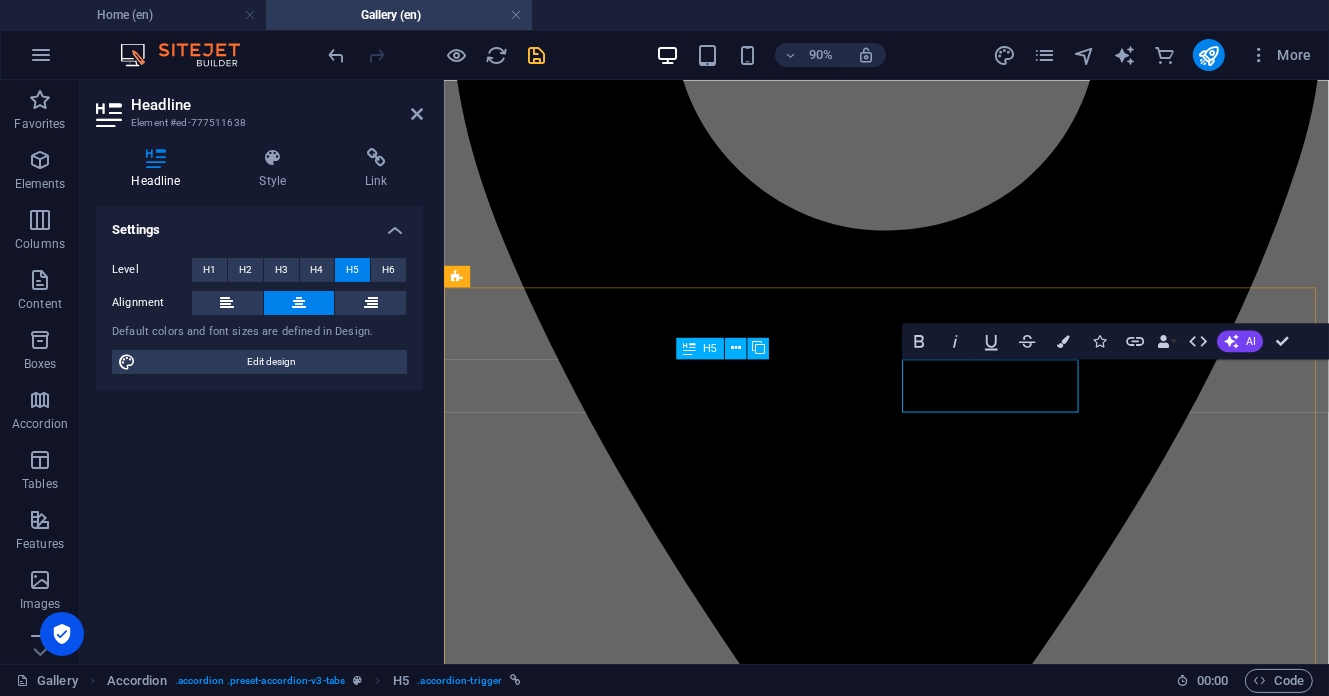 click on "ADS" at bounding box center [934, 30188] 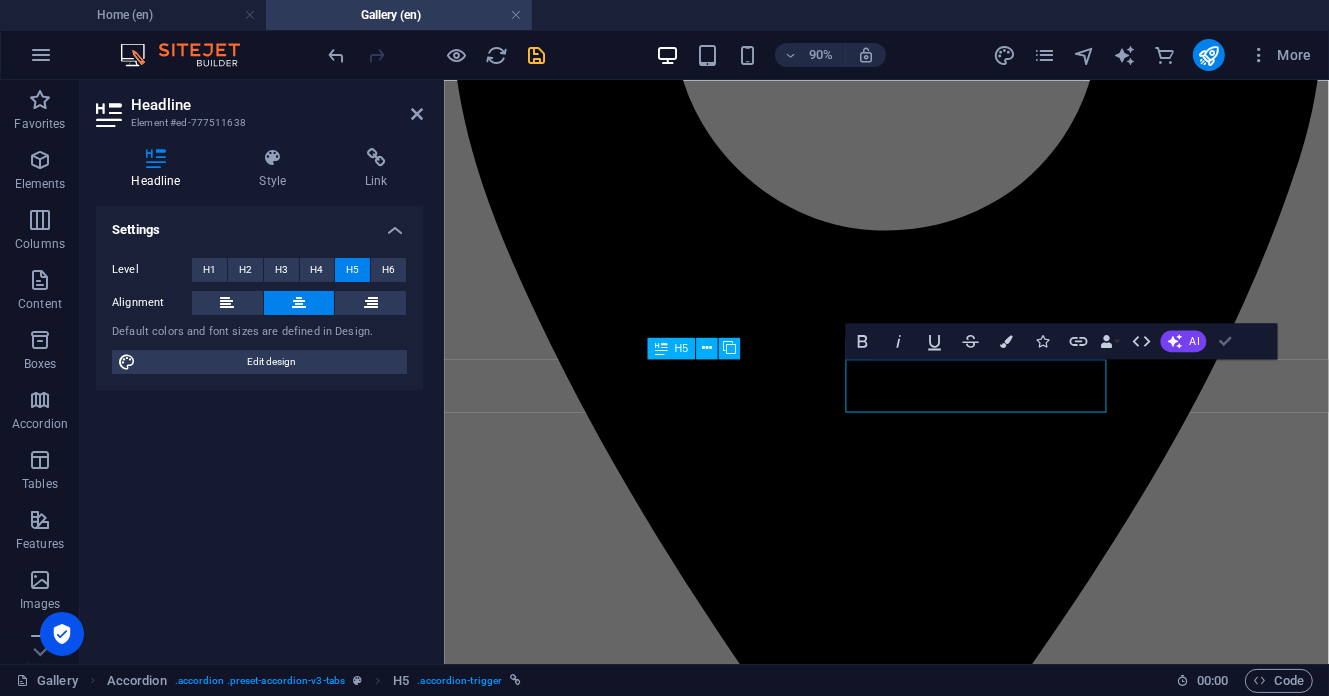 scroll, scrollTop: 1800, scrollLeft: 0, axis: vertical 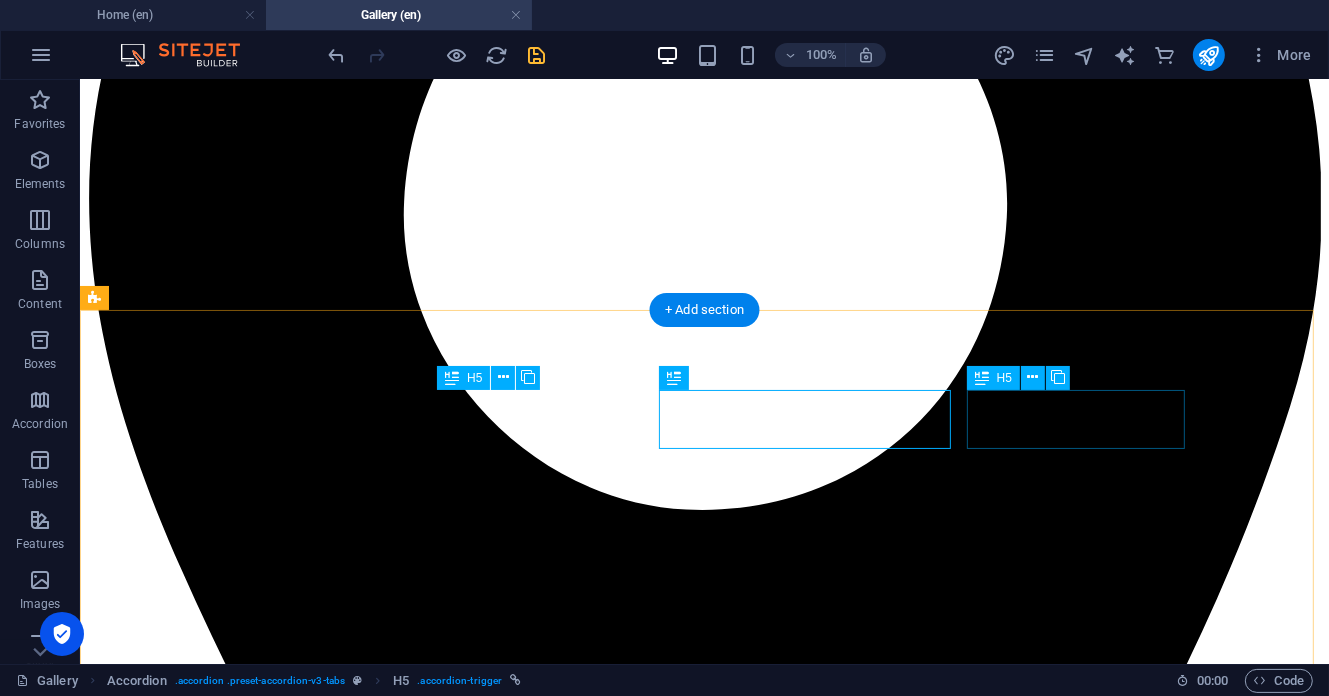 click on "PRODUCTS" at bounding box center [703, 44826] 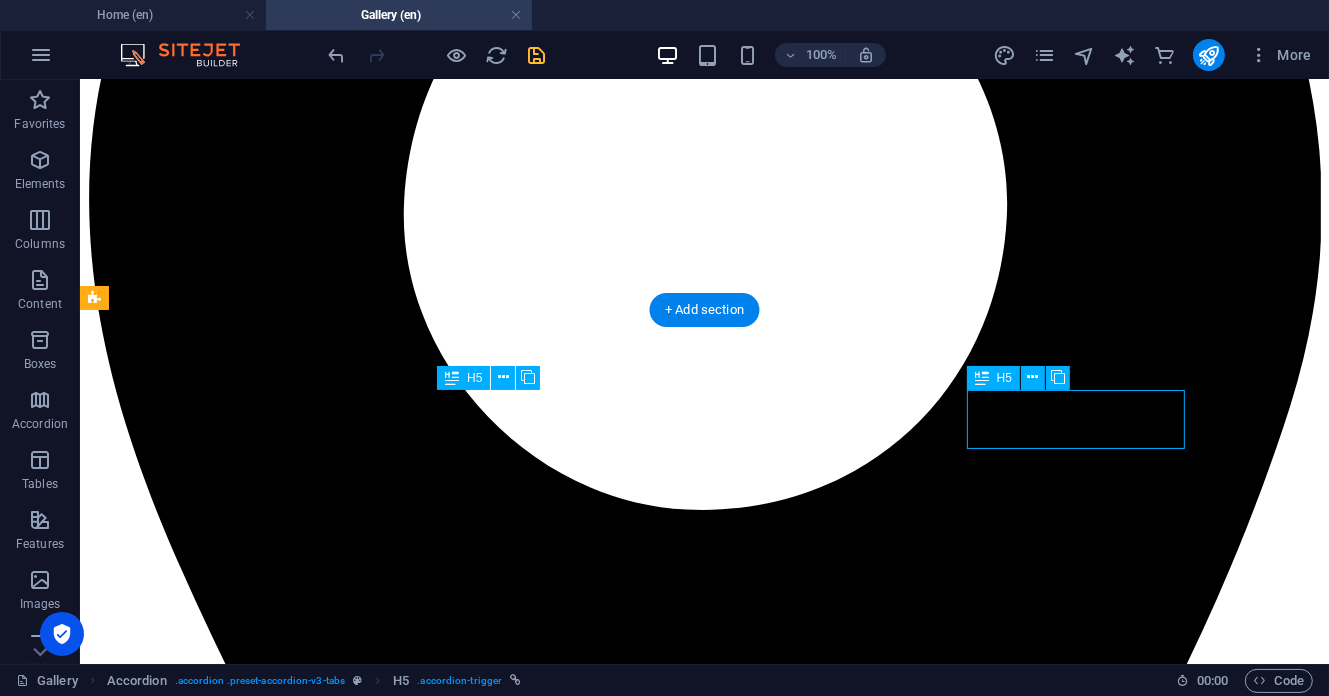 click on "PRODUCTS" at bounding box center (703, 44826) 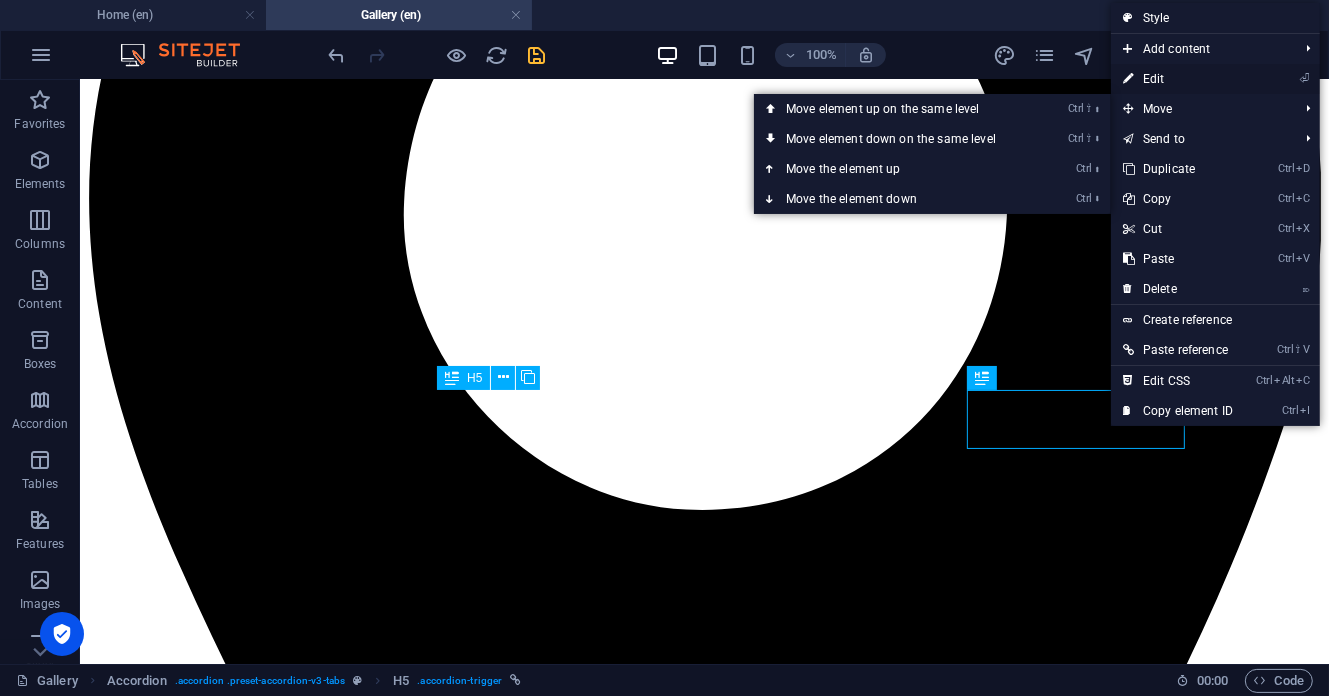 click on "⏎  Edit" at bounding box center (1178, 79) 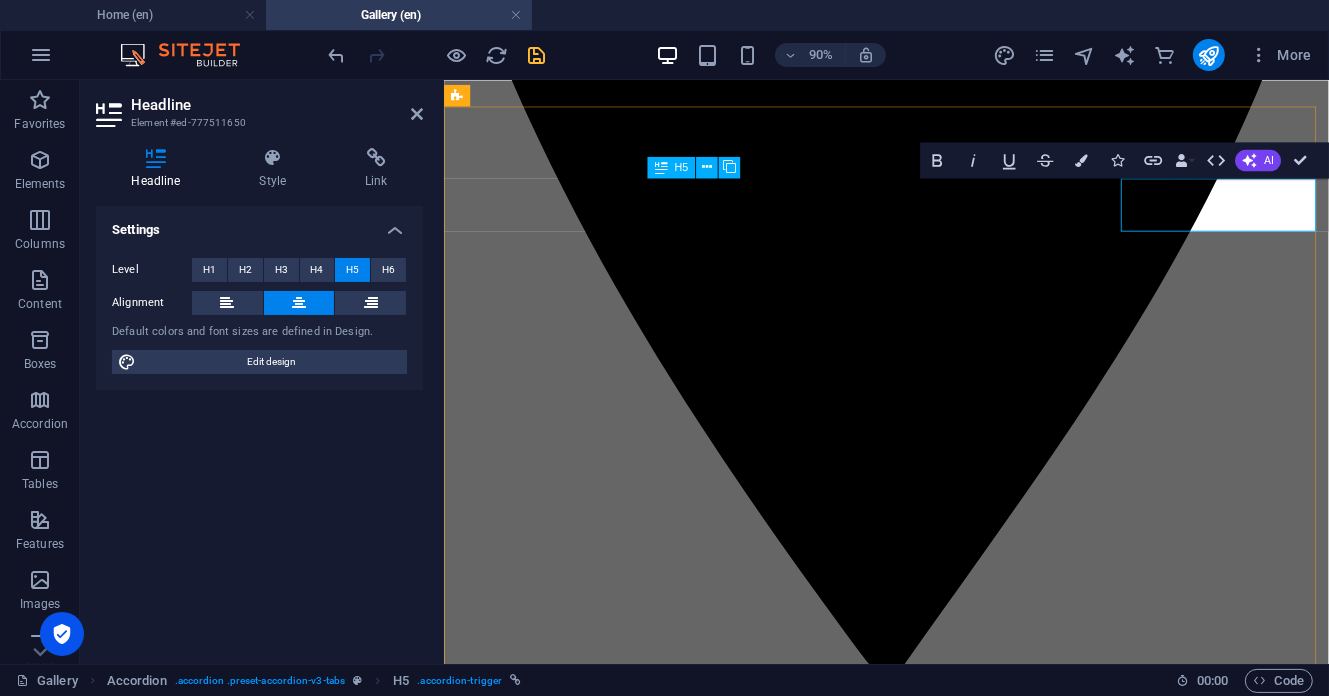 type 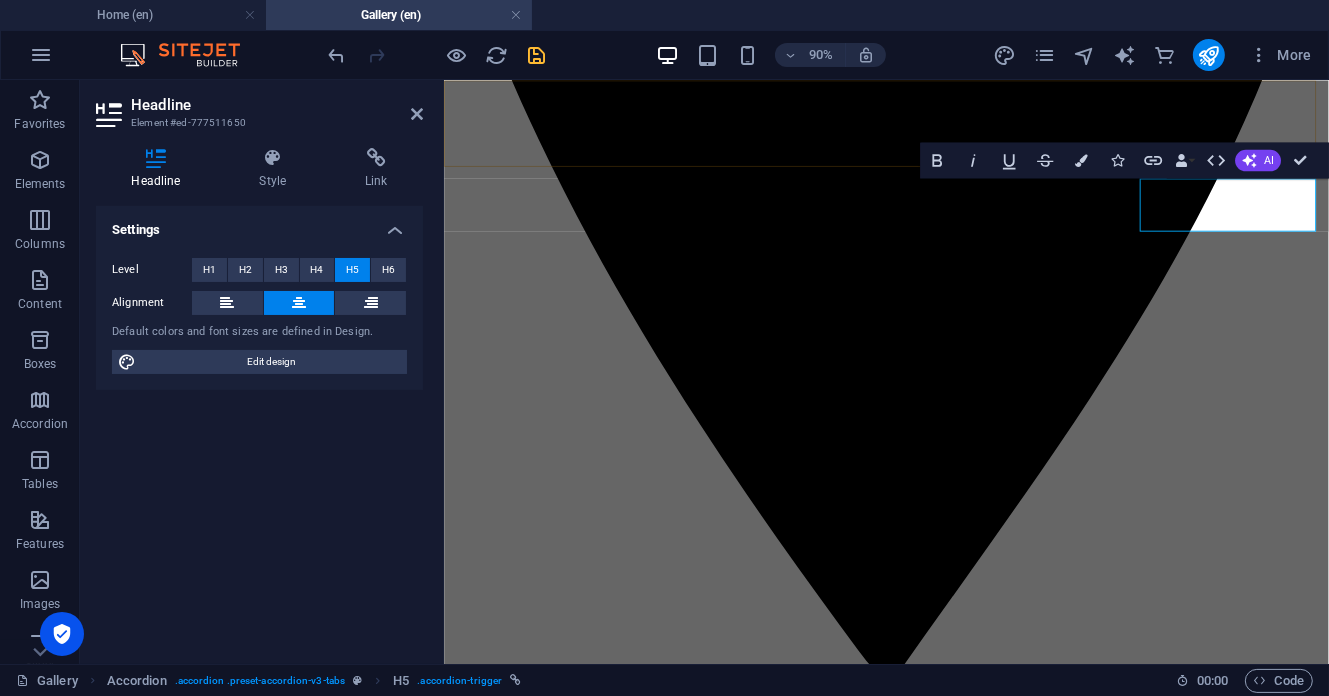 click on "Home About us Service Gallery Contact" at bounding box center [934, 6134] 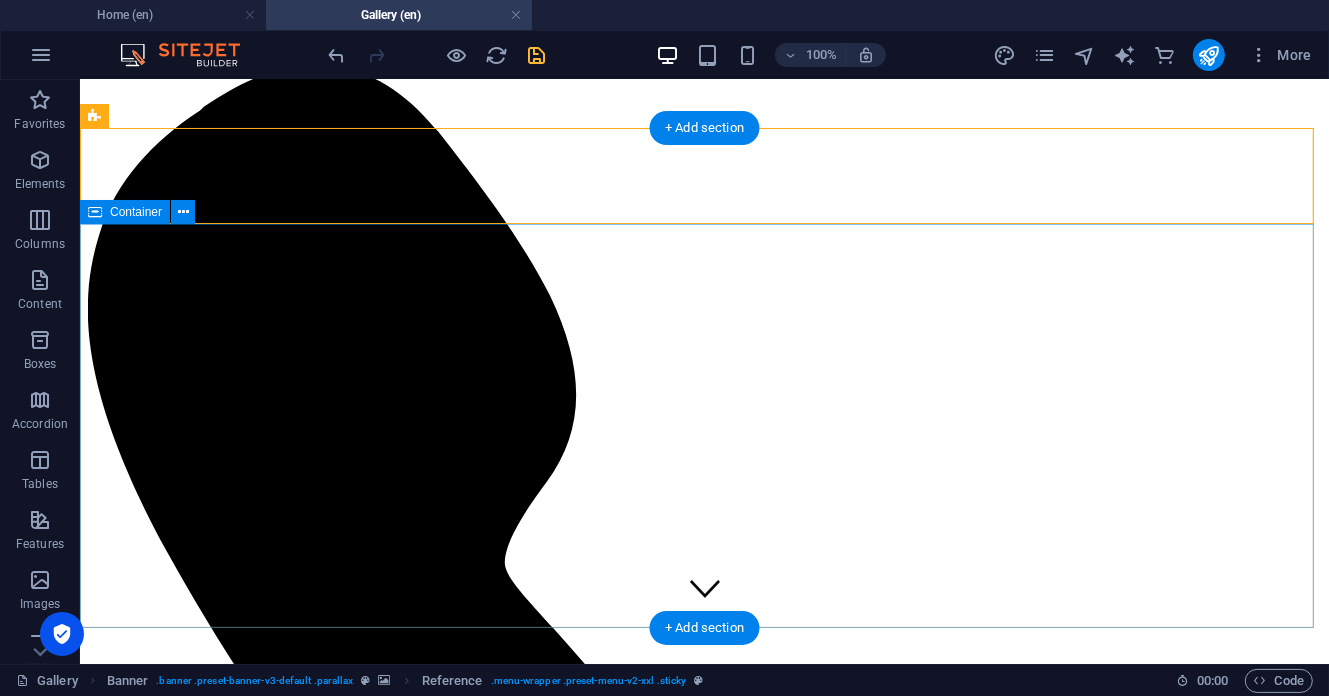 scroll, scrollTop: 533, scrollLeft: 0, axis: vertical 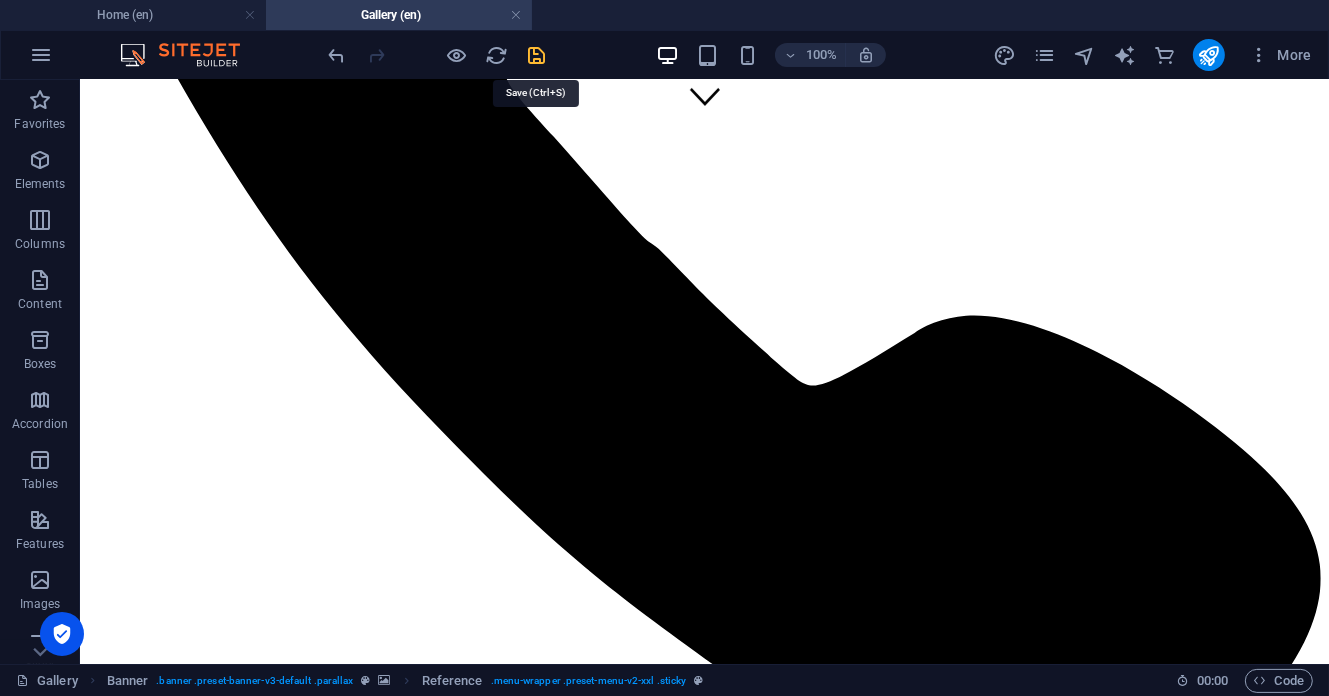 drag, startPoint x: 544, startPoint y: 47, endPoint x: 480, endPoint y: 51, distance: 64.12488 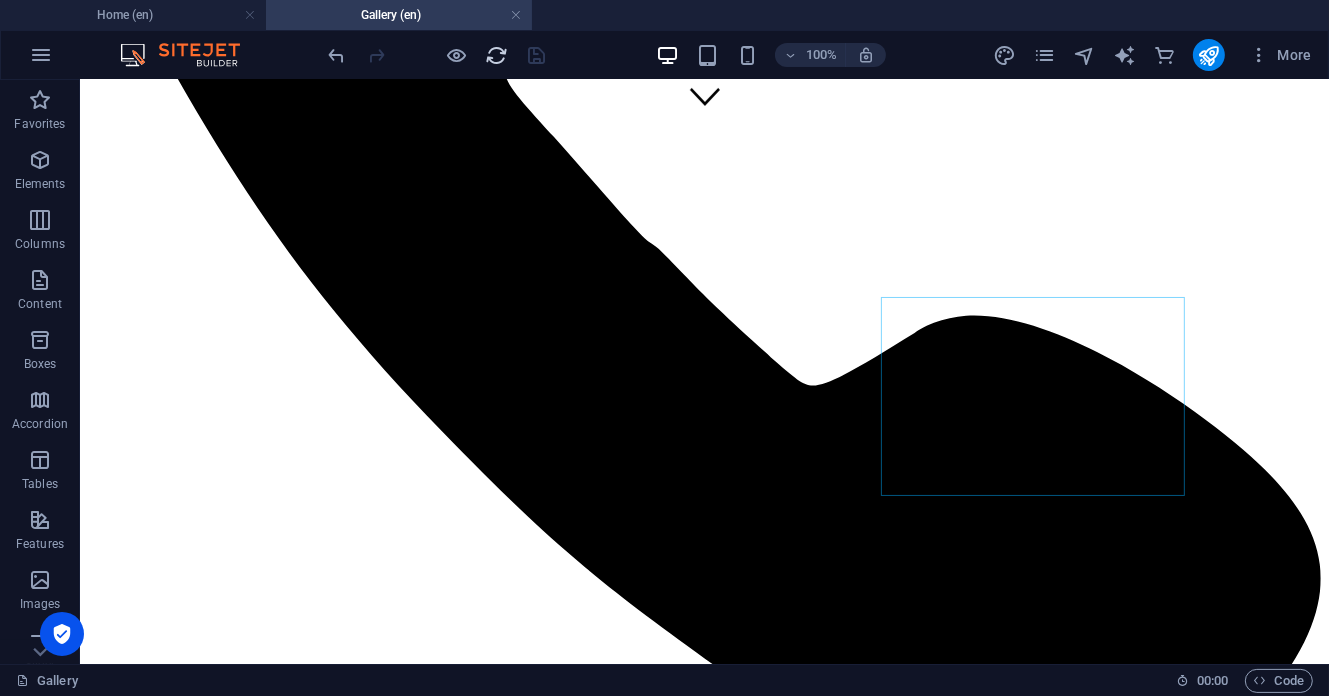 click at bounding box center [497, 55] 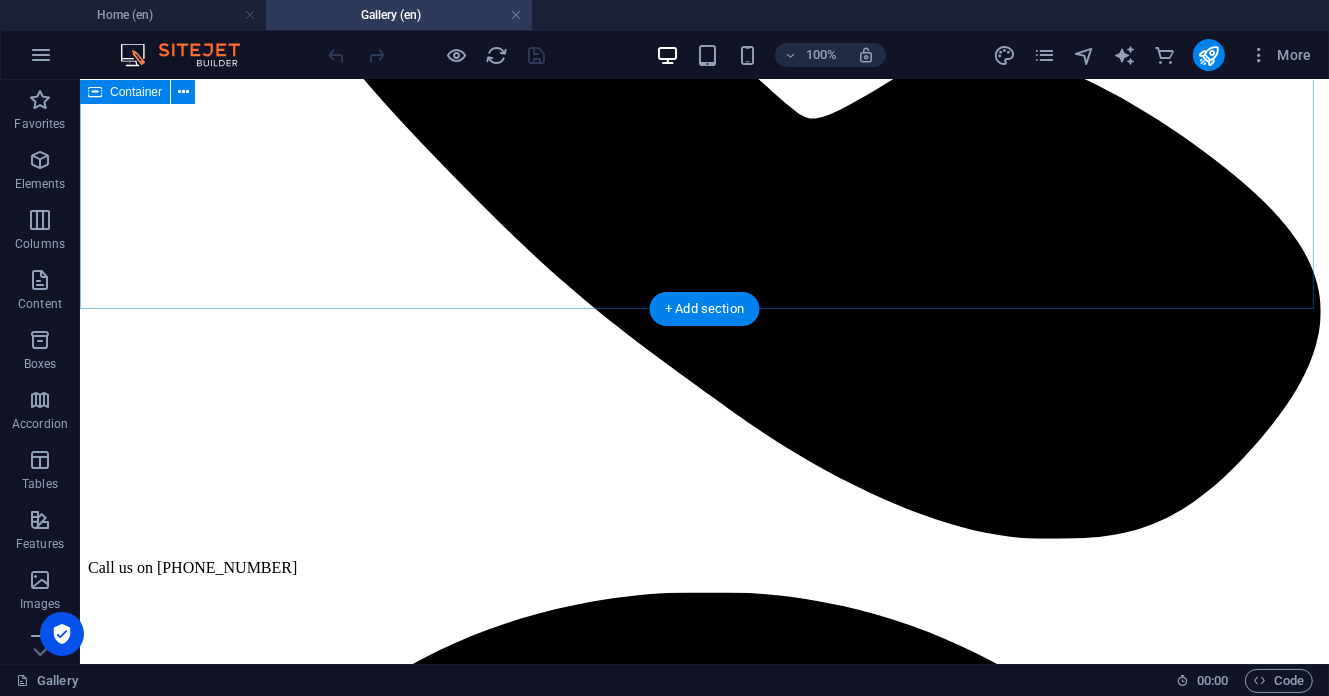 scroll, scrollTop: 533, scrollLeft: 0, axis: vertical 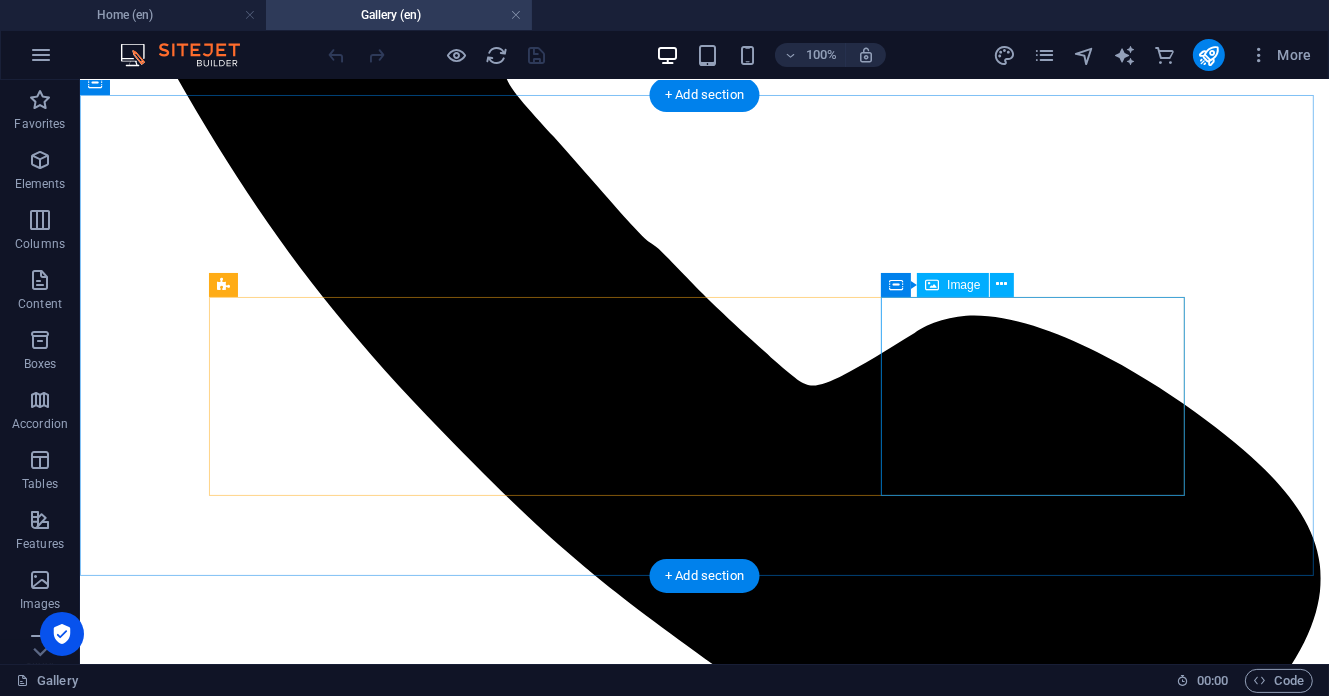 click at bounding box center (703, 12893) 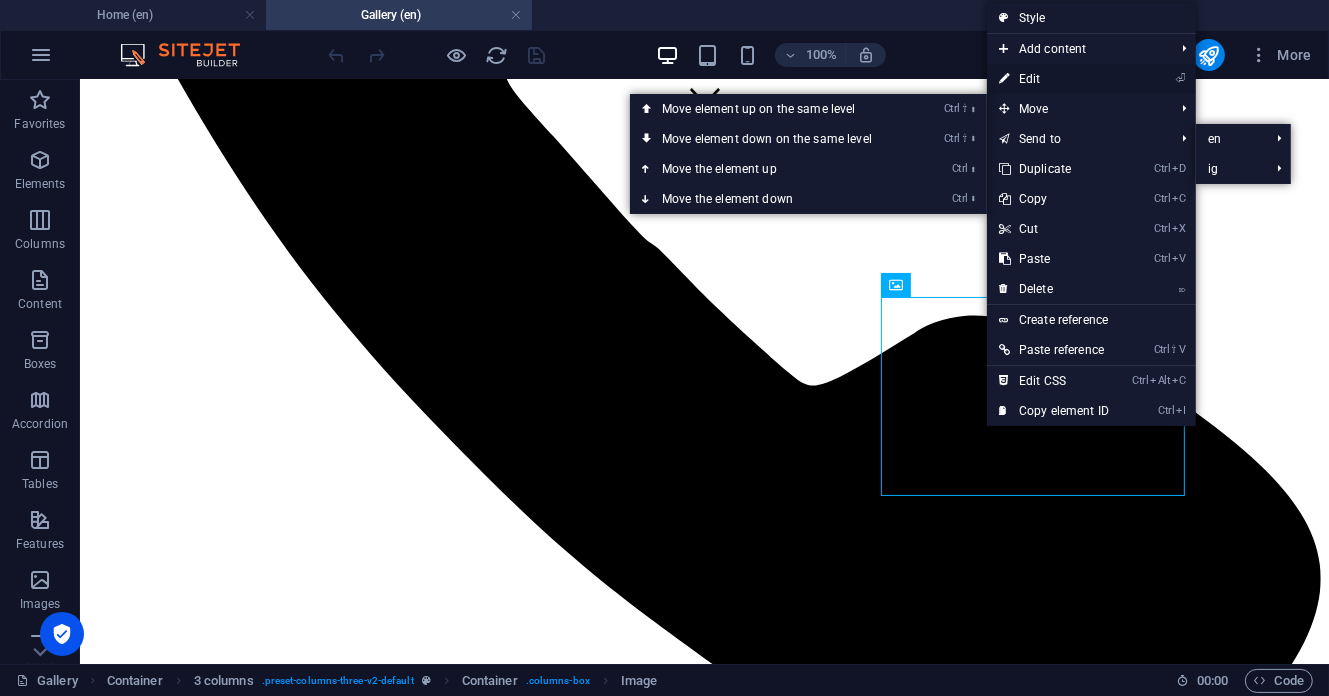 click on "⏎  Edit" at bounding box center [1054, 79] 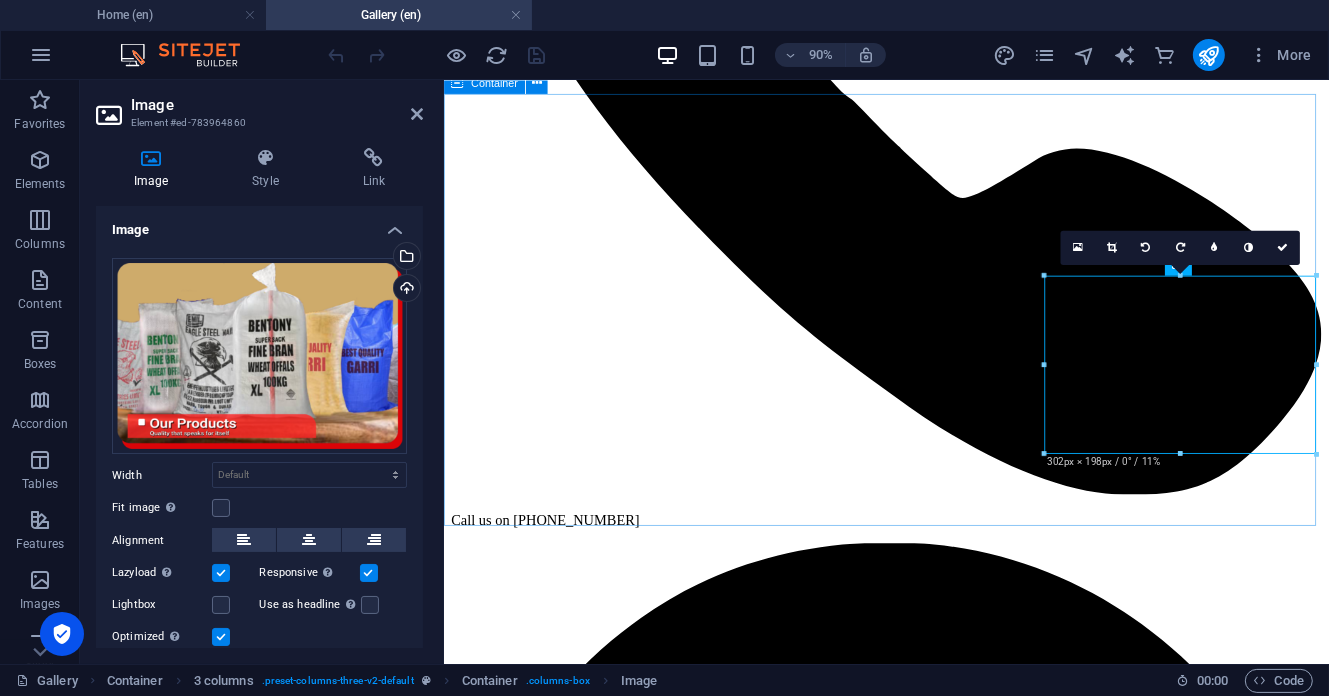 click on "WELCOME TO OUR GALLERY Journey with us through the heart of Nigerian manufacturing excellence. These images capture not just what we create, but how we create it and the passionate people who make it all possible." at bounding box center [934, 9930] 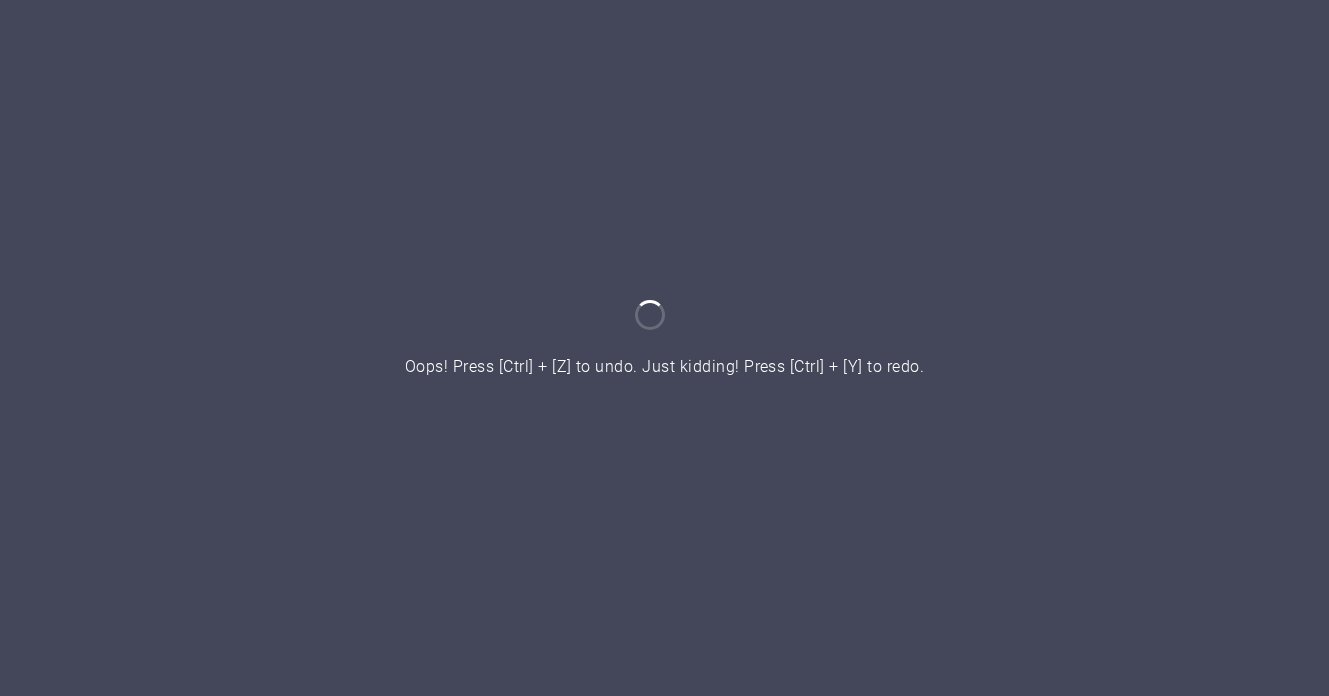scroll, scrollTop: 0, scrollLeft: 0, axis: both 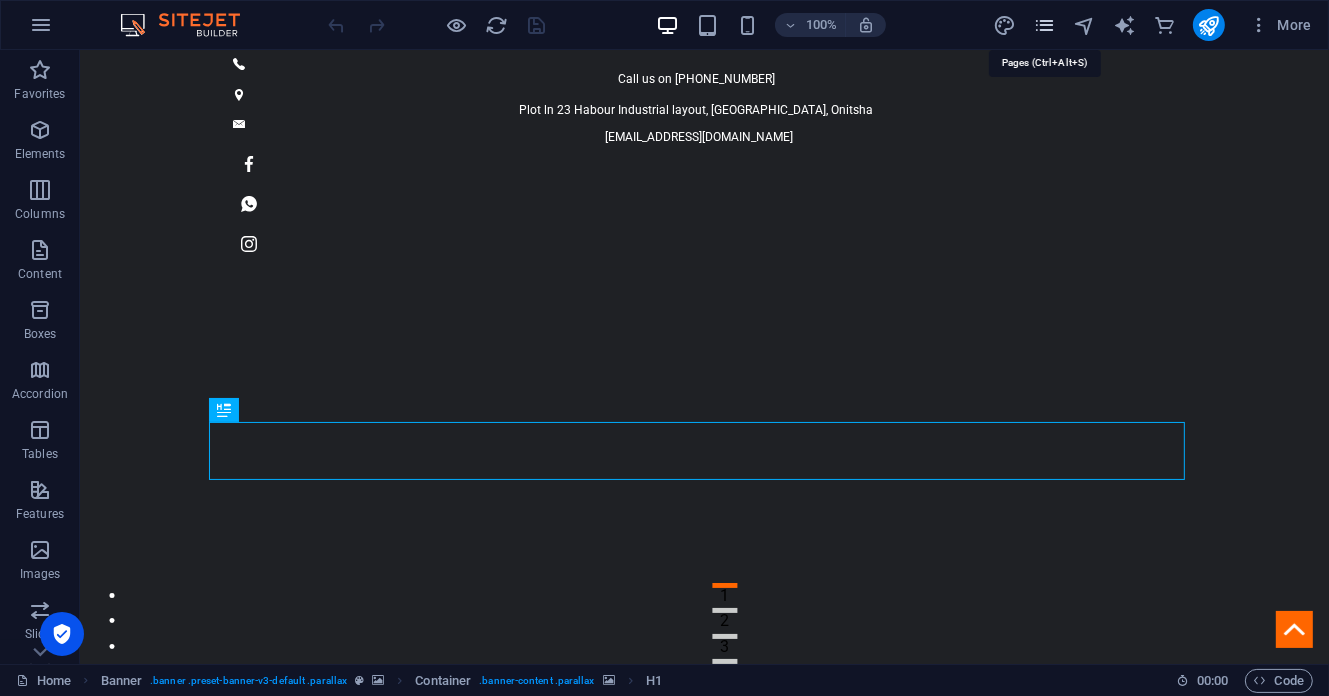 click at bounding box center [1044, 25] 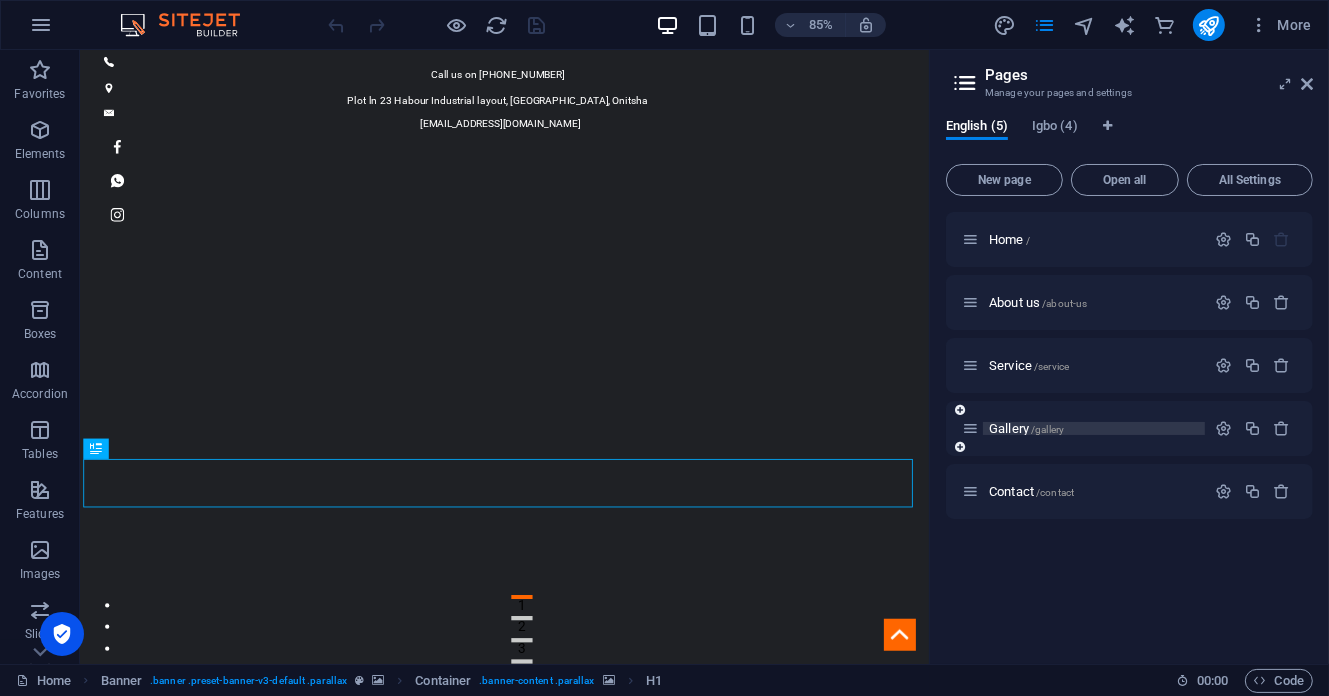 click on "Gallery /gallery" at bounding box center [1094, 428] 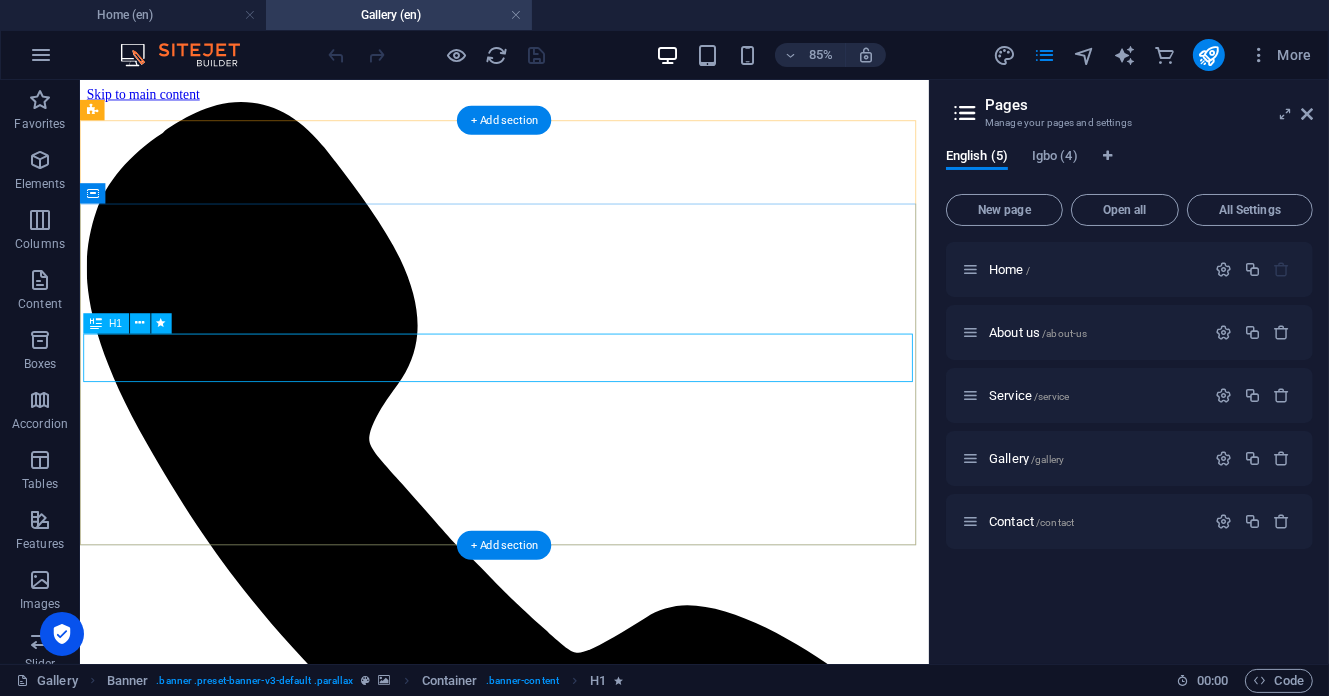 scroll, scrollTop: 0, scrollLeft: 0, axis: both 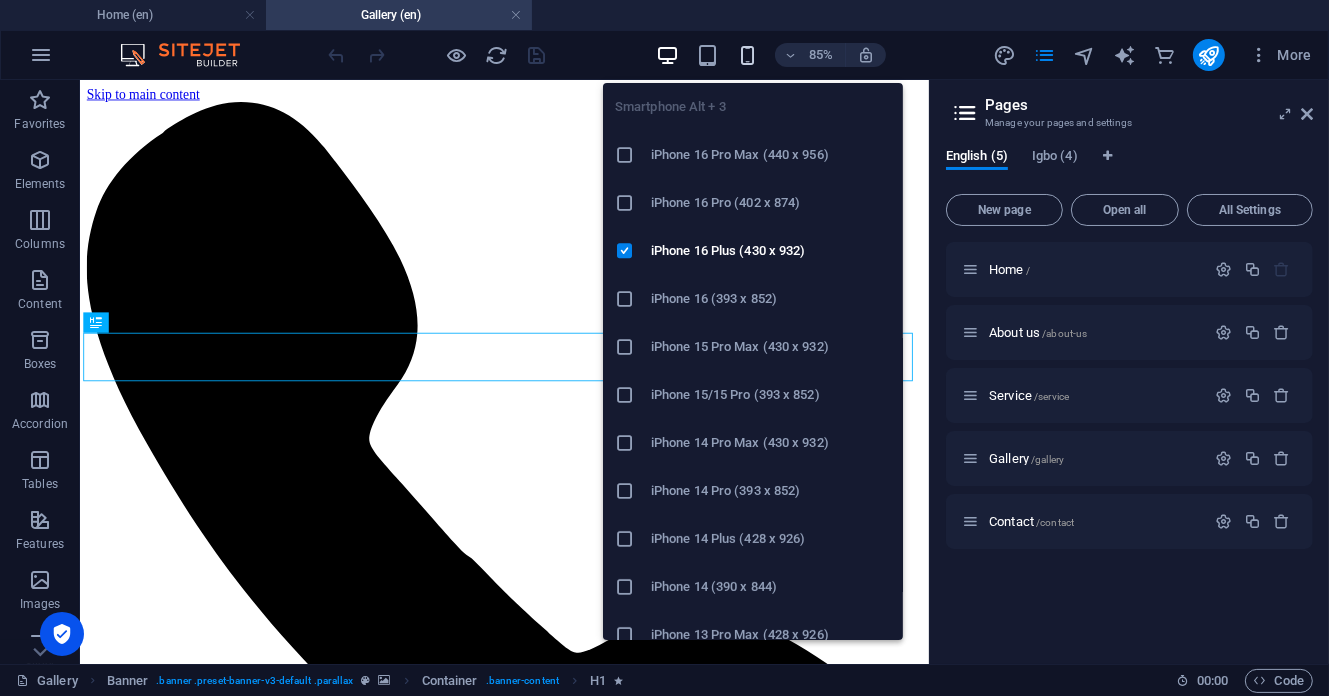 click at bounding box center (747, 55) 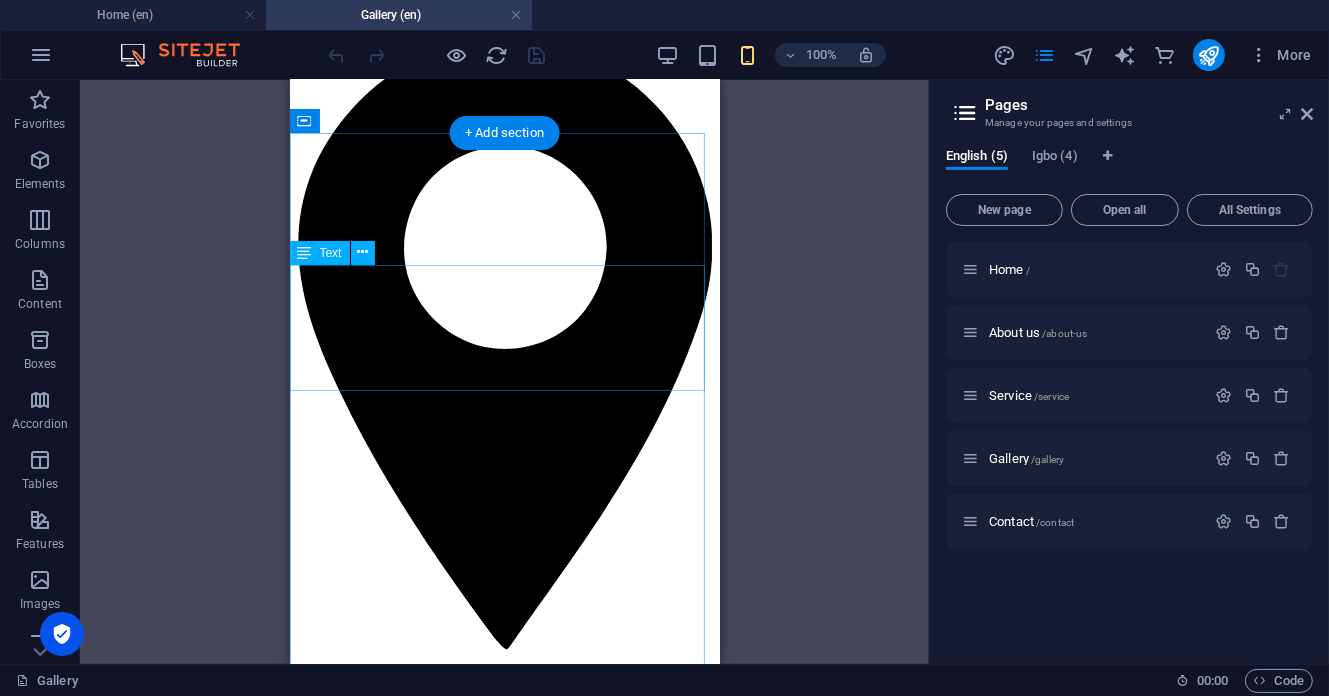 scroll, scrollTop: 1066, scrollLeft: 0, axis: vertical 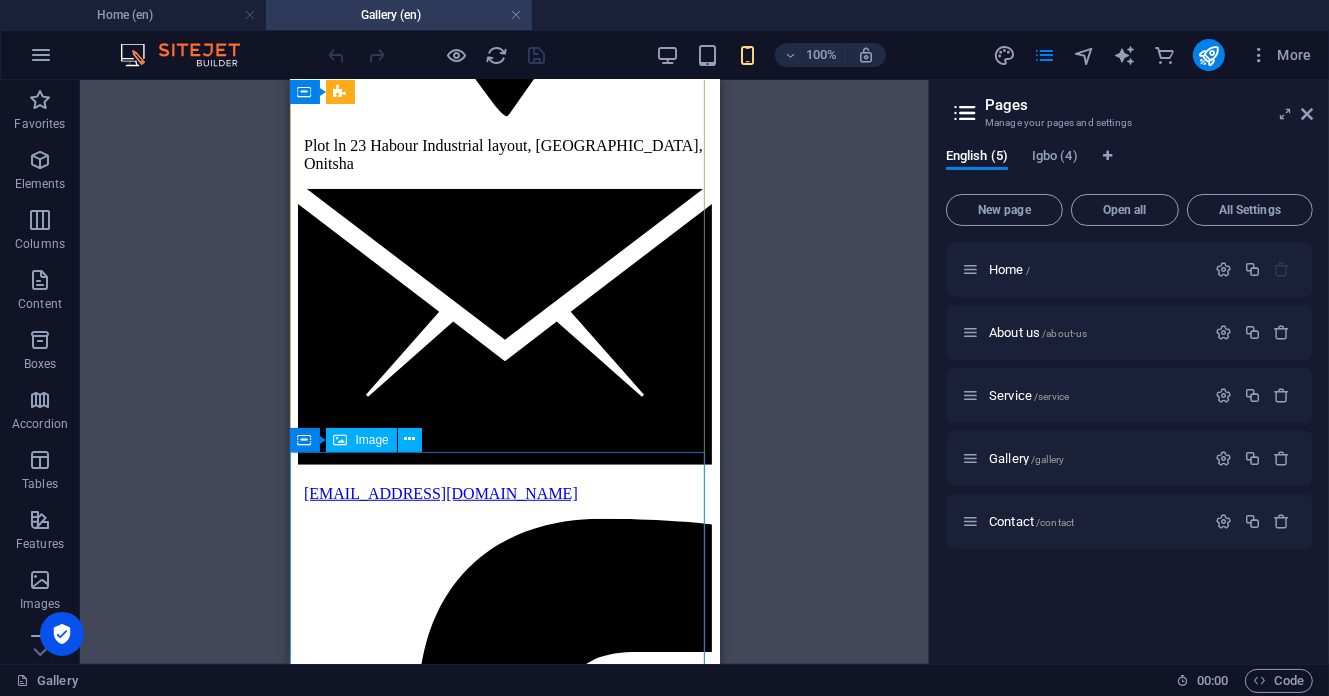 click at bounding box center [504, 4607] 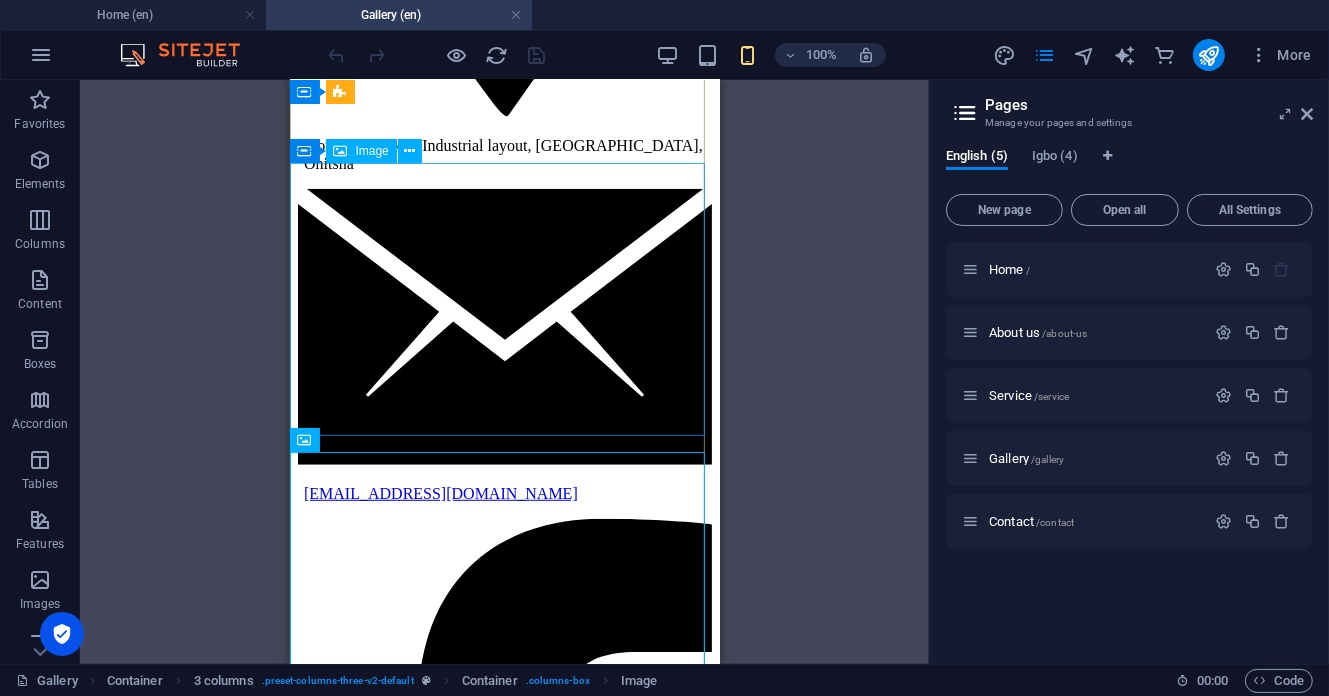 click at bounding box center (504, 4321) 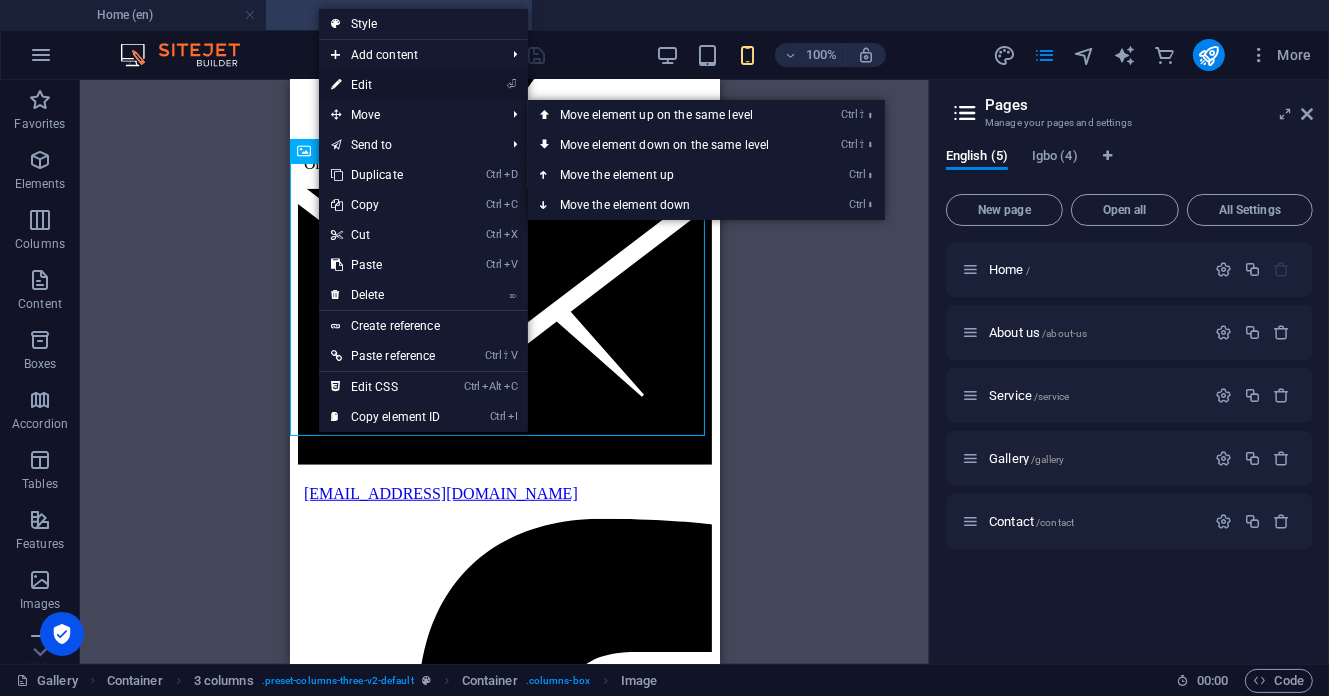 click on "⏎  Edit" at bounding box center (386, 85) 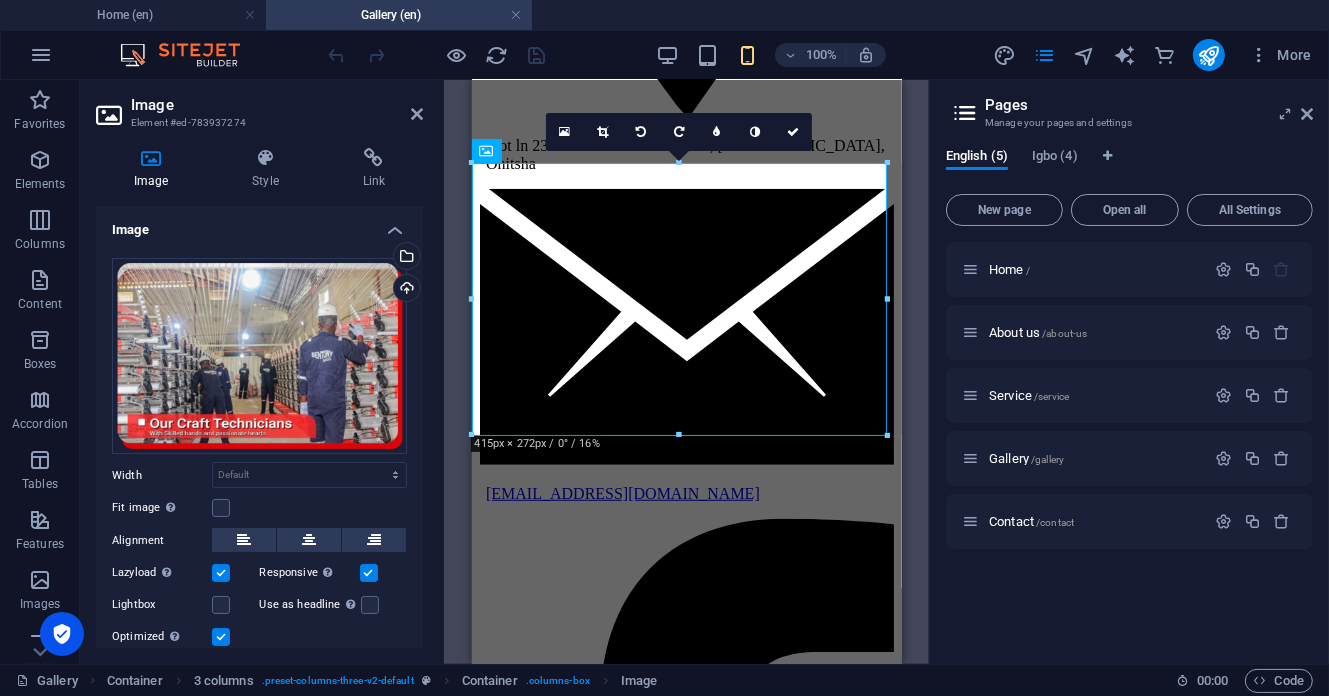 scroll, scrollTop: 66, scrollLeft: 0, axis: vertical 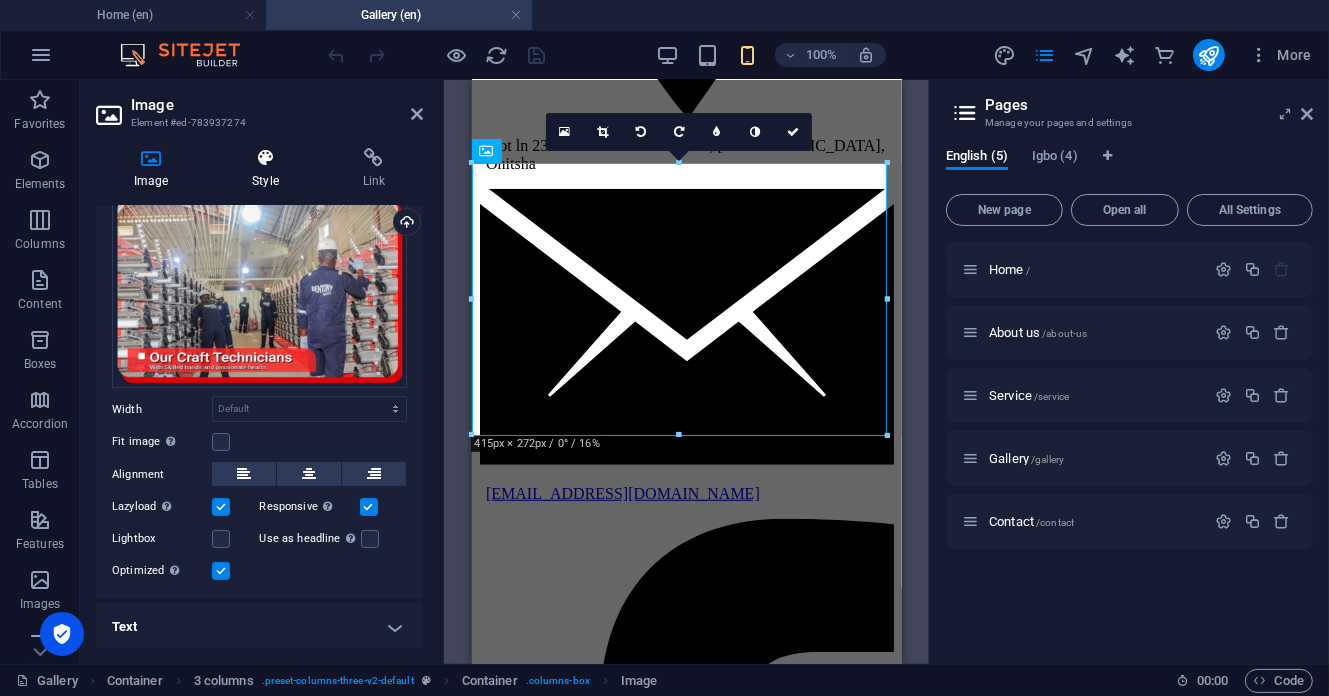 click on "Style" at bounding box center (269, 169) 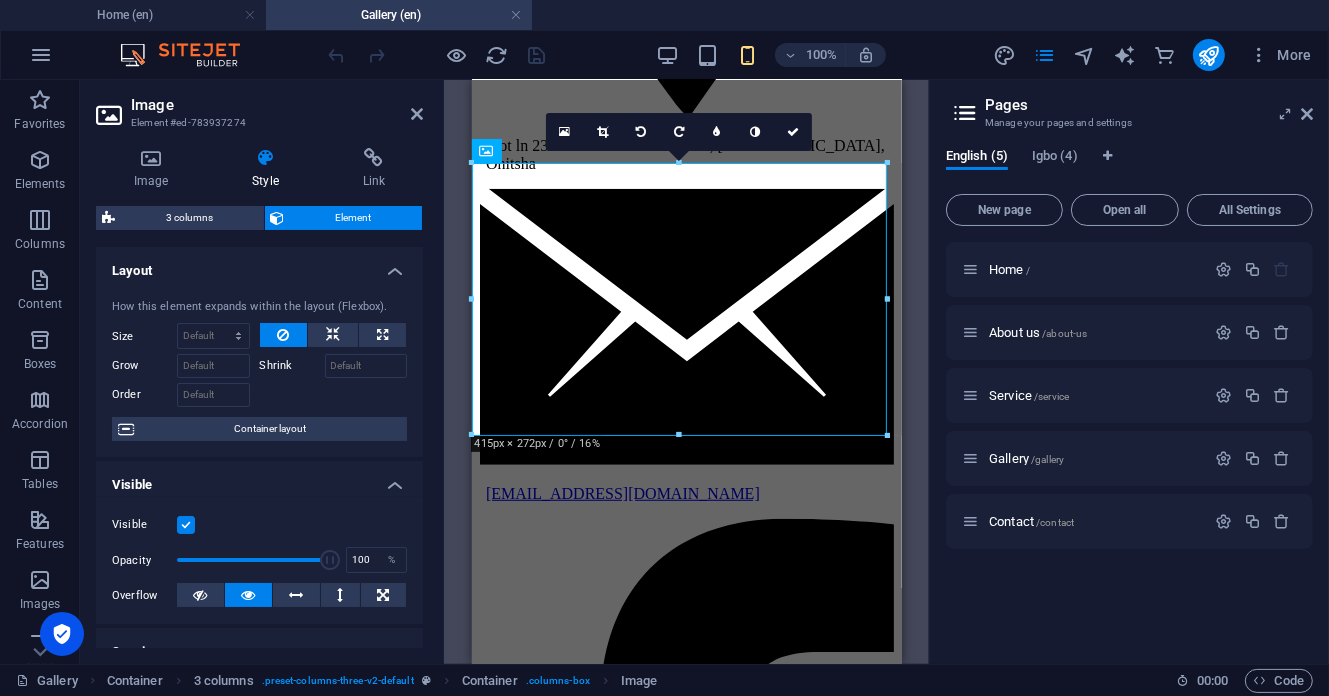 scroll, scrollTop: 266, scrollLeft: 0, axis: vertical 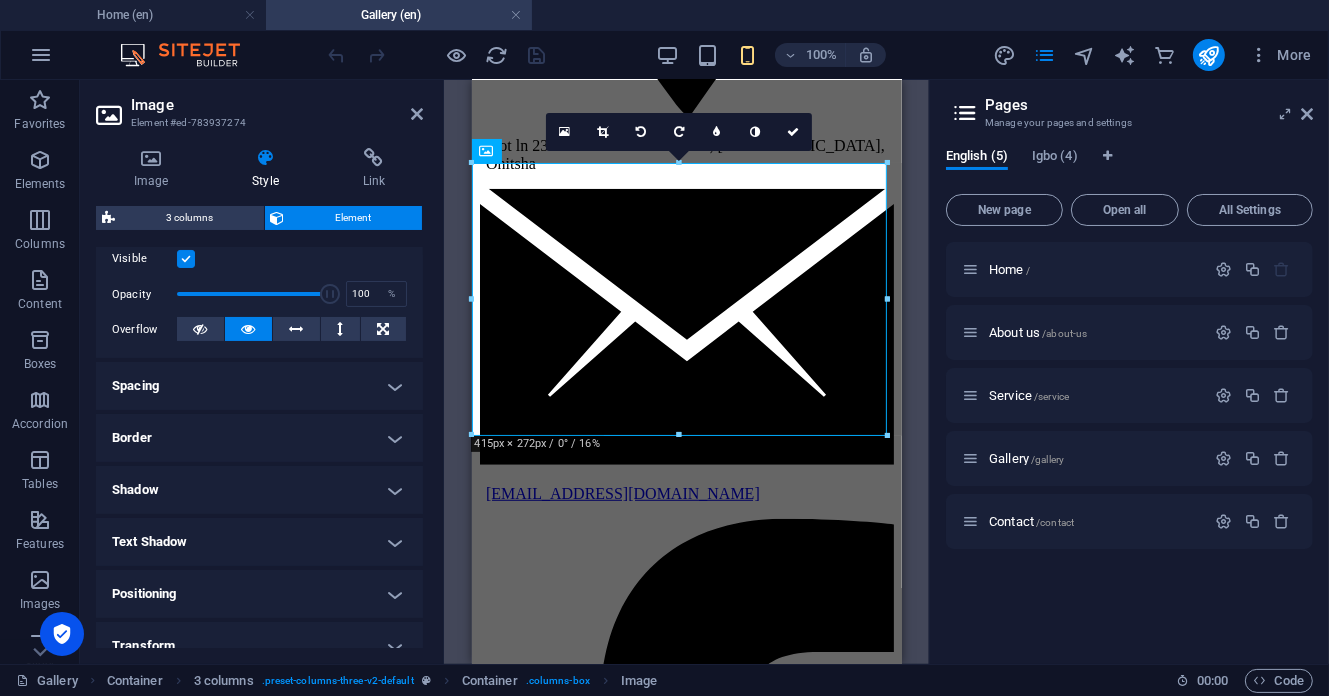 click on "Spacing" at bounding box center [259, 386] 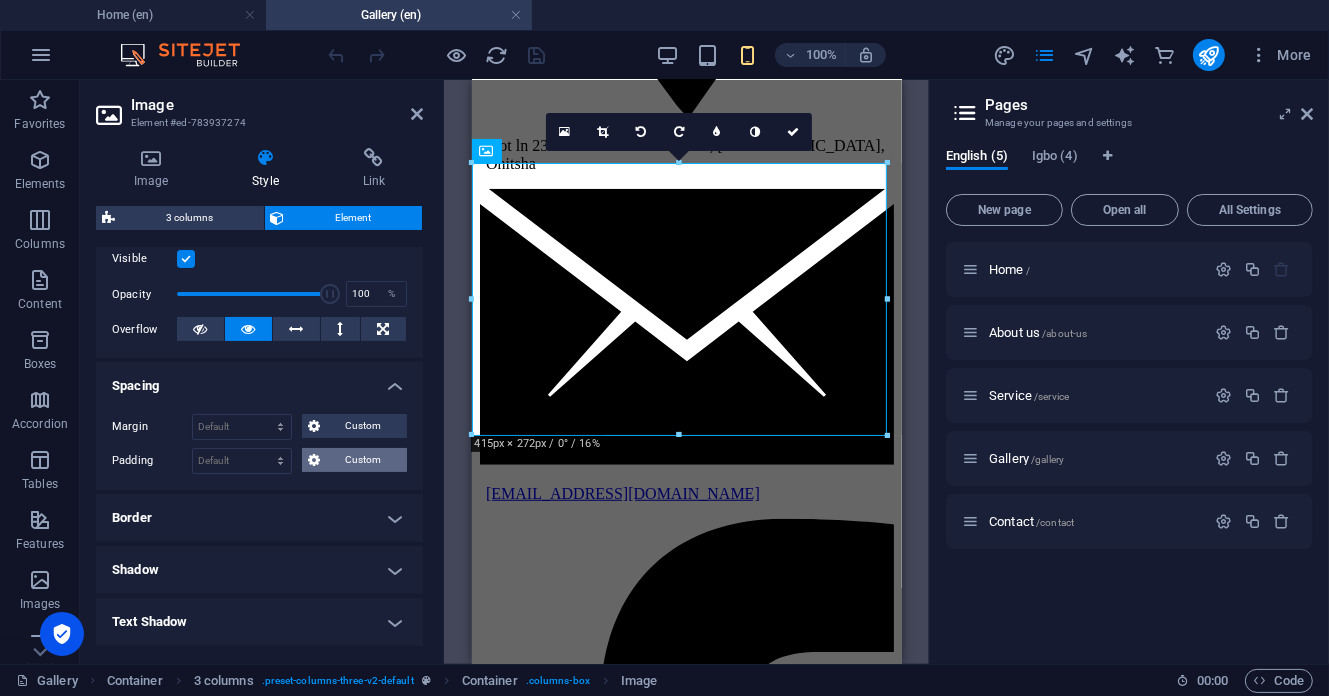 click on "Custom" at bounding box center [363, 460] 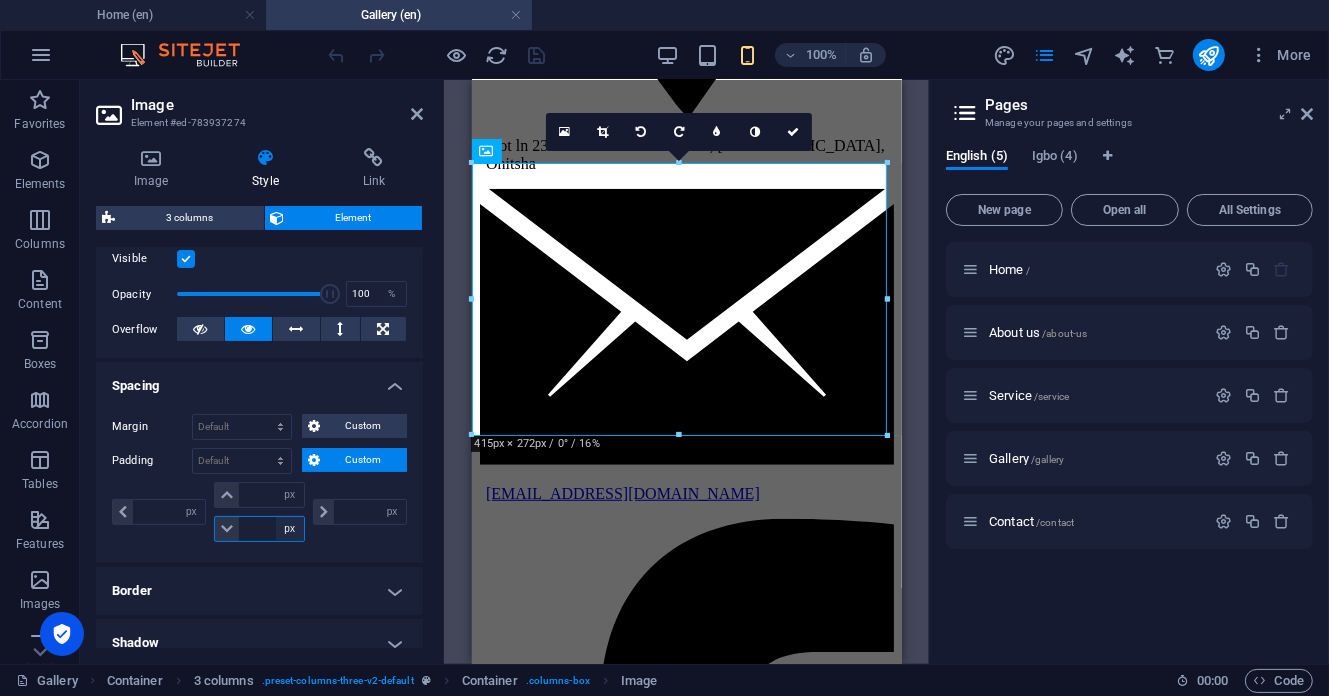 drag, startPoint x: 287, startPoint y: 527, endPoint x: 294, endPoint y: 537, distance: 12.206555 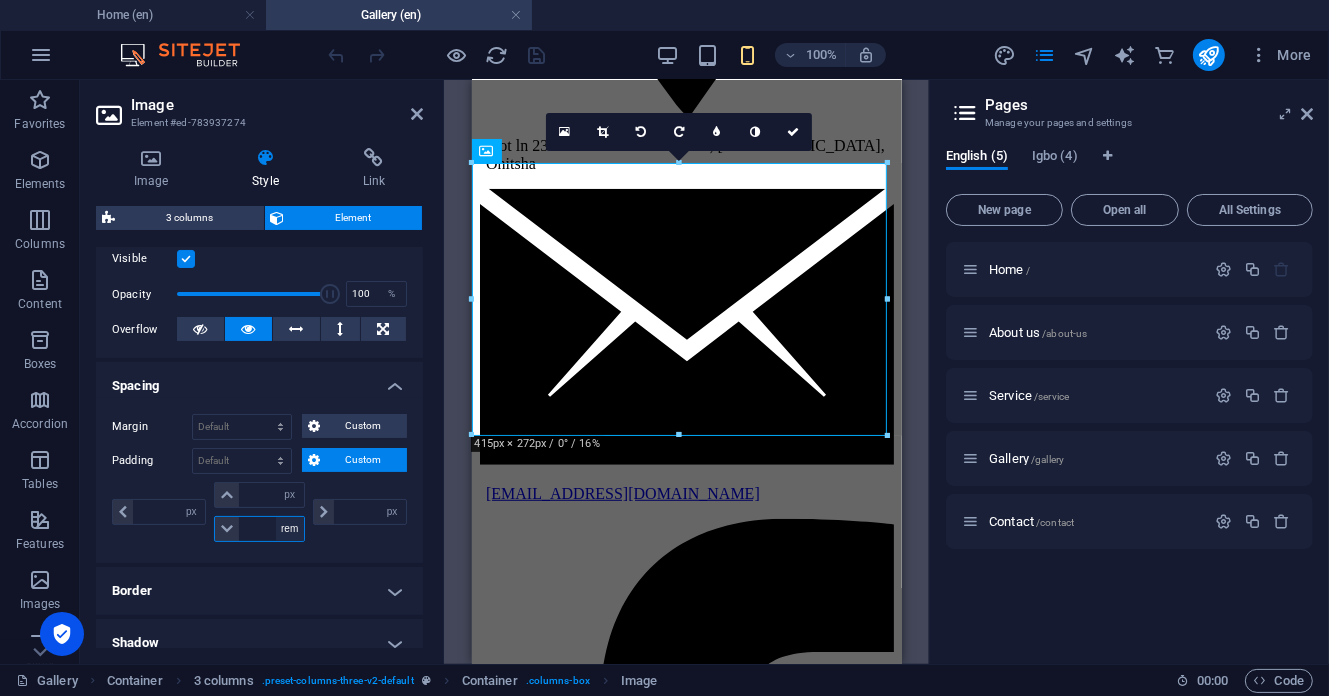 click on "px rem % vh vw" at bounding box center (290, 529) 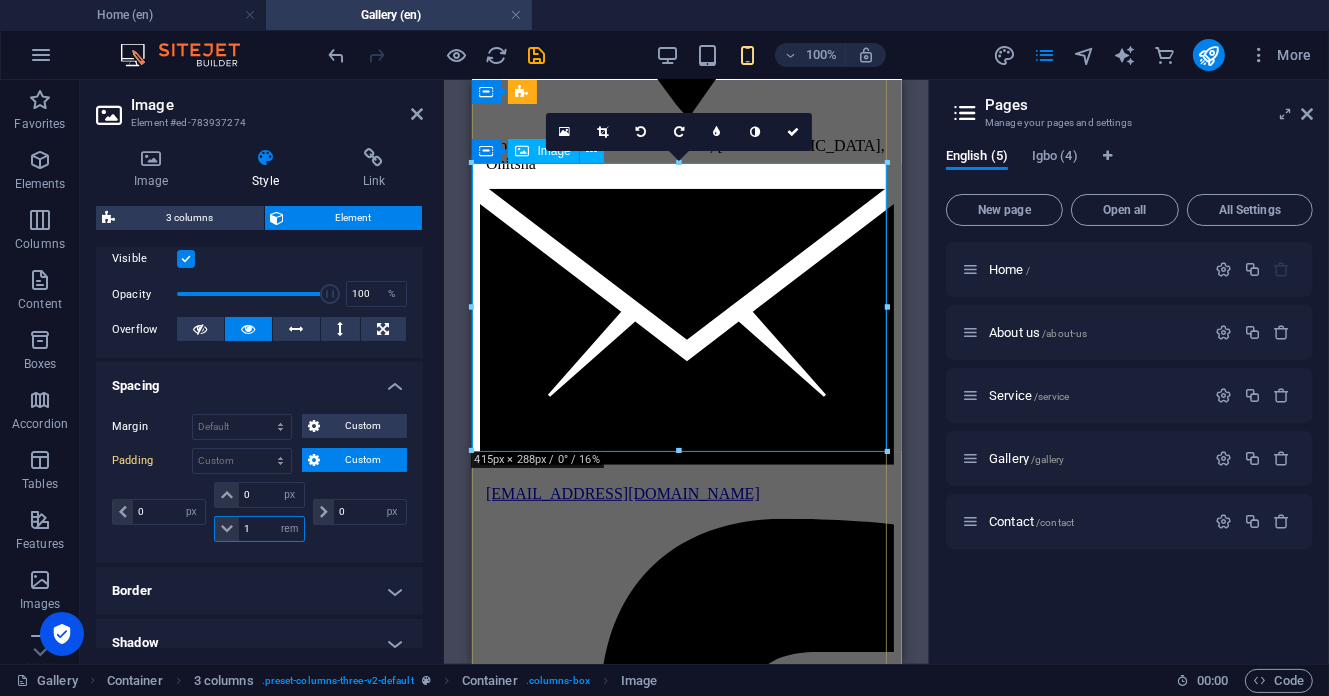 type on "1" 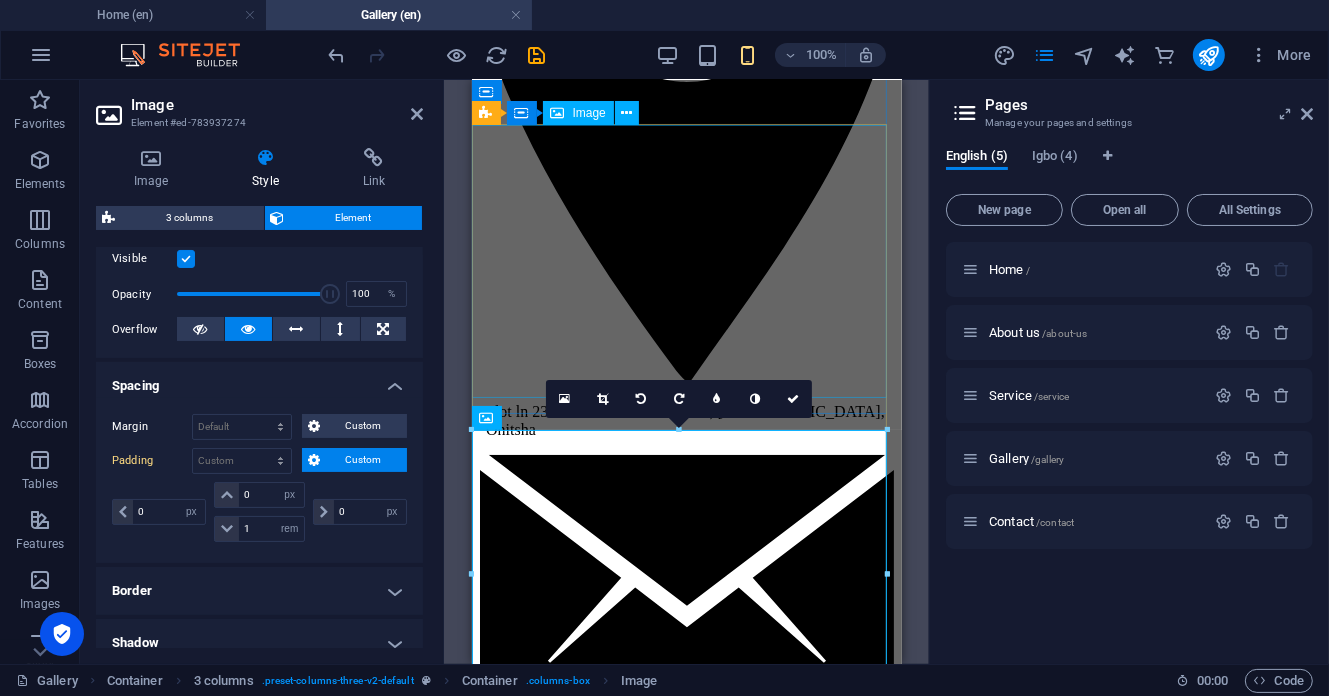scroll, scrollTop: 1066, scrollLeft: 0, axis: vertical 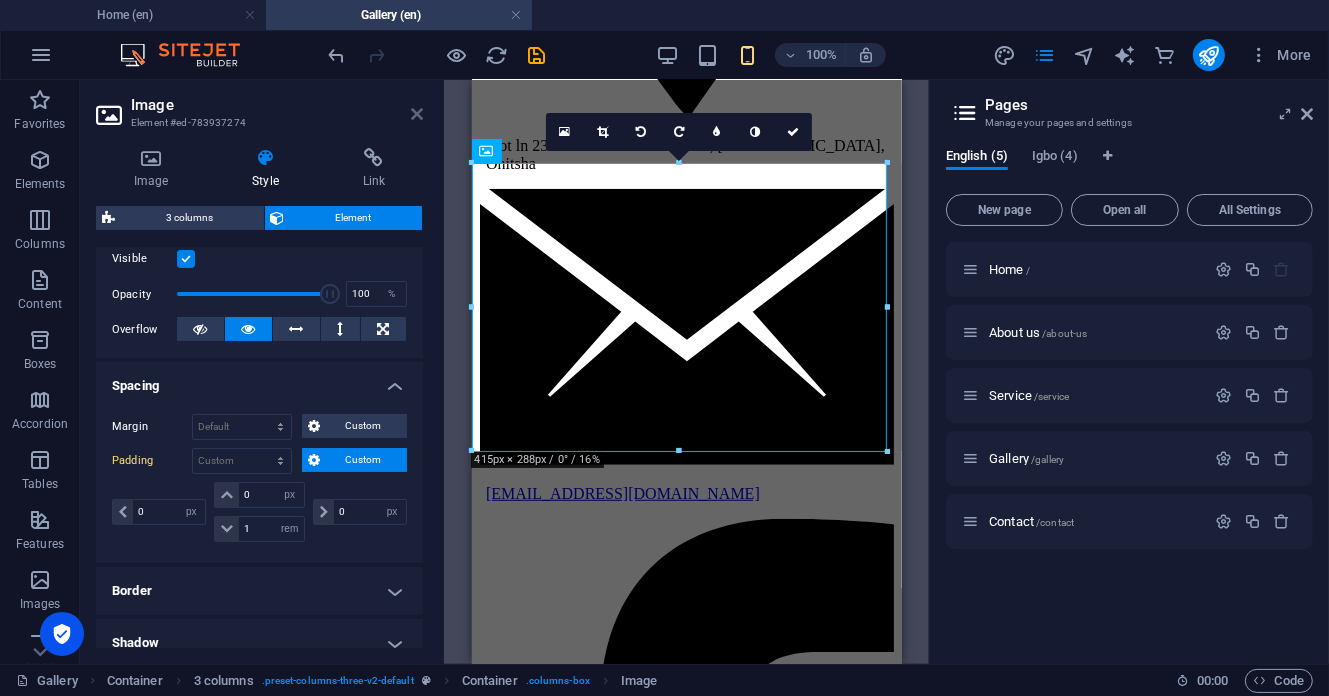 click at bounding box center [417, 114] 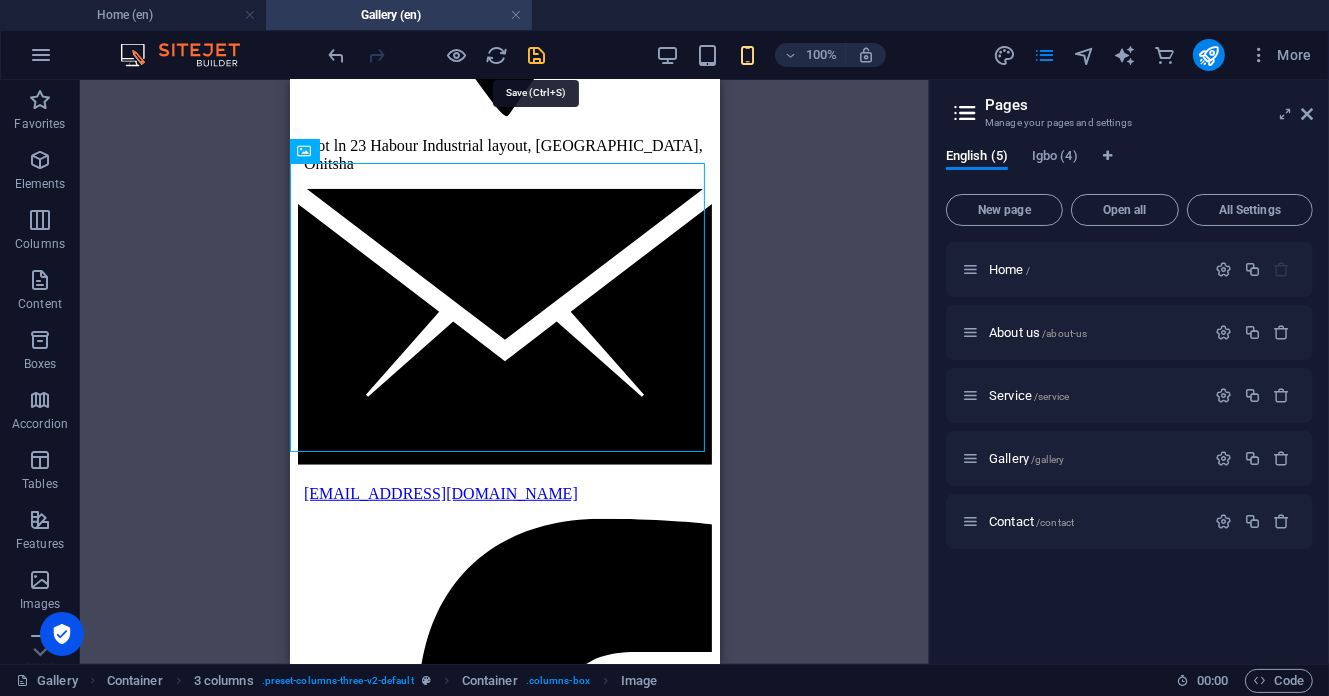 drag, startPoint x: 535, startPoint y: 60, endPoint x: 209, endPoint y: 193, distance: 352.08664 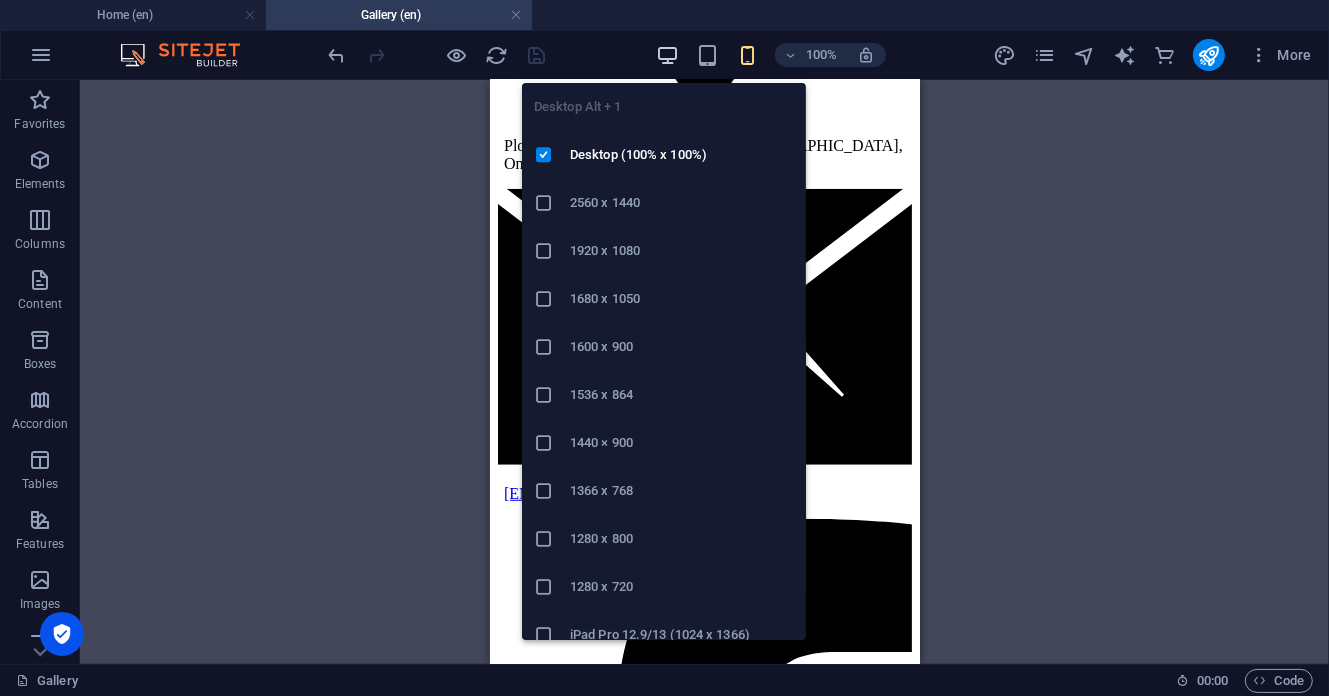click at bounding box center (667, 55) 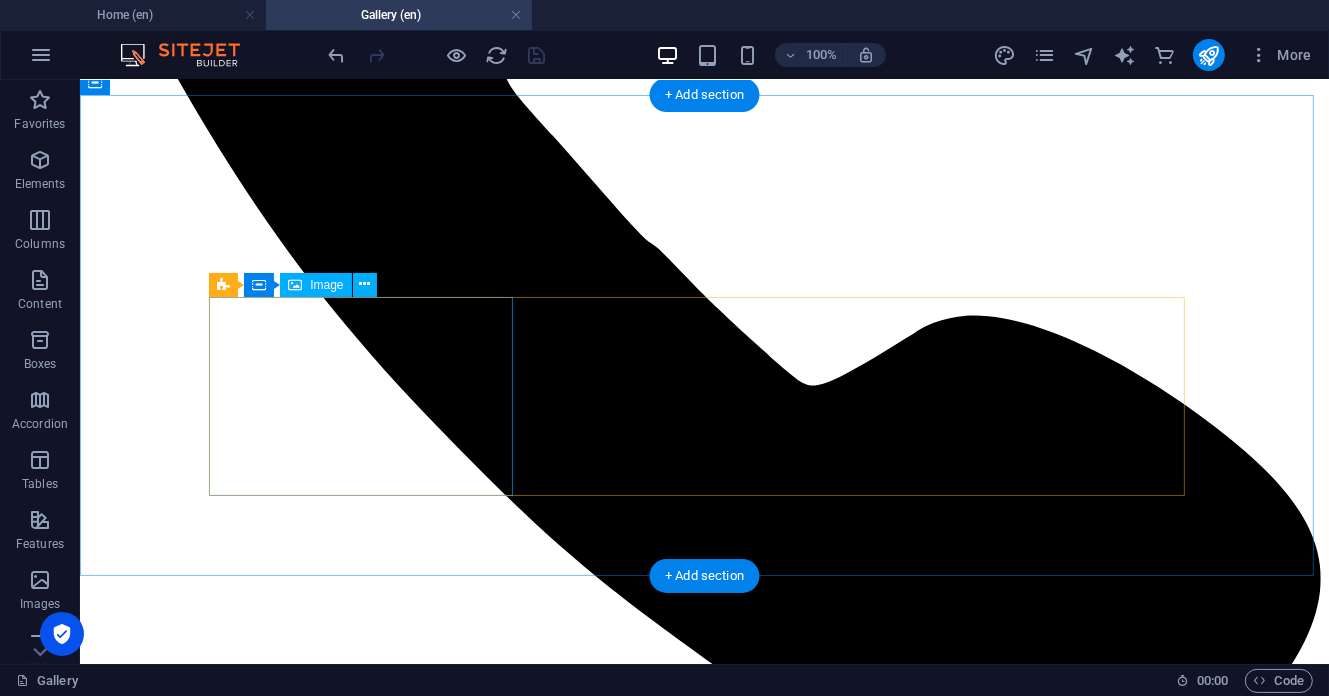 scroll, scrollTop: 800, scrollLeft: 0, axis: vertical 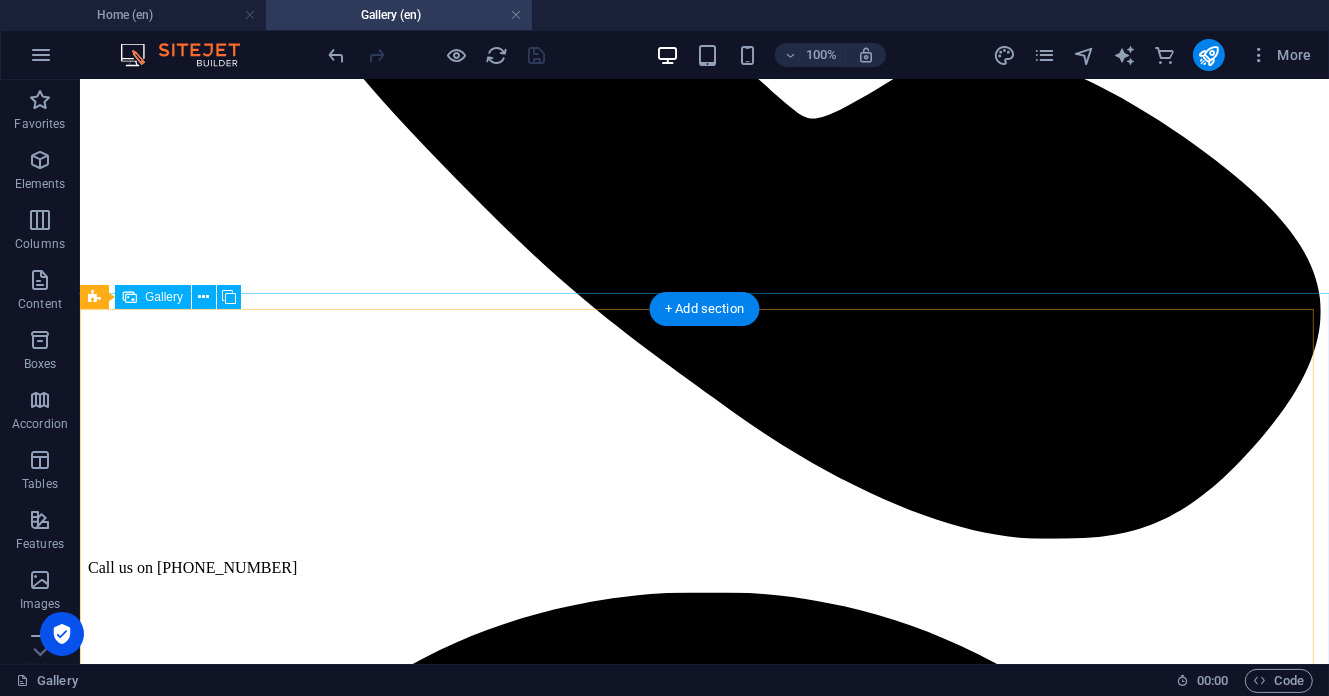 click at bounding box center [527, 13365] 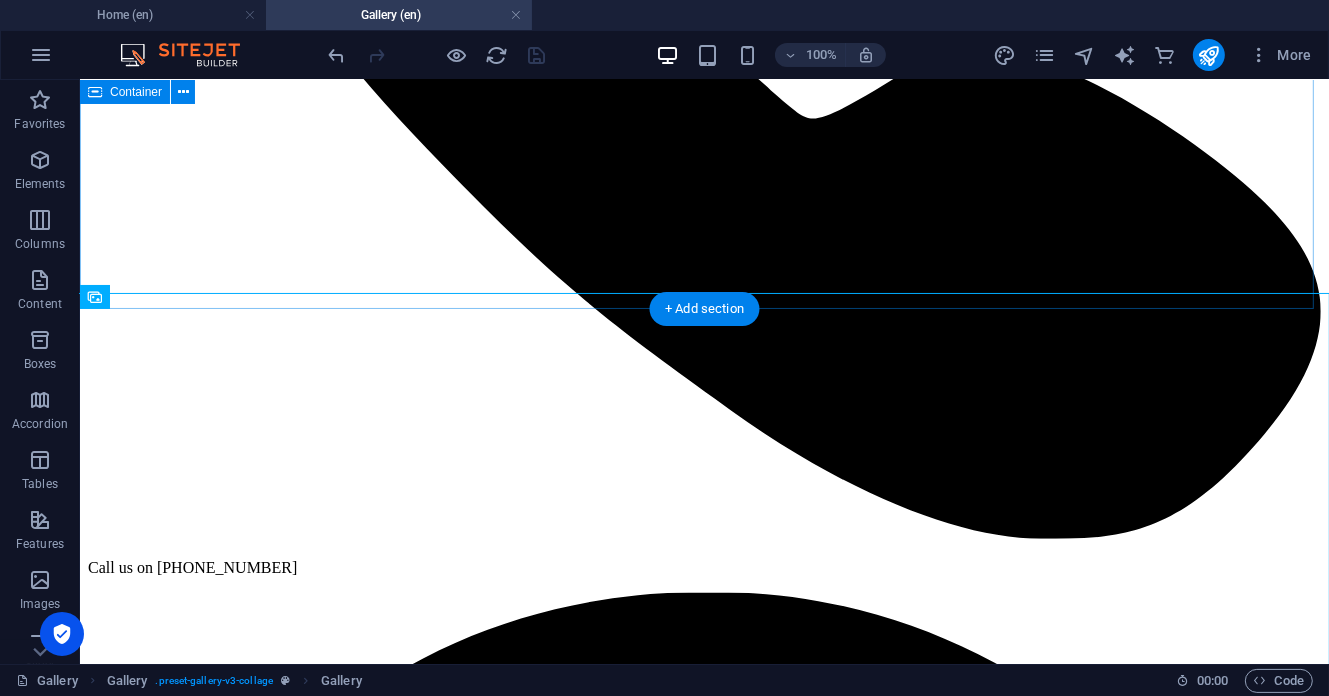 click on "WELCOME TO OUR GALLERY Journey with us through the heart of Nigerian manufacturing excellence. These images capture not just what we create, but how we create it and the passionate people who make it all possible." at bounding box center (703, 11896) 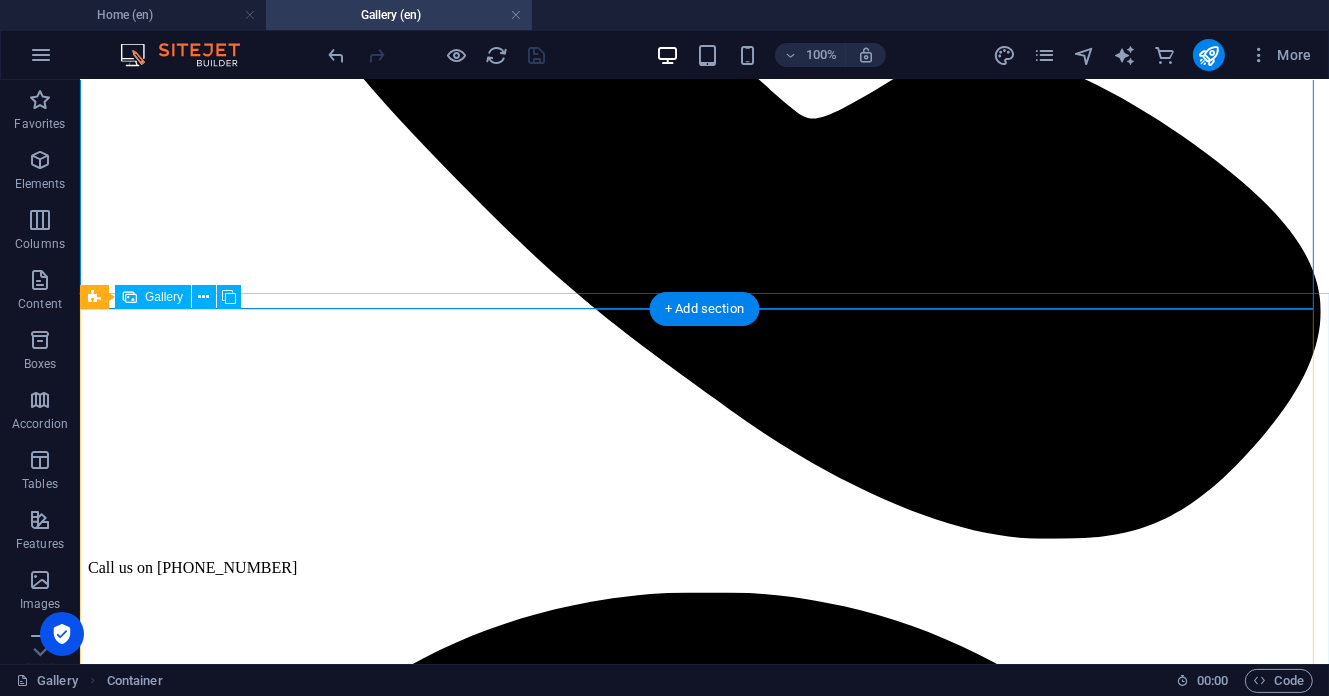 click at bounding box center [527, 13365] 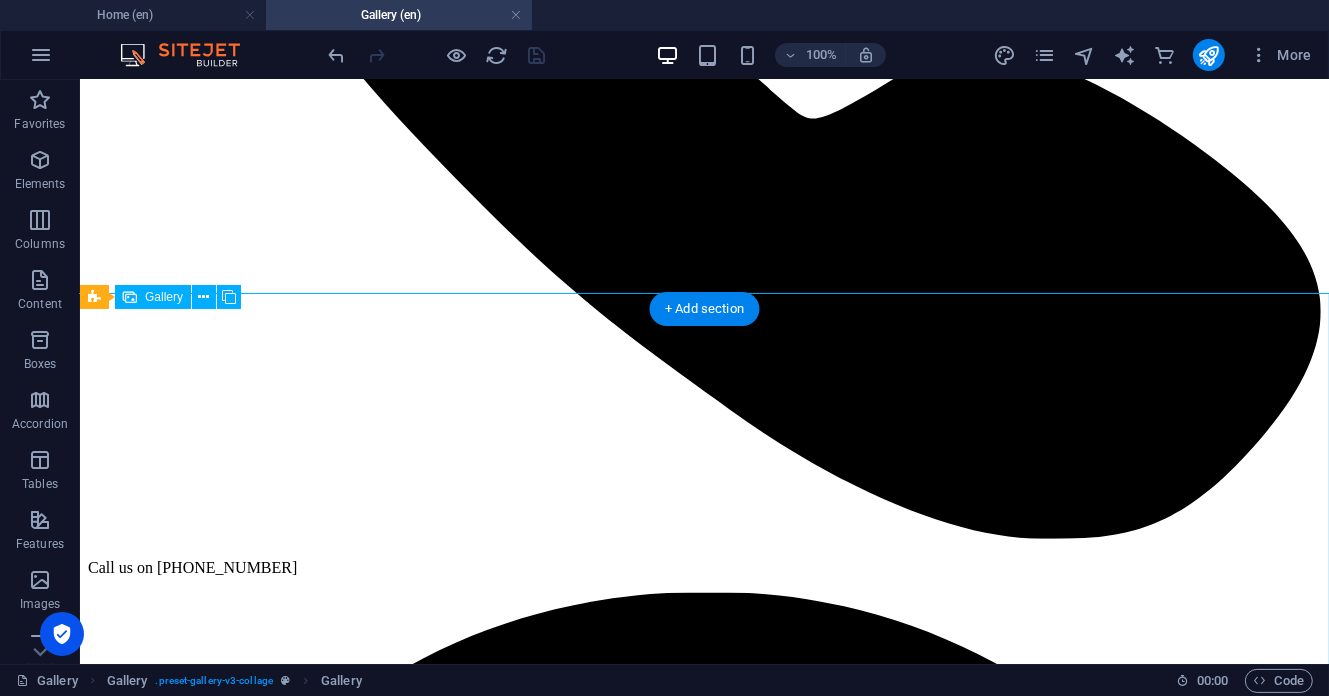 click at bounding box center (527, 13365) 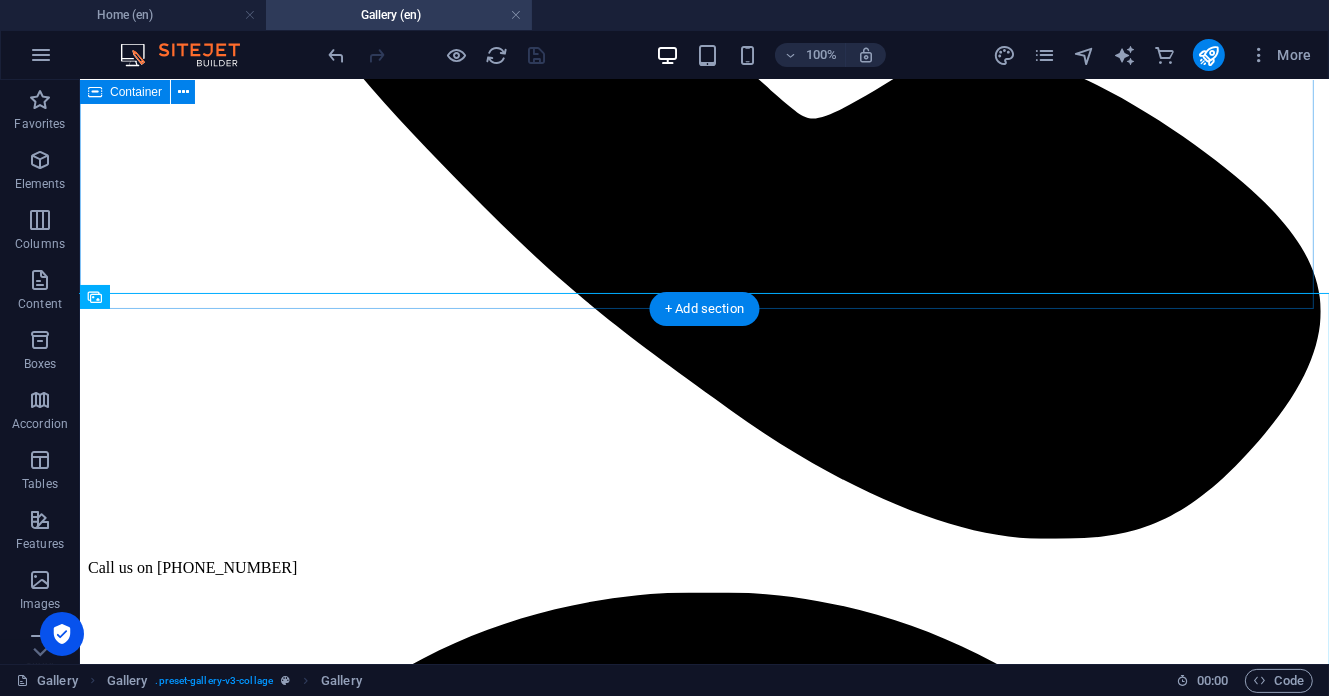 click on "WELCOME TO OUR GALLERY Journey with us through the heart of Nigerian manufacturing excellence. These images capture not just what we create, but how we create it and the passionate people who make it all possible." at bounding box center (703, 11896) 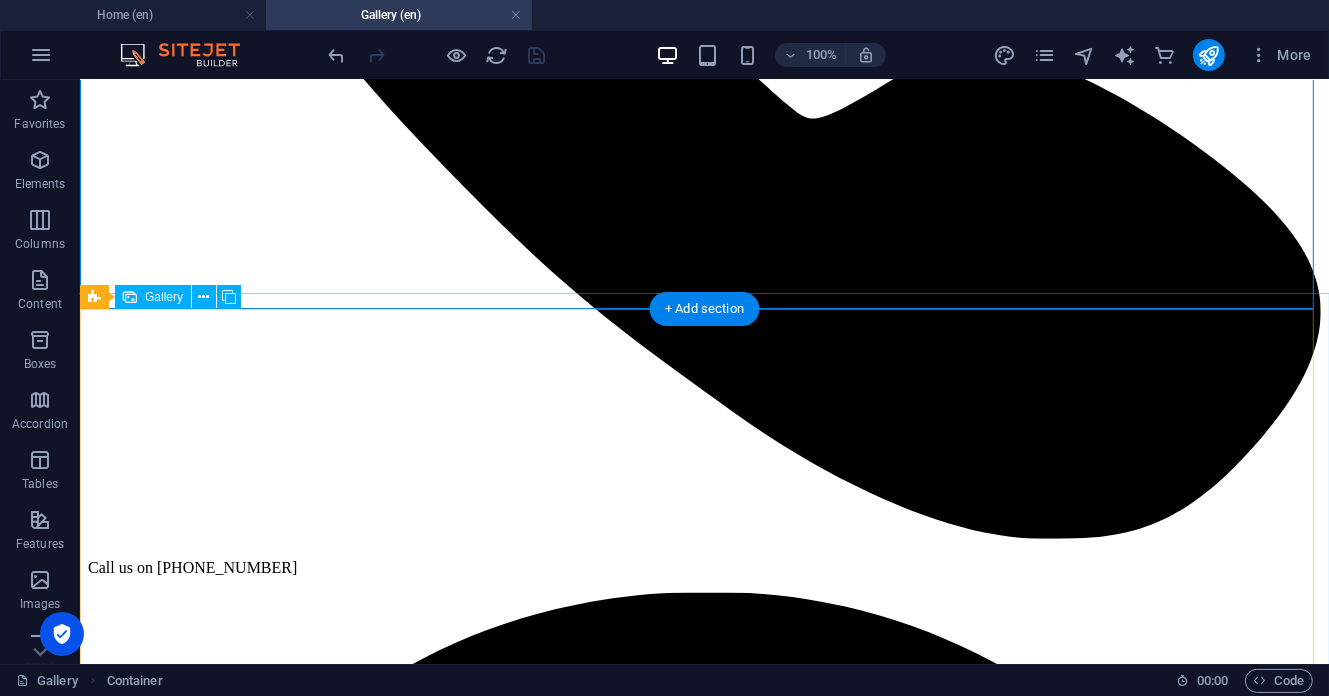 click at bounding box center (527, 13365) 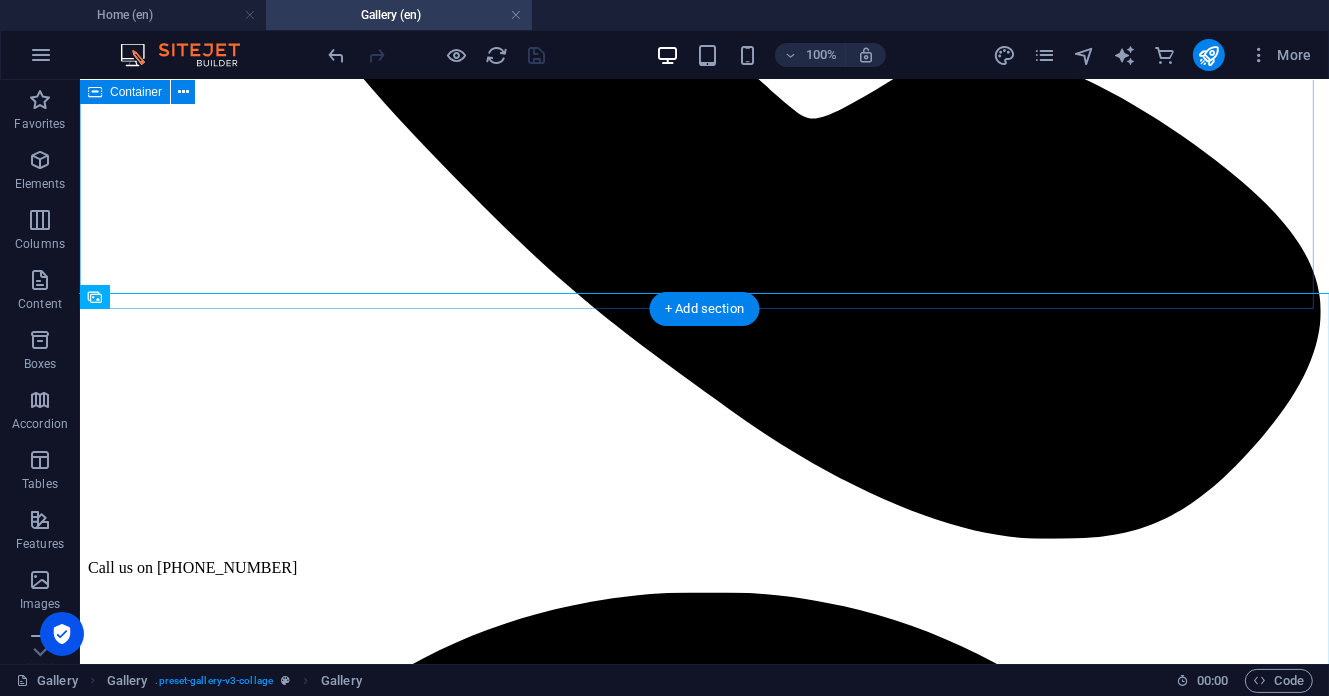 click on "WELCOME TO OUR GALLERY Journey with us through the heart of Nigerian manufacturing excellence. These images capture not just what we create, but how we create it and the passionate people who make it all possible." at bounding box center [703, 11896] 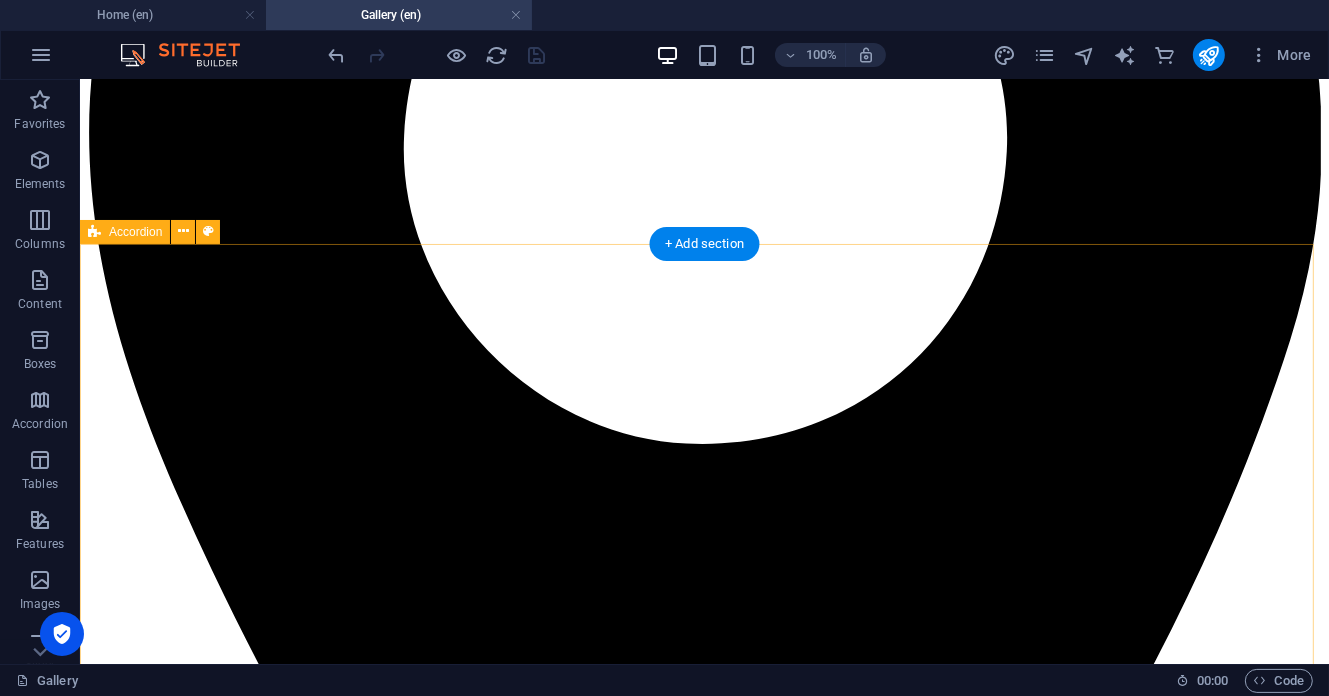 scroll, scrollTop: 1600, scrollLeft: 0, axis: vertical 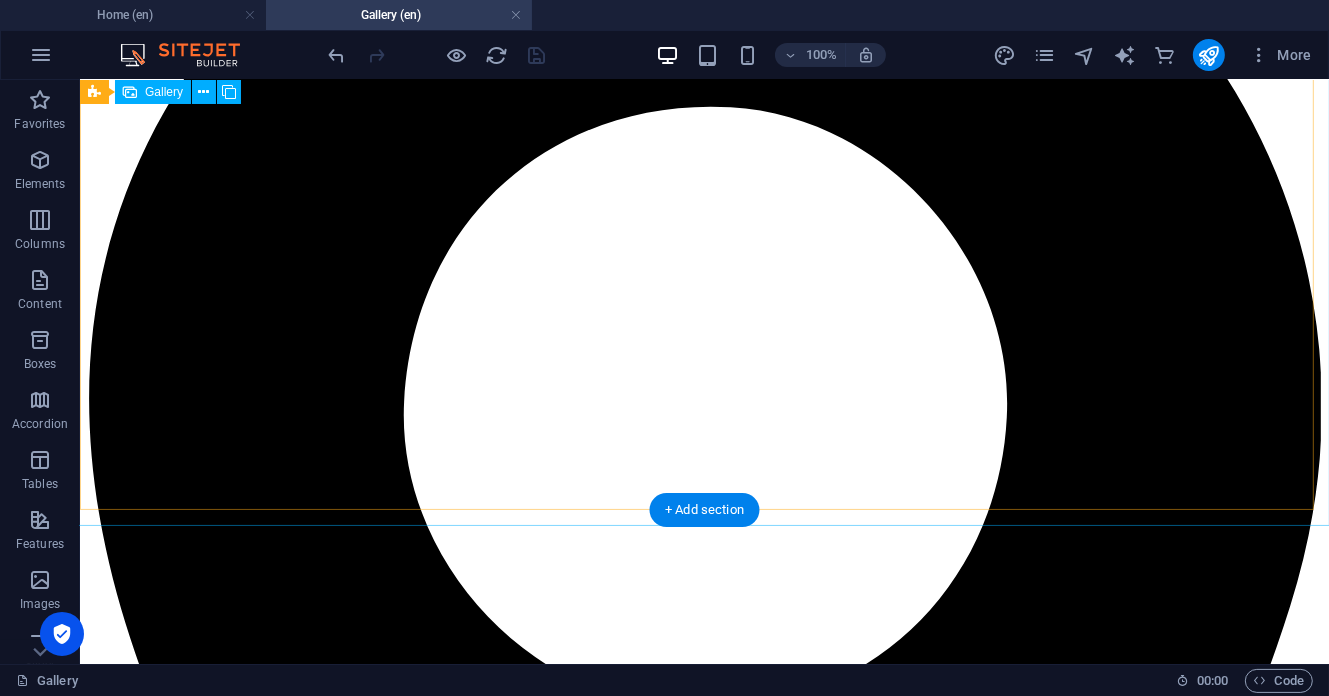 click at bounding box center (703, 14173) 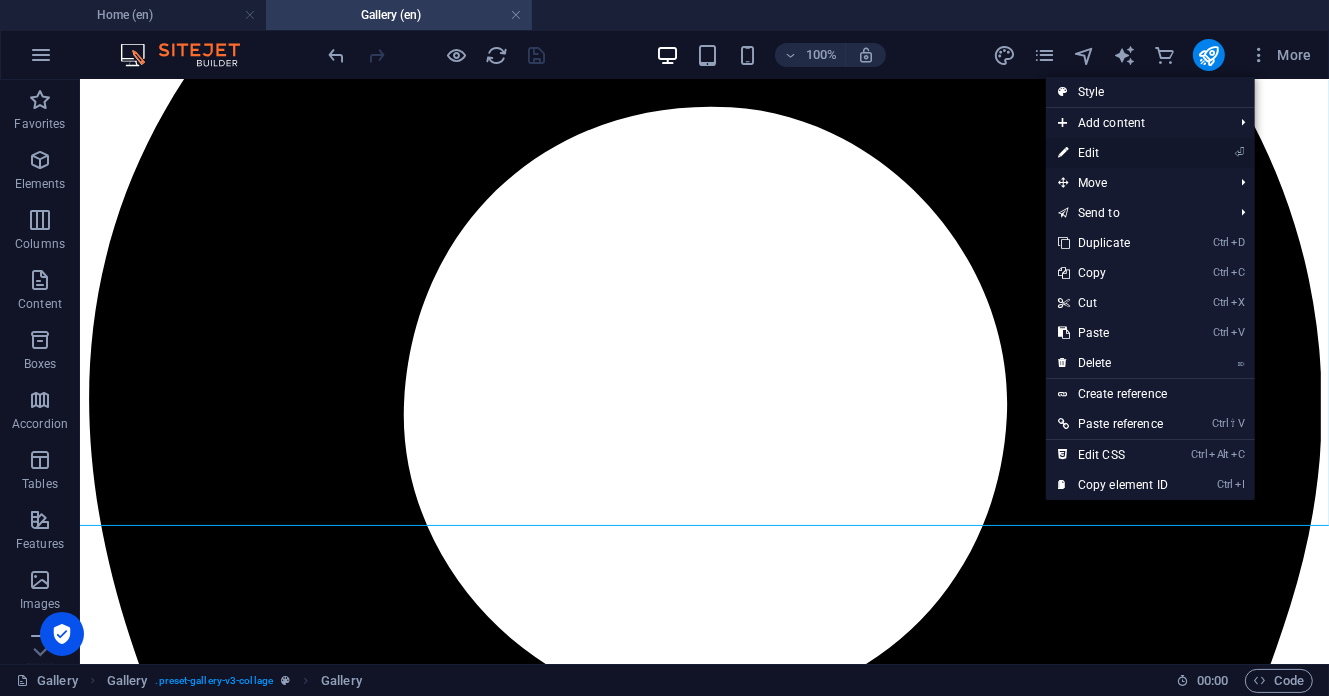 click on "⏎  Edit" at bounding box center [1113, 153] 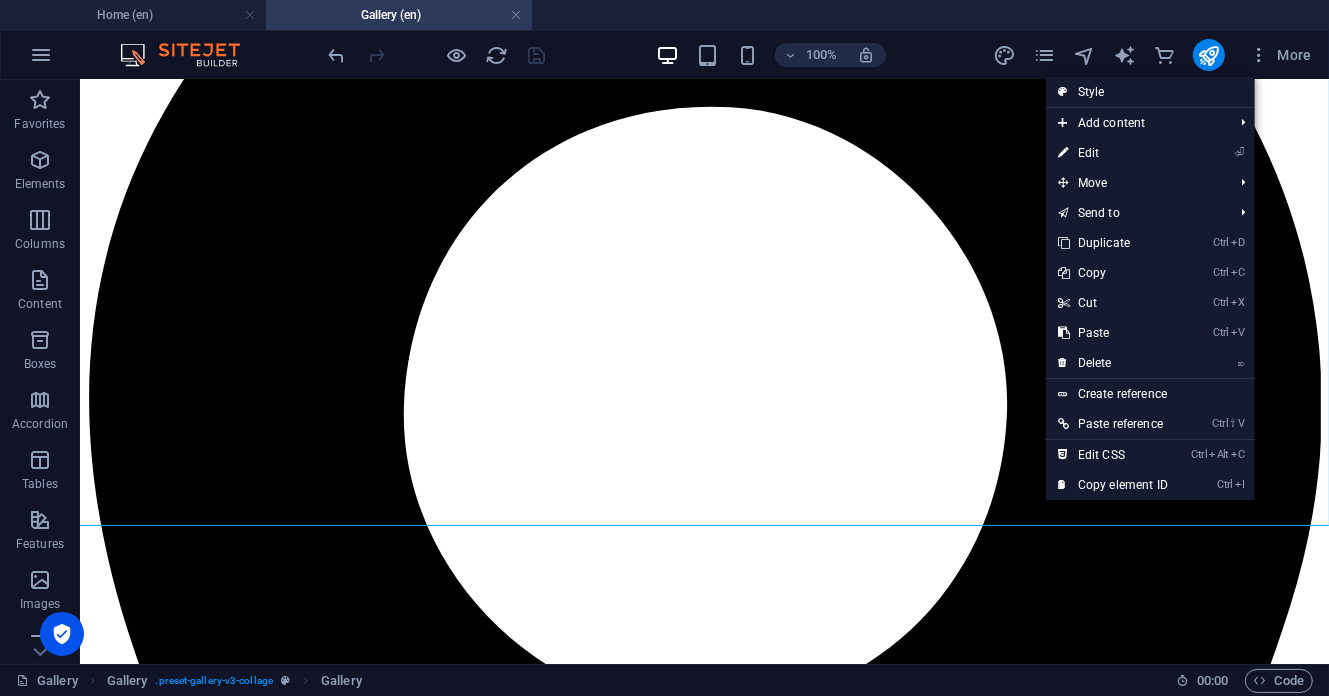 select on "4" 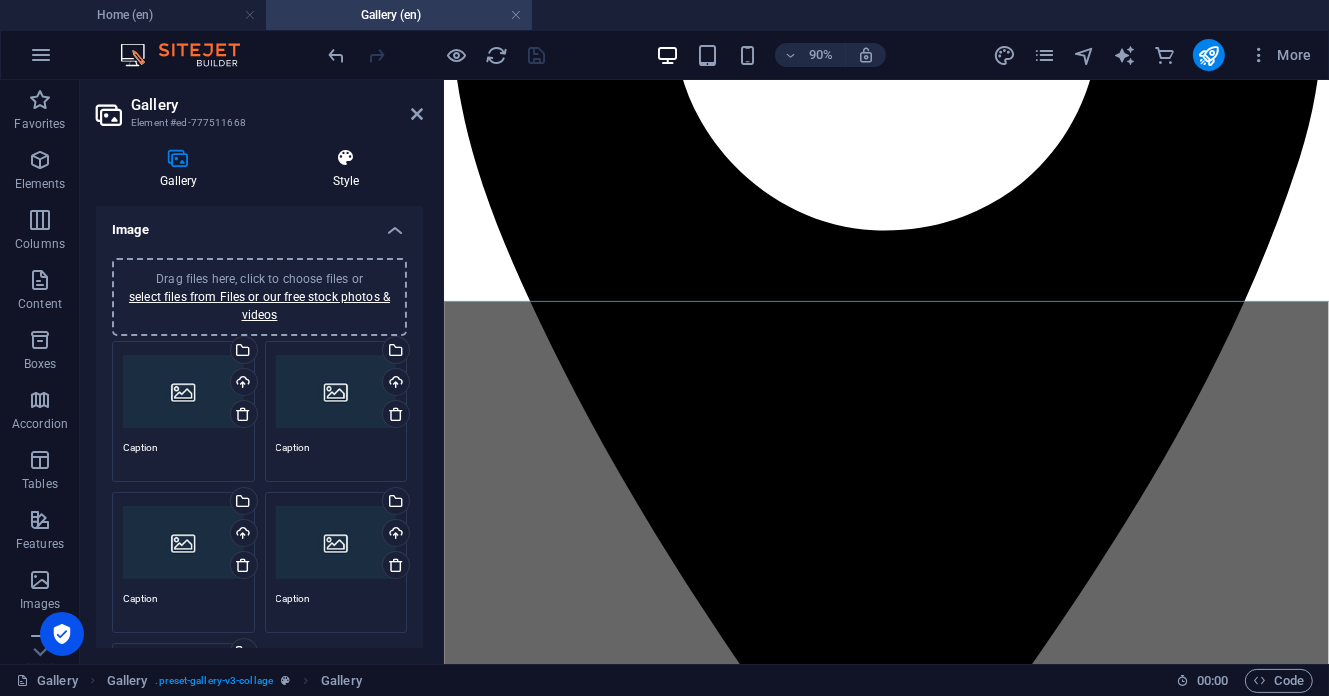 click at bounding box center [346, 158] 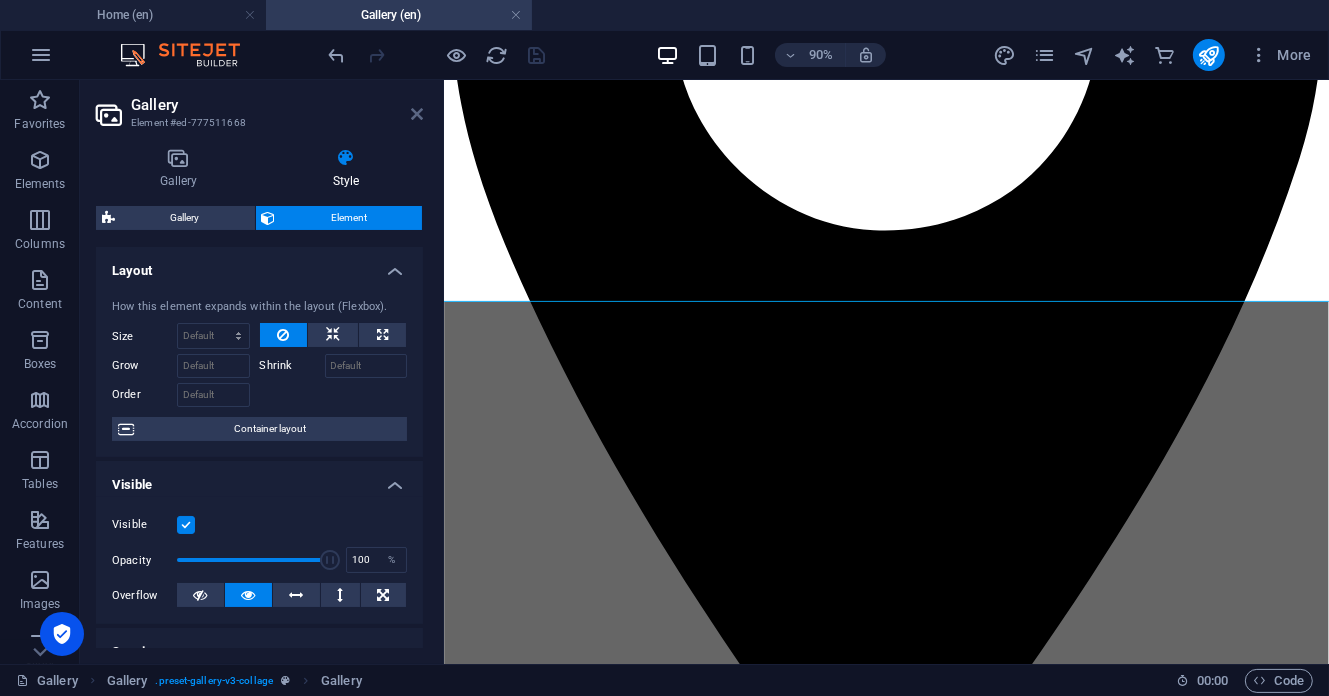drag, startPoint x: 412, startPoint y: 109, endPoint x: 353, endPoint y: 251, distance: 153.7693 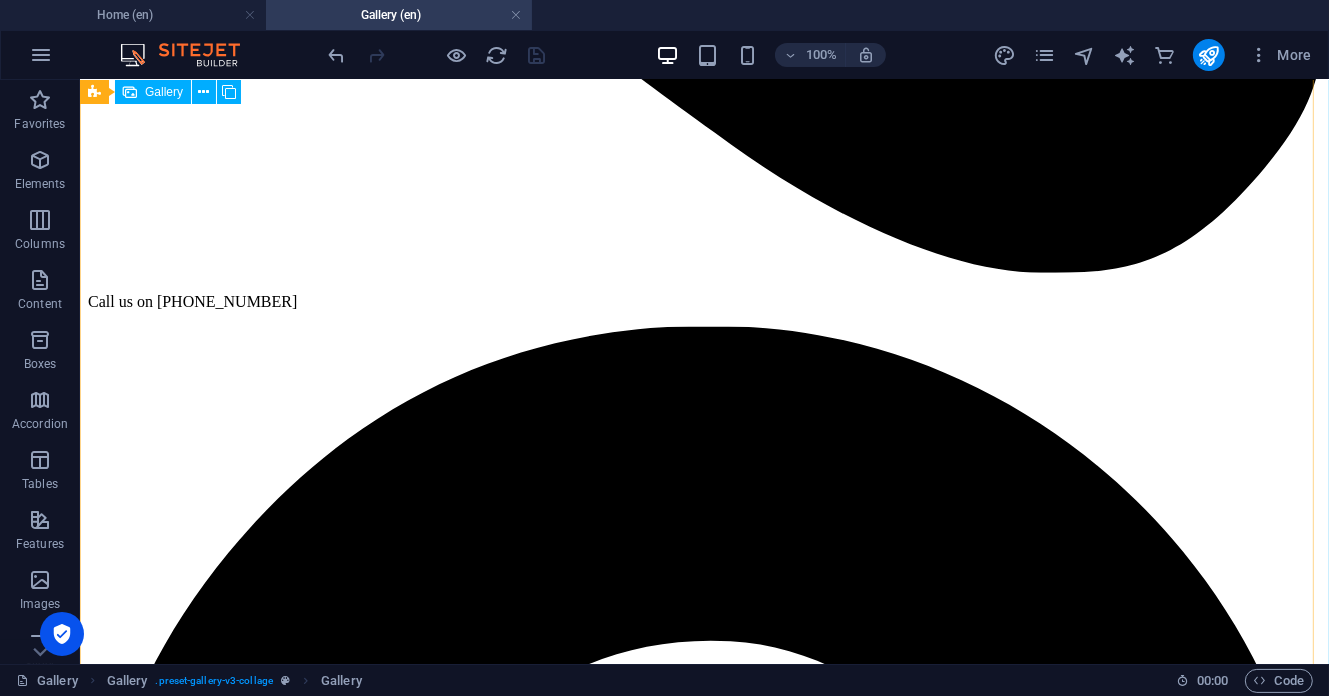 scroll, scrollTop: 800, scrollLeft: 0, axis: vertical 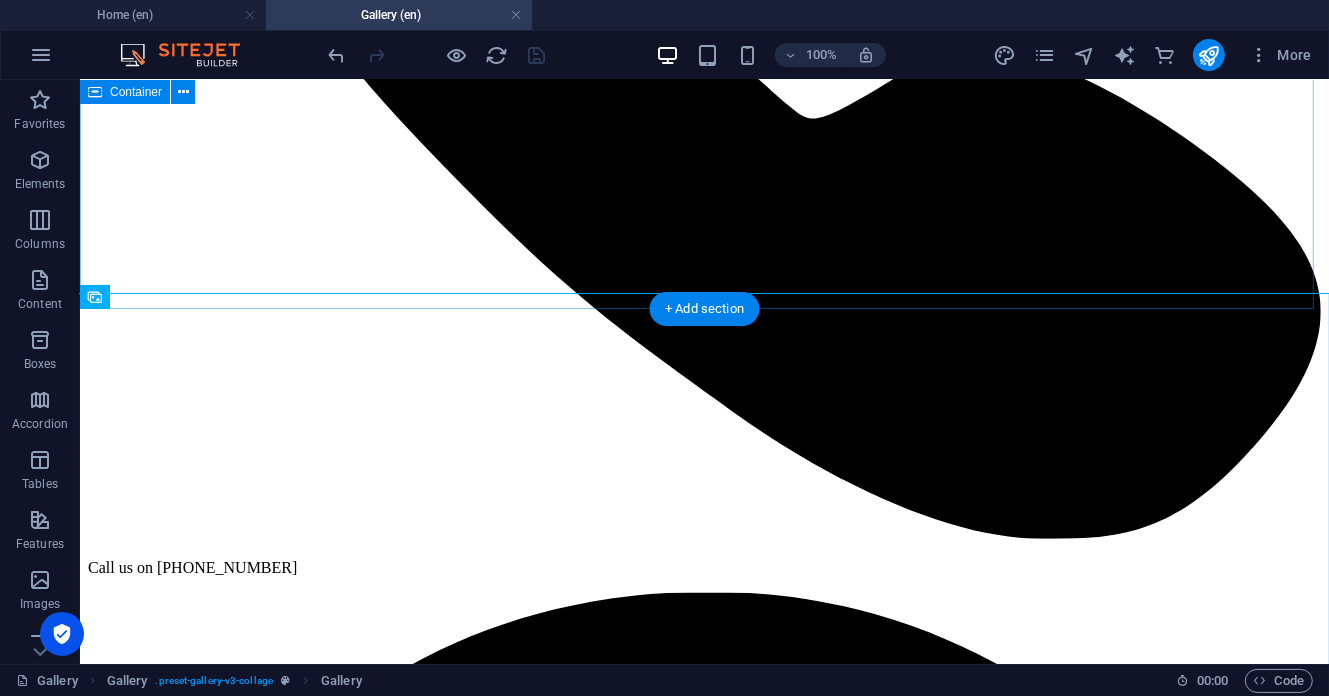 click on "WELCOME TO OUR GALLERY Journey with us through the heart of Nigerian manufacturing excellence. These images capture not just what we create, but how we create it and the passionate people who make it all possible." at bounding box center (703, 11896) 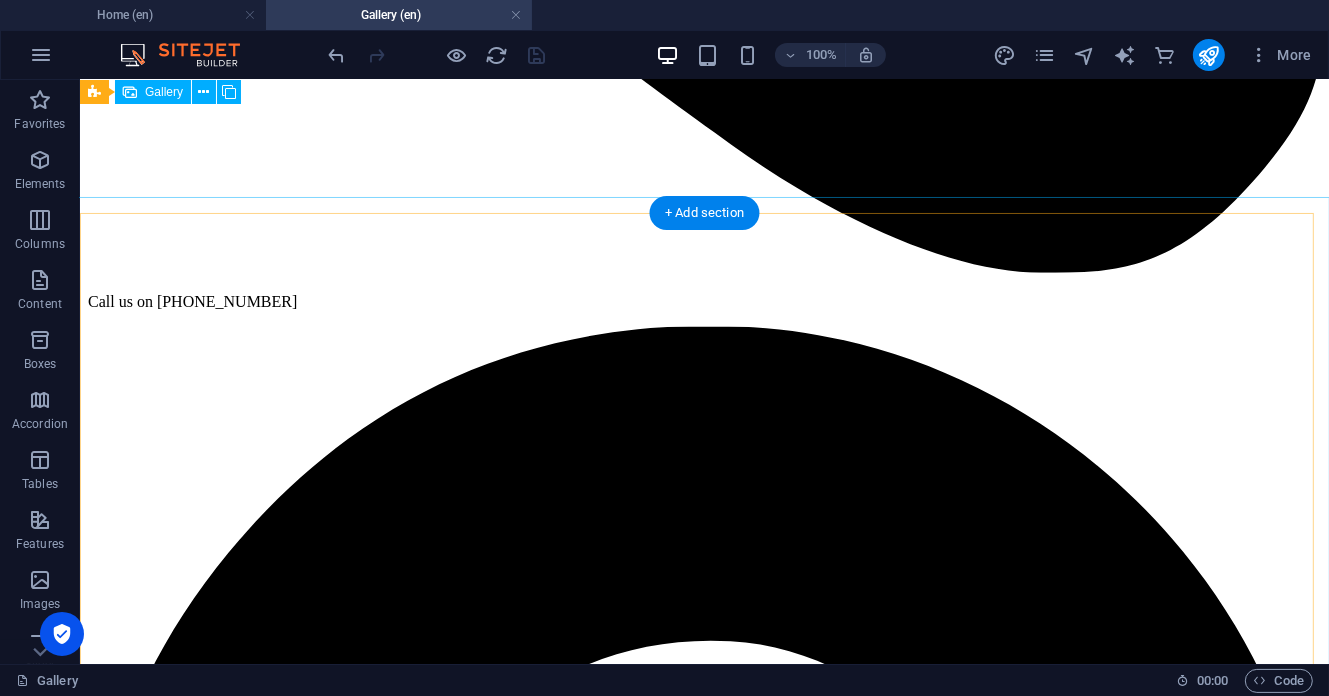 scroll, scrollTop: 800, scrollLeft: 0, axis: vertical 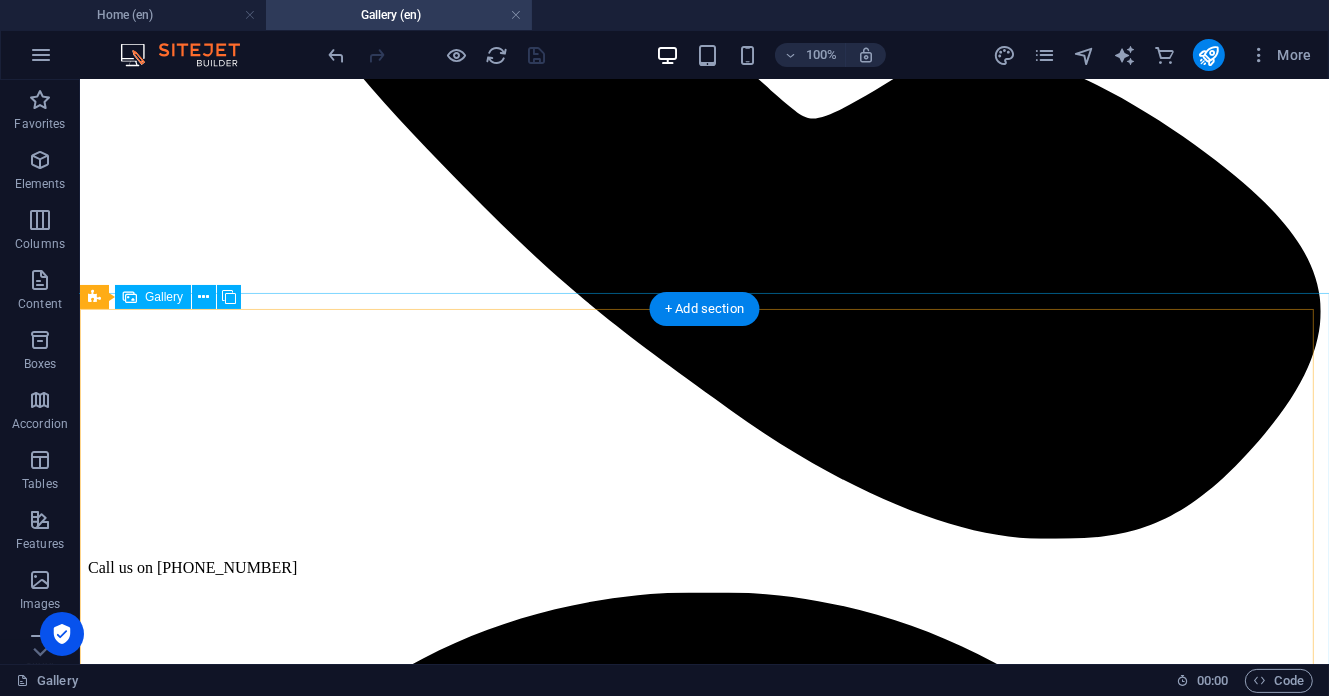 click at bounding box center [527, 14169] 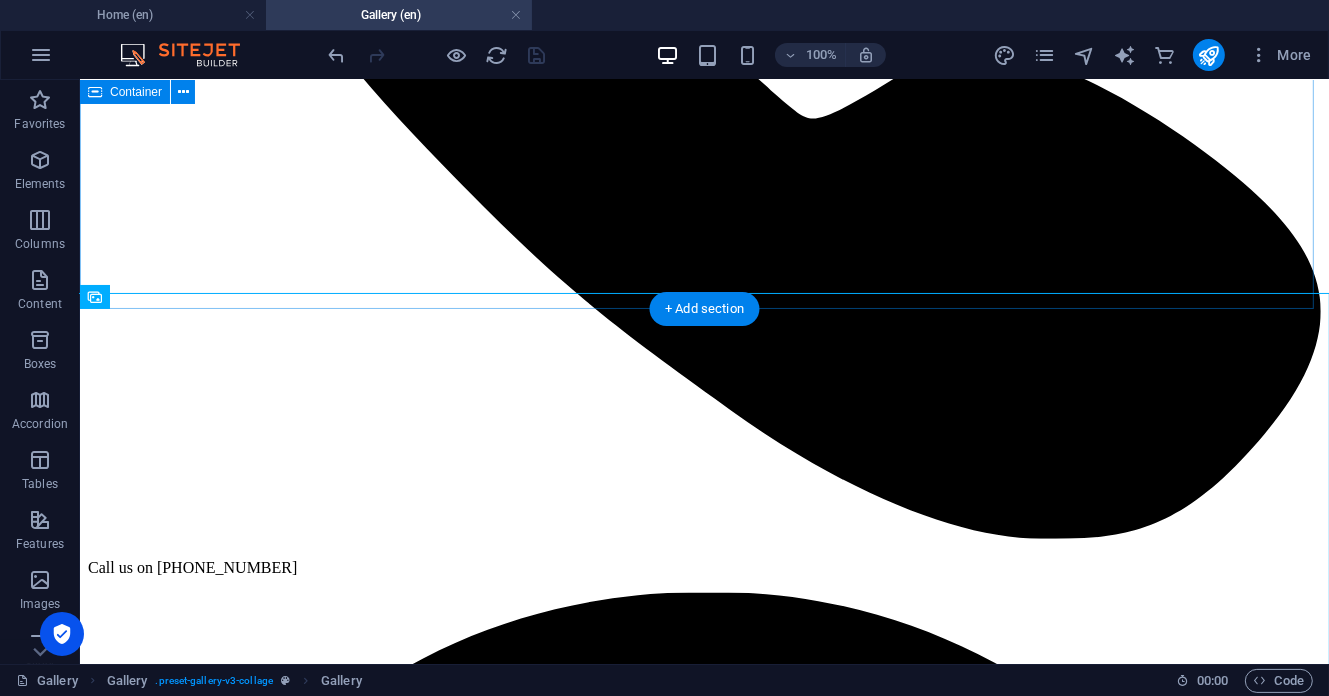 click on "WELCOME TO OUR GALLERY Journey with us through the heart of Nigerian manufacturing excellence. These images capture not just what we create, but how we create it and the passionate people who make it all possible." at bounding box center (703, 11896) 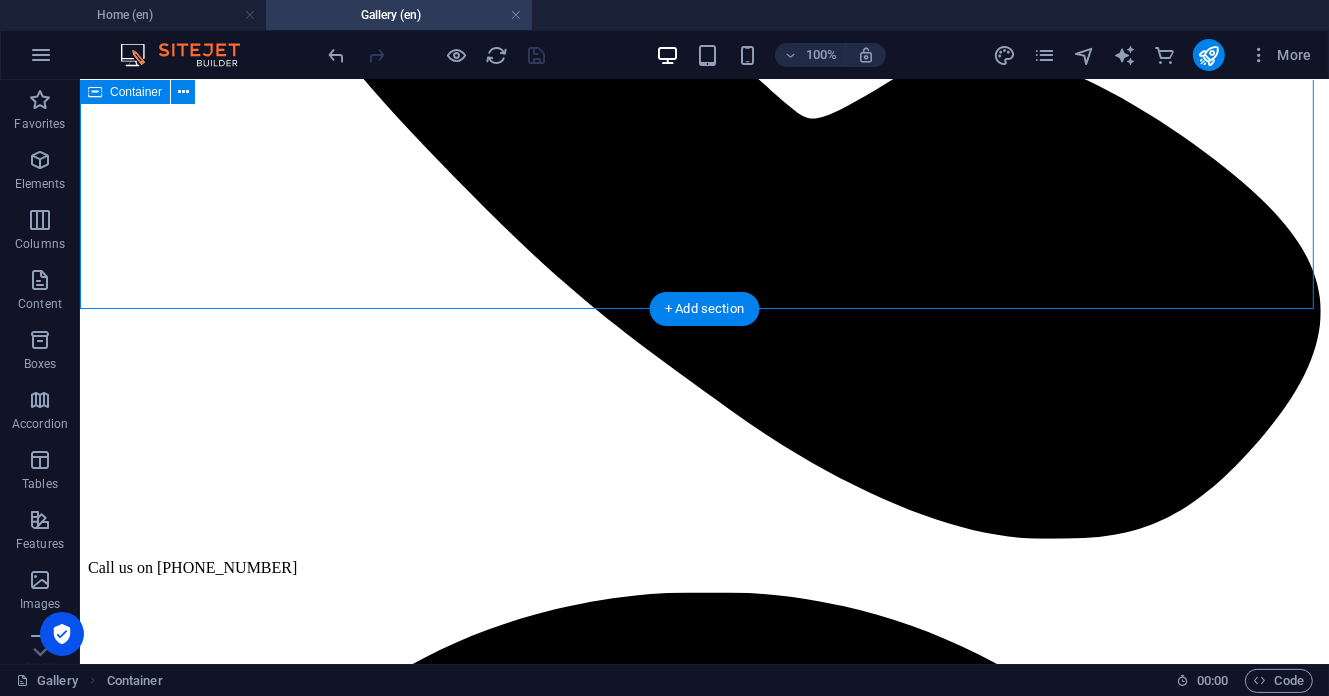 click on "WELCOME TO OUR GALLERY Journey with us through the heart of Nigerian manufacturing excellence. These images capture not just what we create, but how we create it and the passionate people who make it all possible." at bounding box center (703, 11896) 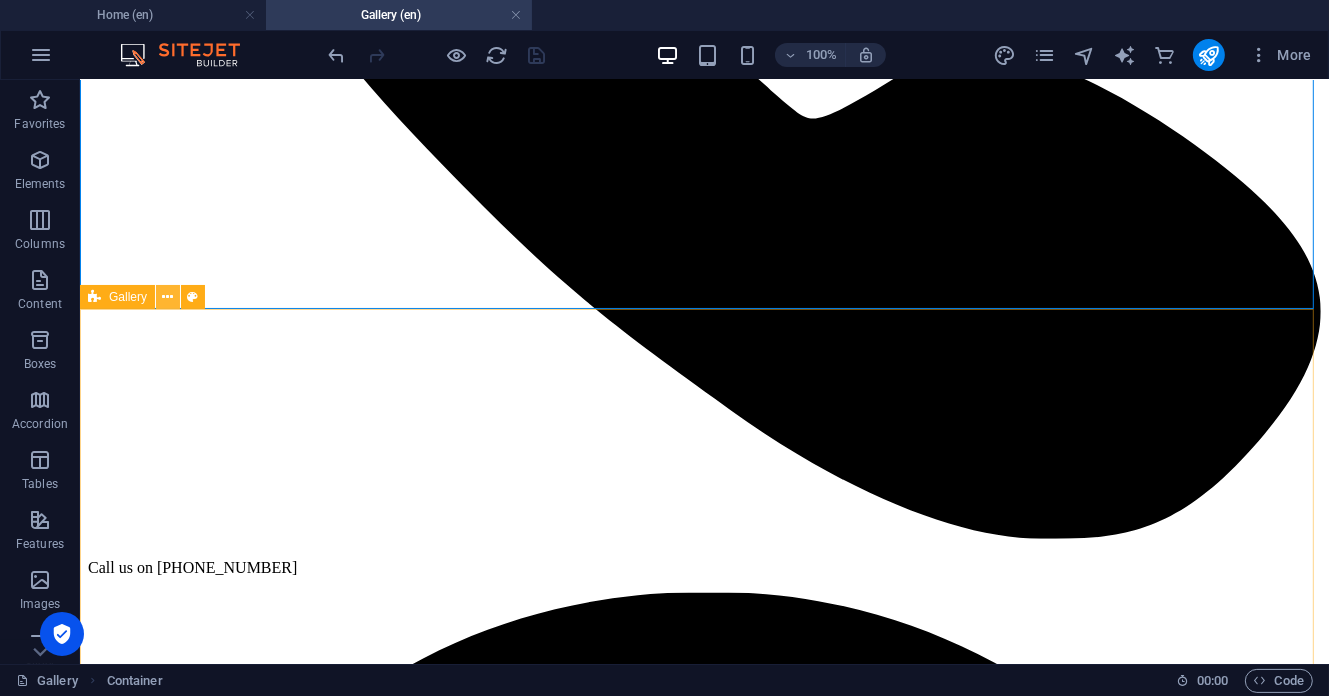 click at bounding box center [168, 297] 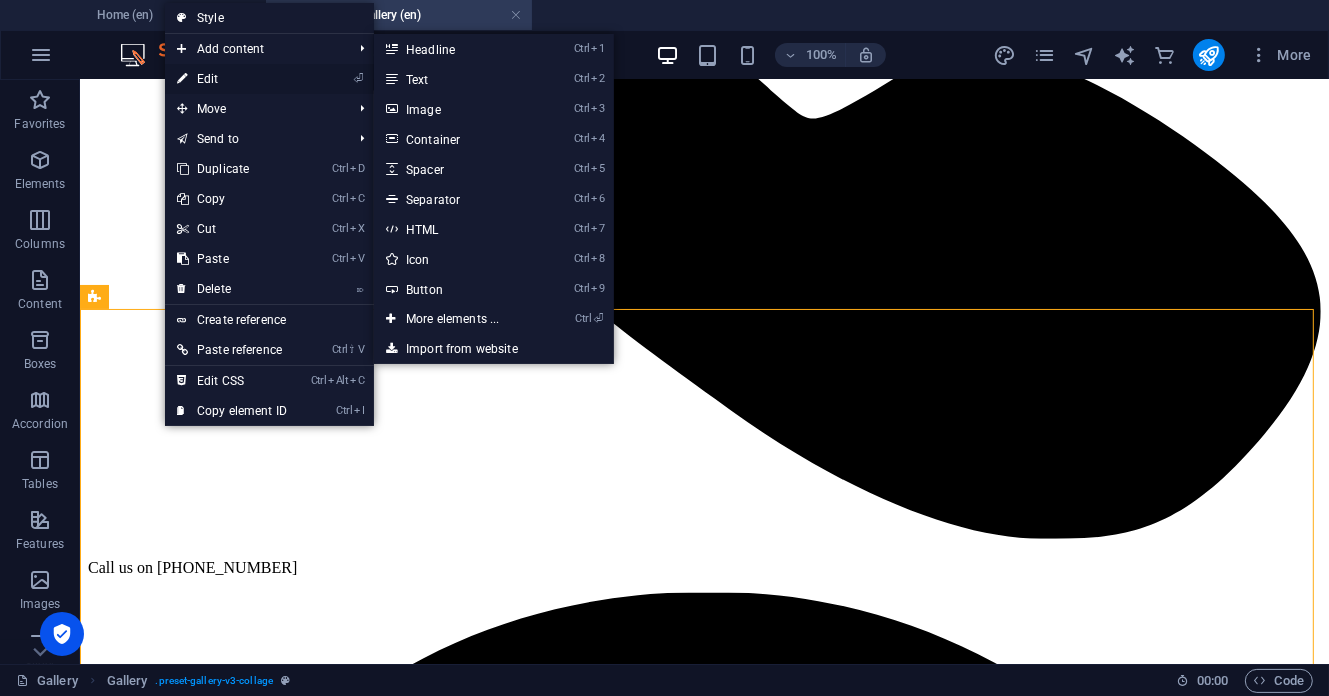 drag, startPoint x: 233, startPoint y: 79, endPoint x: 25, endPoint y: 239, distance: 262.41953 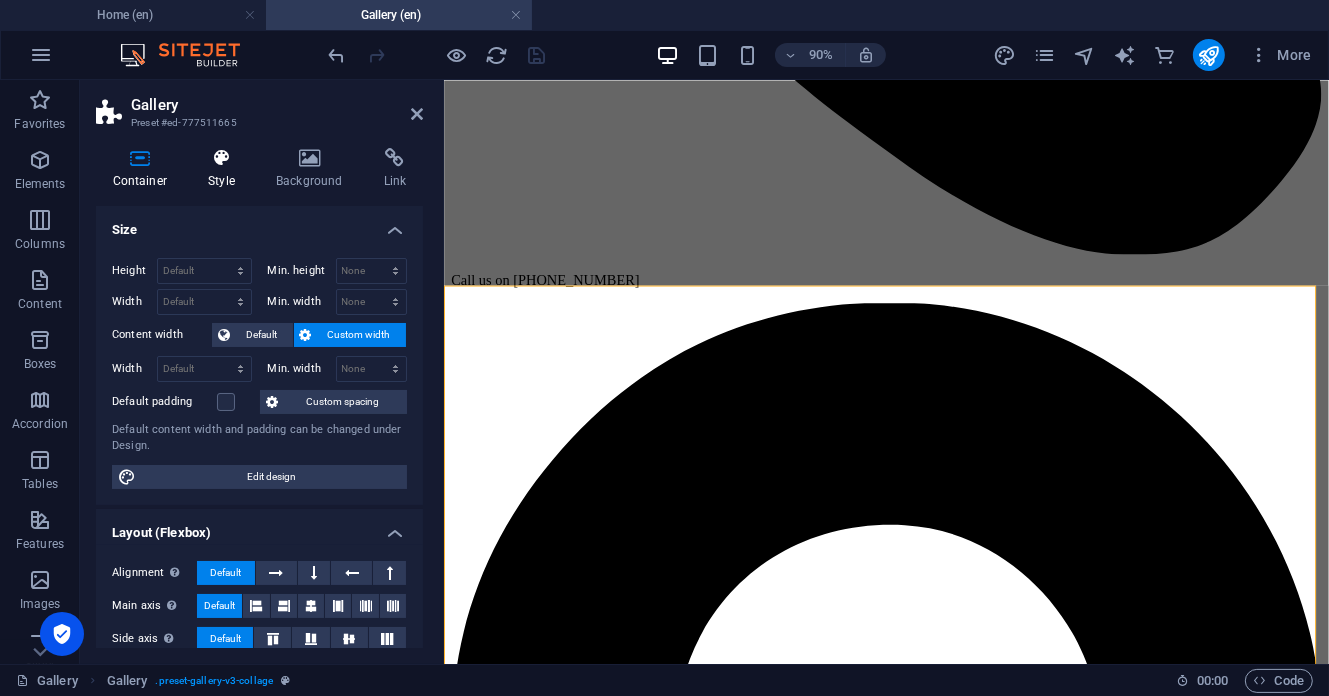 click at bounding box center (222, 158) 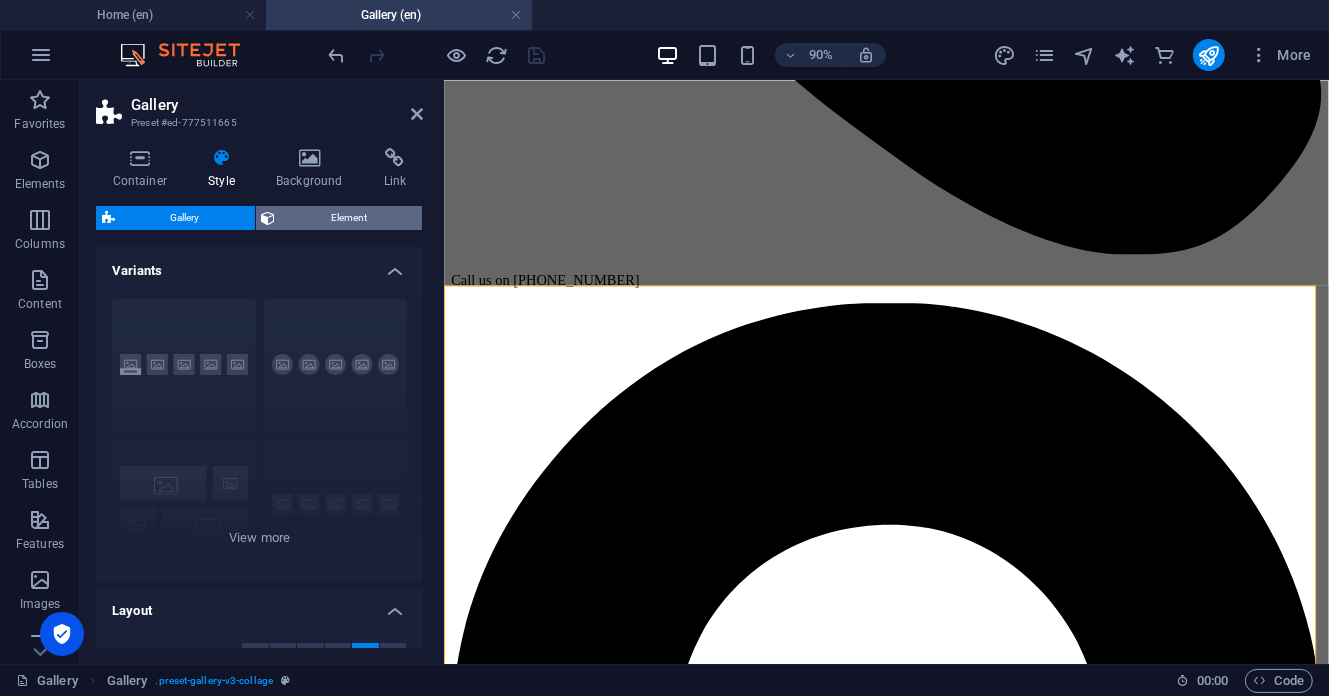click on "Element" at bounding box center (349, 218) 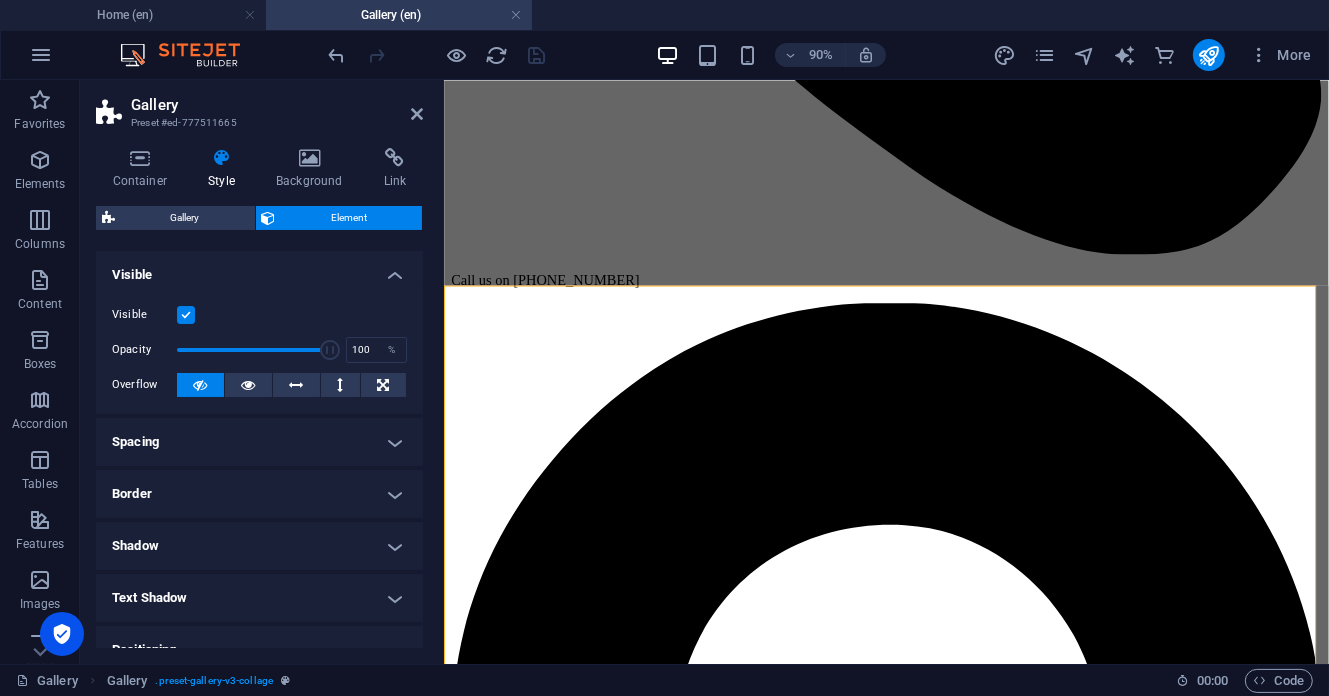 click at bounding box center (186, 315) 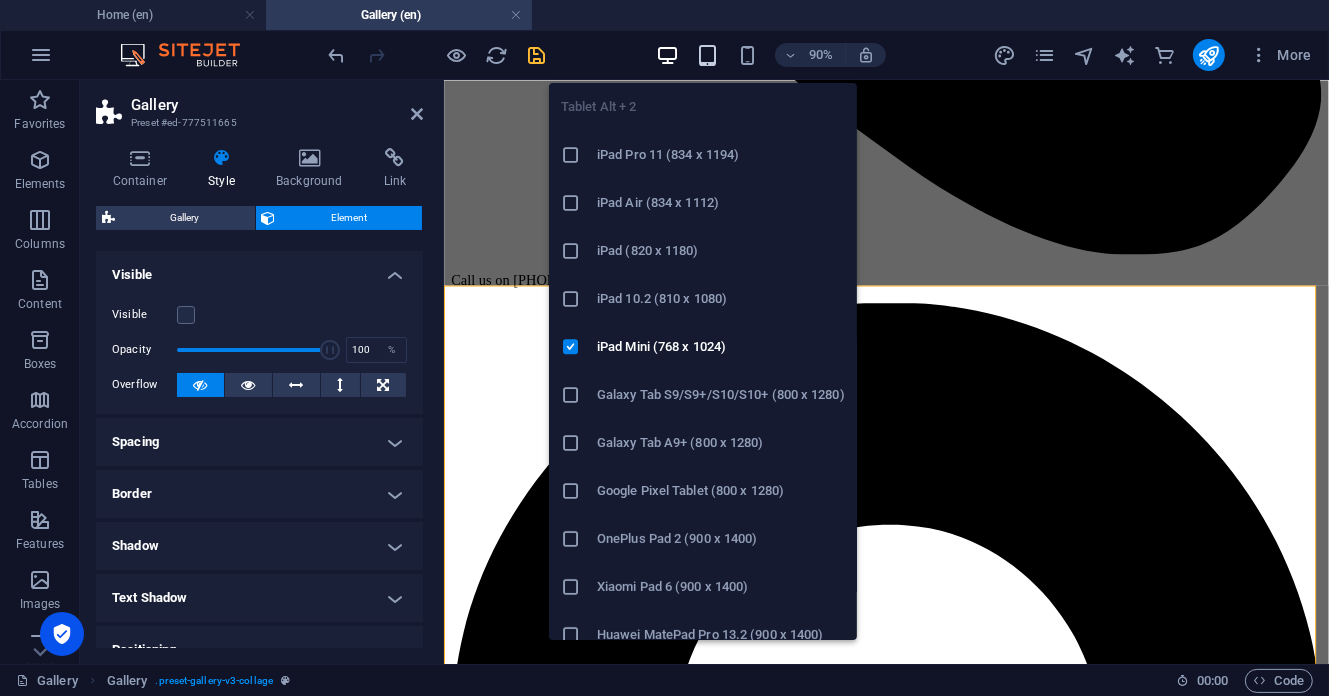 drag, startPoint x: 711, startPoint y: 56, endPoint x: 6, endPoint y: 122, distance: 708.08264 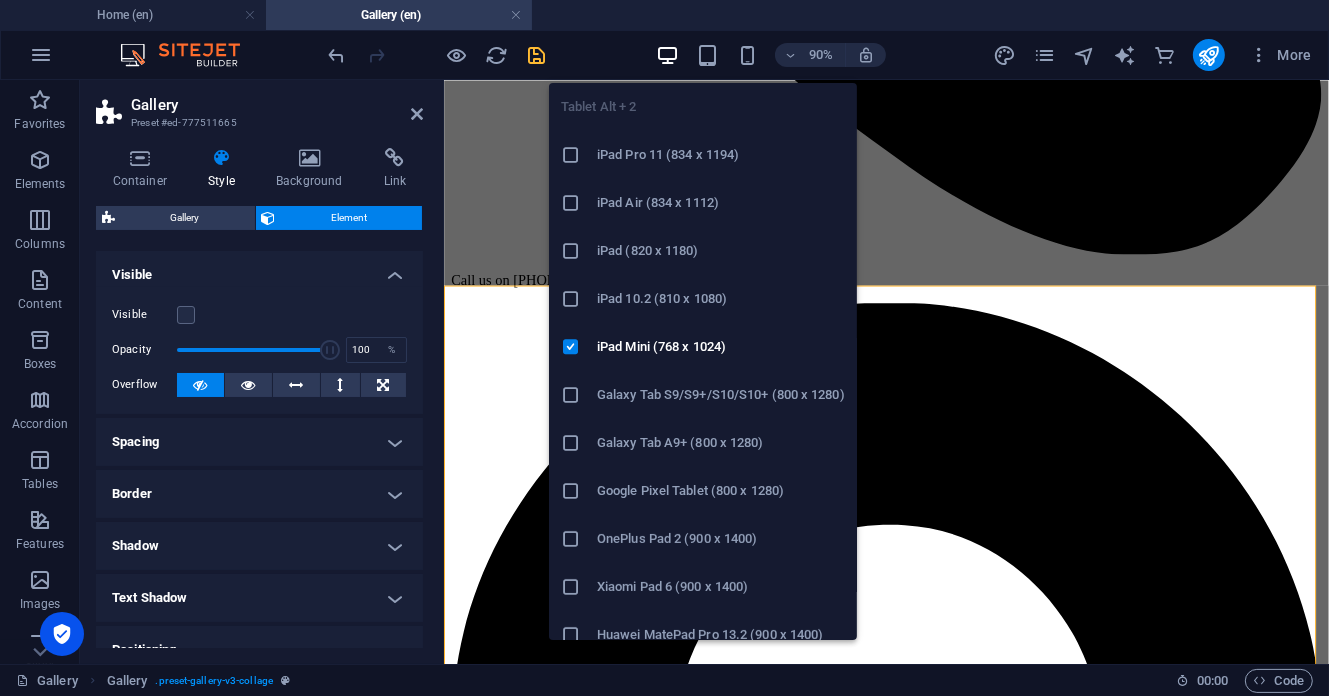 scroll, scrollTop: 1686, scrollLeft: 0, axis: vertical 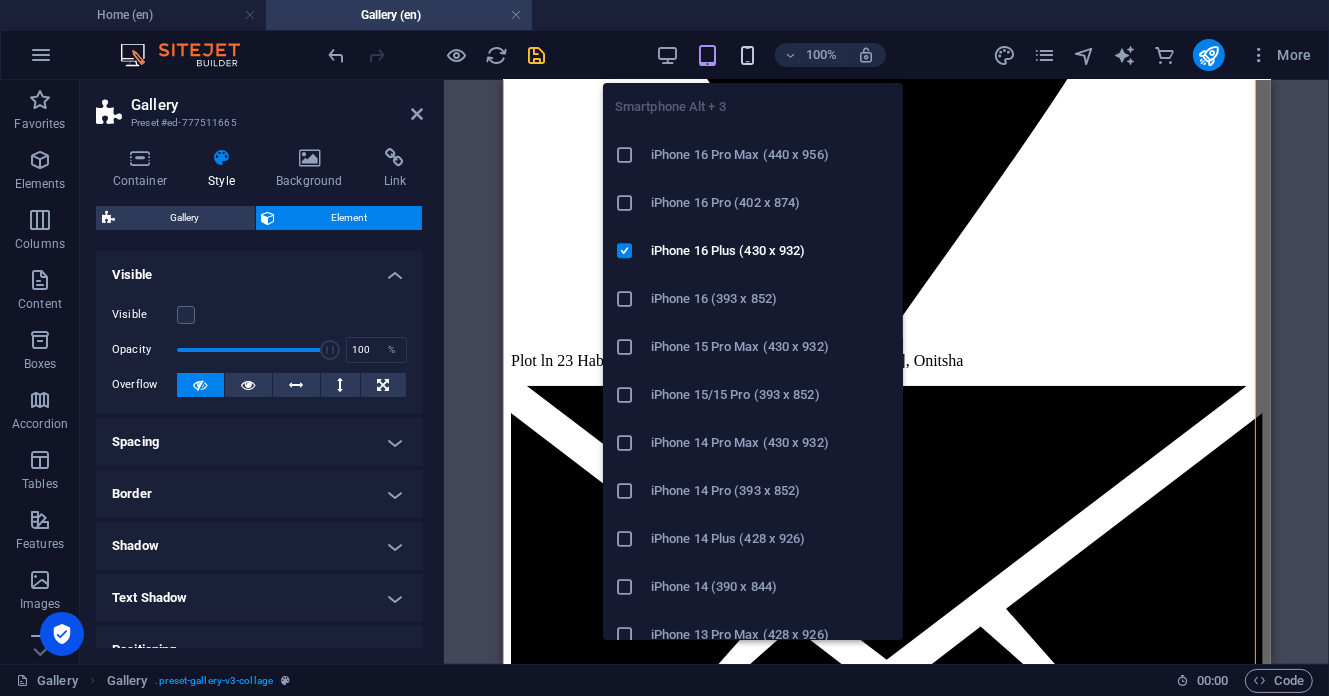 click at bounding box center [747, 55] 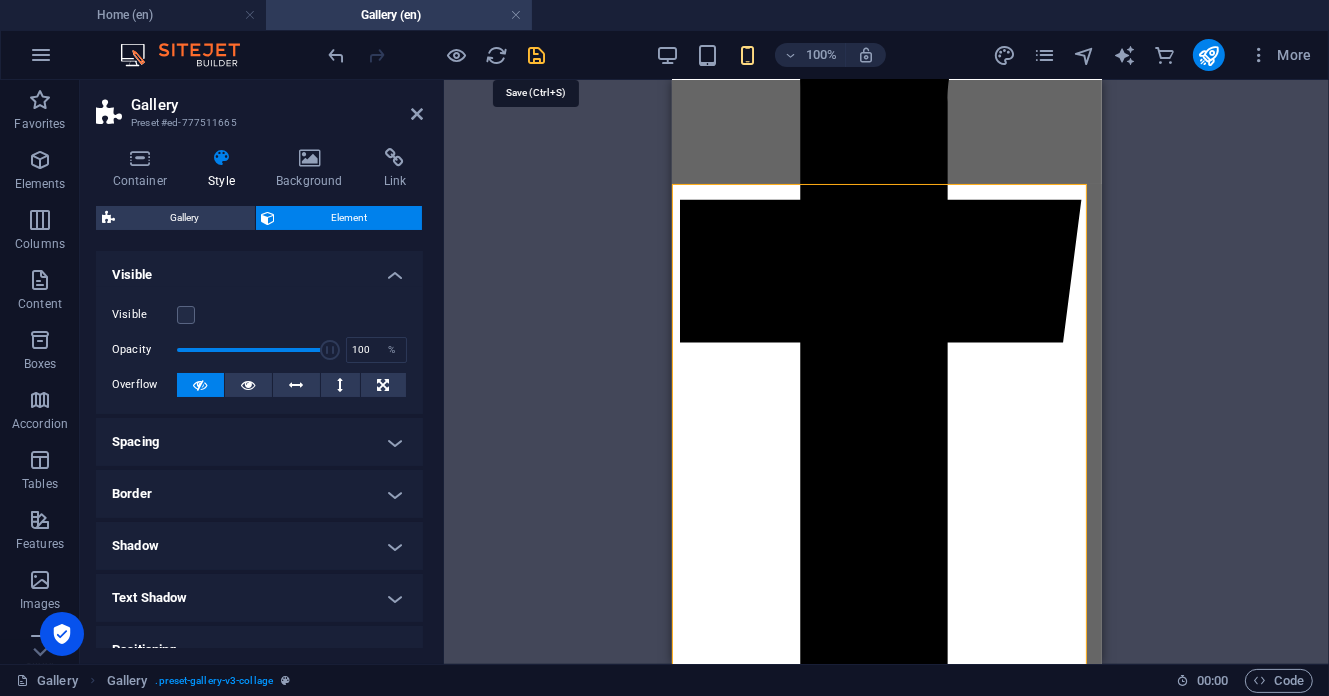 click at bounding box center (537, 55) 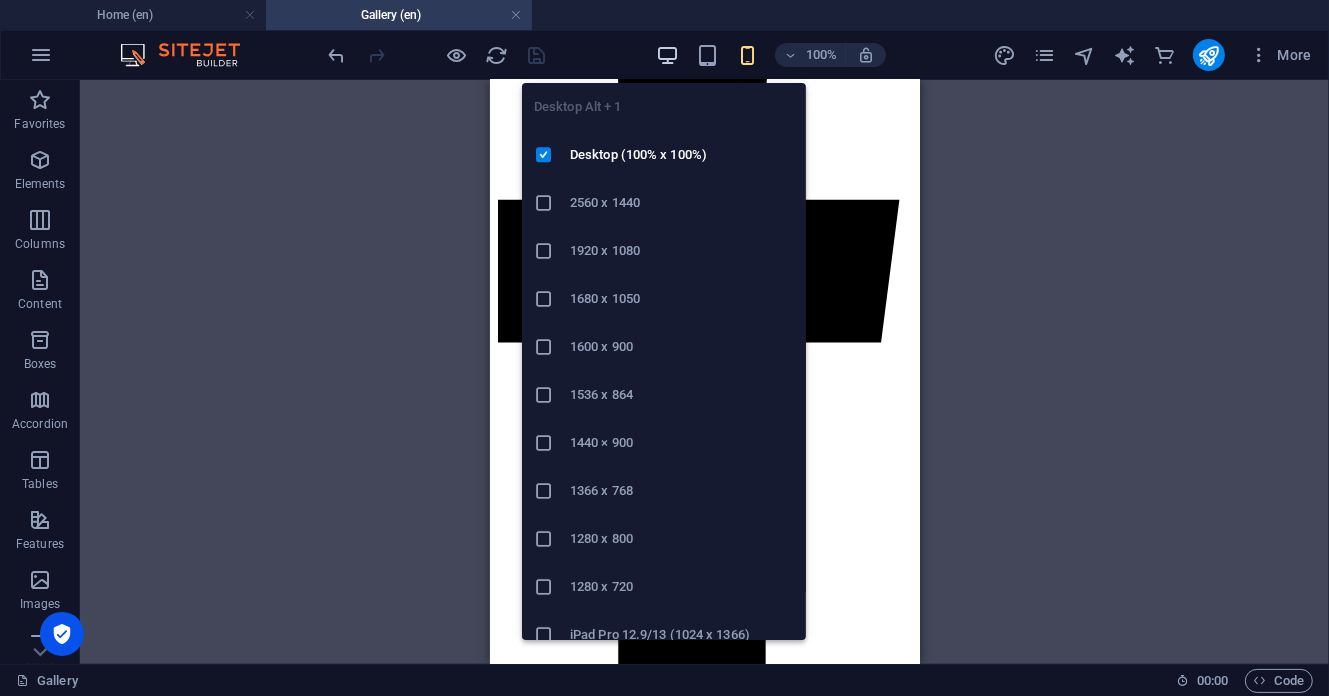 drag, startPoint x: 665, startPoint y: 55, endPoint x: 537, endPoint y: 118, distance: 142.66394 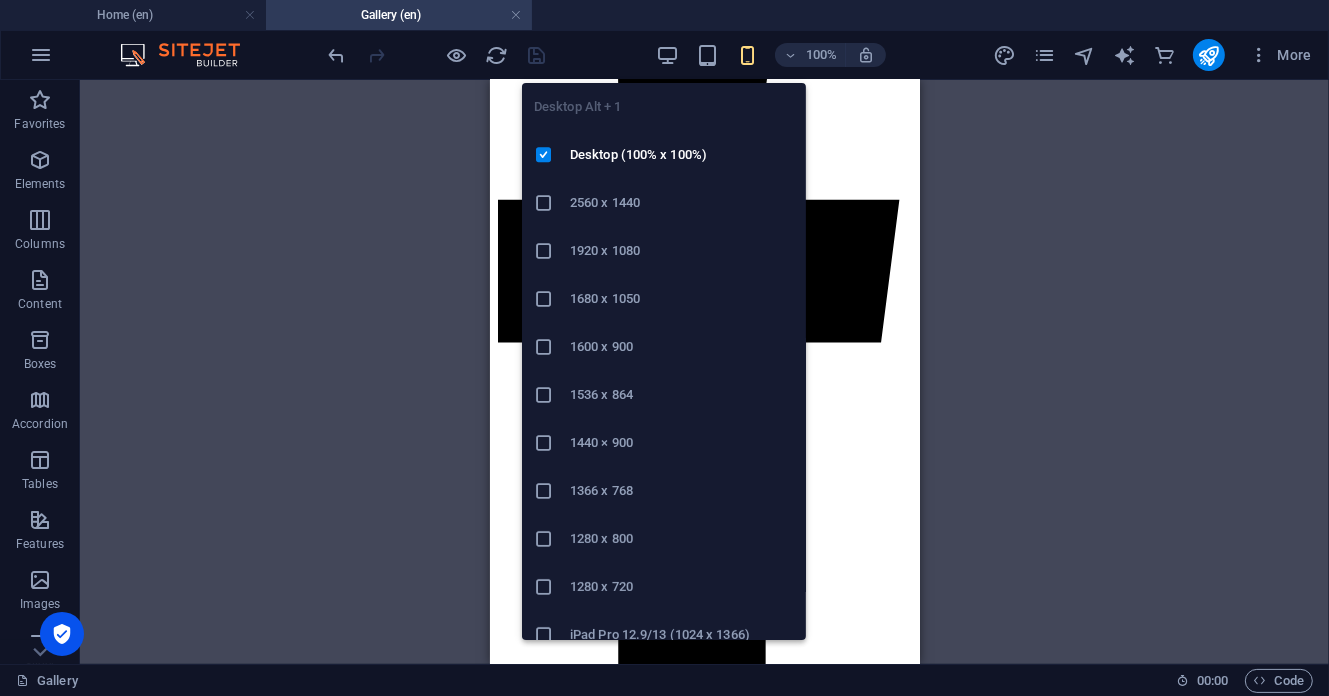 click at bounding box center [667, 55] 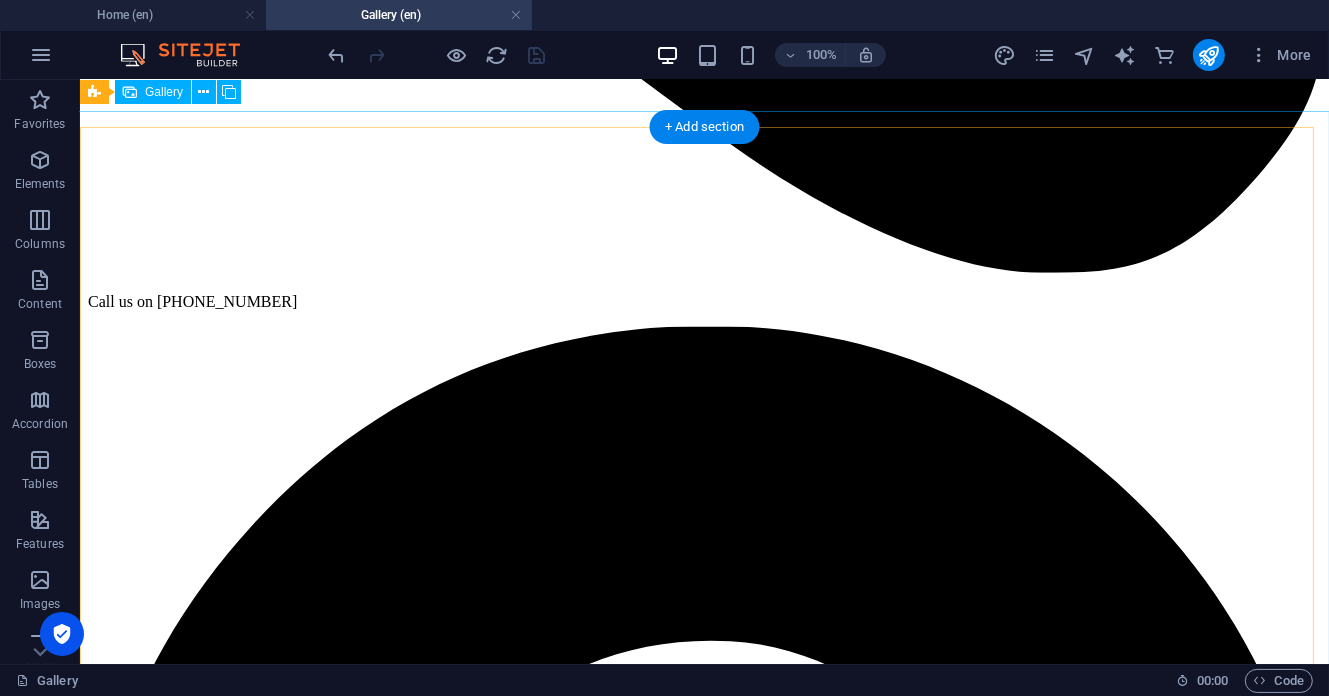 scroll, scrollTop: 800, scrollLeft: 0, axis: vertical 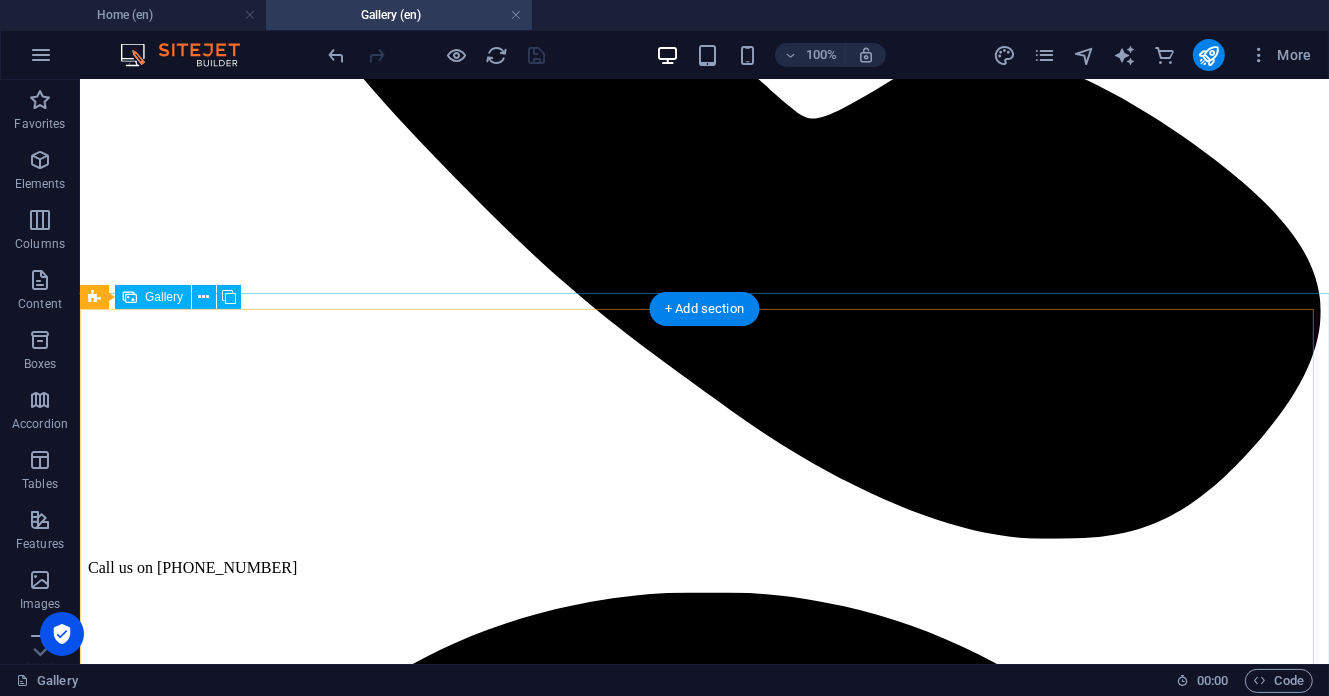 click at bounding box center [527, 13365] 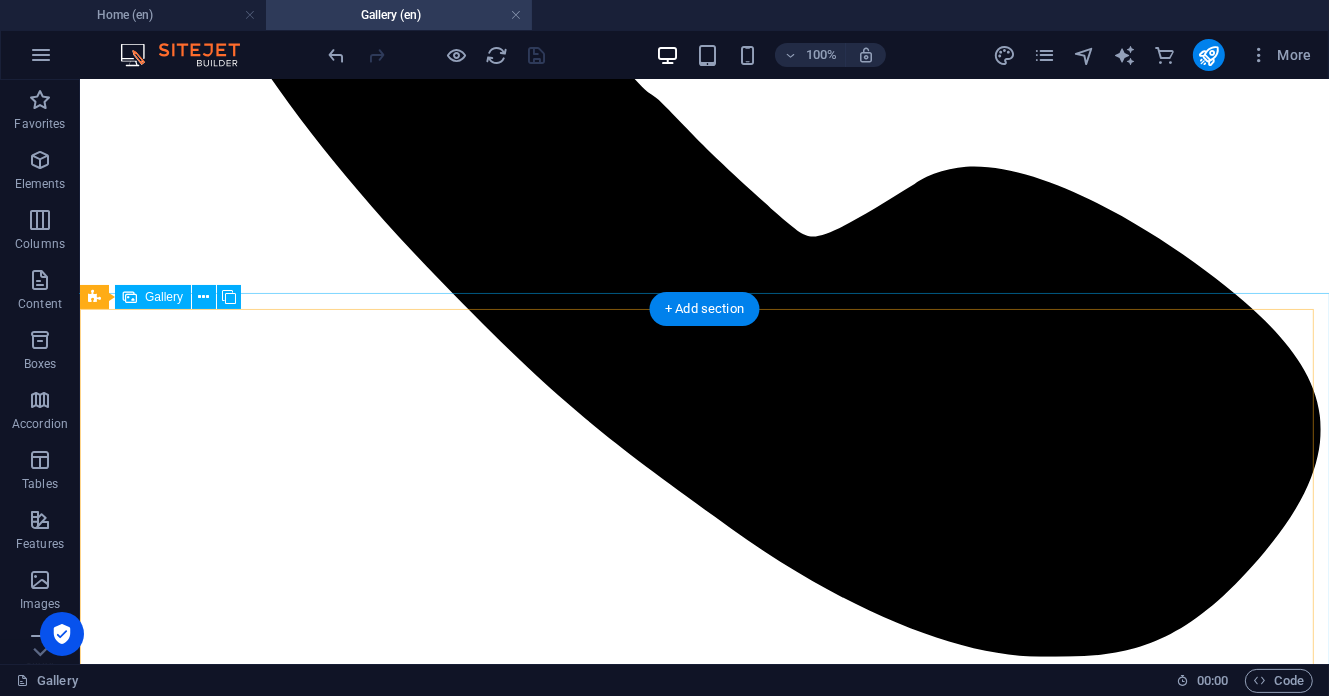 scroll, scrollTop: 800, scrollLeft: 0, axis: vertical 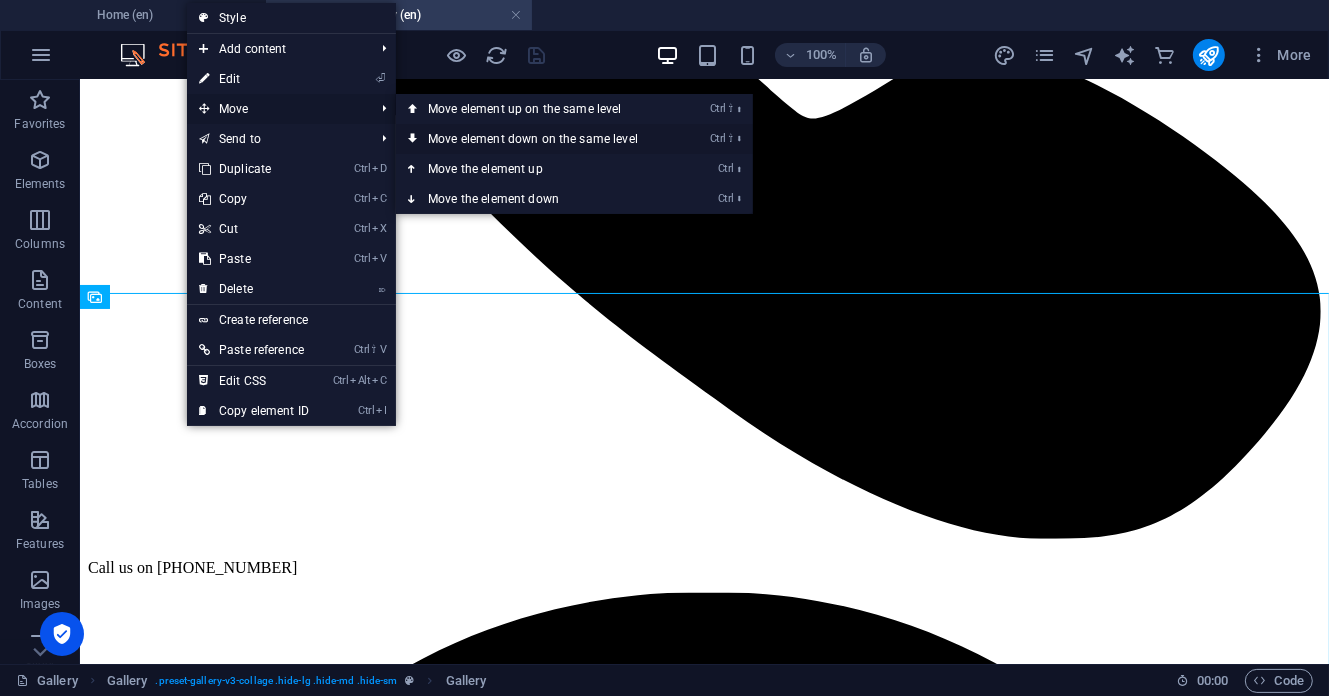 click on "Ctrl ⇧ ⬇  Move element down on the same level" at bounding box center (537, 139) 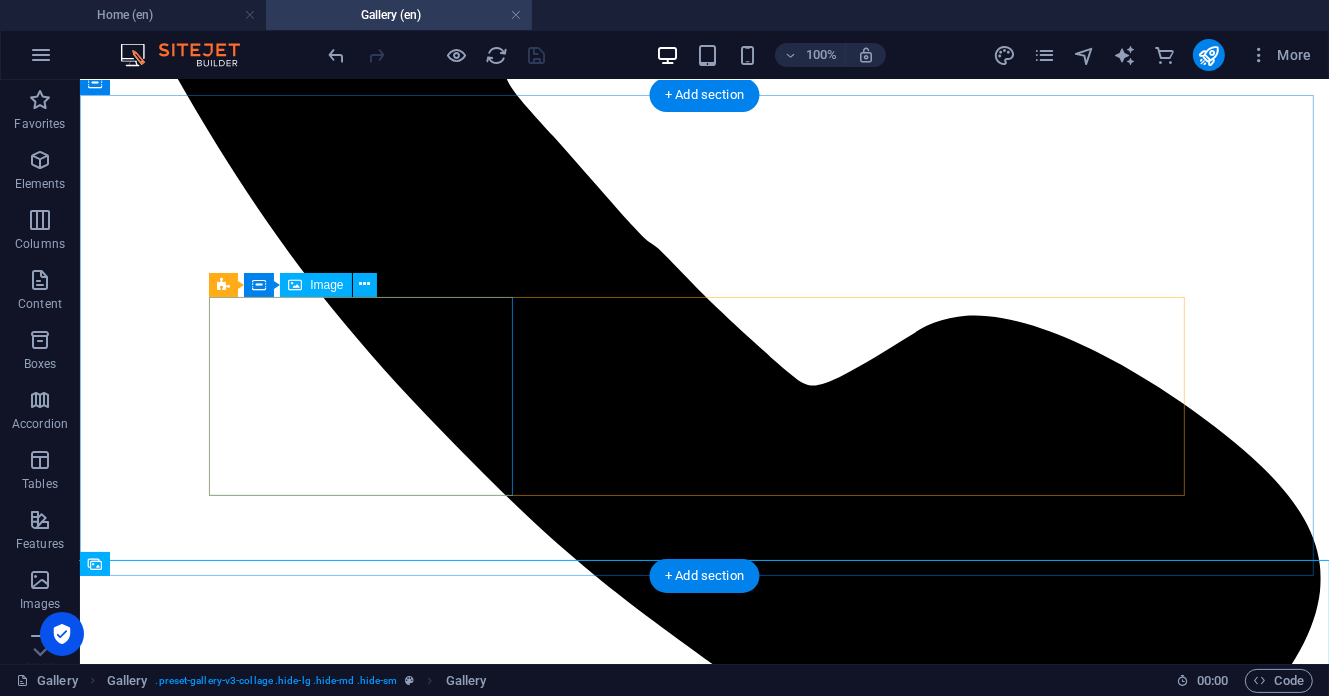 scroll, scrollTop: 800, scrollLeft: 0, axis: vertical 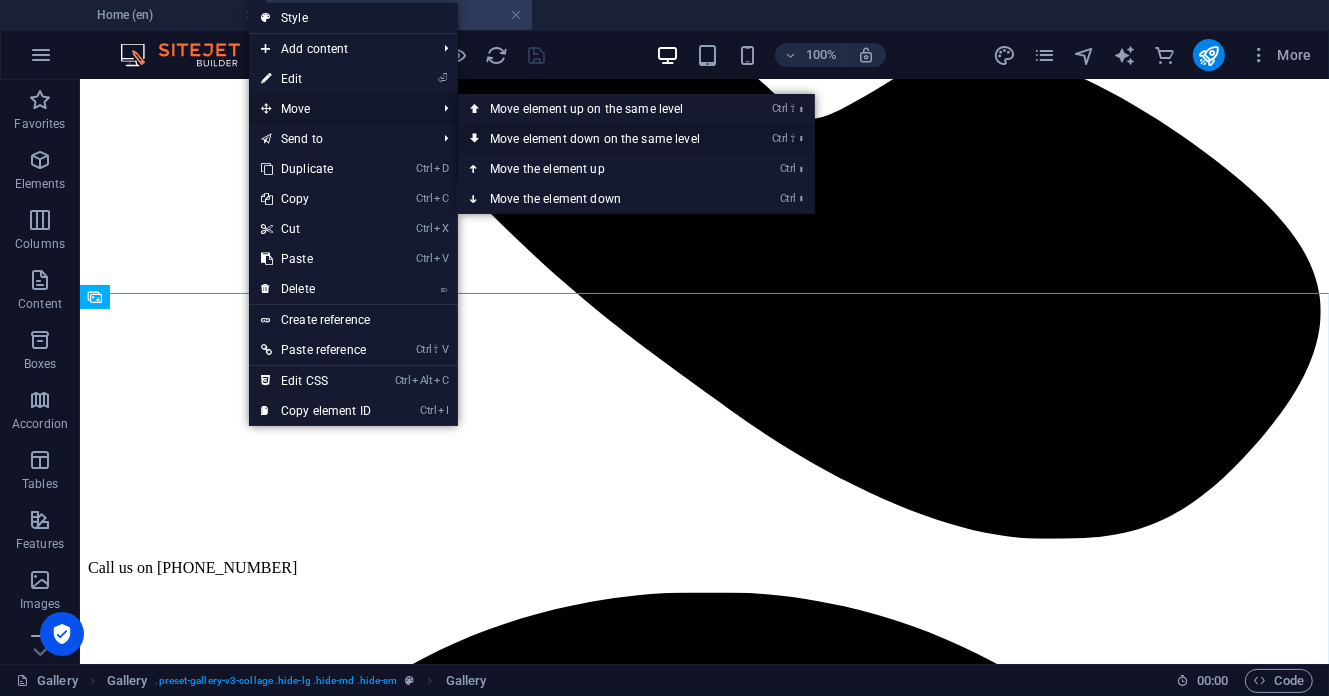 click on "Ctrl ⇧ ⬇  Move element down on the same level" at bounding box center [599, 139] 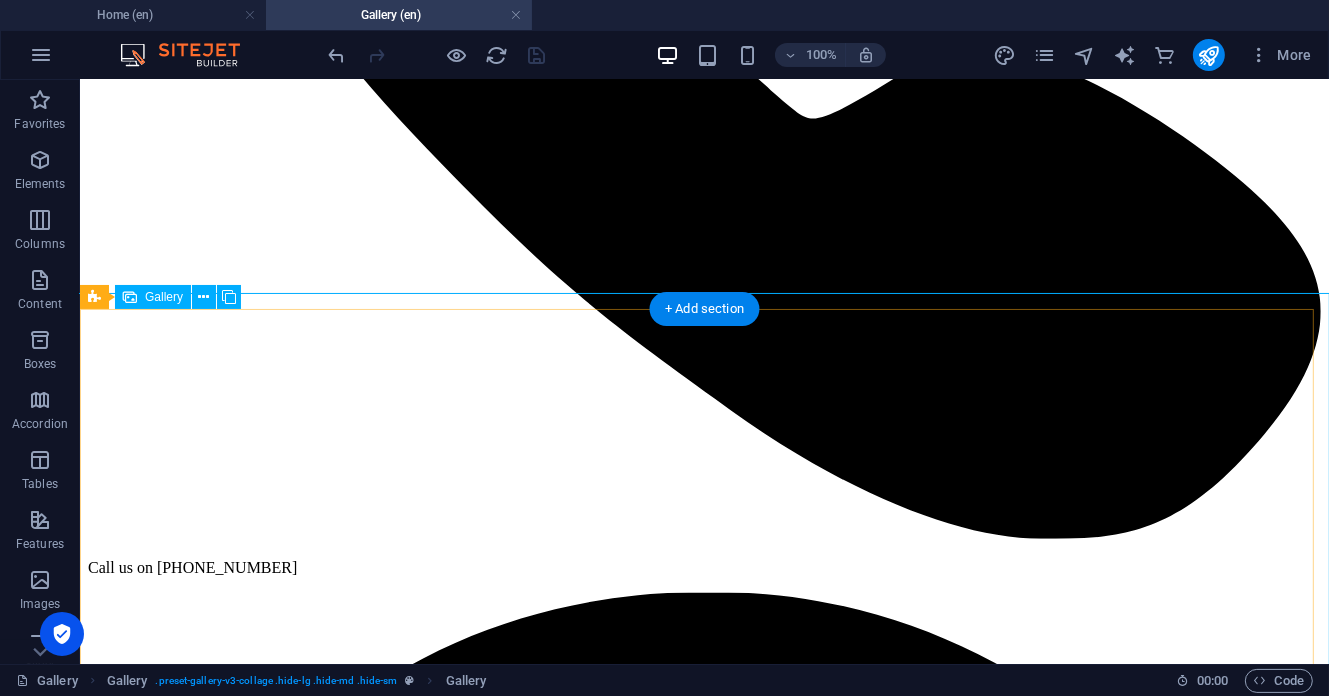 click at bounding box center [527, 13365] 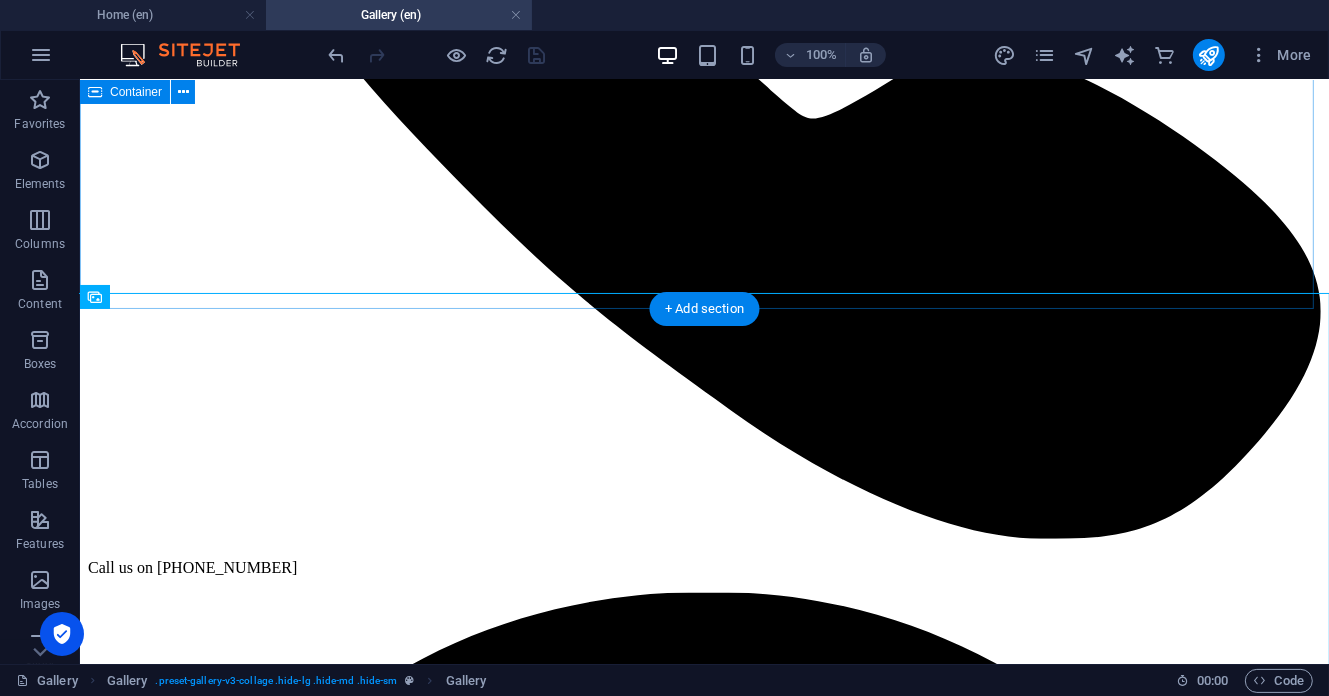 click on "WELCOME TO OUR GALLERY Journey with us through the heart of Nigerian manufacturing excellence. These images capture not just what we create, but how we create it and the passionate people who make it all possible." at bounding box center [703, 11896] 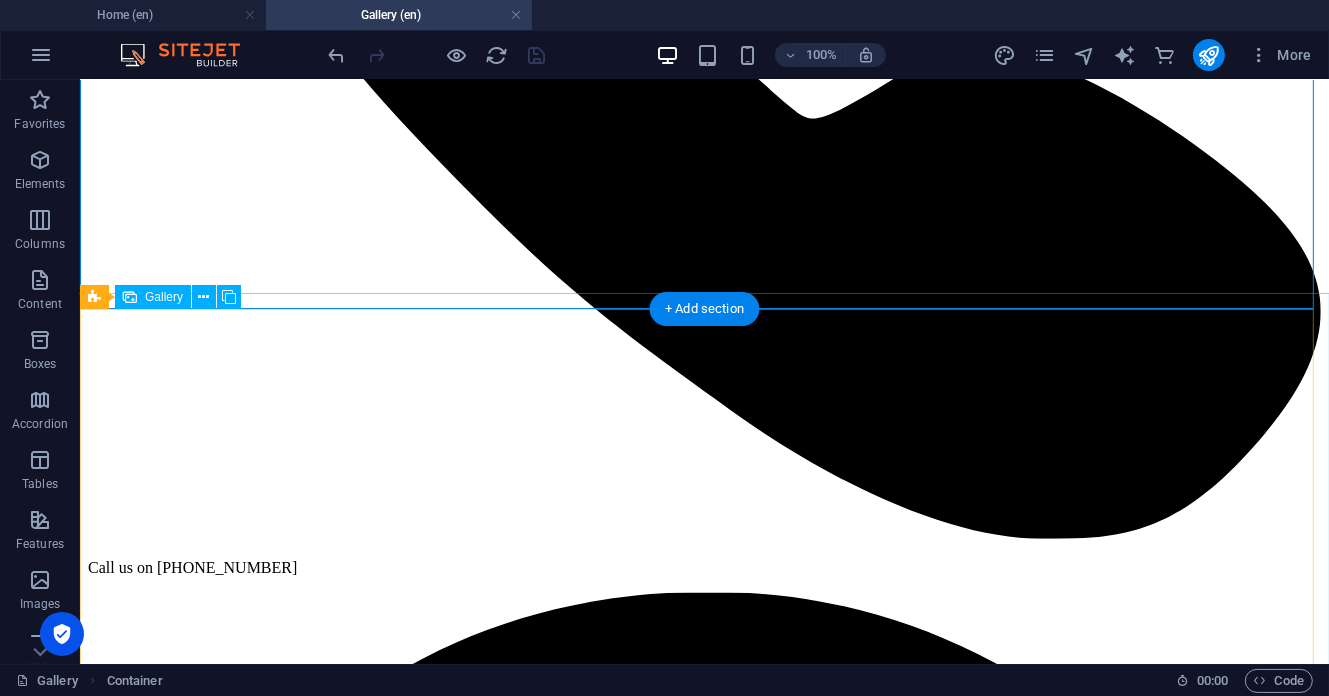 click at bounding box center (527, 13365) 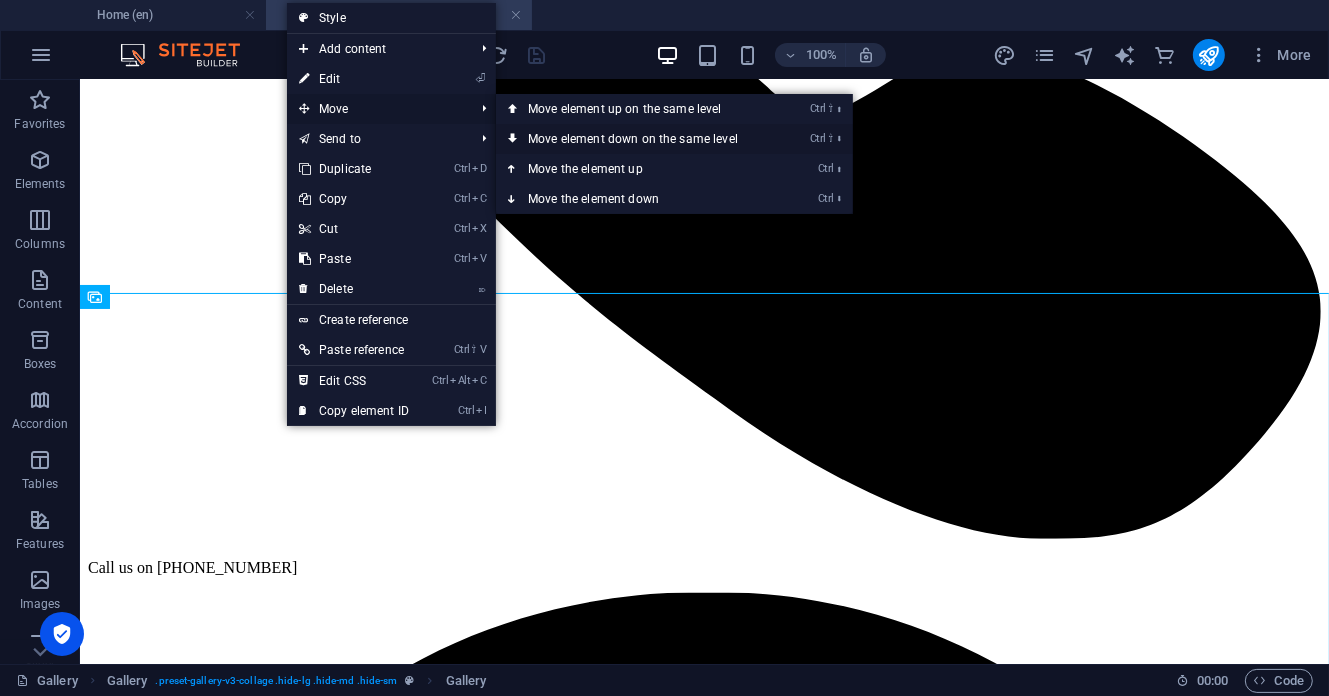 click on "Ctrl ⇧ ⬇  Move element down on the same level" at bounding box center (637, 139) 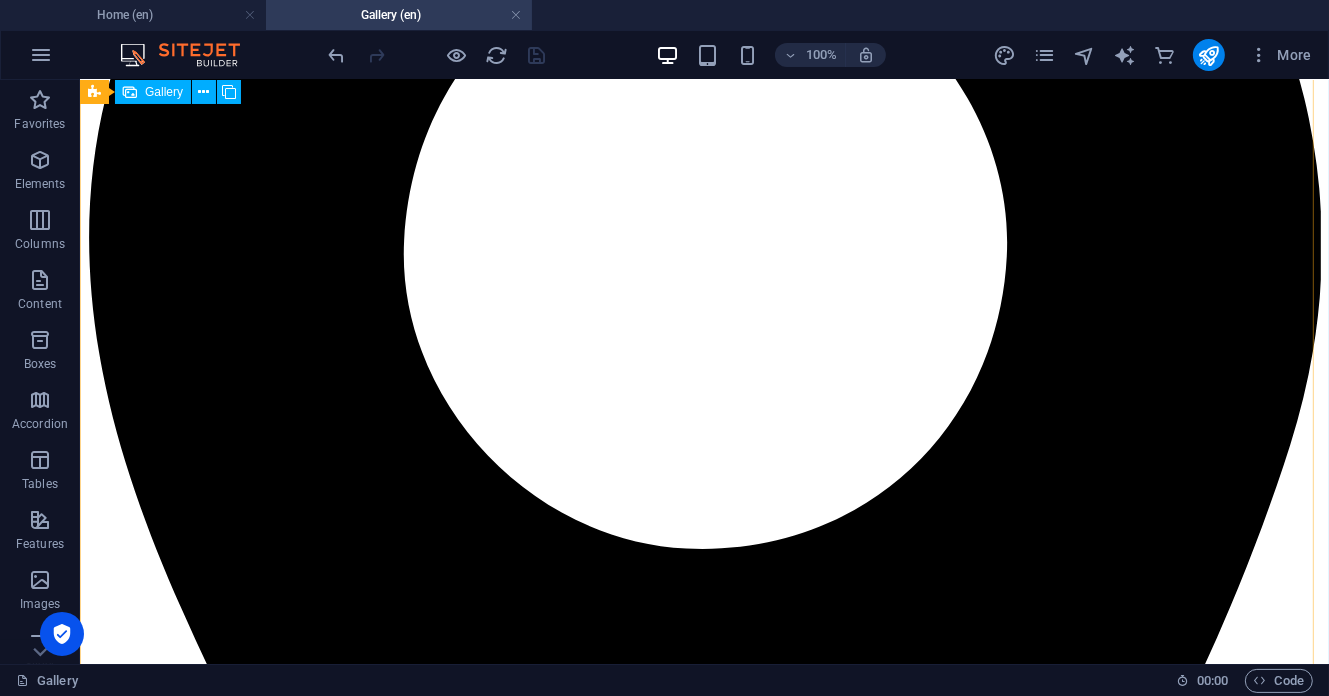 scroll, scrollTop: 1866, scrollLeft: 0, axis: vertical 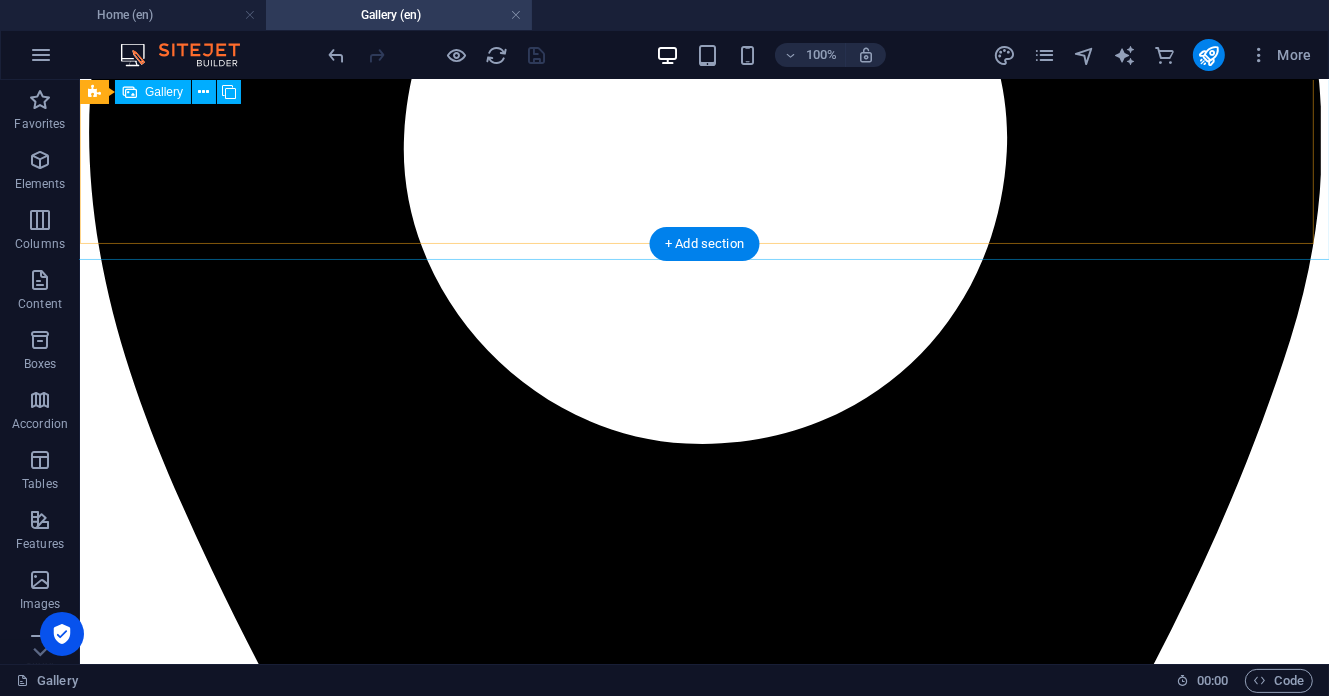 click at bounding box center (527, 15515) 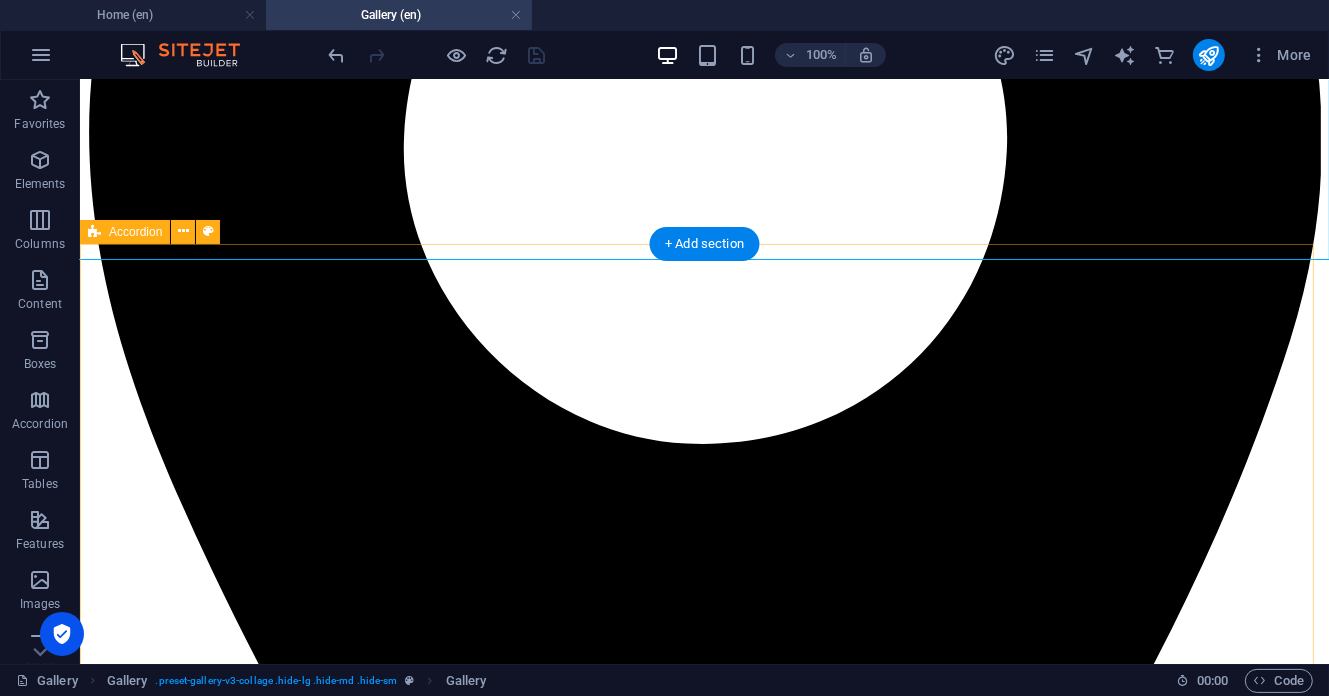 click on "Show All FACTORY PRODUCTS AND ADS VIDEOS" at bounding box center [703, 34927] 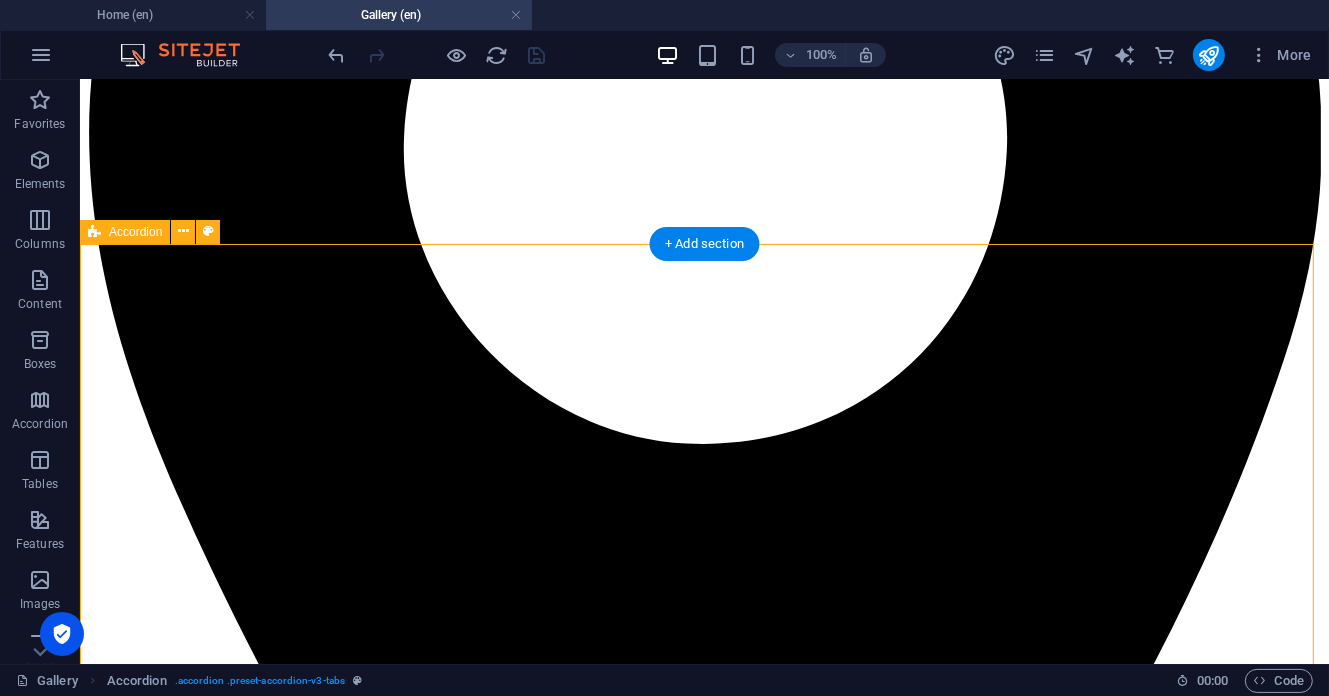 click on "Show All FACTORY PRODUCTS AND ADS VIDEOS" at bounding box center [703, 34927] 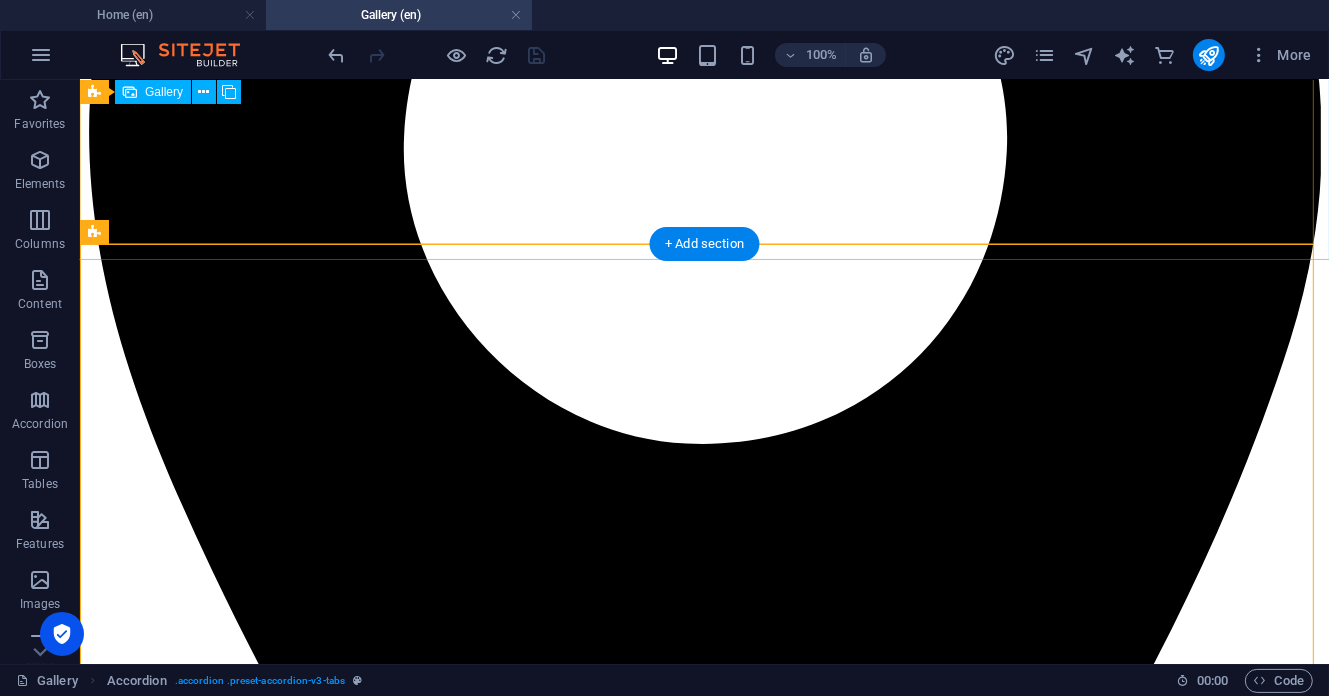 click at bounding box center [703, 13907] 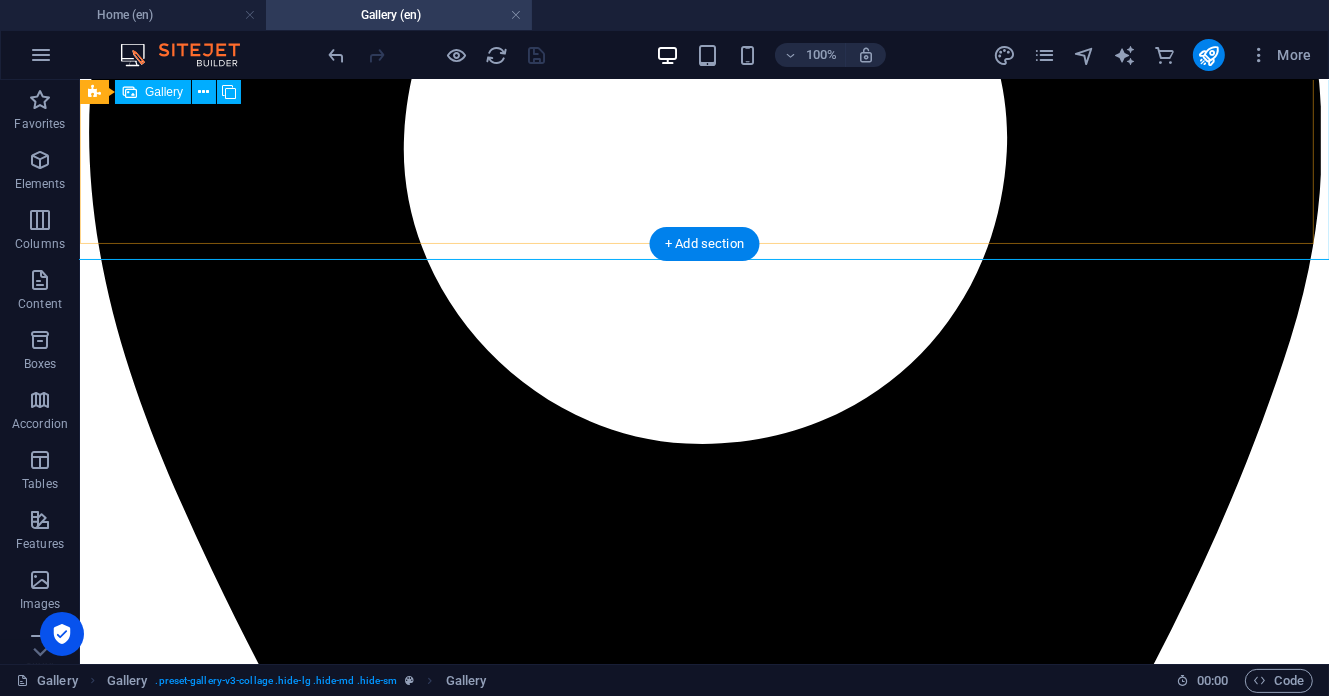 click at bounding box center (703, 13907) 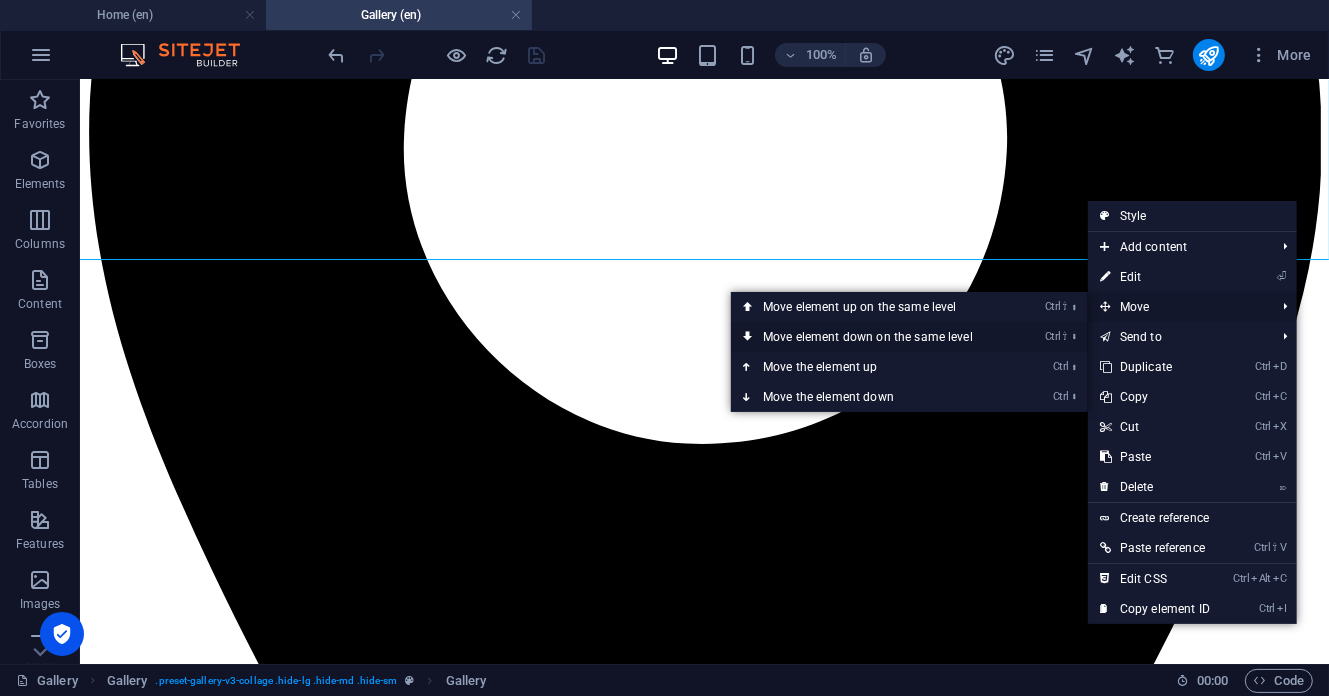 click on "Ctrl ⇧ ⬇  Move element down on the same level" at bounding box center [872, 337] 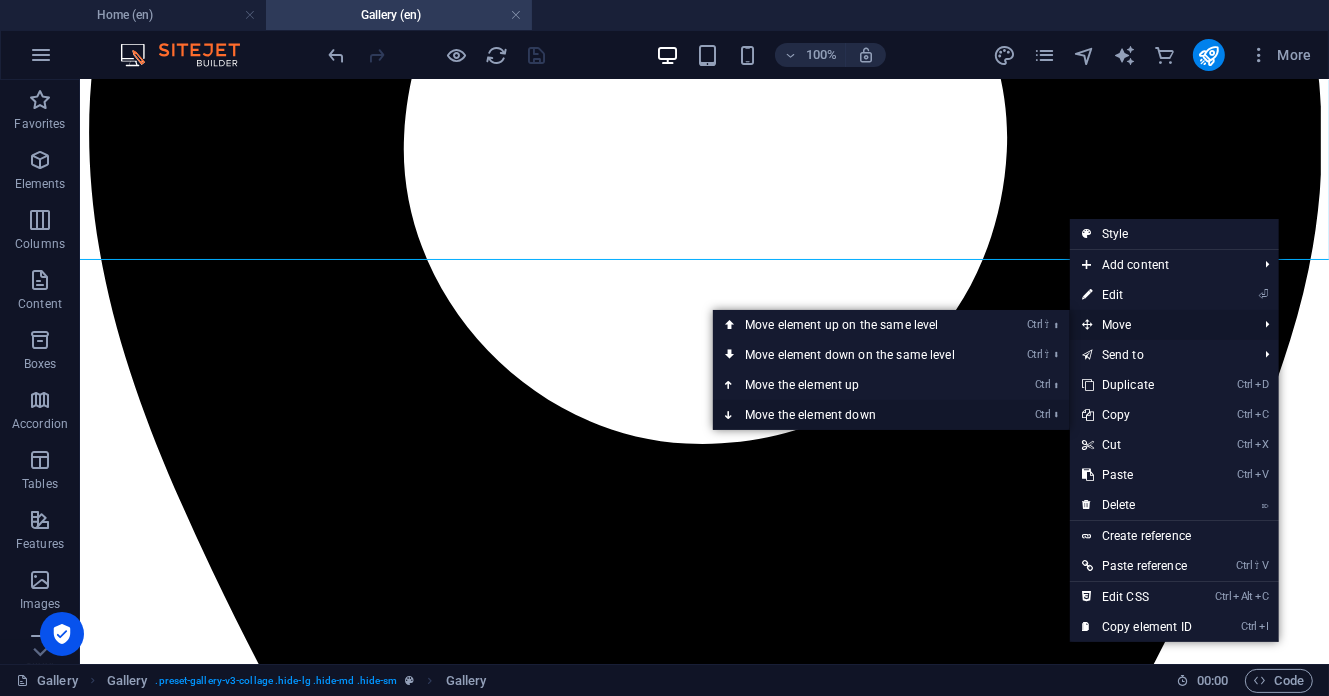 click on "Ctrl ⬇  Move the element down" at bounding box center (854, 415) 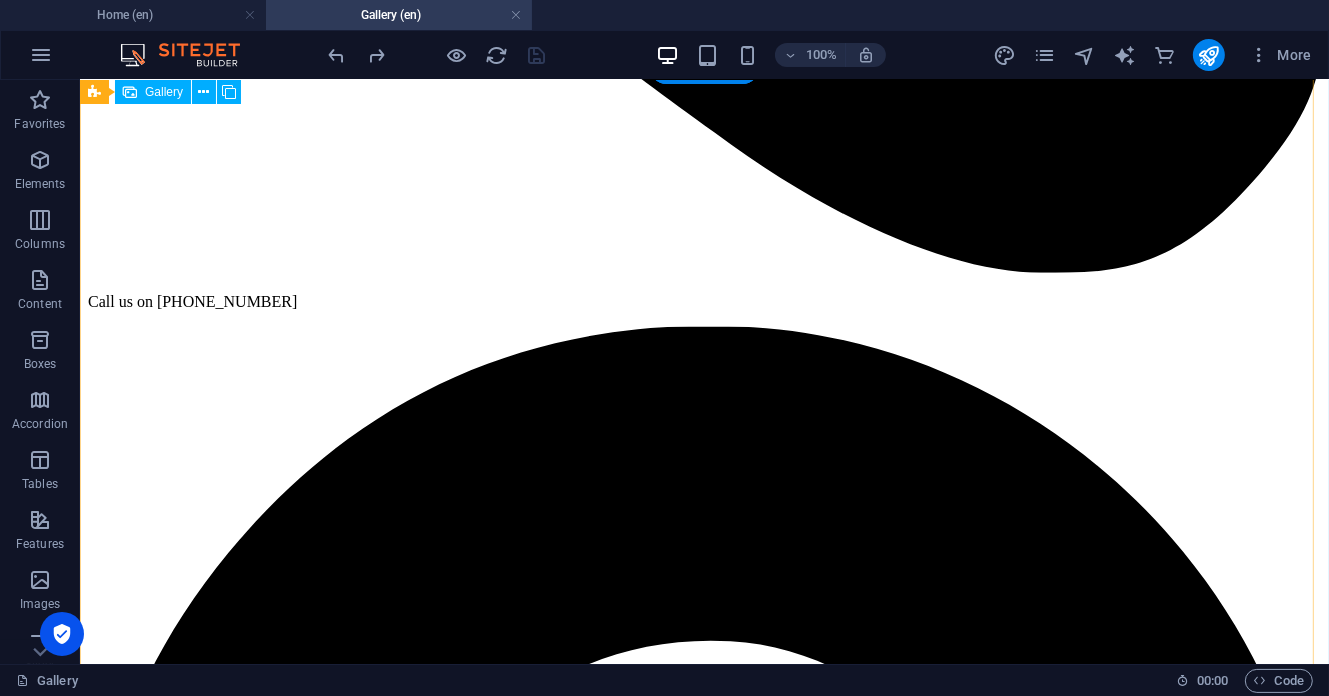 scroll, scrollTop: 800, scrollLeft: 0, axis: vertical 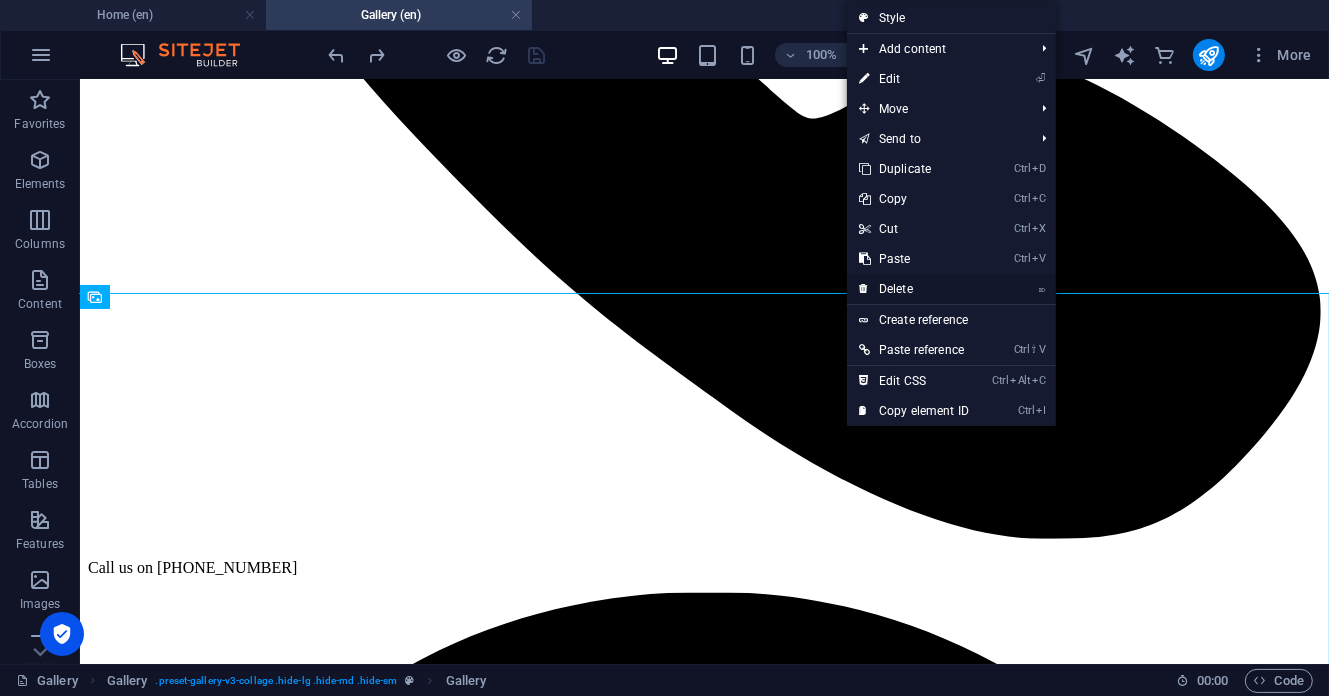 click on "⌦  Delete" at bounding box center [914, 289] 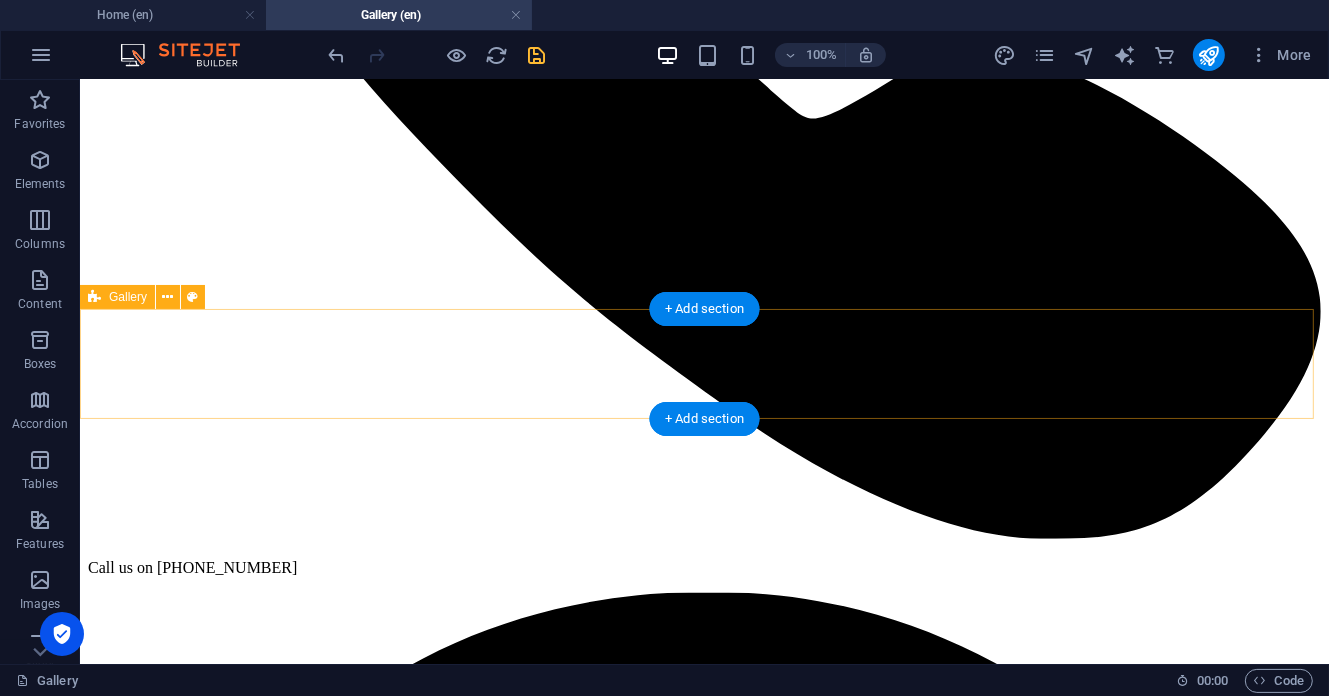 click on "Drop content here or  Add elements  Paste clipboard" at bounding box center (703, 13034) 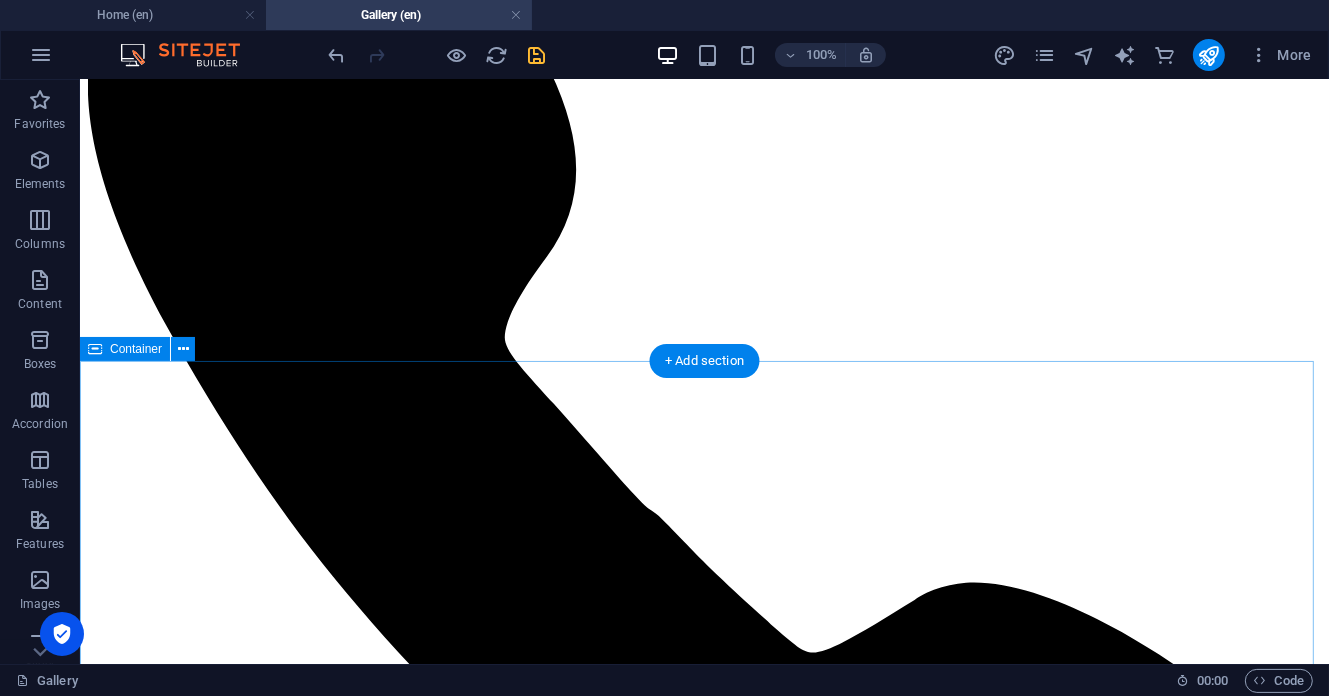 scroll, scrollTop: 533, scrollLeft: 0, axis: vertical 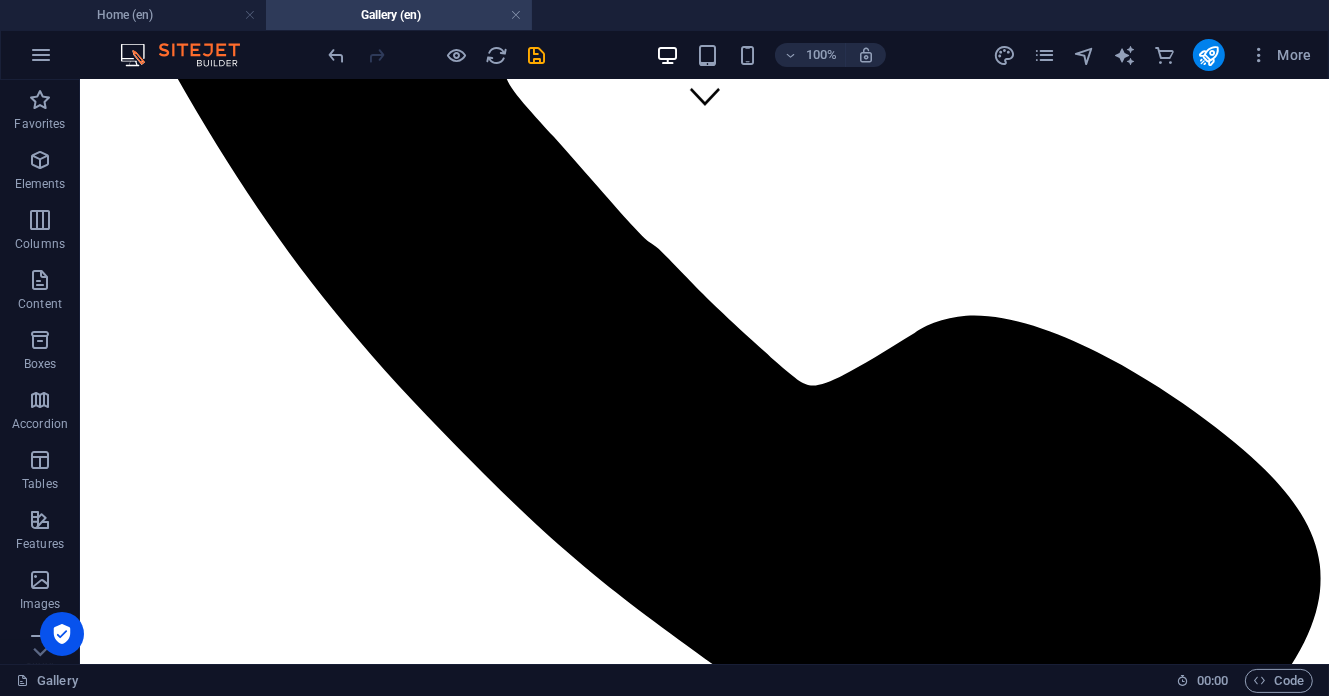 click at bounding box center (537, 55) 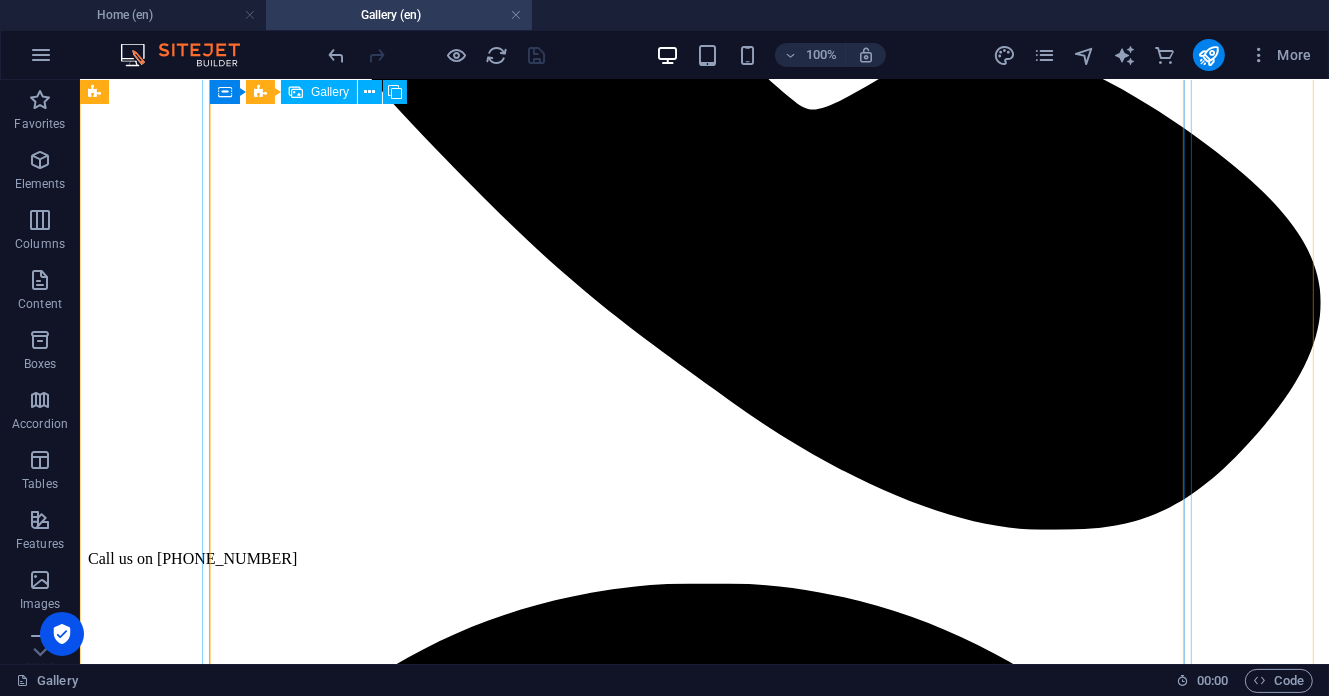 scroll, scrollTop: 800, scrollLeft: 0, axis: vertical 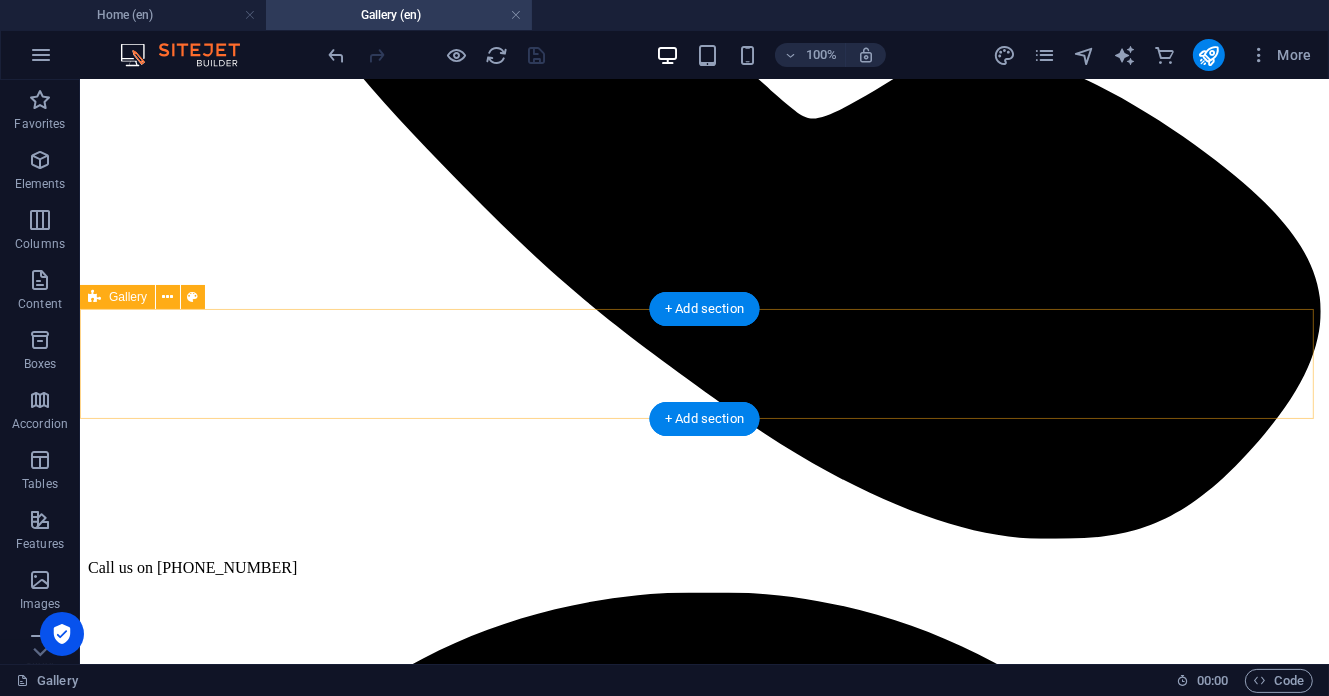 click on "Drop content here or  Add elements  Paste clipboard" at bounding box center [703, 13034] 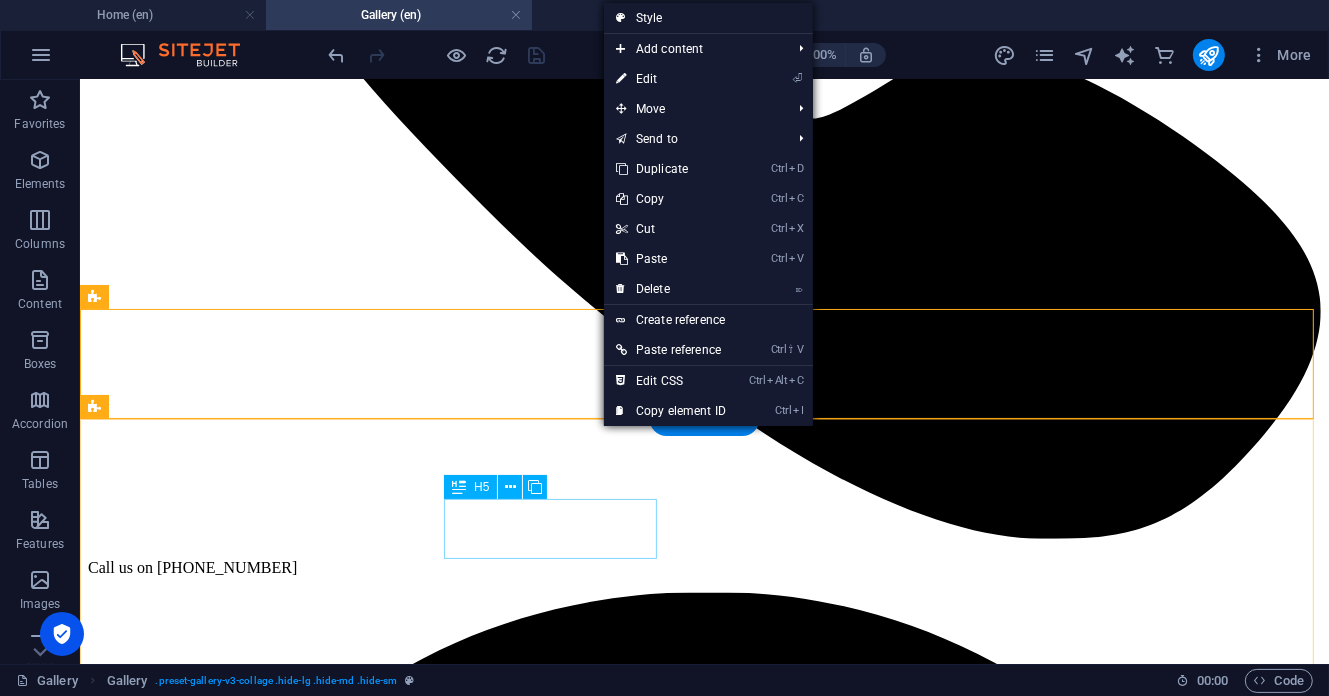 click on "FACTORY" at bounding box center [703, 26884] 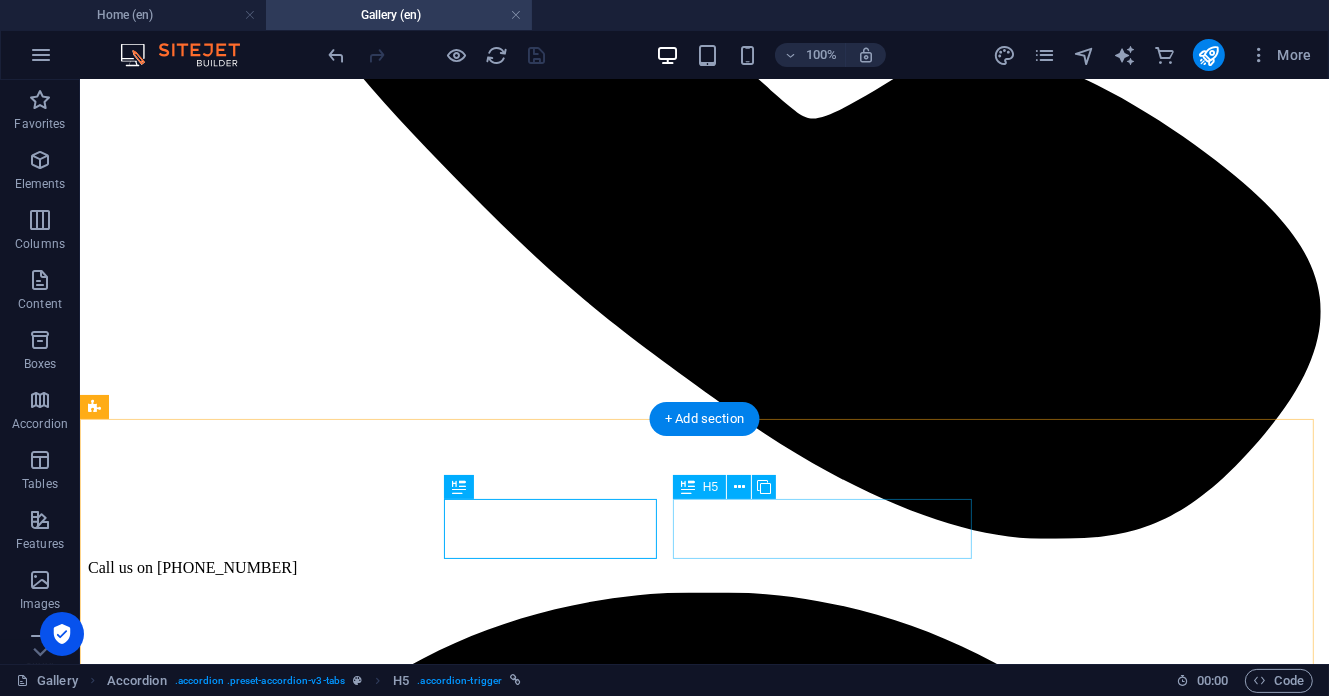 click on "PRODUCTS AND ADS" at bounding box center [703, 32760] 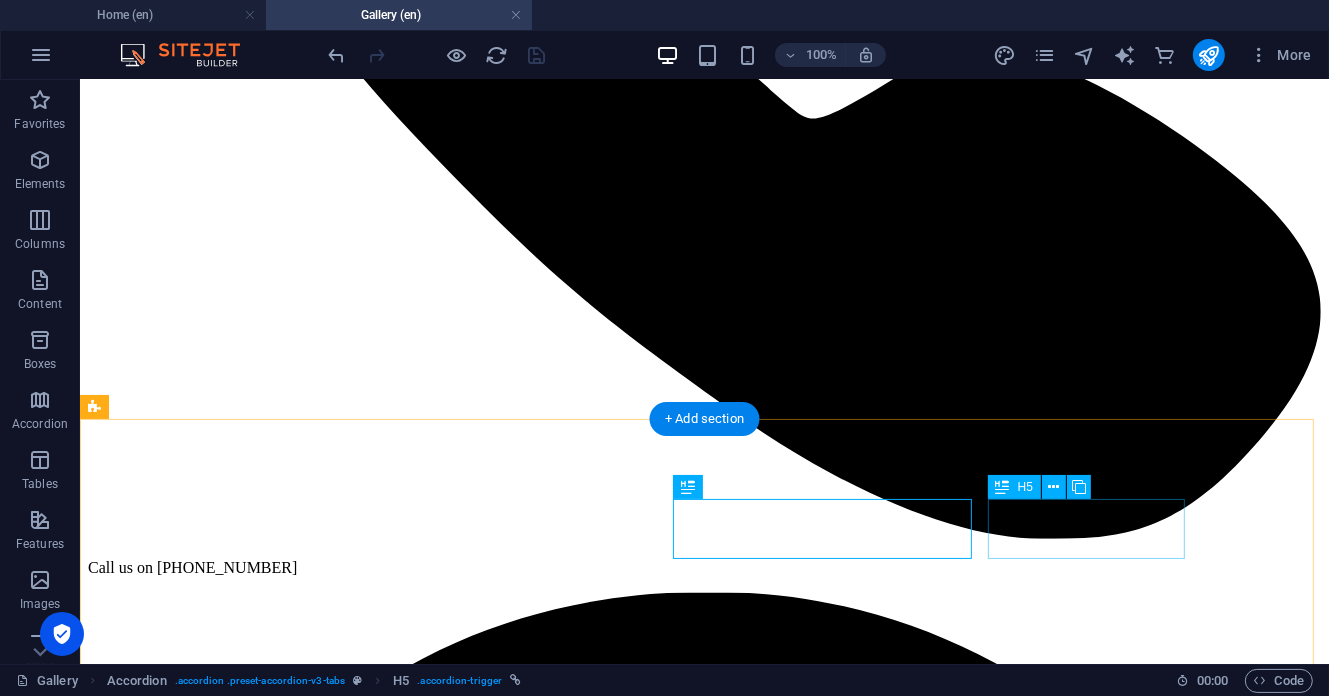 click on "VIDEOS" at bounding box center [703, 41947] 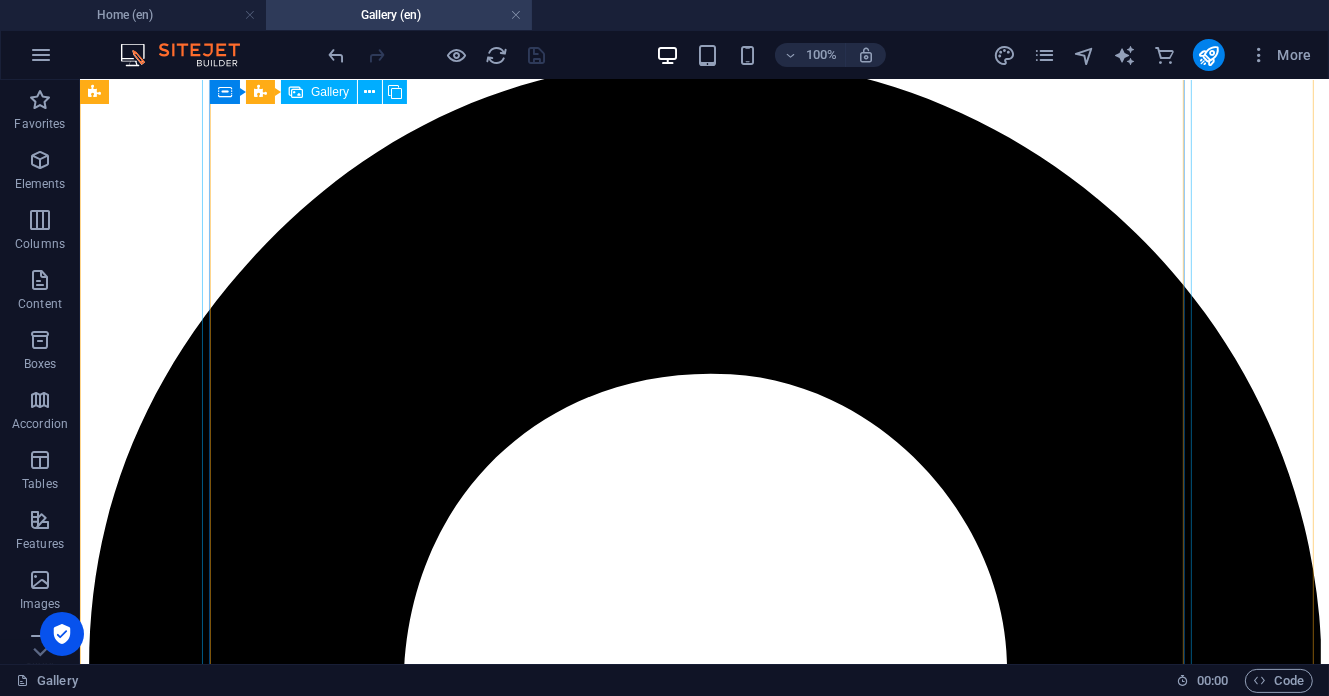 scroll, scrollTop: 800, scrollLeft: 0, axis: vertical 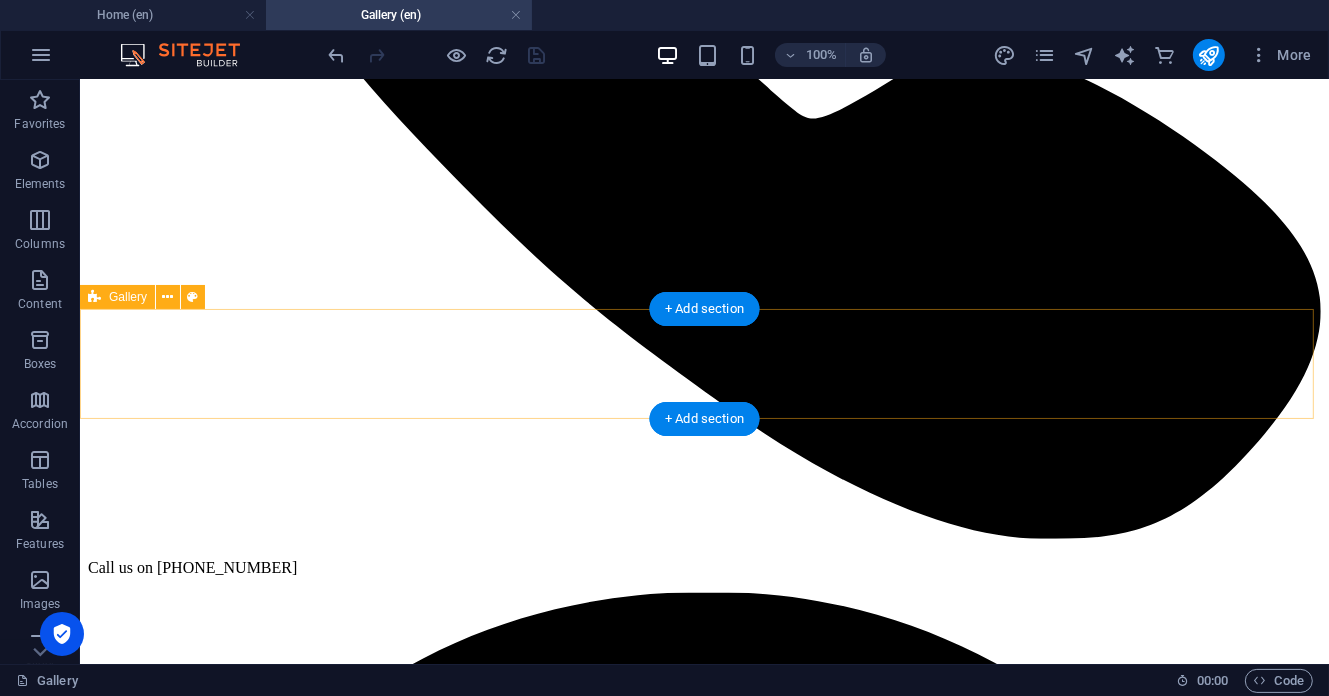 click on "Drop content here or  Add elements  Paste clipboard" at bounding box center (703, 13034) 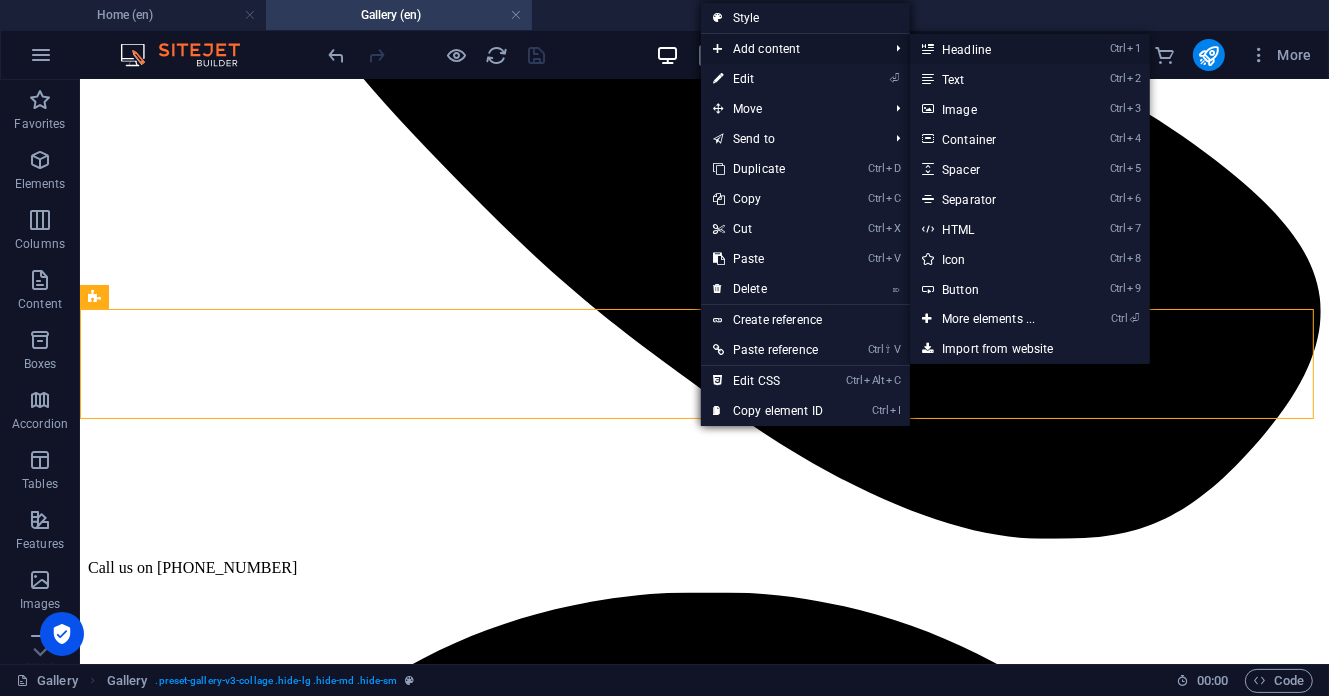 click on "Ctrl 1  Headline" at bounding box center (992, 49) 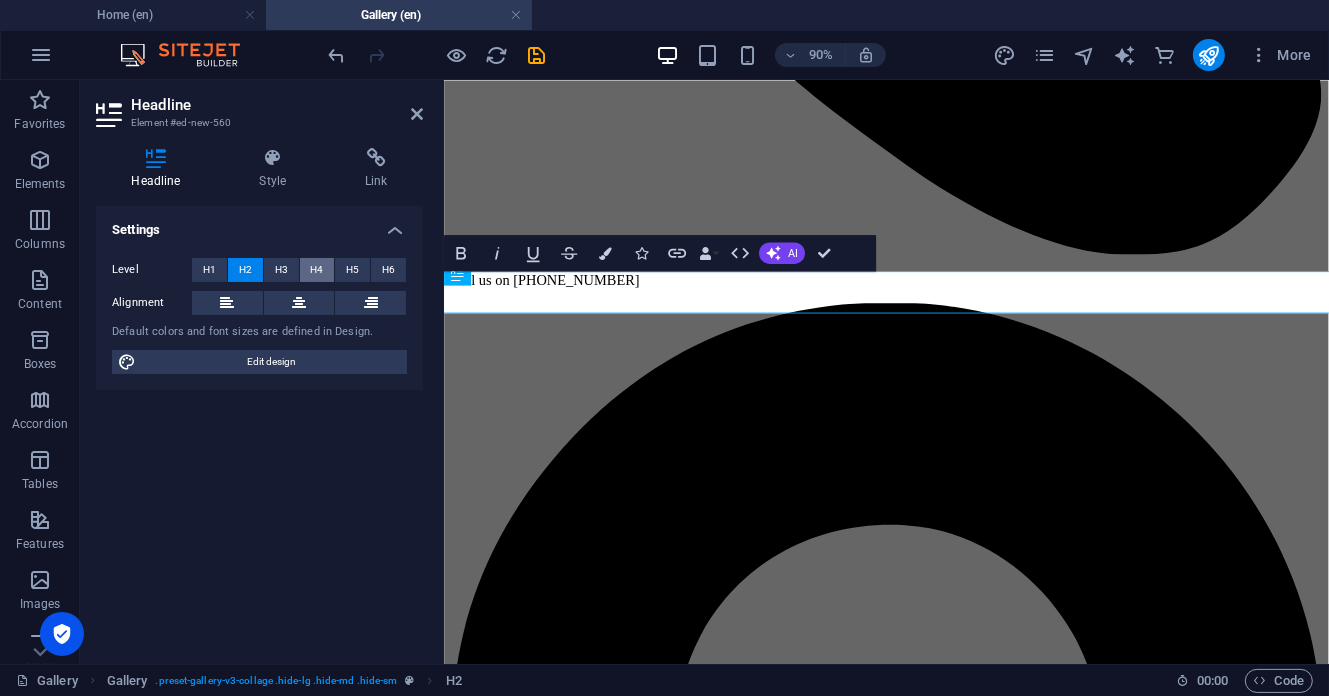 click on "H4" at bounding box center [317, 270] 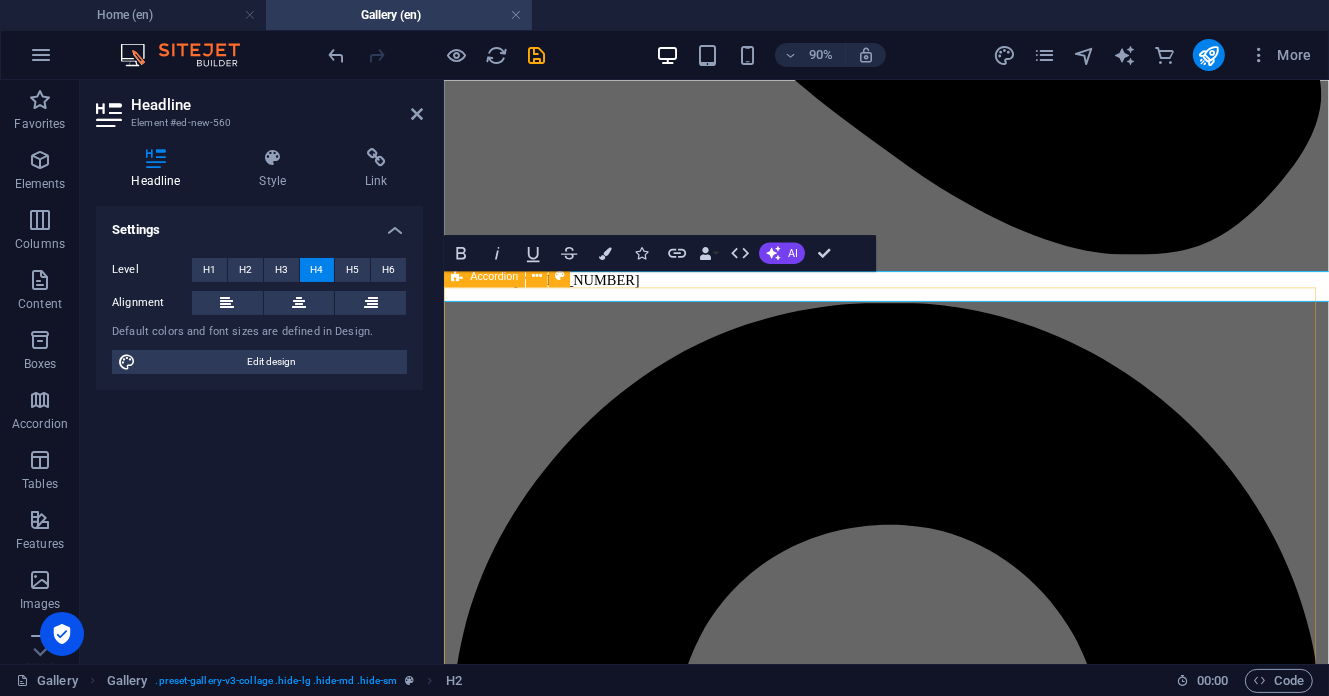 click on "Show All FACTORY PRODUCTS AND ADS VIDEOS" at bounding box center (934, 26495) 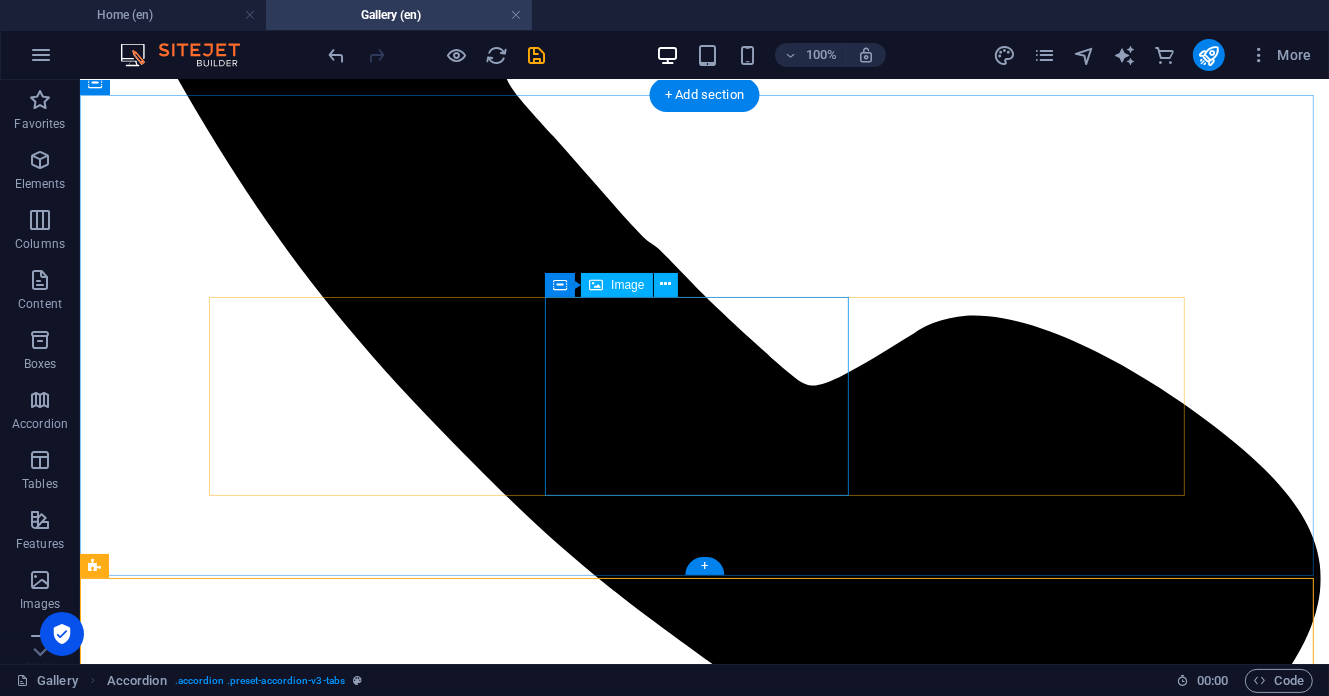 scroll, scrollTop: 800, scrollLeft: 0, axis: vertical 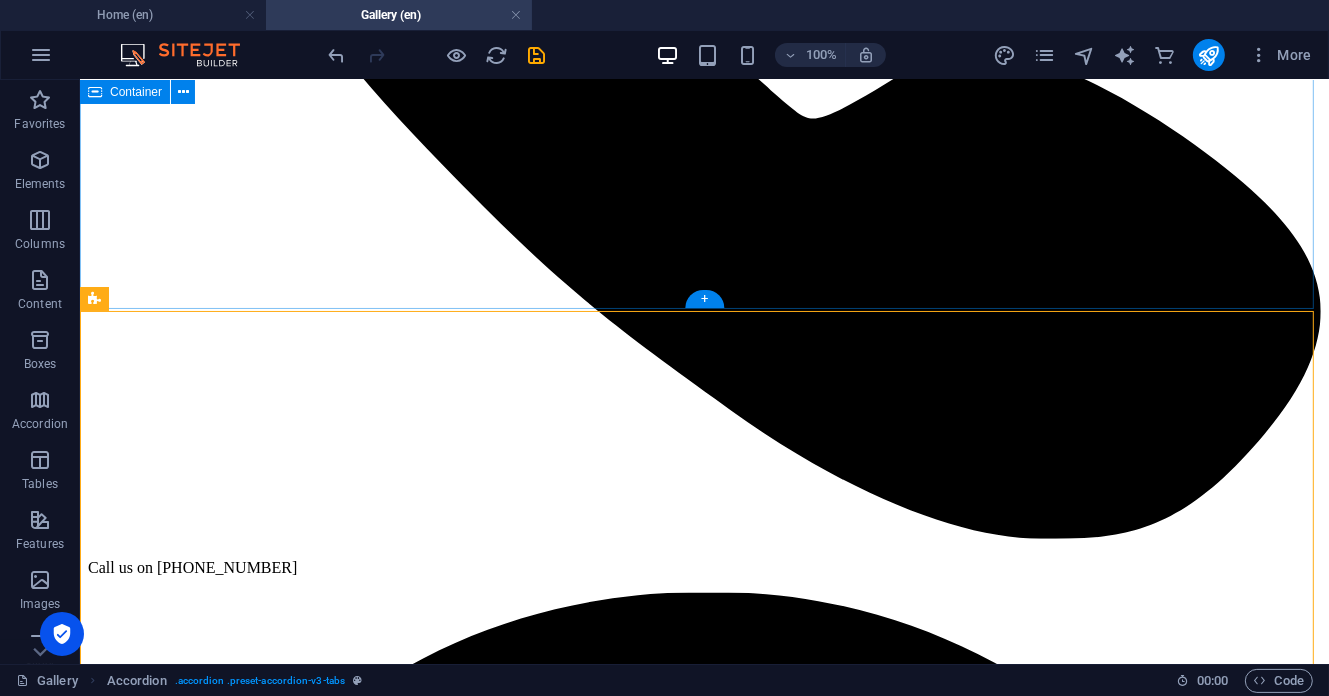 click on "WELCOME TO OUR GALLERY Journey with us through the heart of Nigerian manufacturing excellence. These images capture not just what we create, but how we create it and the passionate people who make it all possible." at bounding box center (703, 11896) 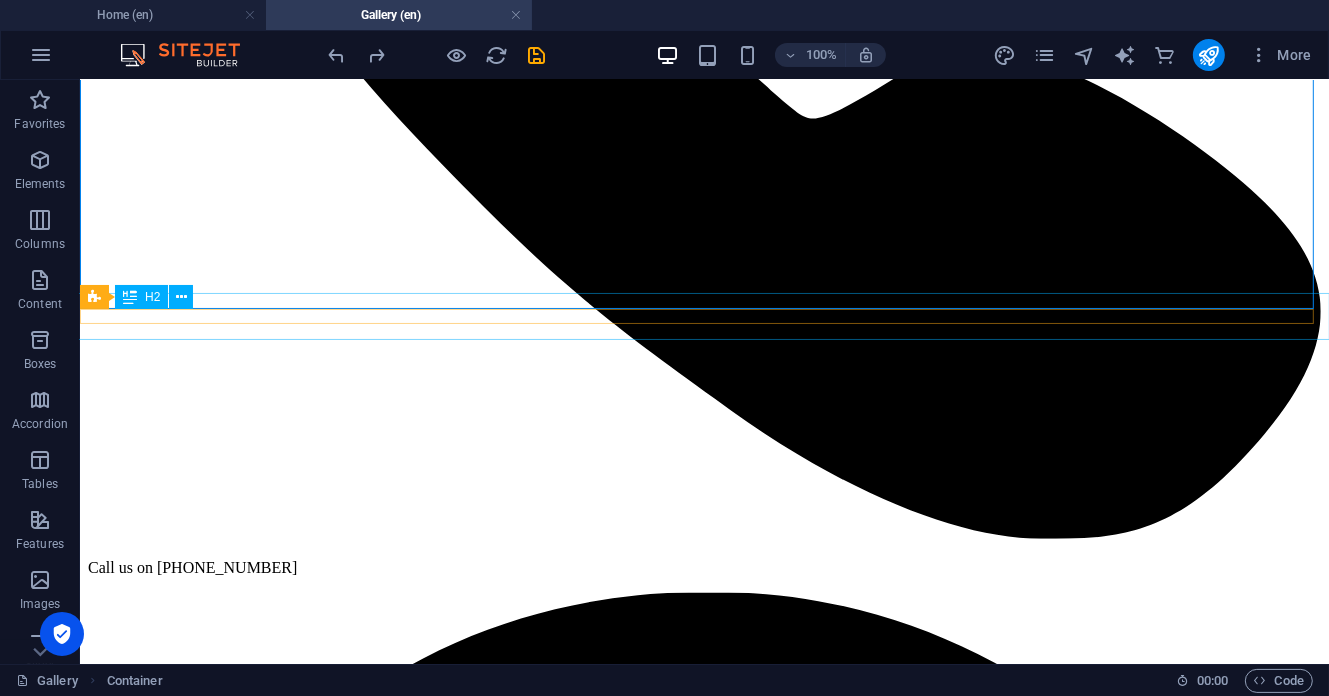 click on "New headline" at bounding box center [703, 12996] 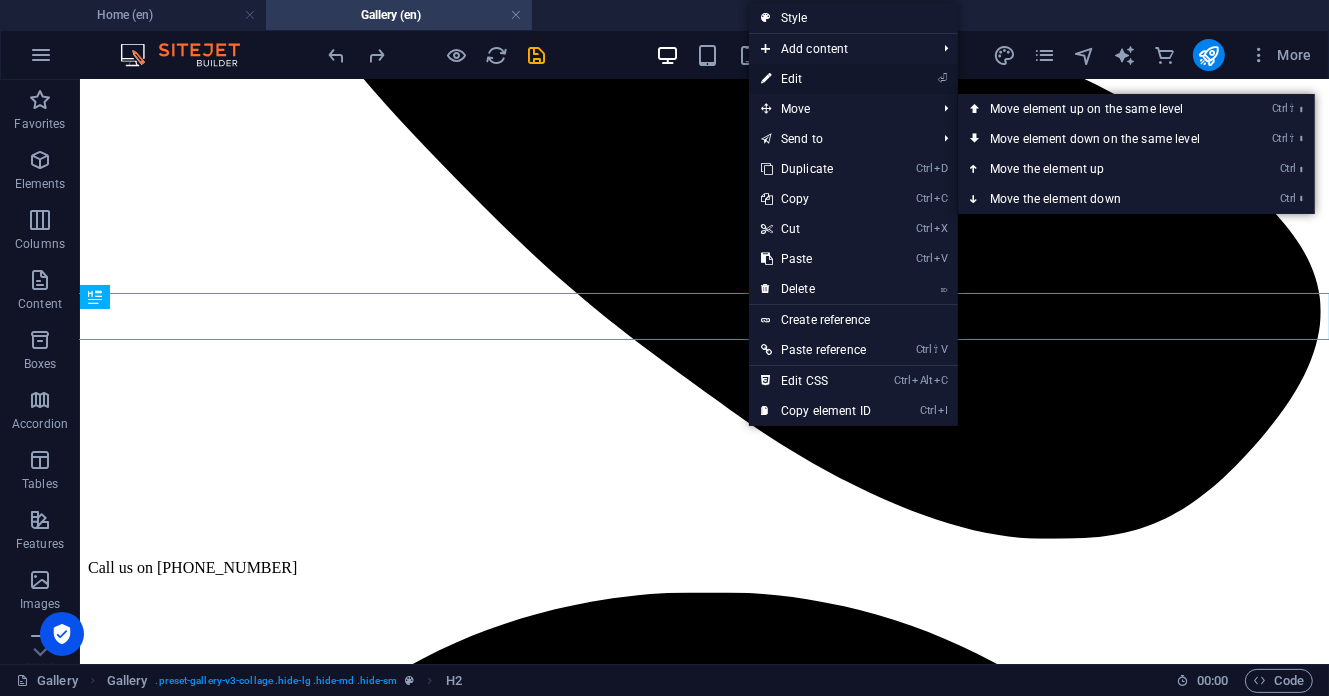 drag, startPoint x: 810, startPoint y: 74, endPoint x: 413, endPoint y: 122, distance: 399.89124 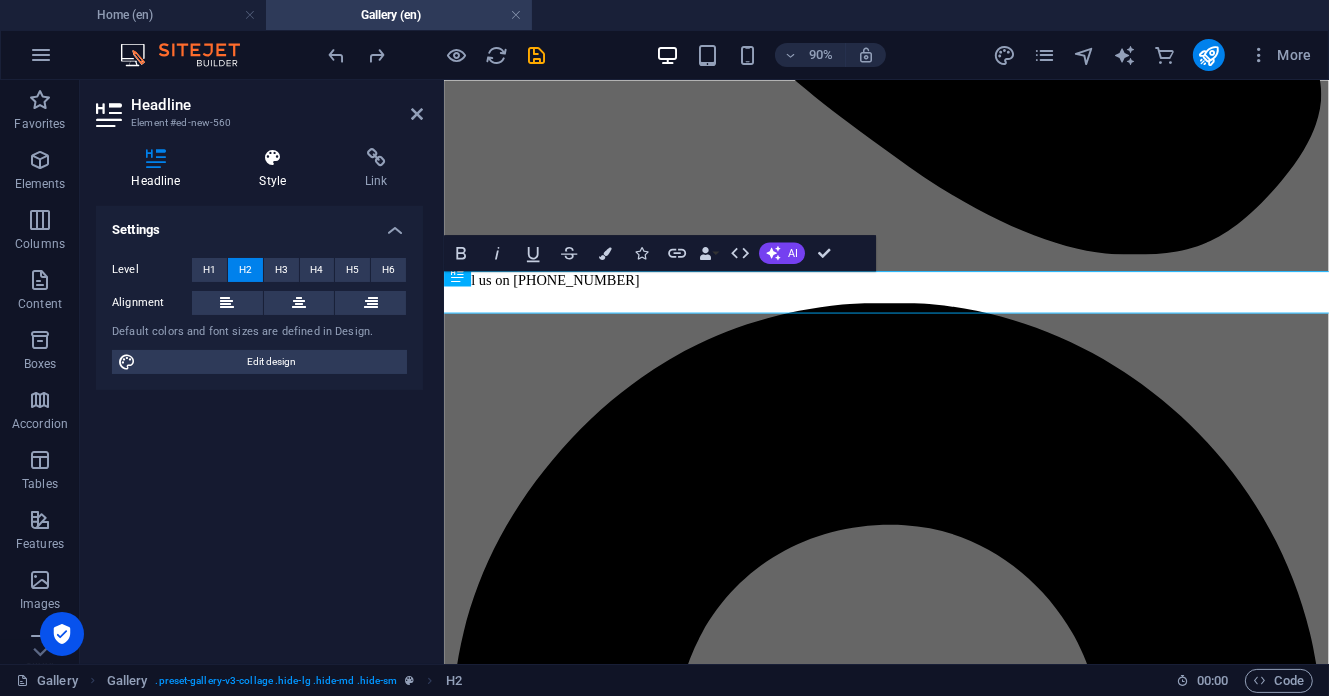 click on "Style" at bounding box center [277, 169] 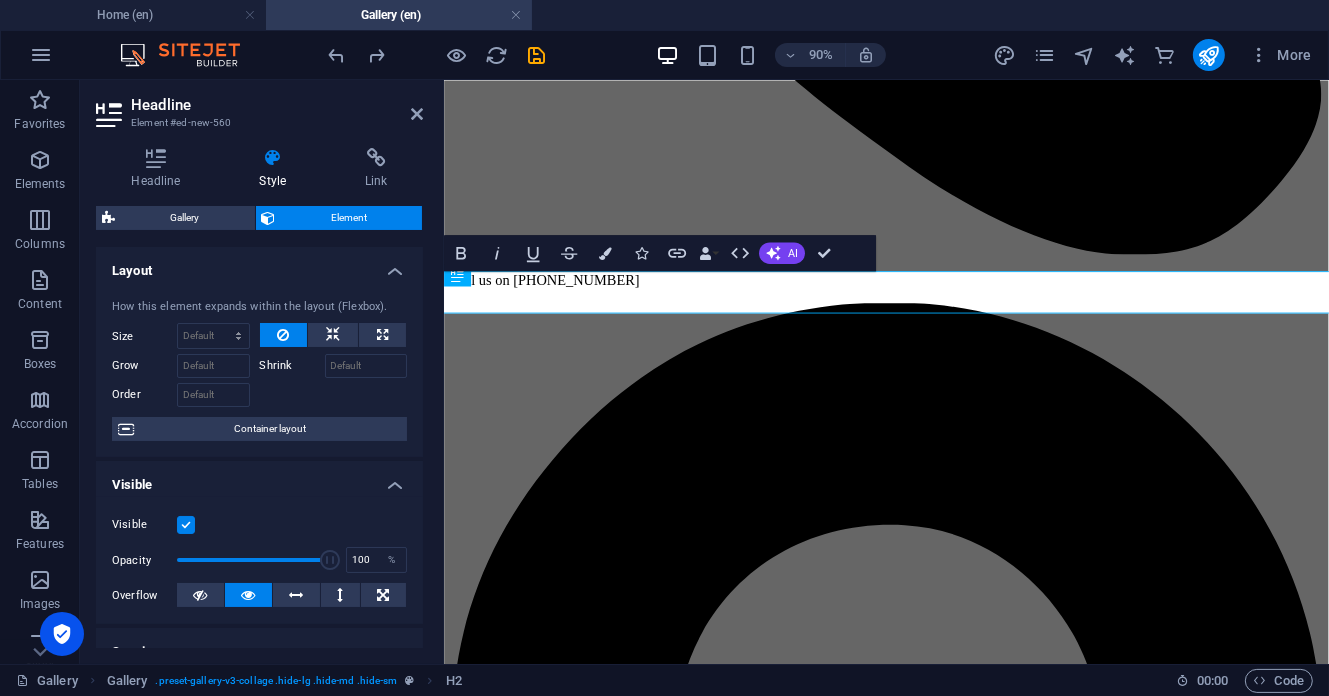 scroll, scrollTop: 266, scrollLeft: 0, axis: vertical 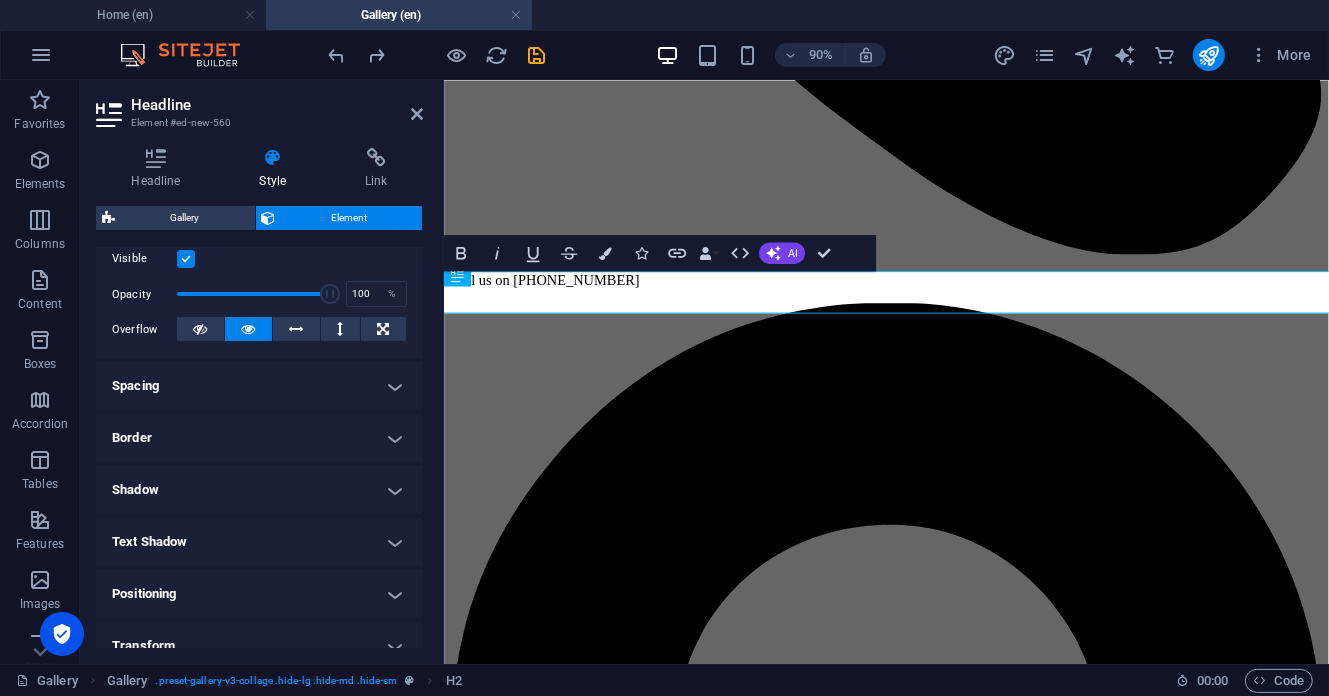 click on "Spacing" at bounding box center (259, 386) 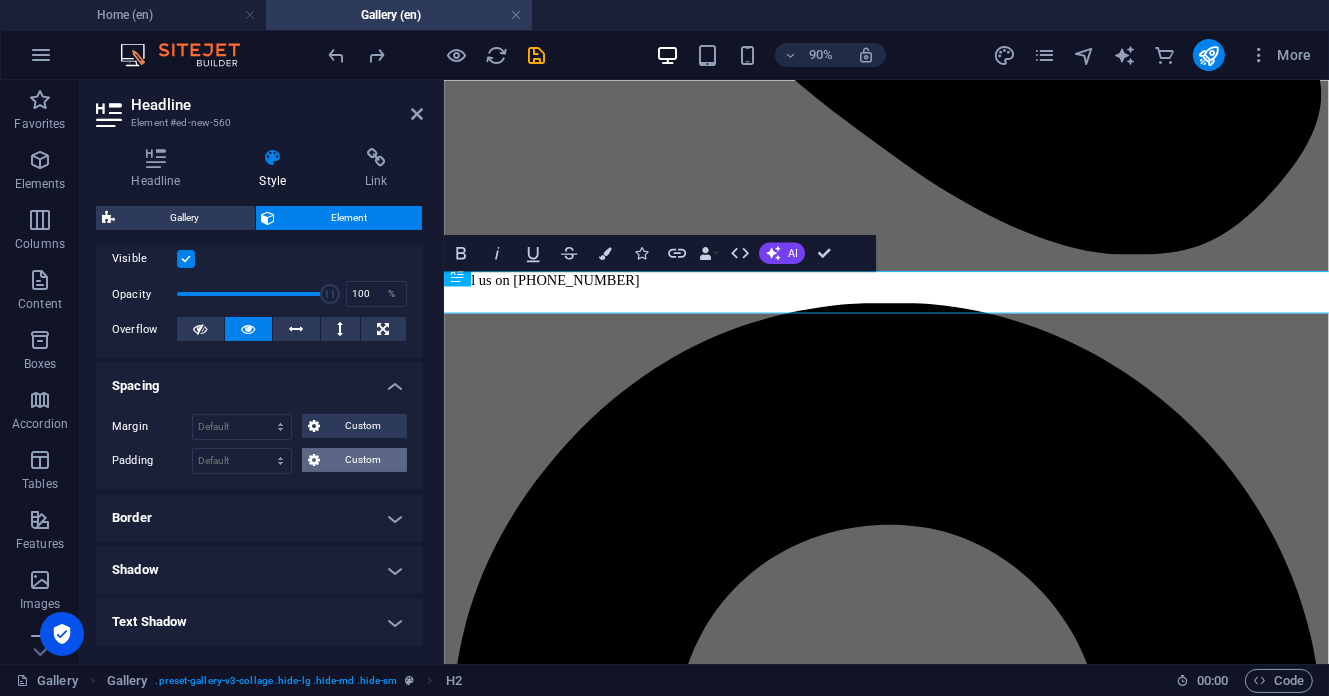click on "Custom" at bounding box center [363, 460] 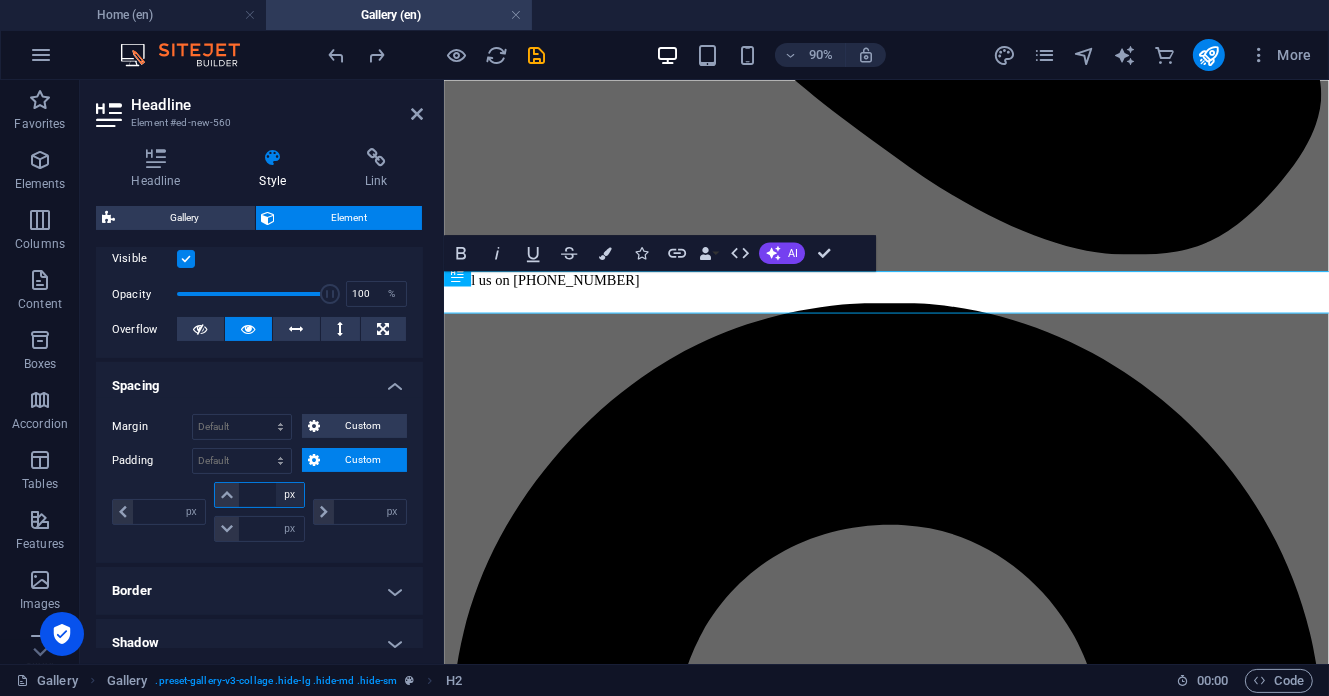 drag, startPoint x: 290, startPoint y: 490, endPoint x: 295, endPoint y: 503, distance: 13.928389 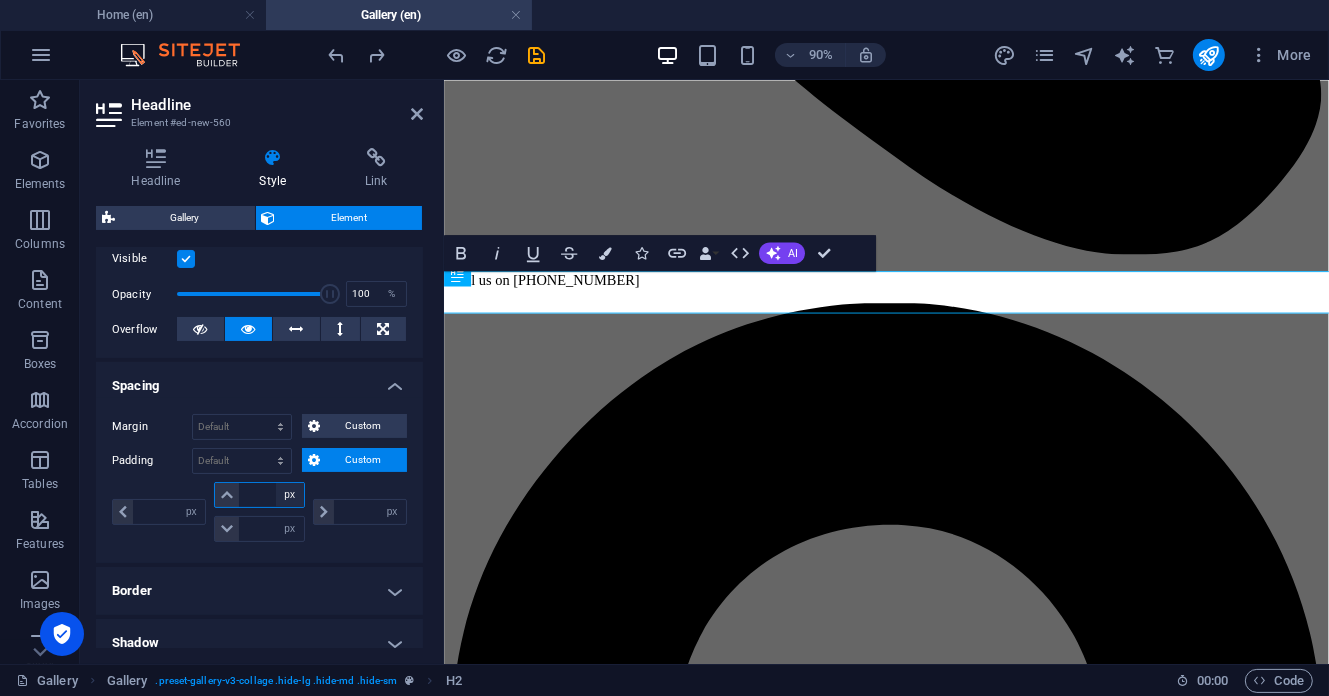 click on "px rem % vh vw" at bounding box center [290, 495] 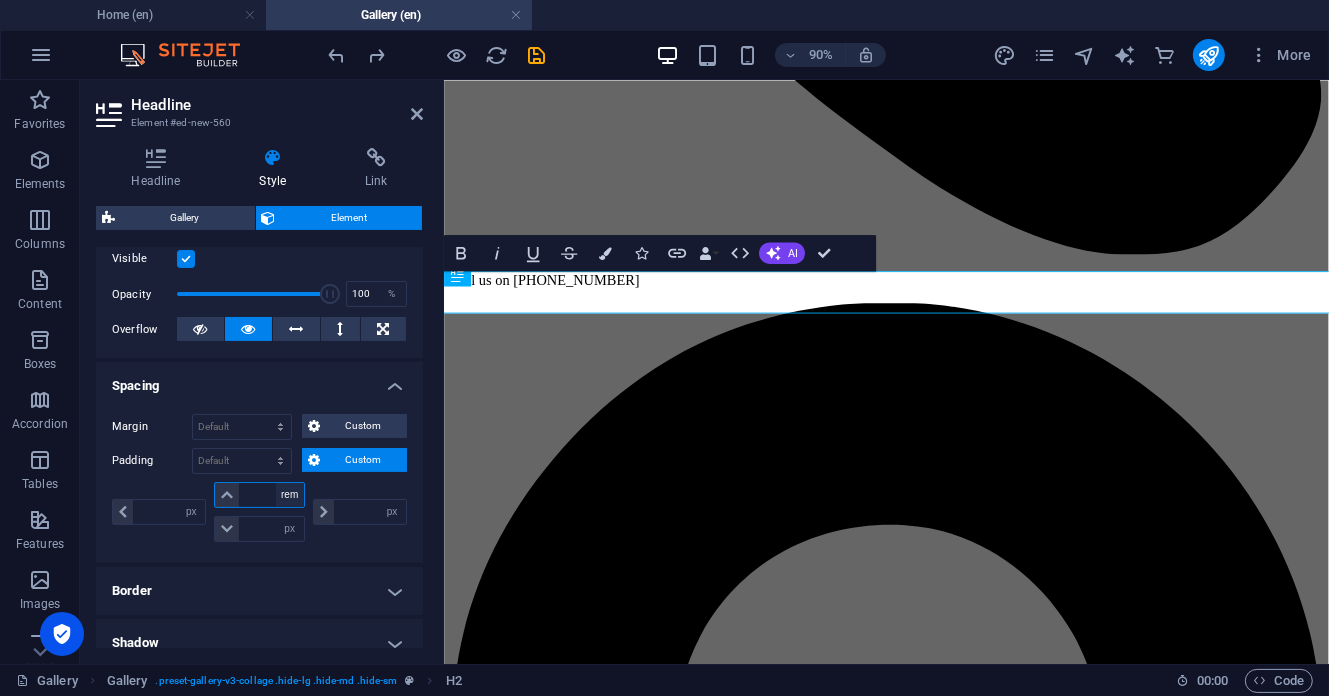 click on "px rem % vh vw" at bounding box center [290, 495] 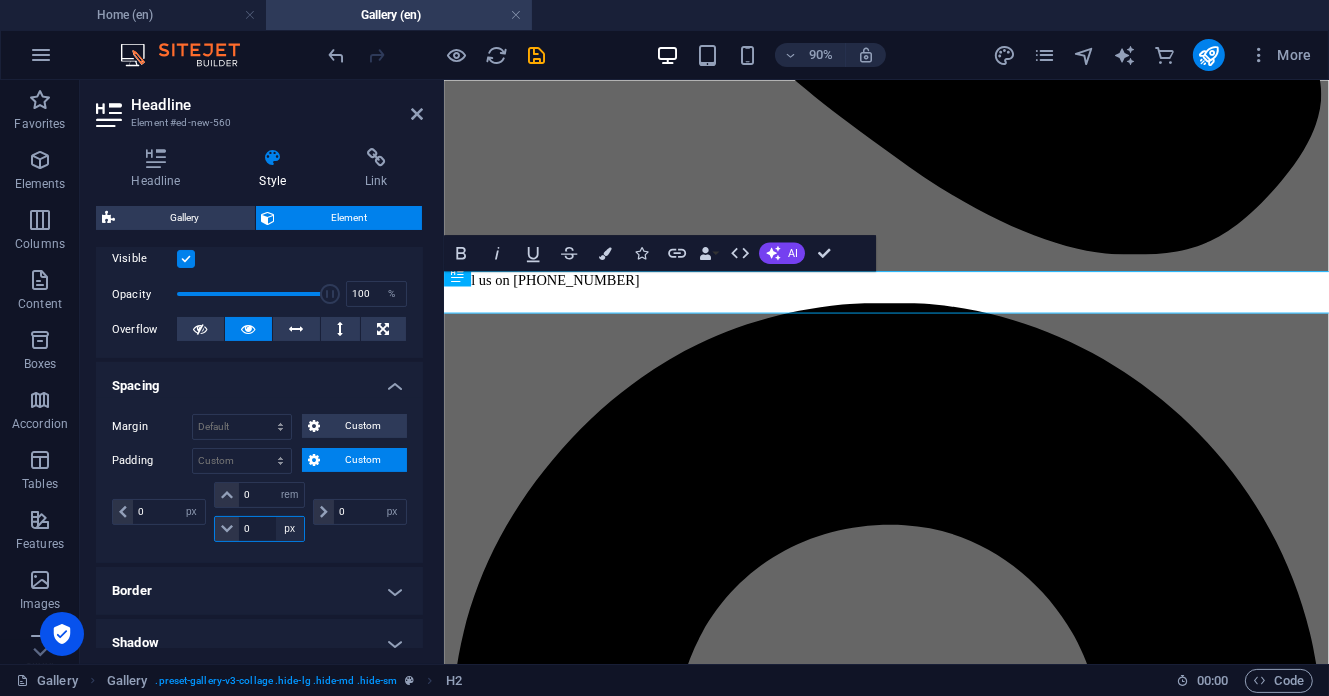 drag, startPoint x: 292, startPoint y: 524, endPoint x: 291, endPoint y: 537, distance: 13.038404 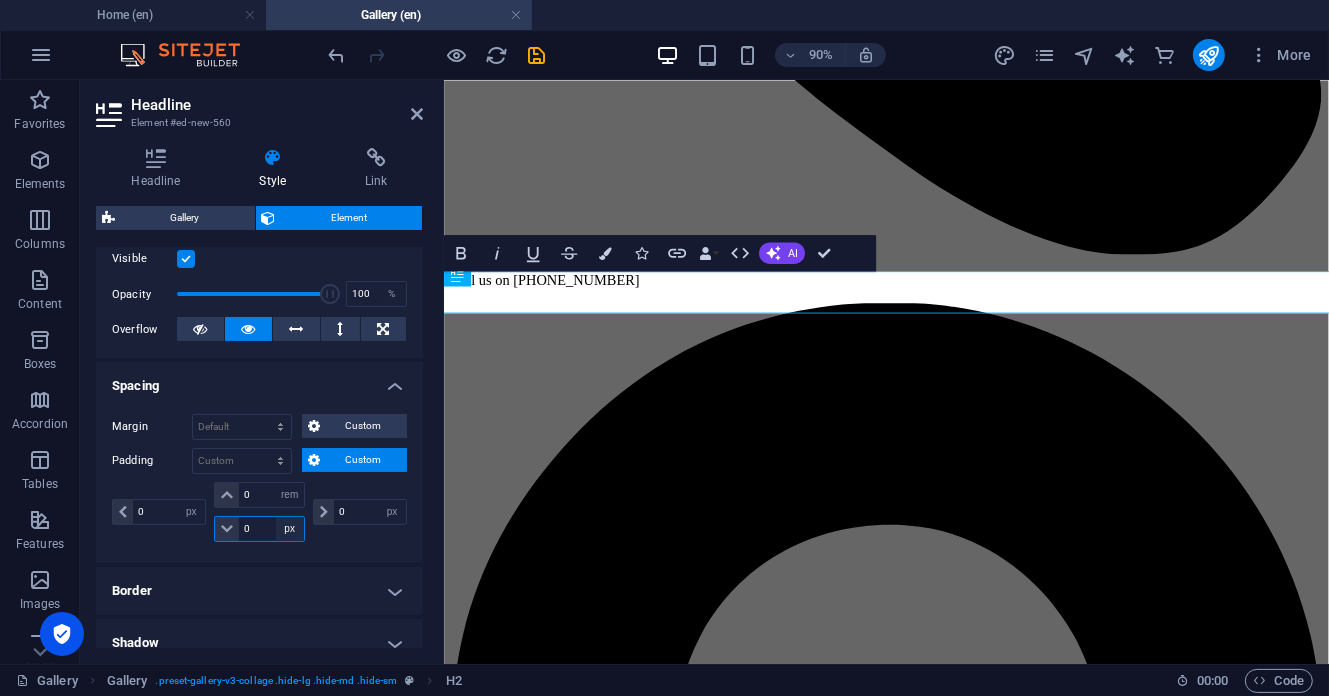 click on "px rem % vh vw" at bounding box center (290, 529) 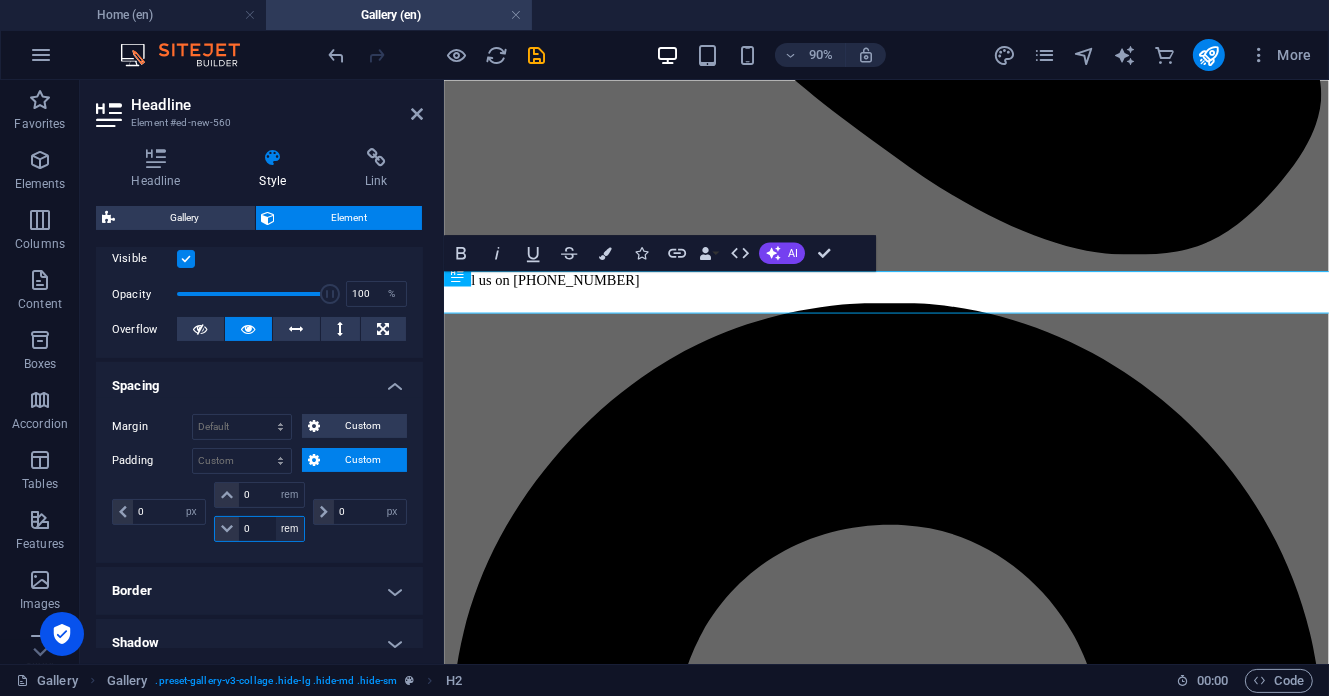 click on "px rem % vh vw" at bounding box center [290, 529] 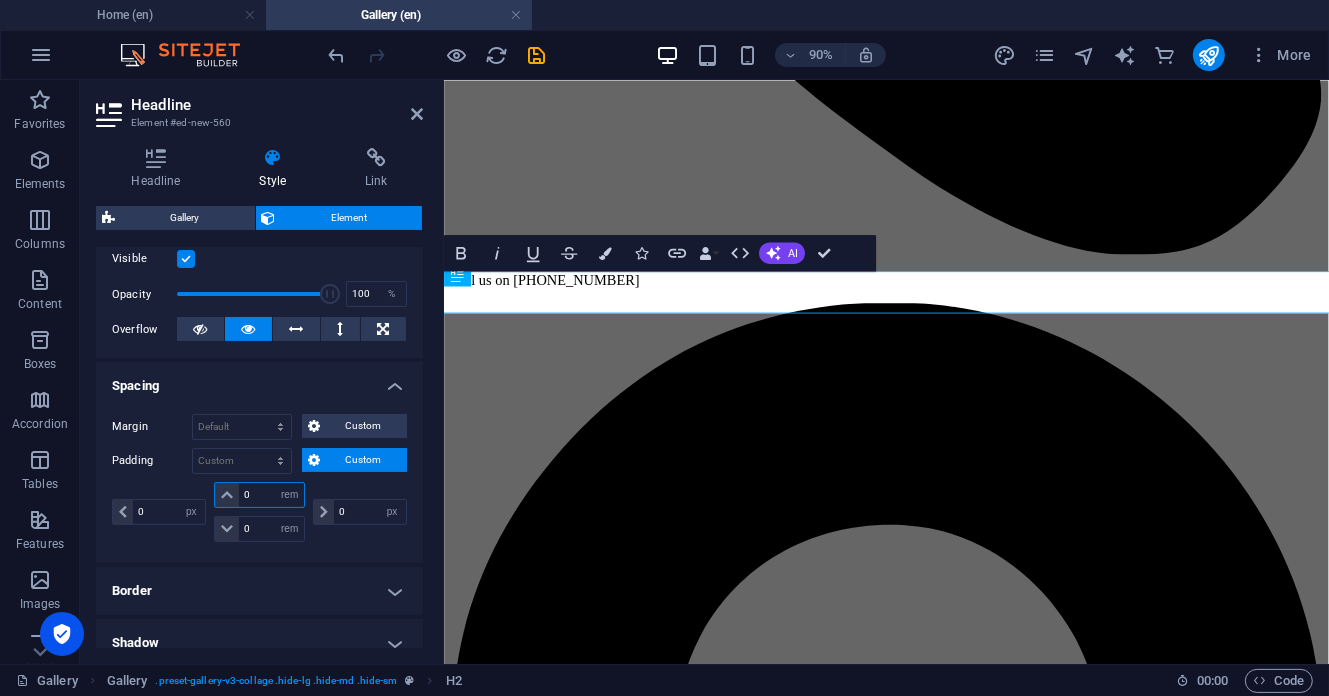 click on "0" at bounding box center [271, 495] 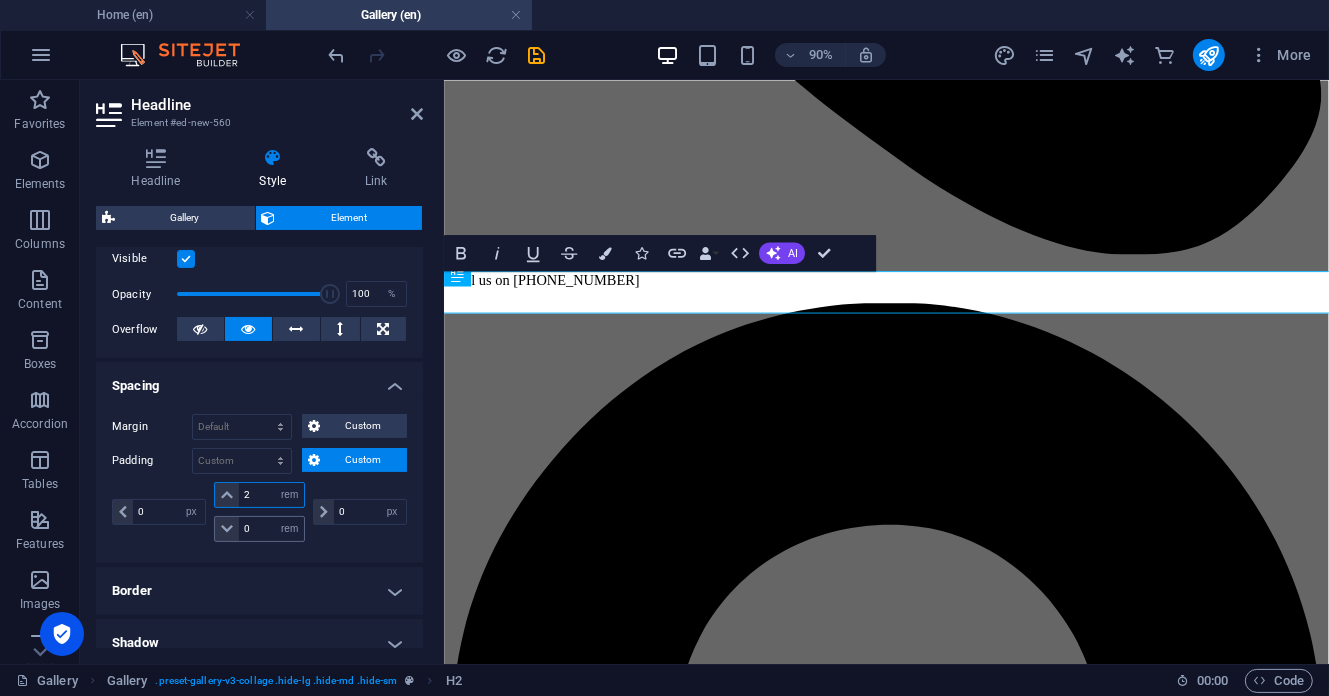 type on "2" 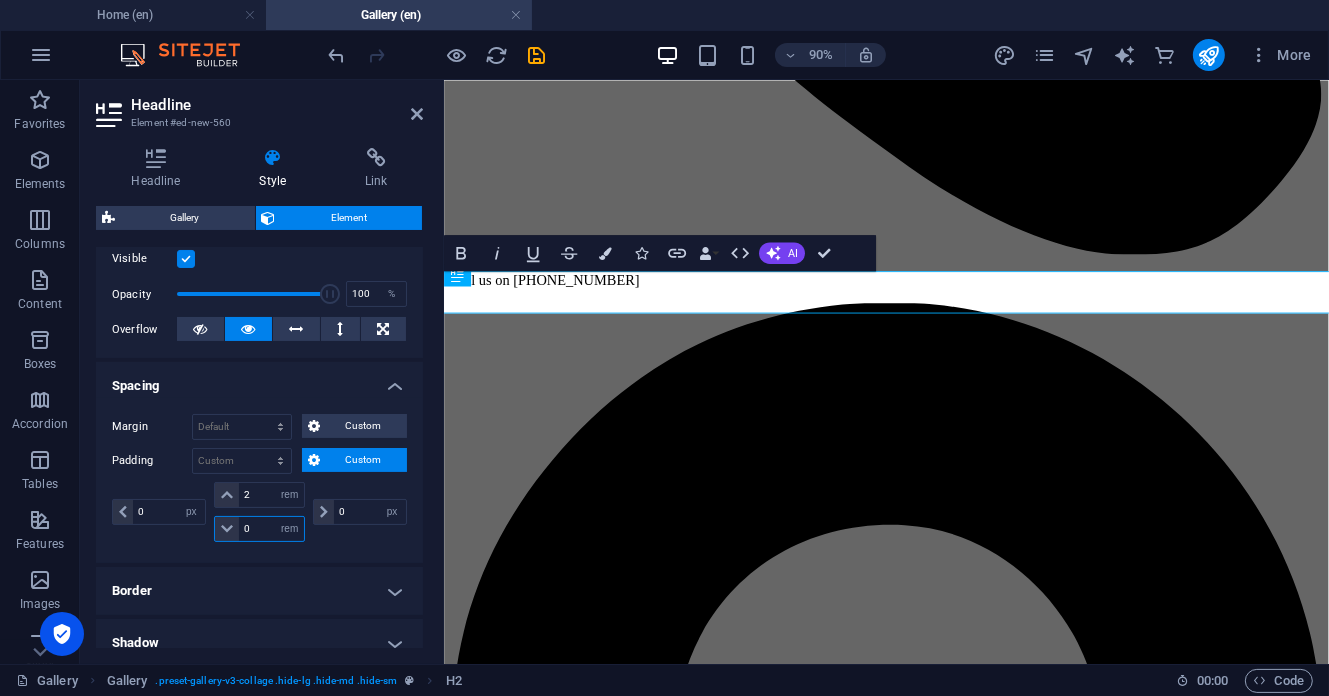 click on "0" at bounding box center [271, 529] 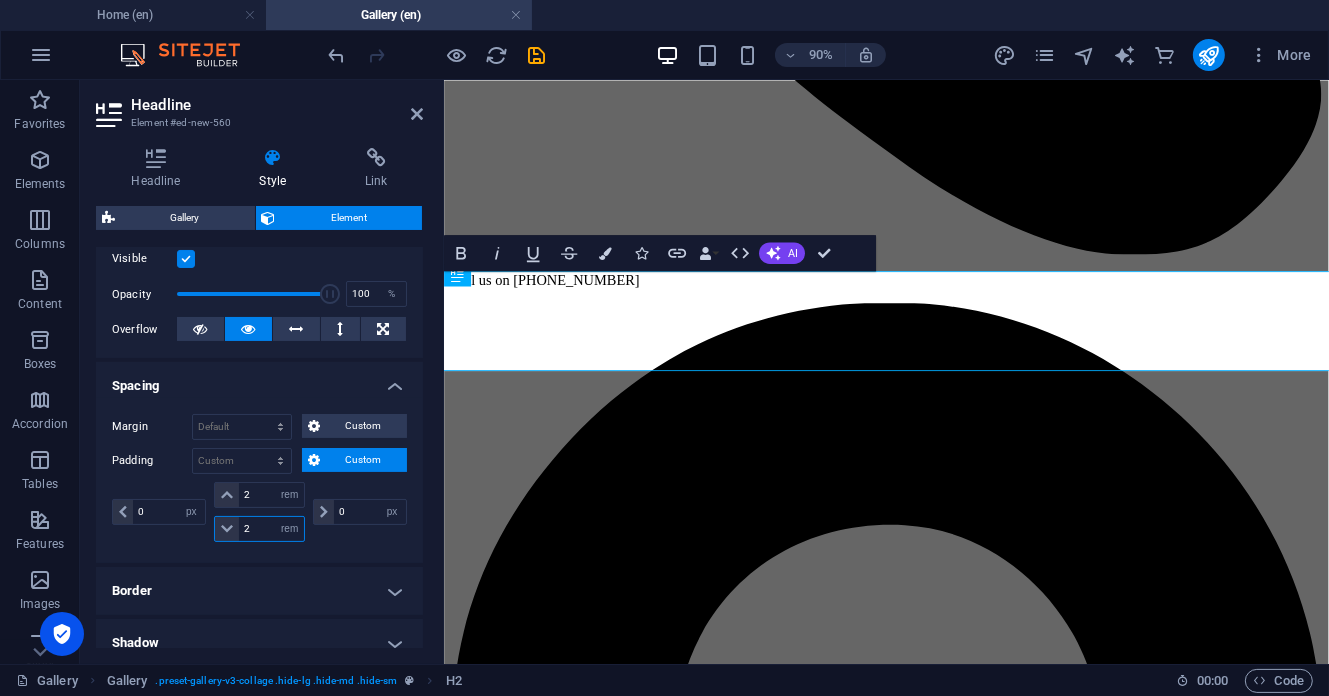 click on "2" at bounding box center (271, 529) 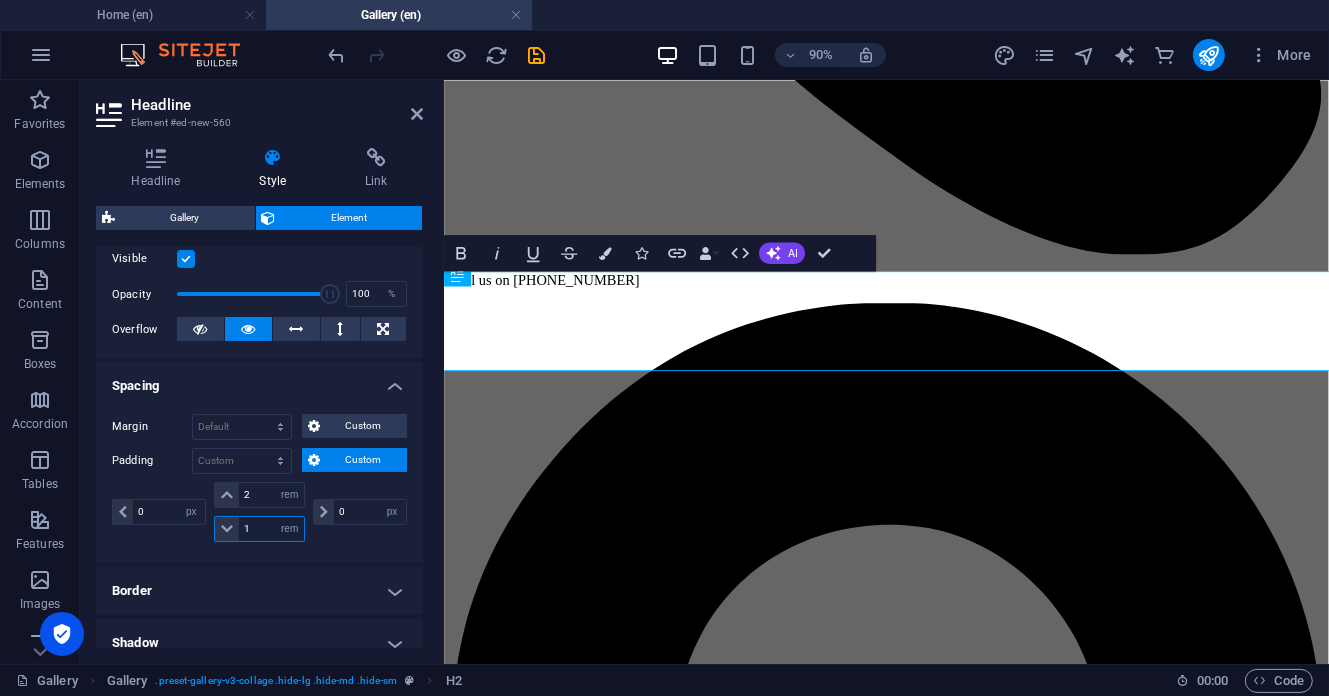 type on "1" 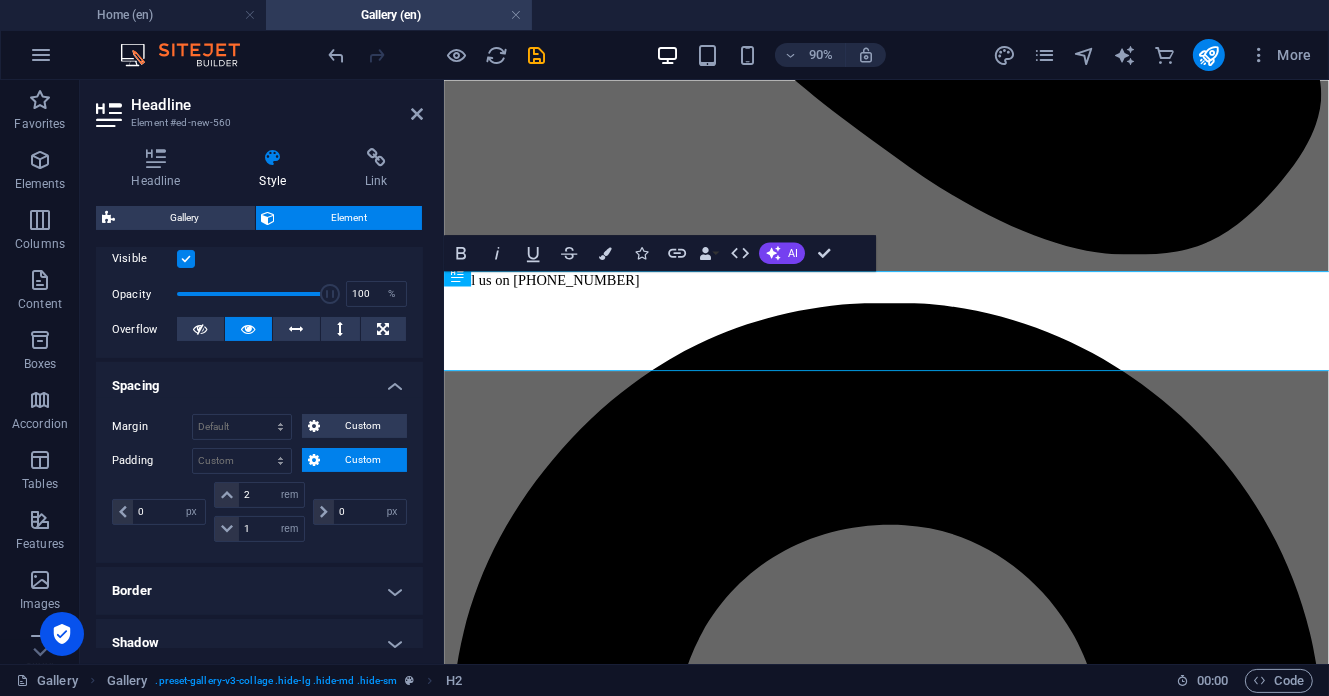 click on "0 px rem % vh vw" at bounding box center (358, 512) 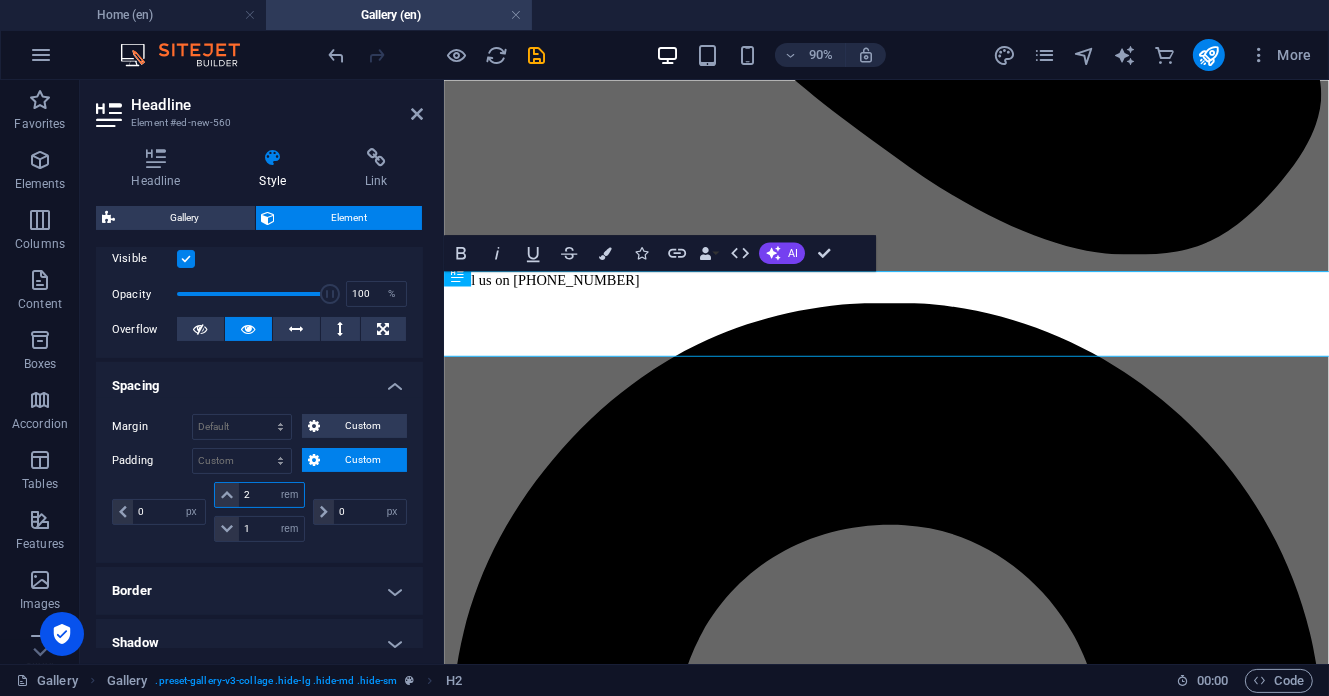 click on "2" at bounding box center (271, 495) 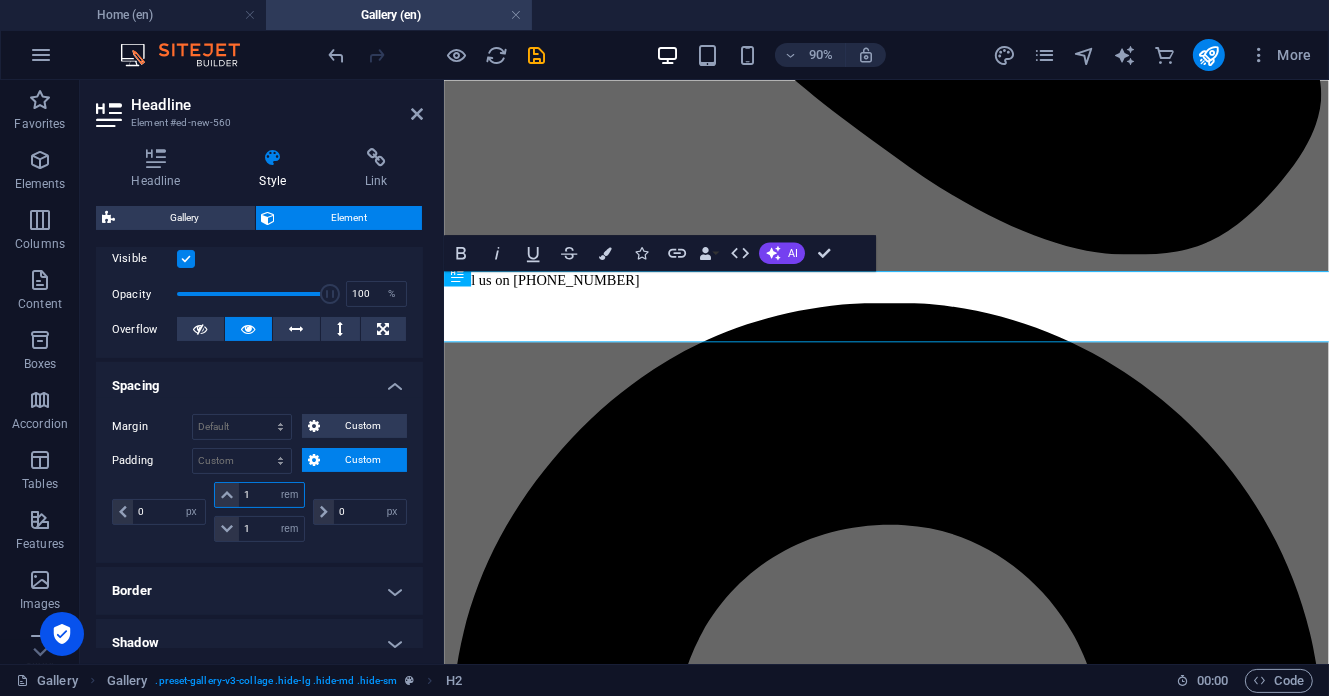 type on "1" 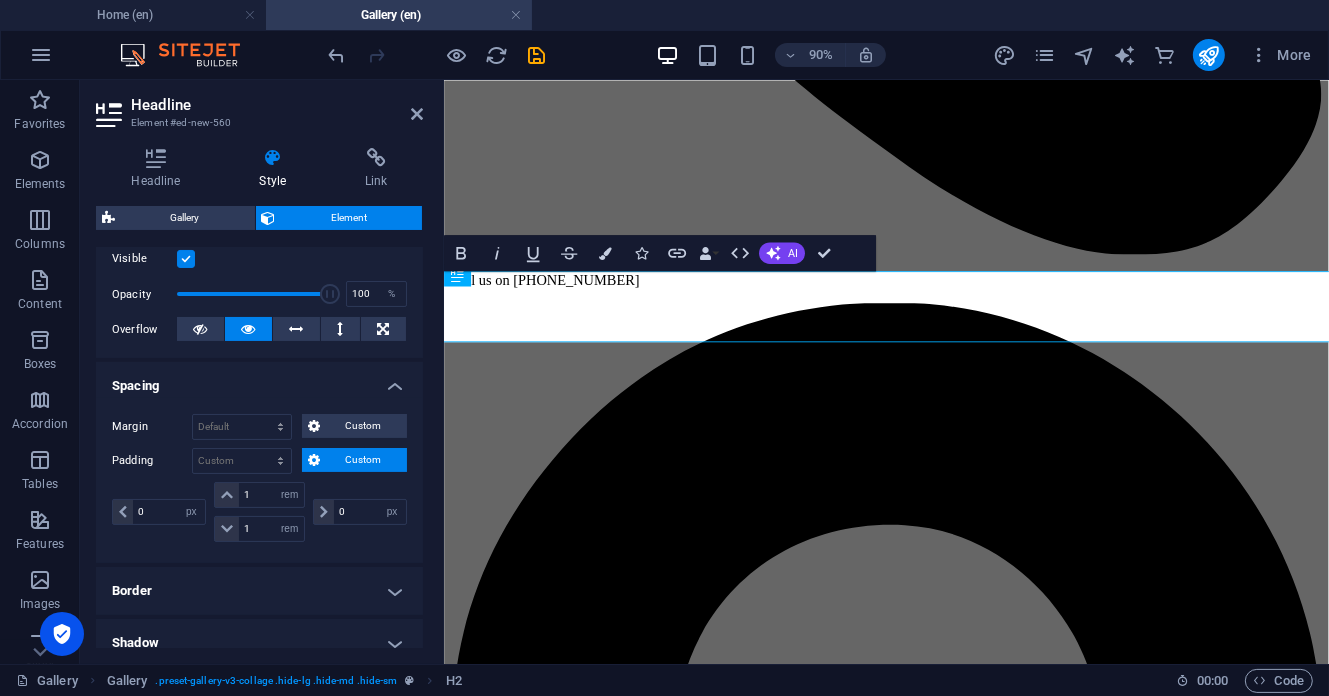 click on "0 px rem % vh vw" at bounding box center (358, 512) 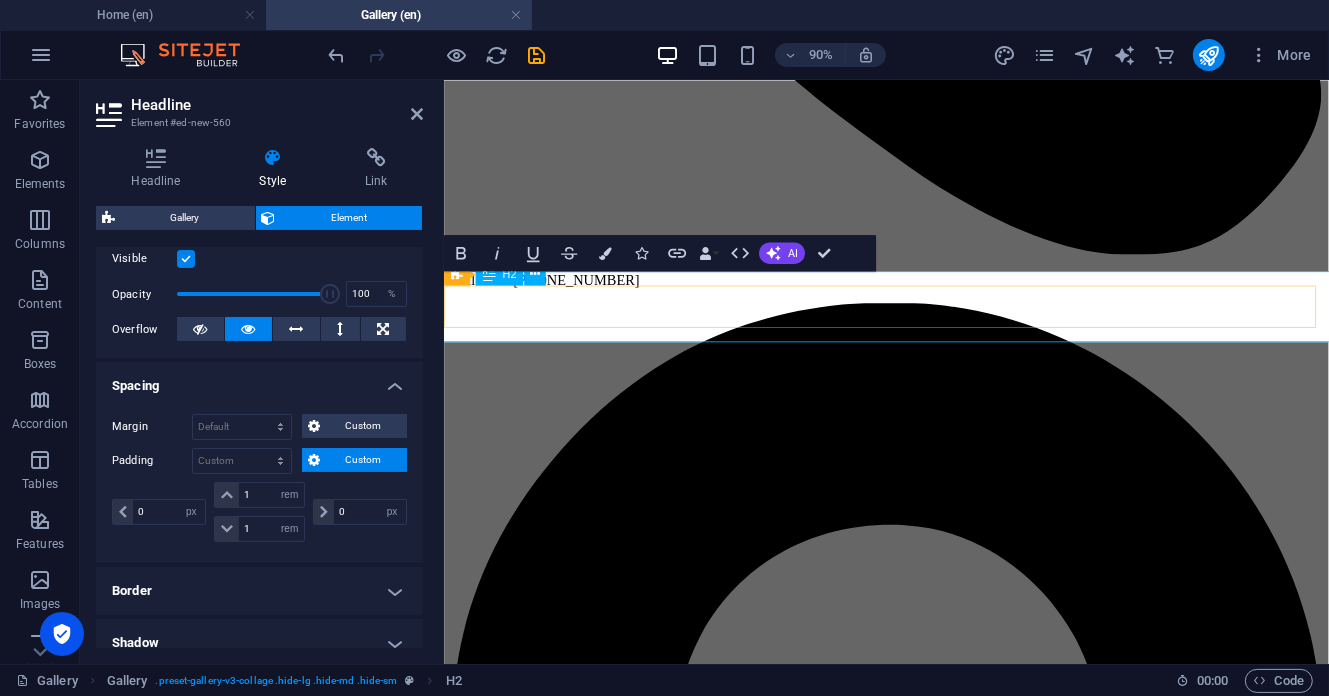 click on "New headline" at bounding box center (934, 10819) 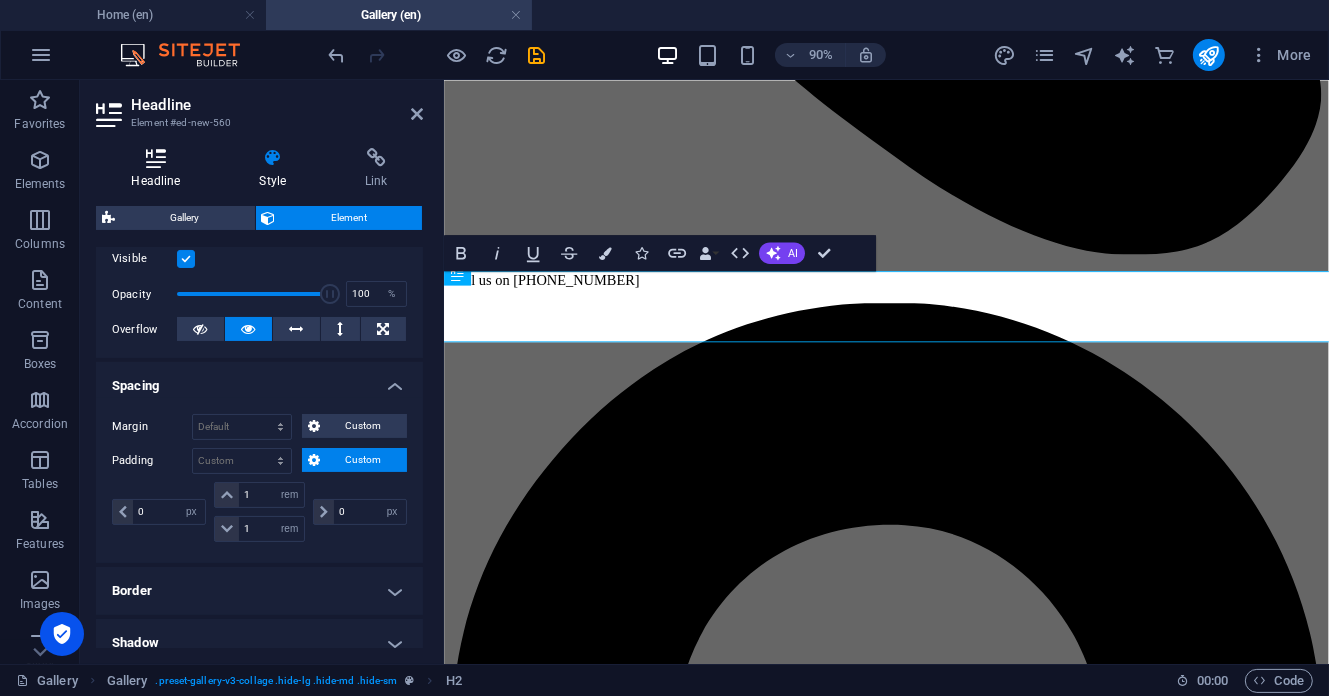 click on "Headline" at bounding box center (160, 169) 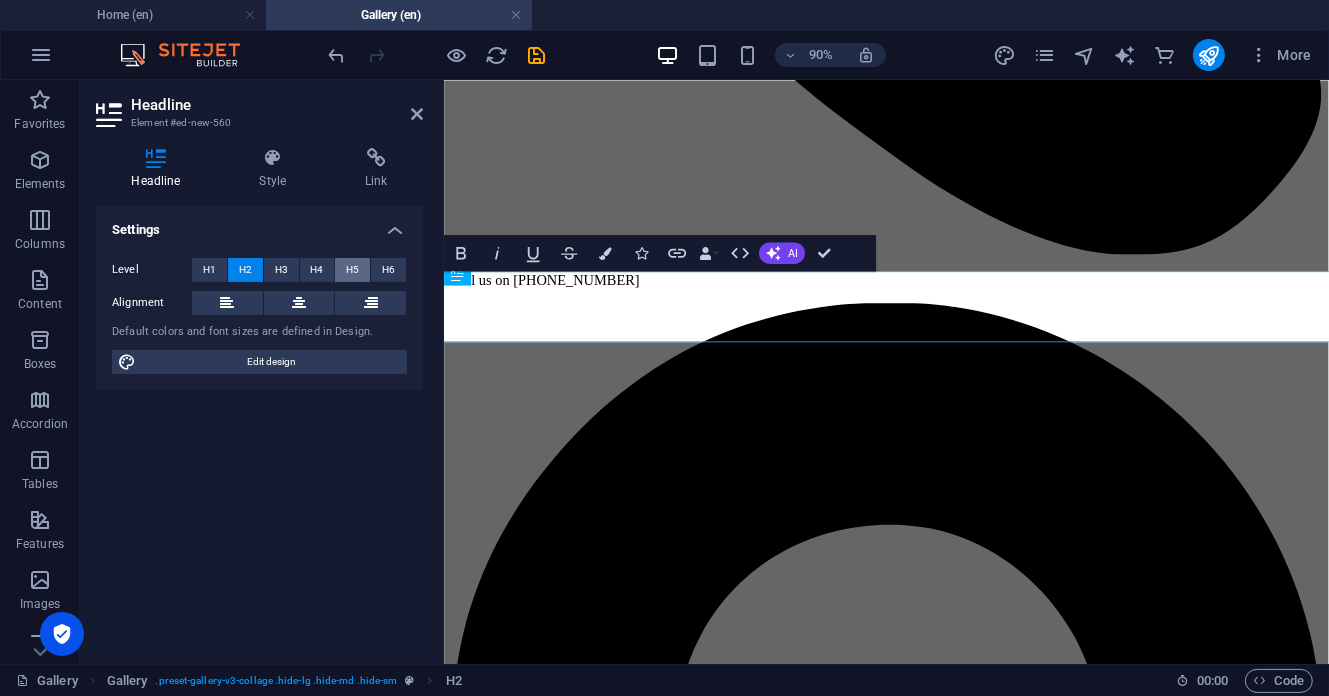 click on "H5" at bounding box center (352, 270) 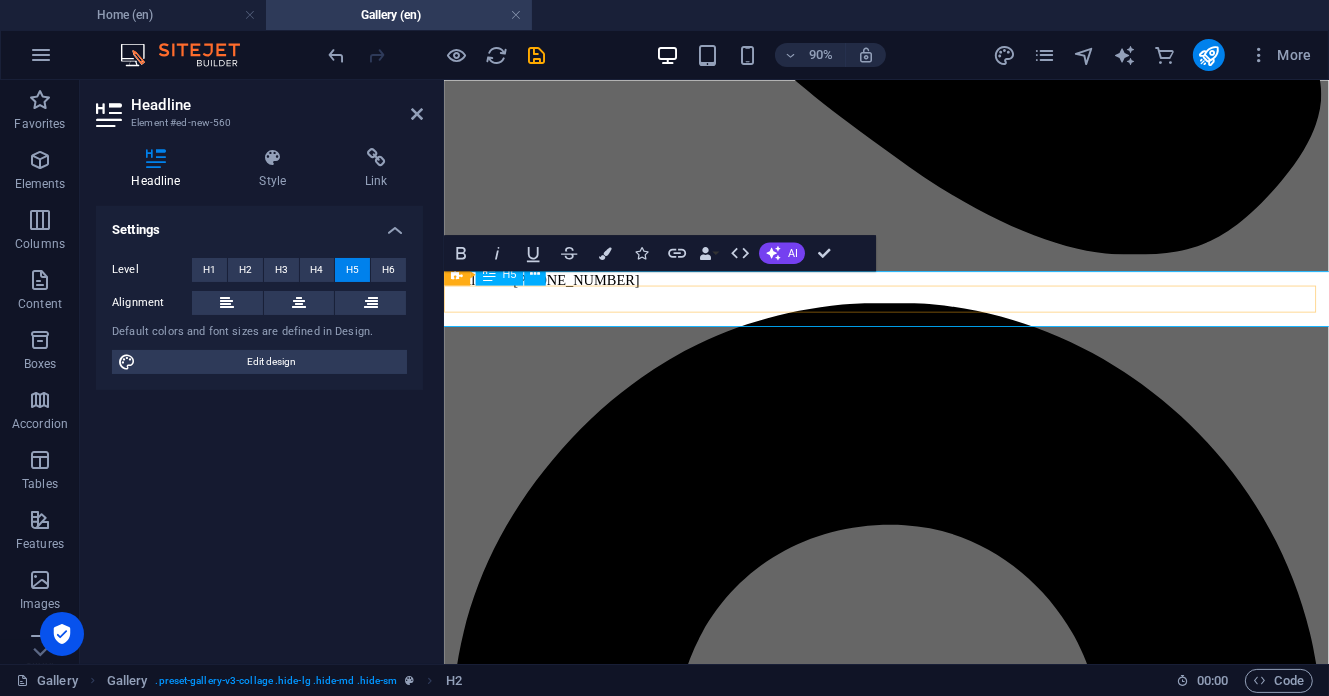 click on "New headline" at bounding box center [934, 10817] 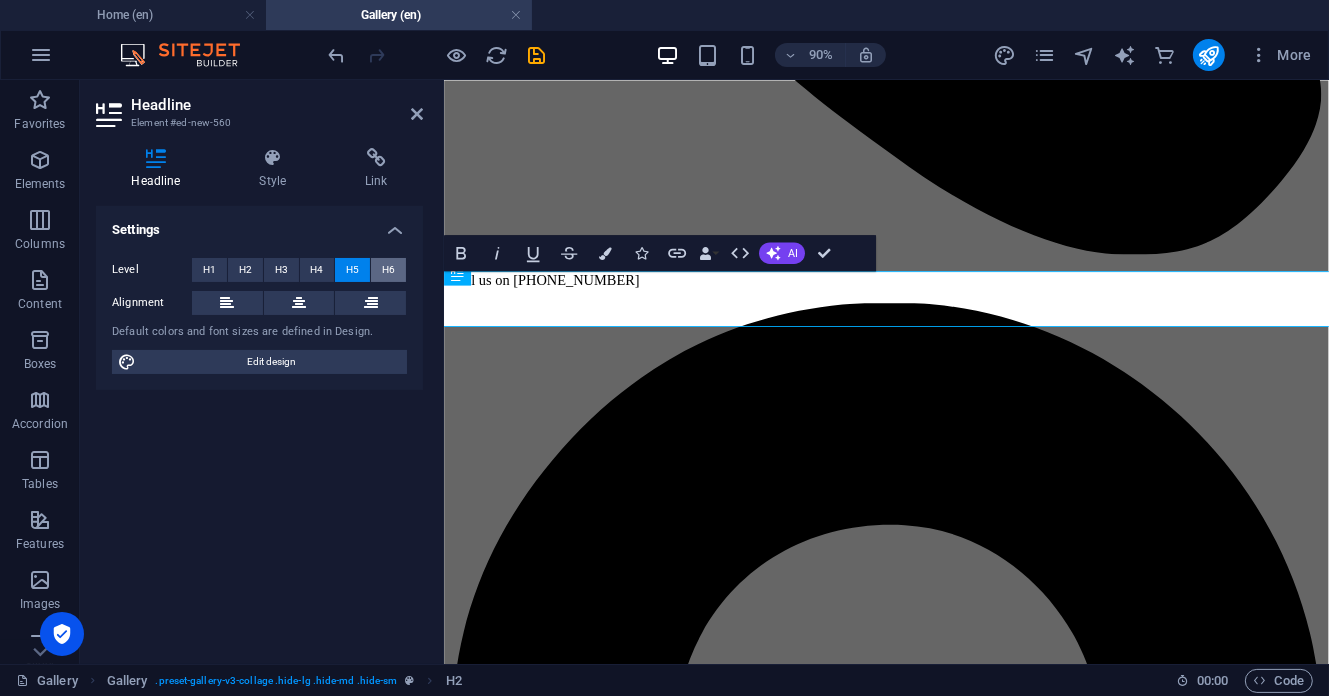 click on "H6" at bounding box center [388, 270] 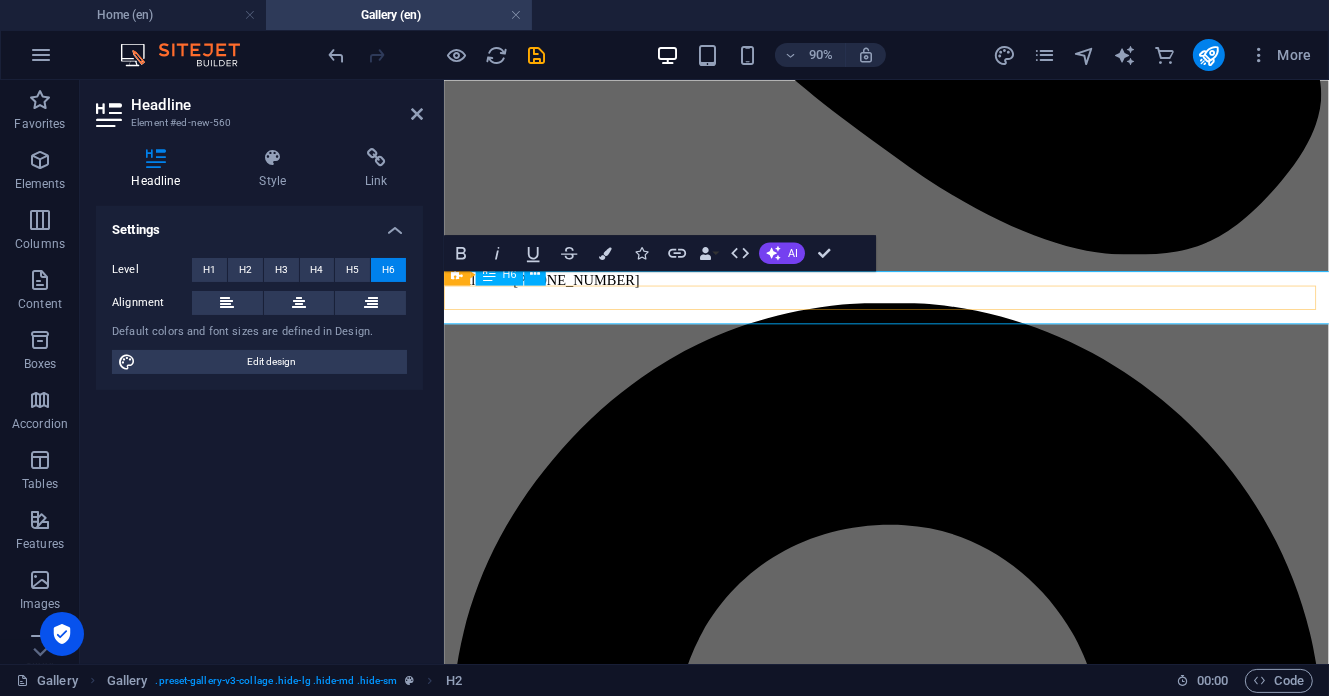 click on "New headline" at bounding box center [934, 10818] 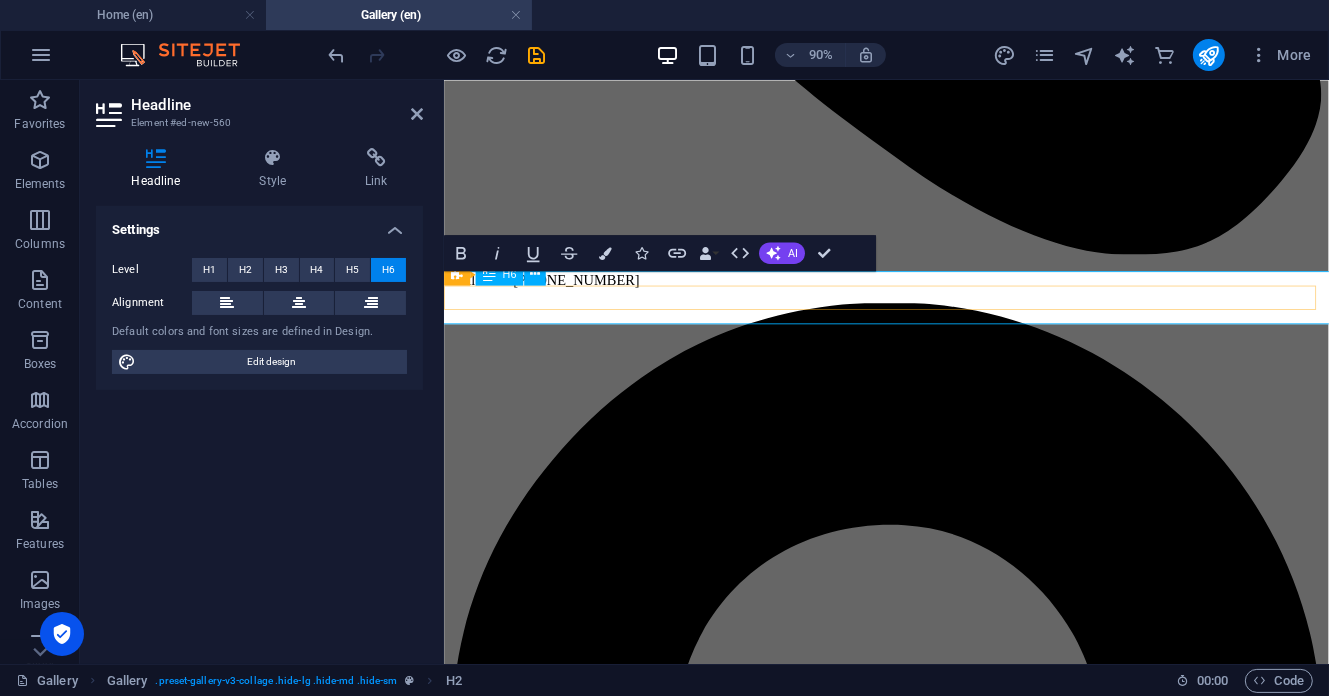 type 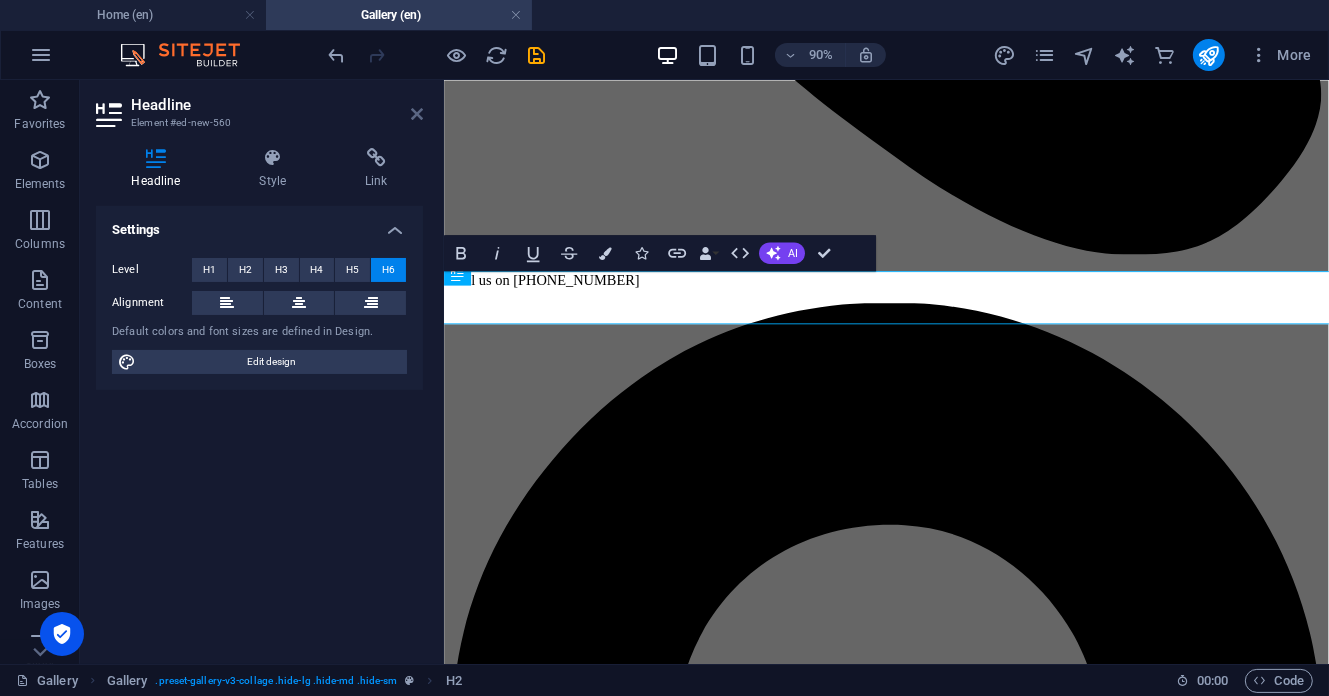 drag, startPoint x: 418, startPoint y: 106, endPoint x: 339, endPoint y: 35, distance: 106.21676 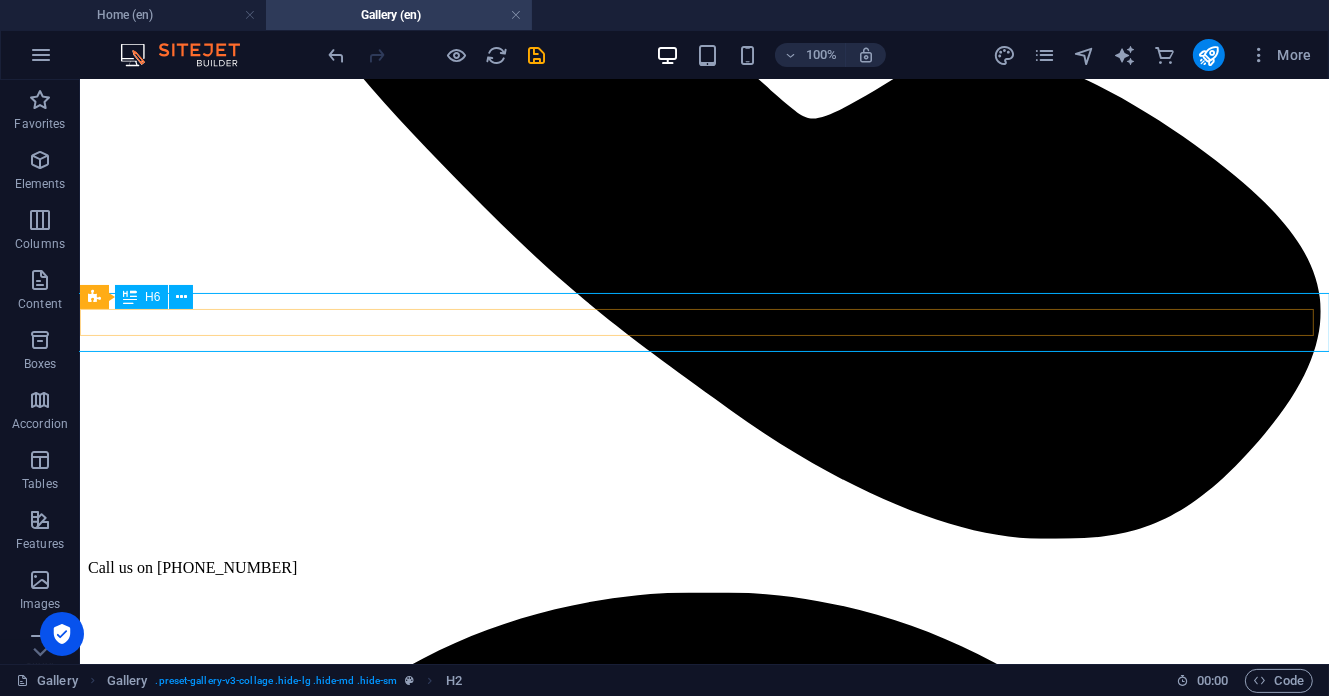 click on "View more by selecting the following categories" at bounding box center [703, 13043] 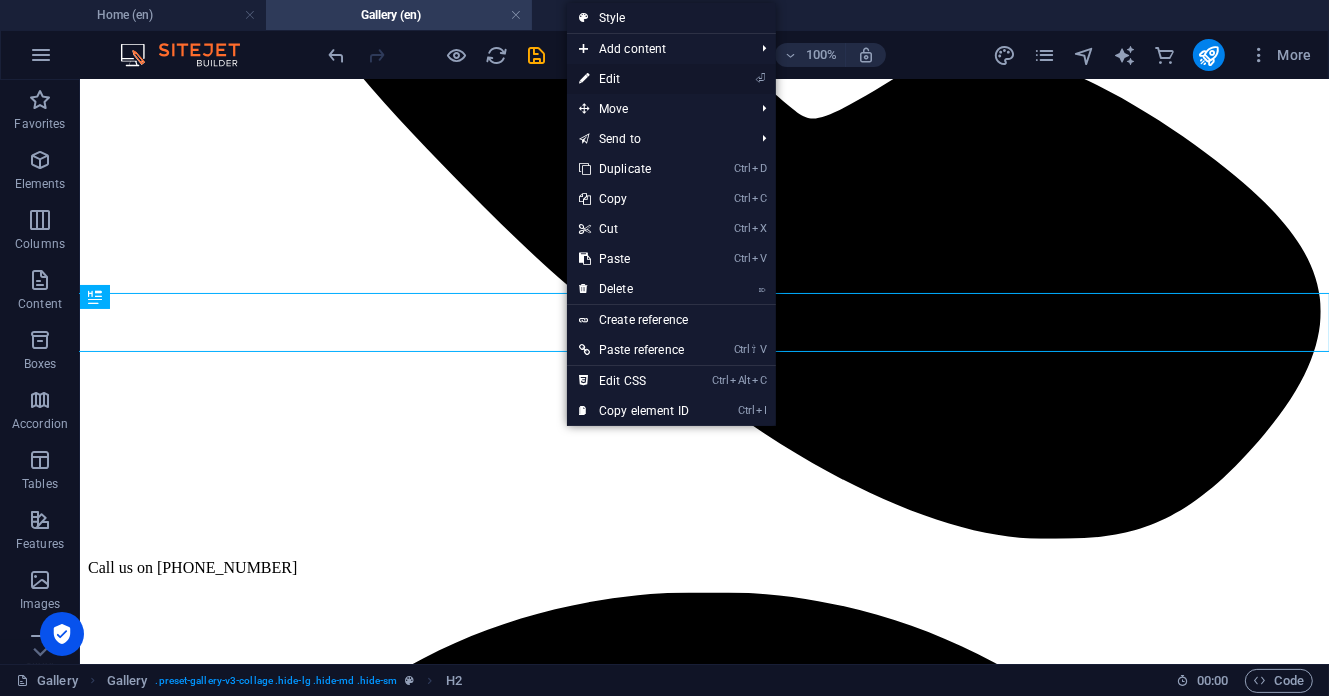 click on "⏎  Edit" at bounding box center (634, 79) 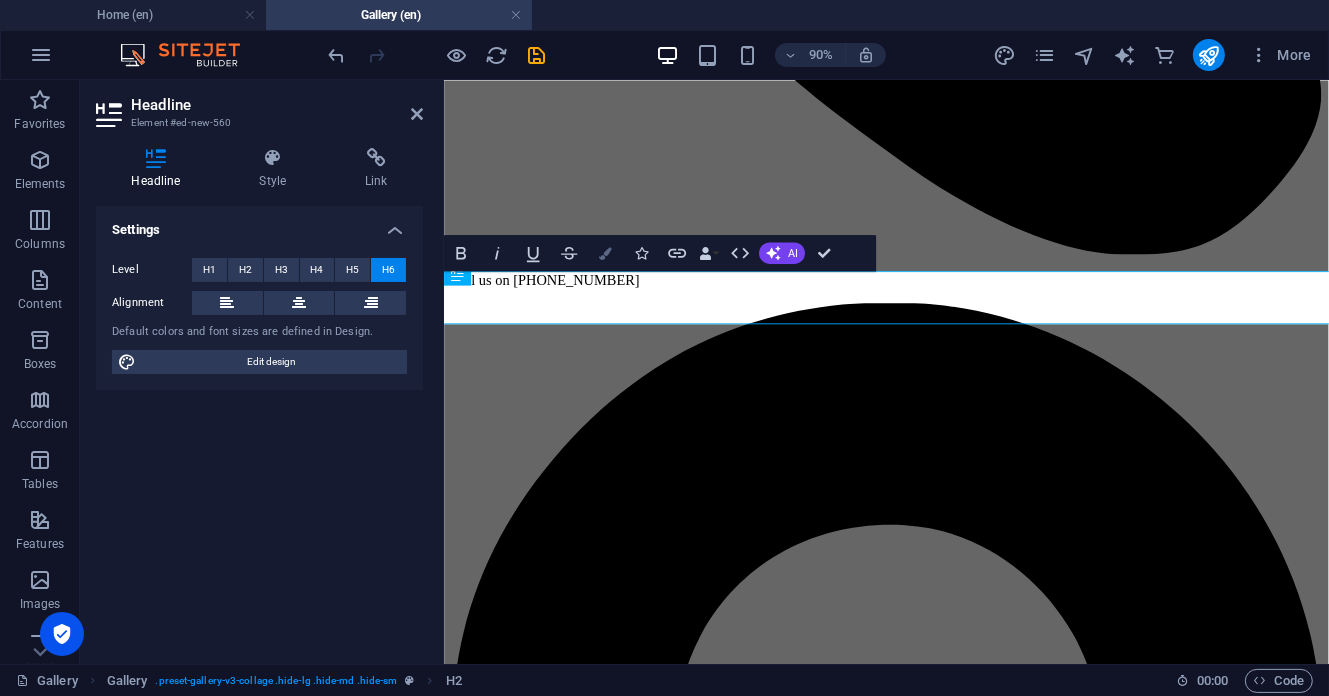 click on "Colors" at bounding box center [605, 253] 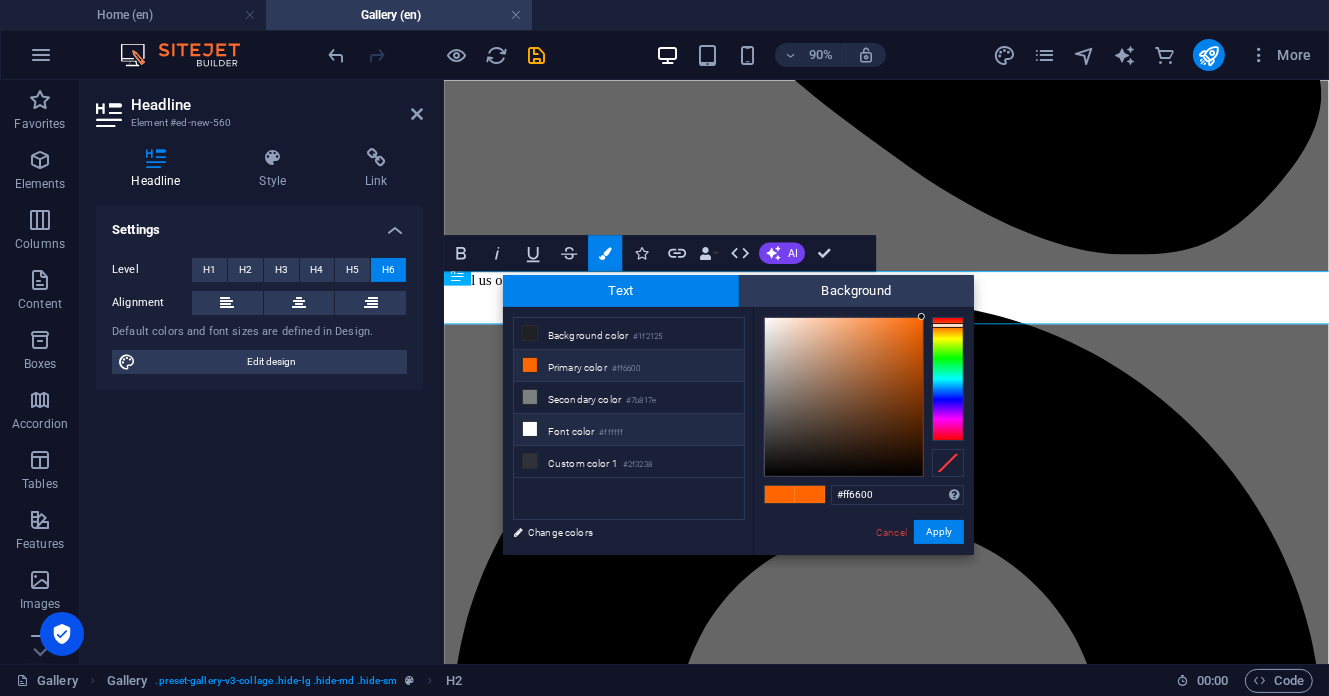 click on "Font color
#ffffff" at bounding box center [629, 430] 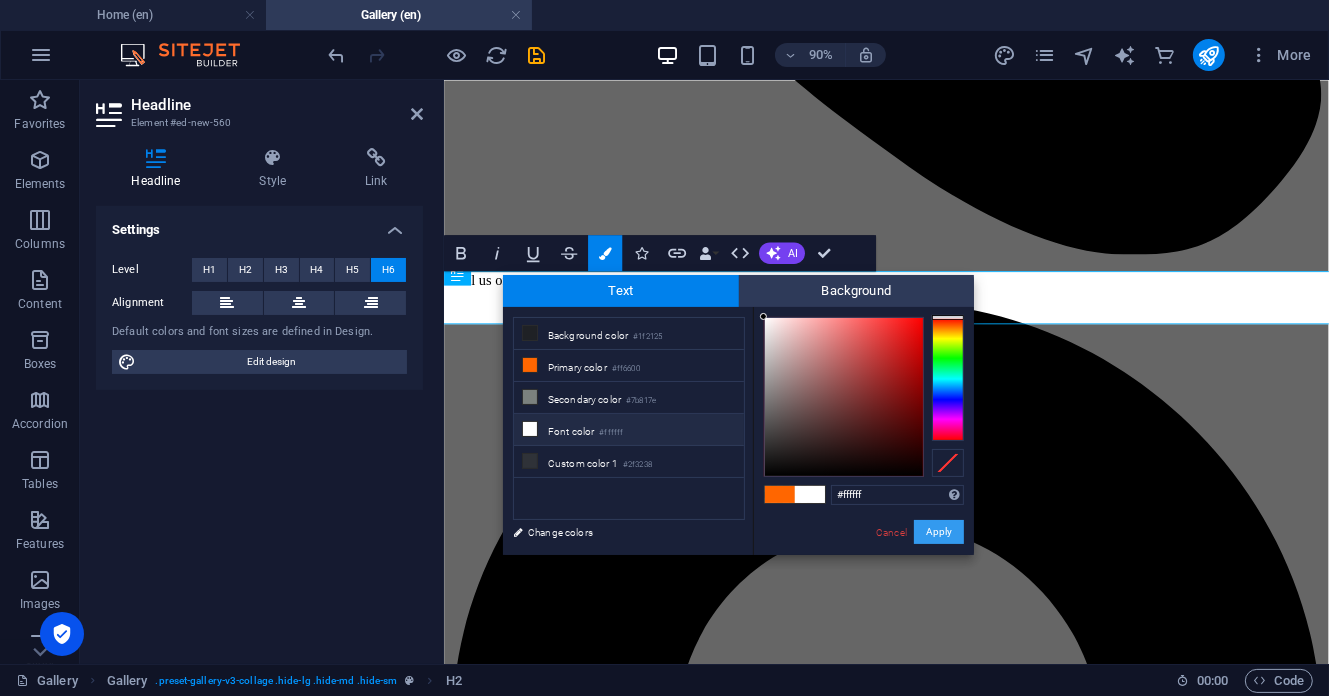 click on "Apply" at bounding box center [939, 532] 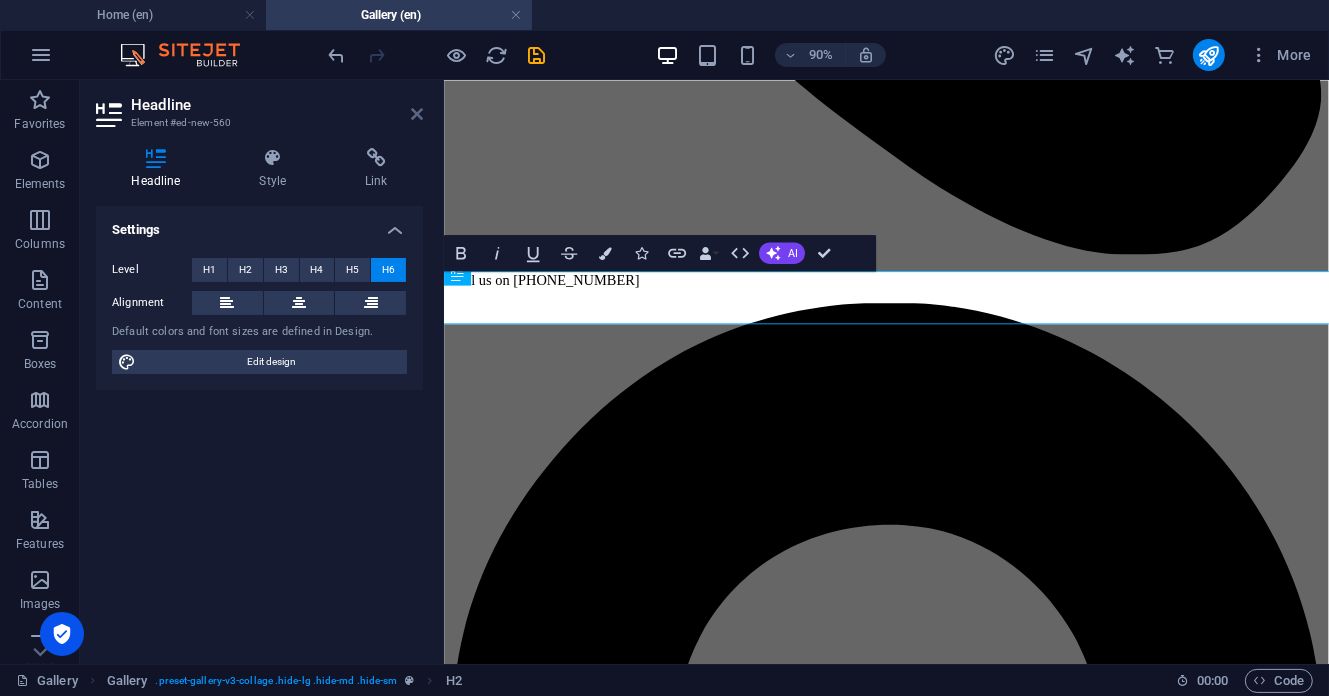 click at bounding box center (417, 114) 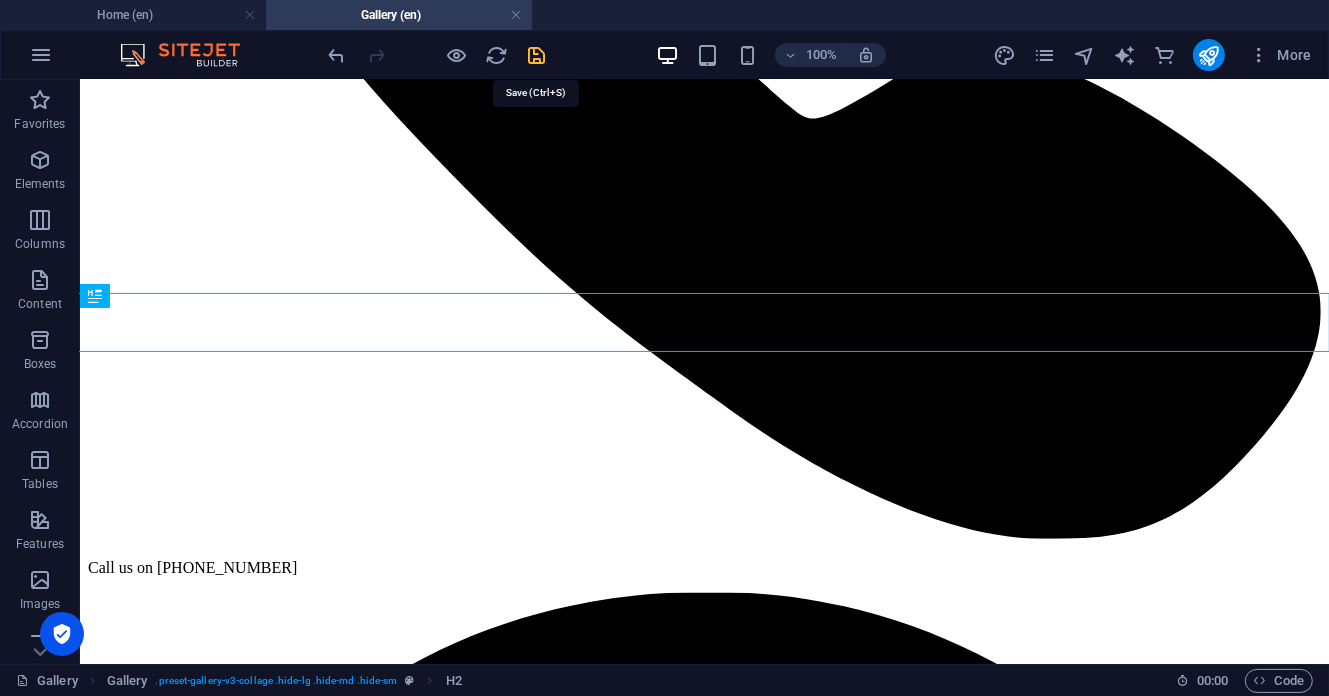 click at bounding box center [537, 55] 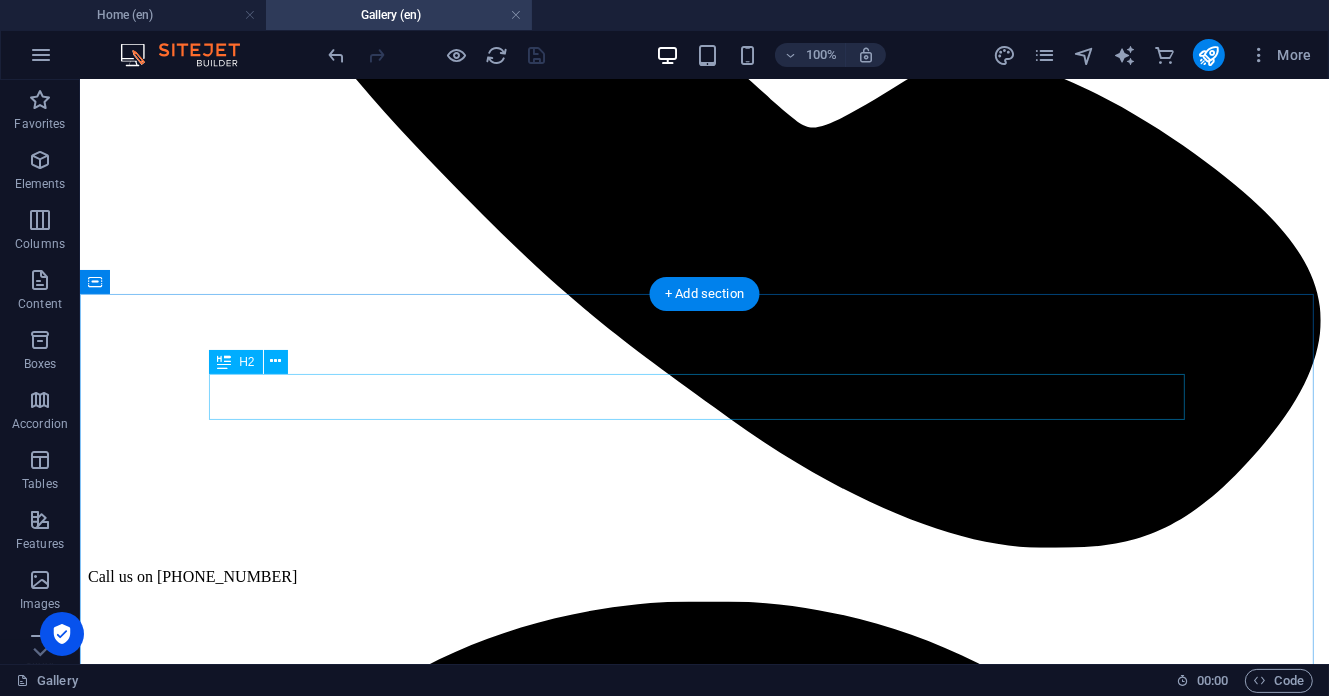 scroll, scrollTop: 800, scrollLeft: 0, axis: vertical 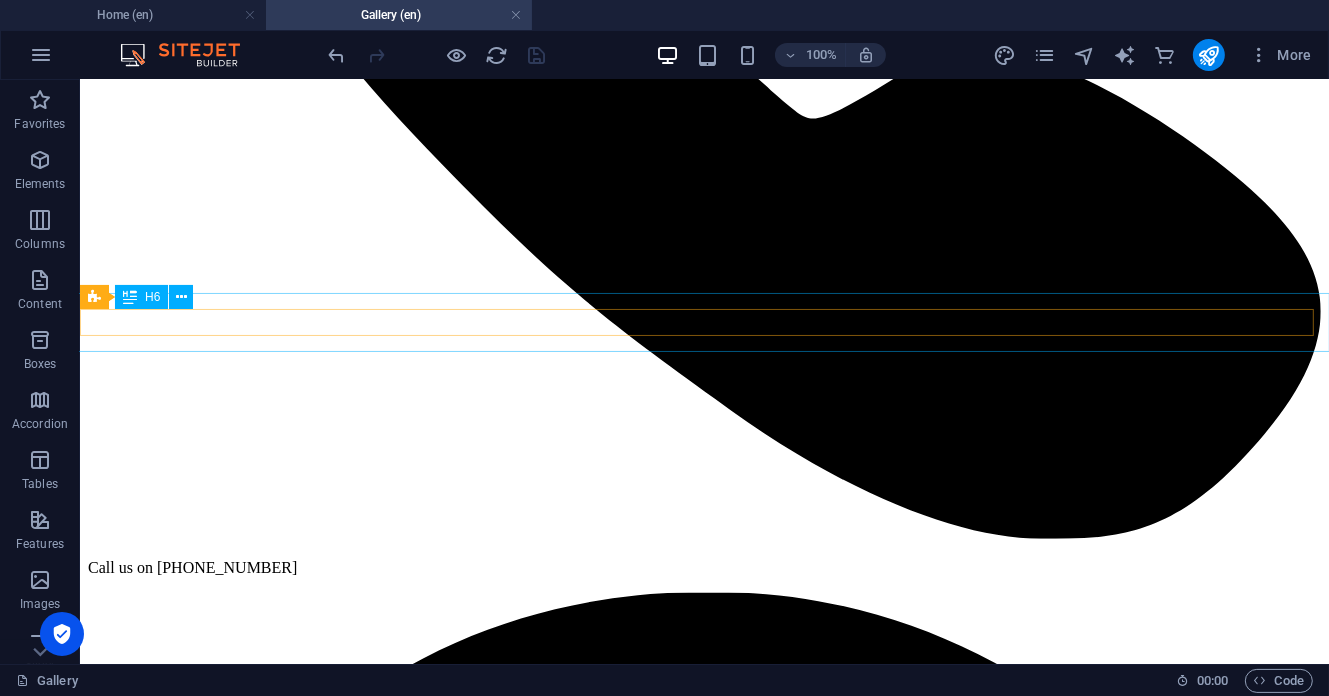 drag, startPoint x: 609, startPoint y: 318, endPoint x: 620, endPoint y: 317, distance: 11.045361 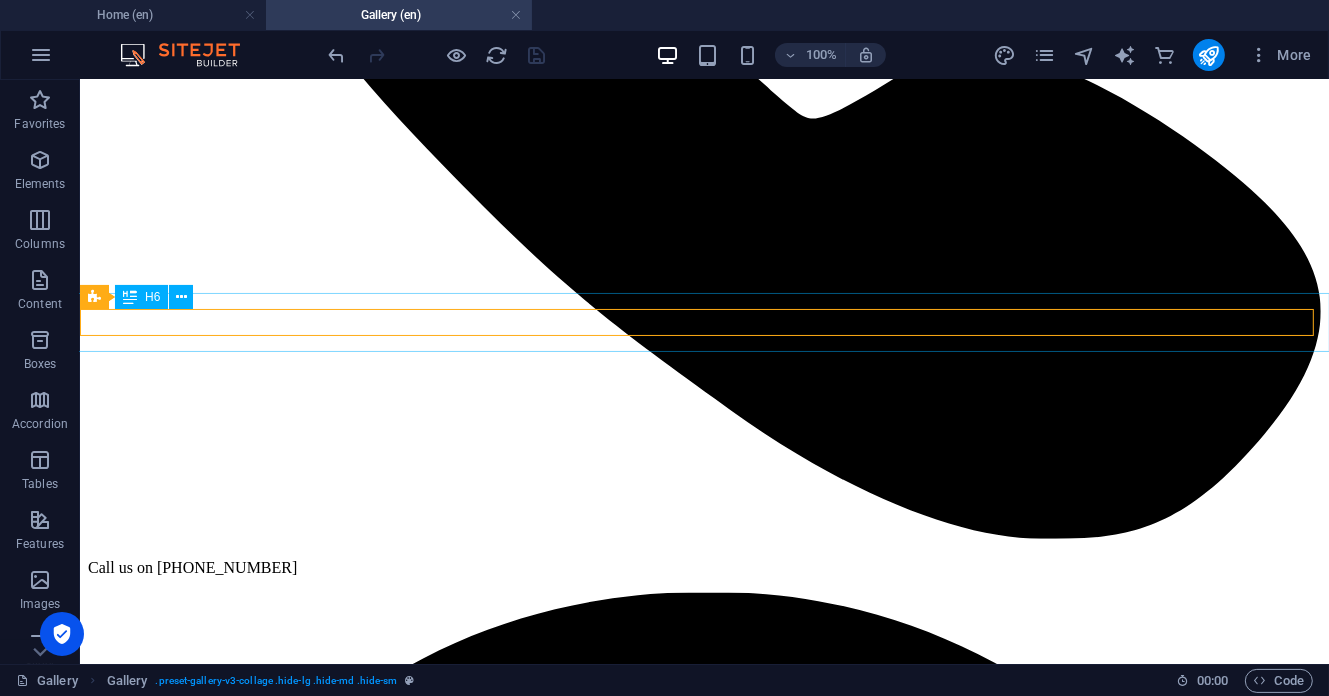 click on "View more by selecting the following categories" at bounding box center (703, 13010) 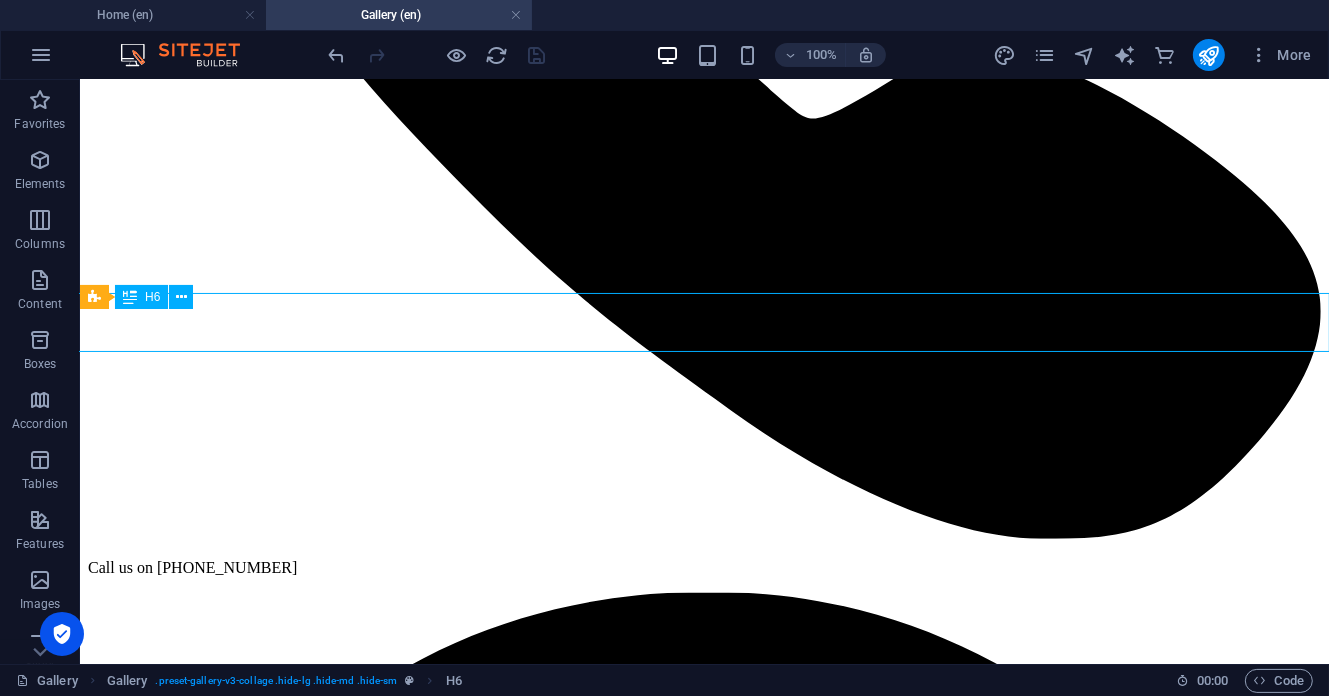 click on "View more by selecting the following categories" at bounding box center [703, 13010] 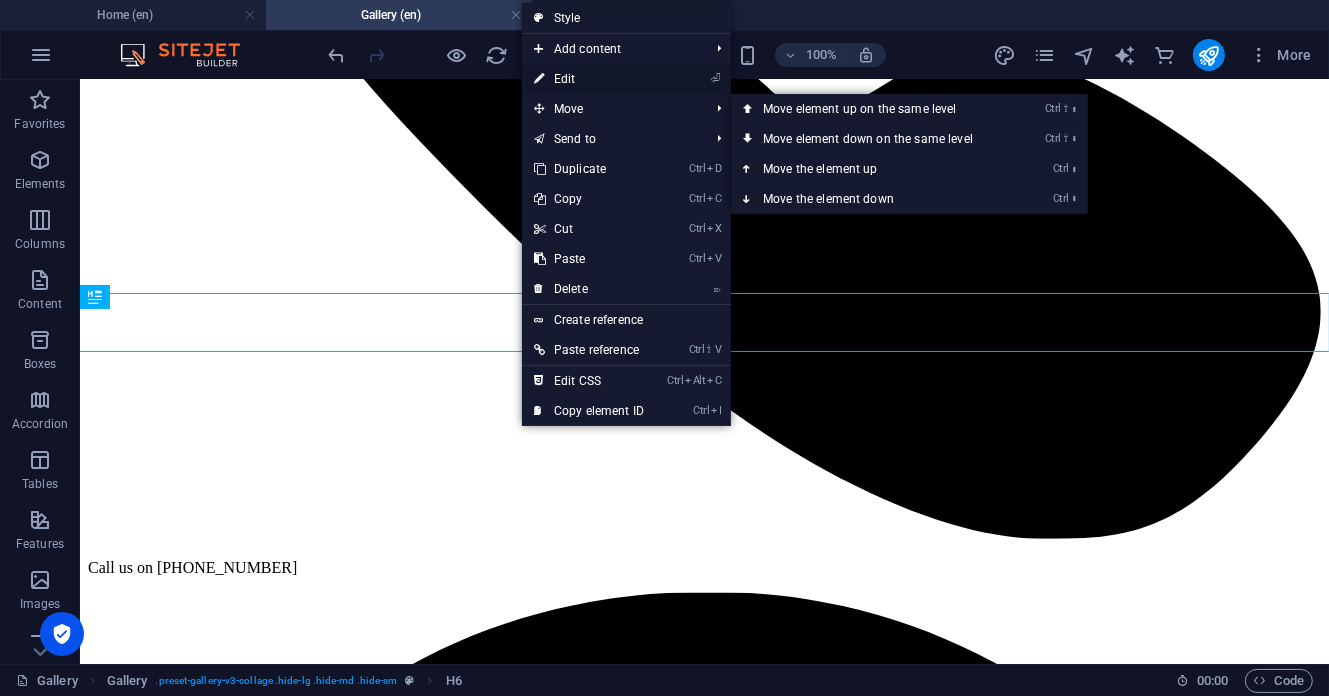drag, startPoint x: 597, startPoint y: 77, endPoint x: 197, endPoint y: 32, distance: 402.5233 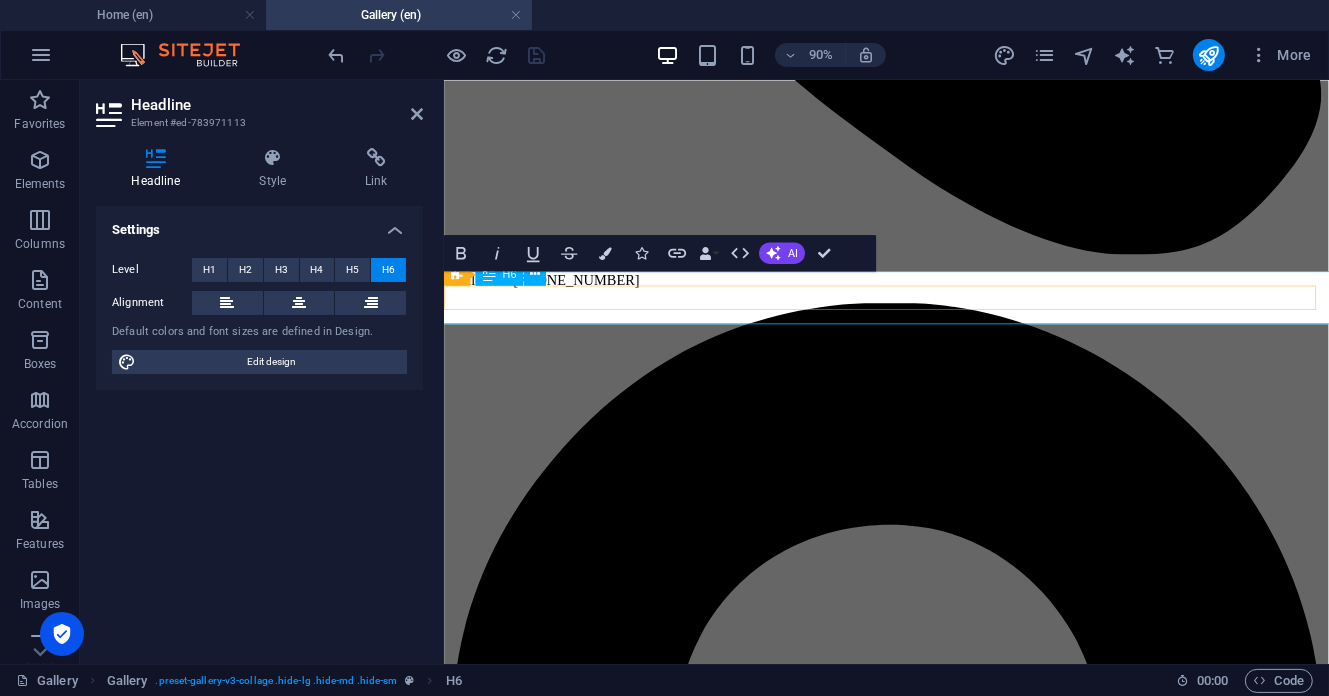 click on "View more by selecting the following categories" at bounding box center [934, 10785] 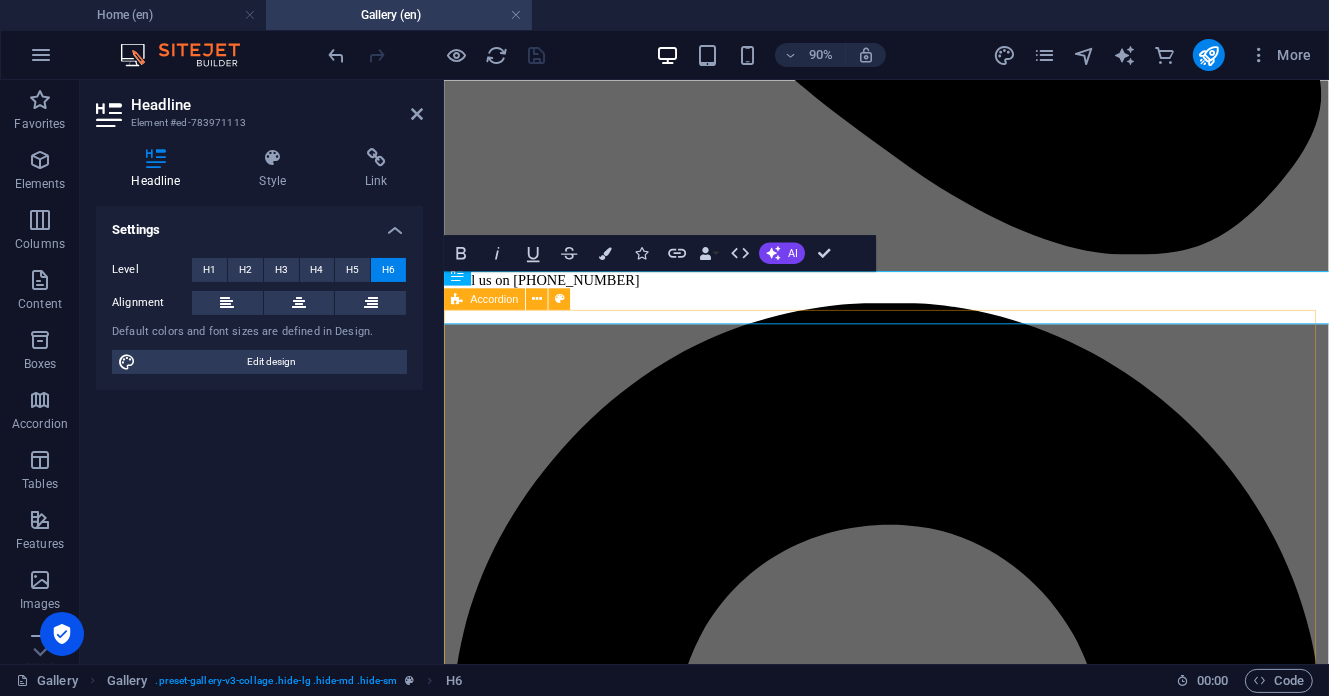 click on "Show All FACTORY PRODUCTS AND ADS VIDEOS" at bounding box center (934, 26550) 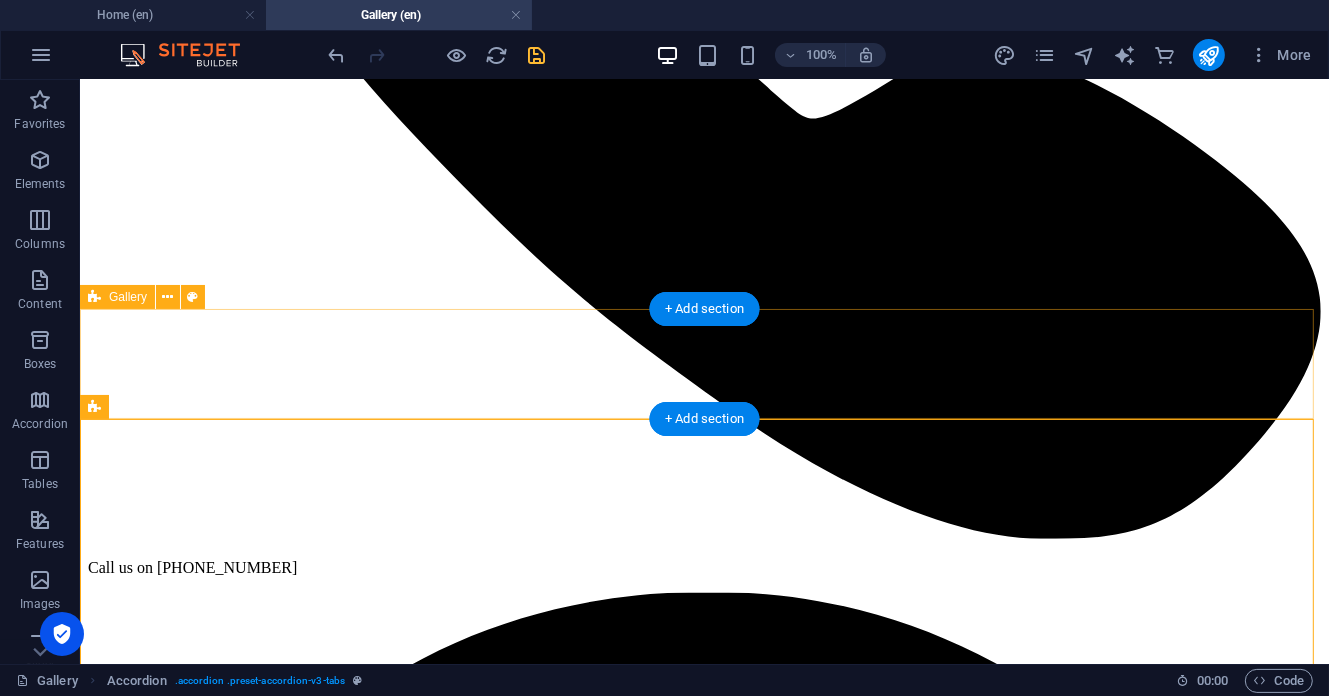 click on "Drop content here or  Add elements  Paste clipboard" at bounding box center (703, 13034) 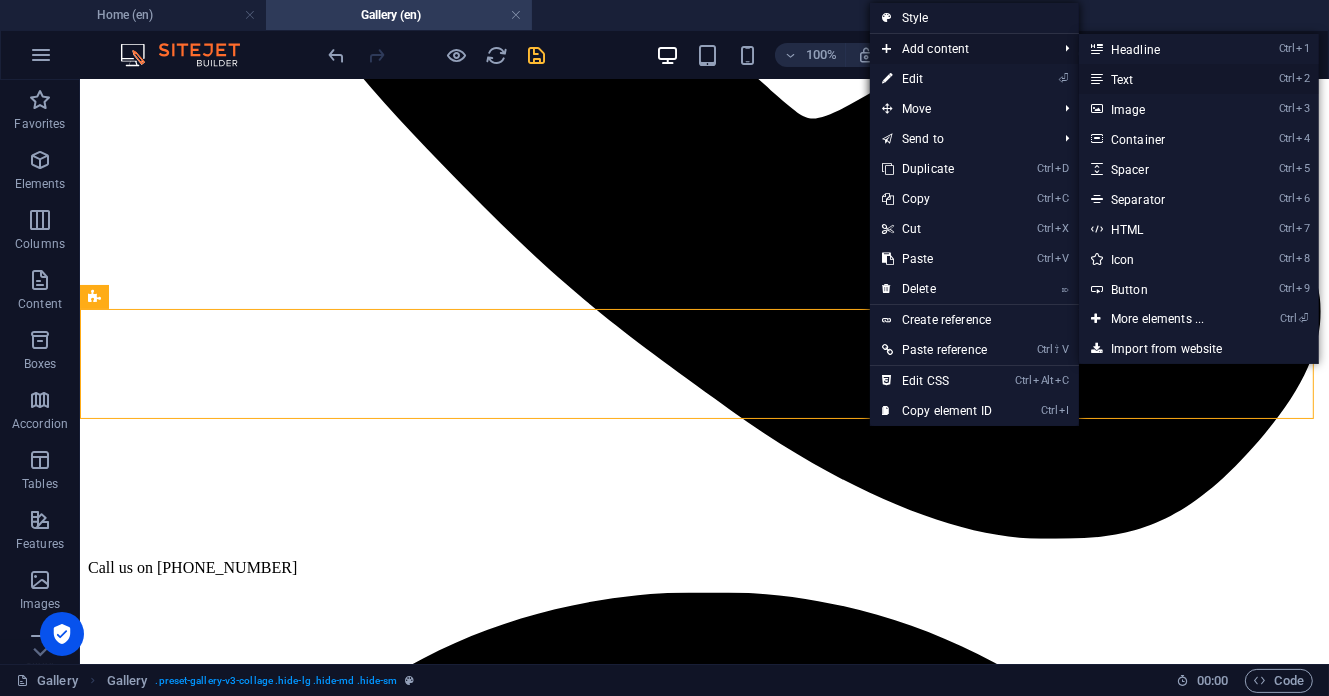 click on "Ctrl 2  Text" at bounding box center (1161, 79) 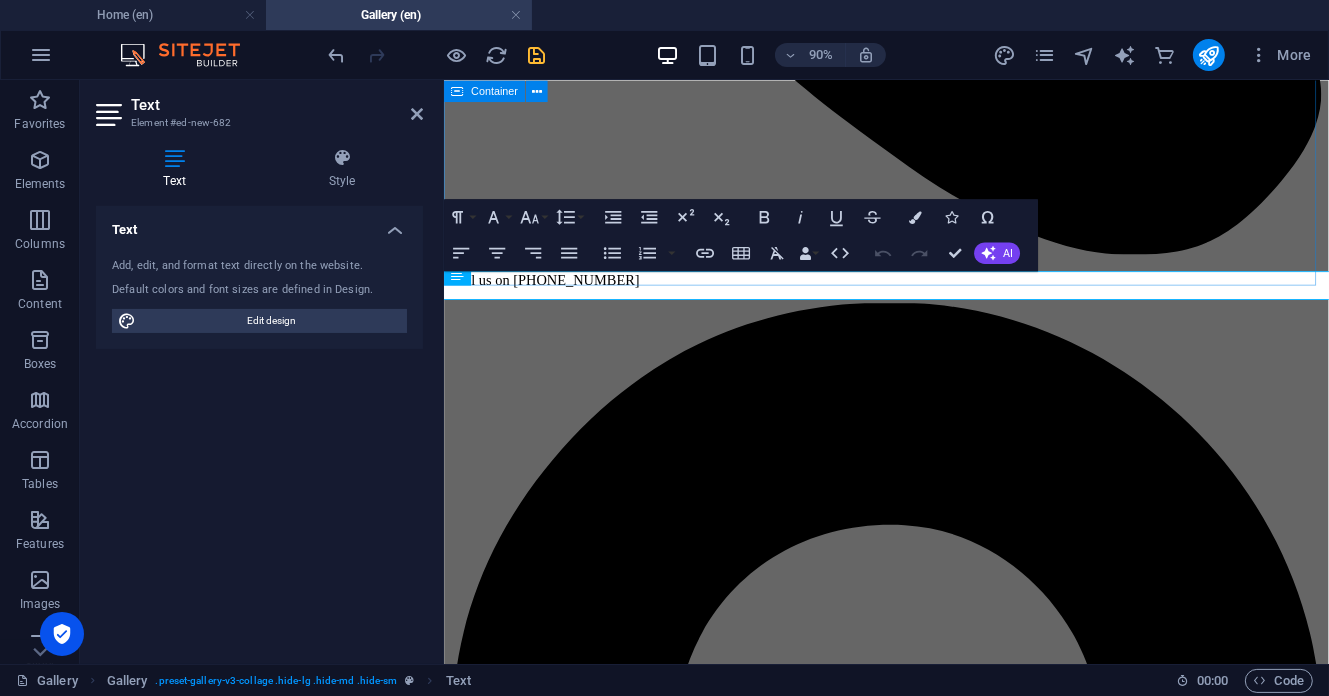click on "WELCOME TO OUR GALLERY Journey with us through the heart of Nigerian manufacturing excellence. These images capture not just what we create, but how we create it and the passionate people who make it all possible." at bounding box center (934, 9695) 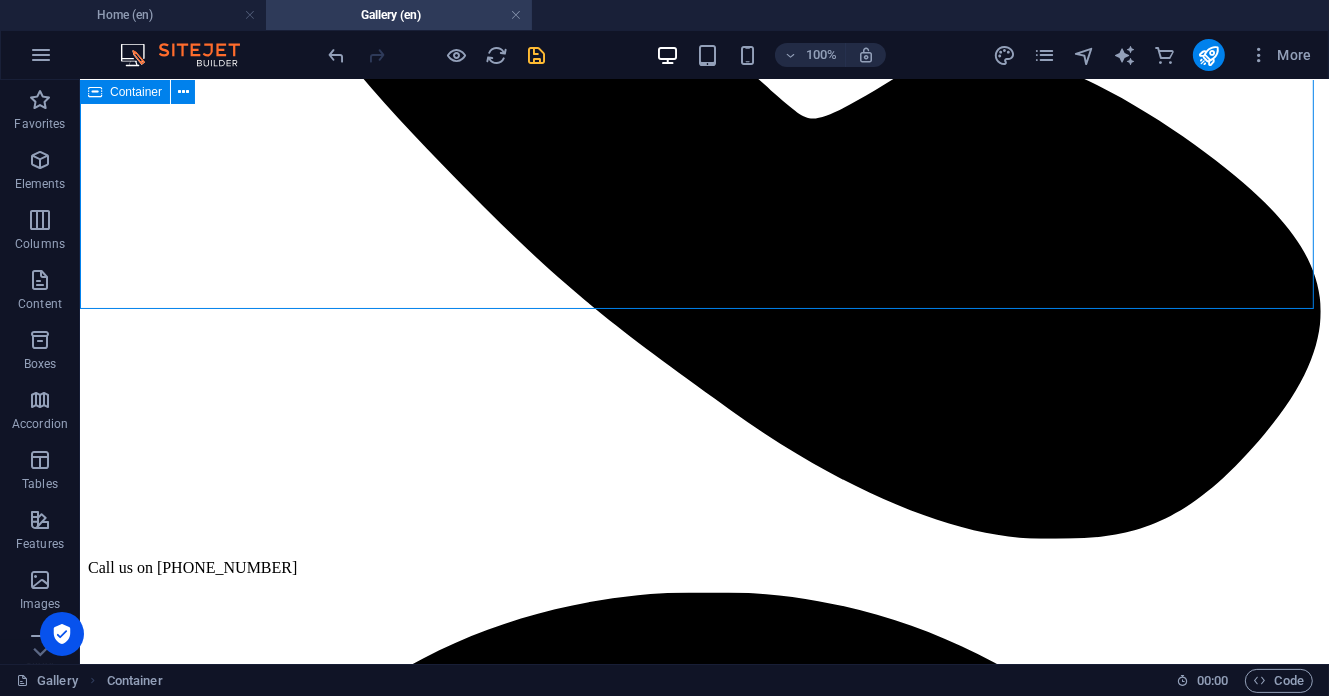 click on "WELCOME TO OUR GALLERY Journey with us through the heart of Nigerian manufacturing excellence. These images capture not just what we create, but how we create it and the passionate people who make it all possible." at bounding box center (703, 11929) 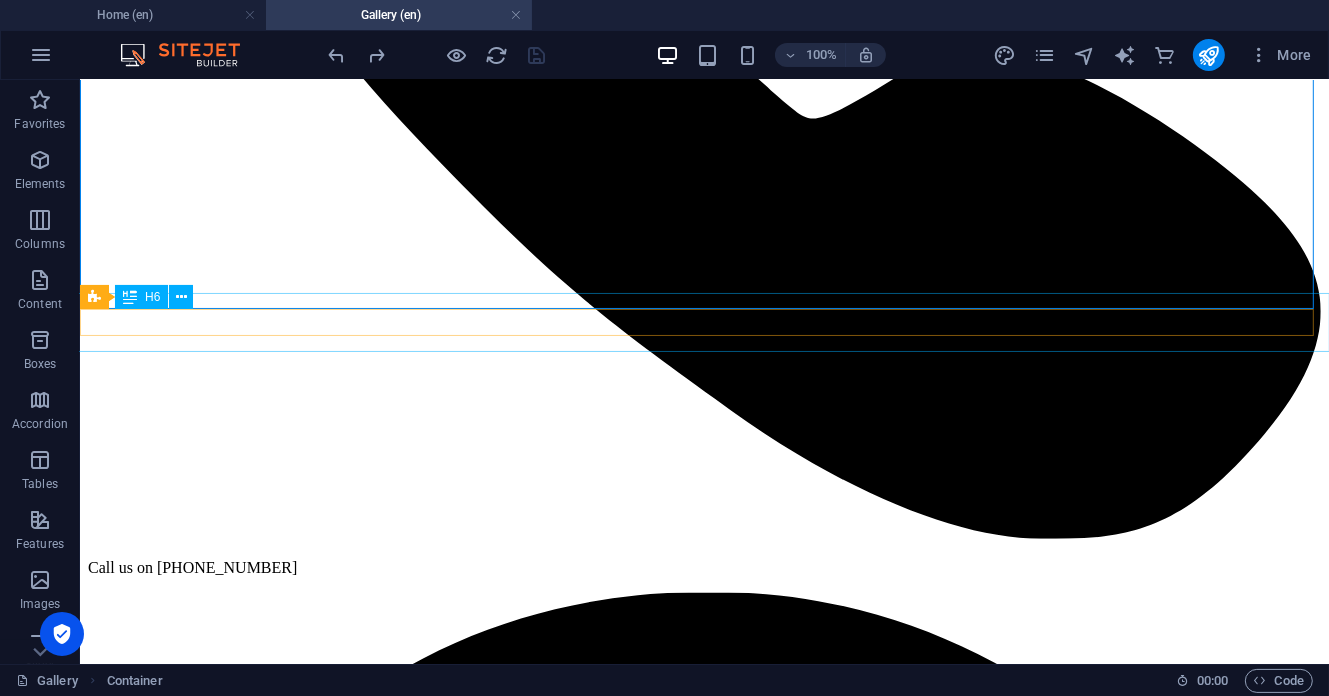 click on "View more by selecting the following categories" at bounding box center (703, 13010) 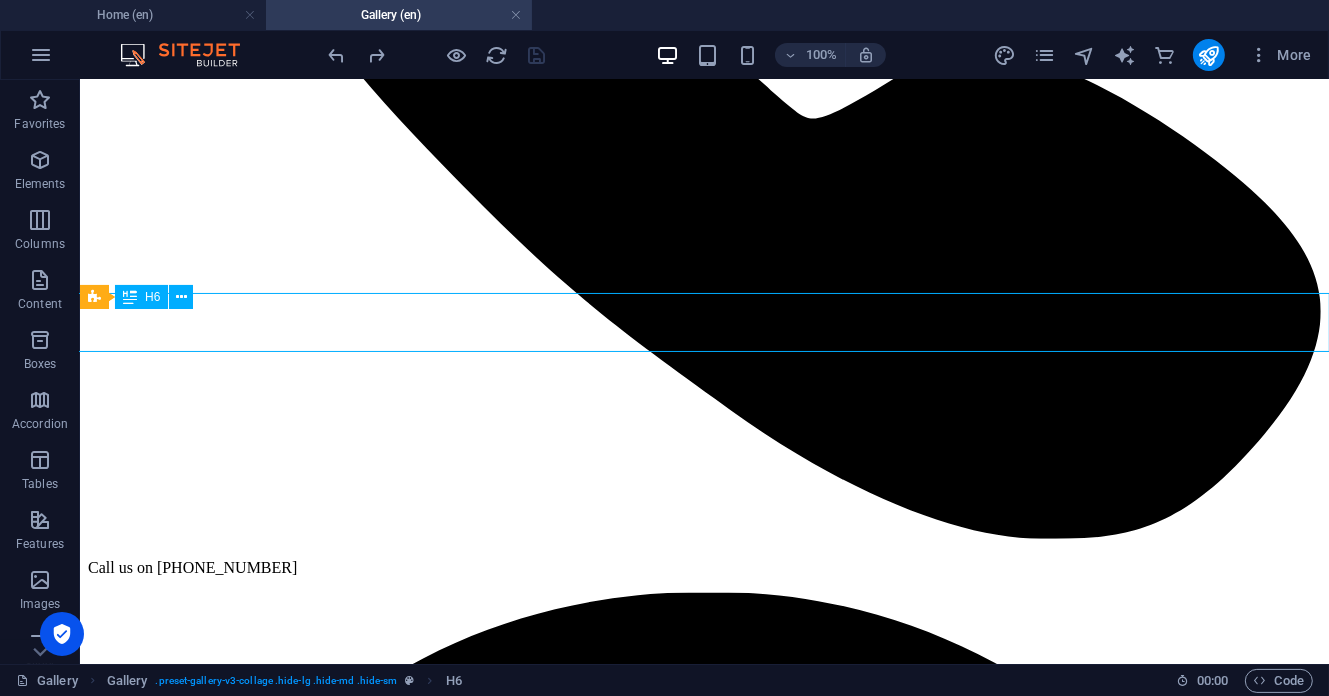 click on "View more by selecting the following categories" at bounding box center (703, 13010) 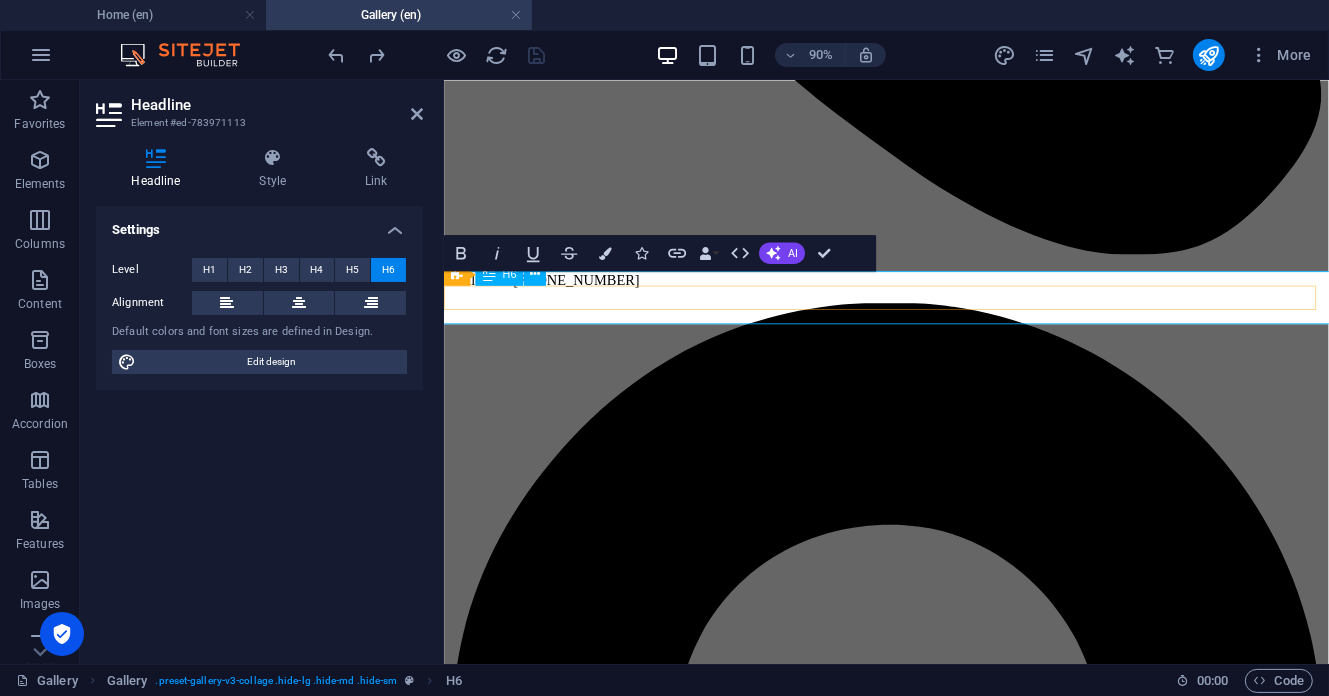 click on "View more by selecting the following categories" at bounding box center (559, 10785) 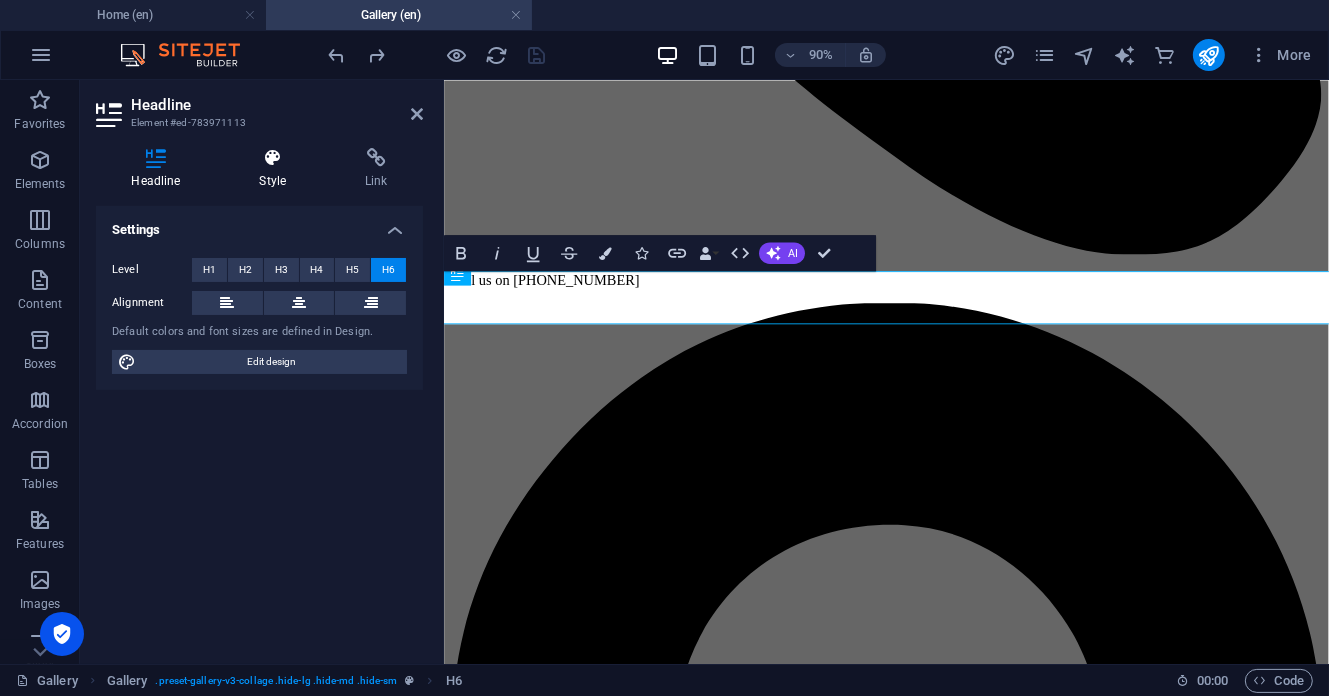 click on "Style" at bounding box center (277, 169) 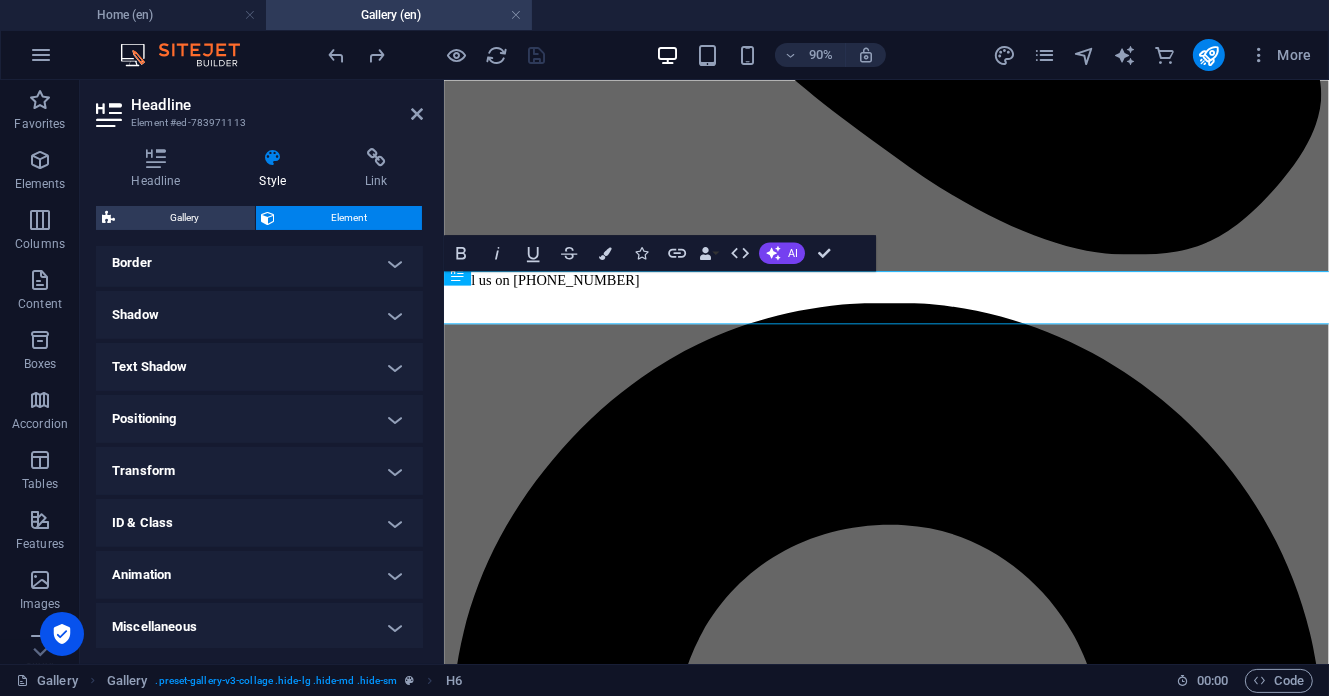 scroll, scrollTop: 328, scrollLeft: 0, axis: vertical 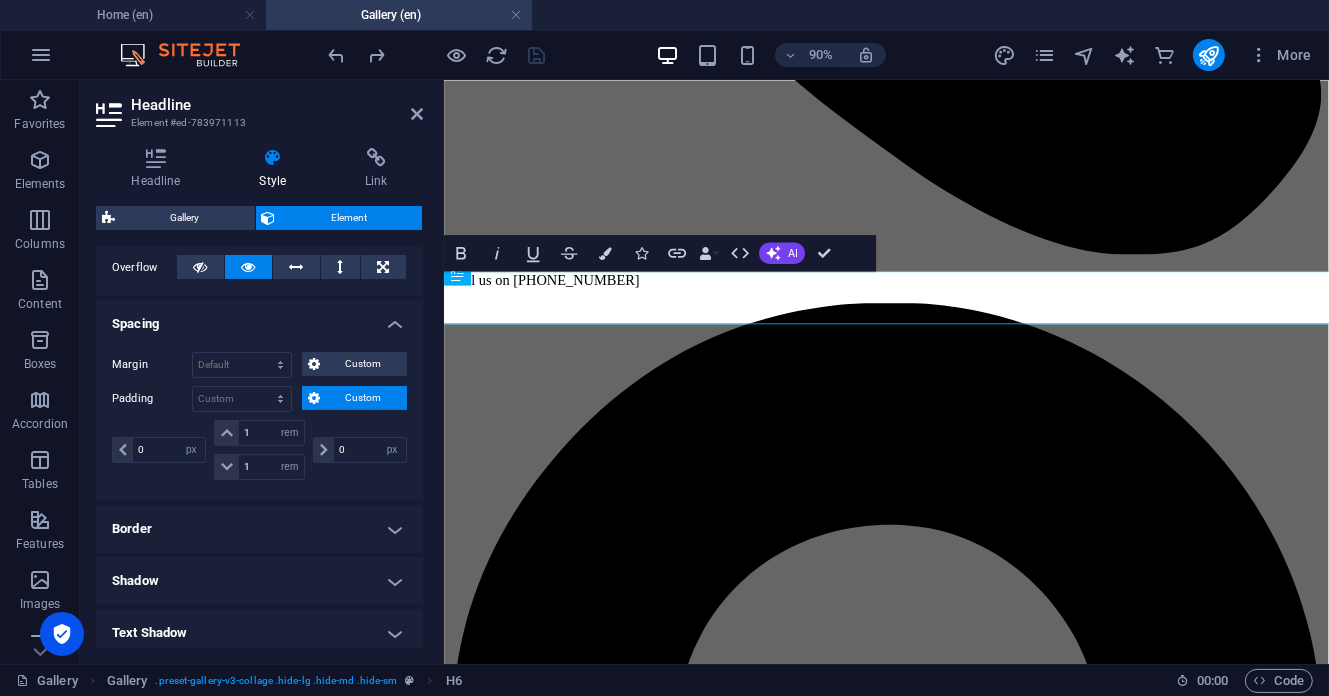 click on "Border" at bounding box center [259, 529] 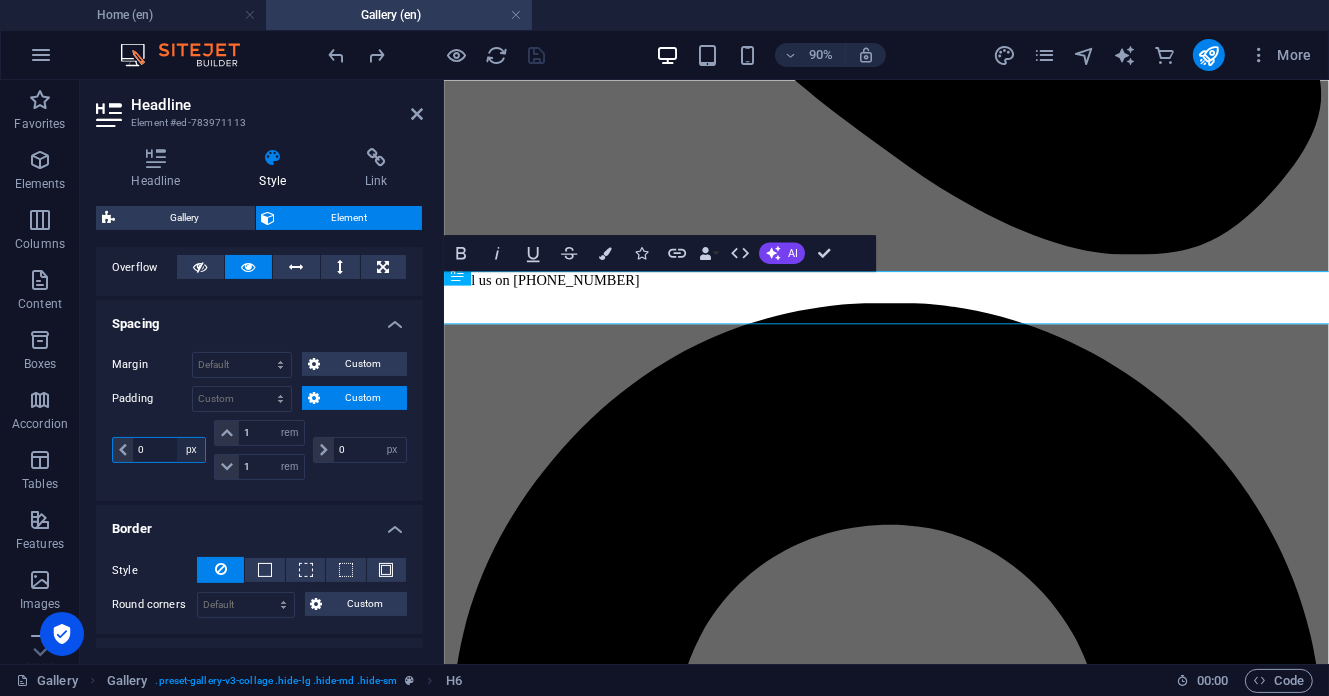 click on "px rem % vh vw" at bounding box center [191, 450] 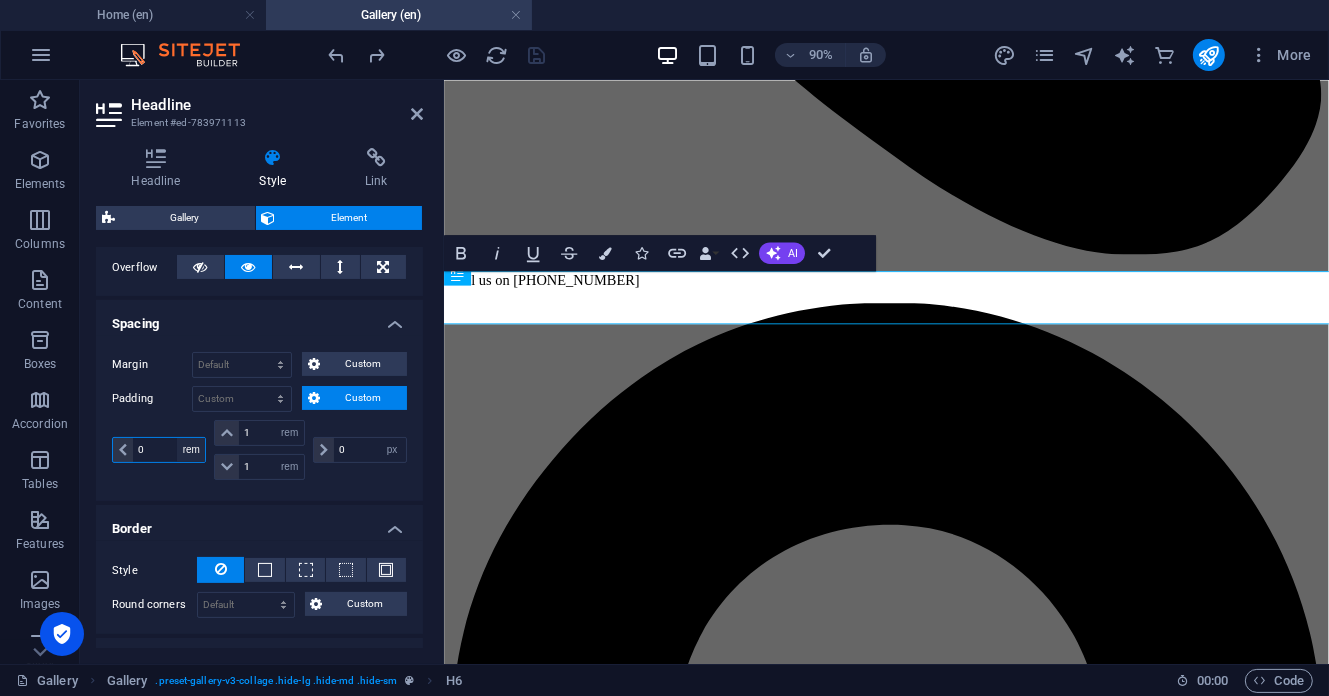 click on "px rem % vh vw" at bounding box center [191, 450] 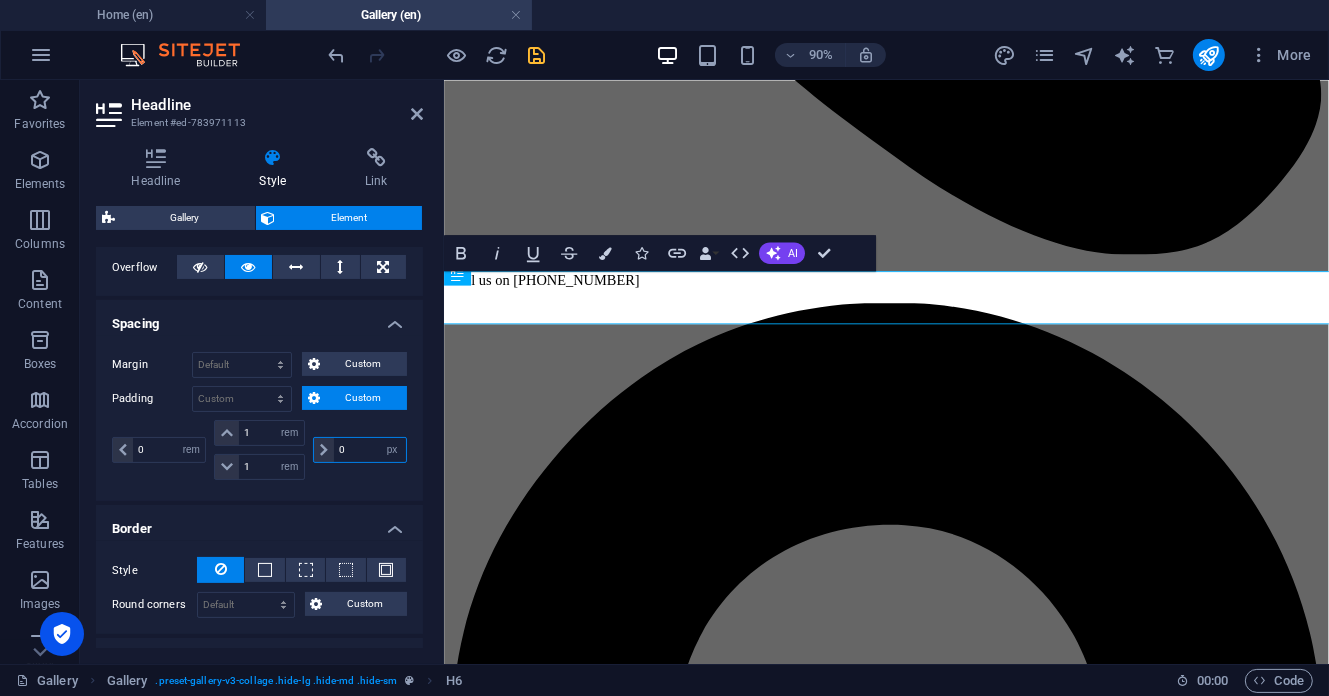 drag, startPoint x: 389, startPoint y: 445, endPoint x: 409, endPoint y: 473, distance: 34.4093 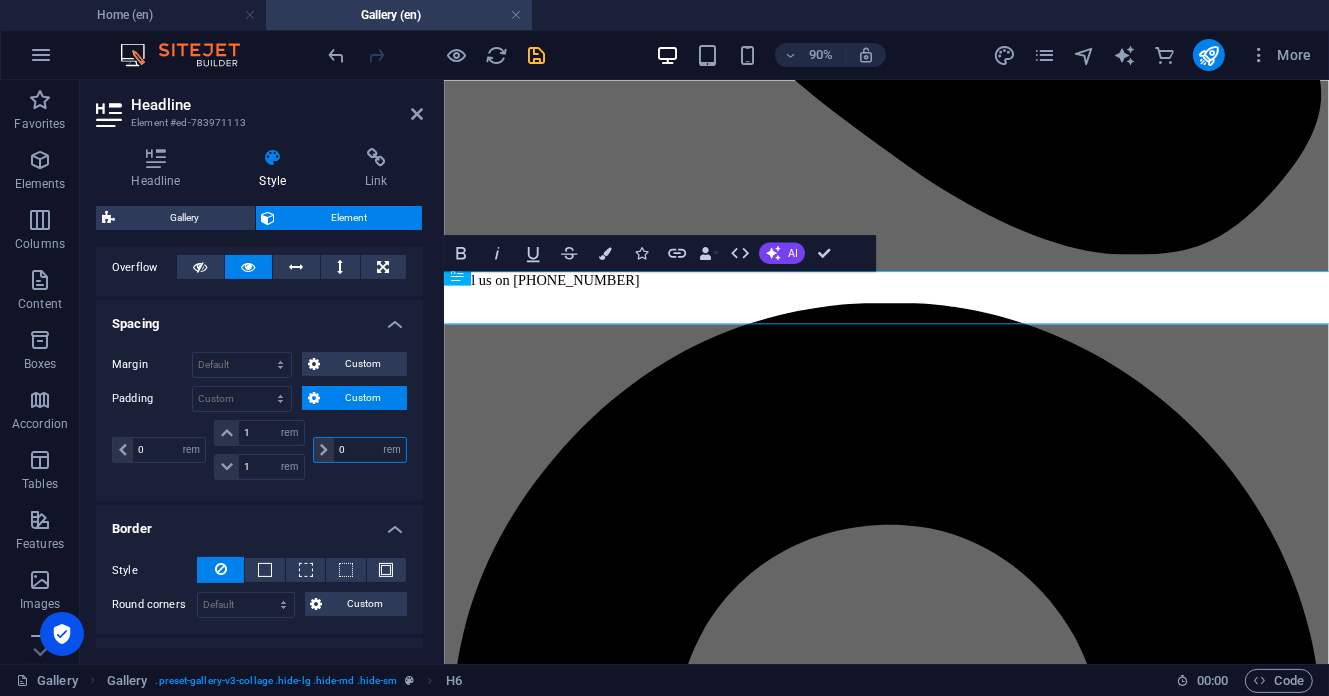 click on "px rem % vh vw" at bounding box center [392, 450] 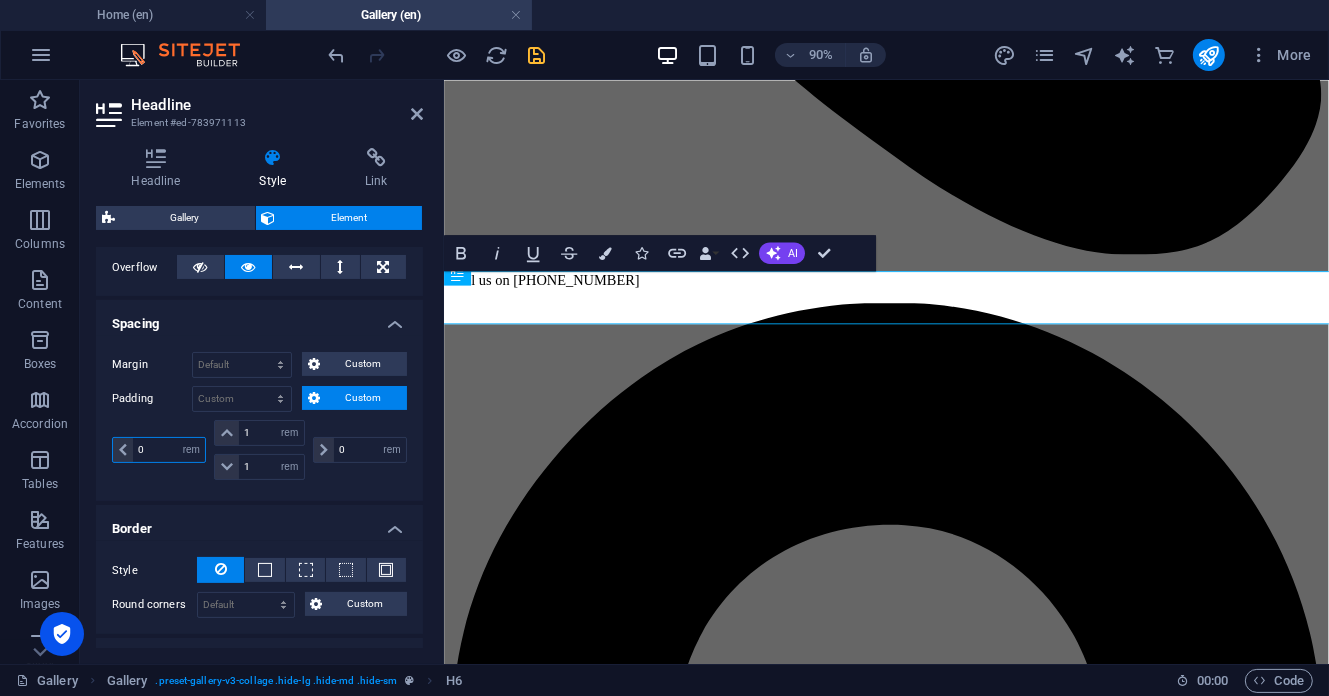 click on "0" at bounding box center (169, 450) 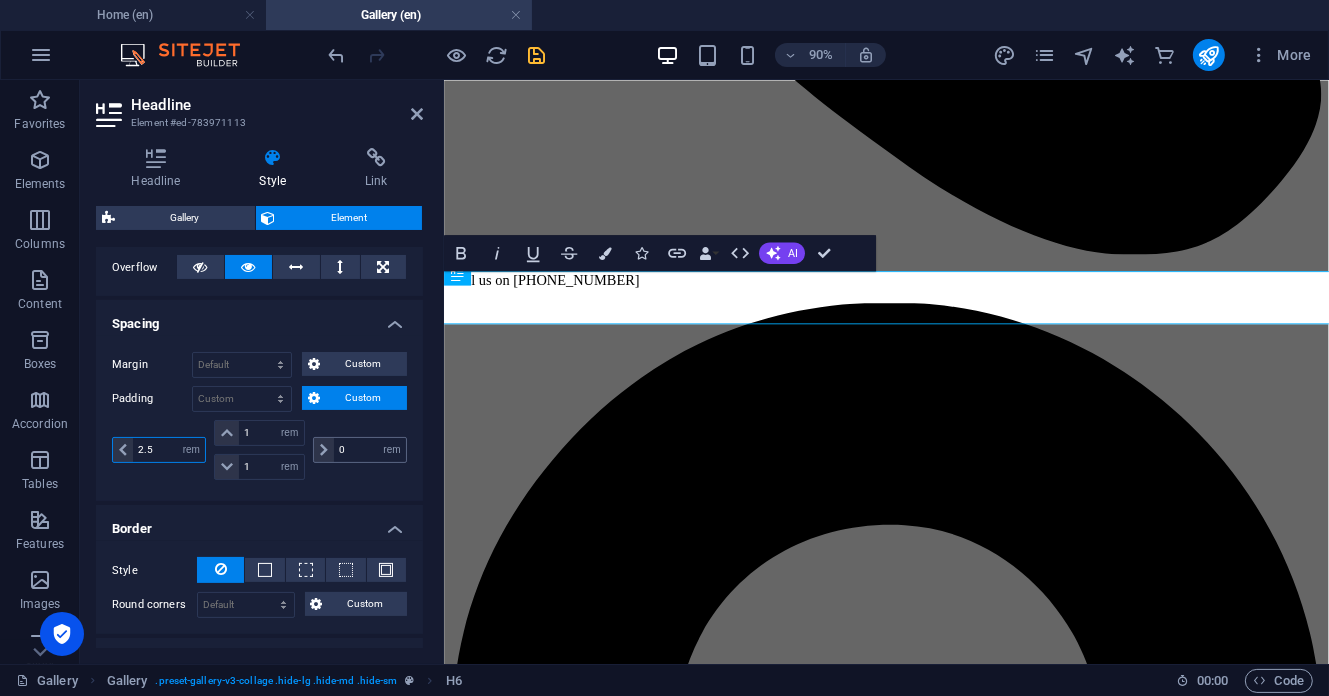 type on "2.5" 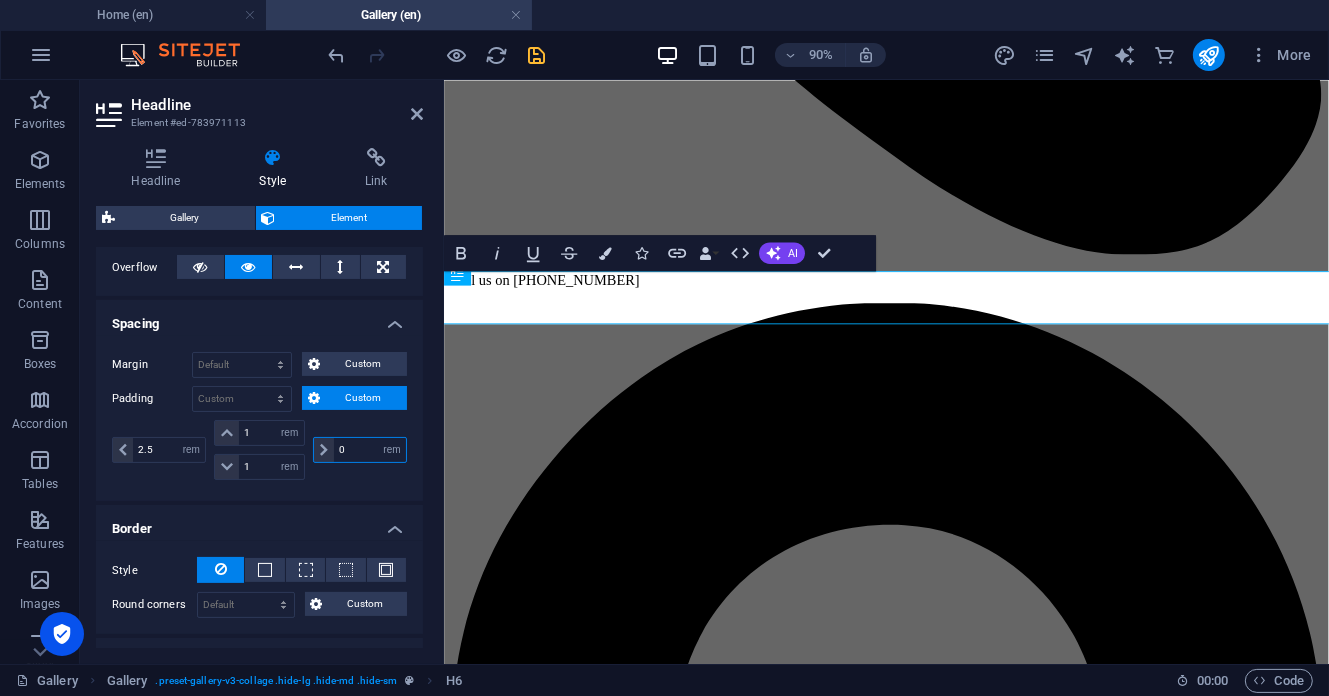 click on "0" at bounding box center (370, 450) 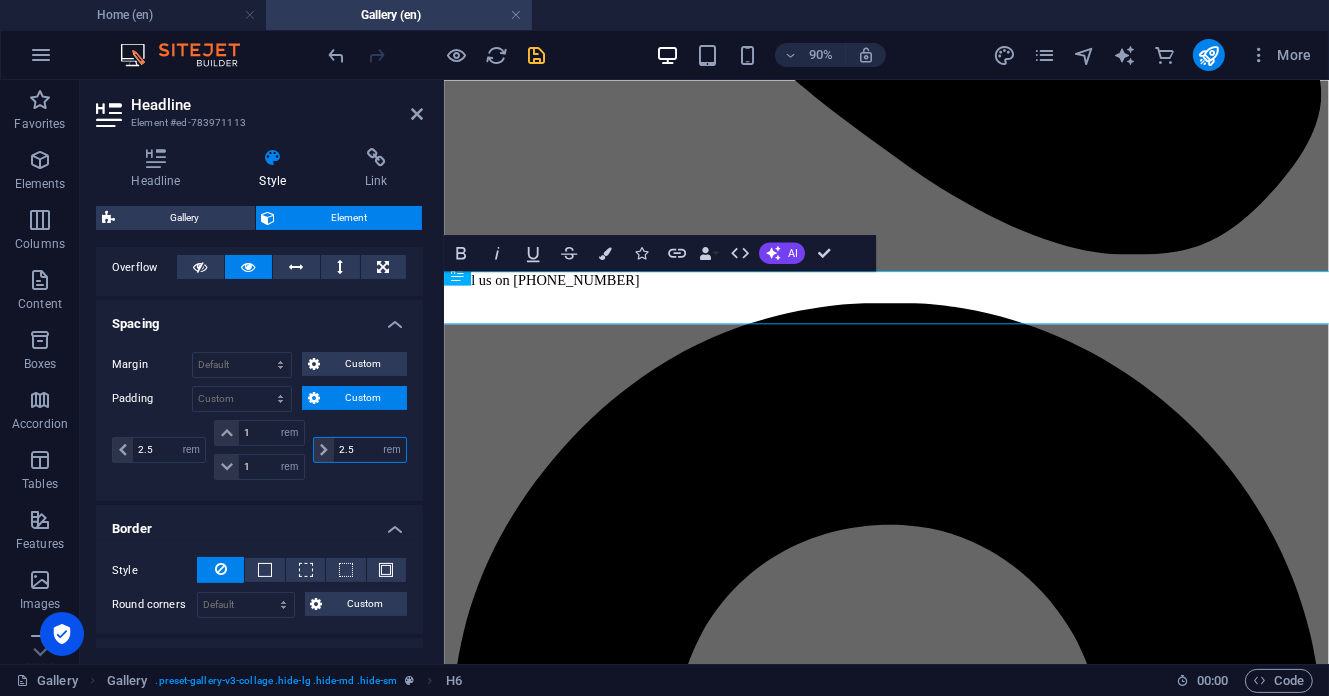 type on "2.5" 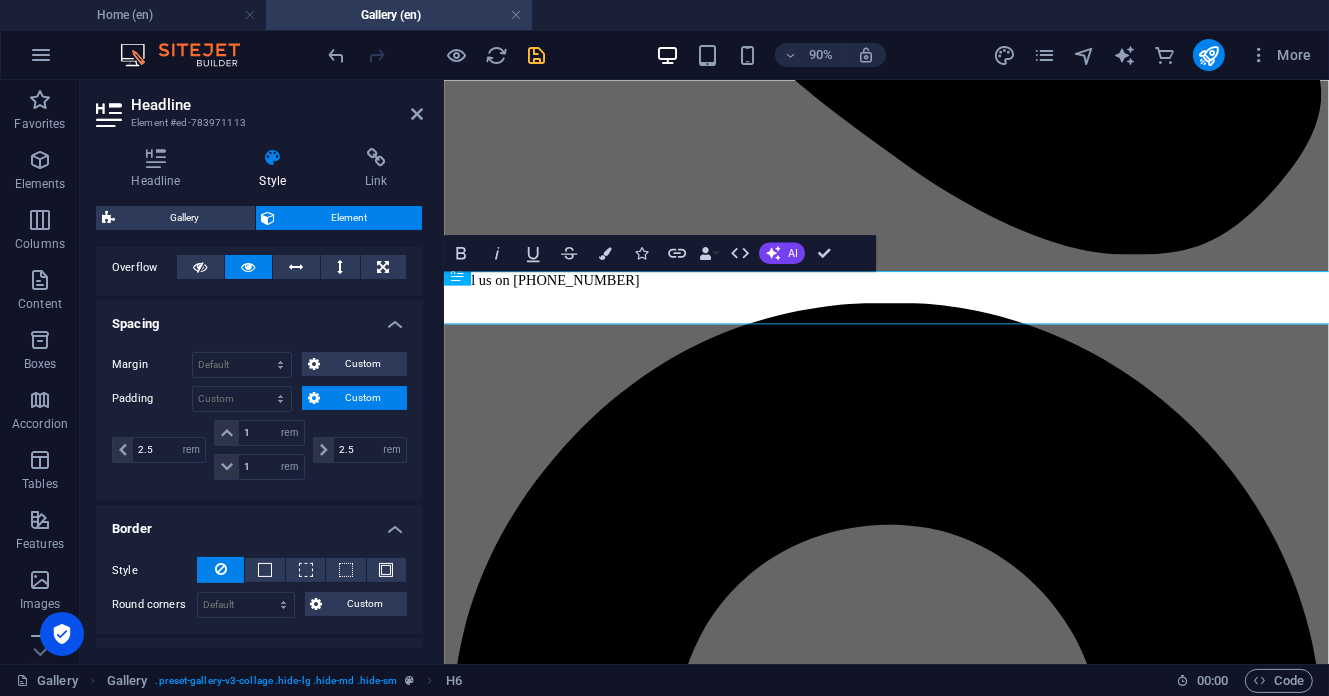 click on "Margin Default auto px % rem vw vh Custom Custom auto px % rem vw vh auto px % rem vw vh auto px % rem vw vh auto px % rem vw vh Padding Default px rem % vh vw Custom Custom 2.5 px rem % vh vw 1 px rem % vh vw 1 px rem % vh vw 2.5 px rem % vh vw" at bounding box center [259, 418] 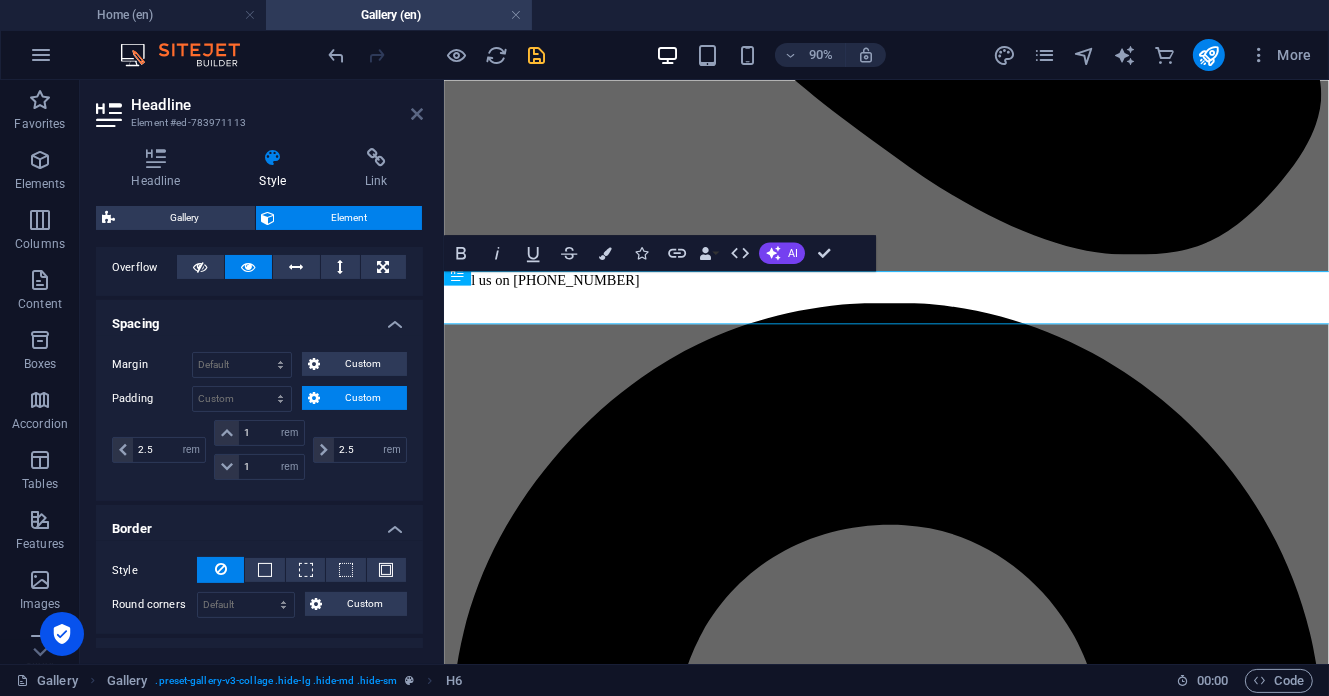 click at bounding box center [417, 114] 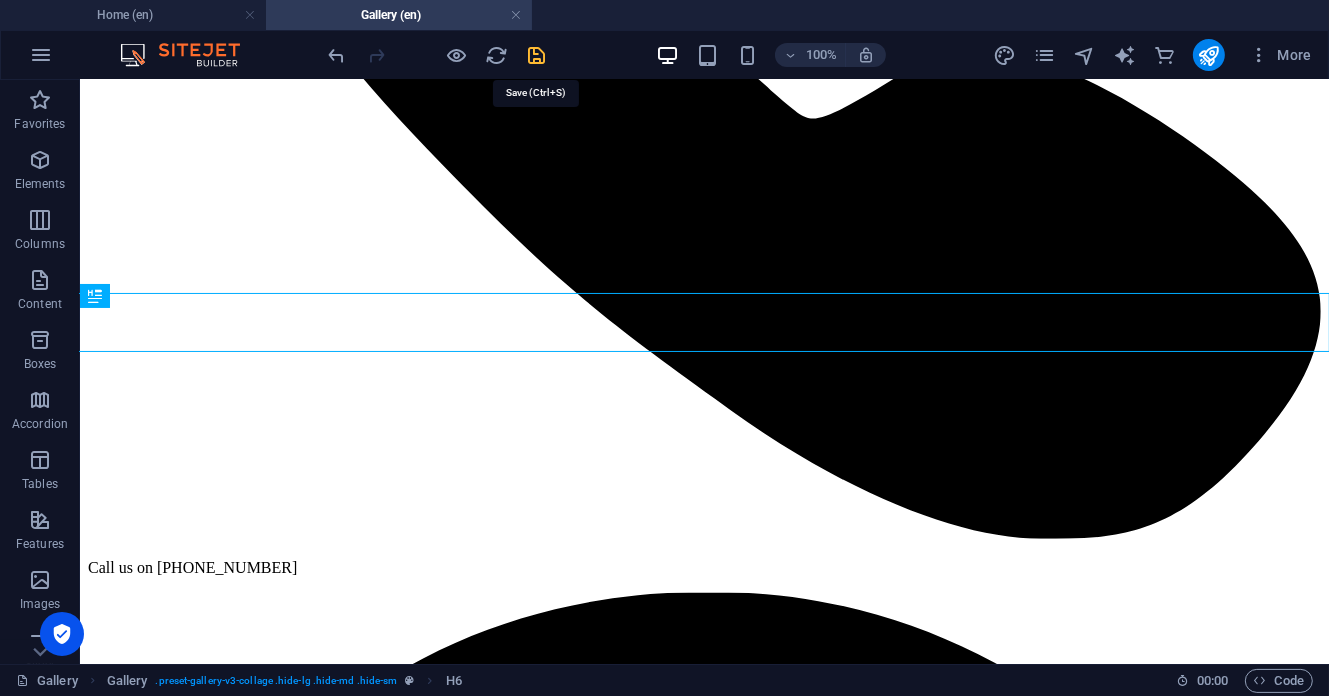 click at bounding box center (537, 55) 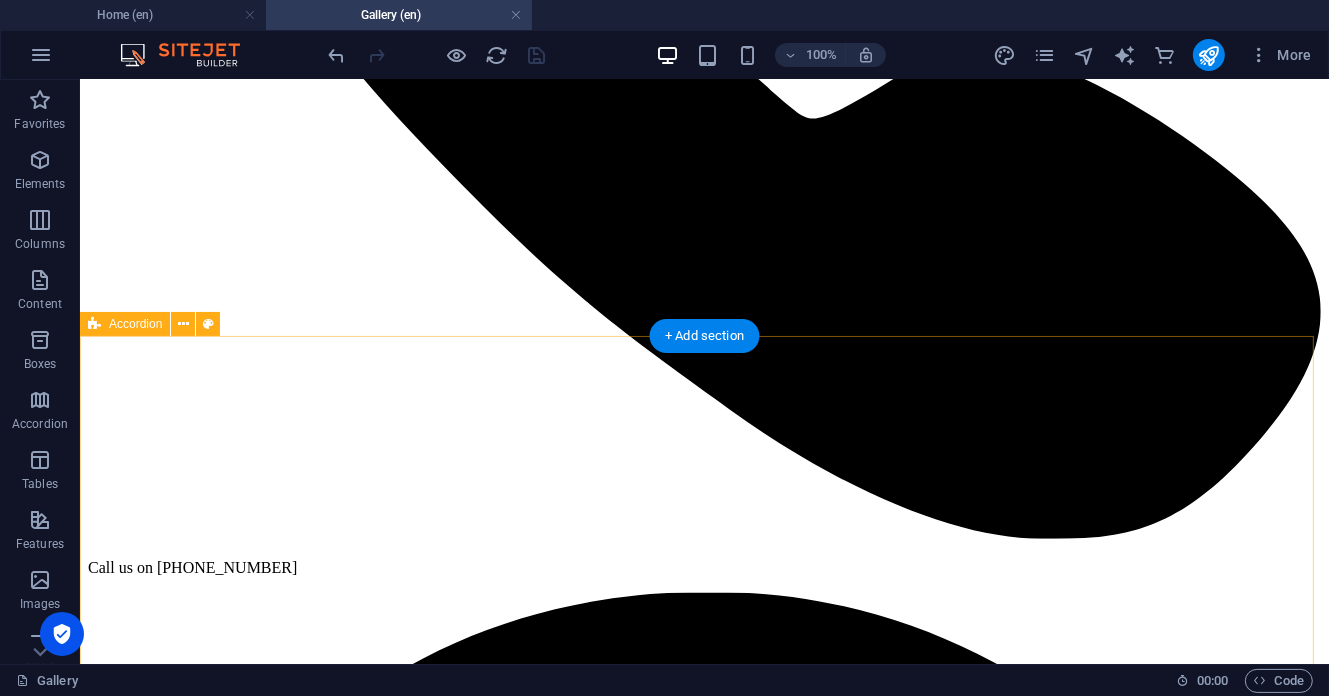 click on "Show All FACTORY PRODUCTS AND ADS VIDEOS" at bounding box center [703, 32067] 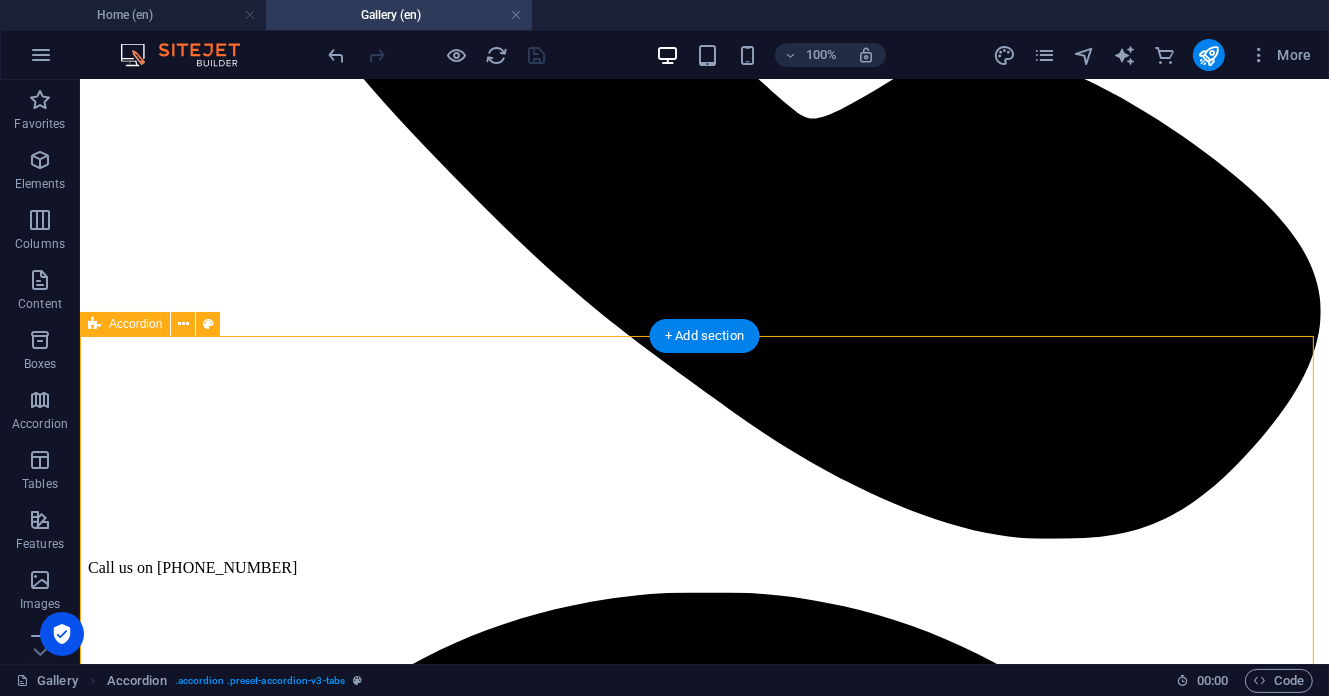 click on "Show All FACTORY PRODUCTS AND ADS VIDEOS" at bounding box center [703, 32067] 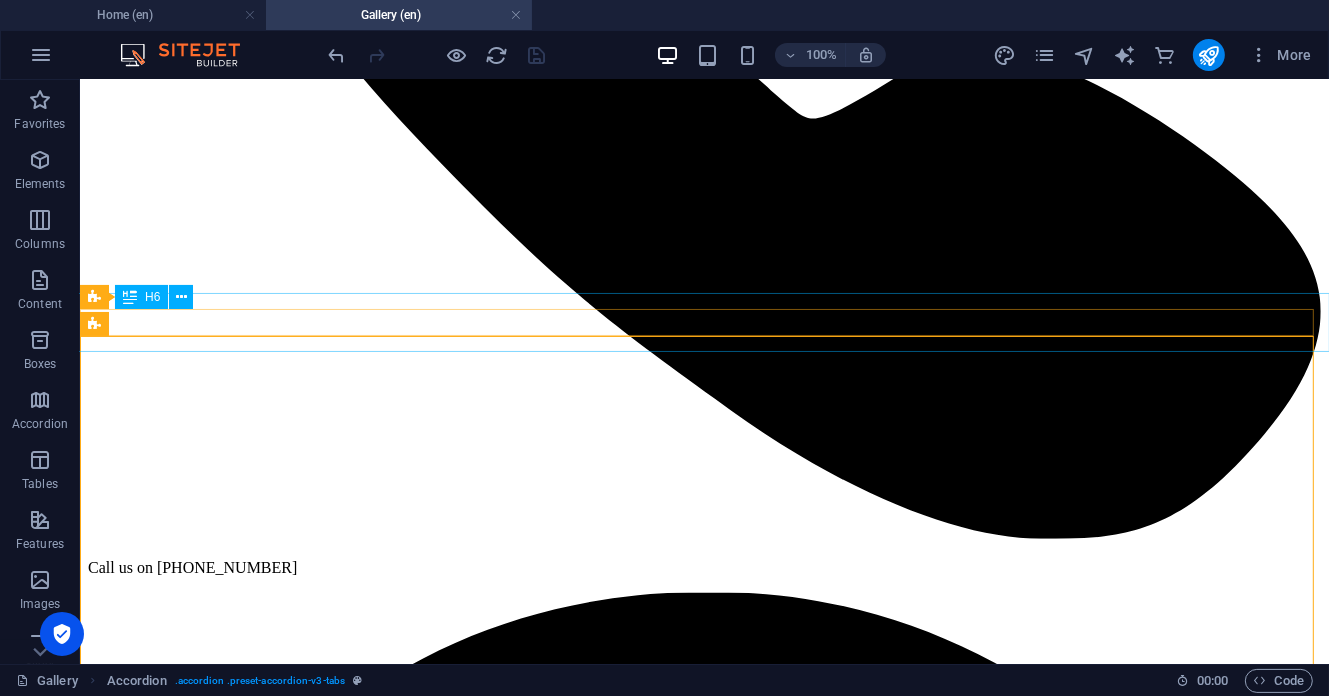 click on "View more by selecting the following categories" at bounding box center (703, 13010) 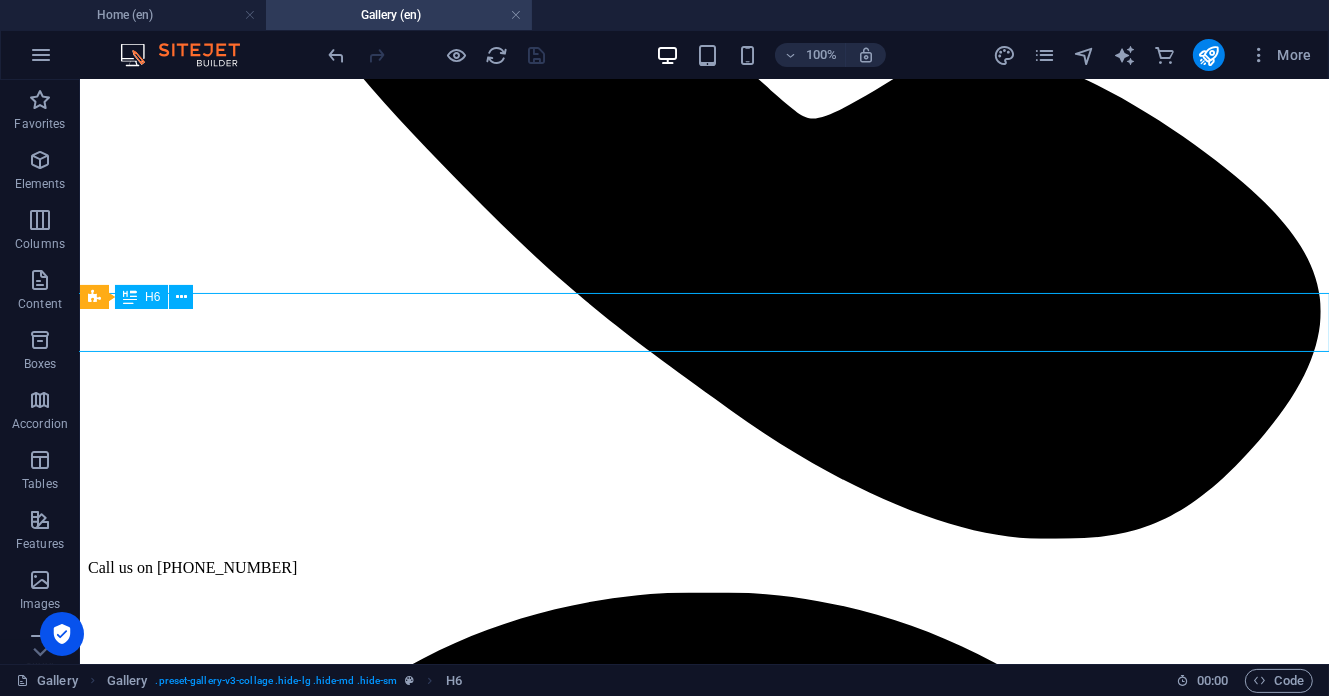 click on "View more by selecting the following categories" at bounding box center [703, 13010] 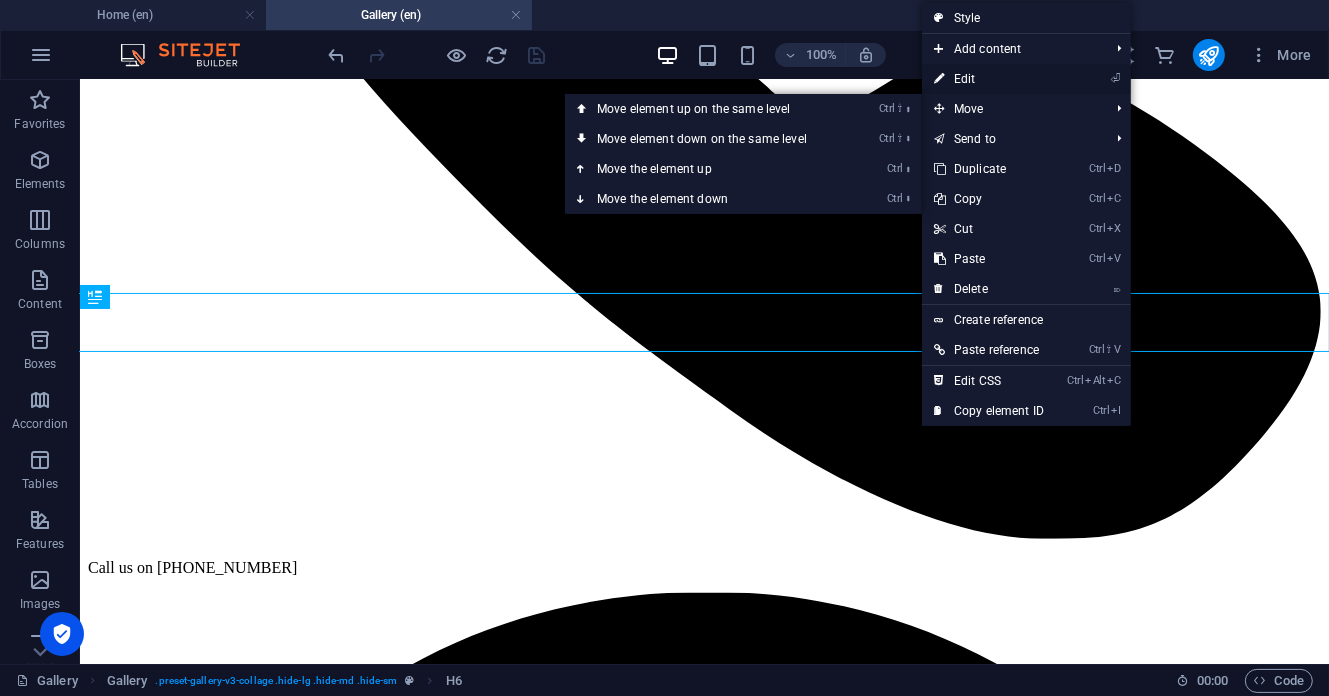 click on "⏎  Edit" at bounding box center [989, 79] 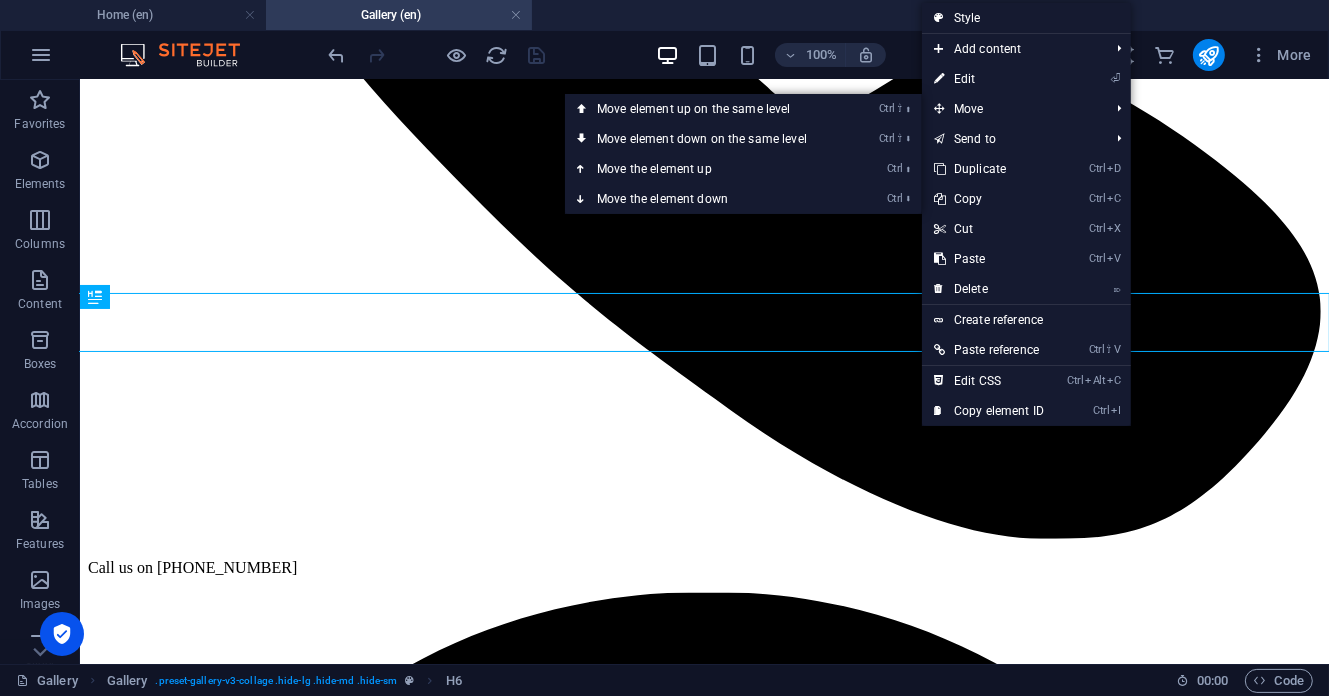 select on "rem" 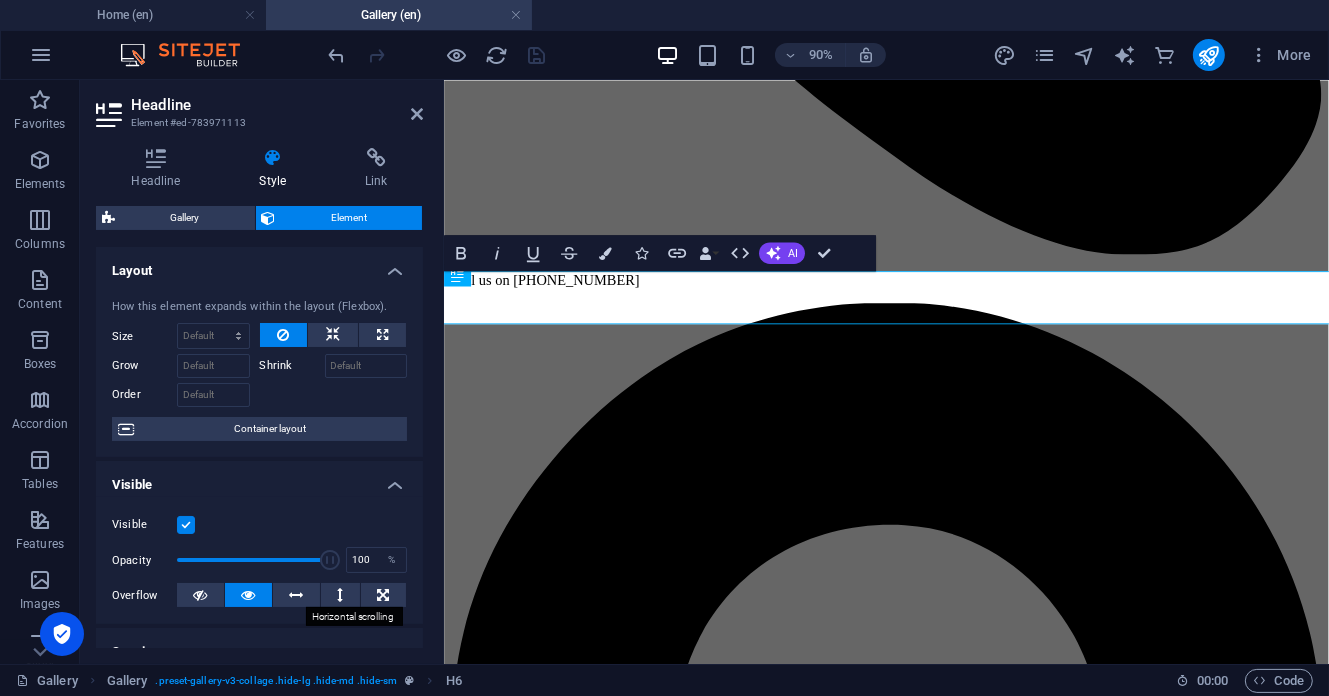 scroll, scrollTop: 266, scrollLeft: 0, axis: vertical 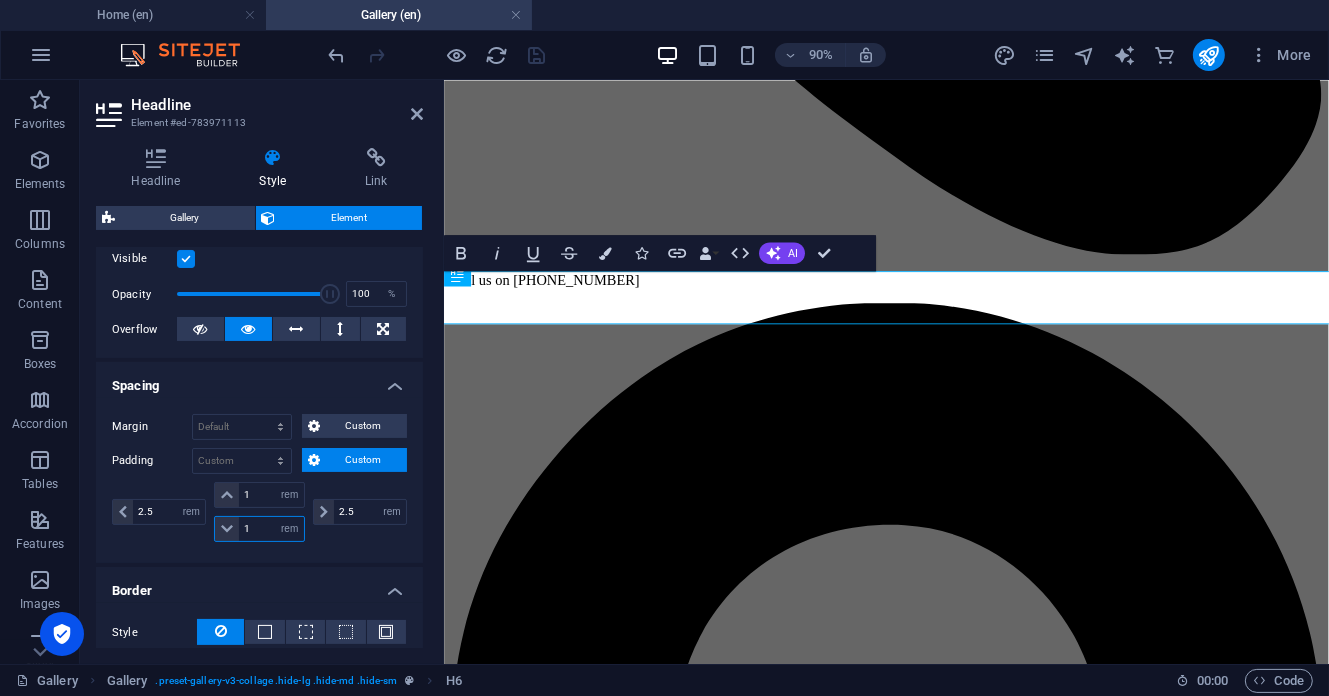 click on "1" at bounding box center [271, 529] 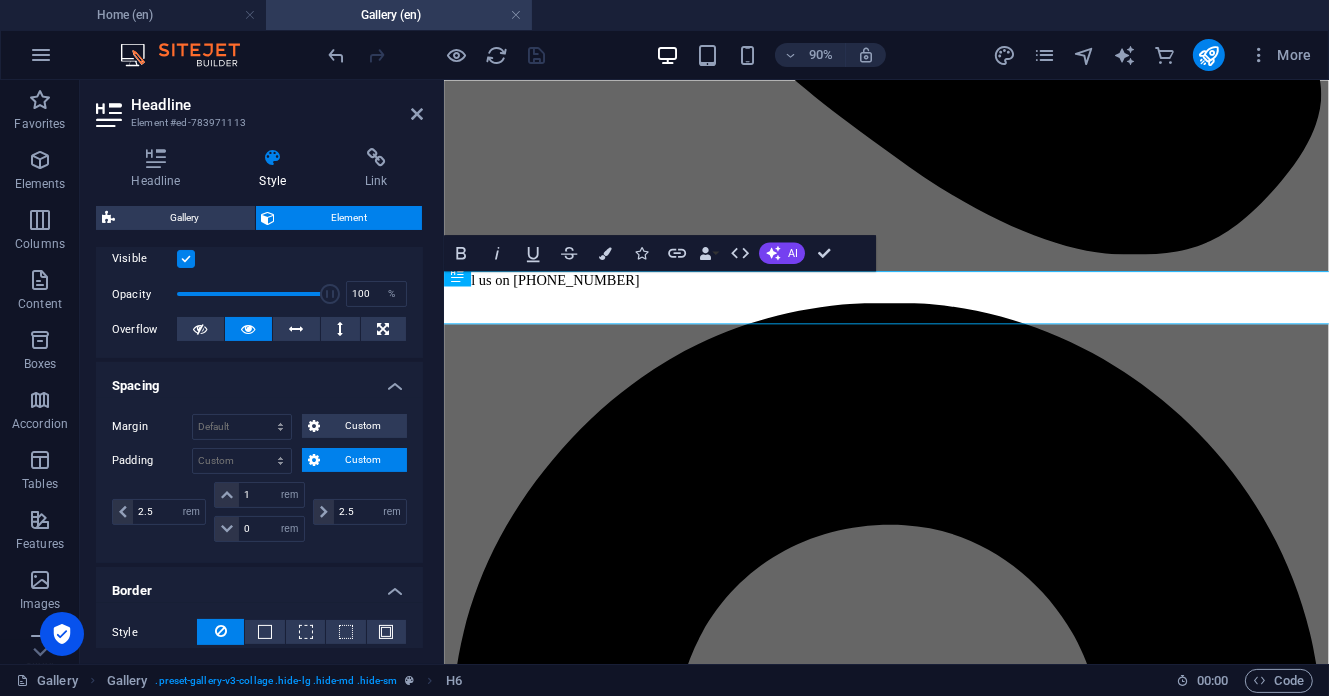 click on "Margin Default auto px % rem vw vh Custom Custom auto px % rem vw vh auto px % rem vw vh auto px % rem vw vh auto px % rem vw vh Padding Default px rem % vh vw Custom Custom 2.5 px rem % vh vw 1 px rem % vh vw 0 px rem % vh vw 2.5 px rem % vh vw" at bounding box center [259, 480] 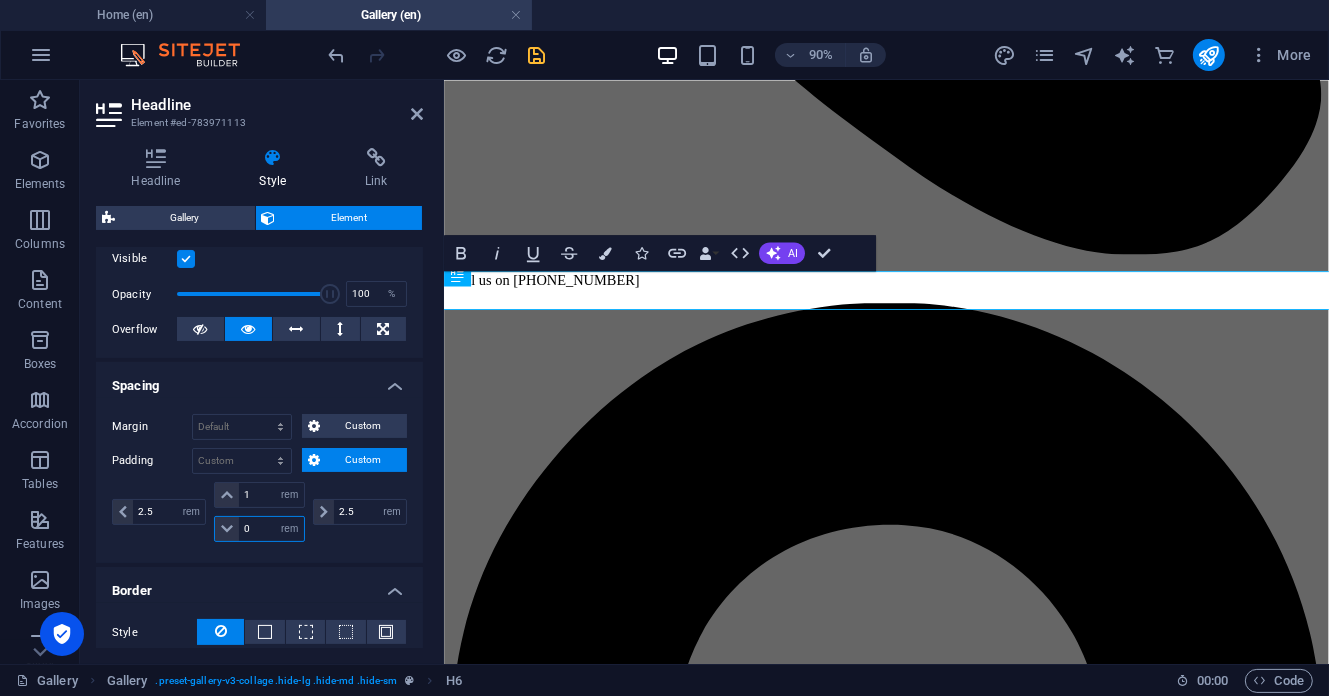 click on "0" at bounding box center (271, 529) 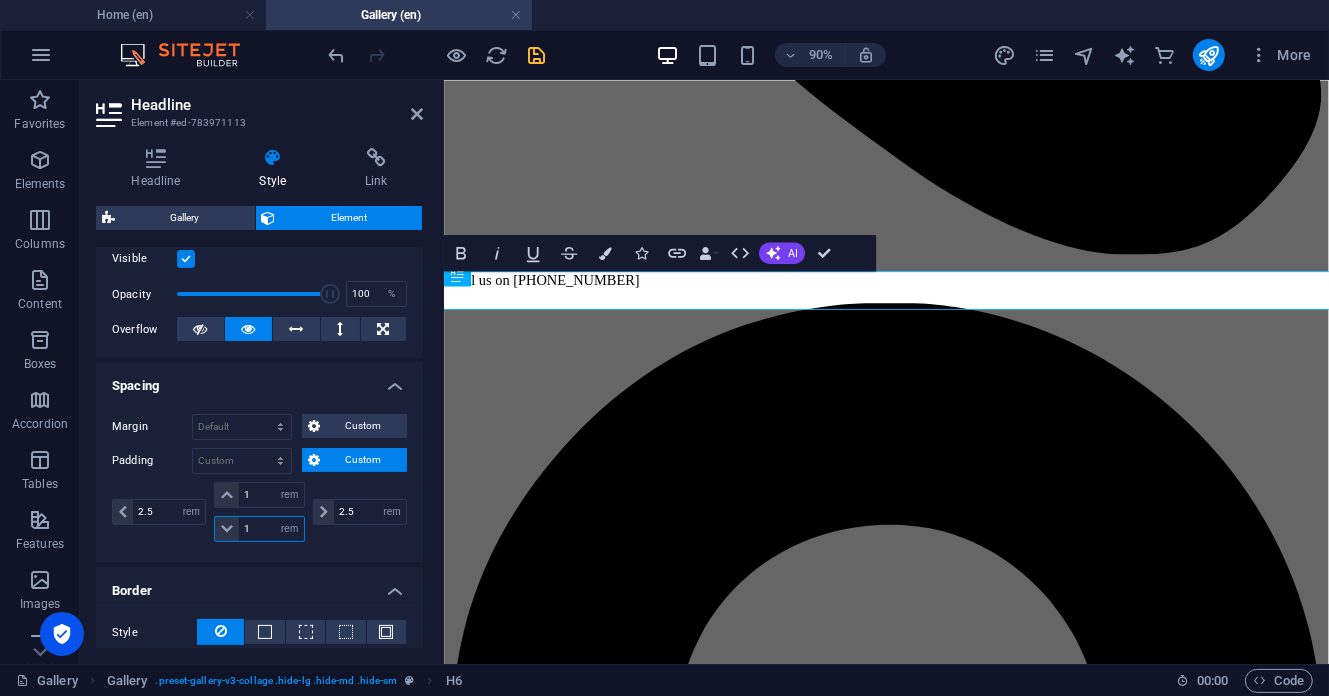 type on "1" 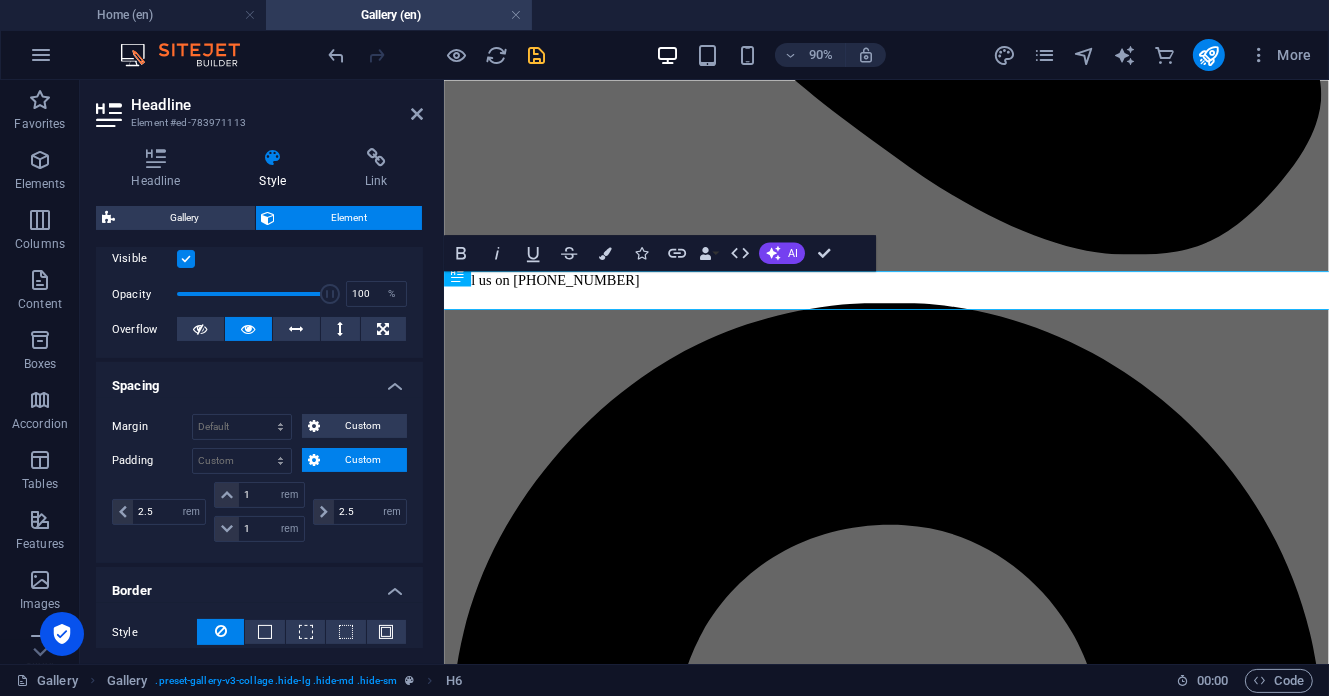 click on "2.5 px rem % vh vw" at bounding box center (358, 512) 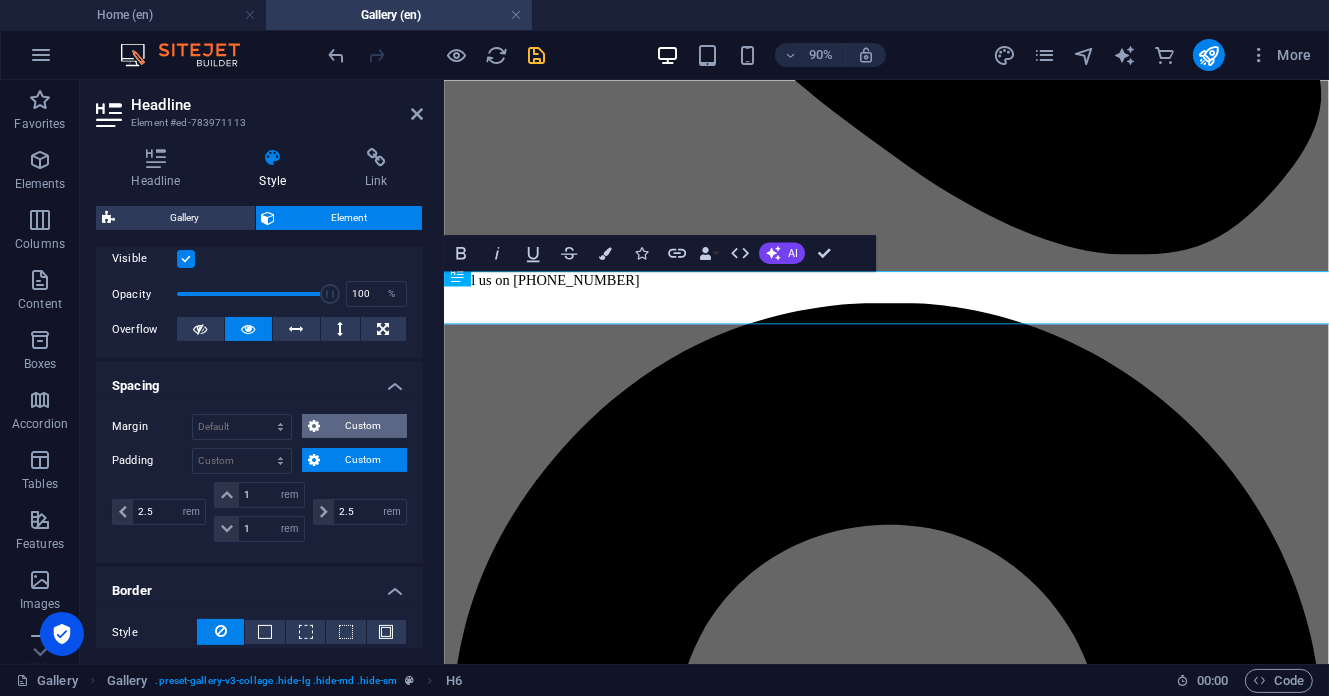 click on "Custom" at bounding box center (363, 426) 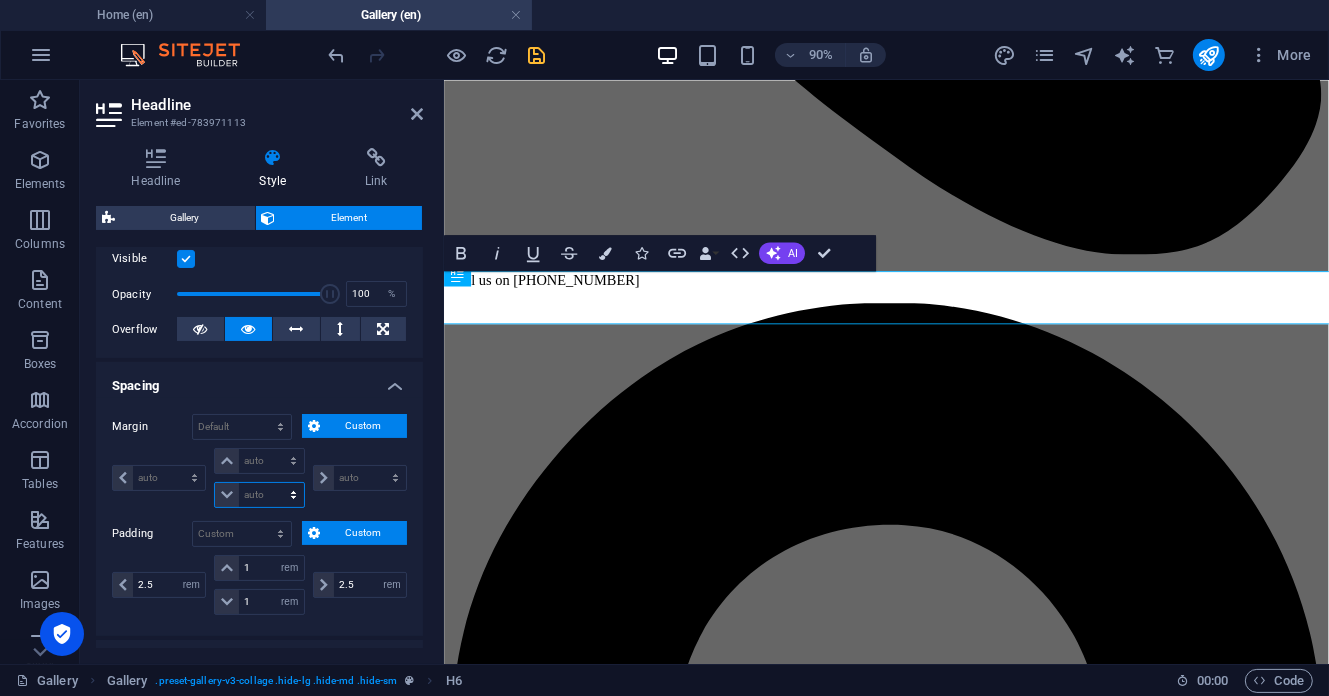 click on "auto px % rem vw vh" at bounding box center [259, 495] 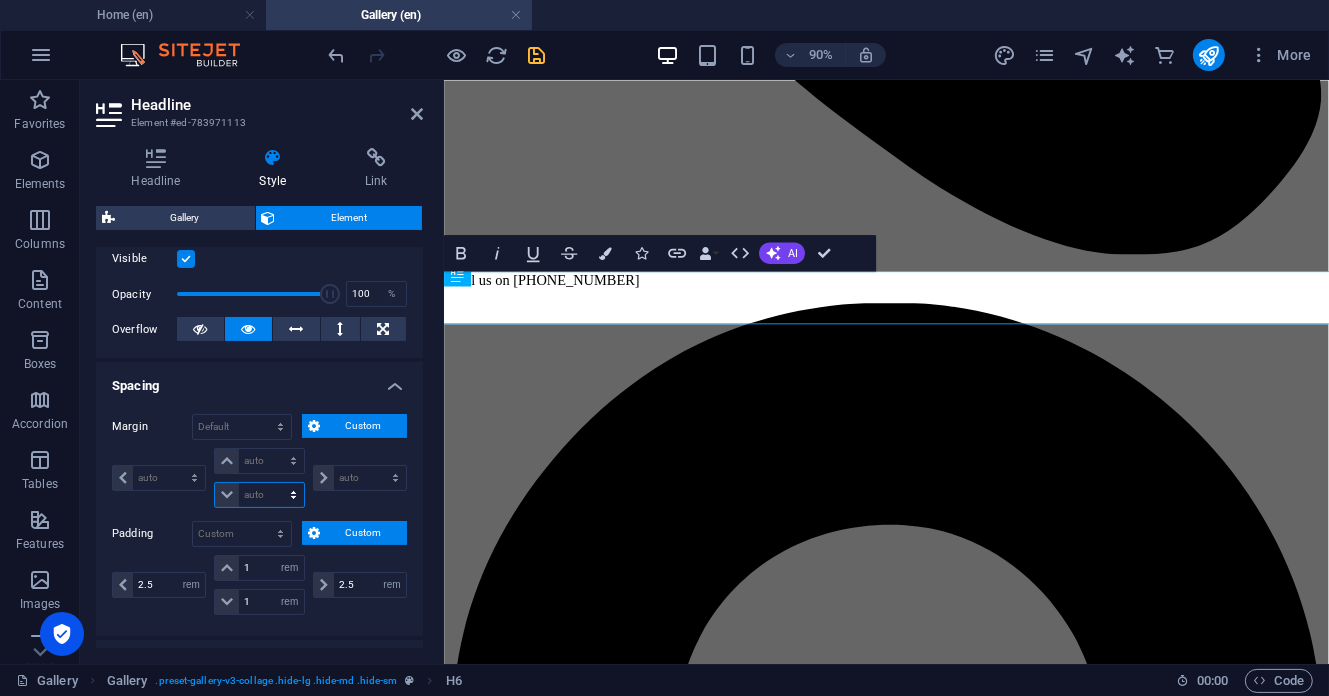 select on "rem" 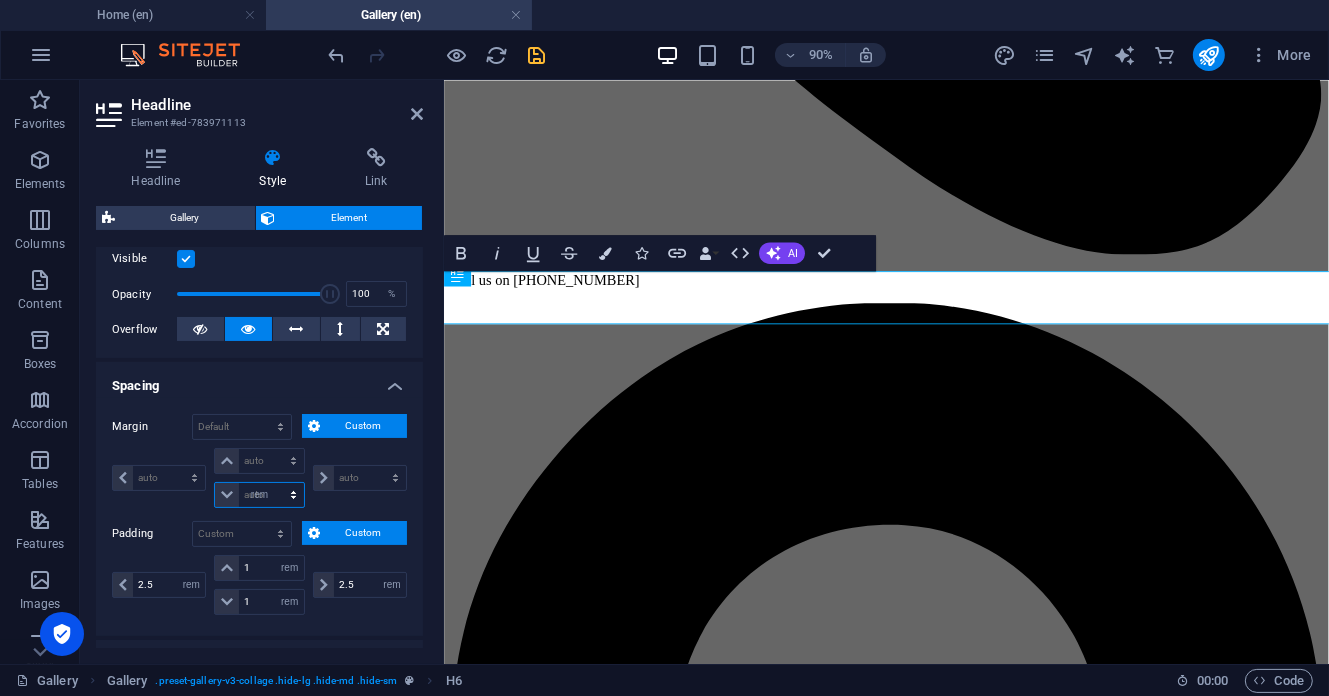 click on "auto px % rem vw vh" at bounding box center [259, 495] 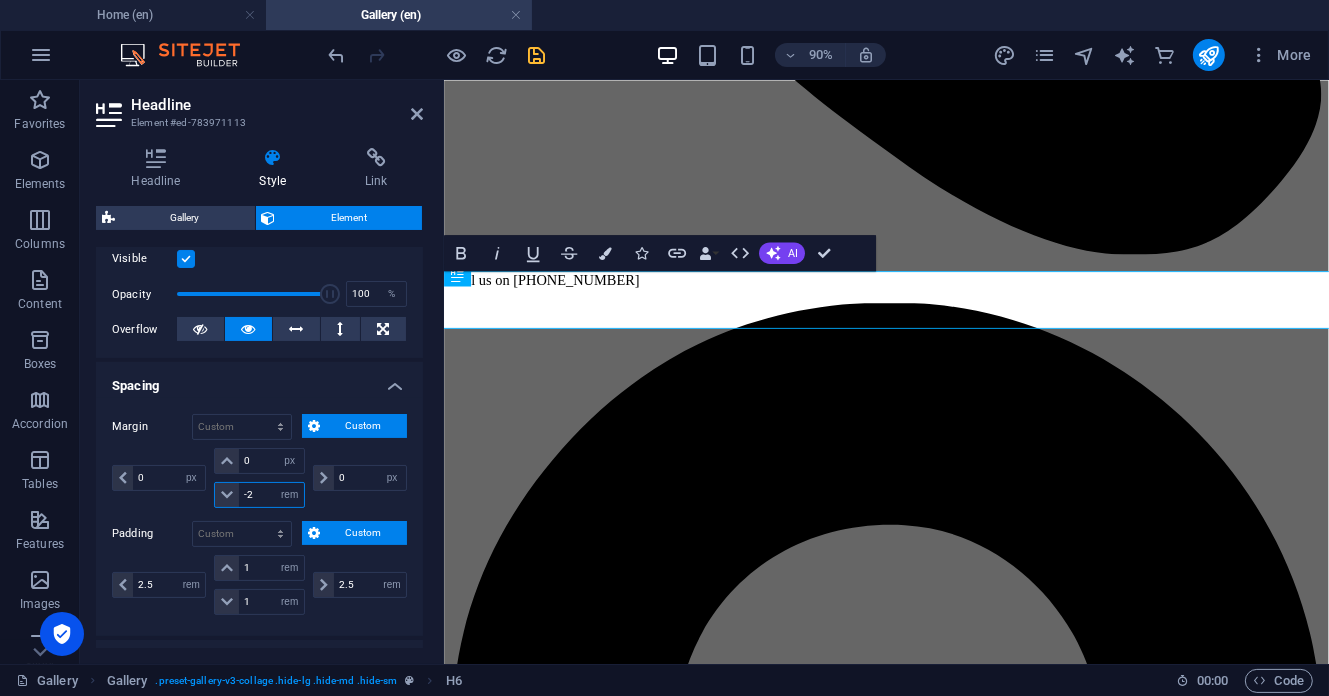 type on "0" 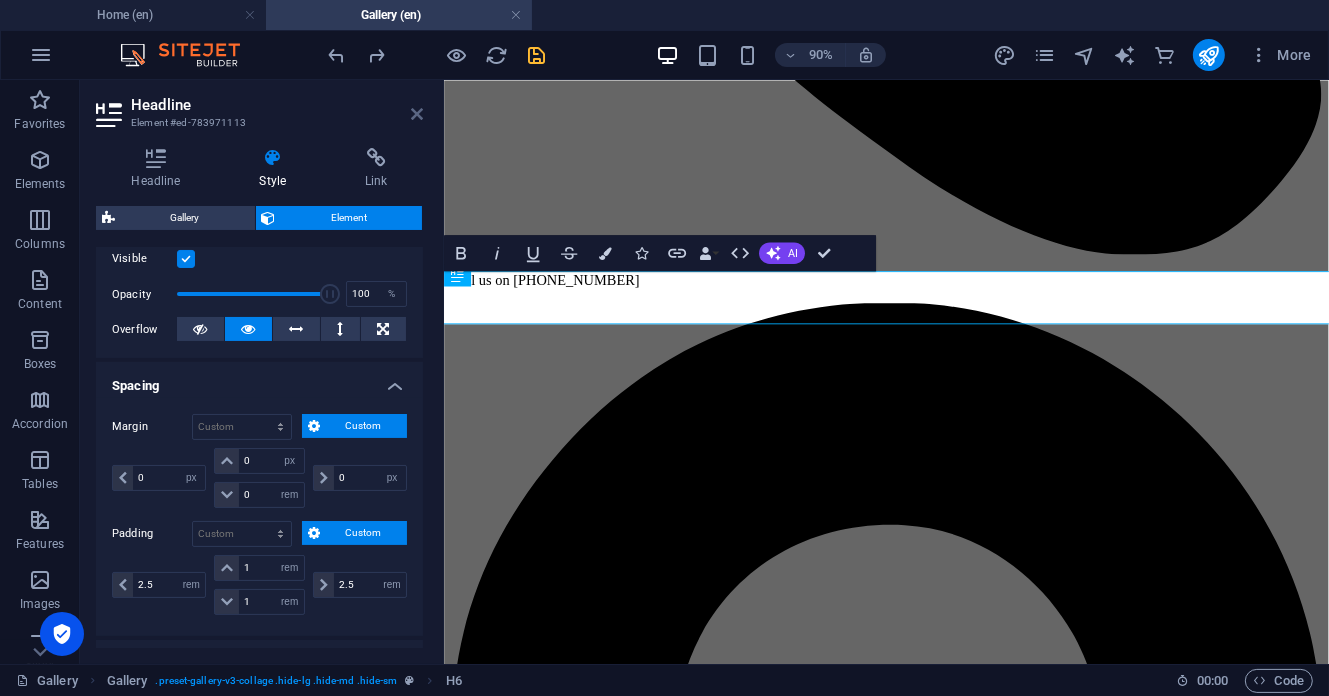click at bounding box center (417, 114) 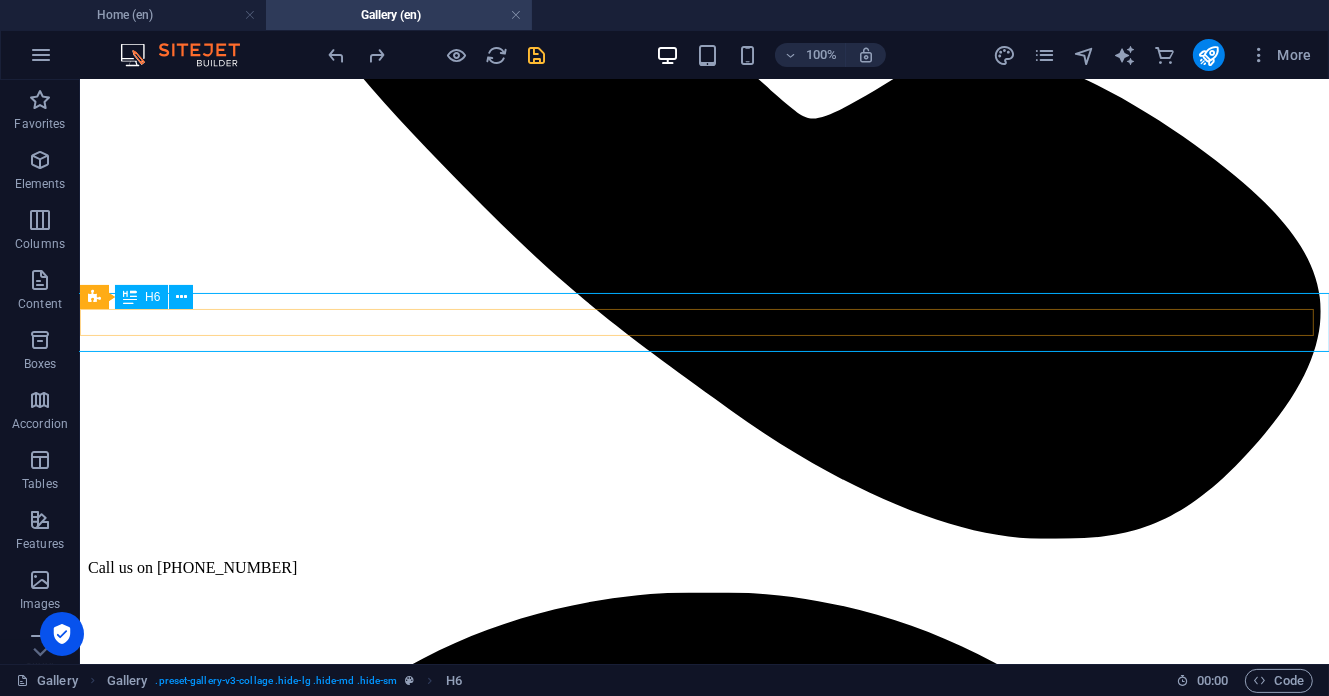 click on "View more by selecting the following categories" at bounding box center [703, 13043] 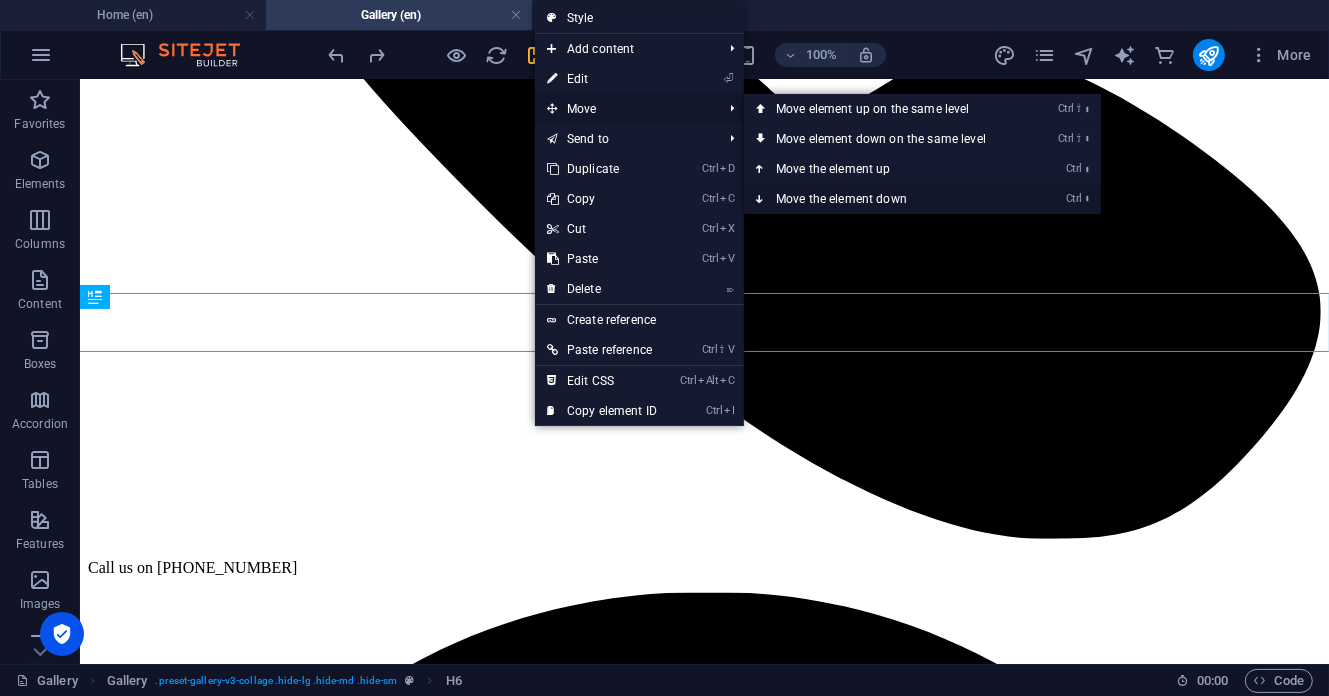 click on "Ctrl ⬇  Move the element down" at bounding box center (885, 199) 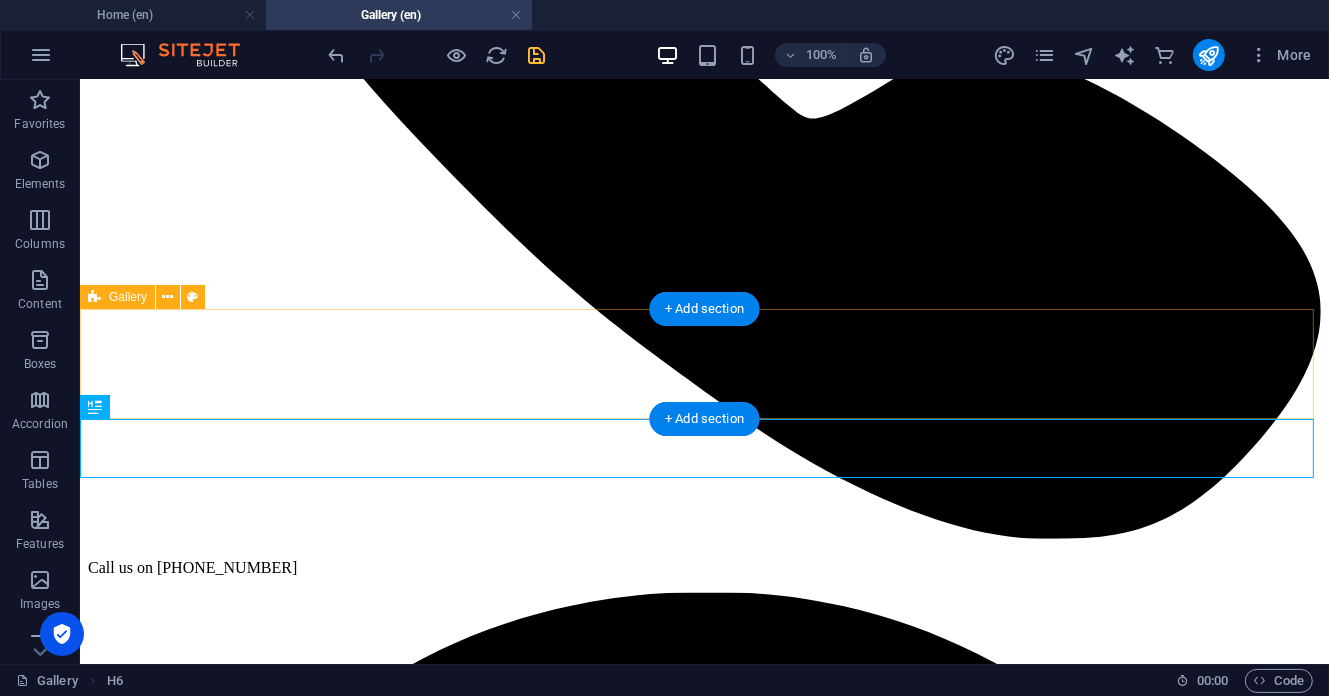 click on "Drop content here or  Add elements  Paste clipboard" at bounding box center (703, 13034) 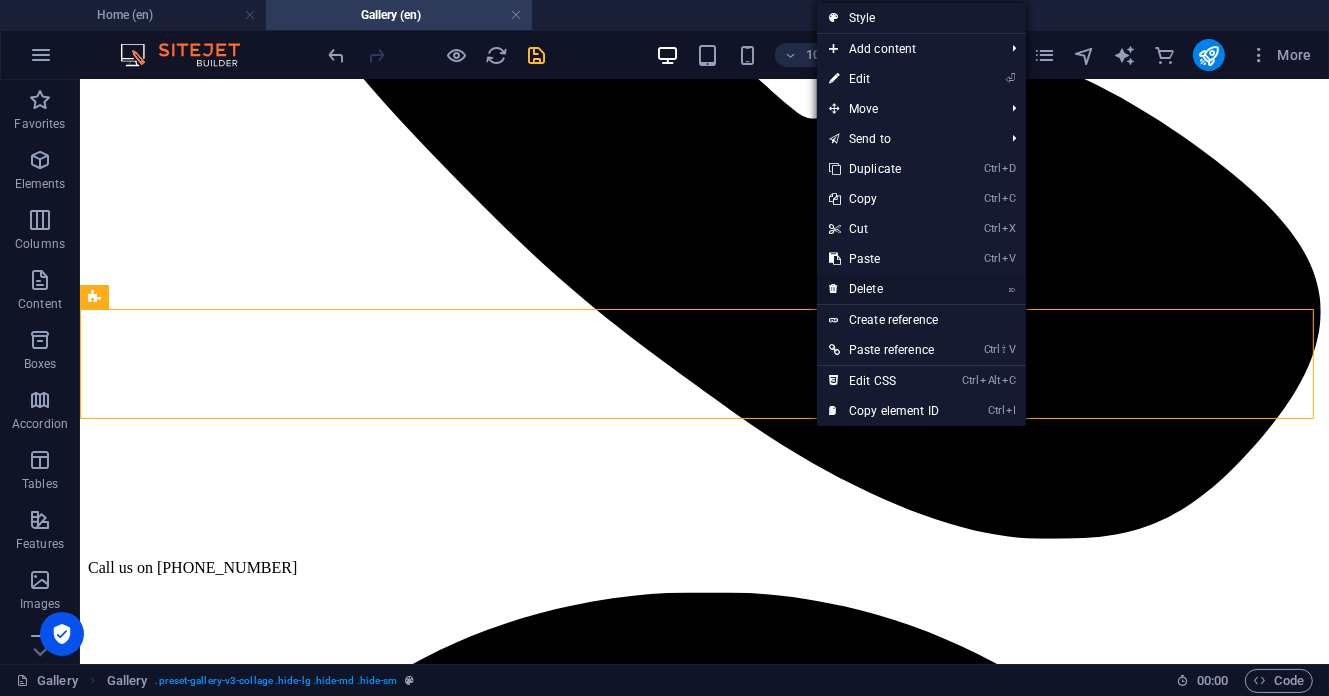 click on "⌦  Delete" at bounding box center (884, 289) 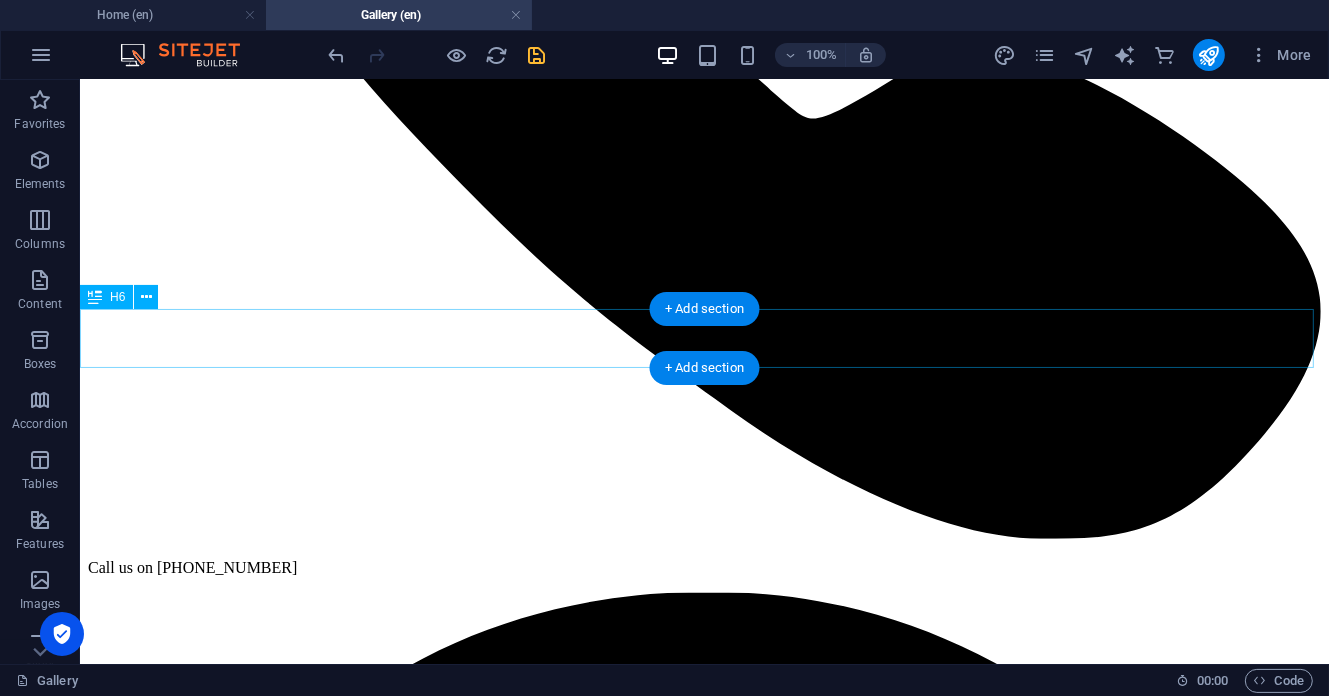 click on "View more by selecting the following categories" at bounding box center [703, 13010] 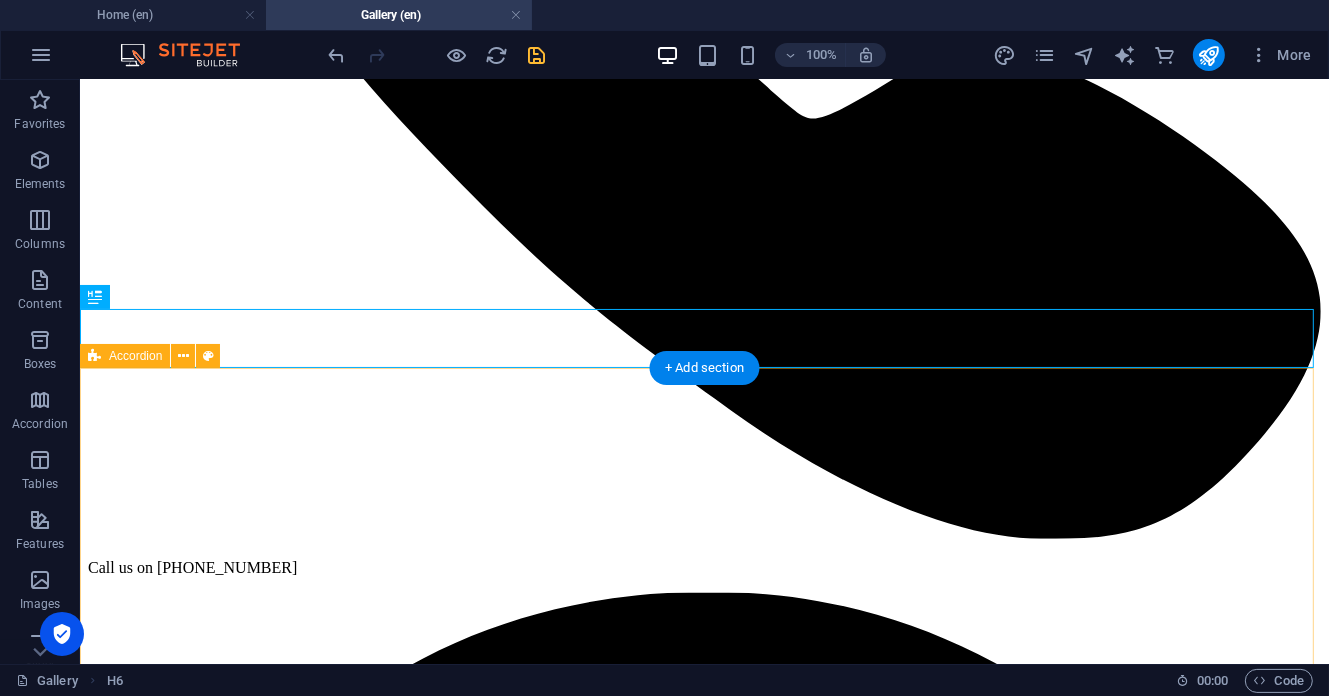click on "Show All FACTORY PRODUCTS AND ADS VIDEOS" at bounding box center [703, 32067] 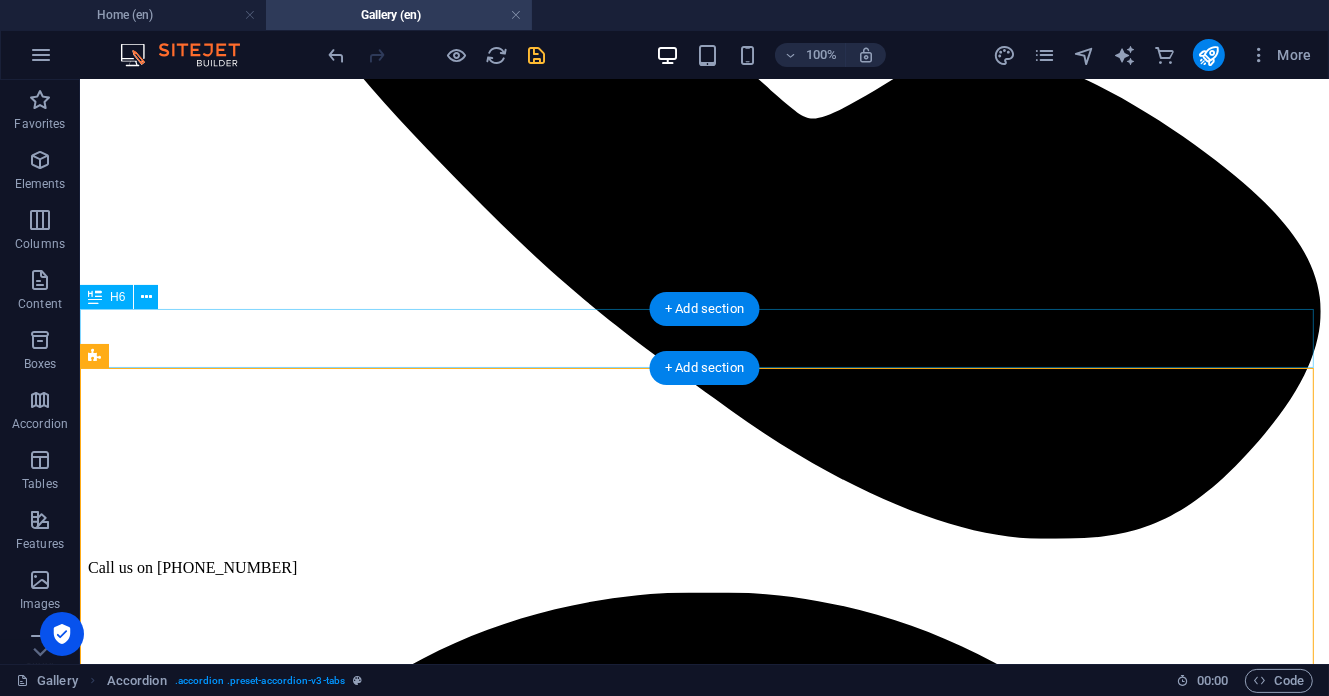click on "View more by selecting the following categories" at bounding box center (703, 13010) 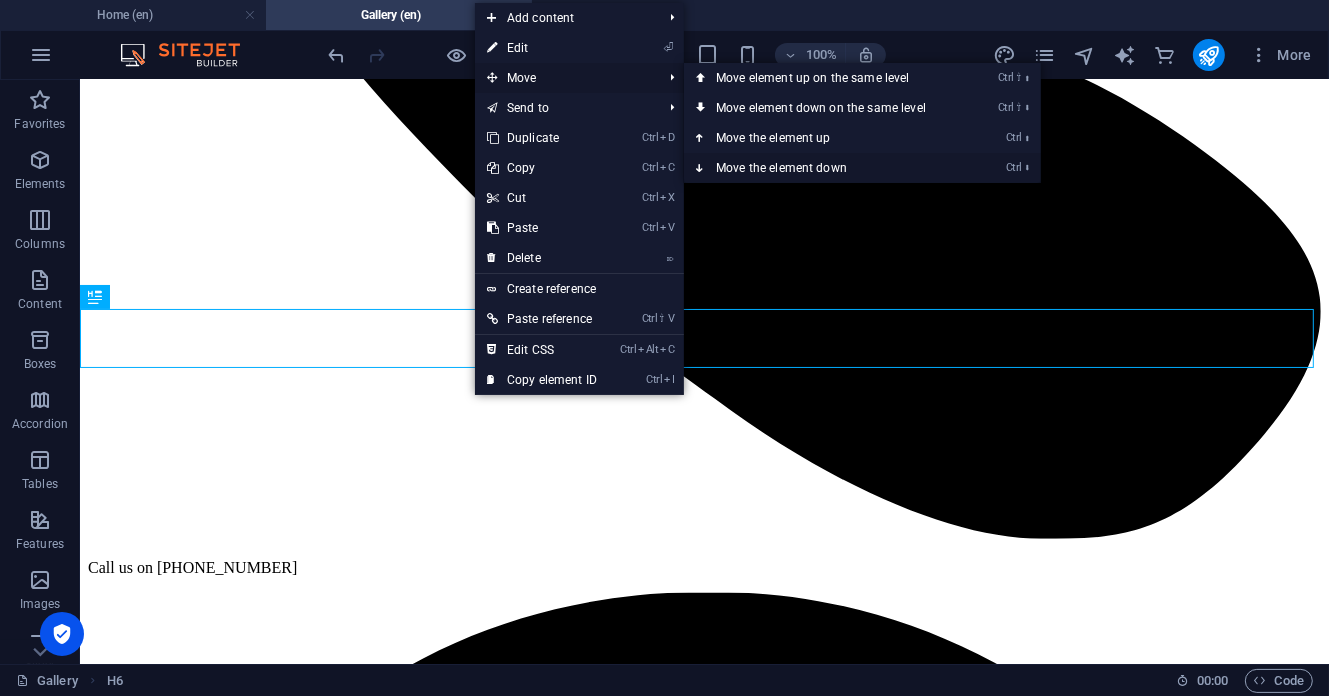 drag, startPoint x: 763, startPoint y: 166, endPoint x: 682, endPoint y: 87, distance: 113.14592 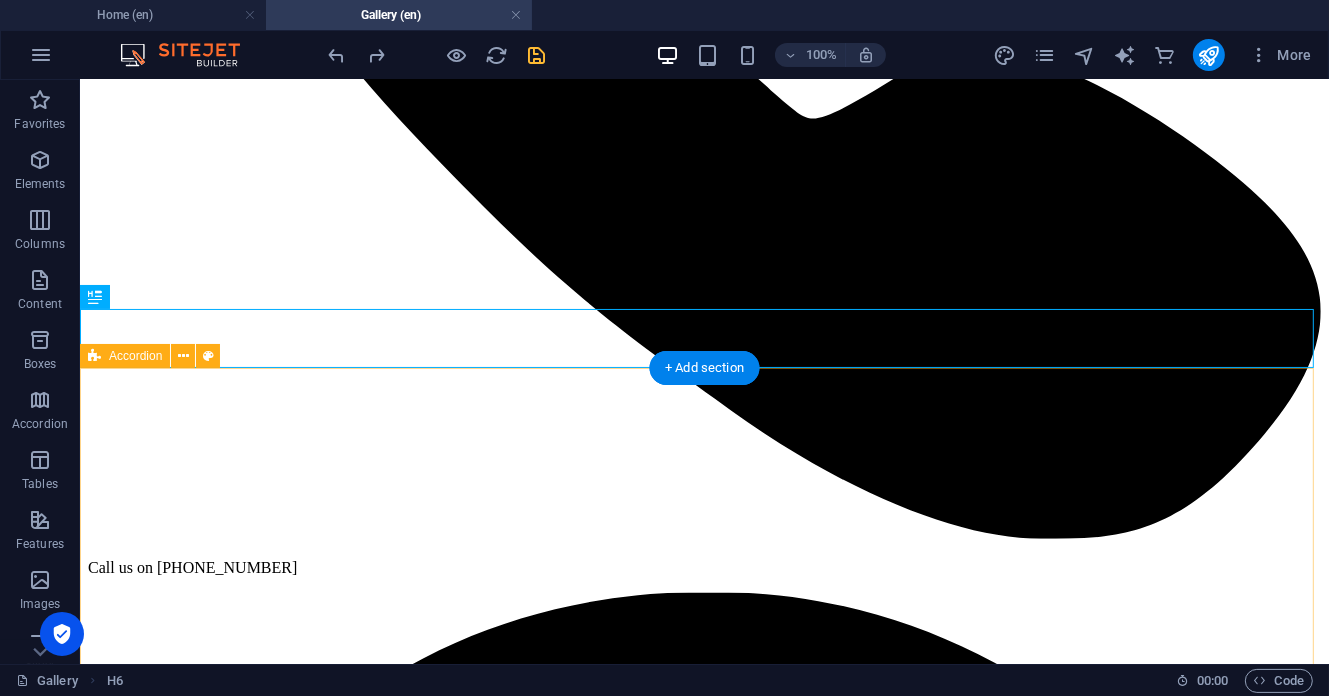 click on "Show All FACTORY PRODUCTS AND ADS VIDEOS" at bounding box center [703, 32067] 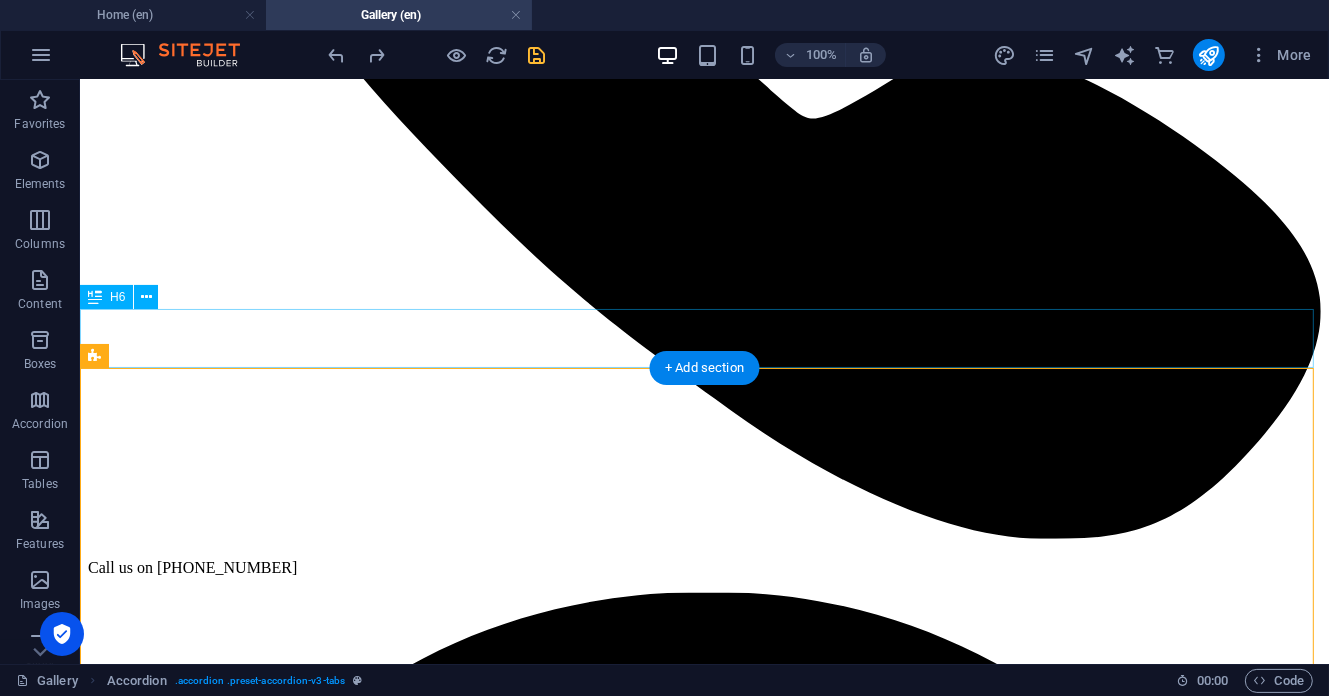 click on "View more by selecting the following categories" at bounding box center [703, 13010] 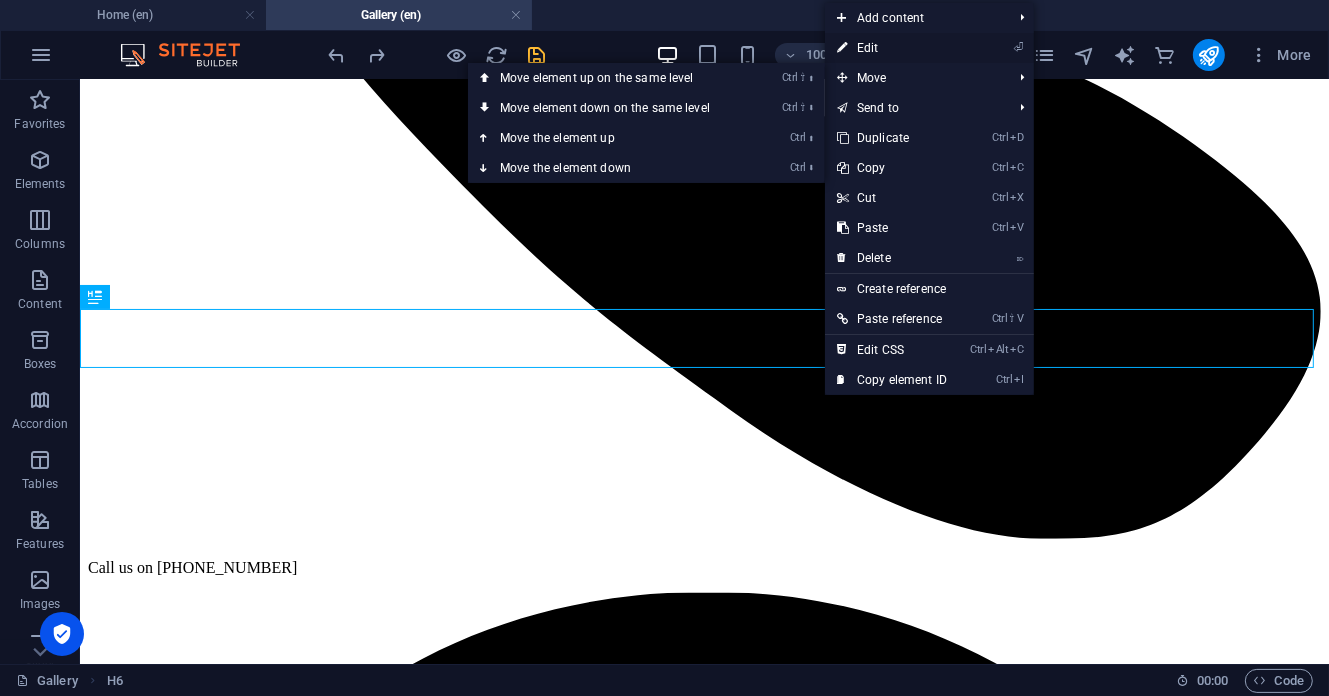 click on "⏎  Edit" at bounding box center [892, 48] 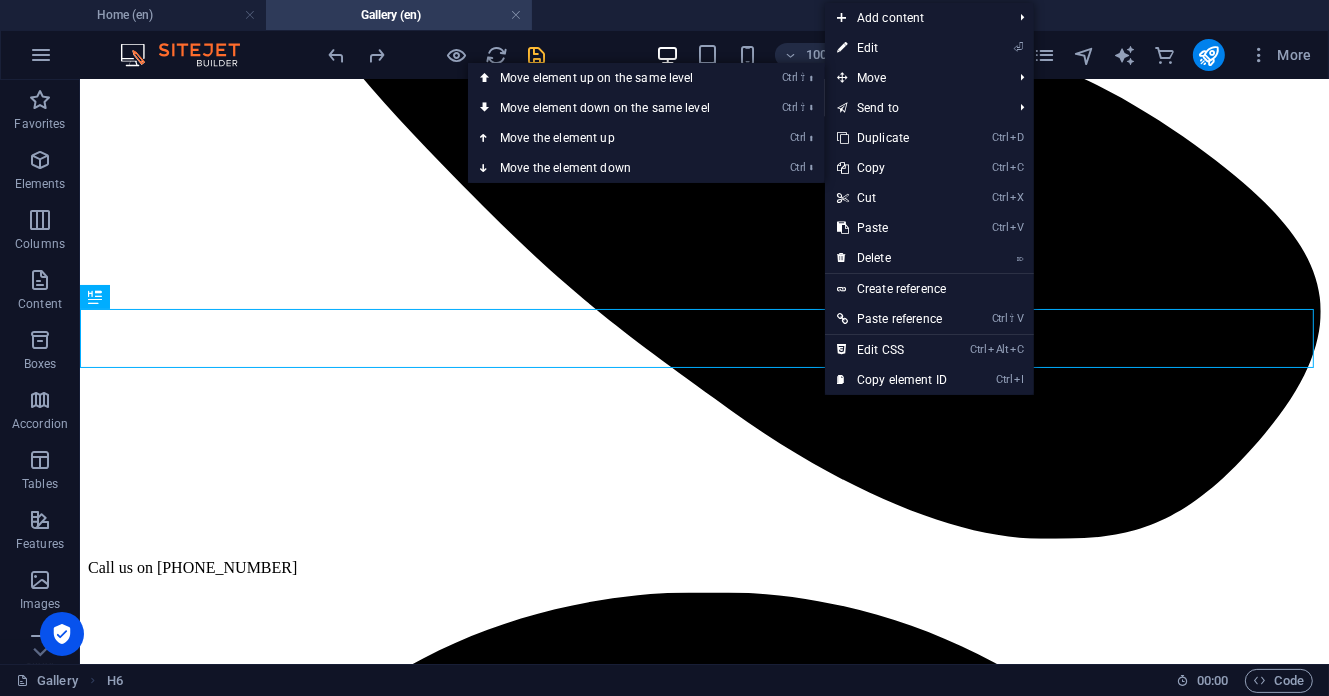 select on "px" 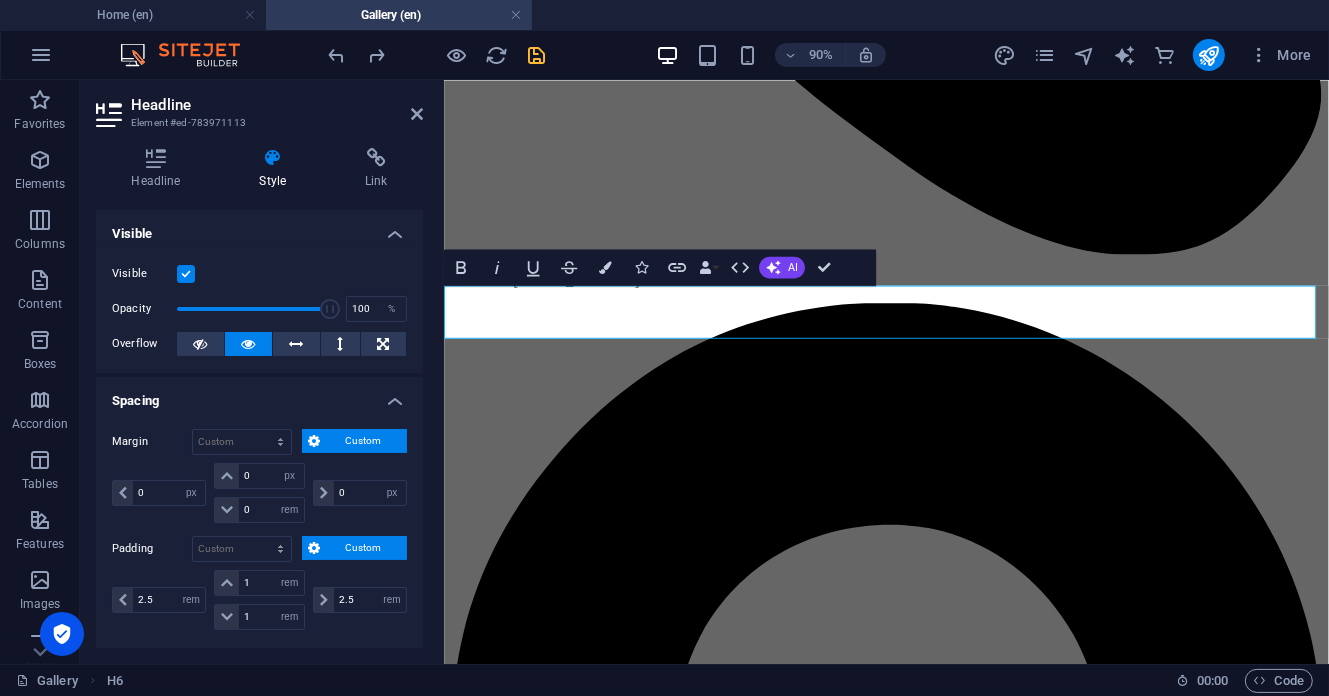 click on "Style" at bounding box center (277, 169) 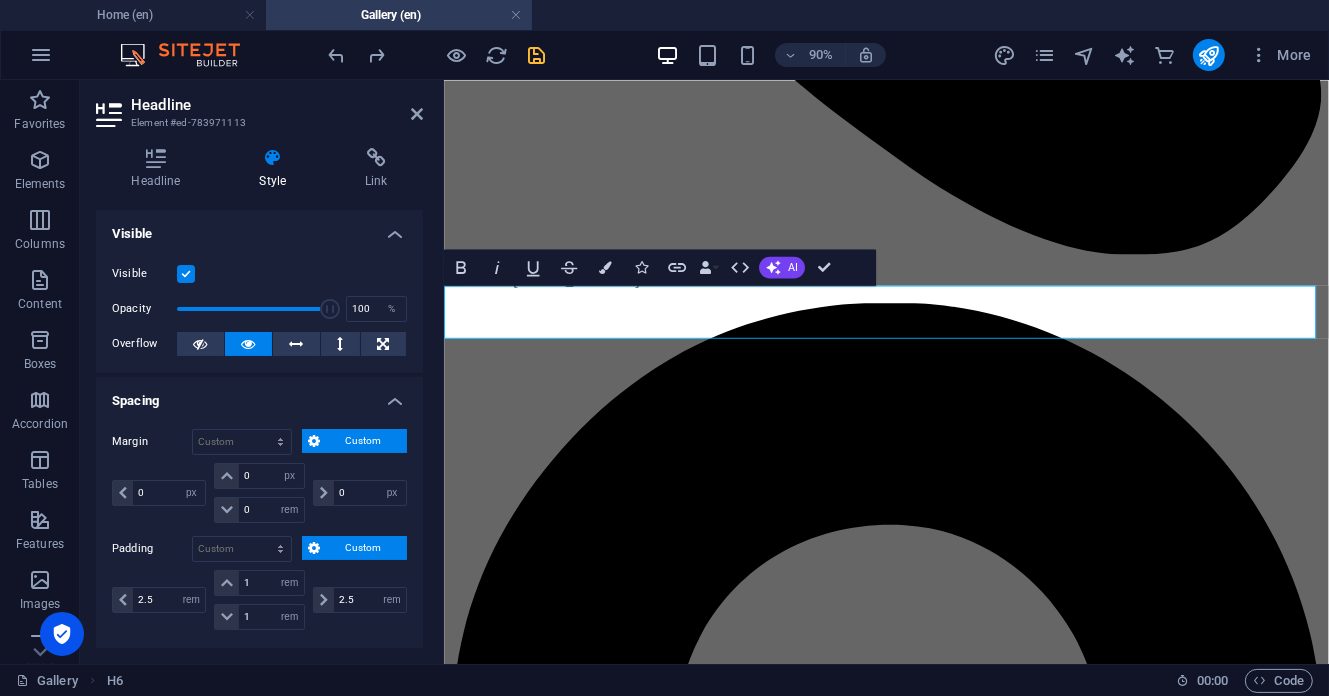 scroll, scrollTop: 266, scrollLeft: 0, axis: vertical 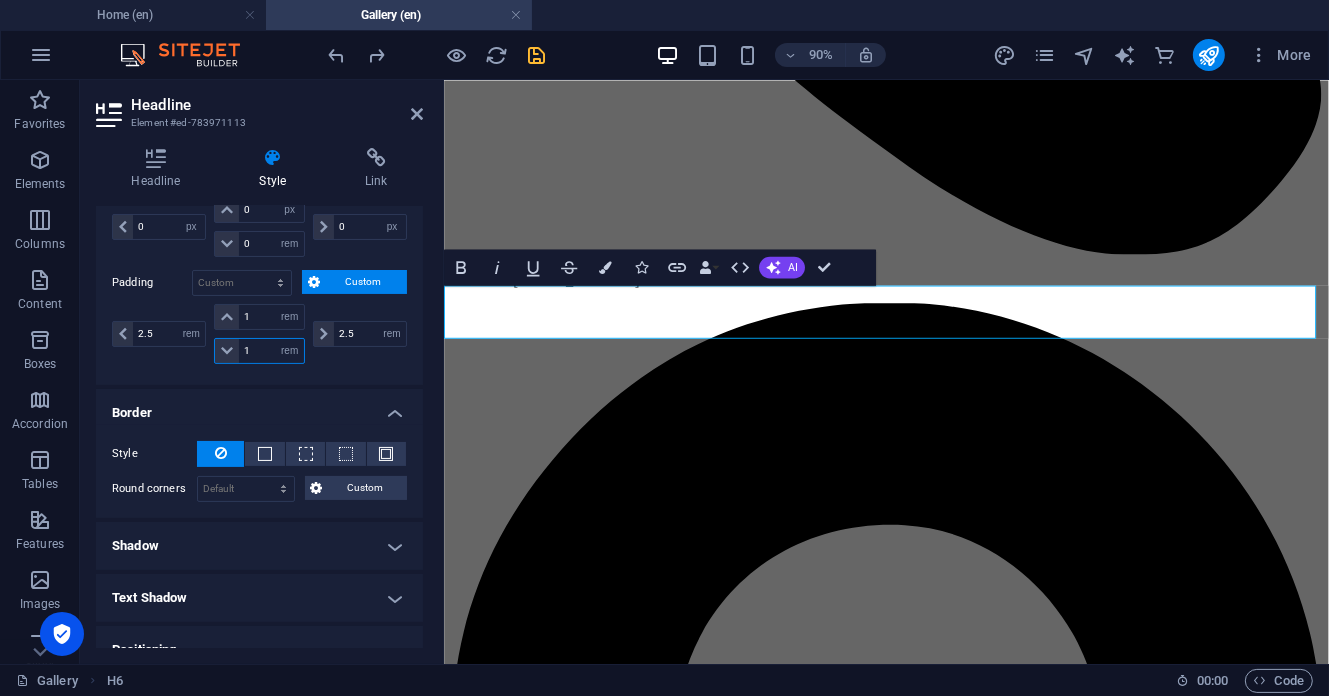 click on "1" at bounding box center [271, 351] 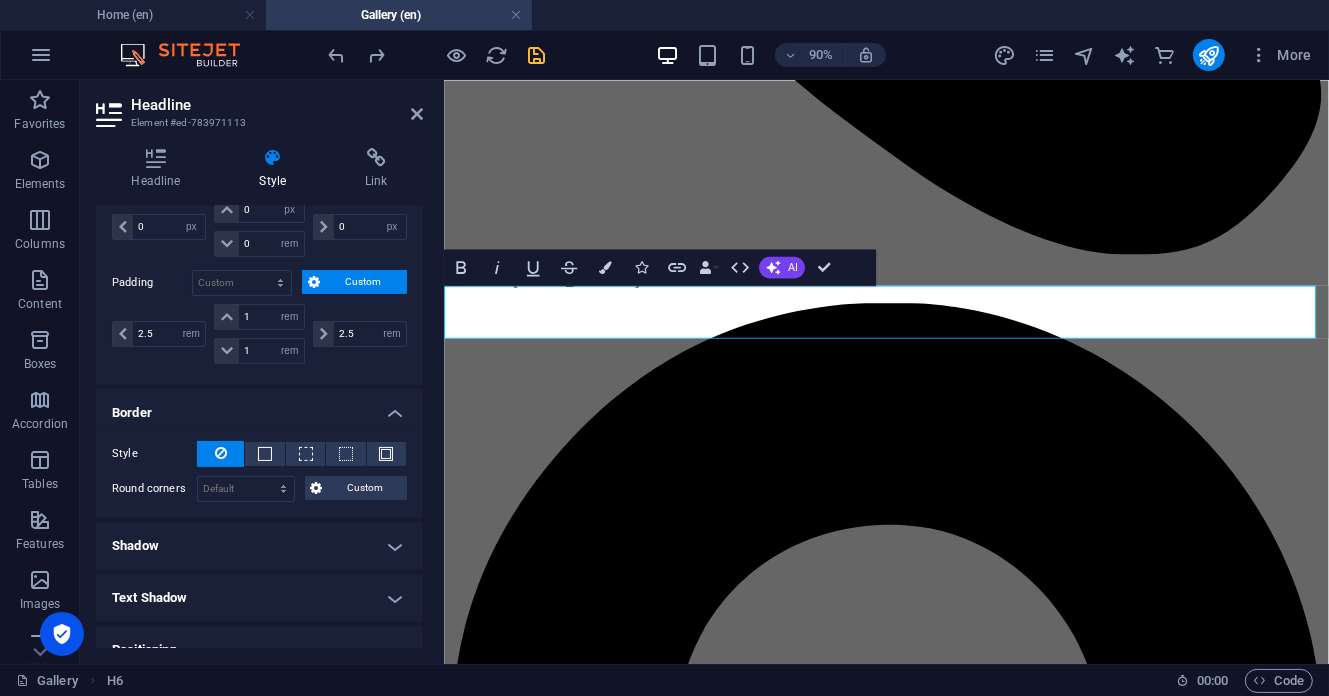 click on "Margin Default auto px % rem vw vh Custom Custom 0 auto px % rem vw vh 0 auto px % rem vw vh 0 auto px % rem vw vh 0 auto px % rem vw vh Padding Default px rem % vh vw Custom Custom 2.5 px rem % vh vw 1 px rem % vh vw 1 px rem % vh vw 2.5 px rem % vh vw" at bounding box center [259, 266] 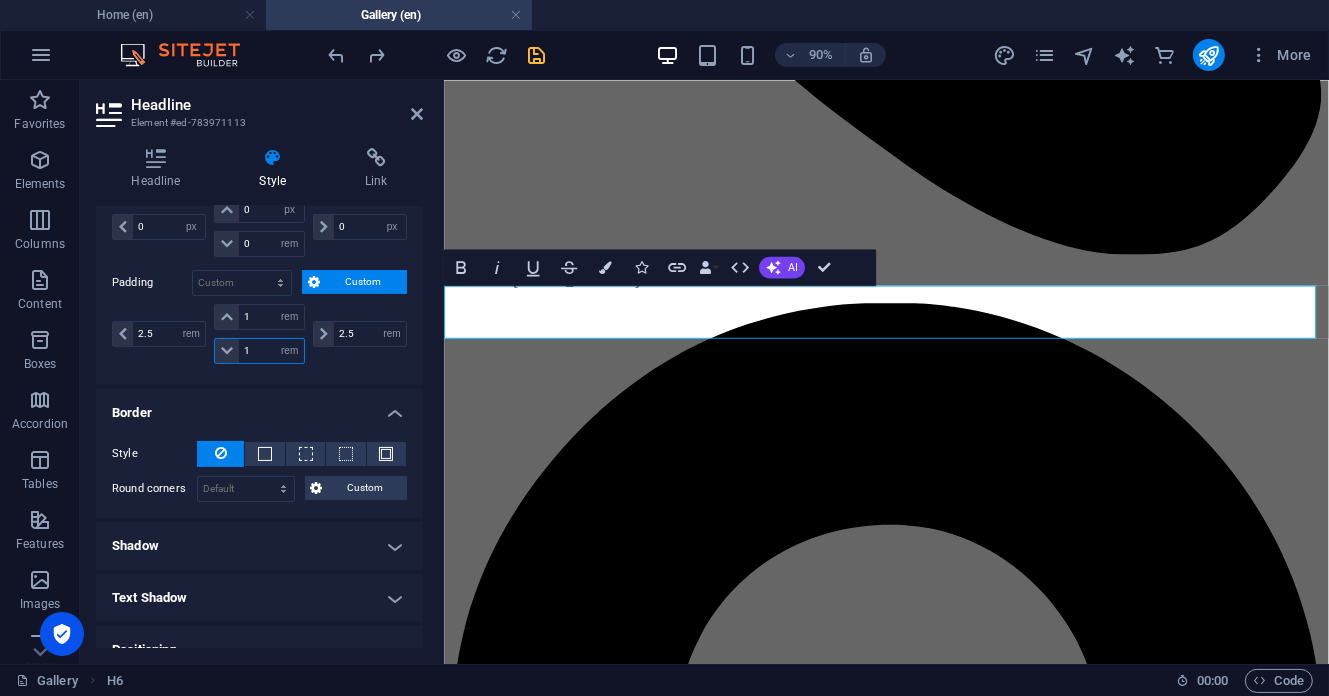 click on "1" at bounding box center (271, 351) 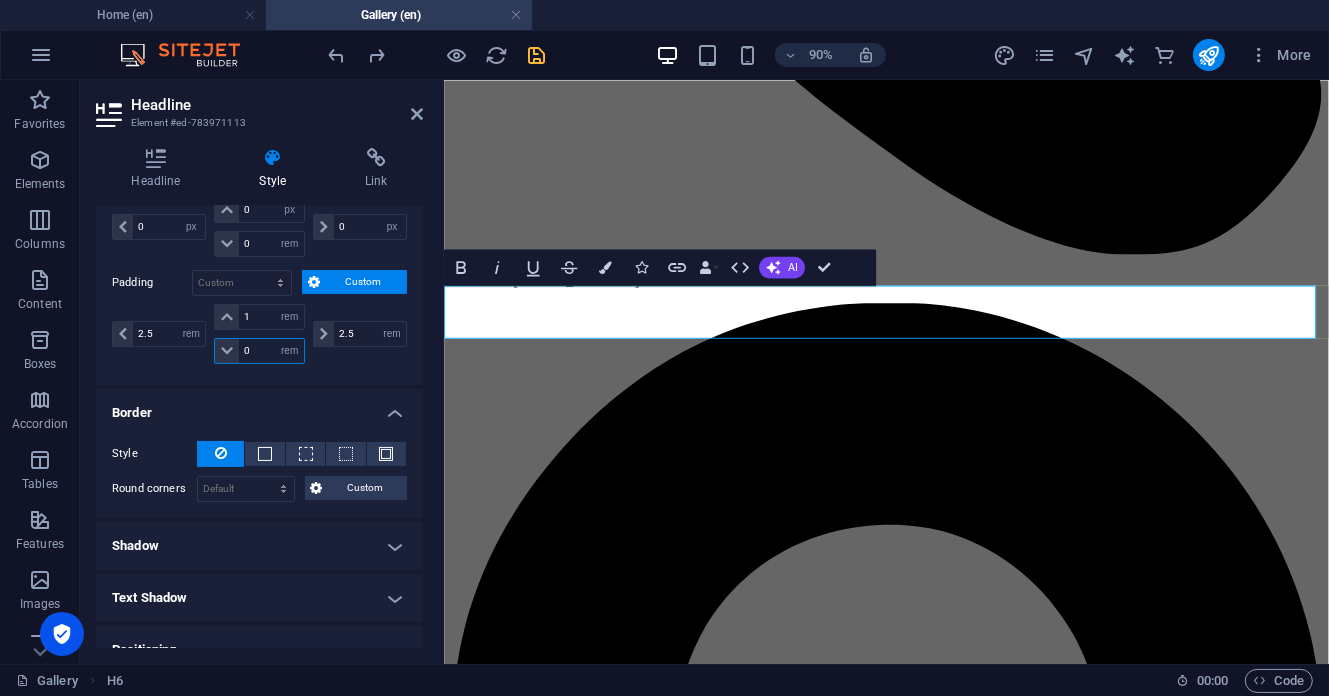 type on "0" 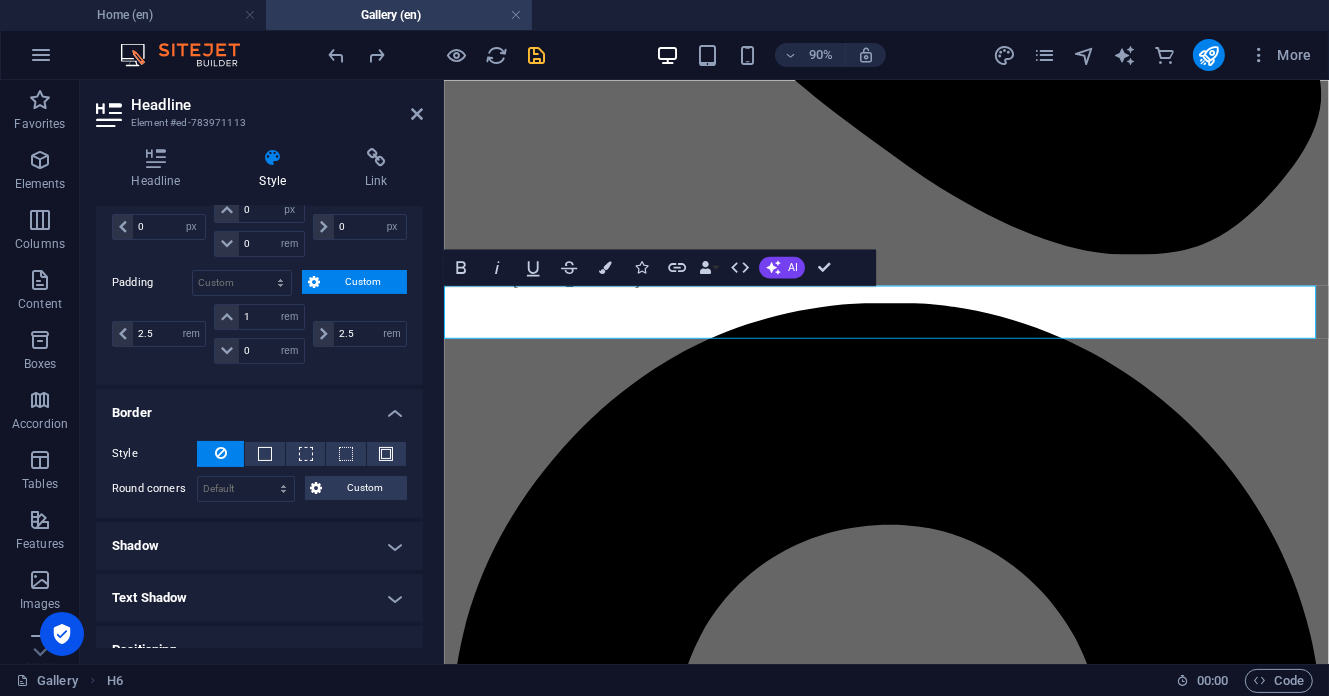 click on "Margin Default auto px % rem vw vh Custom Custom 0 auto px % rem vw vh 0 auto px % rem vw vh 0 auto px % rem vw vh 0 auto px % rem vw vh Padding Default px rem % vh vw Custom Custom 2.5 px rem % vh vw 1 px rem % vh vw 0 px rem % vh vw 2.5 px rem % vh vw" at bounding box center (259, 266) 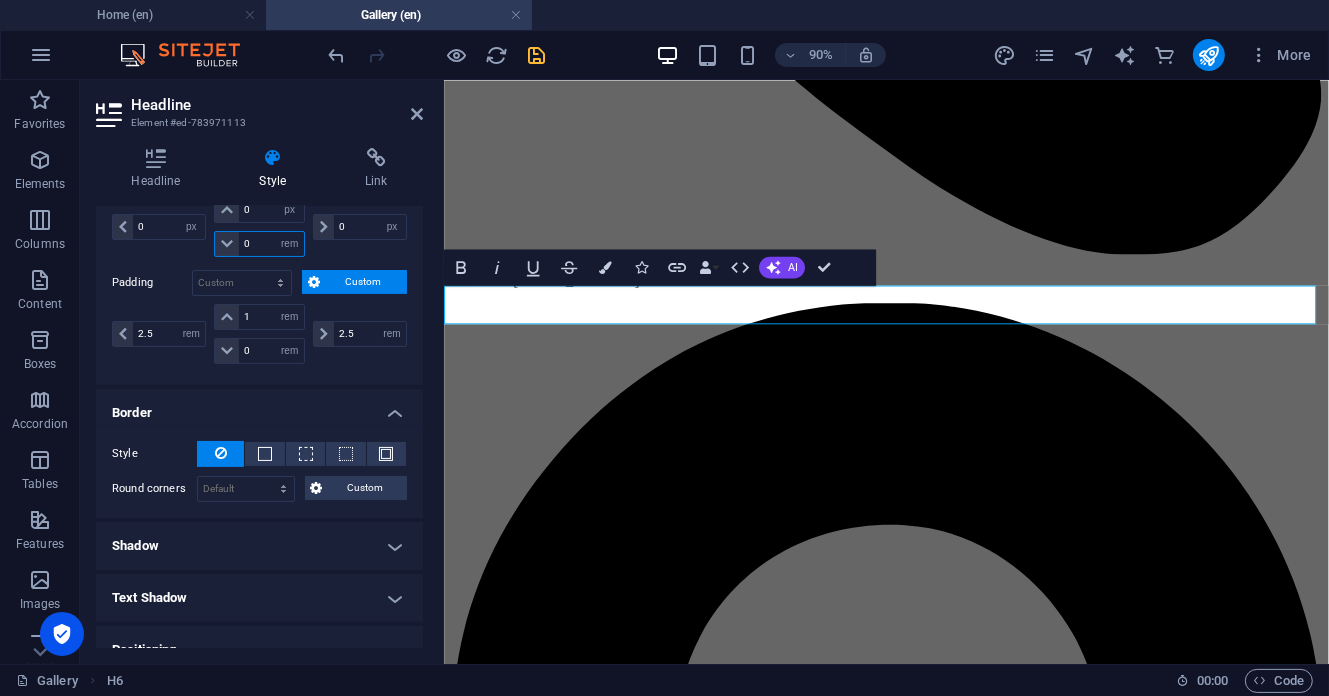 click on "0" at bounding box center (271, 244) 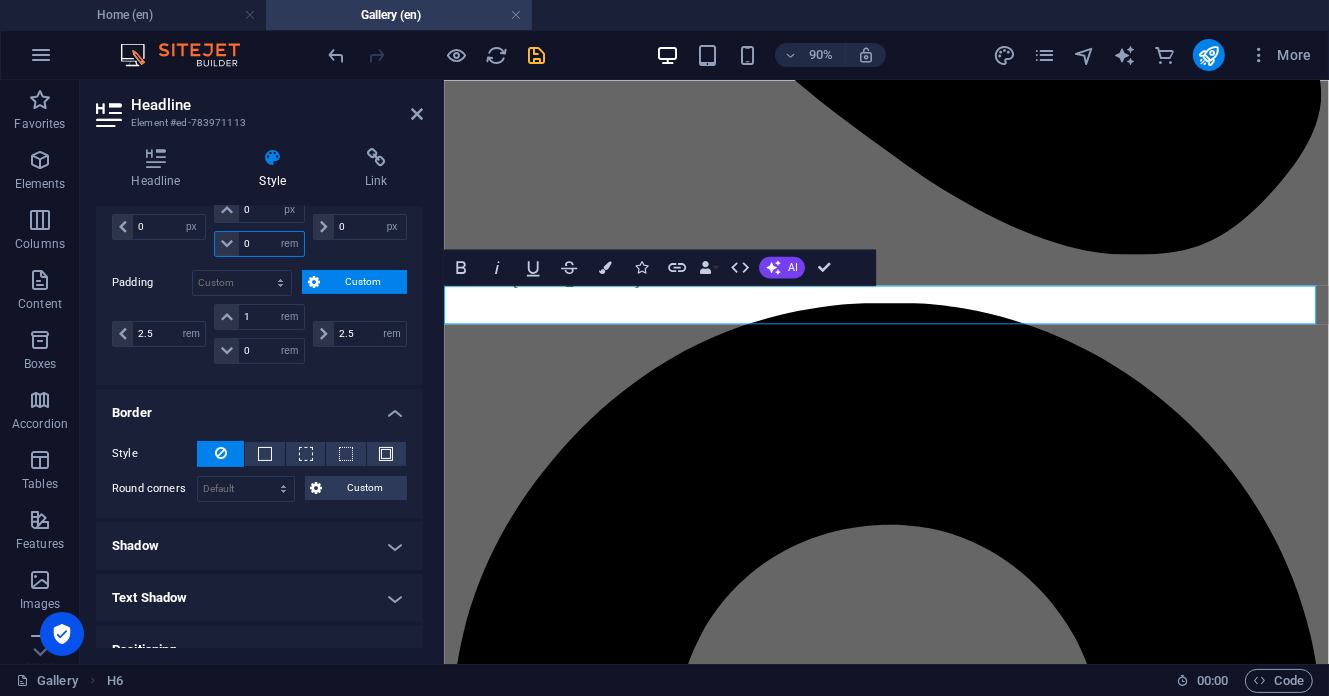 type on "1" 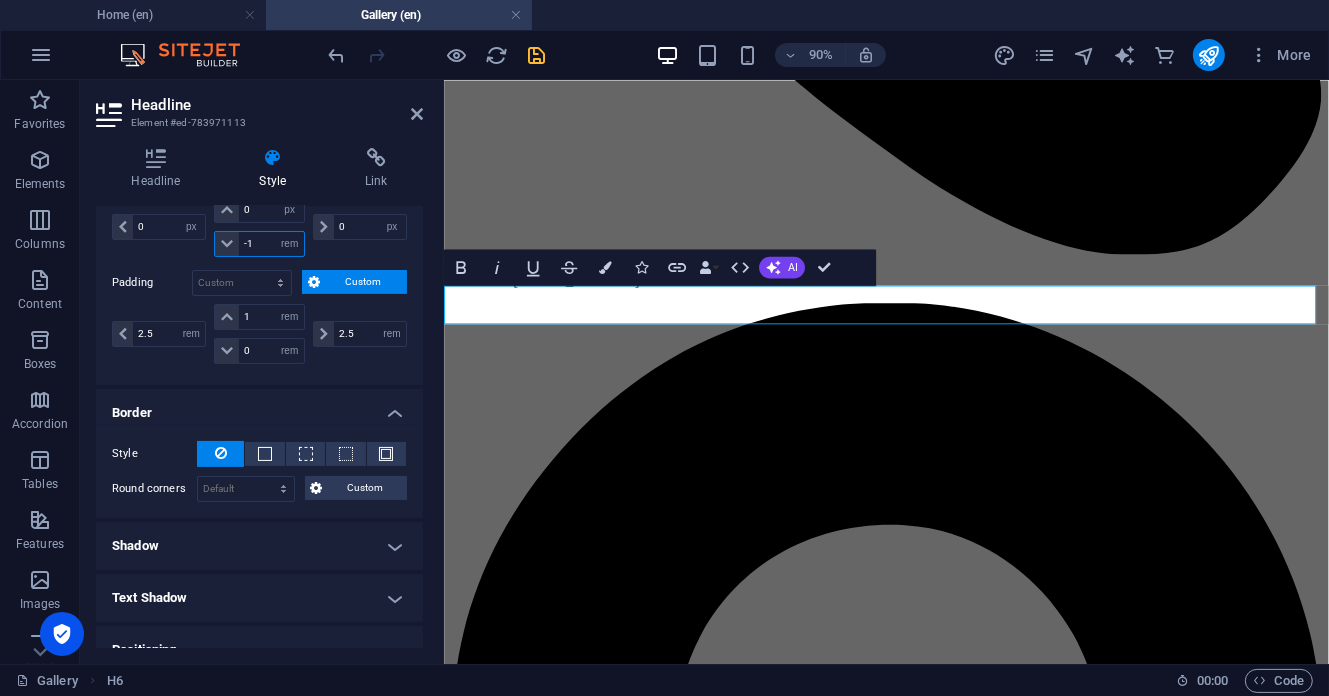 type on "-1" 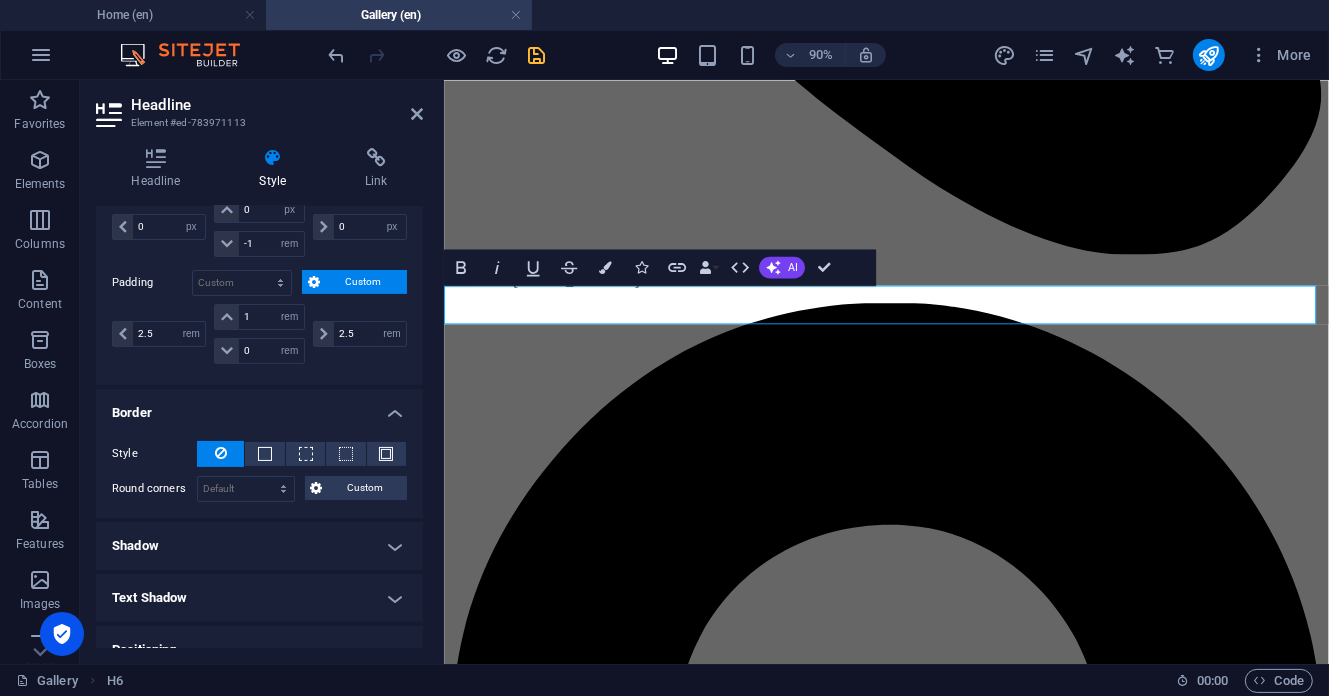 click on "0 auto px % rem vw vh" at bounding box center [358, 227] 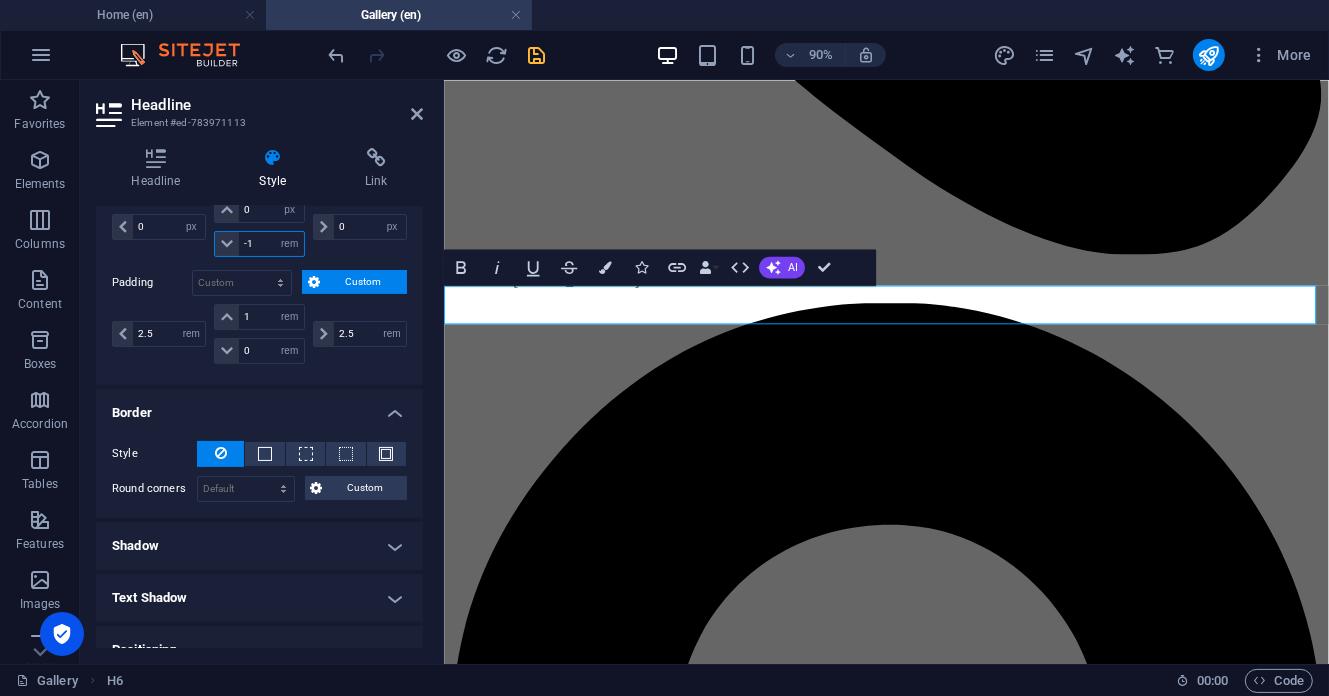 click on "-1" at bounding box center (271, 244) 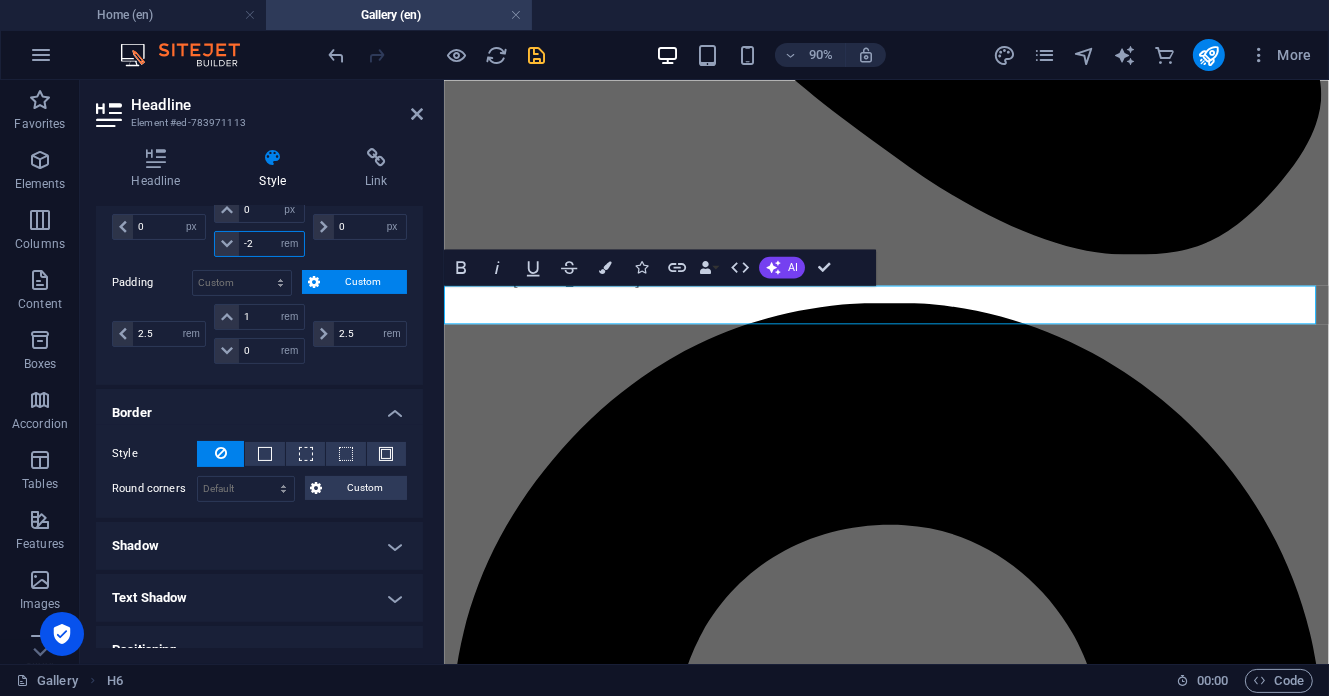 type on "-2" 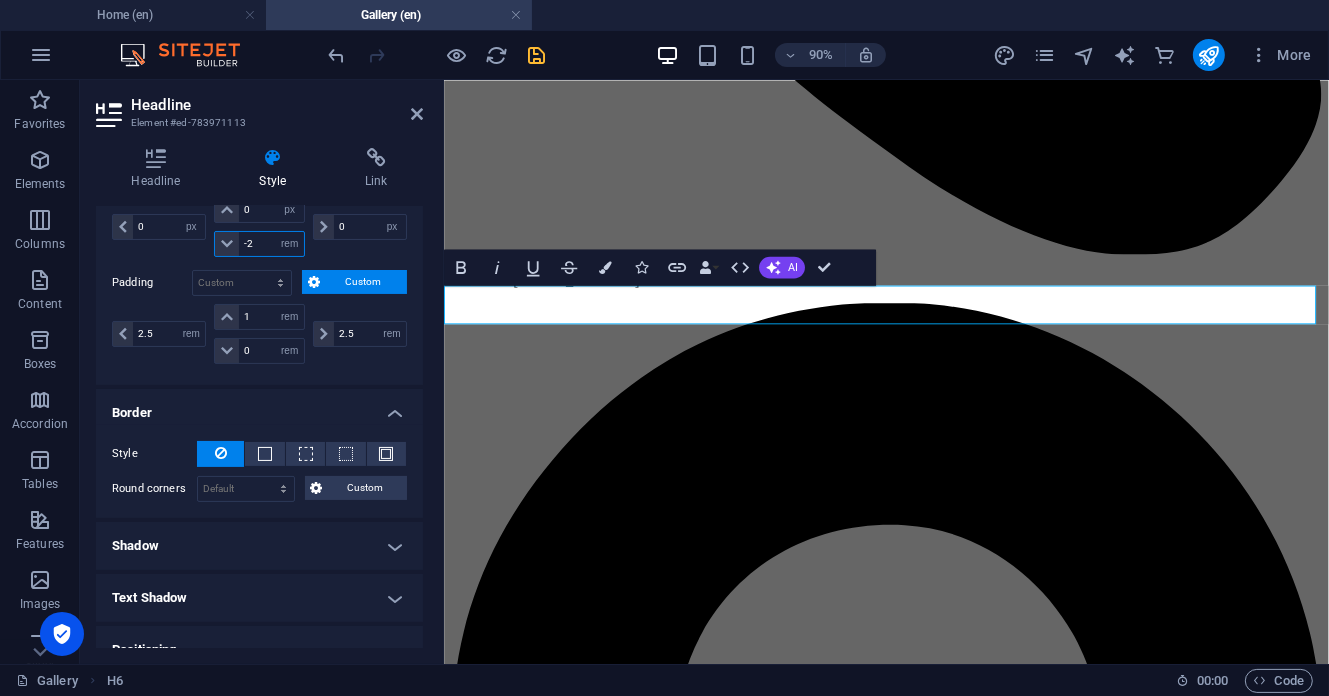 click on "-2" at bounding box center [271, 244] 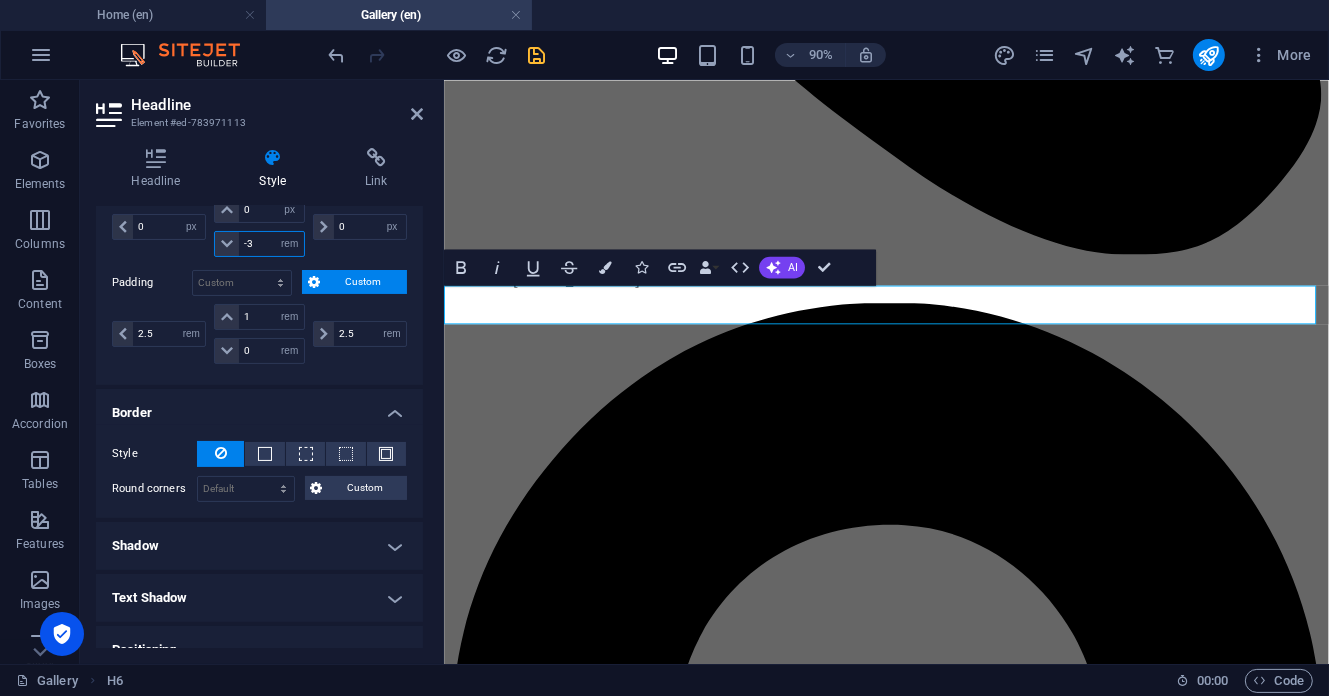 type on "-3" 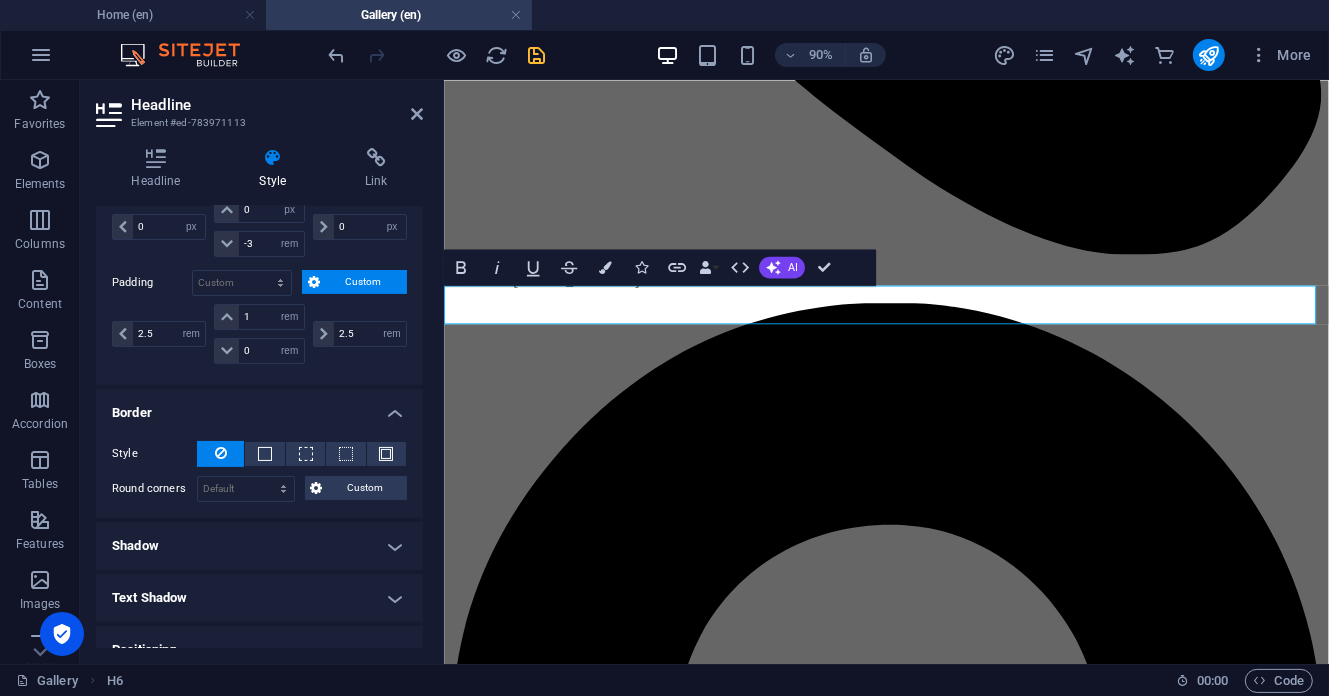 click on "0 auto px % rem vw vh" at bounding box center [358, 227] 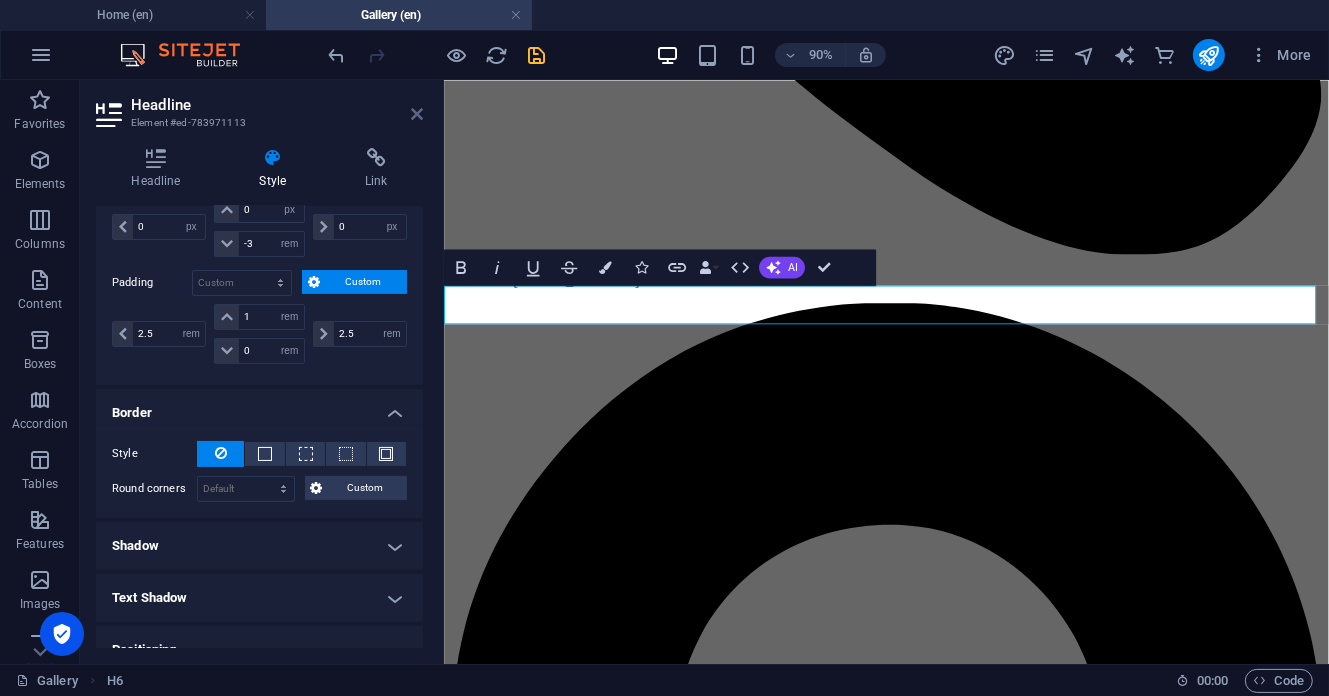 click at bounding box center (417, 114) 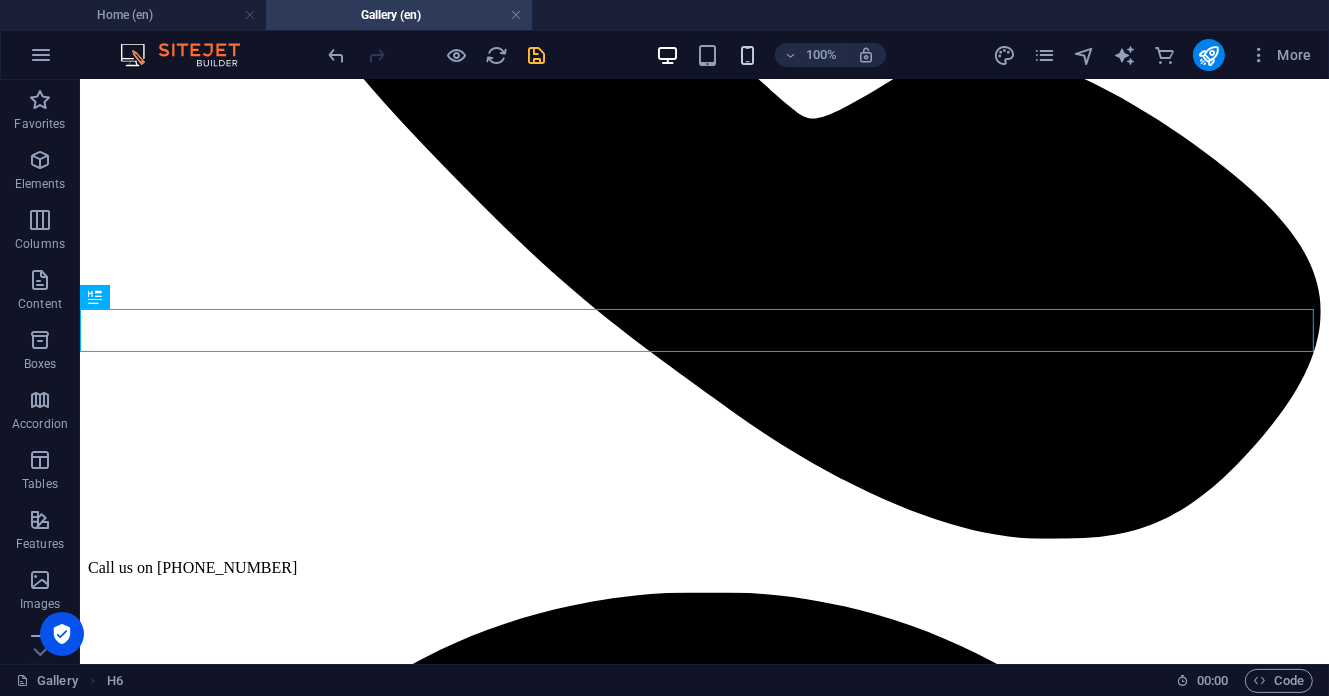 click at bounding box center [747, 55] 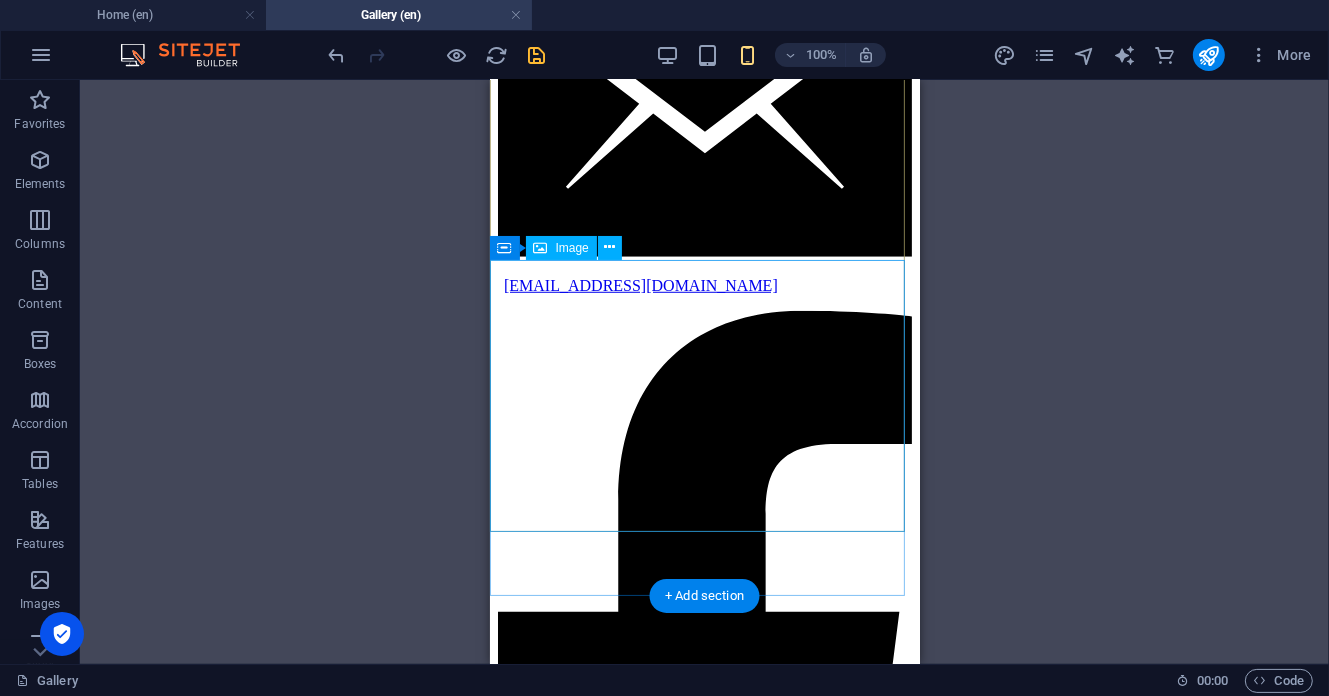 scroll, scrollTop: 1541, scrollLeft: 0, axis: vertical 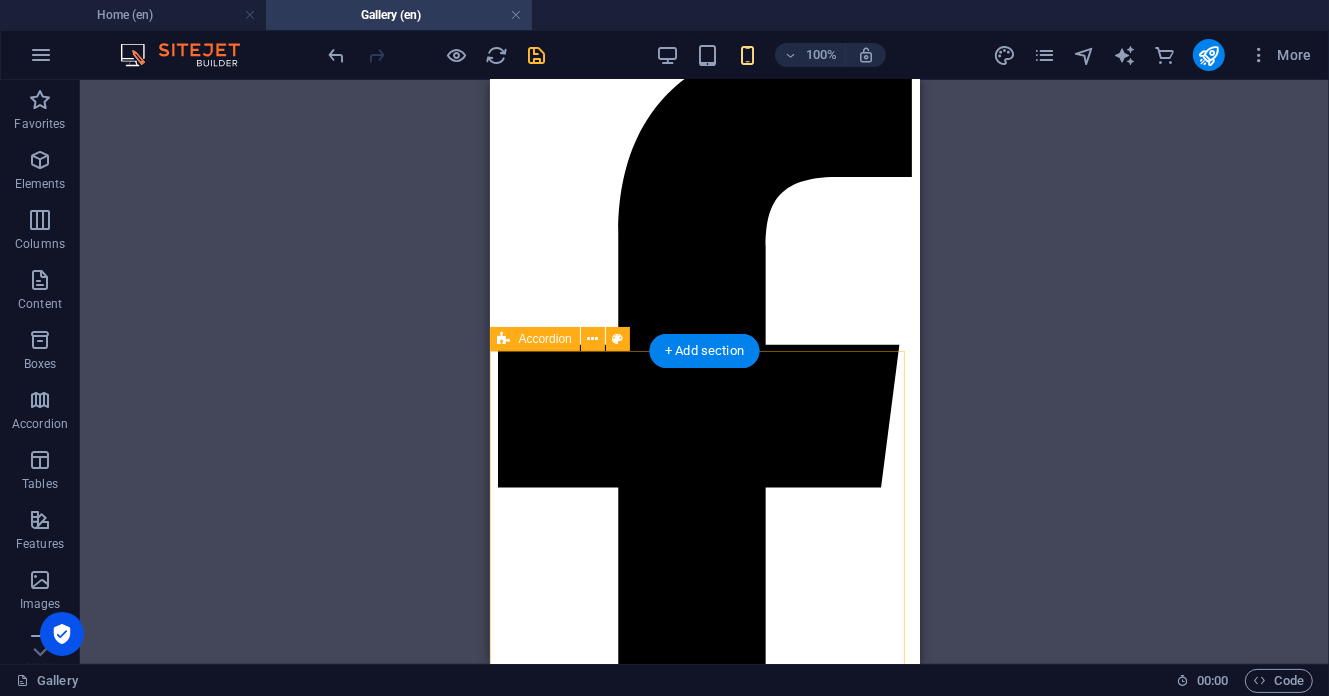 click on "Show All FACTORY PRODUCTS AND ADS VIDEOS" at bounding box center (704, 14241) 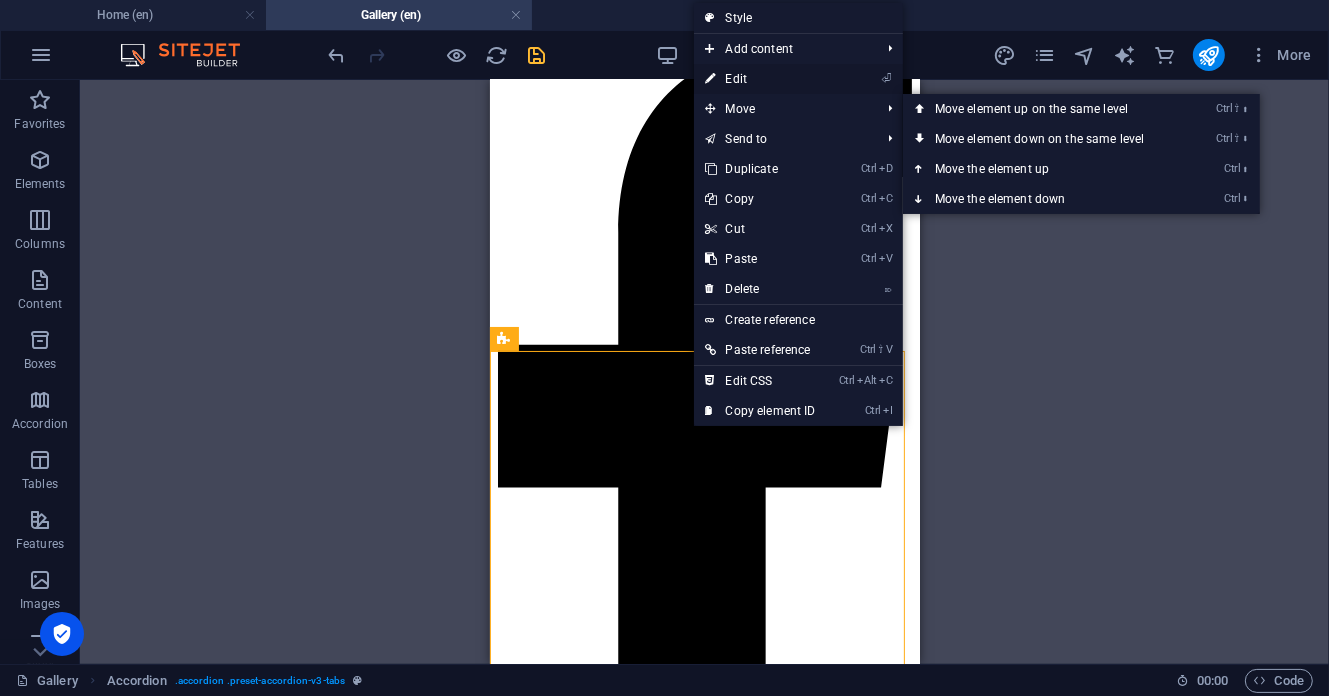 click on "⏎  Edit" at bounding box center (761, 79) 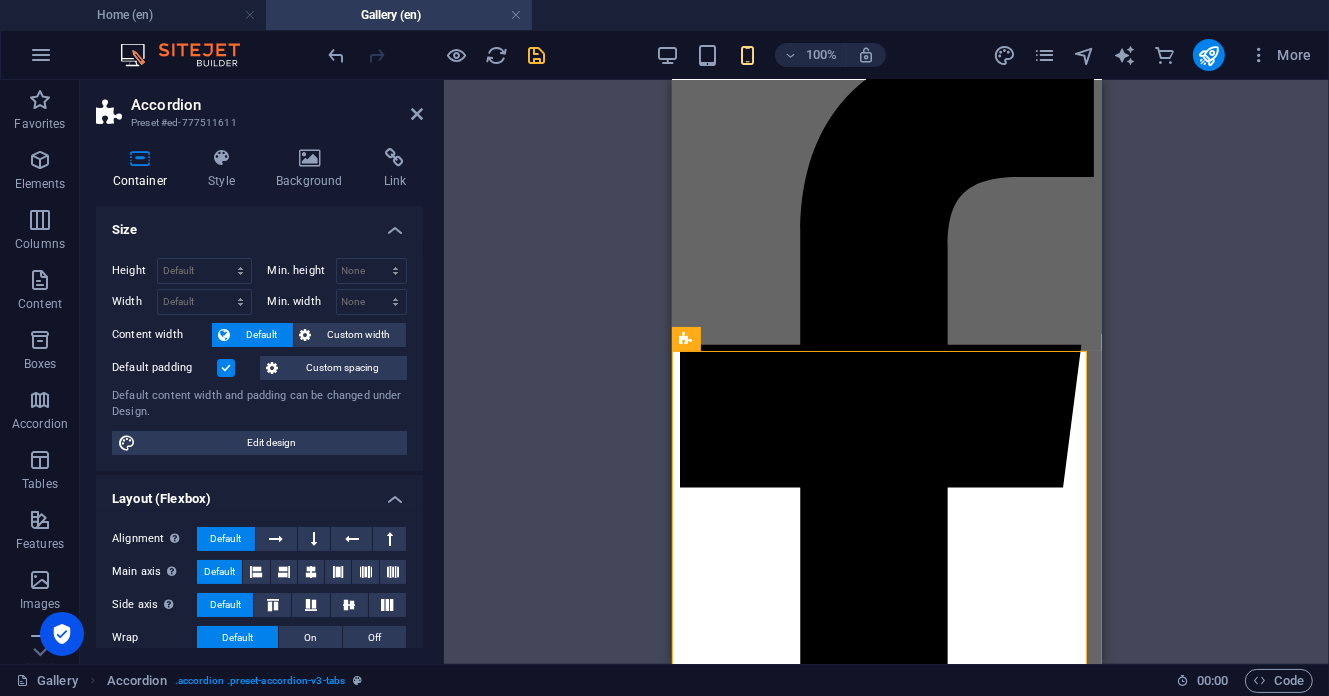 scroll, scrollTop: 266, scrollLeft: 0, axis: vertical 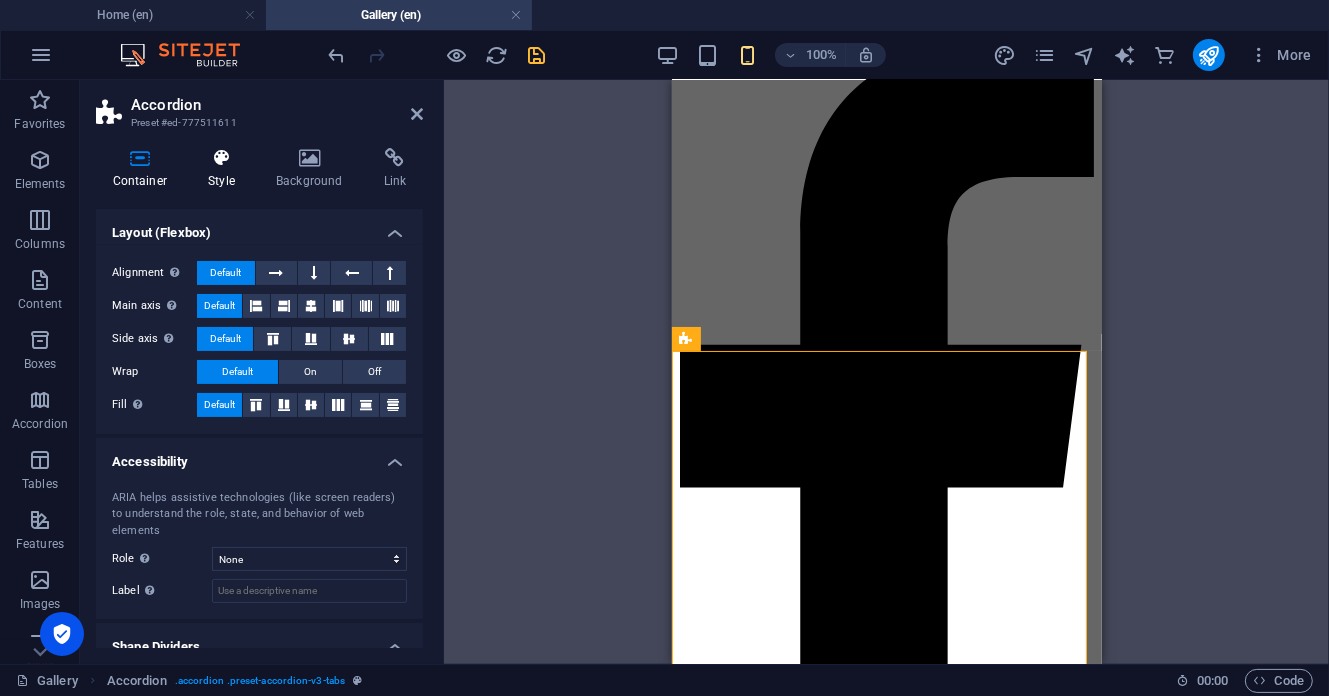 click on "Style" at bounding box center [226, 169] 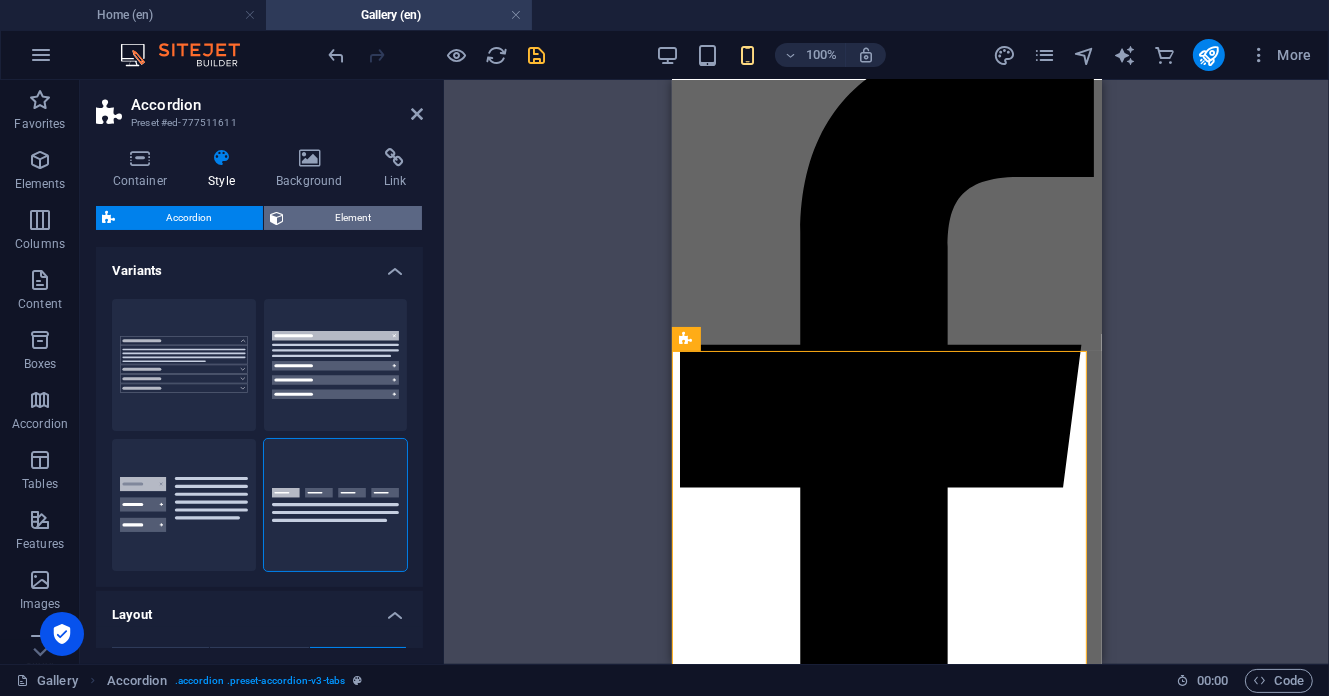 click on "Element" at bounding box center [353, 218] 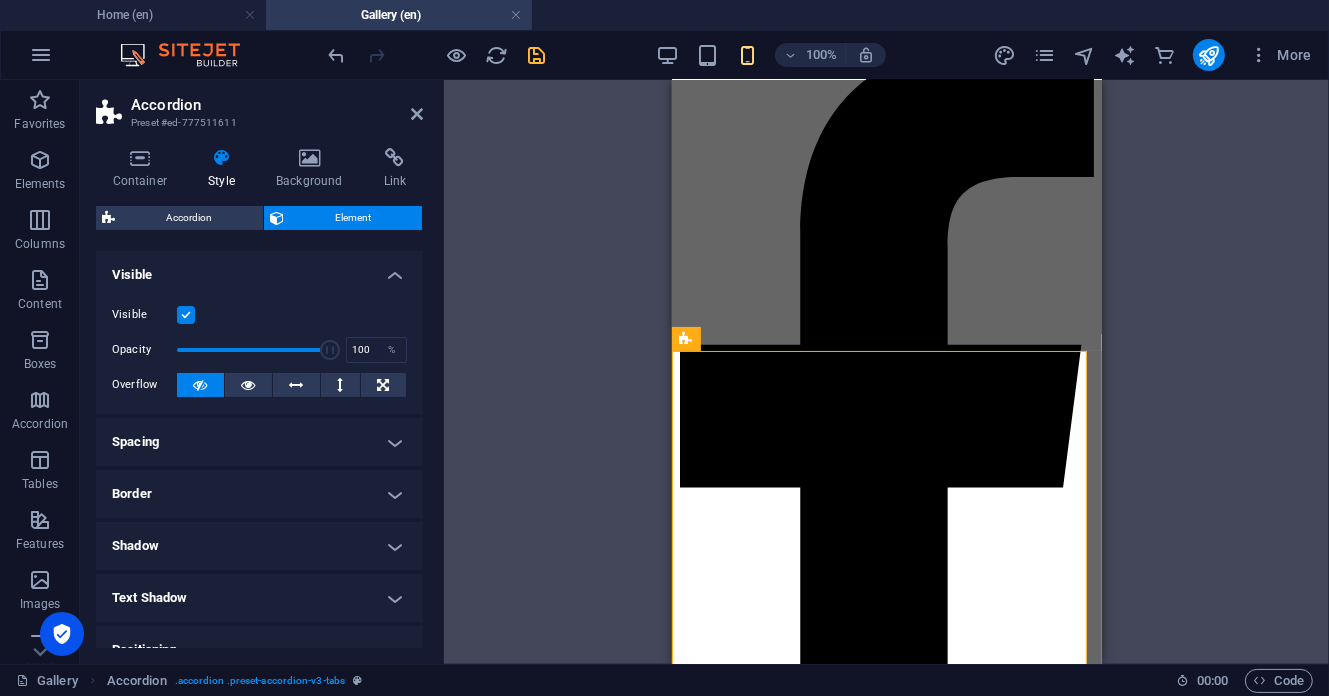 click on "Spacing" at bounding box center [259, 442] 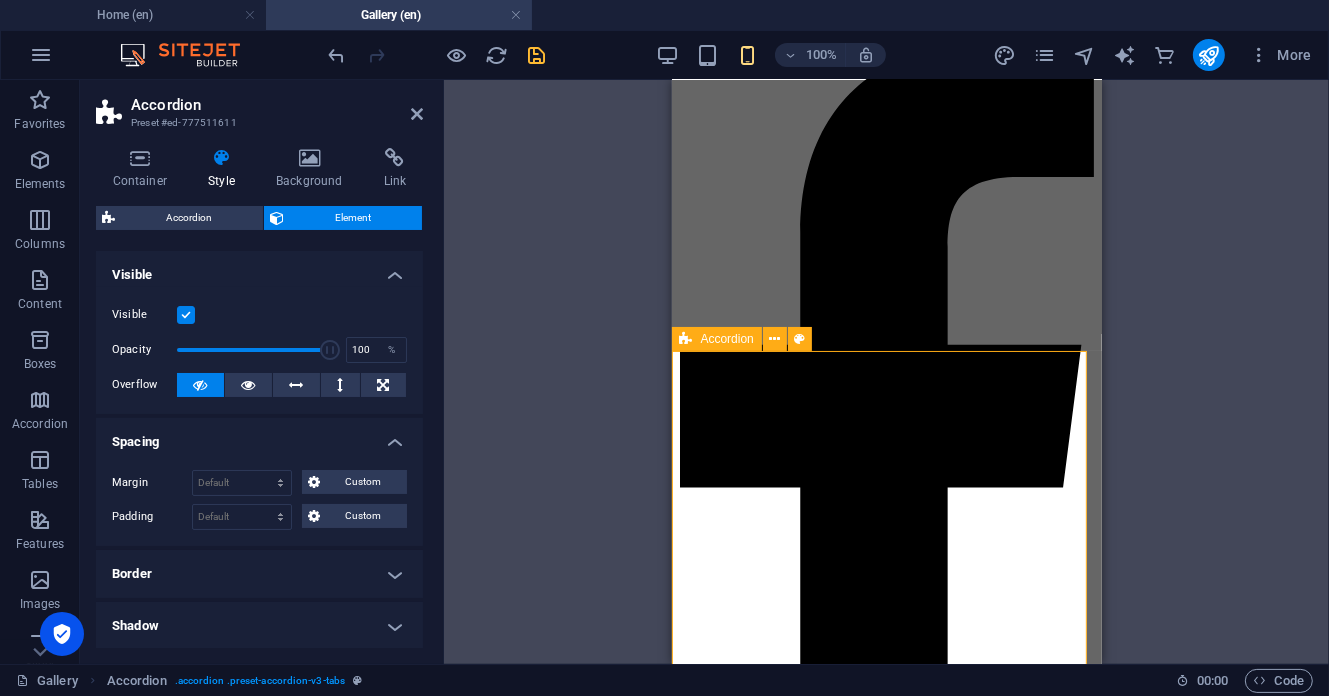 click on "Show All FACTORY PRODUCTS AND ADS VIDEOS" at bounding box center (886, 14241) 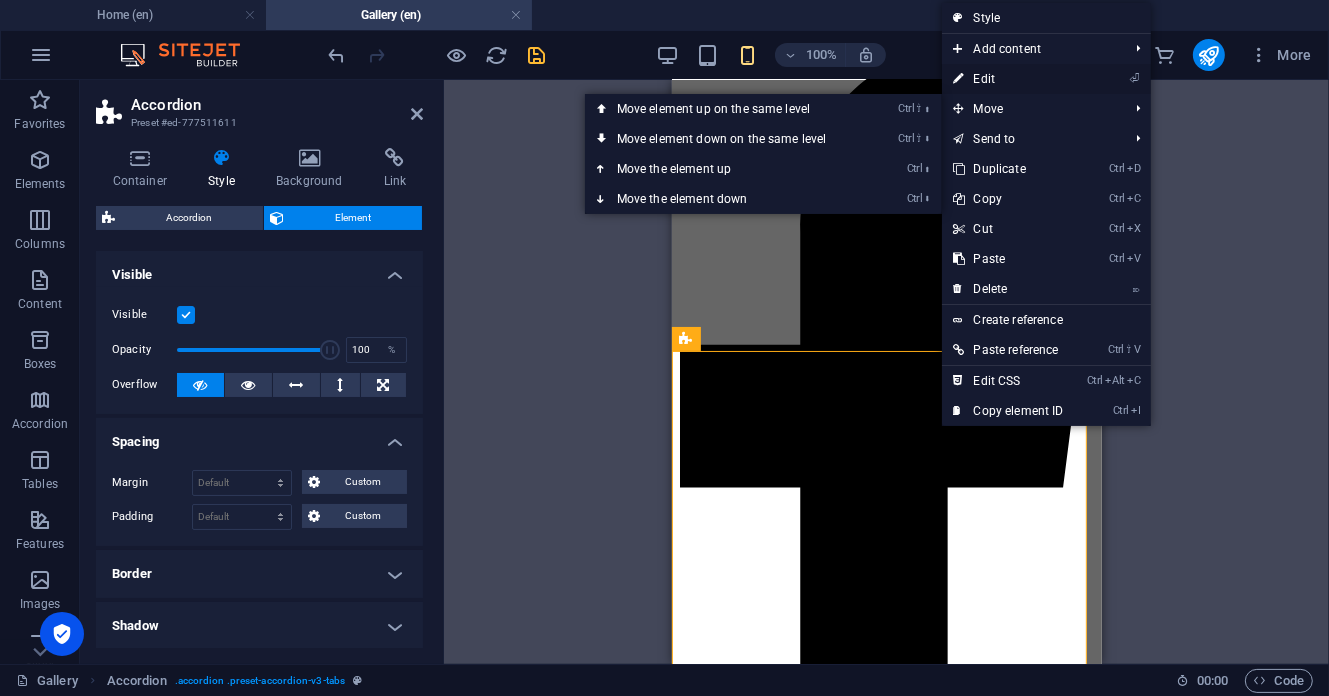 click on "⏎  Edit" at bounding box center (1009, 79) 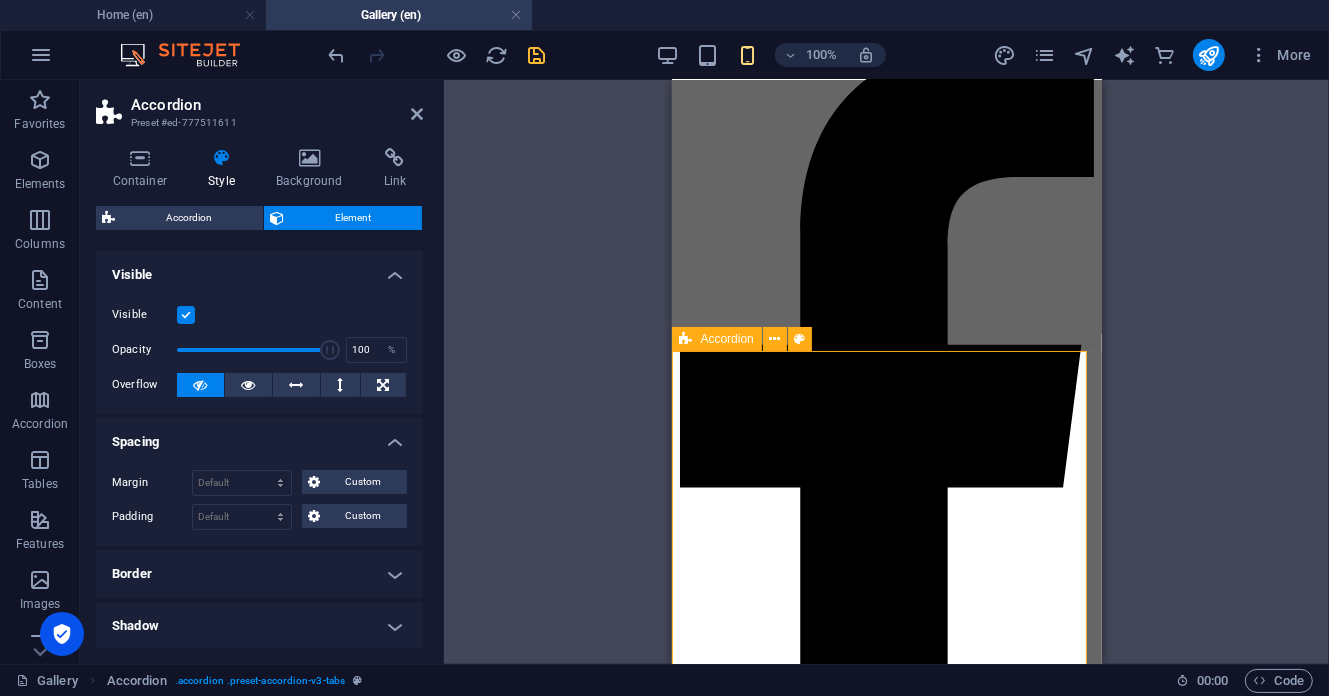 click on "Show All FACTORY PRODUCTS AND ADS VIDEOS" at bounding box center (886, 14241) 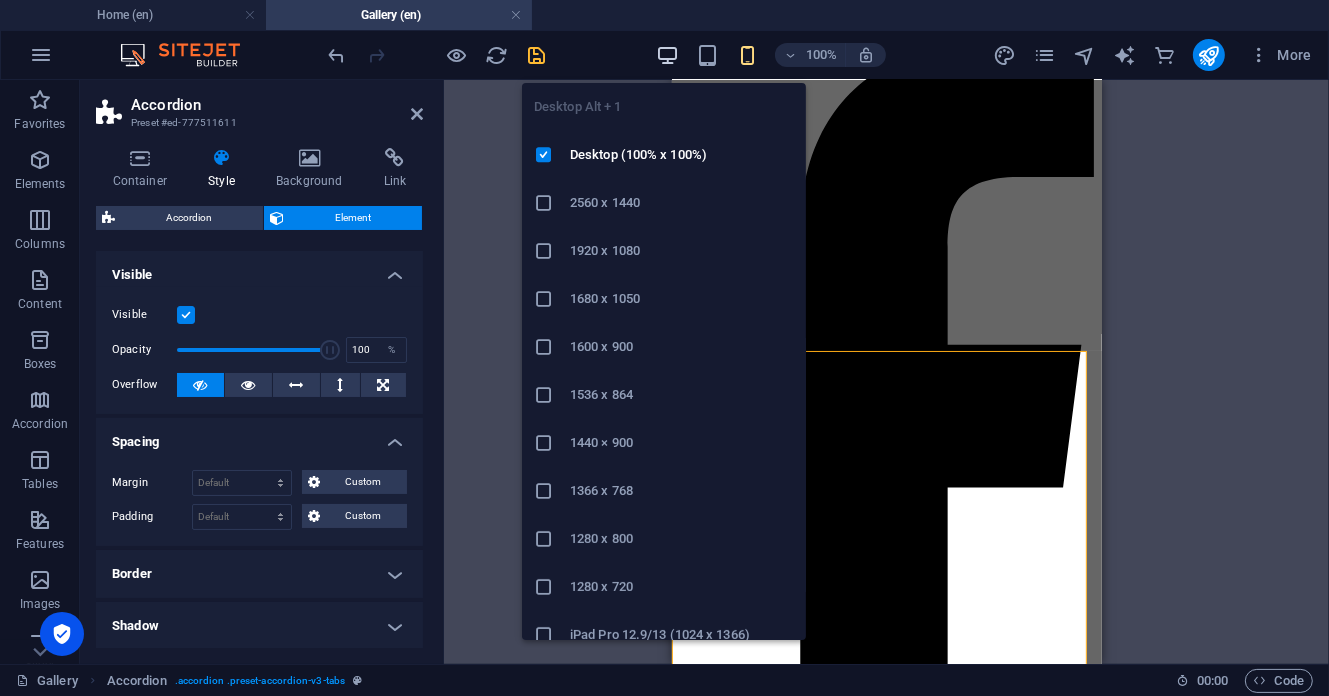 click at bounding box center (667, 55) 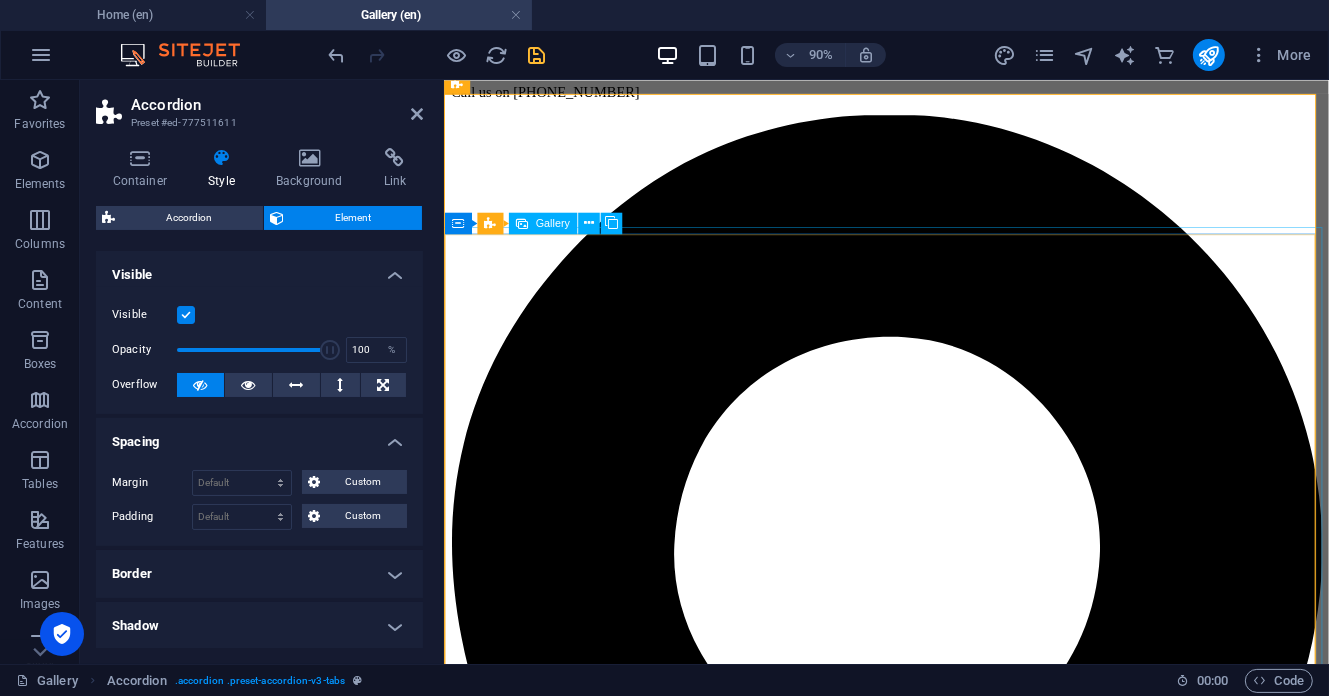 scroll, scrollTop: 741, scrollLeft: 0, axis: vertical 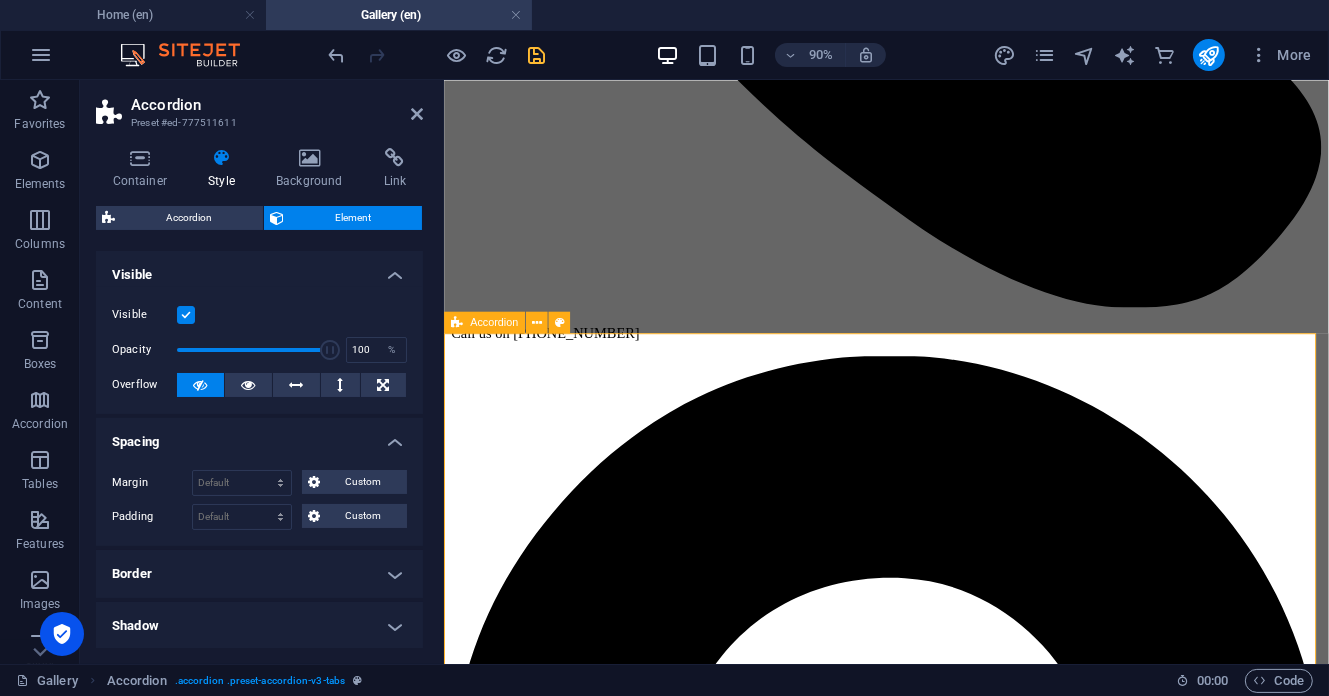 click on "Show All FACTORY PRODUCTS AND ADS VIDEOS" at bounding box center (934, 26522) 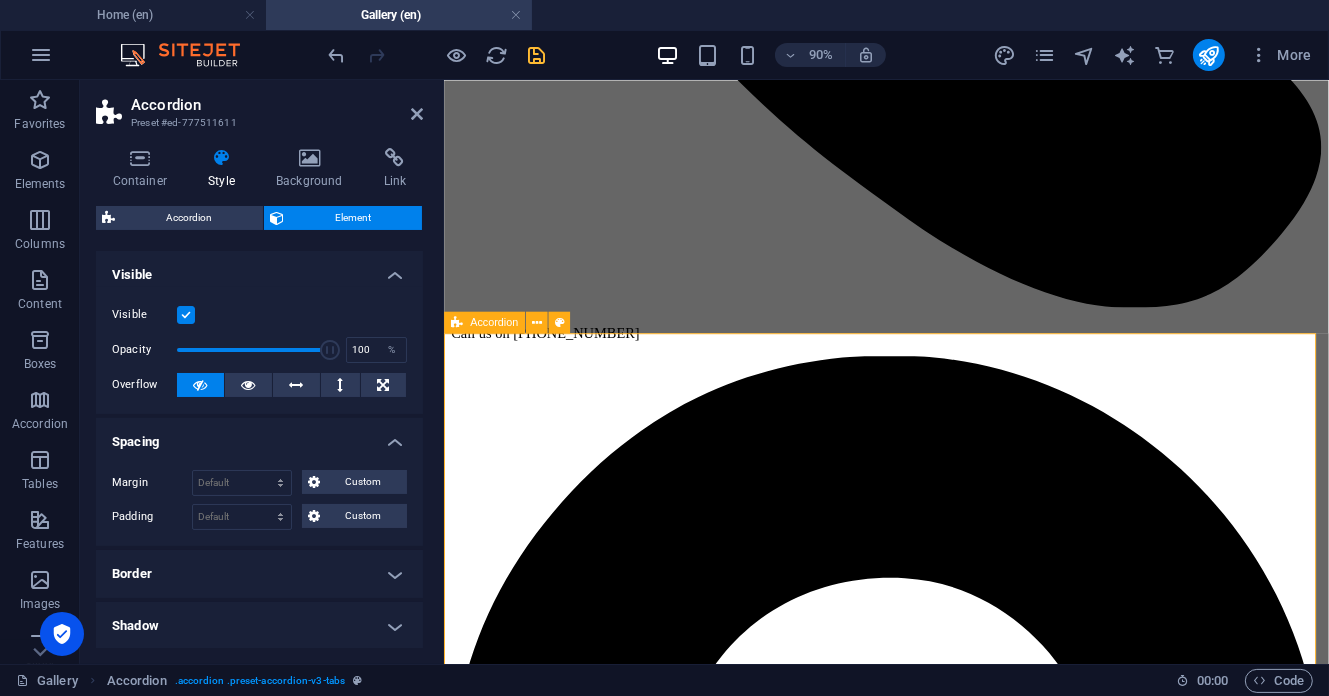 click on "Show All FACTORY PRODUCTS AND ADS VIDEOS" at bounding box center [934, 26522] 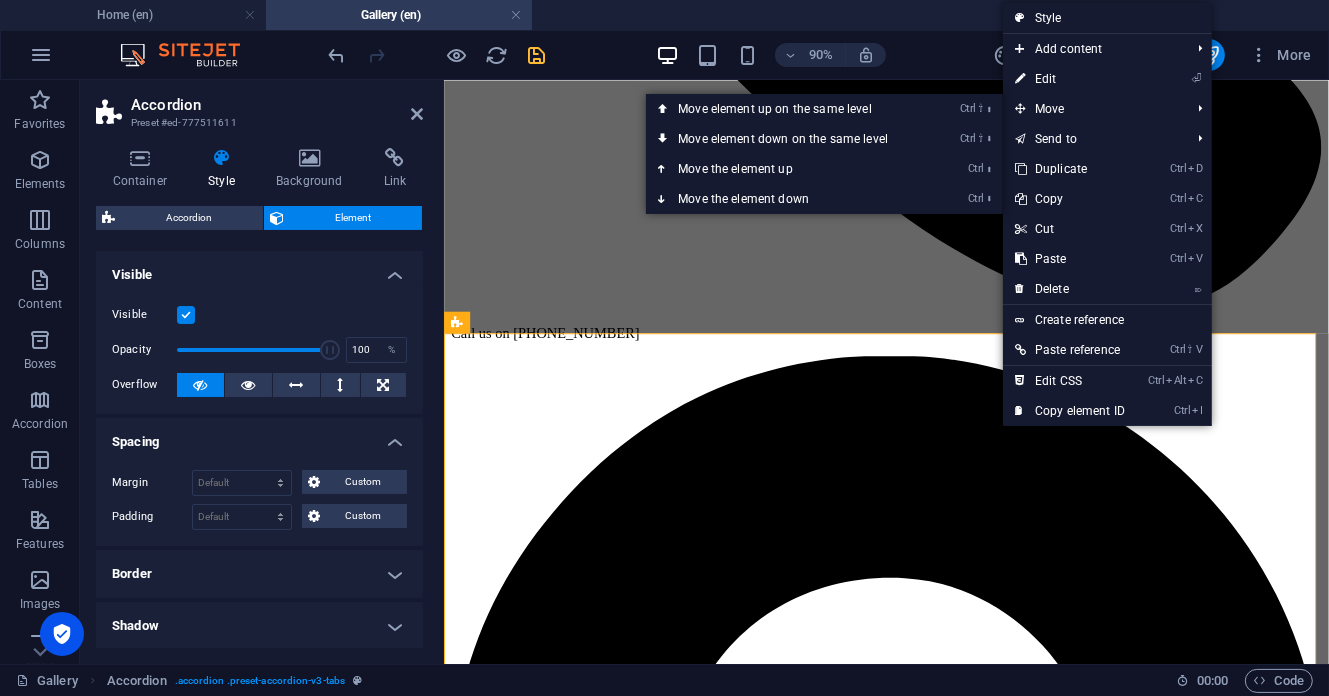 click on "⏎  Edit" at bounding box center (1070, 79) 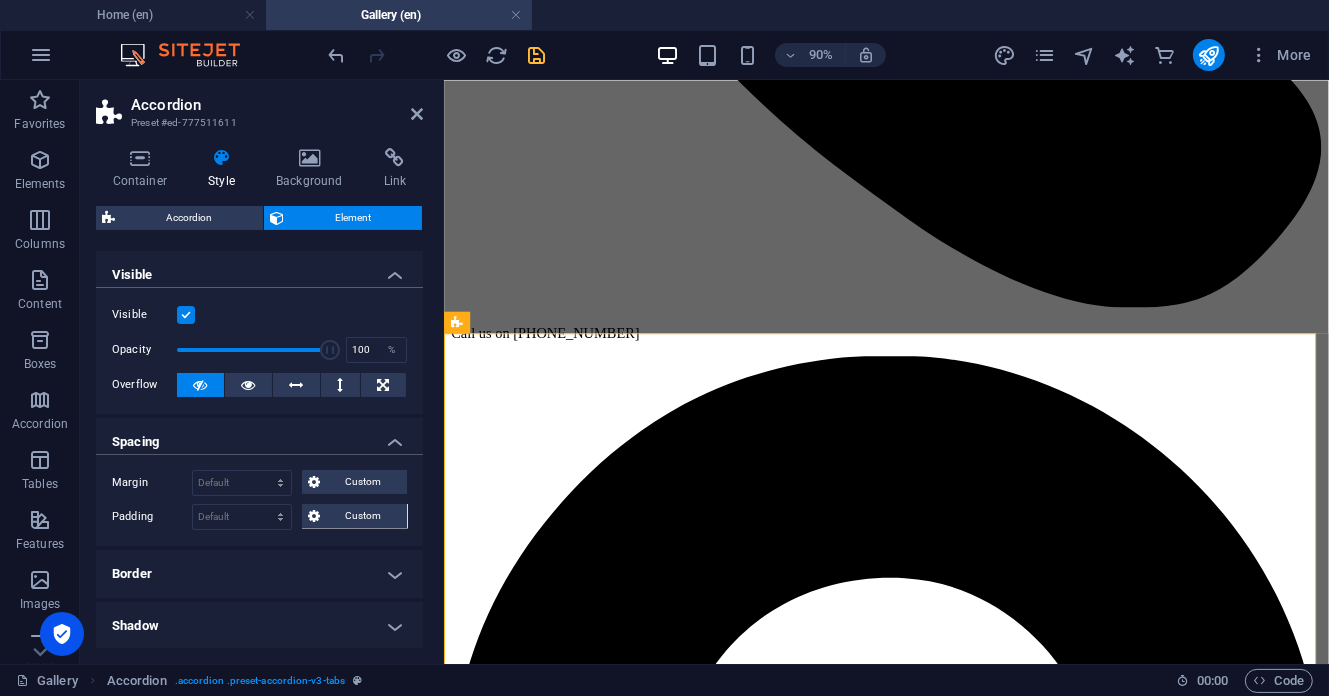 click on "Style" at bounding box center [226, 169] 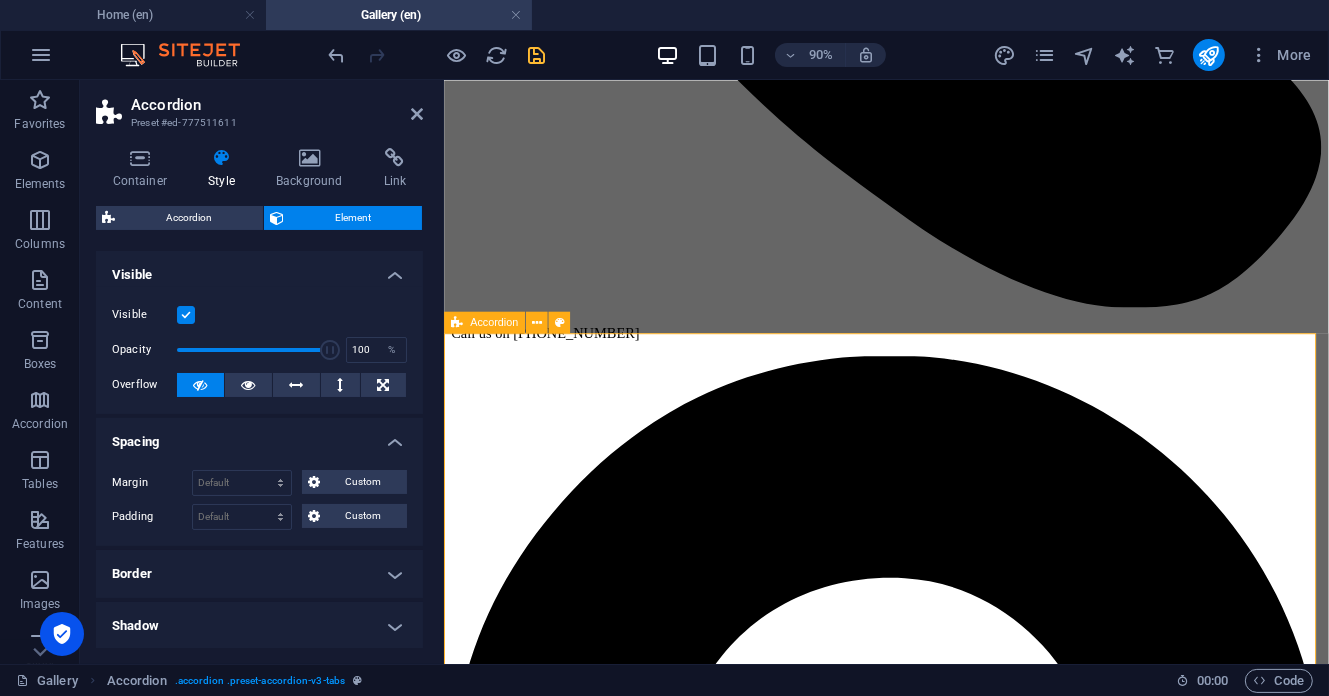 click on "Show All FACTORY PRODUCTS AND ADS VIDEOS" at bounding box center [934, 26522] 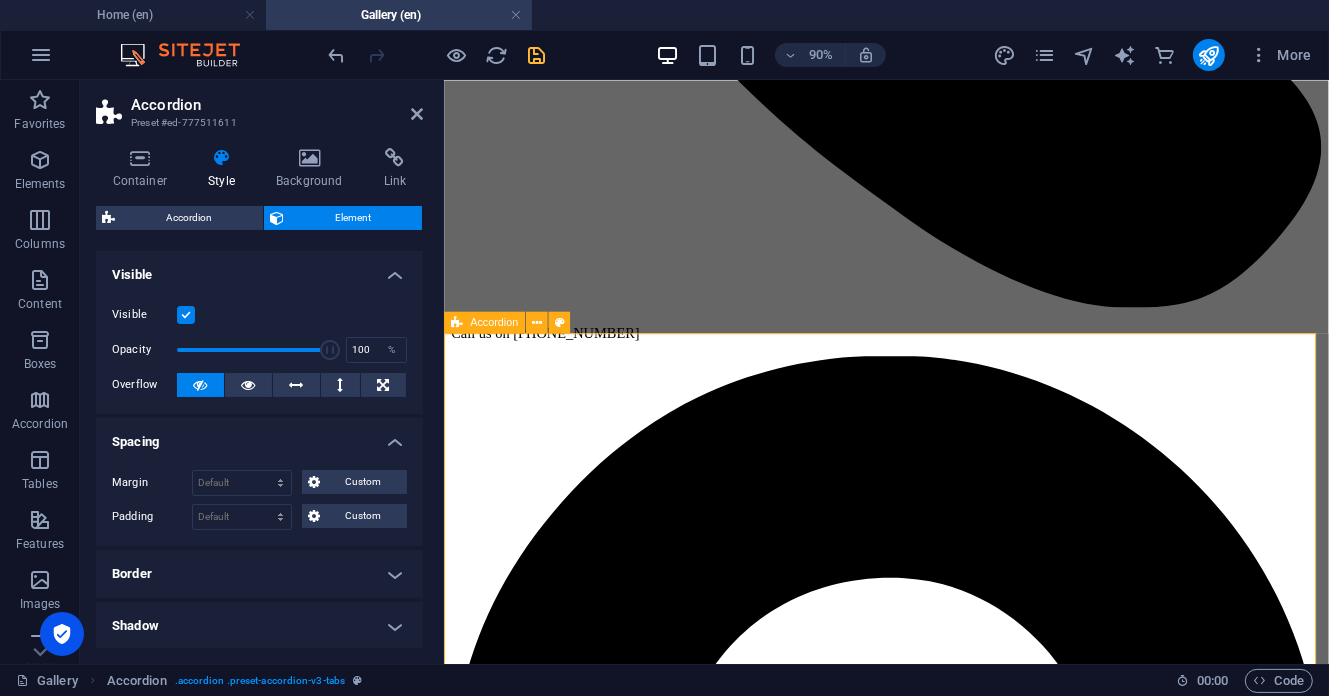click on "Show All FACTORY PRODUCTS AND ADS VIDEOS" at bounding box center [934, 26522] 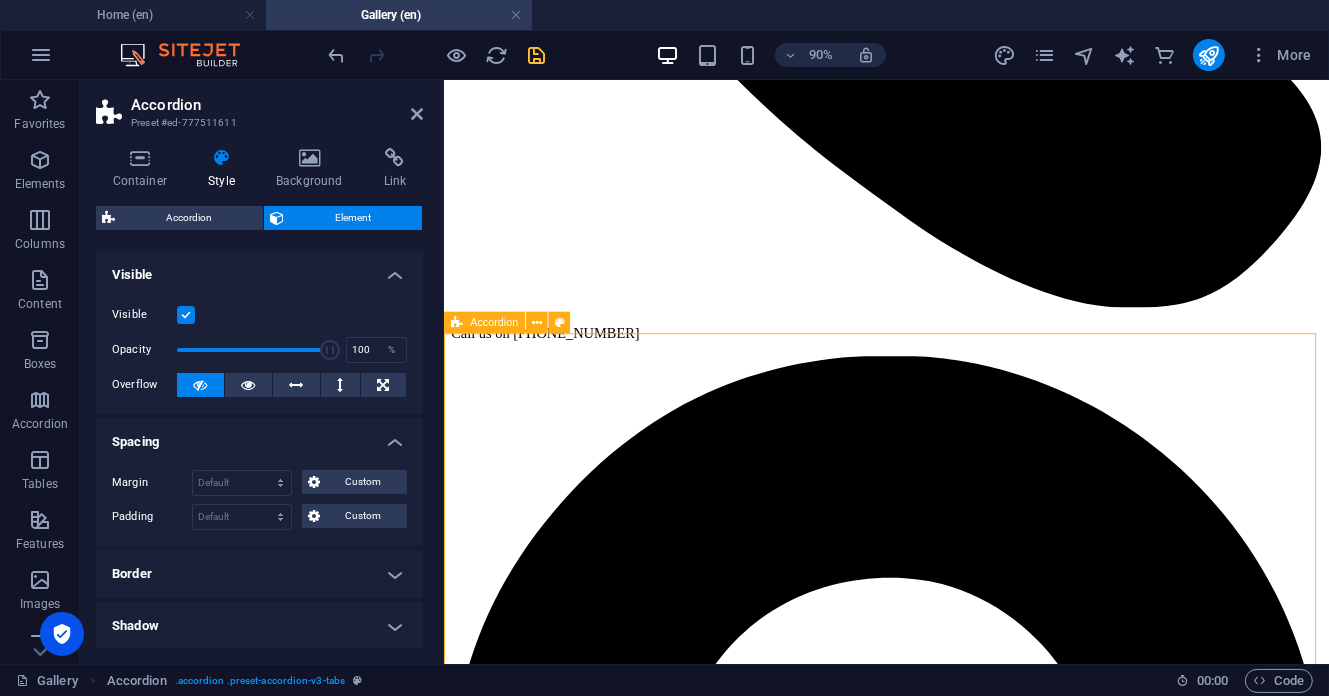 click on "Show All FACTORY PRODUCTS AND ADS VIDEOS" at bounding box center [934, 26522] 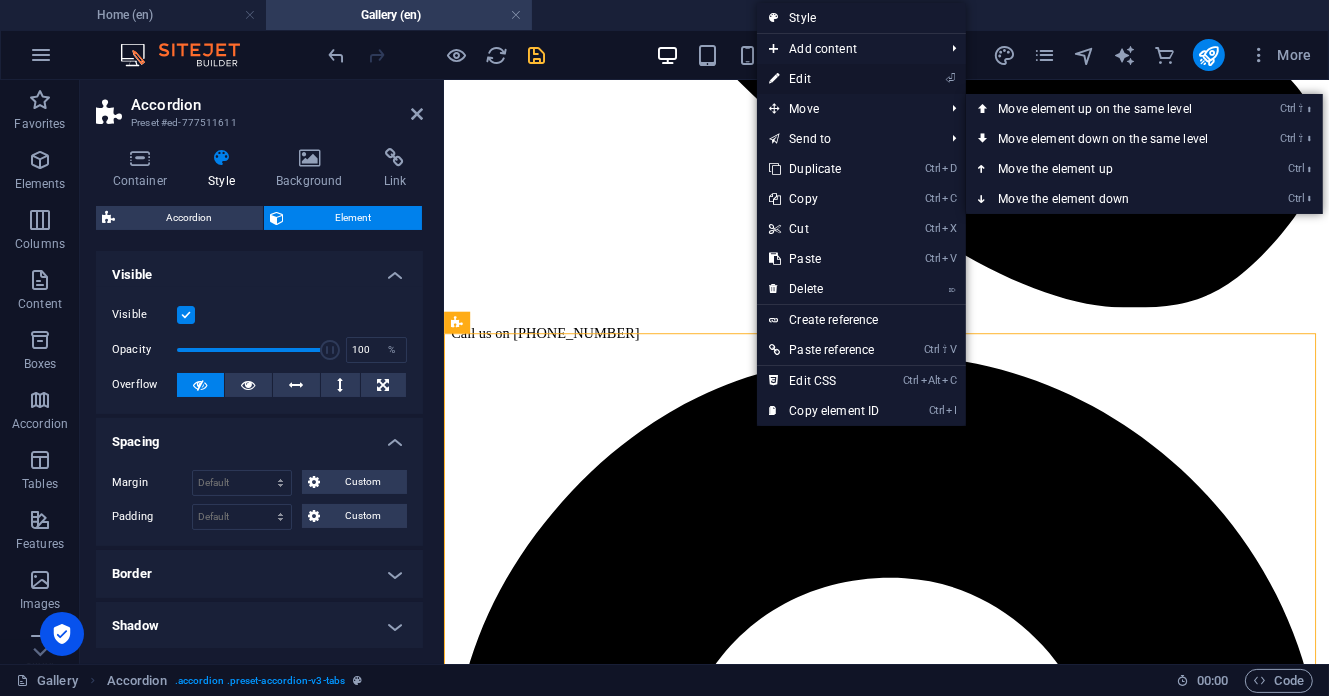 drag, startPoint x: 818, startPoint y: 79, endPoint x: 376, endPoint y: 65, distance: 442.22165 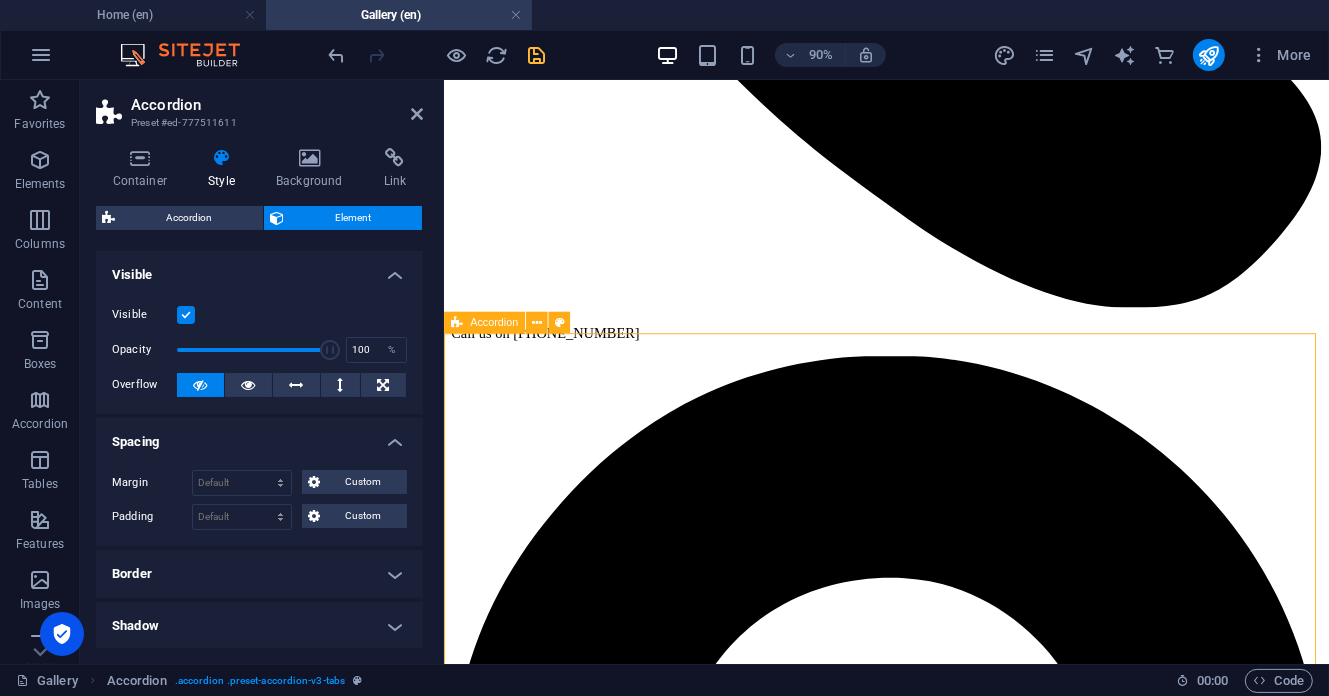 click on "Show All FACTORY PRODUCTS AND ADS VIDEOS" at bounding box center [934, 26522] 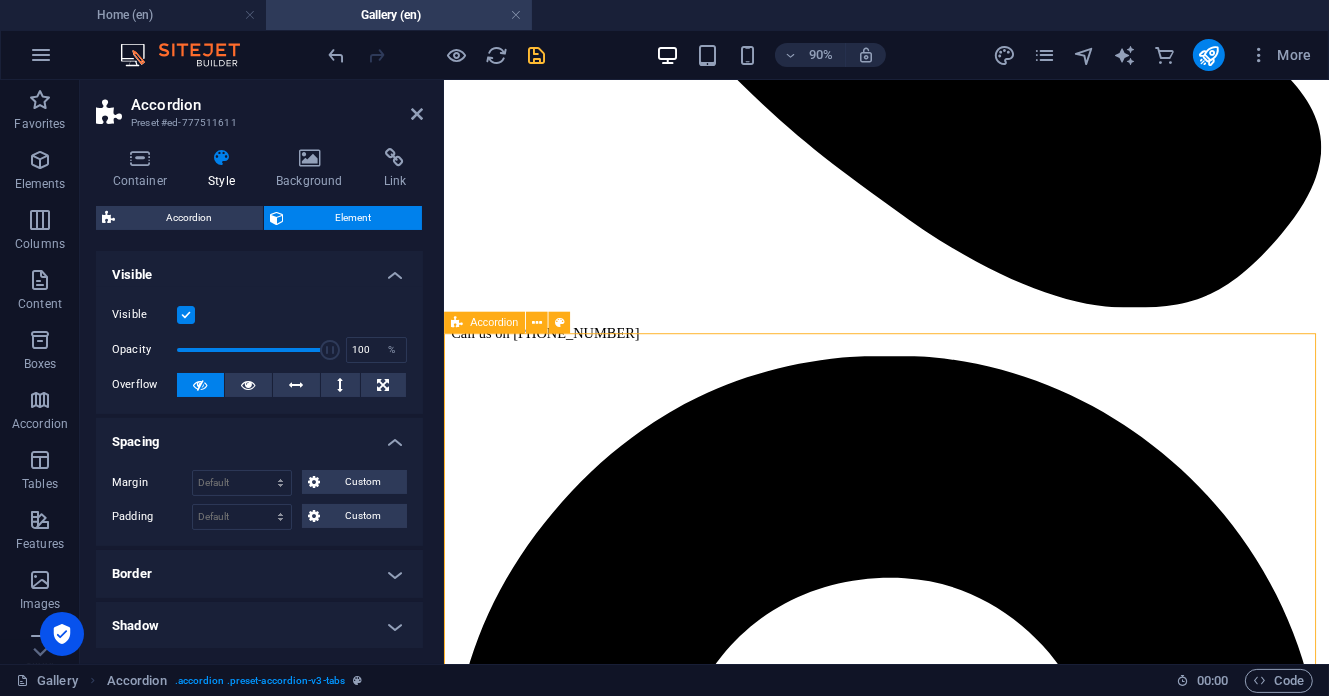 click on "Show All FACTORY PRODUCTS AND ADS VIDEOS" at bounding box center (934, 26522) 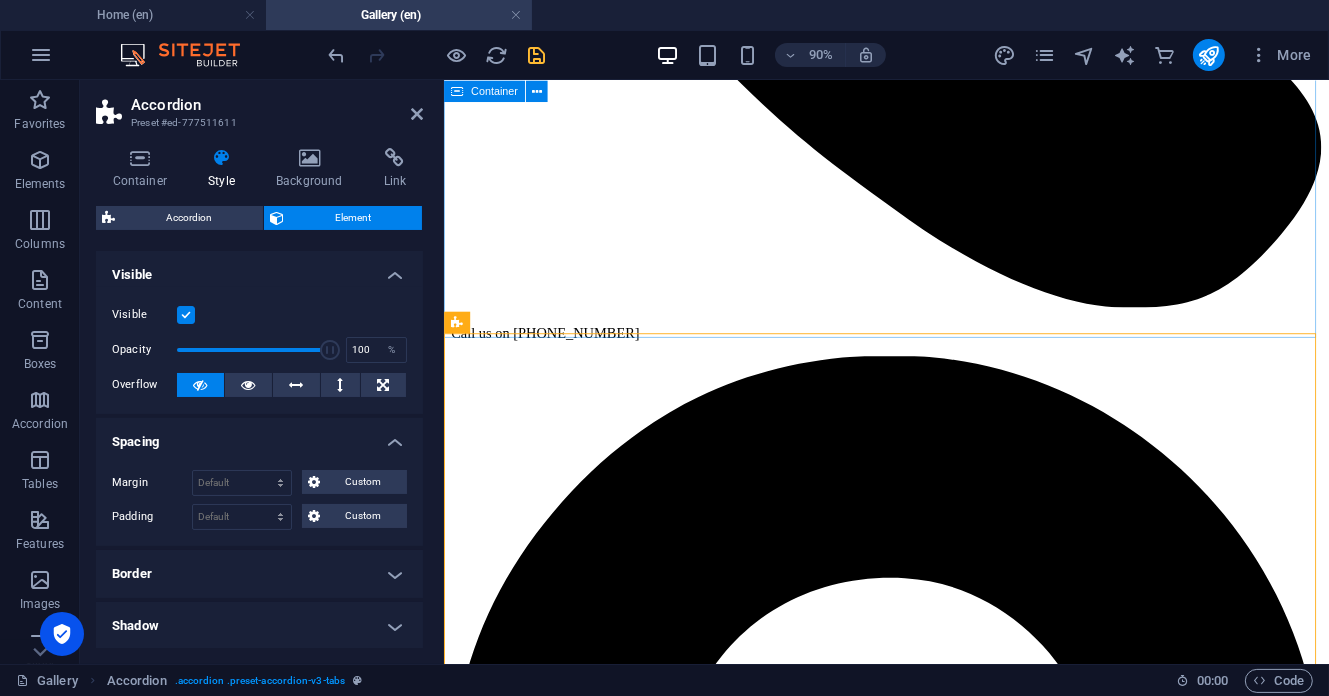 click on "WELCOME TO OUR GALLERY Journey with us through the heart of Nigerian manufacturing excellence. These images capture not just what we create, but how we create it and the passionate people who make it all possible." at bounding box center (934, 9754) 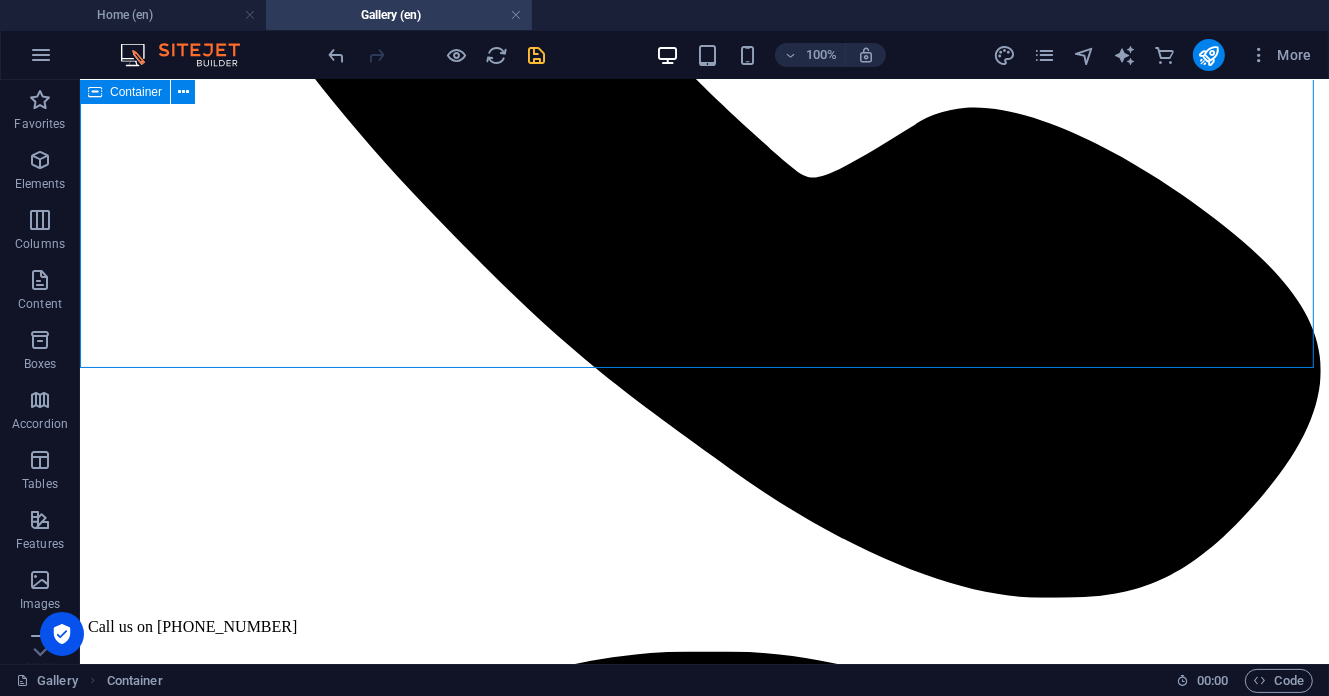 click on "WELCOME TO OUR GALLERY Journey with us through the heart of Nigerian manufacturing excellence. These images capture not just what we create, but how we create it and the passionate people who make it all possible." at bounding box center (703, 11988) 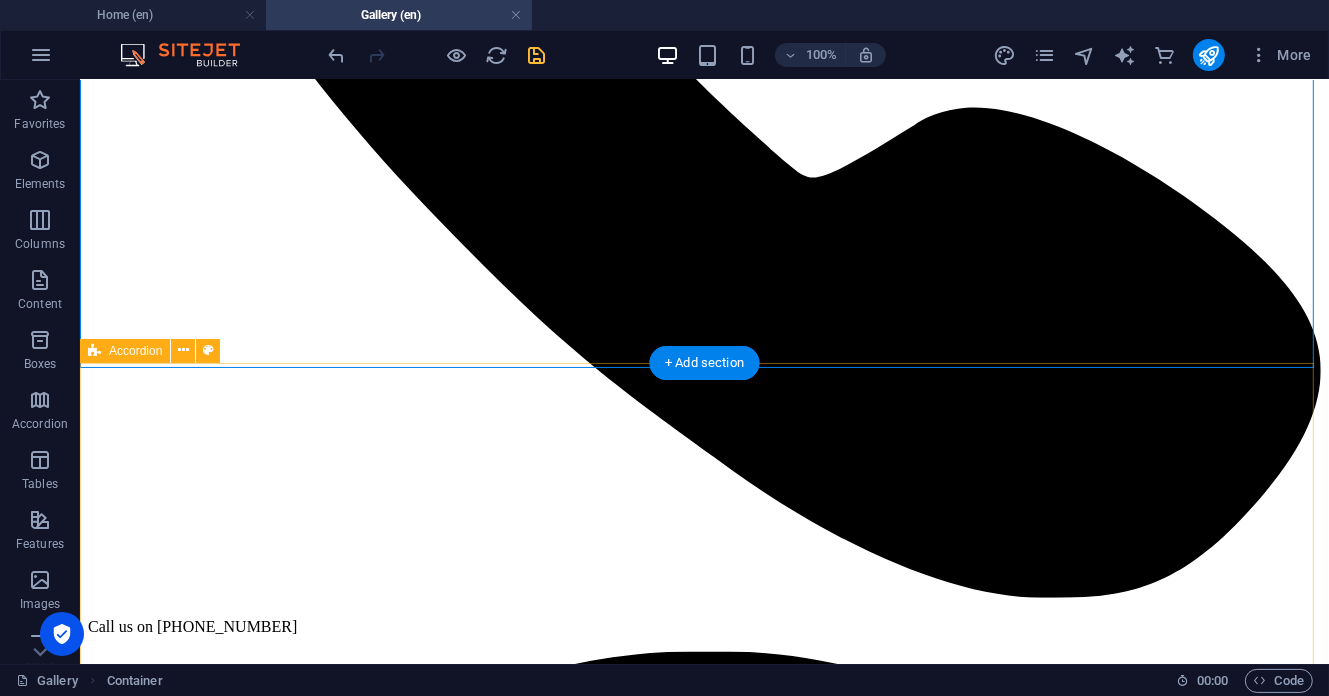 click on "Show All FACTORY PRODUCTS AND ADS VIDEOS" at bounding box center (703, 32073) 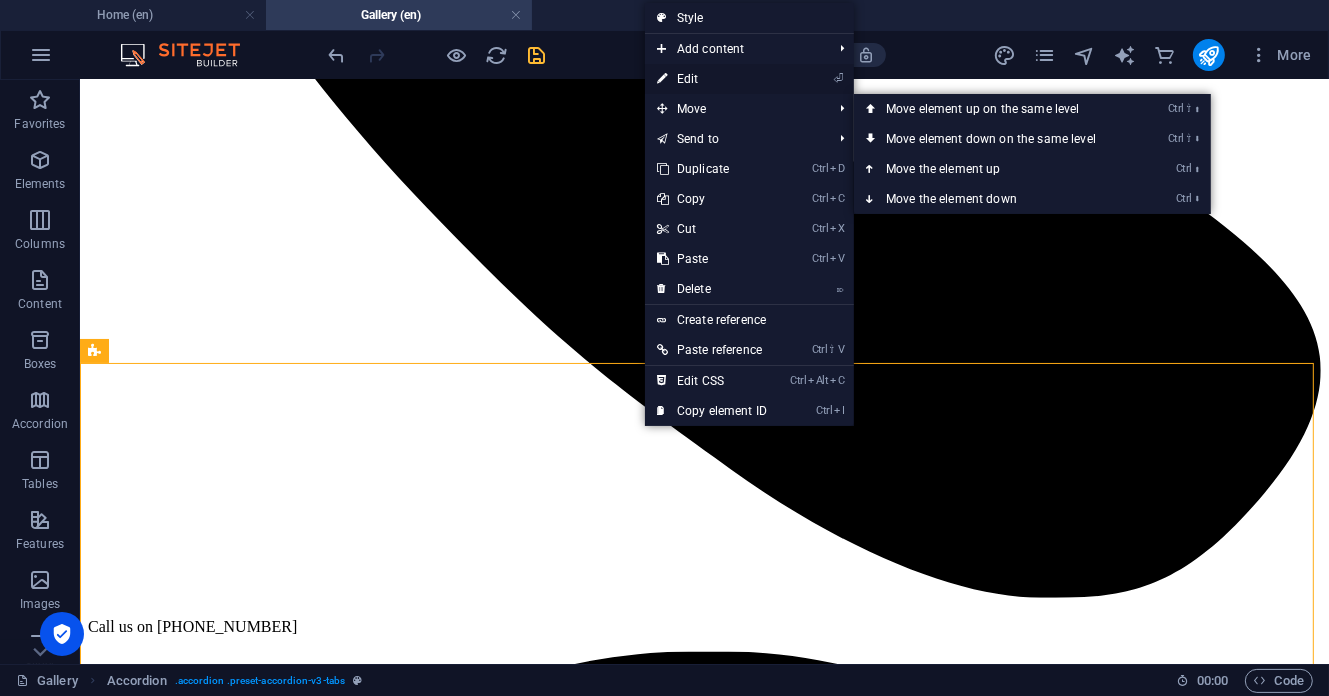 drag, startPoint x: 689, startPoint y: 80, endPoint x: 181, endPoint y: 272, distance: 543.07275 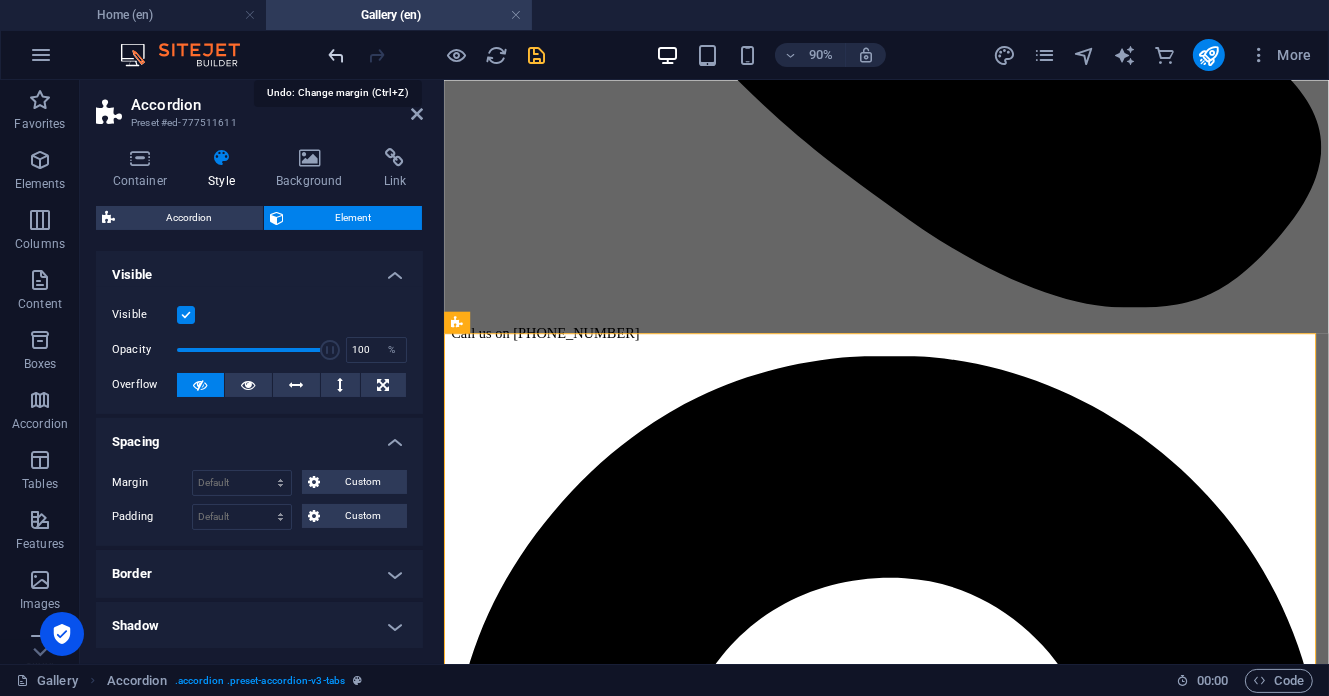 click at bounding box center [337, 55] 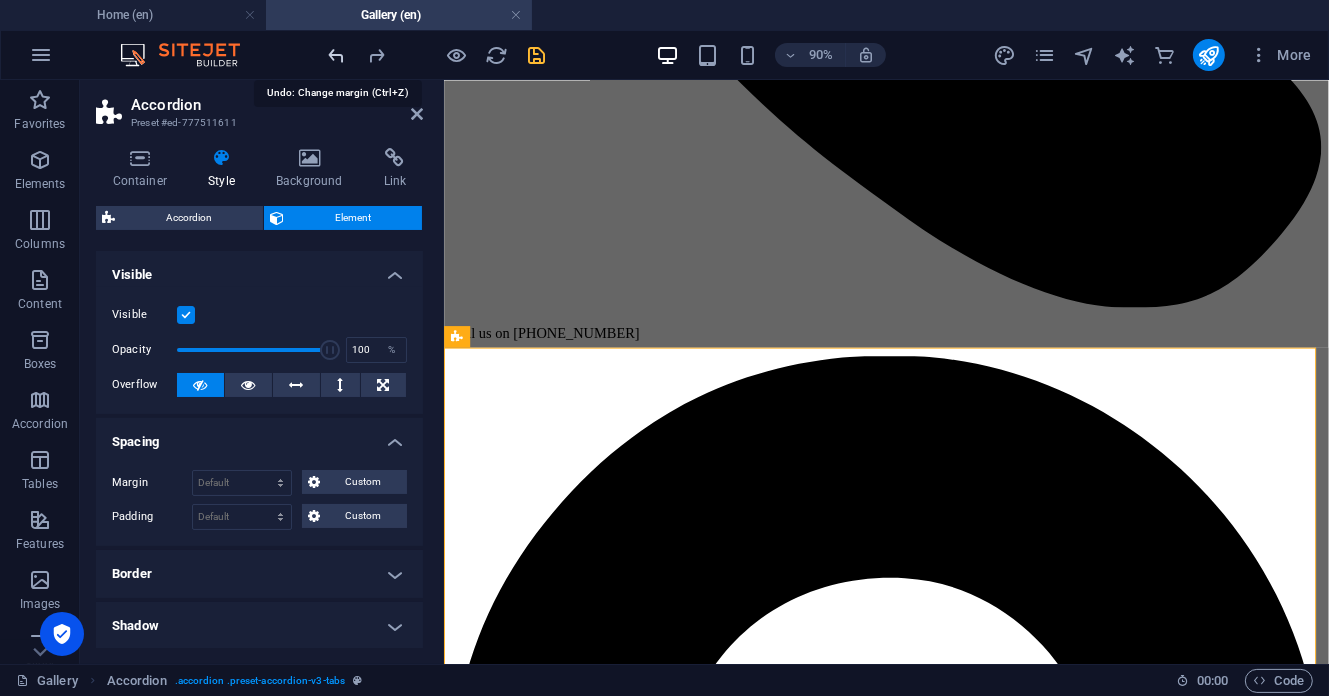 click at bounding box center [337, 55] 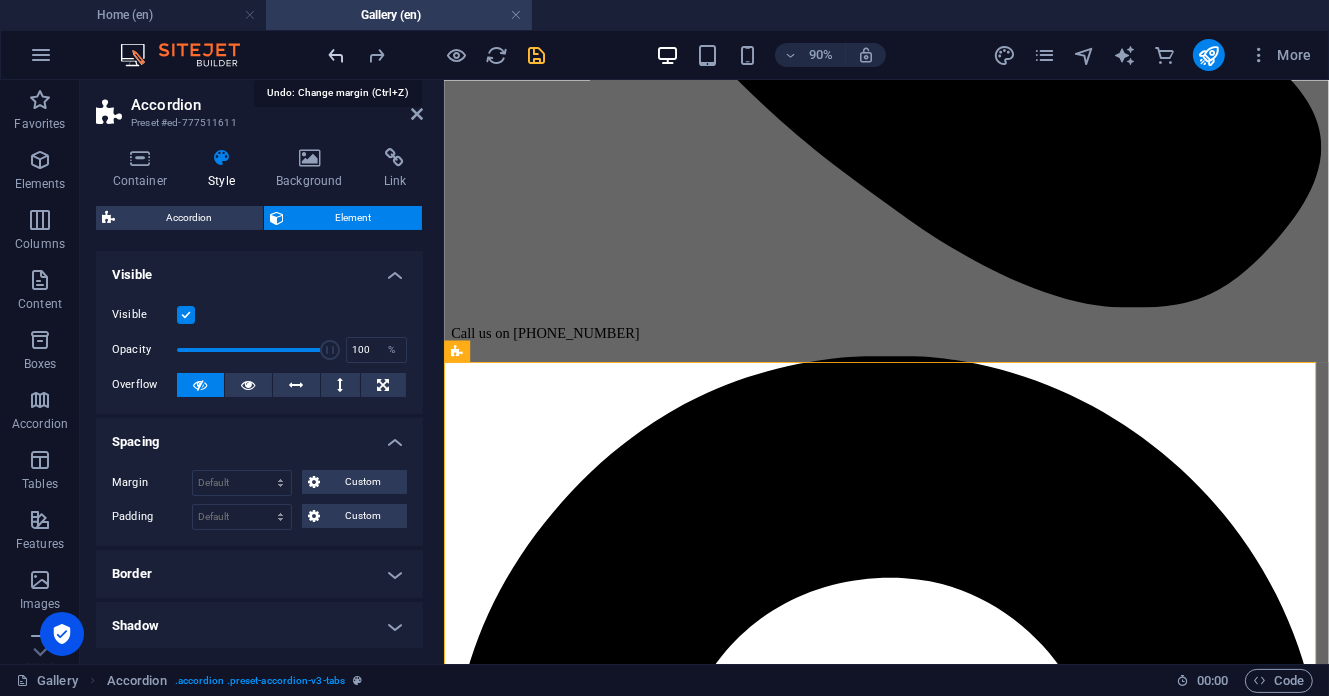 click at bounding box center [337, 55] 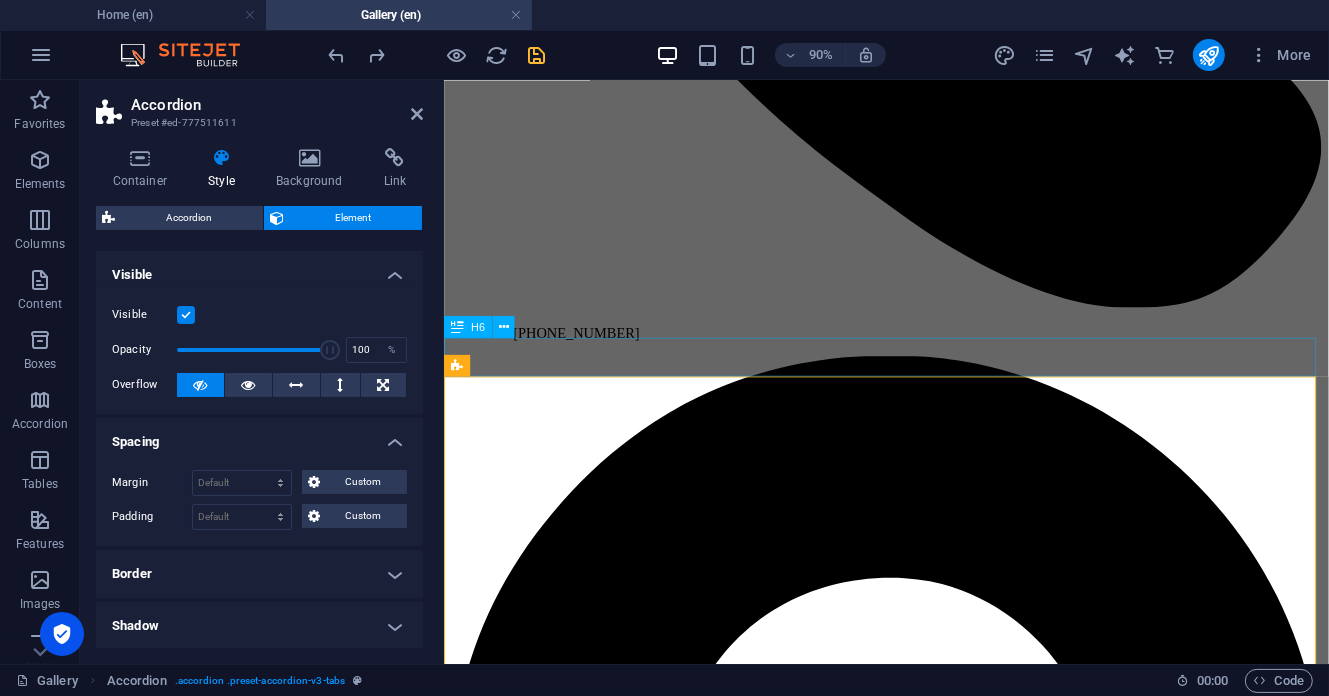 click on "View more by selecting the following categories" at bounding box center (934, 10856) 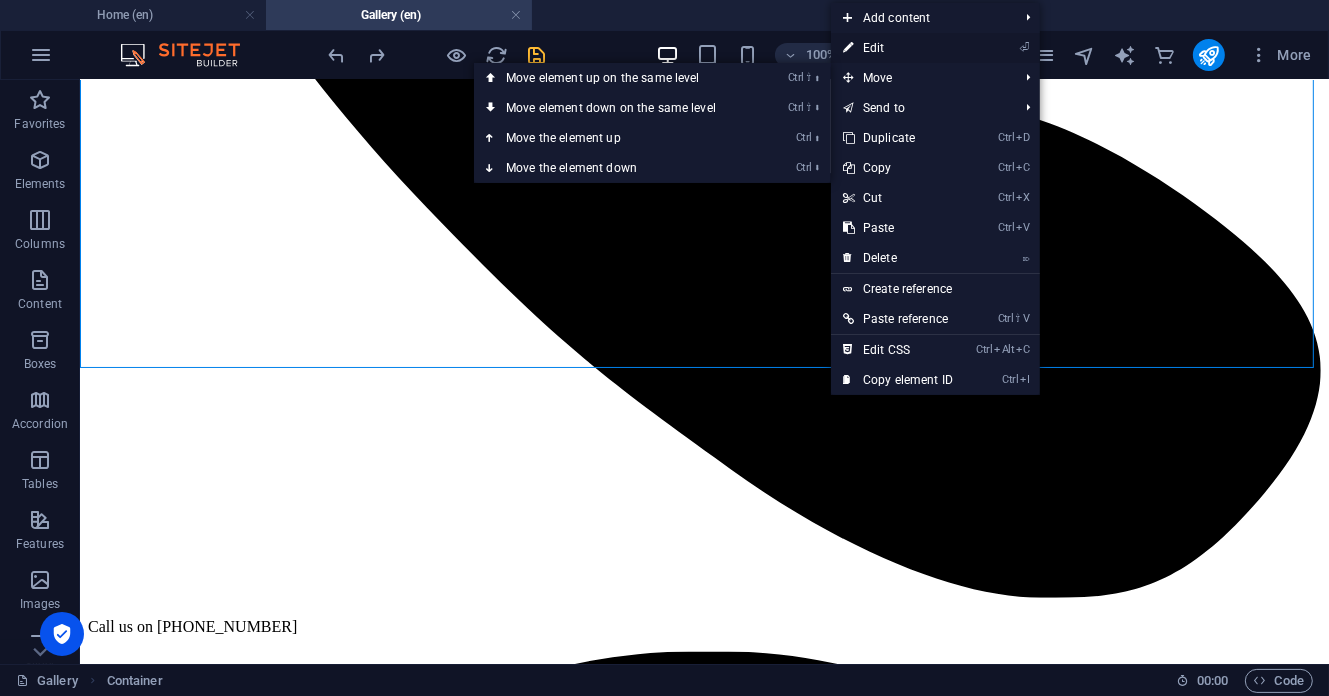 drag, startPoint x: 911, startPoint y: 46, endPoint x: 511, endPoint y: 4, distance: 402.19894 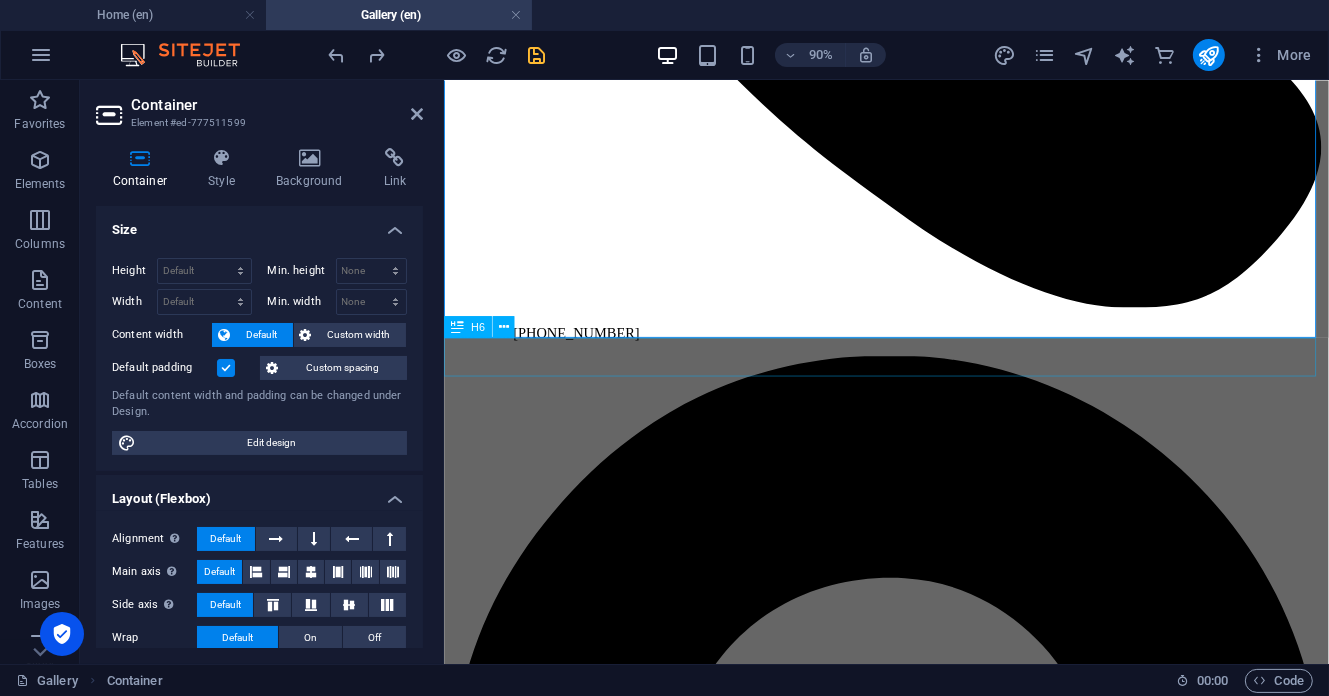 click on "View more by selecting the following categories" at bounding box center [934, 10856] 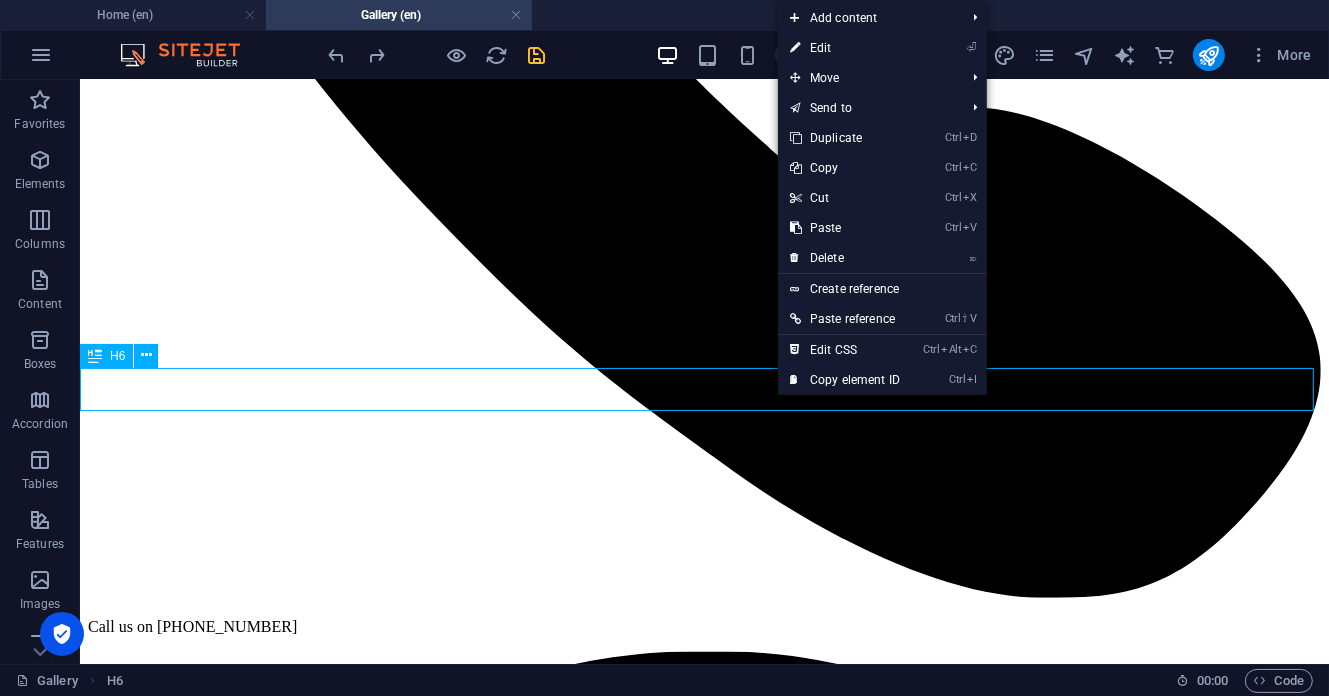 click on "View more by selecting the following categories" at bounding box center [703, 13081] 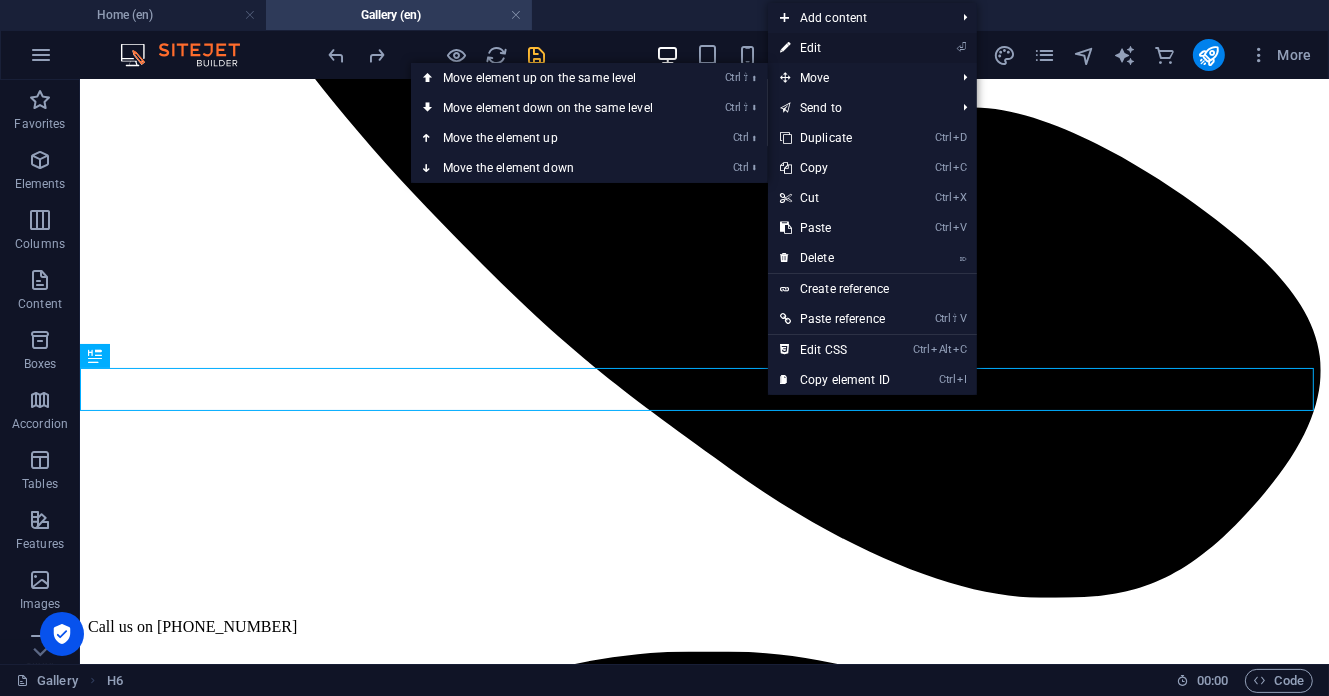 click on "⏎  Edit" at bounding box center (835, 48) 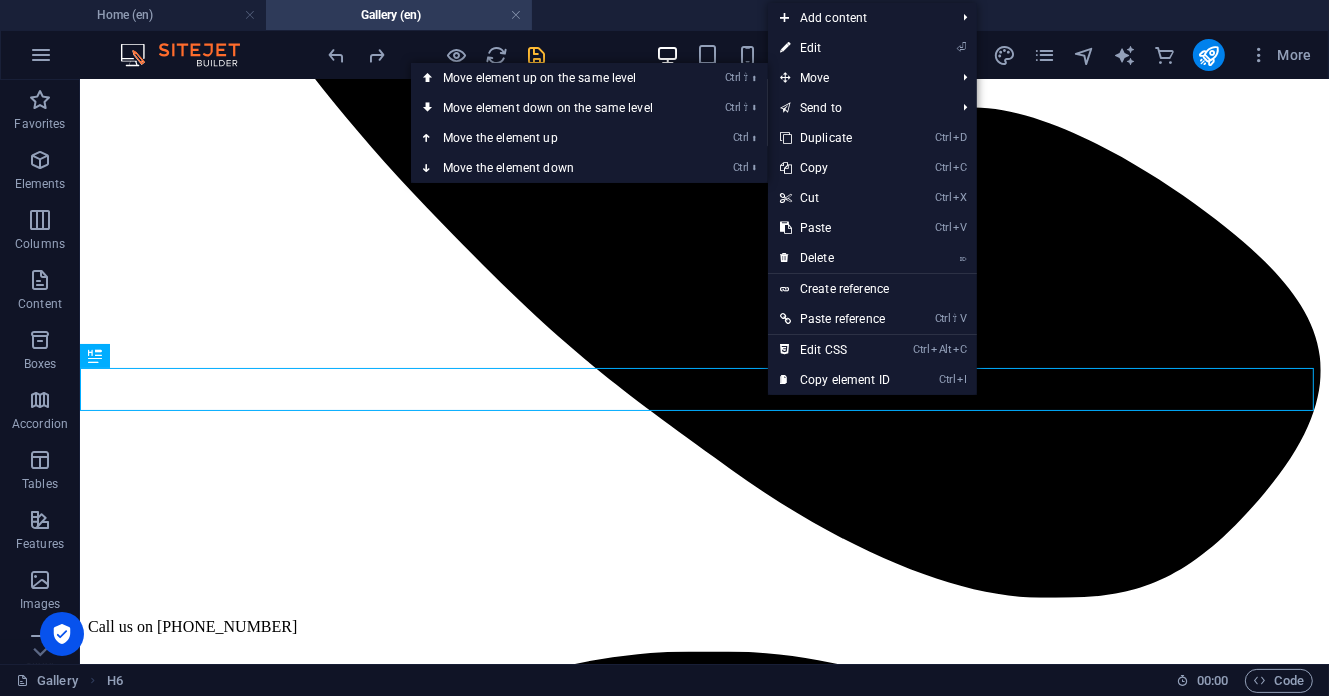 select on "px" 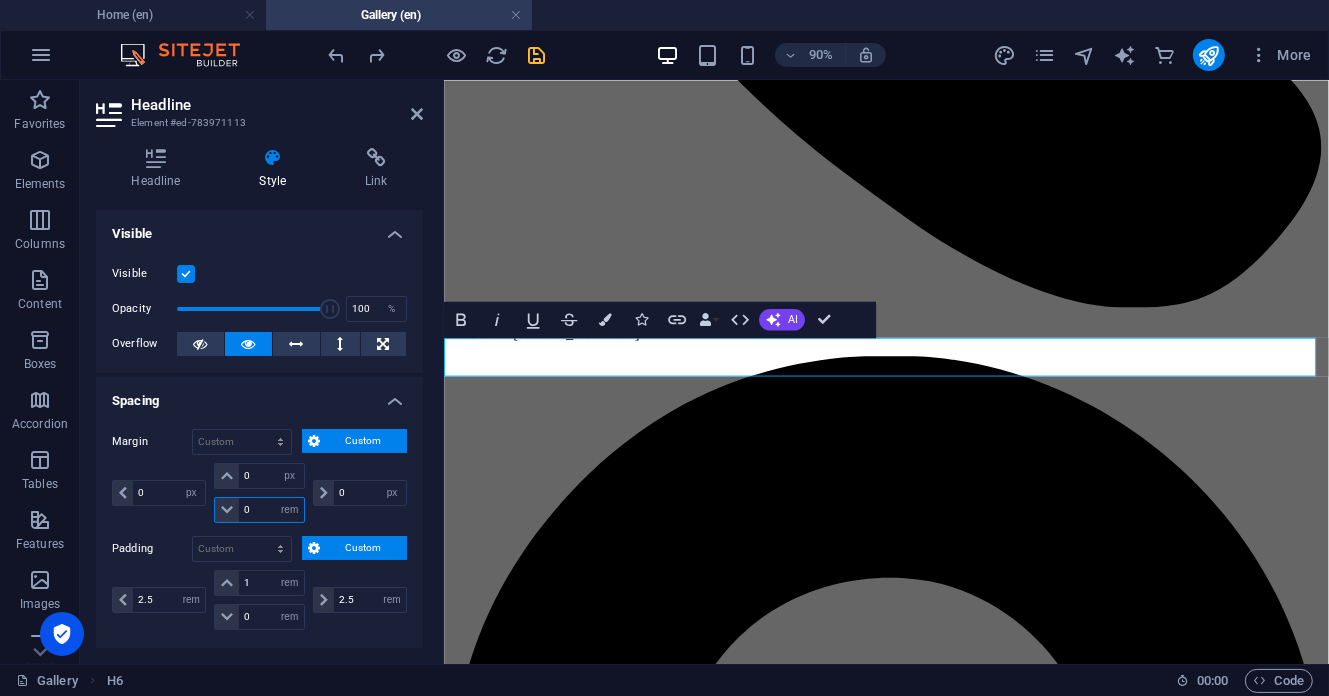 click on "0" at bounding box center (271, 510) 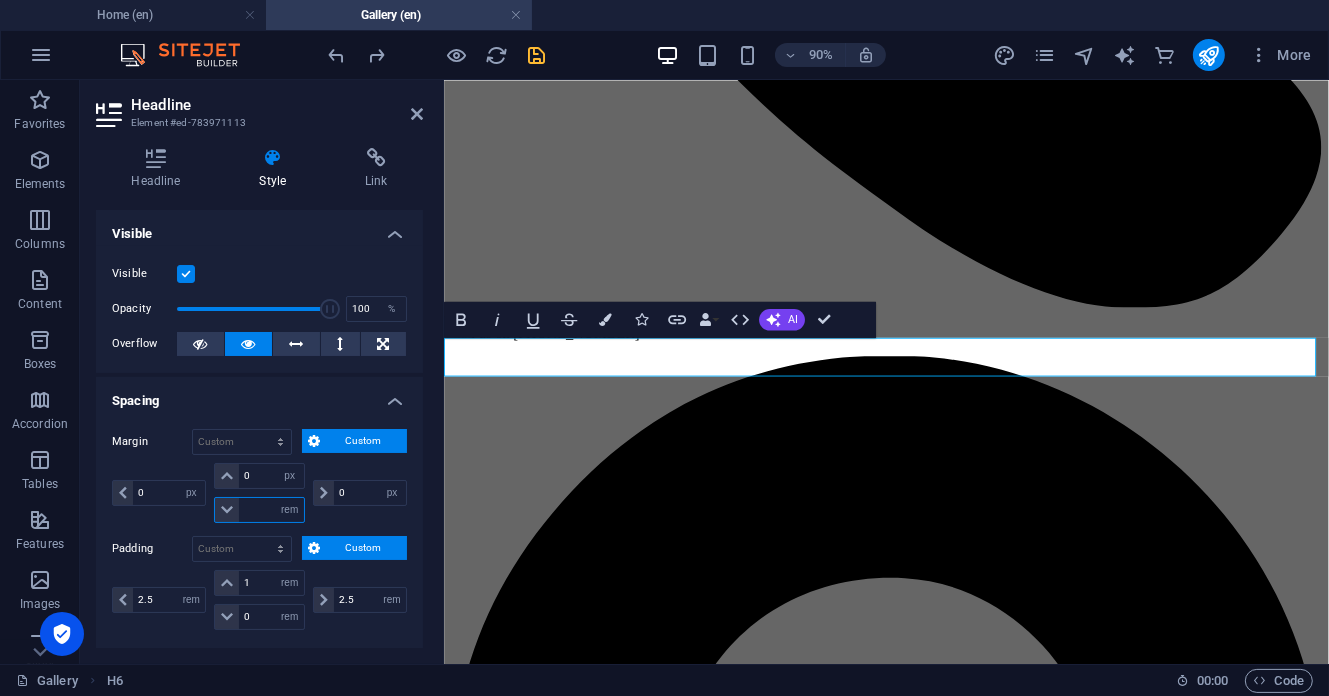type on "-1" 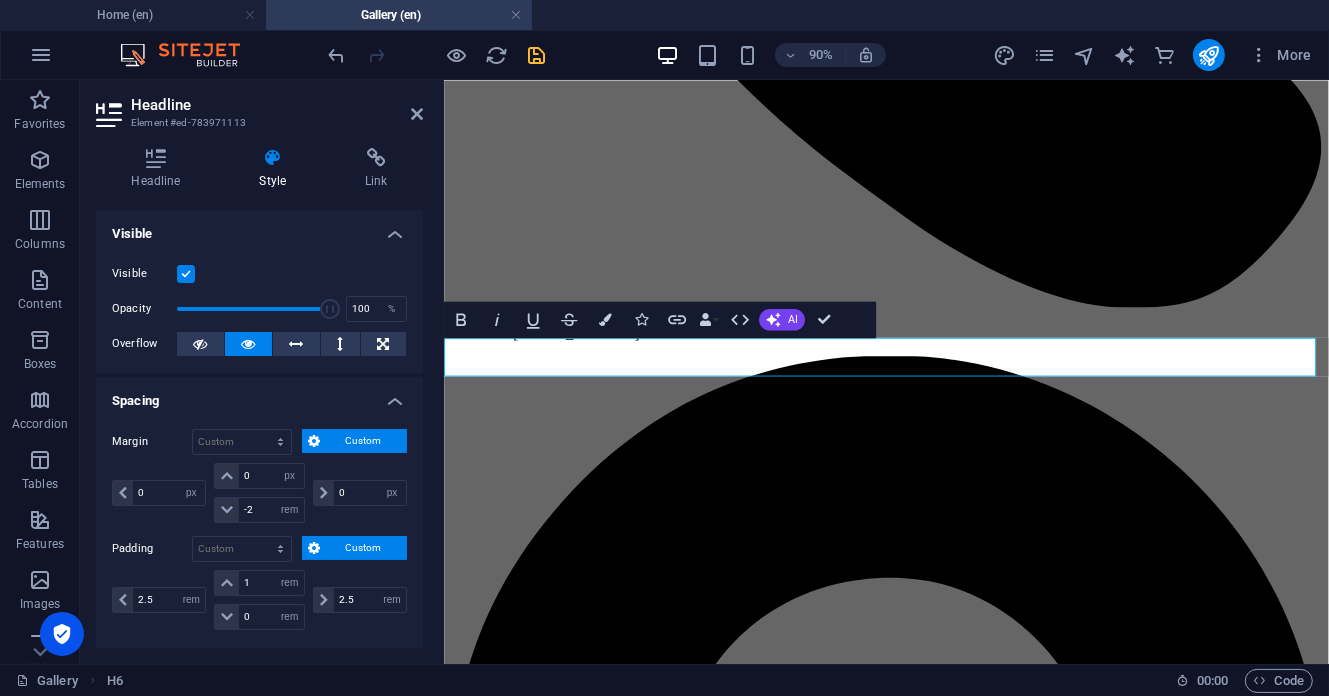 click on "0 auto px % rem vw vh" at bounding box center [358, 493] 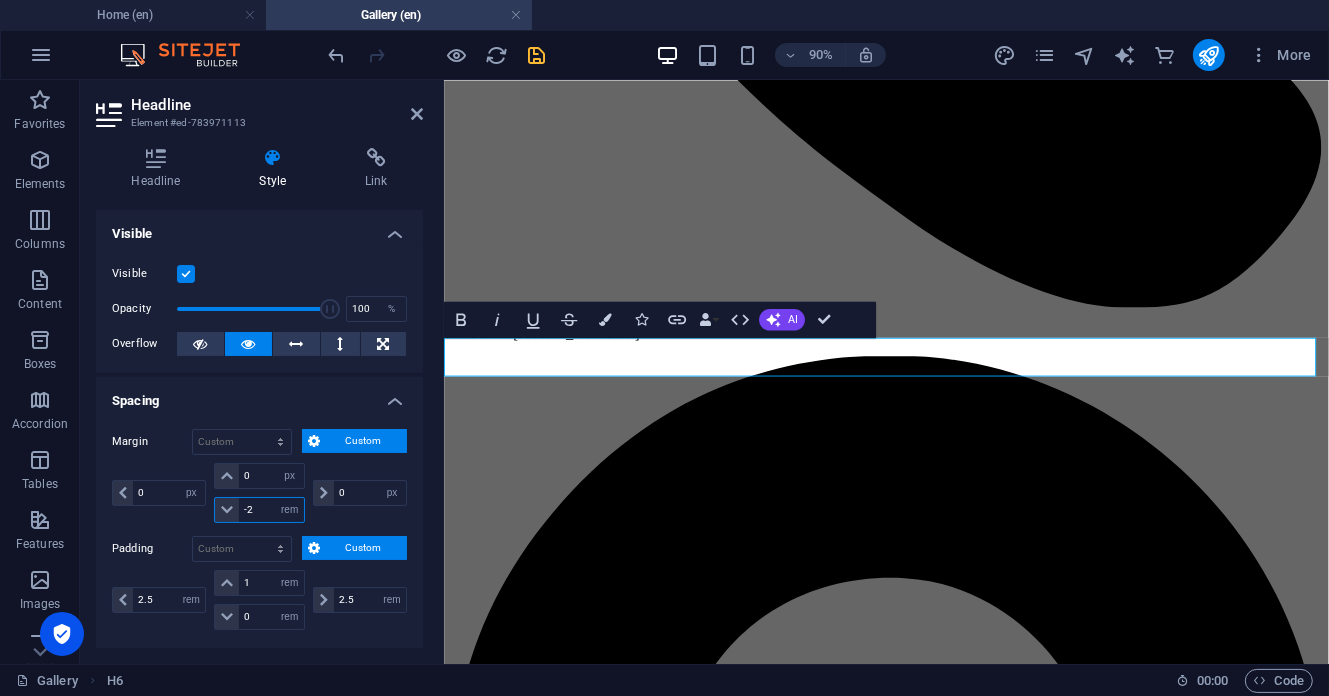 click on "-2" at bounding box center (271, 510) 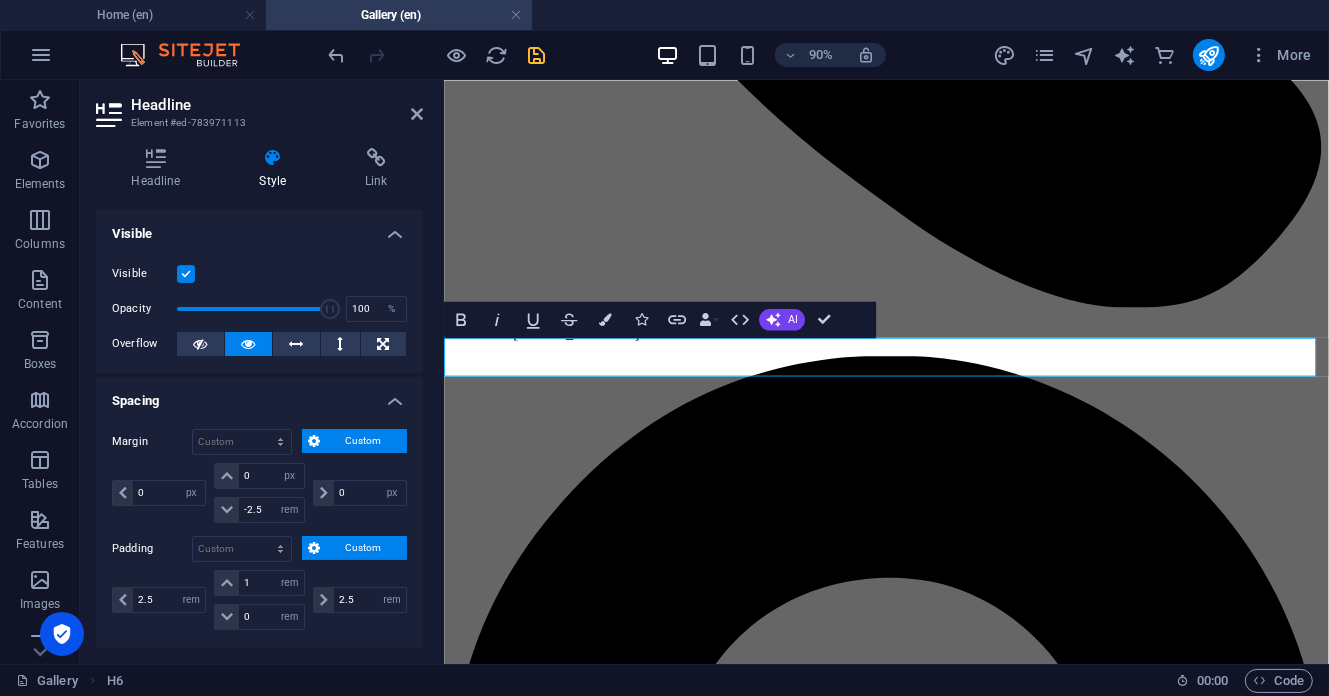click on "0 auto px % rem vw vh" at bounding box center [358, 493] 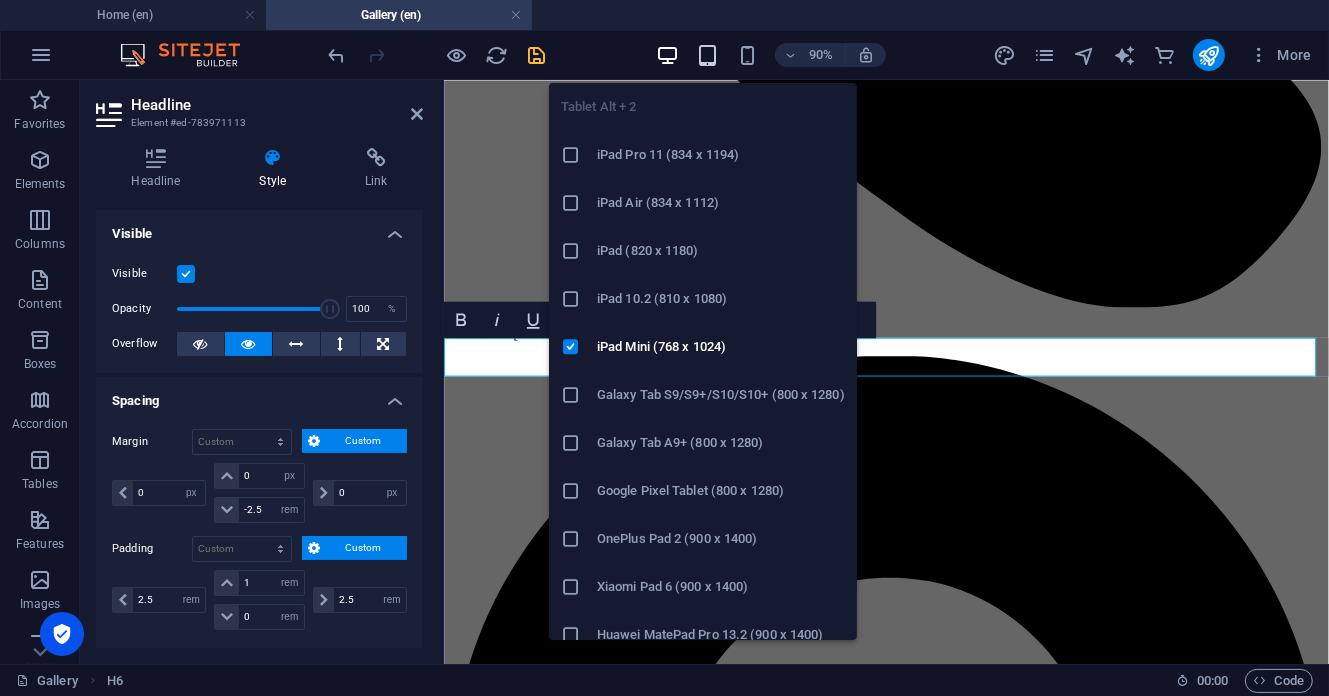 click at bounding box center [707, 55] 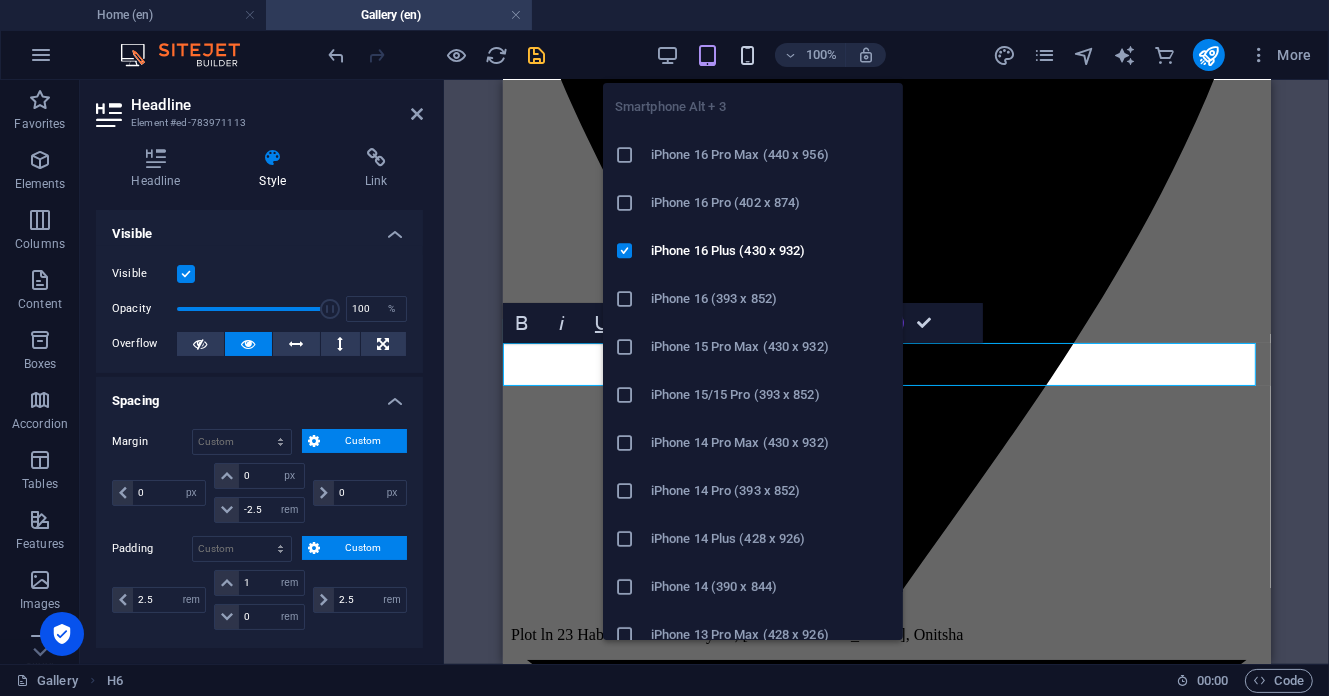click at bounding box center (747, 55) 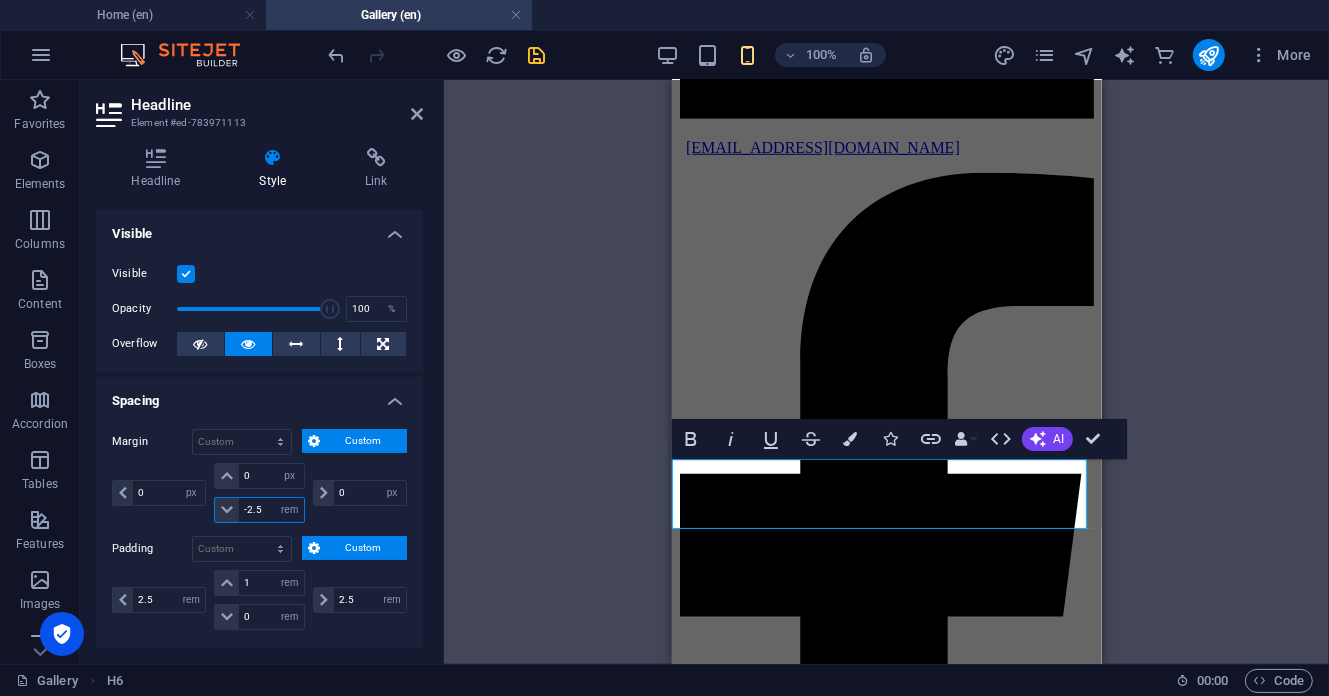 click on "-2.5" at bounding box center (271, 510) 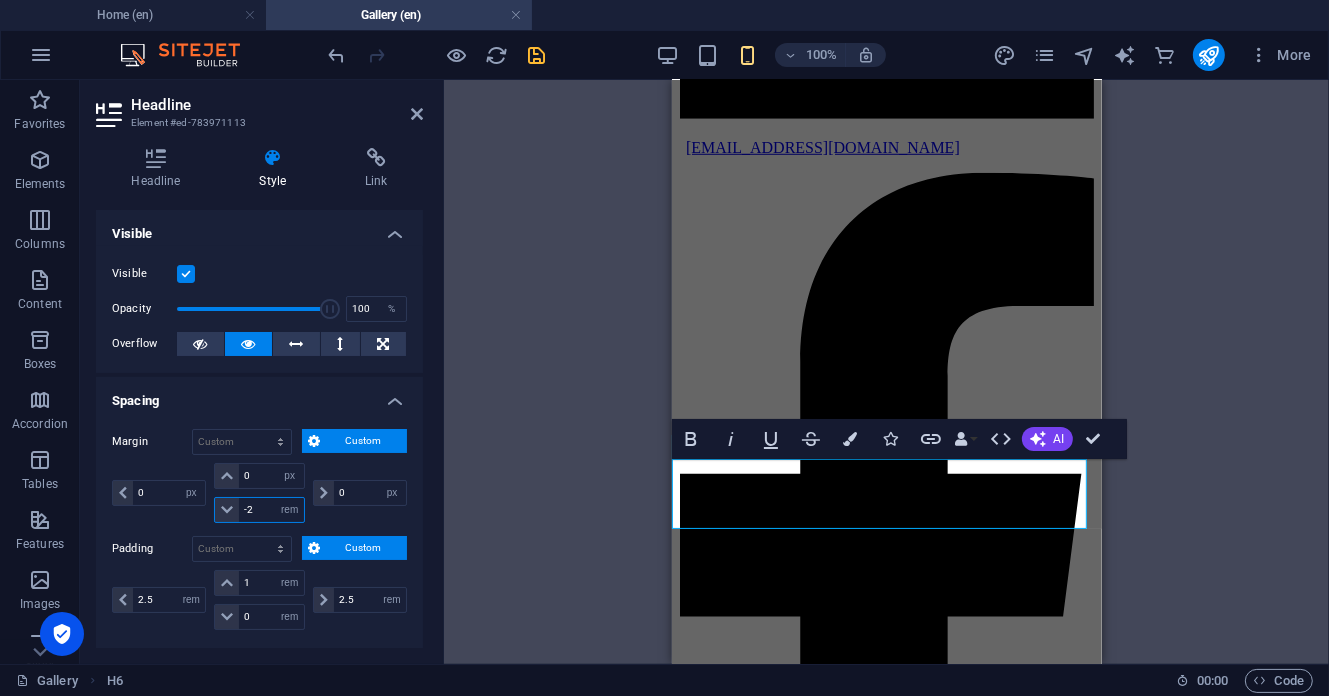 type on "-2" 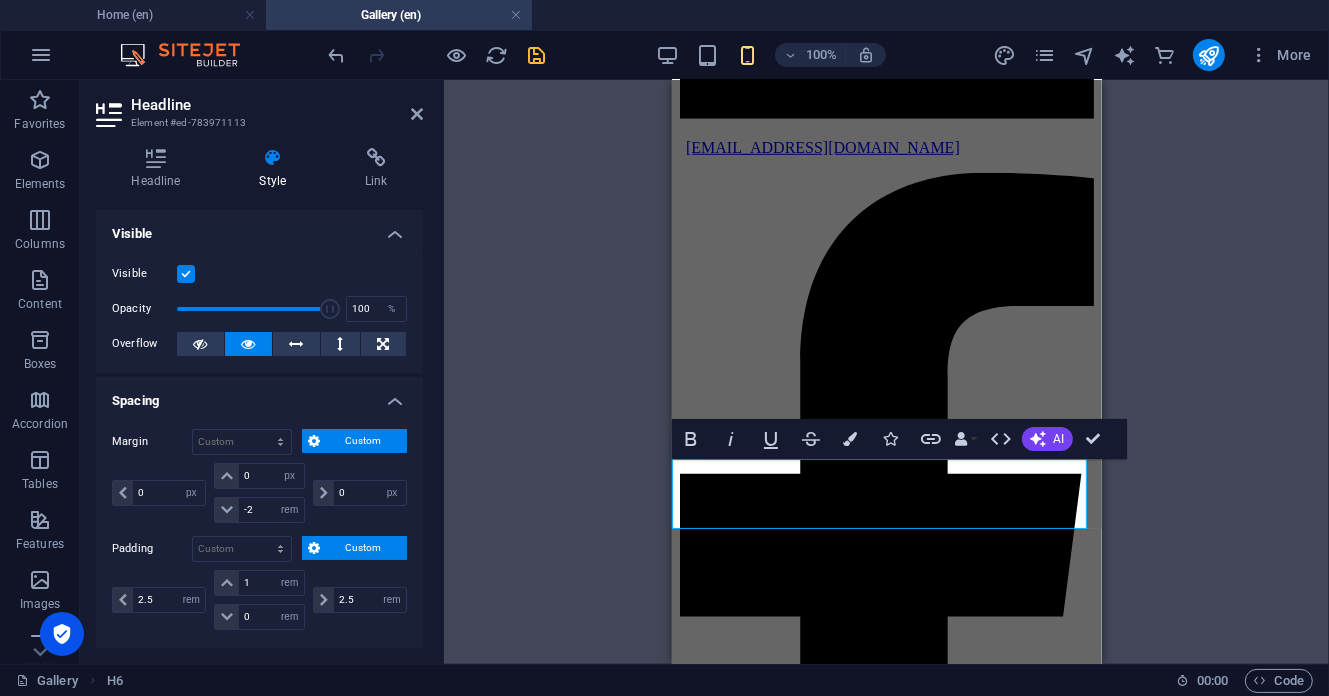 click on "0 auto px % rem vw vh" at bounding box center (358, 493) 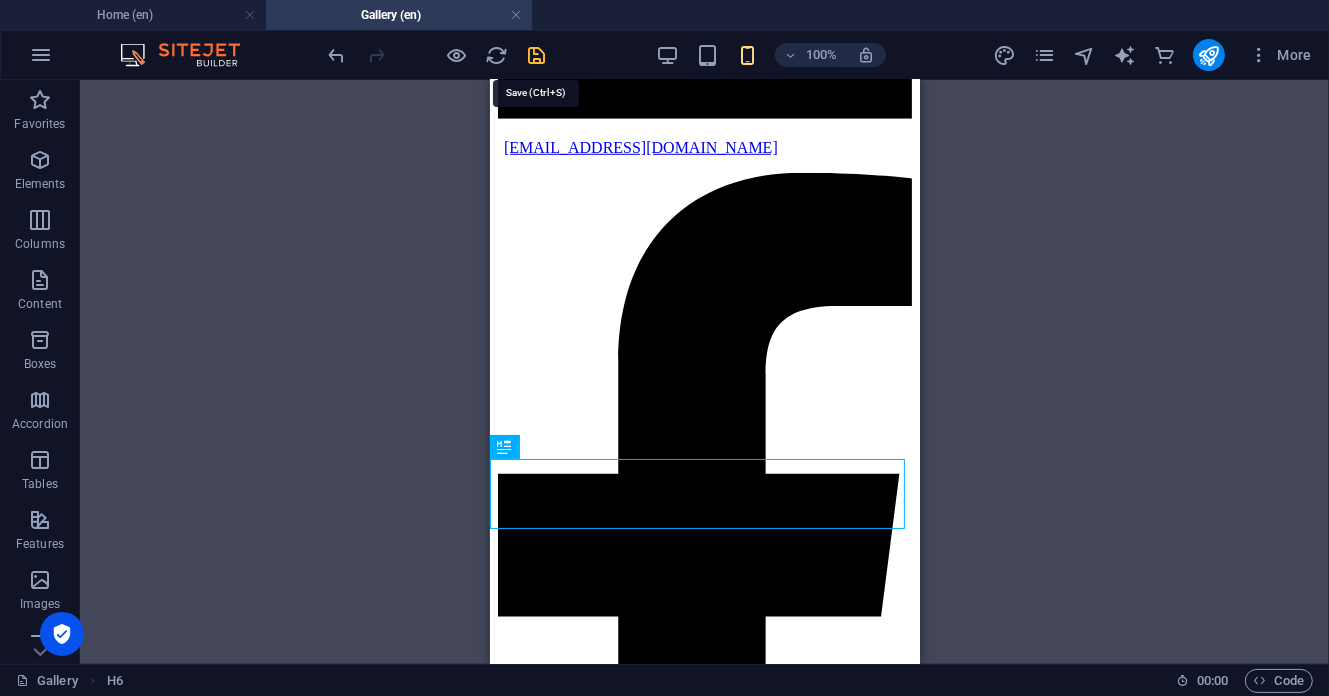 drag, startPoint x: 543, startPoint y: 55, endPoint x: 68, endPoint y: 4, distance: 477.73004 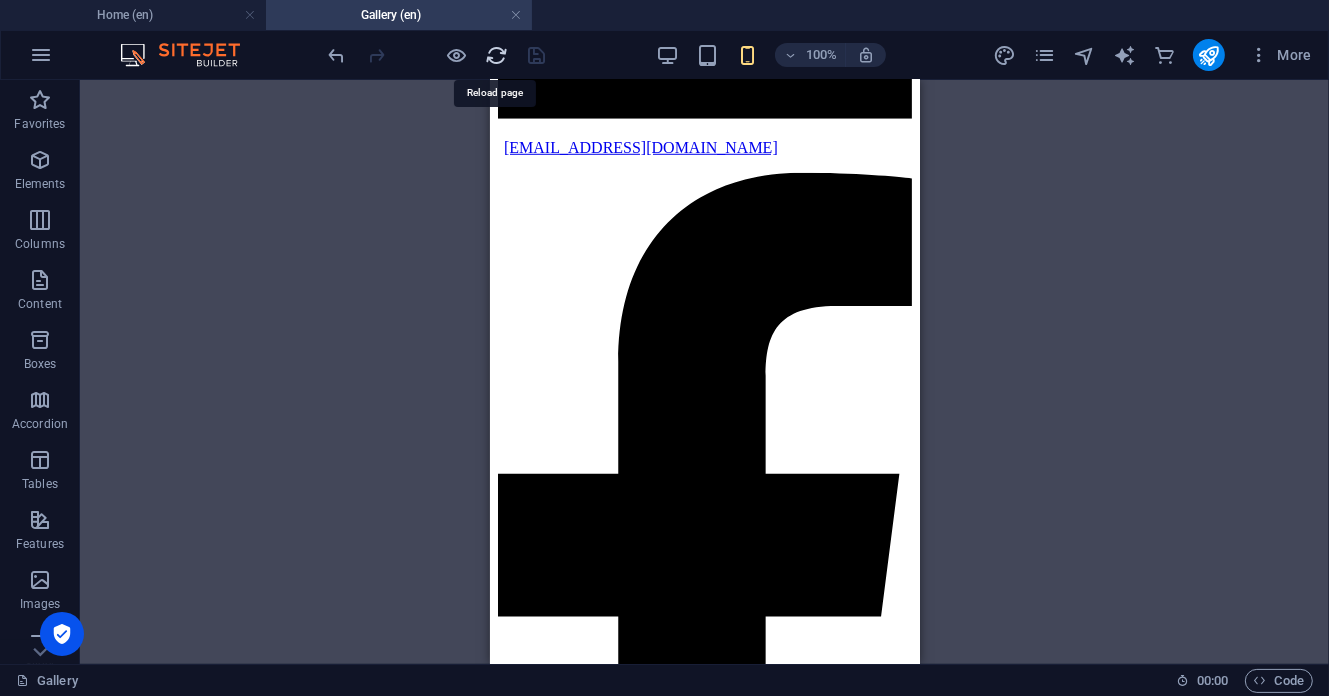 click at bounding box center [497, 55] 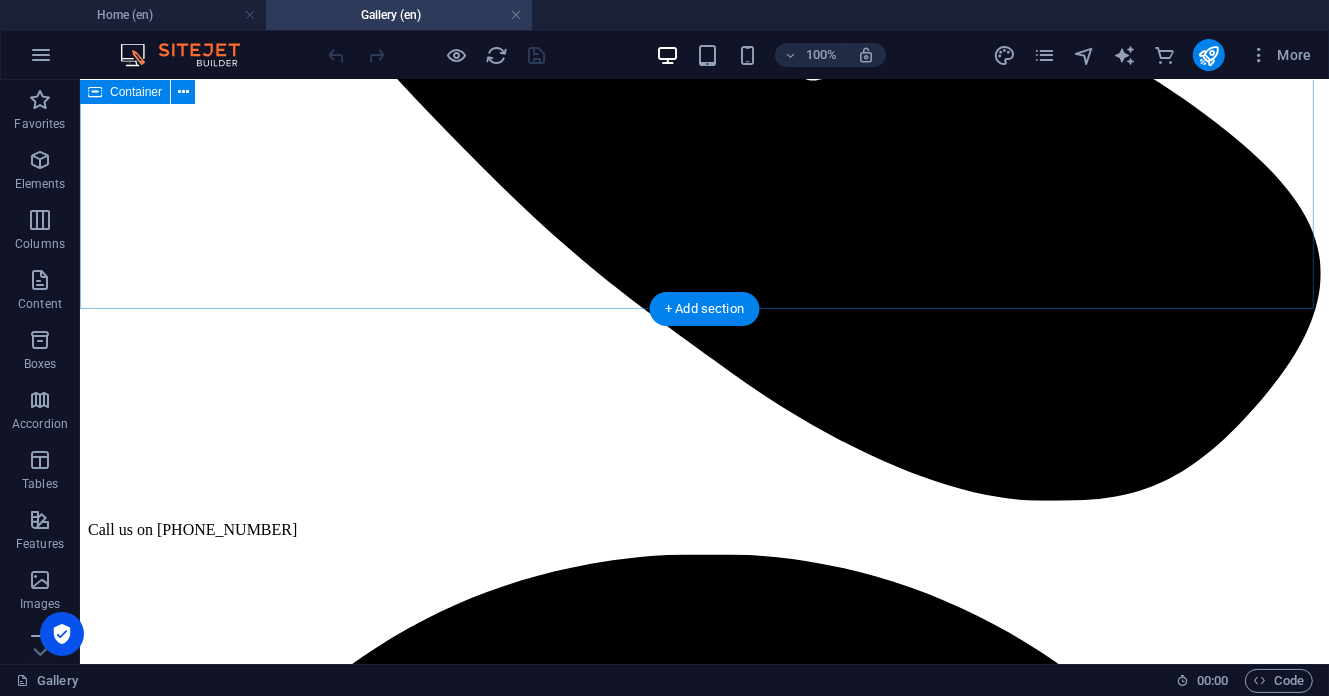 scroll, scrollTop: 800, scrollLeft: 0, axis: vertical 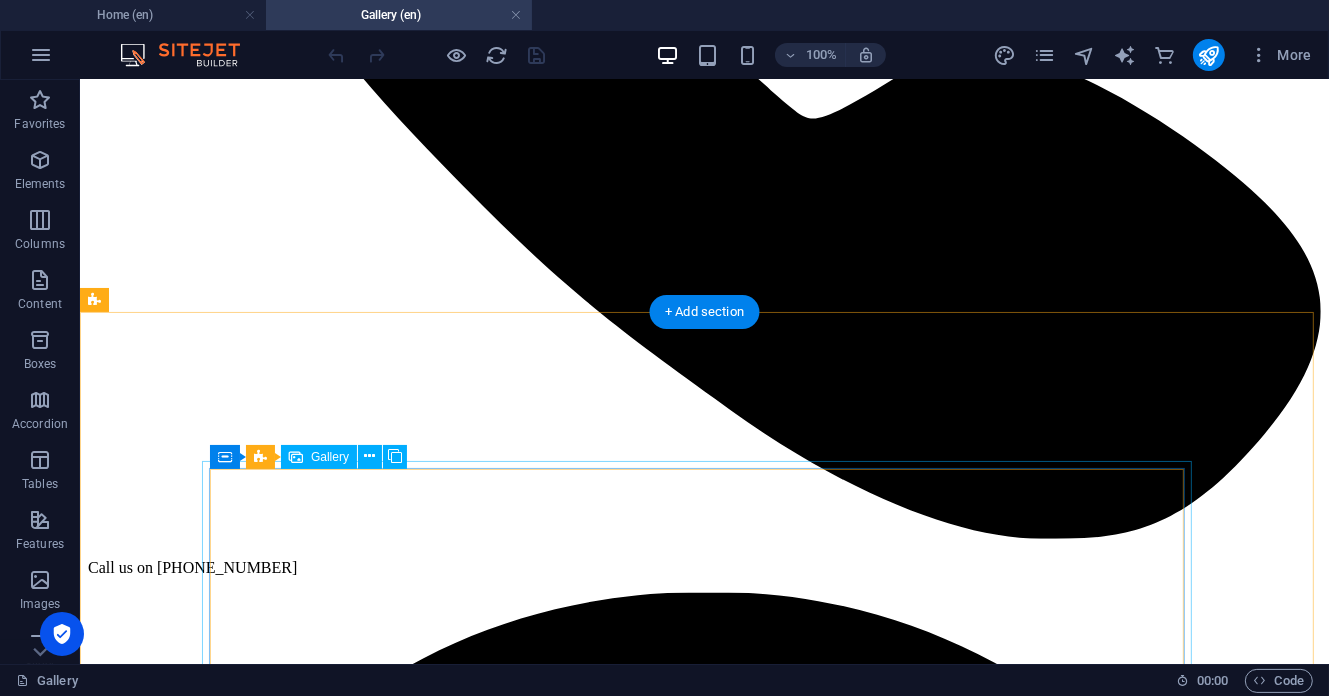 click at bounding box center (527, 13666) 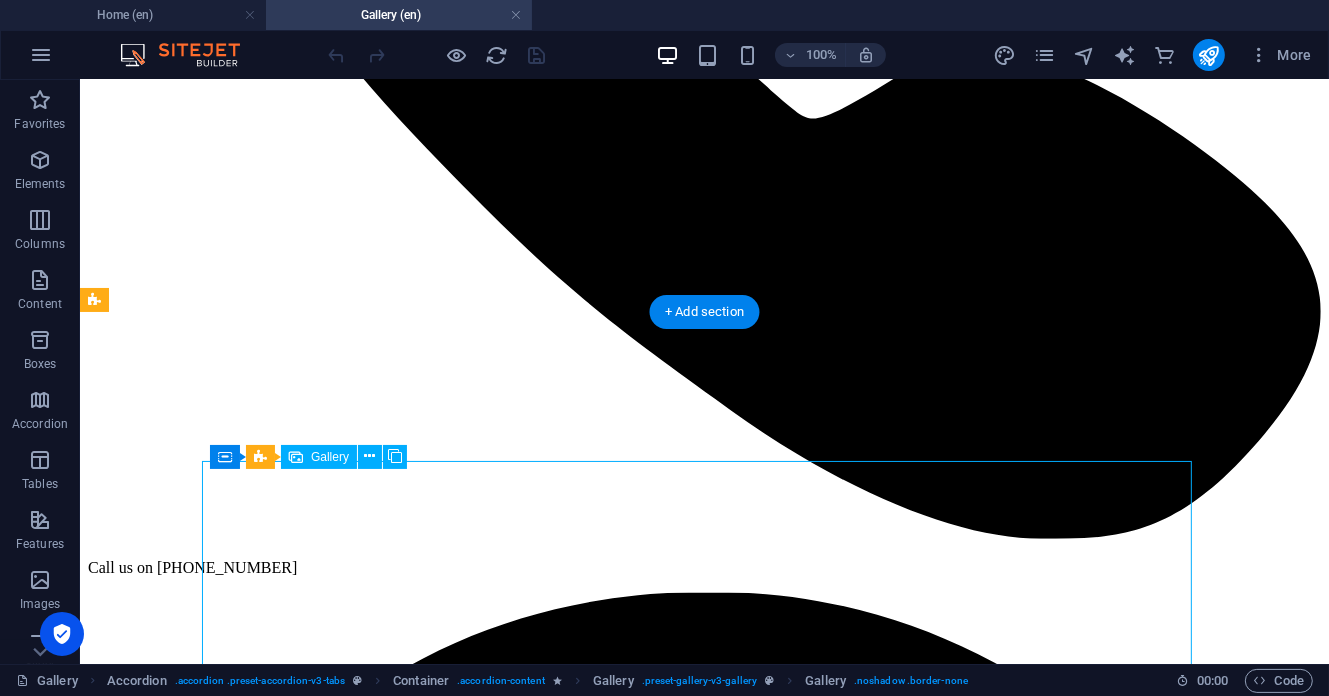 scroll, scrollTop: 1066, scrollLeft: 0, axis: vertical 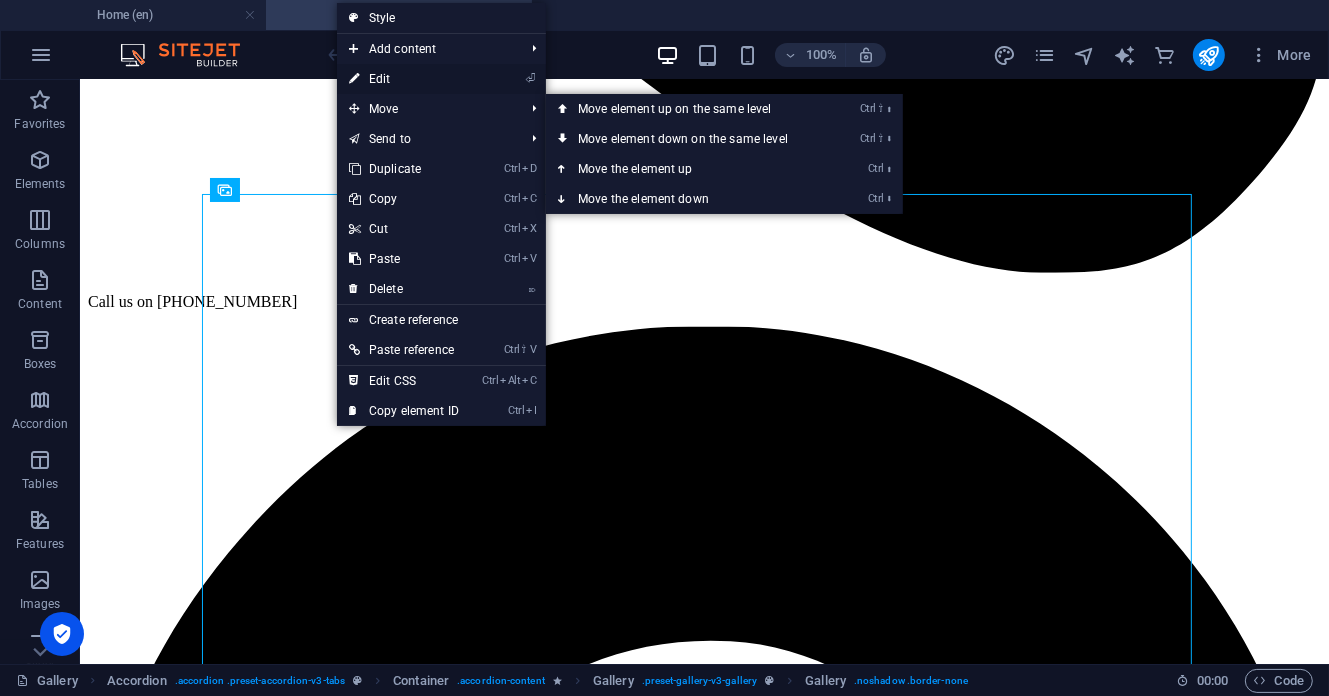 click on "⏎  Edit" at bounding box center [404, 79] 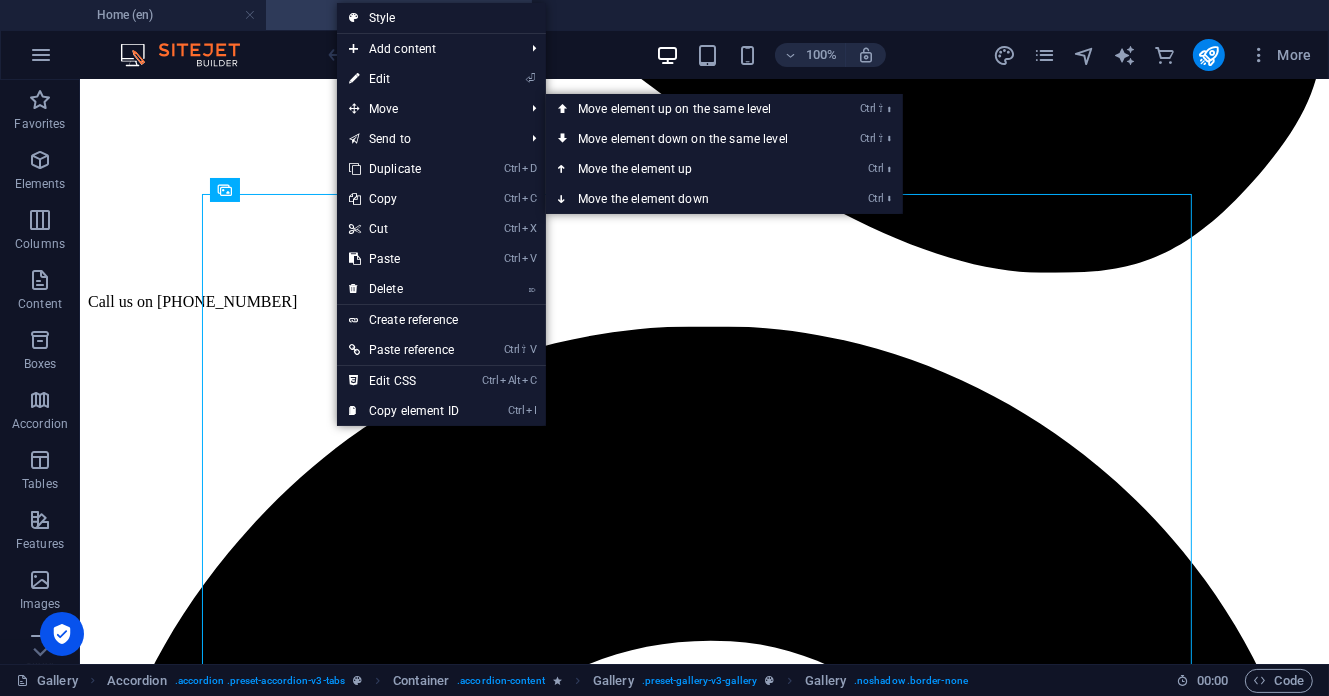 select on "4" 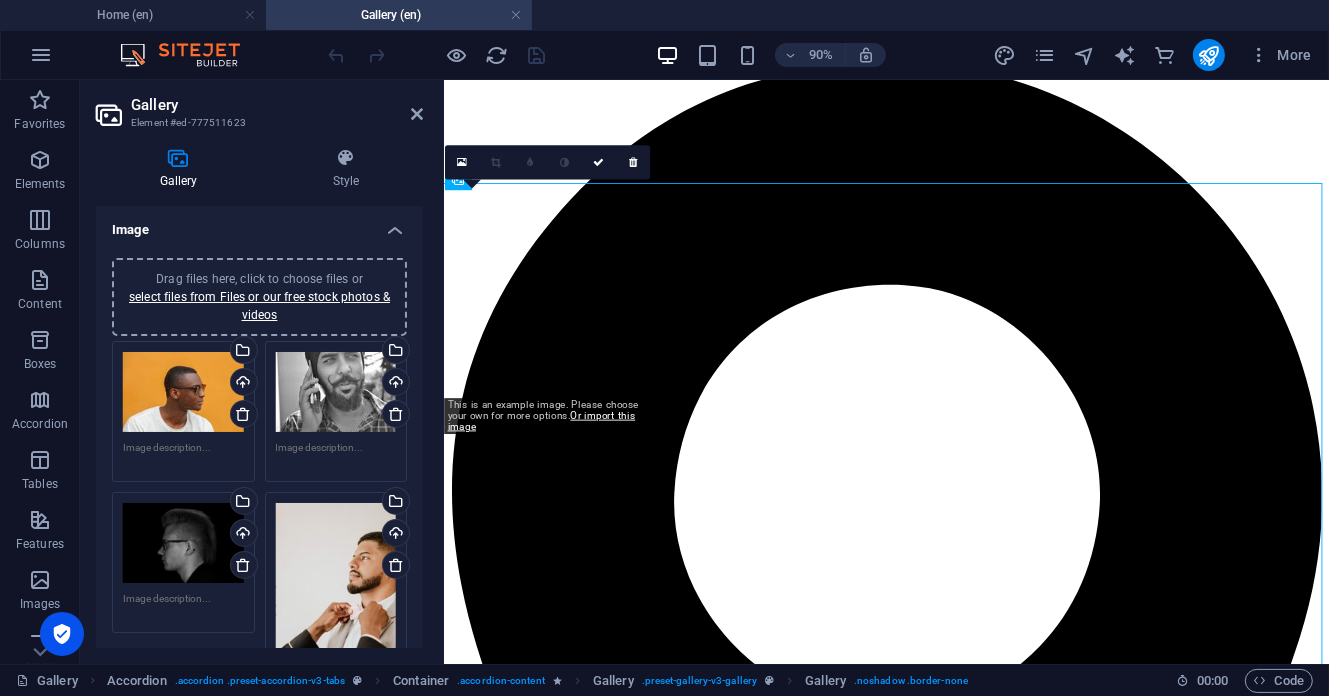 scroll, scrollTop: 1065, scrollLeft: 0, axis: vertical 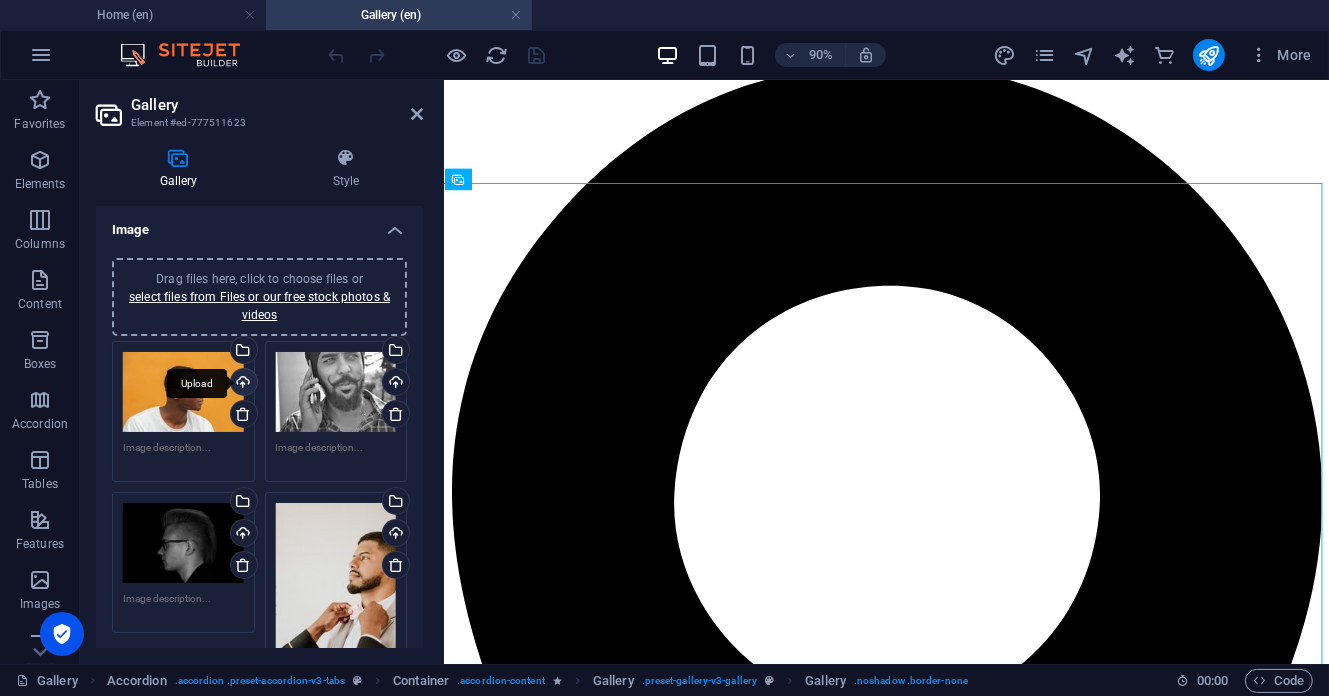 click on "Upload" at bounding box center (242, 384) 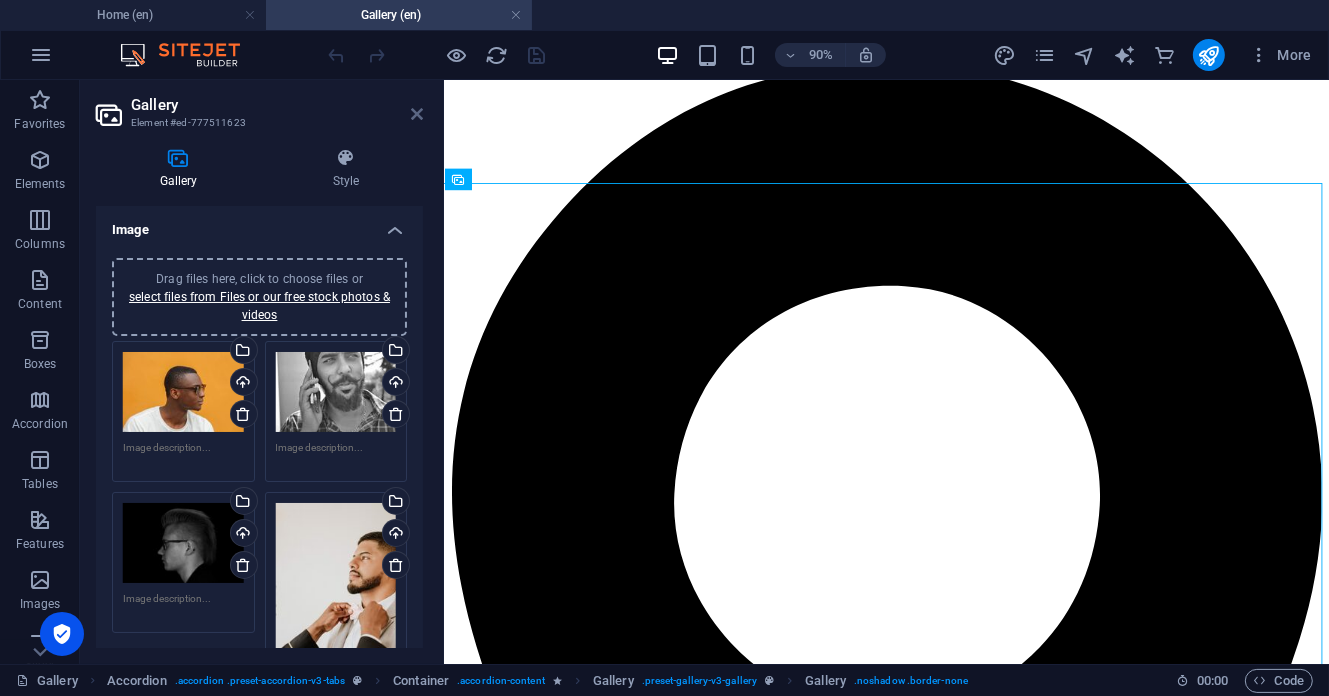 click at bounding box center (417, 114) 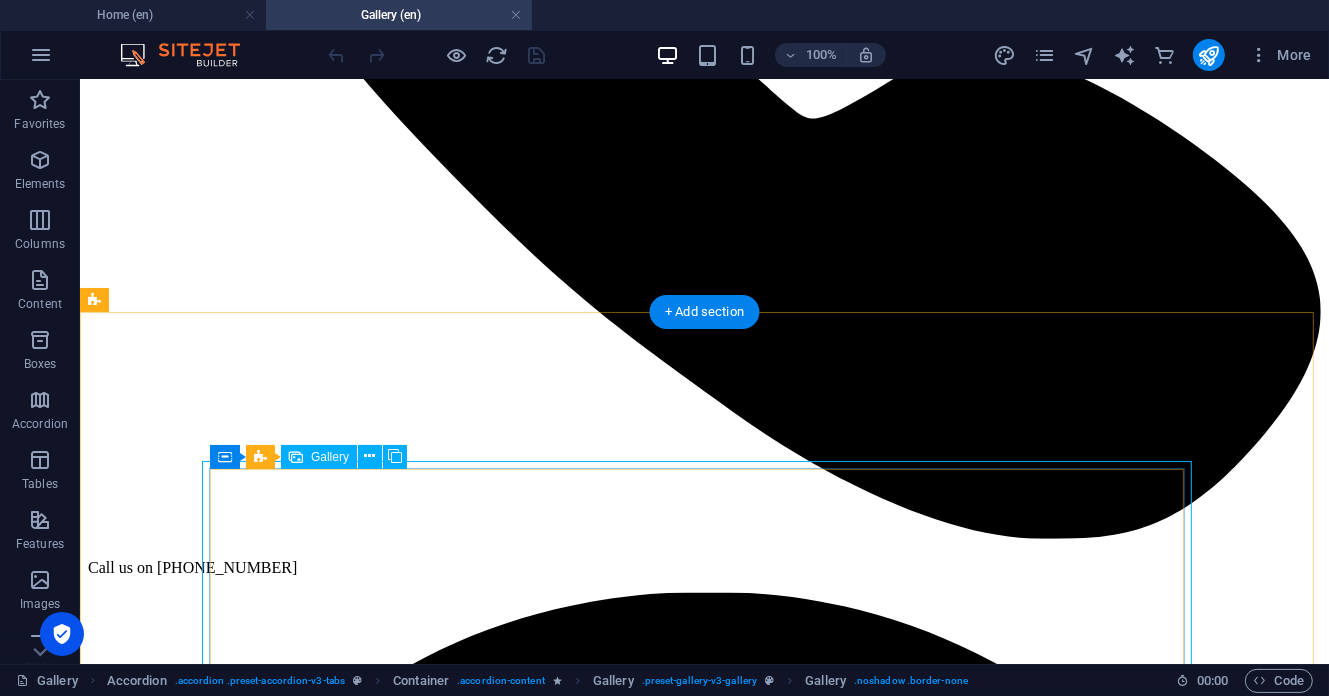 scroll, scrollTop: 1066, scrollLeft: 0, axis: vertical 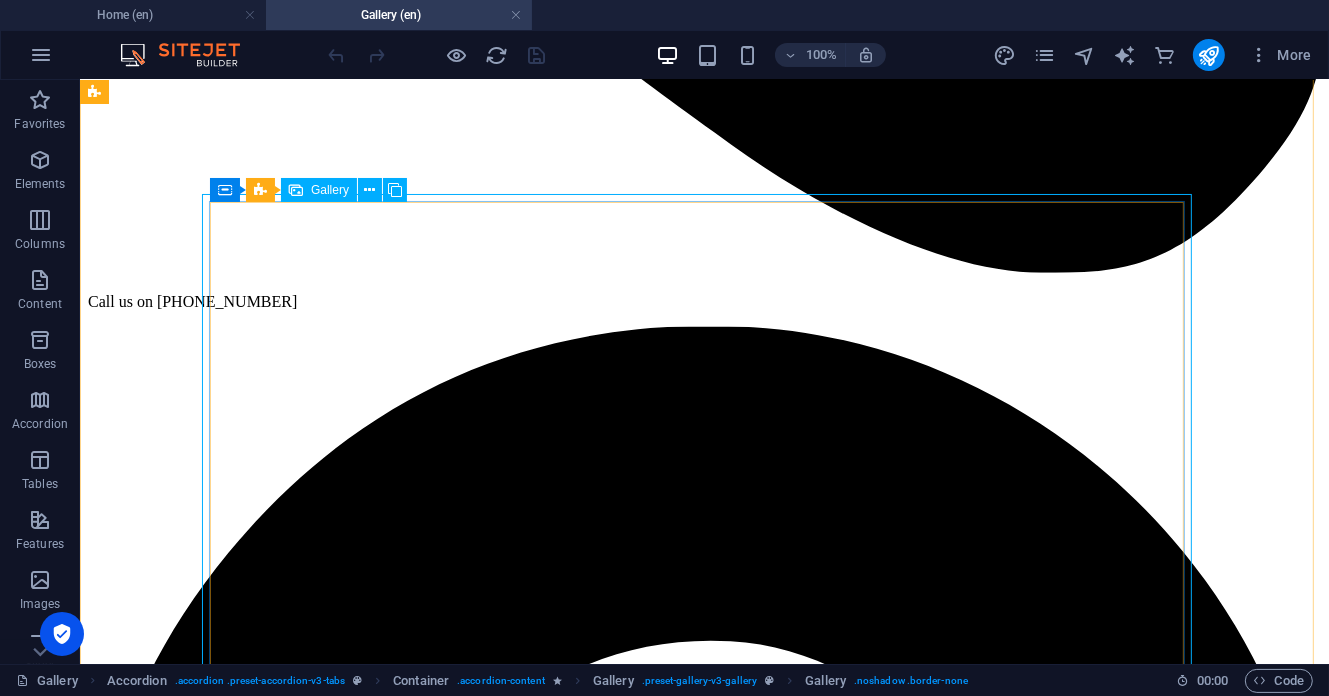 click at bounding box center (527, 13400) 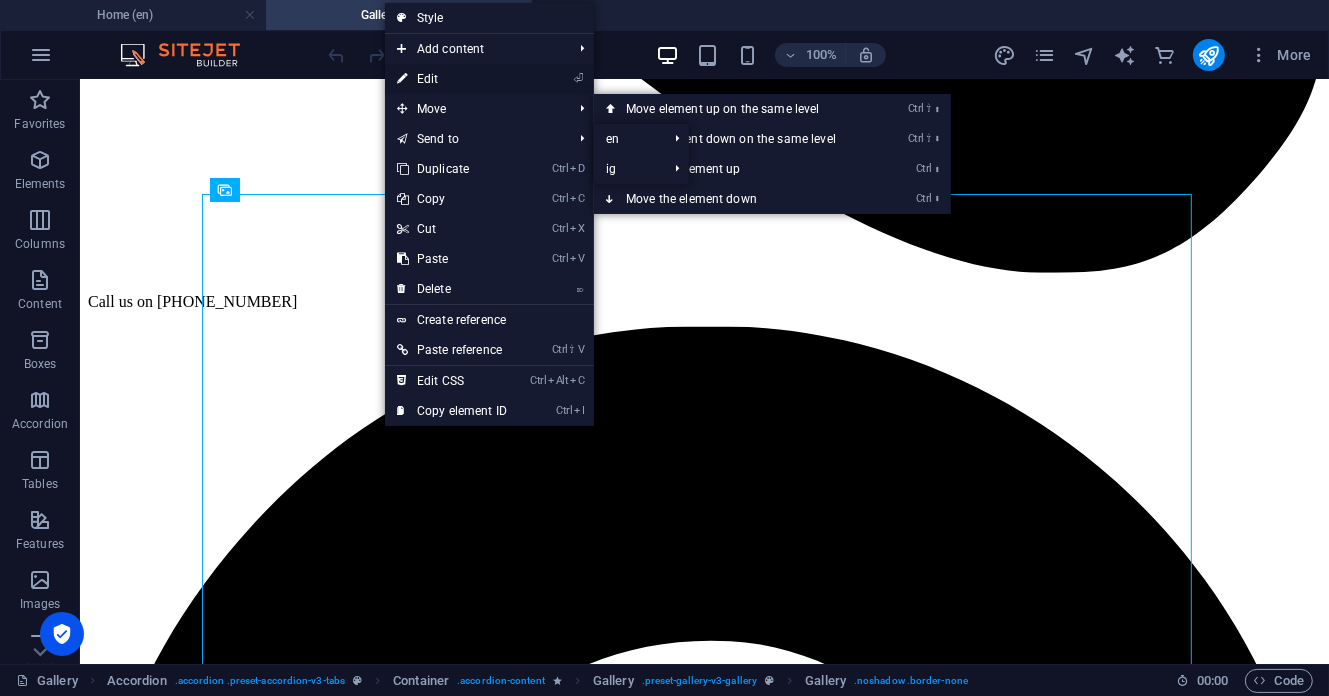 click on "⏎  Edit" at bounding box center (452, 79) 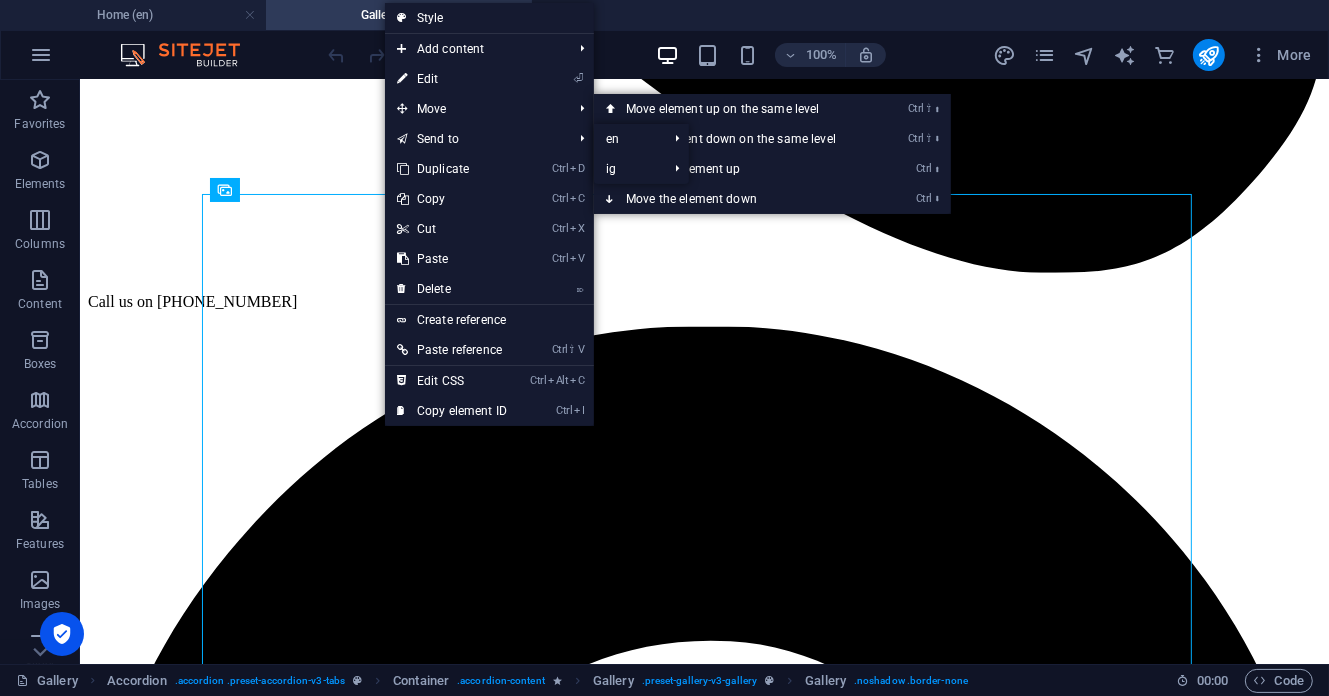 select on "4" 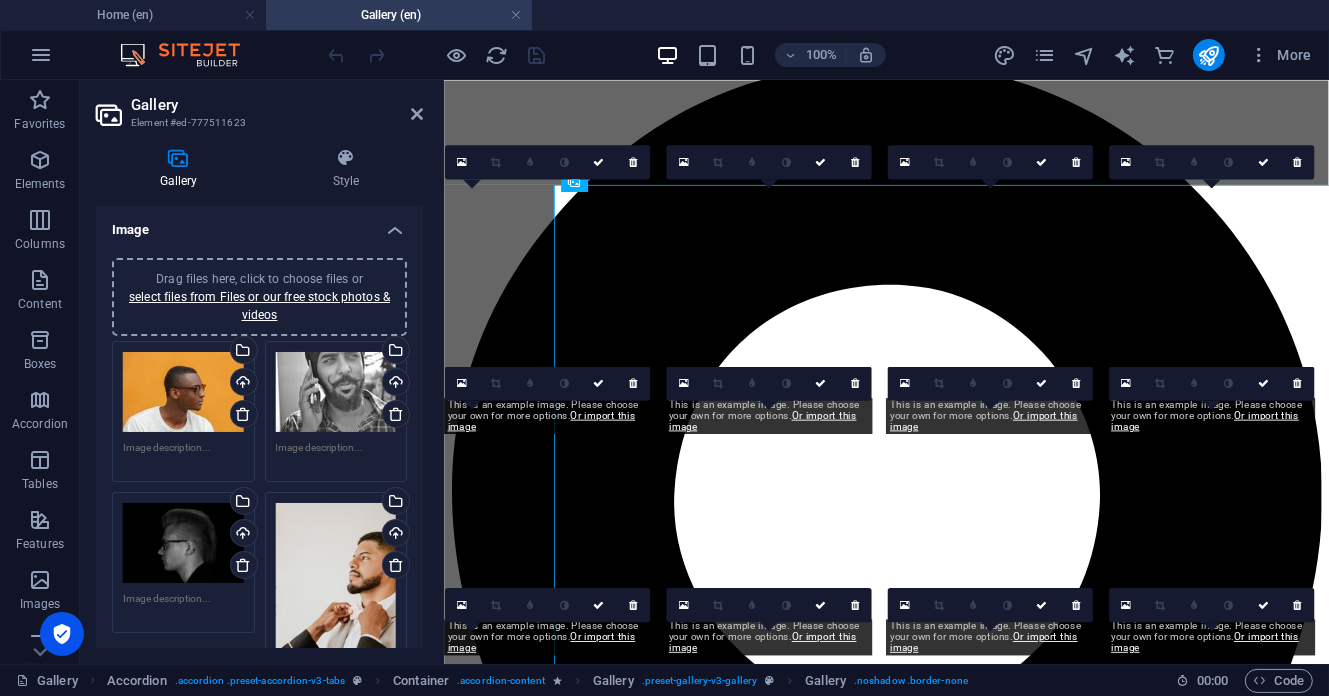 scroll, scrollTop: 1065, scrollLeft: 0, axis: vertical 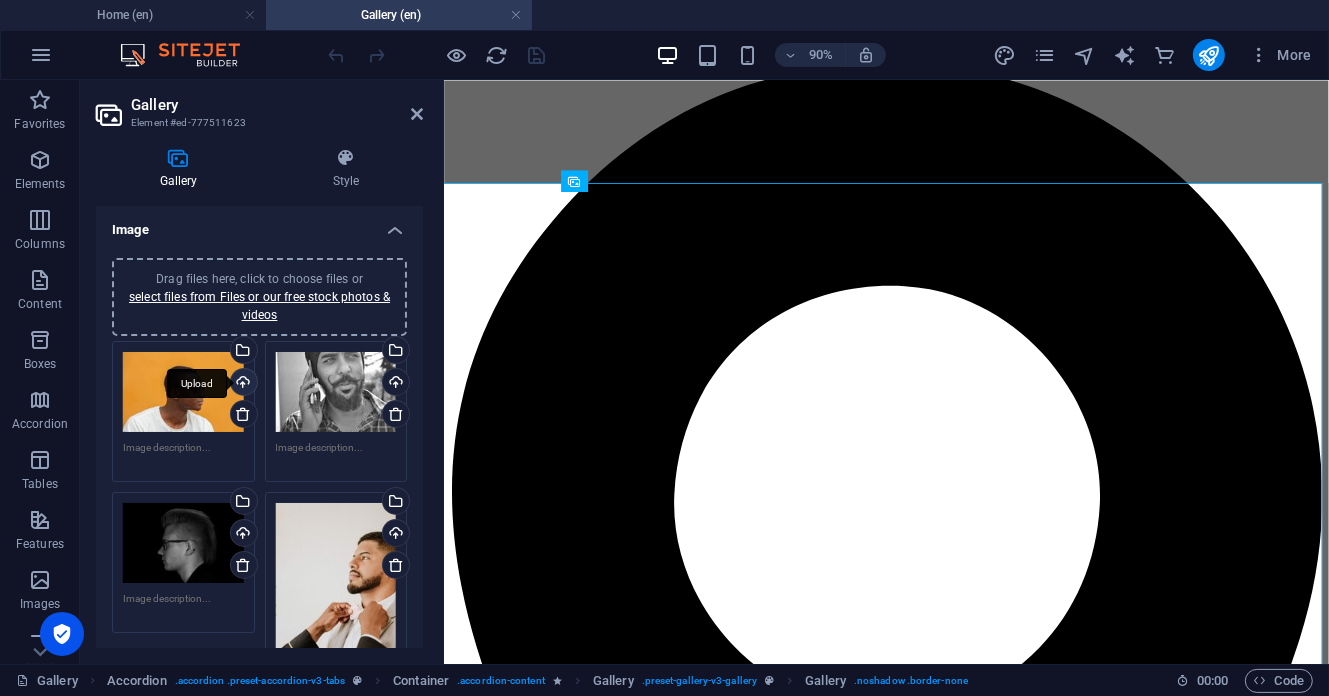 click on "Upload" at bounding box center [242, 384] 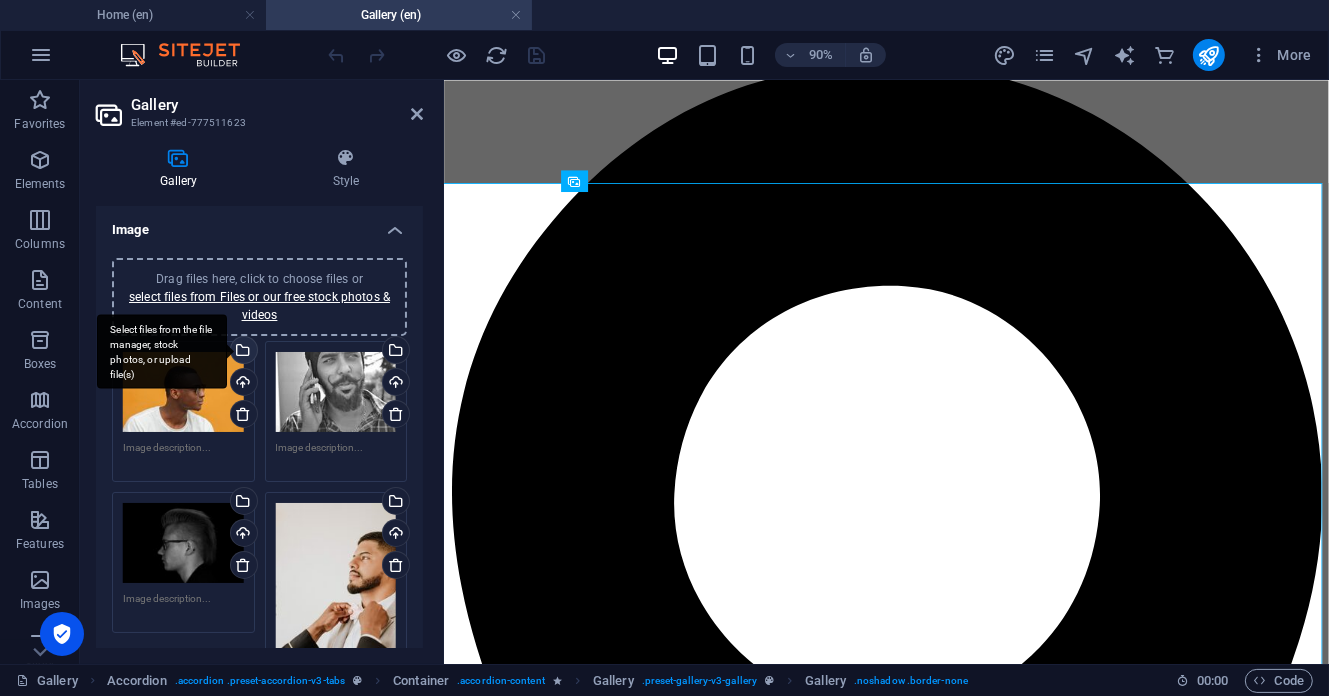 click on "Select files from the file manager, stock photos, or upload file(s)" at bounding box center (242, 352) 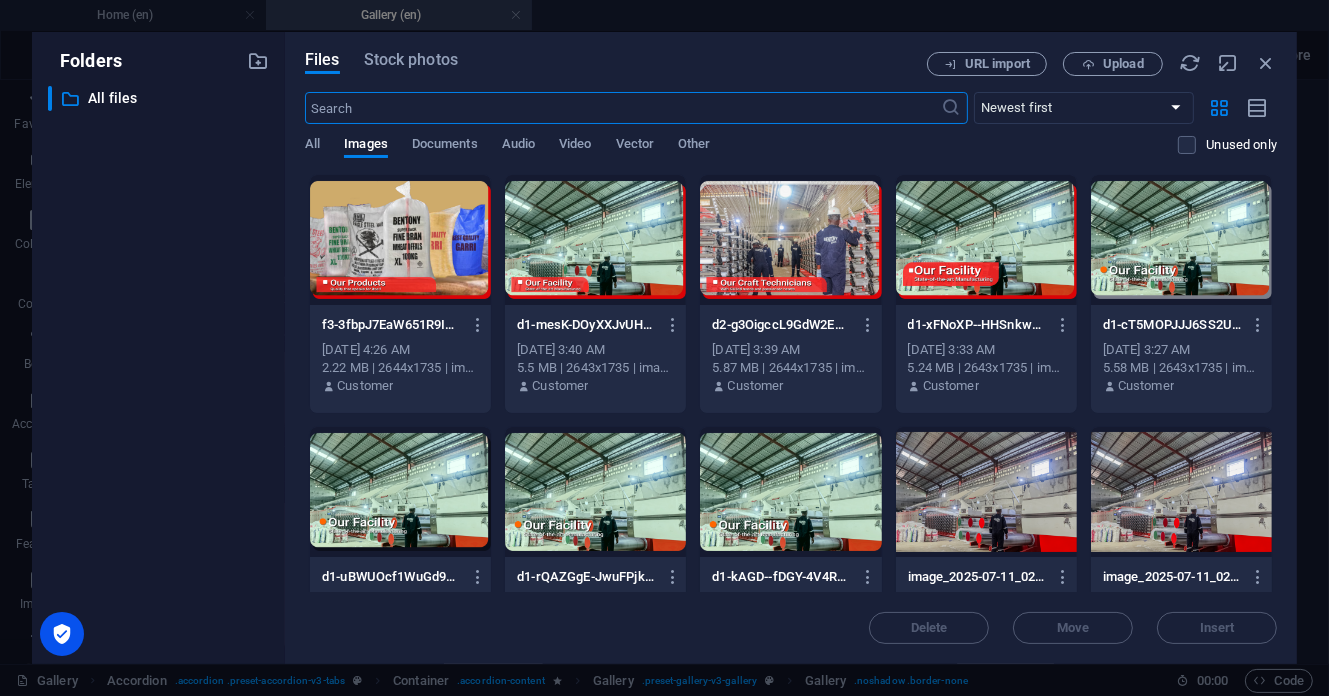 scroll, scrollTop: 1066, scrollLeft: 0, axis: vertical 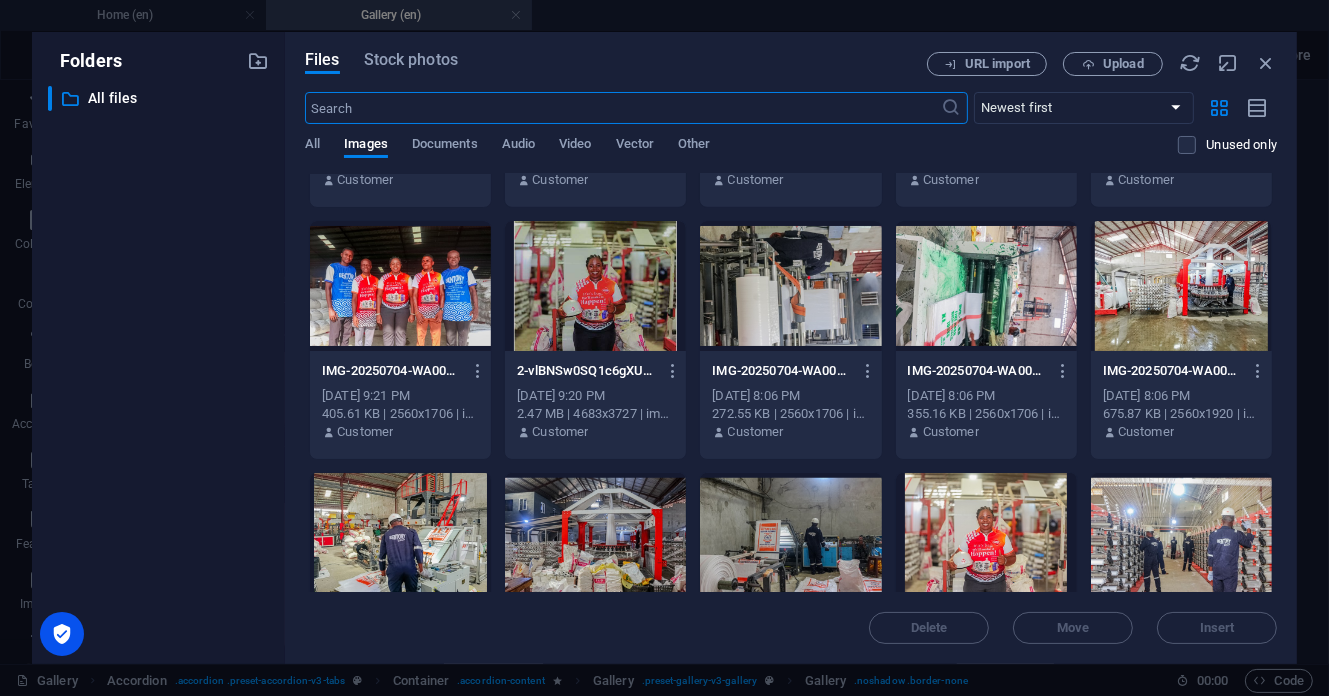 click at bounding box center (1181, 286) 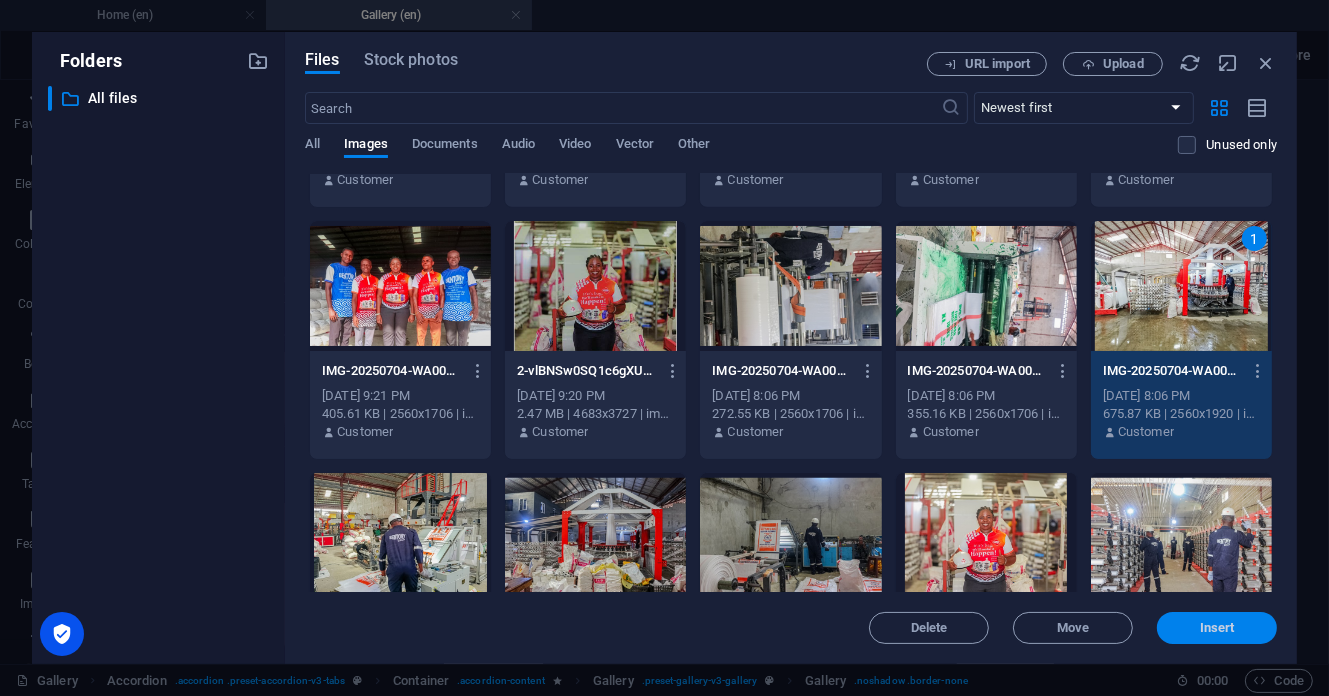 click on "Insert" at bounding box center [1217, 628] 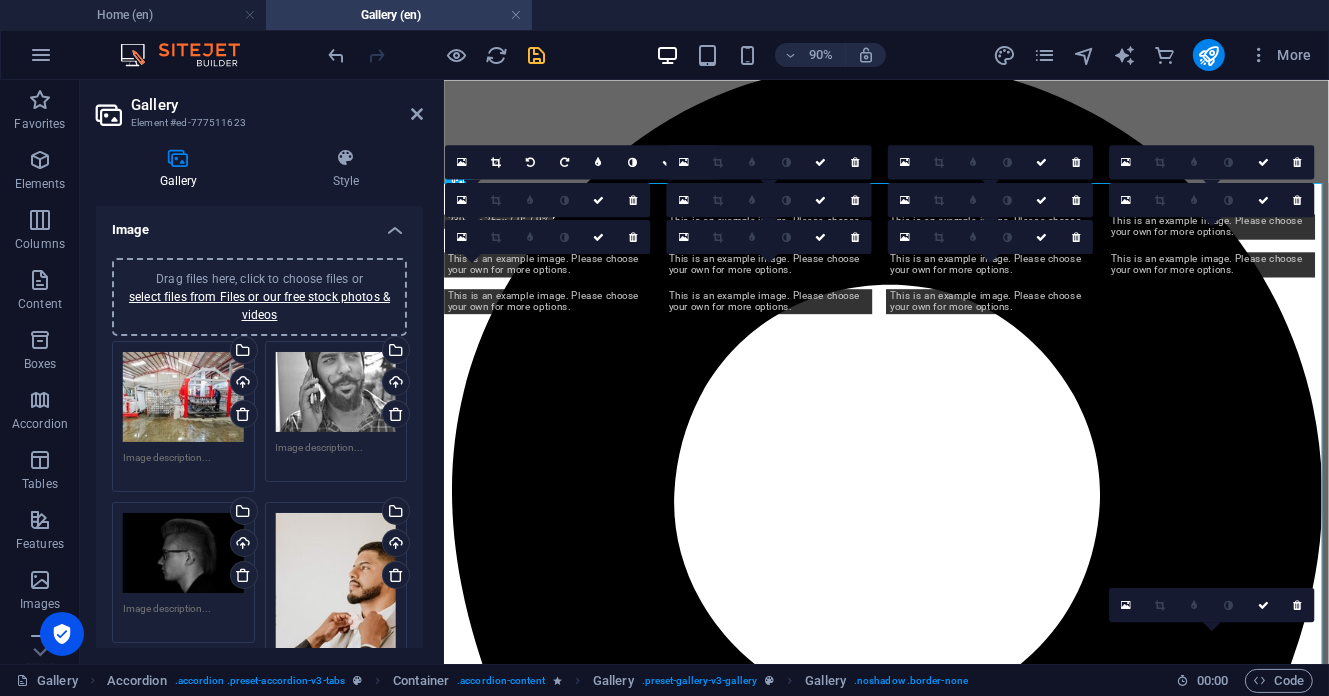scroll, scrollTop: 1065, scrollLeft: 0, axis: vertical 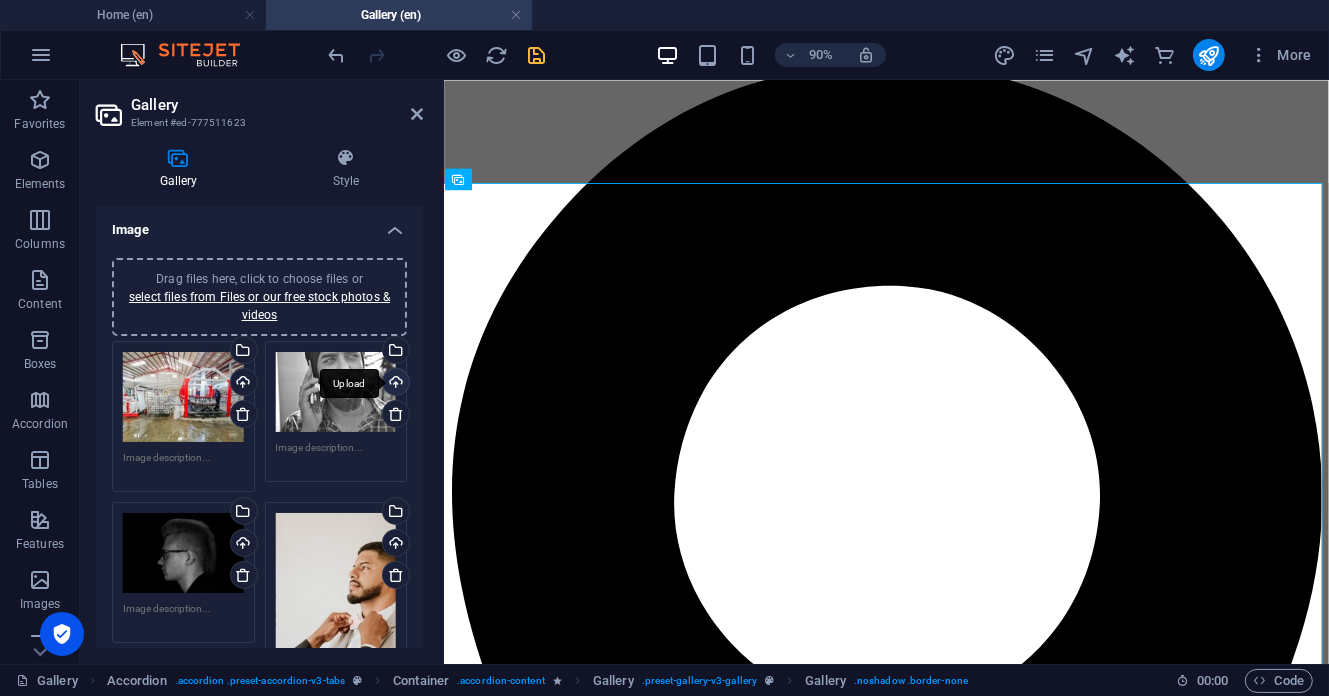 click on "Upload" at bounding box center (394, 384) 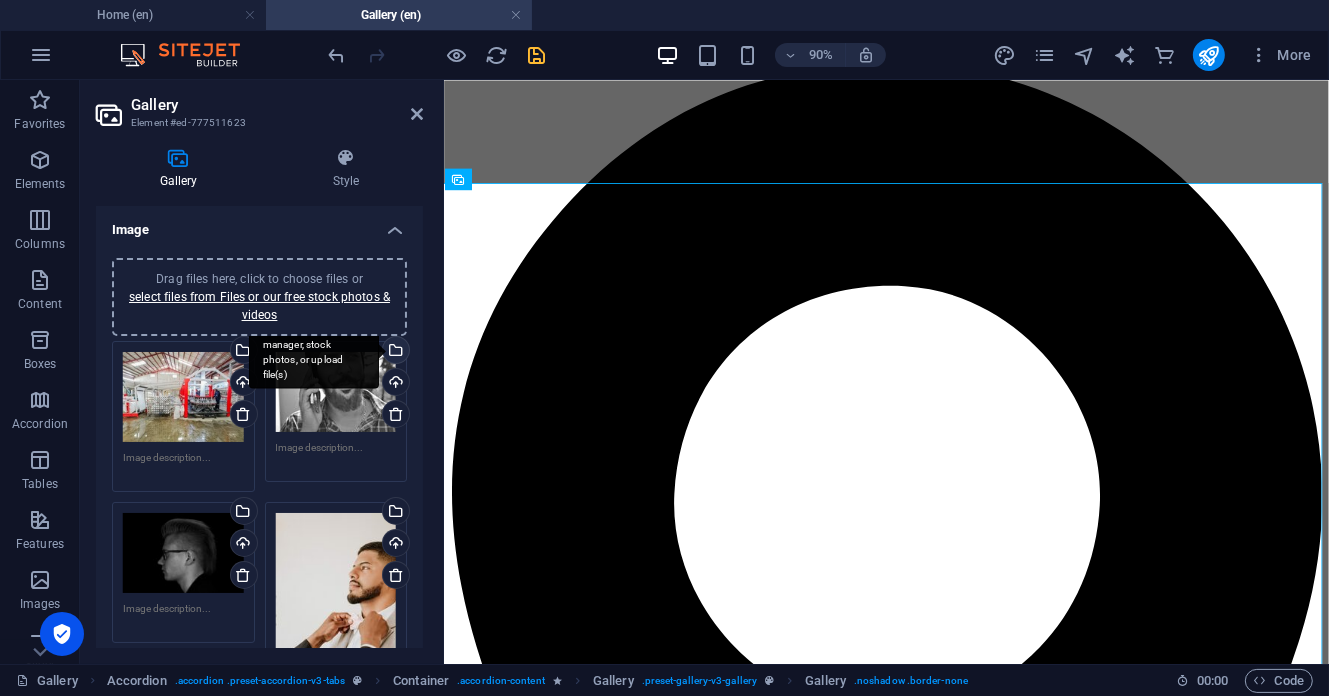 click on "Select files from the file manager, stock photos, or upload file(s)" at bounding box center [394, 352] 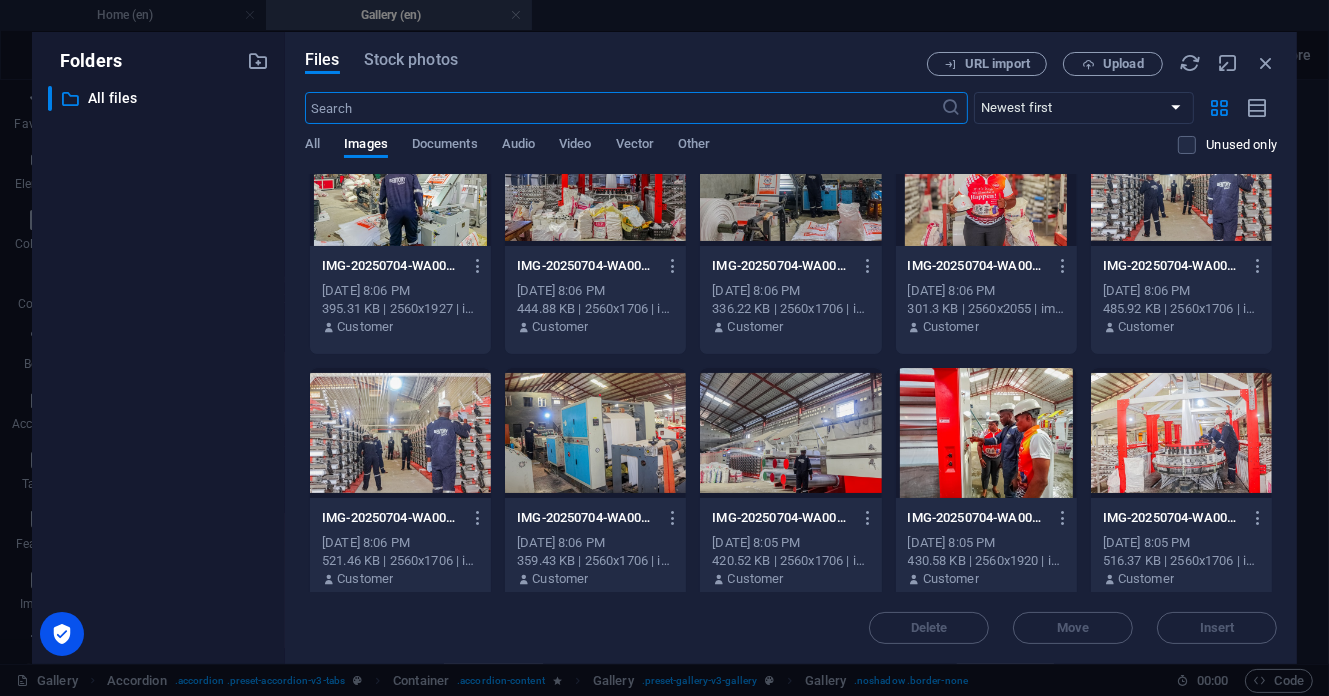 scroll, scrollTop: 8108, scrollLeft: 0, axis: vertical 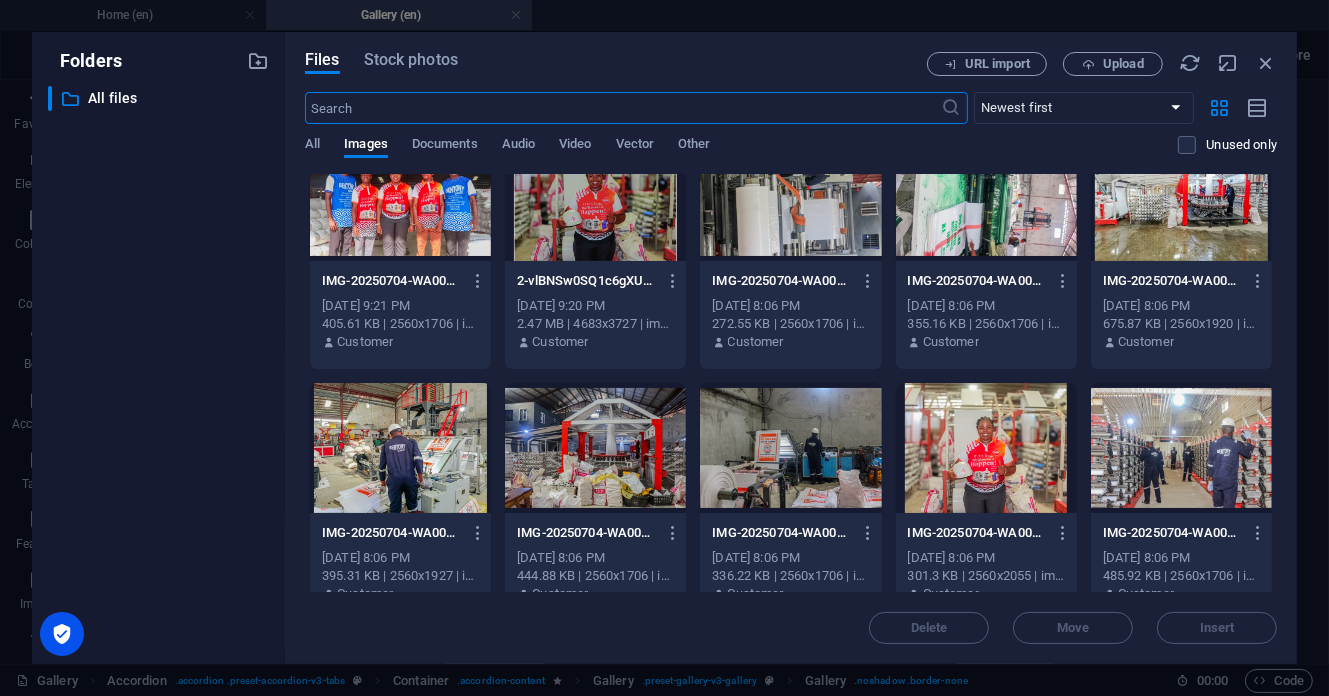 click at bounding box center (595, 448) 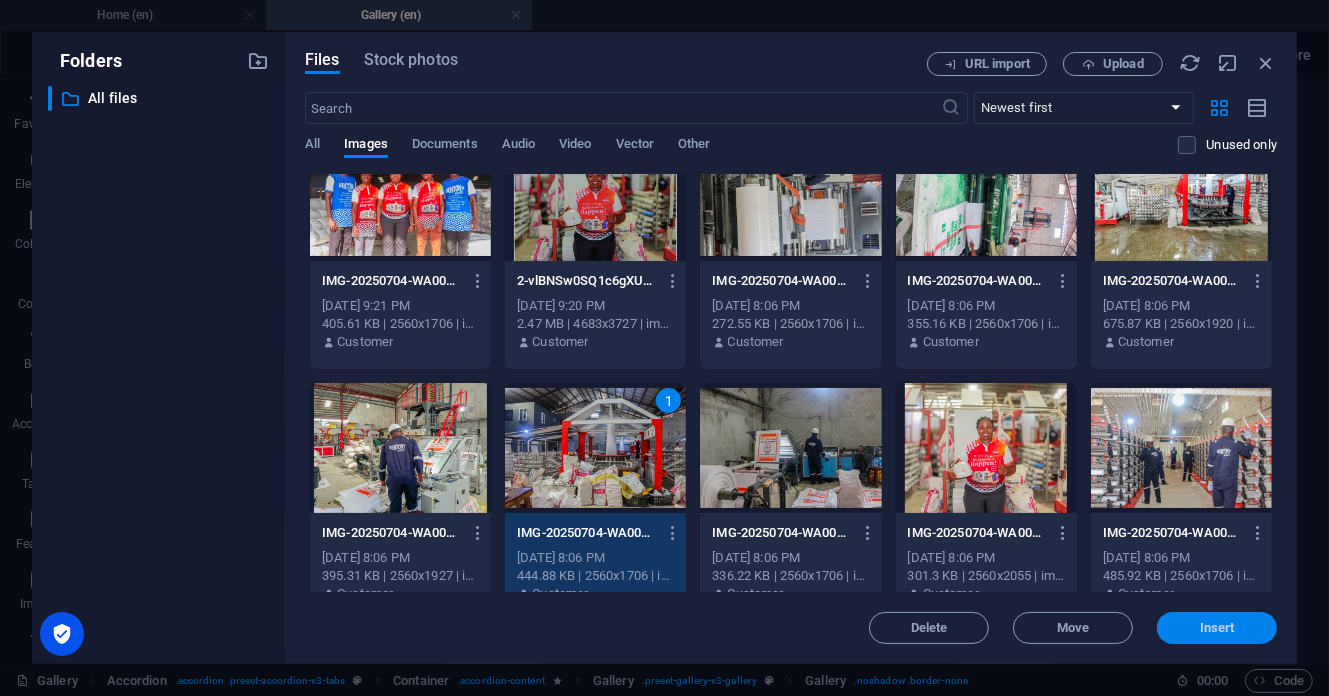 click on "Insert" at bounding box center [1217, 628] 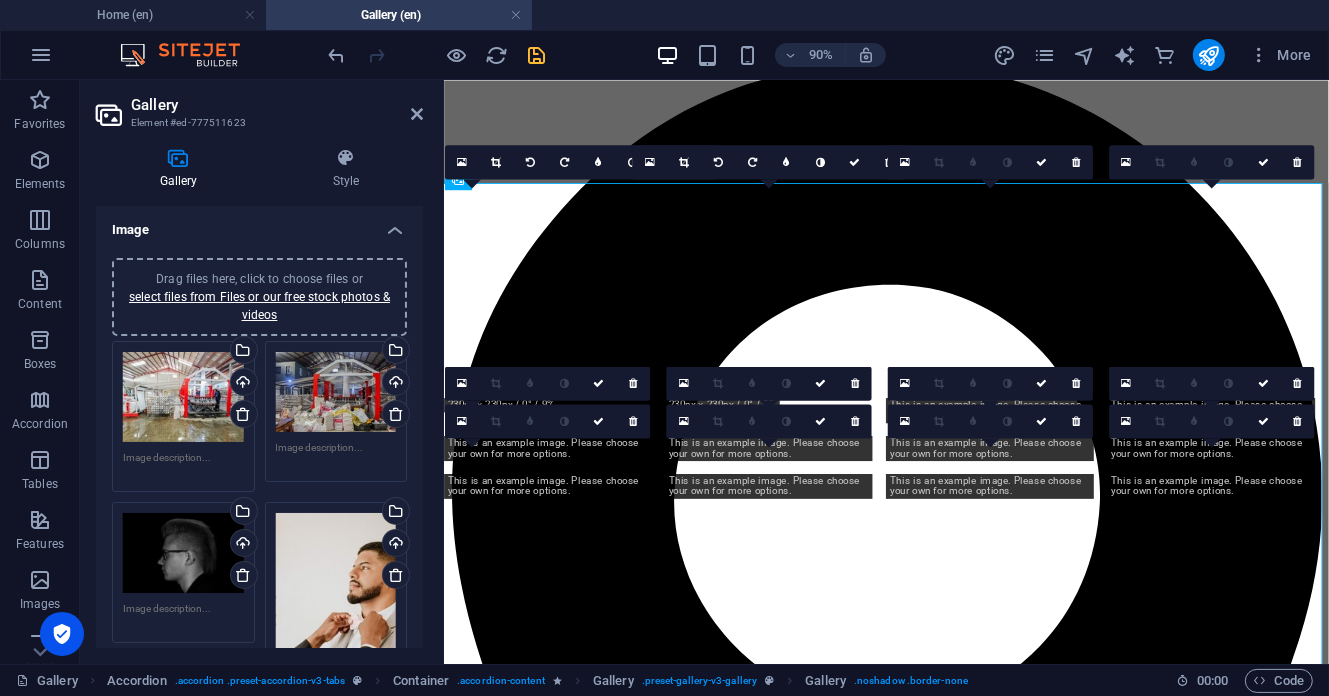 scroll, scrollTop: 1065, scrollLeft: 0, axis: vertical 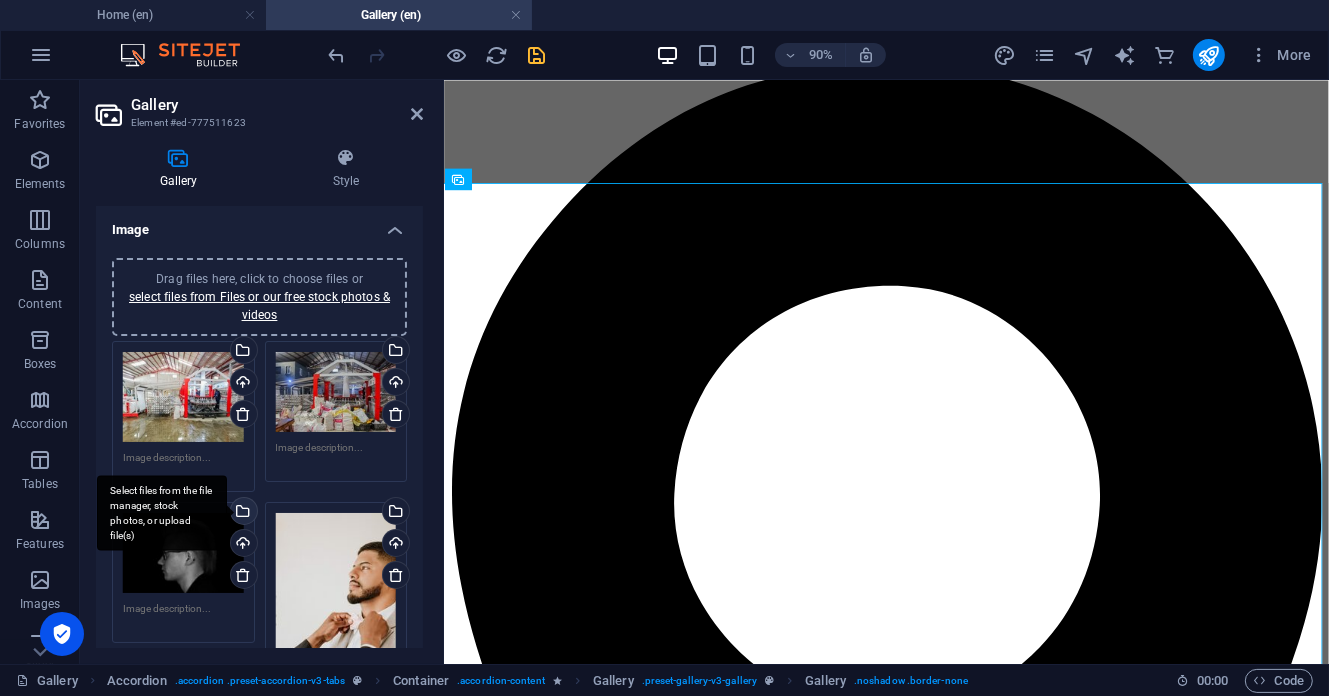 click on "Select files from the file manager, stock photos, or upload file(s)" at bounding box center [242, 513] 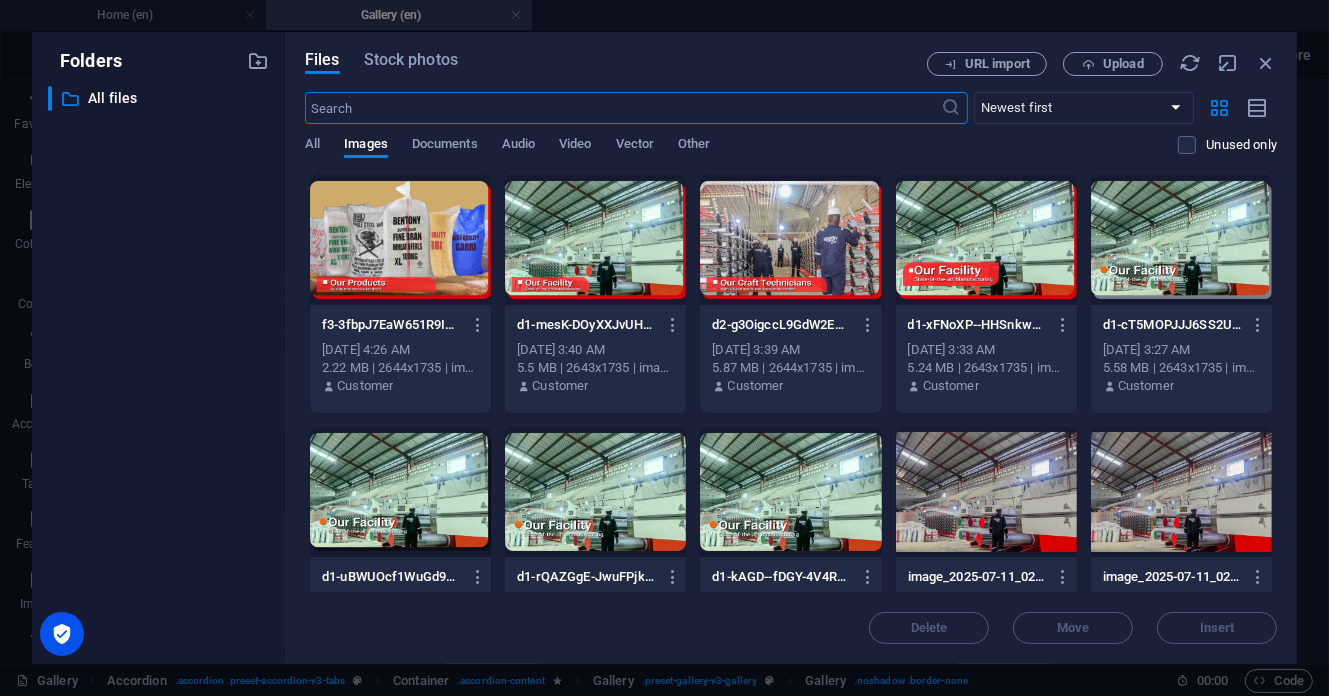 scroll, scrollTop: 1066, scrollLeft: 0, axis: vertical 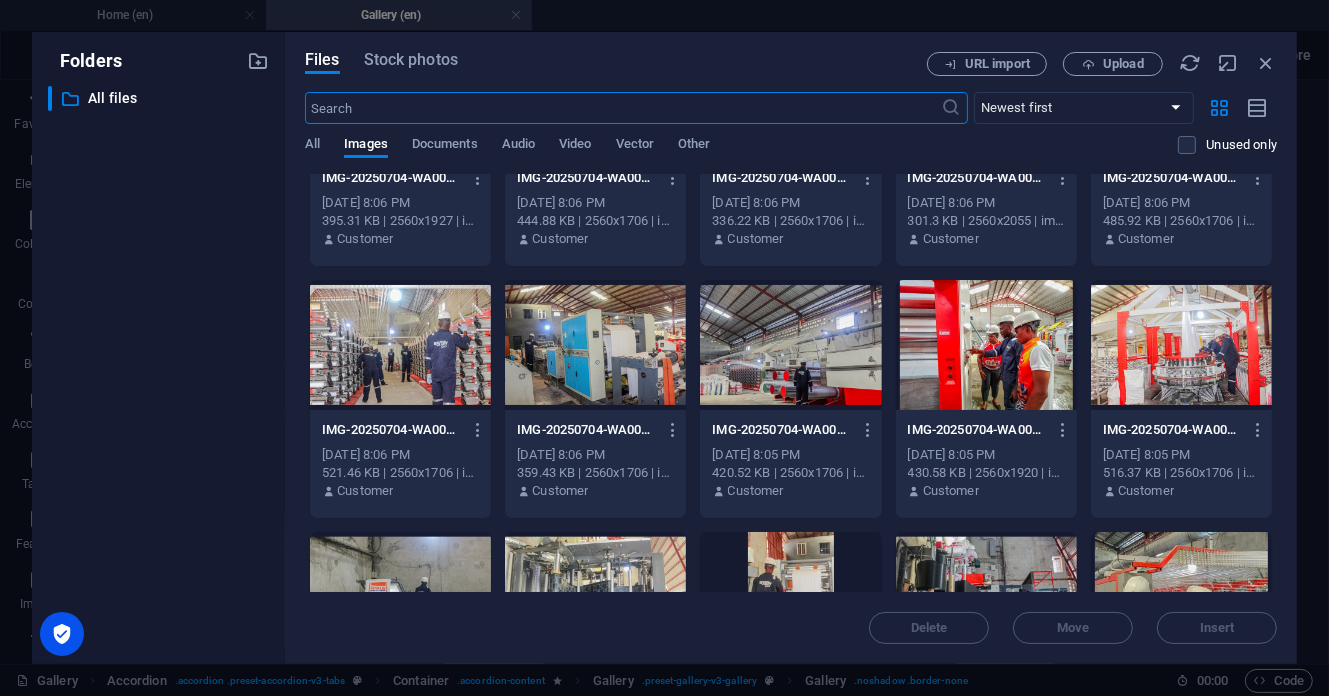 click at bounding box center (595, 345) 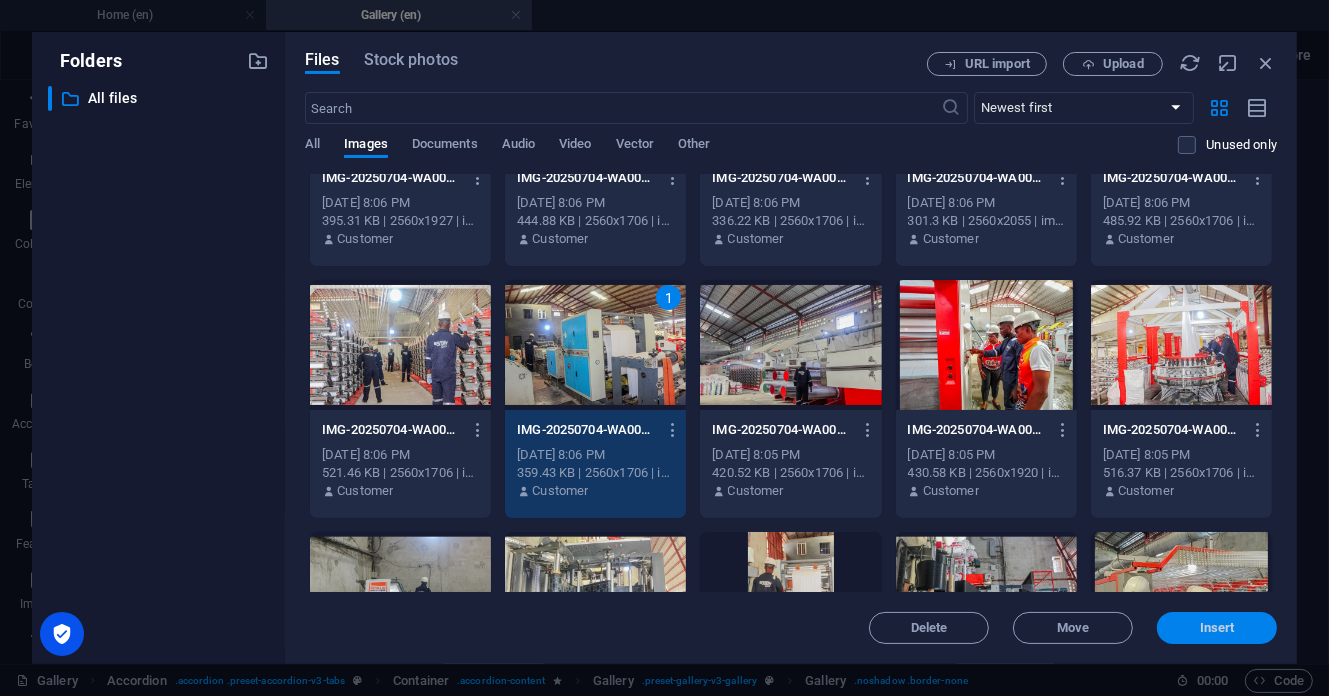 click on "Insert" at bounding box center (1217, 628) 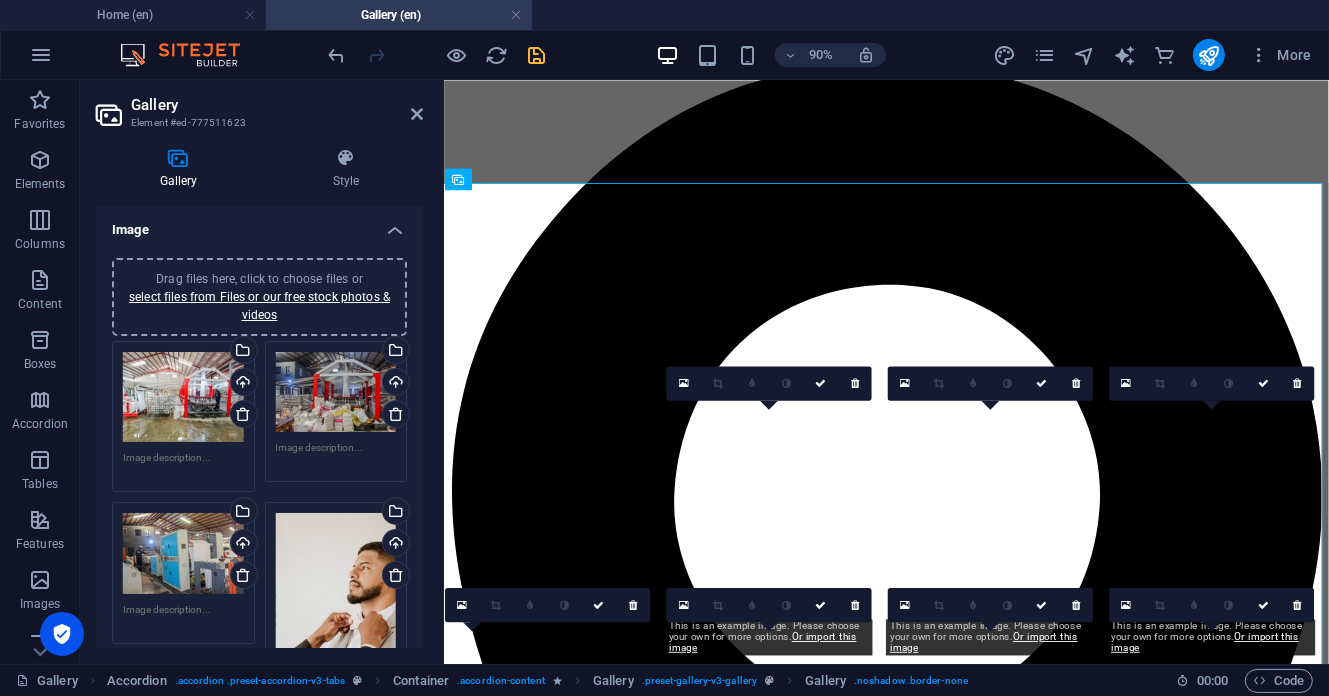 scroll, scrollTop: 1065, scrollLeft: 0, axis: vertical 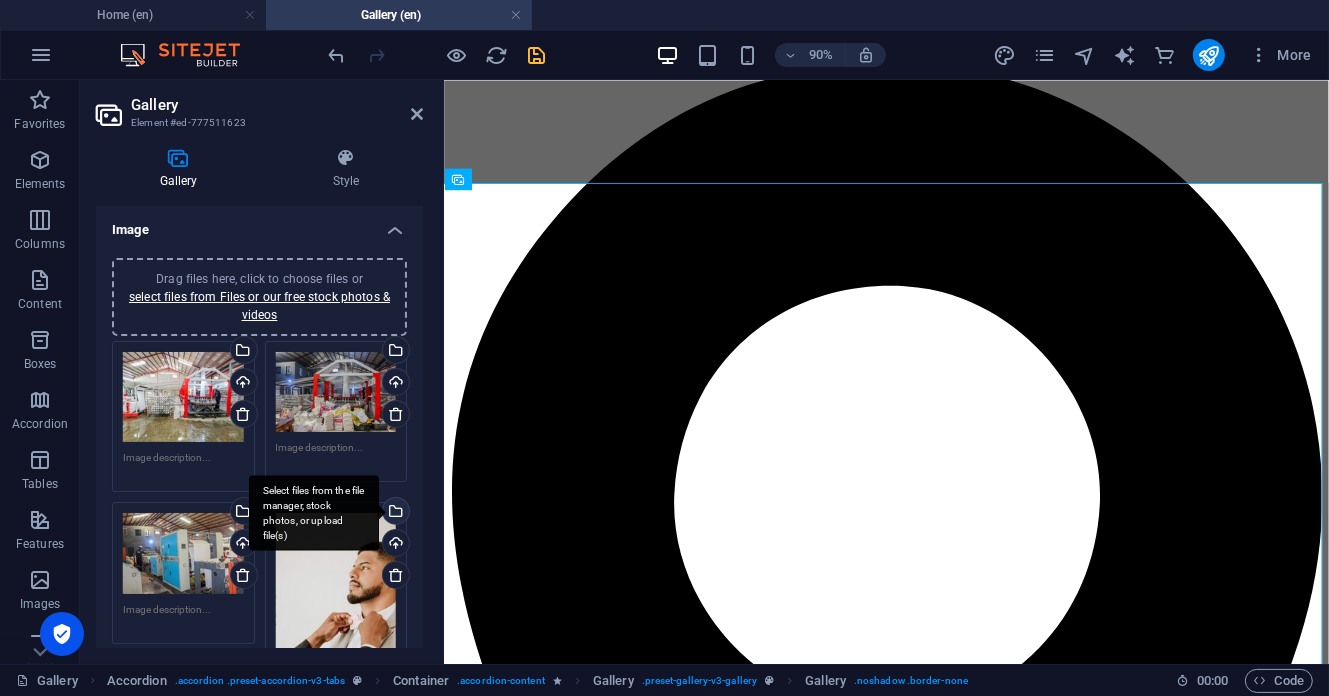 click on "Select files from the file manager, stock photos, or upload file(s)" at bounding box center [394, 513] 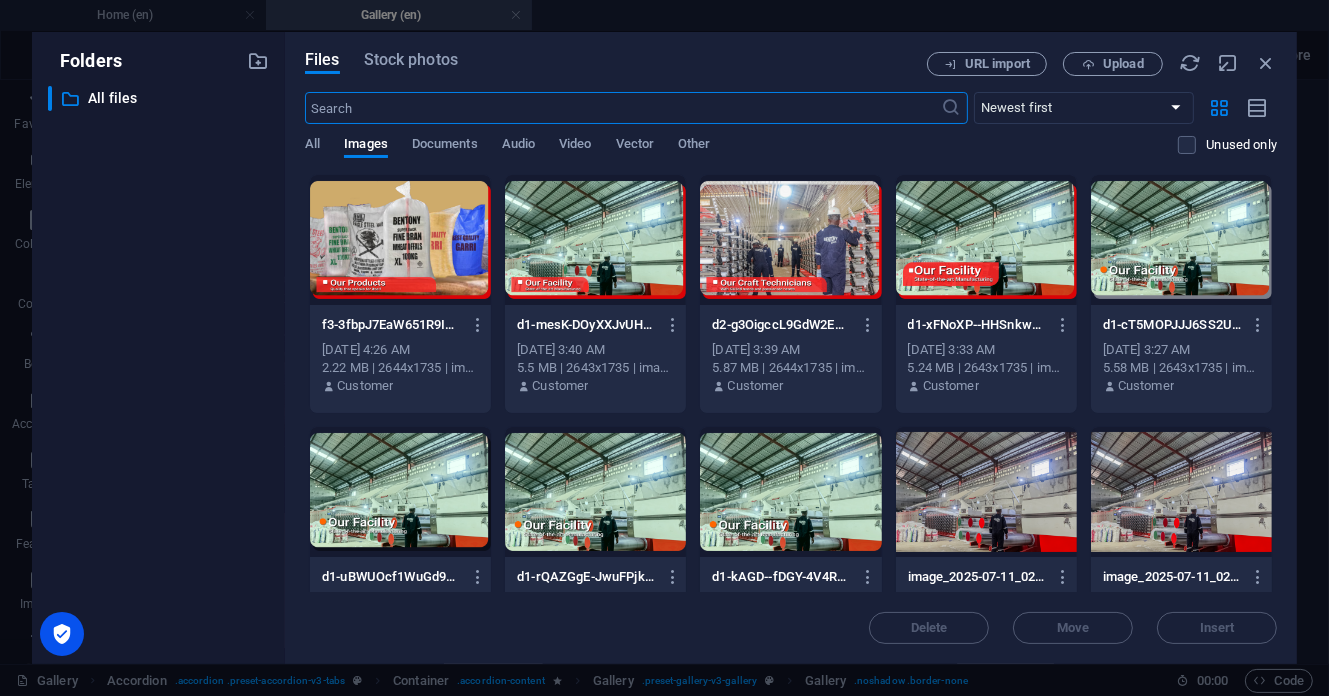 scroll, scrollTop: 1066, scrollLeft: 0, axis: vertical 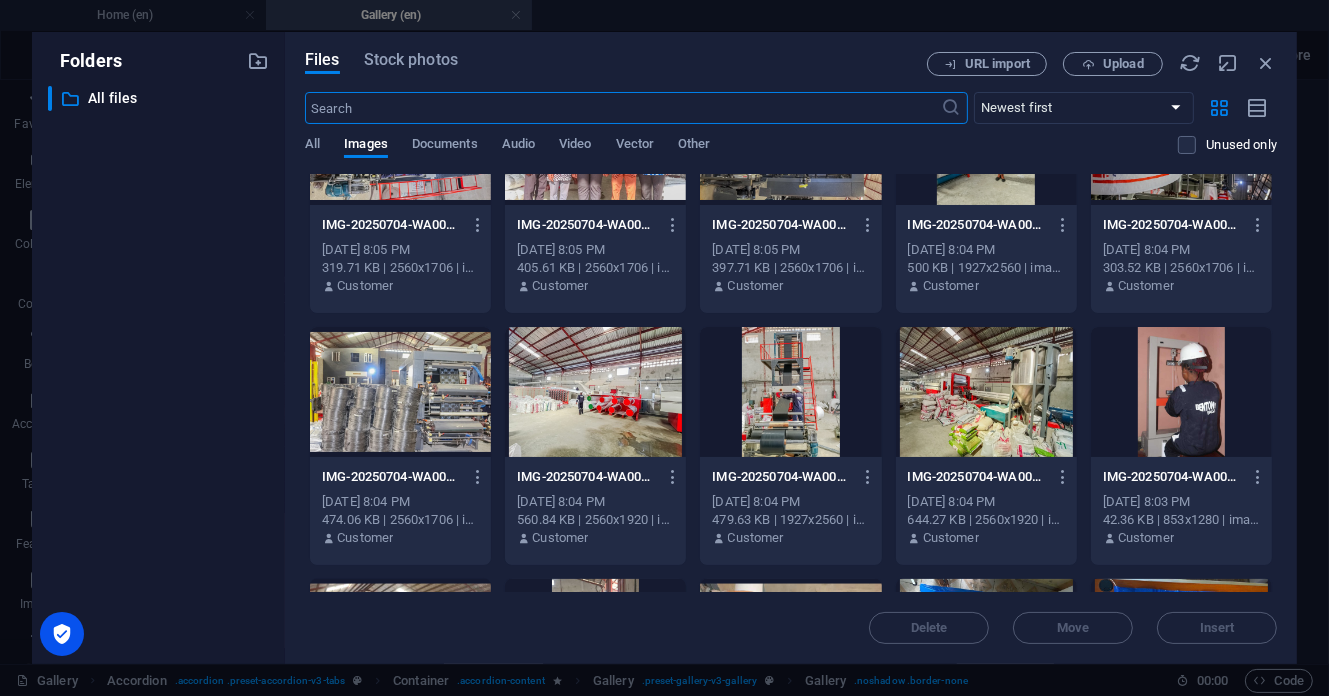 click at bounding box center (790, 392) 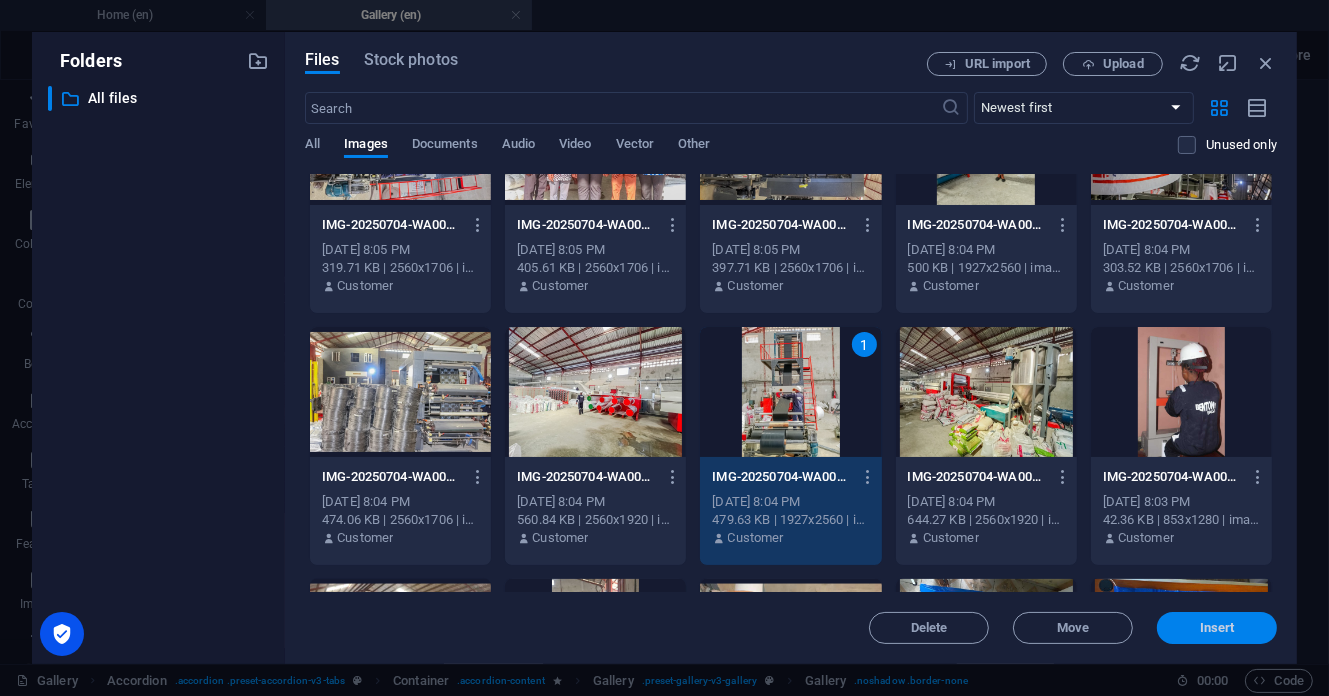 click on "Insert" at bounding box center (1217, 628) 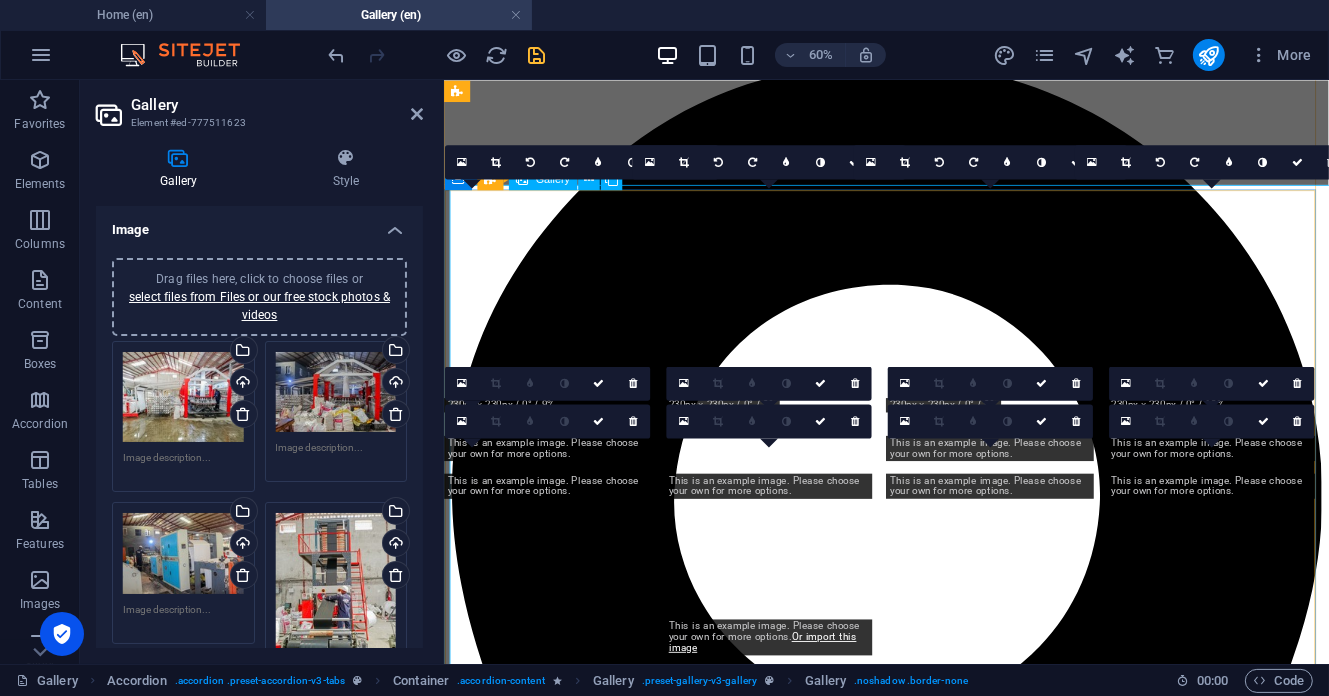 scroll, scrollTop: 1065, scrollLeft: 0, axis: vertical 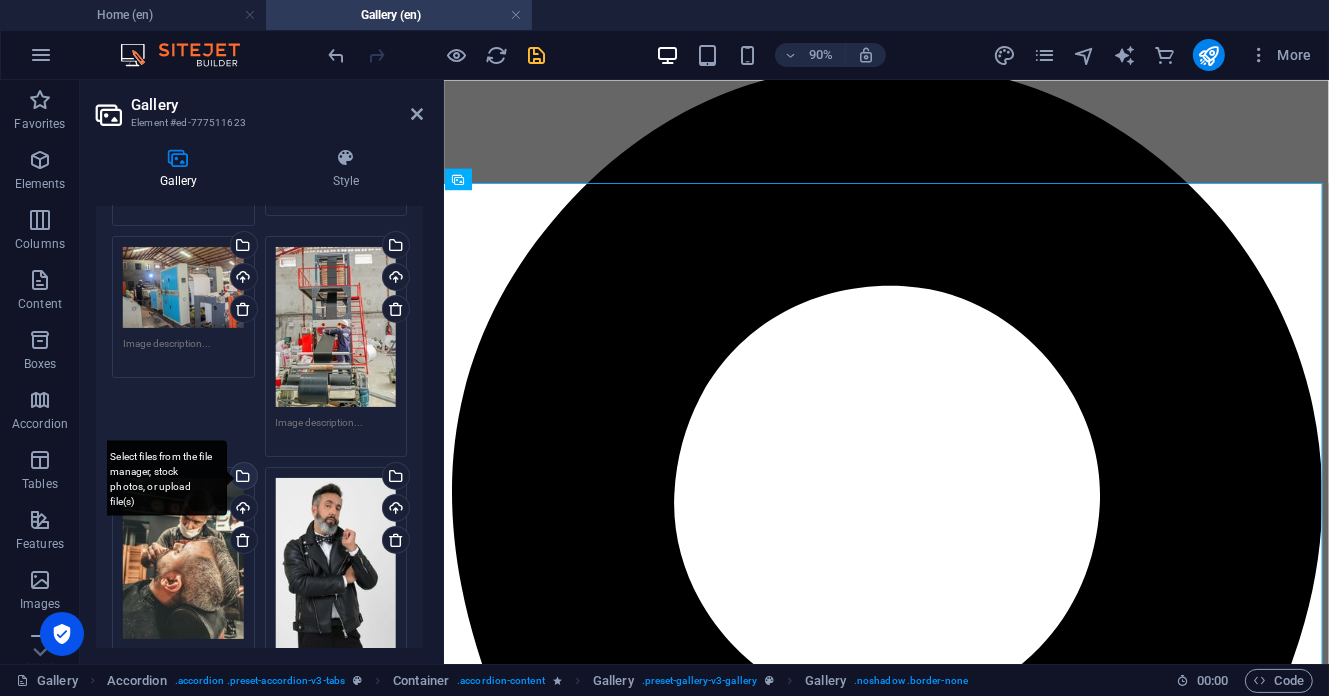 click on "Select files from the file manager, stock photos, or upload file(s)" at bounding box center (242, 478) 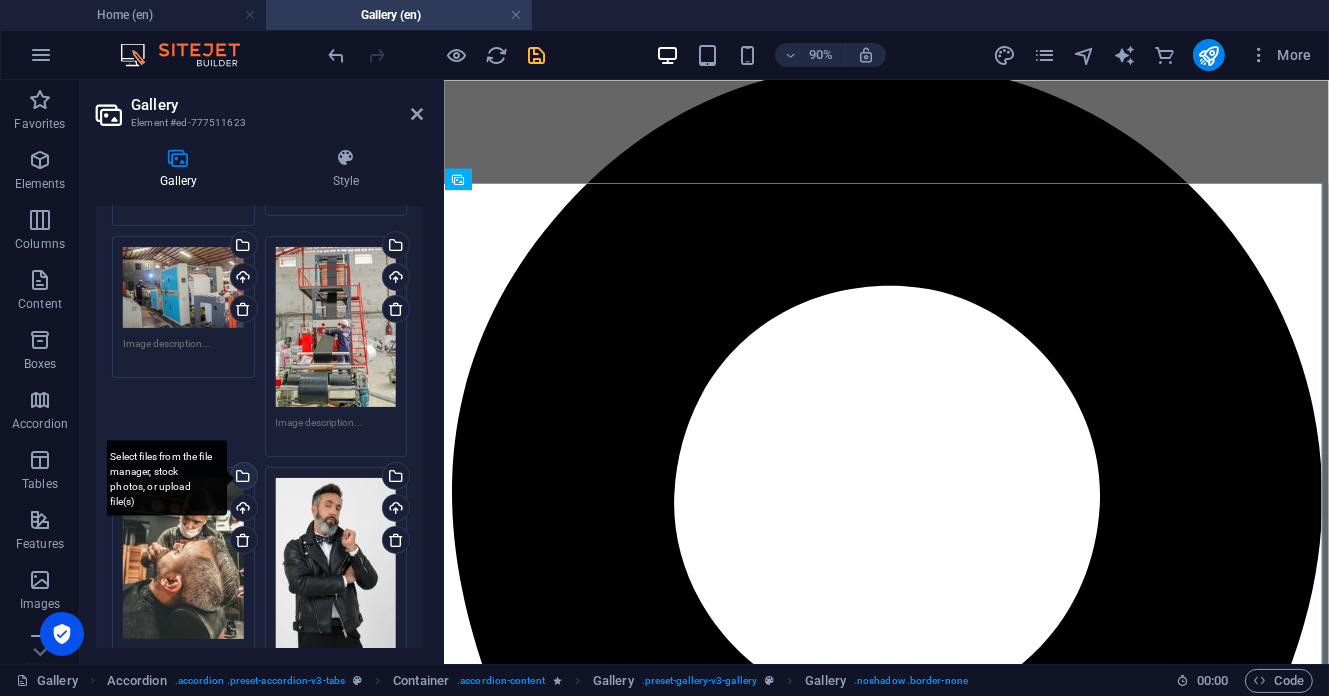 scroll, scrollTop: 1066, scrollLeft: 0, axis: vertical 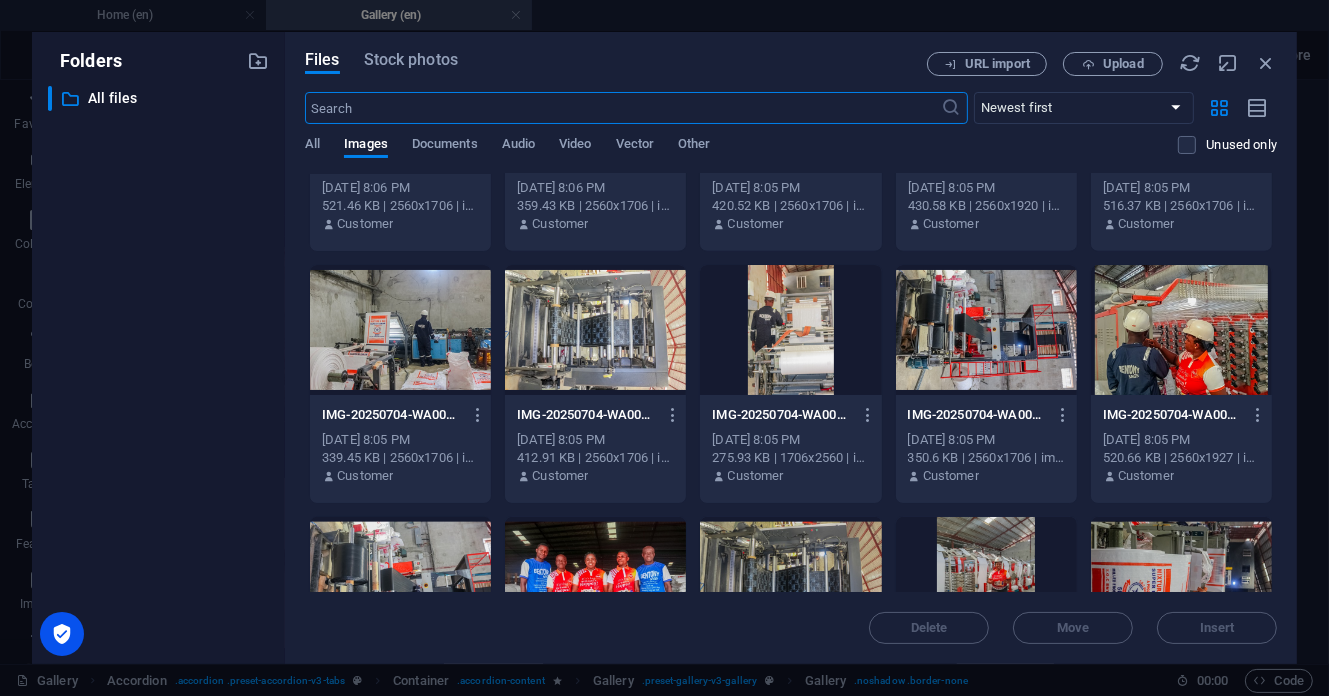 click at bounding box center [400, 330] 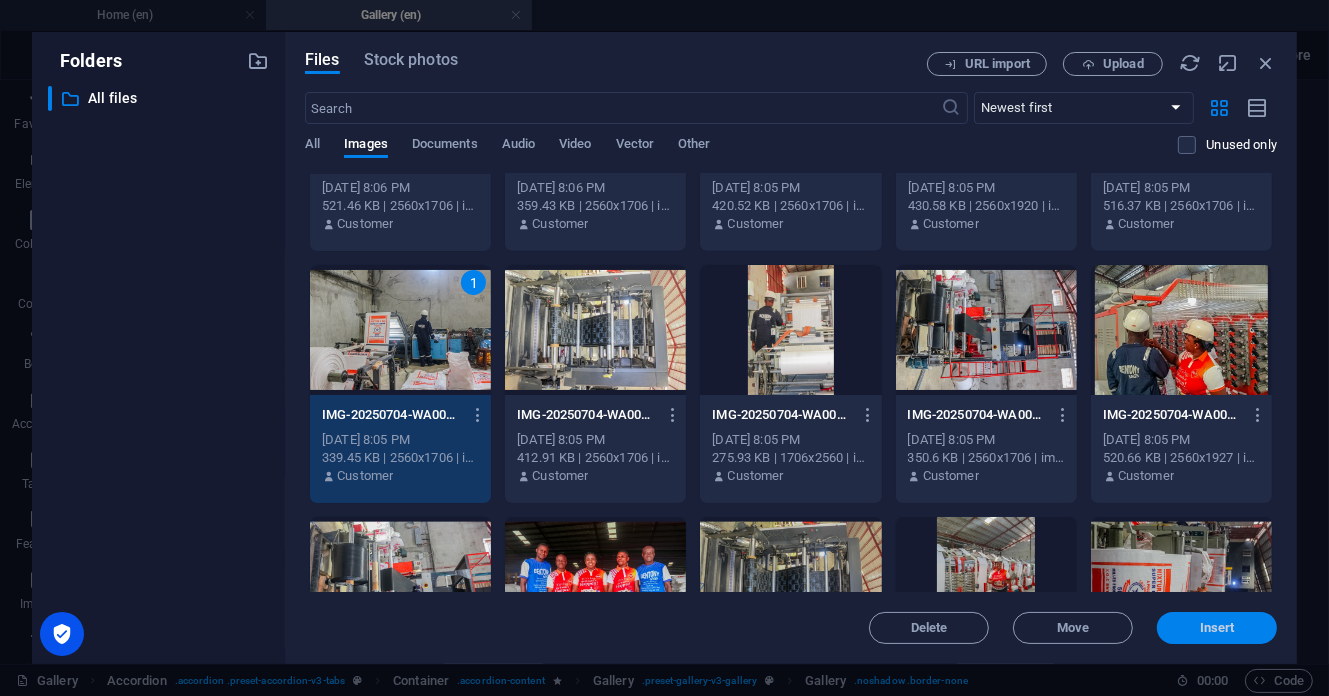 click on "Insert" at bounding box center (1217, 628) 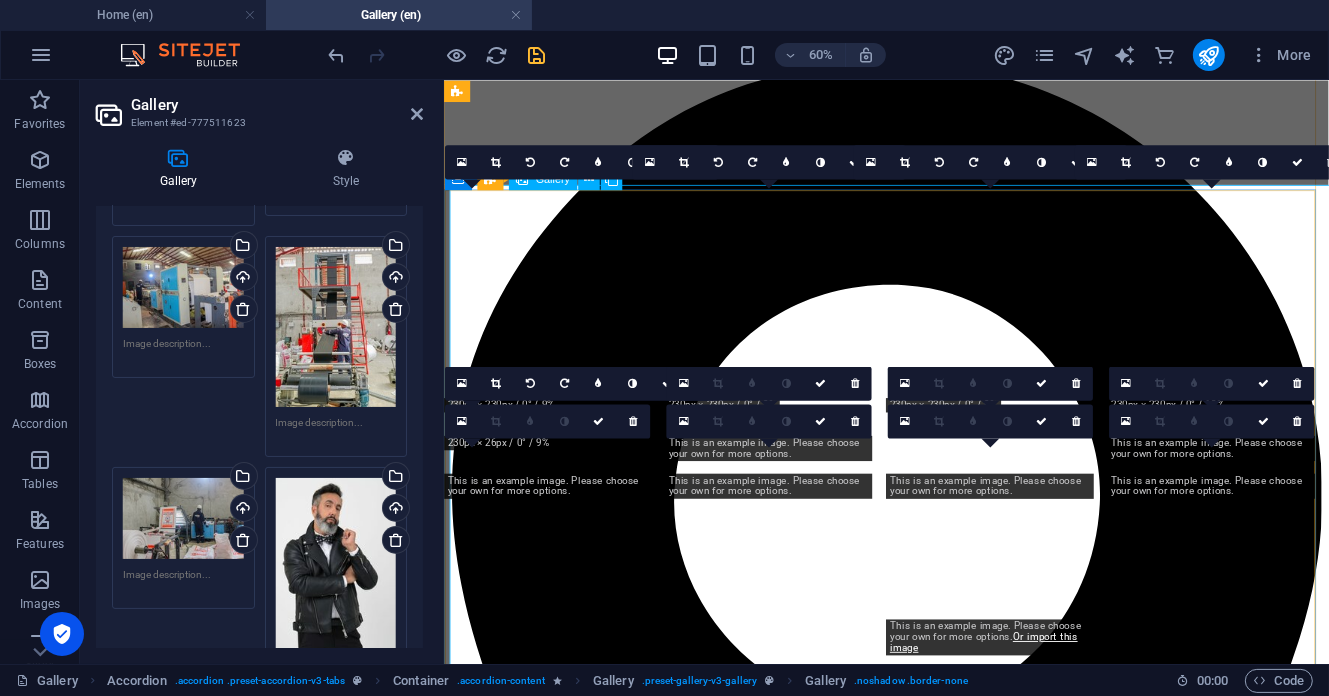 scroll, scrollTop: 1065, scrollLeft: 0, axis: vertical 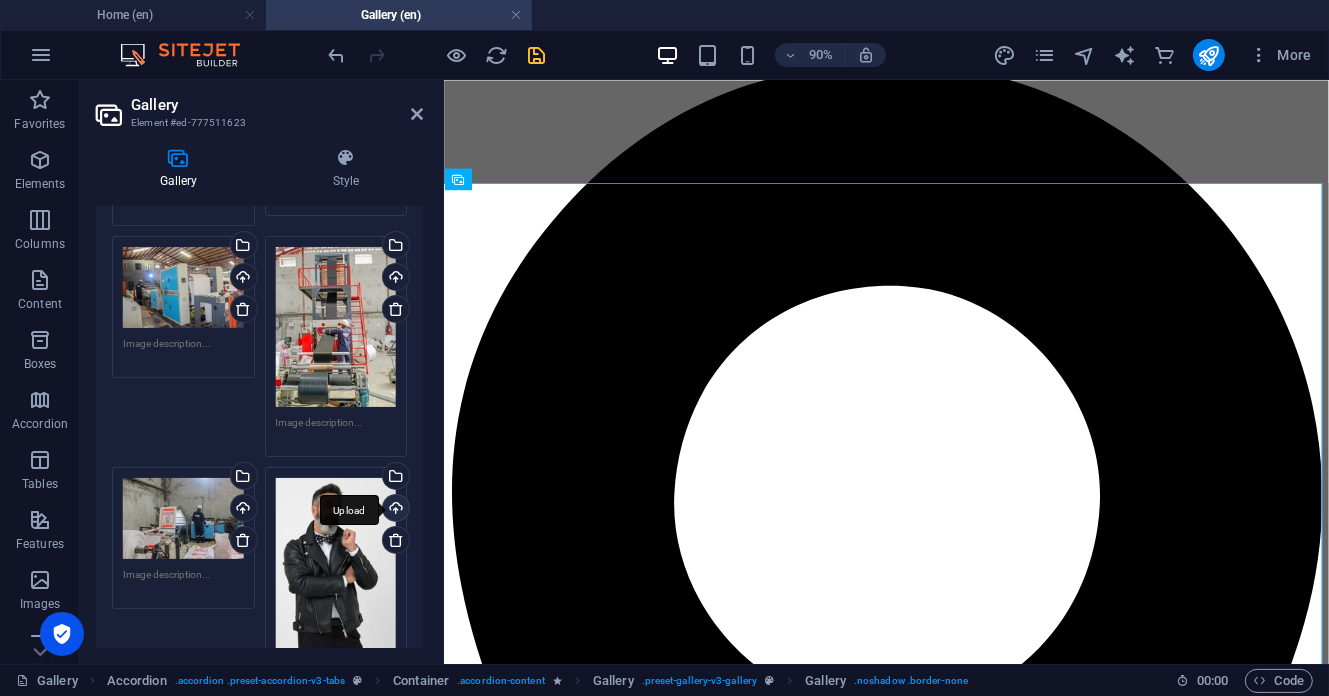 click on "Upload" at bounding box center (394, 510) 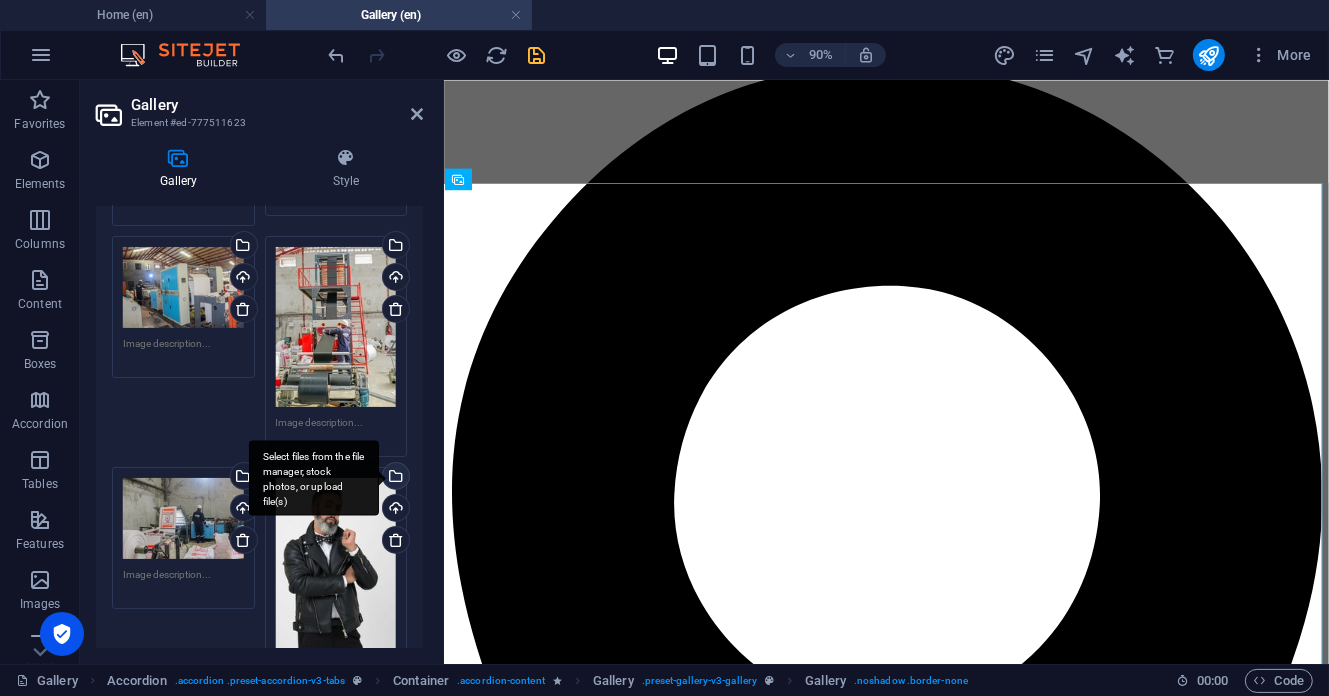 click on "Select files from the file manager, stock photos, or upload file(s)" at bounding box center [394, 478] 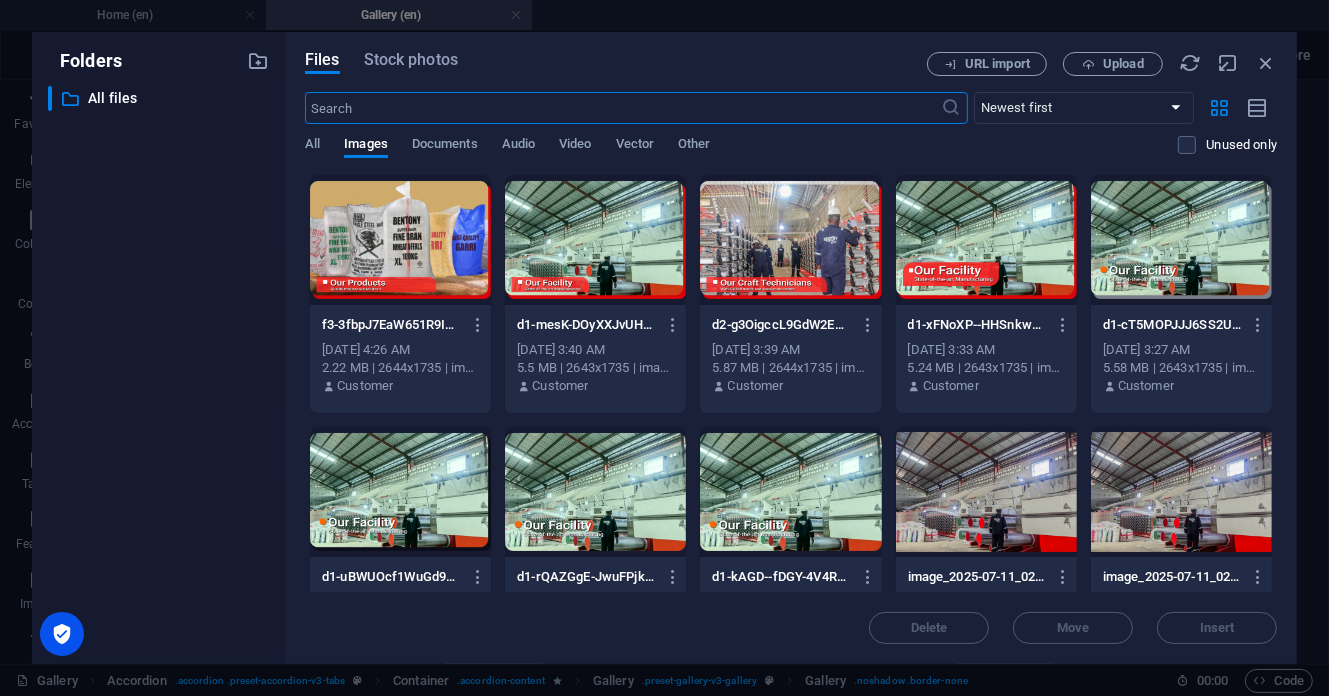 scroll, scrollTop: 1066, scrollLeft: 0, axis: vertical 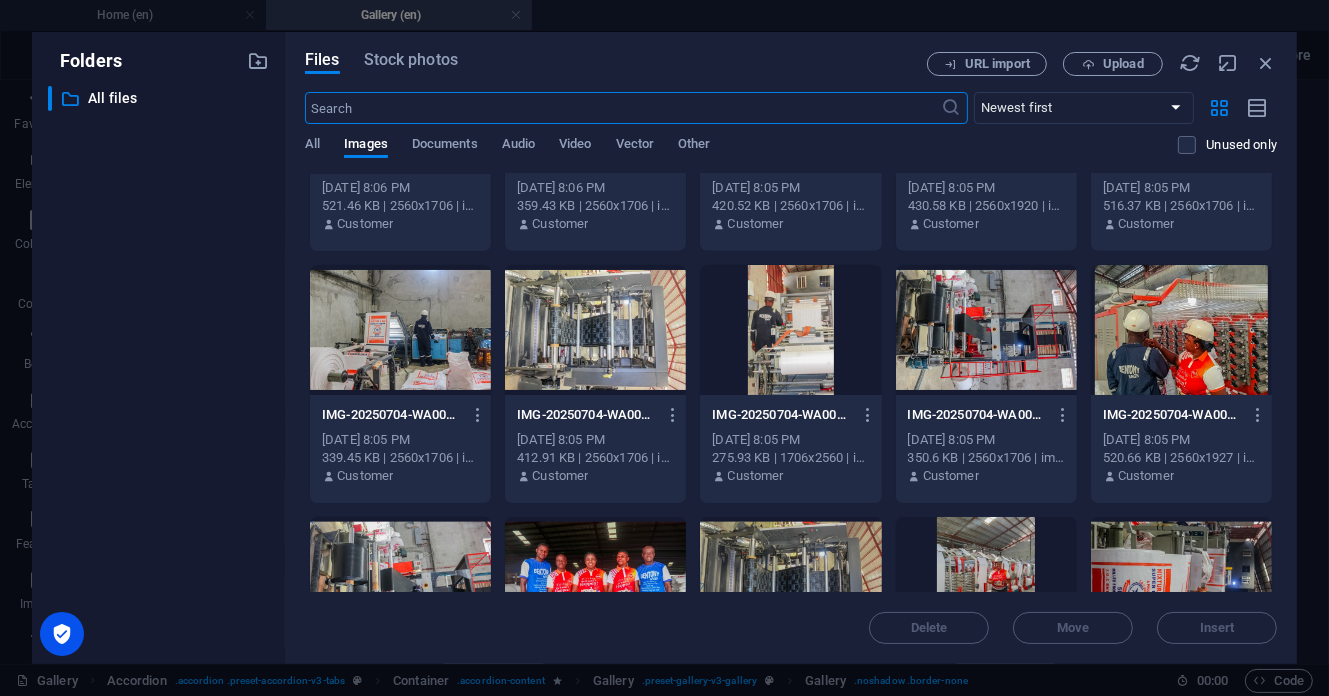 click at bounding box center [790, 330] 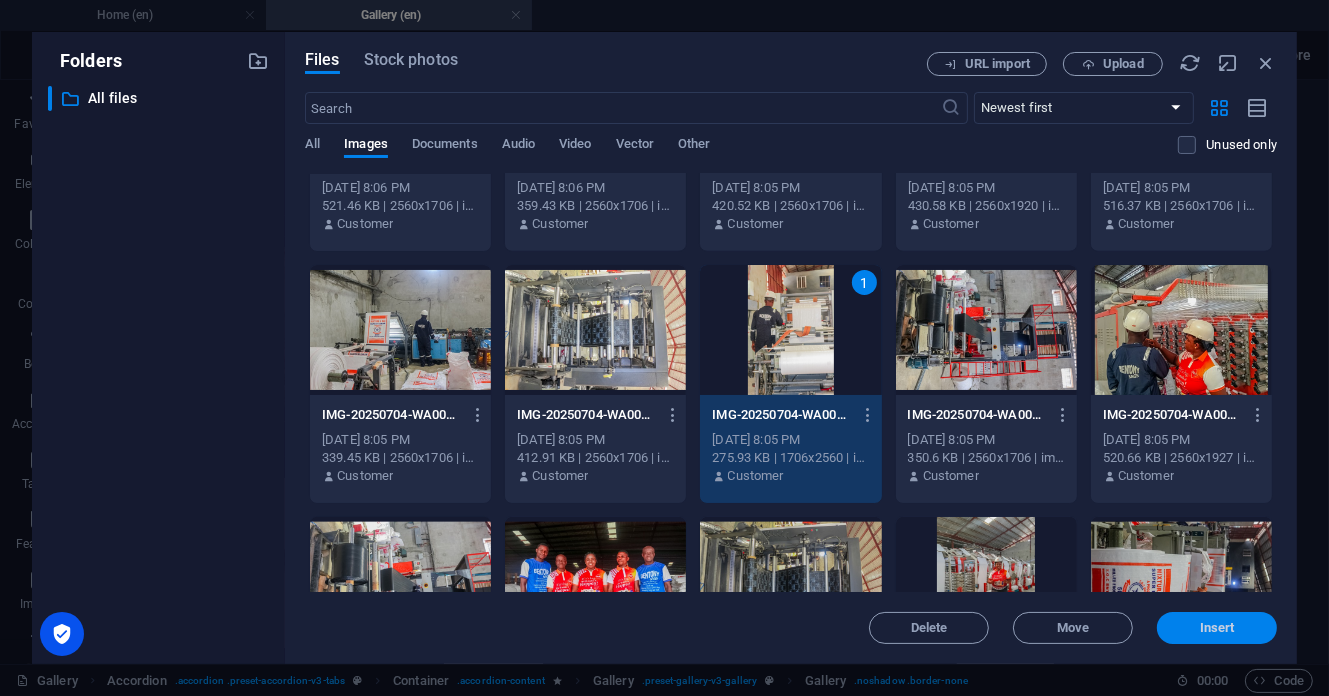 click on "Insert" at bounding box center [1217, 628] 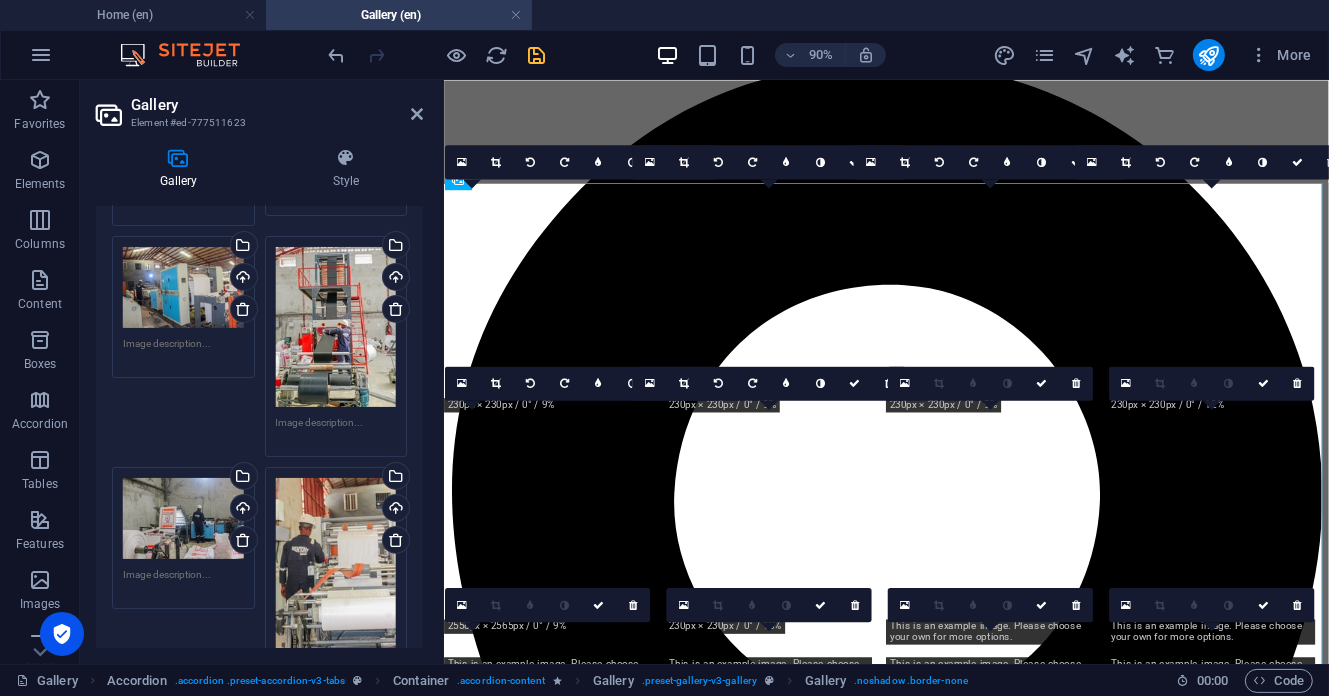 scroll, scrollTop: 1065, scrollLeft: 0, axis: vertical 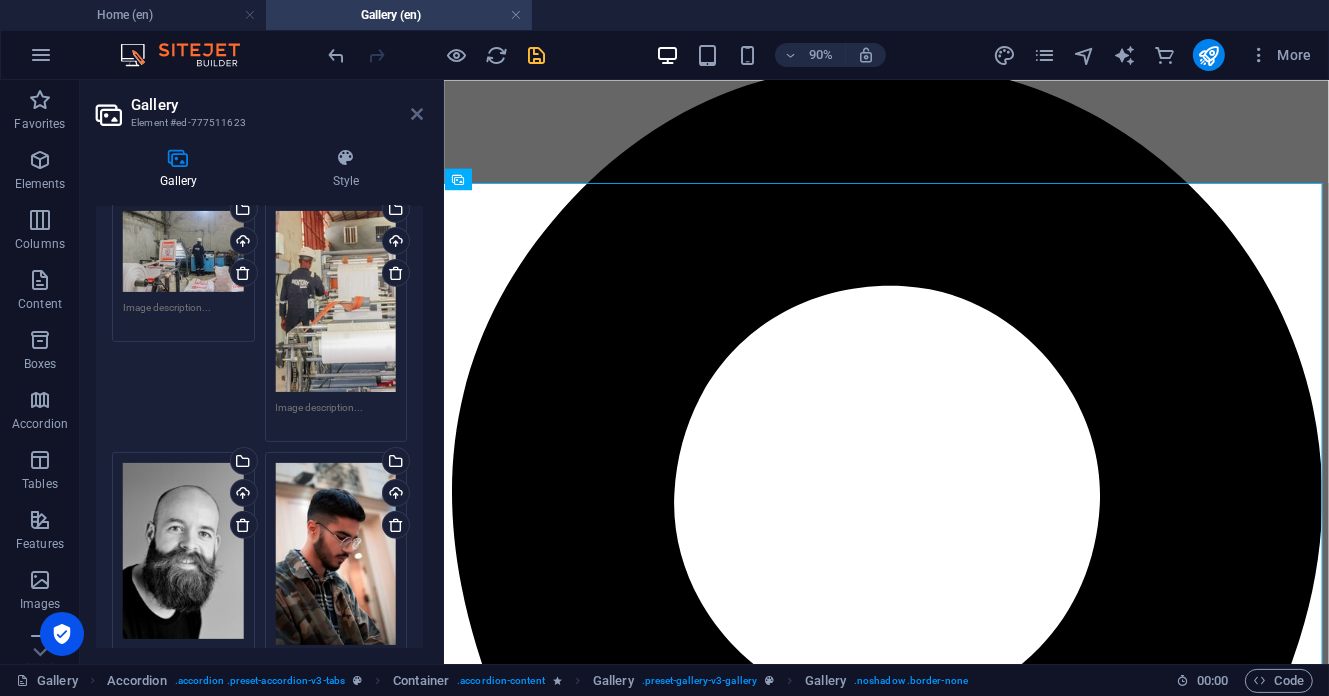 click at bounding box center [417, 114] 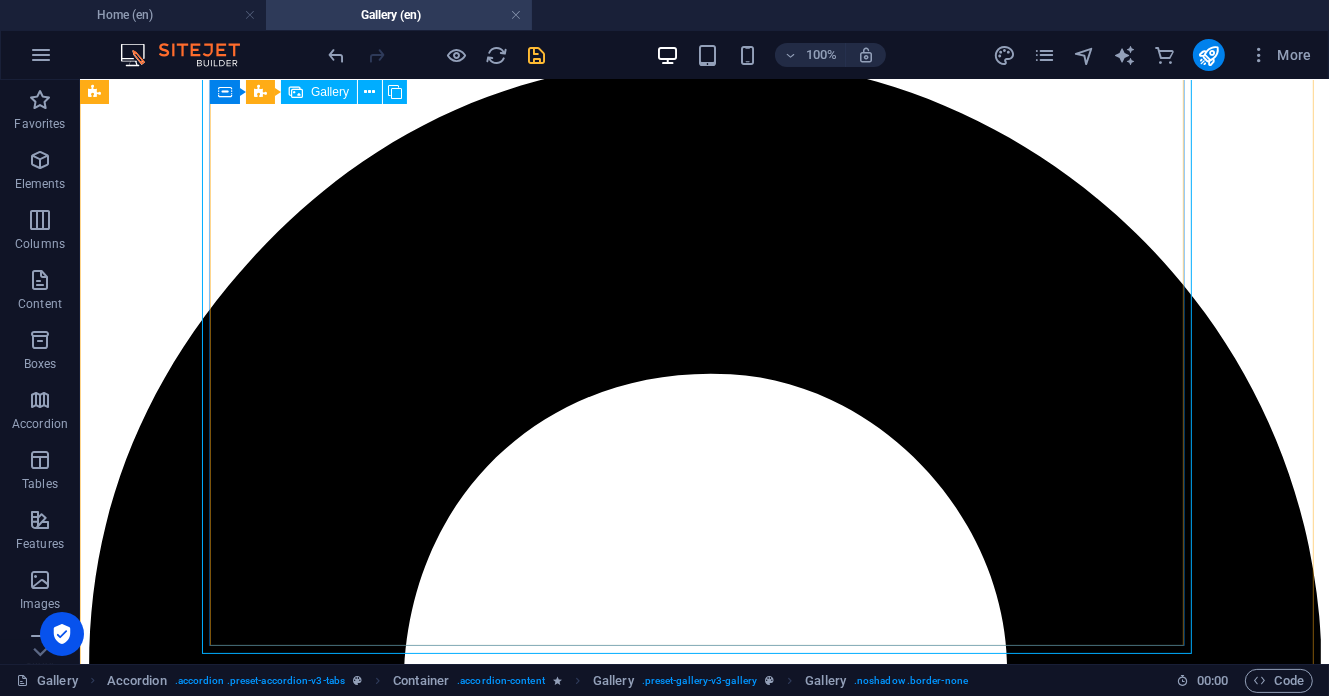 scroll, scrollTop: 1600, scrollLeft: 0, axis: vertical 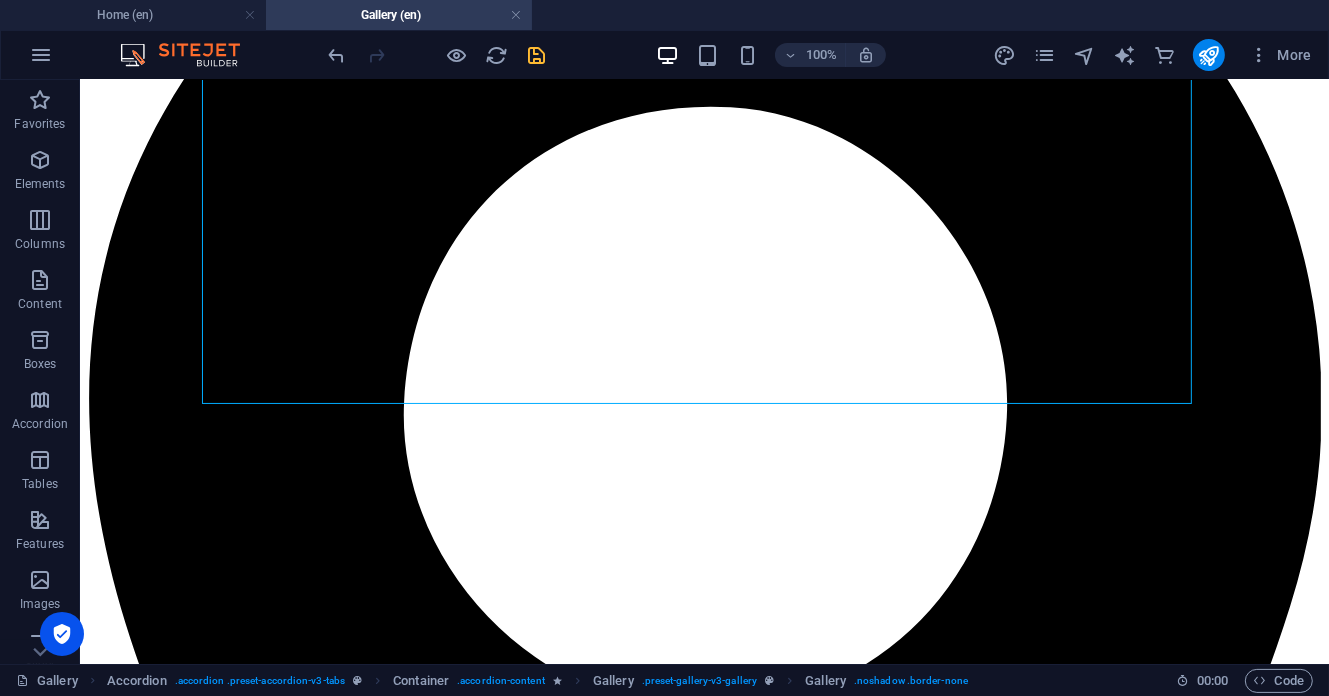 click at bounding box center [537, 55] 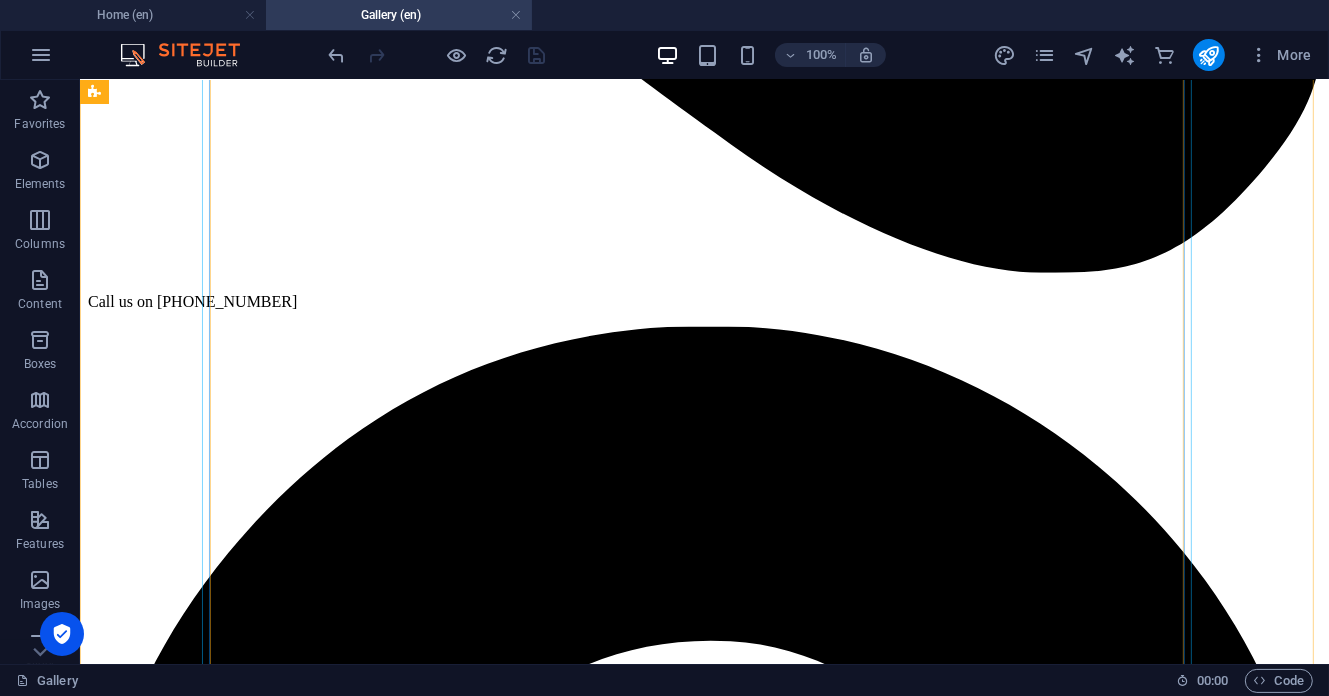 scroll, scrollTop: 1333, scrollLeft: 0, axis: vertical 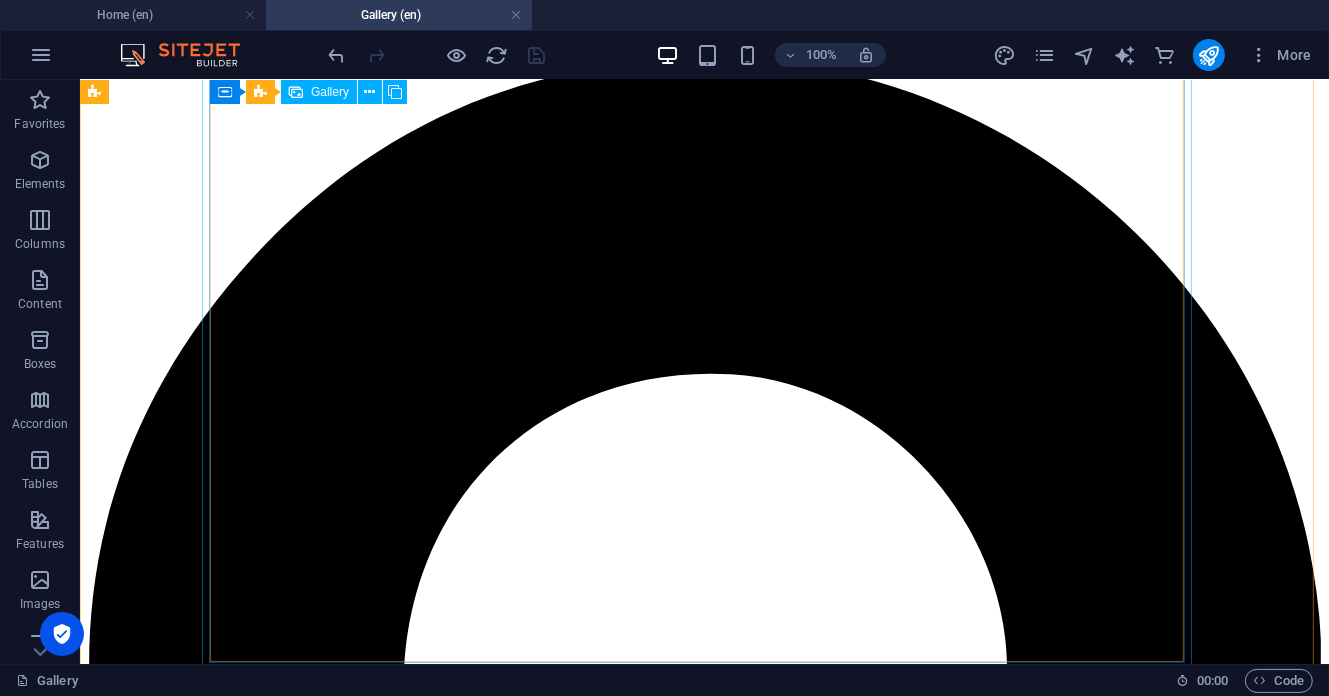 click at bounding box center [527, 17957] 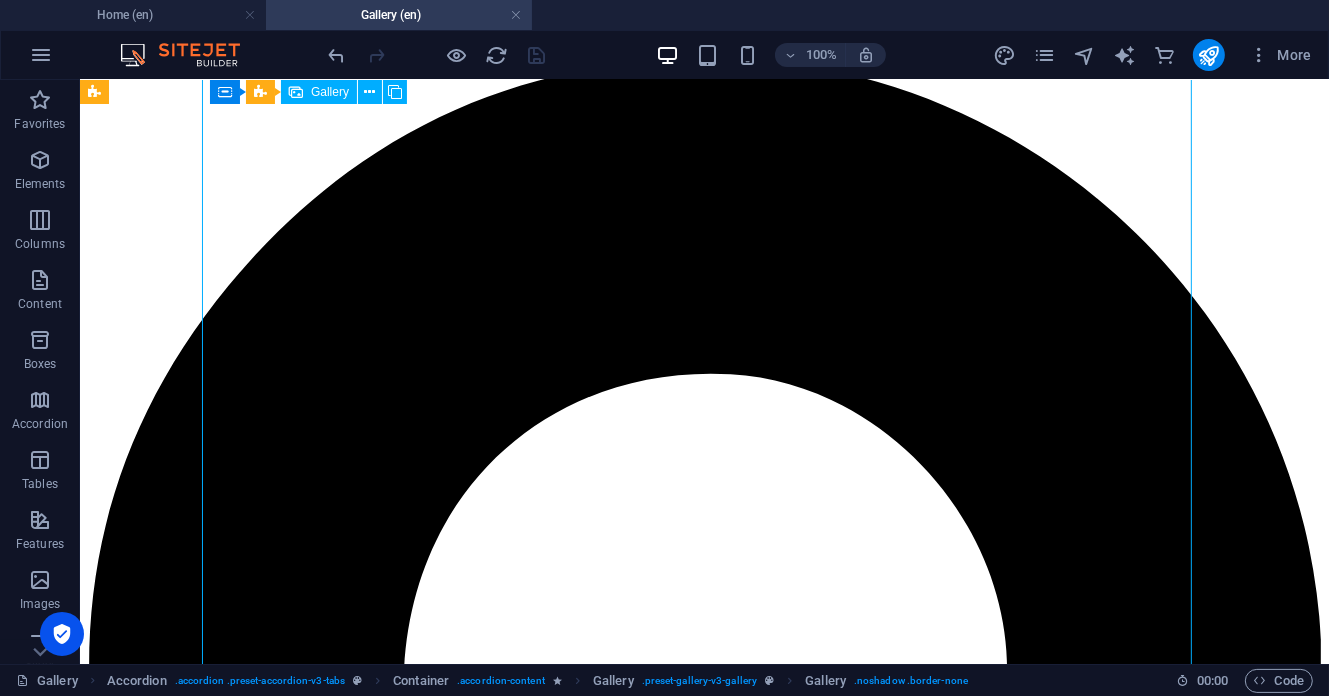 scroll, scrollTop: 1600, scrollLeft: 0, axis: vertical 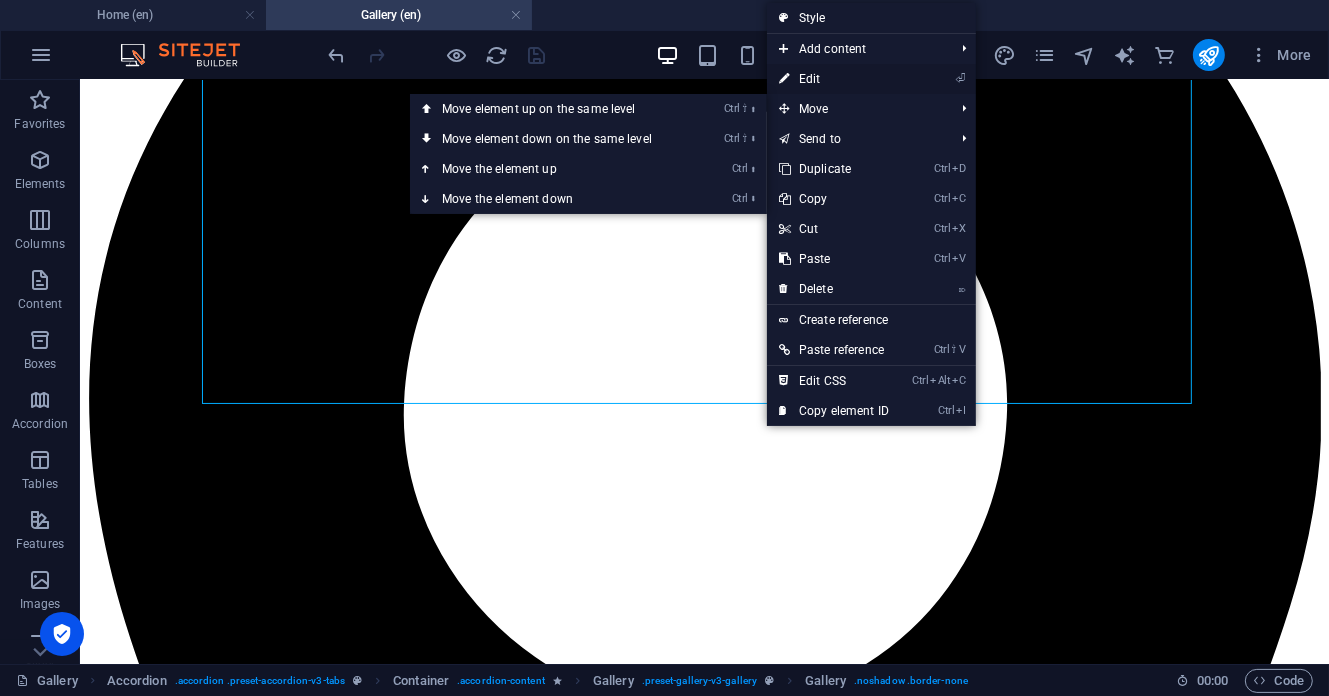 drag, startPoint x: 842, startPoint y: 73, endPoint x: 441, endPoint y: 6, distance: 406.55872 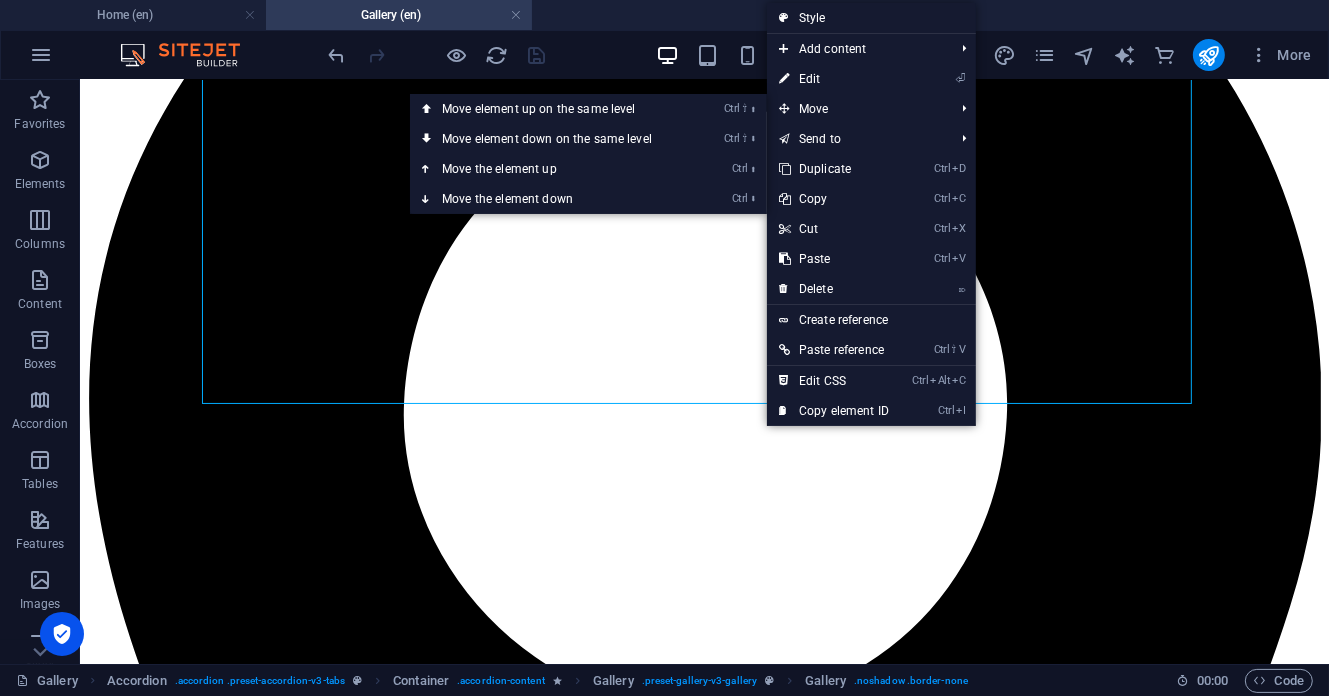 select on "4" 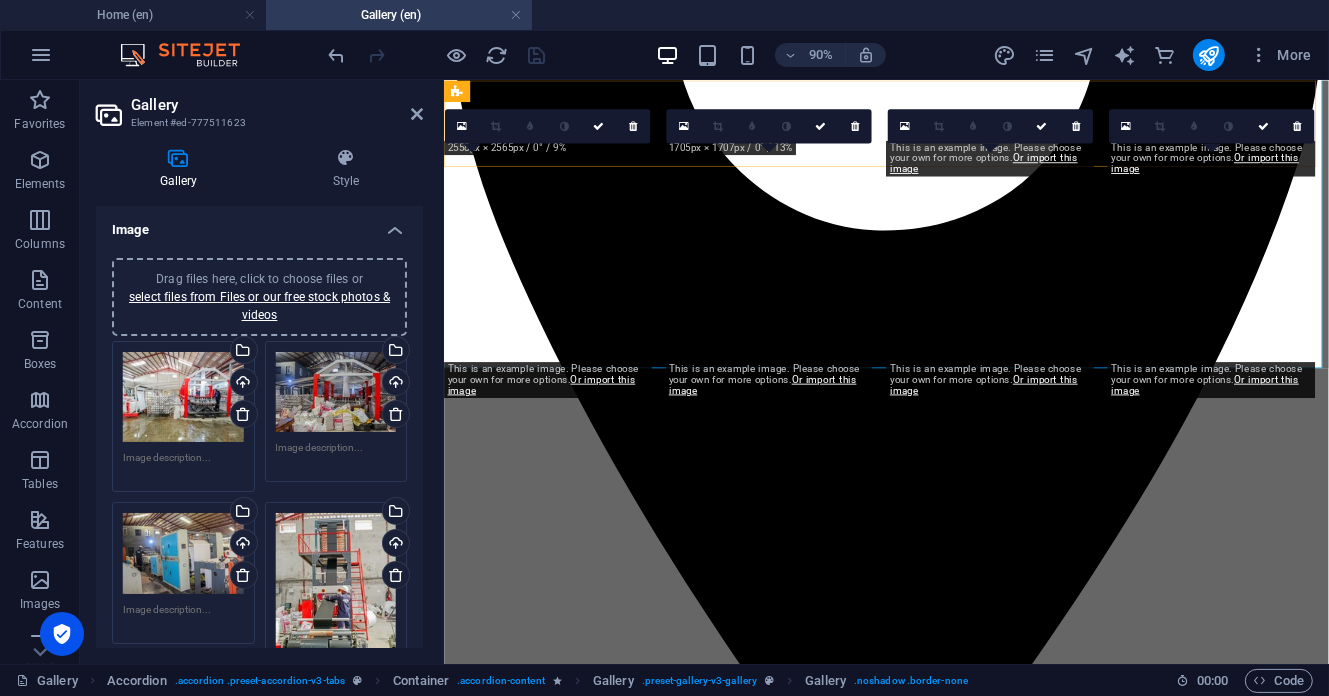 scroll, scrollTop: 1596, scrollLeft: 0, axis: vertical 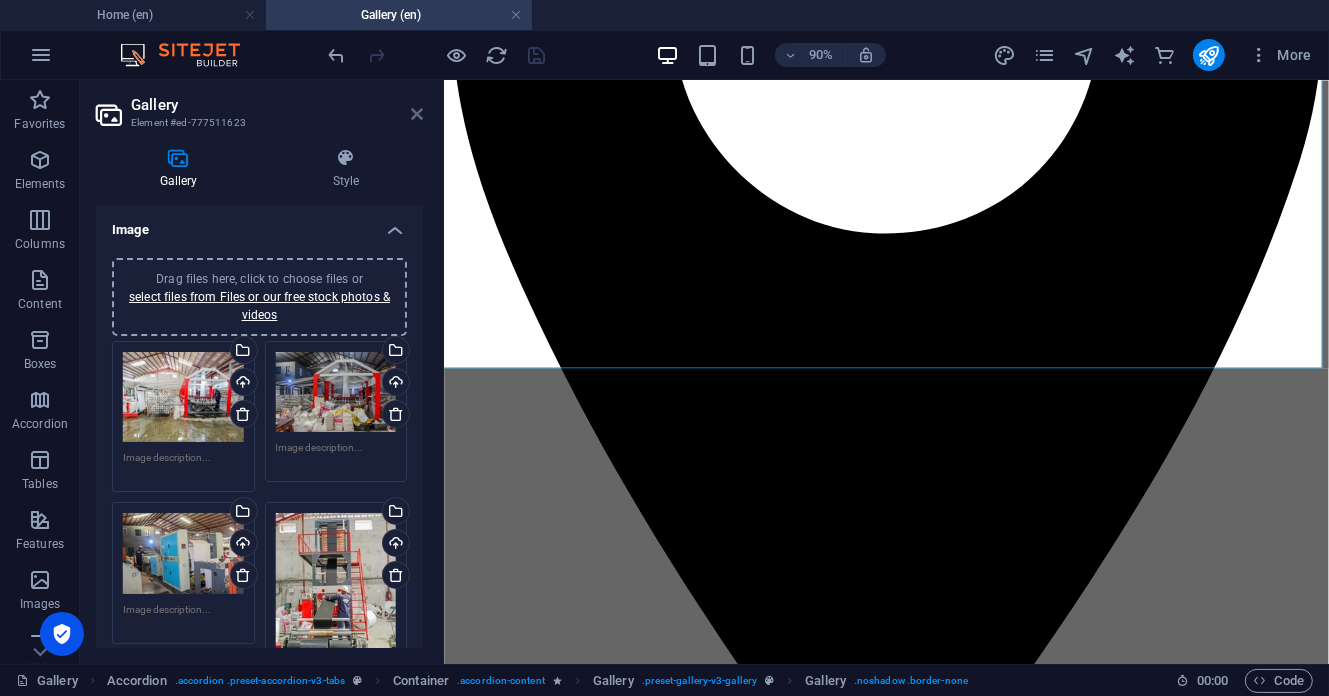 click at bounding box center (417, 114) 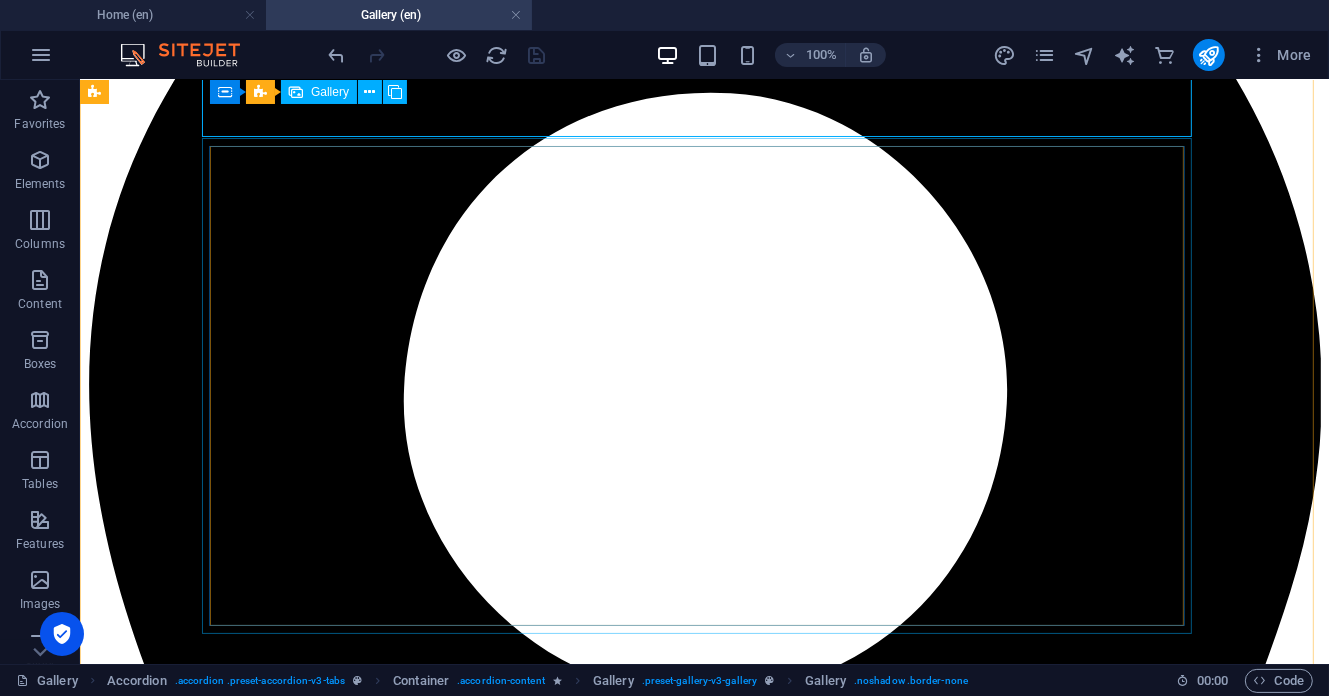scroll, scrollTop: 1600, scrollLeft: 0, axis: vertical 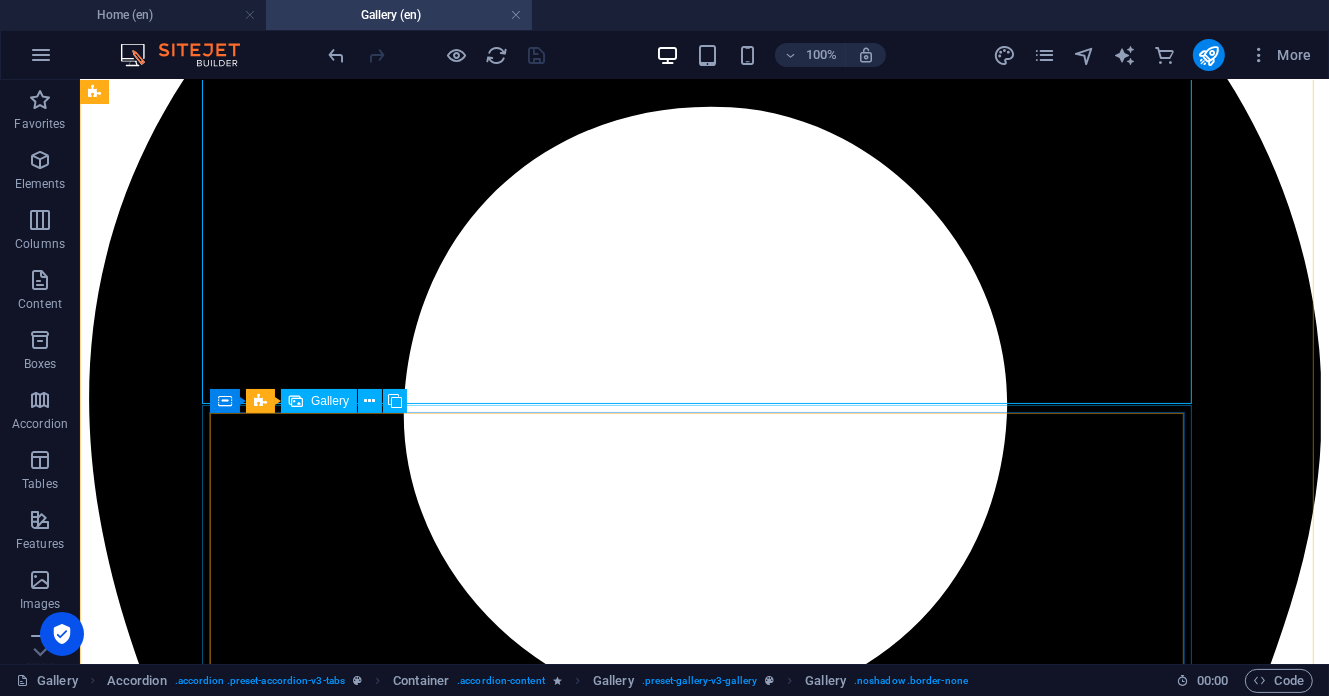 click at bounding box center [527, 25268] 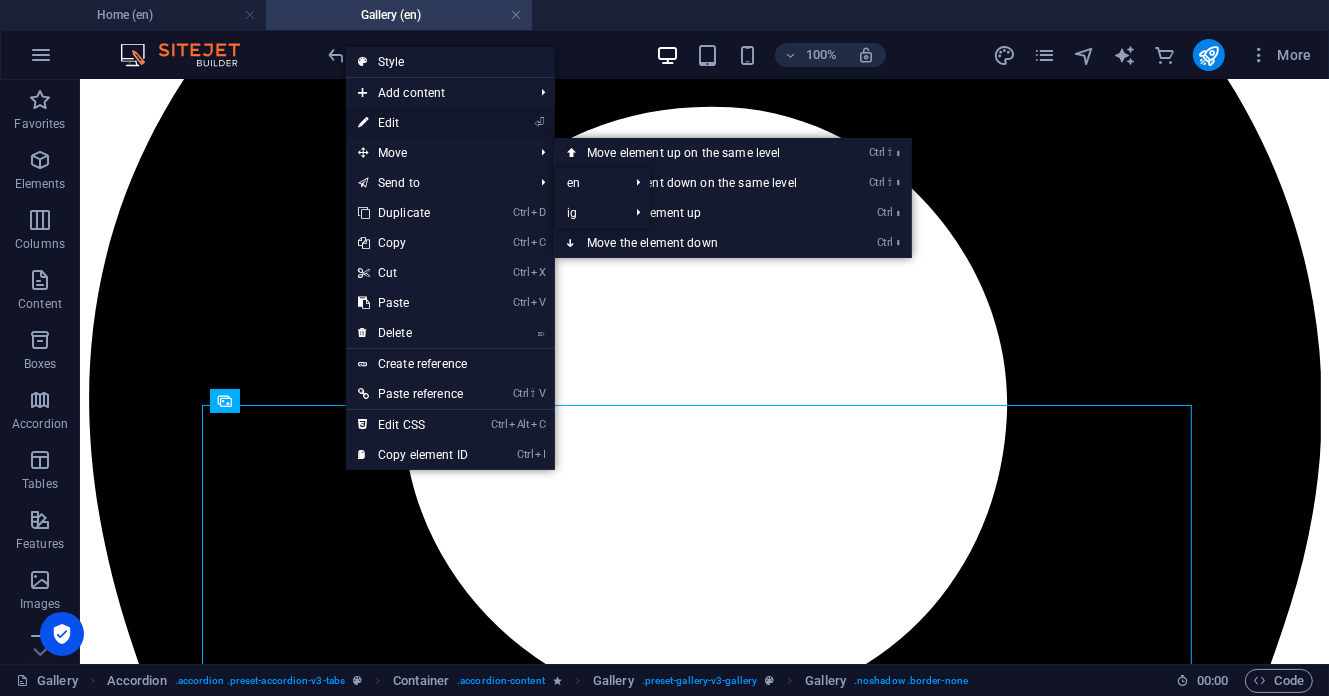 click on "⏎  Edit" at bounding box center (413, 123) 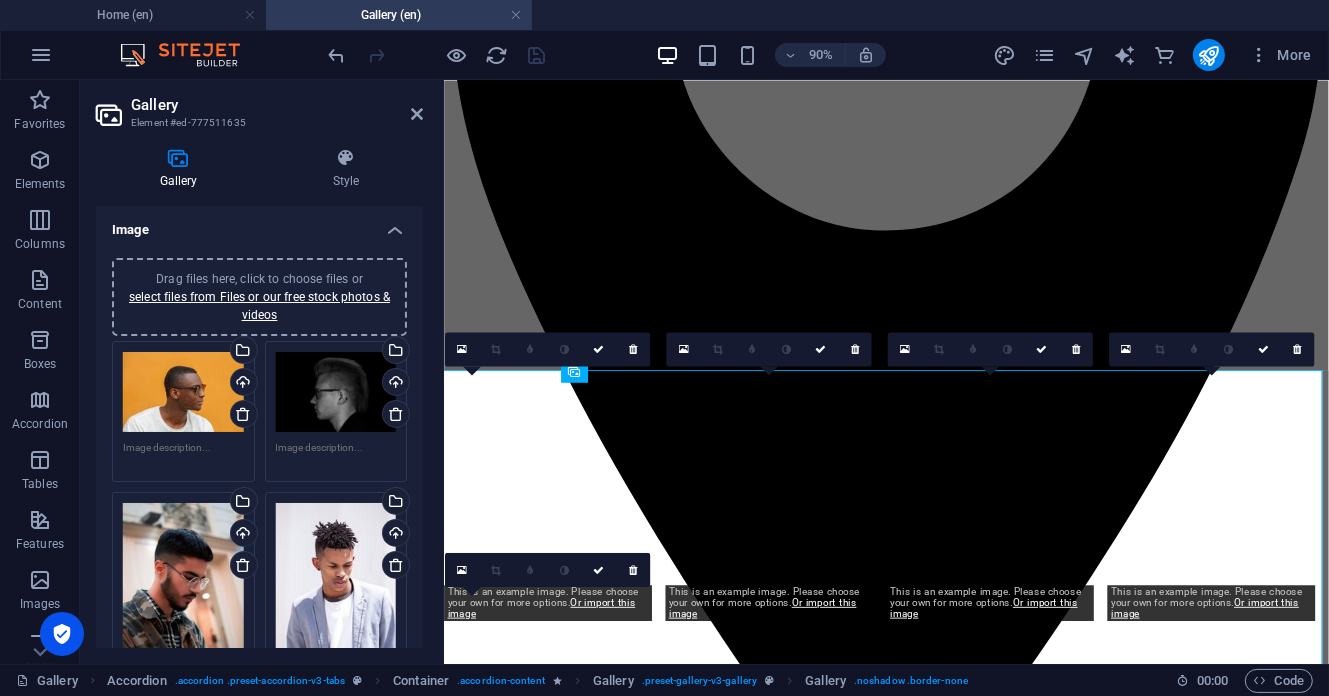 scroll, scrollTop: 1596, scrollLeft: 0, axis: vertical 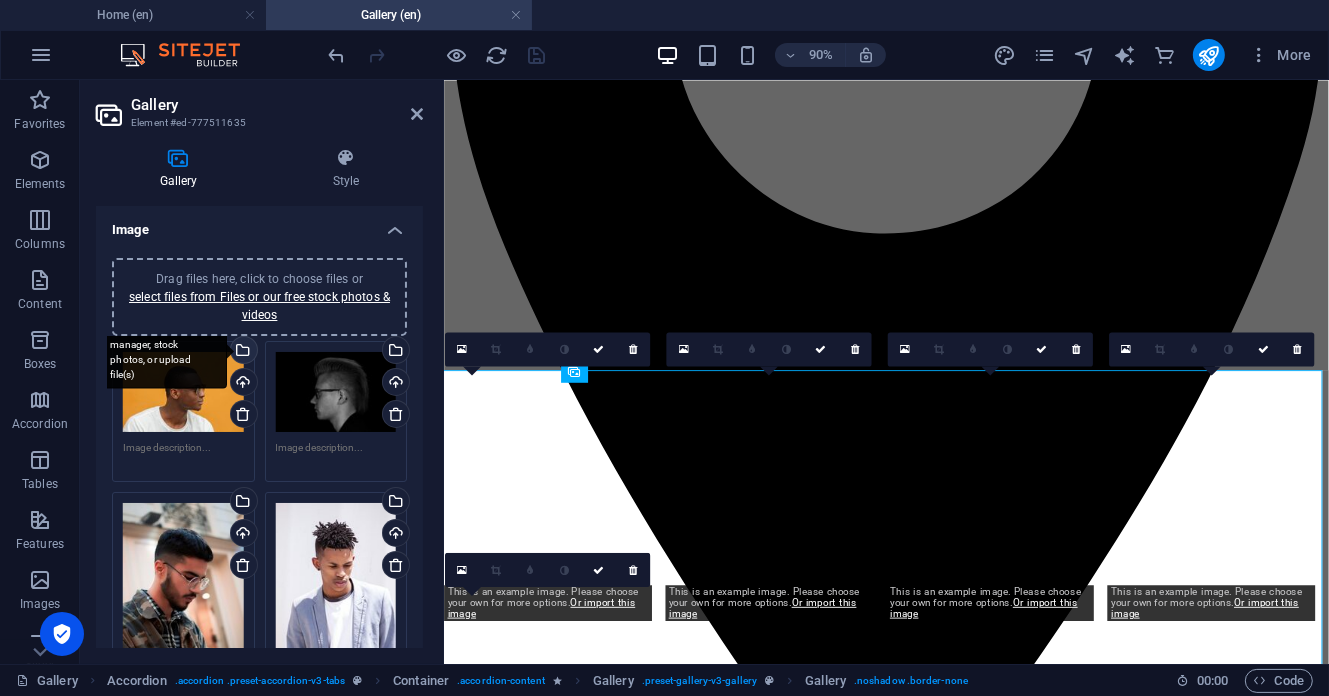 click on "Select files from the file manager, stock photos, or upload file(s)" at bounding box center (162, 351) 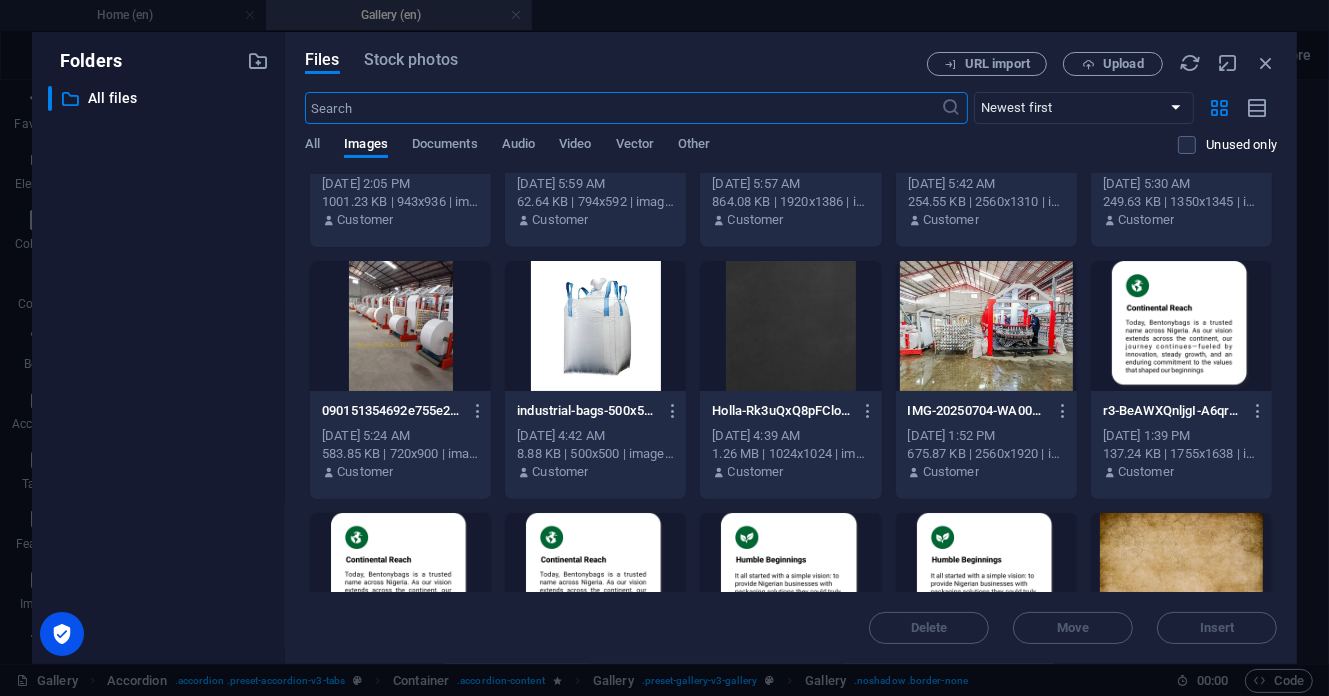 scroll, scrollTop: 1615, scrollLeft: 0, axis: vertical 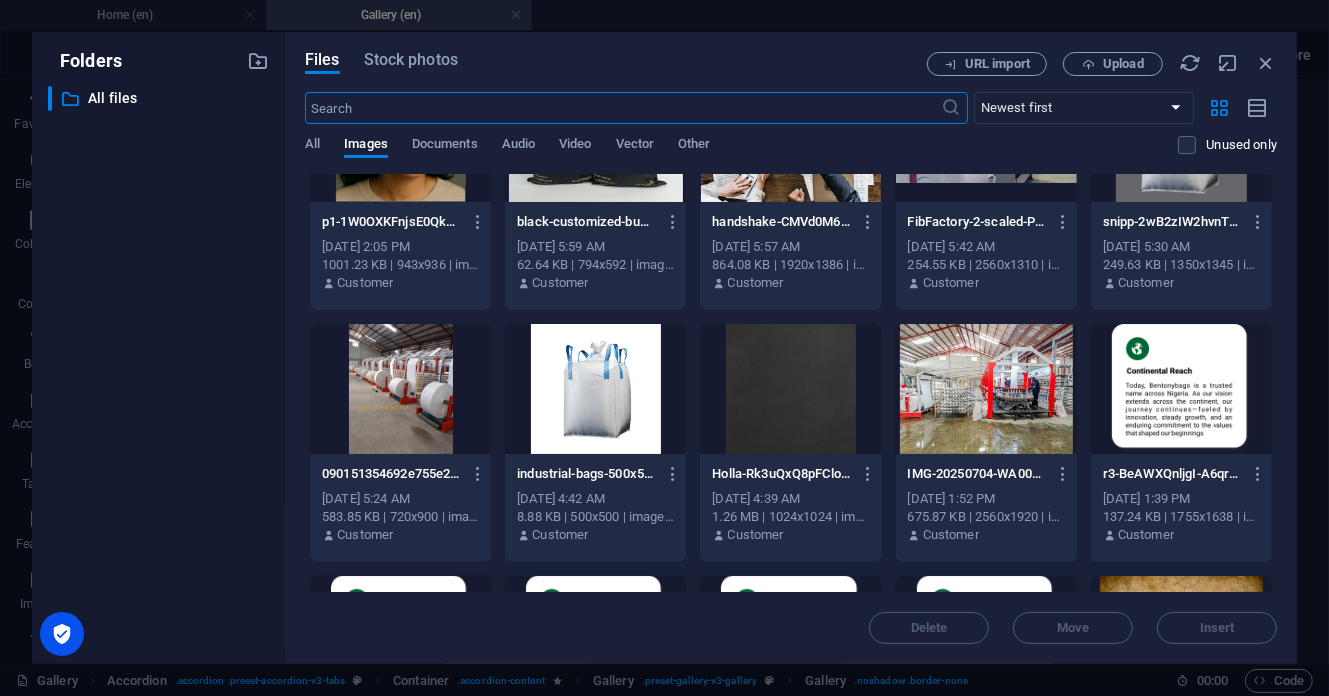 click at bounding box center (986, 389) 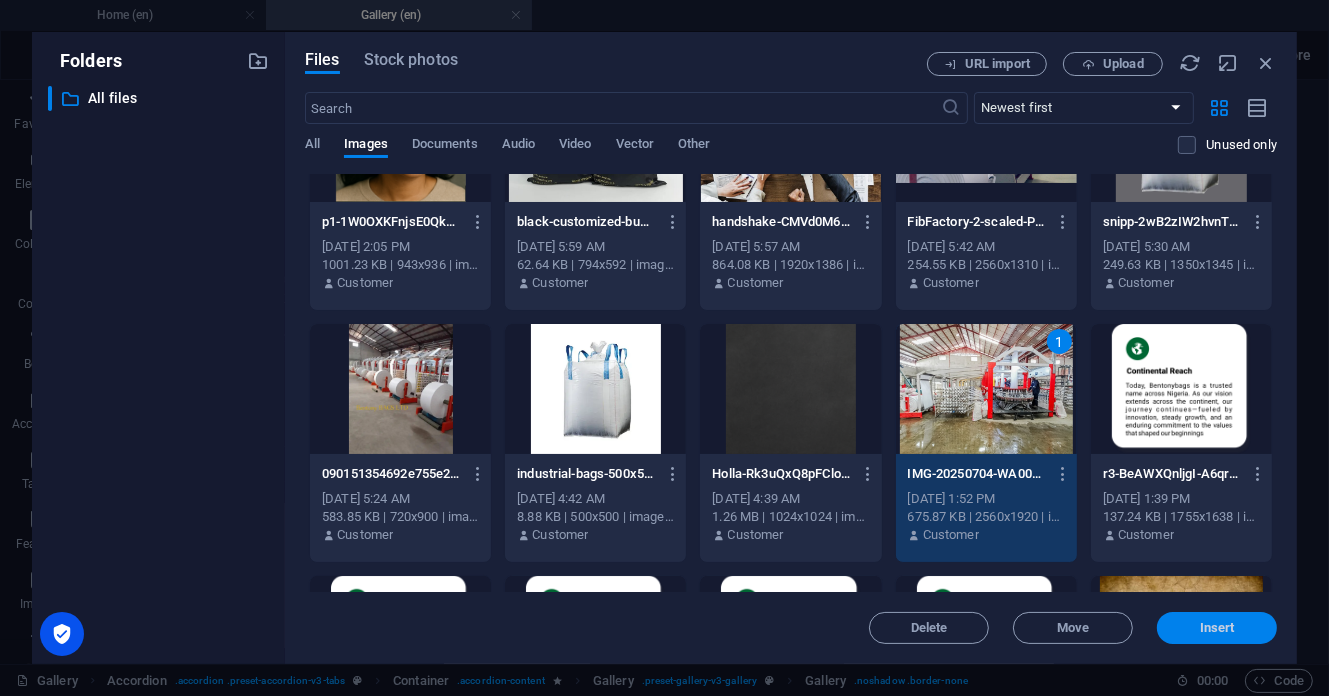 click on "Insert" at bounding box center (1217, 628) 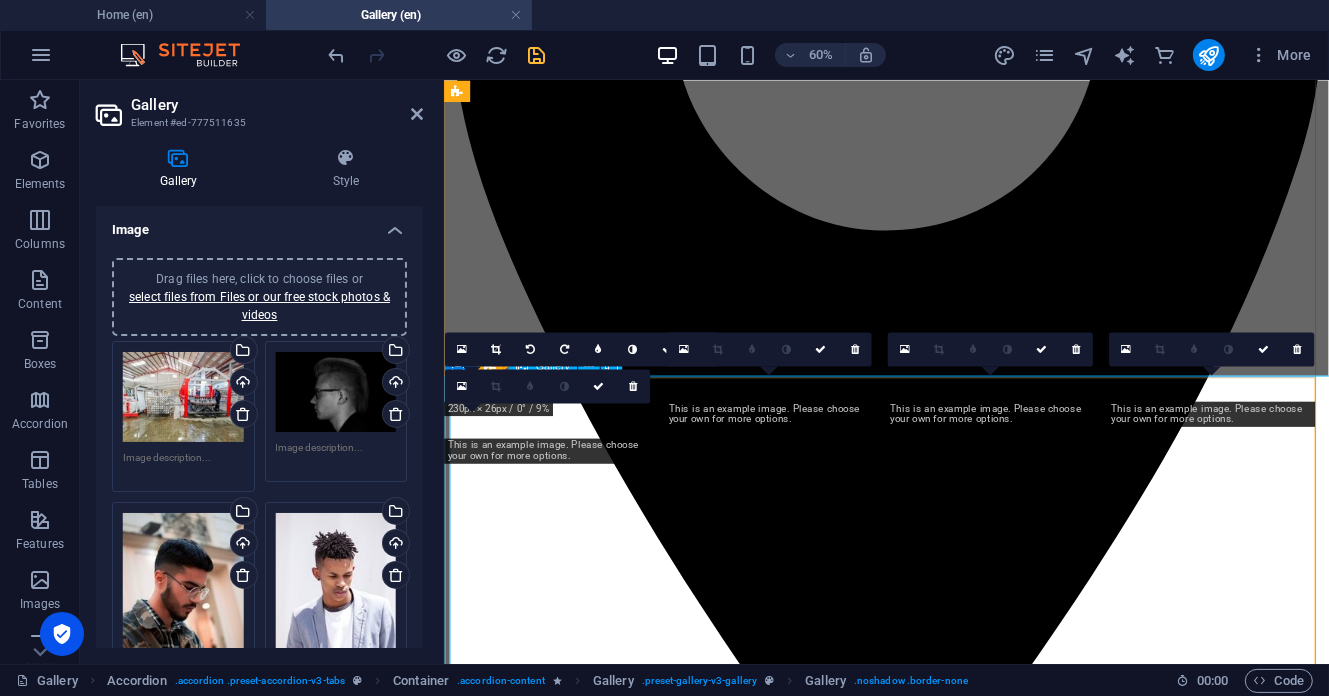 scroll, scrollTop: 1596, scrollLeft: 0, axis: vertical 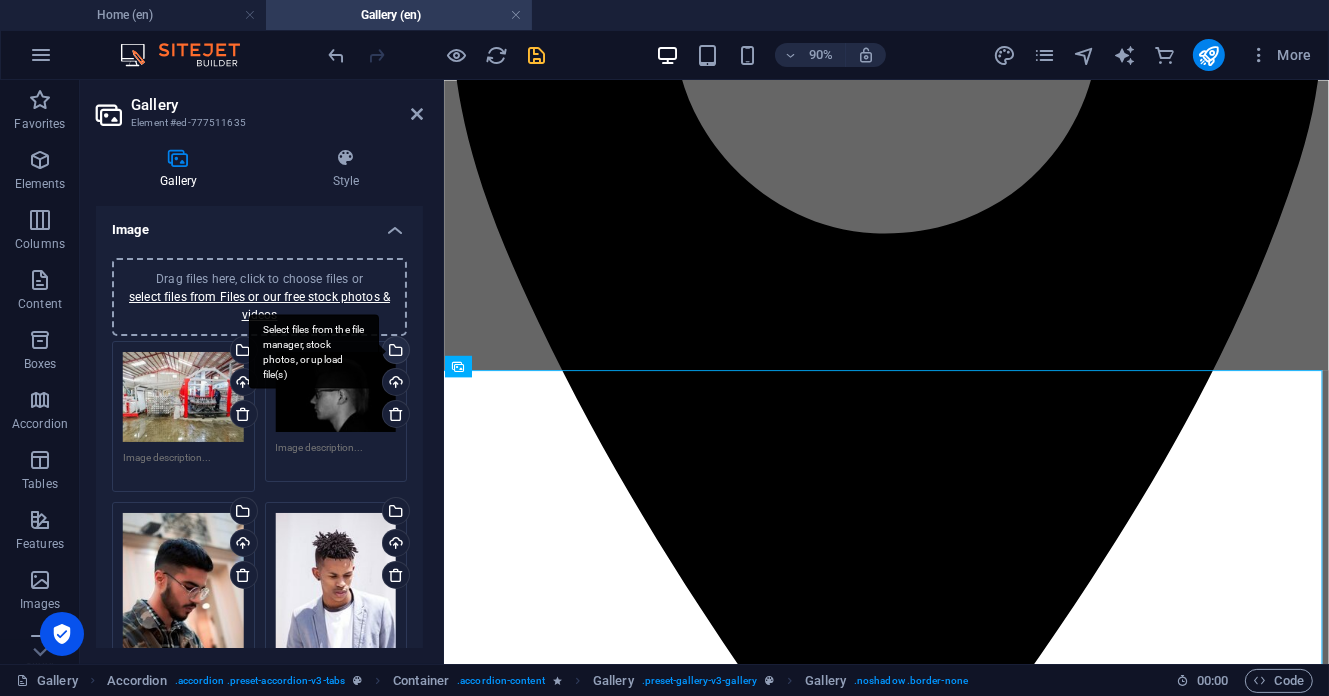 click on "Select files from the file manager, stock photos, or upload file(s)" at bounding box center (394, 352) 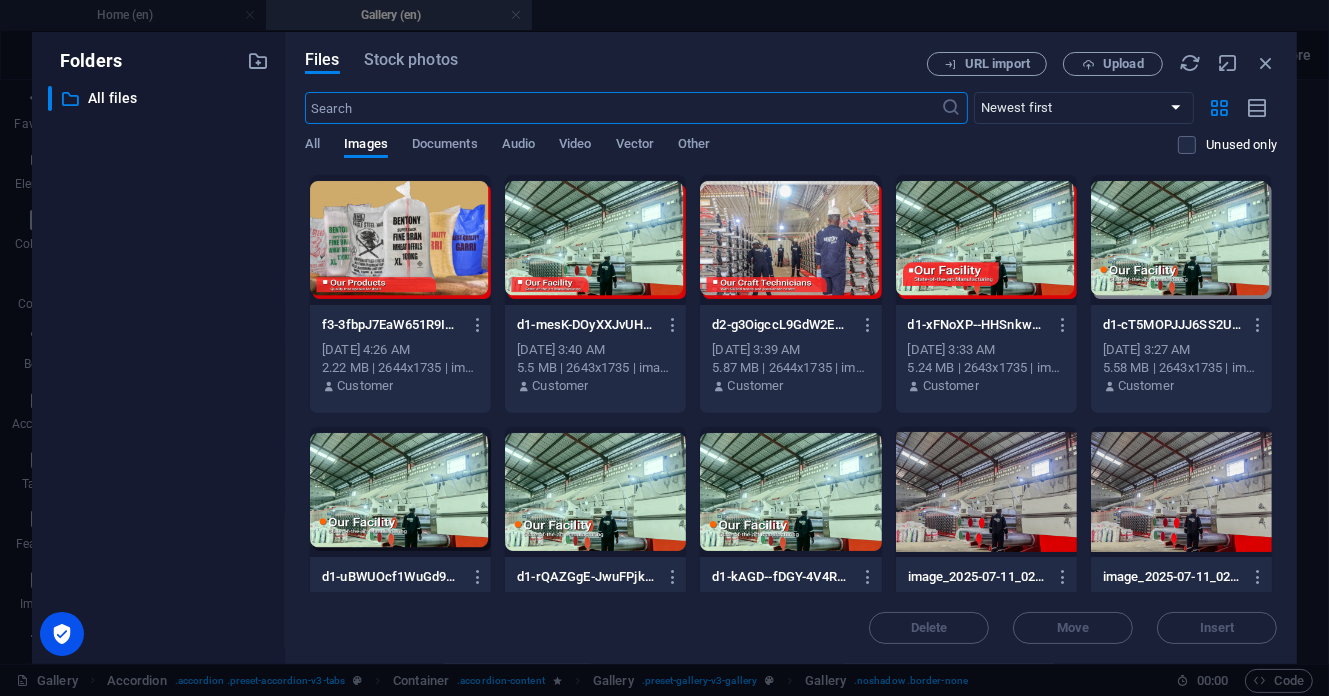 scroll, scrollTop: 1600, scrollLeft: 0, axis: vertical 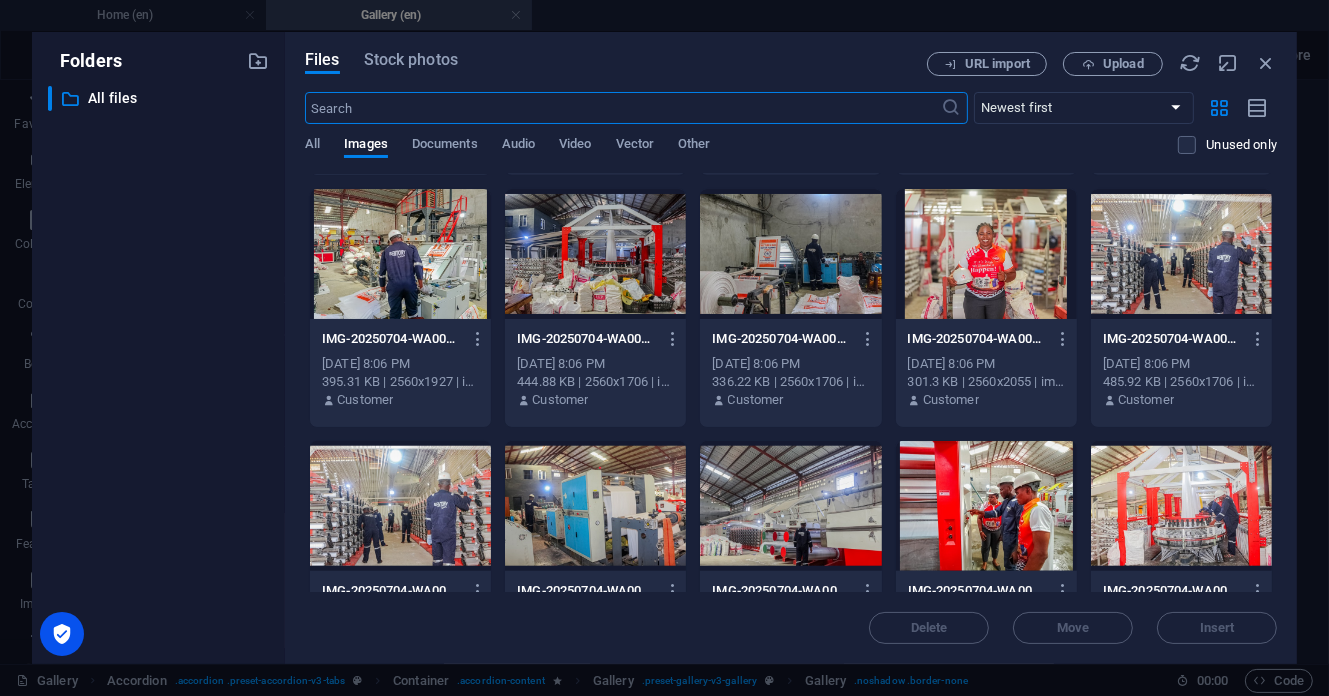 click at bounding box center (595, 254) 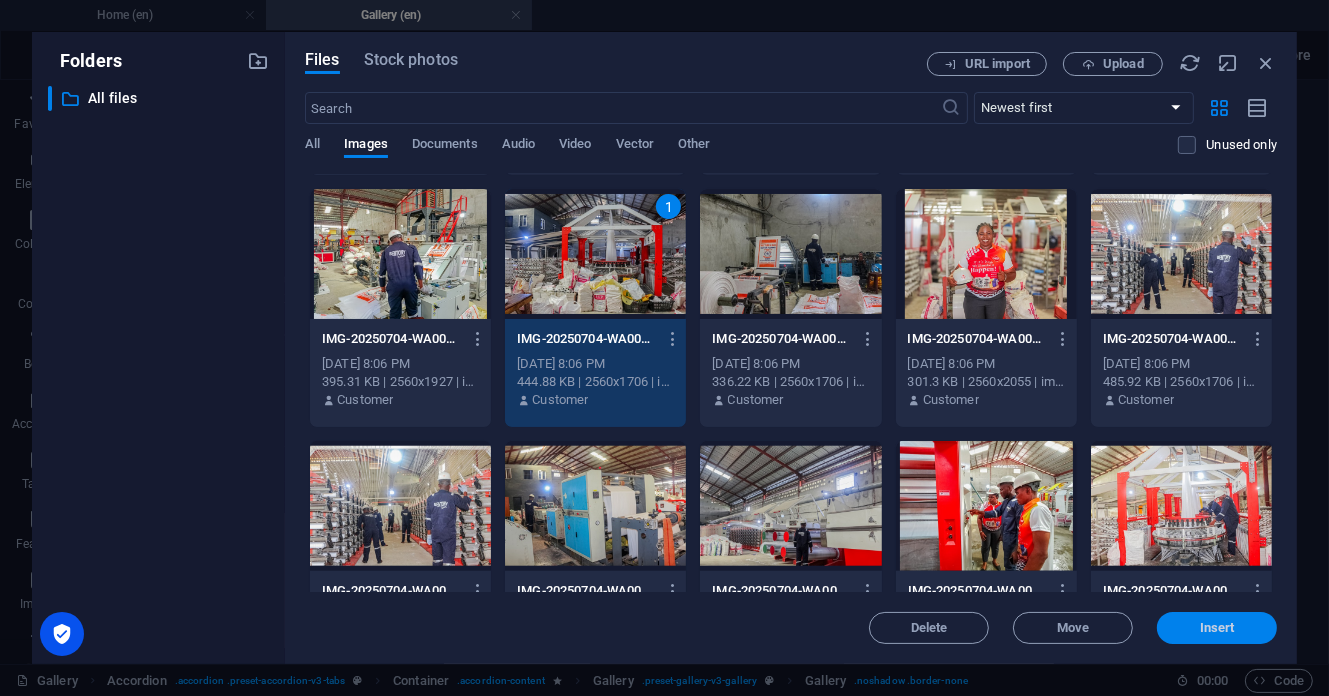 drag, startPoint x: 1205, startPoint y: 627, endPoint x: 774, endPoint y: 563, distance: 435.72583 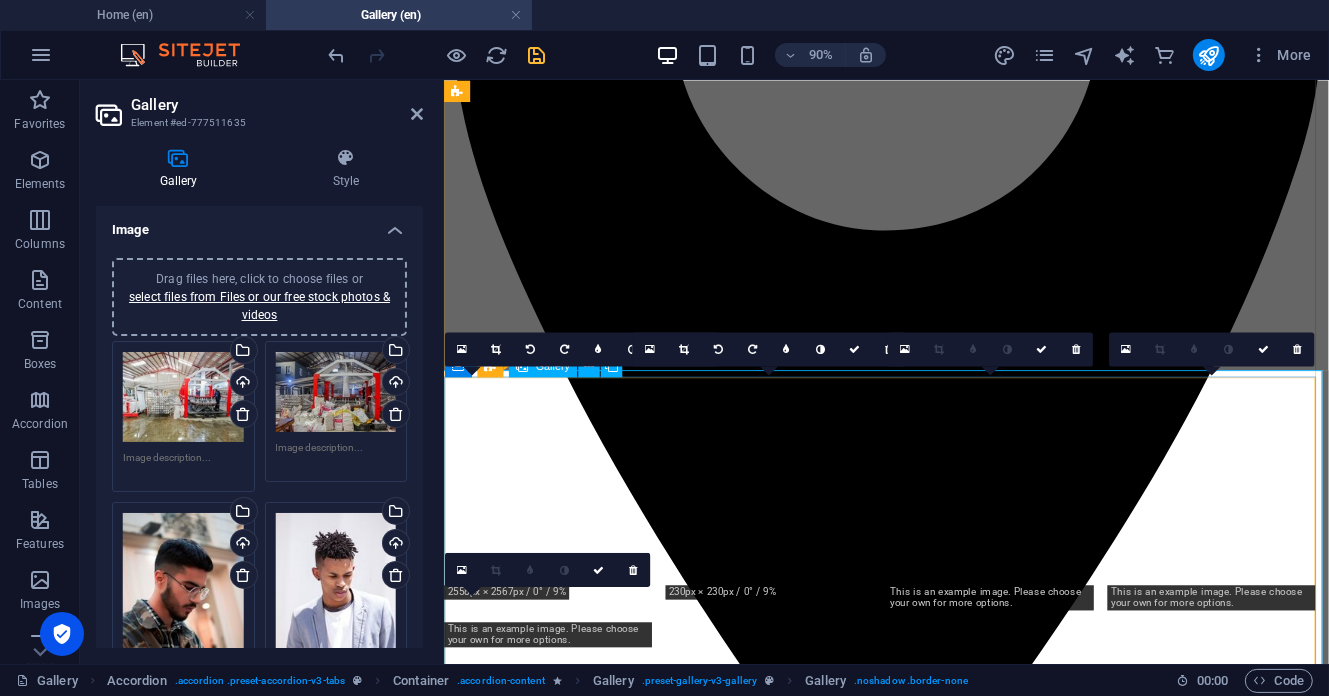 scroll, scrollTop: 1596, scrollLeft: 0, axis: vertical 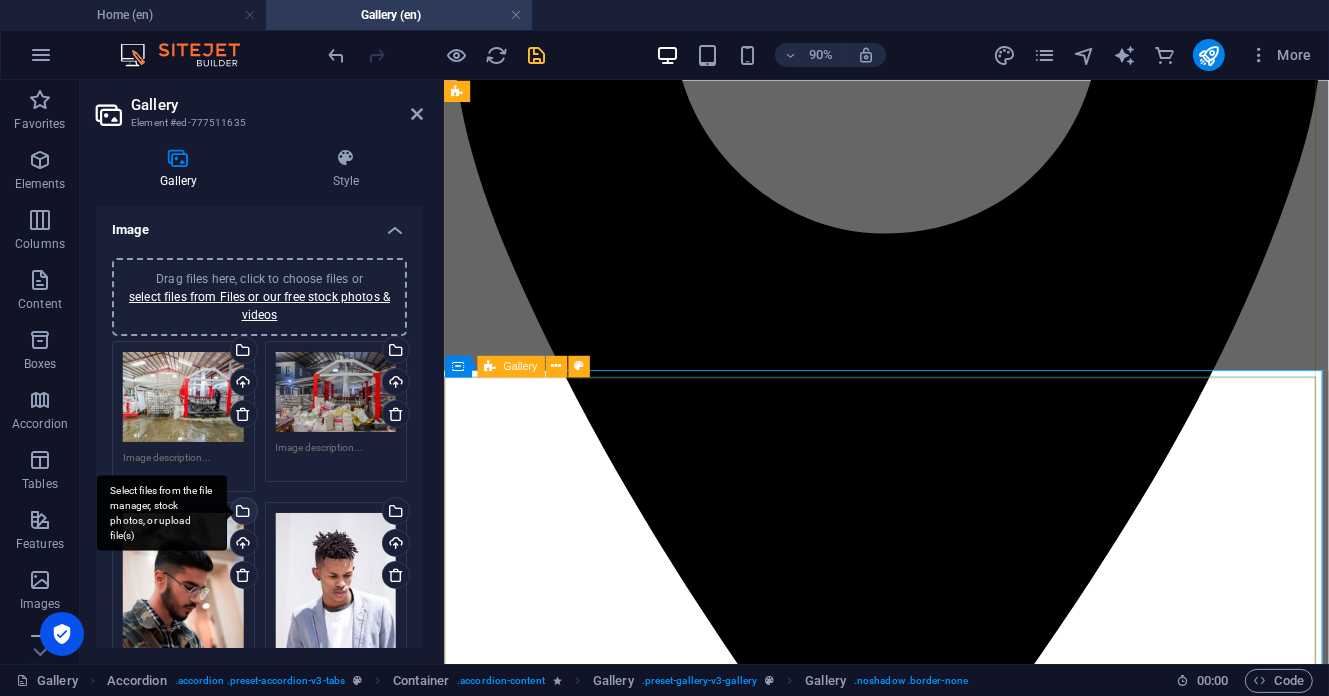 click on "Select files from the file manager, stock photos, or upload file(s)" at bounding box center (242, 513) 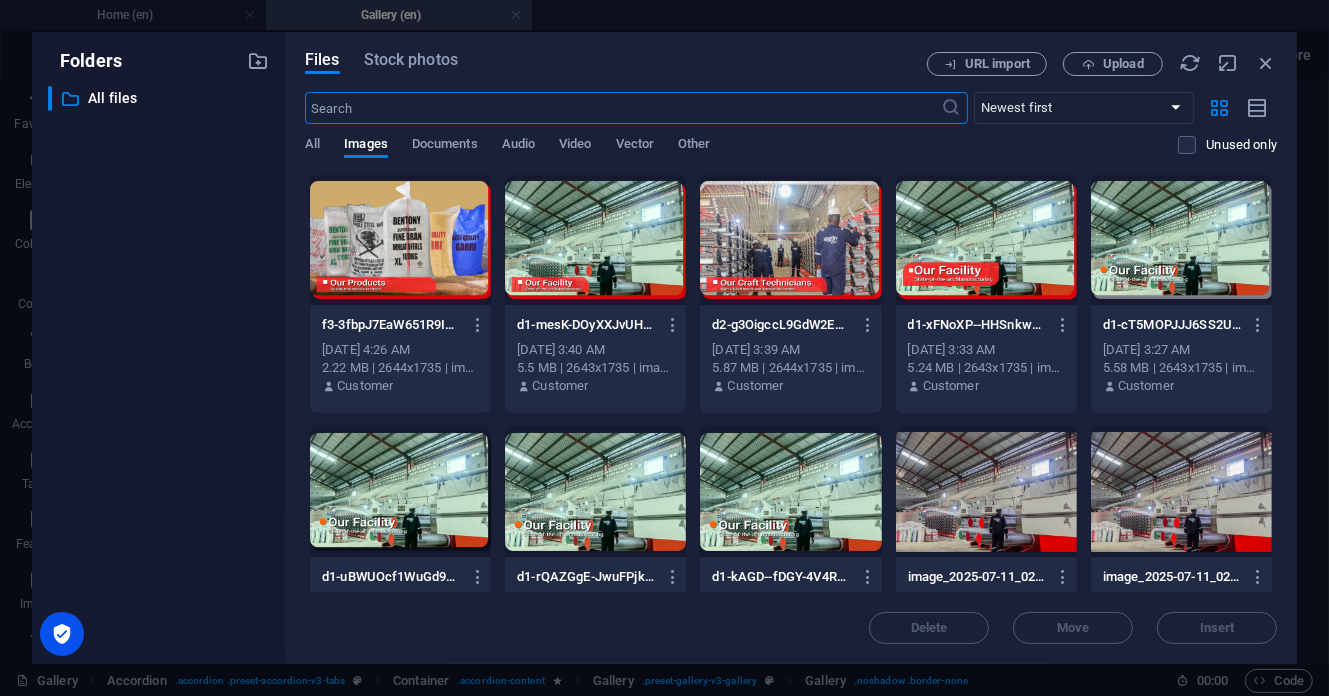 scroll, scrollTop: 1600, scrollLeft: 0, axis: vertical 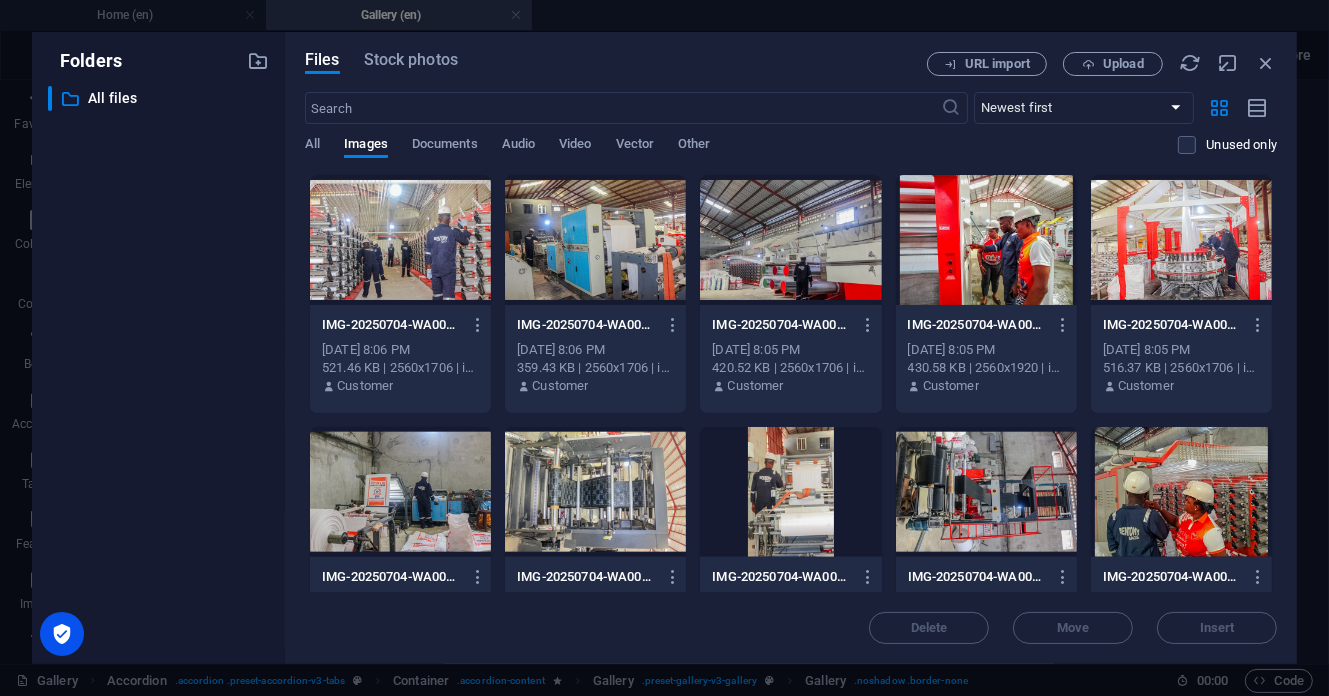 click at bounding box center [595, 240] 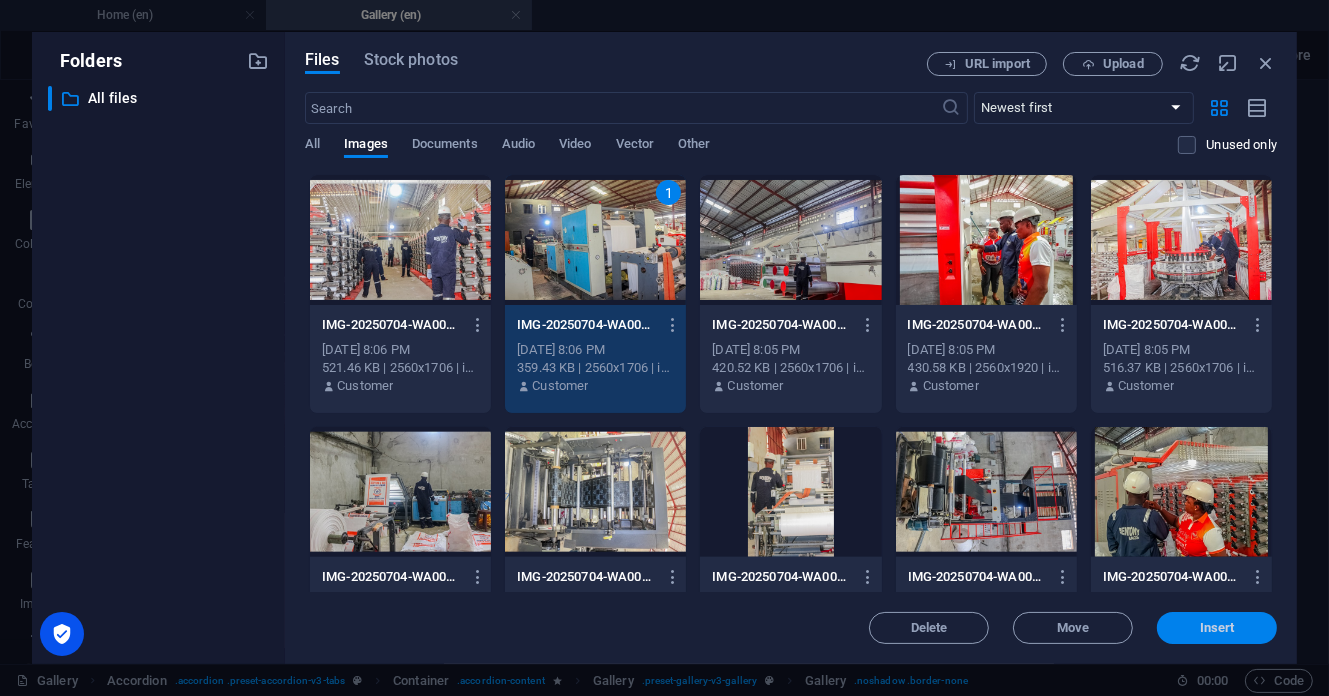 click on "Insert" at bounding box center (1217, 628) 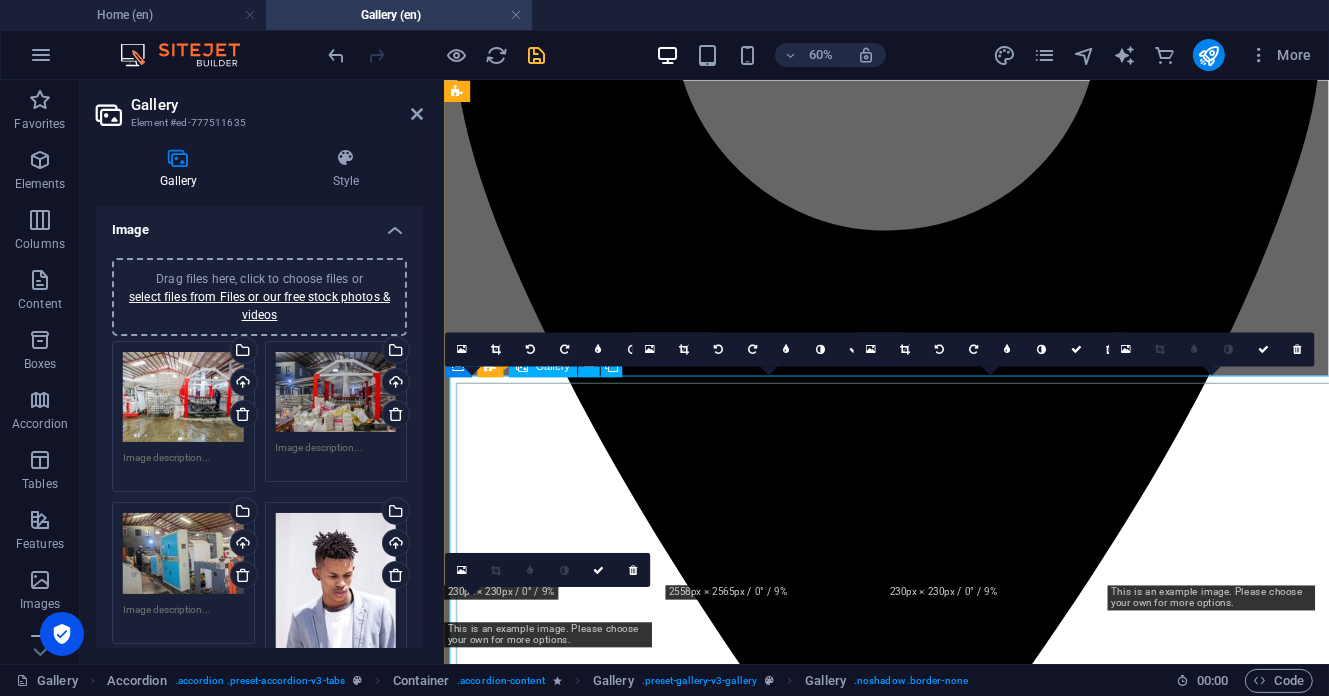 scroll, scrollTop: 1596, scrollLeft: 0, axis: vertical 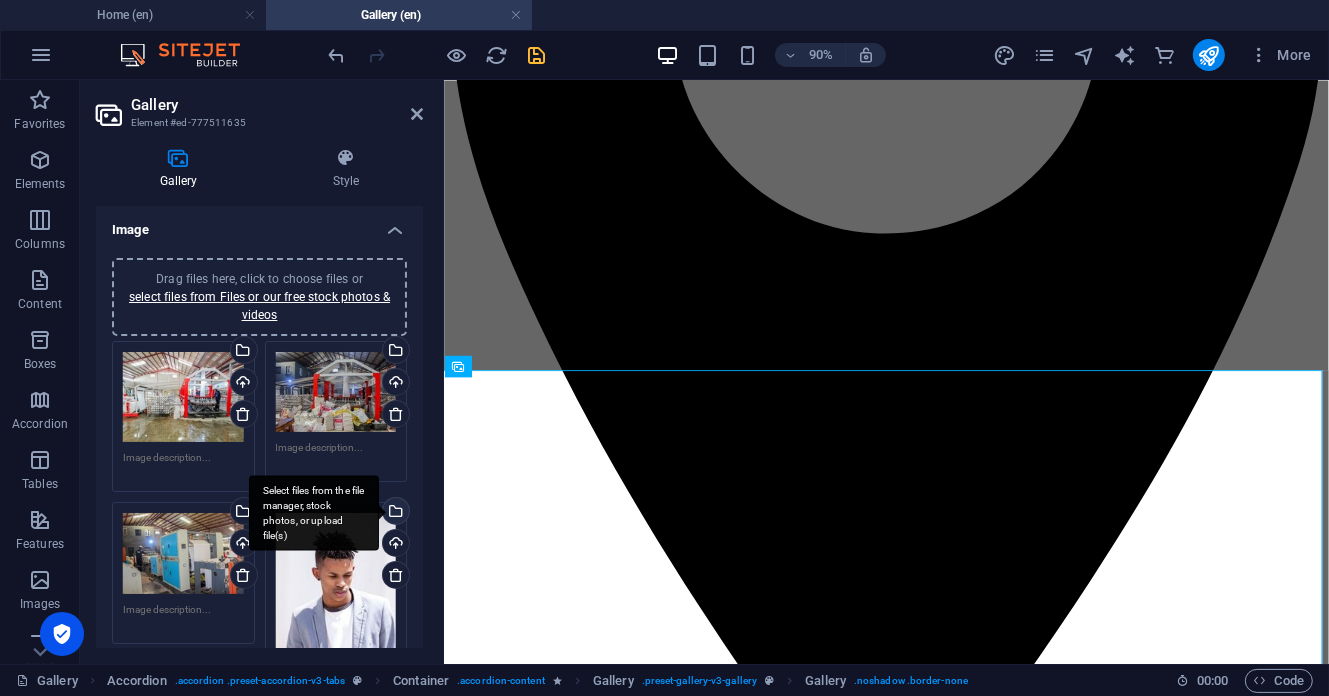 click on "Select files from the file manager, stock photos, or upload file(s)" at bounding box center [394, 513] 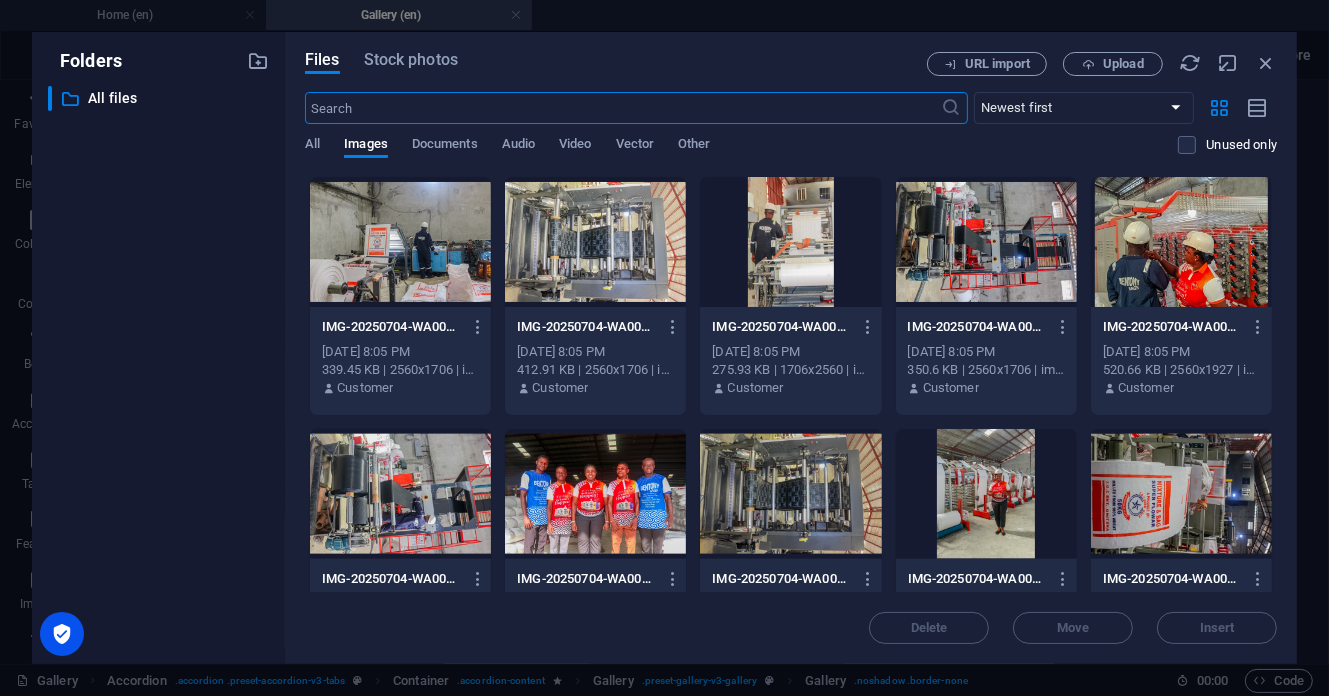 scroll, scrollTop: 9084, scrollLeft: 0, axis: vertical 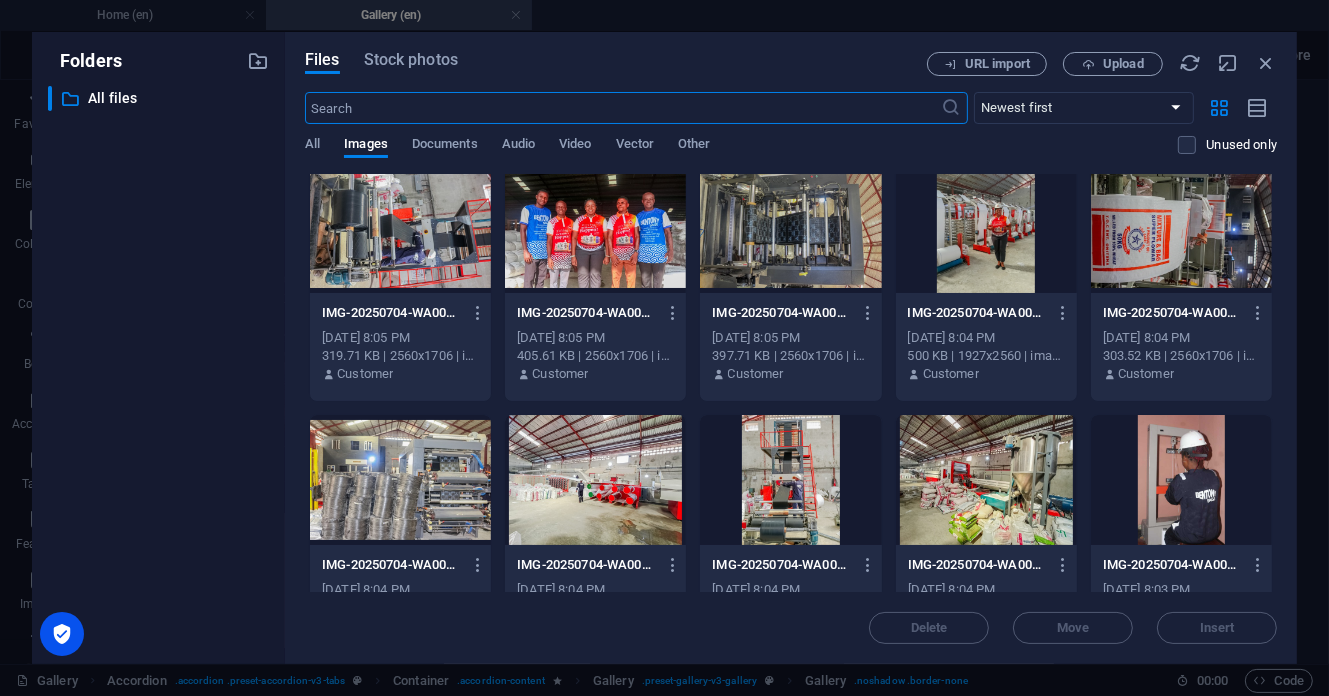 click at bounding box center [790, 480] 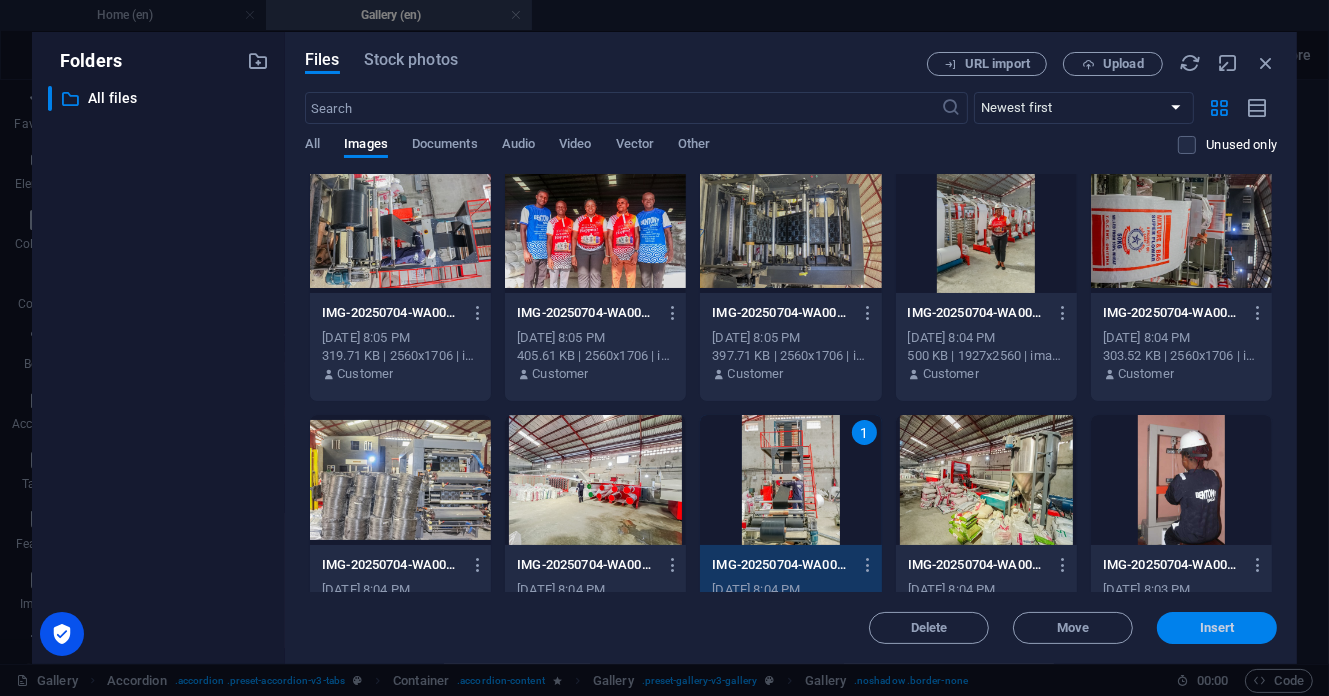 click on "Insert" at bounding box center [1217, 628] 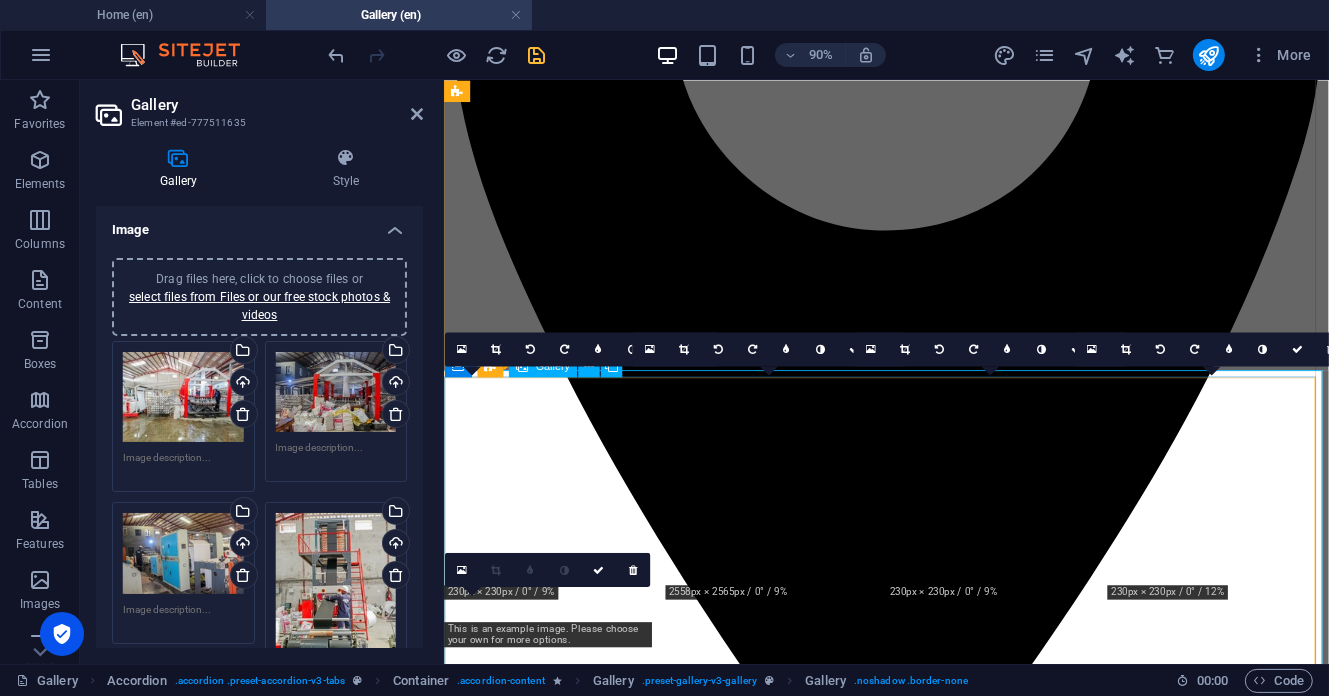 scroll, scrollTop: 1596, scrollLeft: 0, axis: vertical 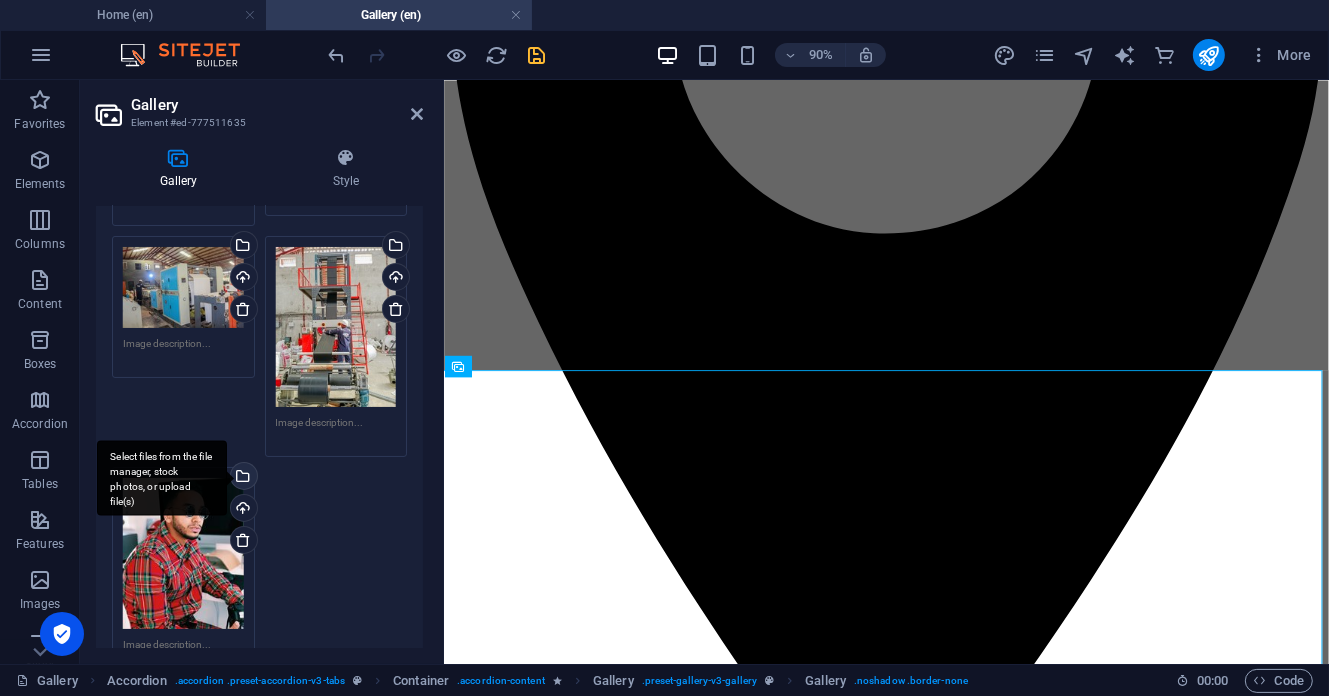 click on "Select files from the file manager, stock photos, or upload file(s)" at bounding box center [242, 478] 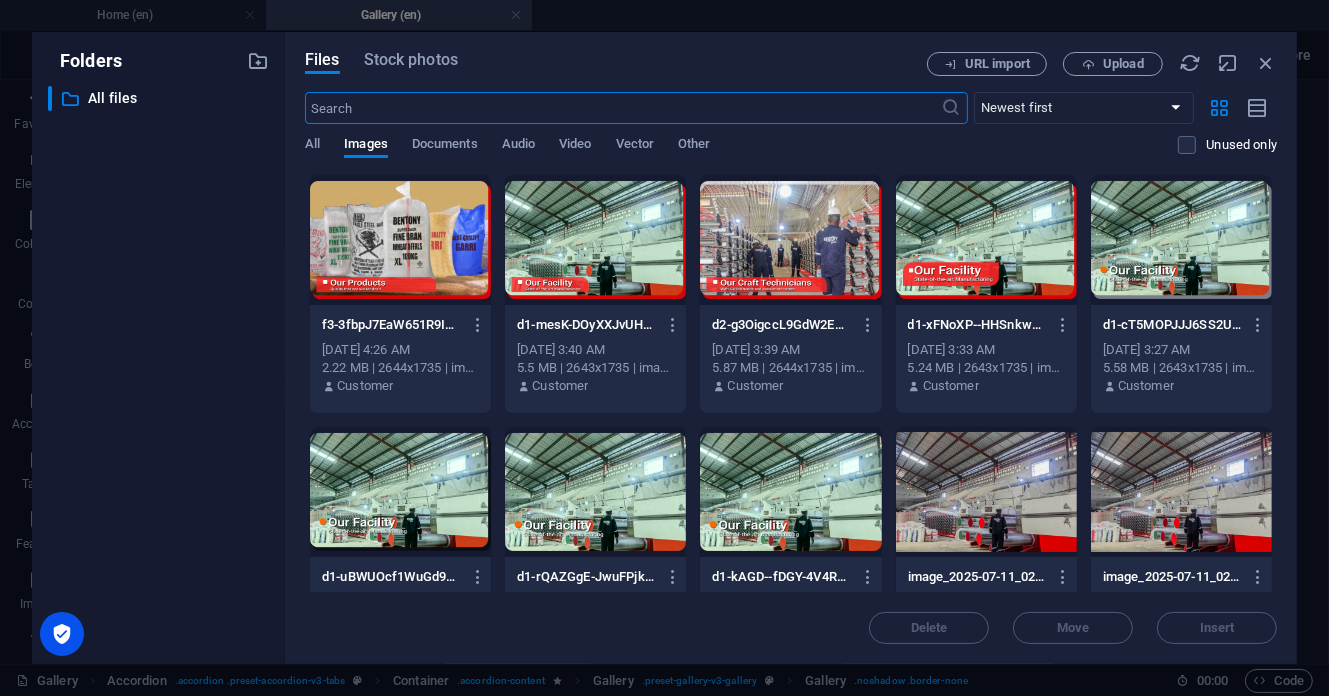 scroll, scrollTop: 1600, scrollLeft: 0, axis: vertical 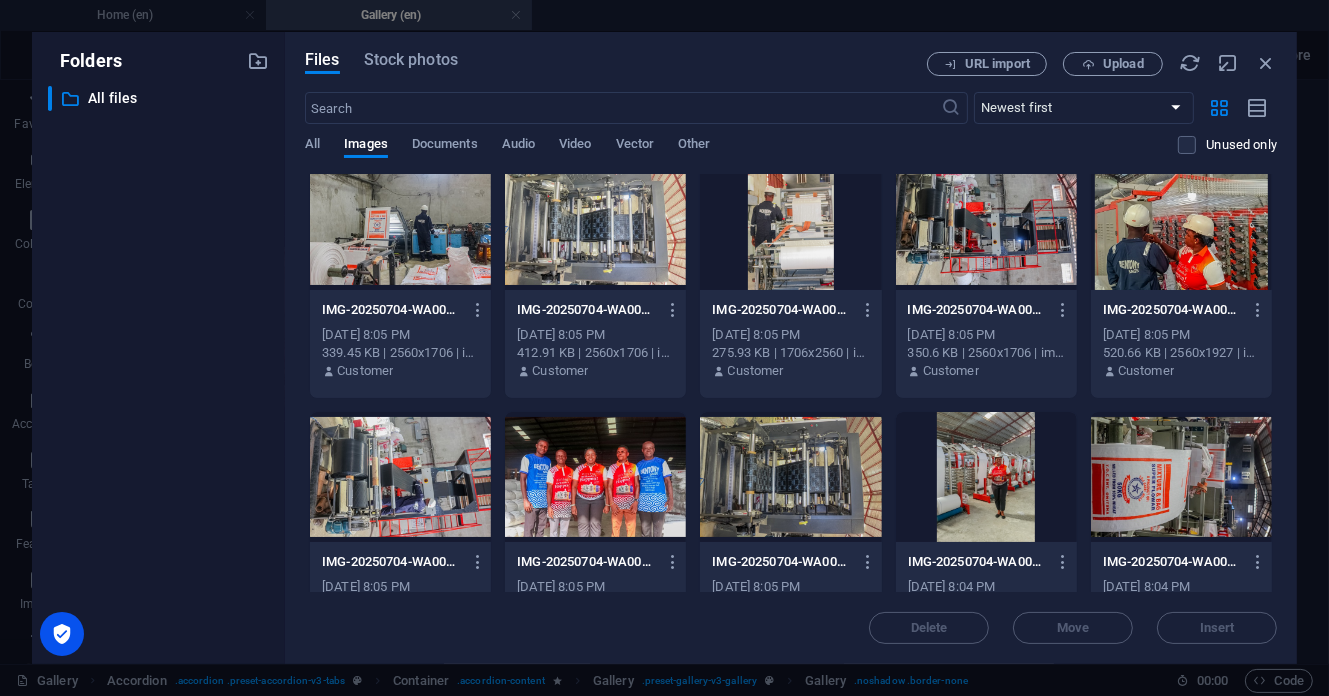 click at bounding box center (400, 225) 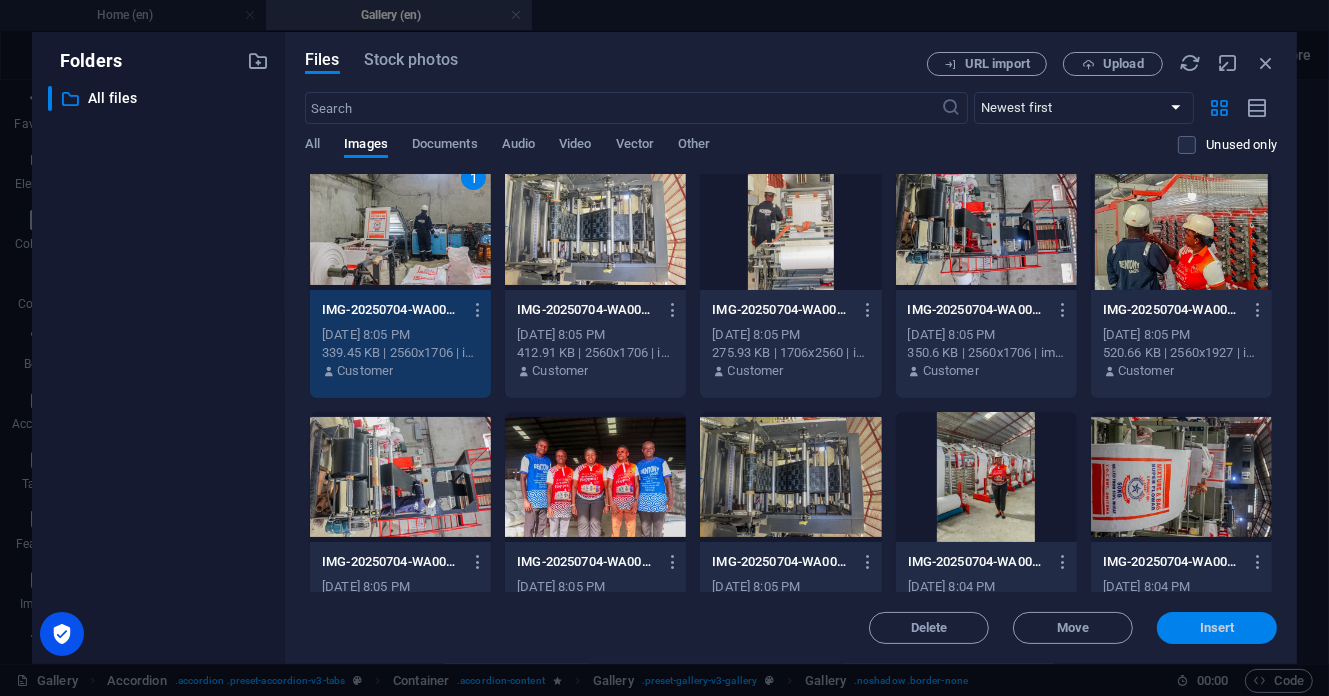 click on "Insert" at bounding box center [1217, 628] 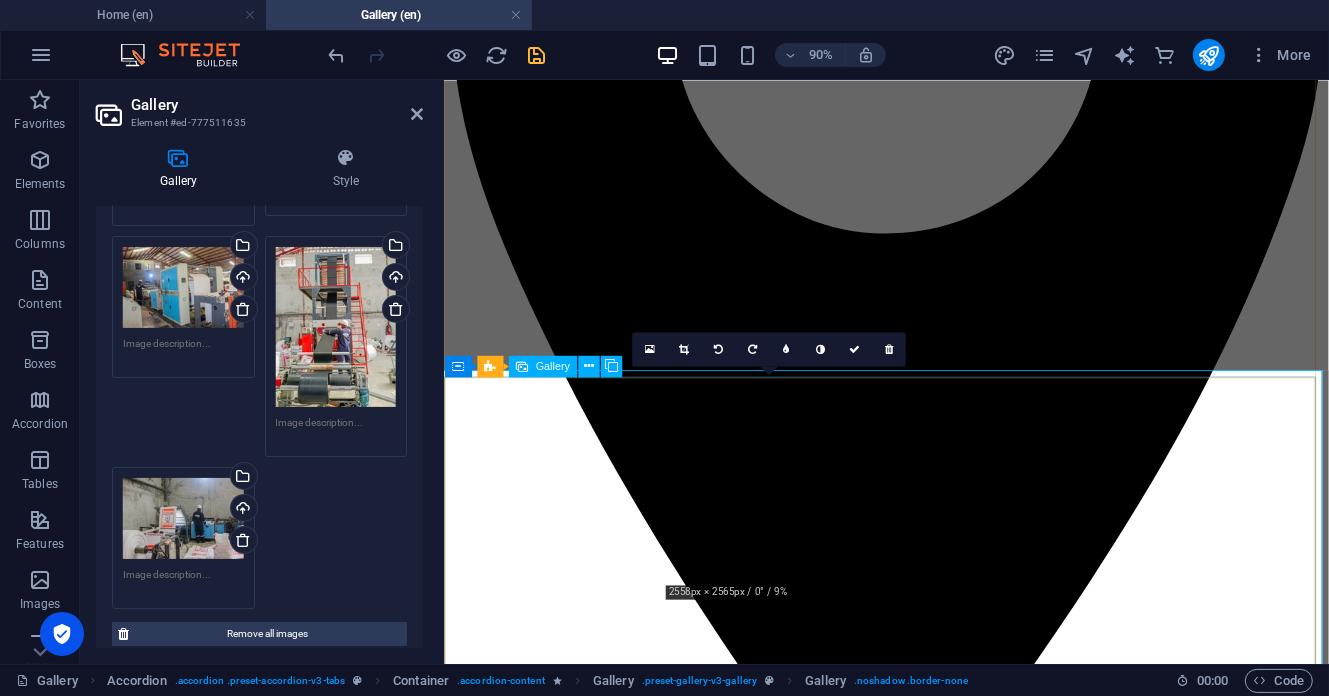scroll, scrollTop: 1863, scrollLeft: 0, axis: vertical 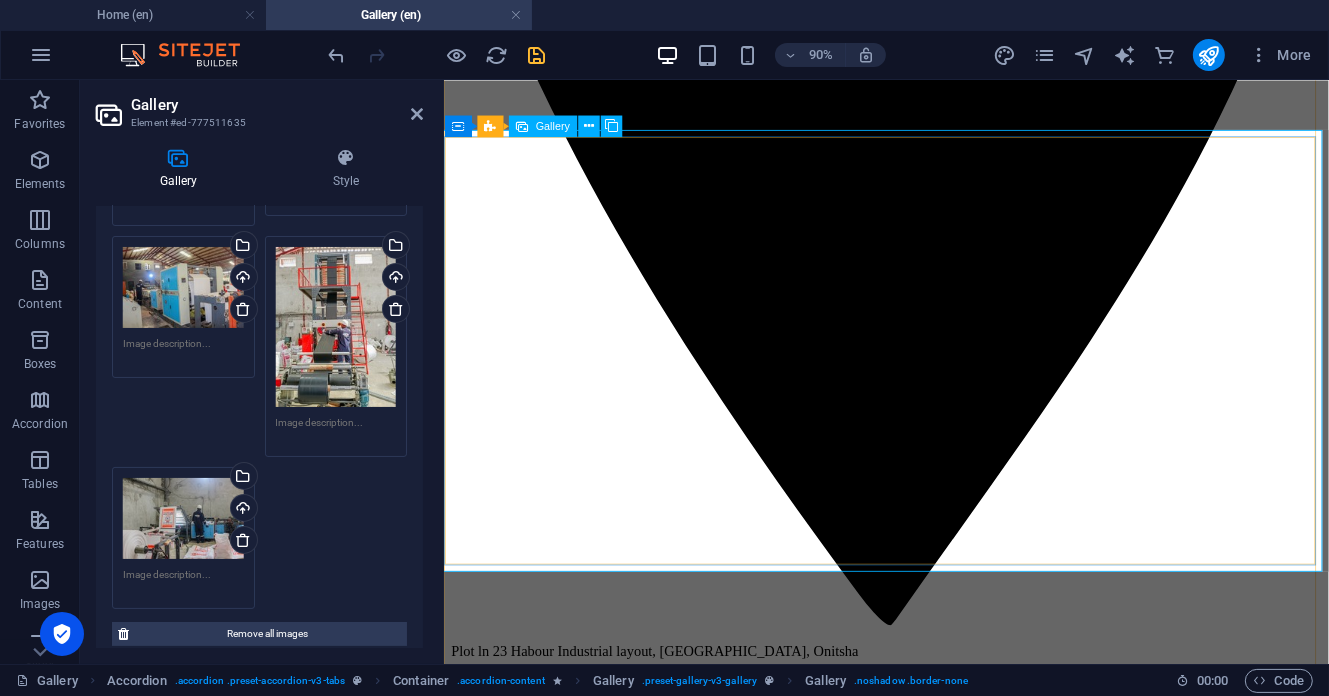click at bounding box center [934, 22601] 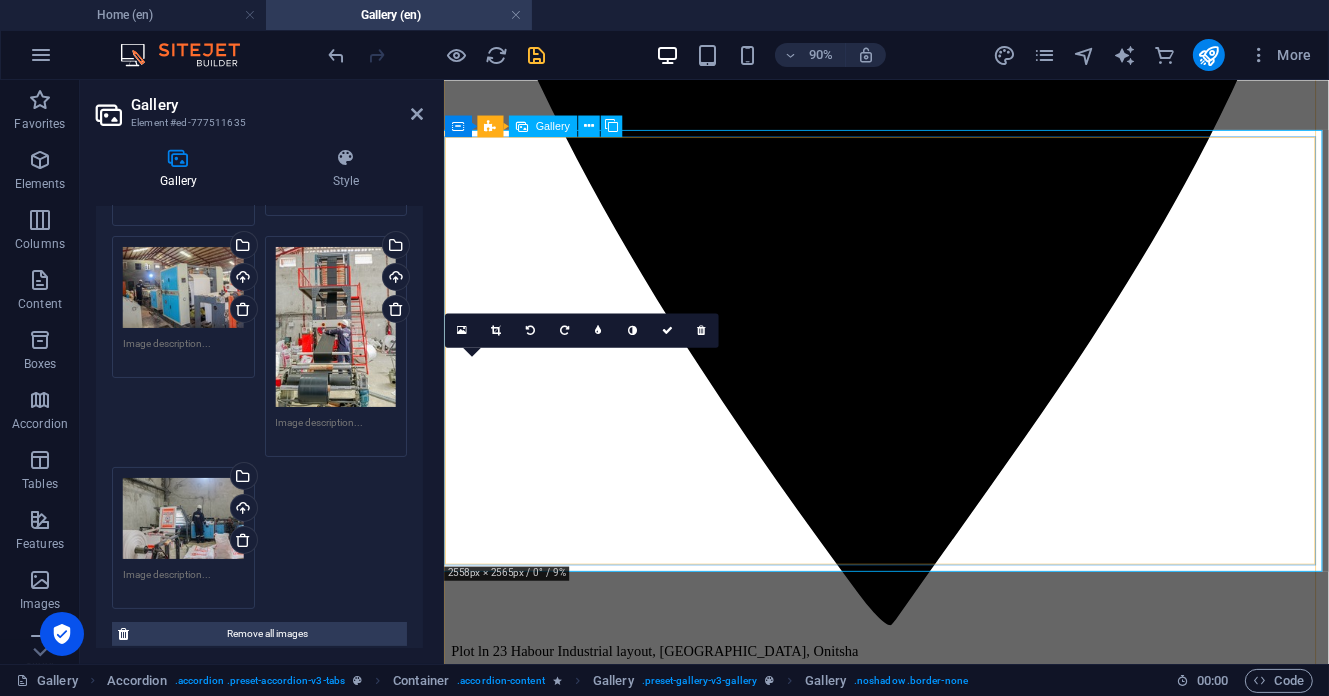click at bounding box center [891, 24209] 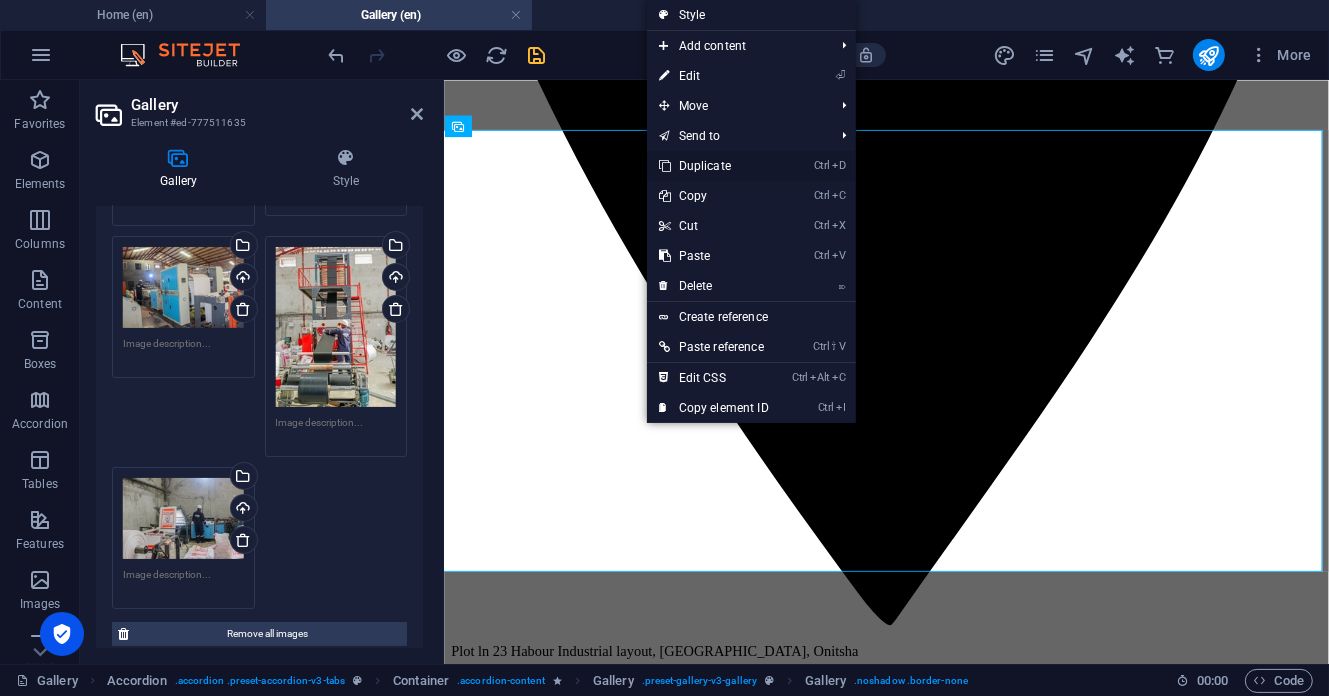 click on "Ctrl D  Duplicate" at bounding box center (714, 166) 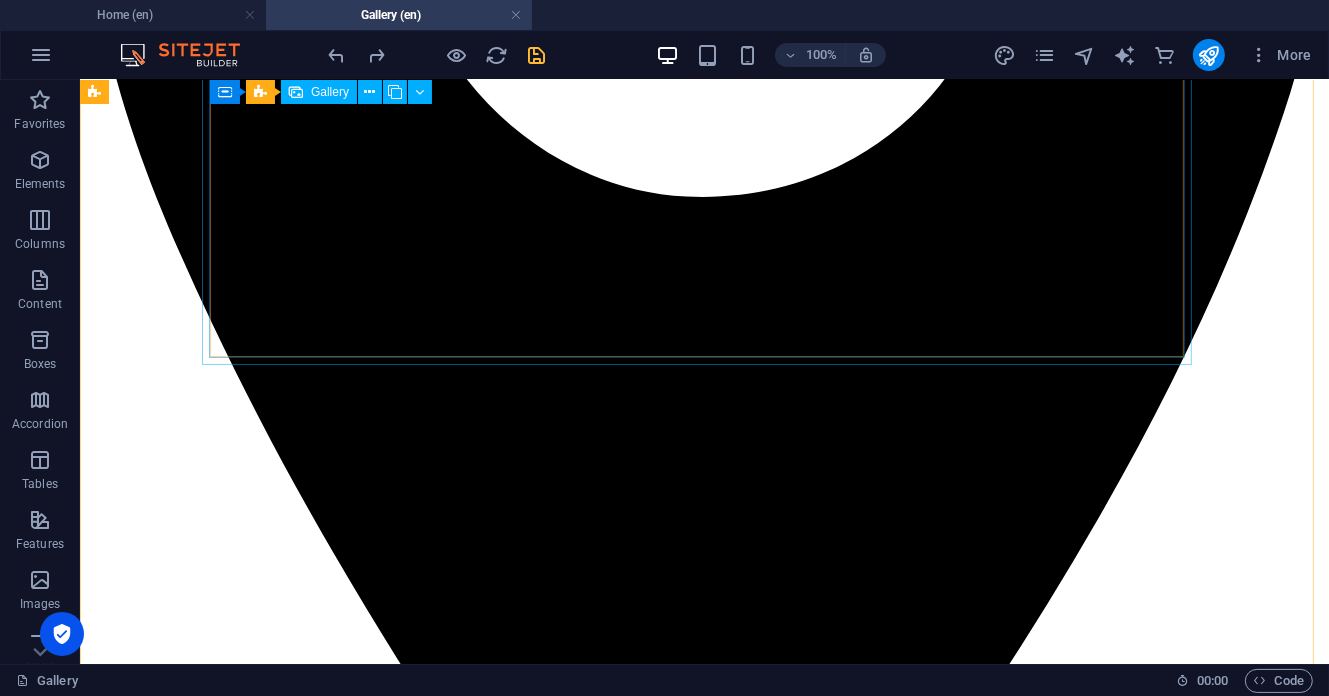 scroll, scrollTop: 1868, scrollLeft: 0, axis: vertical 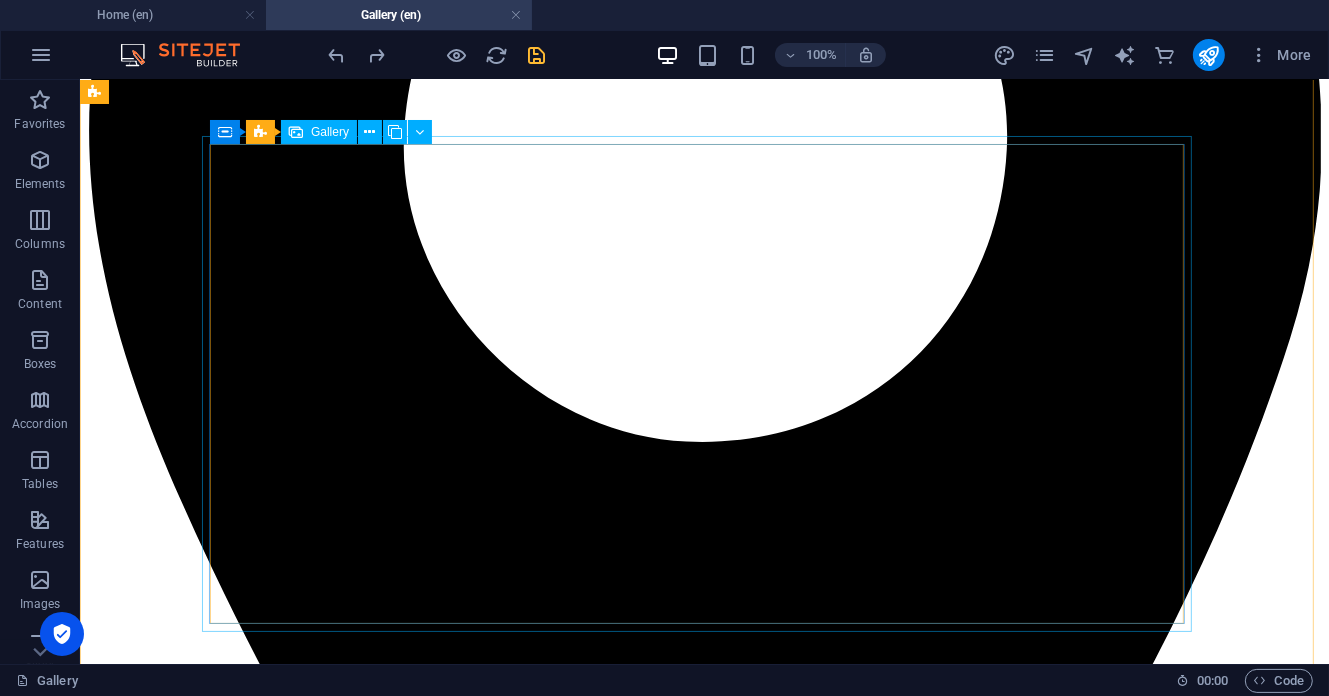 click at bounding box center [703, 26384] 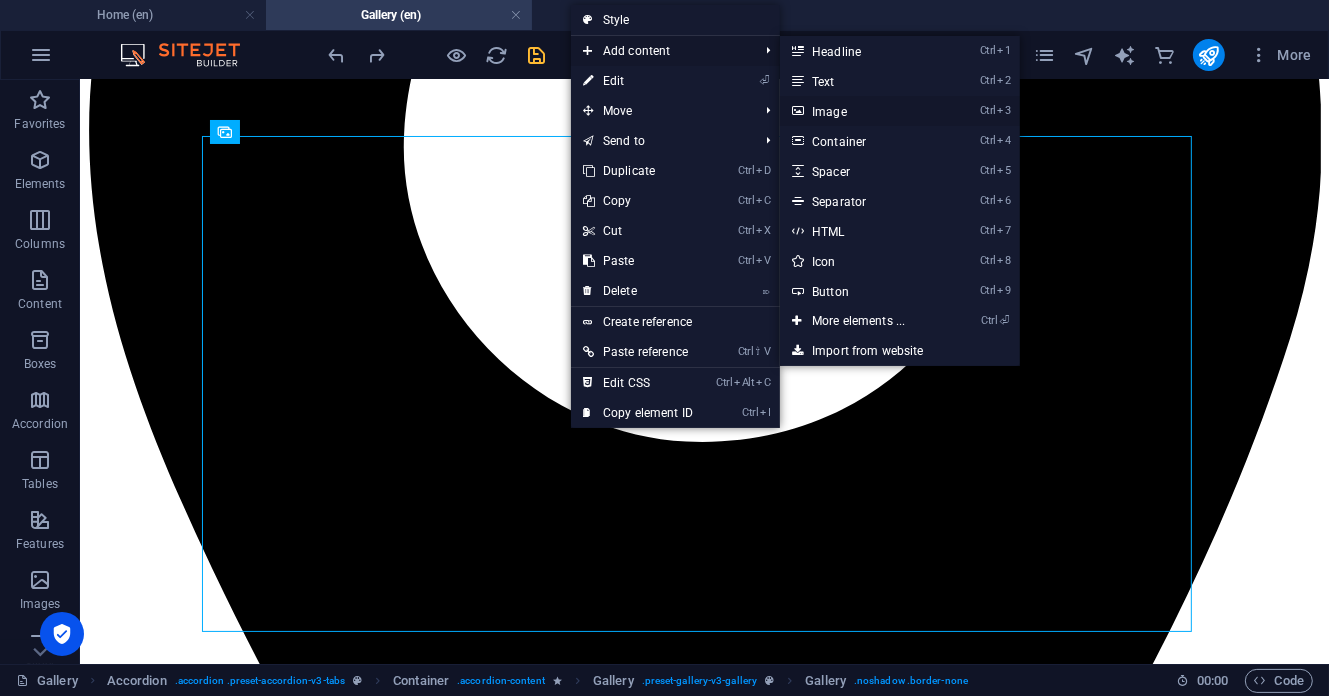 click on "Ctrl 3  Image" at bounding box center [862, 111] 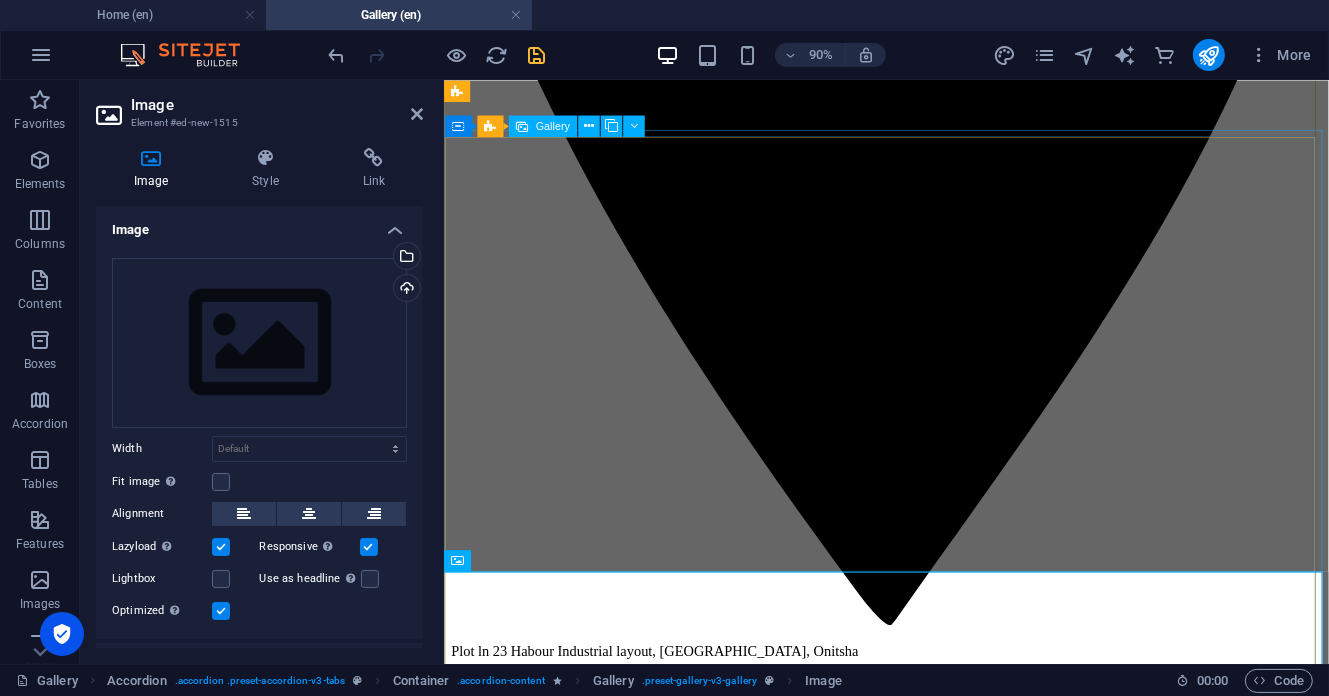 scroll, scrollTop: 2130, scrollLeft: 0, axis: vertical 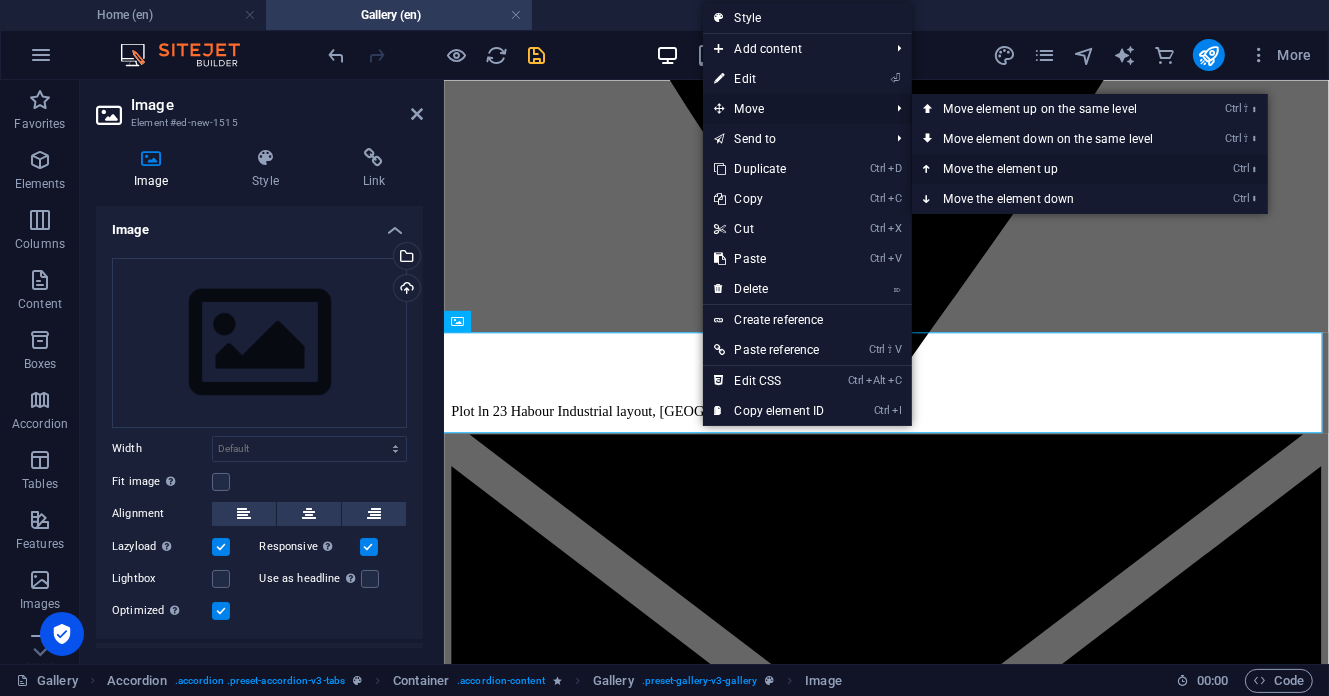 click on "Ctrl ⬆  Move the element up" at bounding box center [1053, 169] 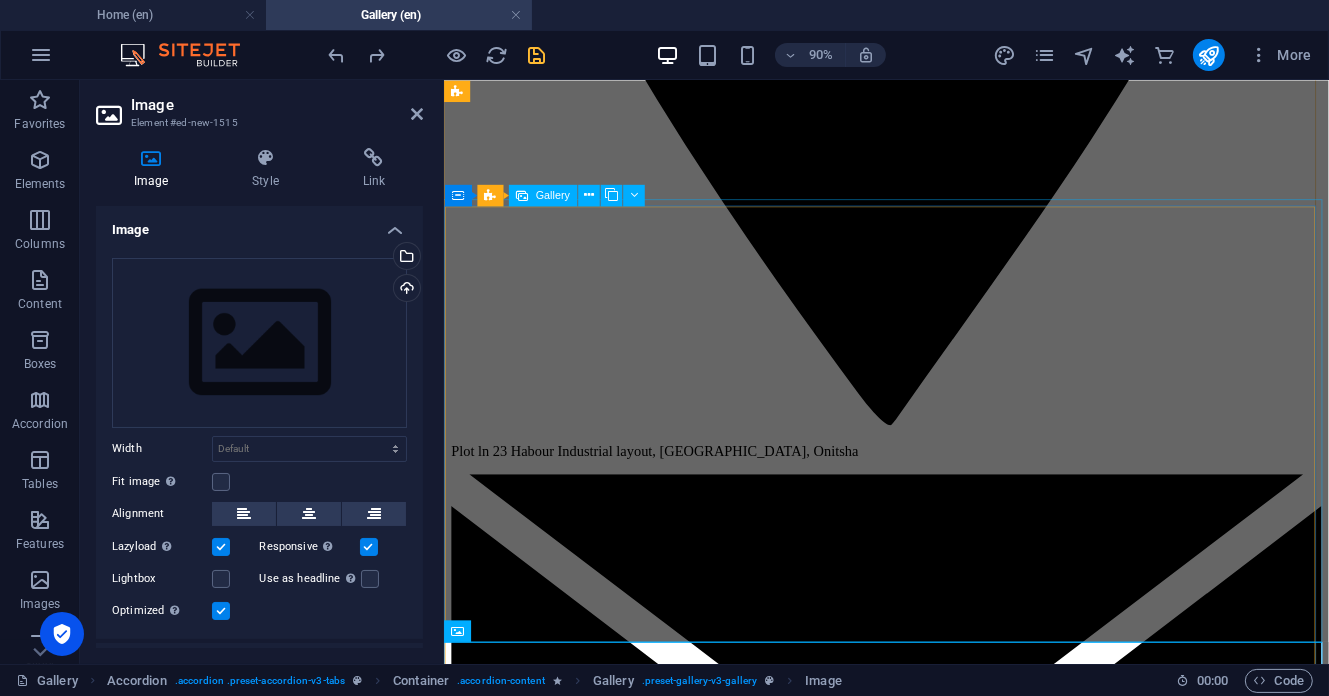 scroll, scrollTop: 2141, scrollLeft: 0, axis: vertical 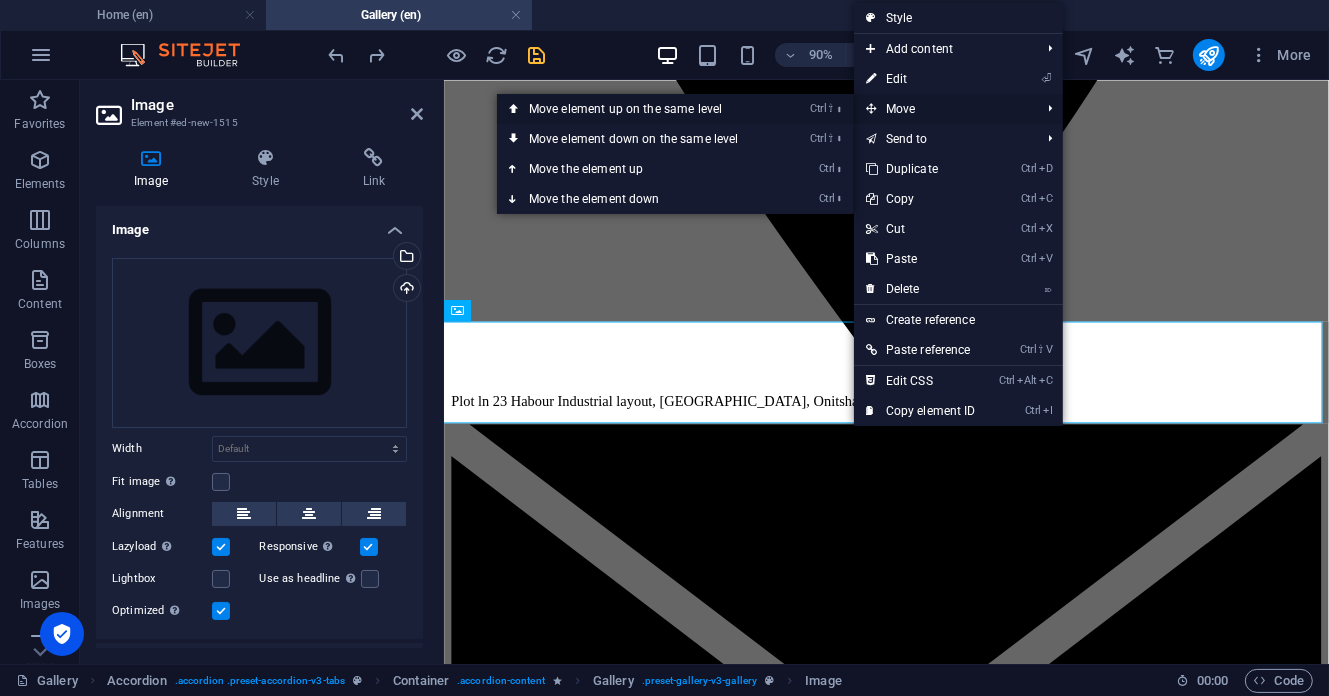 click on "Ctrl ⇧ ⬆  Move element up on the same level" at bounding box center [638, 109] 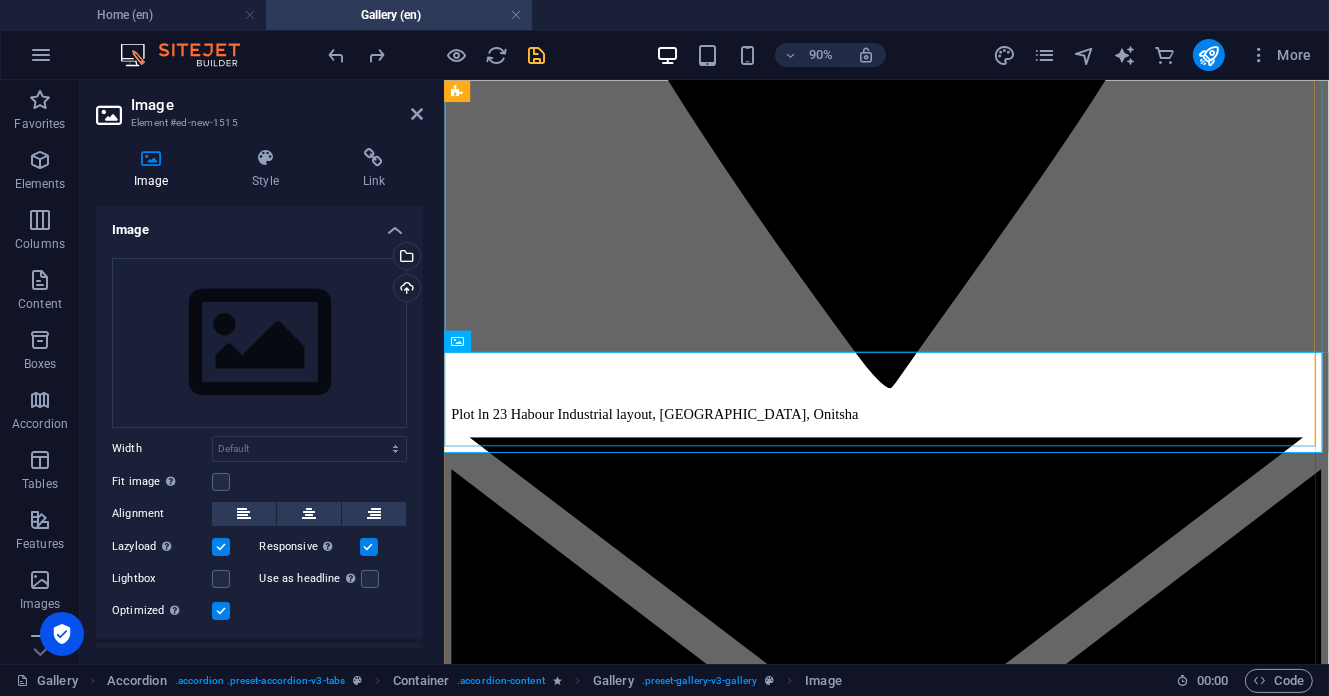 scroll, scrollTop: 2141, scrollLeft: 0, axis: vertical 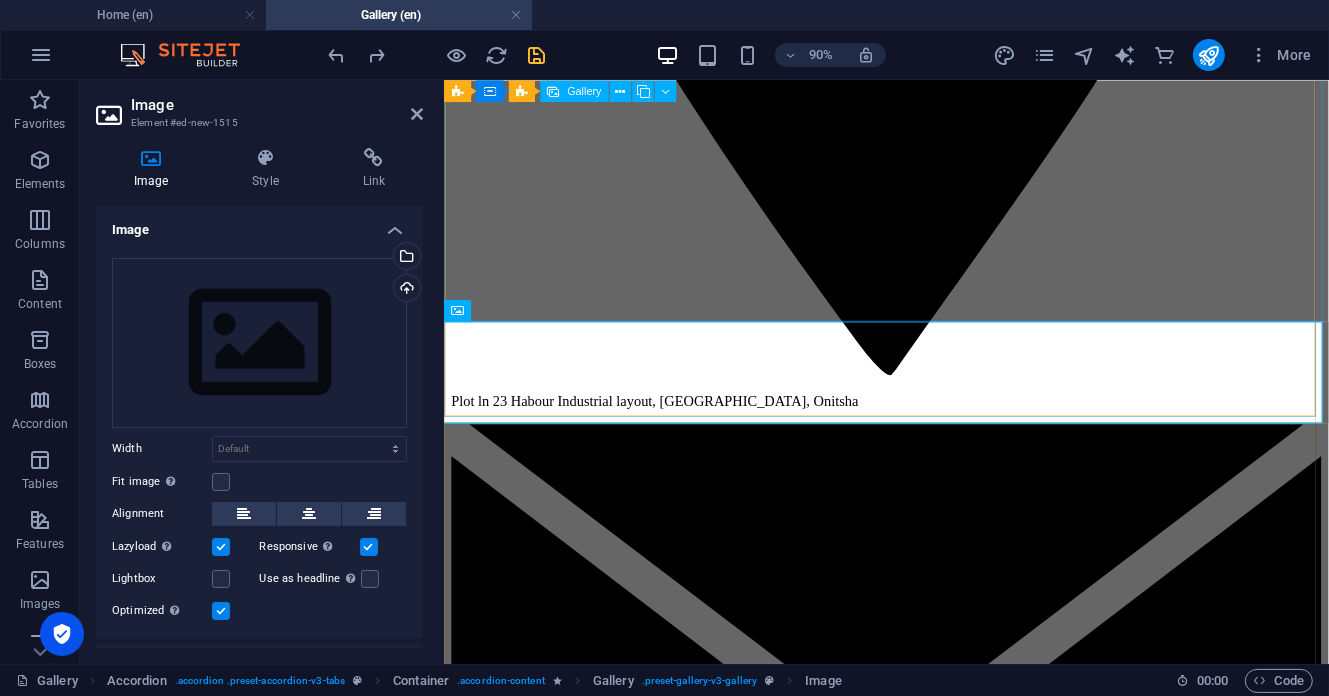 click at bounding box center (934, 22323) 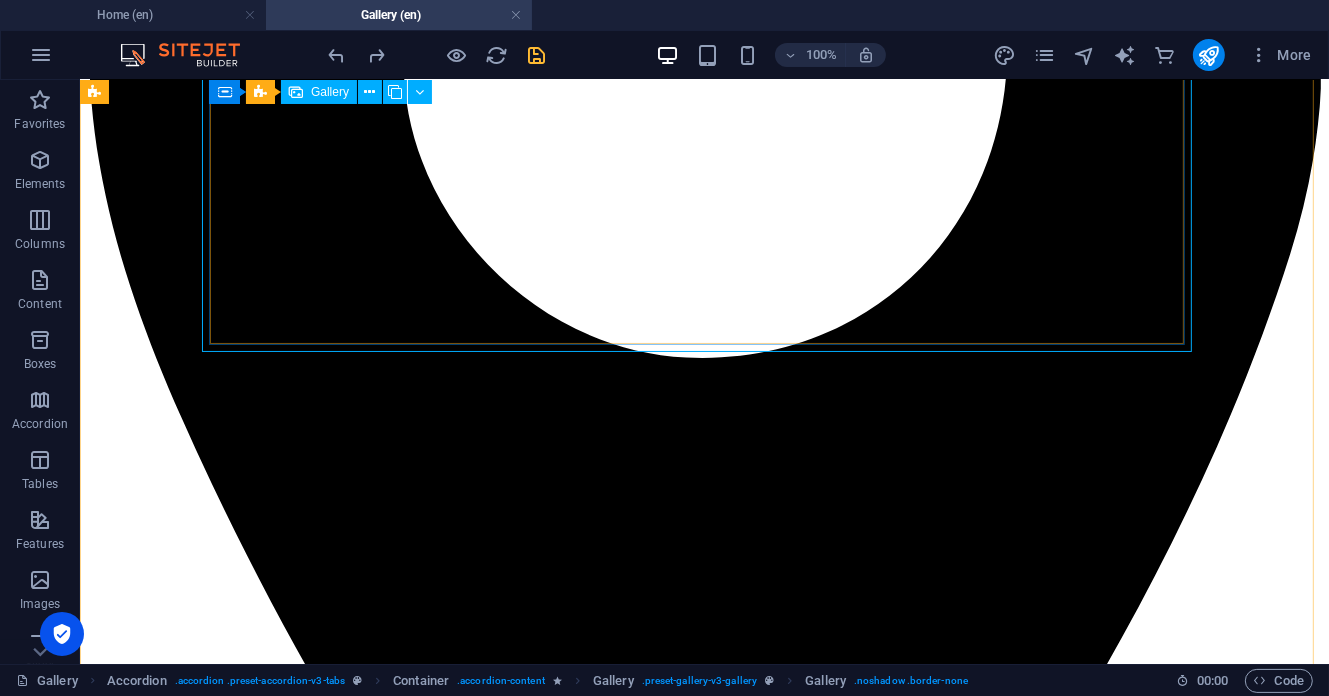 scroll, scrollTop: 1882, scrollLeft: 0, axis: vertical 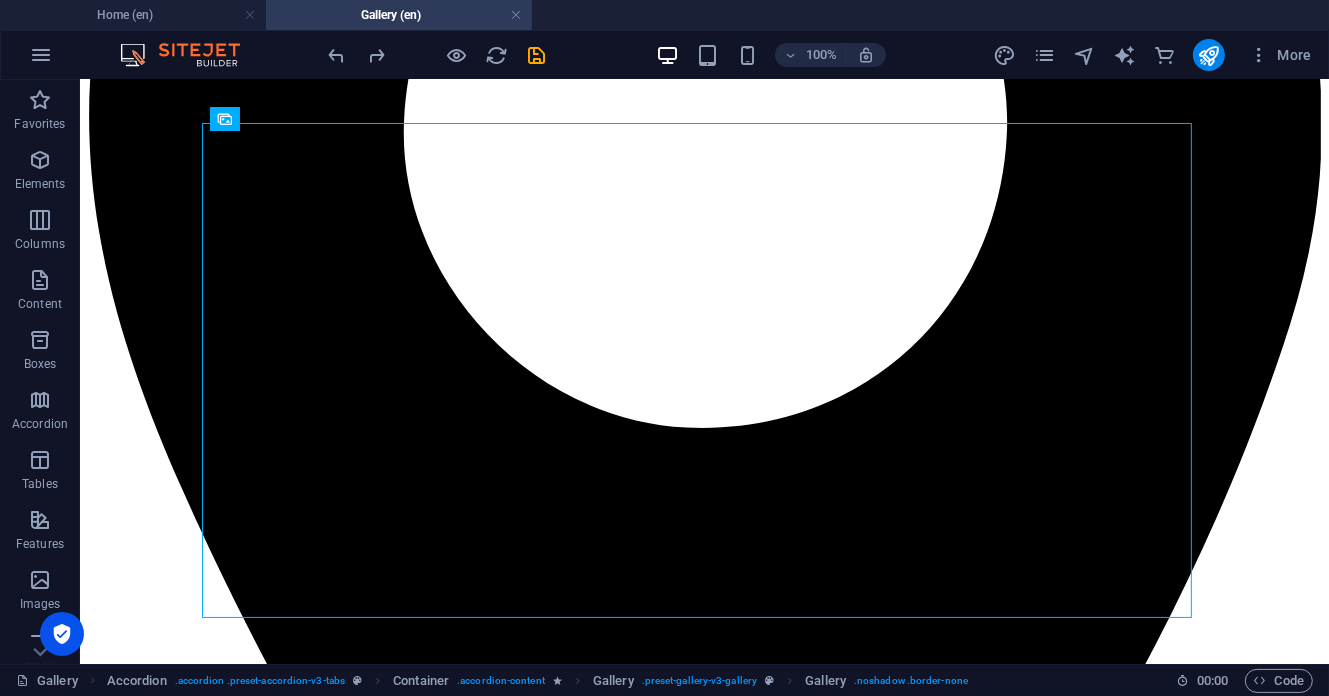 drag, startPoint x: 535, startPoint y: 55, endPoint x: 537, endPoint y: 65, distance: 10.198039 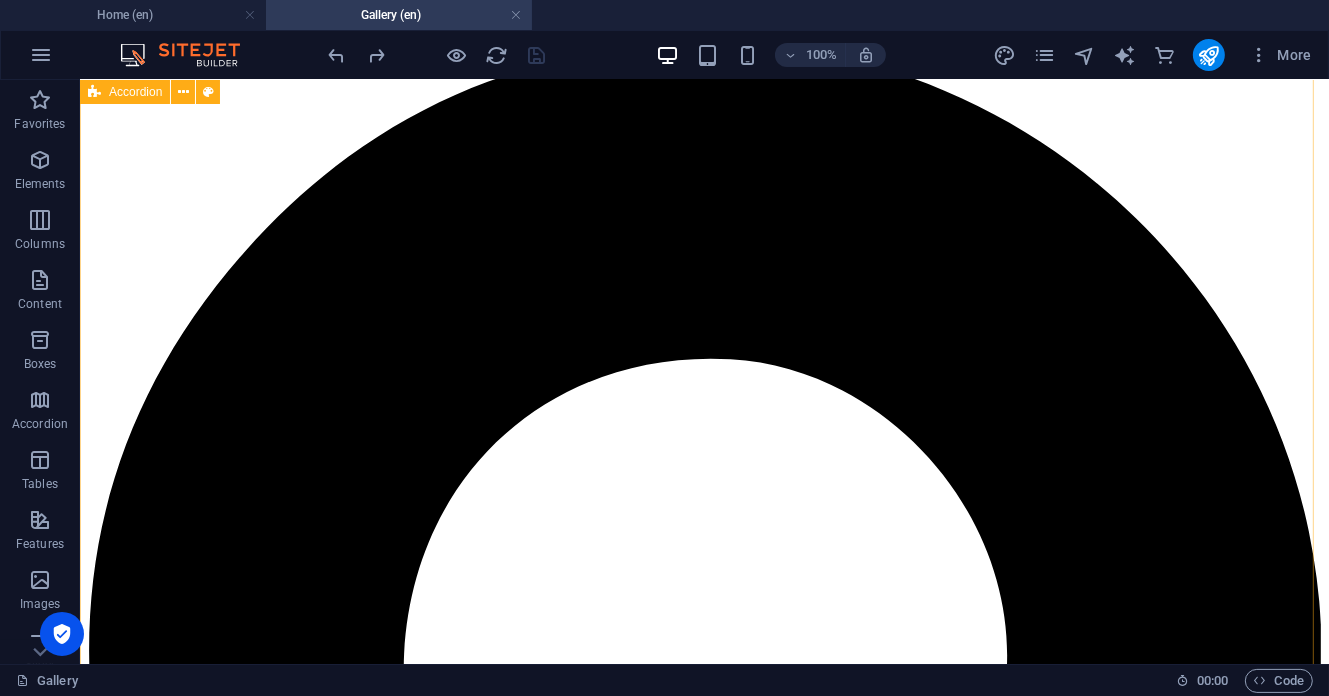 scroll, scrollTop: 1882, scrollLeft: 0, axis: vertical 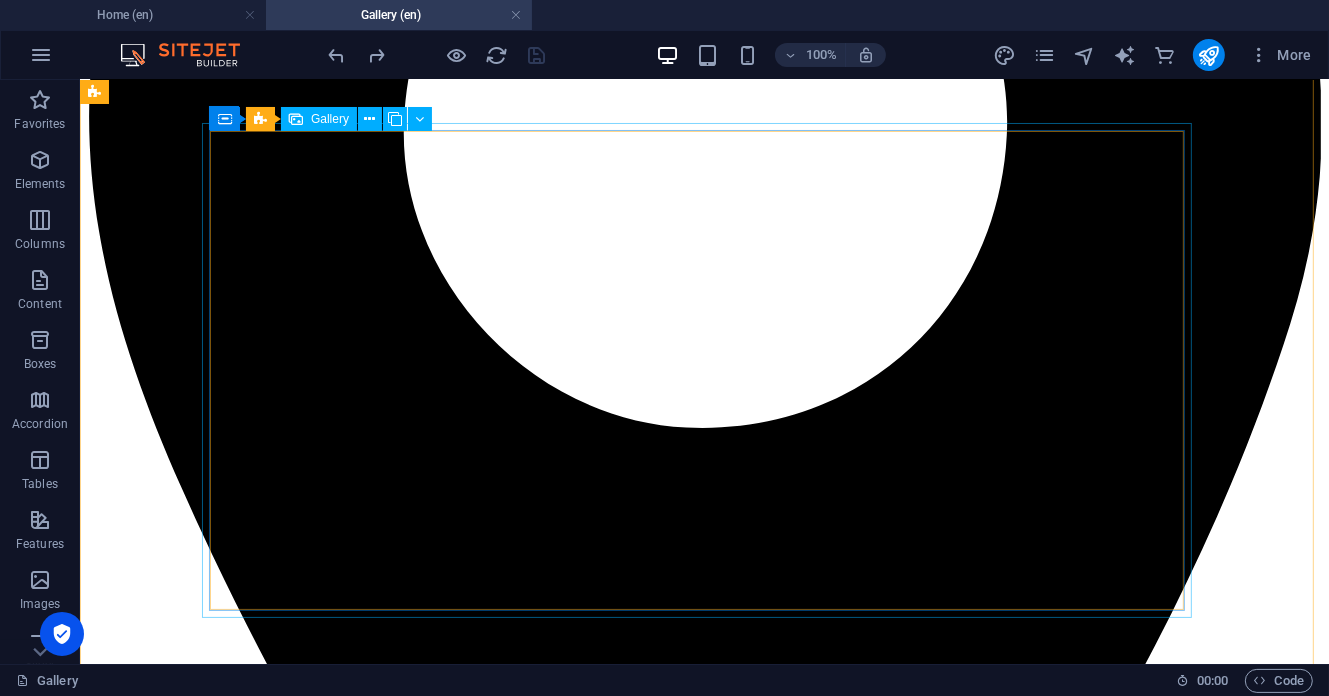 click at bounding box center (527, 27978) 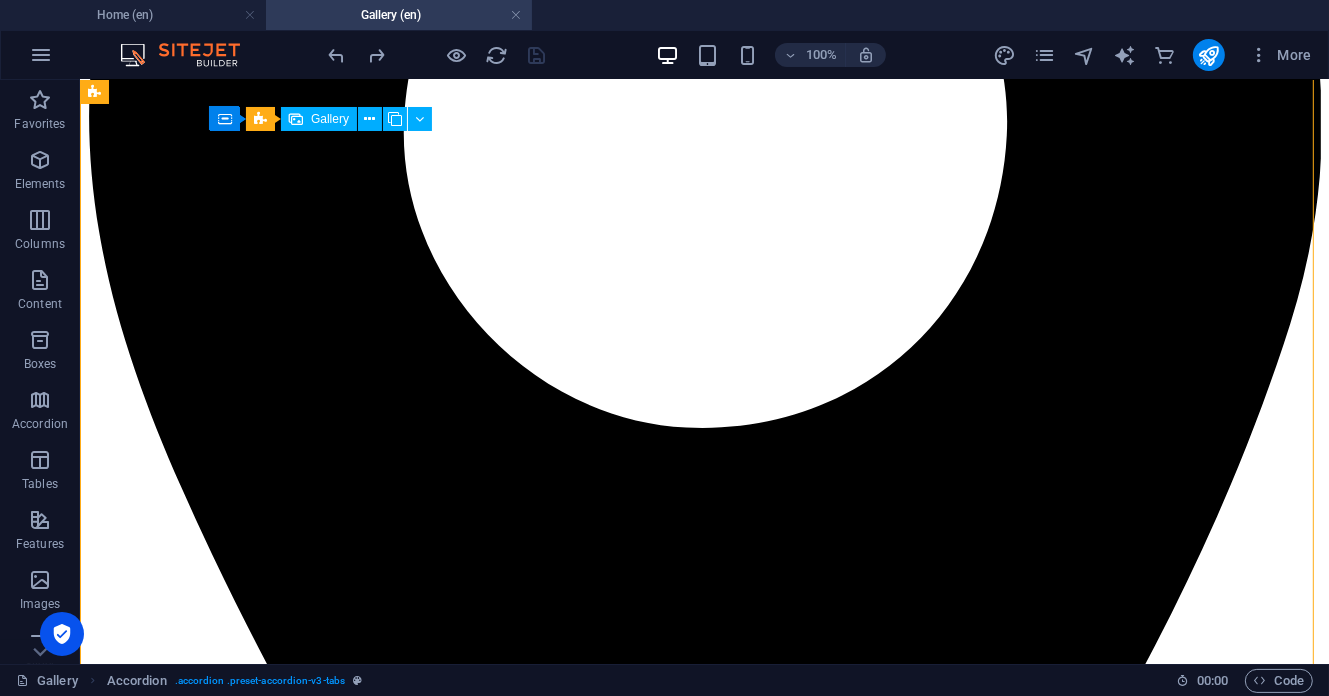 click at bounding box center [527, 27978] 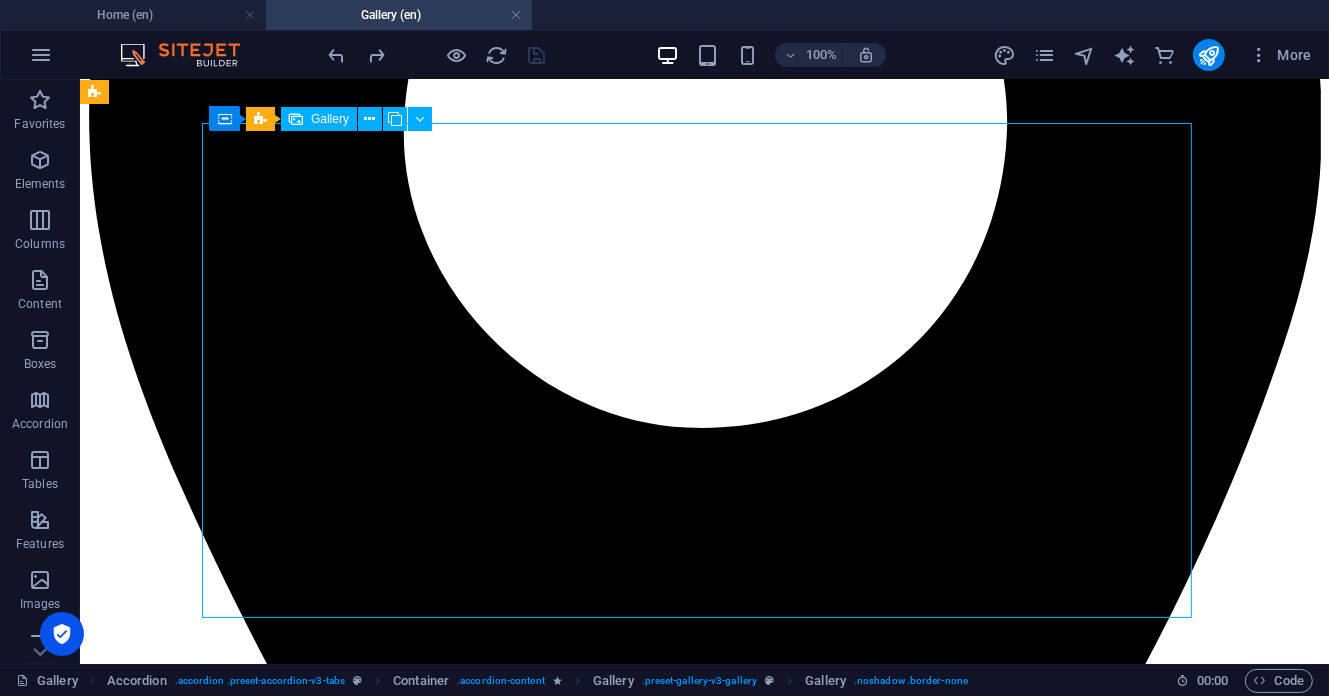 click at bounding box center [527, 27978] 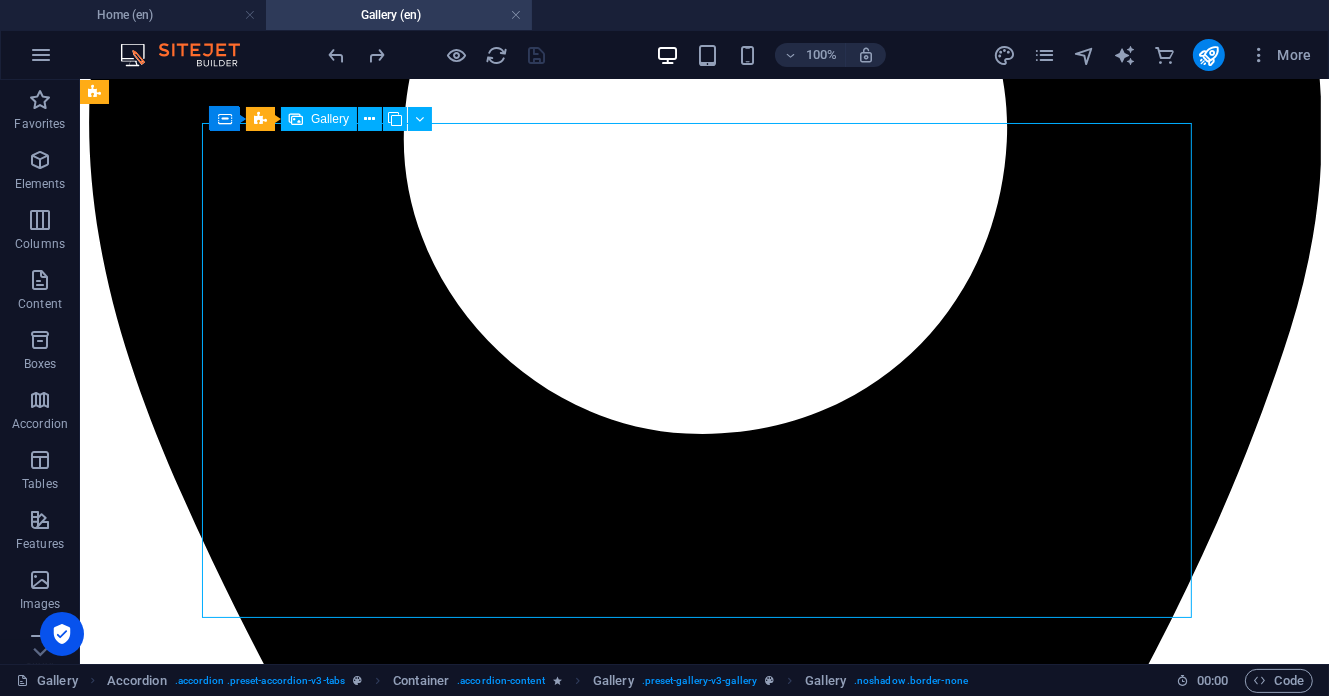 select on "4" 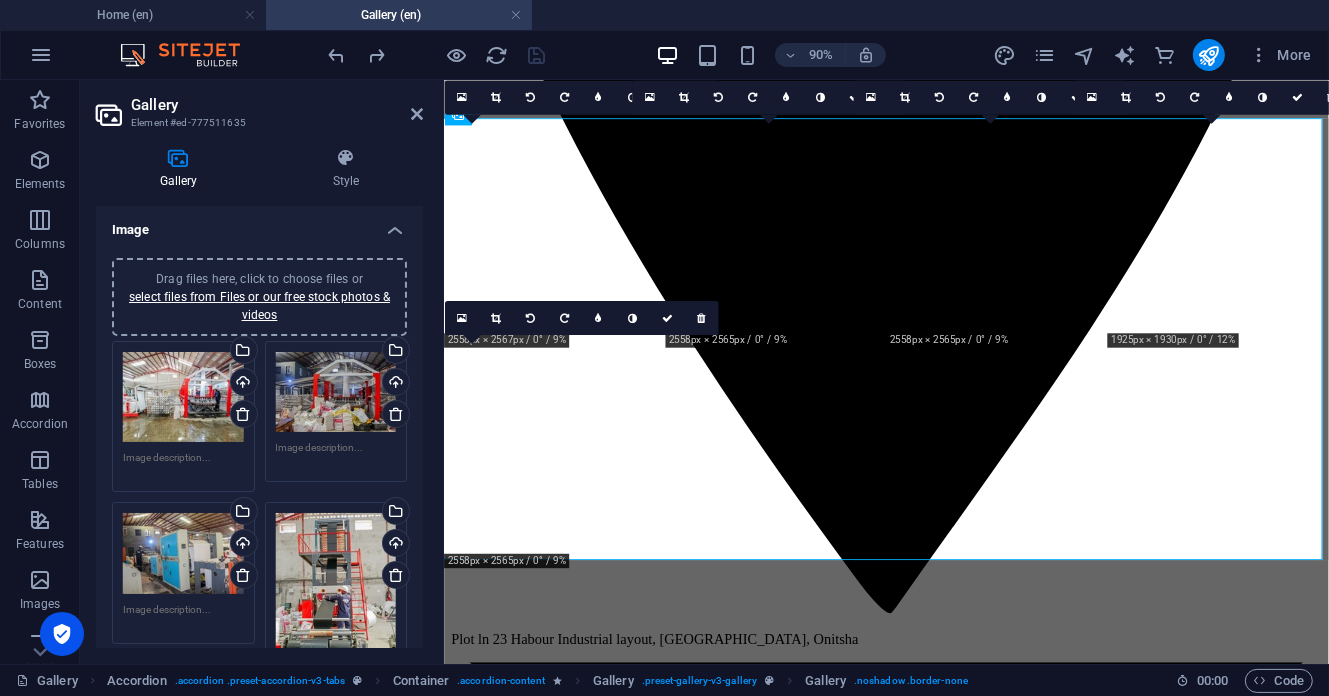 click at bounding box center [441, 372] 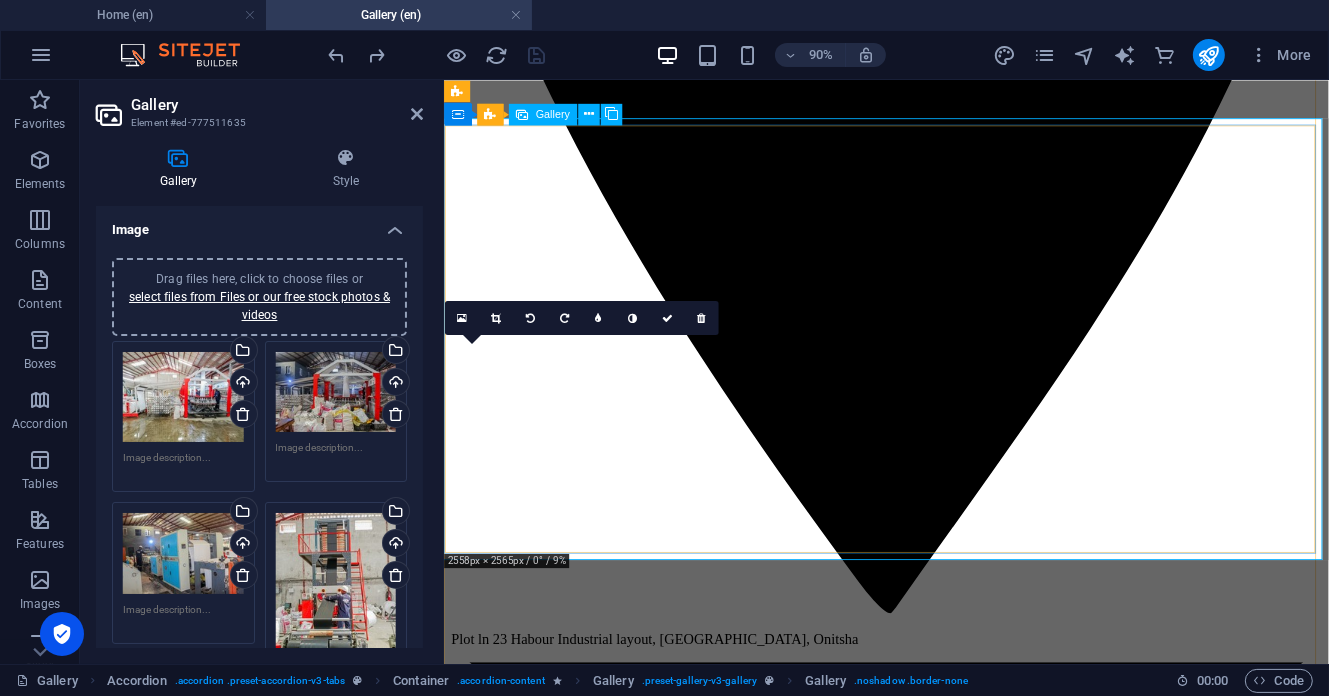 click at bounding box center [891, 24196] 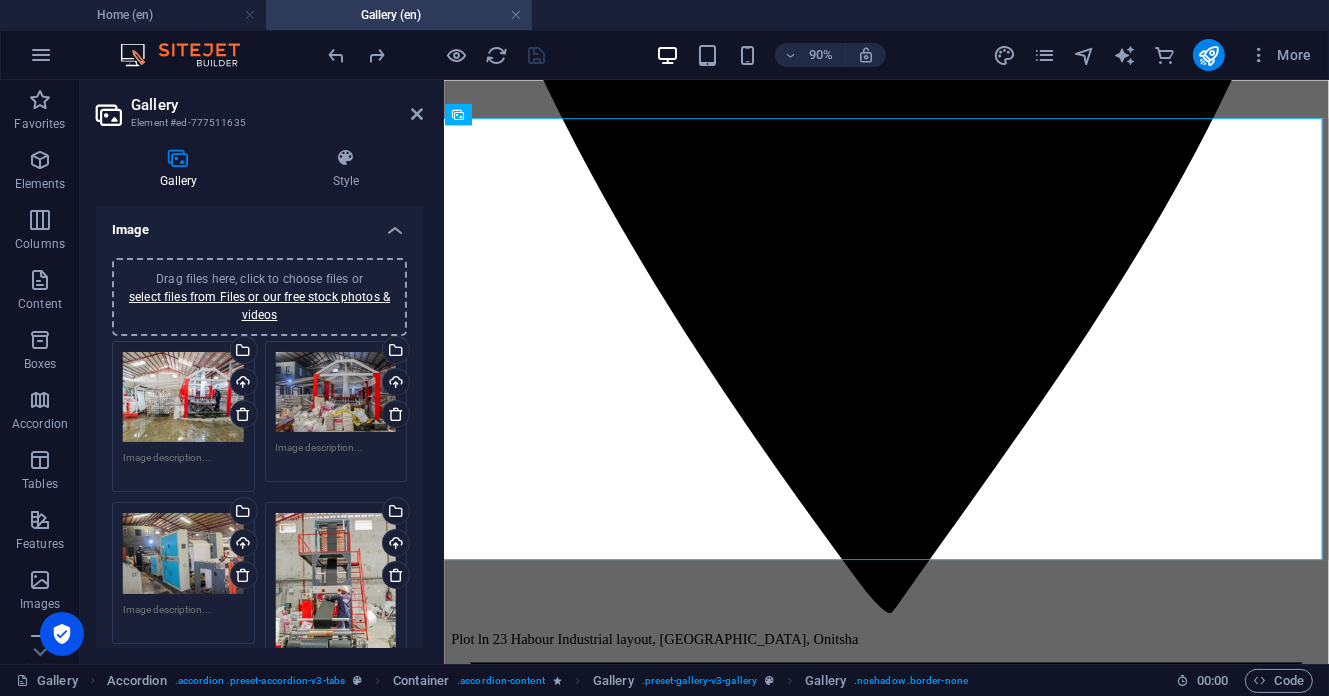 scroll, scrollTop: 266, scrollLeft: 0, axis: vertical 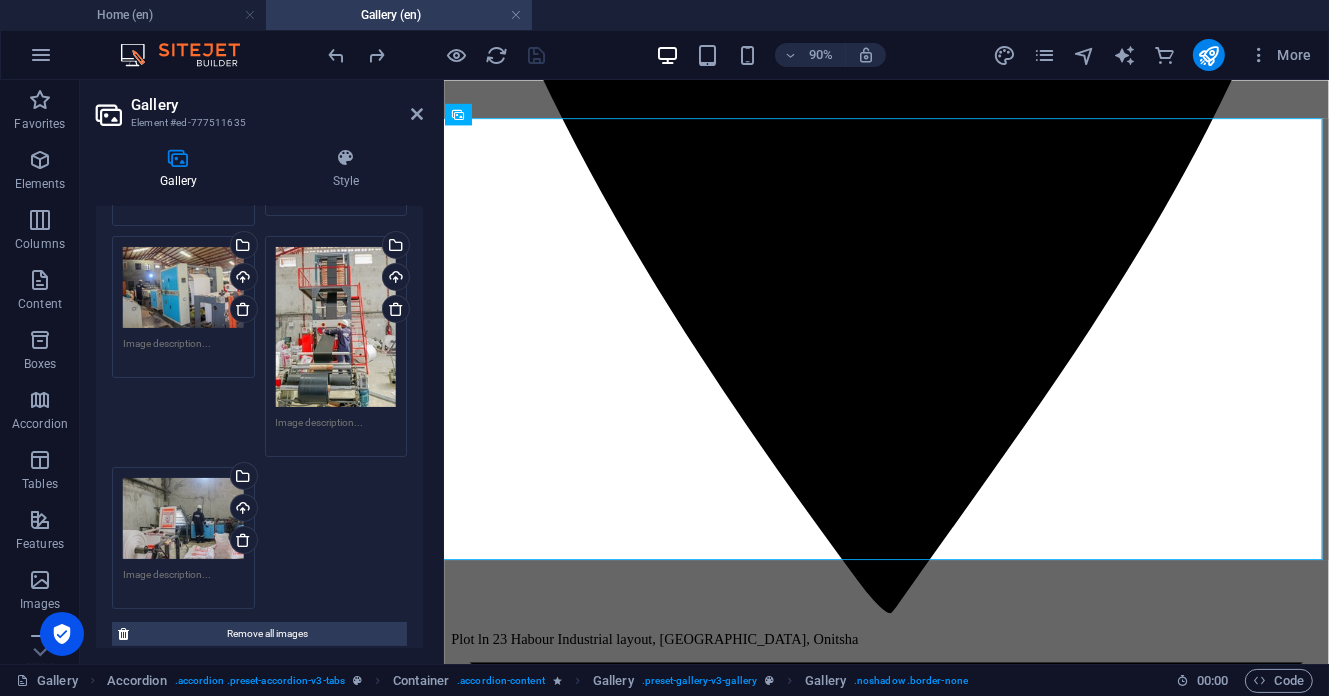 click on "Drag files here, click to choose files or select files from Files or our free stock photos & videos Select files from the file manager, stock photos, or upload file(s) Upload Drag files here, click to choose files or select files from Files or our free stock photos & videos Select files from the file manager, stock photos, or upload file(s) Upload Drag files here, click to choose files or select files from Files or our free stock photos & videos Select files from the file manager, stock photos, or upload file(s) Upload Drag files here, click to choose files or select files from Files or our free stock photos & videos Select files from the file manager, stock photos, or upload file(s) Upload Drag files here, click to choose files or select files from Files or our free stock photos & videos Select files from the file manager, stock photos, or upload file(s) Upload" at bounding box center [259, 342] 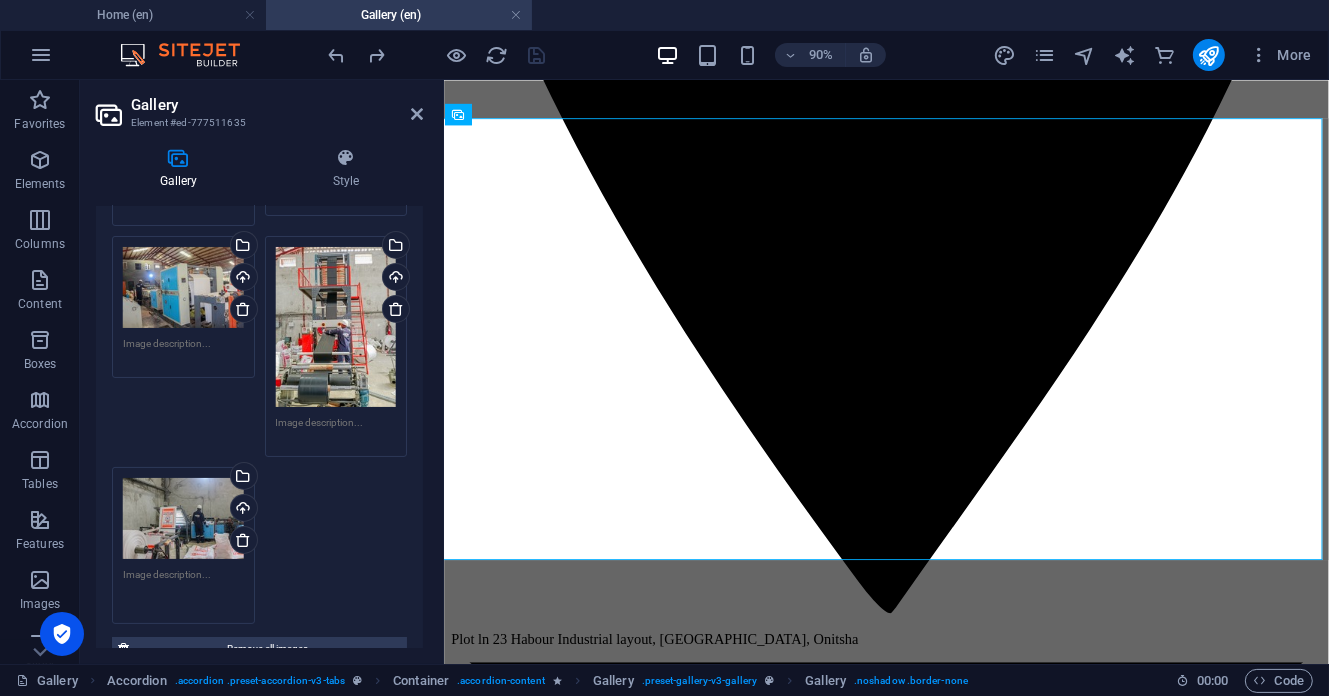 click on "Drag files here, click to choose files or select files from Files or our free stock photos & videos Select files from the file manager, stock photos, or upload file(s) Upload Drag files here, click to choose files or select files from Files or our free stock photos & videos Select files from the file manager, stock photos, or upload file(s) Upload Drag files here, click to choose files or select files from Files or our free stock photos & videos Select files from the file manager, stock photos, or upload file(s) Upload Drag files here, click to choose files or select files from Files or our free stock photos & videos Select files from the file manager, stock photos, or upload file(s) Upload Drag files here, click to choose files or select files from Files or our free stock photos & videos Select files from the file manager, stock photos, or upload file(s) Upload" at bounding box center (259, 349) 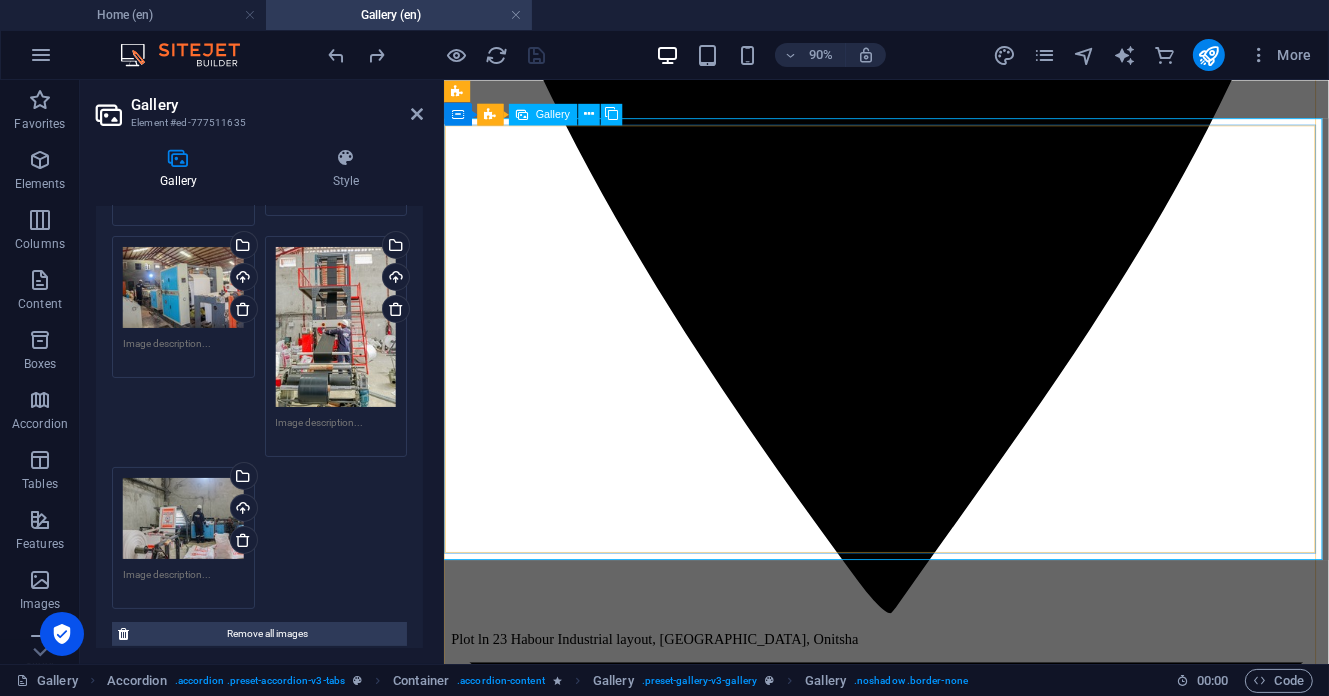 drag, startPoint x: 738, startPoint y: 612, endPoint x: 884, endPoint y: 497, distance: 185.8521 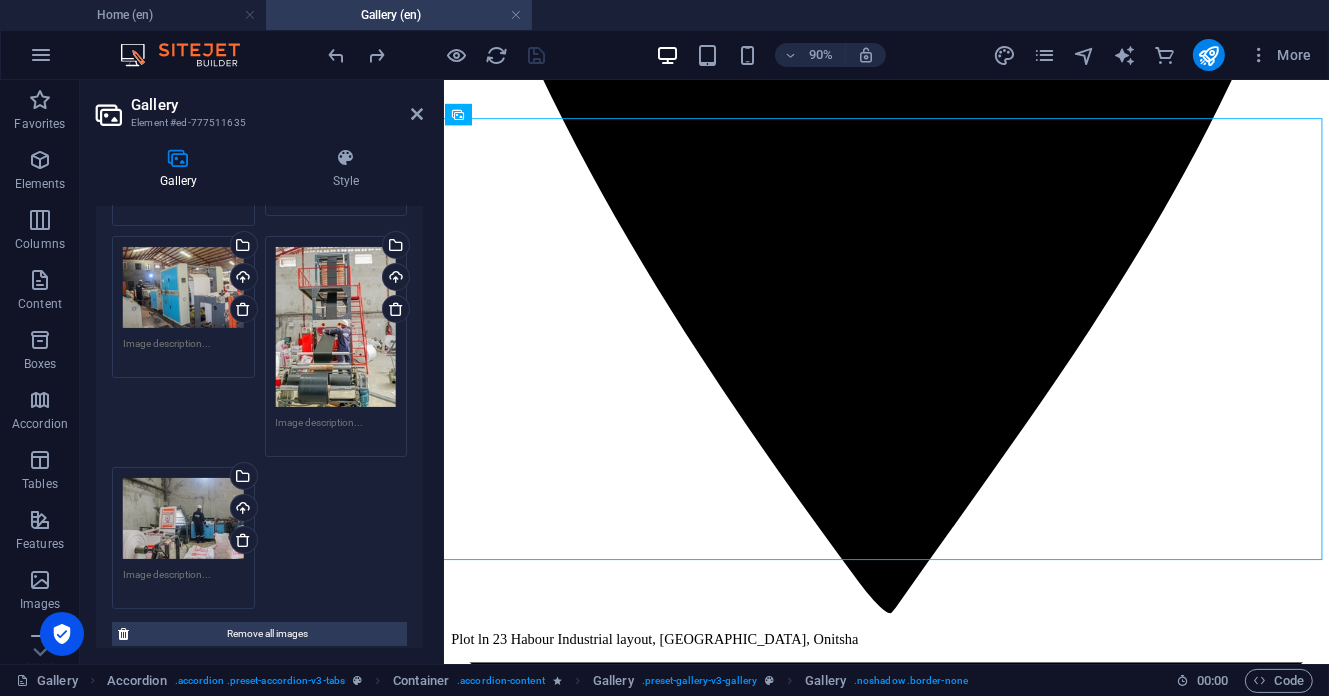 scroll, scrollTop: 0, scrollLeft: 0, axis: both 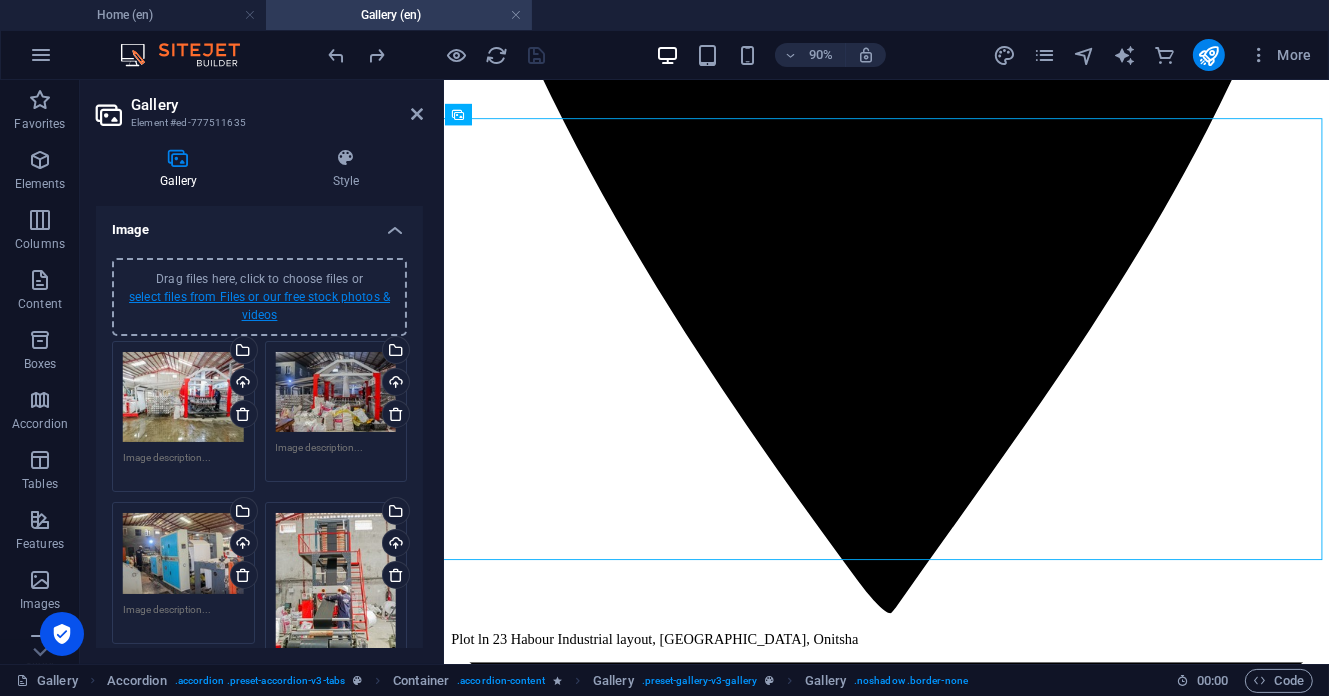 click on "select files from Files or our free stock photos & videos" at bounding box center (259, 306) 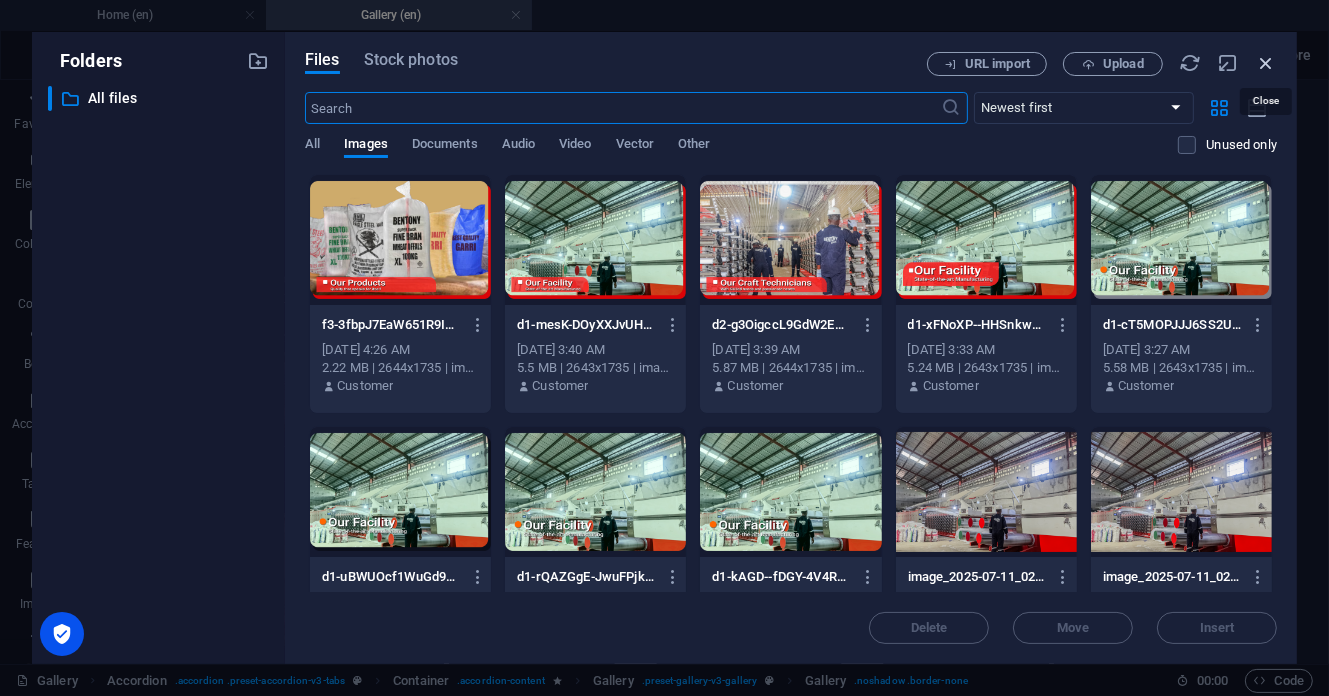 click at bounding box center [1266, 63] 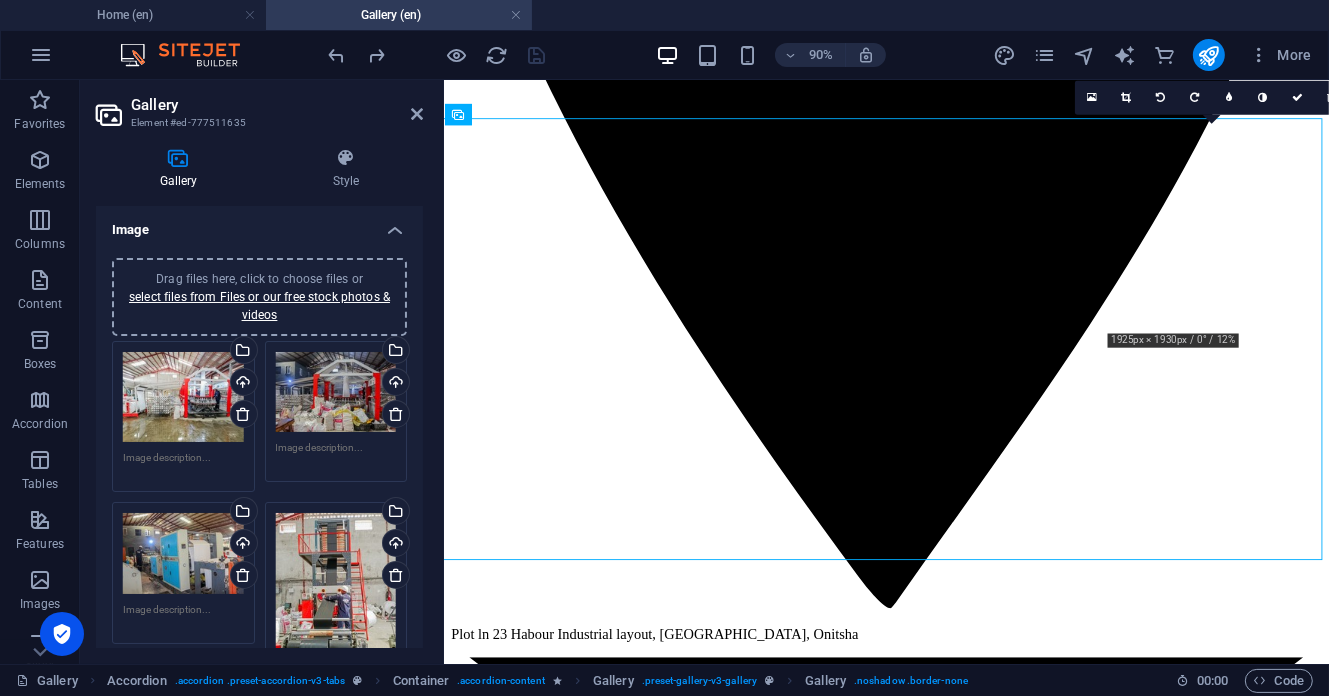 scroll, scrollTop: 1876, scrollLeft: 0, axis: vertical 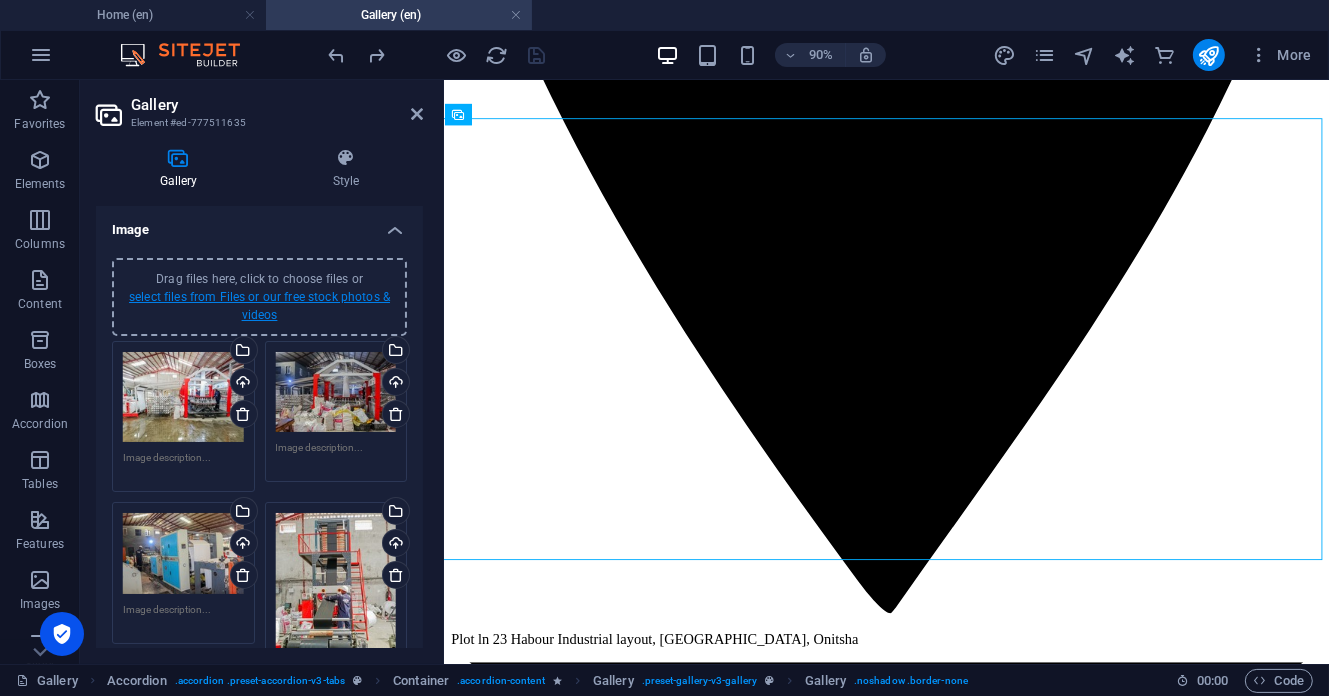 click on "select files from Files or our free stock photos & videos" at bounding box center [259, 306] 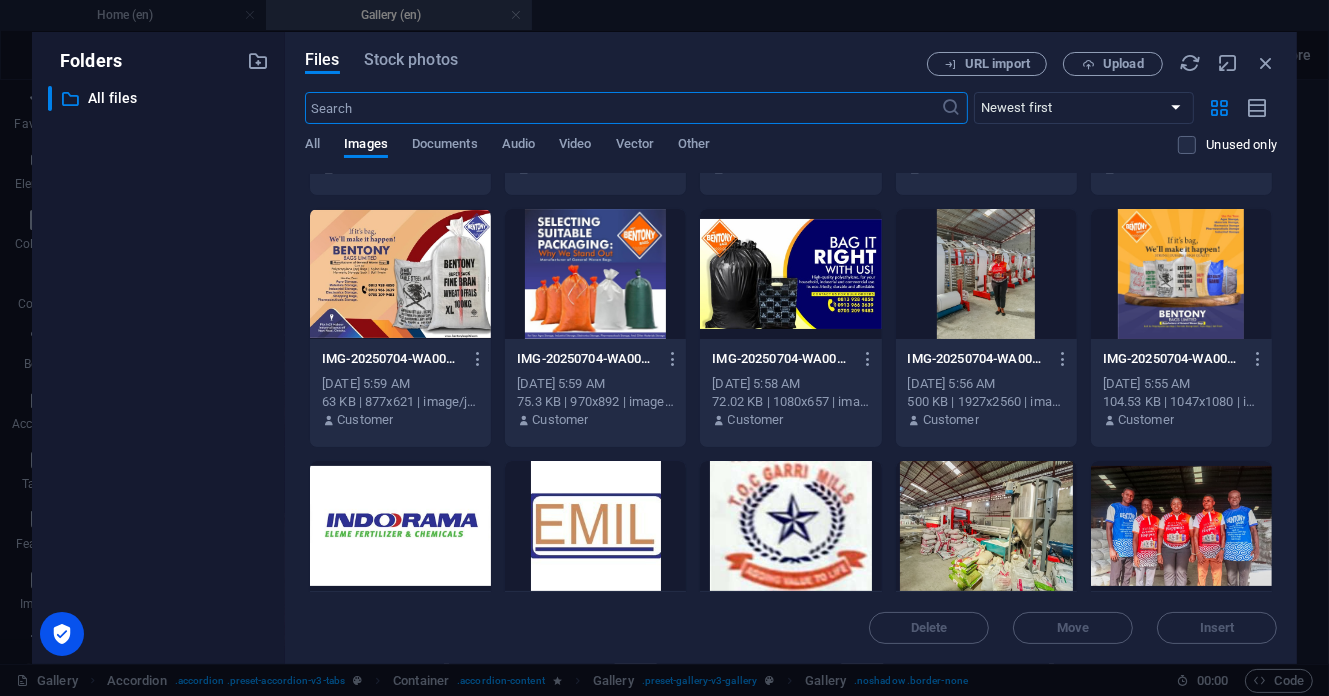scroll, scrollTop: 7130, scrollLeft: 0, axis: vertical 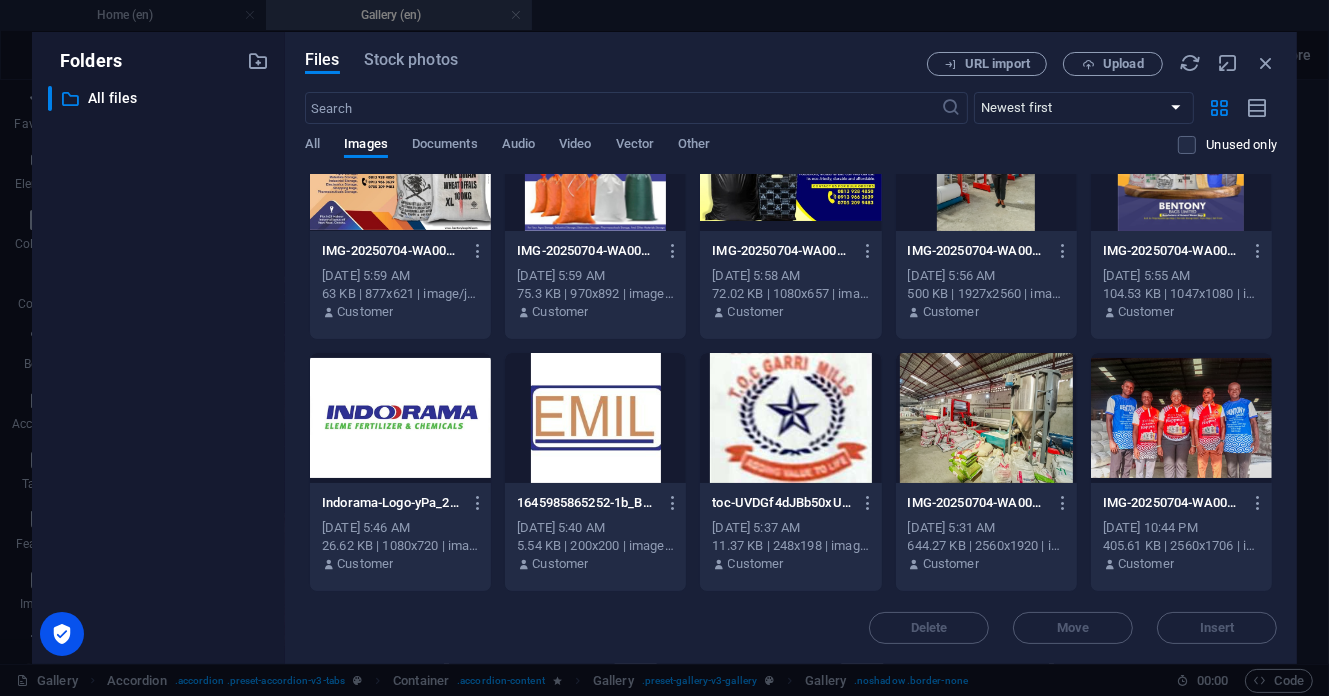 click at bounding box center [986, 418] 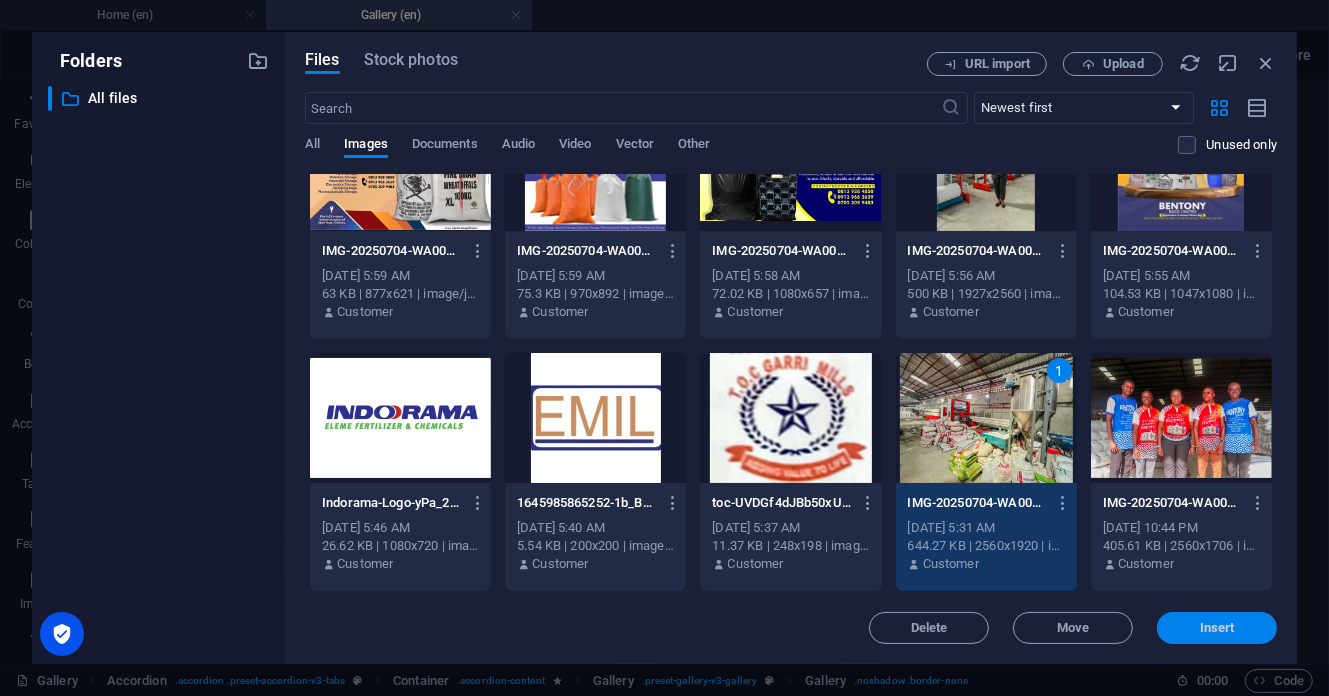 click on "Insert" at bounding box center (1217, 628) 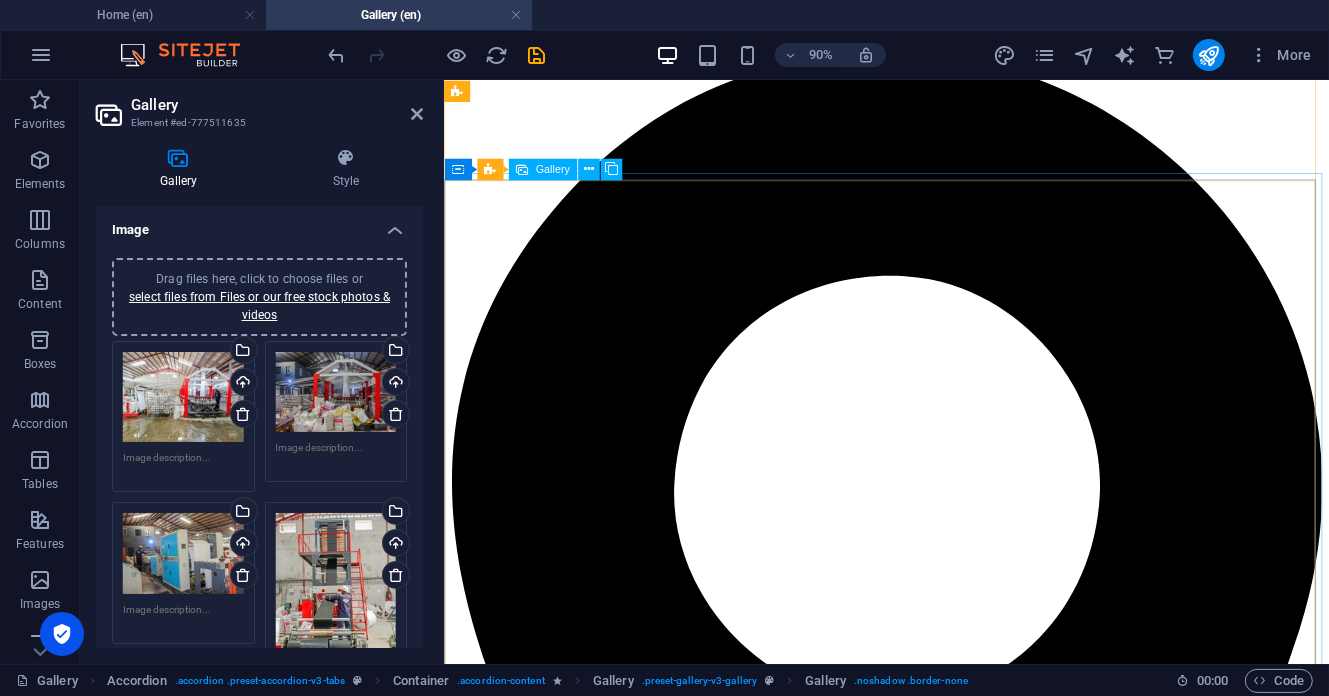 scroll, scrollTop: 1343, scrollLeft: 0, axis: vertical 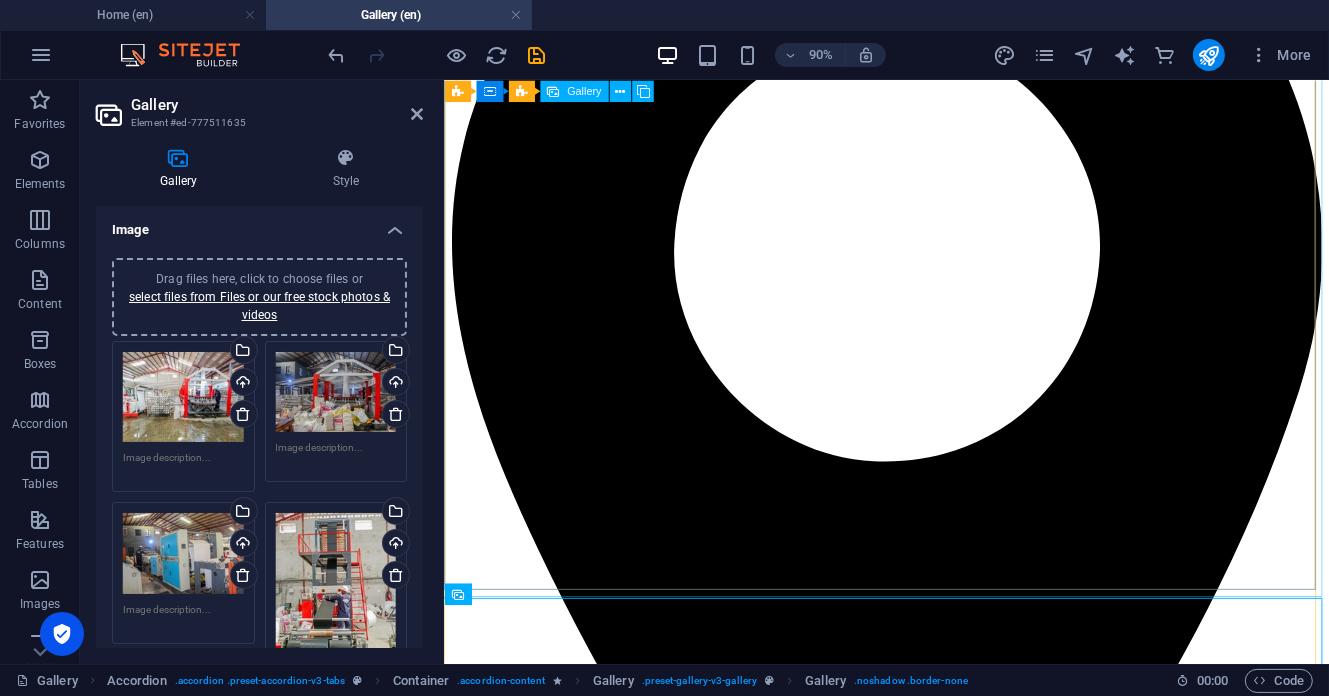 click at bounding box center (891, 15622) 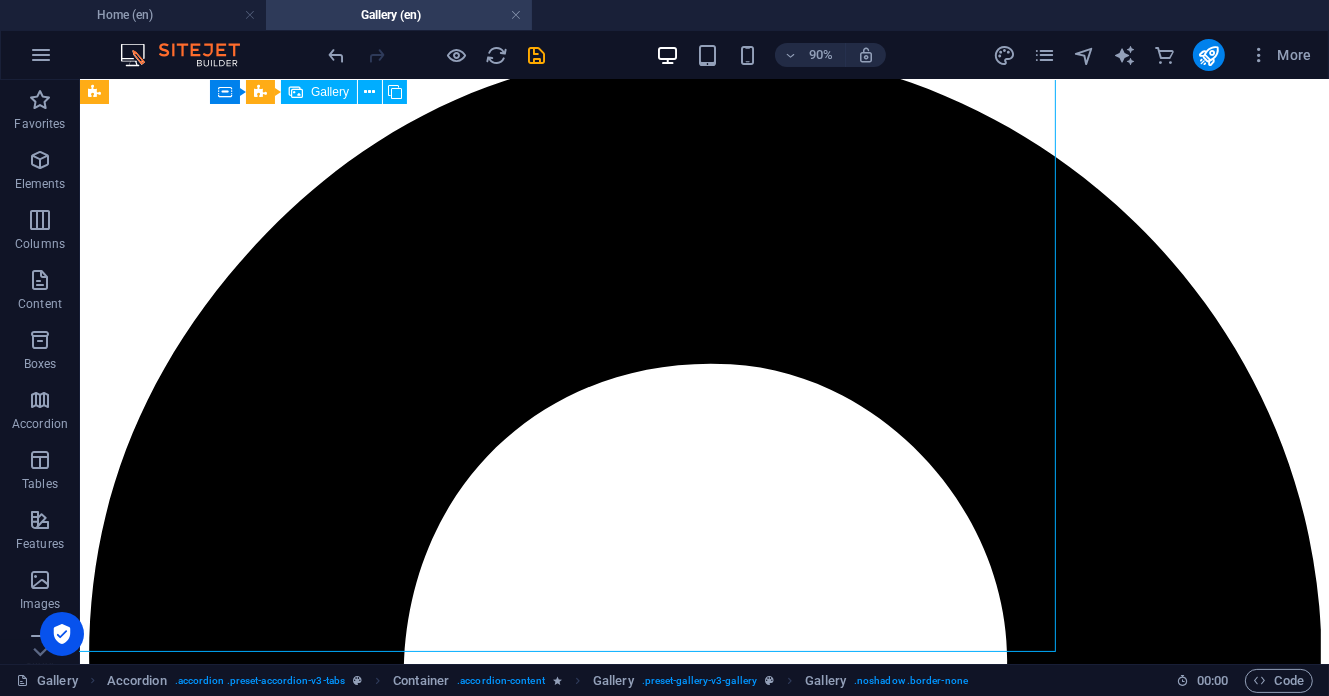 scroll, scrollTop: 1344, scrollLeft: 0, axis: vertical 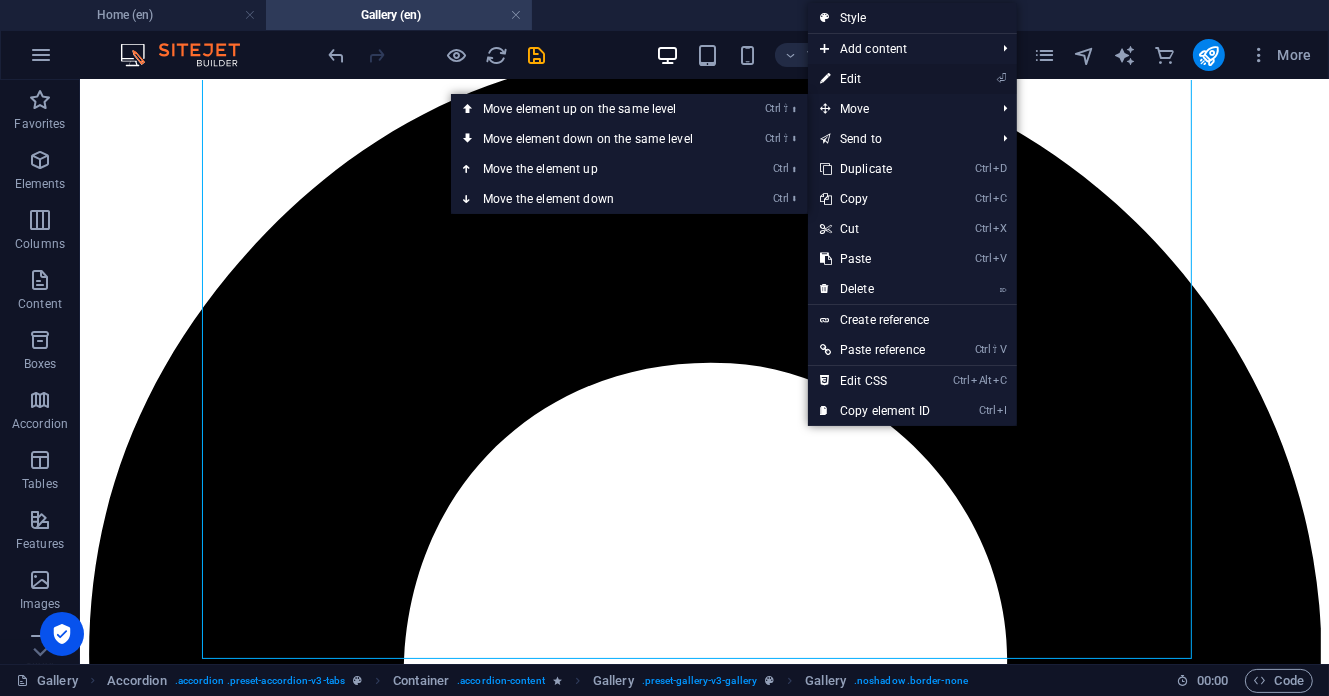 click on "⏎  Edit" at bounding box center (875, 79) 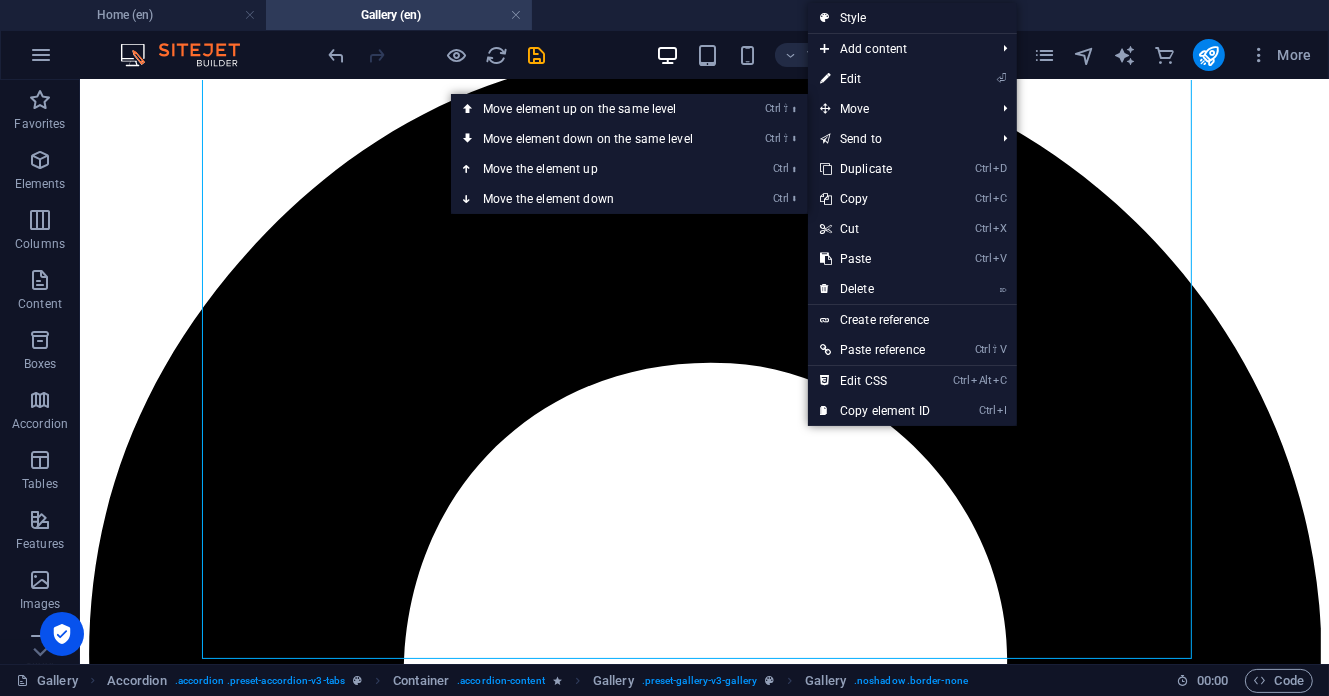 select on "4" 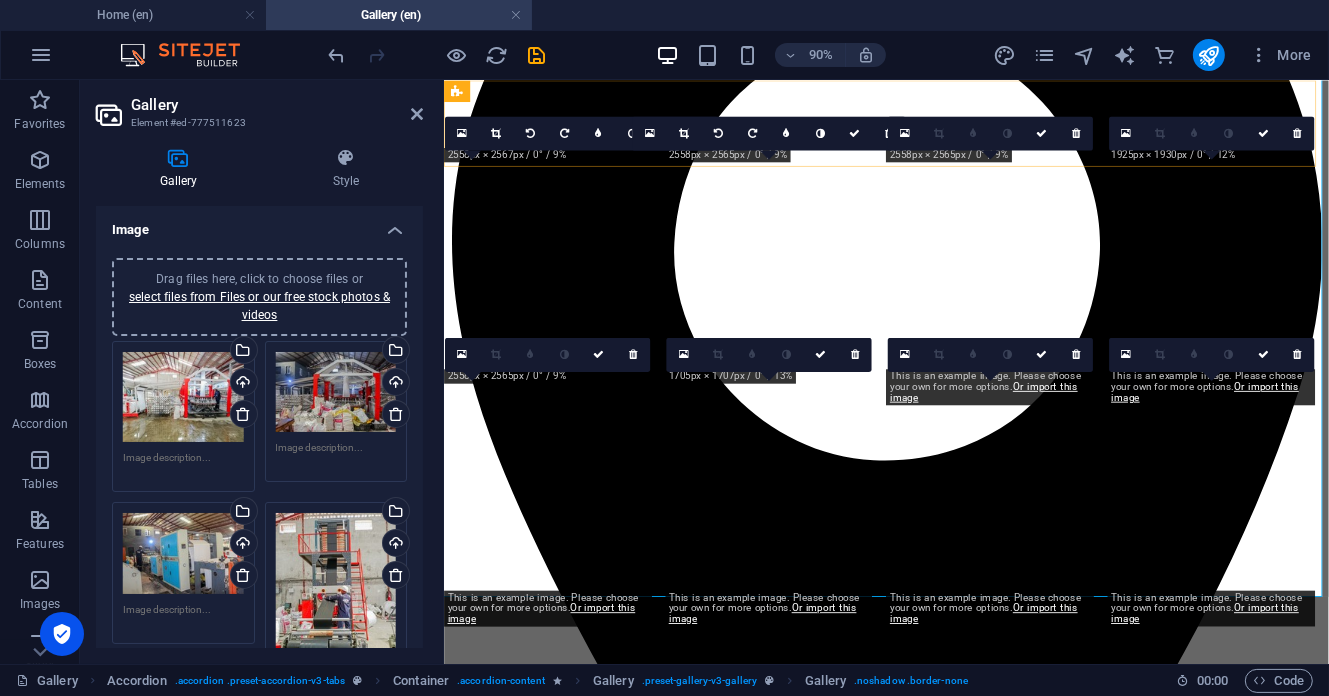 scroll, scrollTop: 1343, scrollLeft: 0, axis: vertical 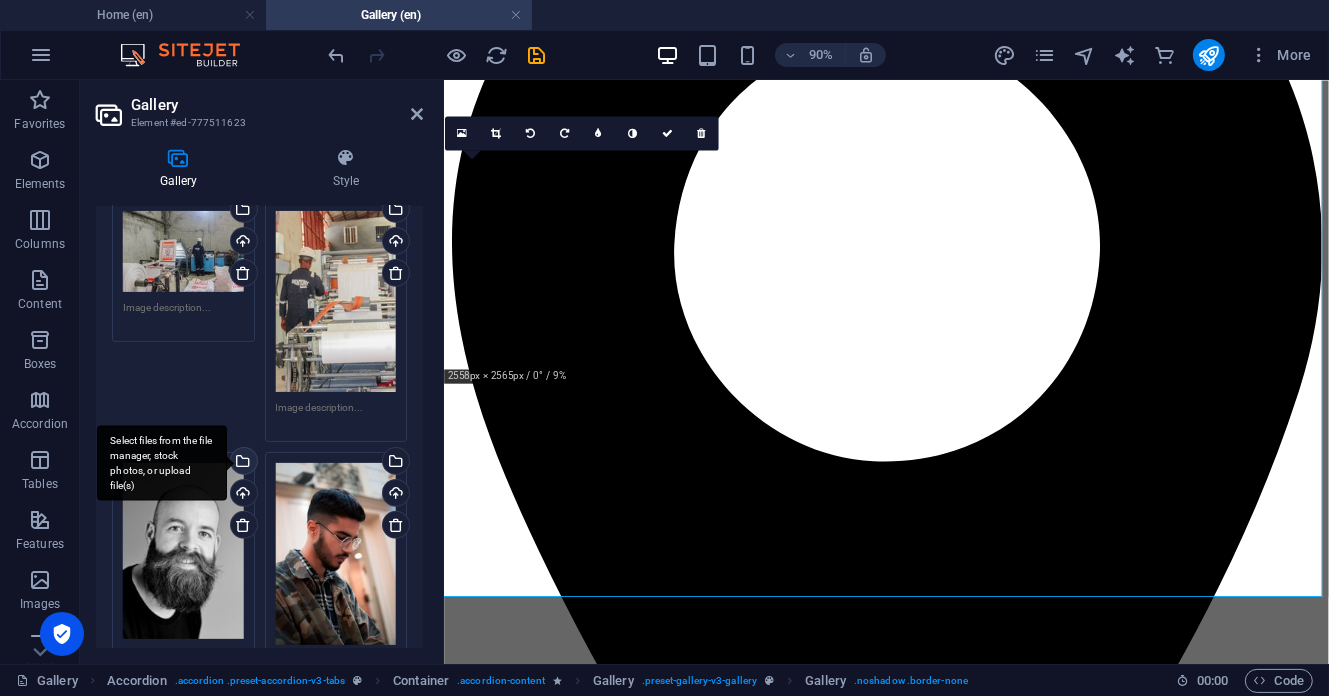 click on "Select files from the file manager, stock photos, or upload file(s)" at bounding box center [242, 463] 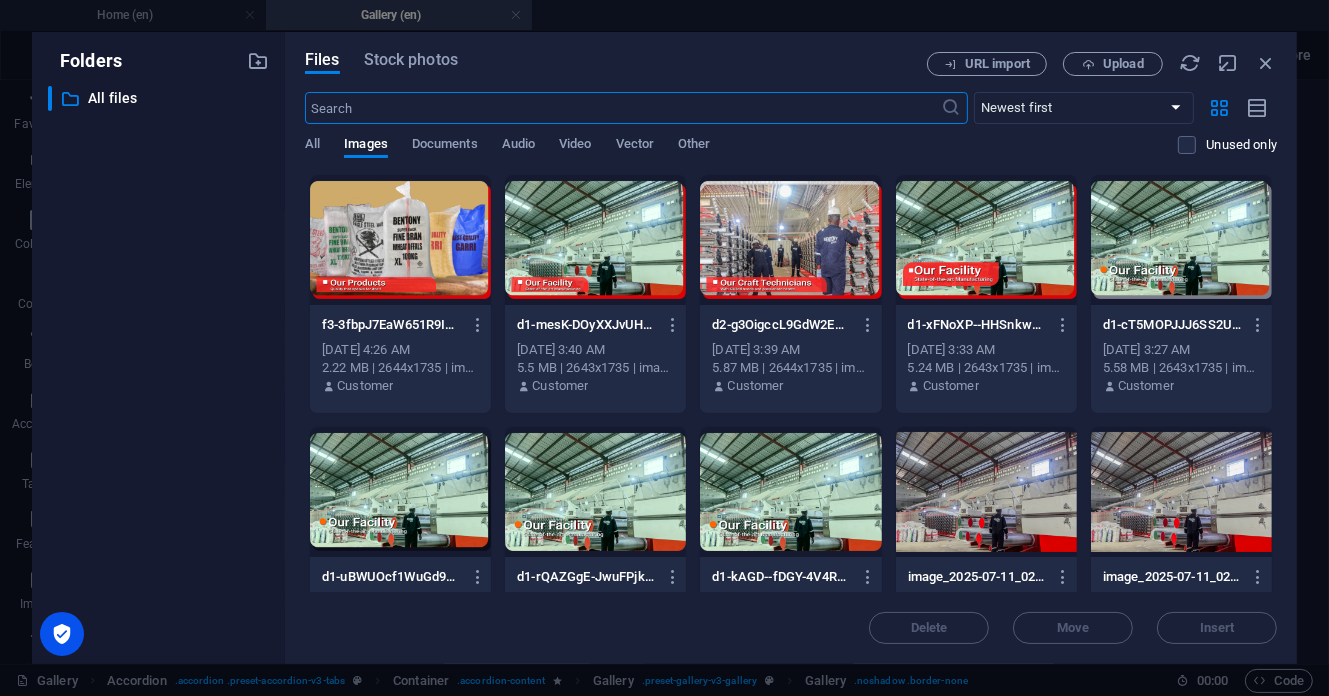 scroll, scrollTop: 1344, scrollLeft: 0, axis: vertical 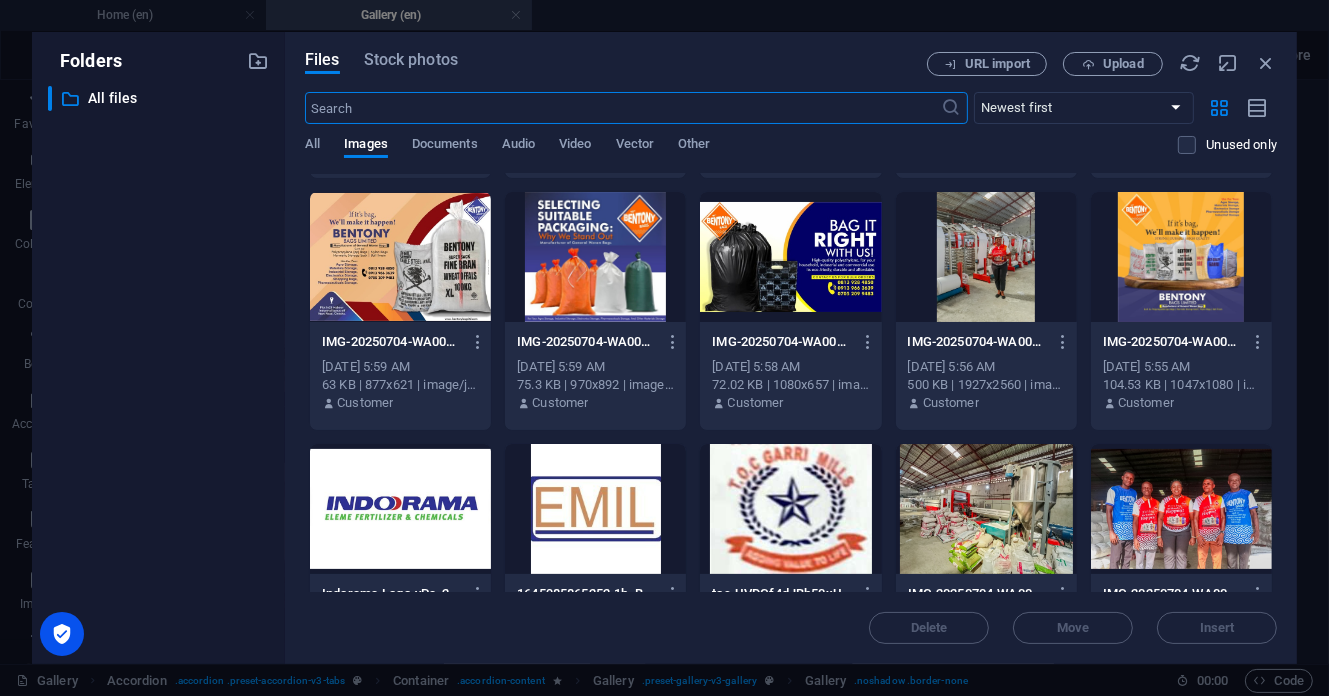 click at bounding box center (986, 509) 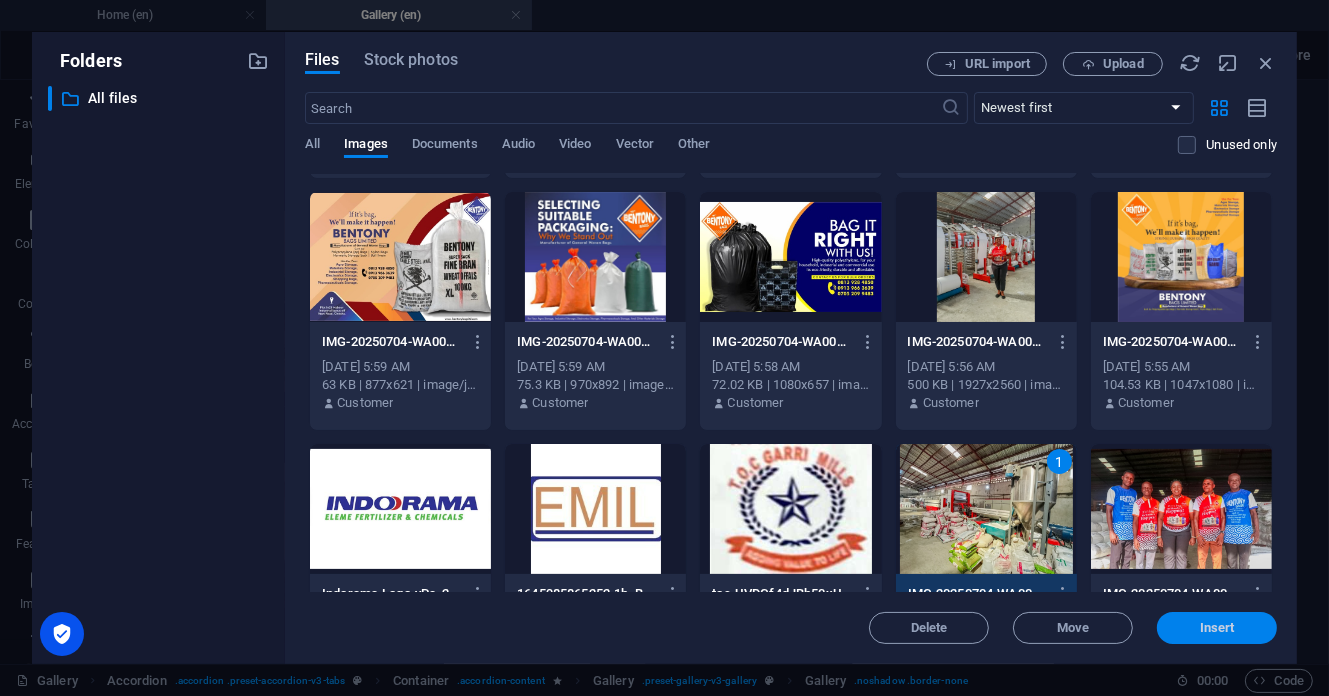 click on "Insert" at bounding box center [1217, 628] 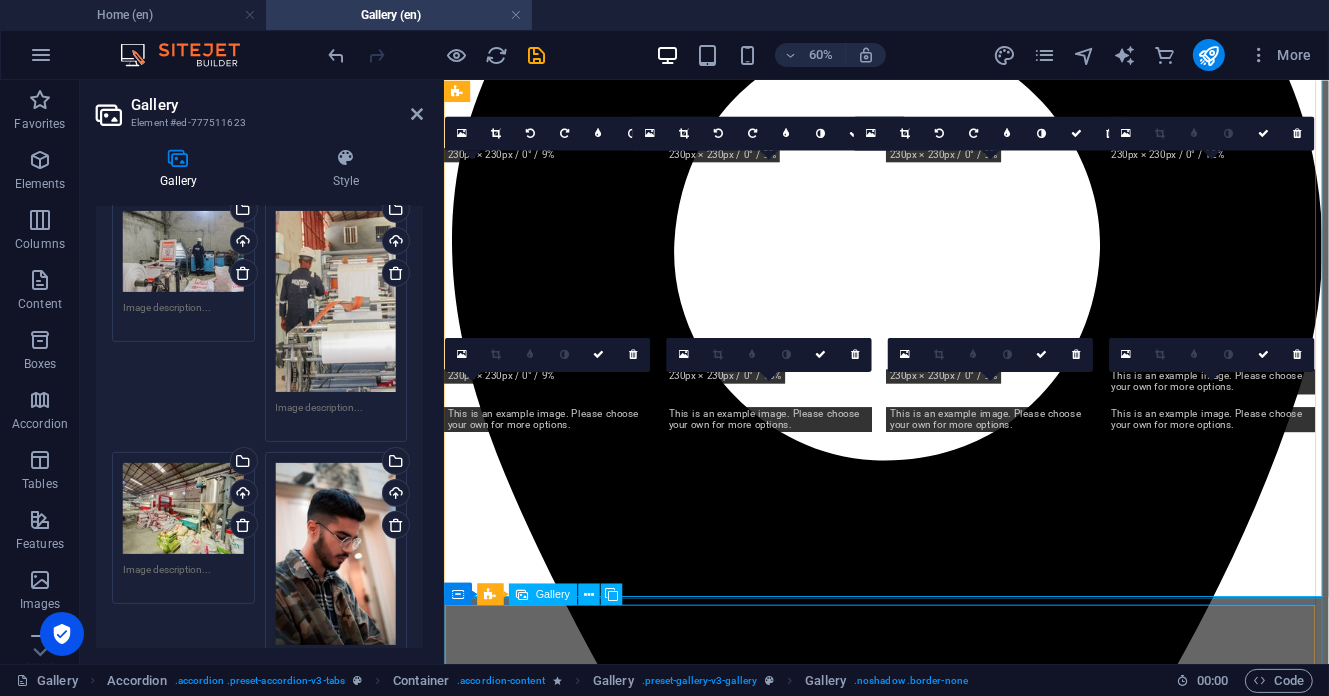scroll, scrollTop: 1343, scrollLeft: 0, axis: vertical 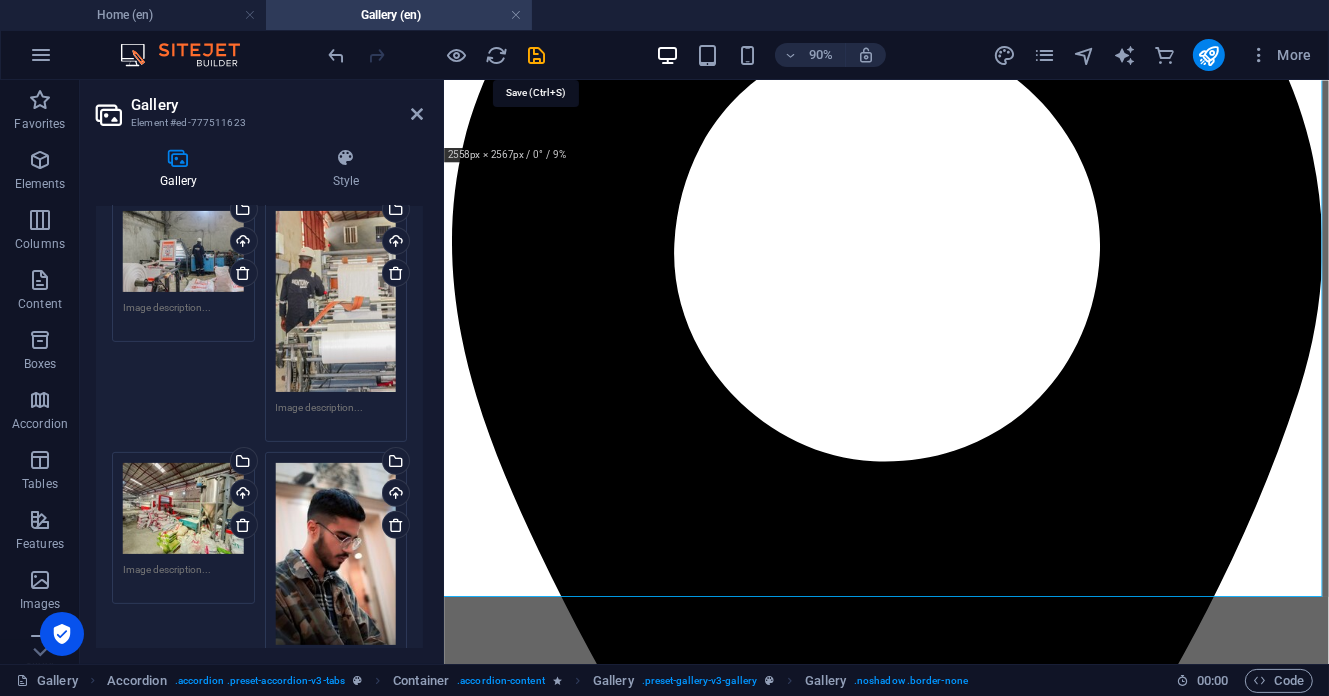 click at bounding box center (537, 55) 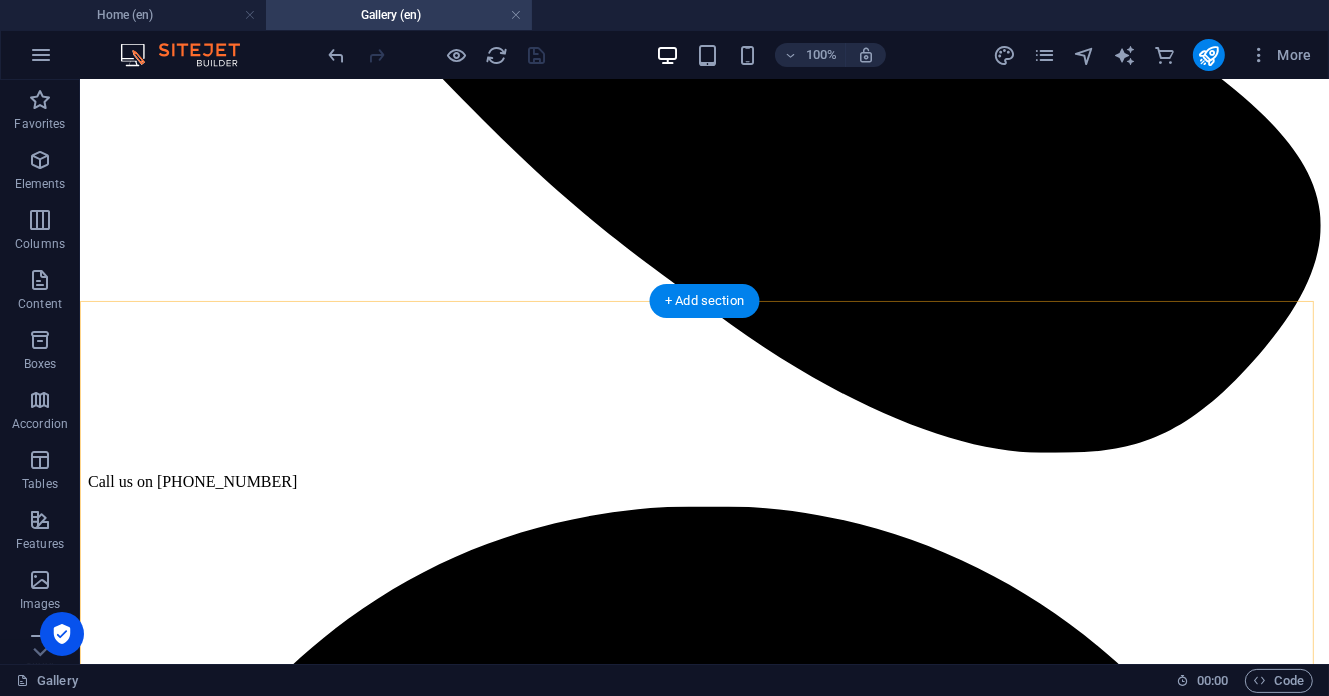 scroll, scrollTop: 811, scrollLeft: 0, axis: vertical 